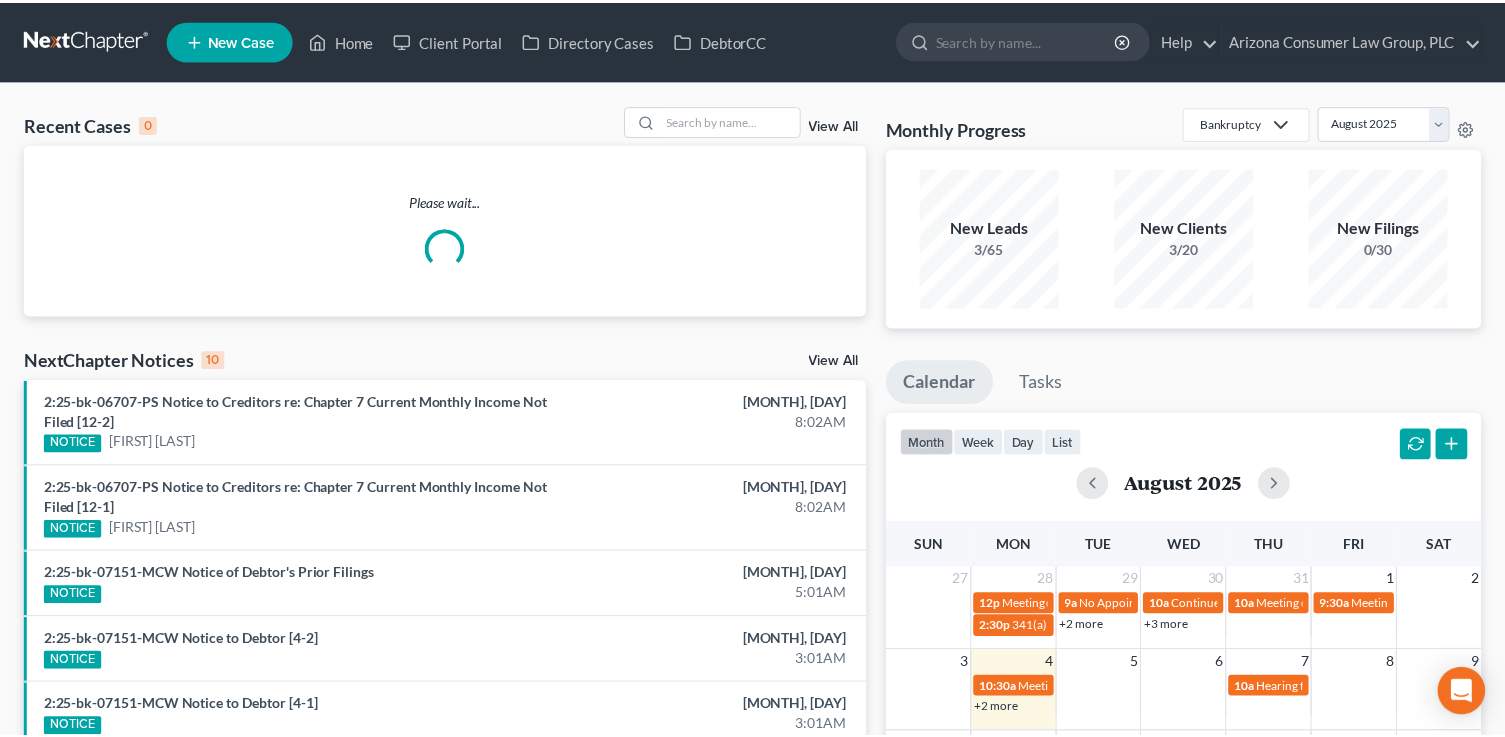 scroll, scrollTop: 0, scrollLeft: 0, axis: both 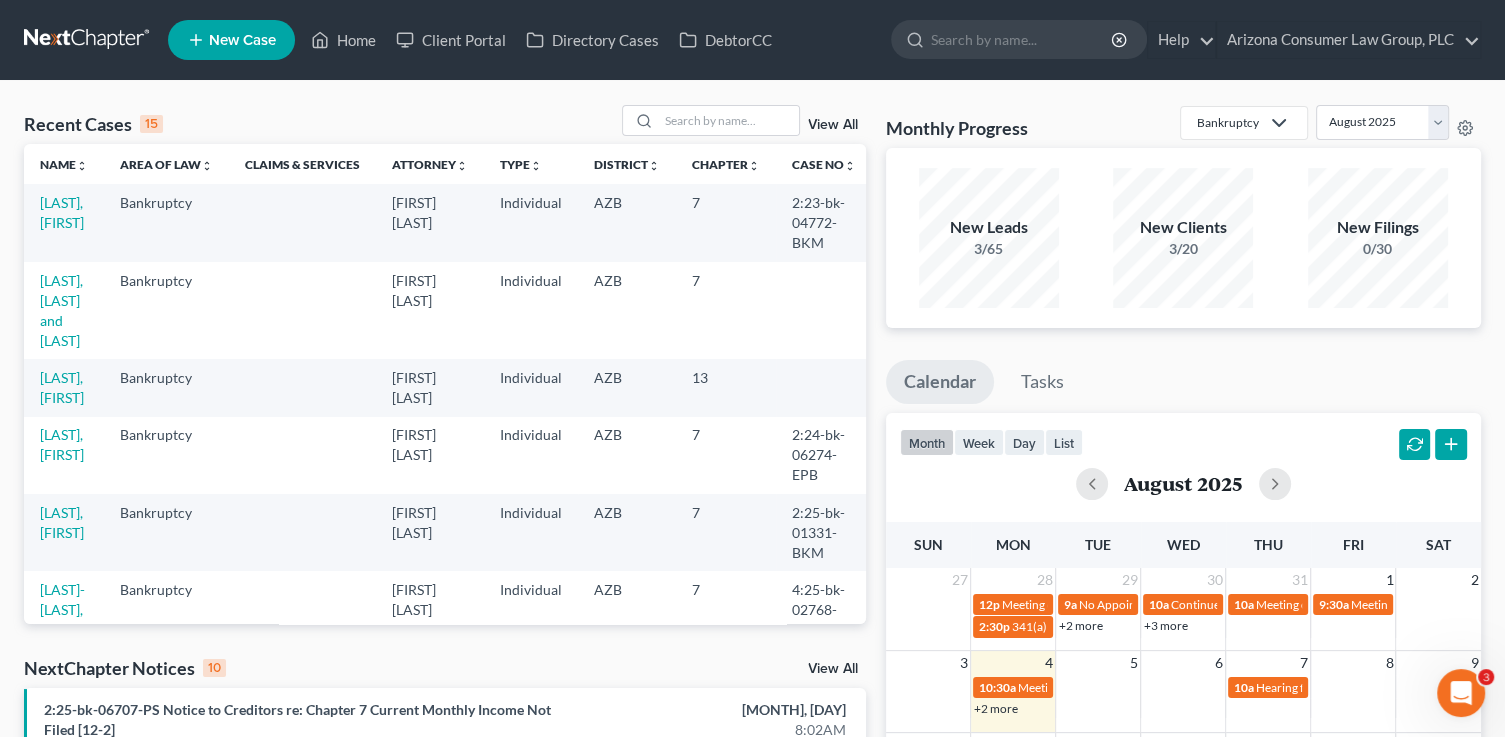 click 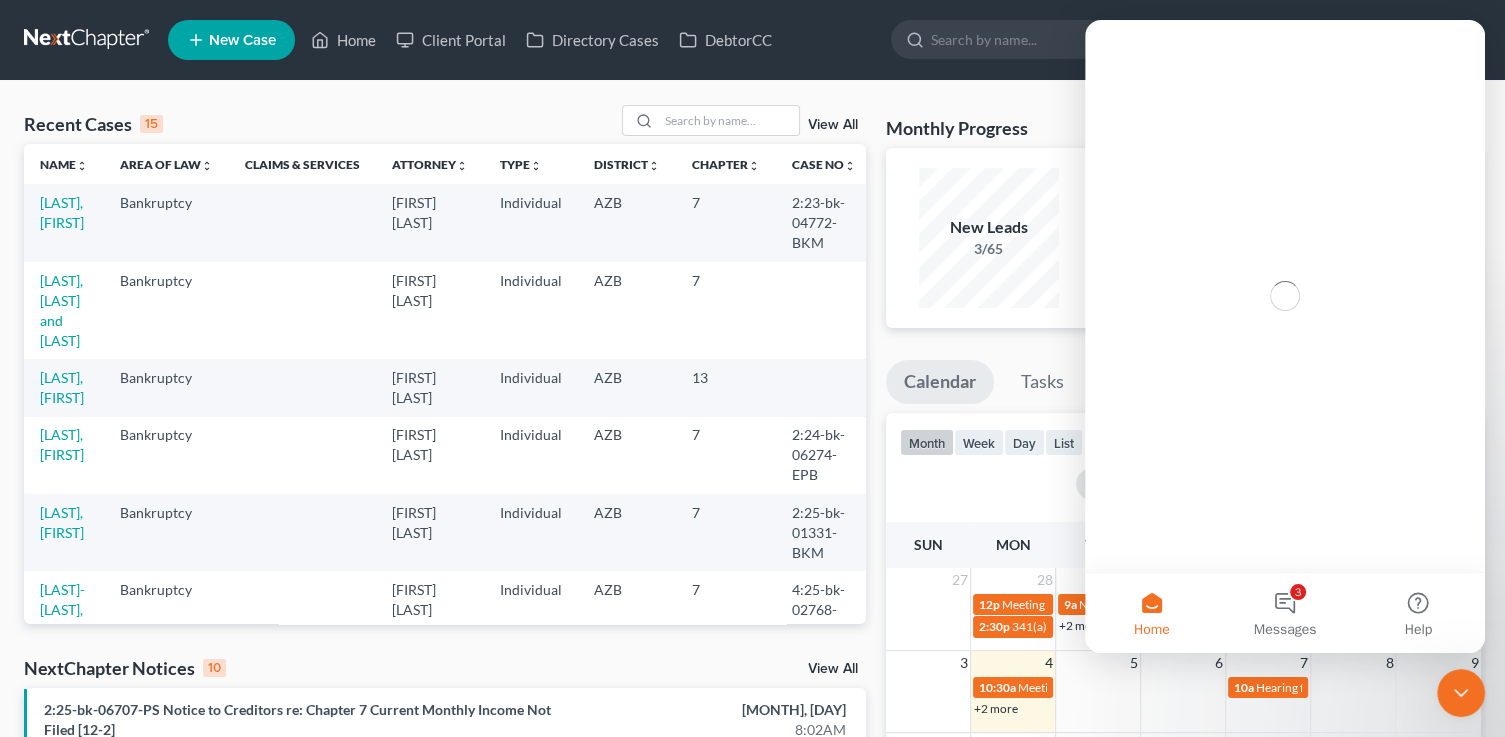 scroll, scrollTop: 0, scrollLeft: 0, axis: both 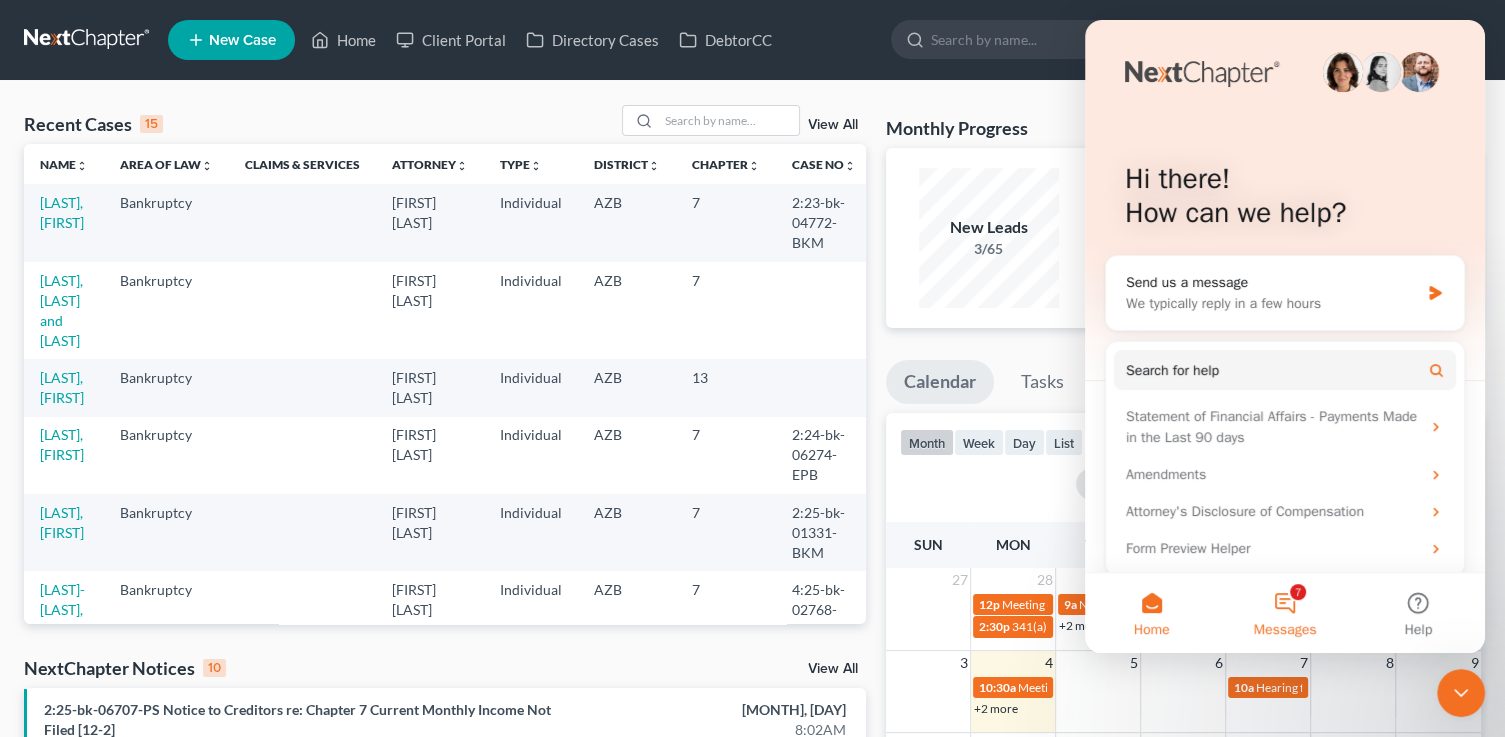 click on "Messages" at bounding box center (1285, 630) 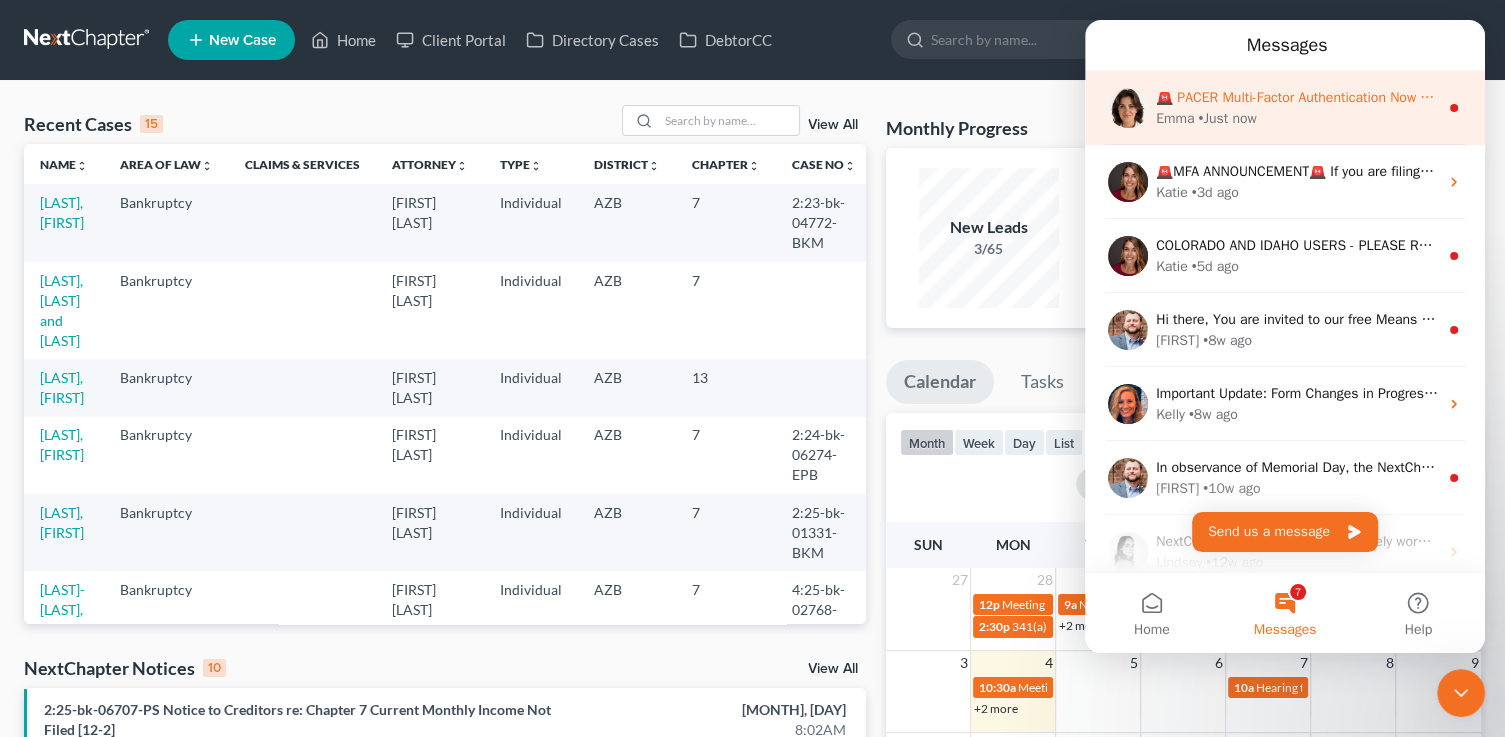 click on "Emma •  Just now" at bounding box center [1297, 118] 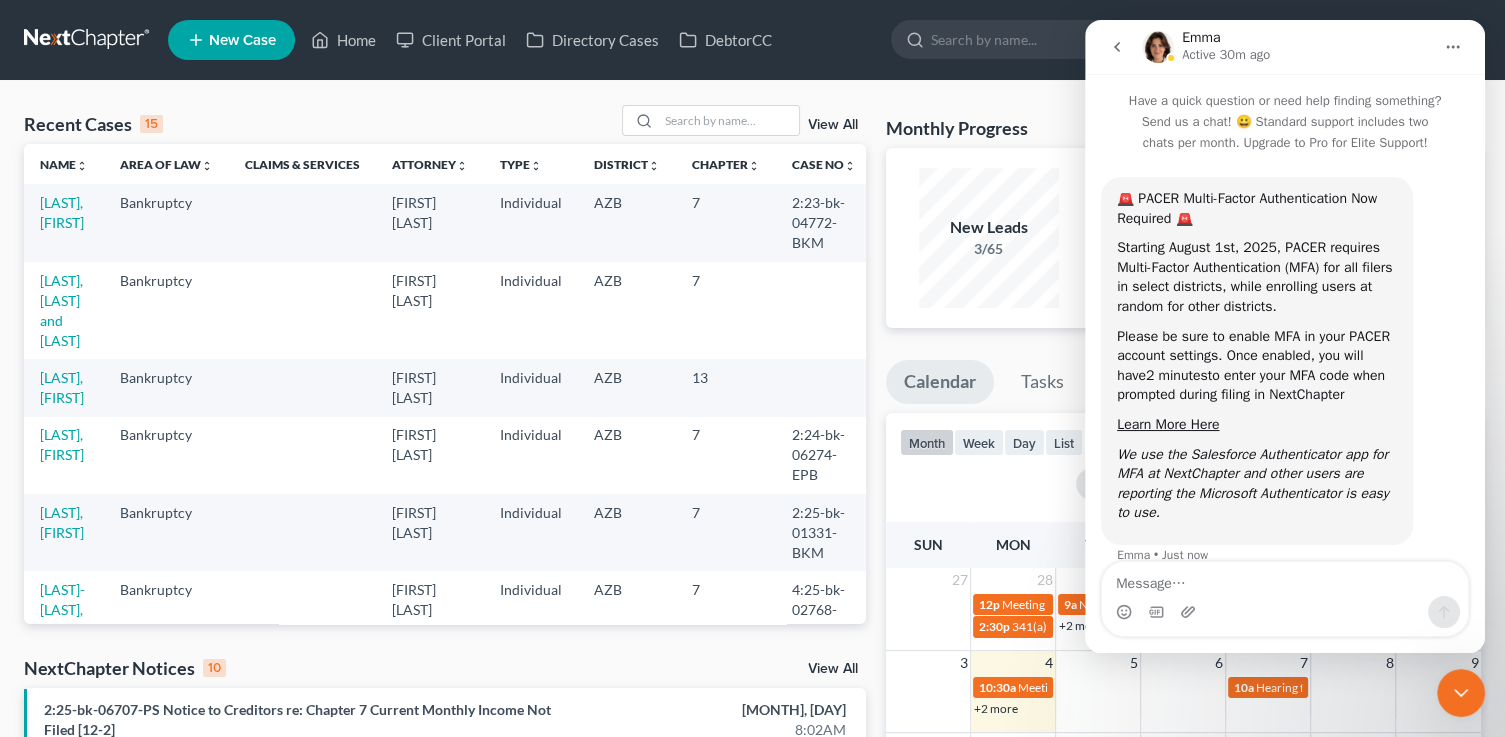 scroll, scrollTop: 44, scrollLeft: 0, axis: vertical 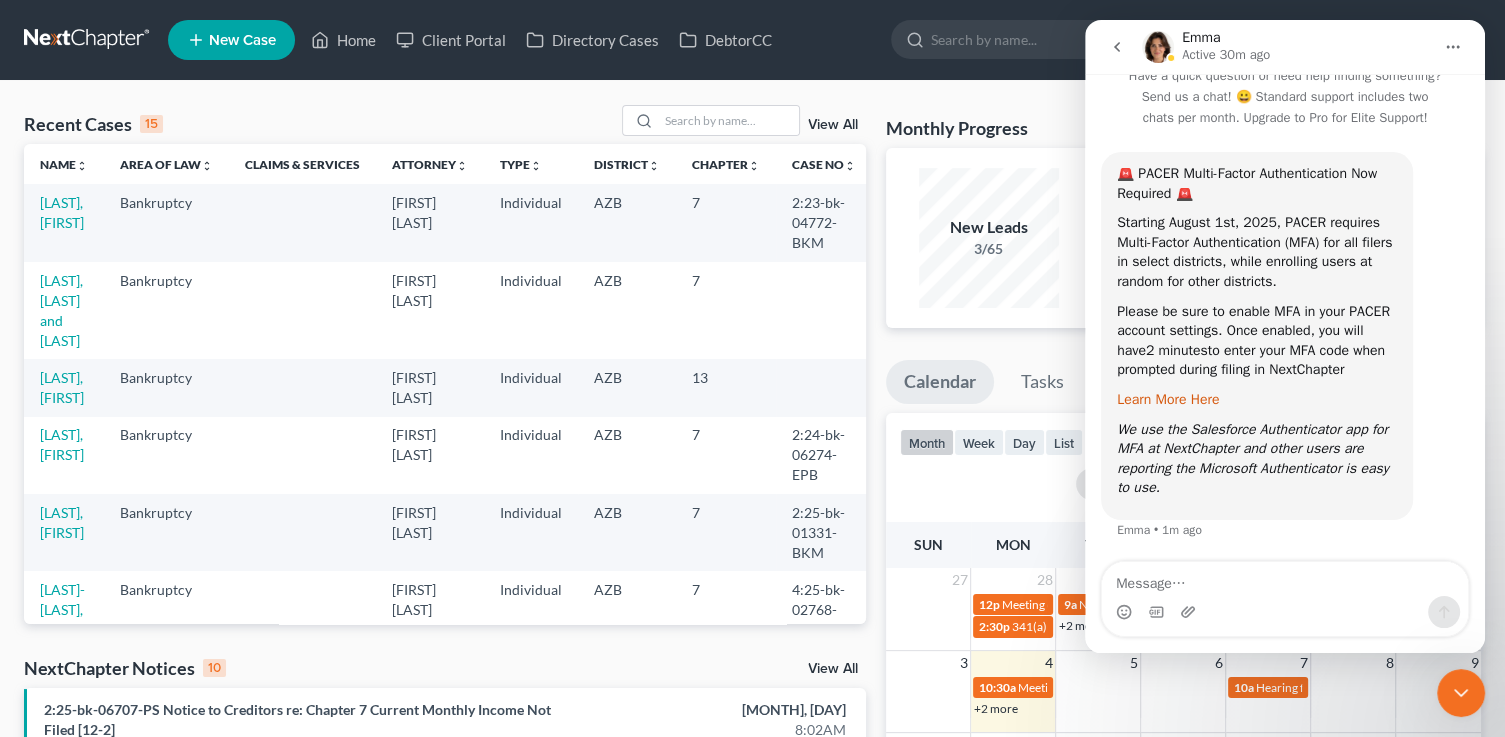 click on "Learn More Here" at bounding box center [1168, 399] 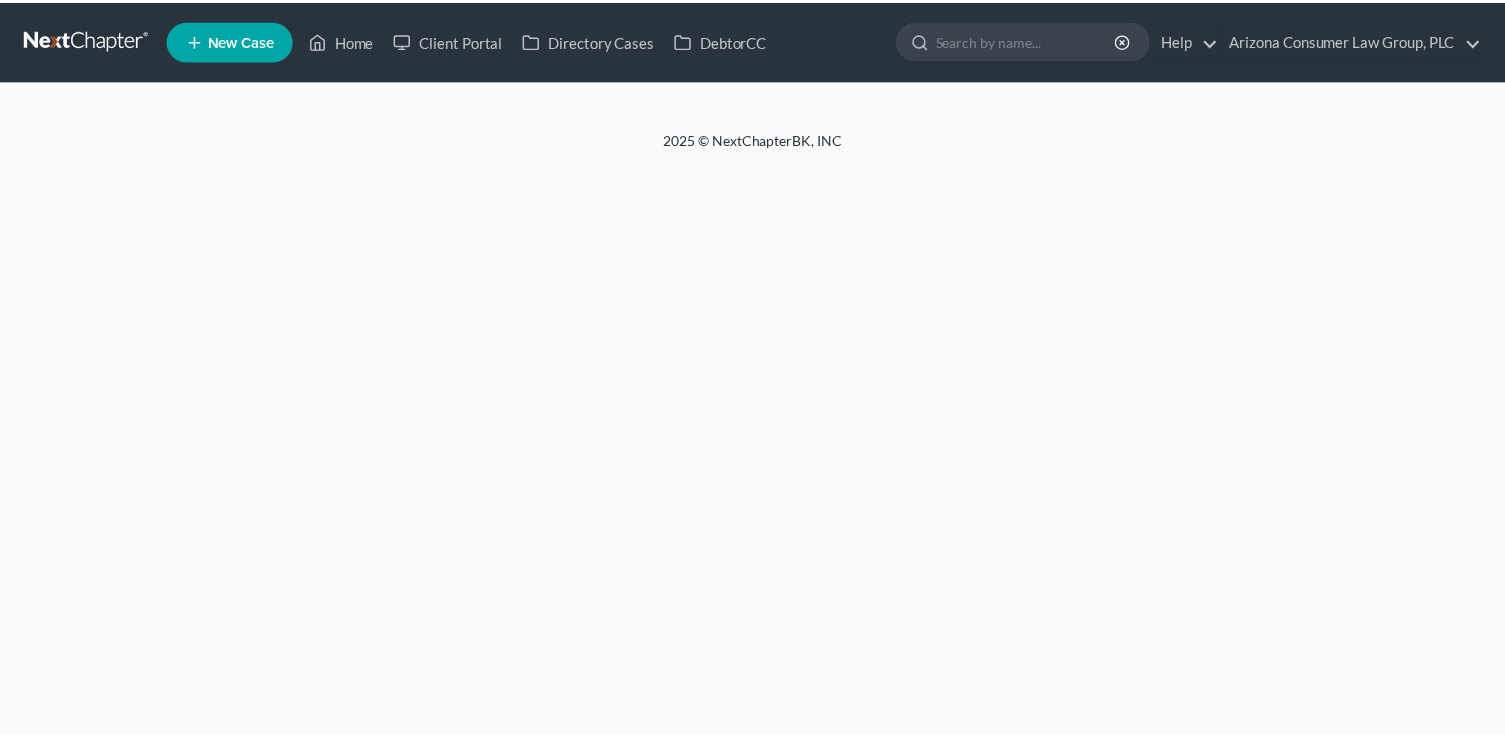 scroll, scrollTop: 0, scrollLeft: 0, axis: both 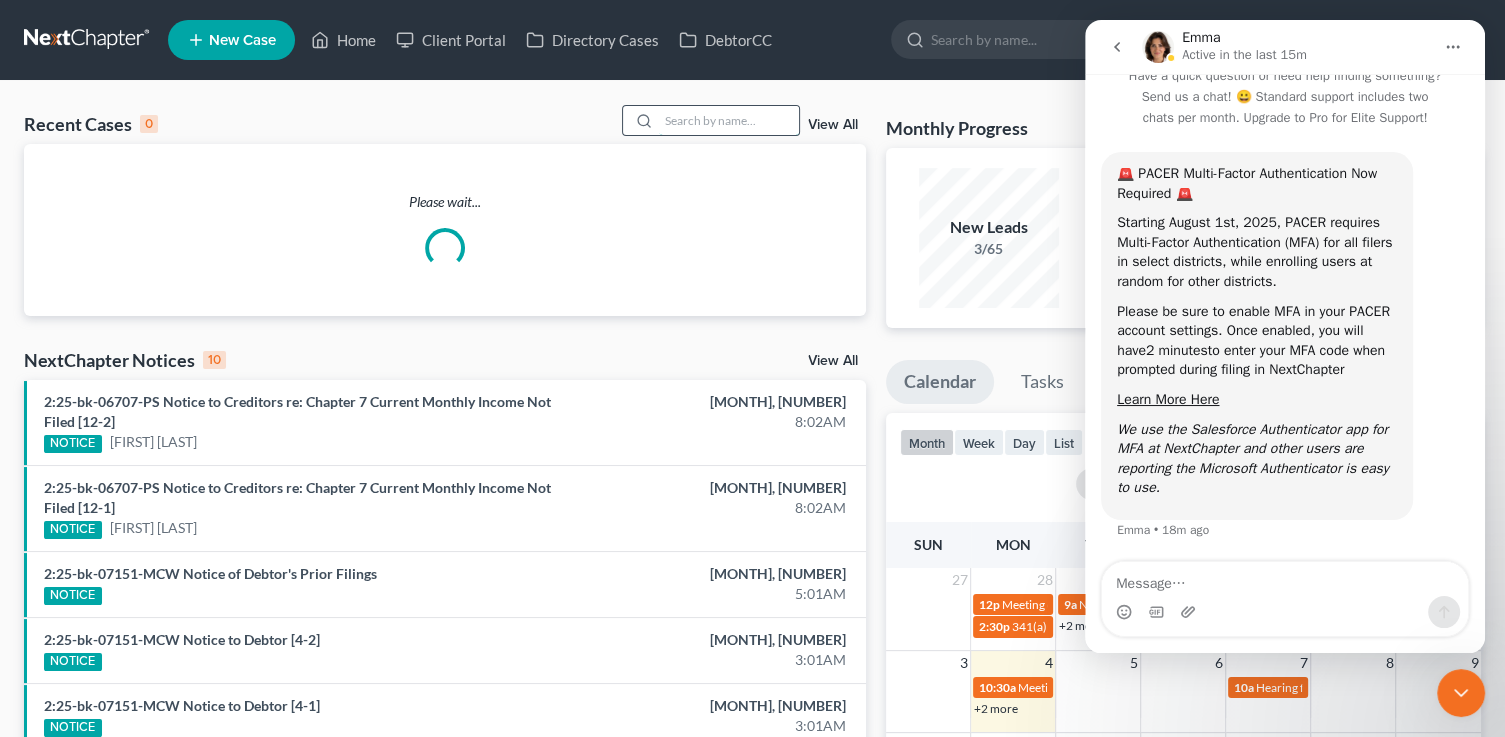 click at bounding box center (729, 120) 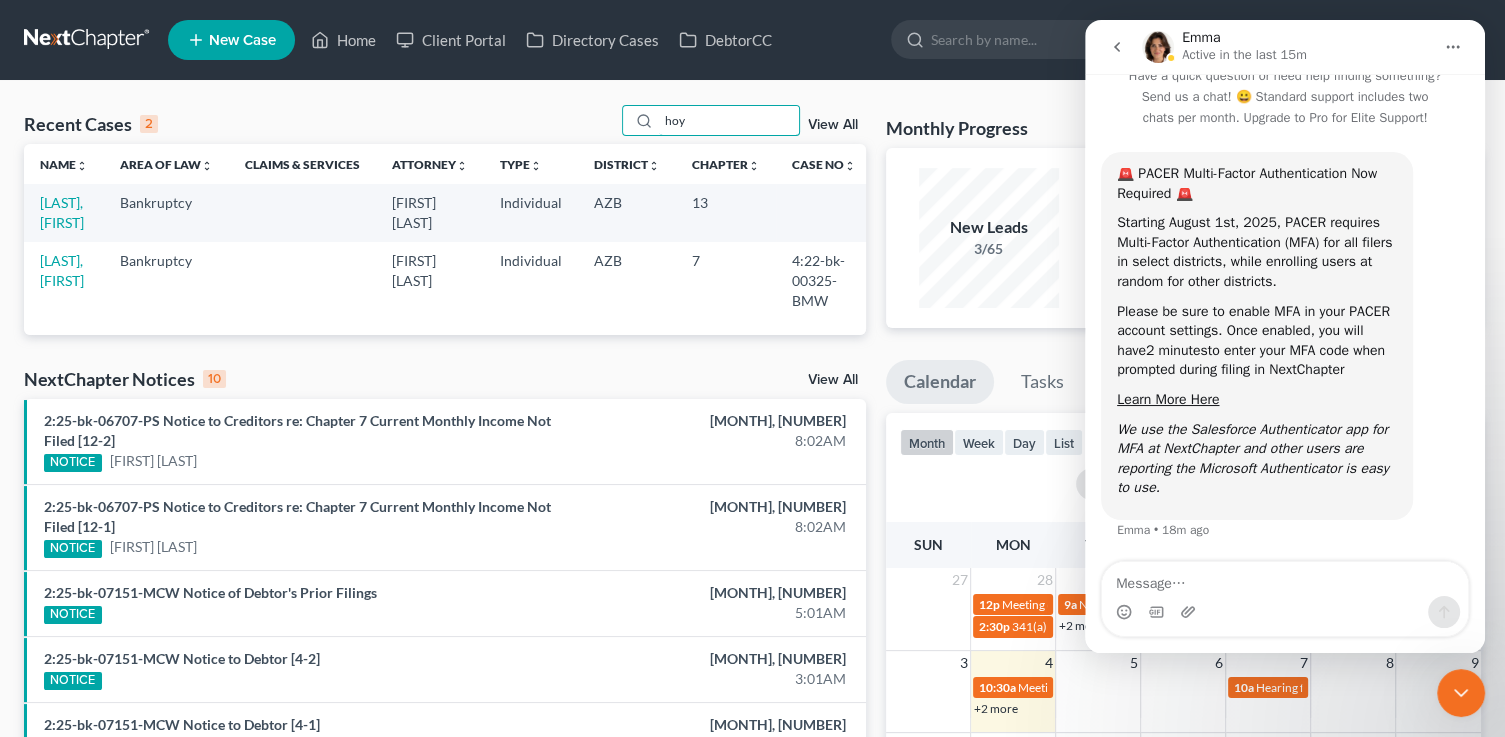 drag, startPoint x: 715, startPoint y: 129, endPoint x: 558, endPoint y: 113, distance: 157.81319 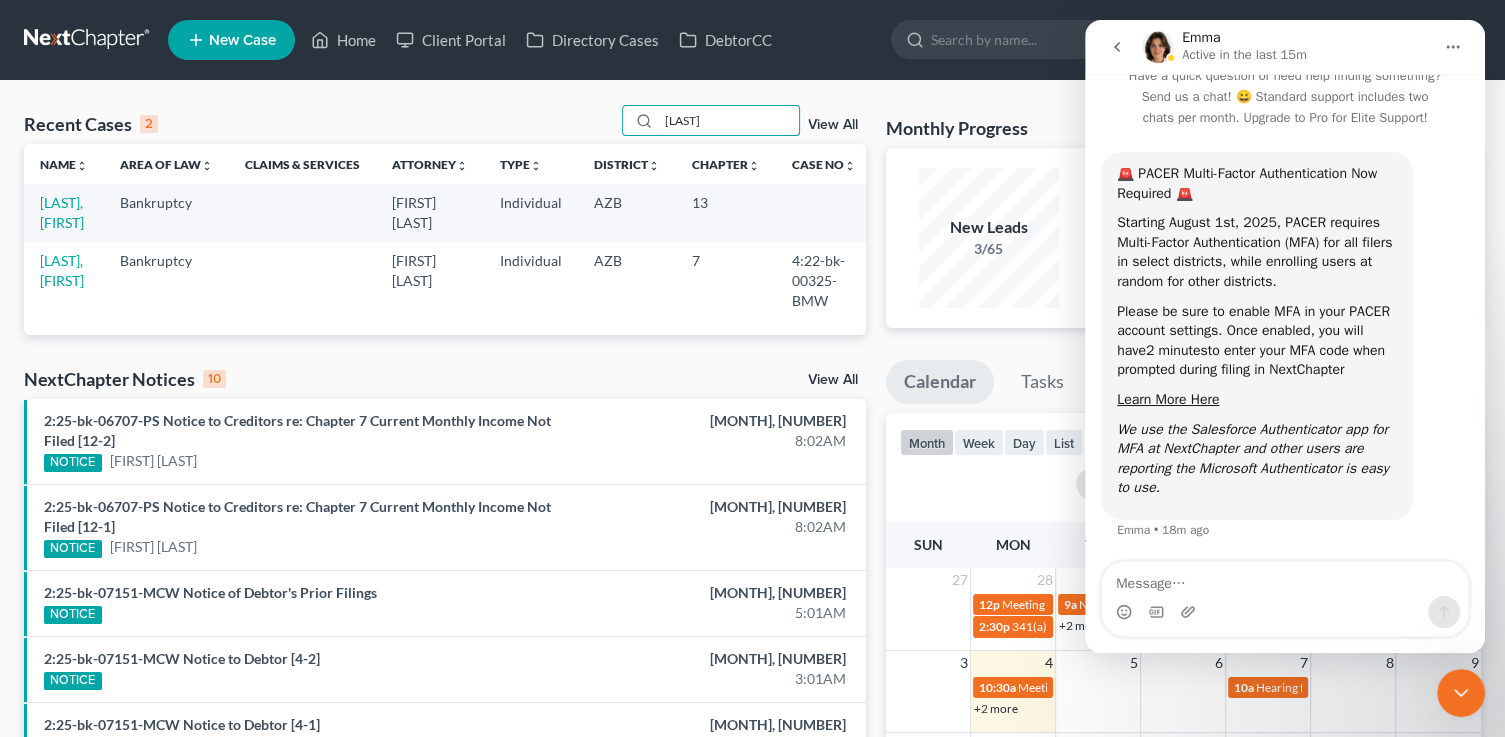 type on "kelsey" 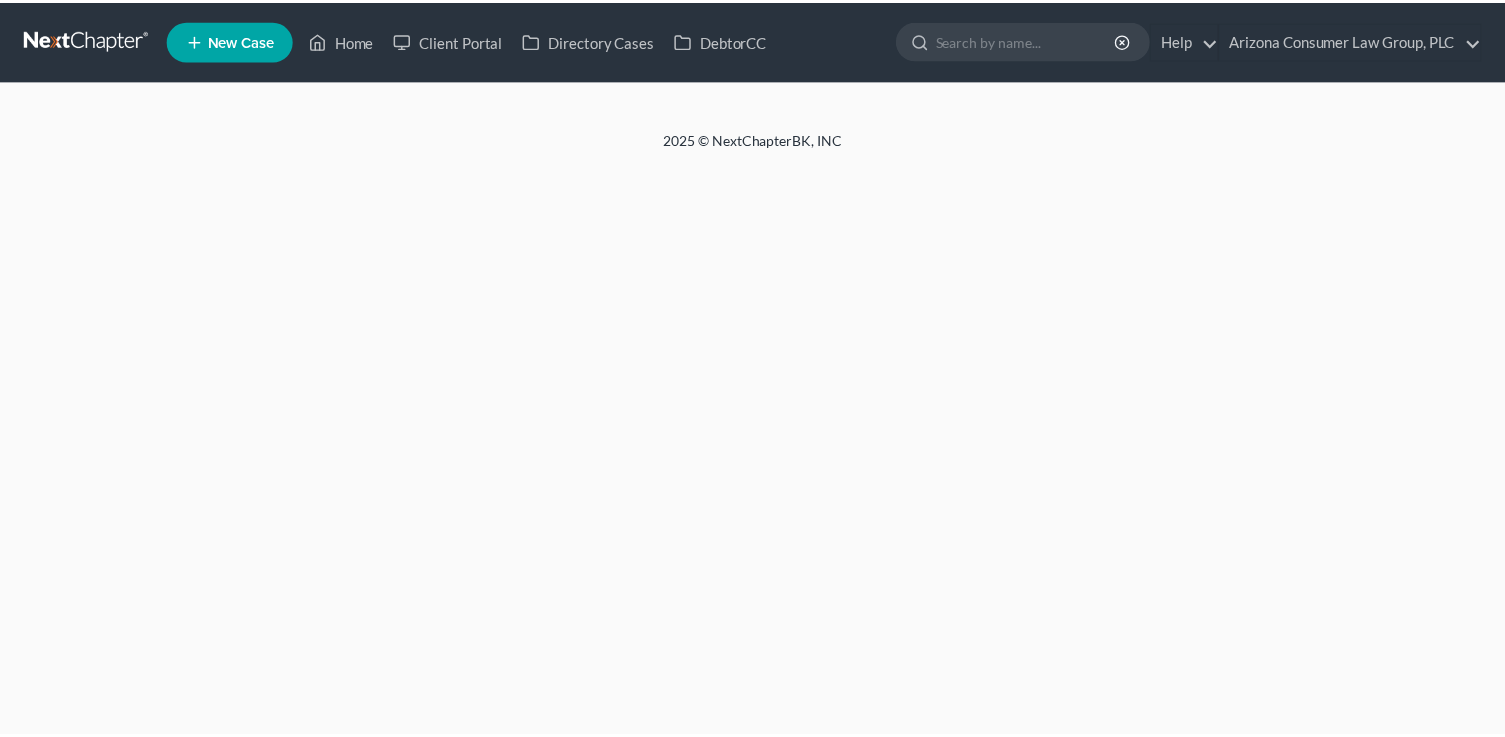 scroll, scrollTop: 0, scrollLeft: 0, axis: both 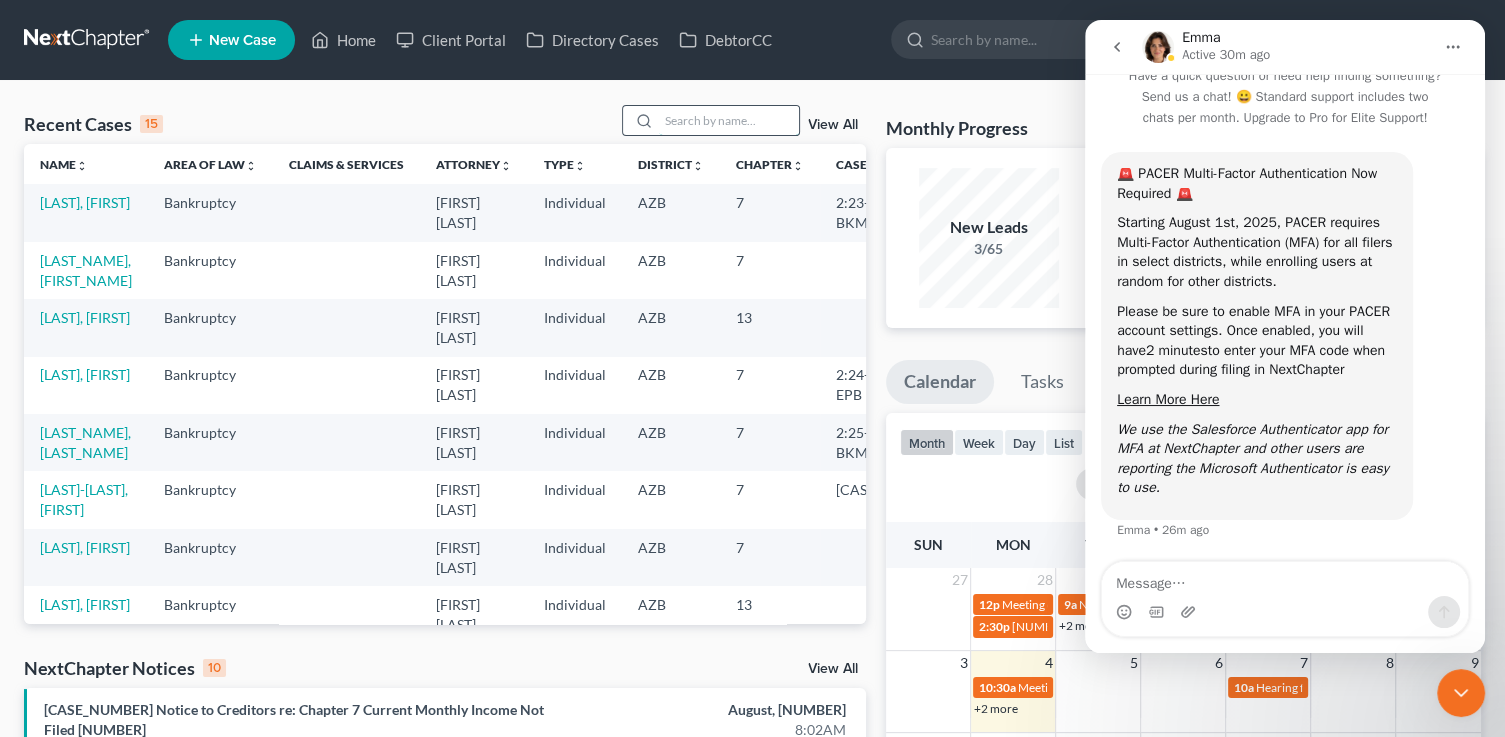 click at bounding box center [729, 120] 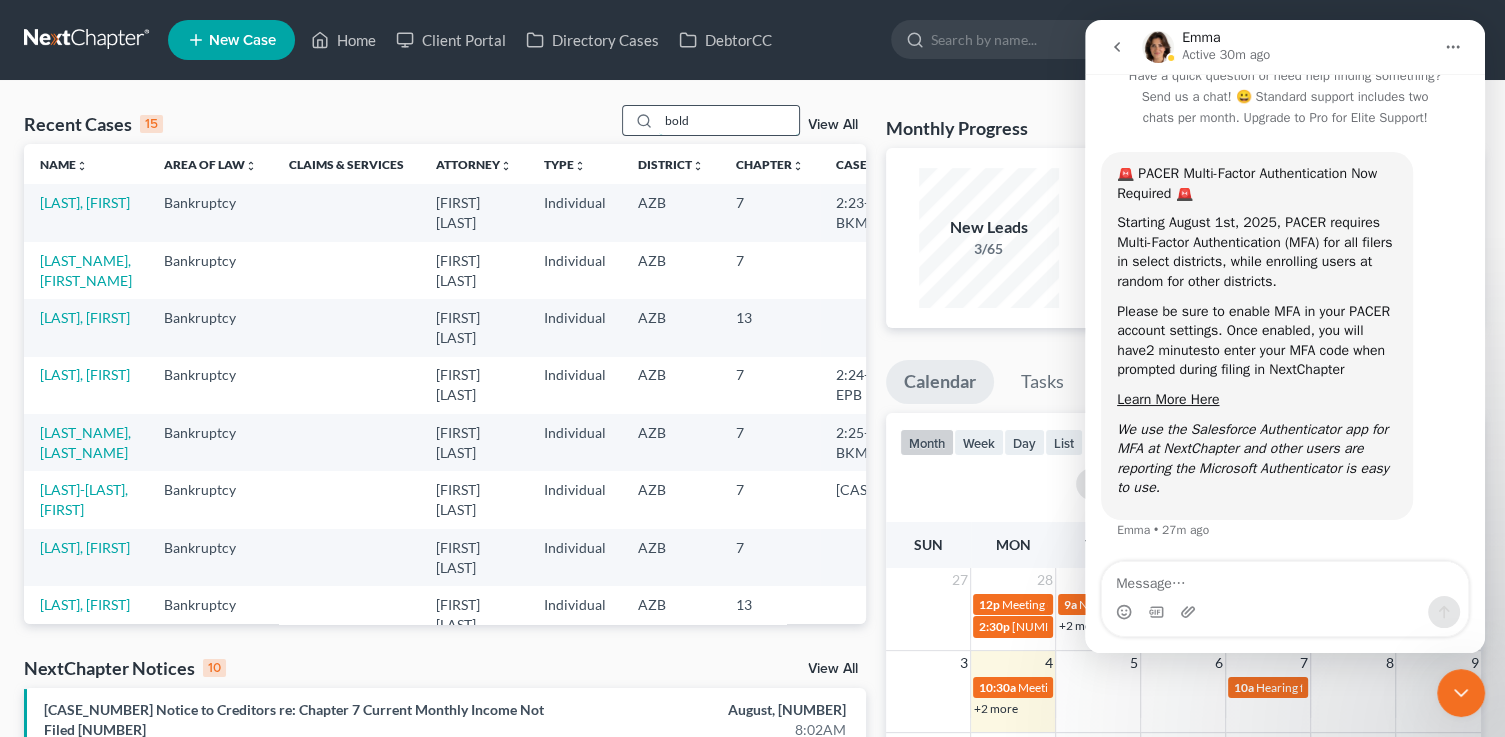 type on "bold" 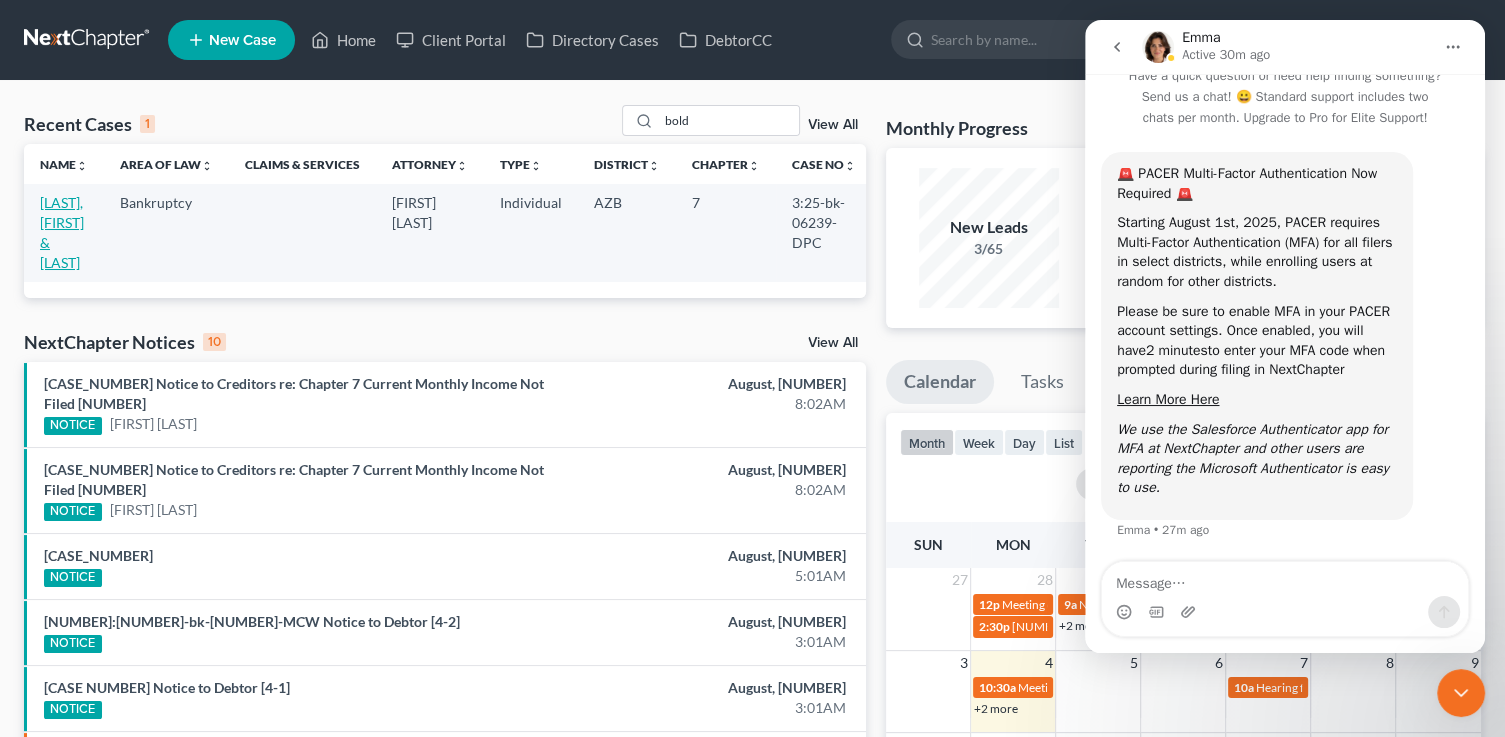 click on "[LAST], [FIRST] & [LAST]" at bounding box center [62, 232] 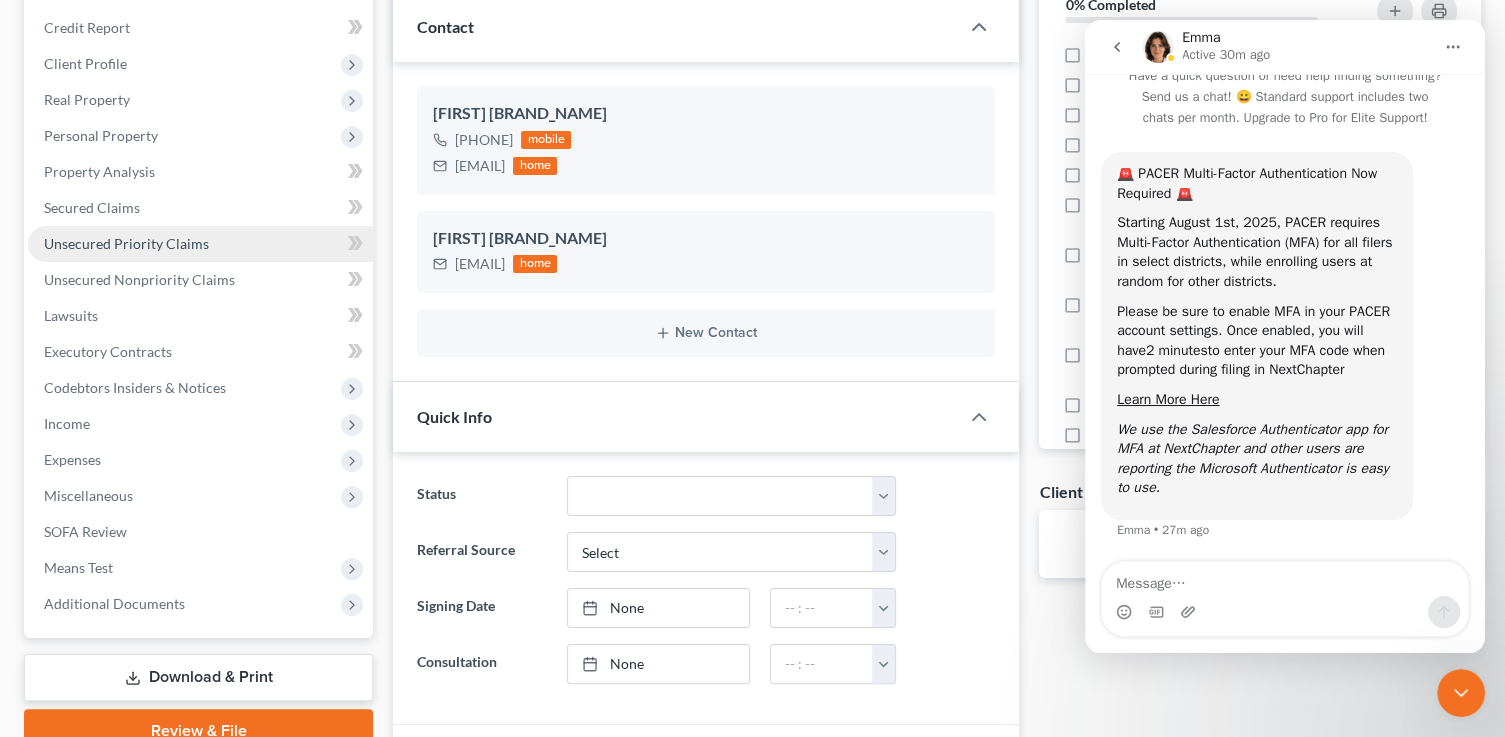scroll, scrollTop: 296, scrollLeft: 0, axis: vertical 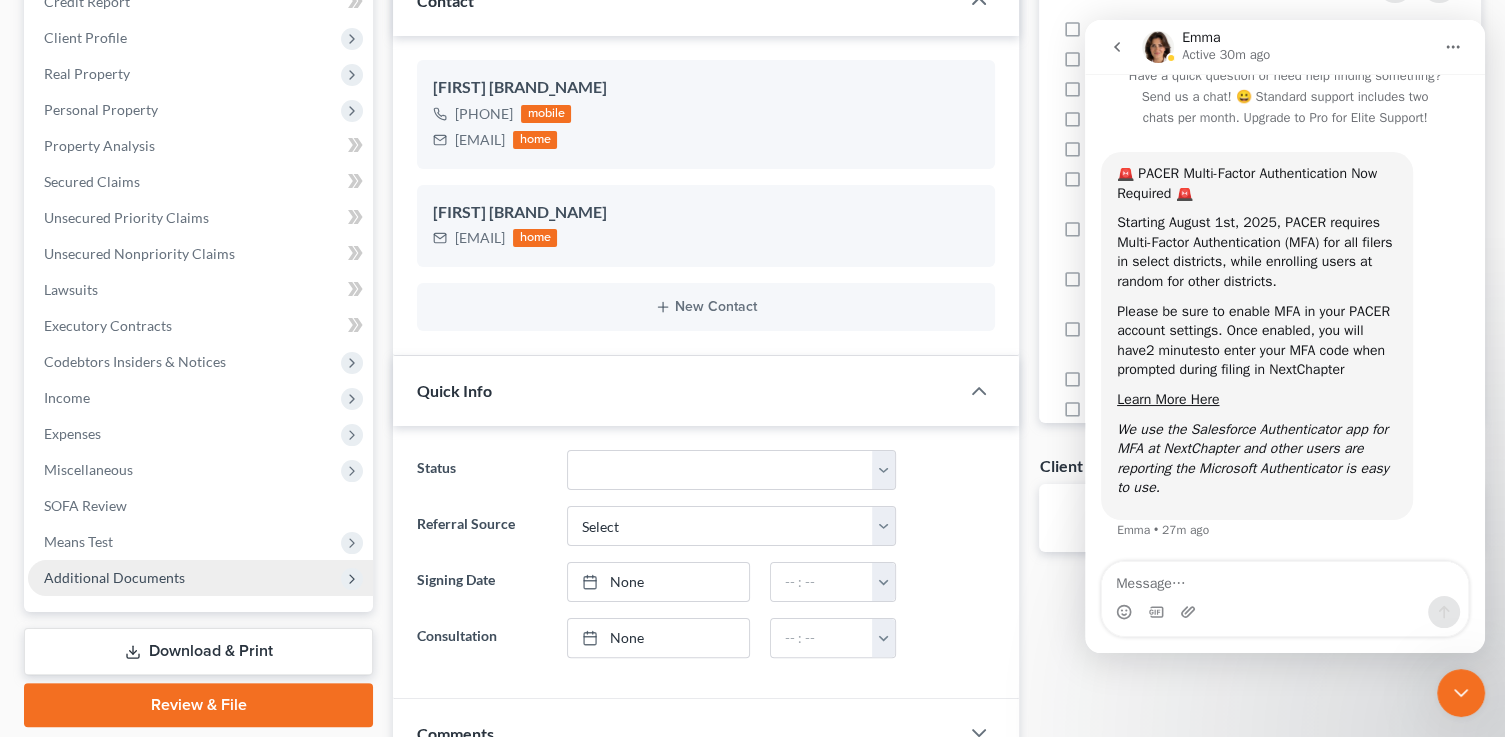 click on "Additional Documents" at bounding box center (114, 577) 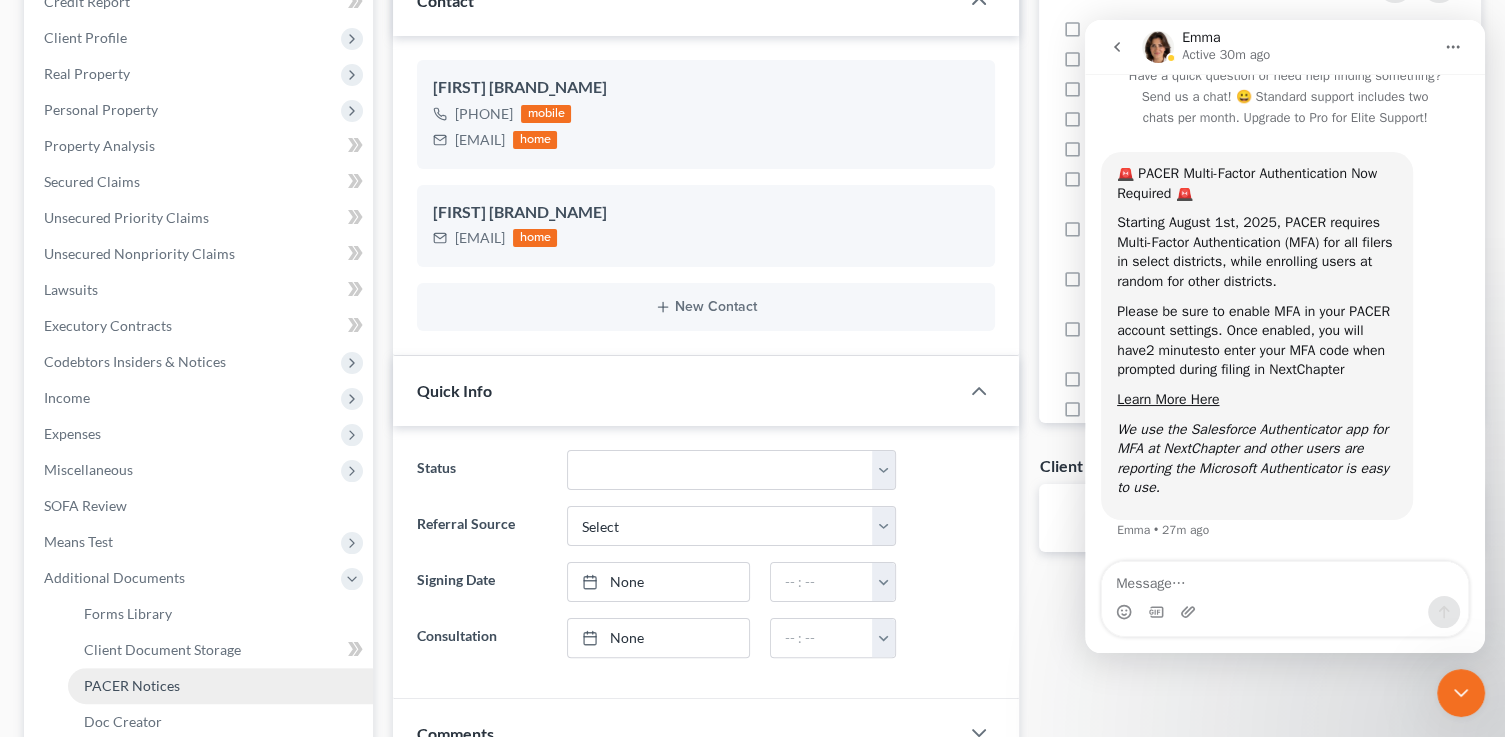 click on "PACER Notices" at bounding box center [220, 686] 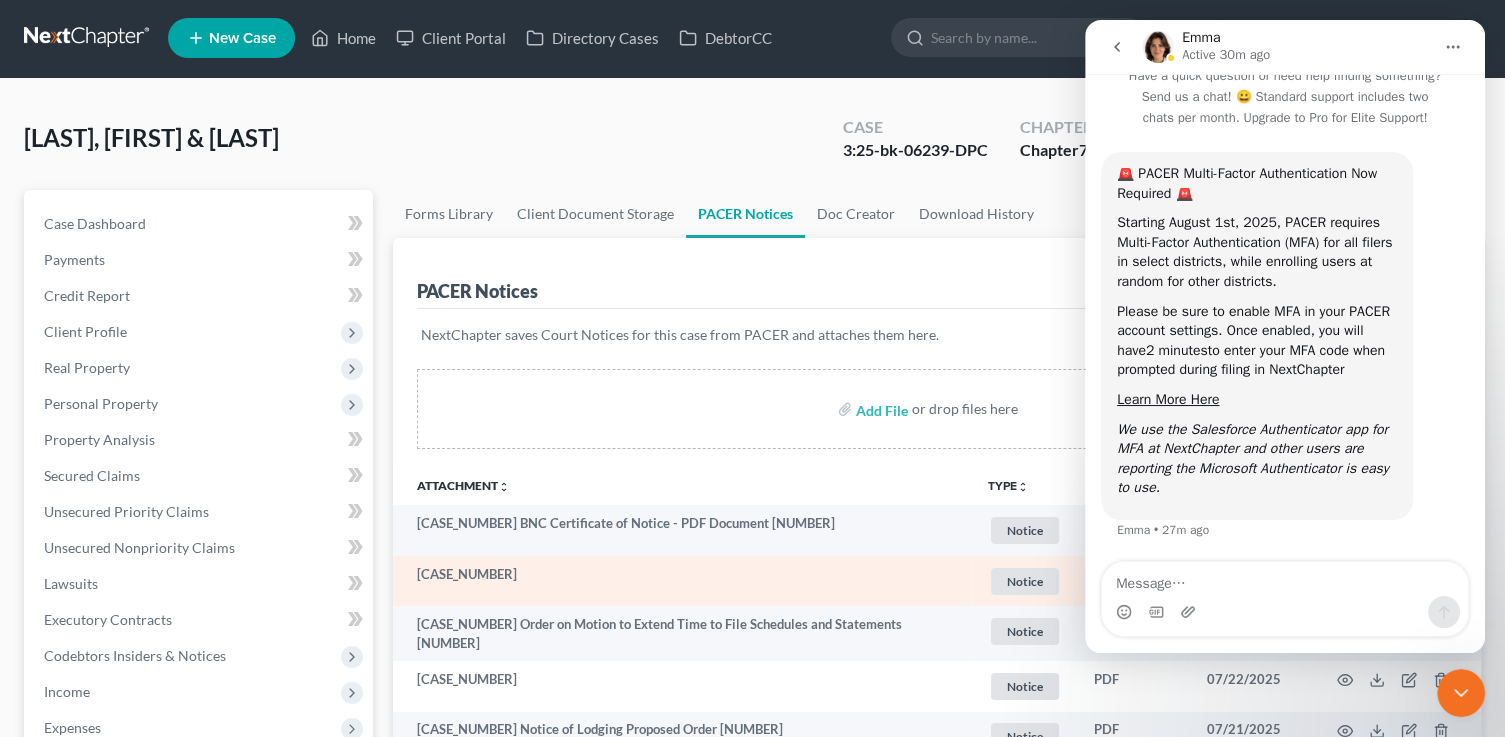scroll, scrollTop: 0, scrollLeft: 0, axis: both 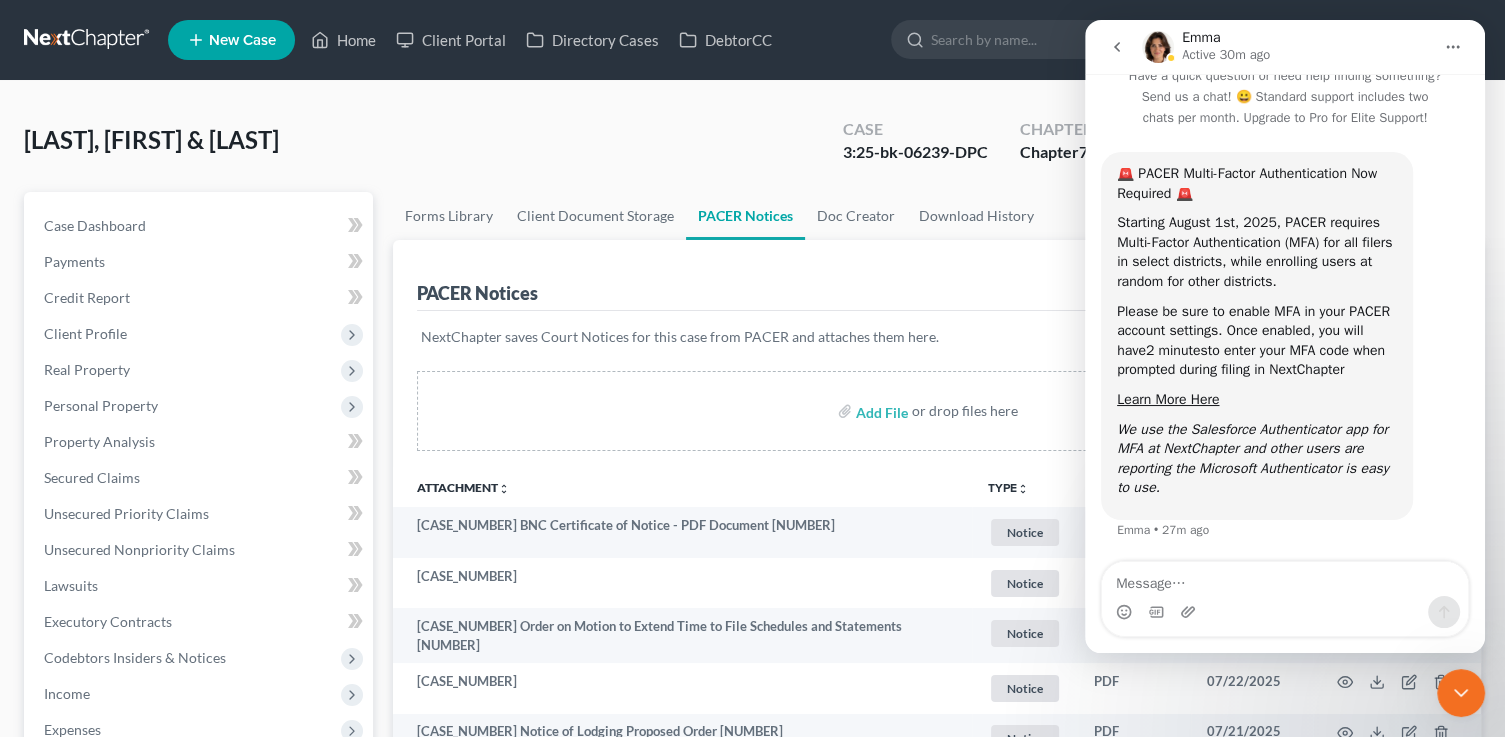 click 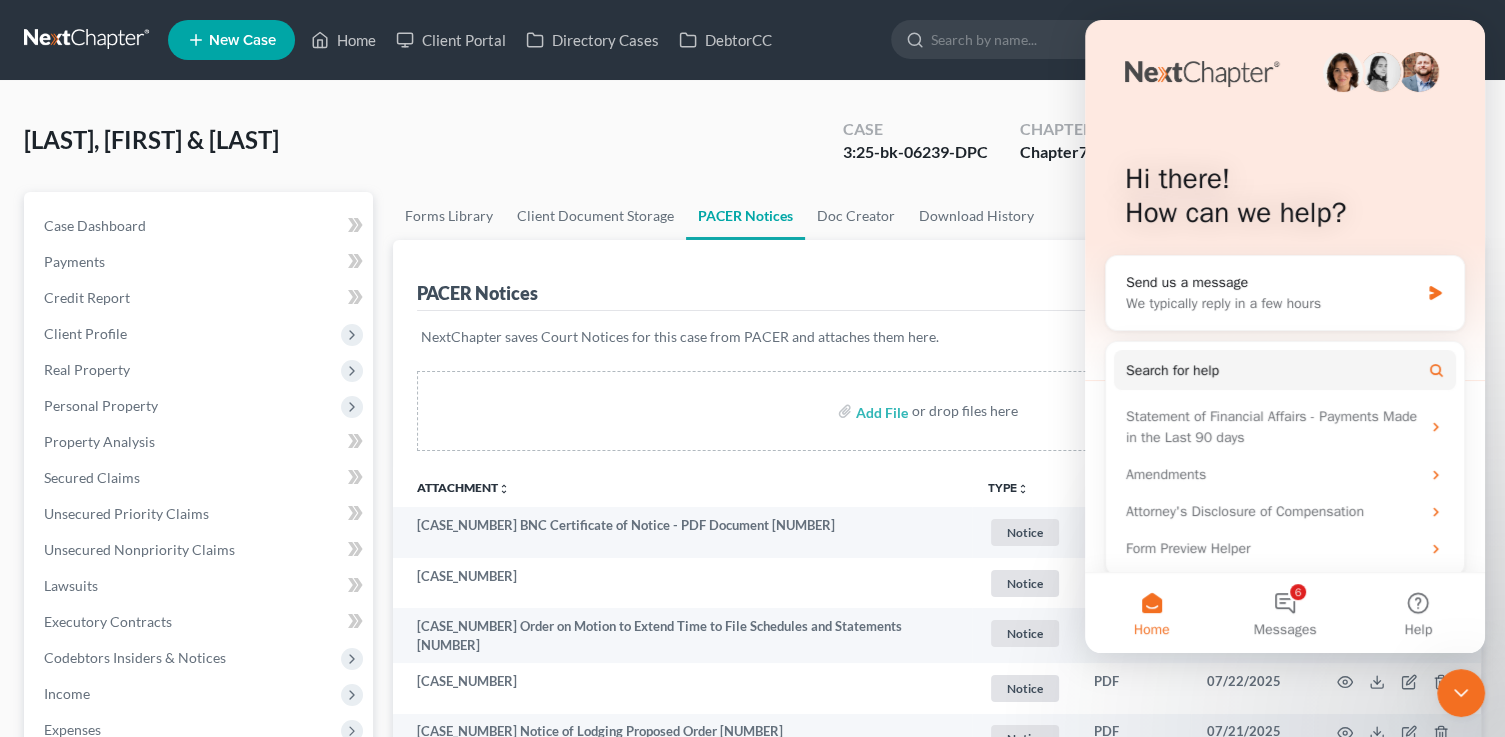 click 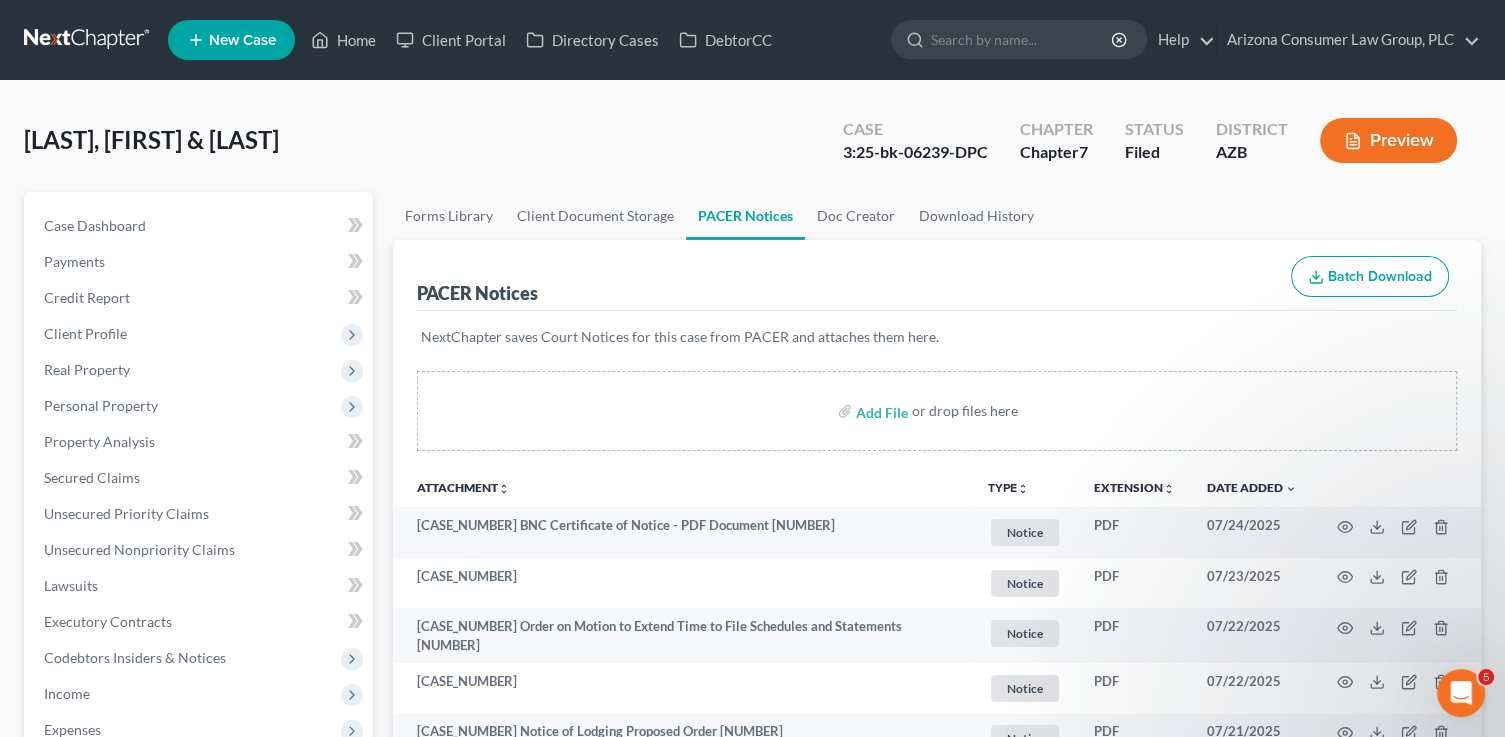 scroll, scrollTop: 0, scrollLeft: 0, axis: both 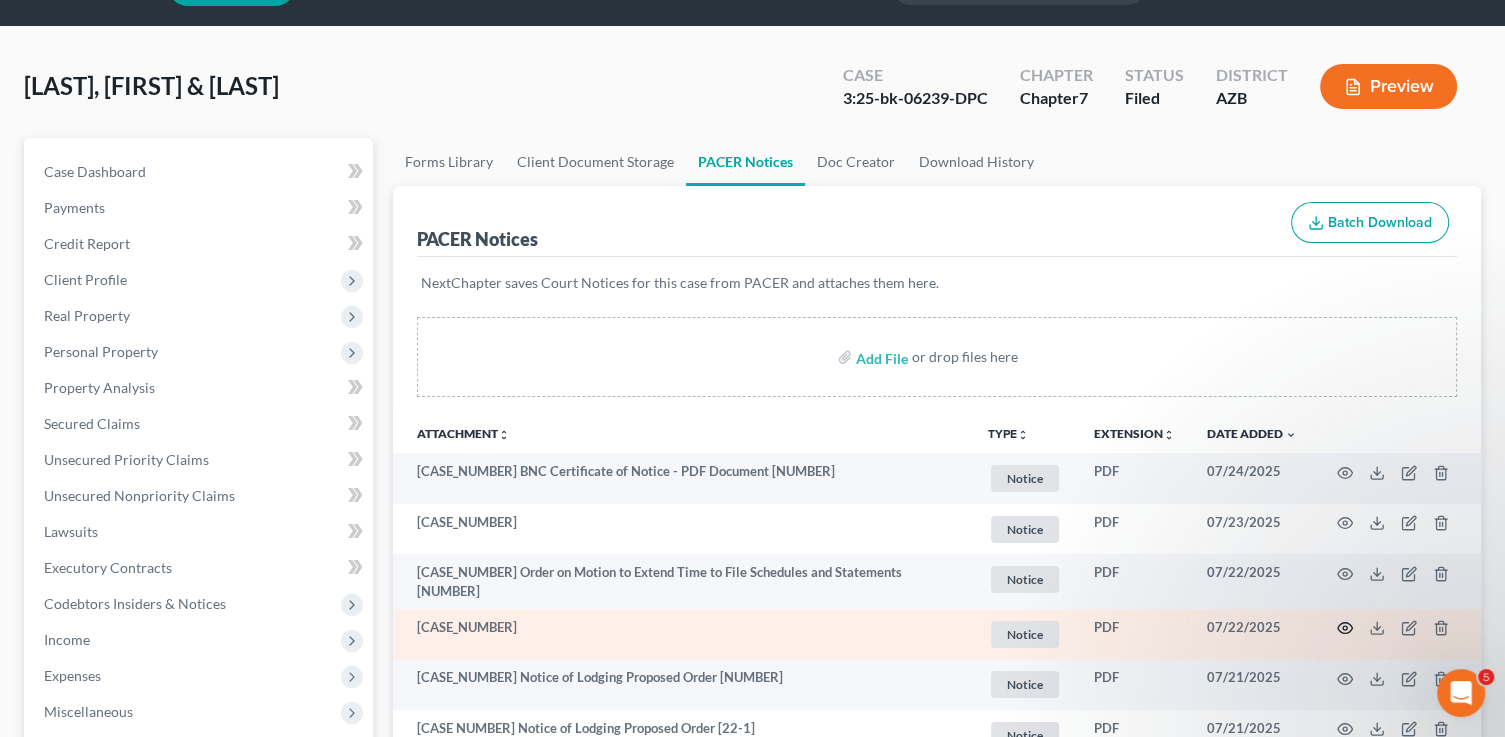 click 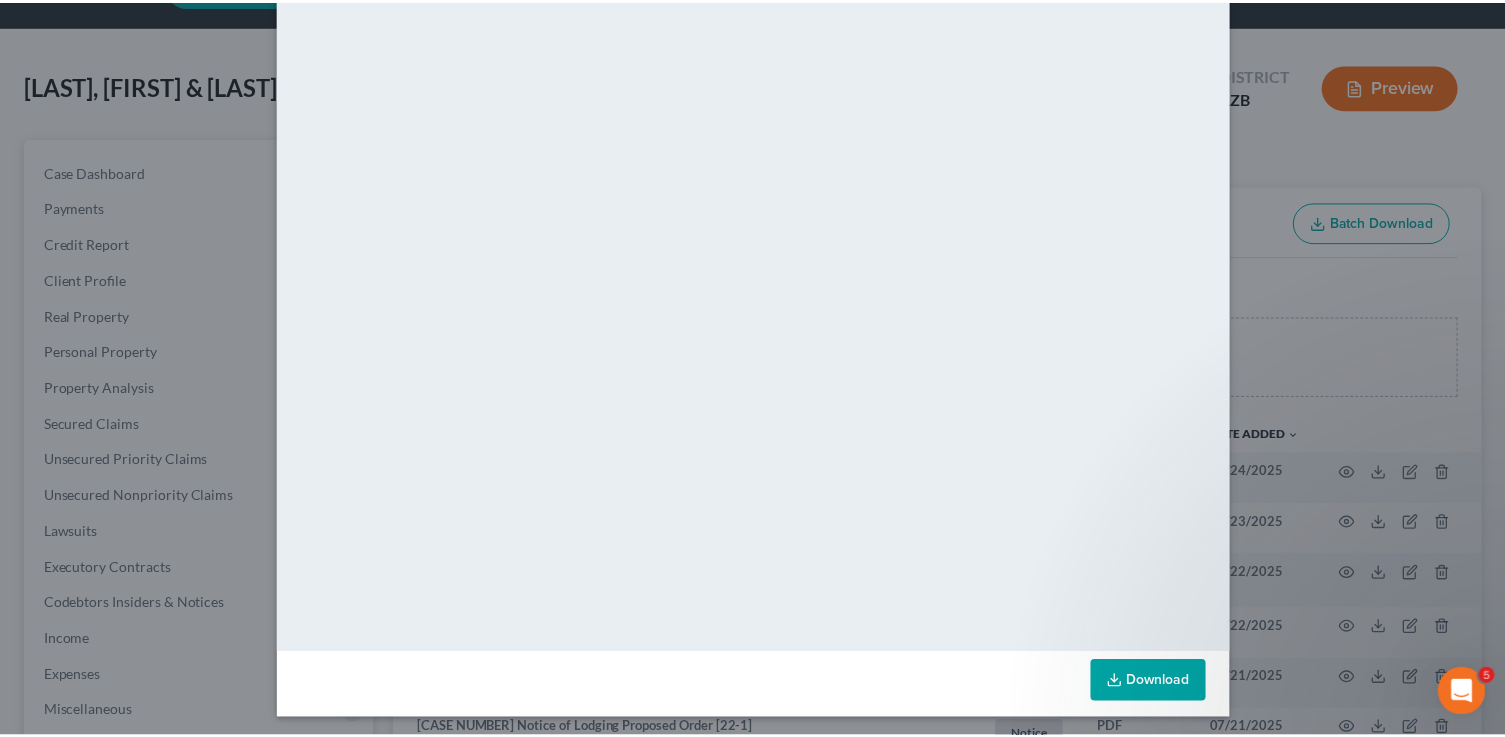 scroll, scrollTop: 128, scrollLeft: 0, axis: vertical 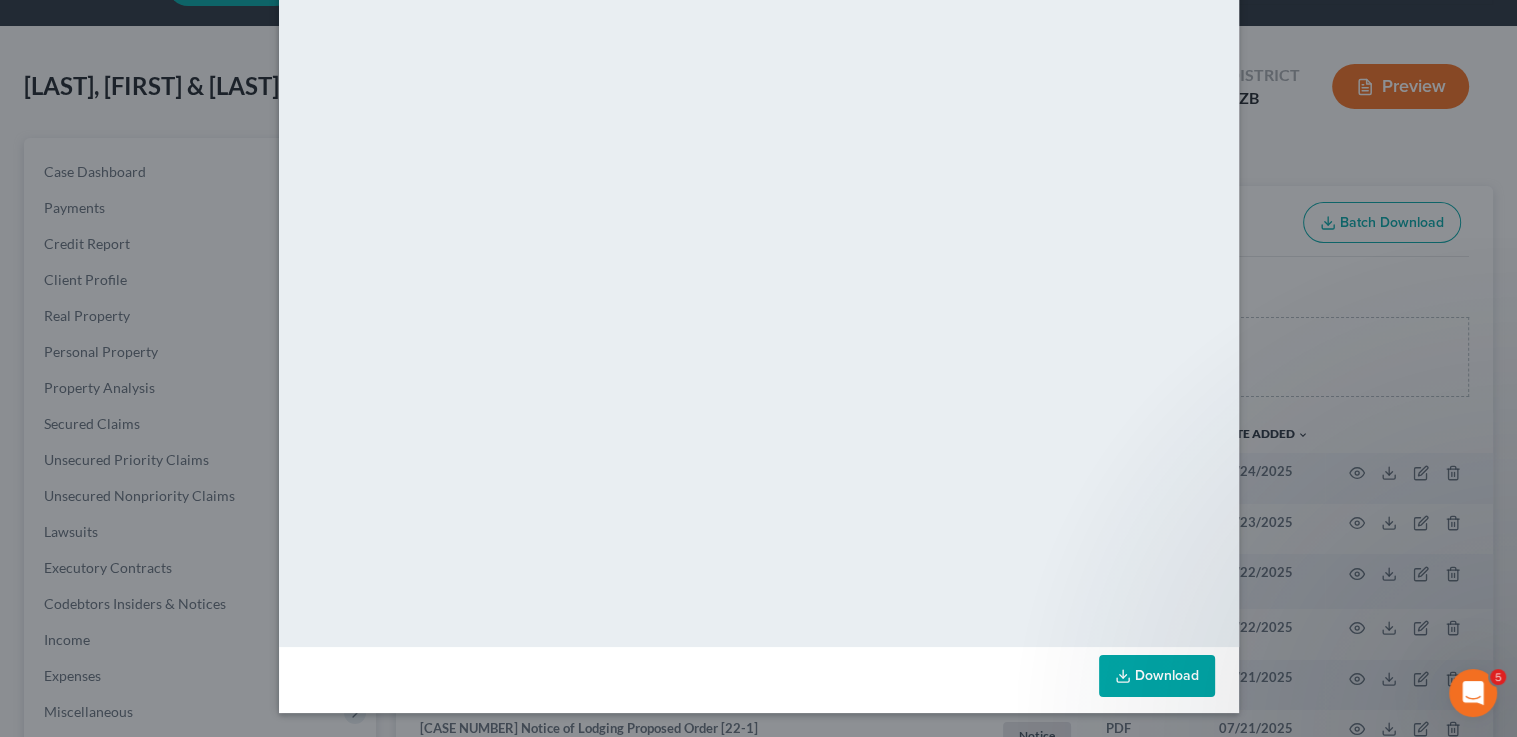 click on "Attachment Preview: 3:25-bk-06239-DPC Order on Motion to Extend Time to File Schedules and Statements [23-1] 07/22/2025 ×
Download" at bounding box center [758, 368] 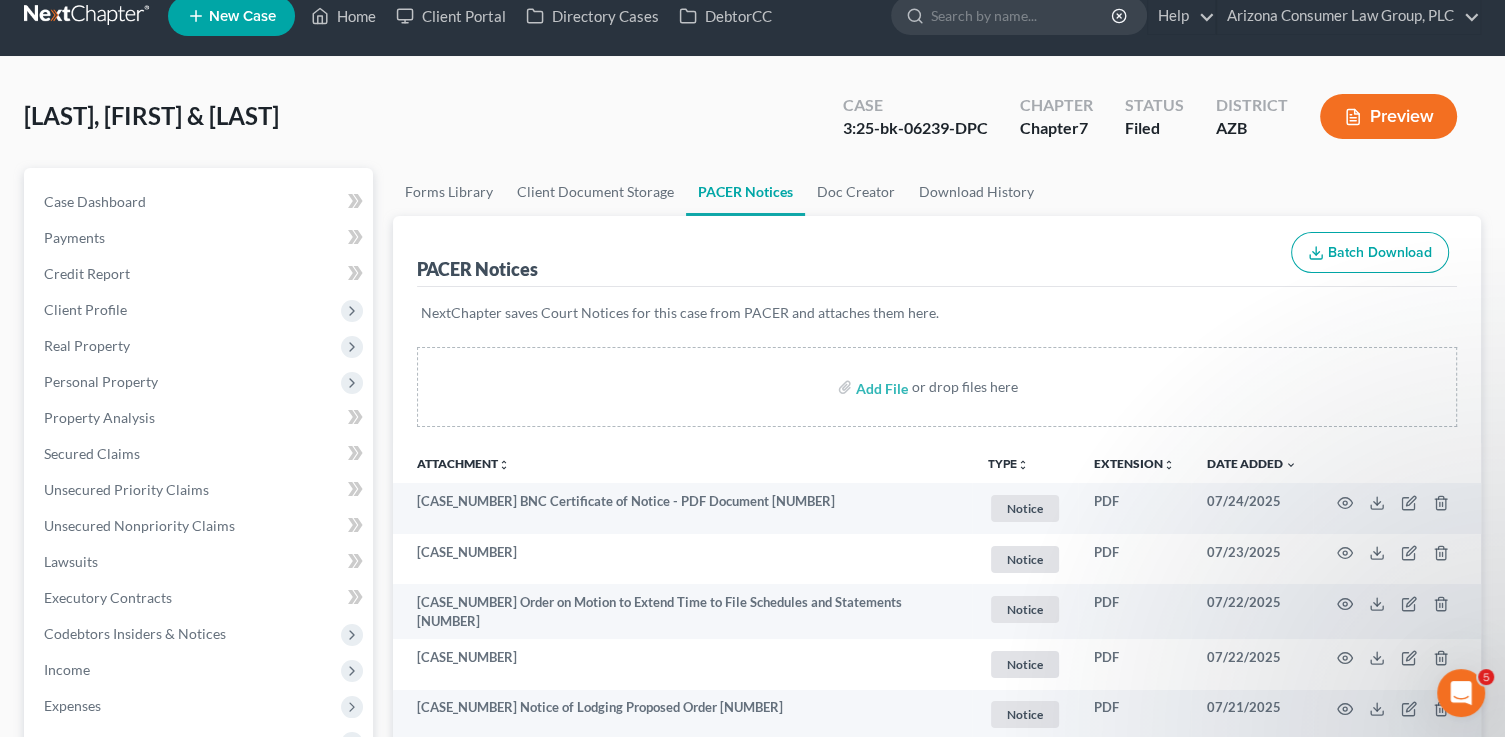 scroll, scrollTop: 0, scrollLeft: 0, axis: both 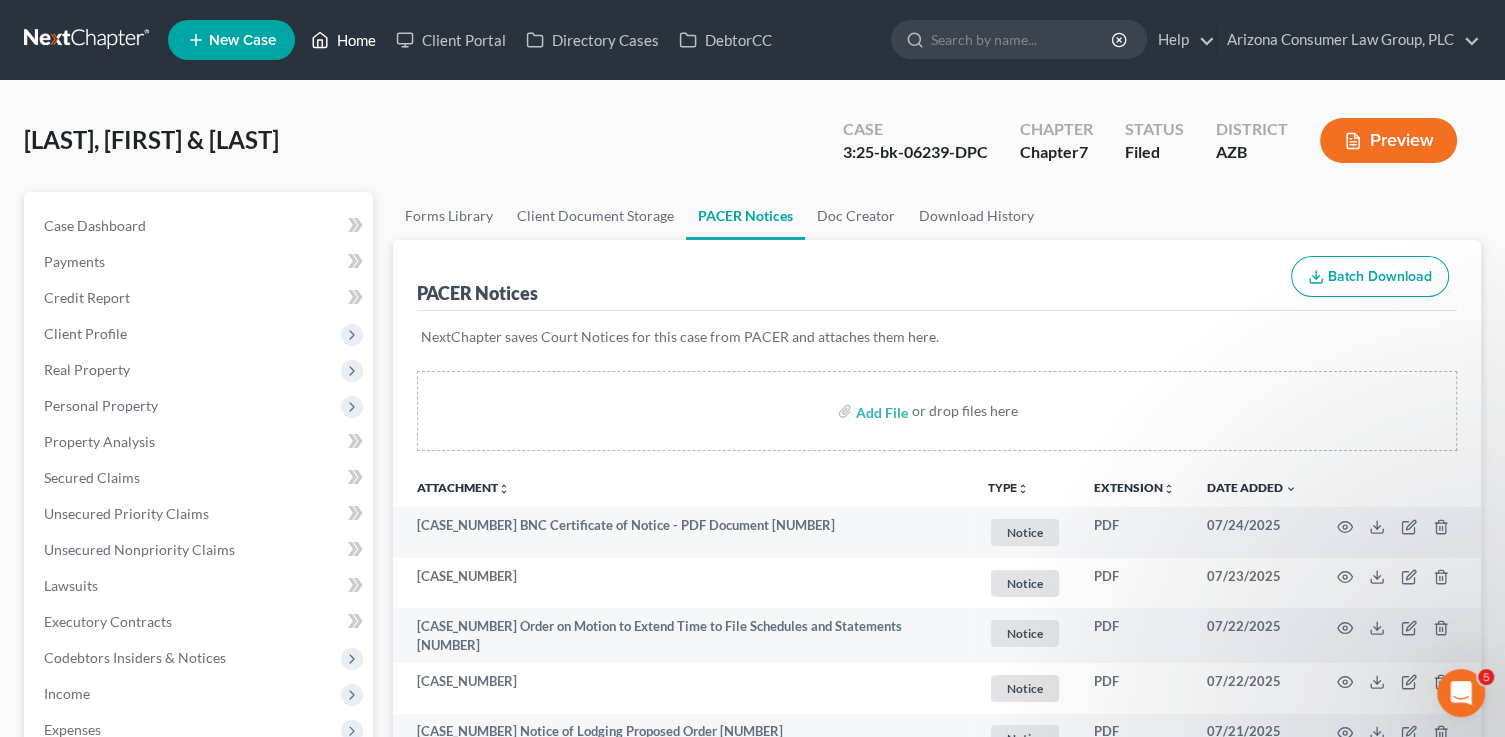 click on "Home" at bounding box center (343, 40) 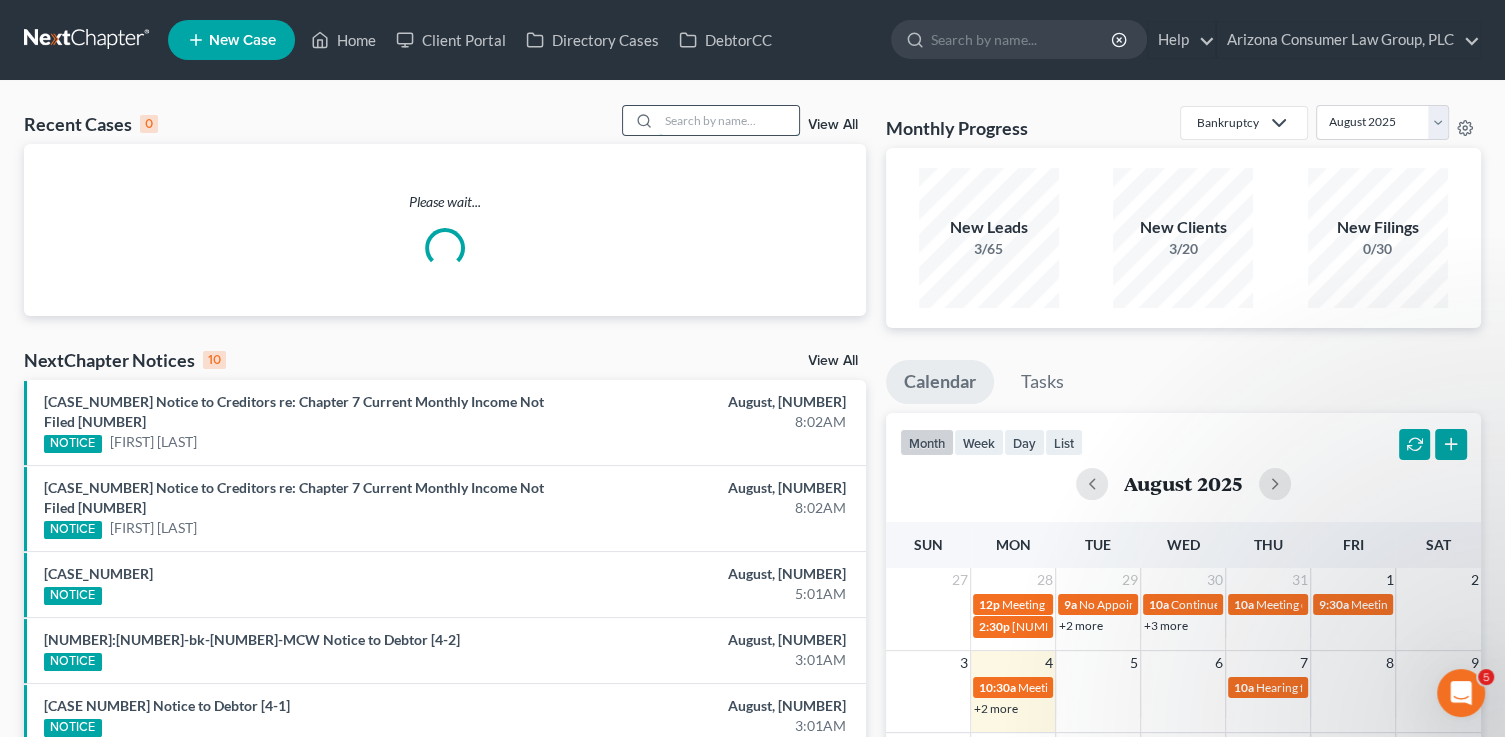 click at bounding box center (729, 120) 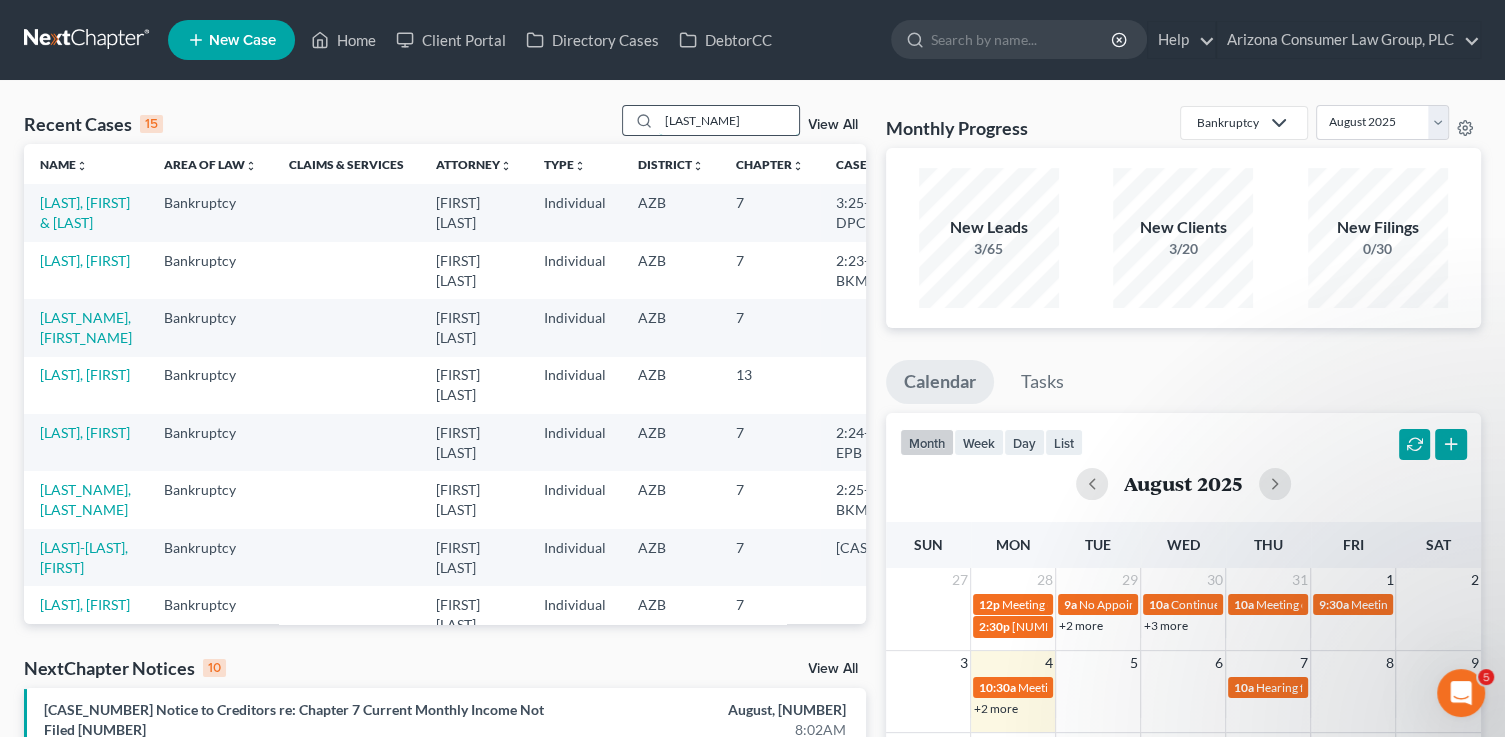 type on "westman" 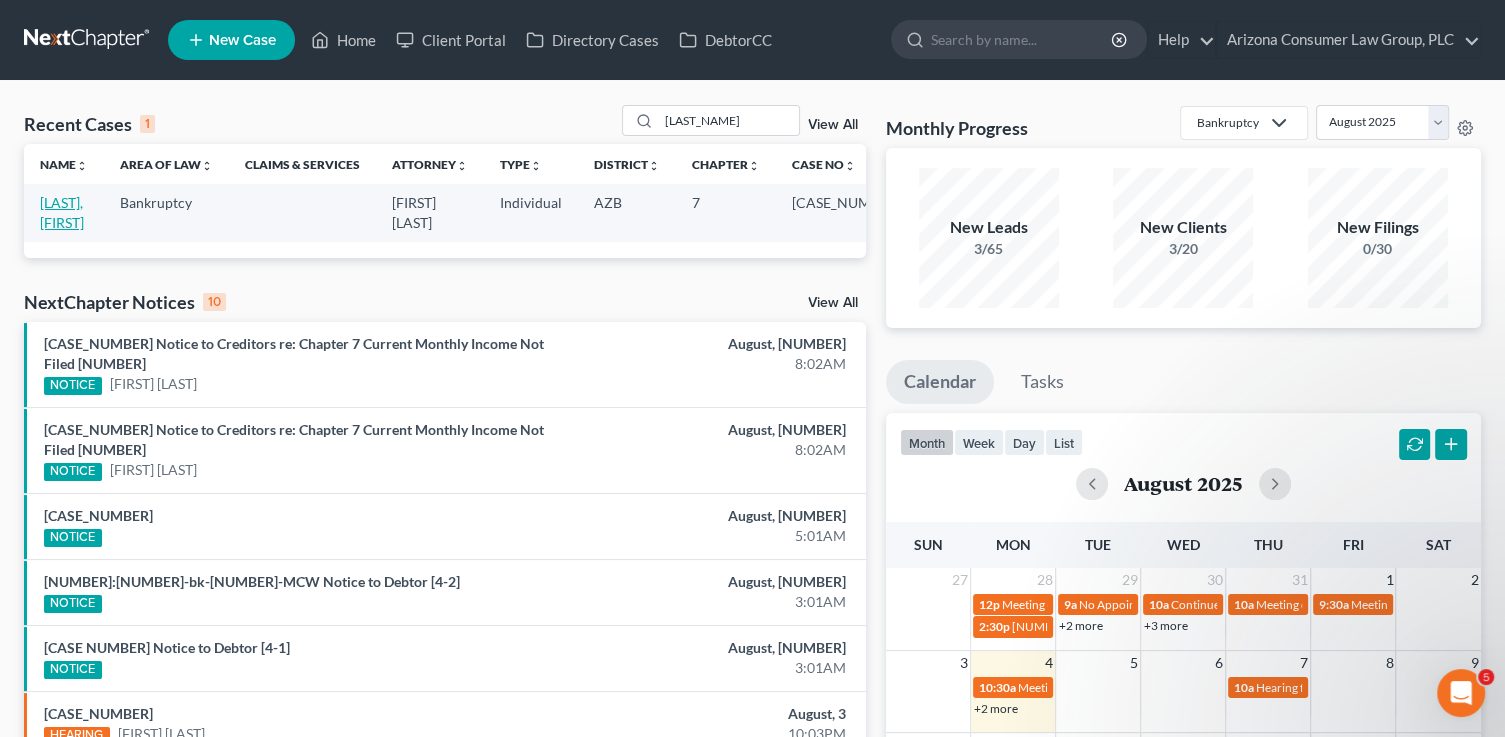 click on "Westman, Scott" at bounding box center [62, 212] 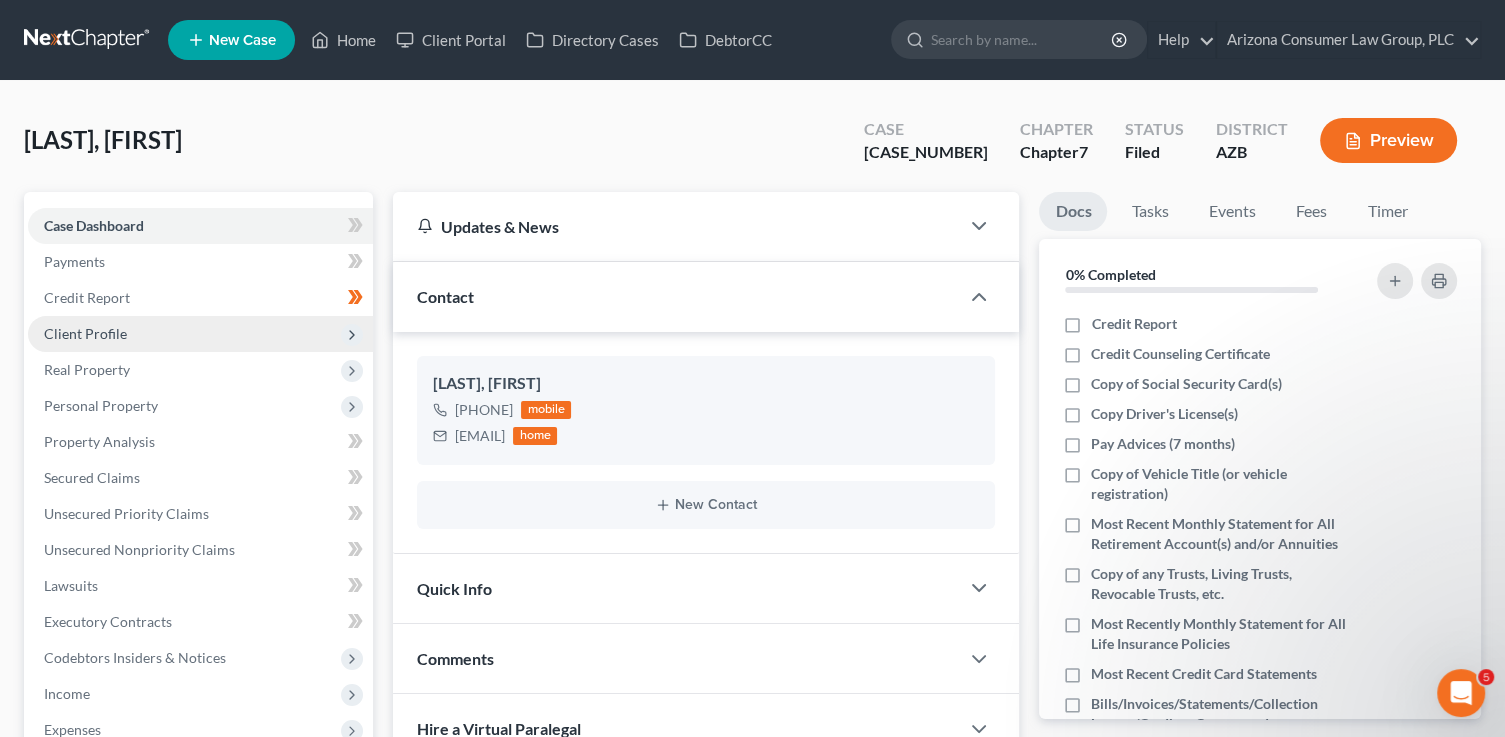 scroll, scrollTop: 3, scrollLeft: 0, axis: vertical 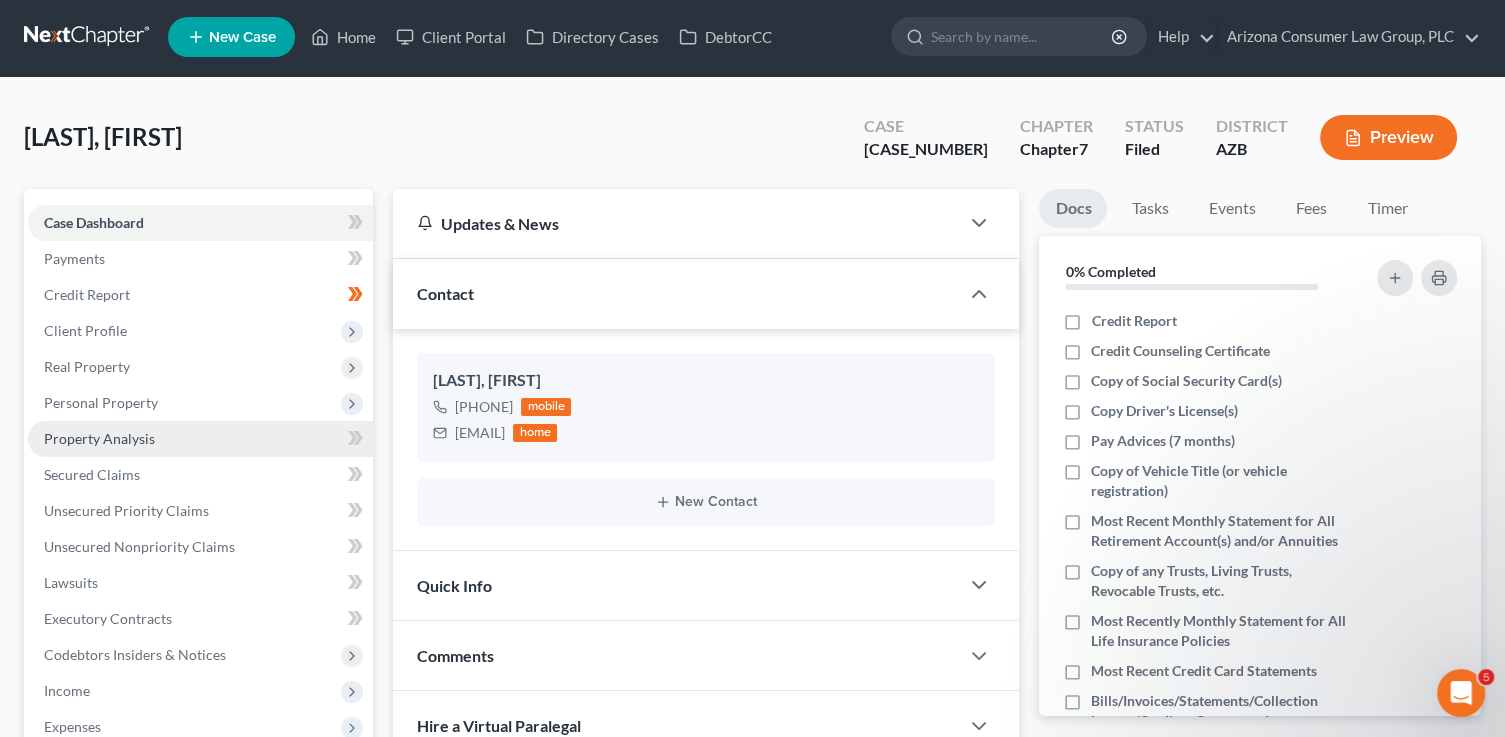 drag, startPoint x: 114, startPoint y: 438, endPoint x: 128, endPoint y: 421, distance: 22.022715 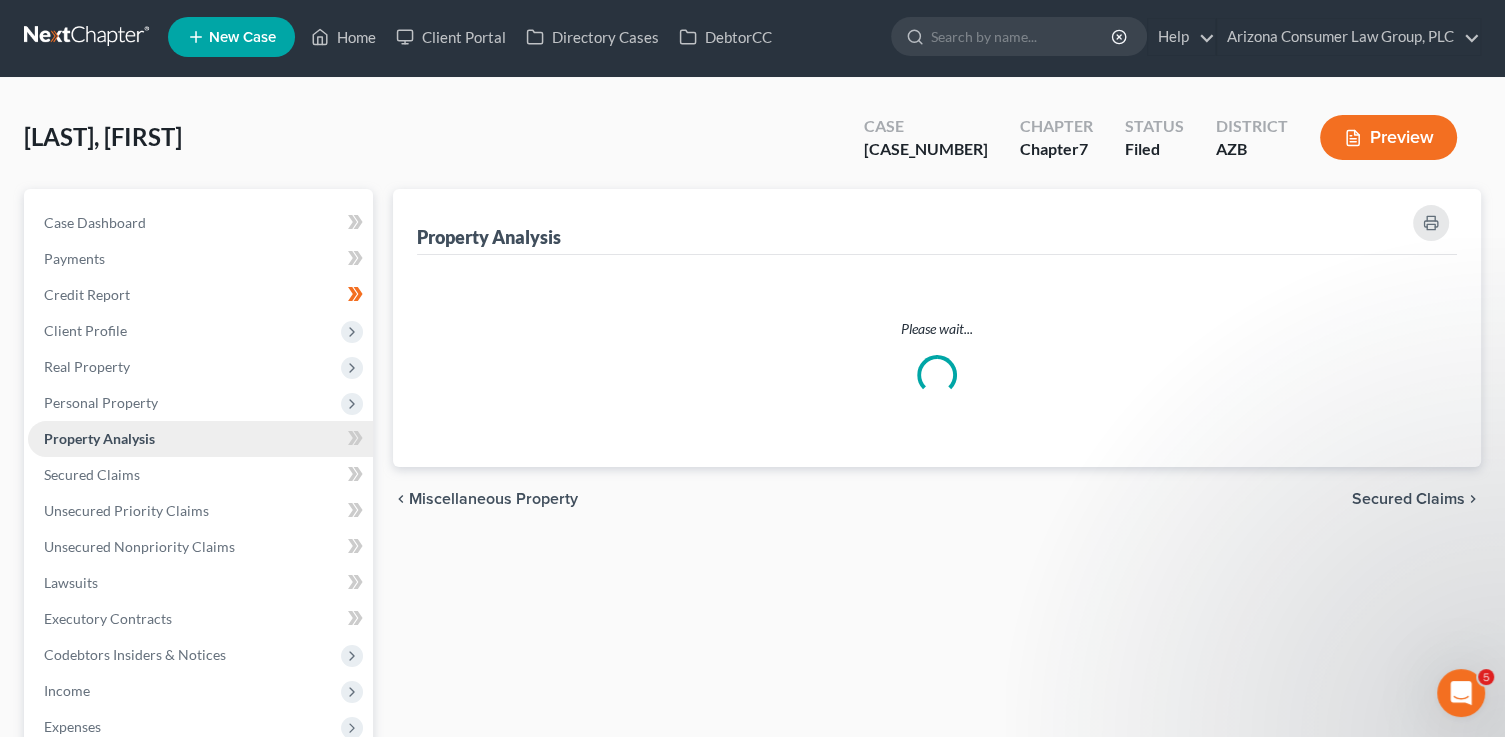 scroll, scrollTop: 0, scrollLeft: 0, axis: both 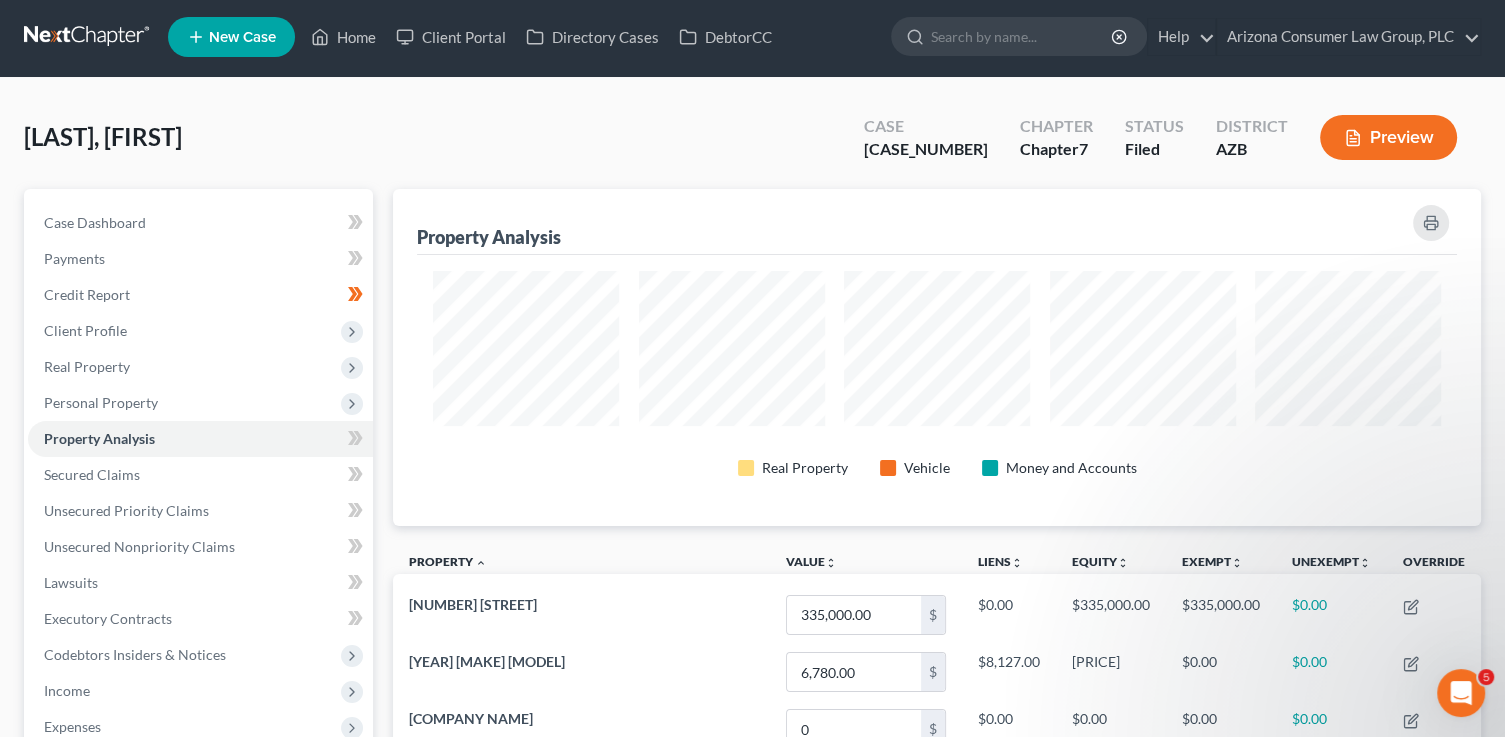 drag, startPoint x: 621, startPoint y: 486, endPoint x: 618, endPoint y: 471, distance: 15.297058 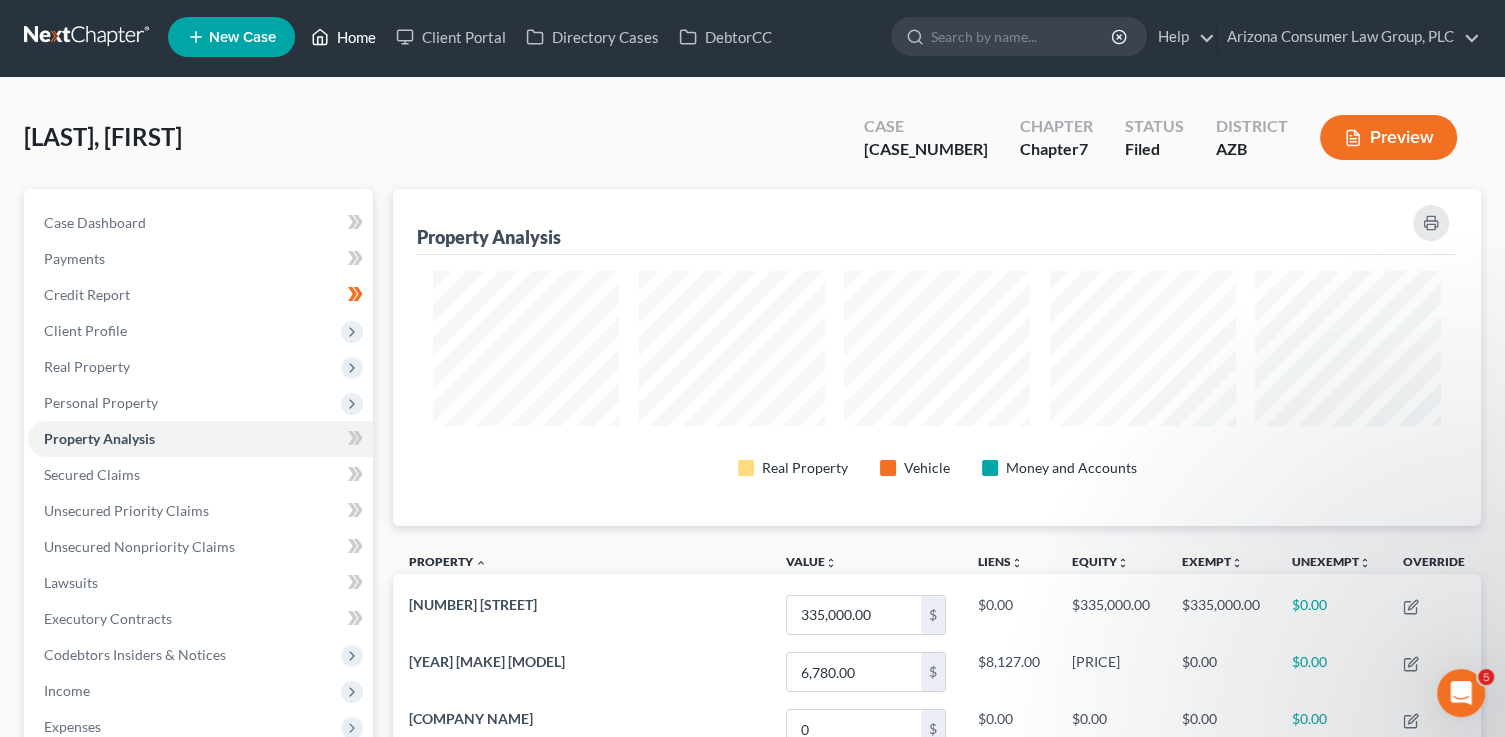 click on "Home" at bounding box center (343, 37) 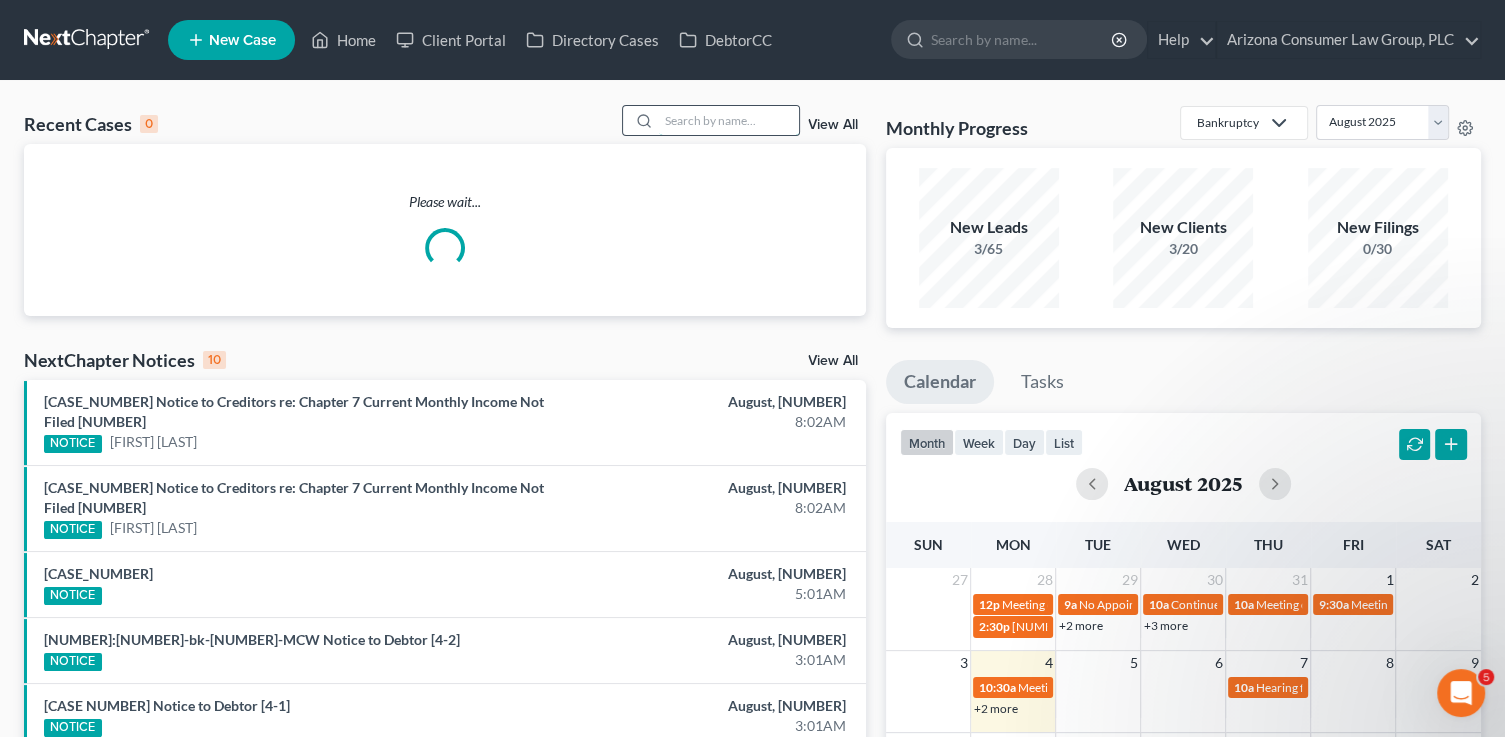 click at bounding box center (729, 120) 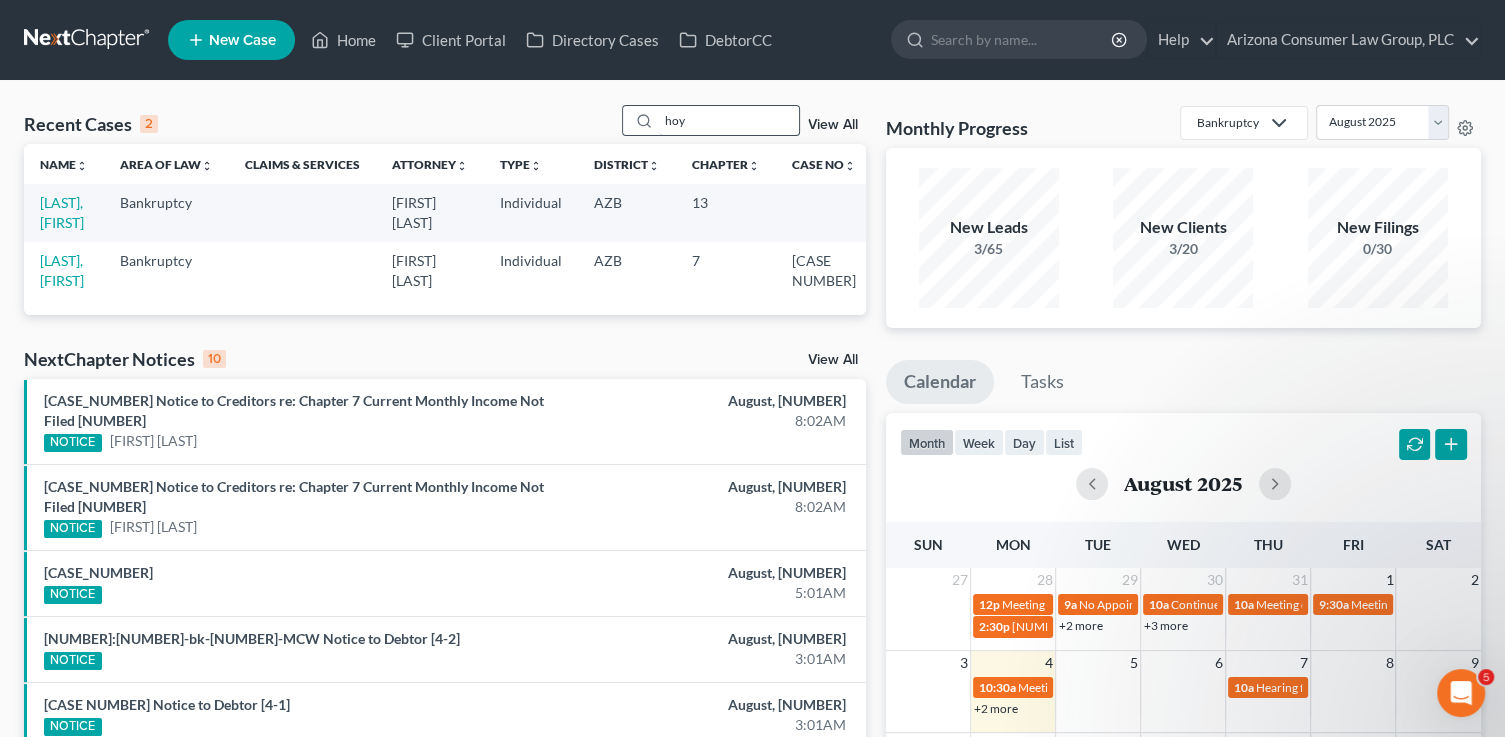 drag, startPoint x: 719, startPoint y: 137, endPoint x: 678, endPoint y: 119, distance: 44.777225 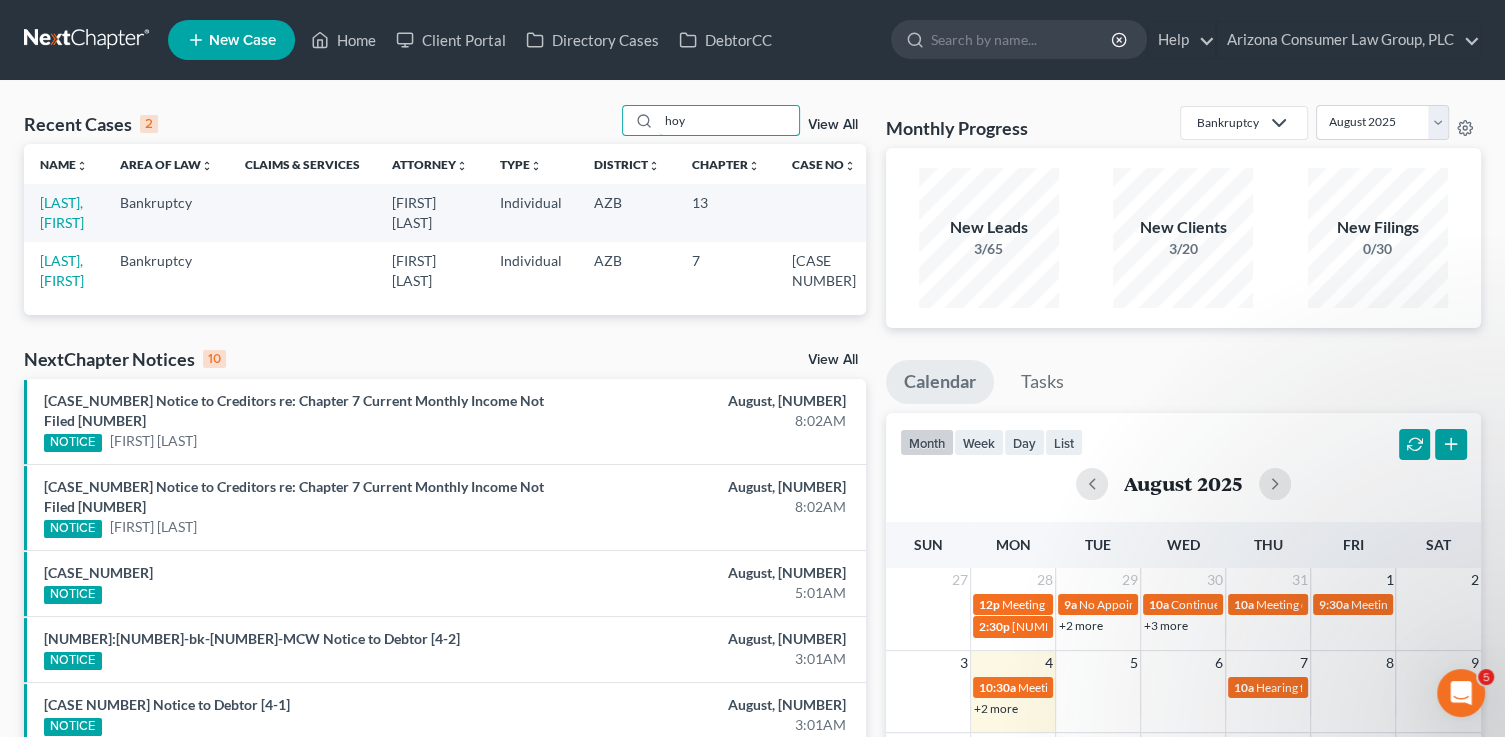 drag, startPoint x: 688, startPoint y: 123, endPoint x: 575, endPoint y: 103, distance: 114.75626 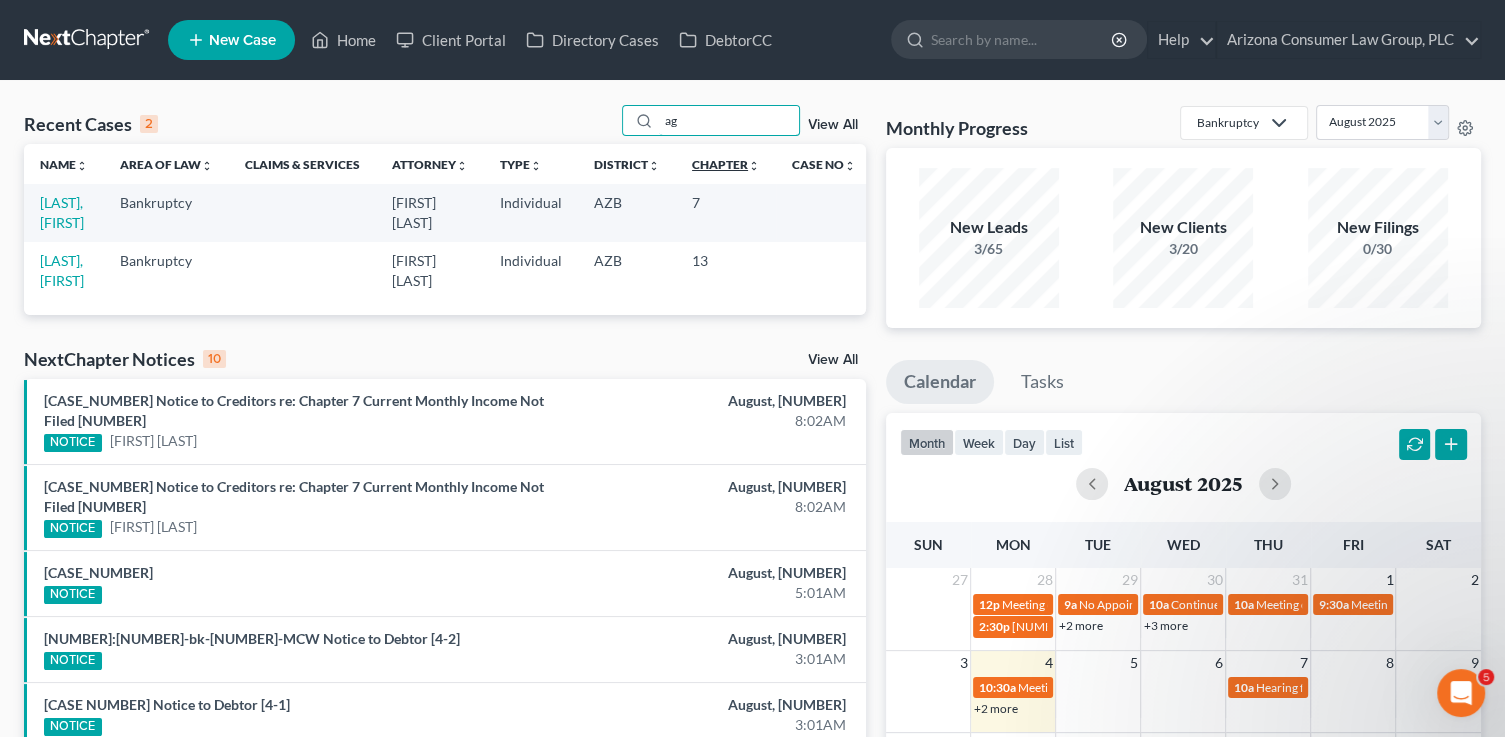 type on "a" 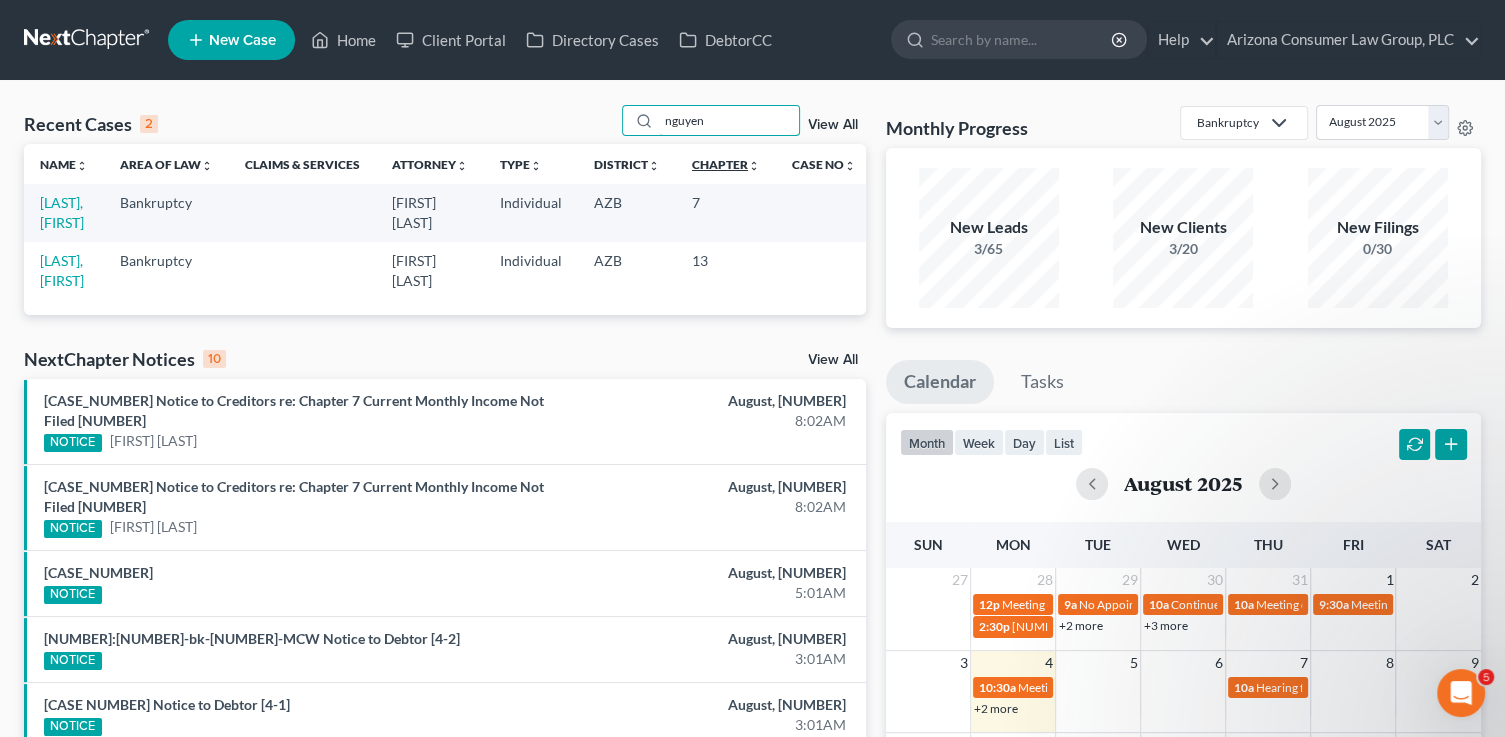 type on "nguyen" 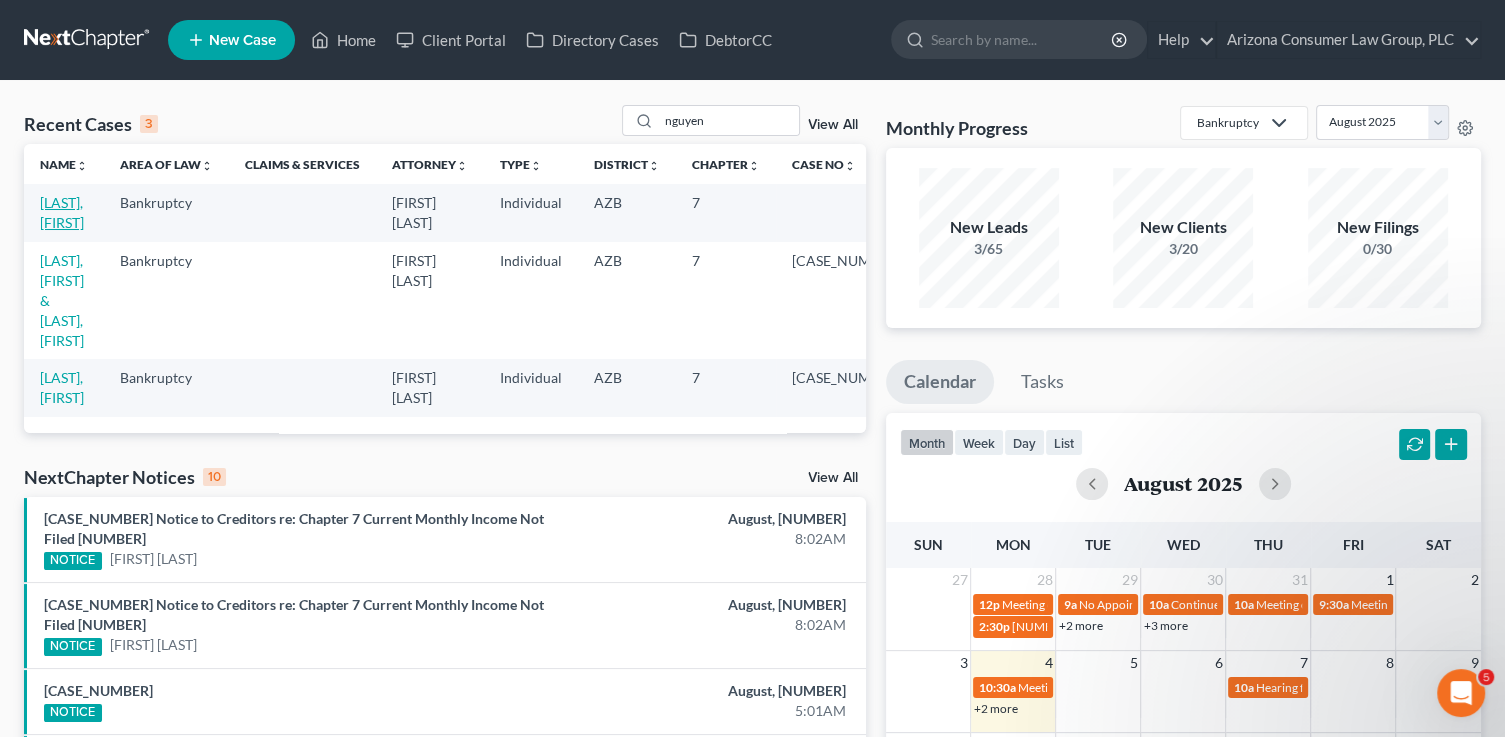 click on "Nguyen, Tony" at bounding box center (62, 212) 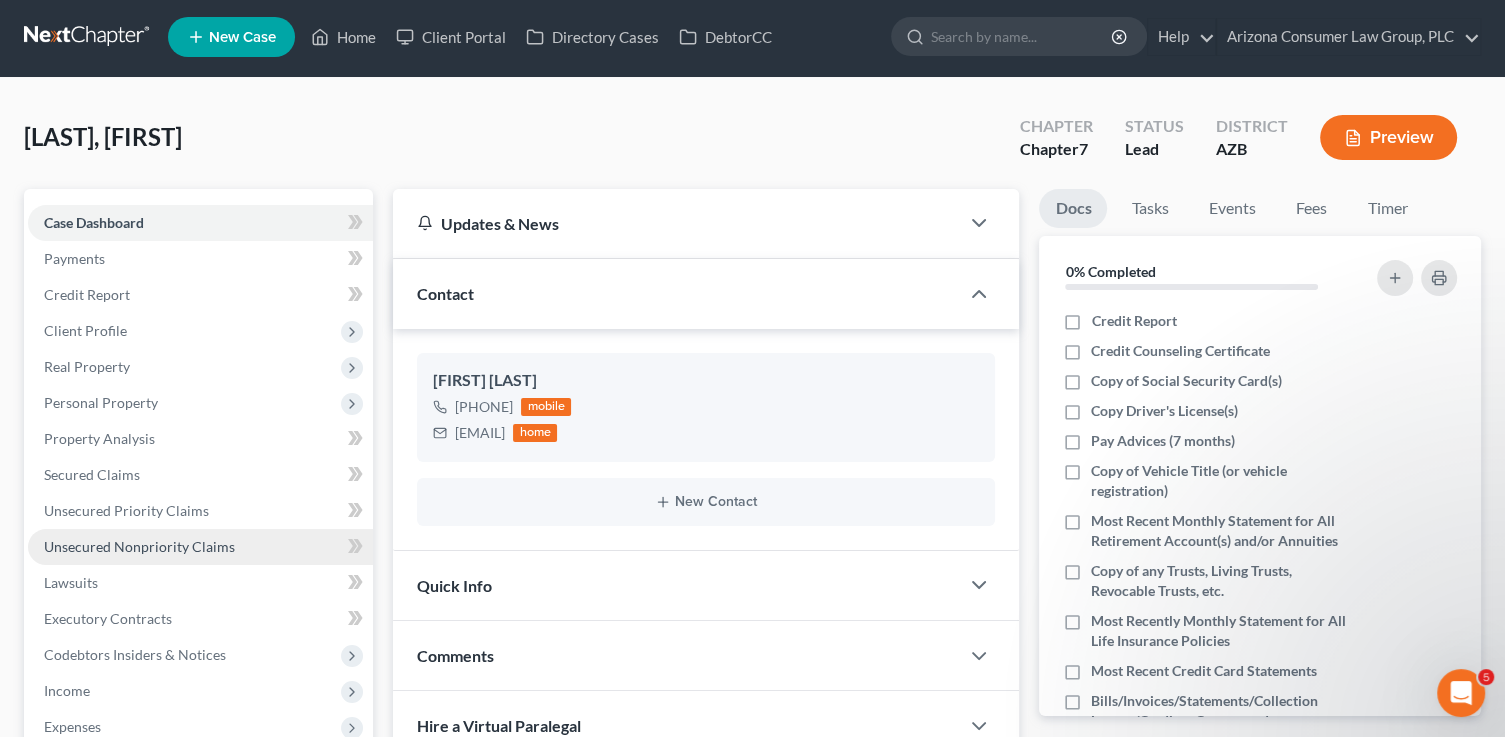 scroll, scrollTop: 6, scrollLeft: 0, axis: vertical 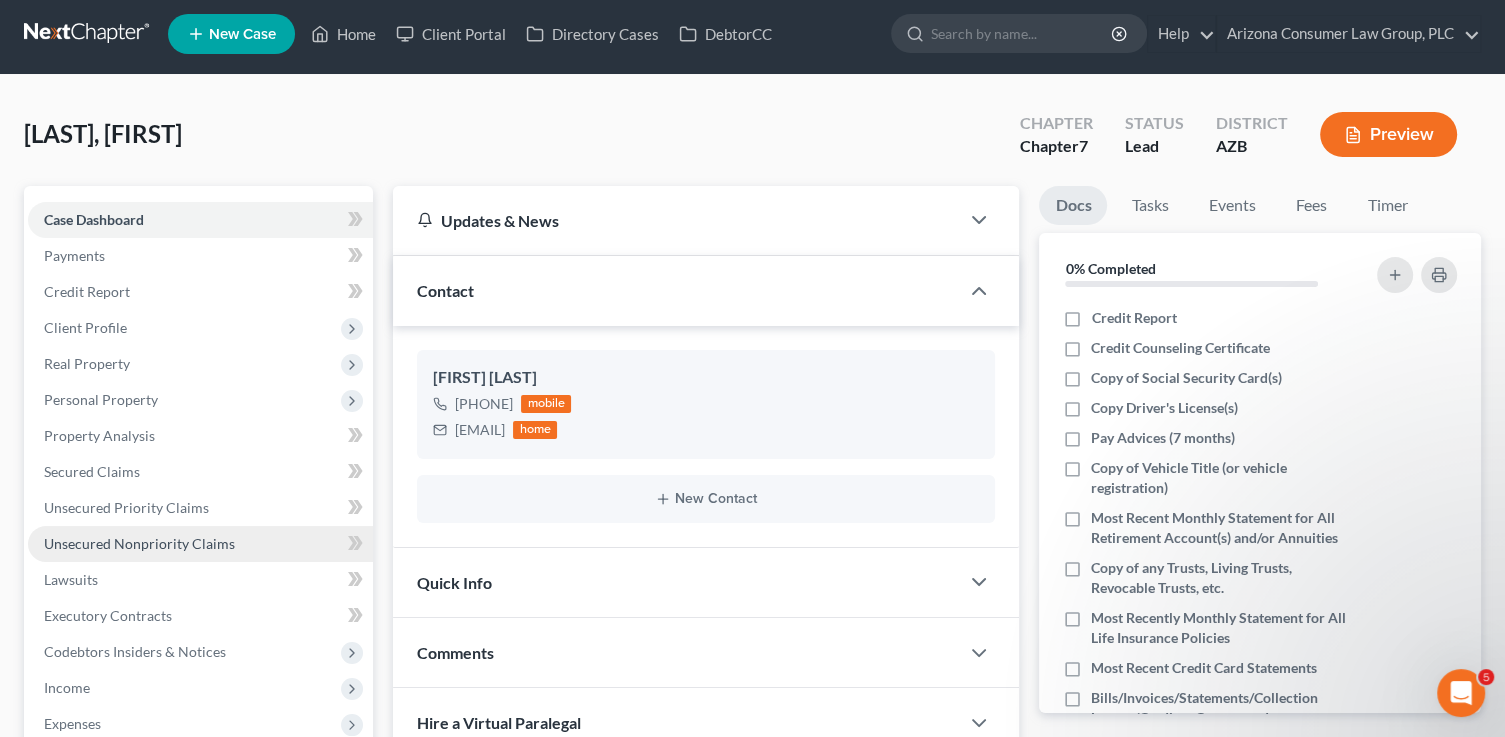 click on "Unsecured Nonpriority Claims" at bounding box center [139, 543] 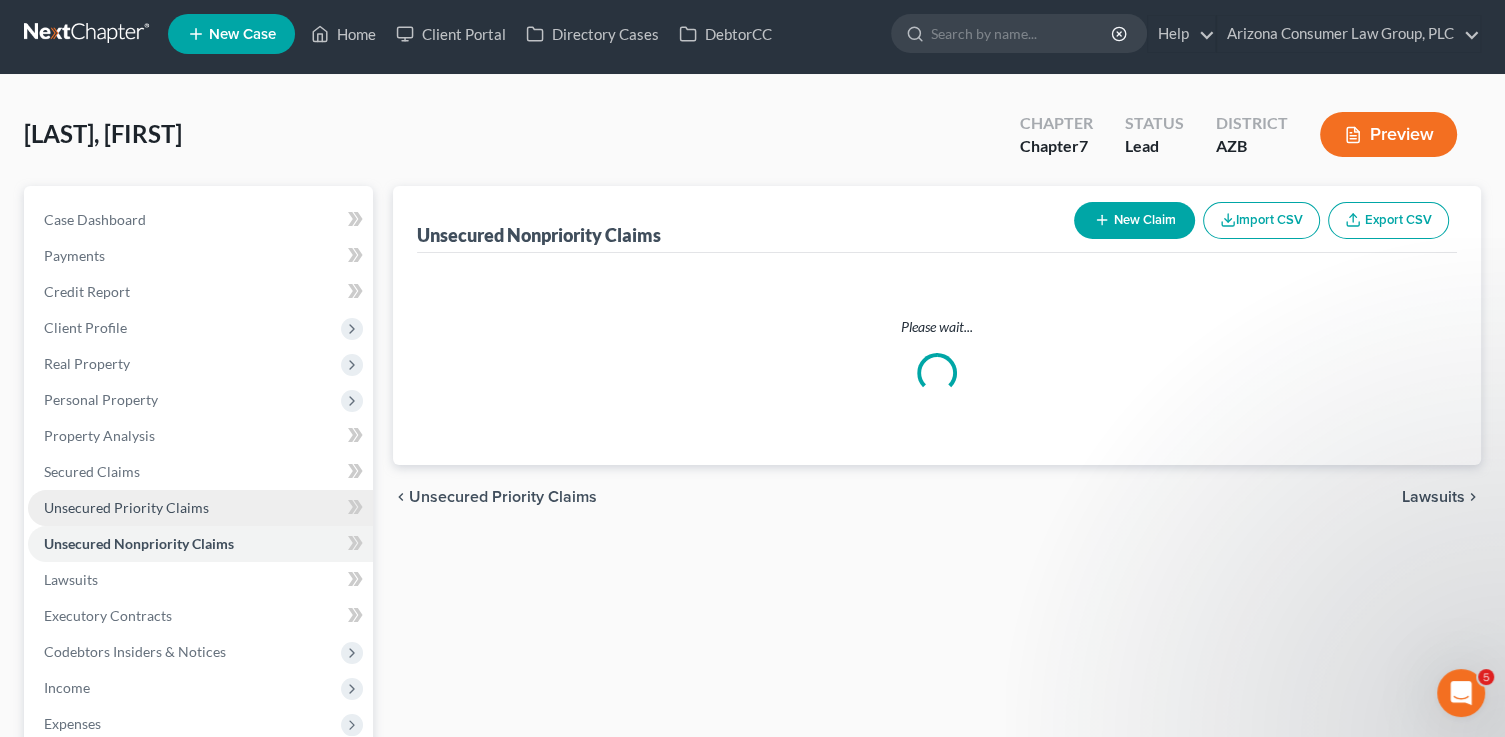 scroll, scrollTop: 0, scrollLeft: 0, axis: both 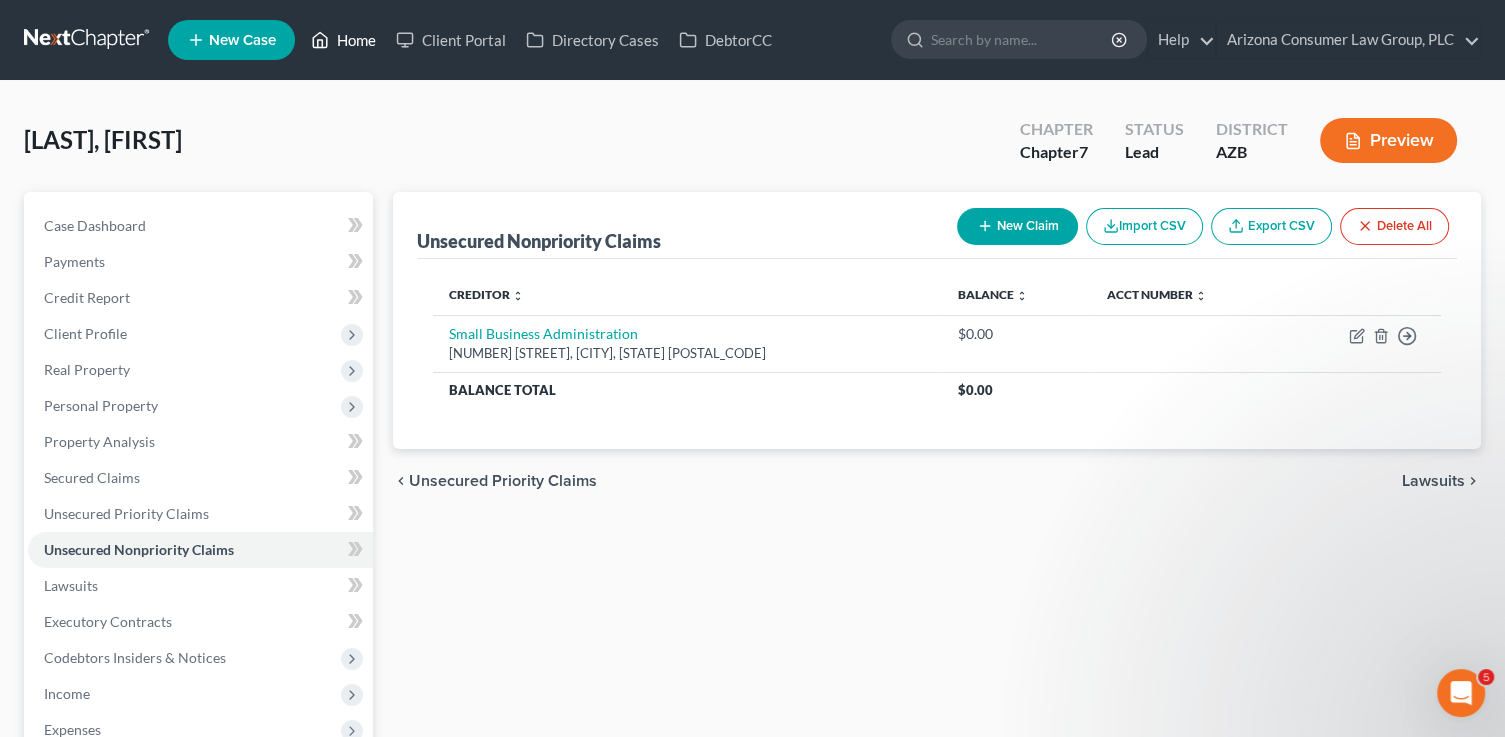 click 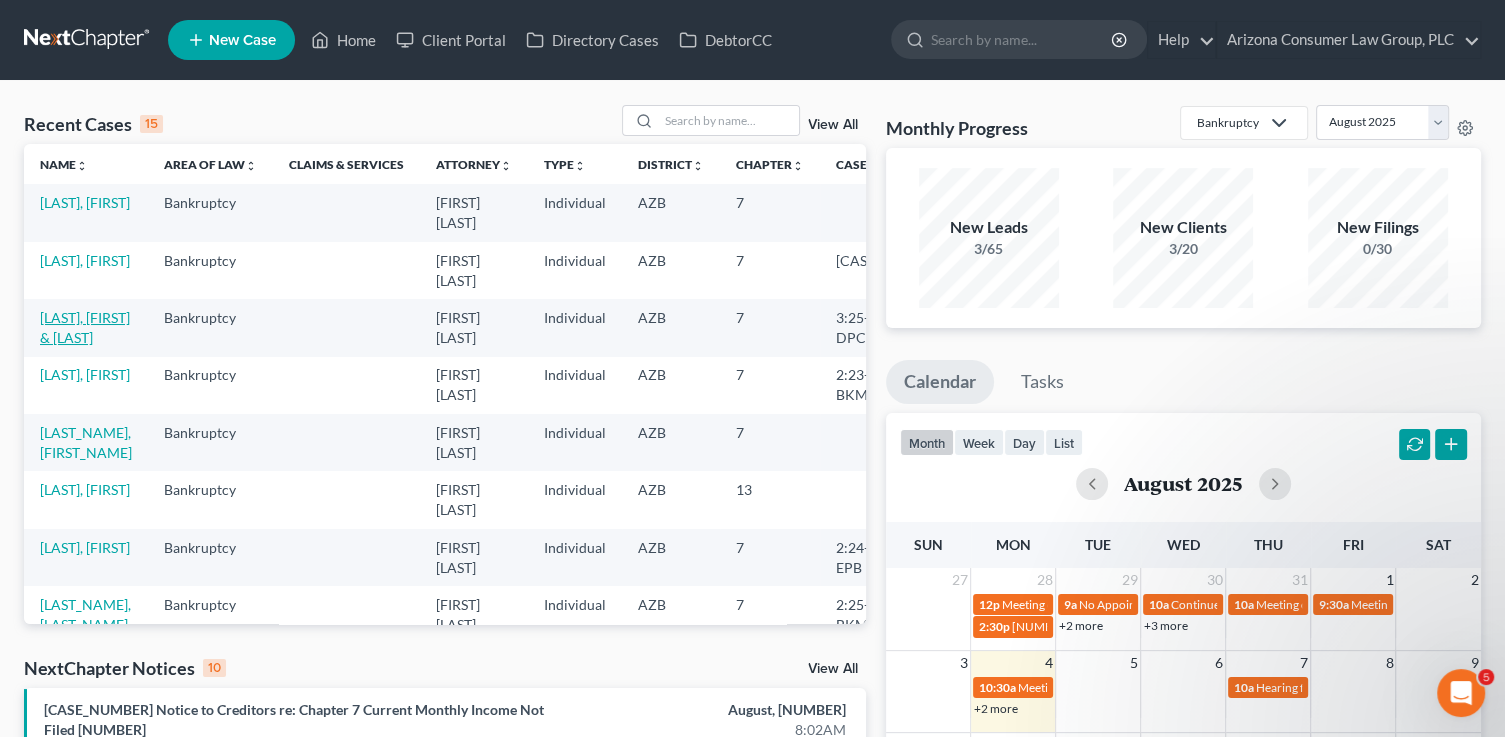 click on "Bold, Michael & Melodie" at bounding box center [85, 327] 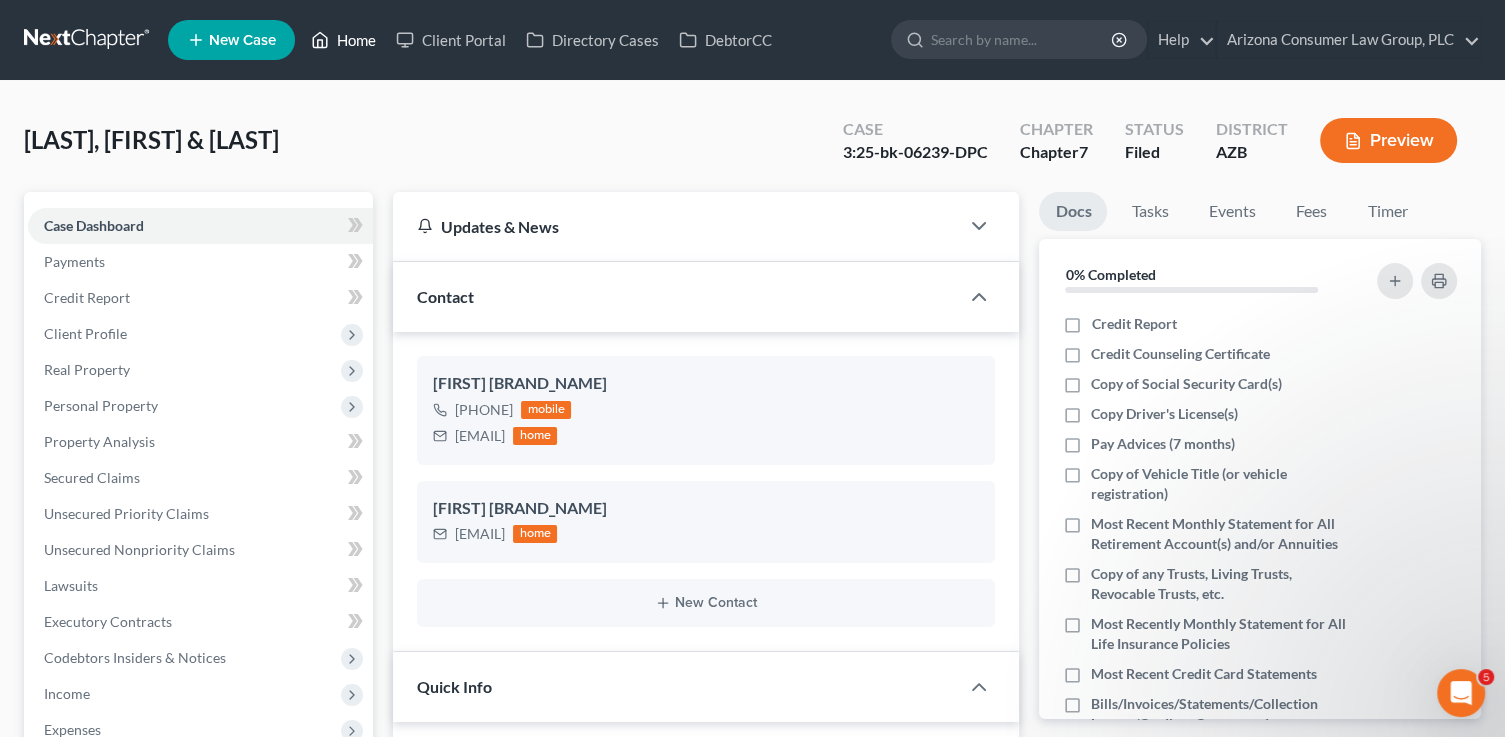 click on "Home" at bounding box center [343, 40] 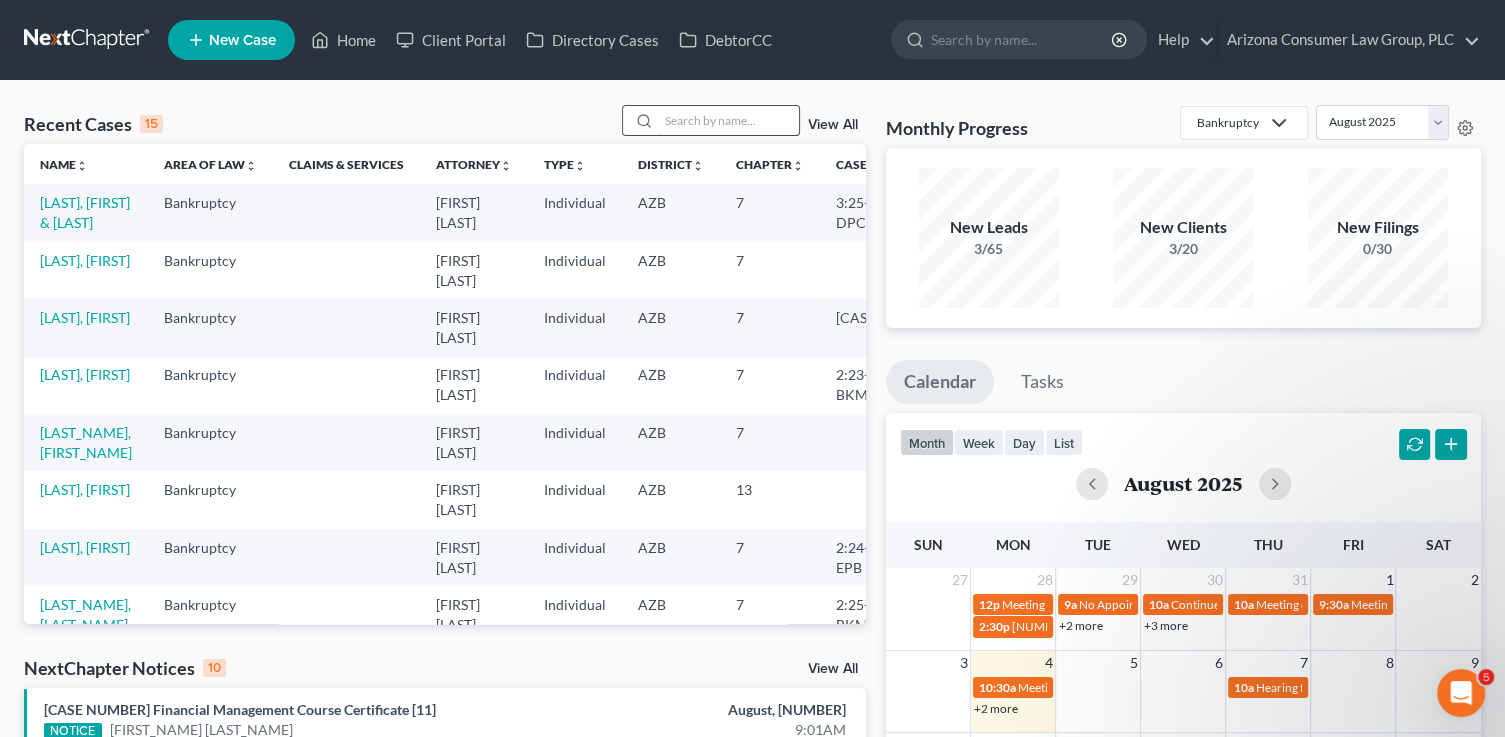 drag, startPoint x: 725, startPoint y: 126, endPoint x: 724, endPoint y: 116, distance: 10.049875 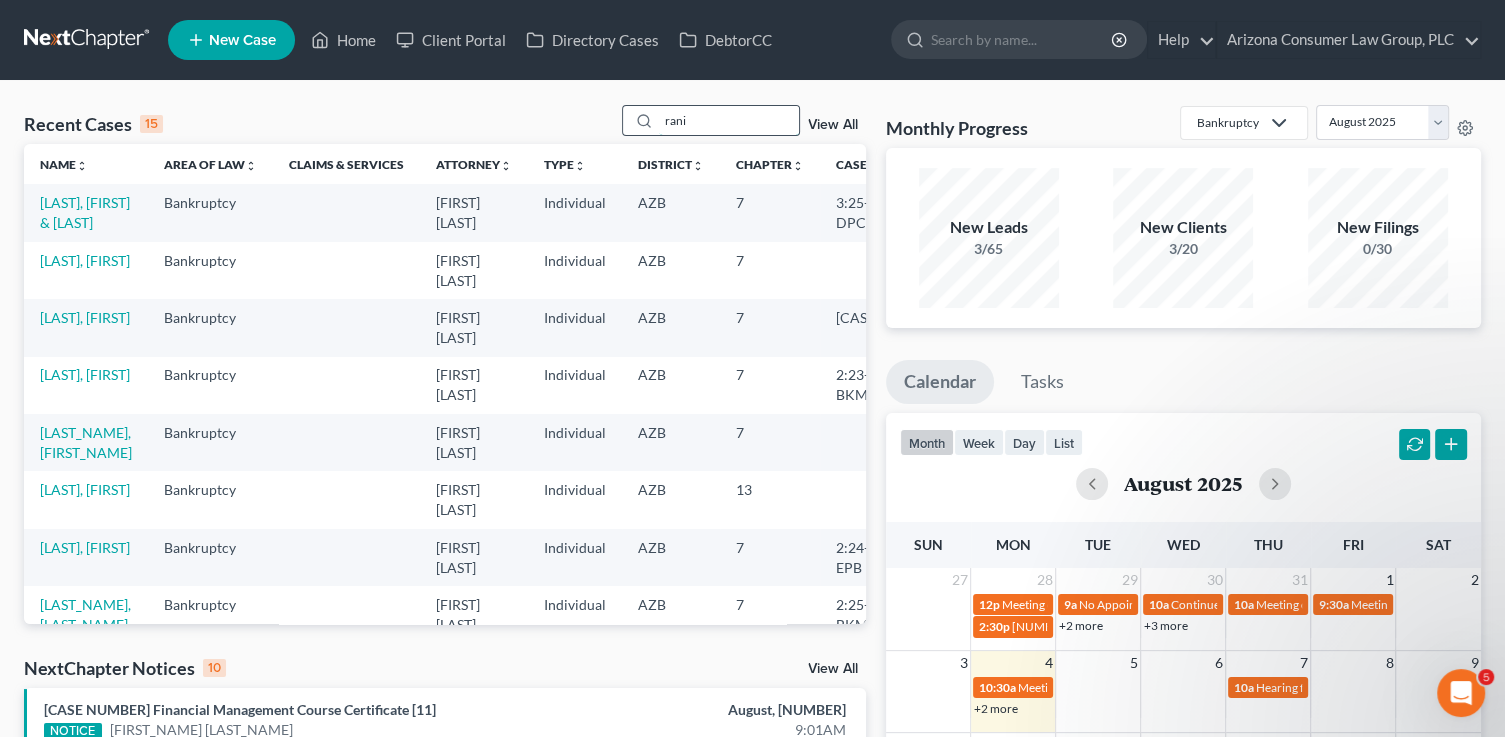 type on "rani" 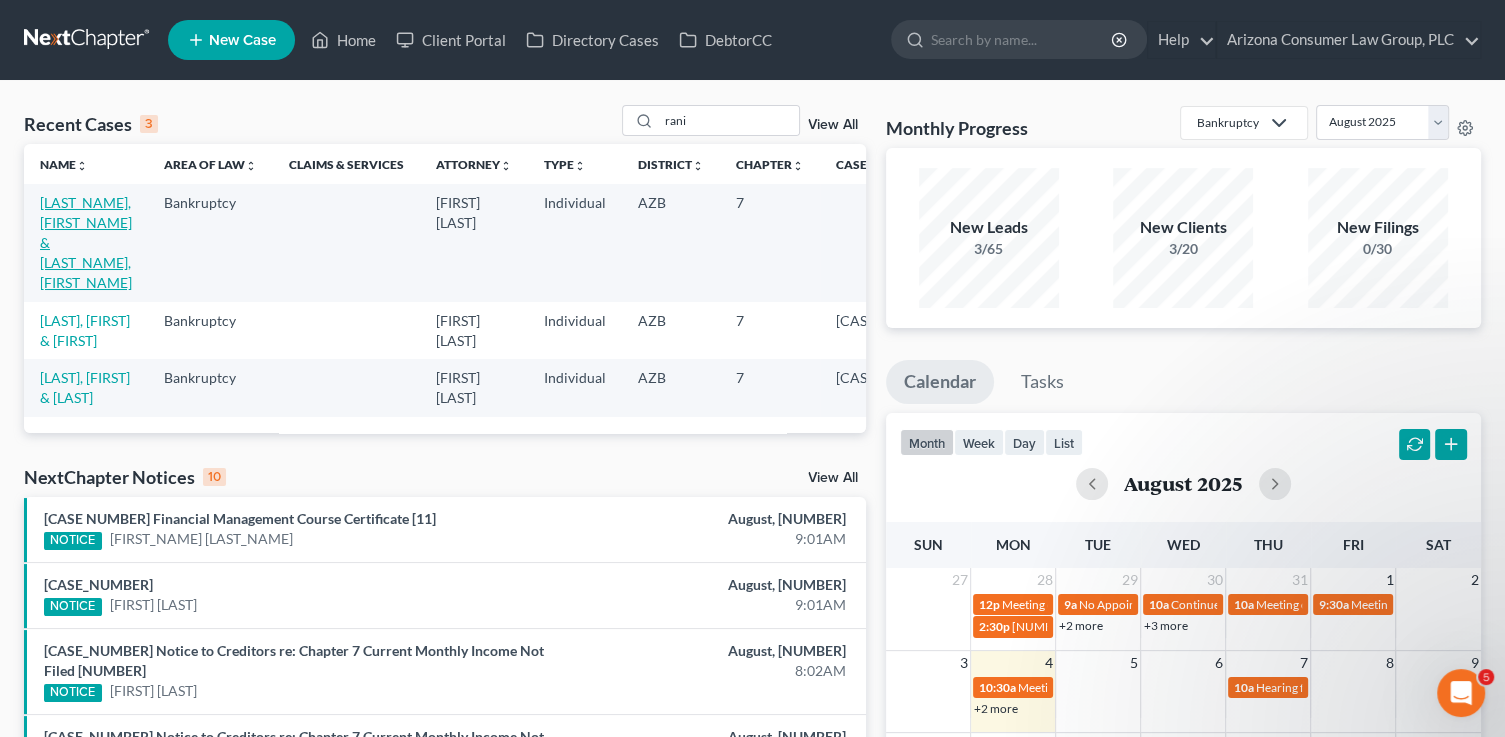 drag, startPoint x: 34, startPoint y: 255, endPoint x: 57, endPoint y: 249, distance: 23.769728 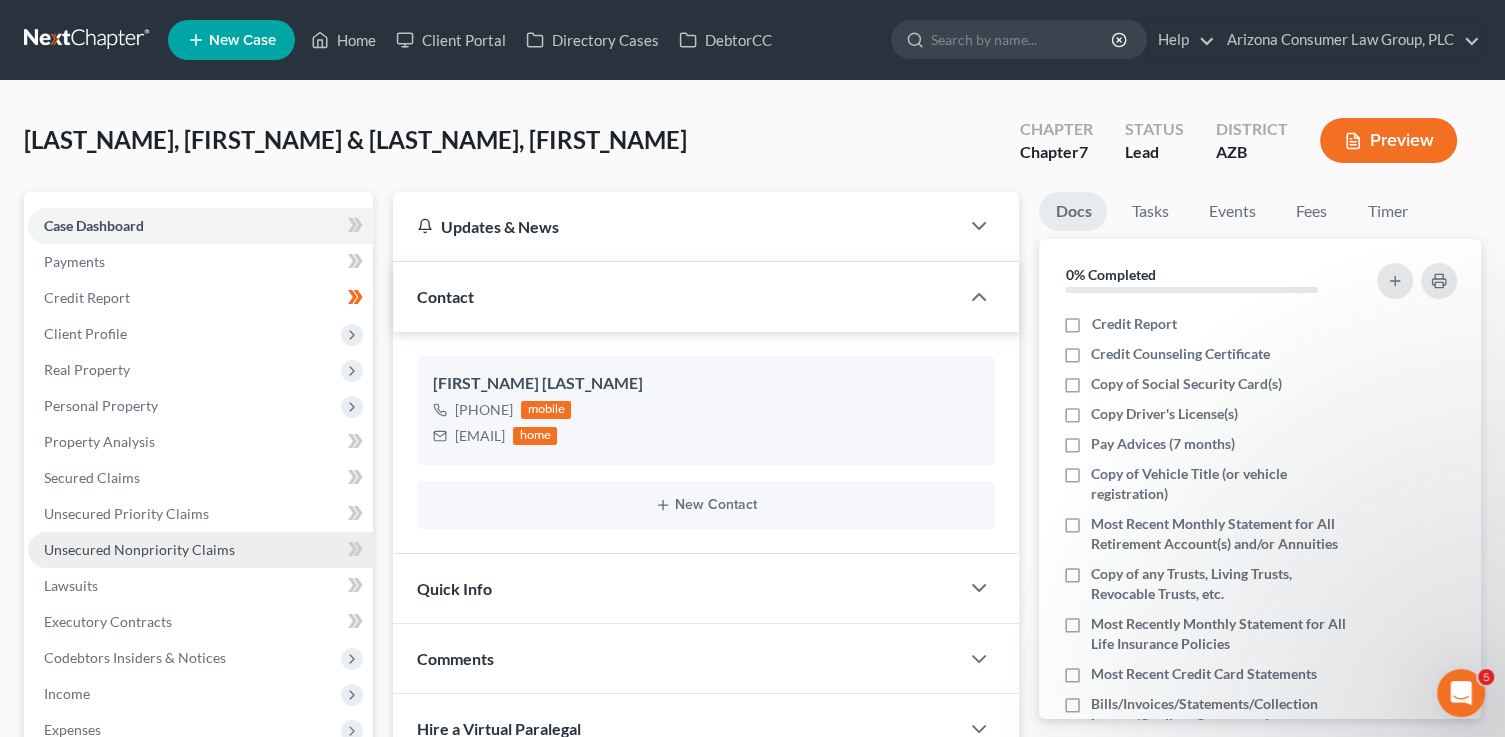 click on "Unsecured Nonpriority Claims" at bounding box center (139, 549) 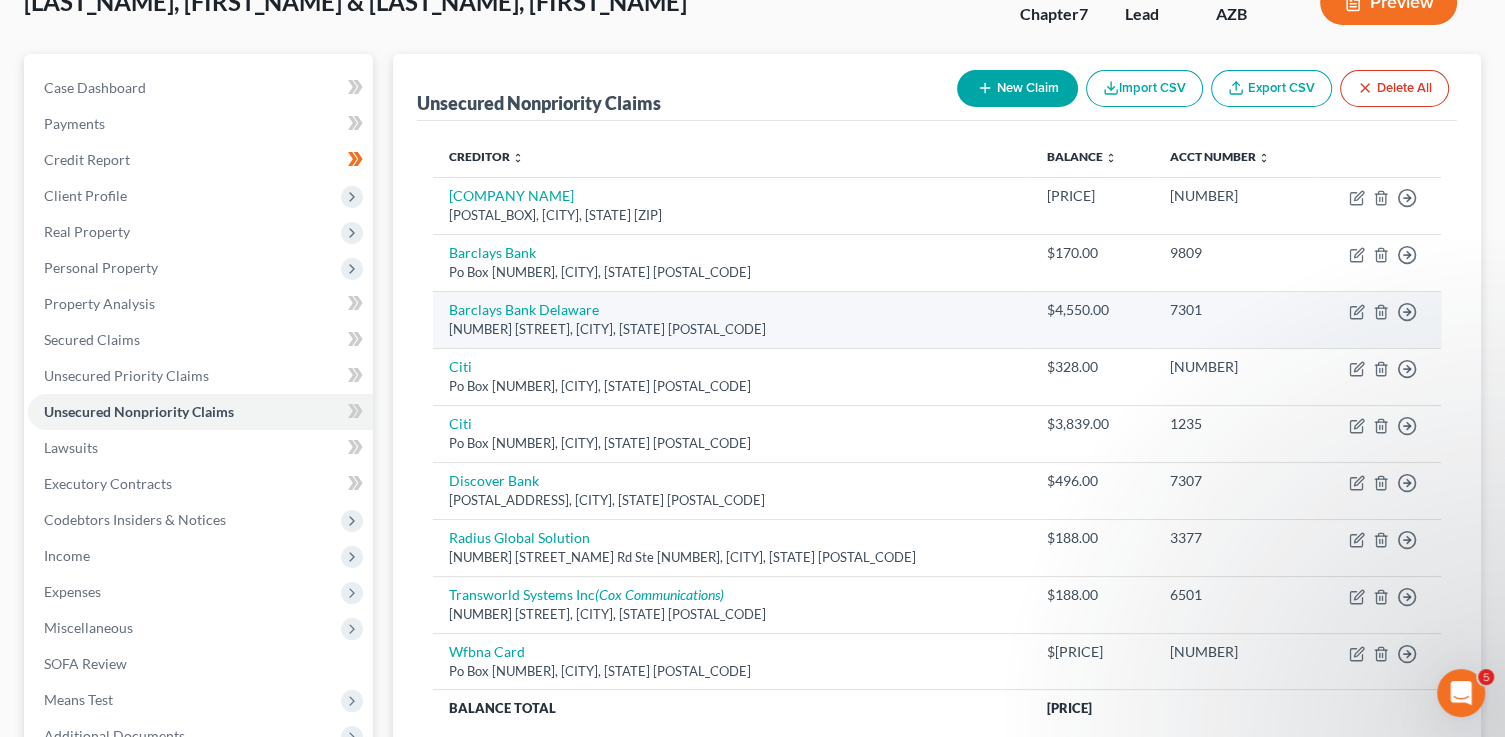 scroll, scrollTop: 21, scrollLeft: 0, axis: vertical 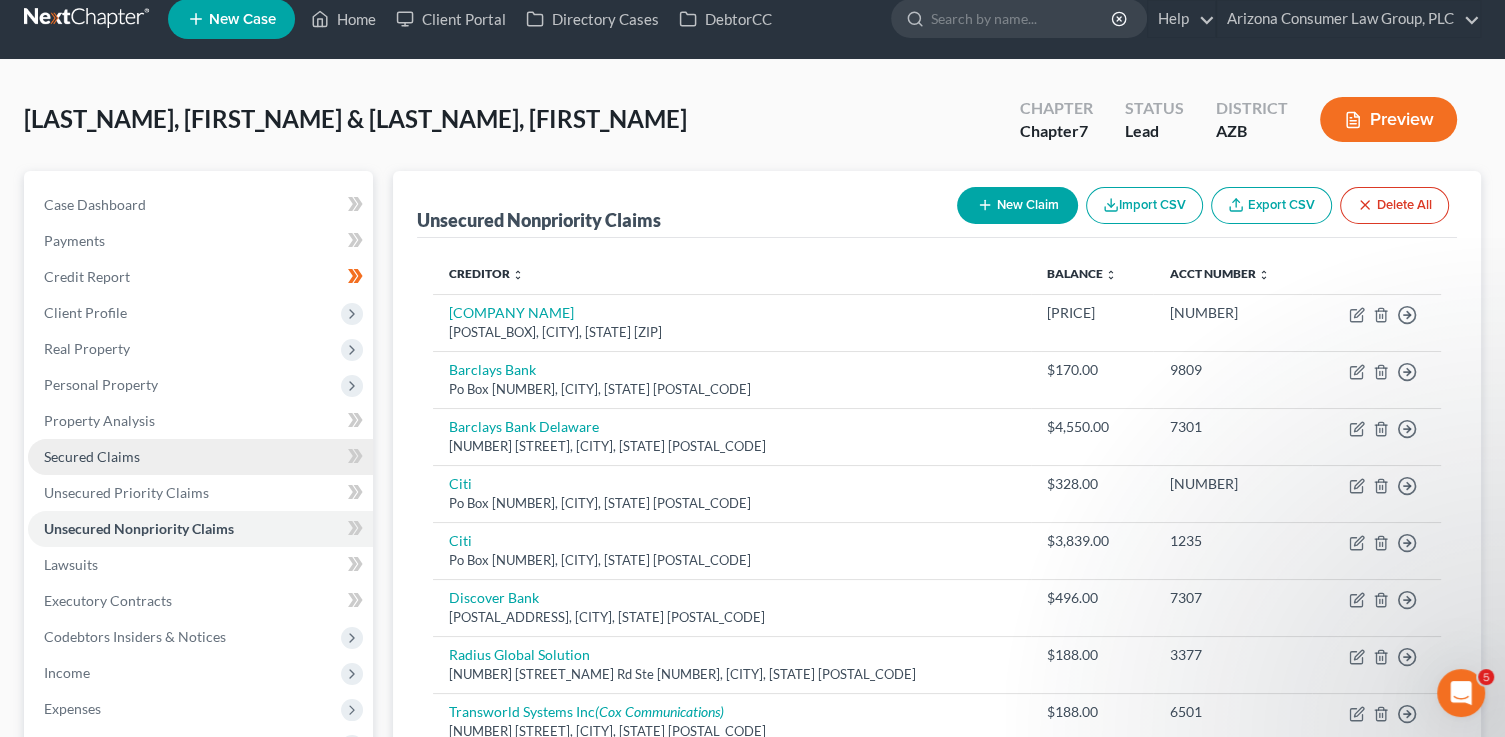 click on "Secured Claims" at bounding box center (92, 456) 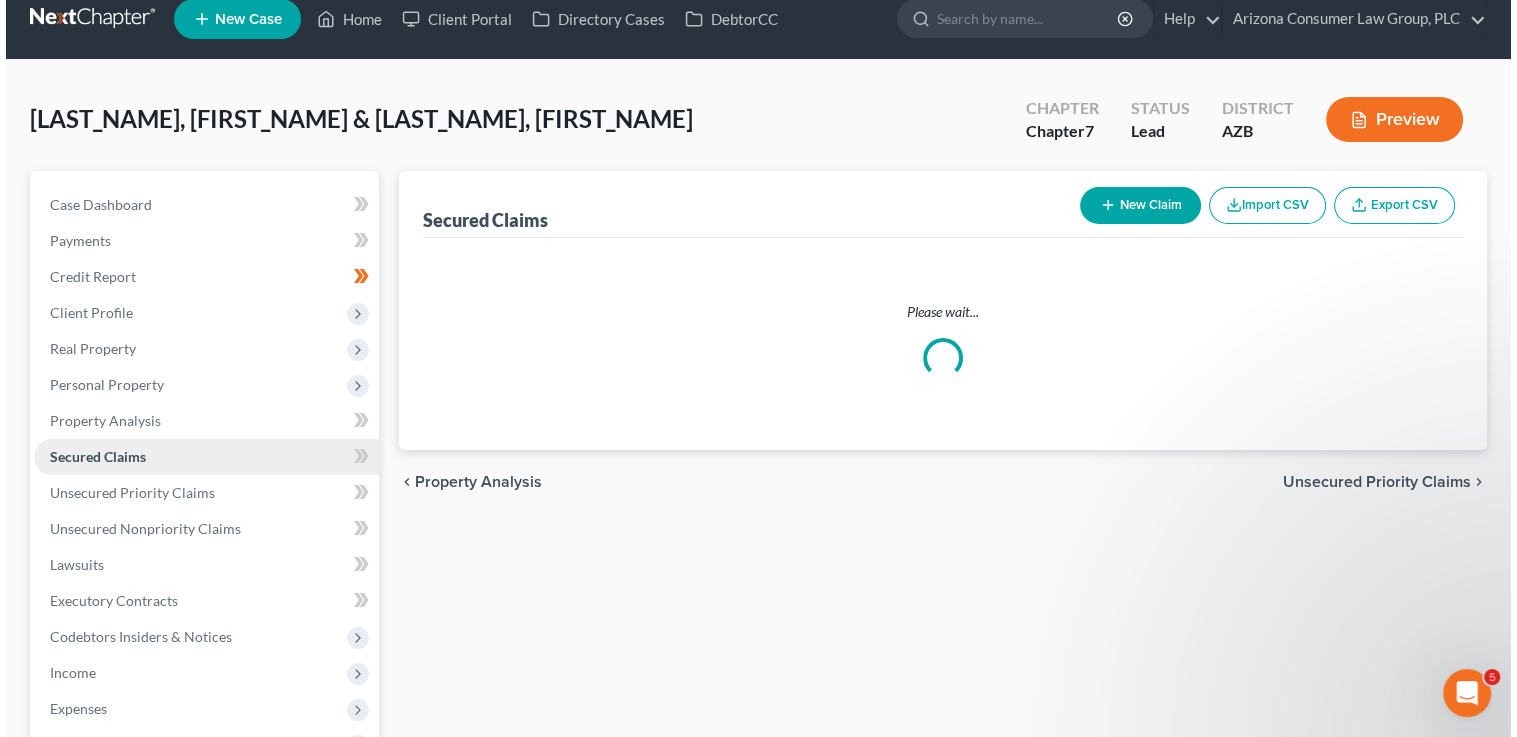 scroll, scrollTop: 0, scrollLeft: 0, axis: both 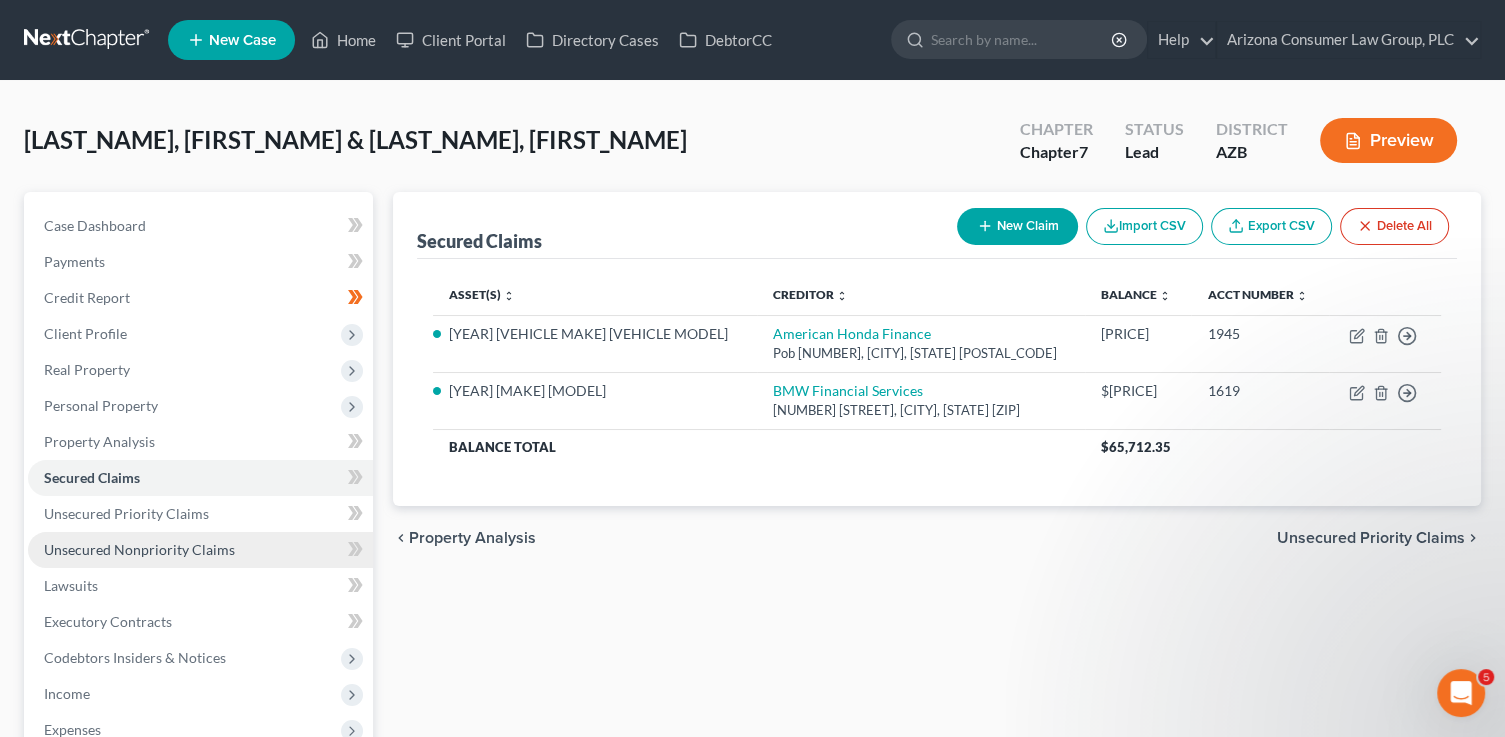 click on "Unsecured Nonpriority Claims" at bounding box center (139, 549) 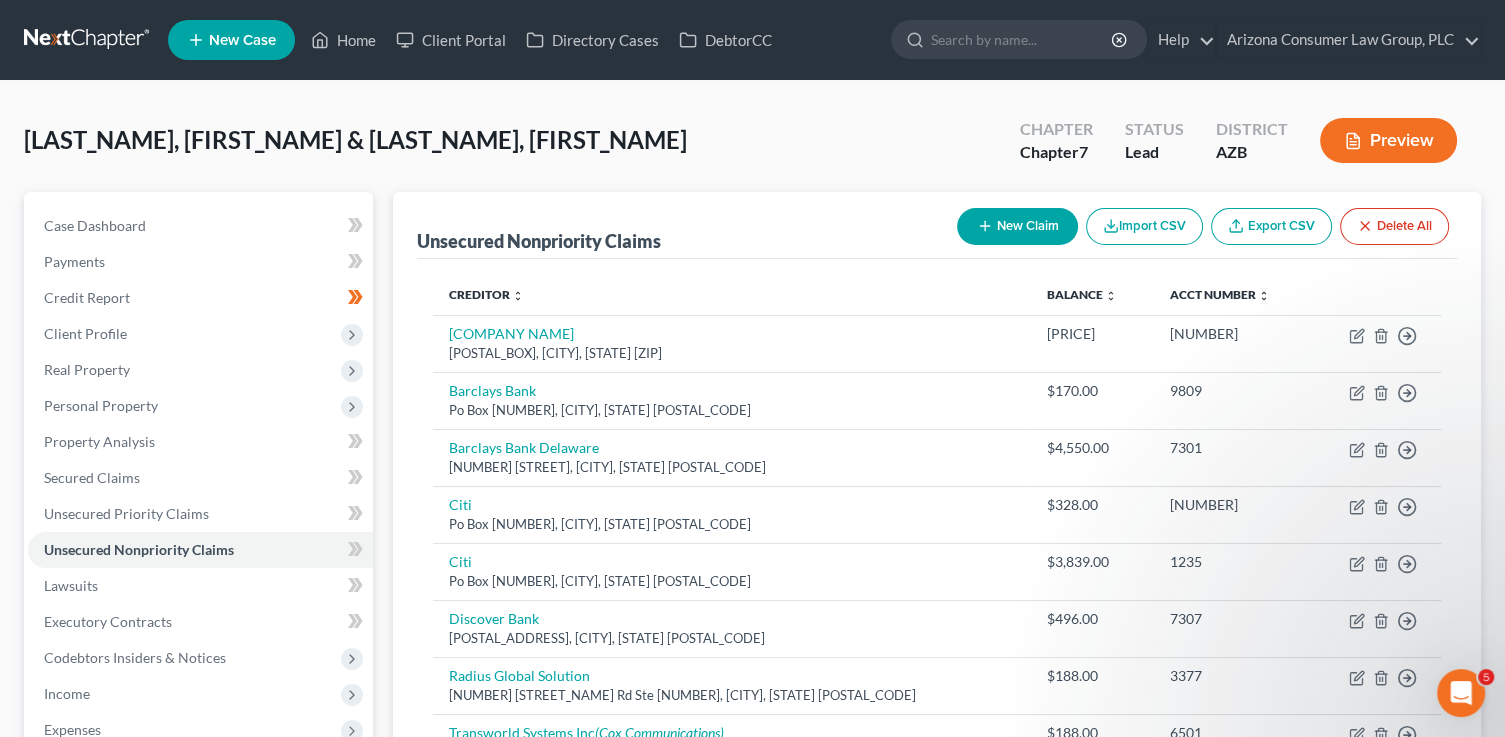 click 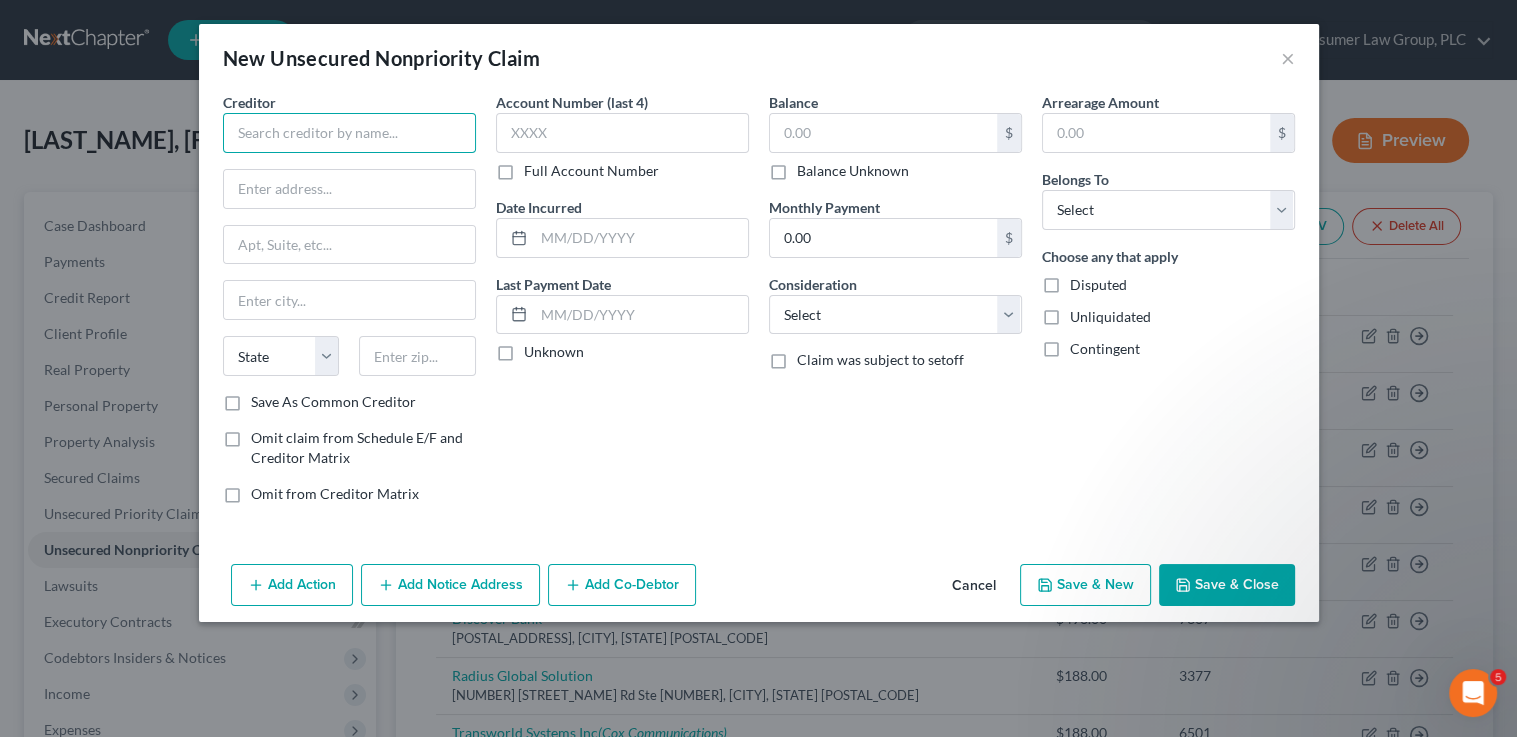 click at bounding box center (349, 133) 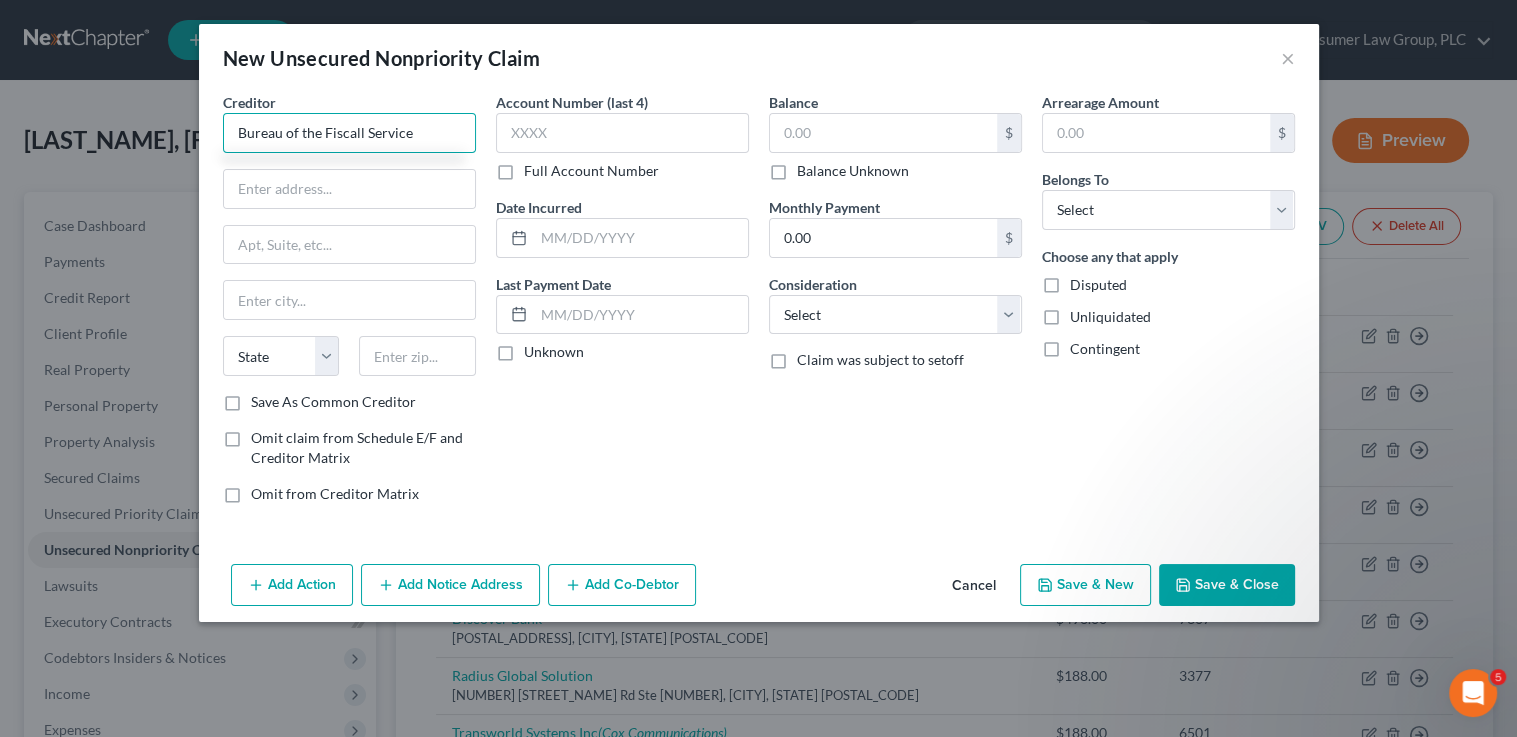 drag, startPoint x: 376, startPoint y: 138, endPoint x: 421, endPoint y: 141, distance: 45.099888 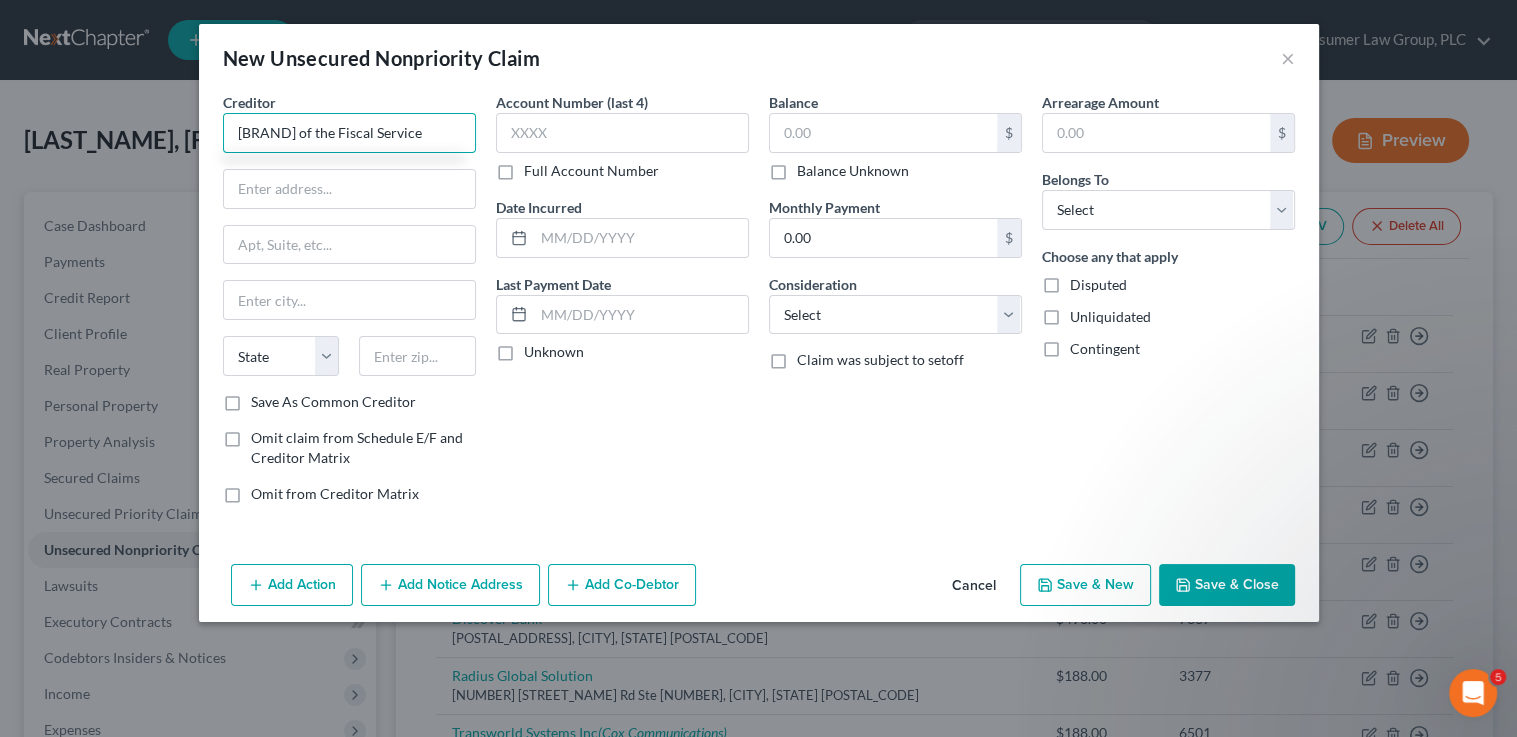type on "Bureau of the Fiscall Service" 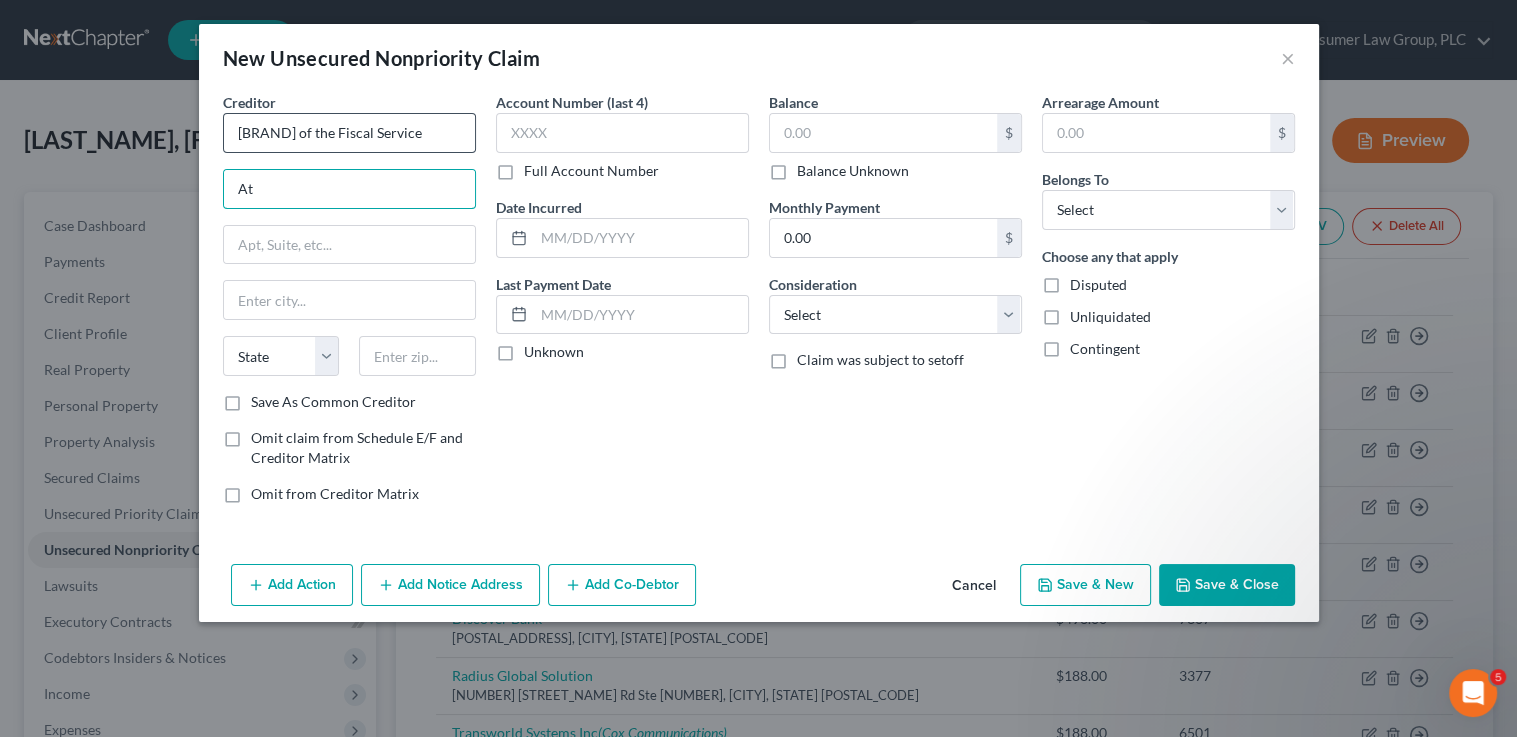 type on "A" 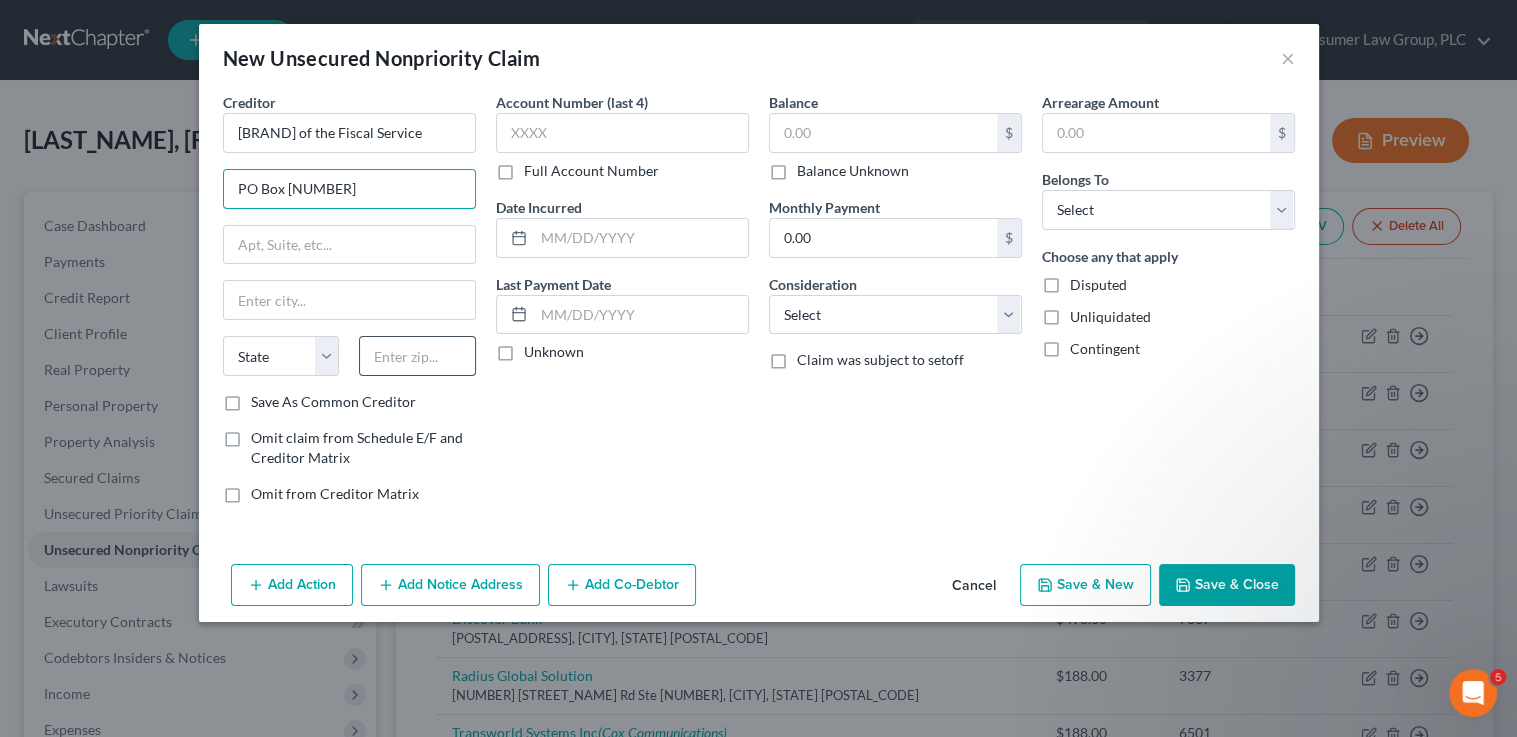 type on "PO Box 830794" 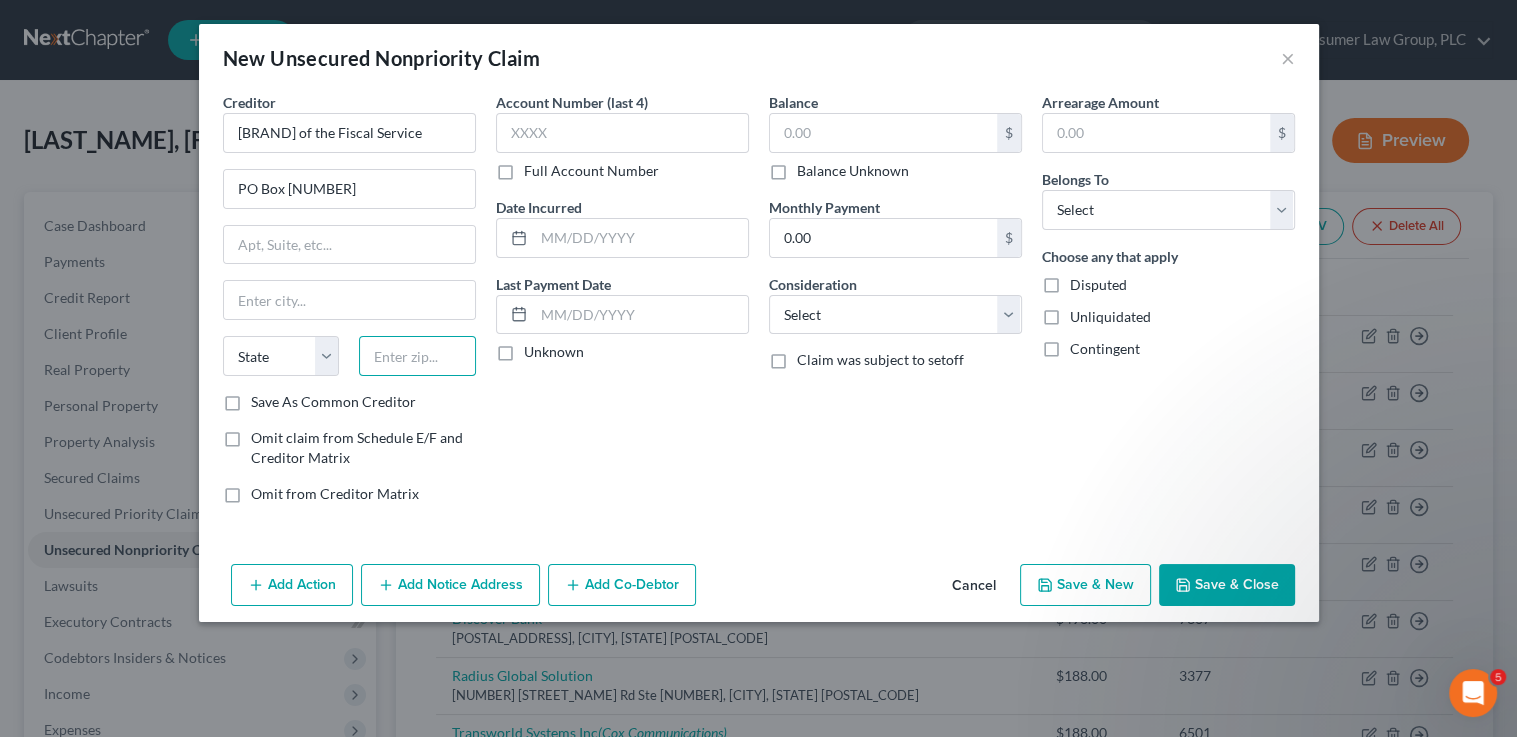 click at bounding box center (417, 356) 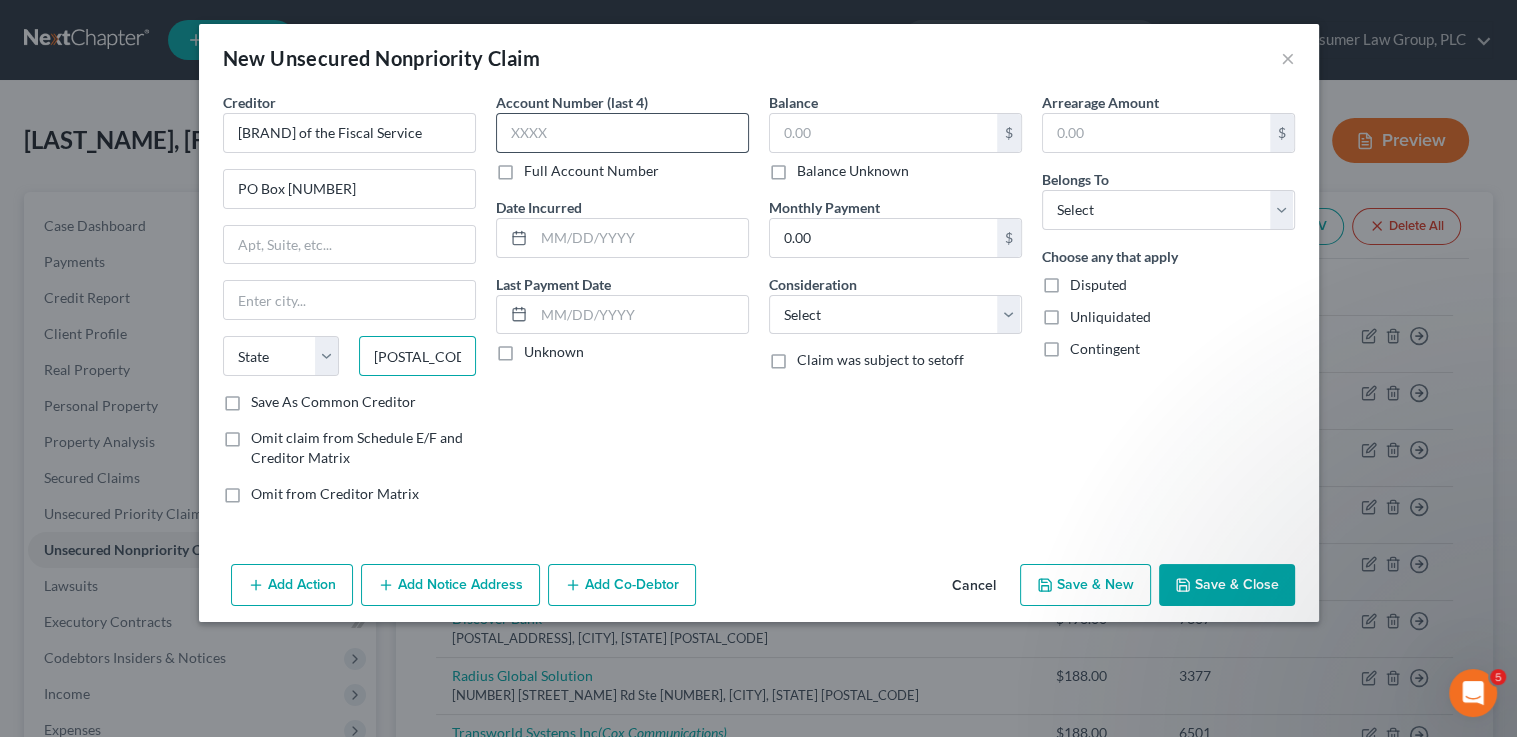 type on "35283" 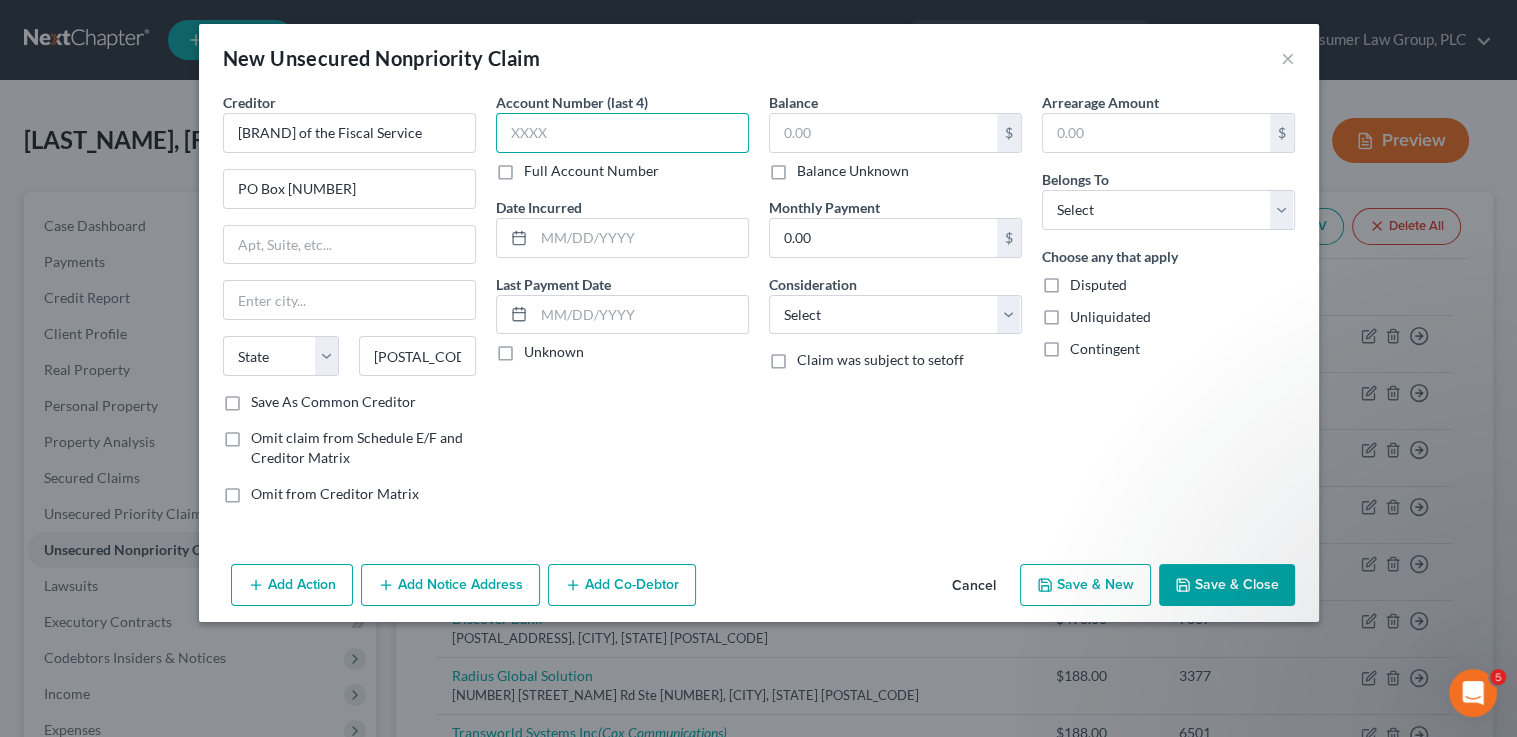 click at bounding box center [622, 133] 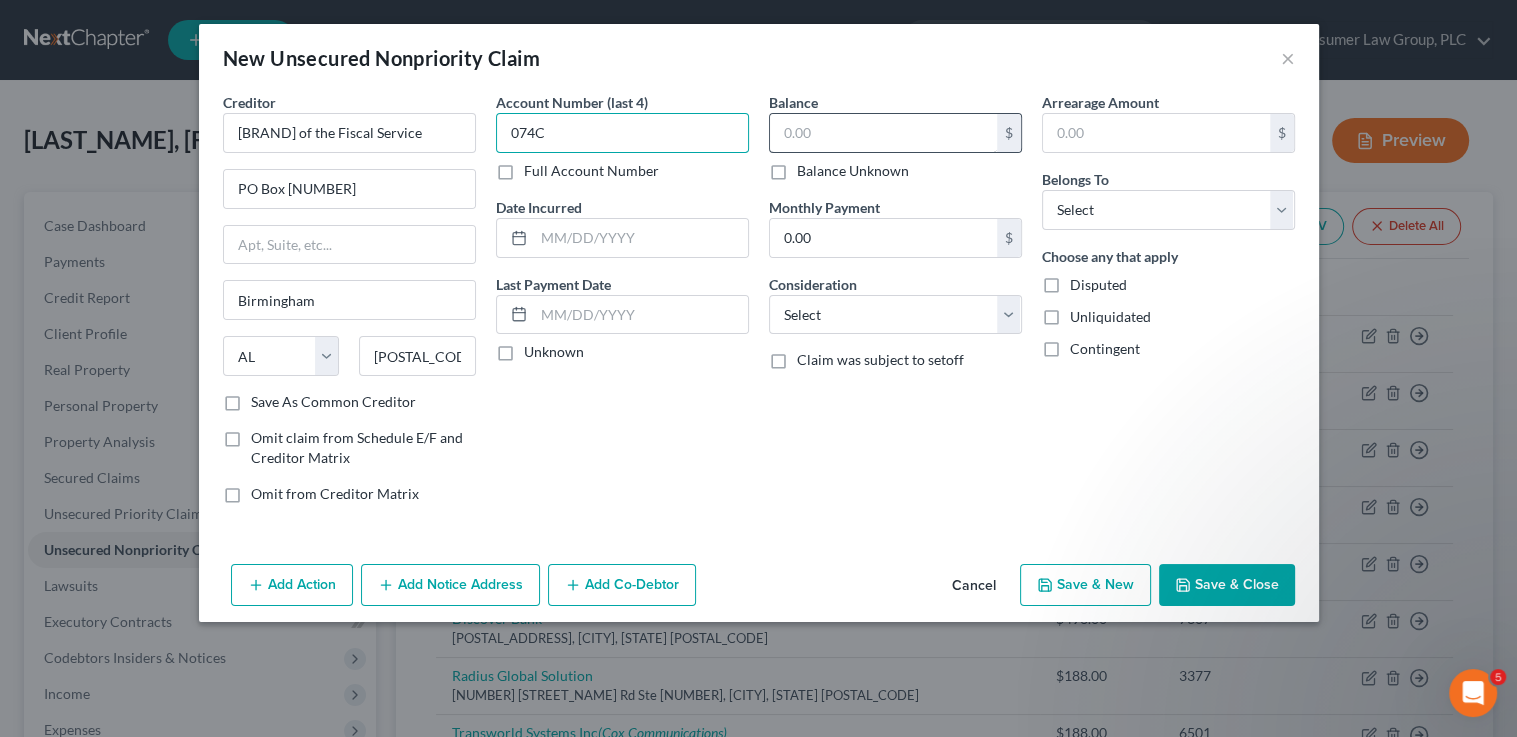 type on "074C" 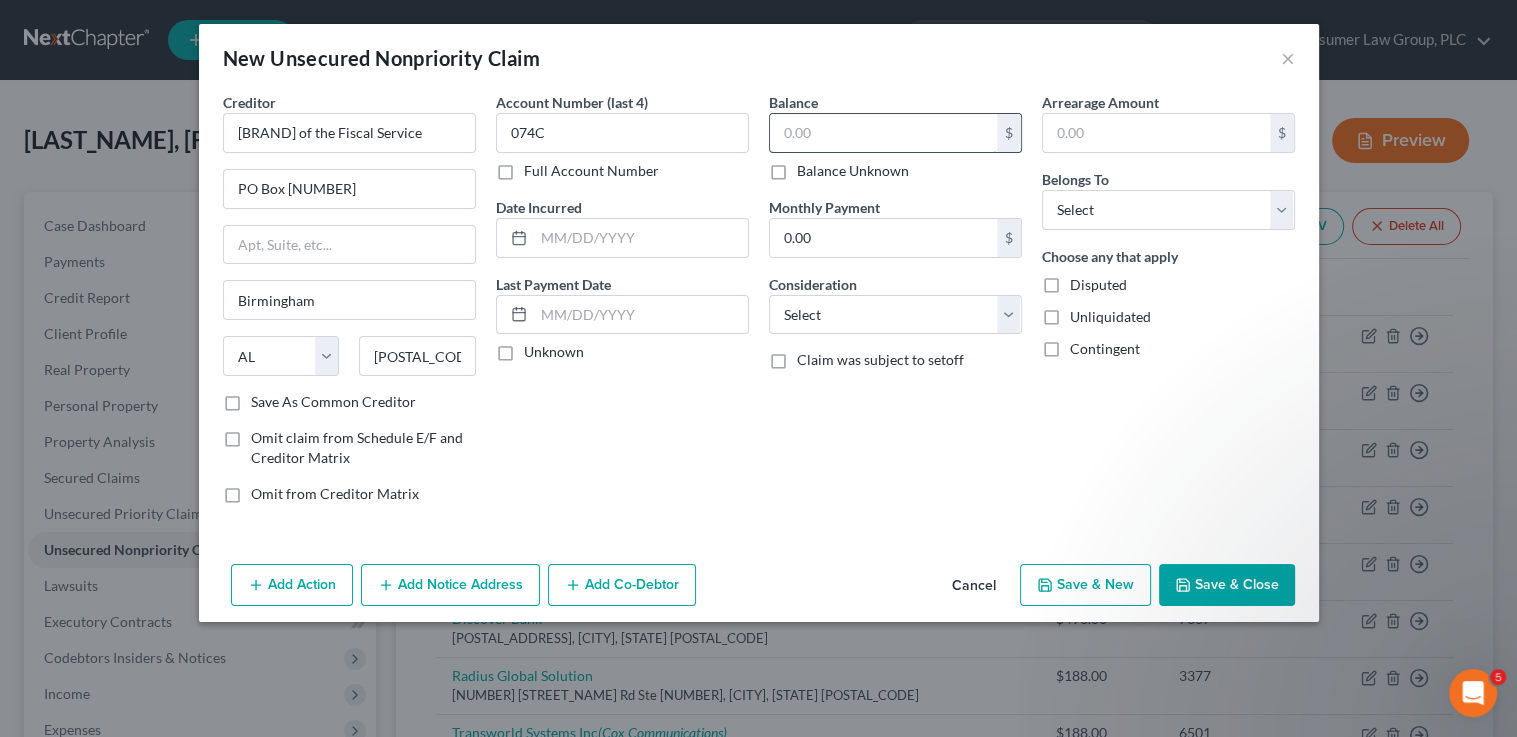 click at bounding box center [883, 133] 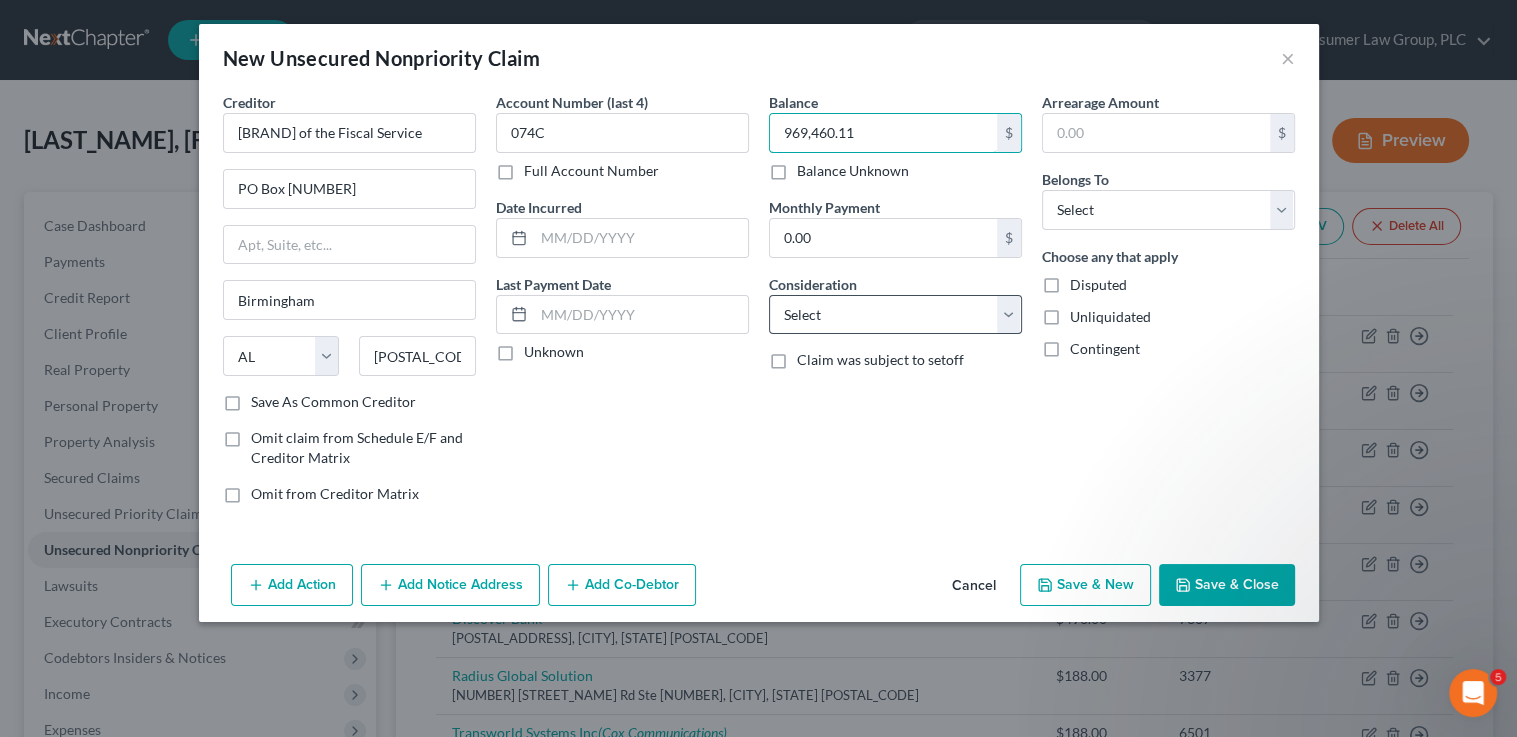 type on "969,460.11" 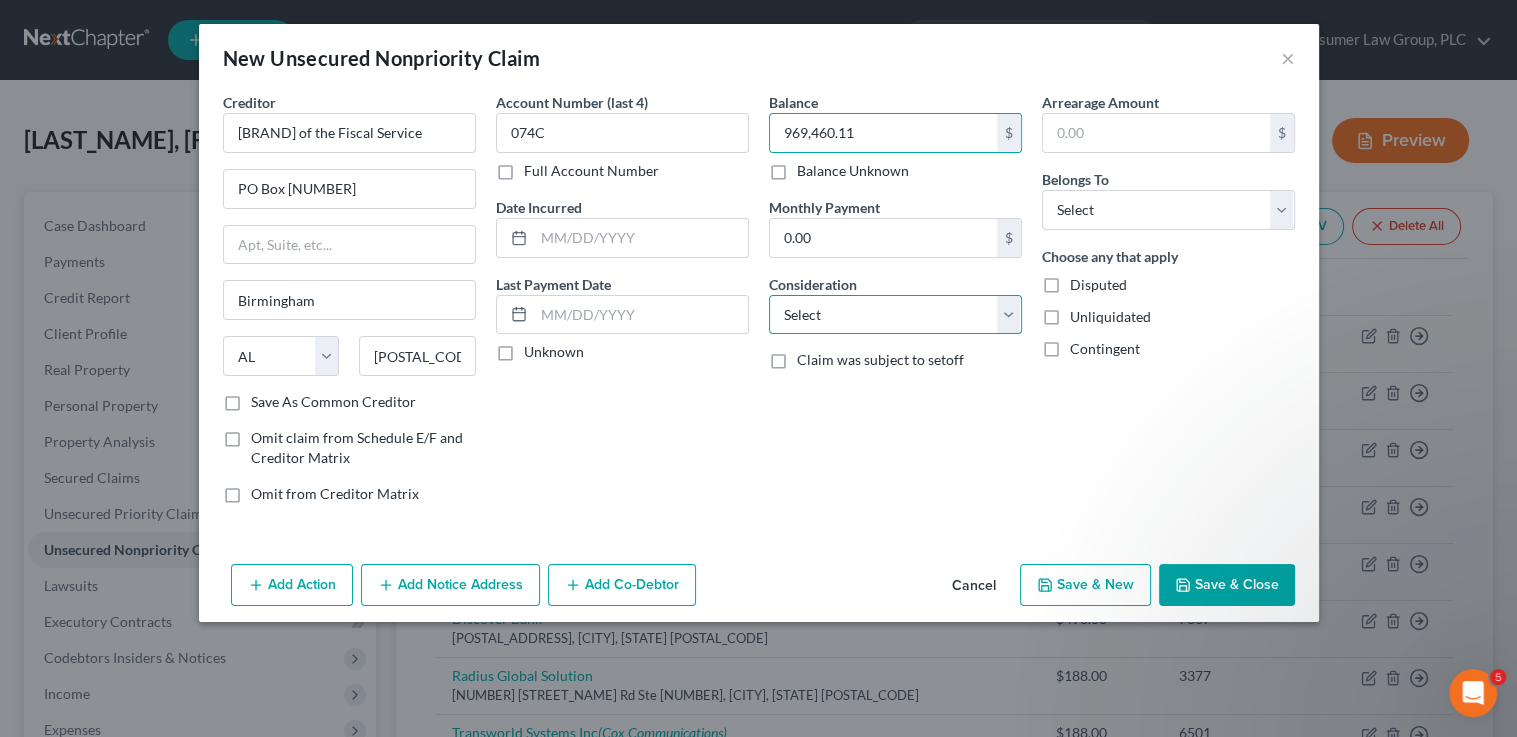 click on "Select Cable / Satellite Services Collection Agency Credit Card Debt Debt Counseling / Attorneys Deficiency Balance Domestic Support Obligations Home / Car Repairs Income Taxes Judgment Liens Medical Services Monies Loaned / Advanced Mortgage Obligation From Divorce Or Separation Obligation To Pensions Other Overdrawn Bank Account Promised To Help Pay Creditors Student Loans Suppliers And Vendors Telephone / Internet Services Utility Services" at bounding box center (895, 315) 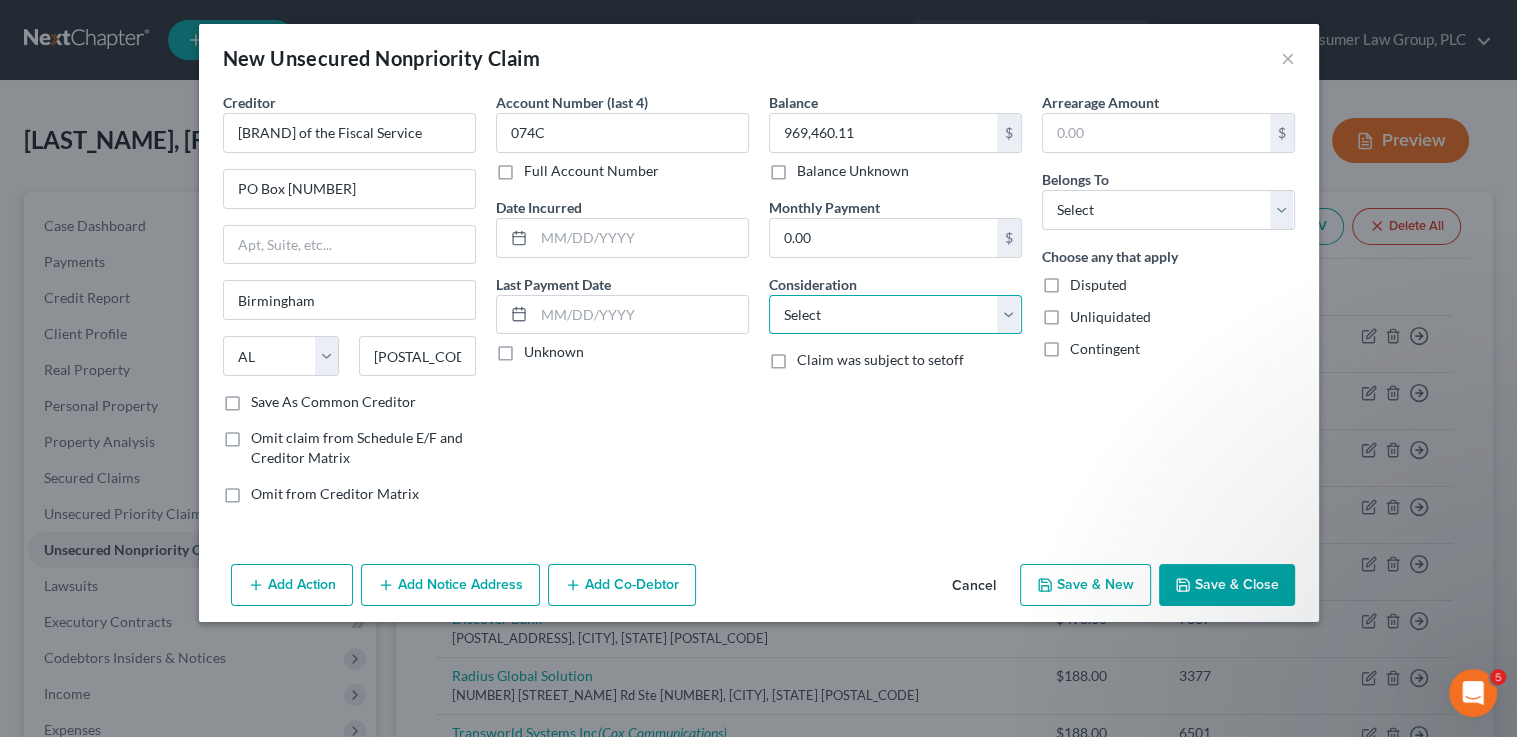 select on "14" 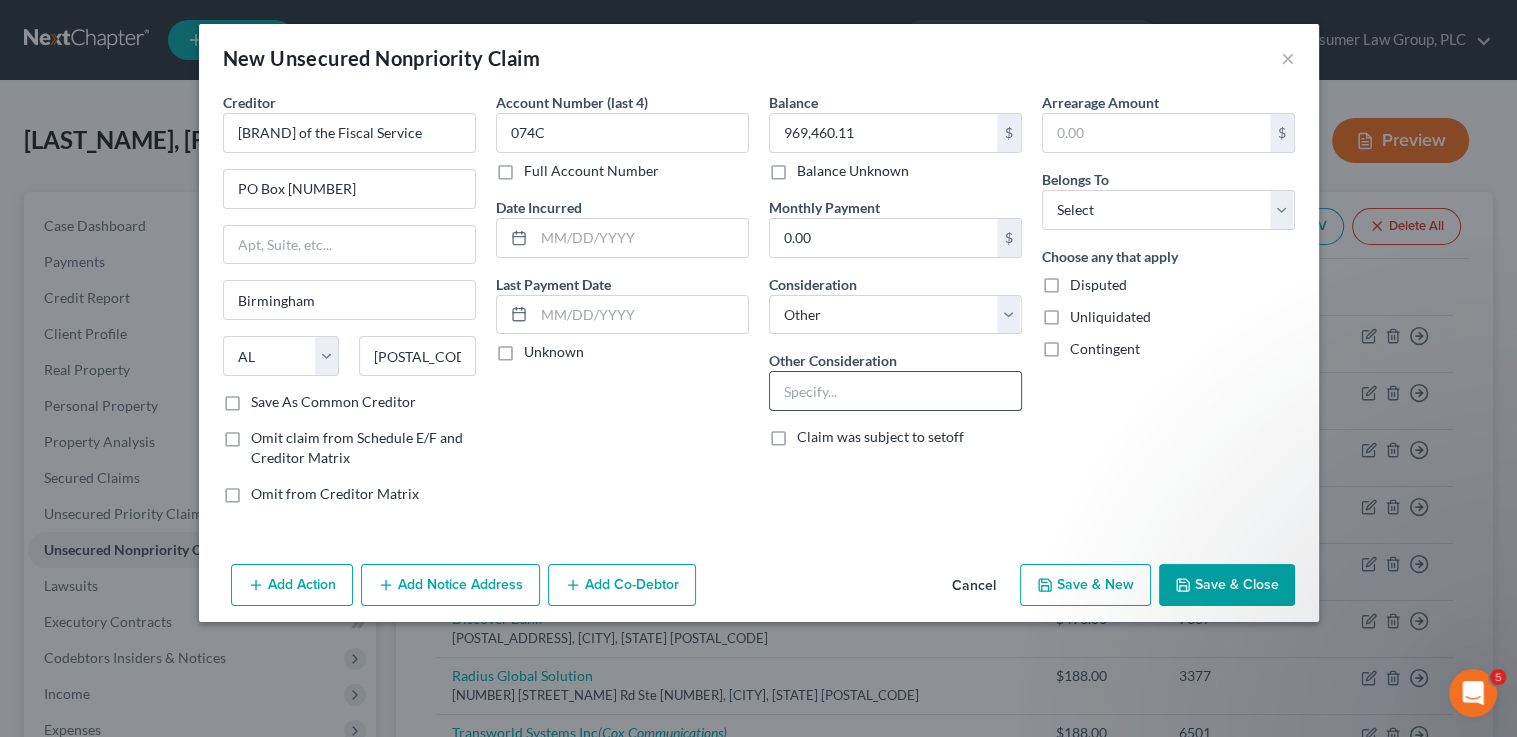 click at bounding box center [895, 391] 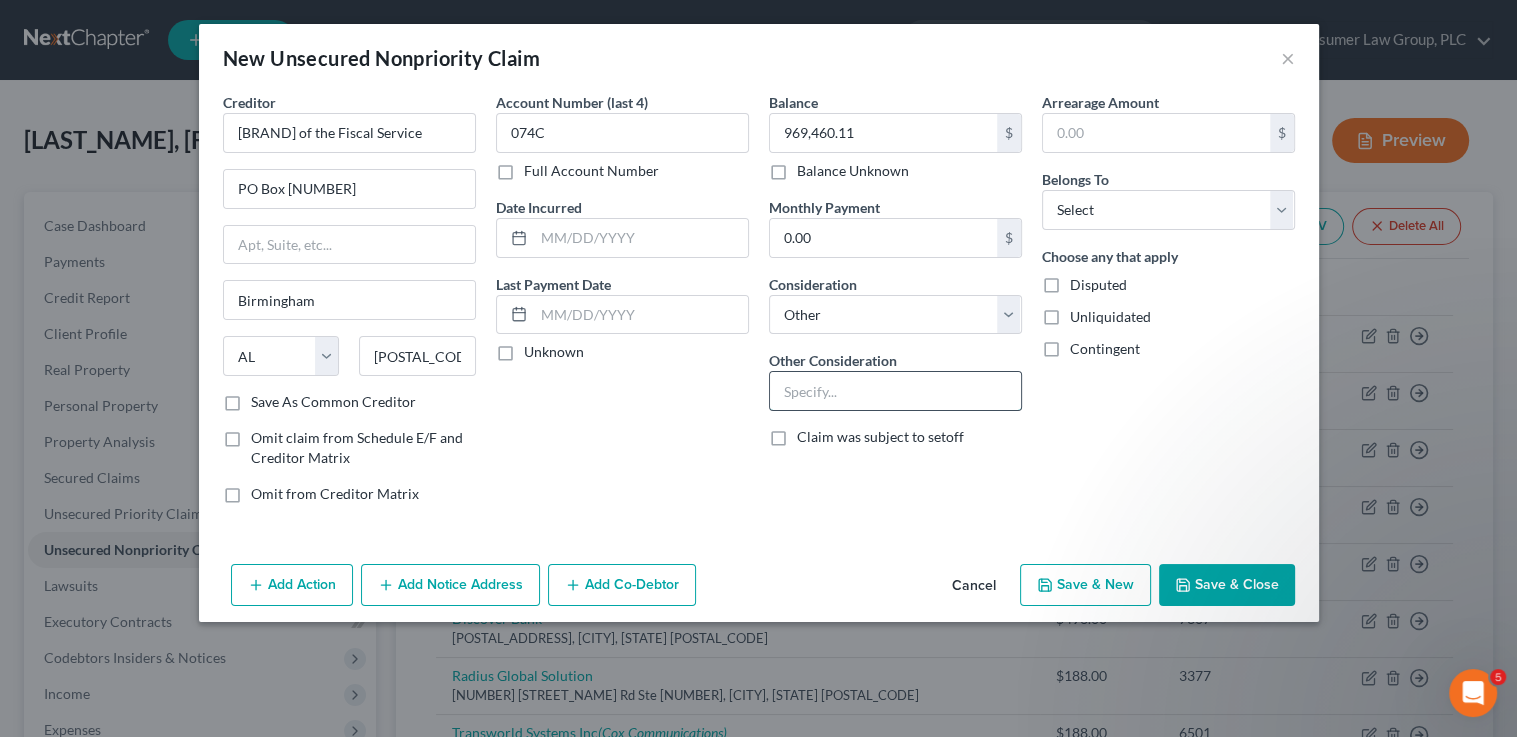 type on "Business debt" 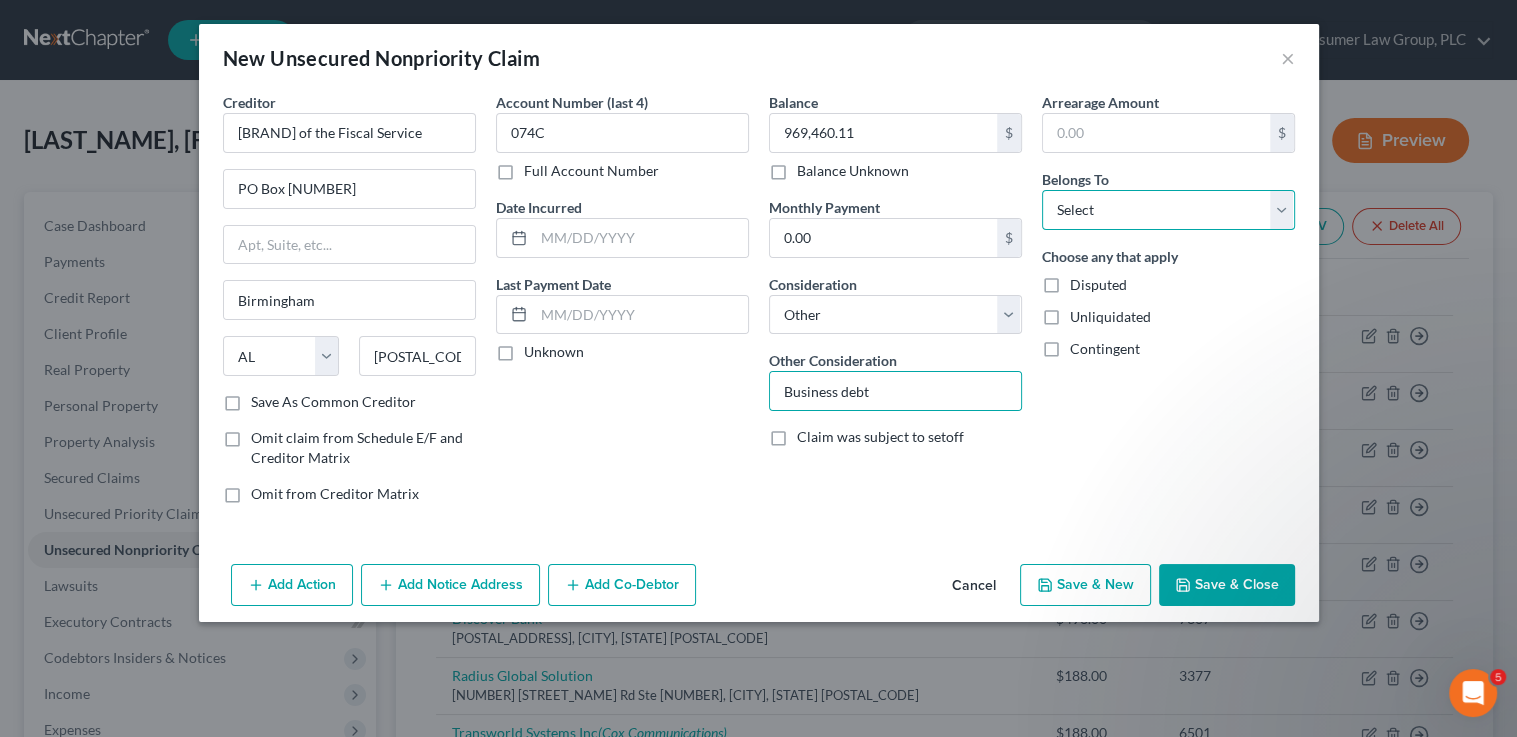 click on "Select Debtor 1 Only Debtor 2 Only Debtor 1 And Debtor 2 Only At Least One Of The Debtors And Another Community Property" at bounding box center [1168, 210] 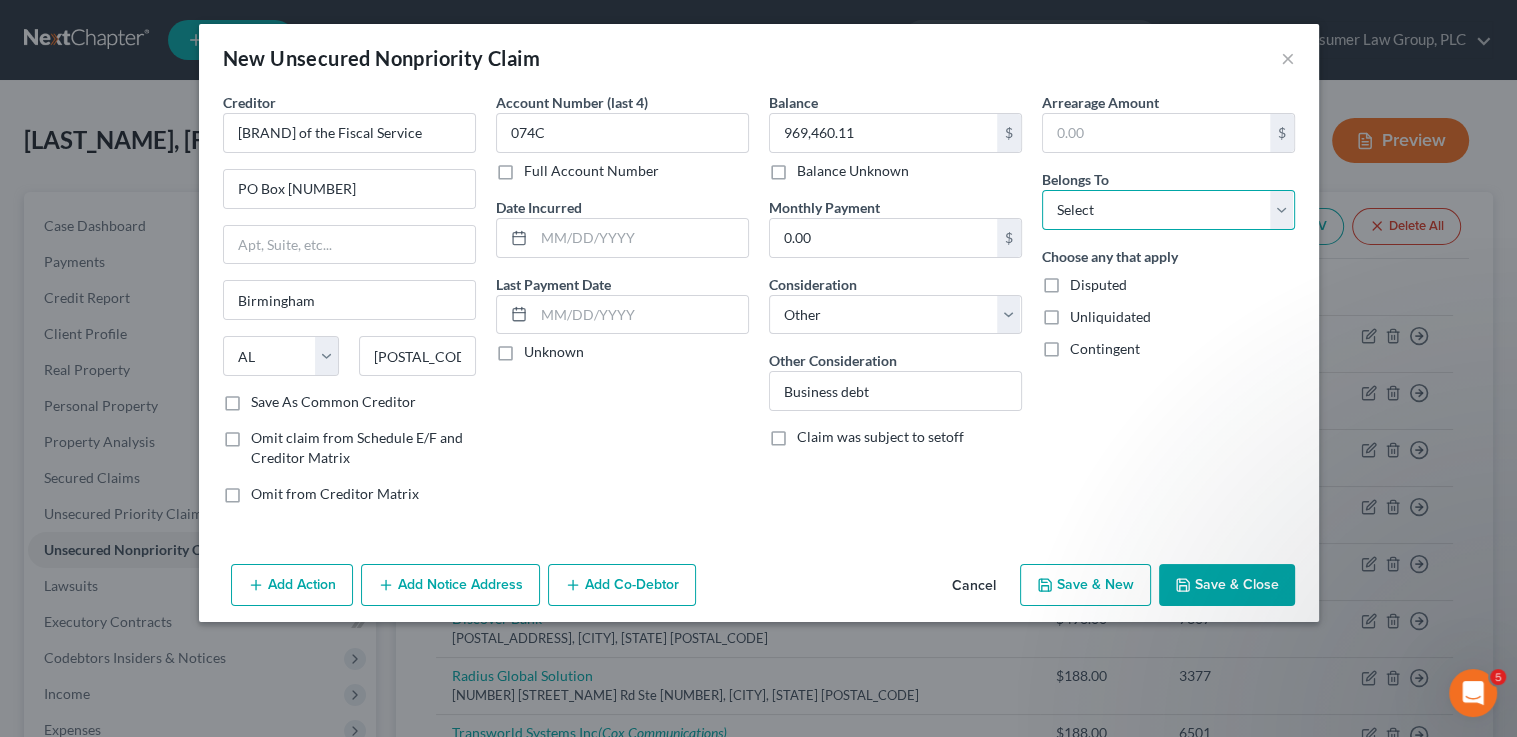 select on "3" 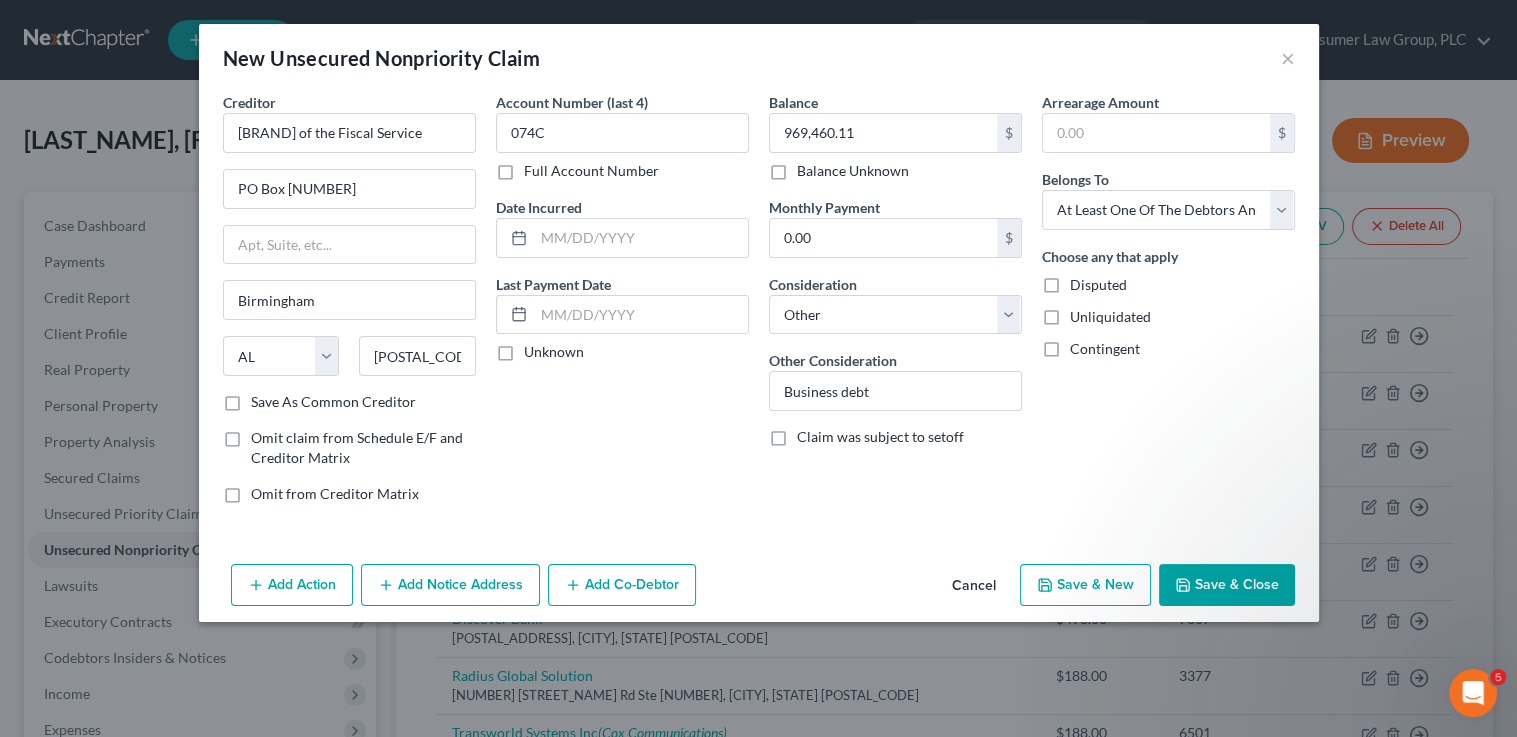 click on "Add Notice Address" at bounding box center (450, 585) 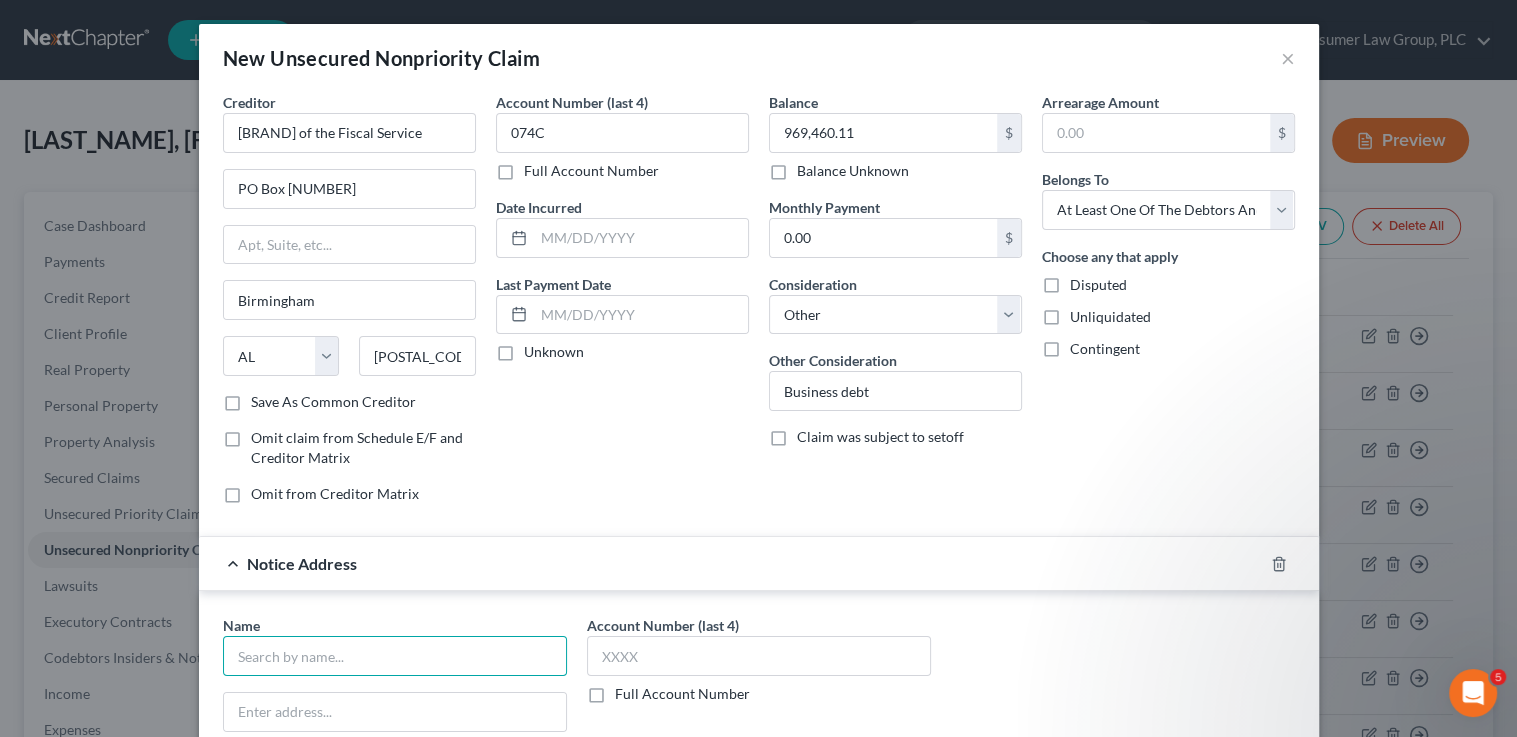 click at bounding box center [395, 656] 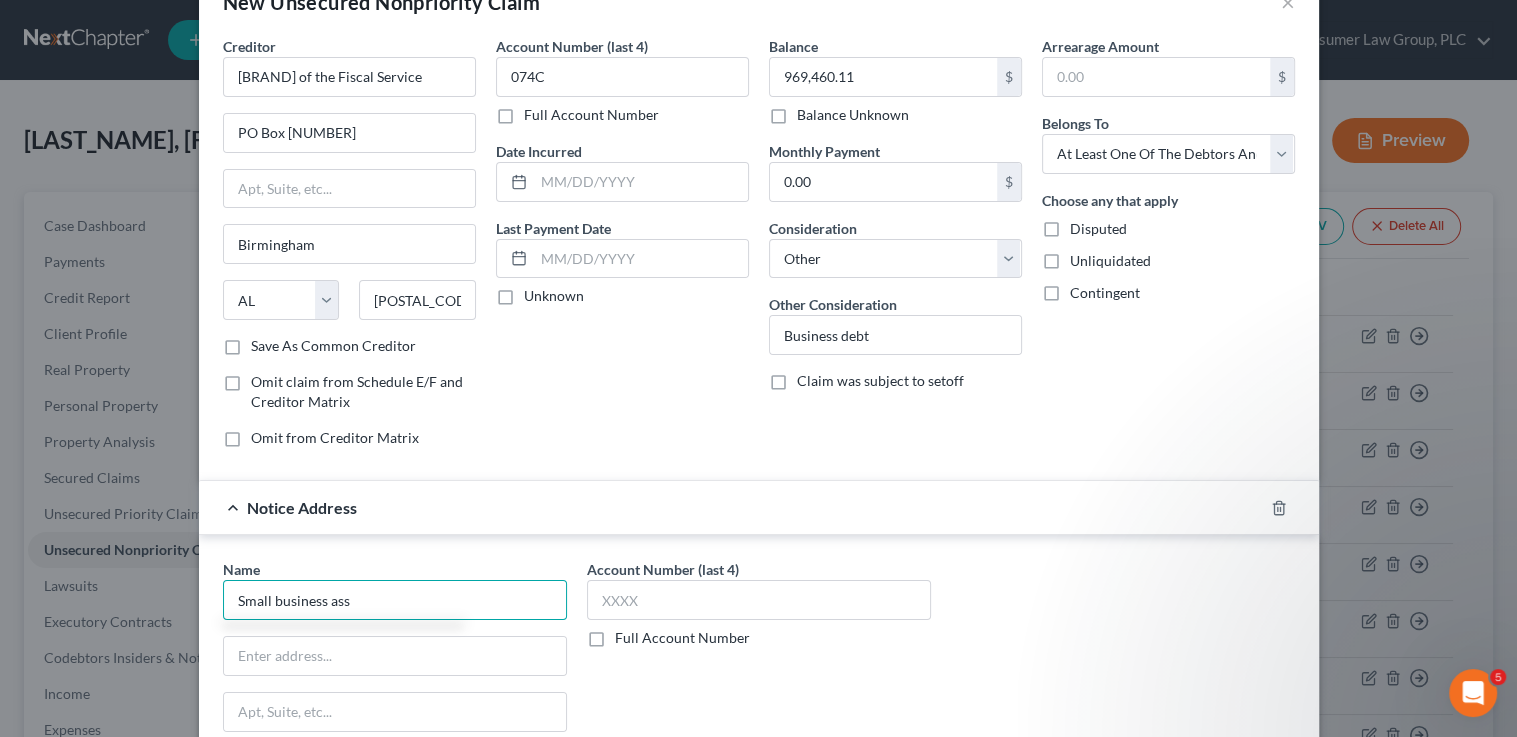 scroll, scrollTop: 109, scrollLeft: 0, axis: vertical 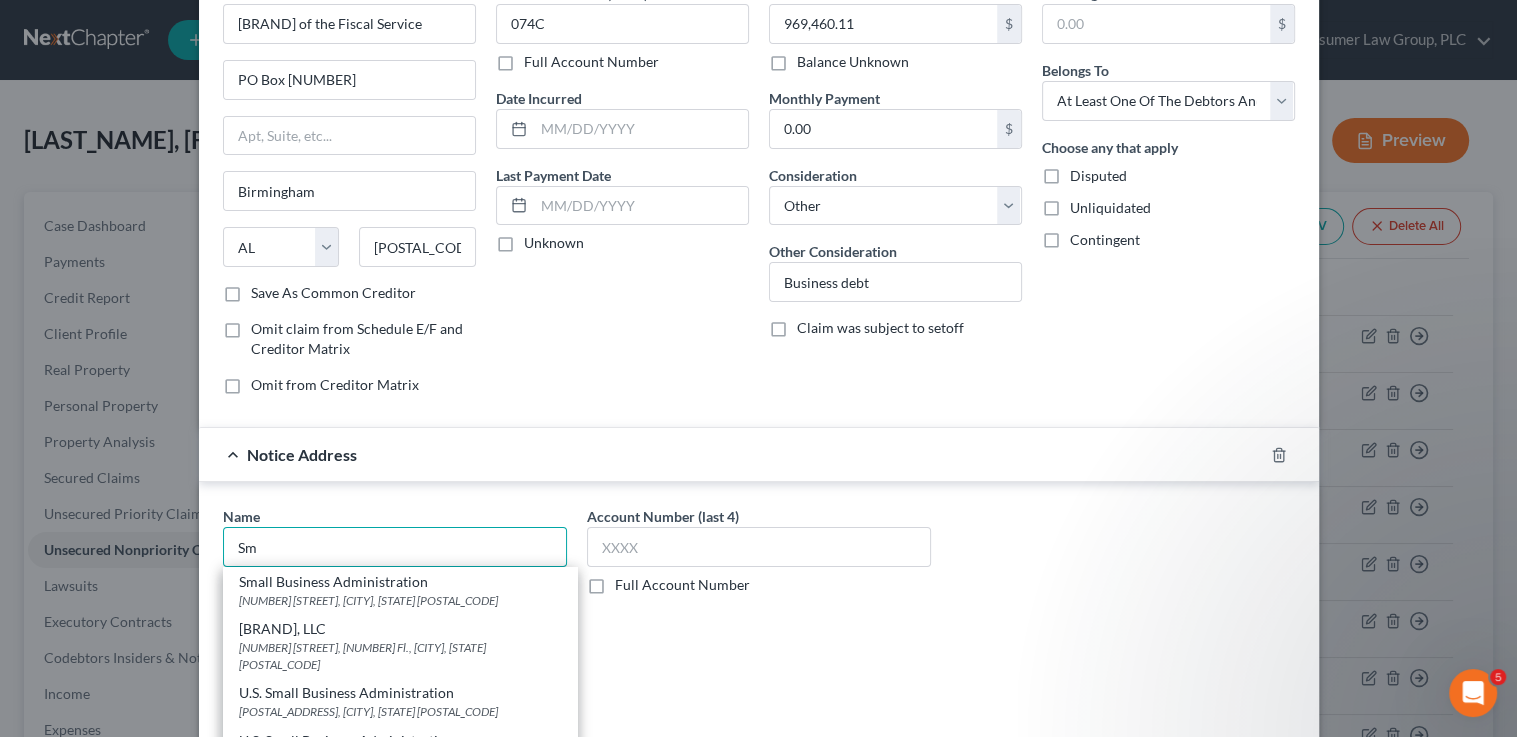 type on "S" 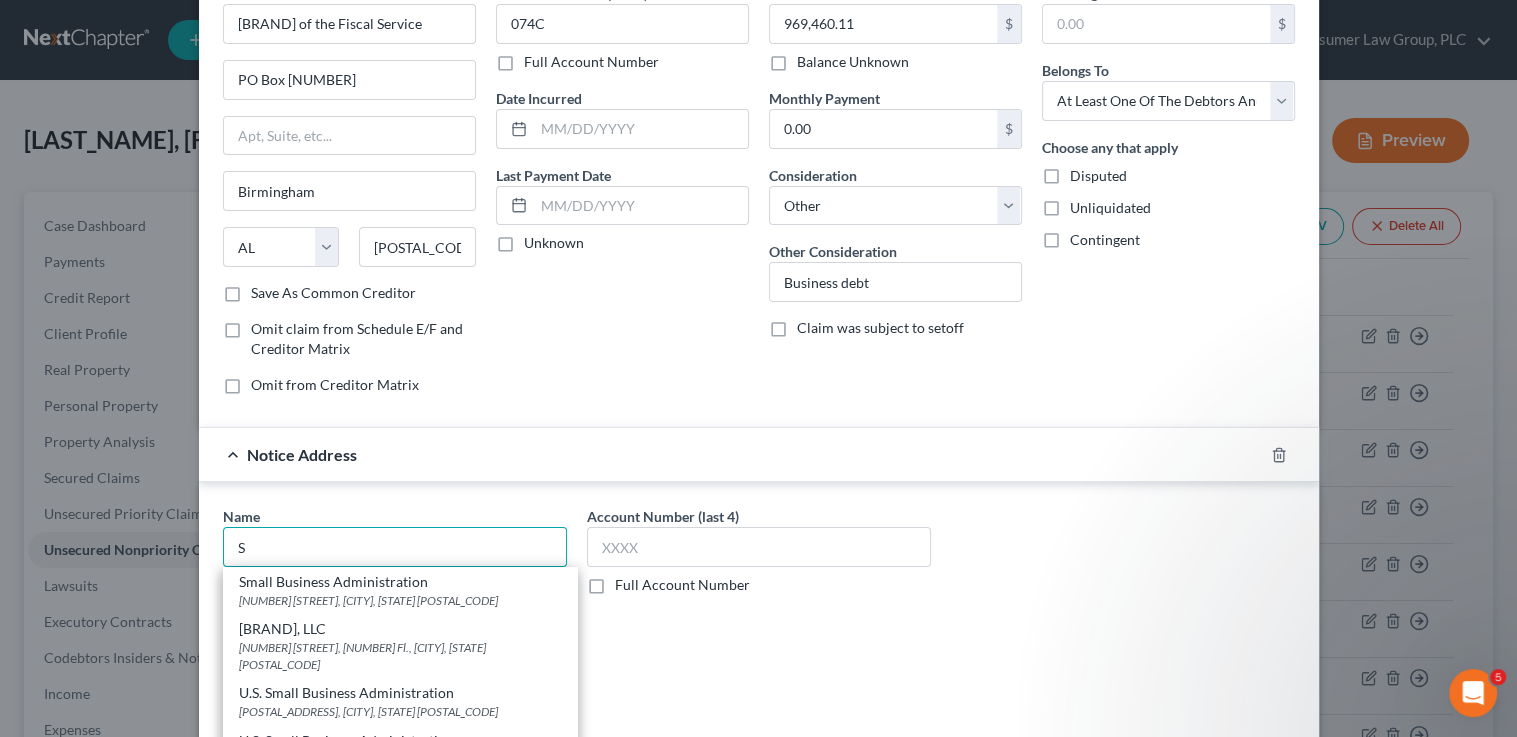 type 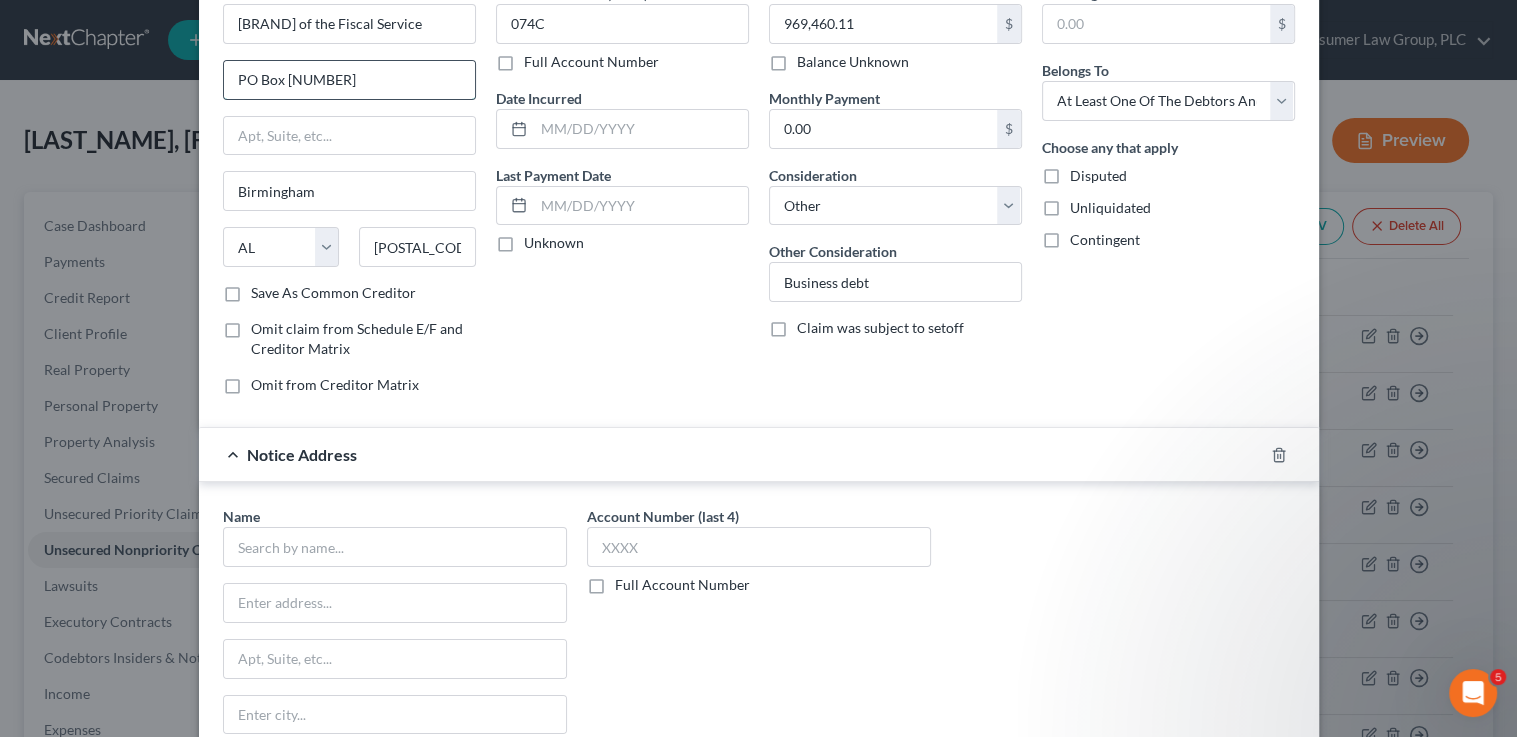 click on "PO Box 830794" at bounding box center [349, 80] 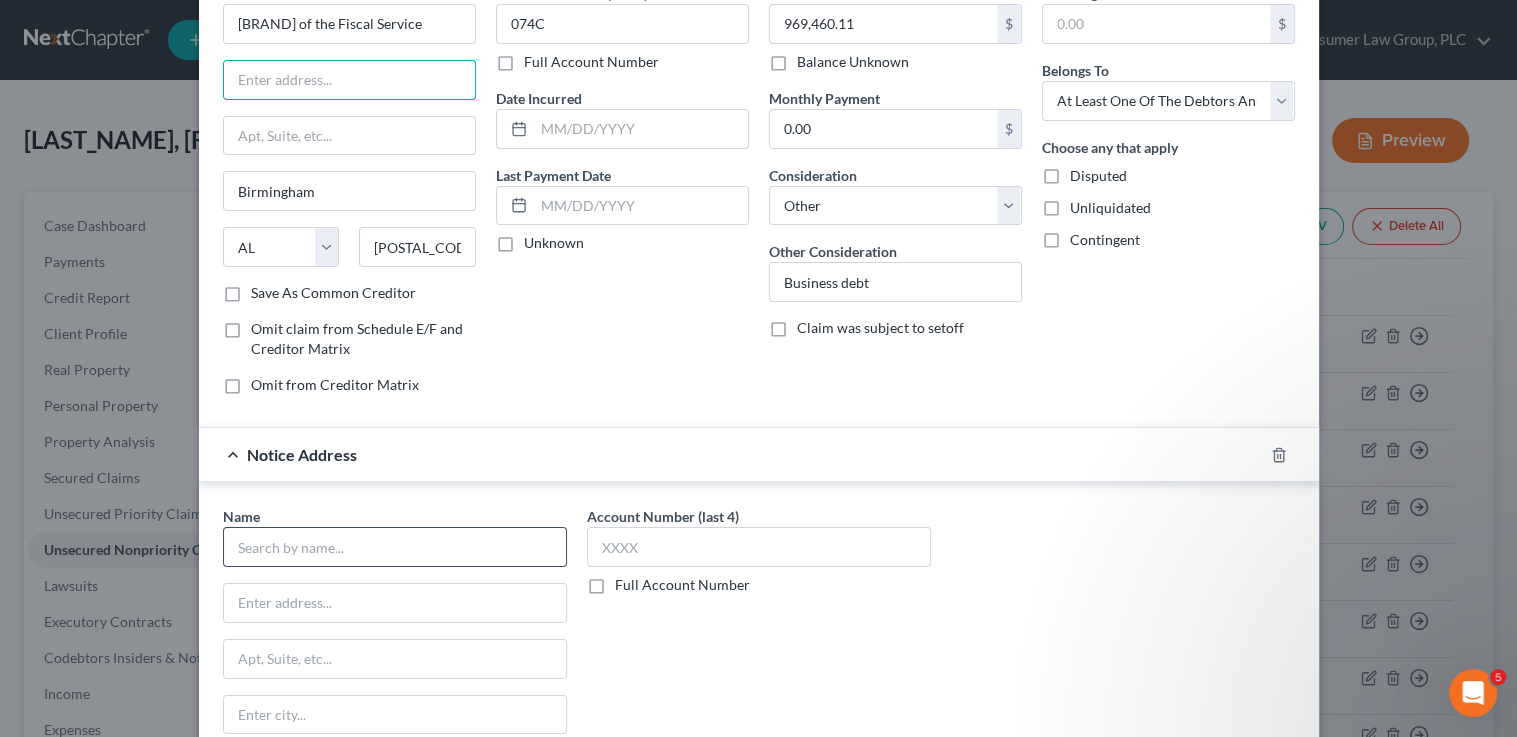 type 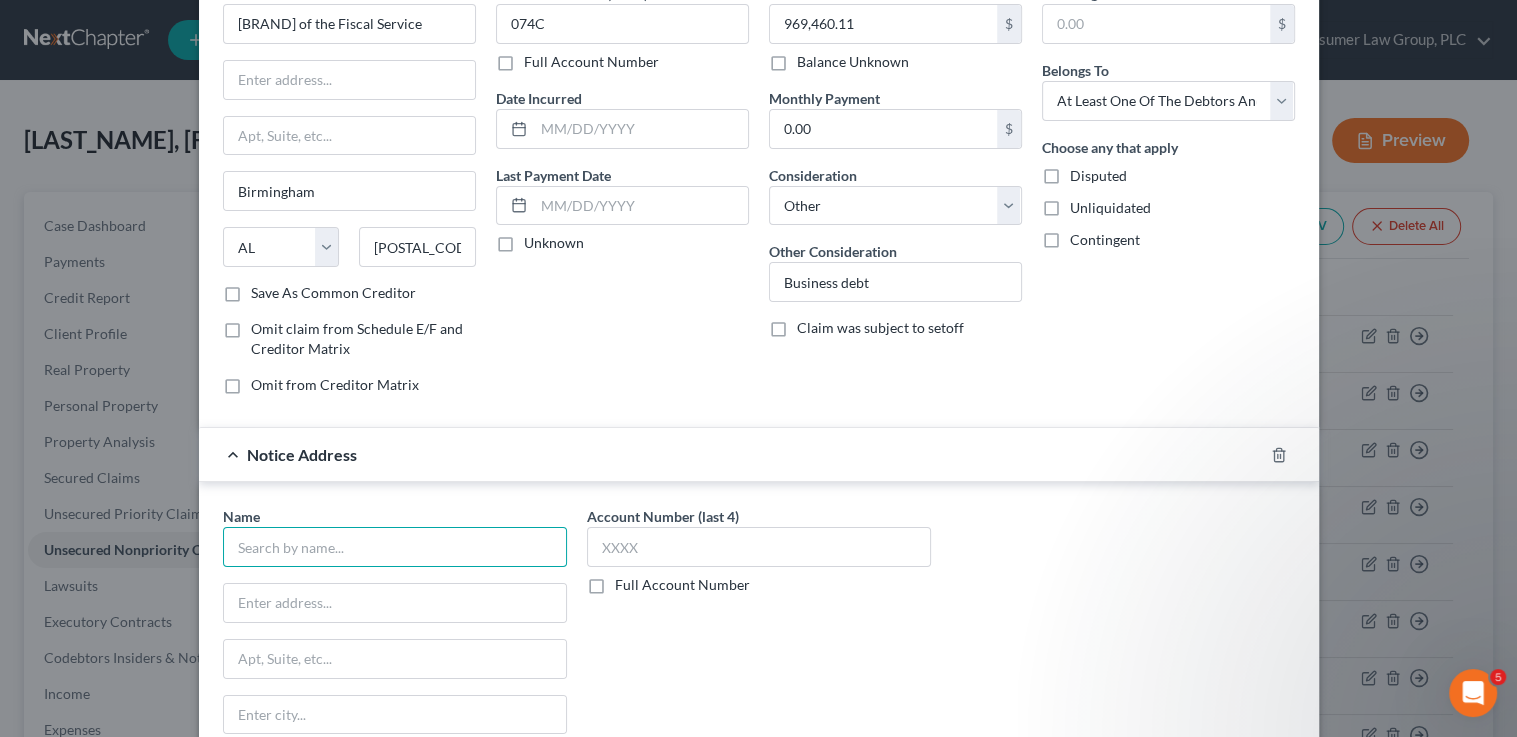 click at bounding box center [395, 547] 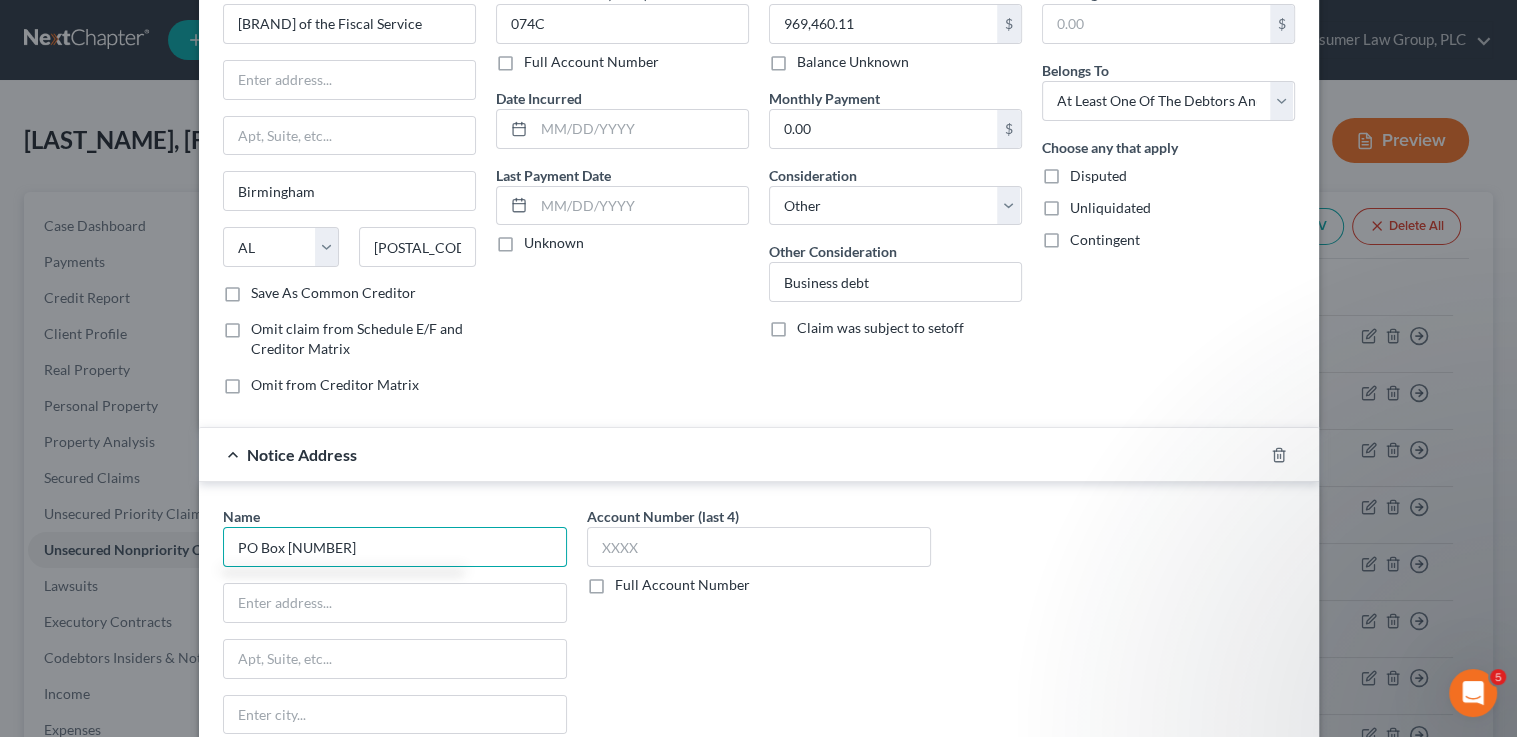 type 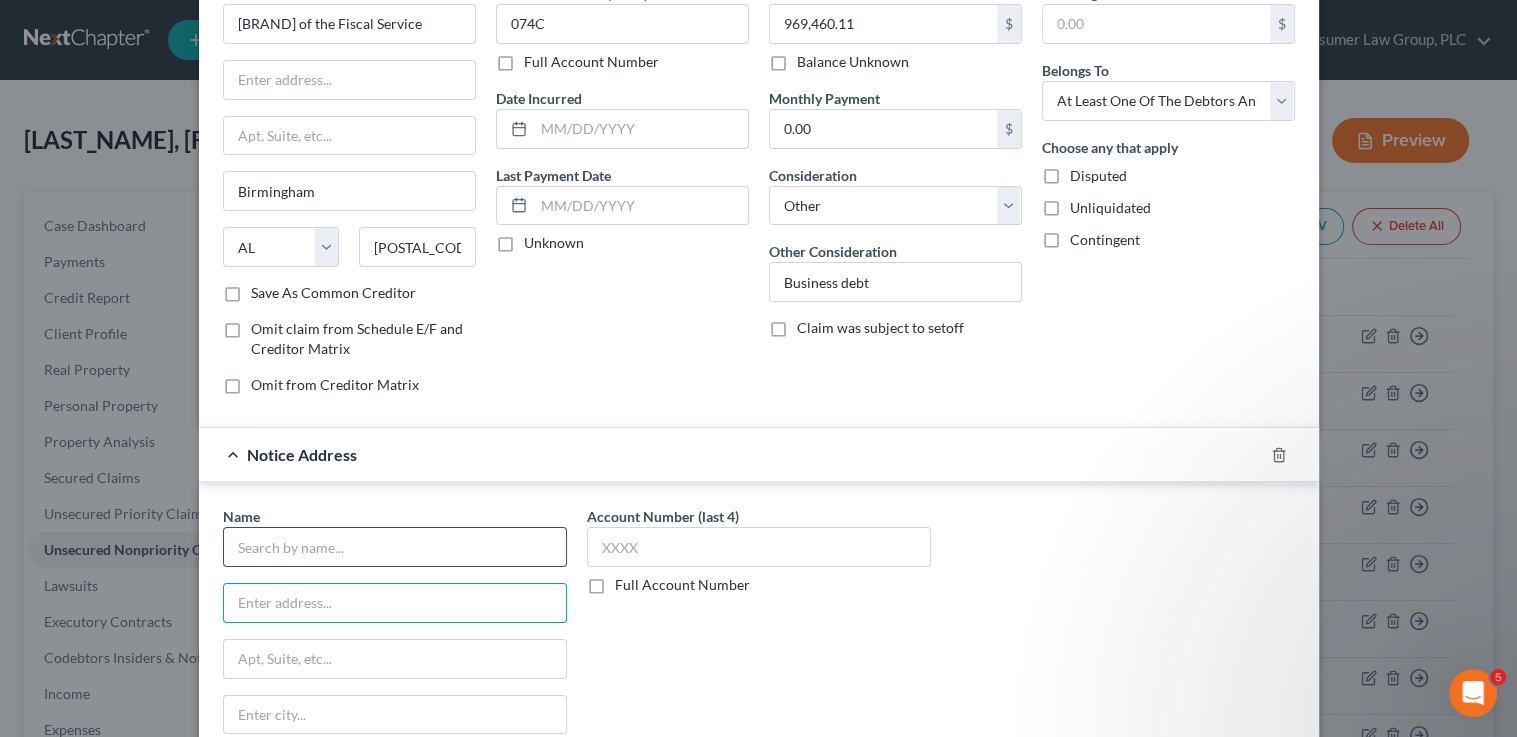 paste on "PO Box 830794" 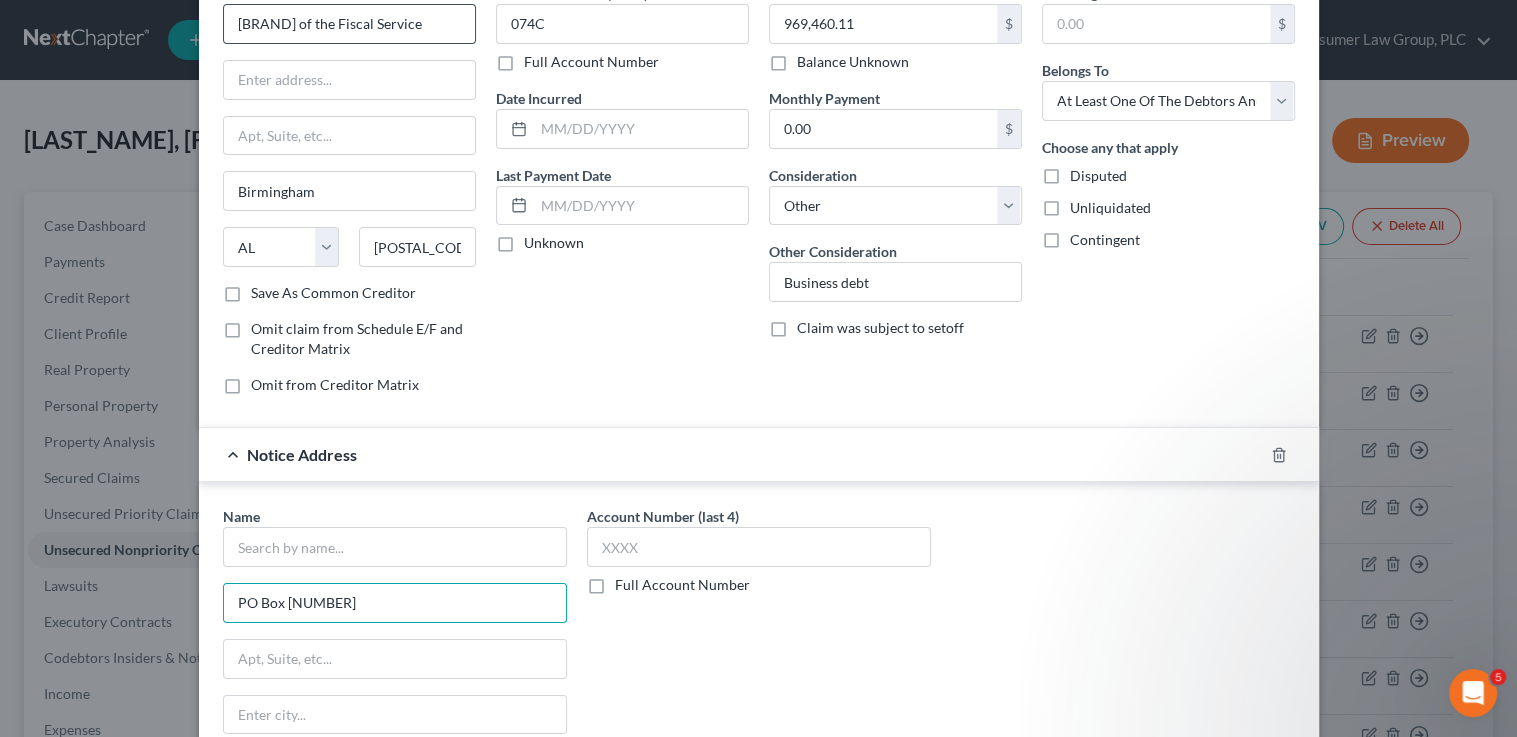 type on "PO Box 830794" 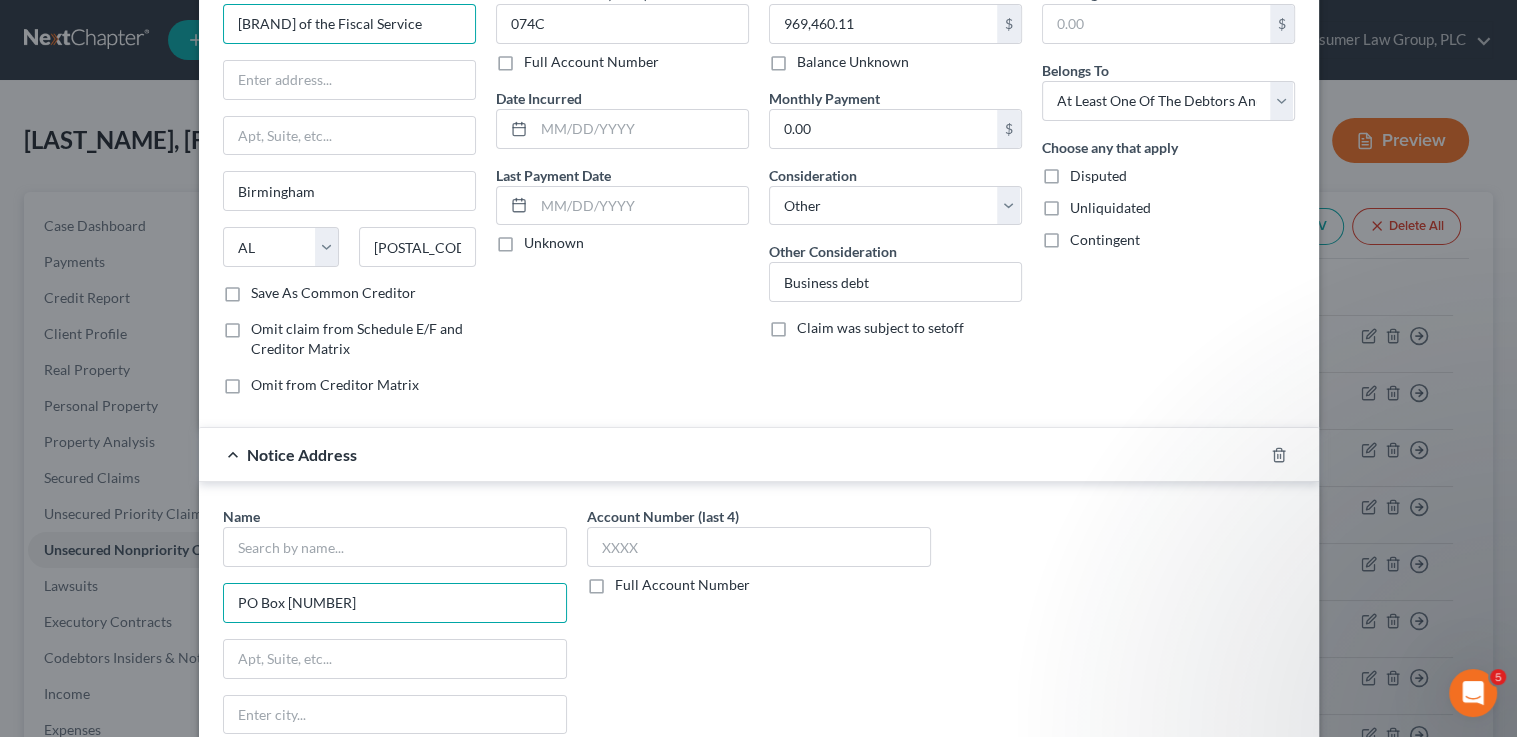 click on "Bureau of the Fiscall Service" at bounding box center (349, 24) 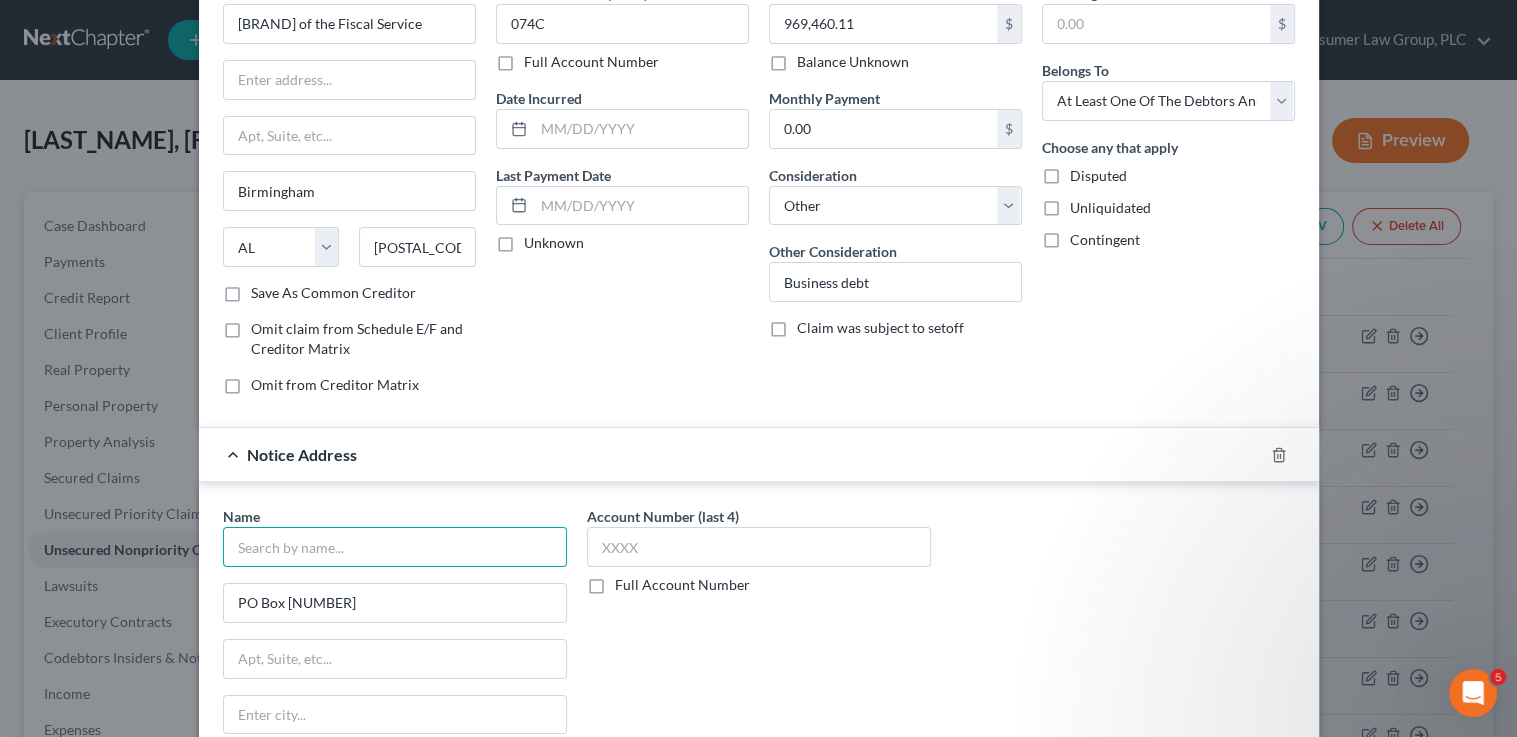 click at bounding box center [395, 547] 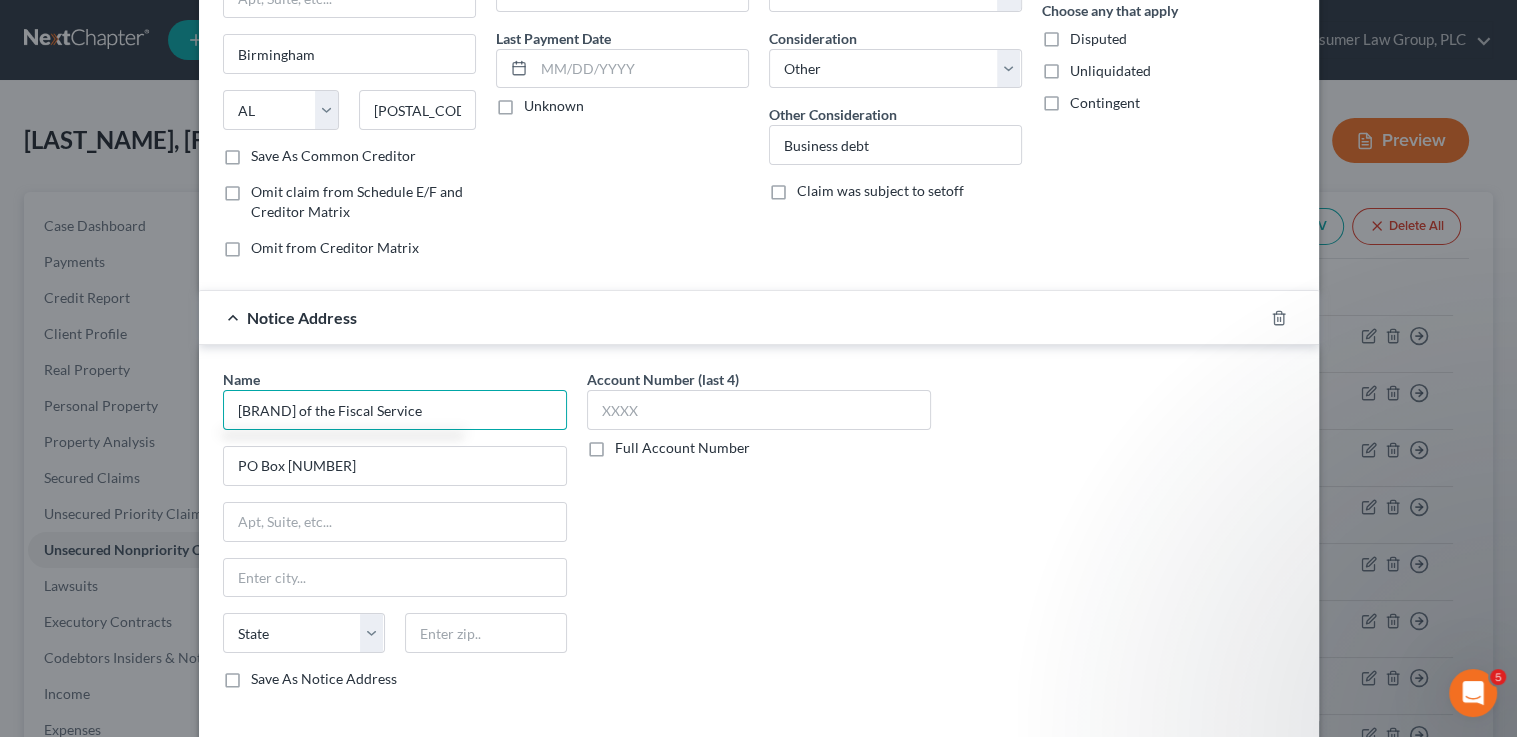 scroll, scrollTop: 300, scrollLeft: 0, axis: vertical 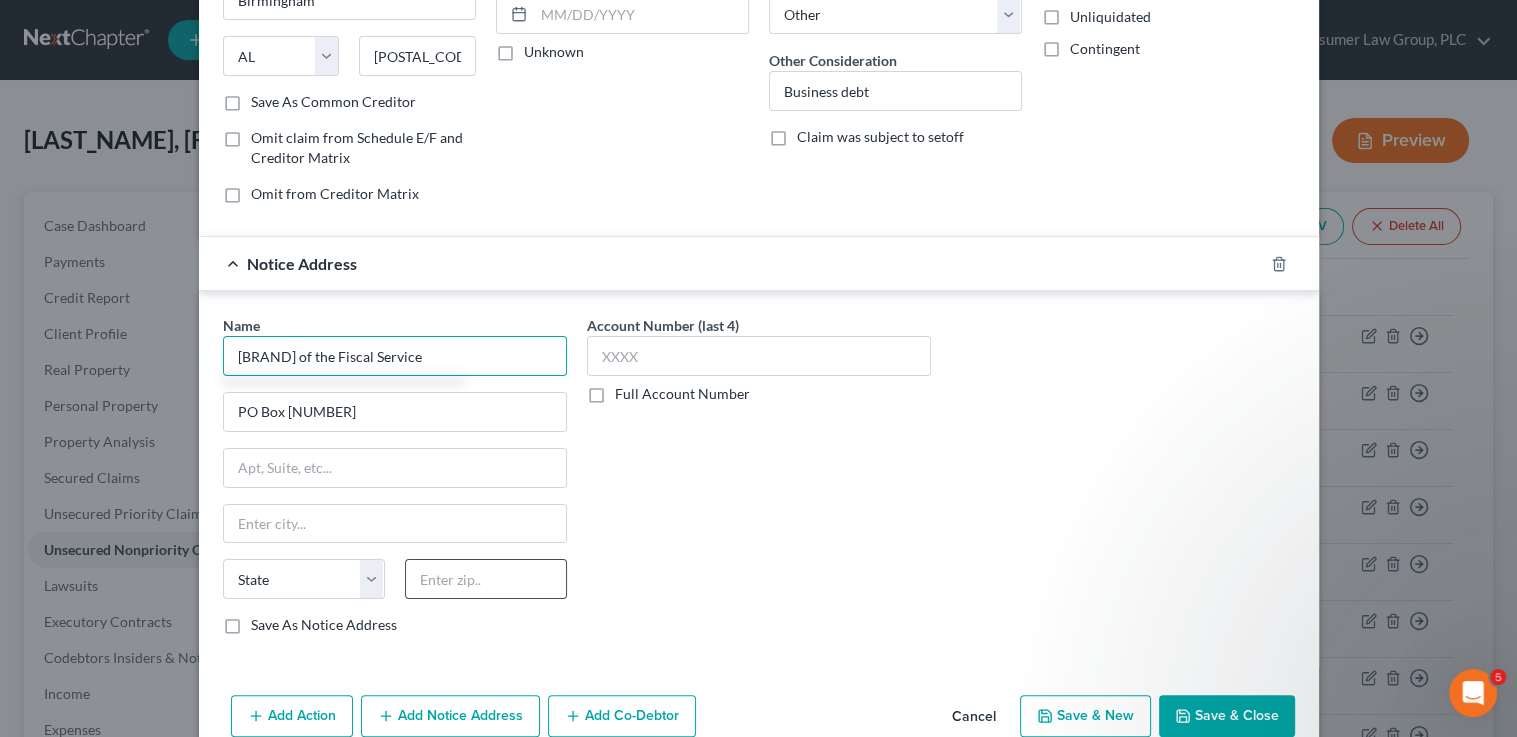 type on "Bureau of the Fiscal Service" 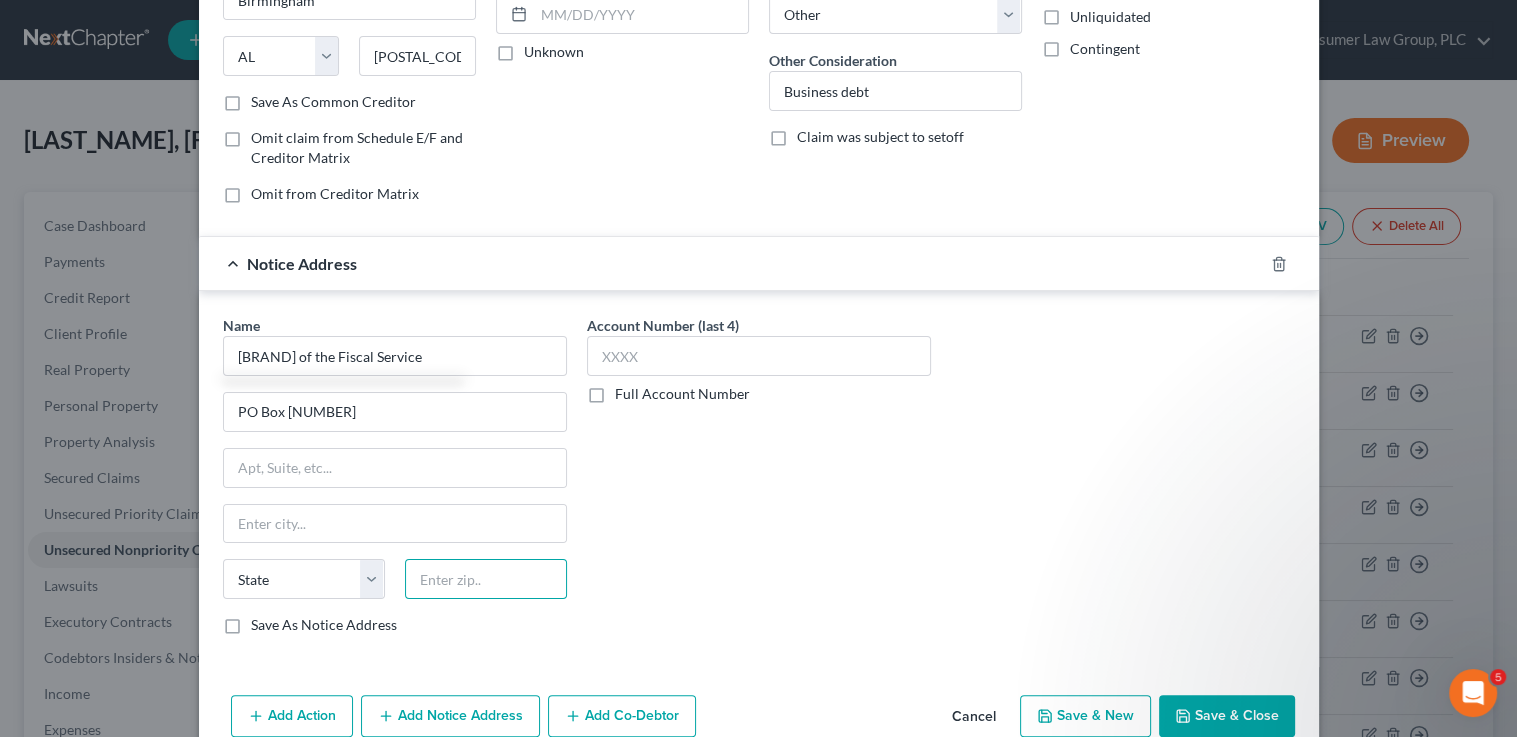 click at bounding box center [486, 579] 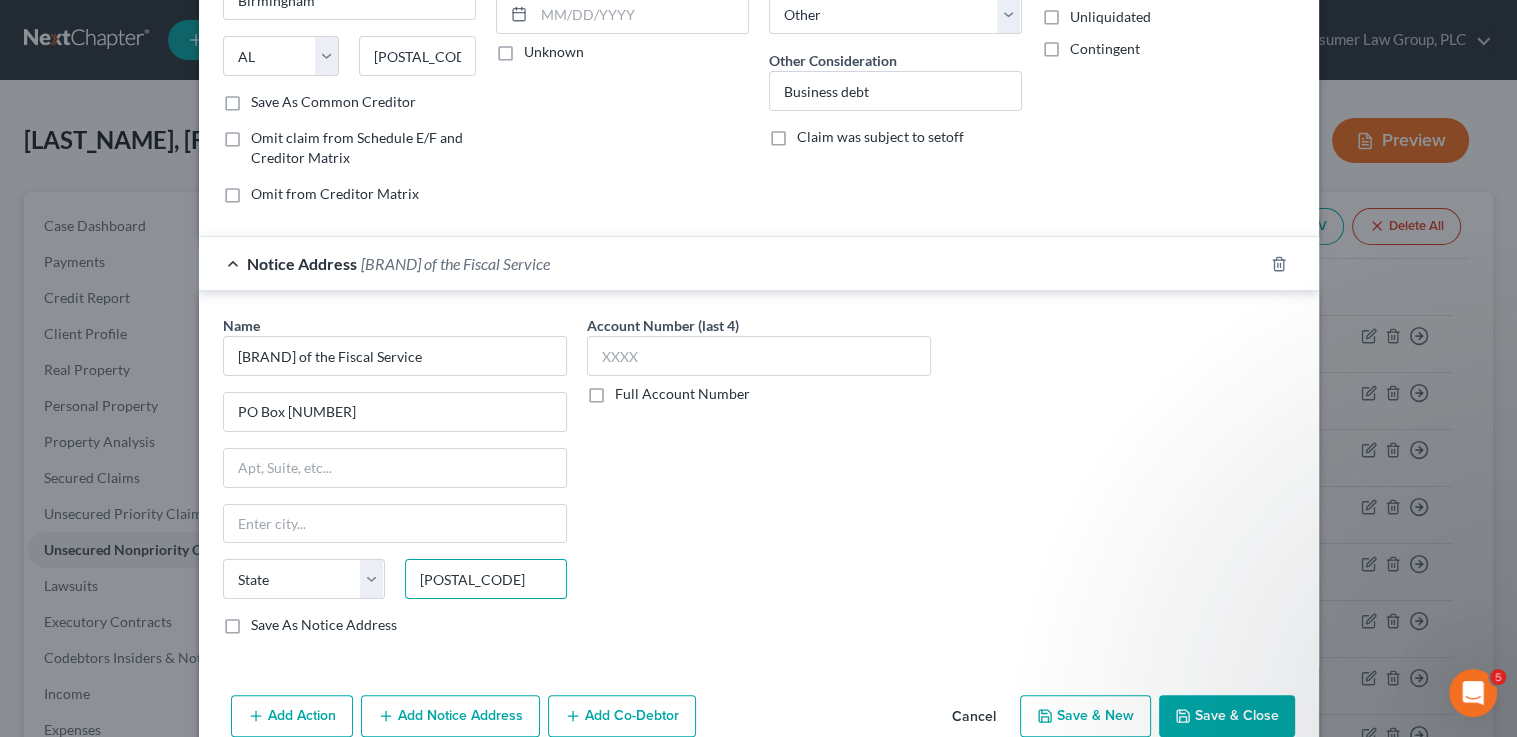 type on "35283" 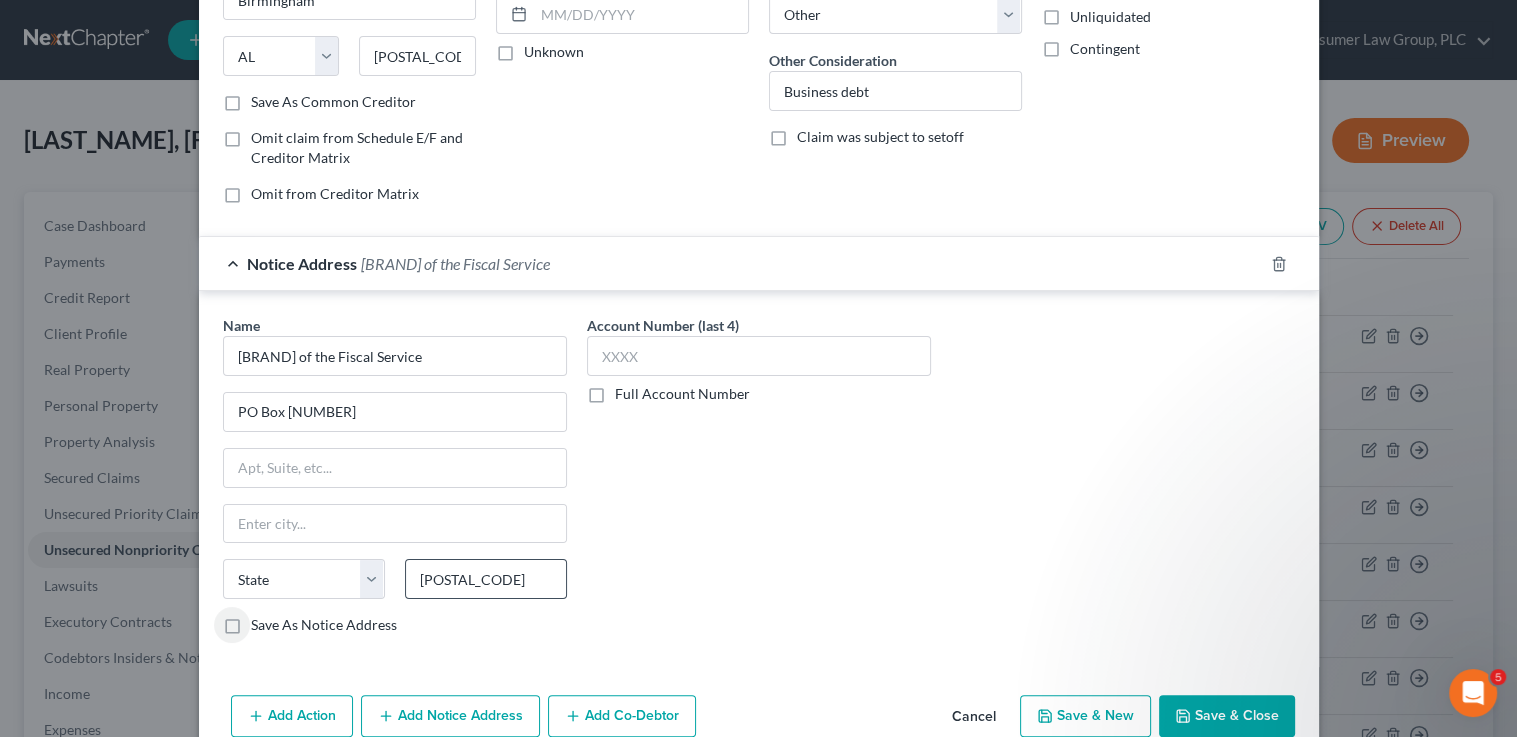 type on "Birmingham" 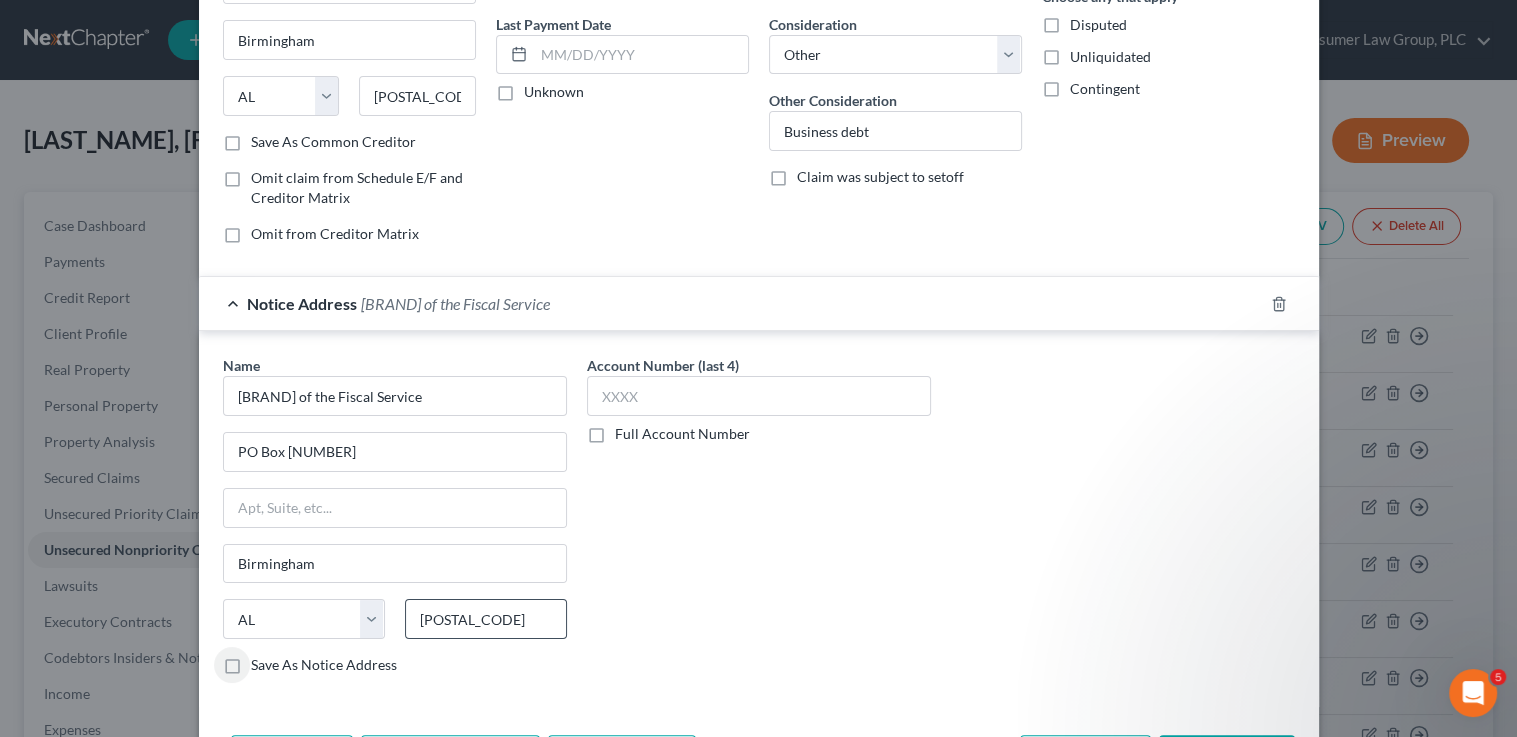 scroll, scrollTop: 16, scrollLeft: 0, axis: vertical 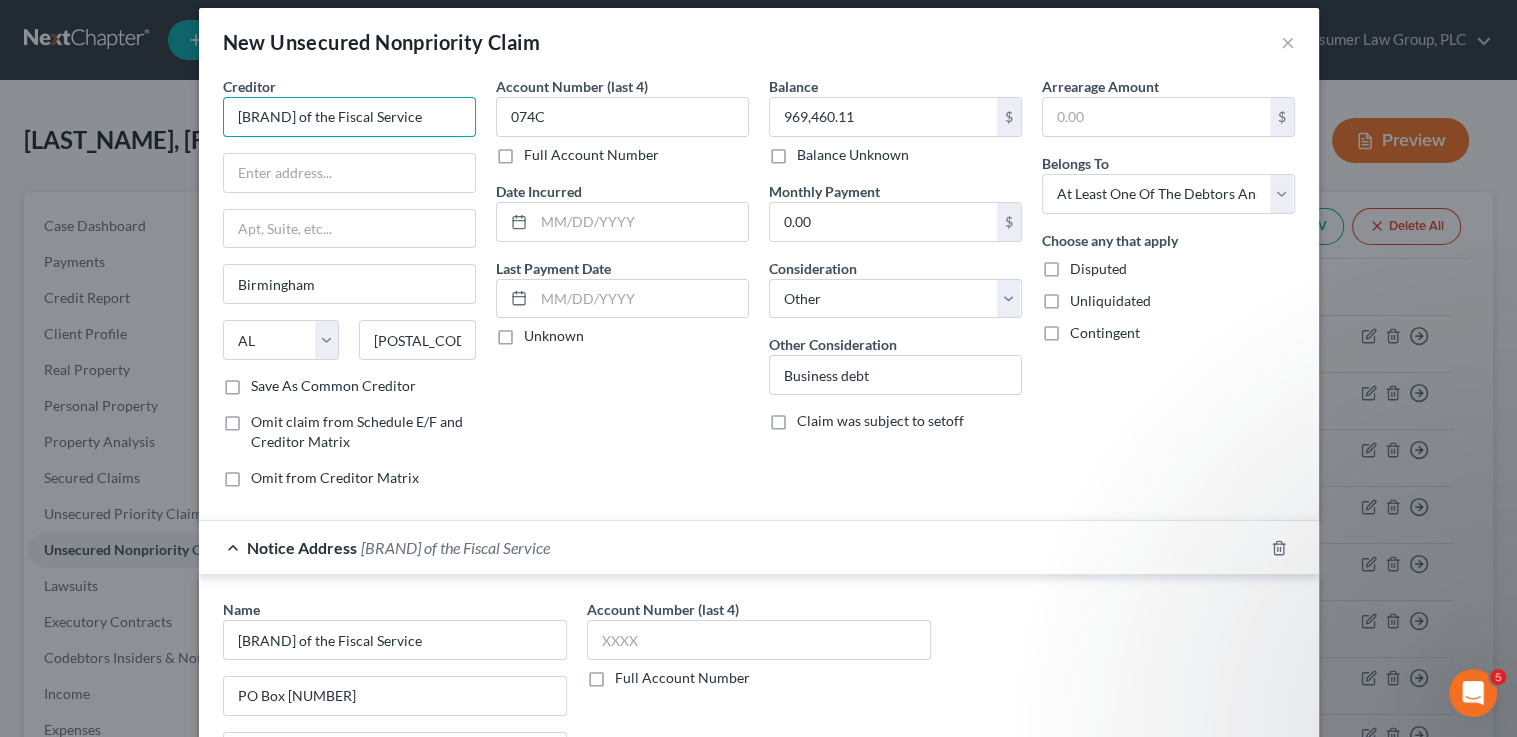 drag, startPoint x: 429, startPoint y: 127, endPoint x: 162, endPoint y: 110, distance: 267.54065 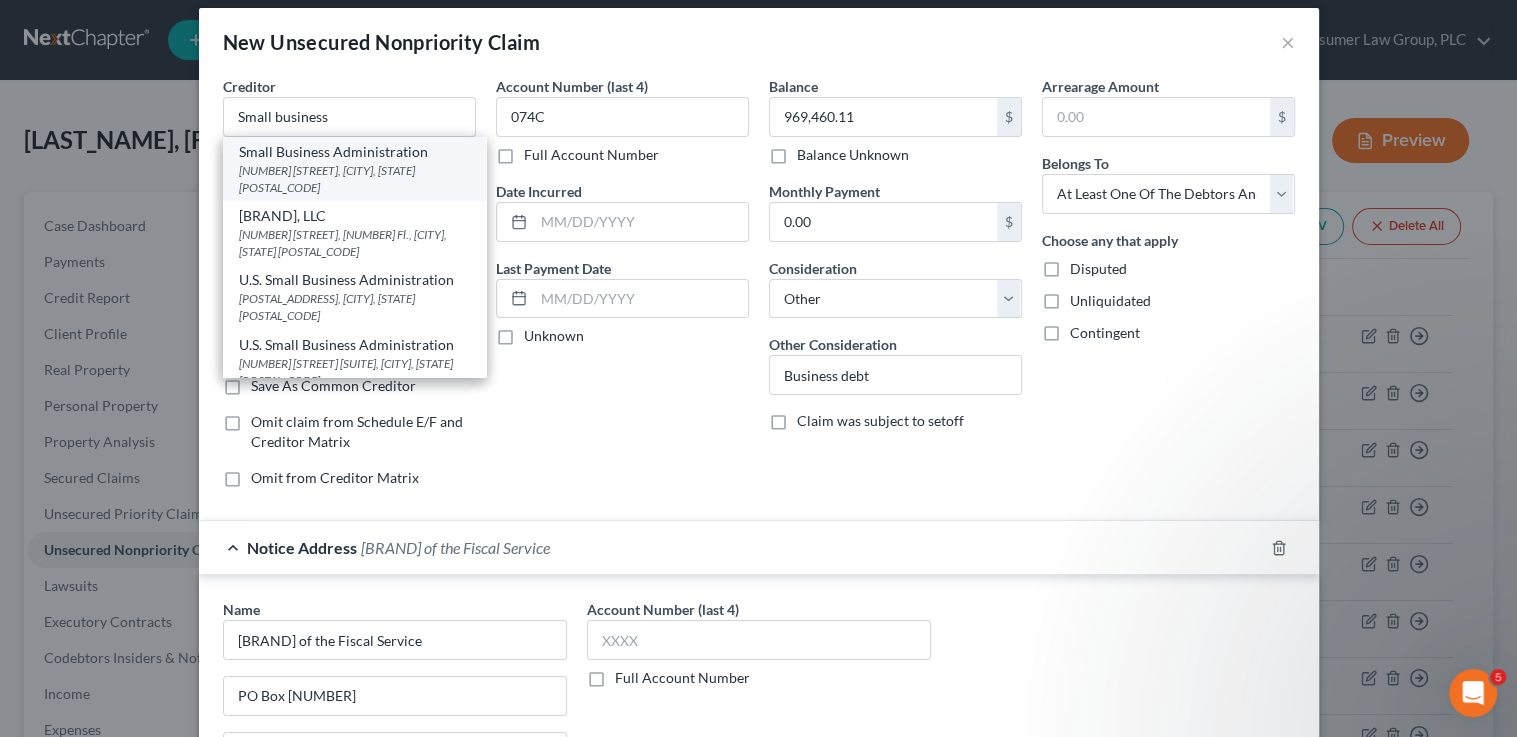 click on "409 3rd Street, SW, Washington, DC 20416" at bounding box center (354, 179) 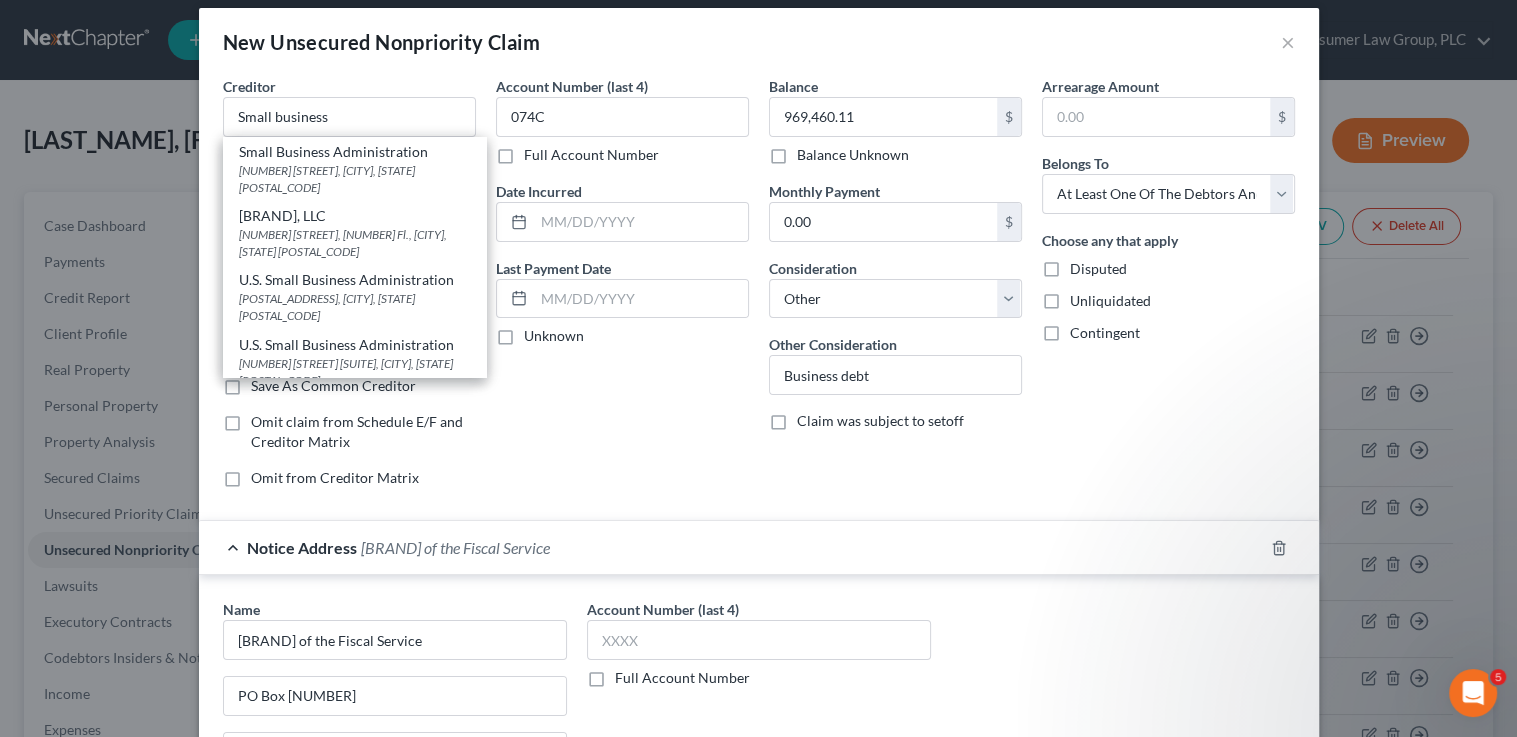 type on "Small Business Administration" 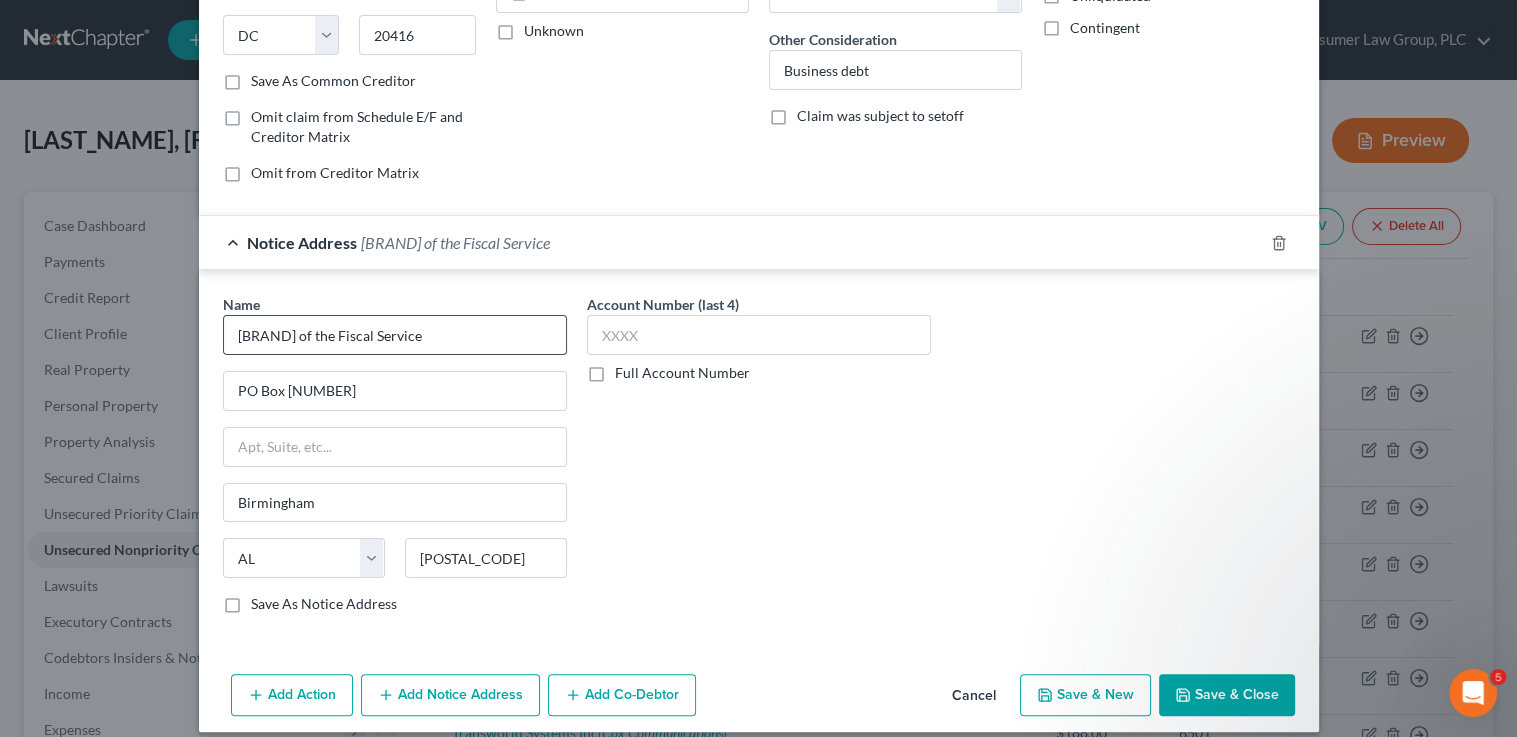 scroll, scrollTop: 336, scrollLeft: 0, axis: vertical 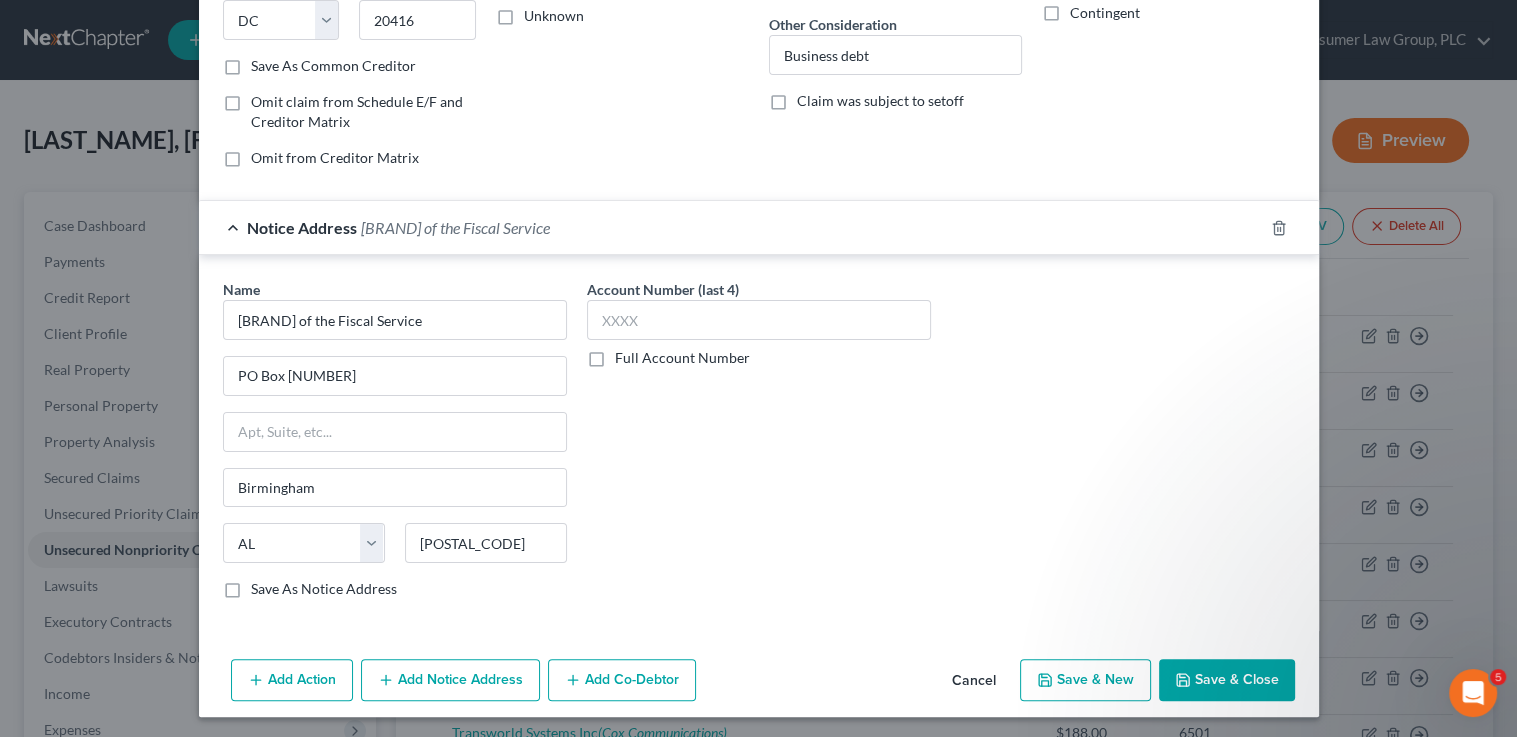click on "Add Co-Debtor" at bounding box center (622, 680) 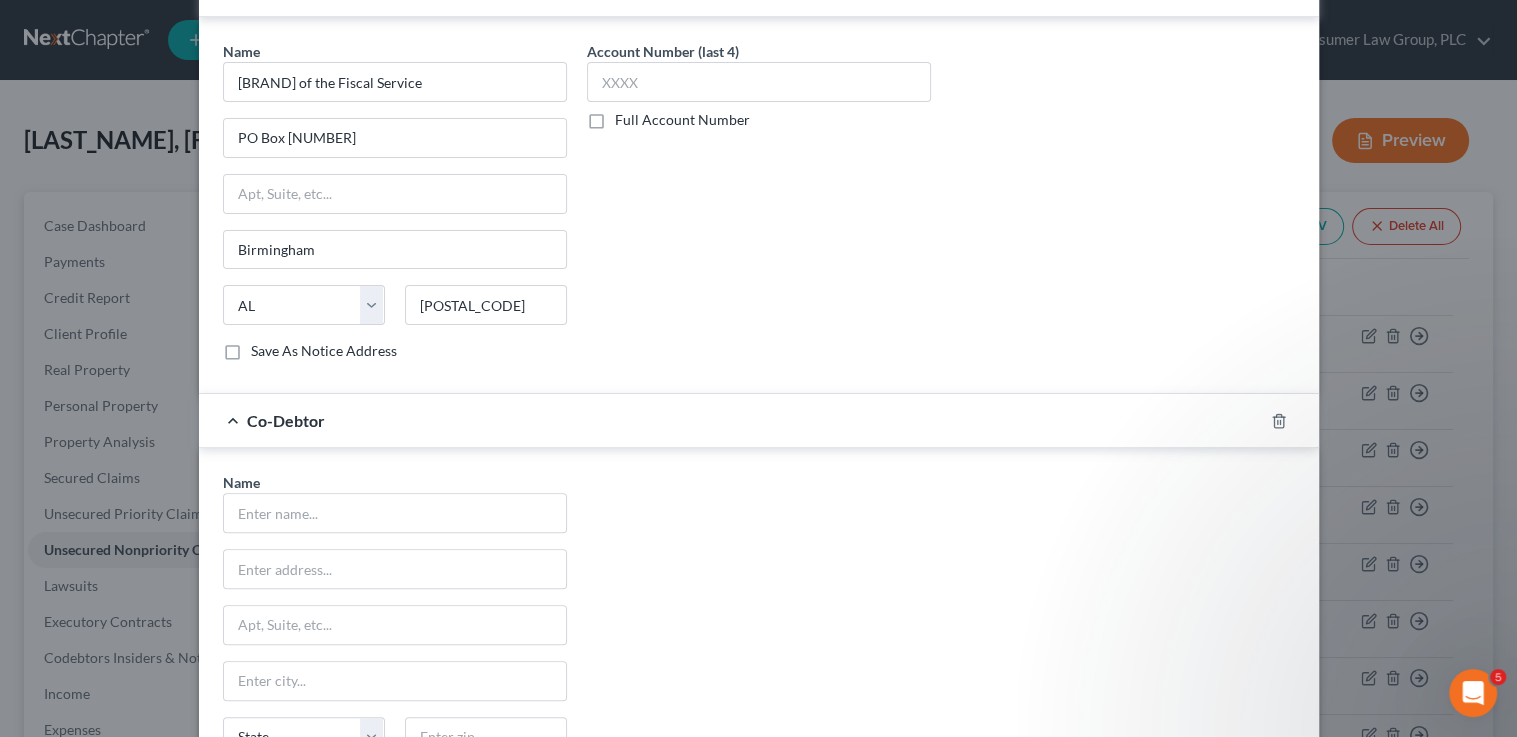 scroll, scrollTop: 751, scrollLeft: 0, axis: vertical 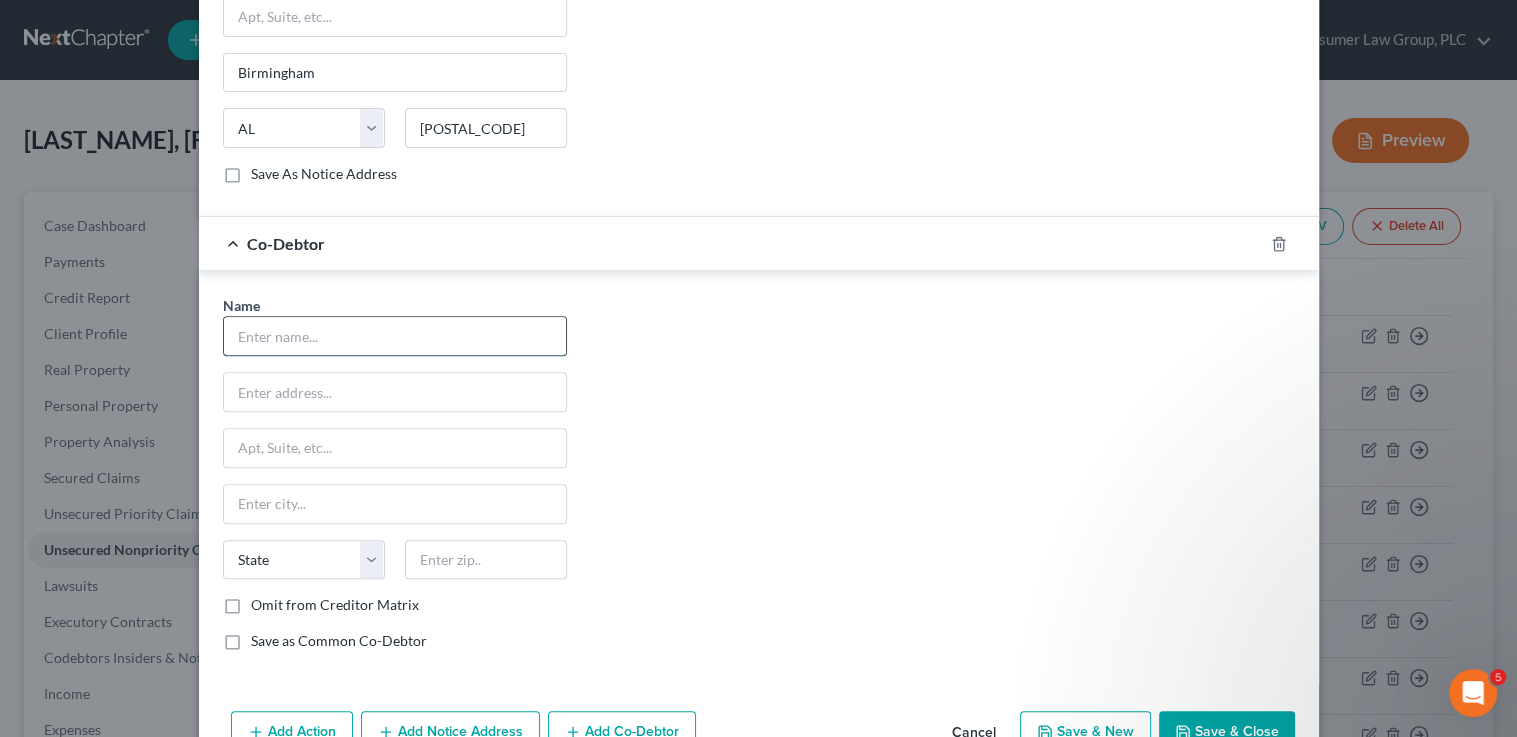 click at bounding box center [395, 336] 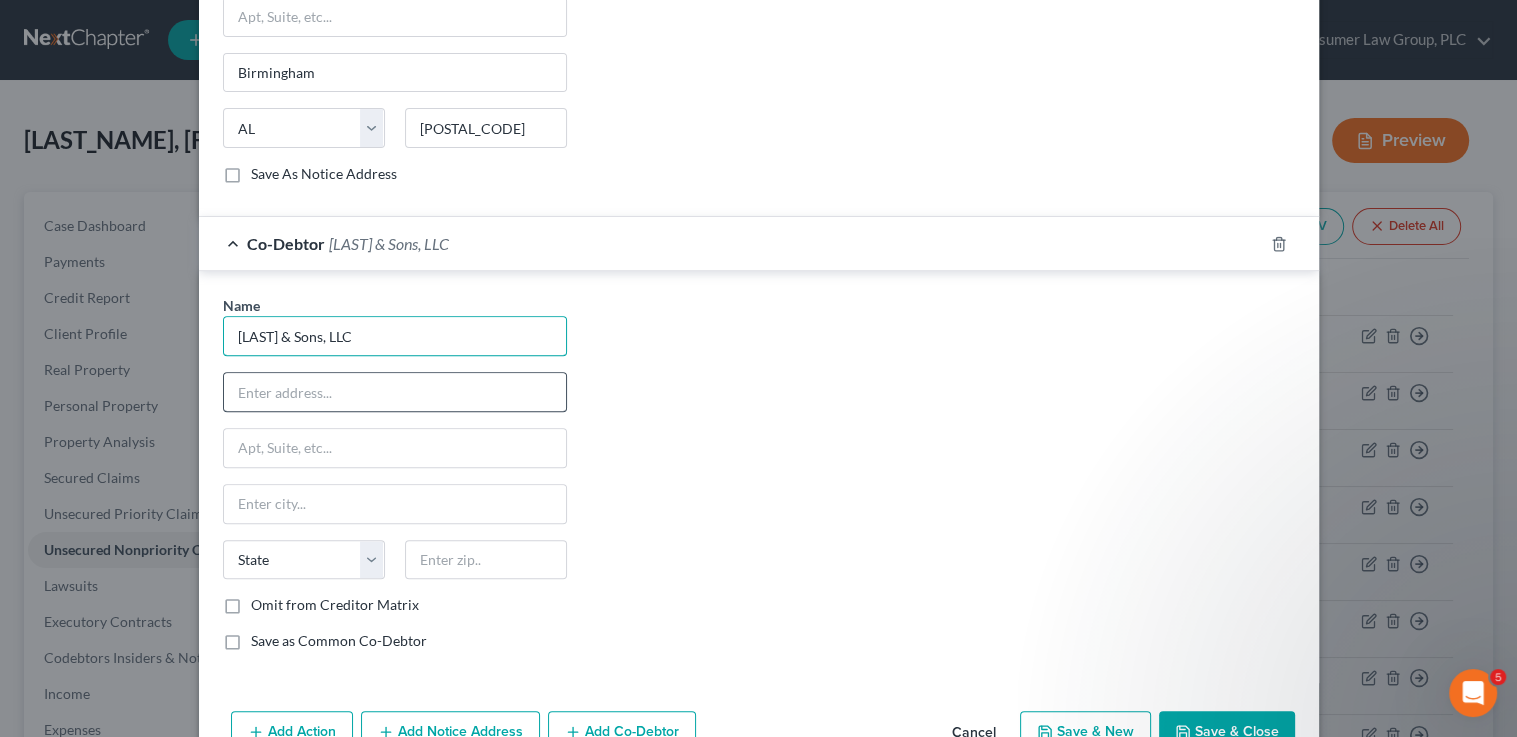 type on "Gills & Sons, LLC" 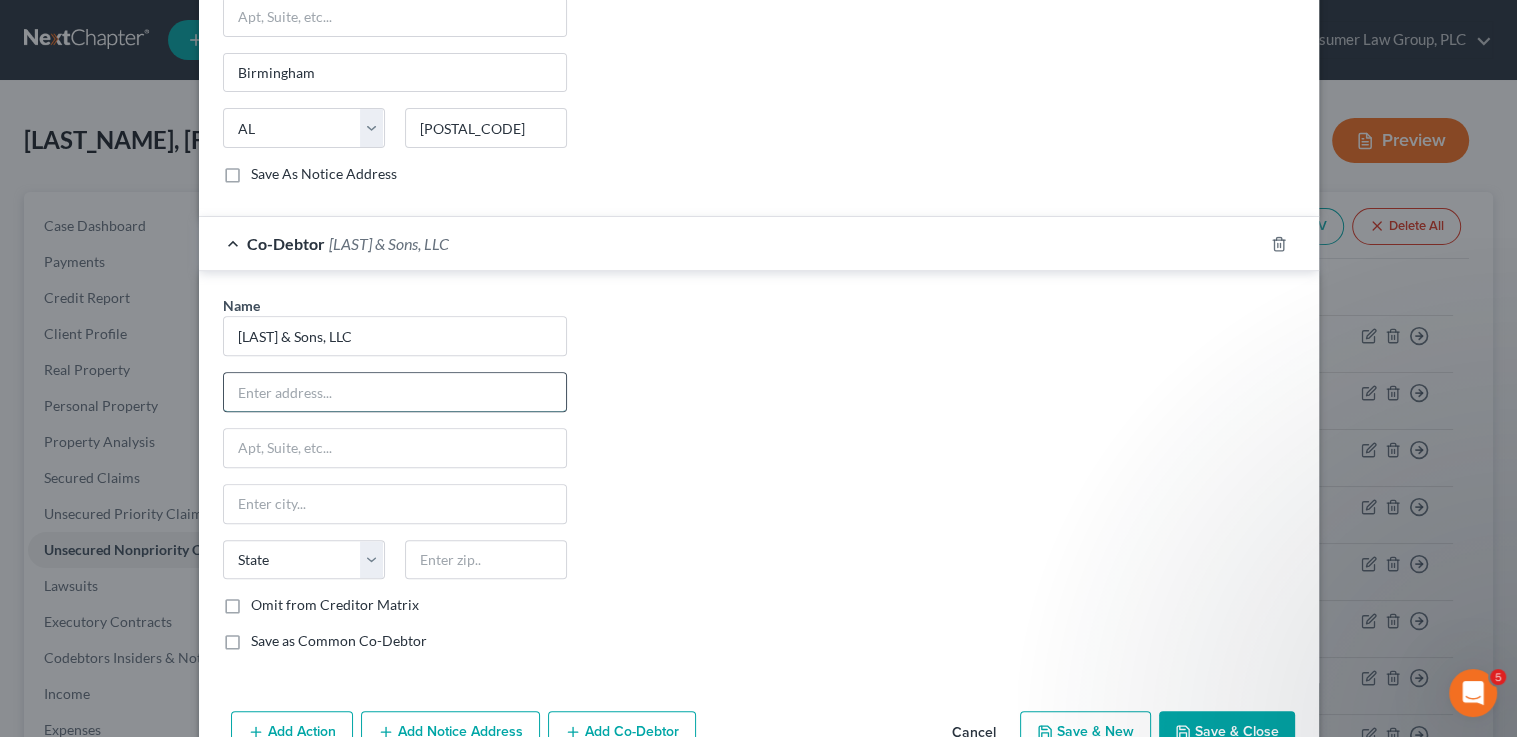 click at bounding box center (395, 392) 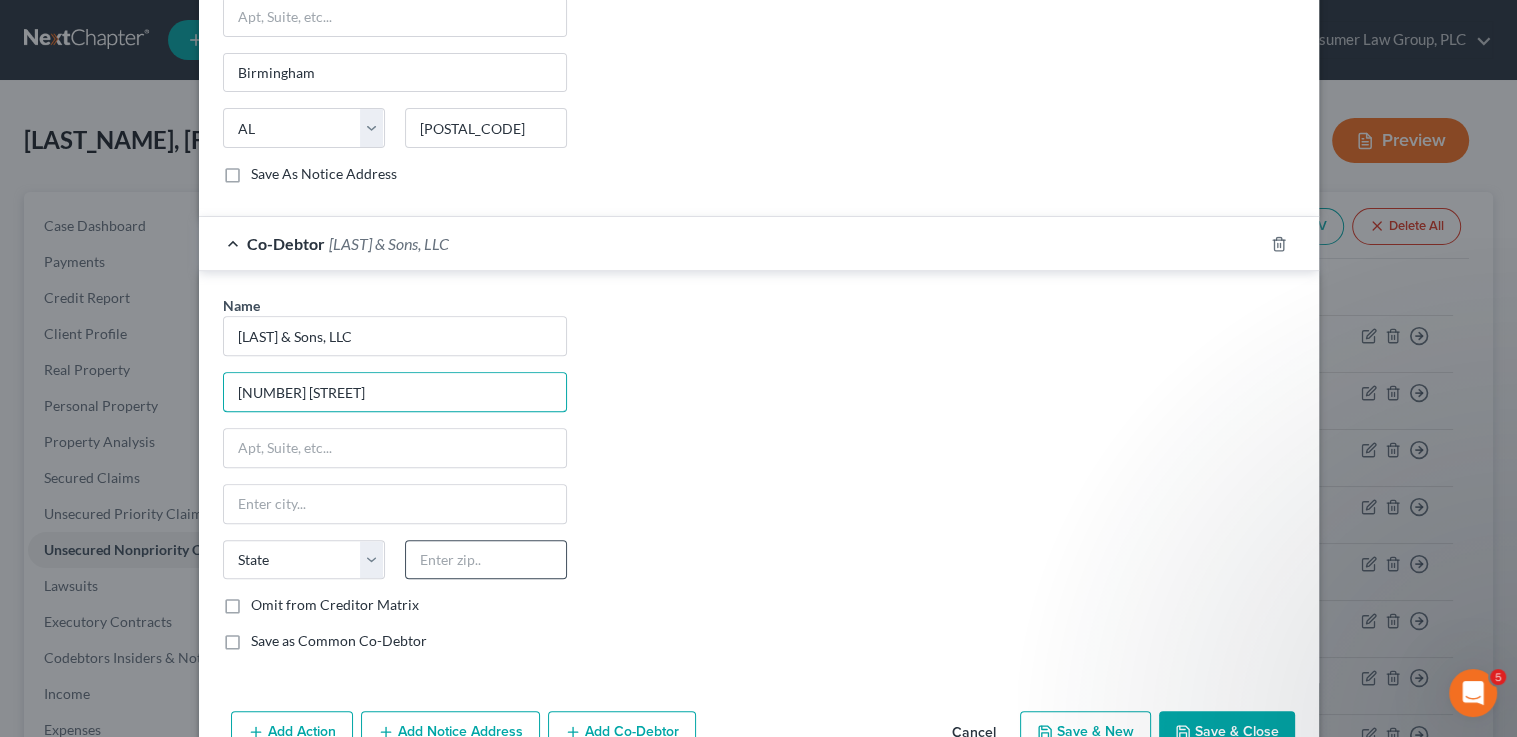type on "12366 West Highland Ave." 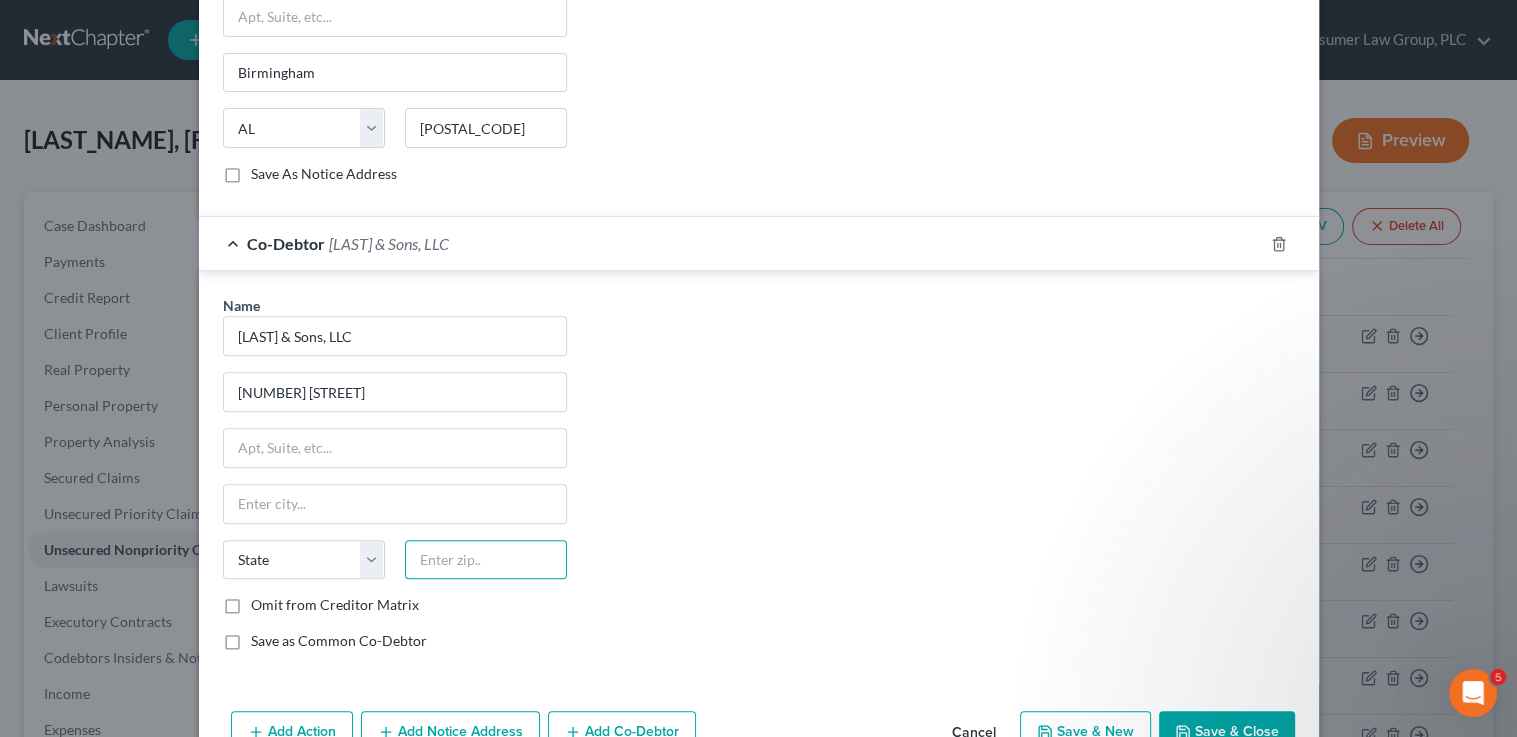 click at bounding box center [486, 560] 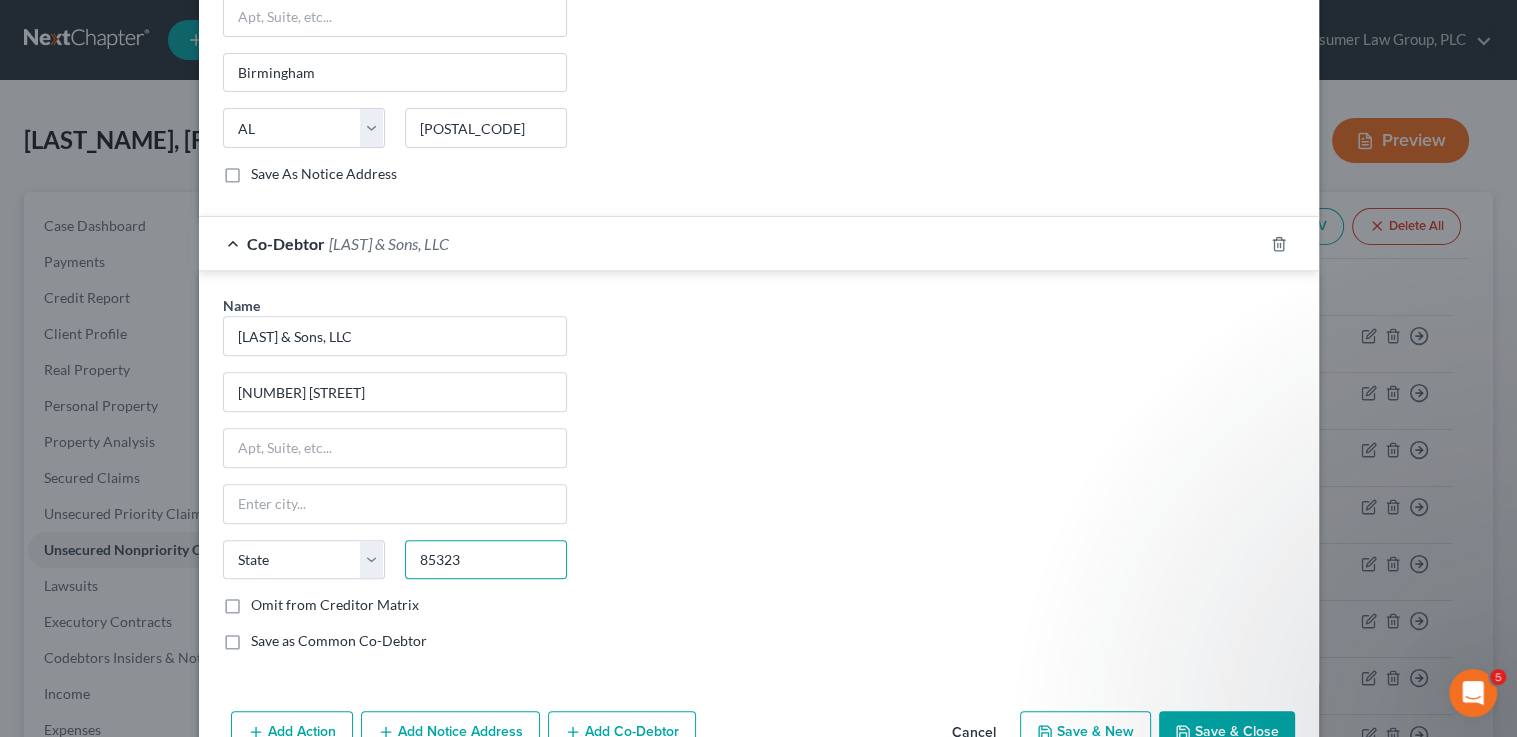 type on "85323" 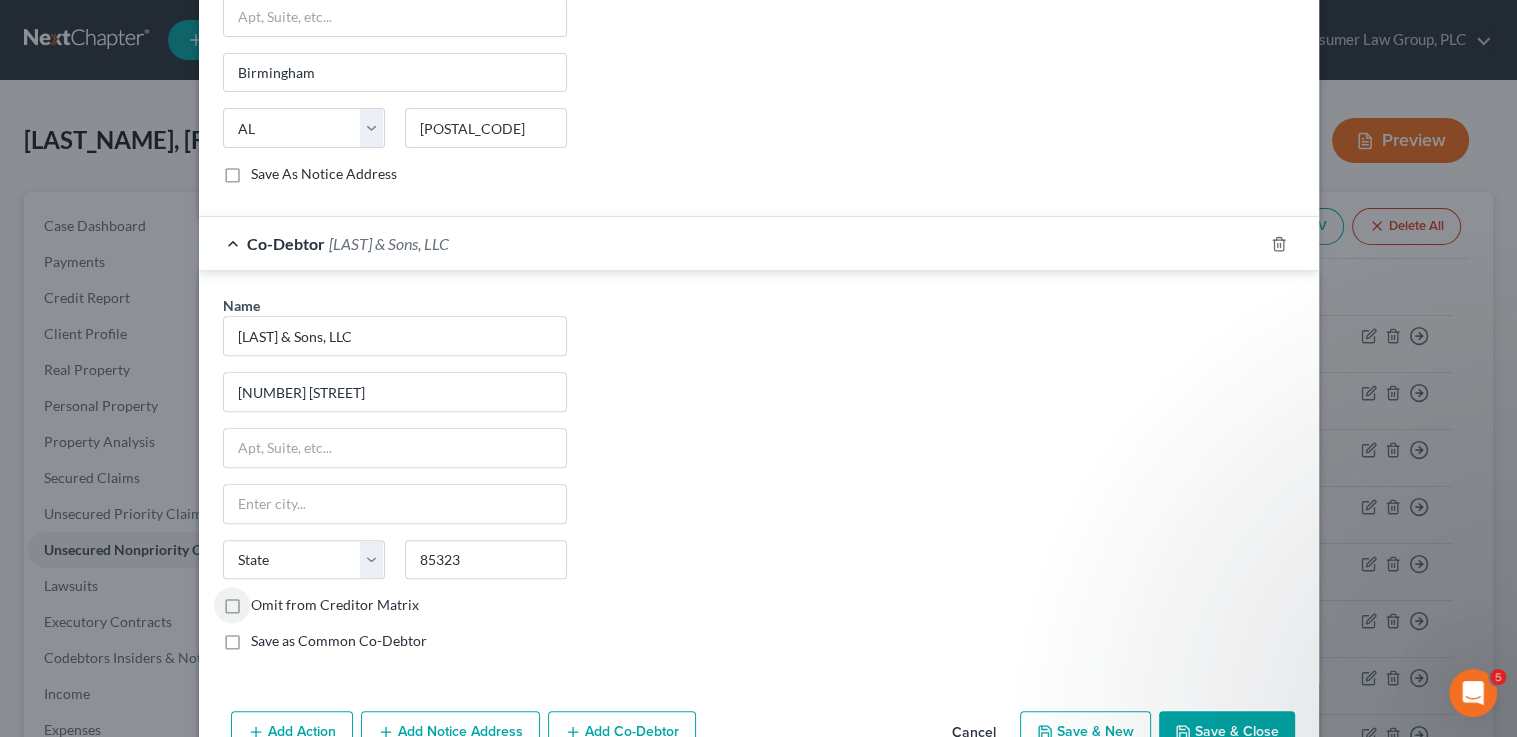 type on "Avondale" 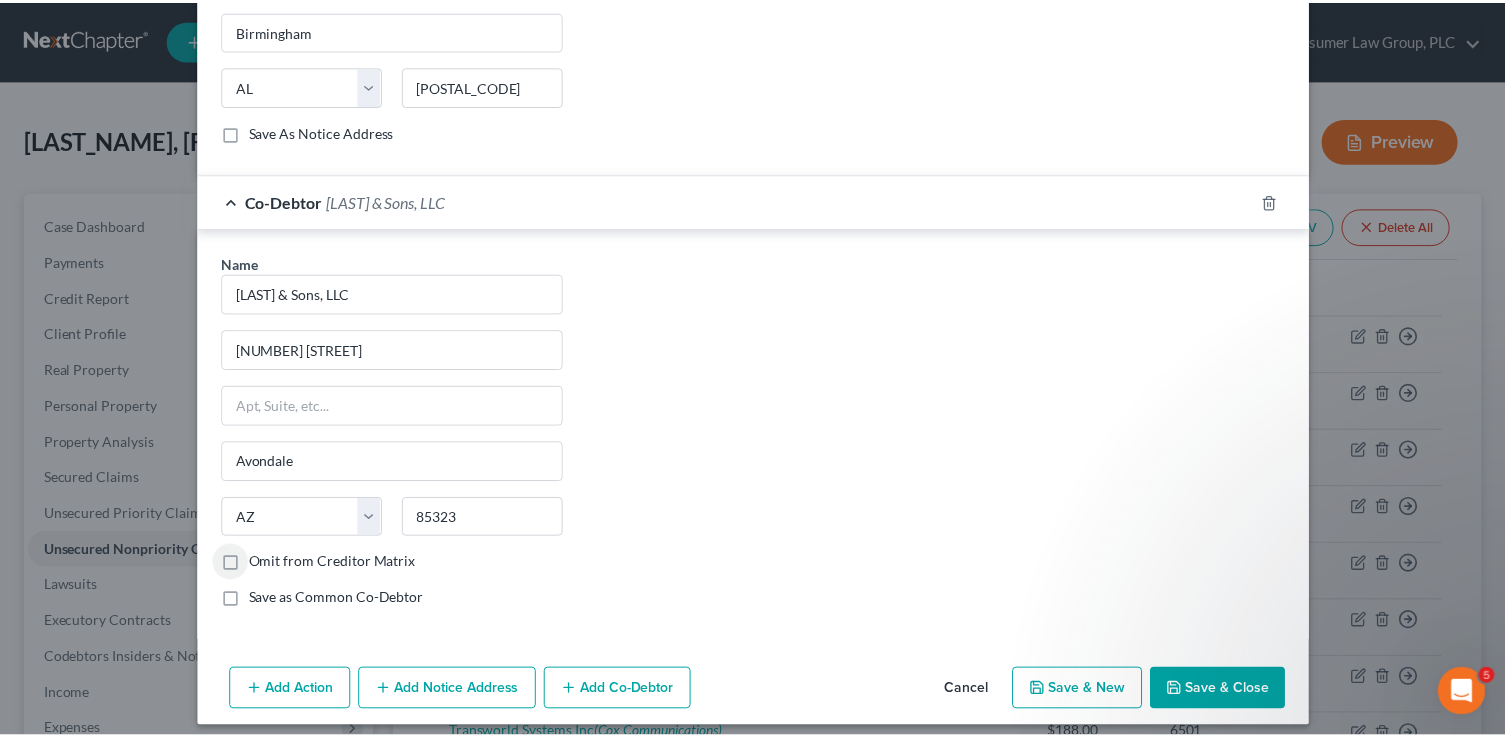 scroll, scrollTop: 800, scrollLeft: 0, axis: vertical 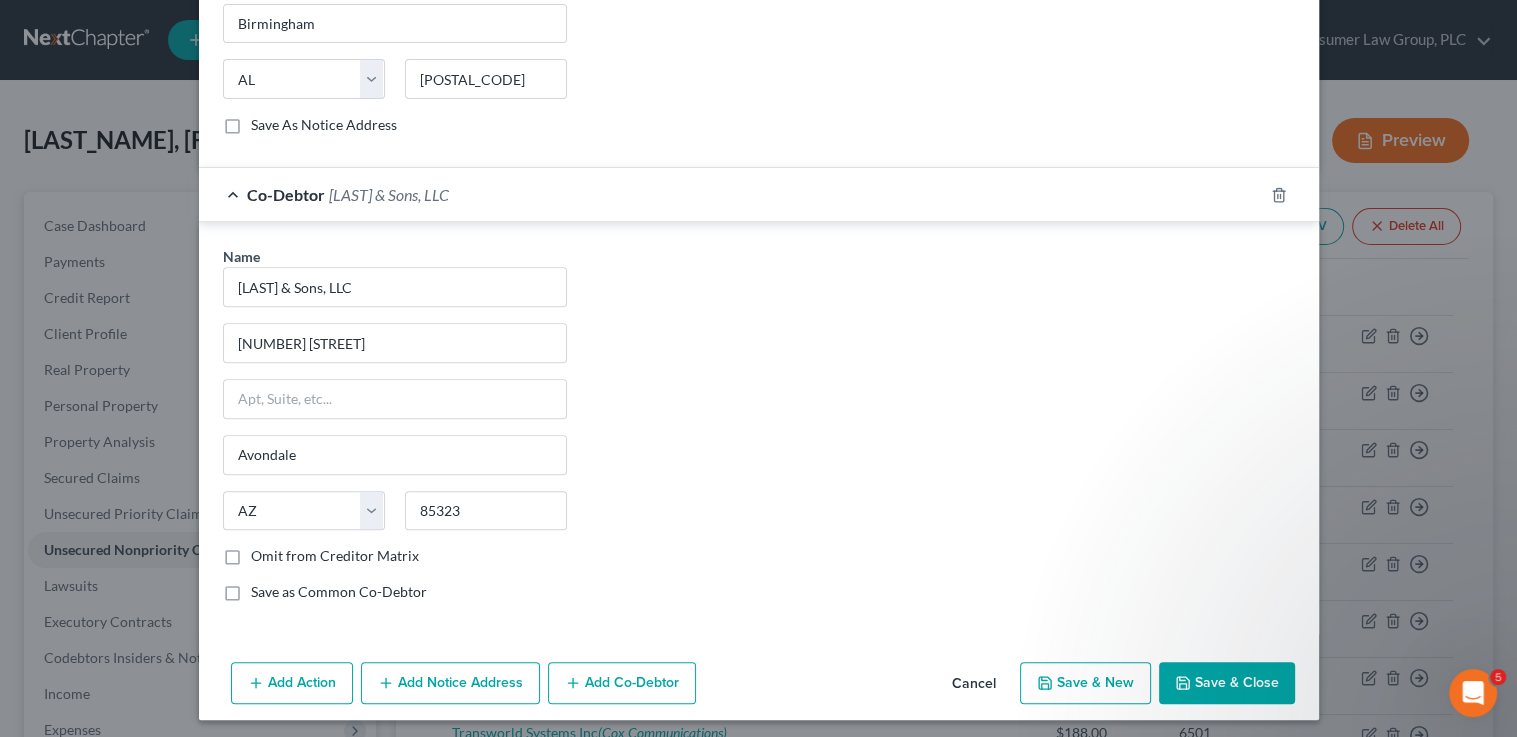 click on "Save as Common Co-Debtor" at bounding box center [339, 592] 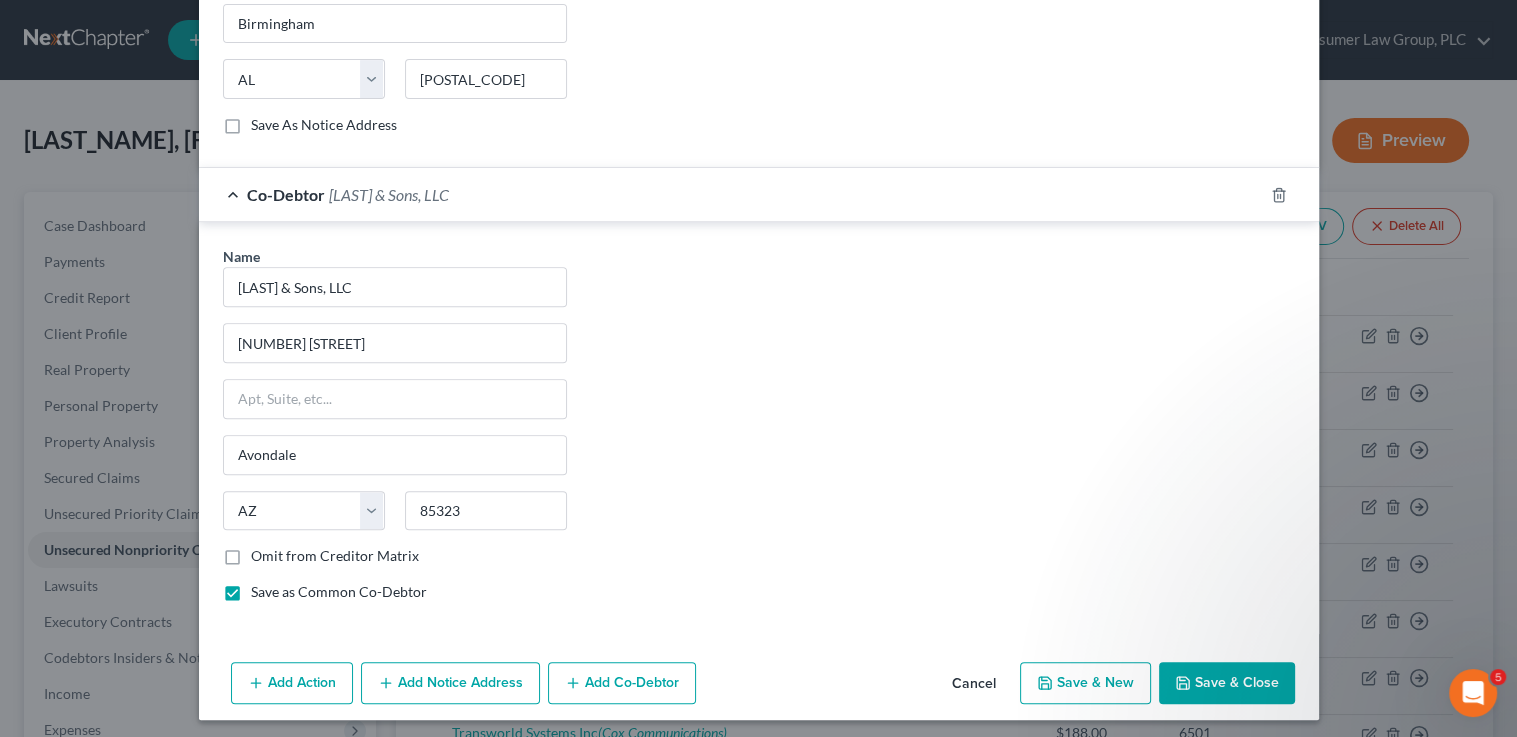 click on "Save & Close" at bounding box center [1227, 683] 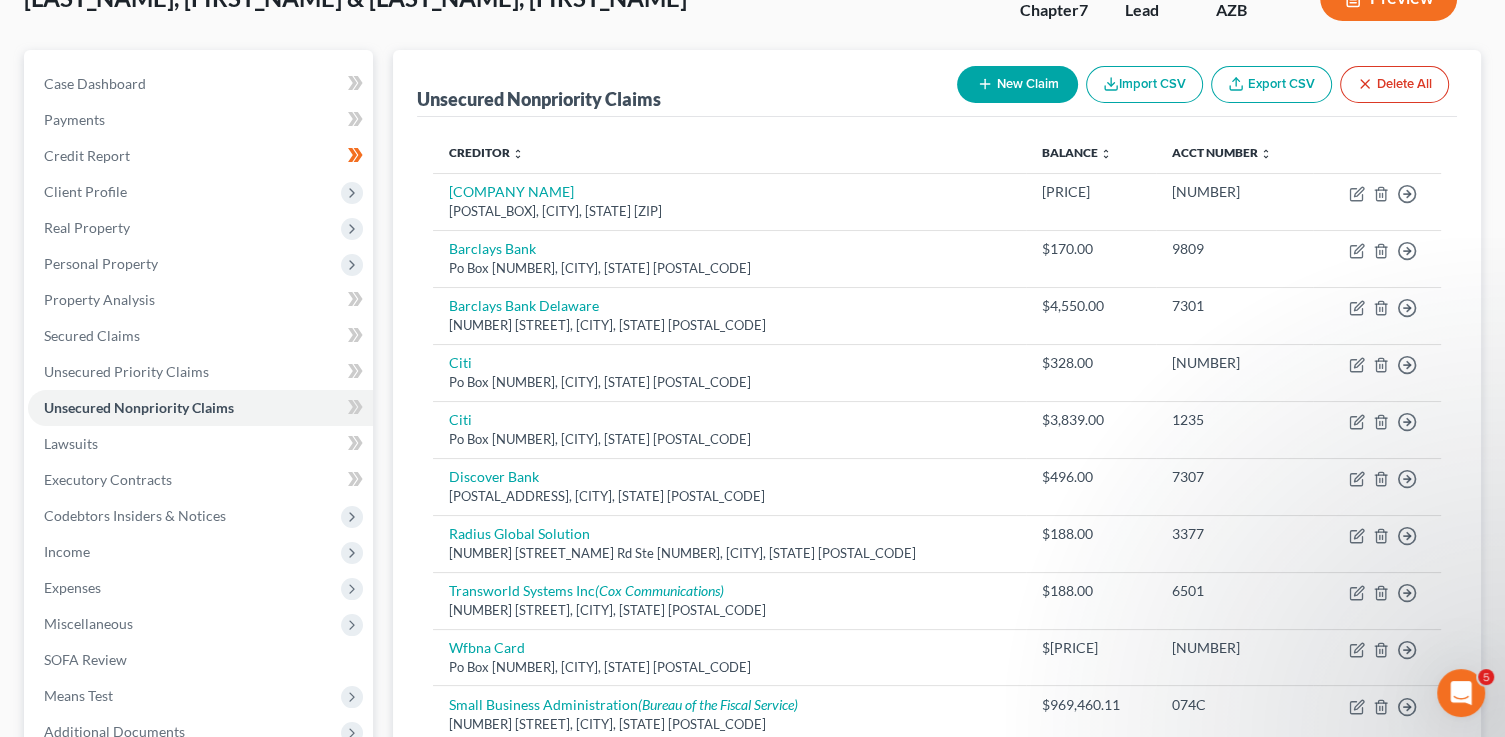 scroll, scrollTop: 0, scrollLeft: 0, axis: both 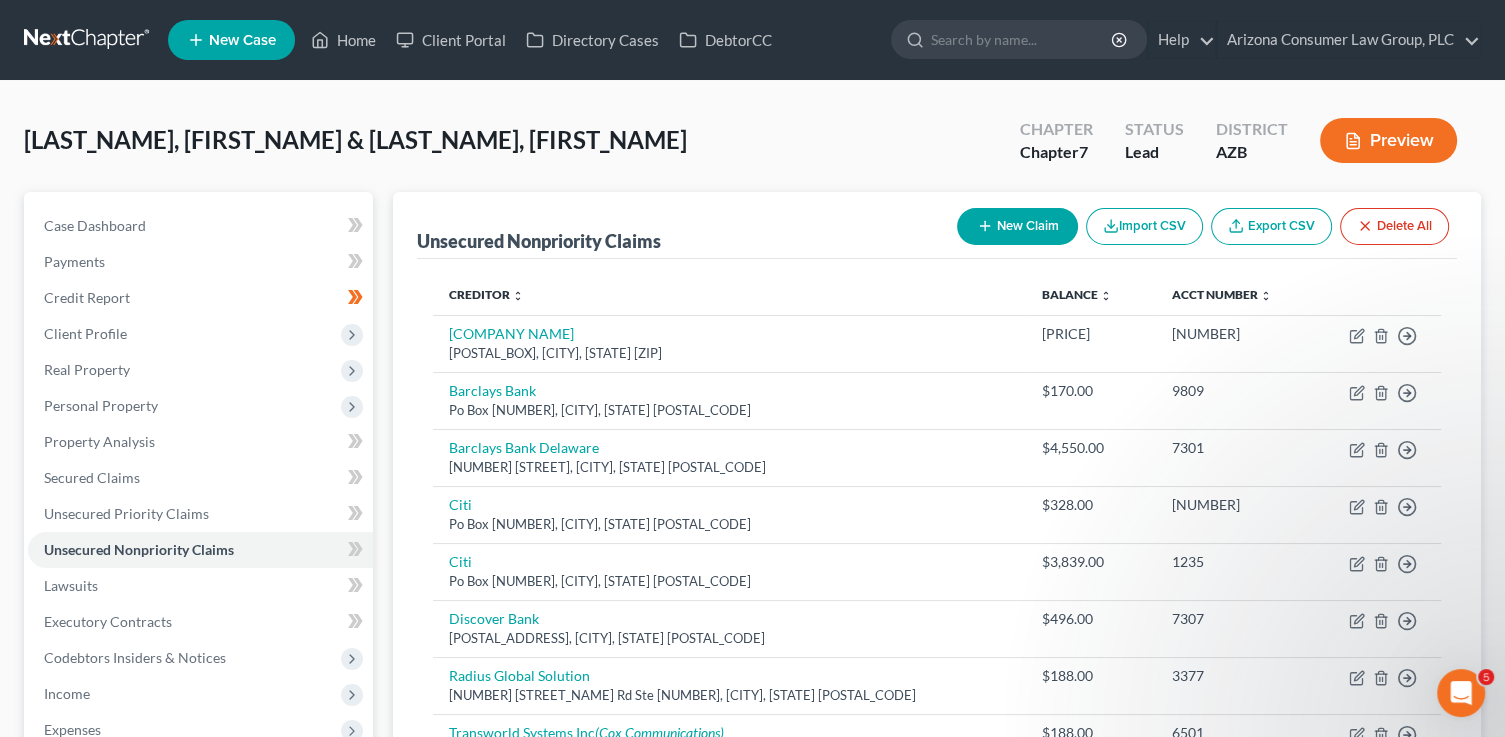 click on "New Claim" at bounding box center (1017, 226) 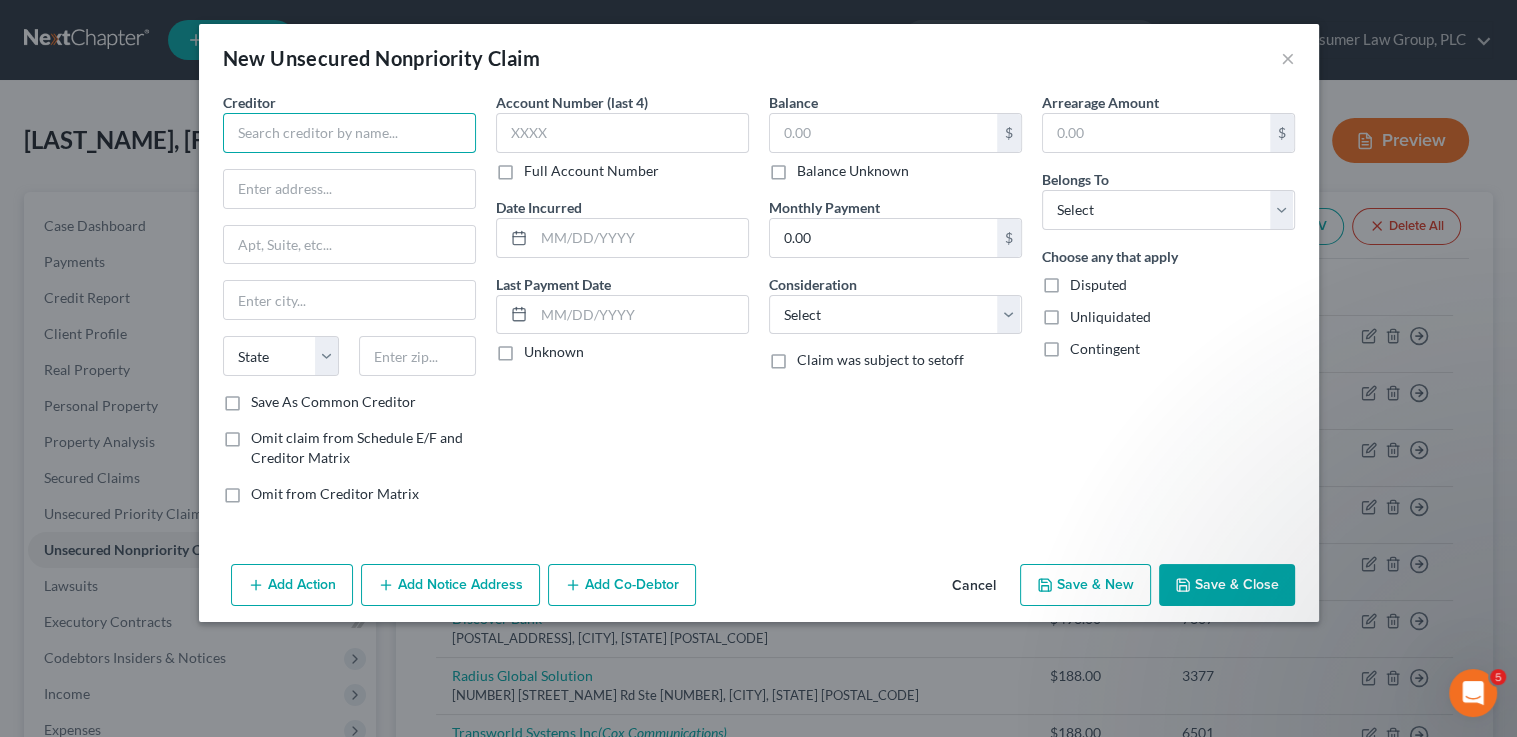 click at bounding box center [349, 133] 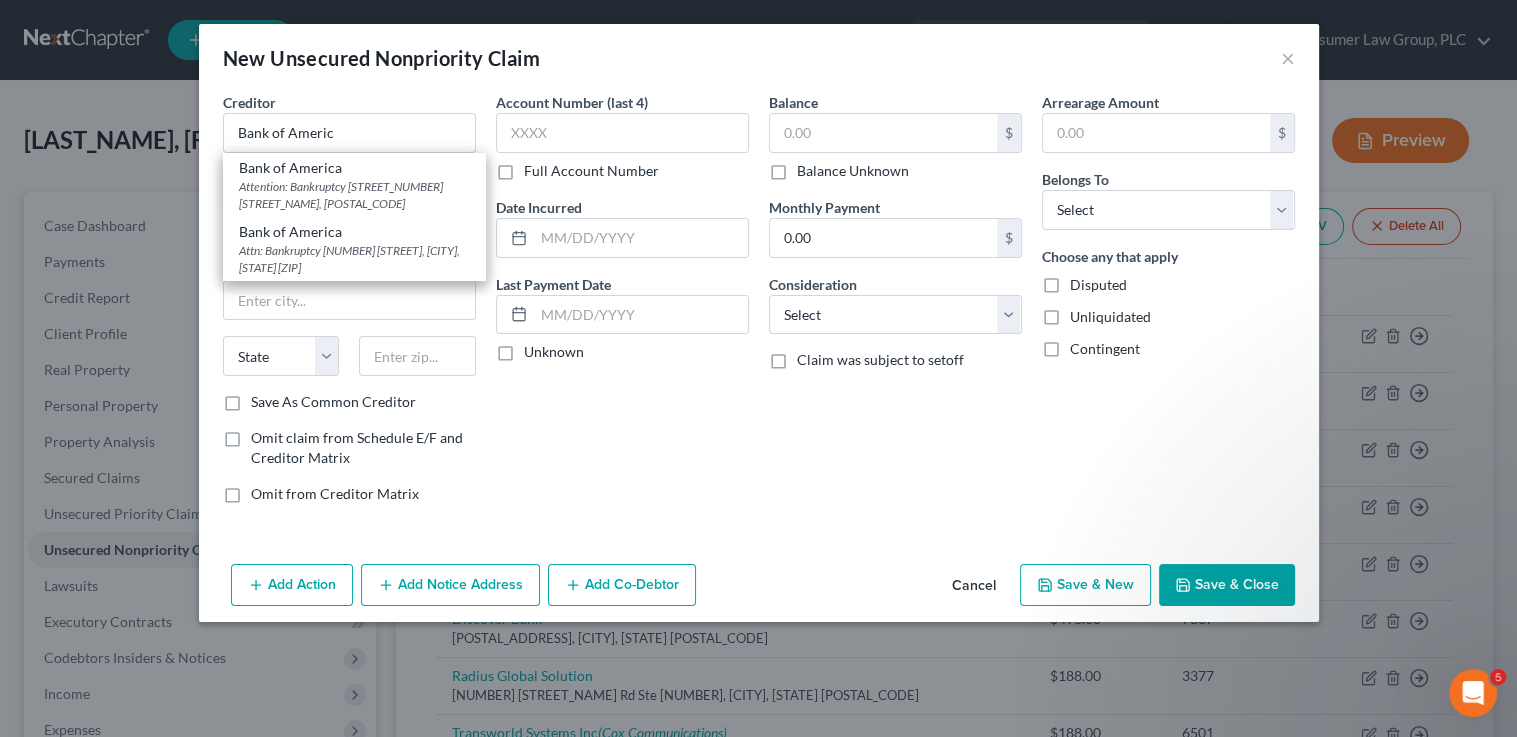 drag, startPoint x: 371, startPoint y: 189, endPoint x: 442, endPoint y: 183, distance: 71.25307 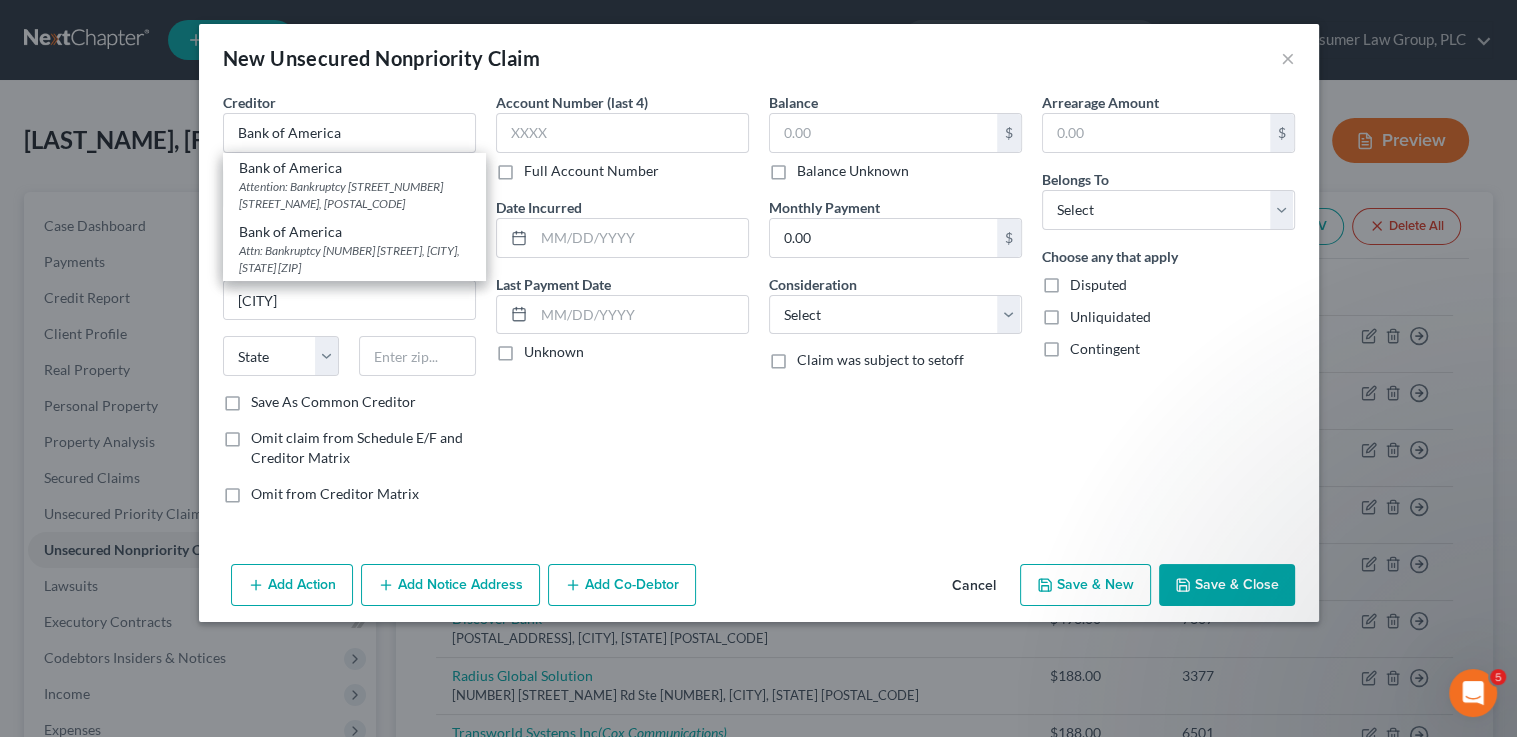 select on "35" 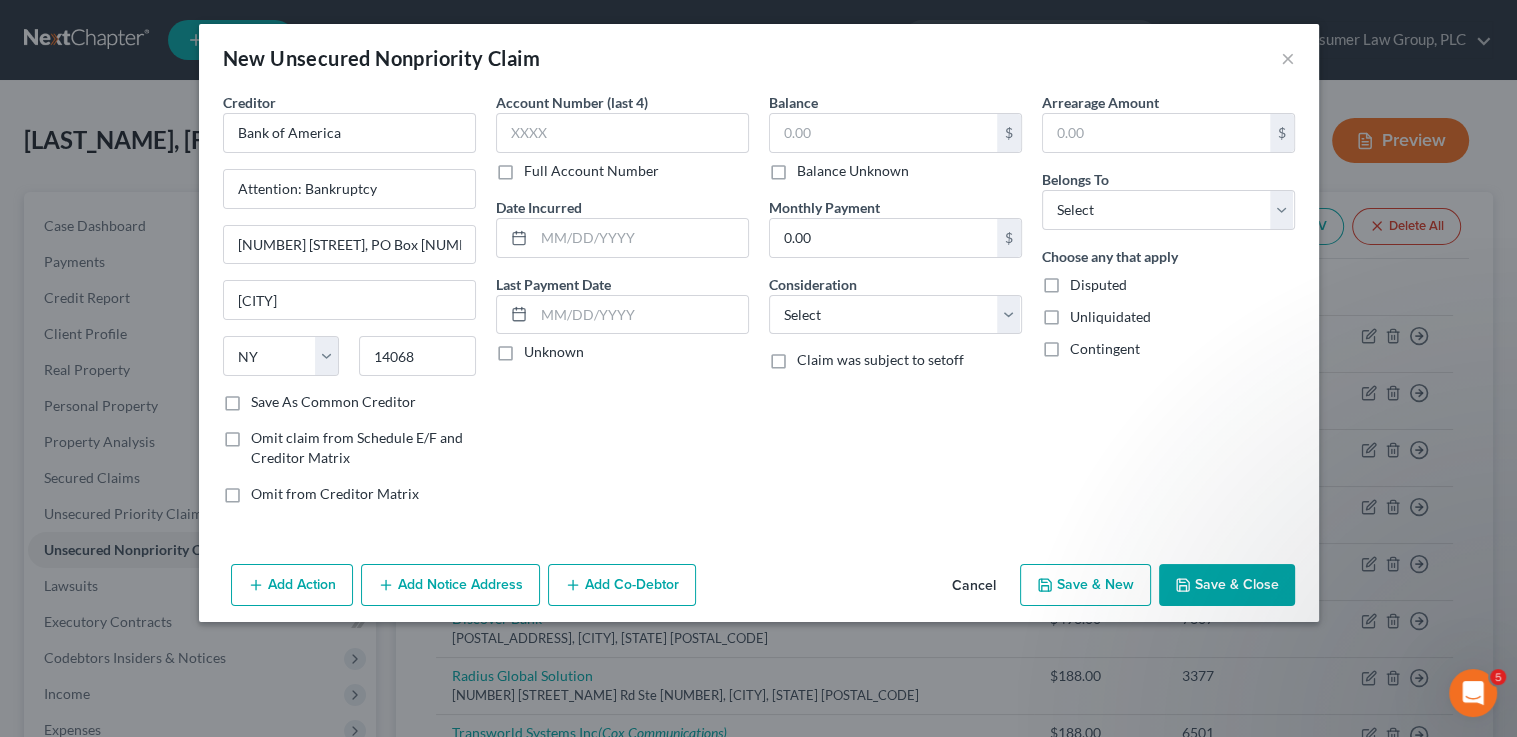 click on "Balance Unknown" at bounding box center [853, 171] 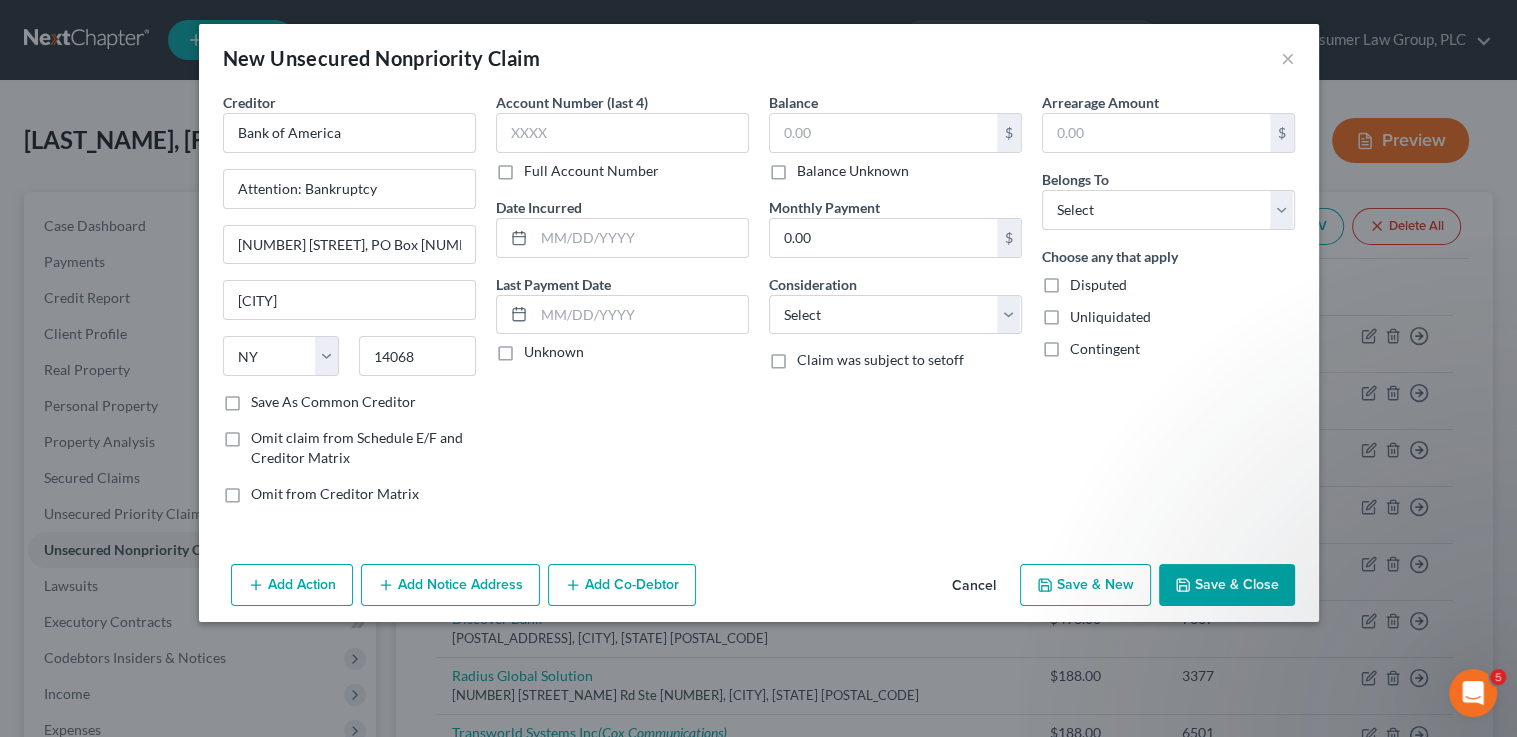 click on "Balance Unknown" at bounding box center [811, 167] 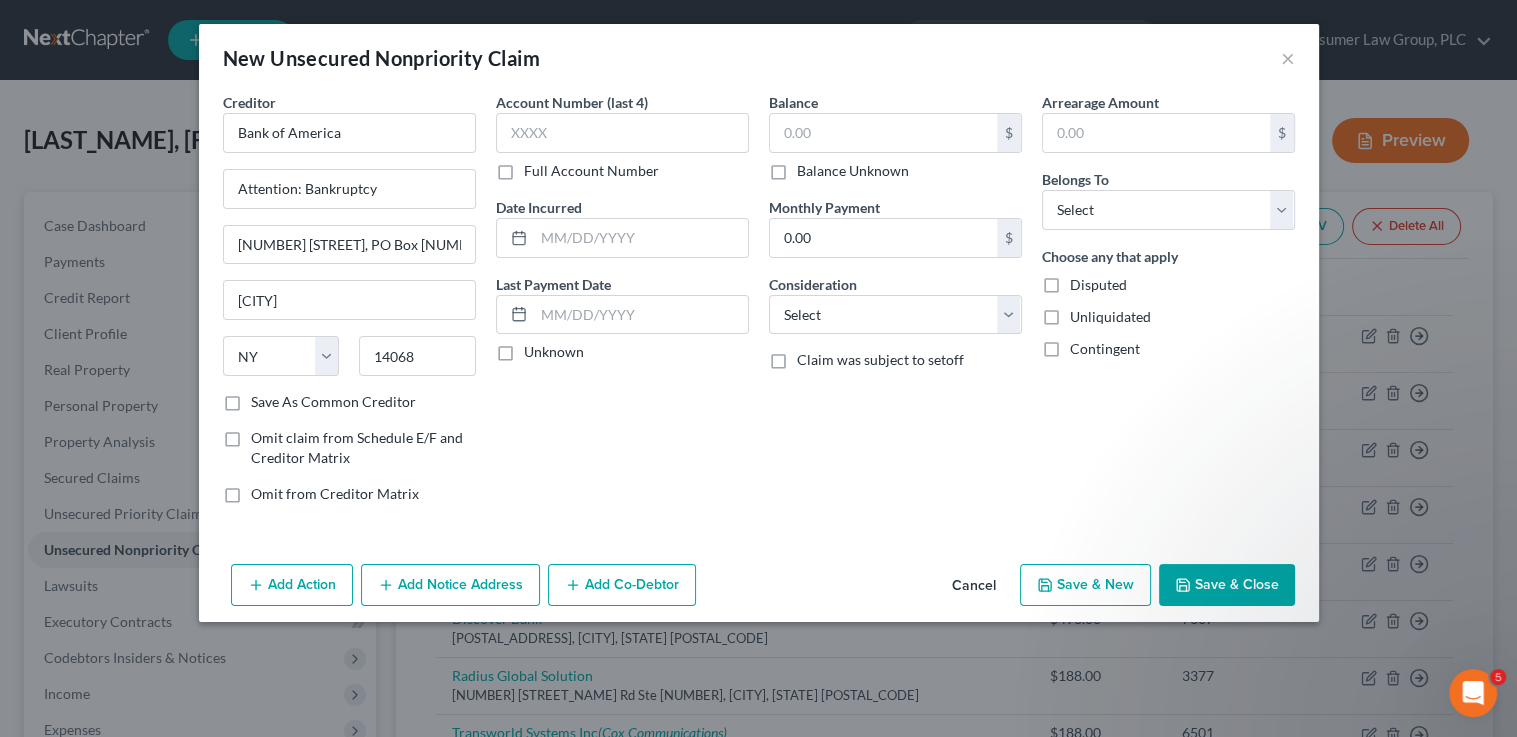 checkbox on "true" 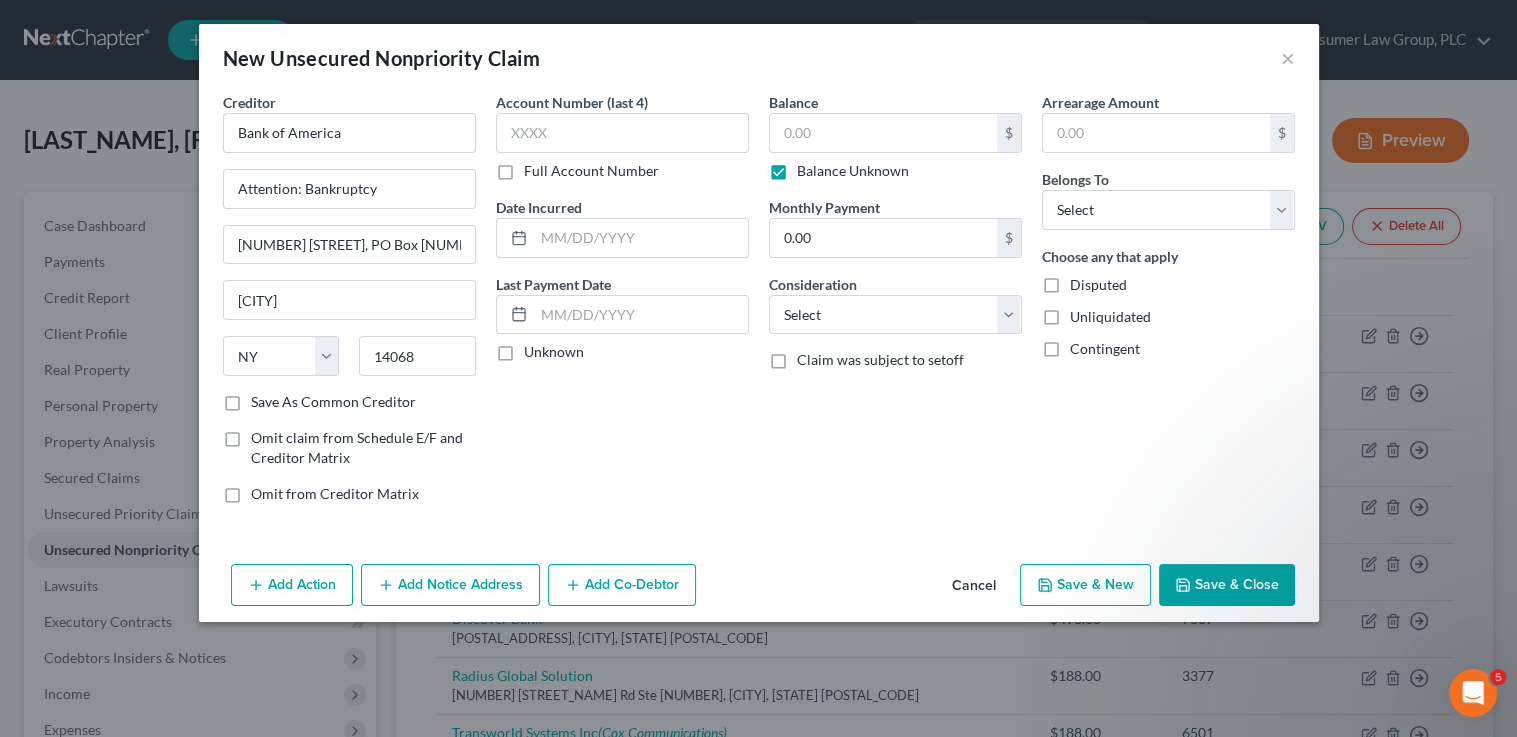 type on "0.00" 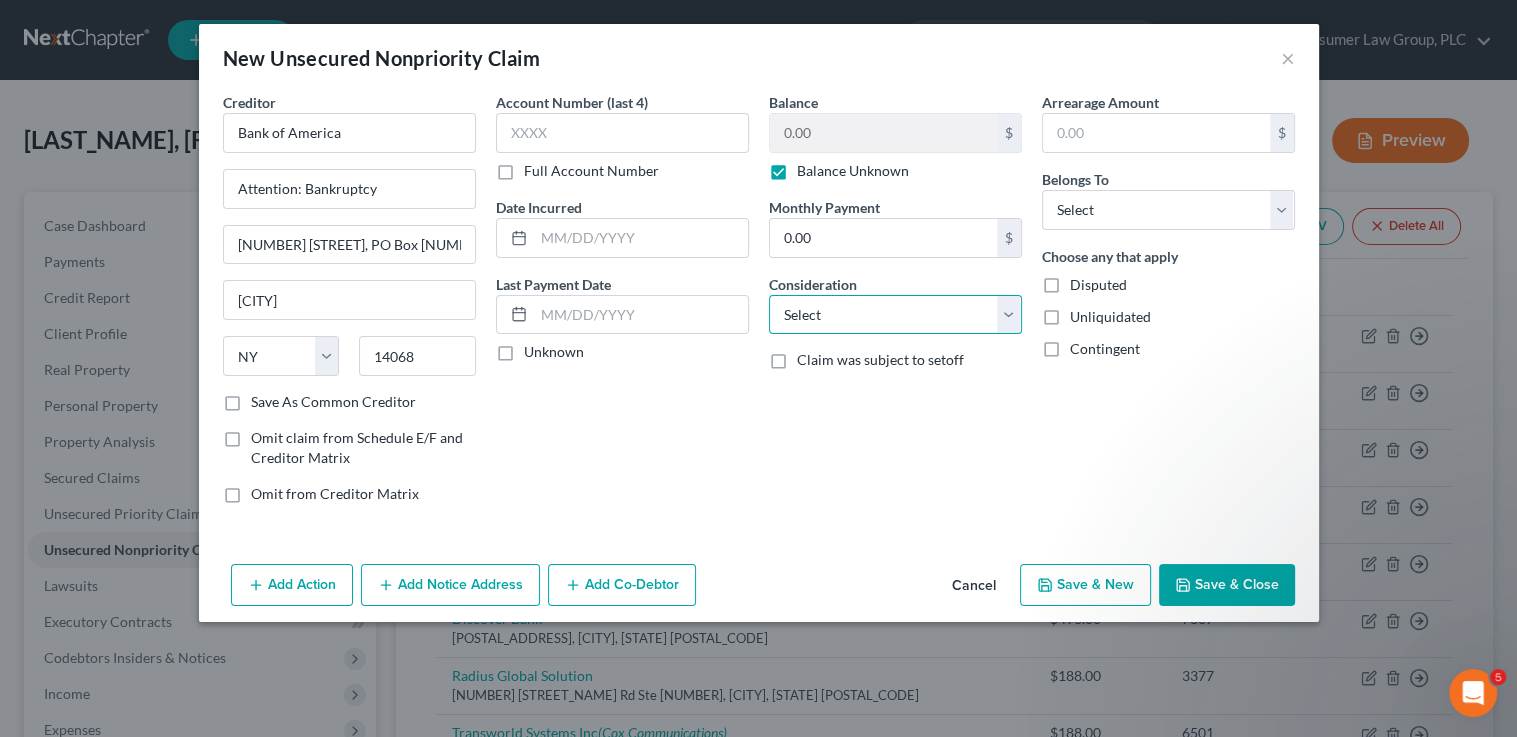 click on "Select Cable / Satellite Services Collection Agency Credit Card Debt Debt Counseling / Attorneys Deficiency Balance Domestic Support Obligations Home / Car Repairs Income Taxes Judgment Liens Medical Services Monies Loaned / Advanced Mortgage Obligation From Divorce Or Separation Obligation To Pensions Other Overdrawn Bank Account Promised To Help Pay Creditors Student Loans Suppliers And Vendors Telephone / Internet Services Utility Services" at bounding box center [895, 315] 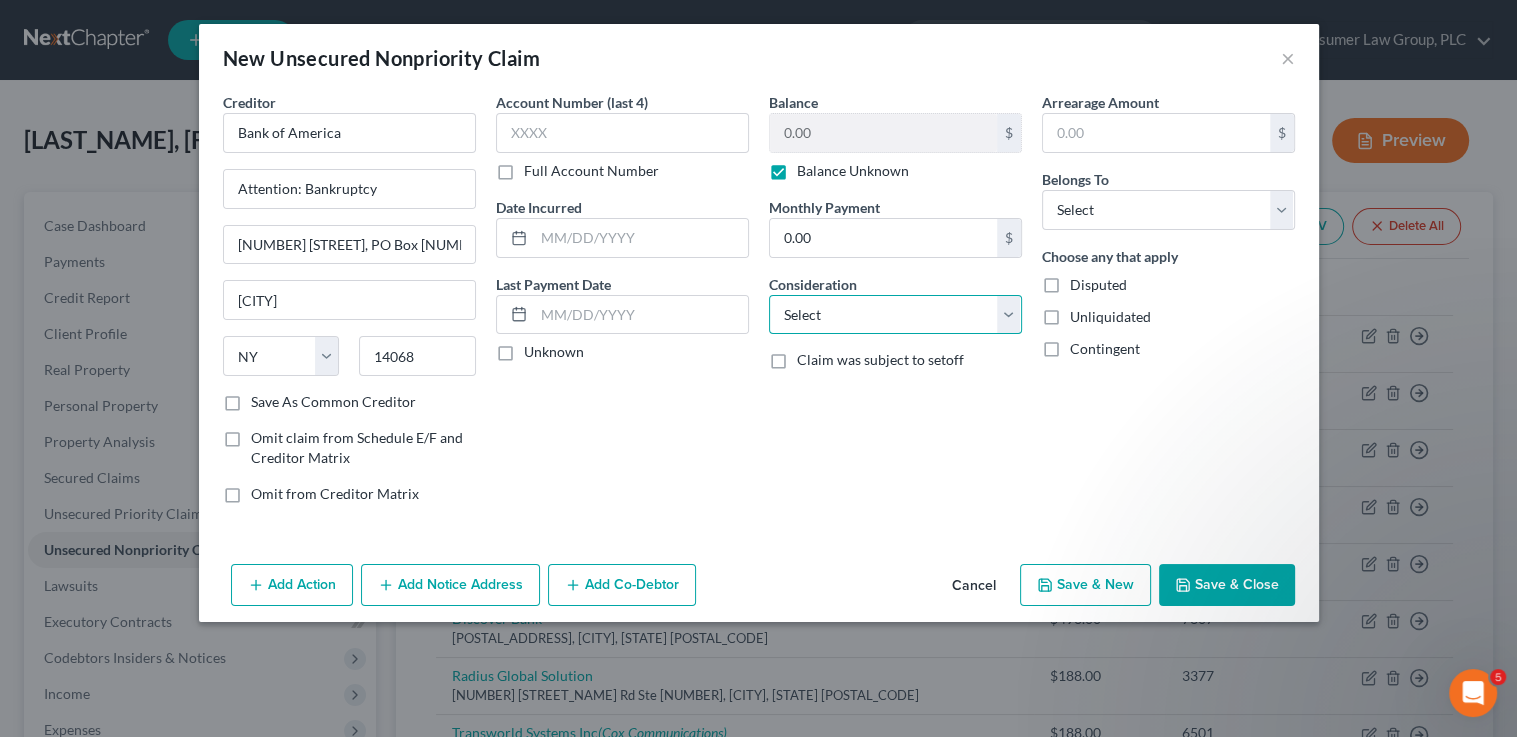 select on "2" 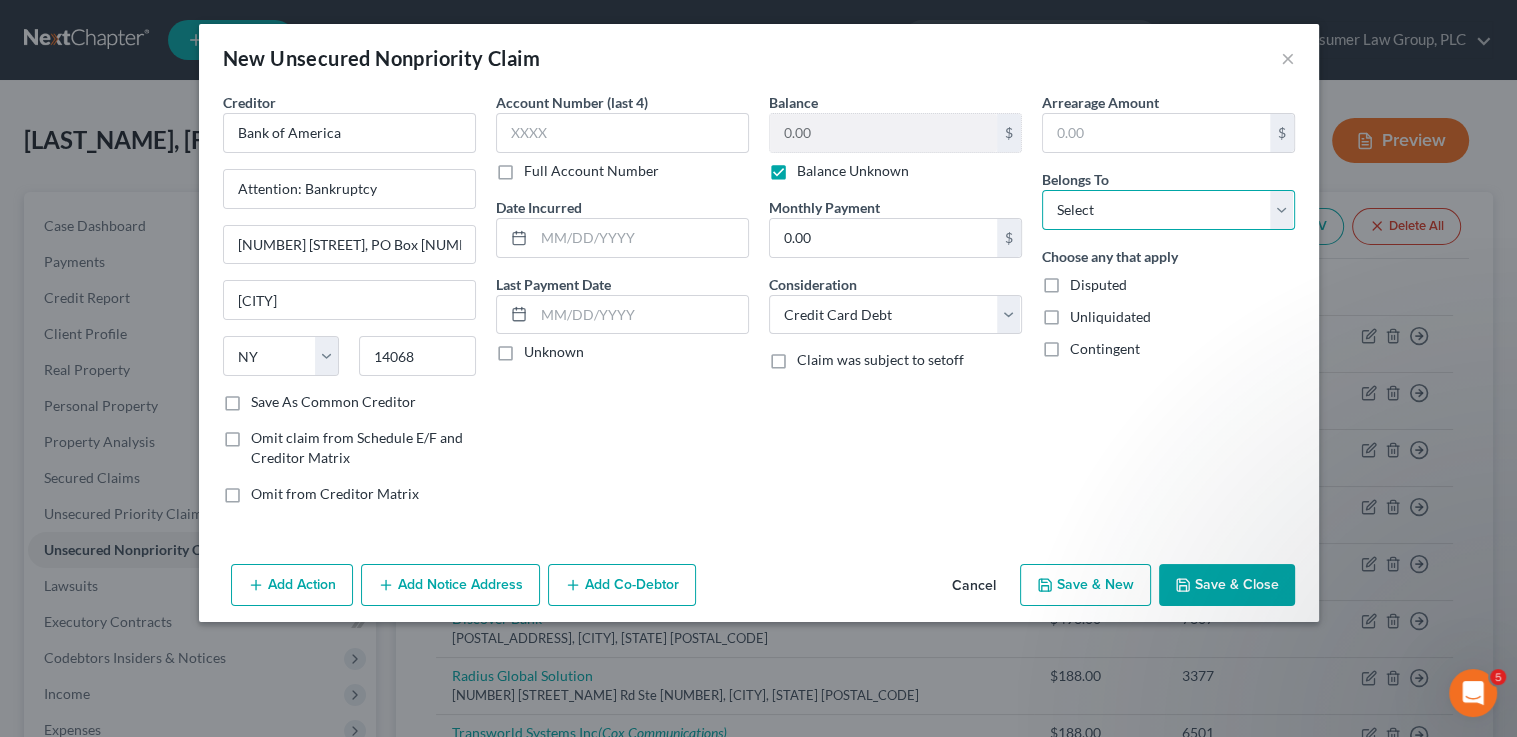 click on "Select Debtor 1 Only Debtor 2 Only Debtor 1 And Debtor 2 Only At Least One Of The Debtors And Another Community Property" at bounding box center (1168, 210) 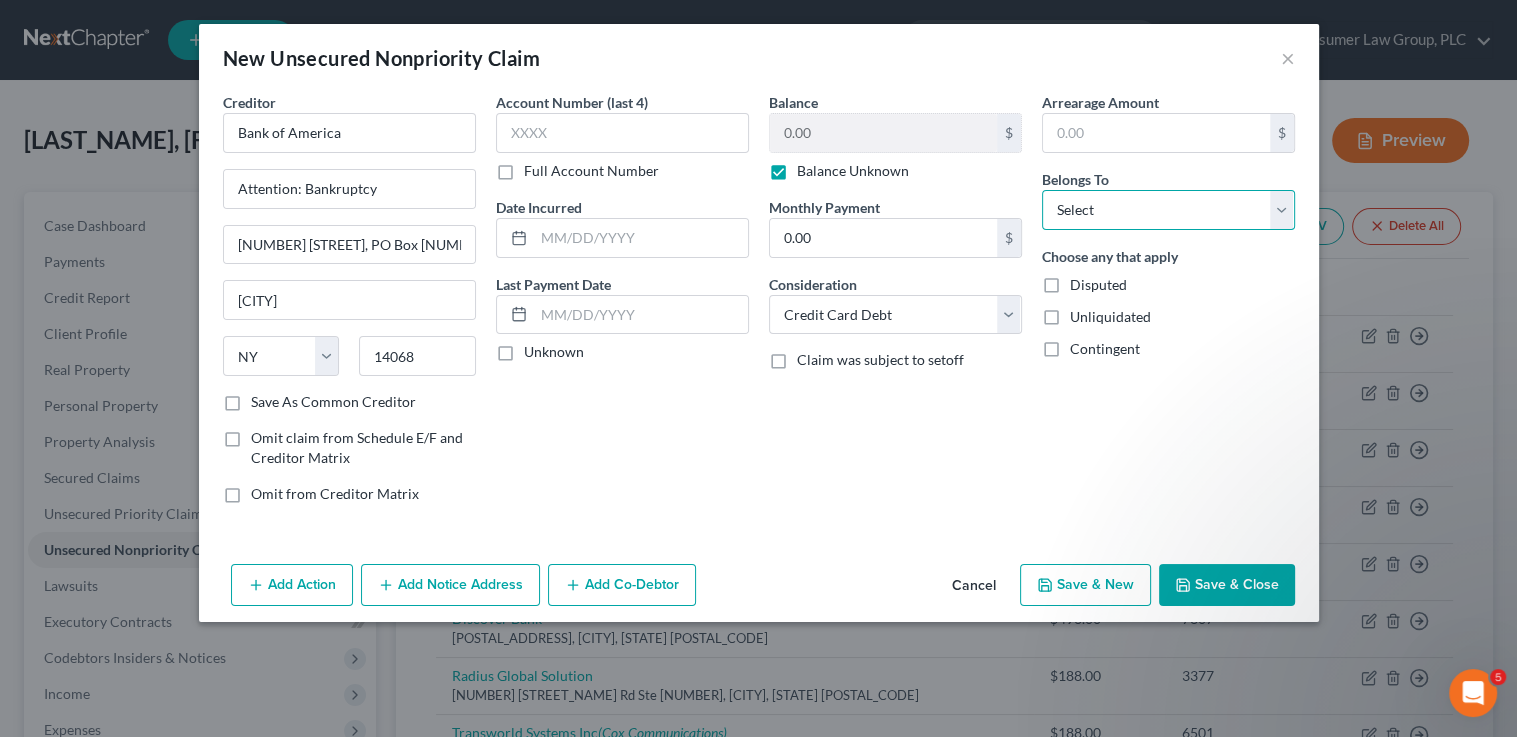 select on "0" 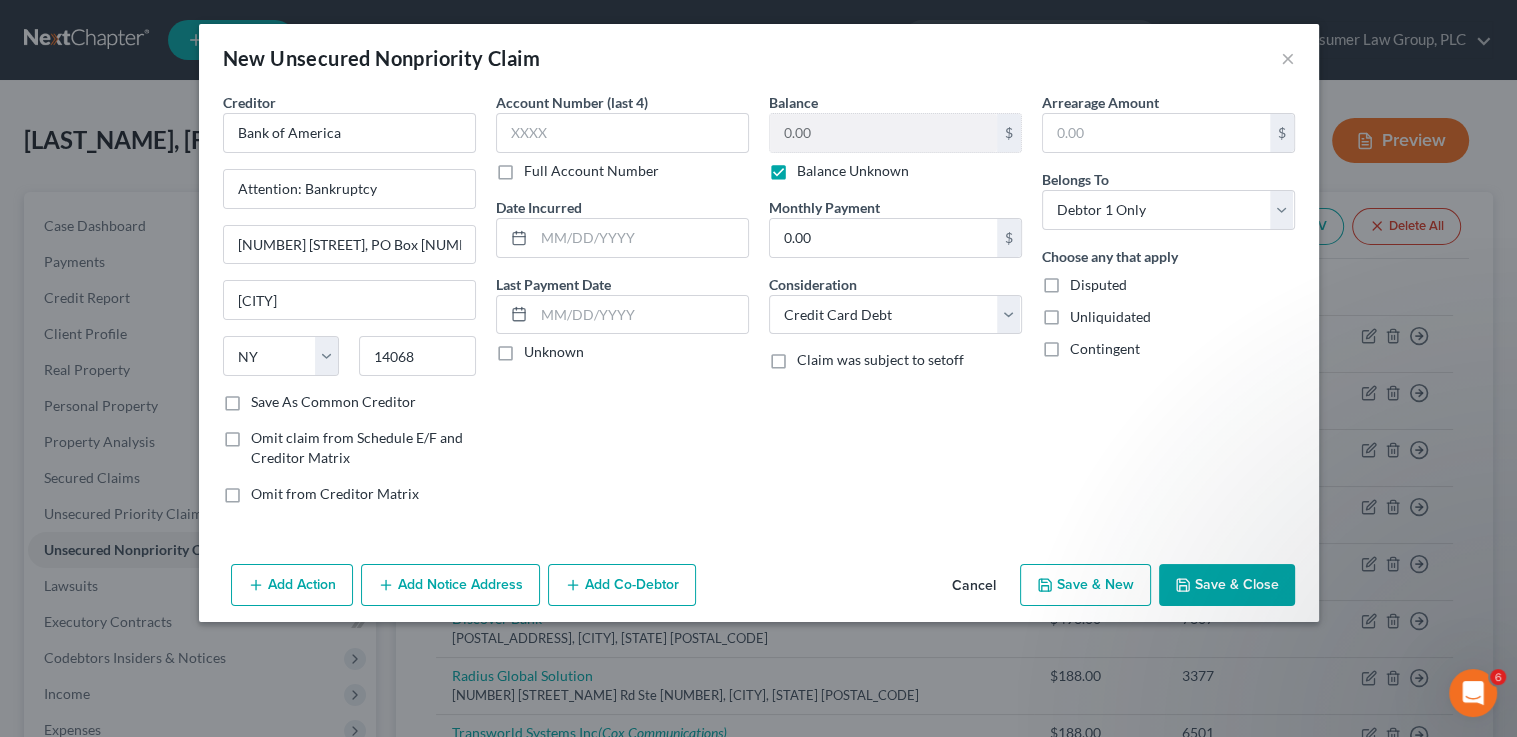 click on "Save & Close" at bounding box center (1227, 585) 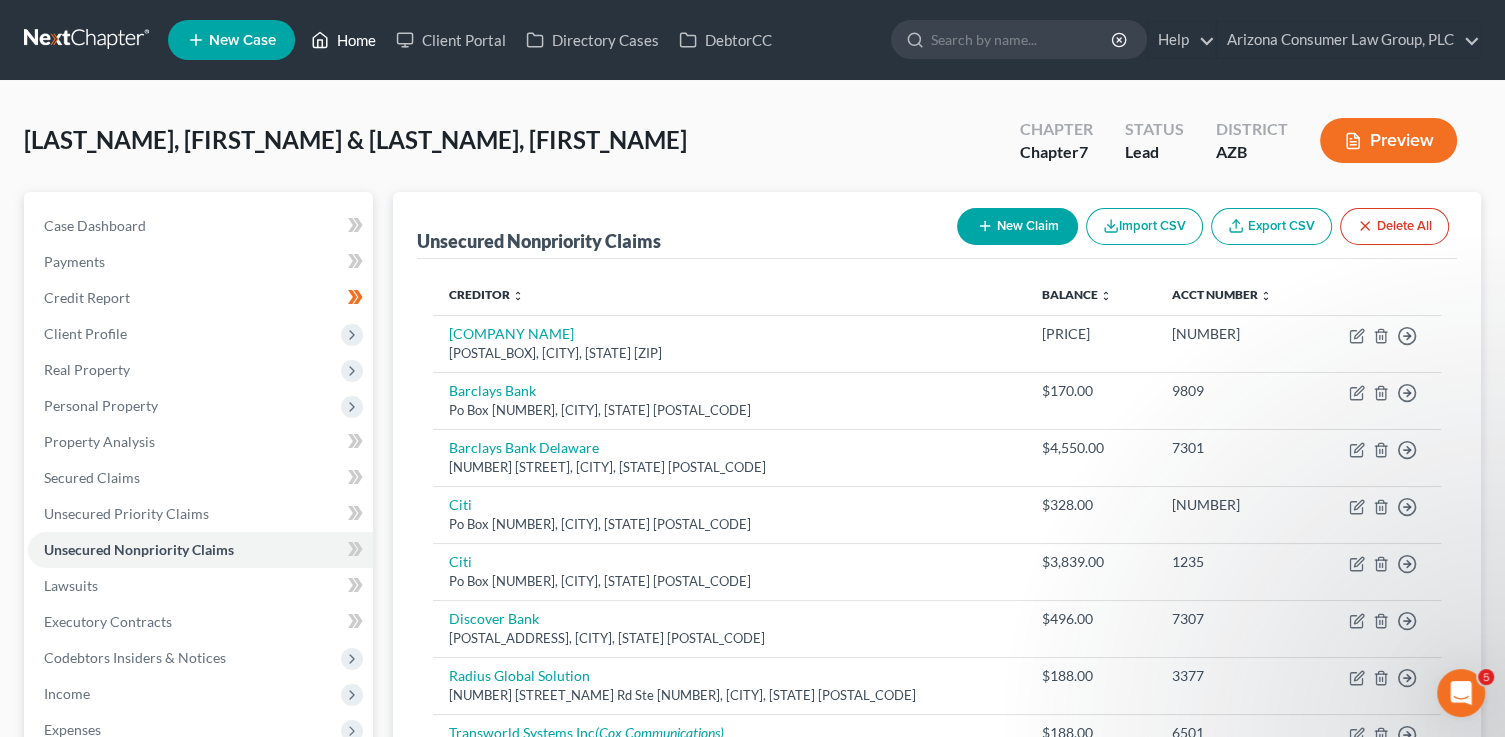 click on "Home" at bounding box center [343, 40] 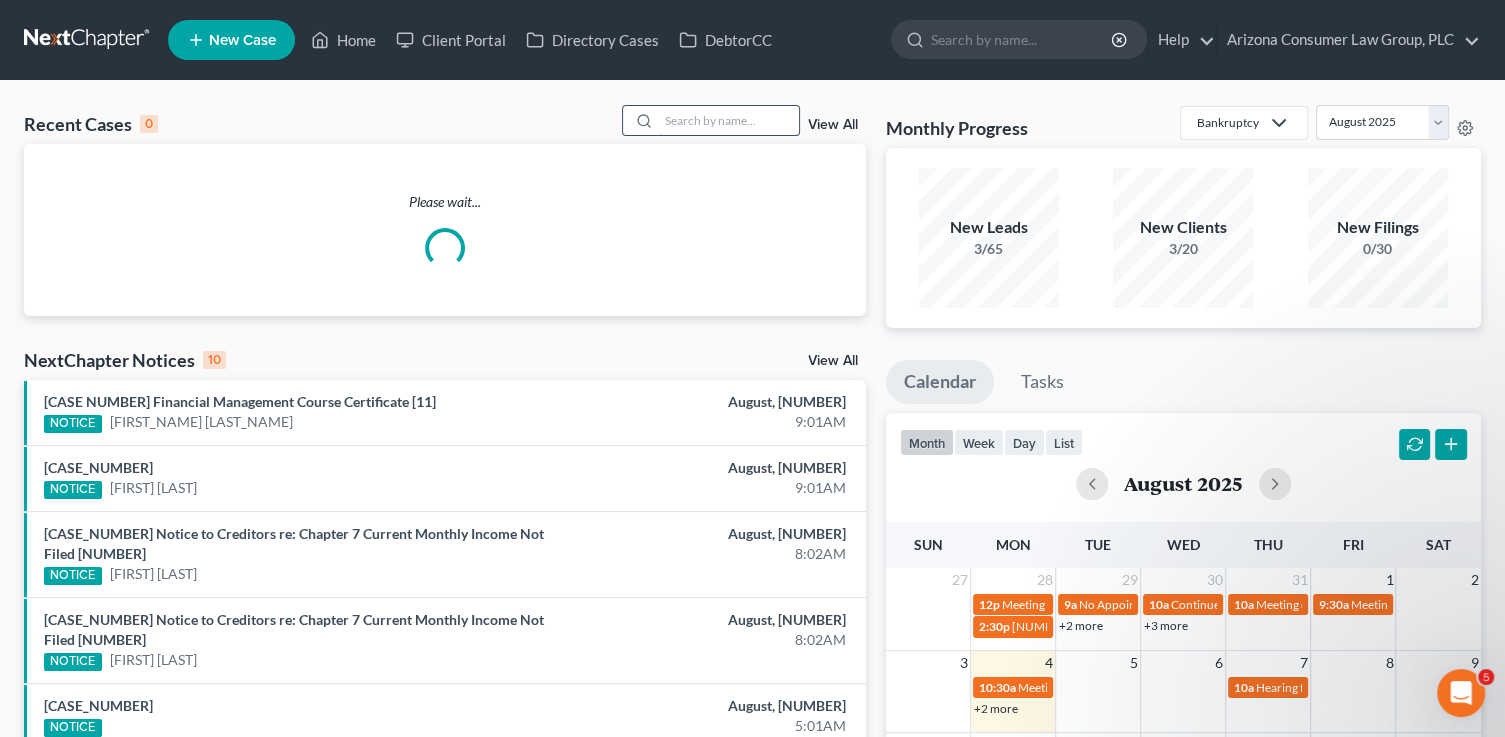 click at bounding box center (729, 120) 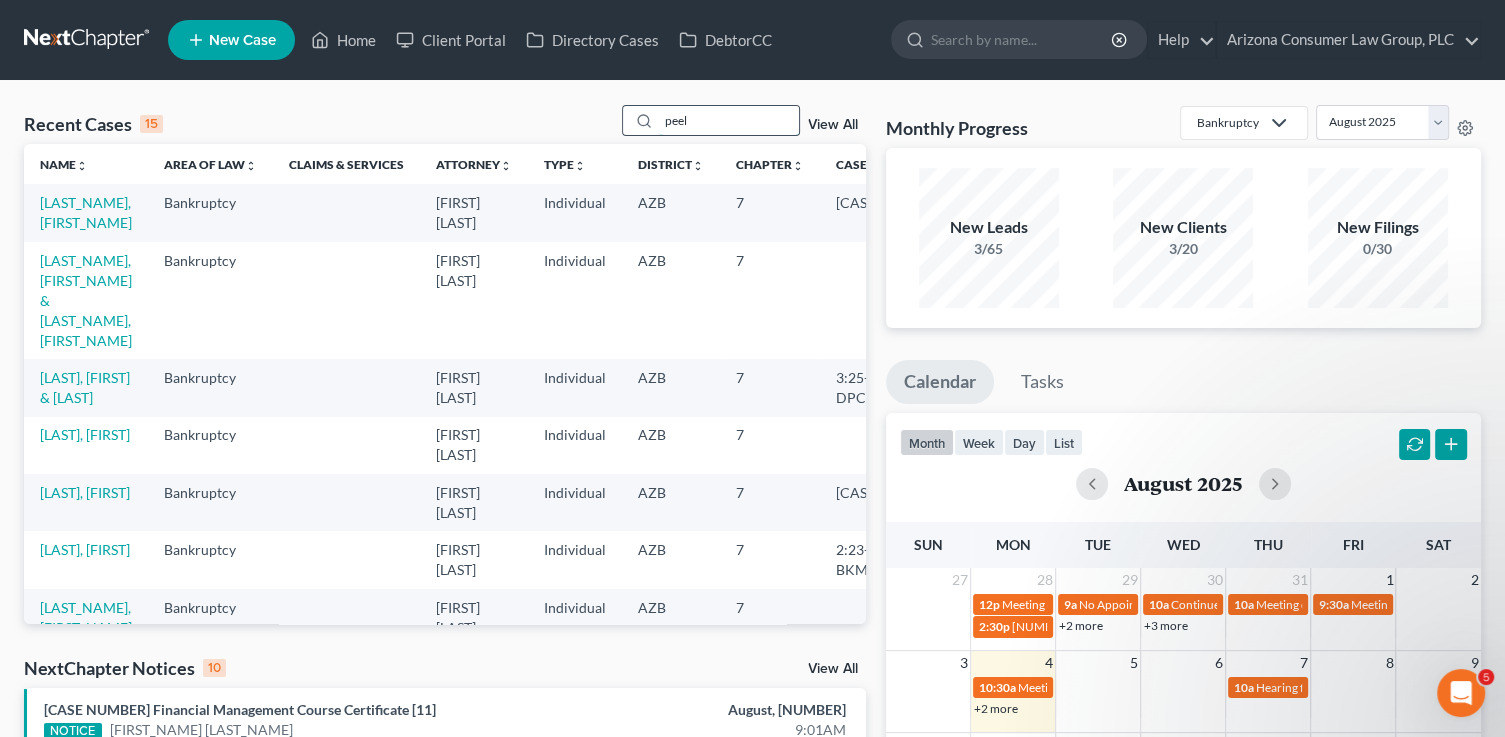 type on "peel" 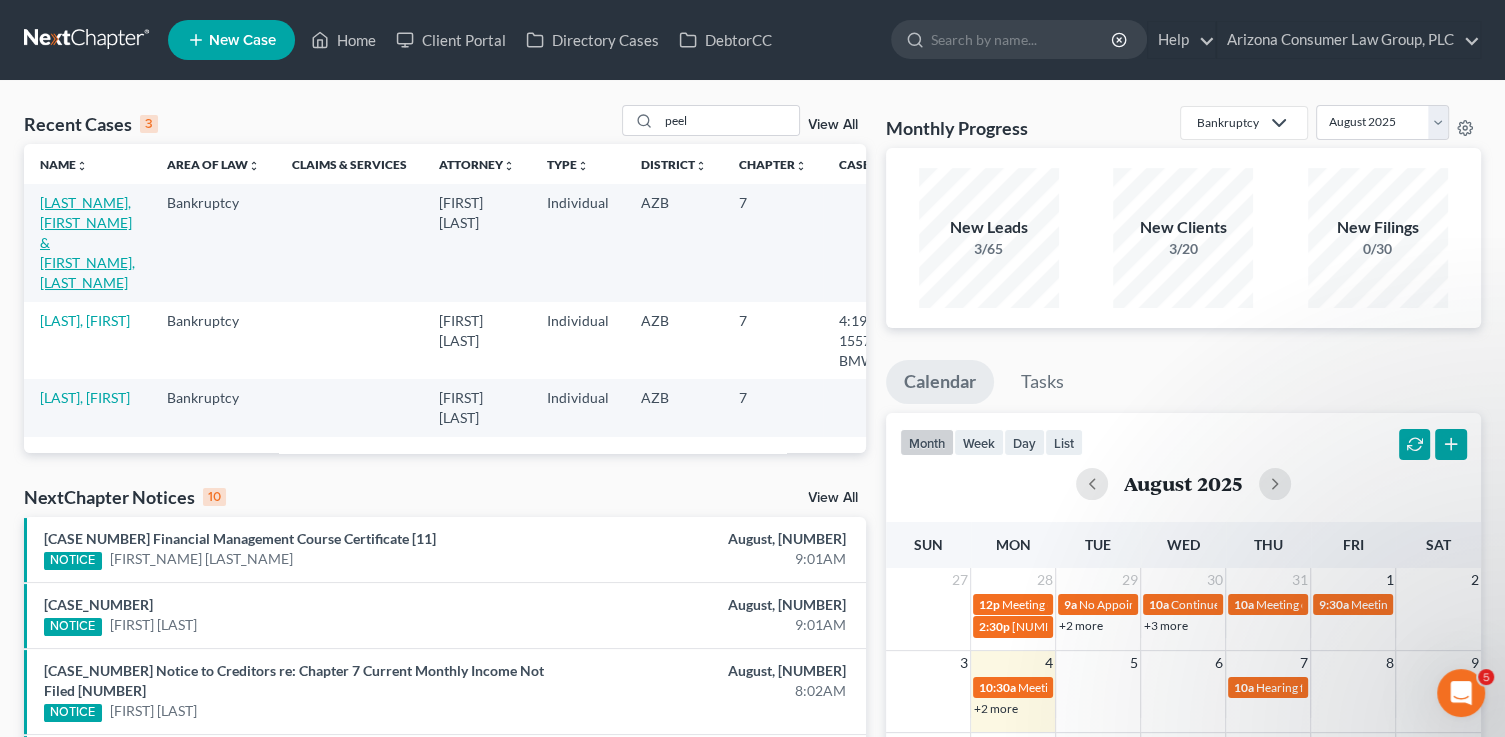 click on "Peel, Richard & Judy" at bounding box center (87, 242) 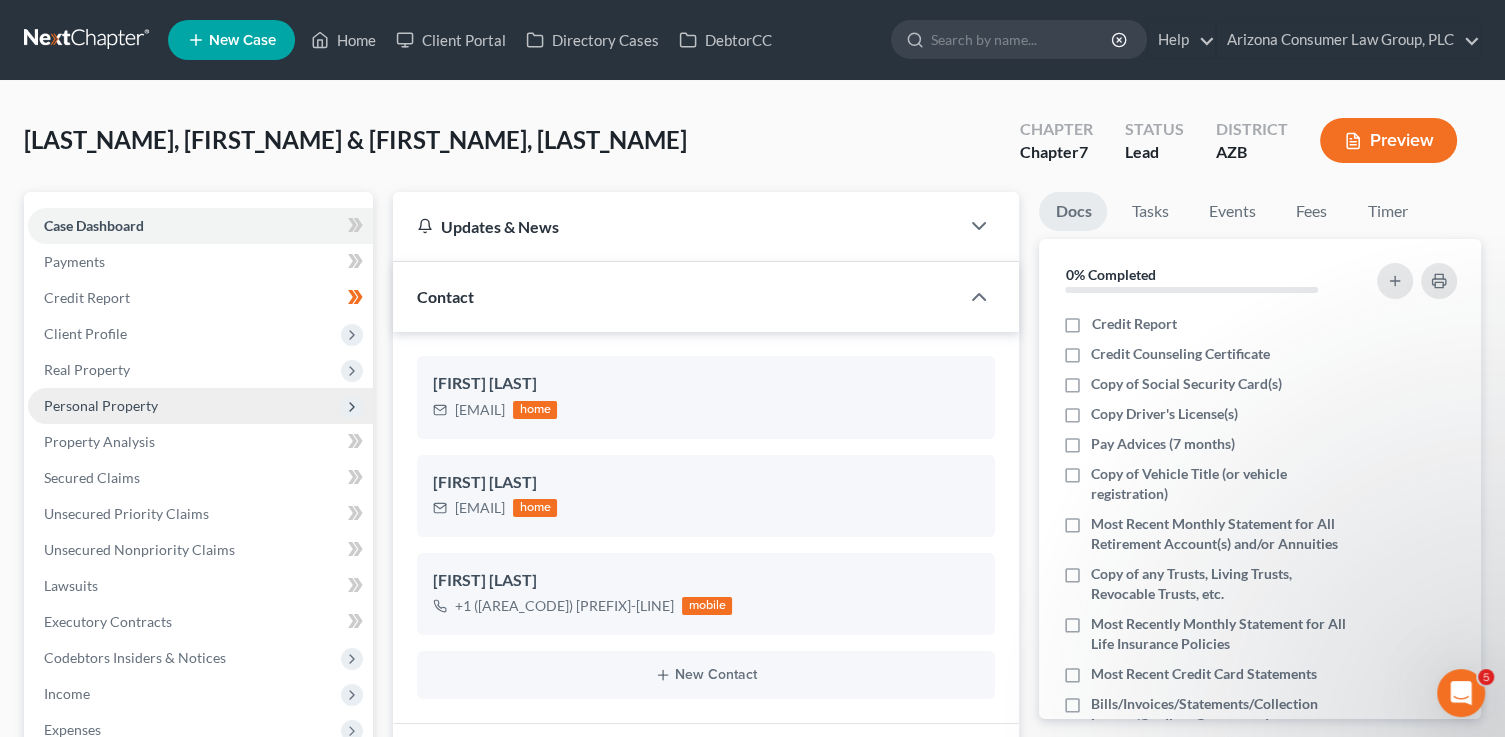click on "Personal Property" at bounding box center (101, 405) 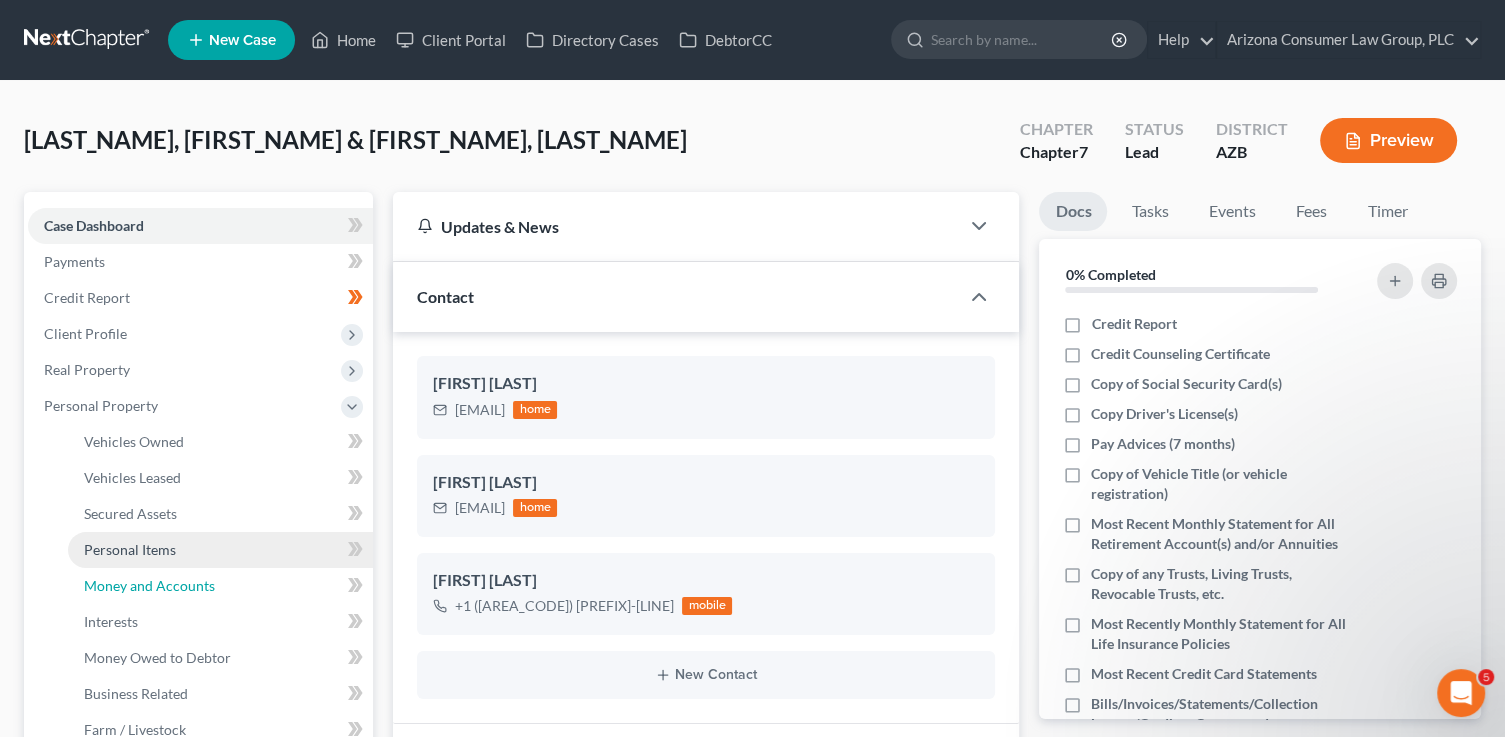drag, startPoint x: 178, startPoint y: 587, endPoint x: 179, endPoint y: 564, distance: 23.021729 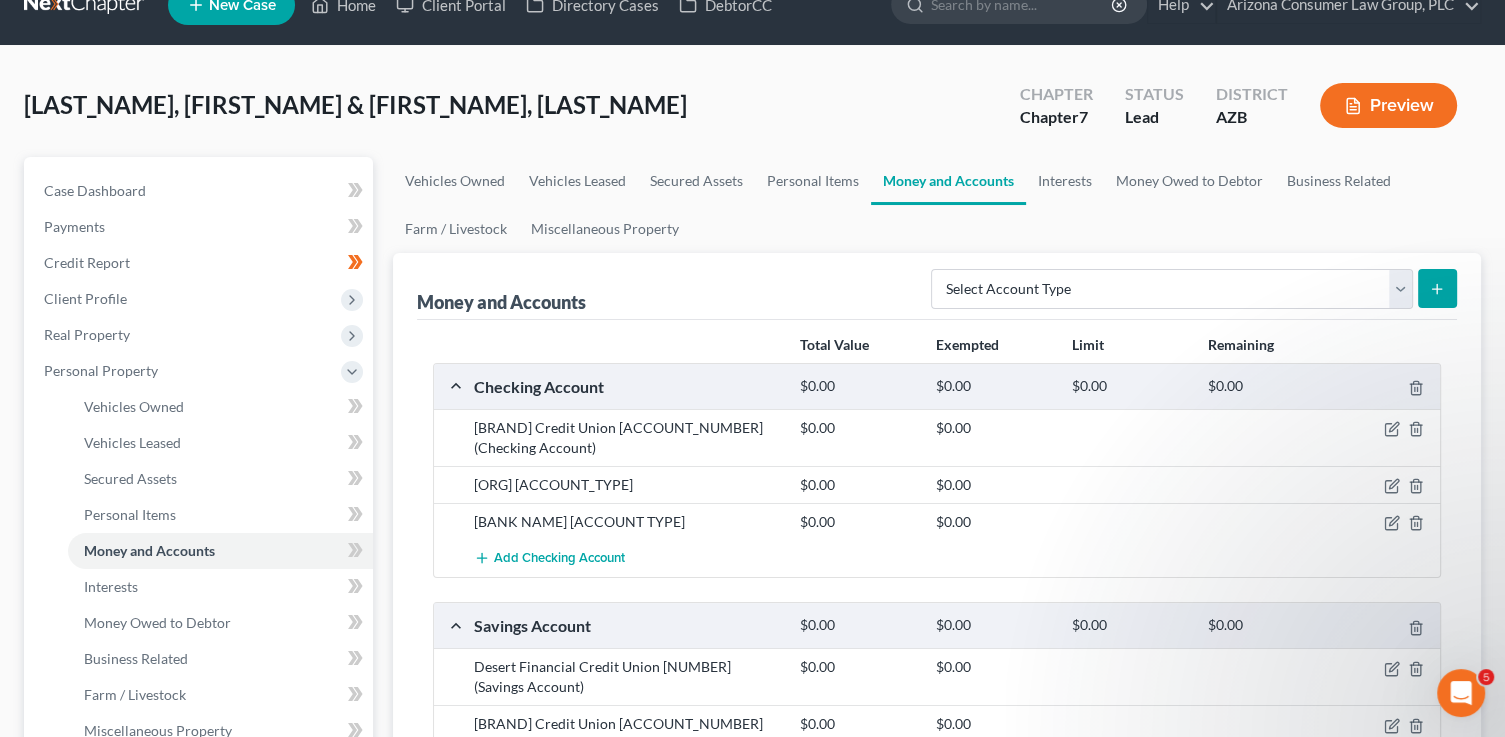 scroll, scrollTop: 0, scrollLeft: 0, axis: both 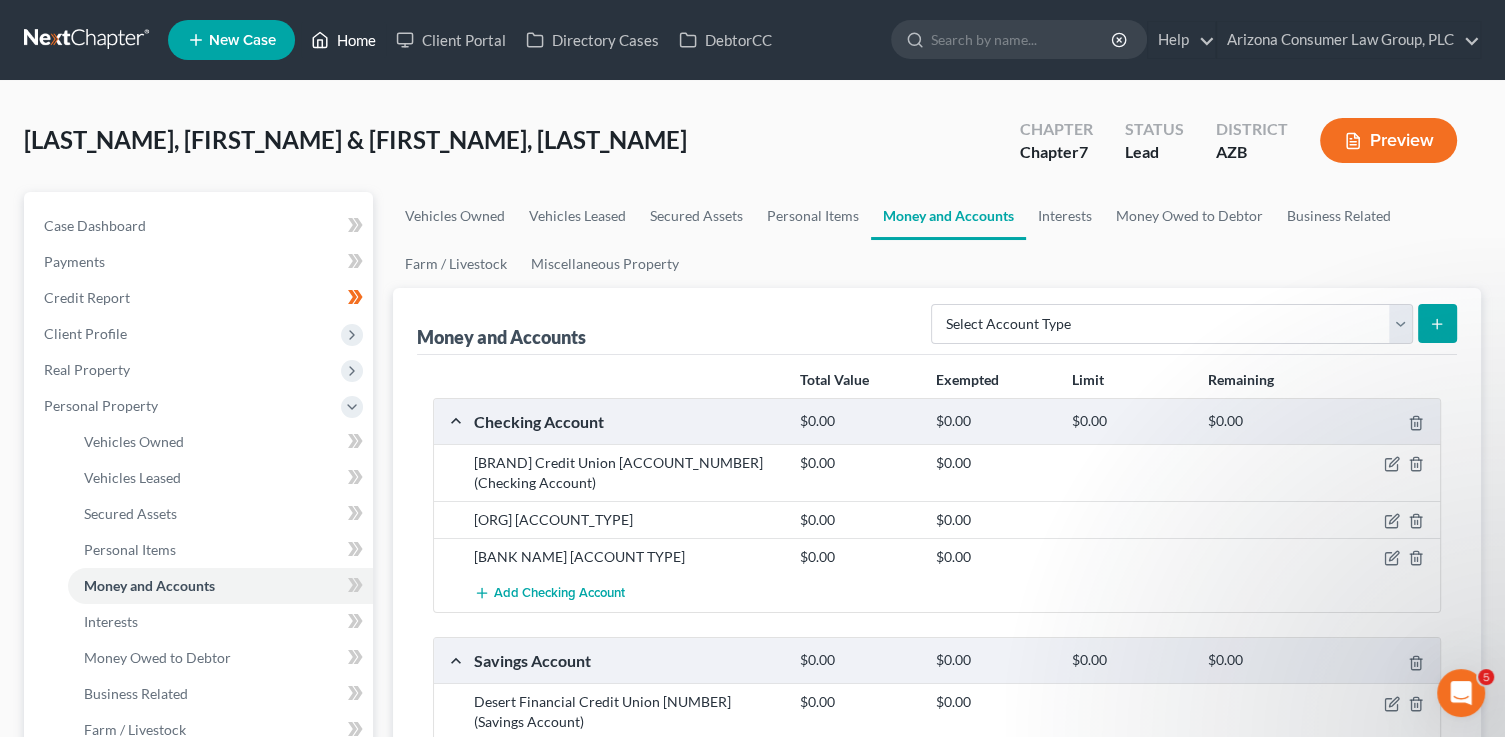 click on "Home" at bounding box center (343, 40) 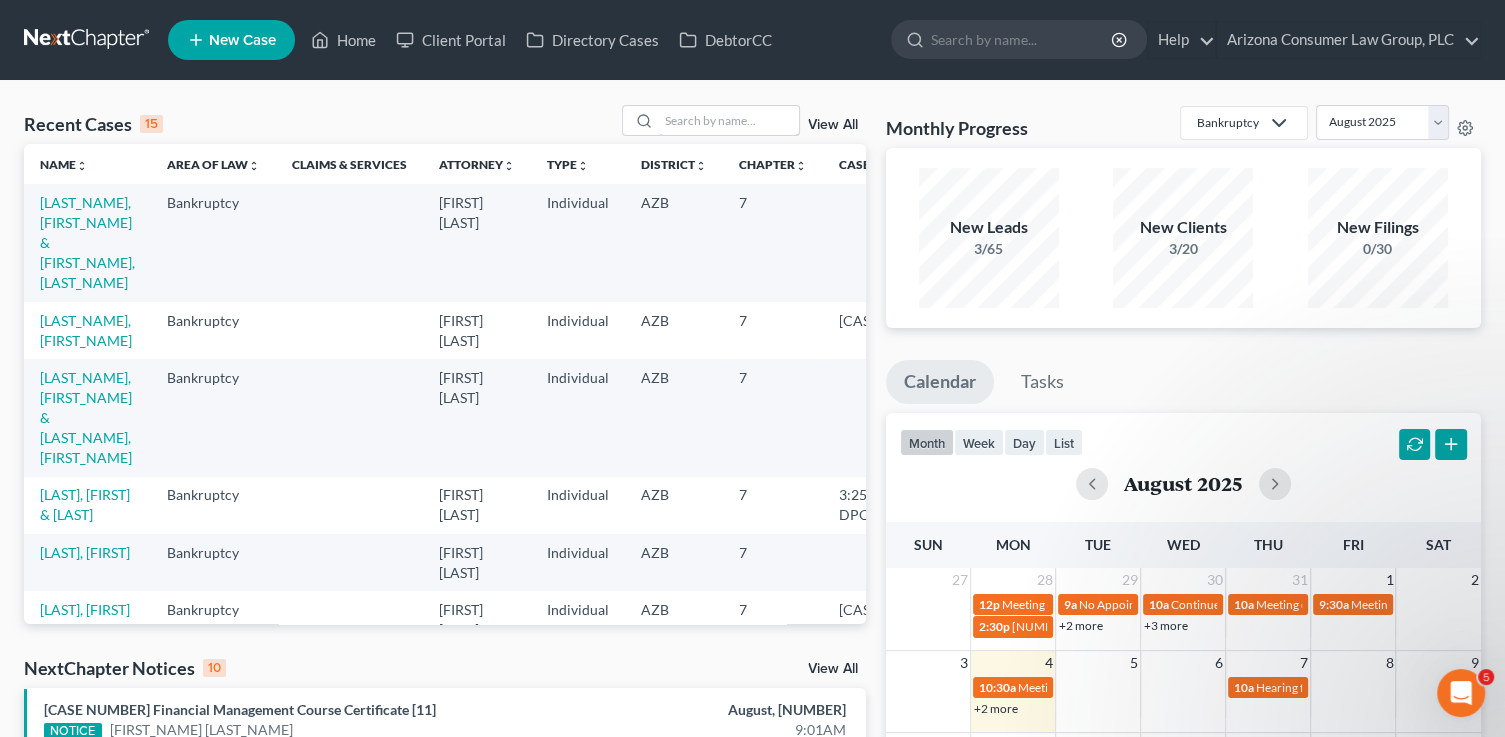 click at bounding box center [729, 120] 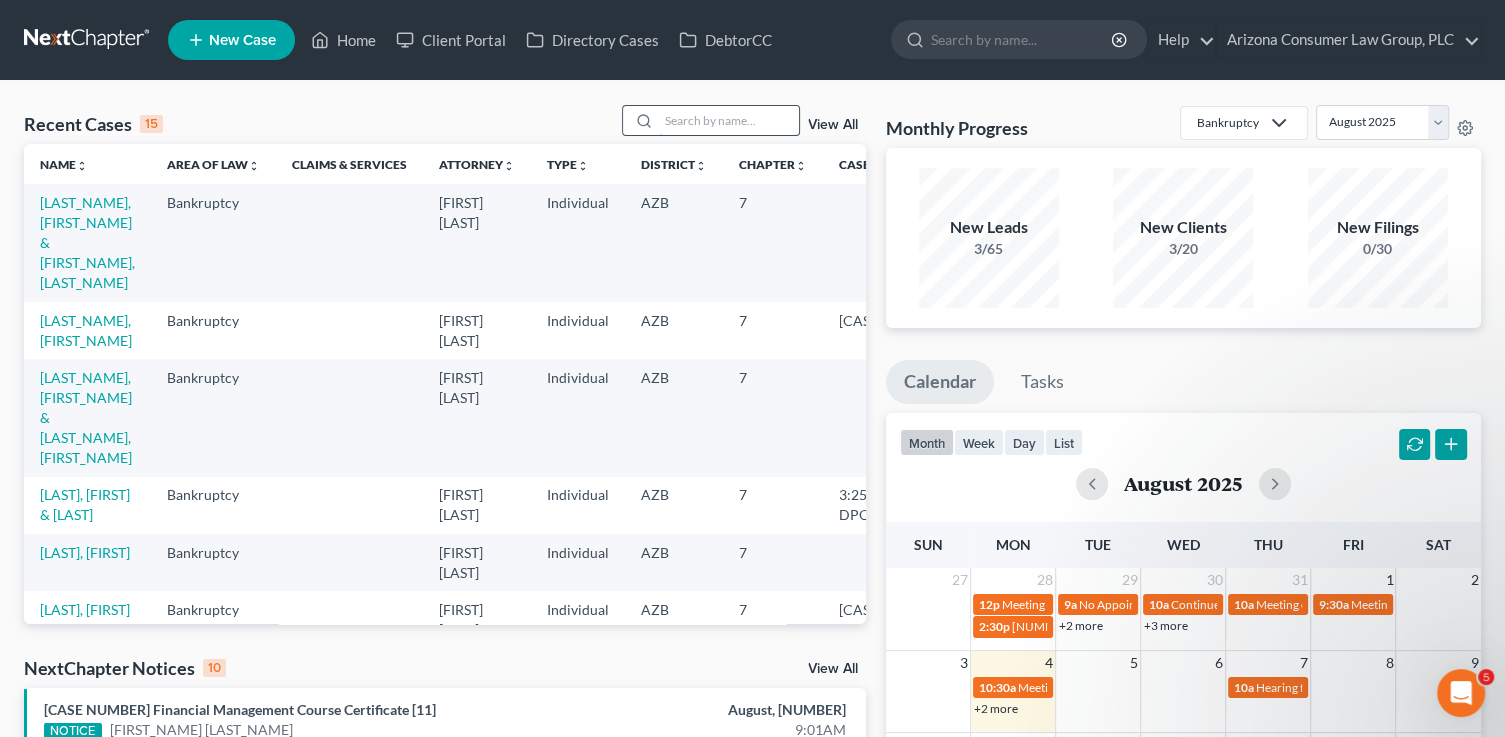 click at bounding box center [729, 120] 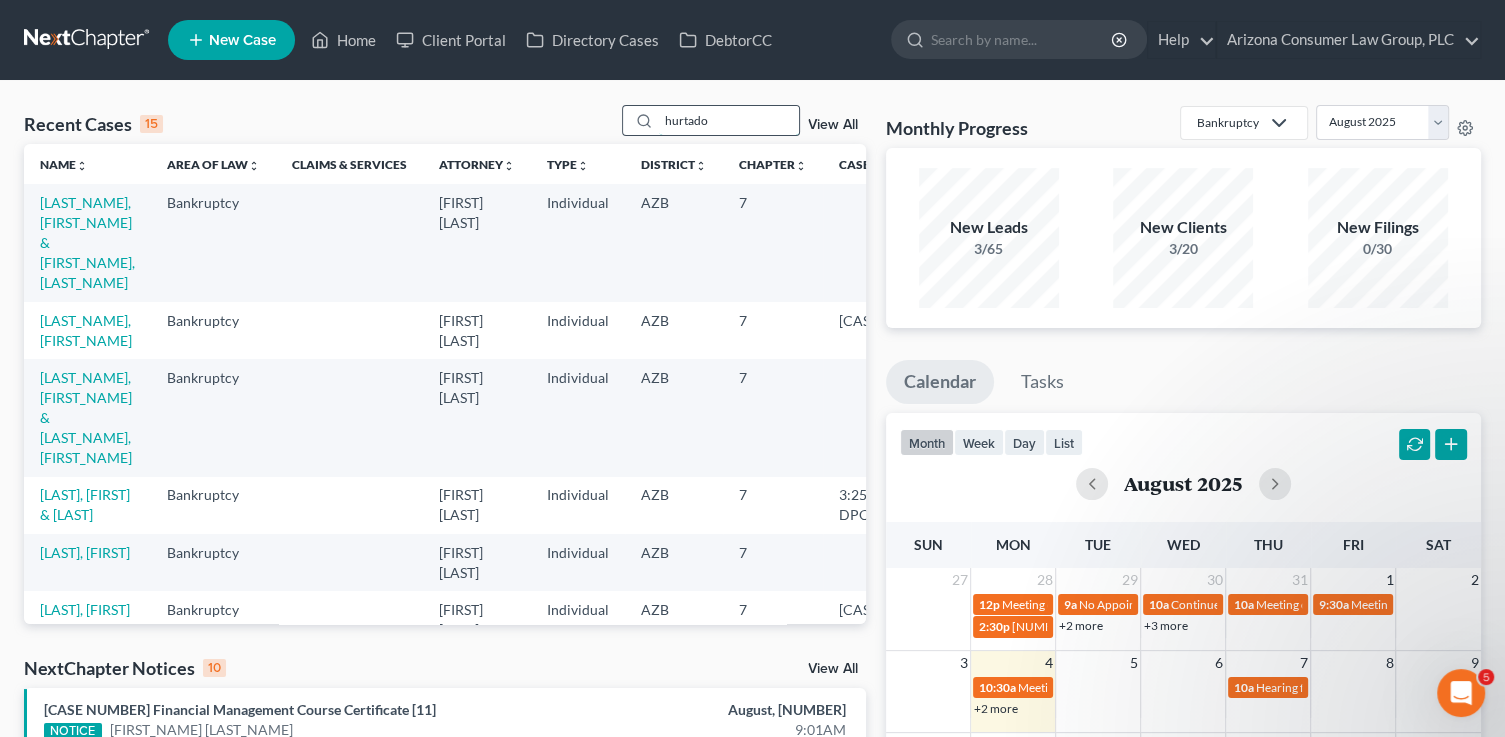 type on "hurtado" 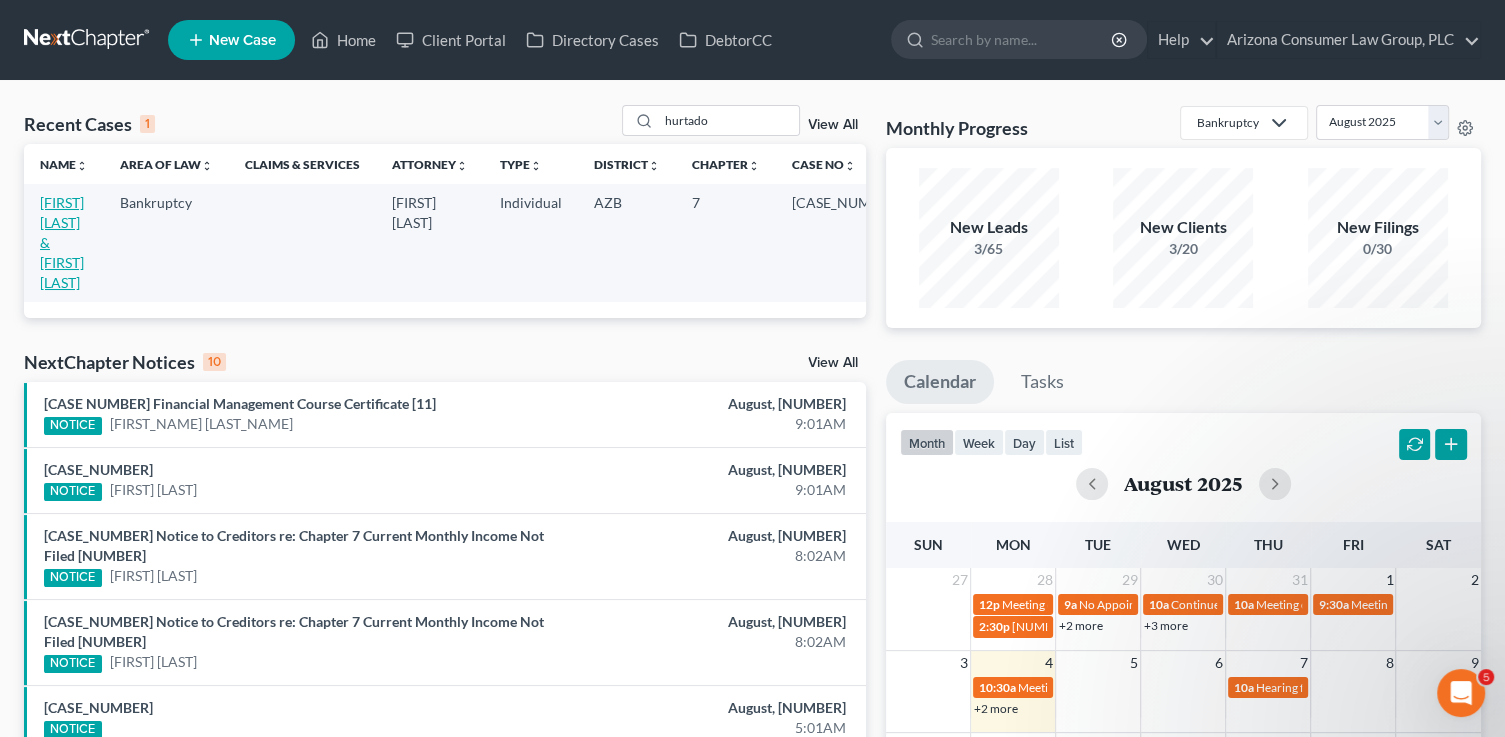 drag, startPoint x: 53, startPoint y: 220, endPoint x: 95, endPoint y: 218, distance: 42.047592 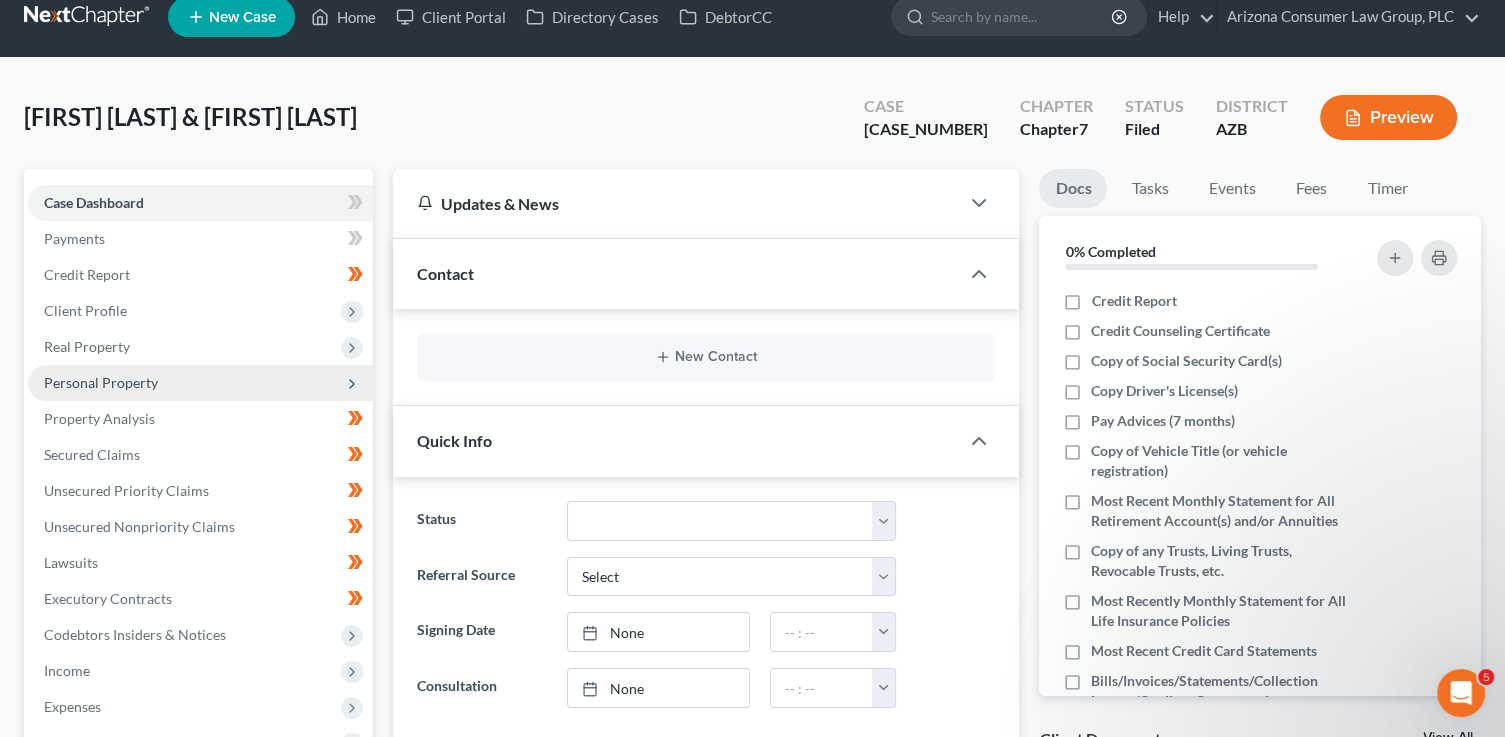 scroll, scrollTop: 257, scrollLeft: 0, axis: vertical 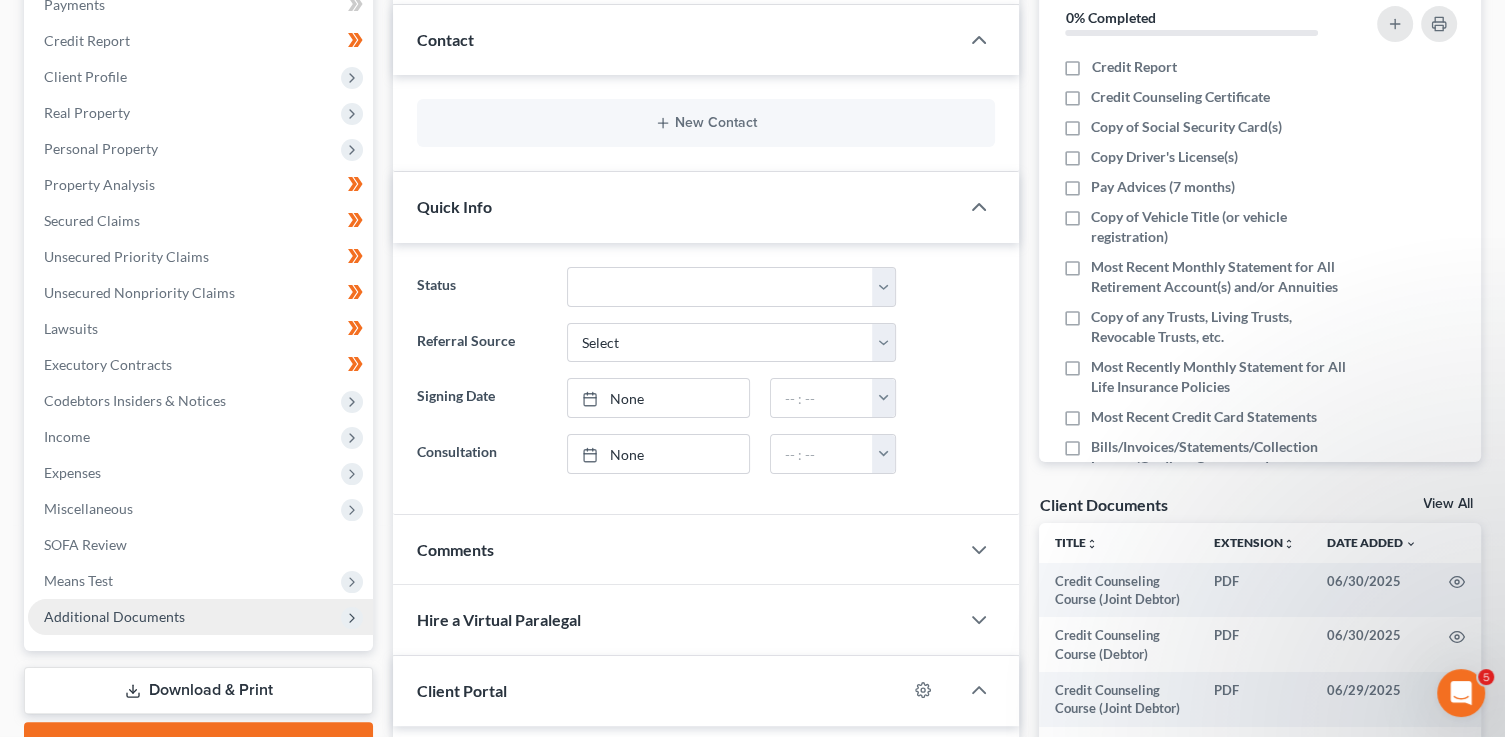 drag, startPoint x: 155, startPoint y: 612, endPoint x: 167, endPoint y: 606, distance: 13.416408 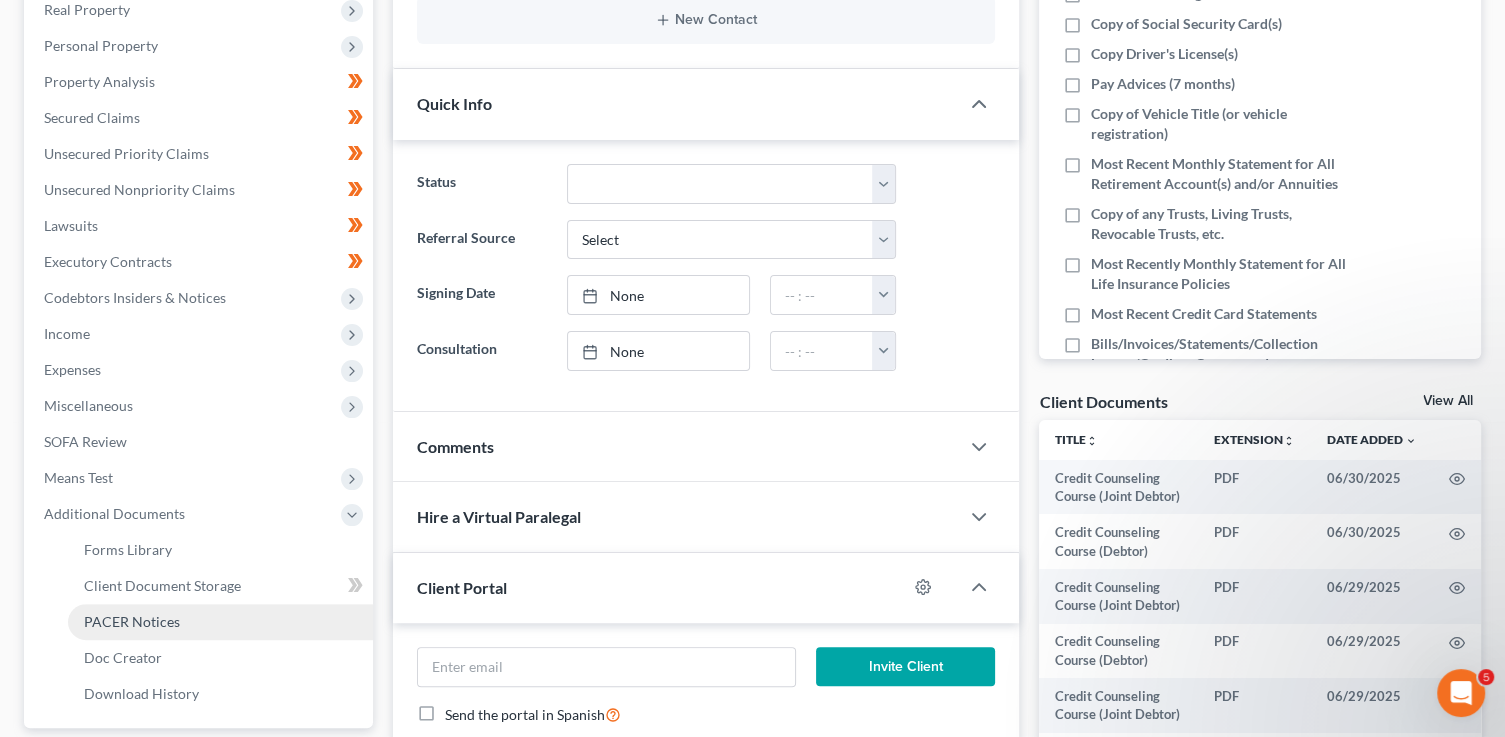 drag, startPoint x: 171, startPoint y: 618, endPoint x: 182, endPoint y: 615, distance: 11.401754 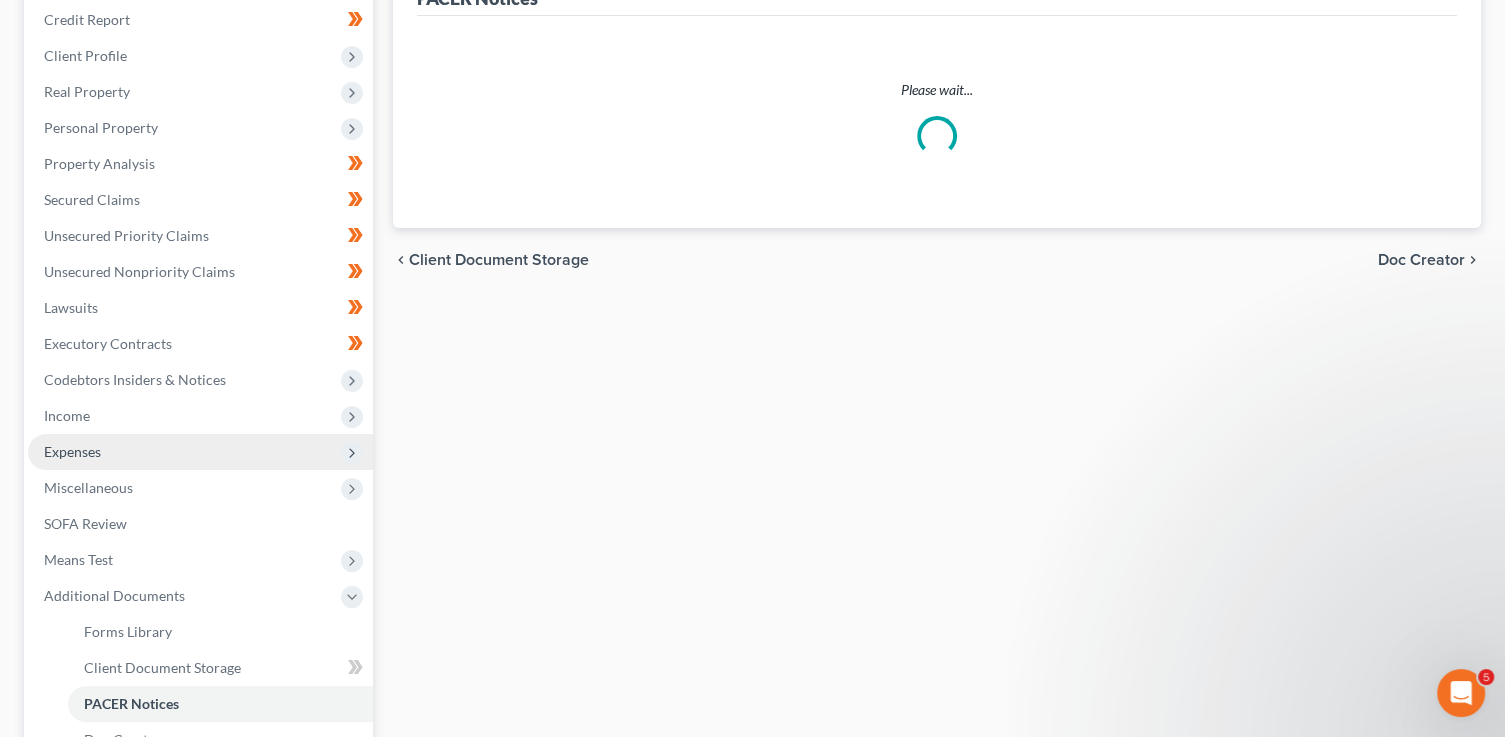 scroll, scrollTop: 0, scrollLeft: 0, axis: both 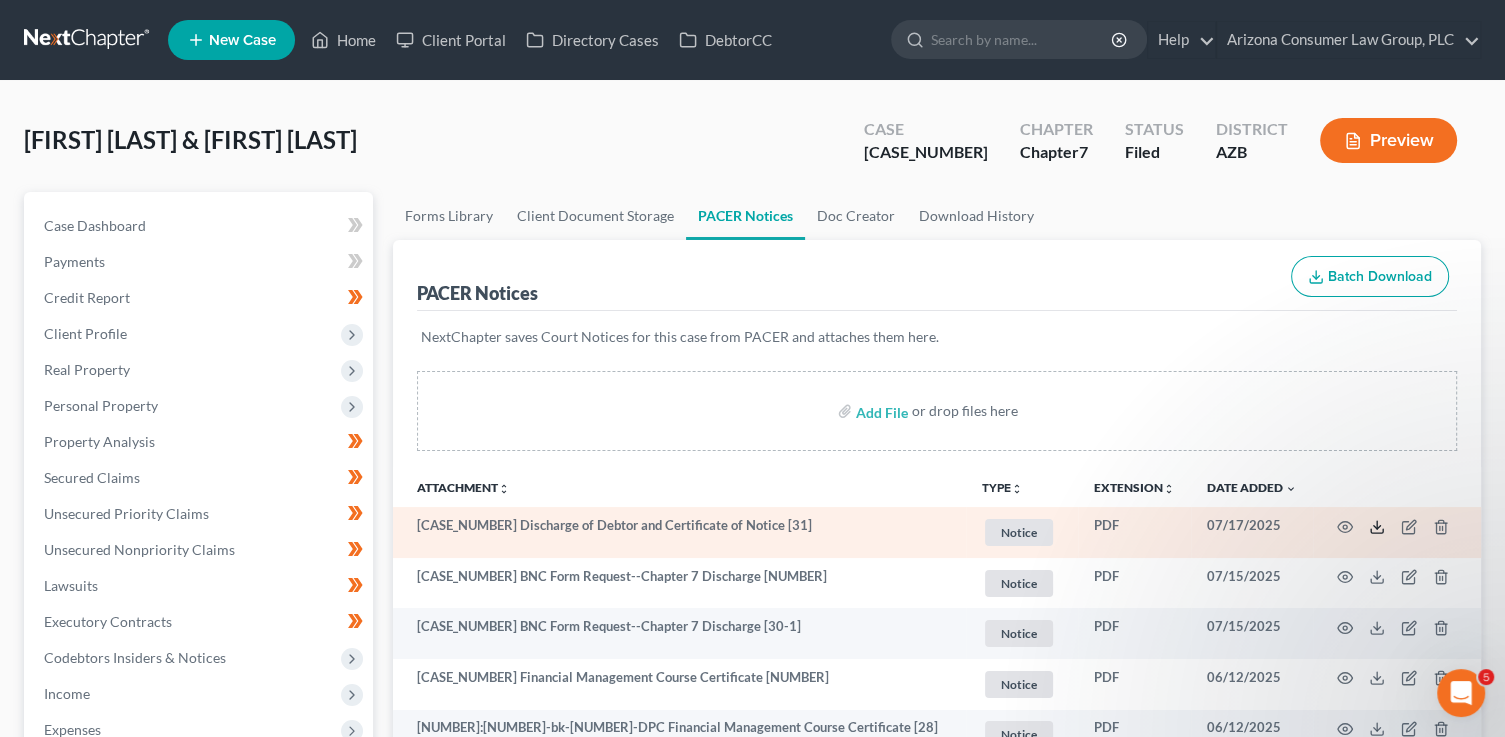click 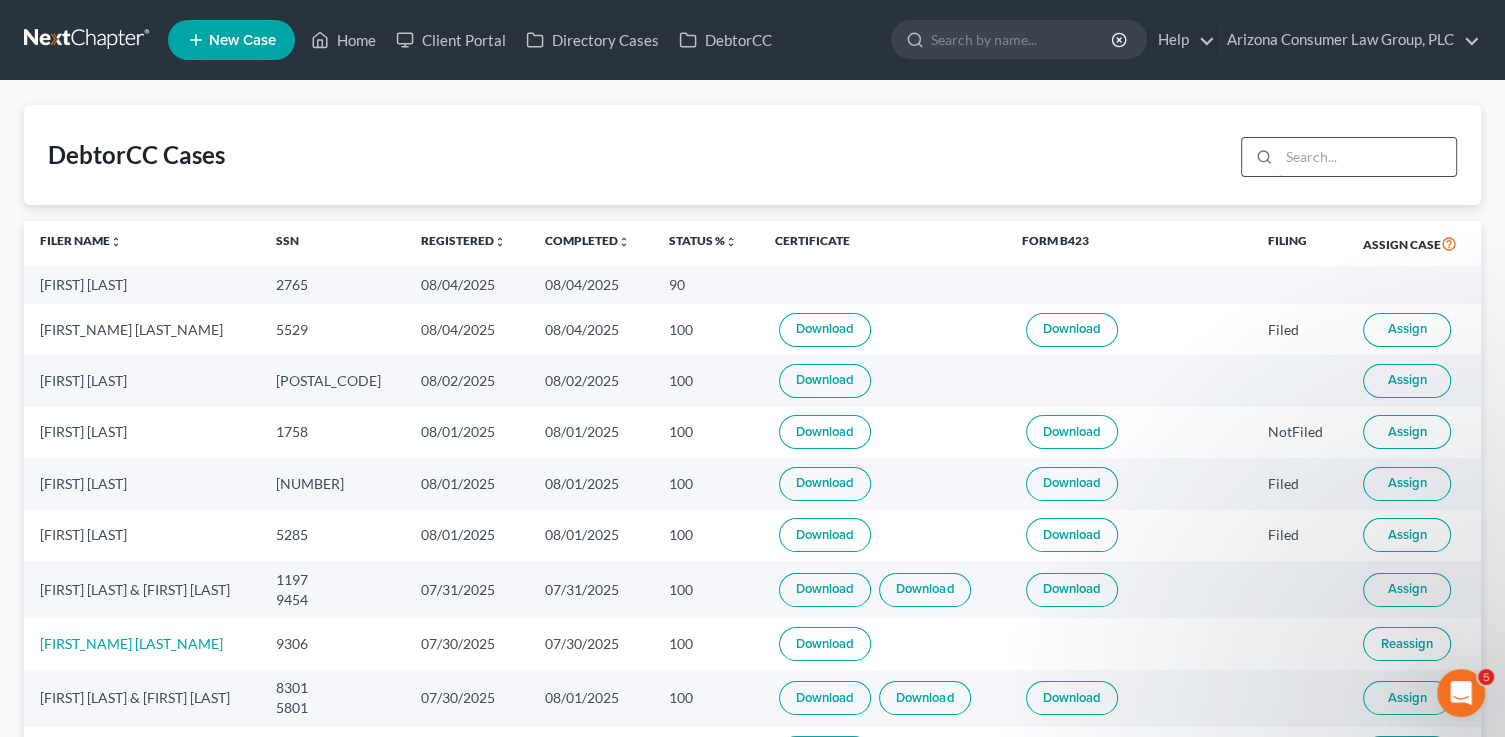 click at bounding box center (1367, 157) 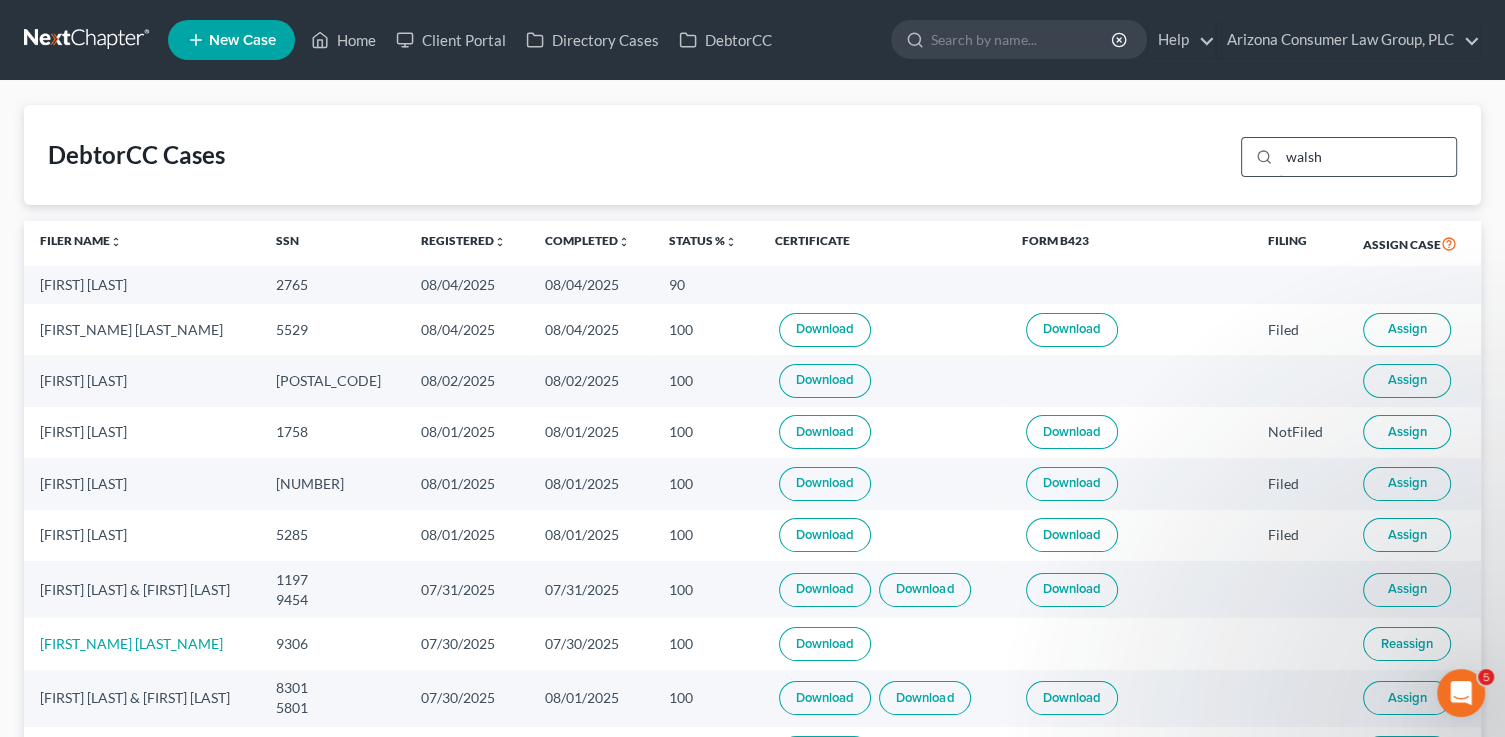 type on "walsh" 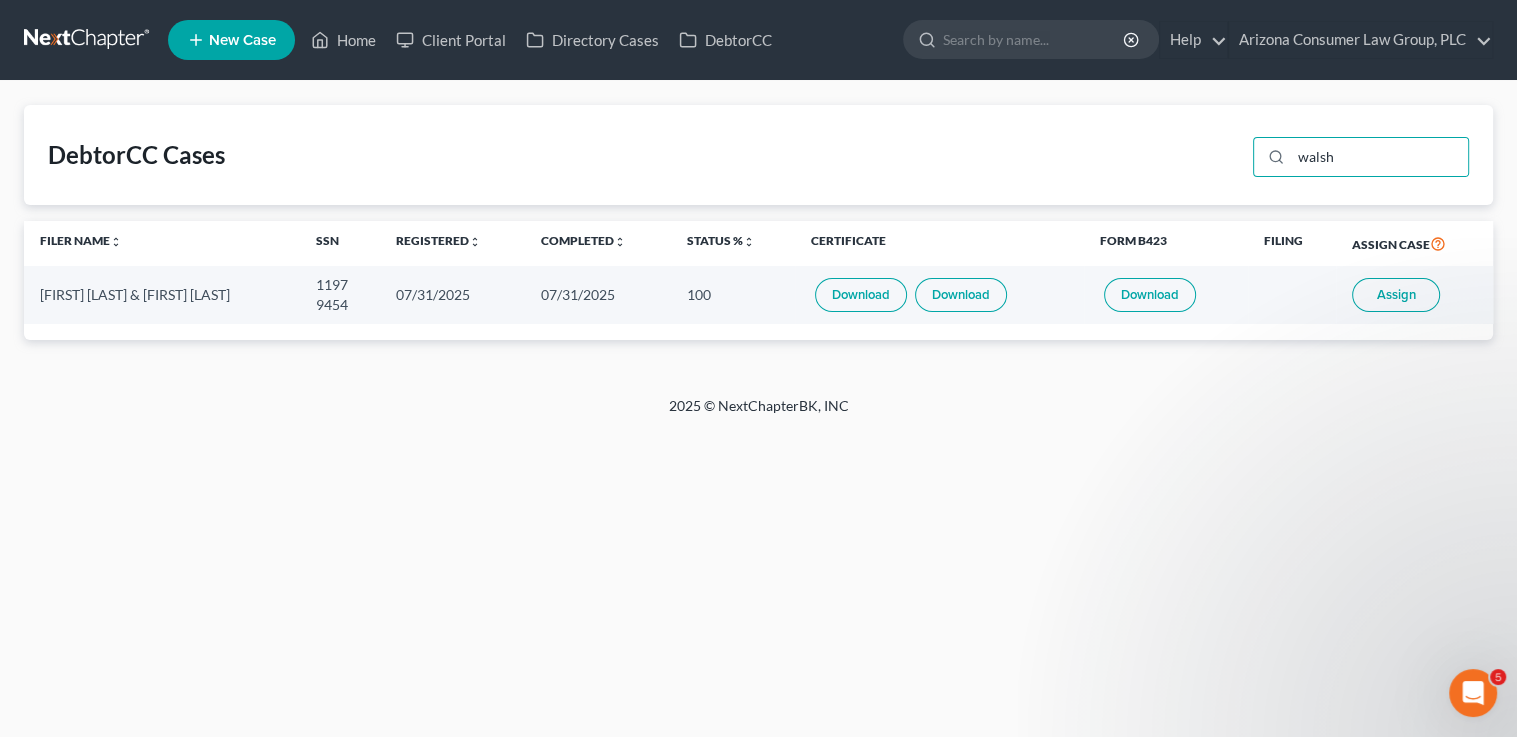 click on "Assign" at bounding box center [1396, 295] 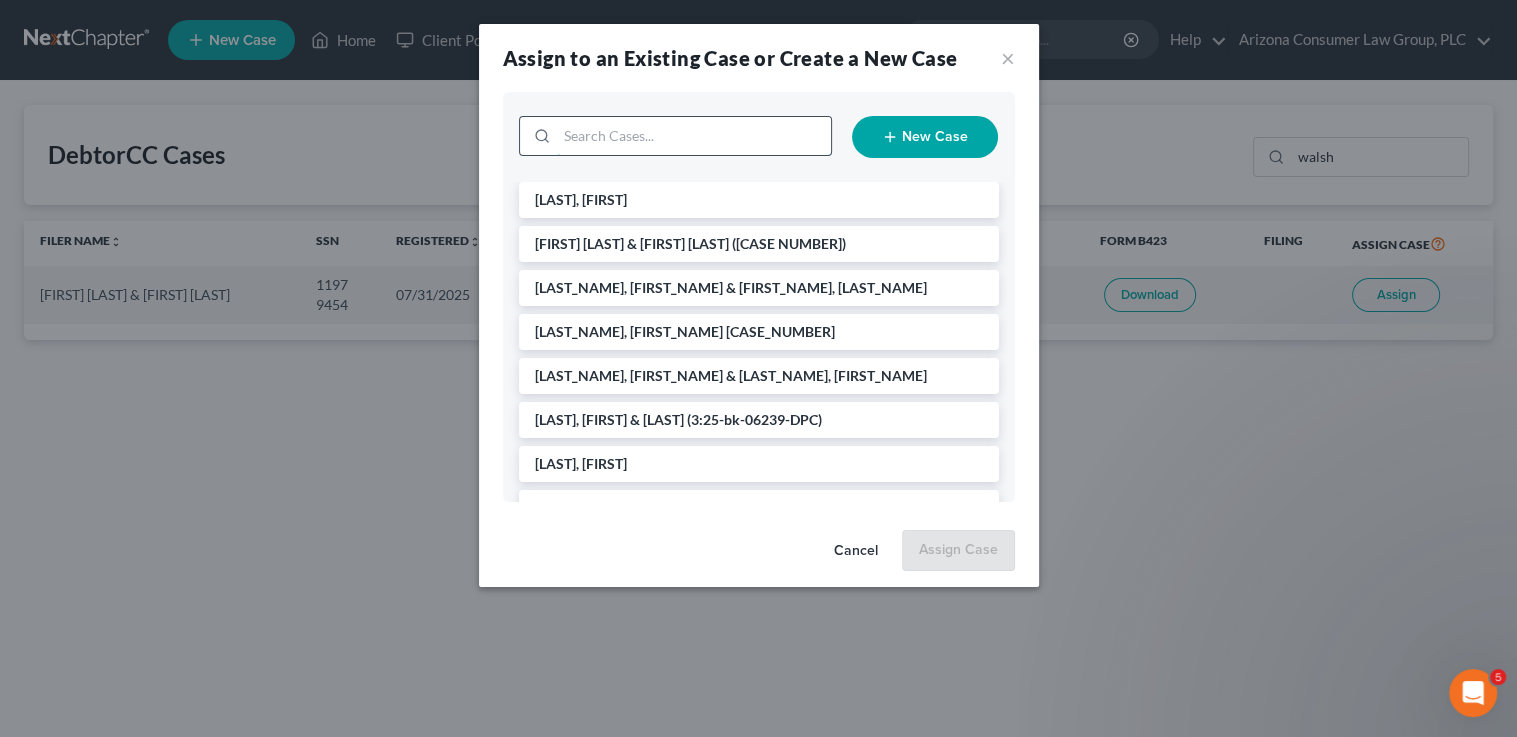 click at bounding box center (694, 136) 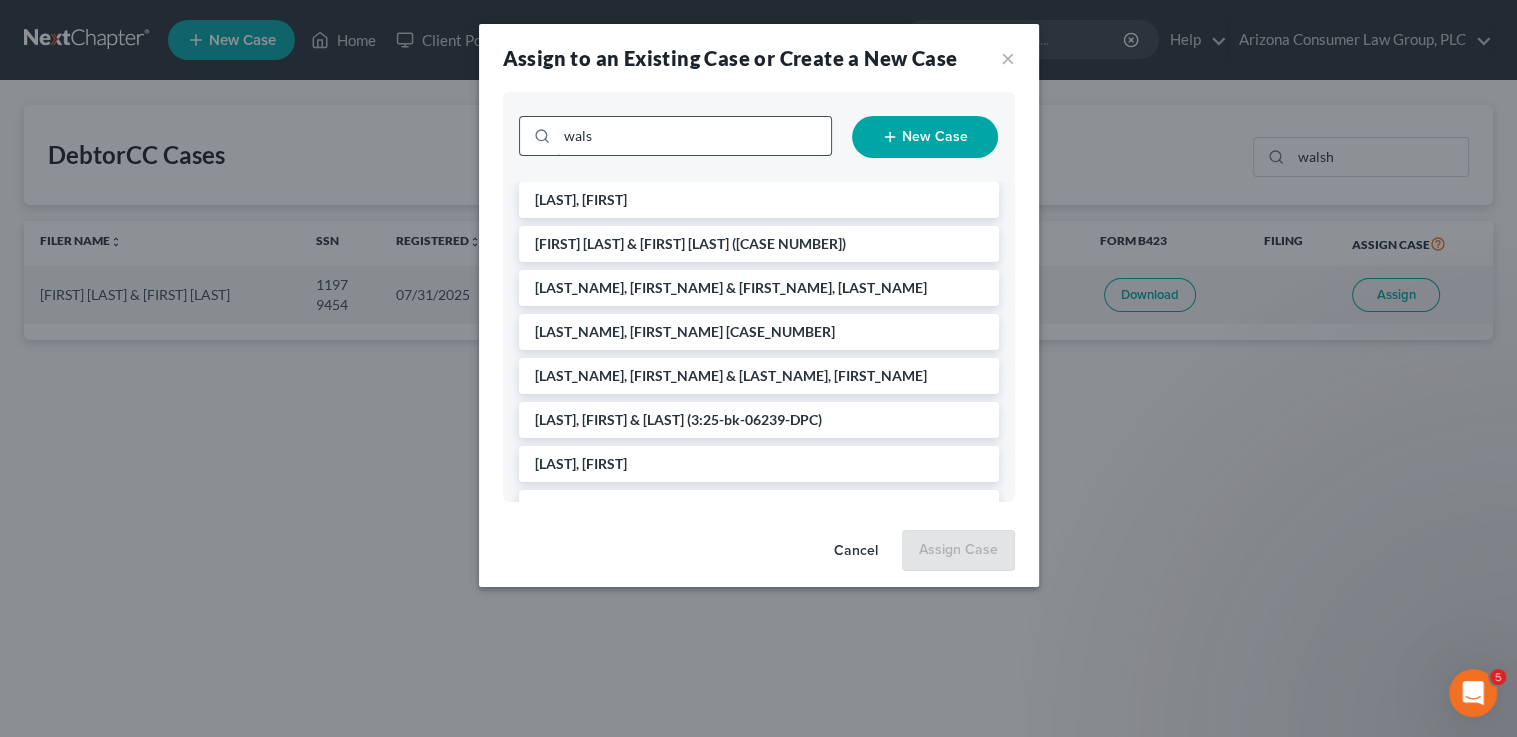 type on "walsh" 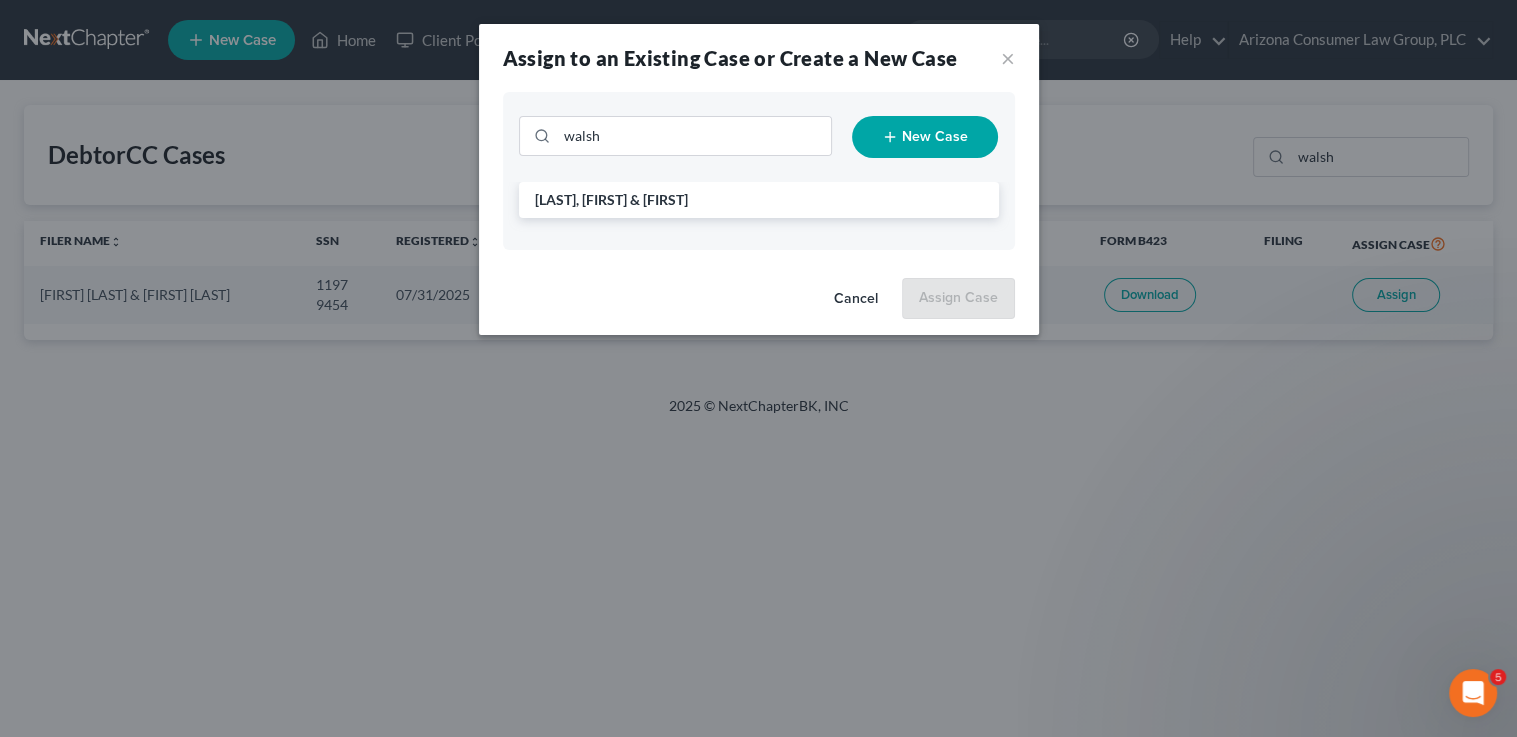click on "walsh New Case" at bounding box center (759, 137) 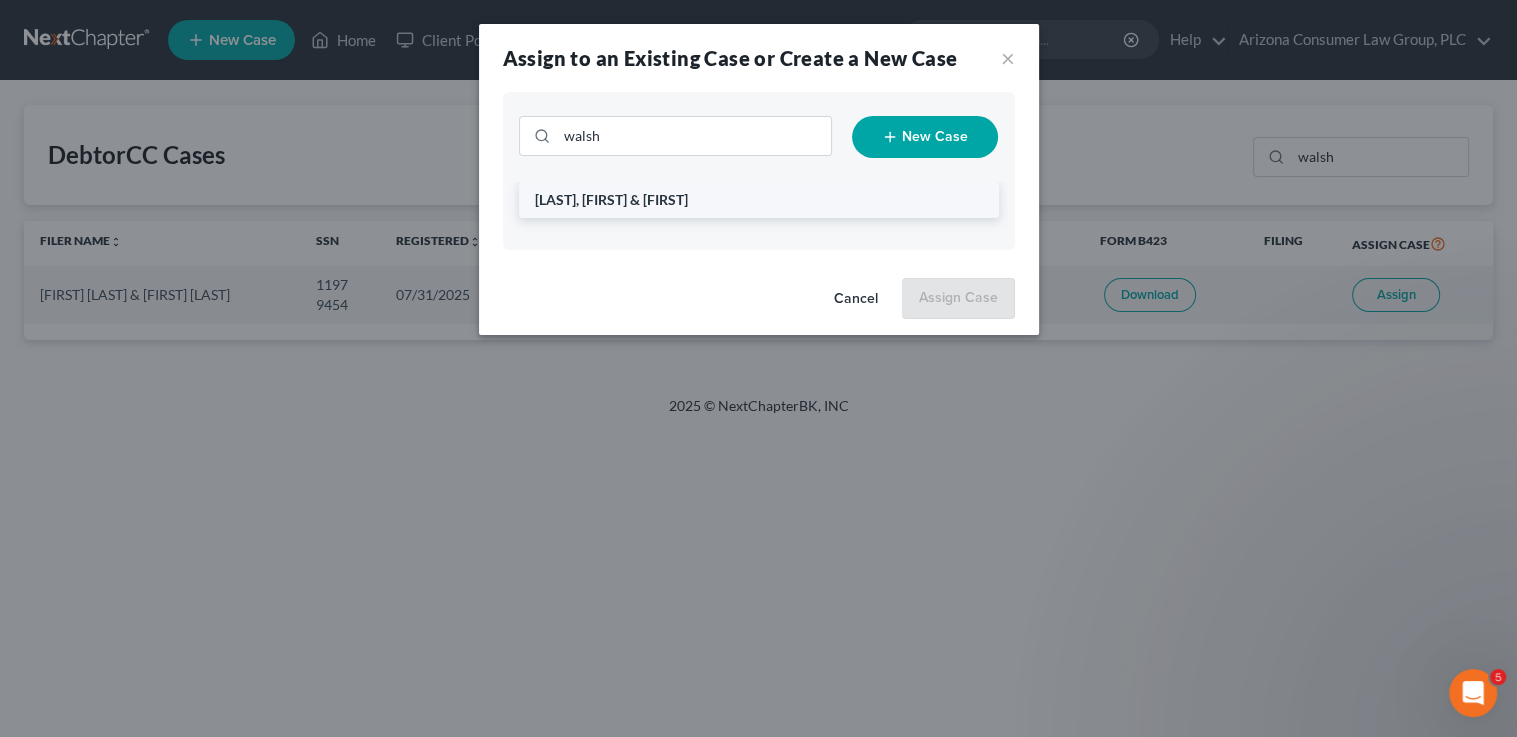 click on "Walsh, Mike & Vikki" at bounding box center [611, 199] 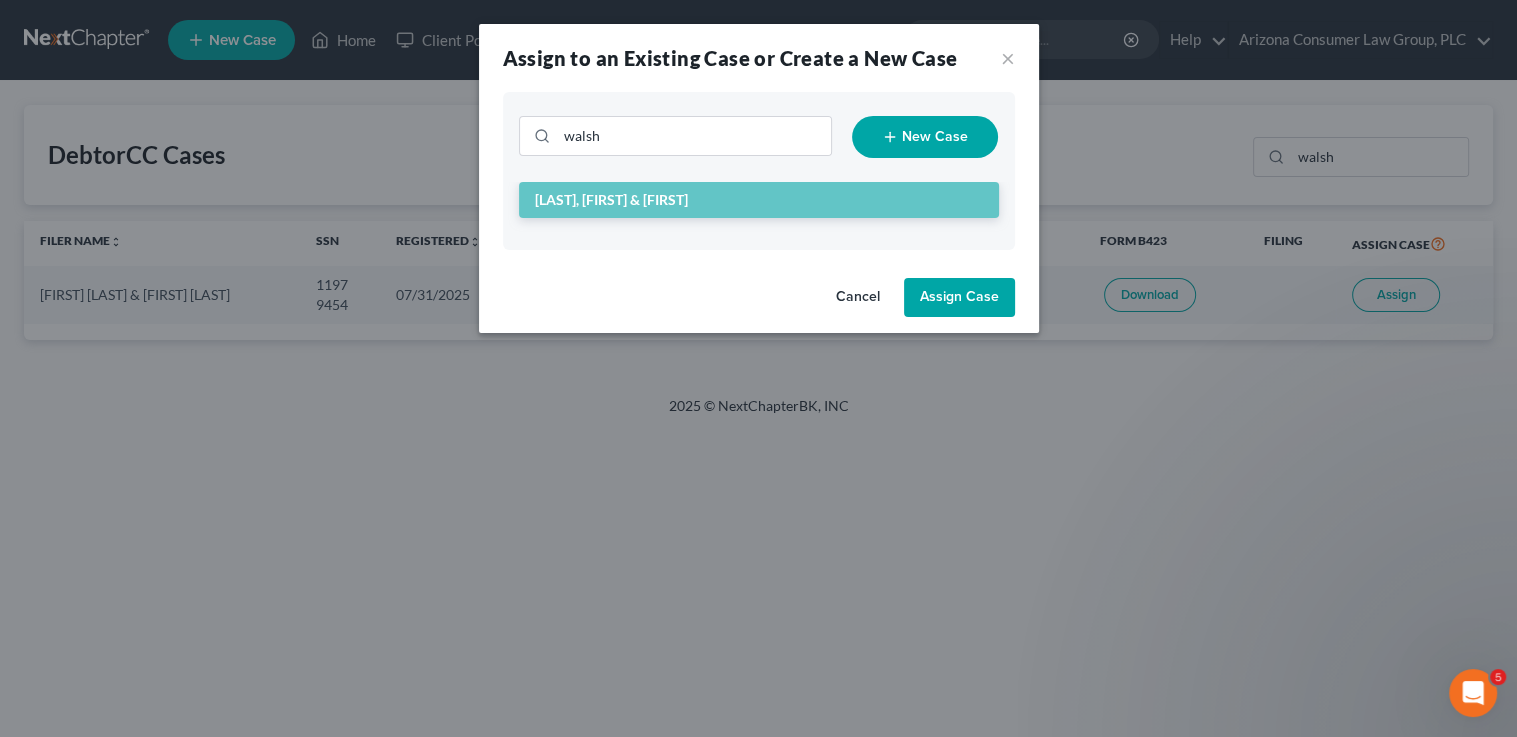 click on "Assign Case" at bounding box center (959, 298) 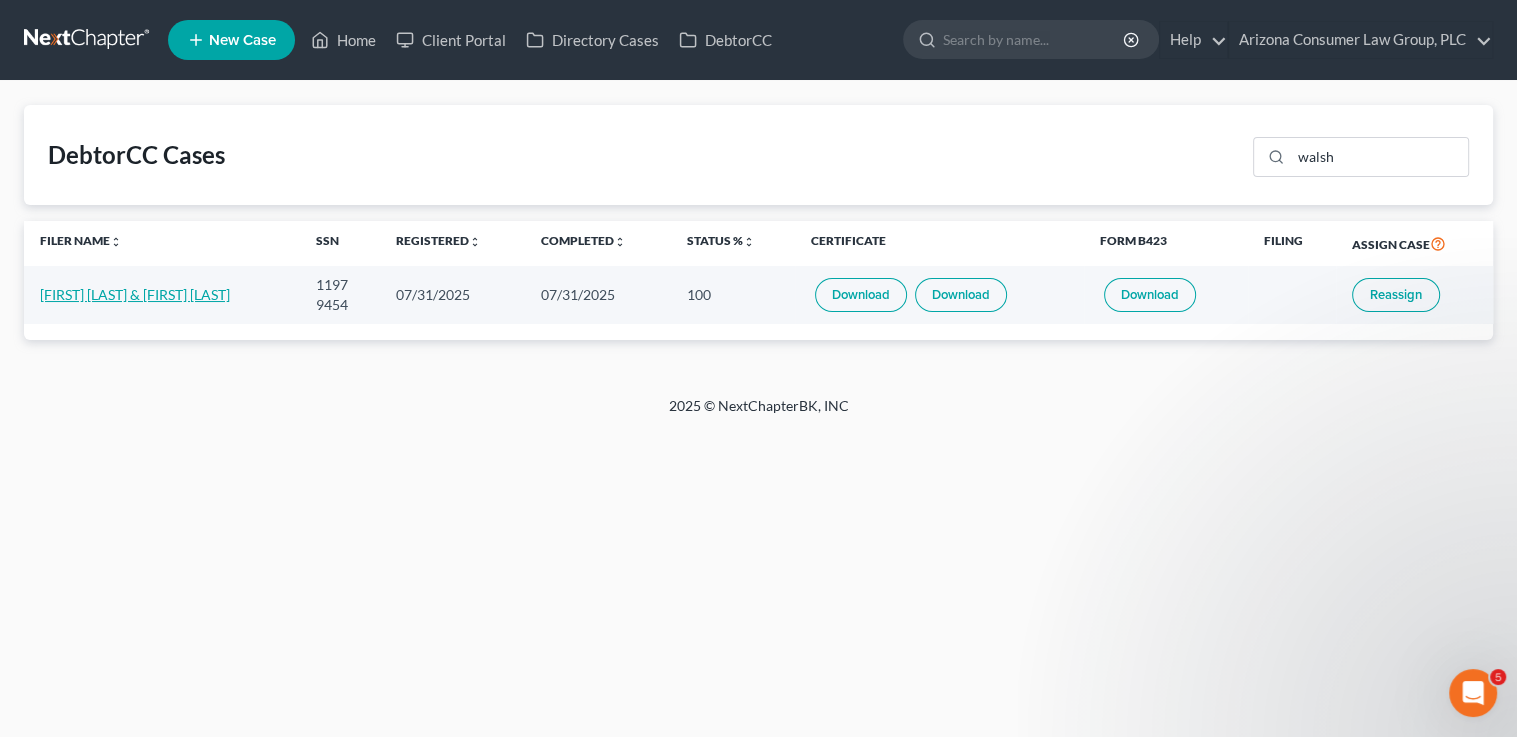click on "Victoria Walsh & Michael Walsh" at bounding box center [135, 294] 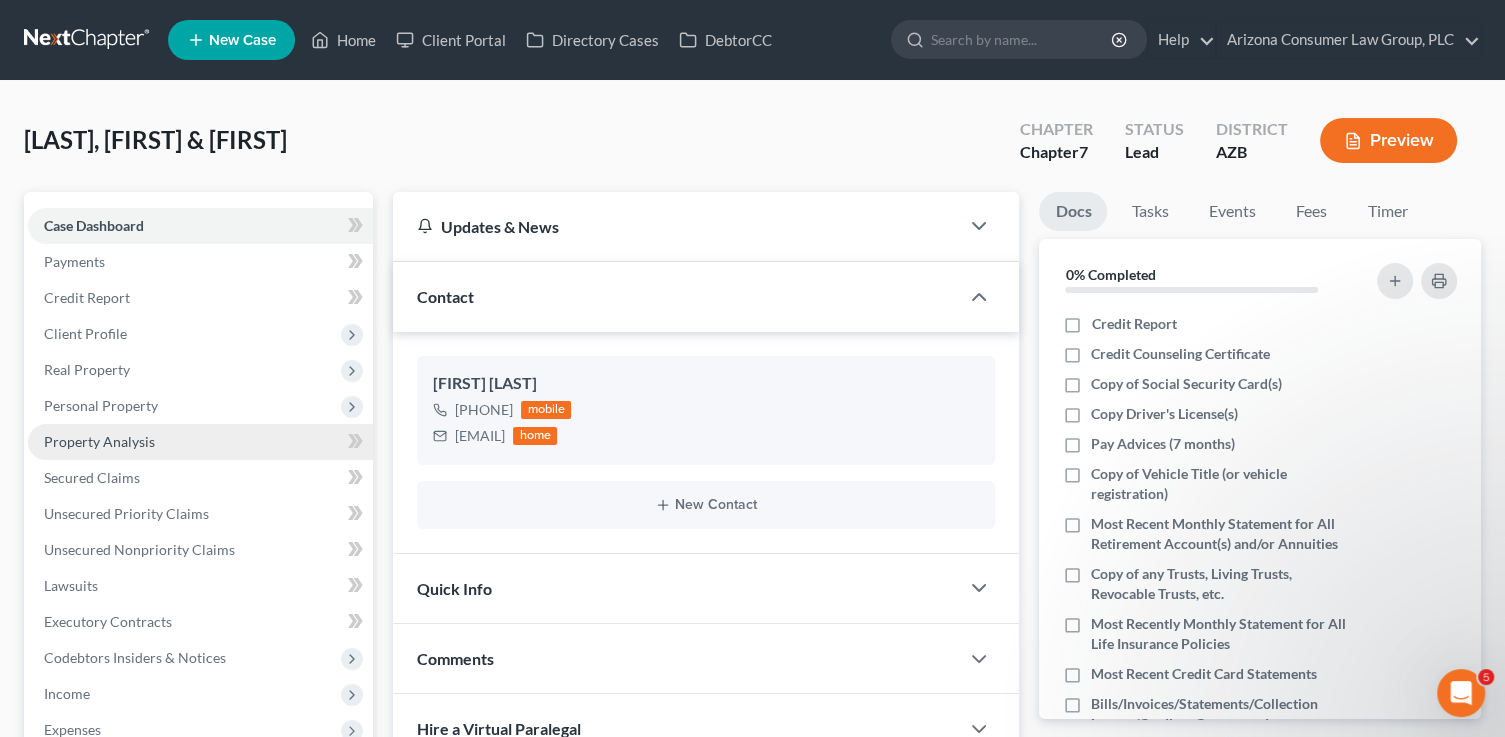 drag, startPoint x: 102, startPoint y: 330, endPoint x: 168, endPoint y: 451, distance: 137.8296 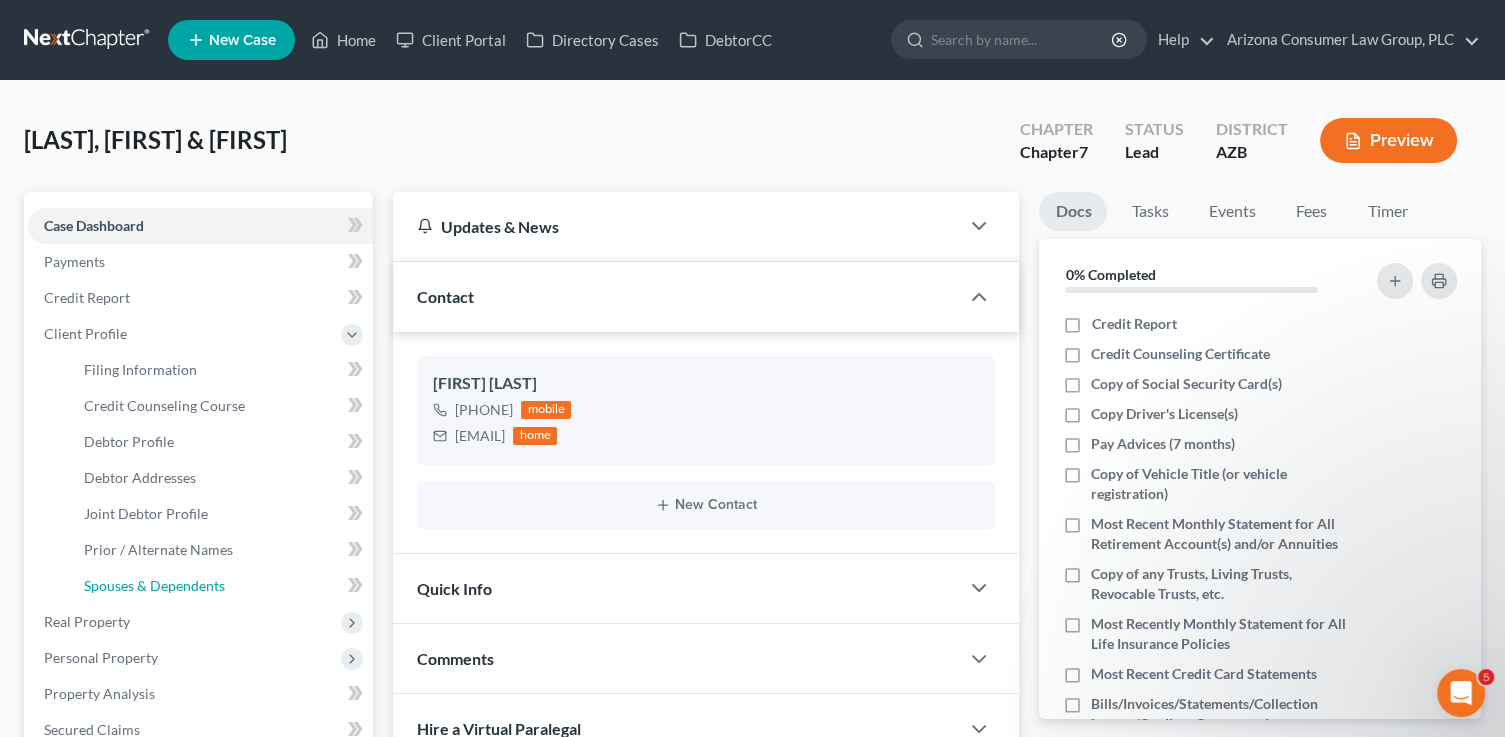 click on "Spouses & Dependents" at bounding box center (154, 585) 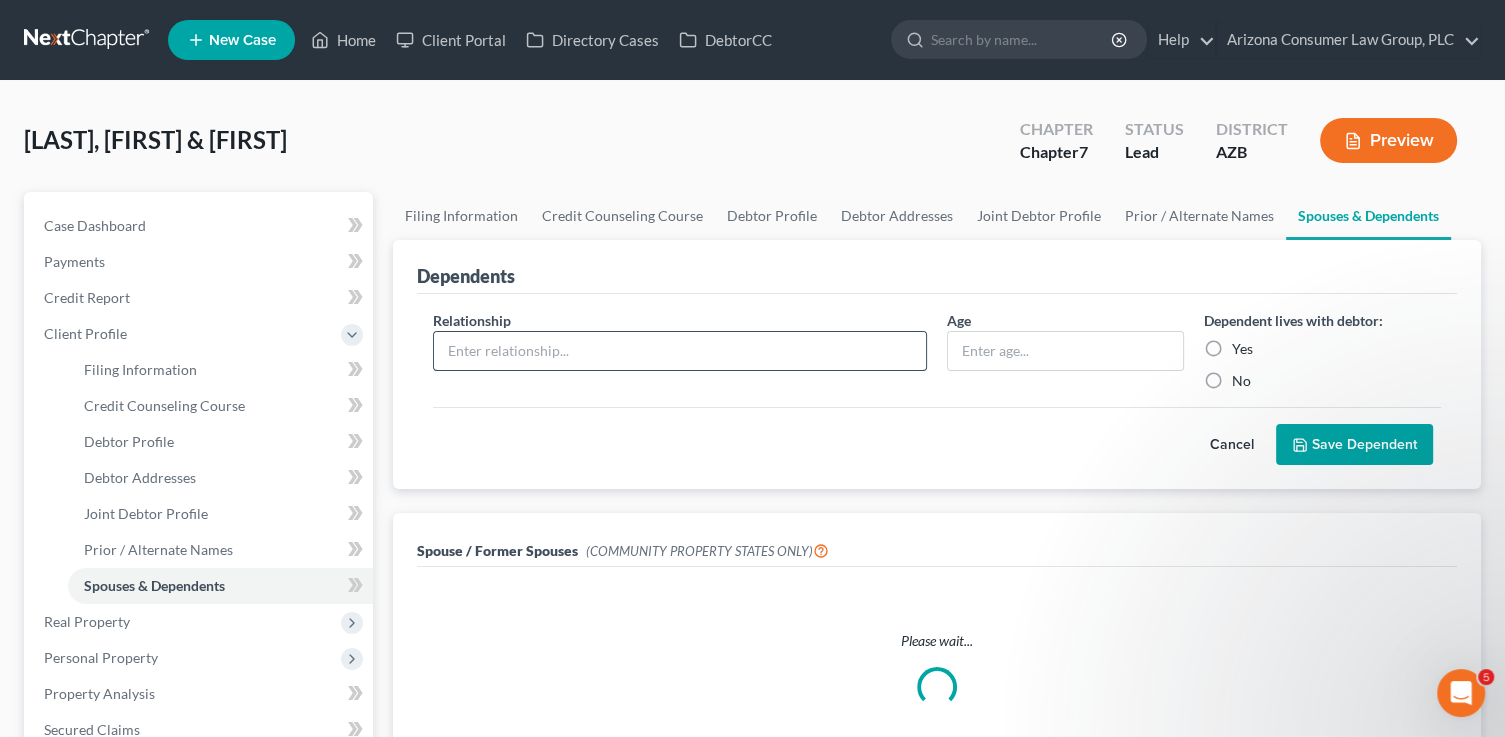 drag, startPoint x: 700, startPoint y: 352, endPoint x: 700, endPoint y: 332, distance: 20 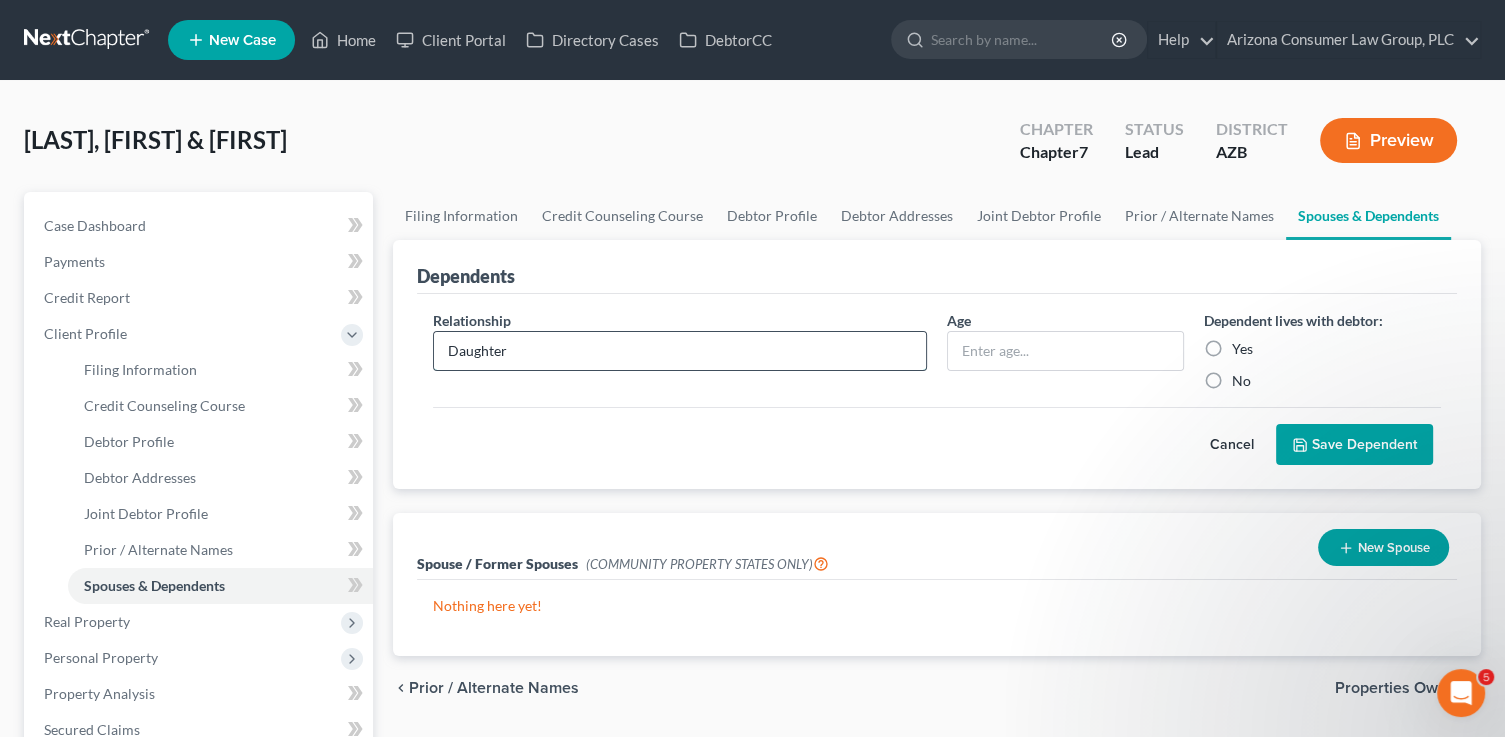 type on "Daughter" 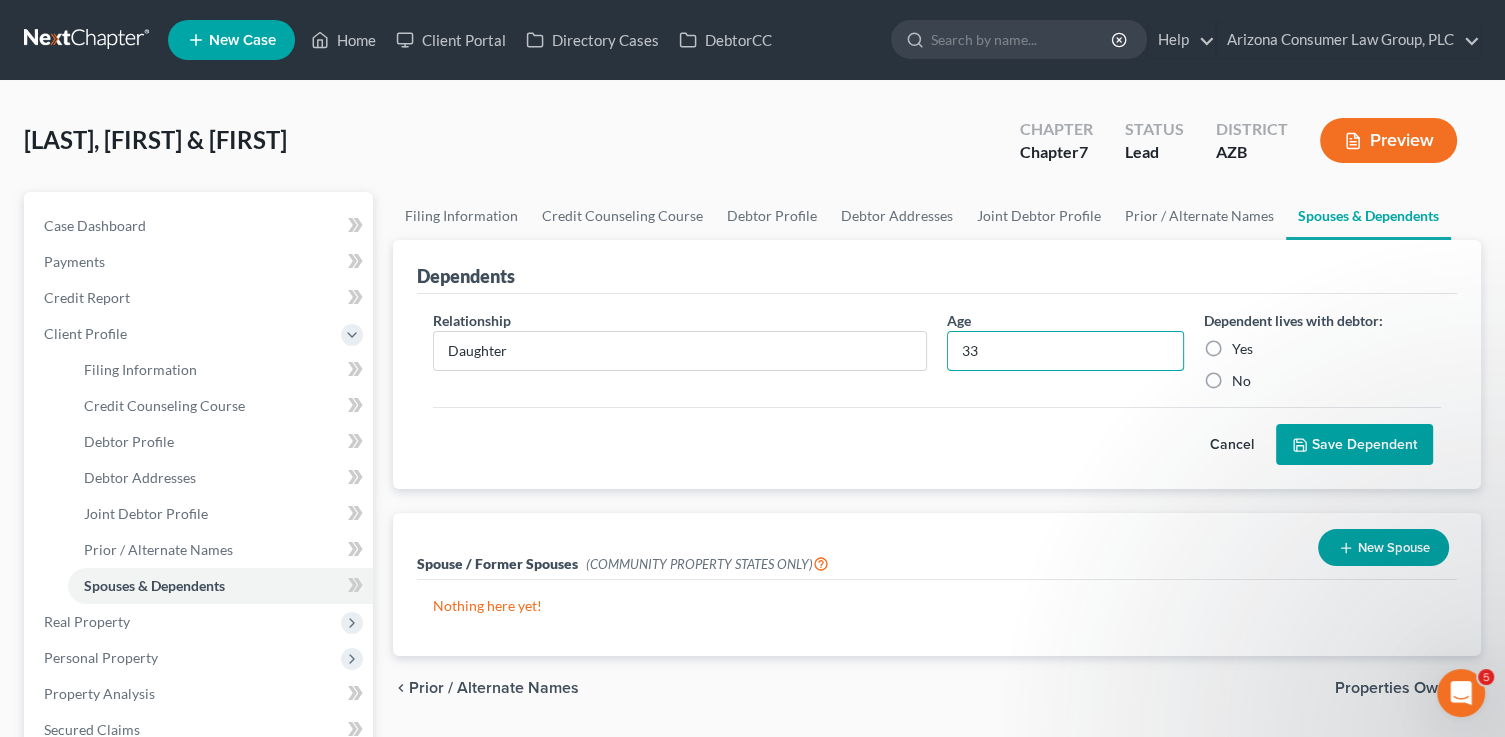 type on "33" 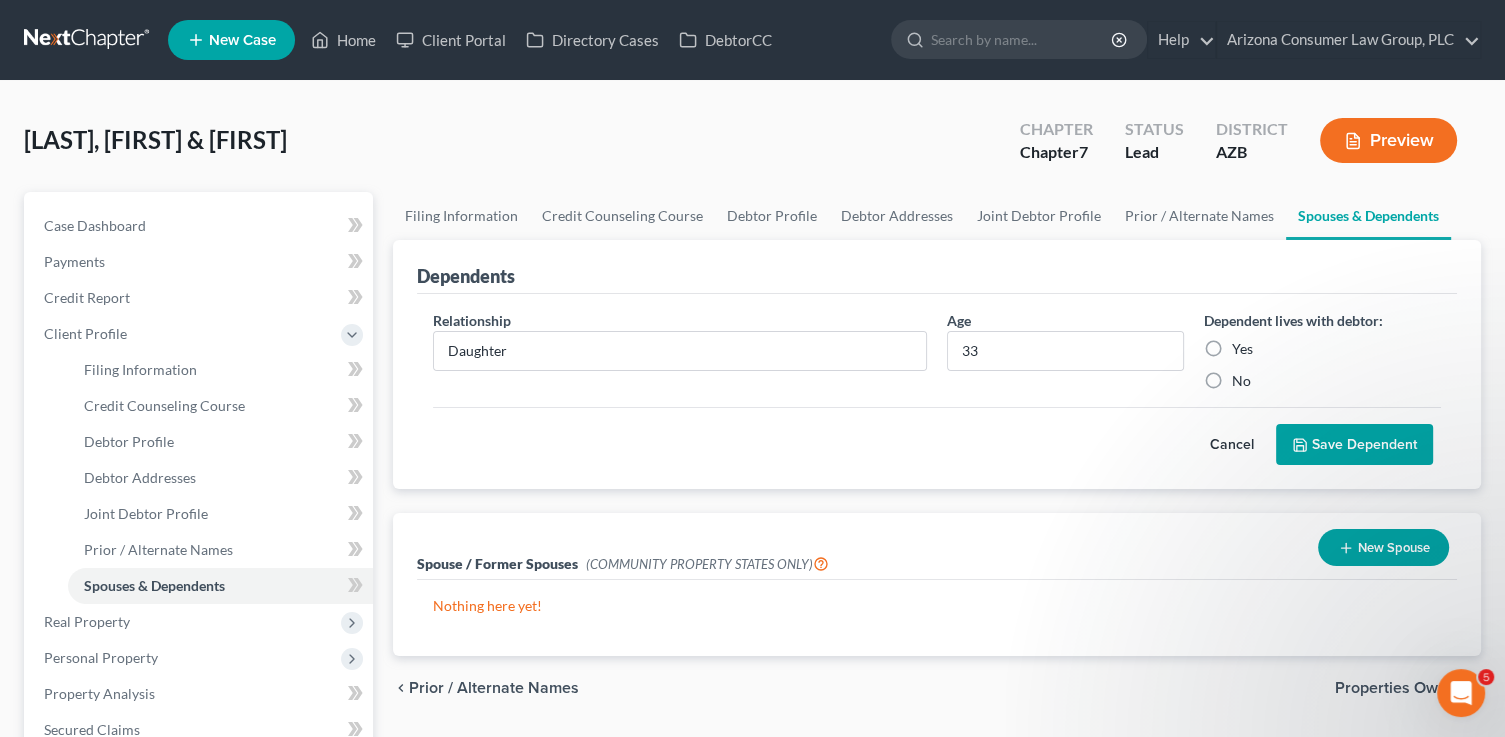 click on "Yes" at bounding box center [1242, 349] 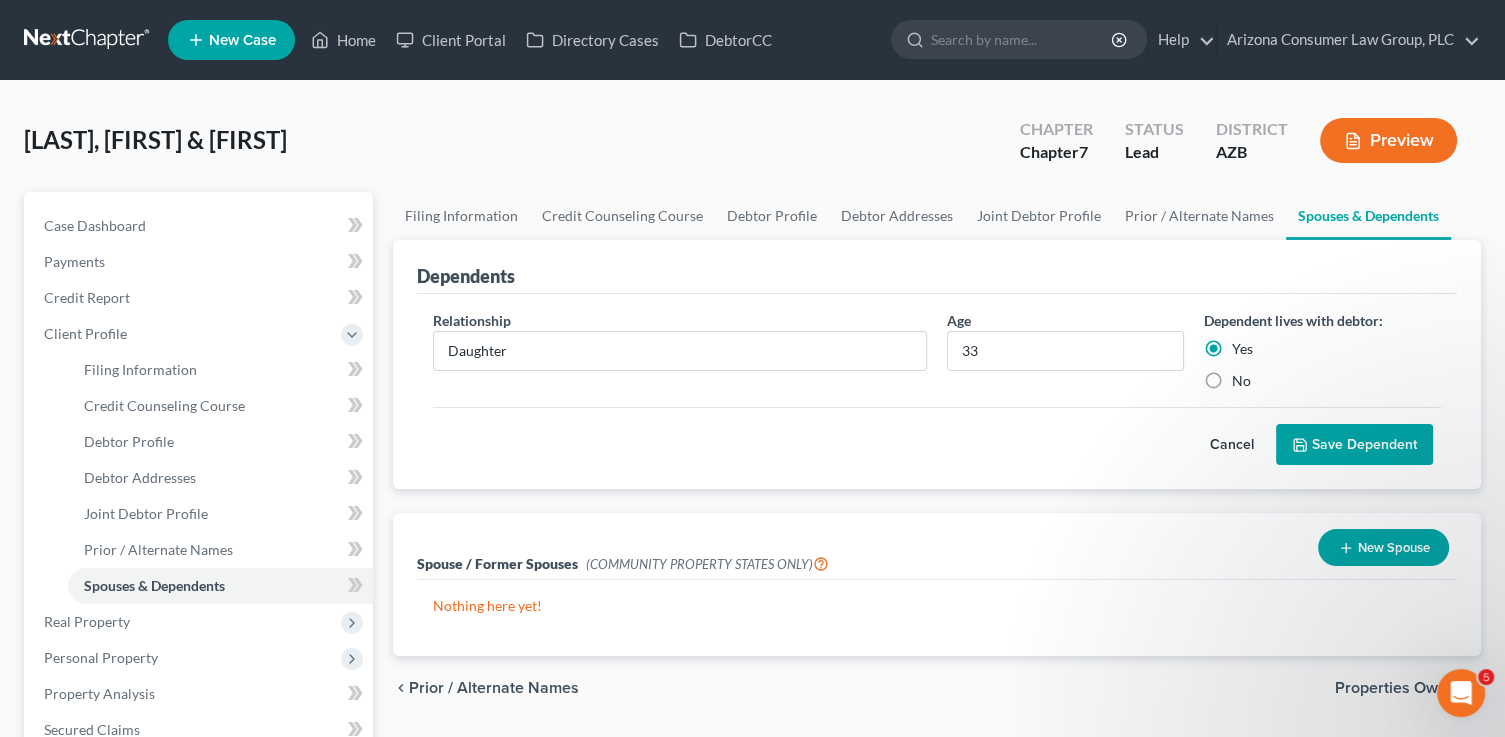 drag, startPoint x: 1345, startPoint y: 439, endPoint x: 1311, endPoint y: 431, distance: 34.928497 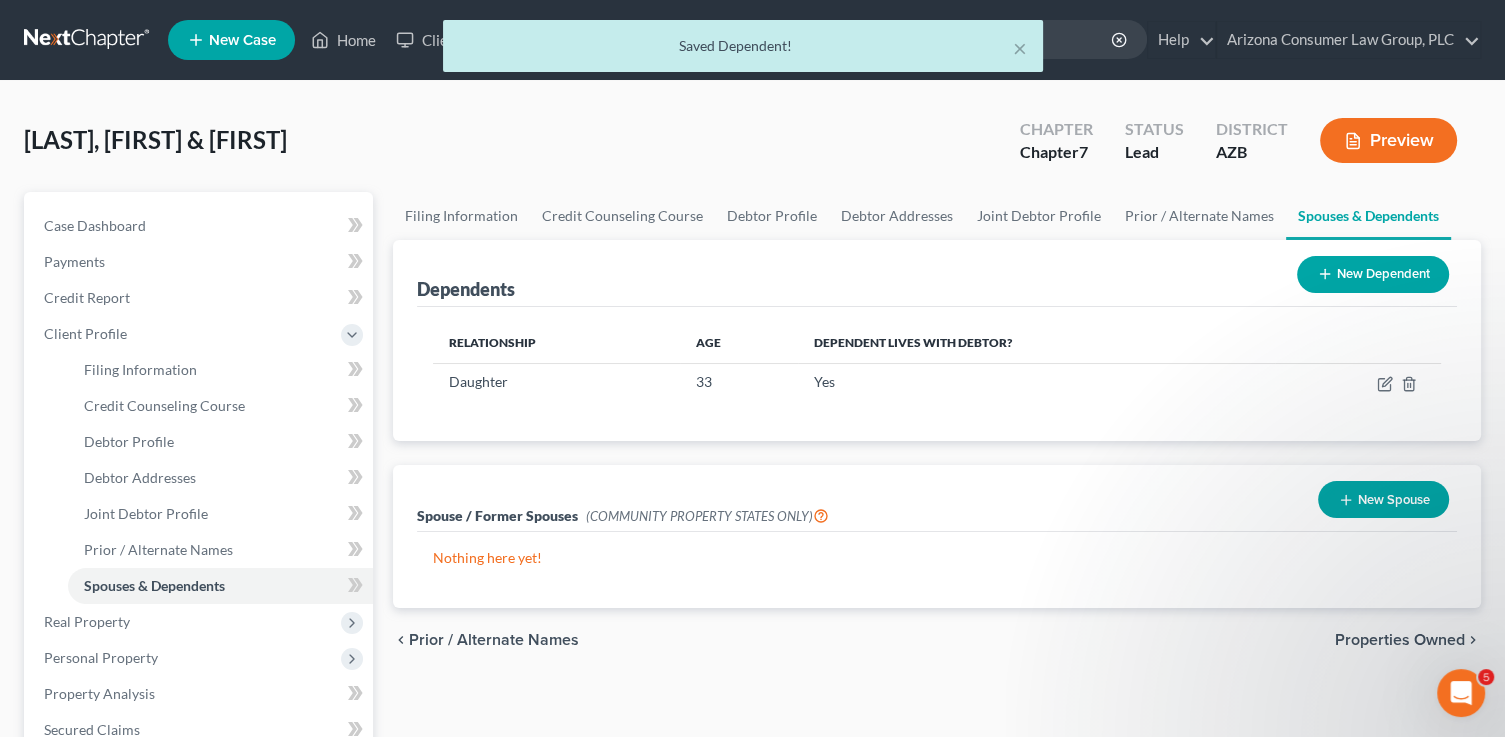 click on "New Dependent" at bounding box center [1373, 274] 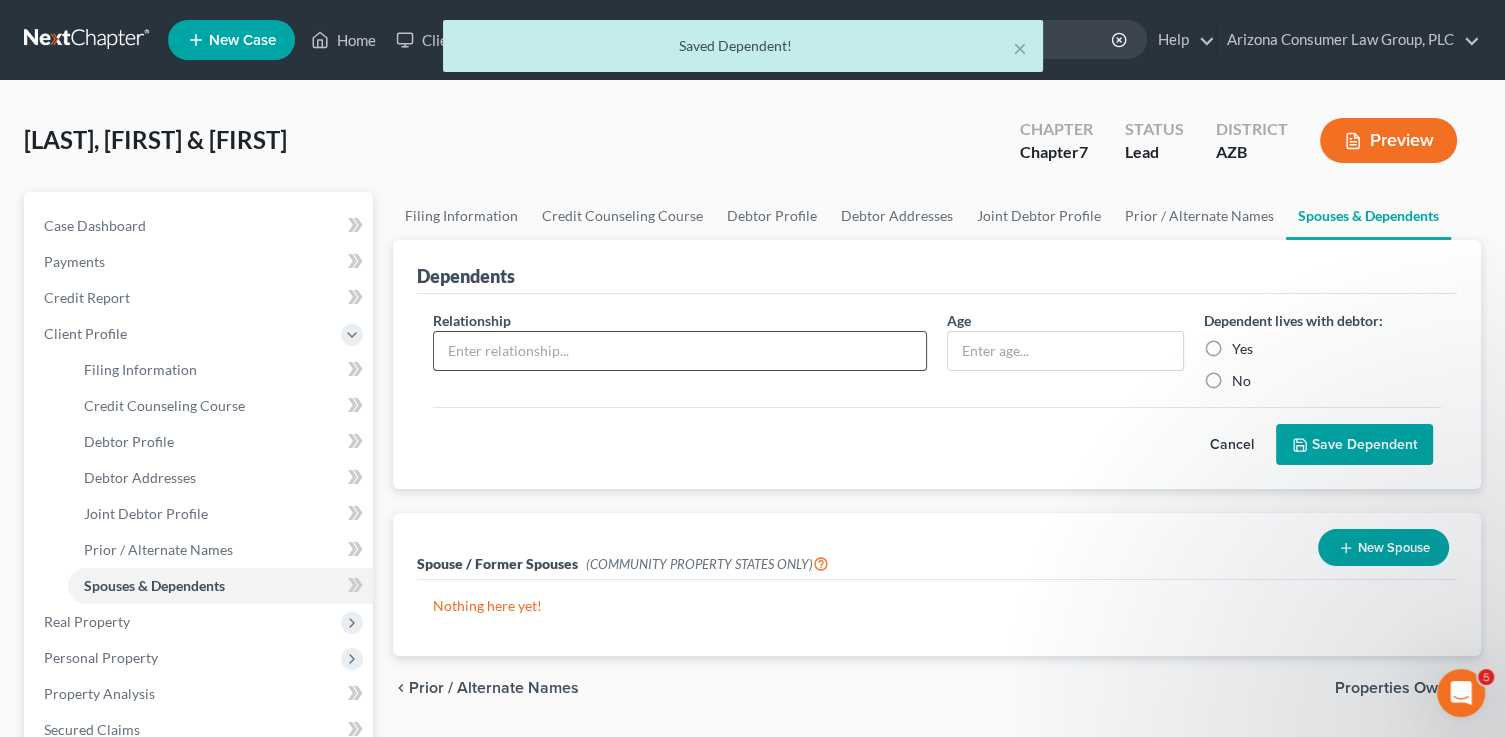 click at bounding box center [680, 351] 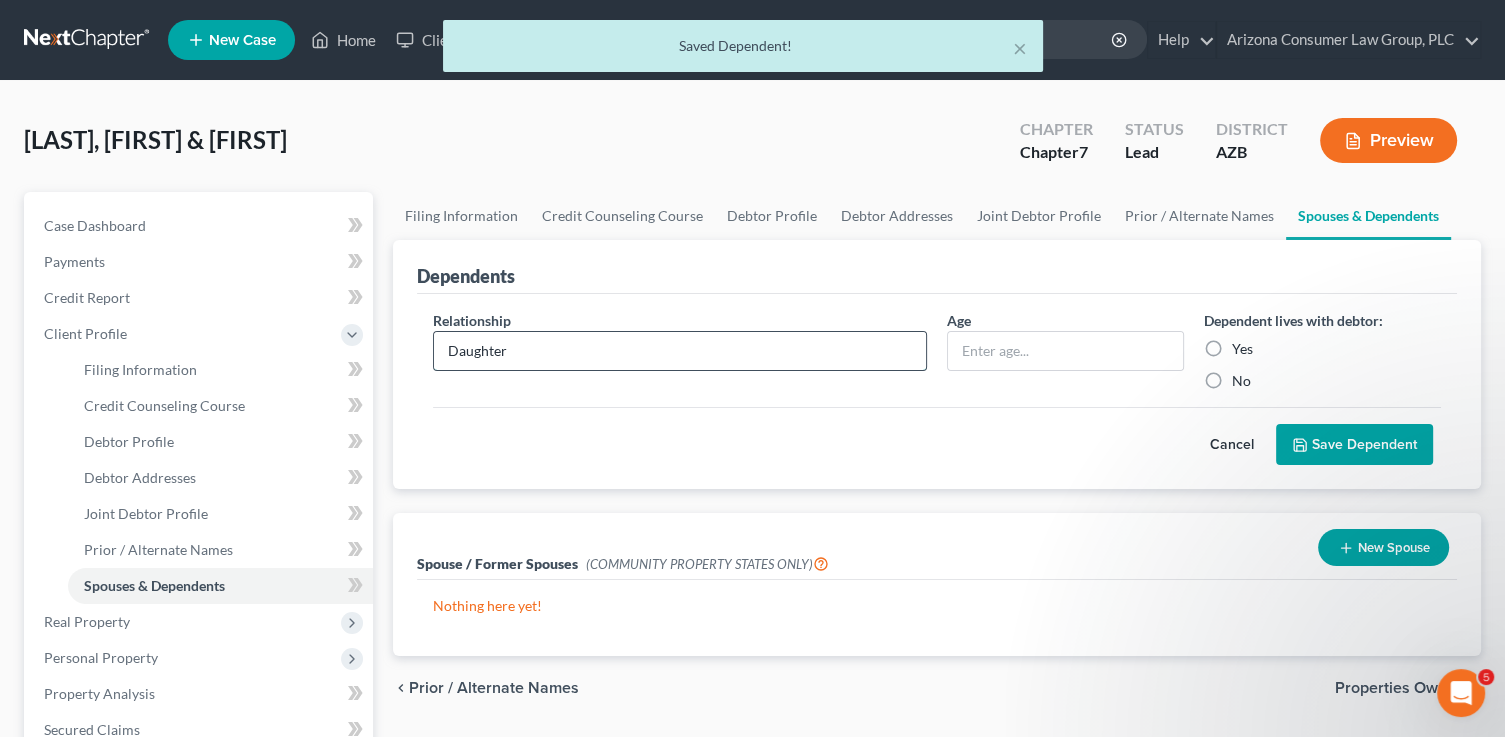 type on "Daughter" 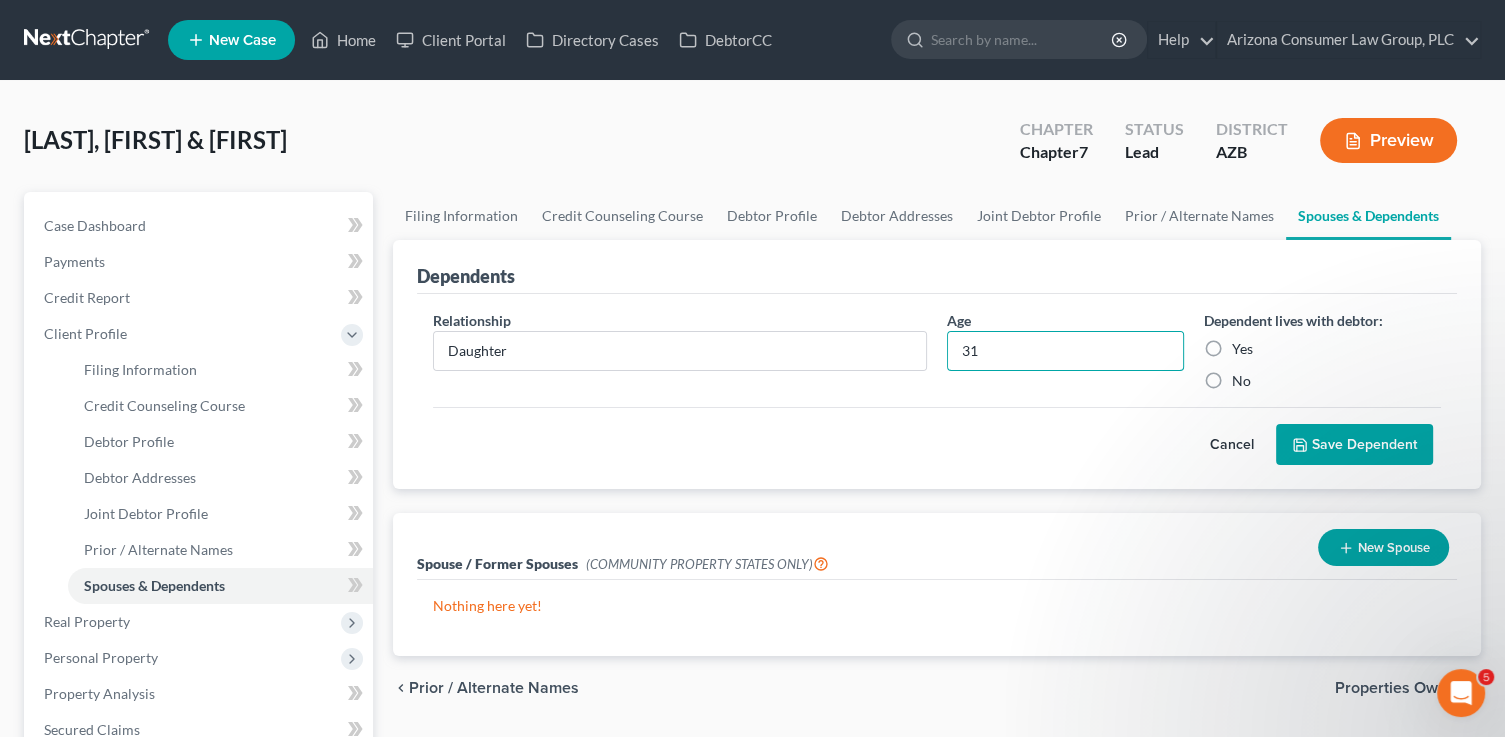 type on "31" 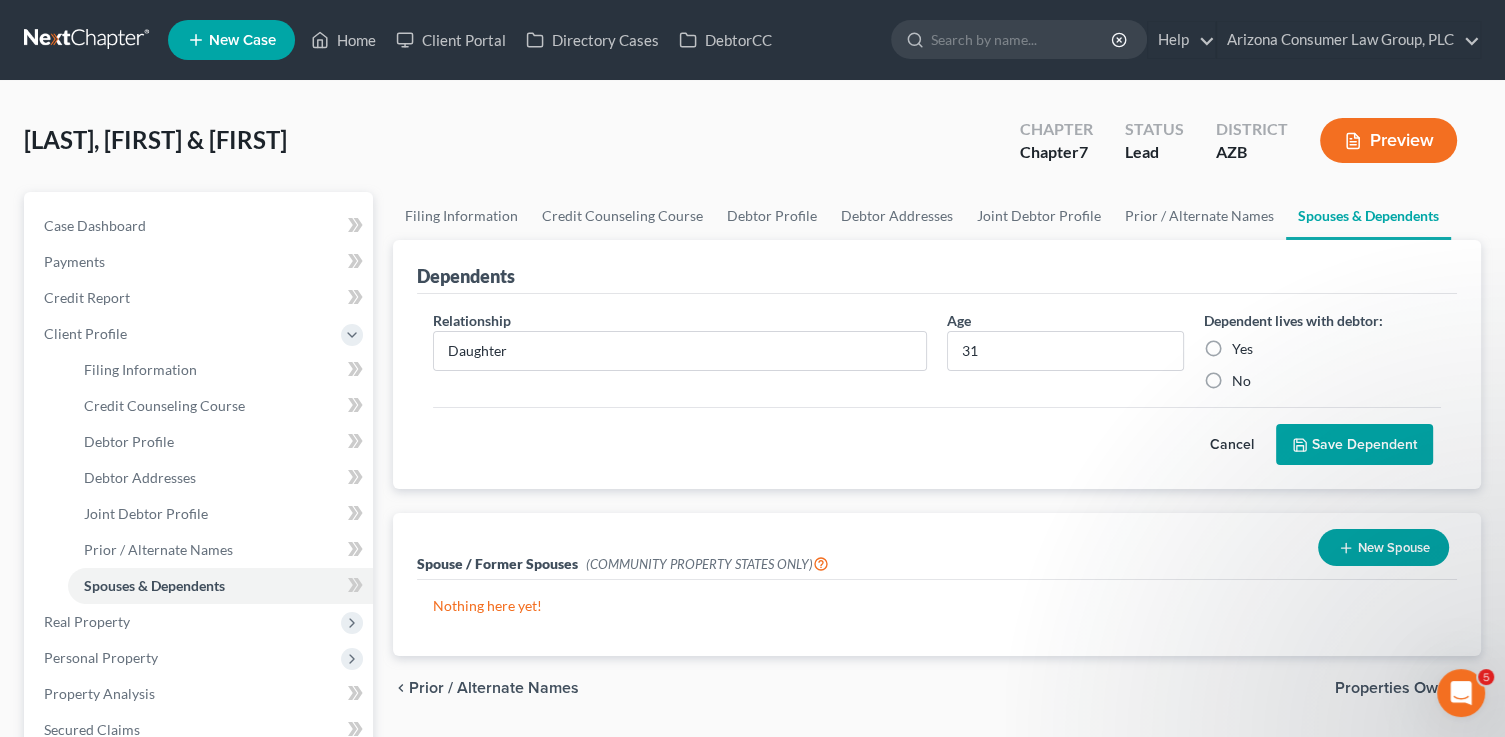 click on "Yes" at bounding box center [1242, 349] 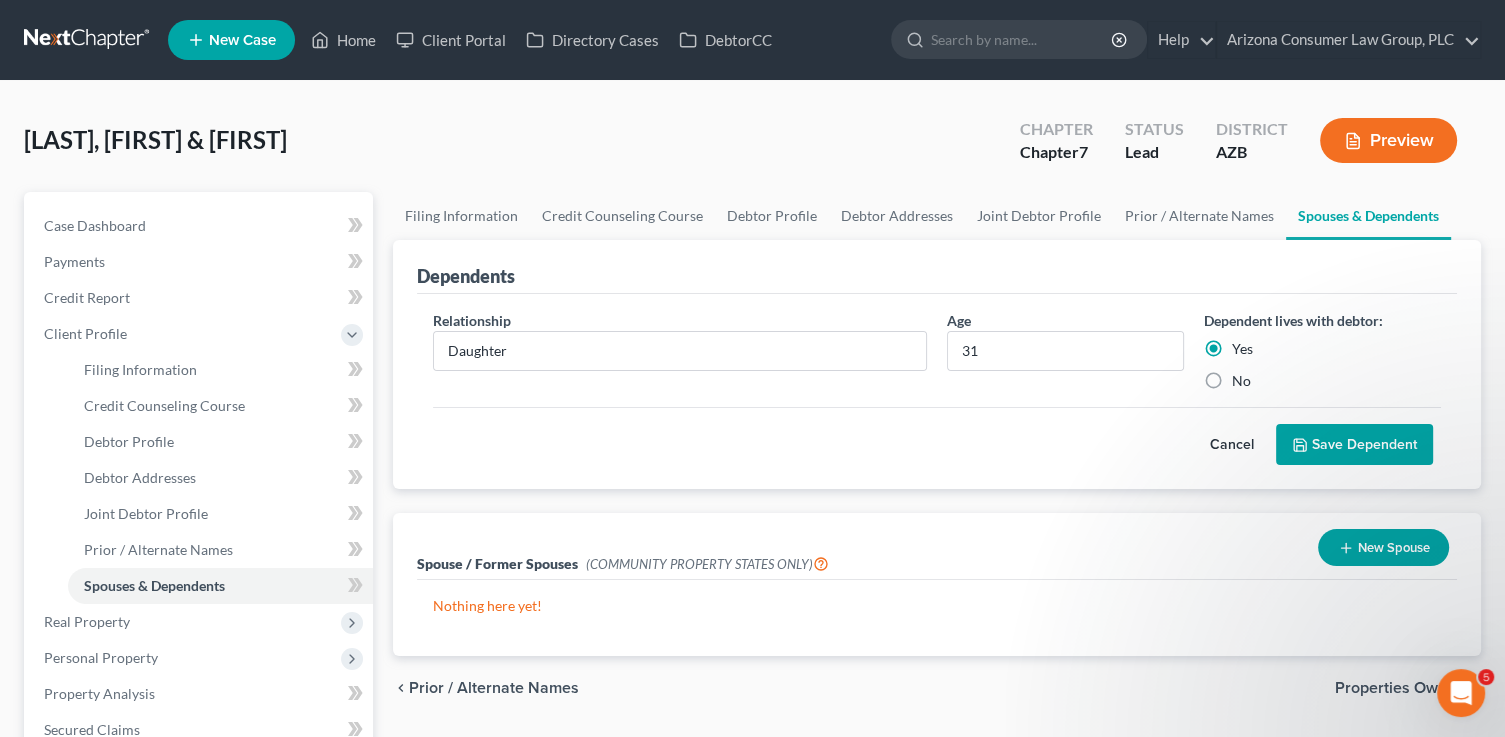 click on "Save Dependent" at bounding box center (1354, 445) 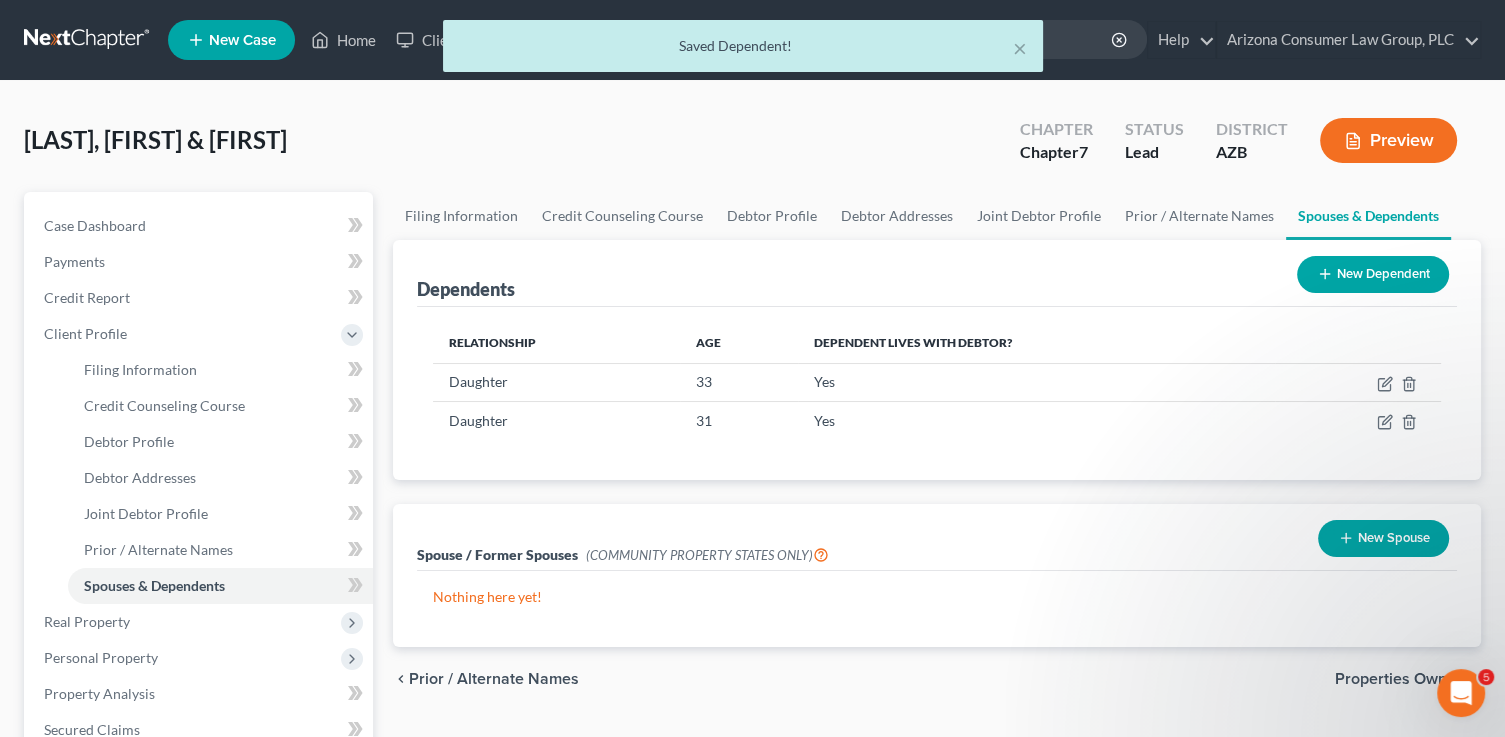click on "New Dependent" at bounding box center [1373, 274] 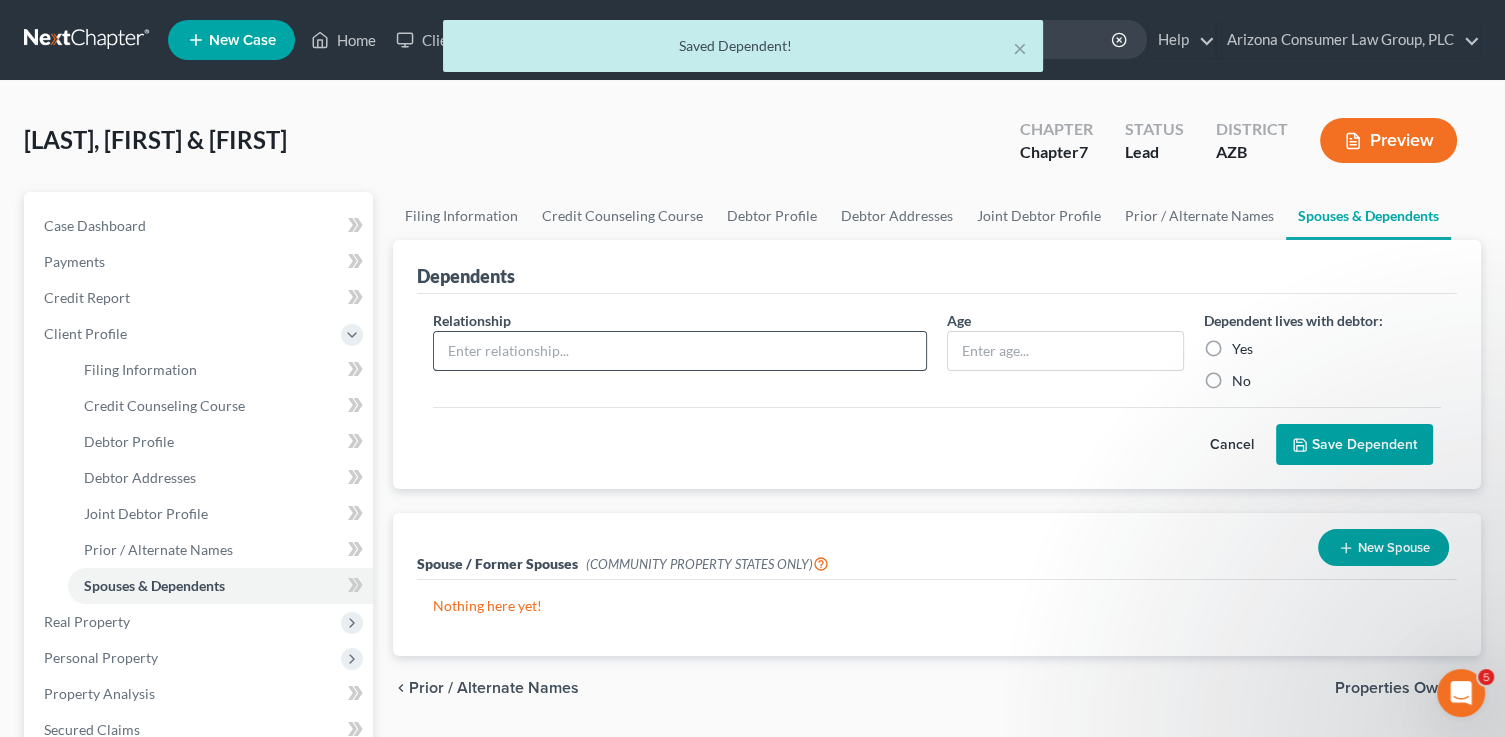 click at bounding box center (680, 351) 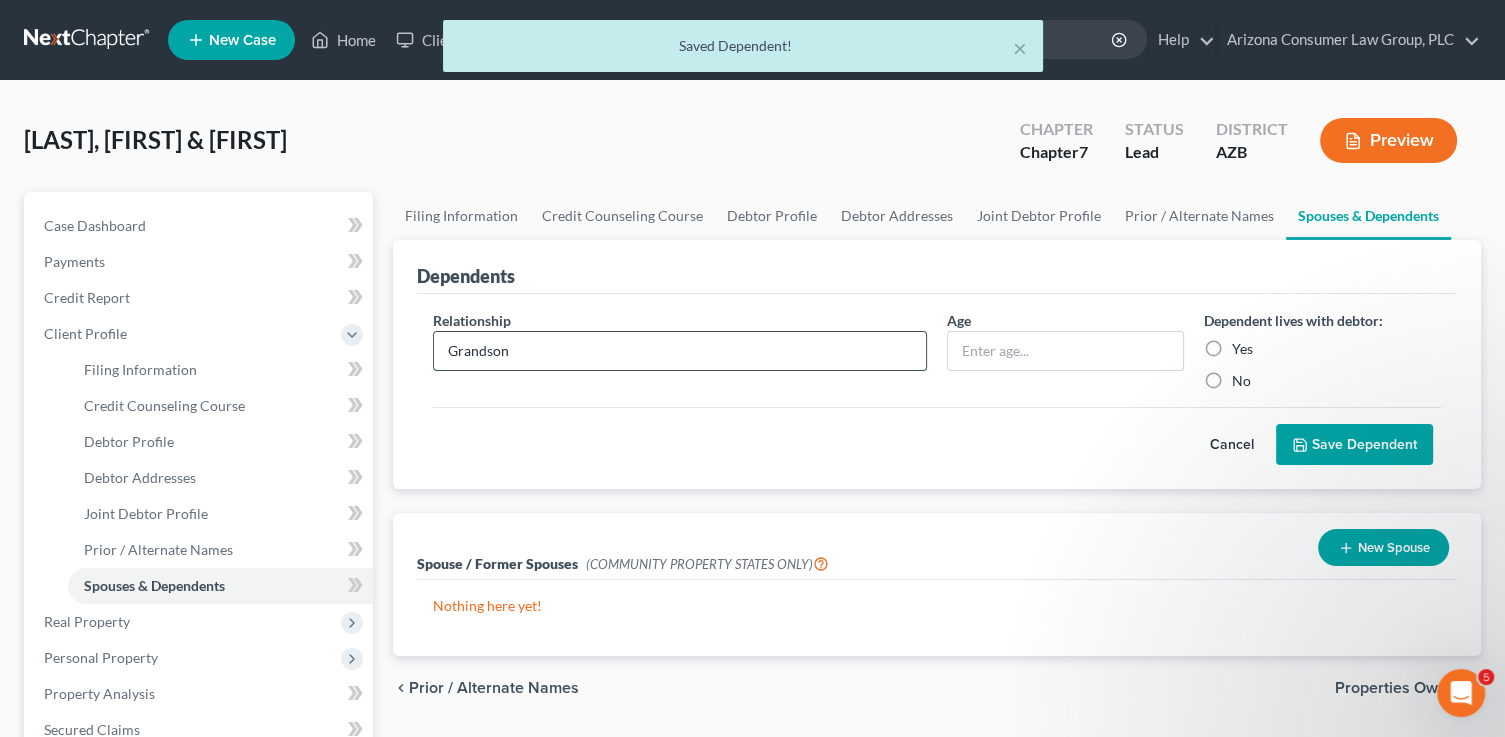 type on "Grandson" 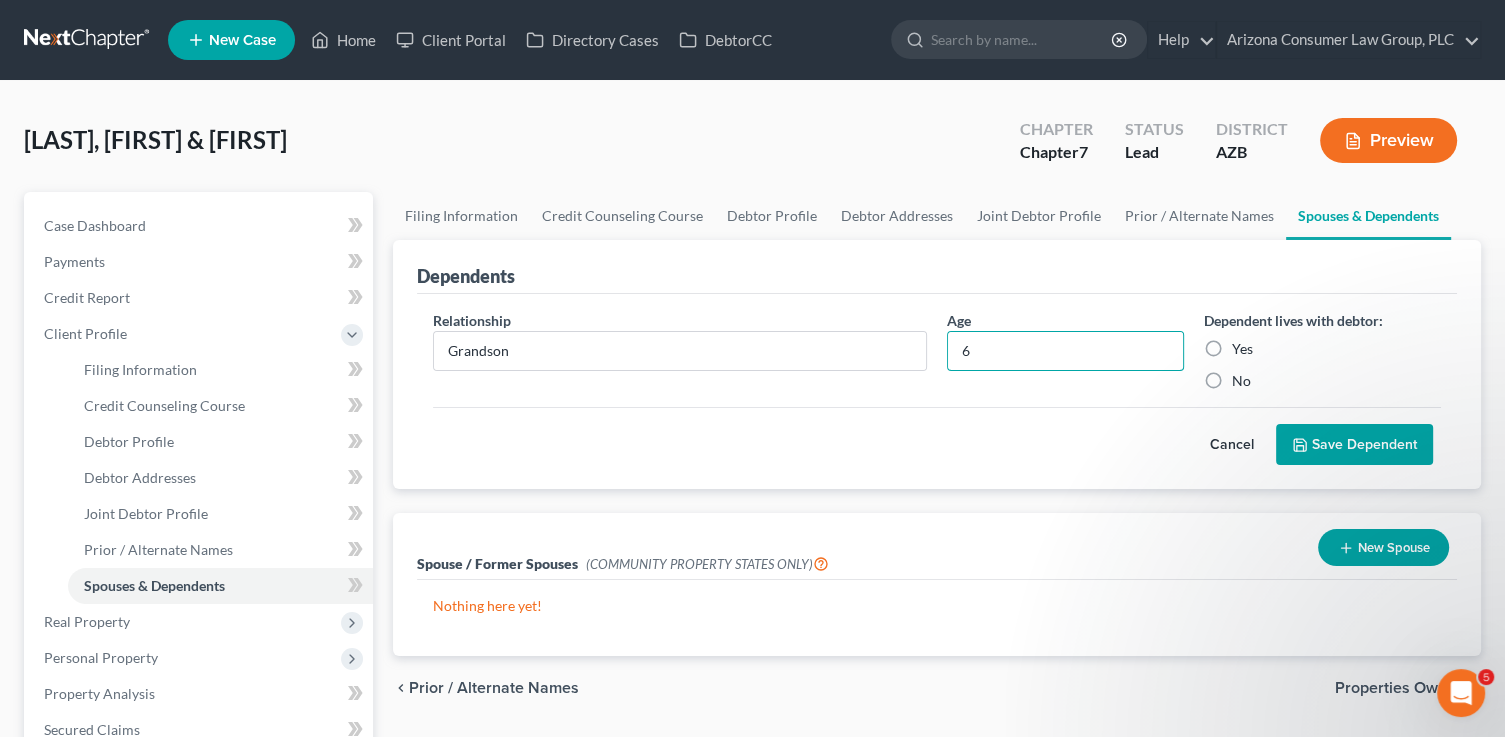 type on "6" 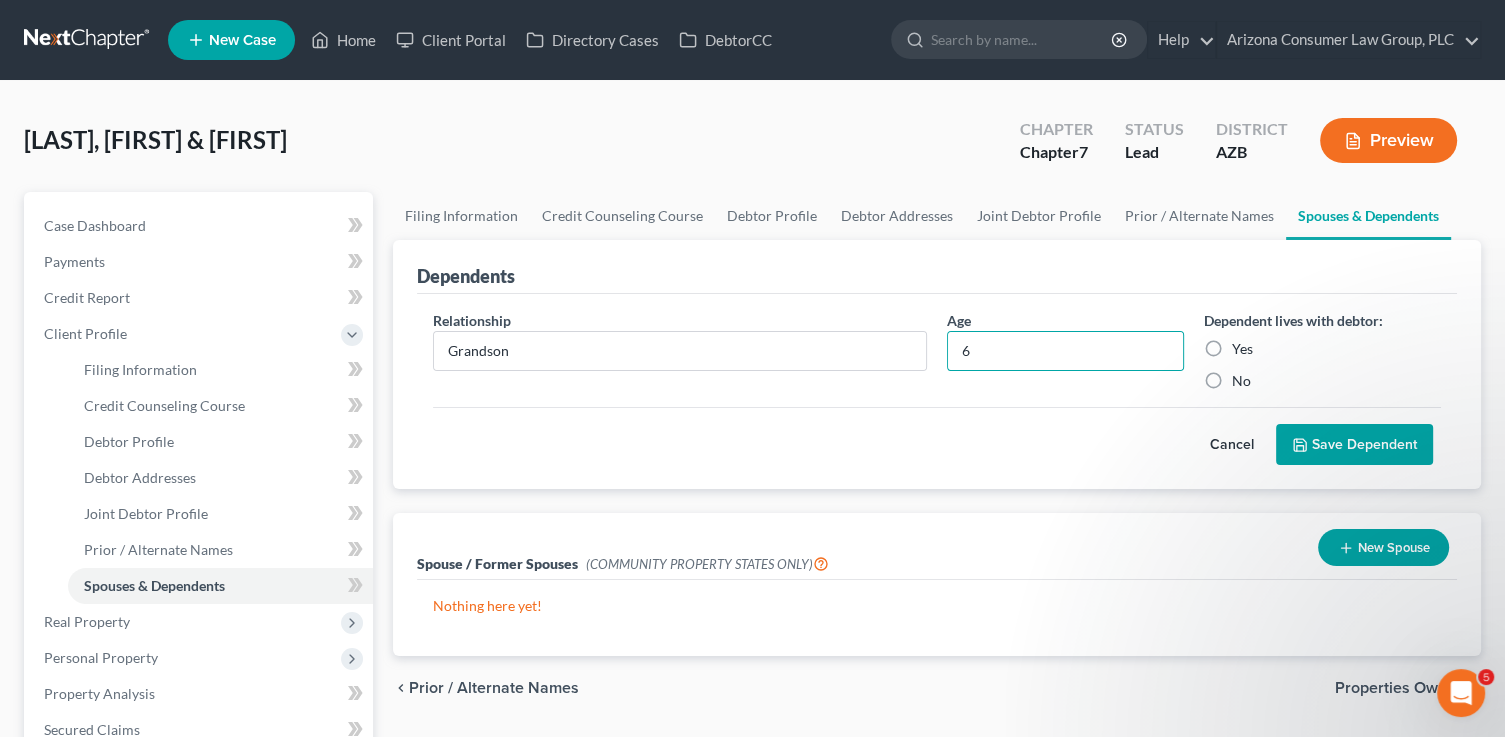 click on "Yes" at bounding box center (1242, 349) 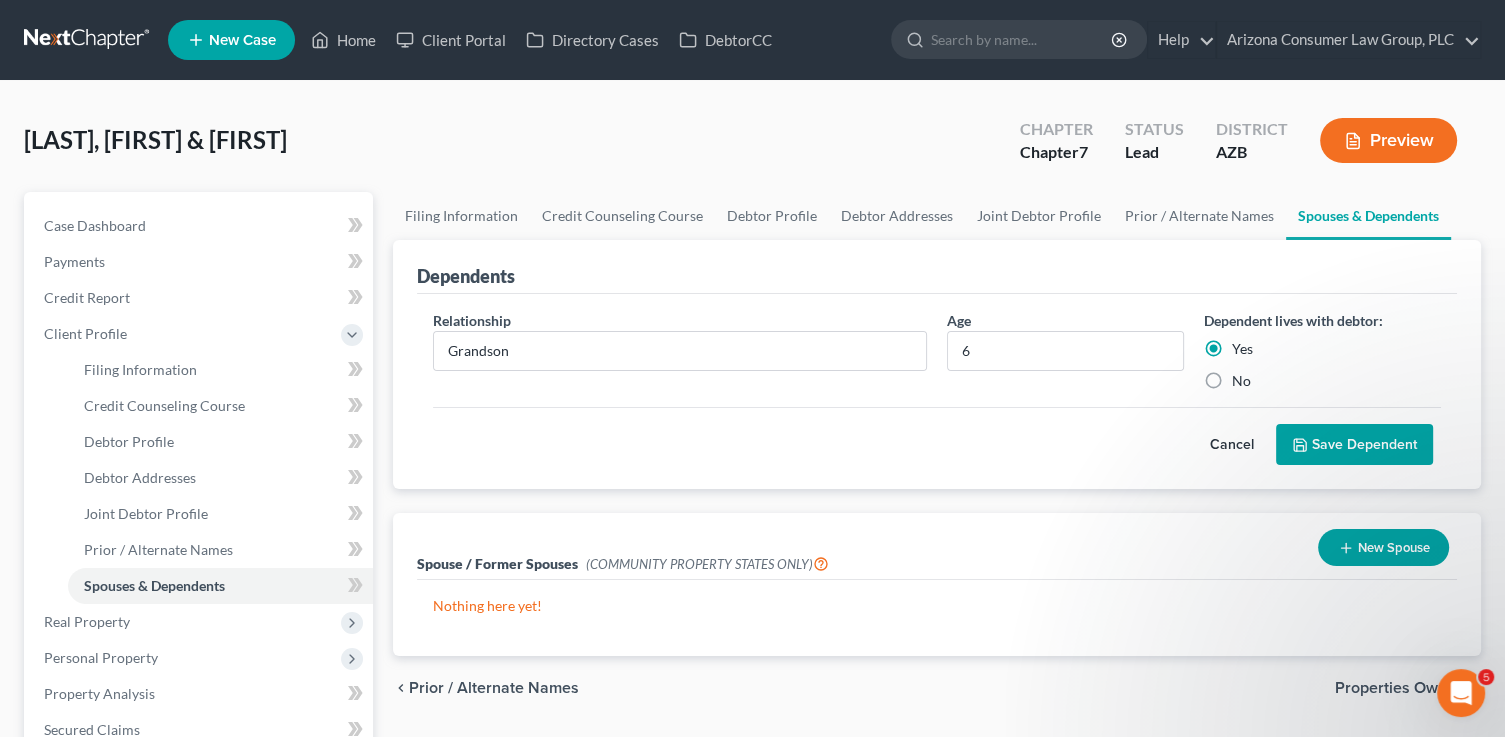 drag, startPoint x: 1398, startPoint y: 447, endPoint x: 1386, endPoint y: 443, distance: 12.649111 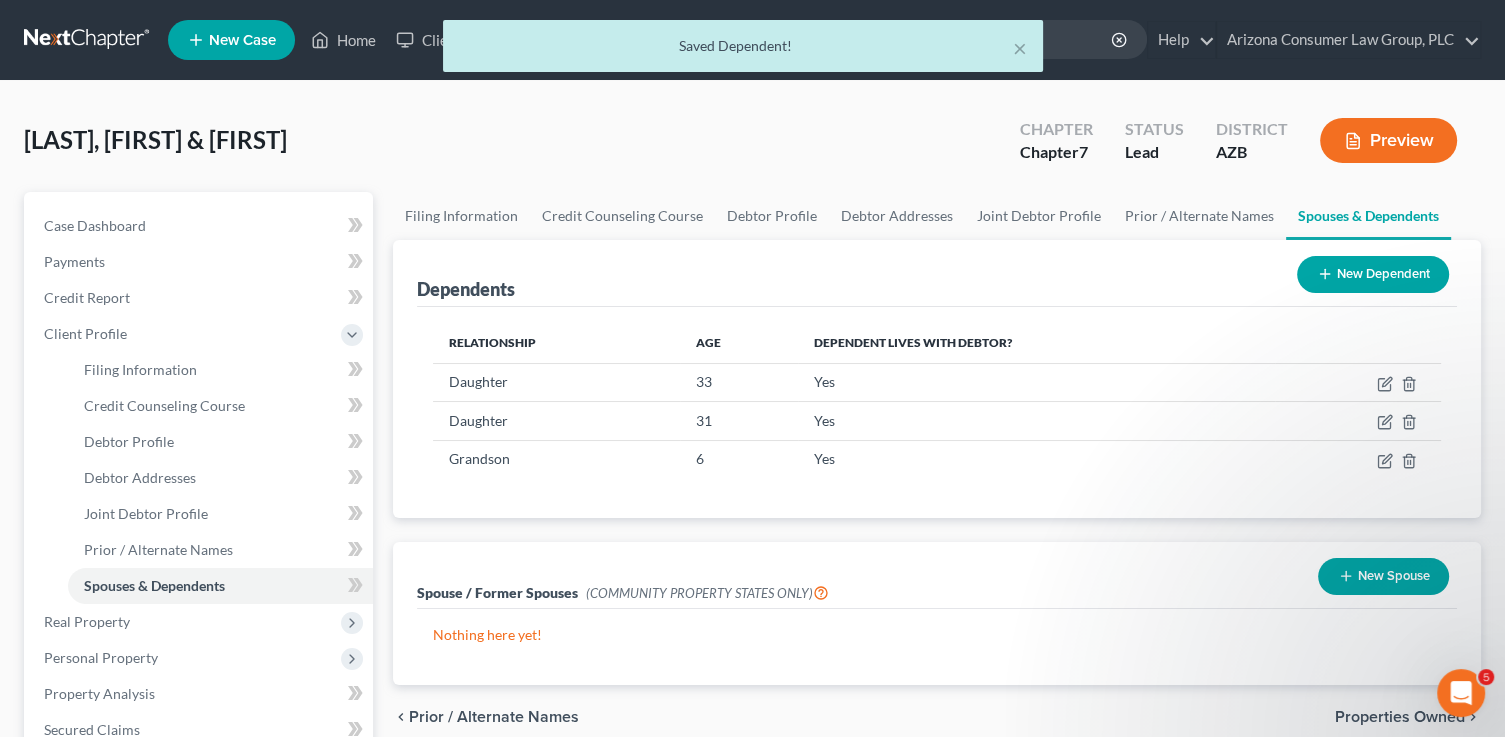 click 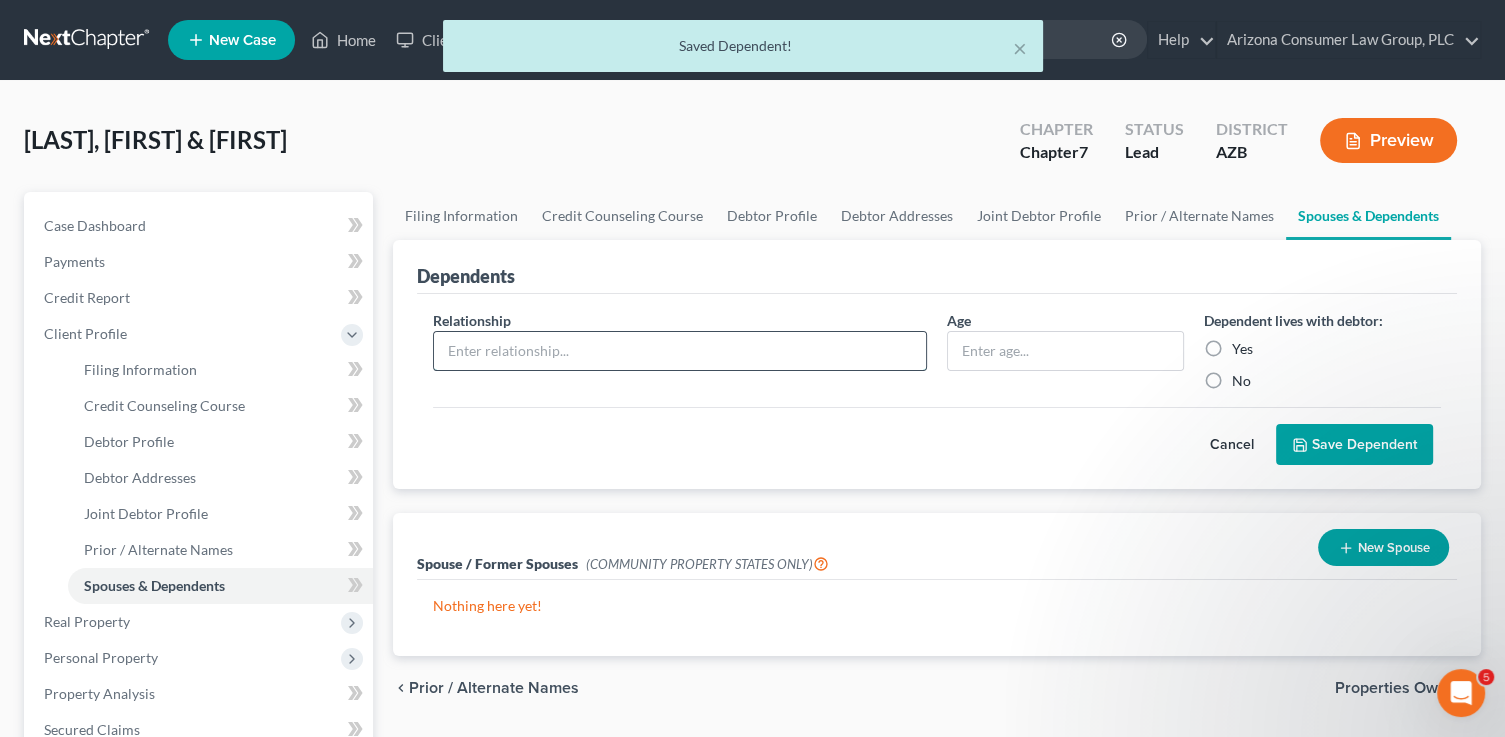 click at bounding box center [680, 351] 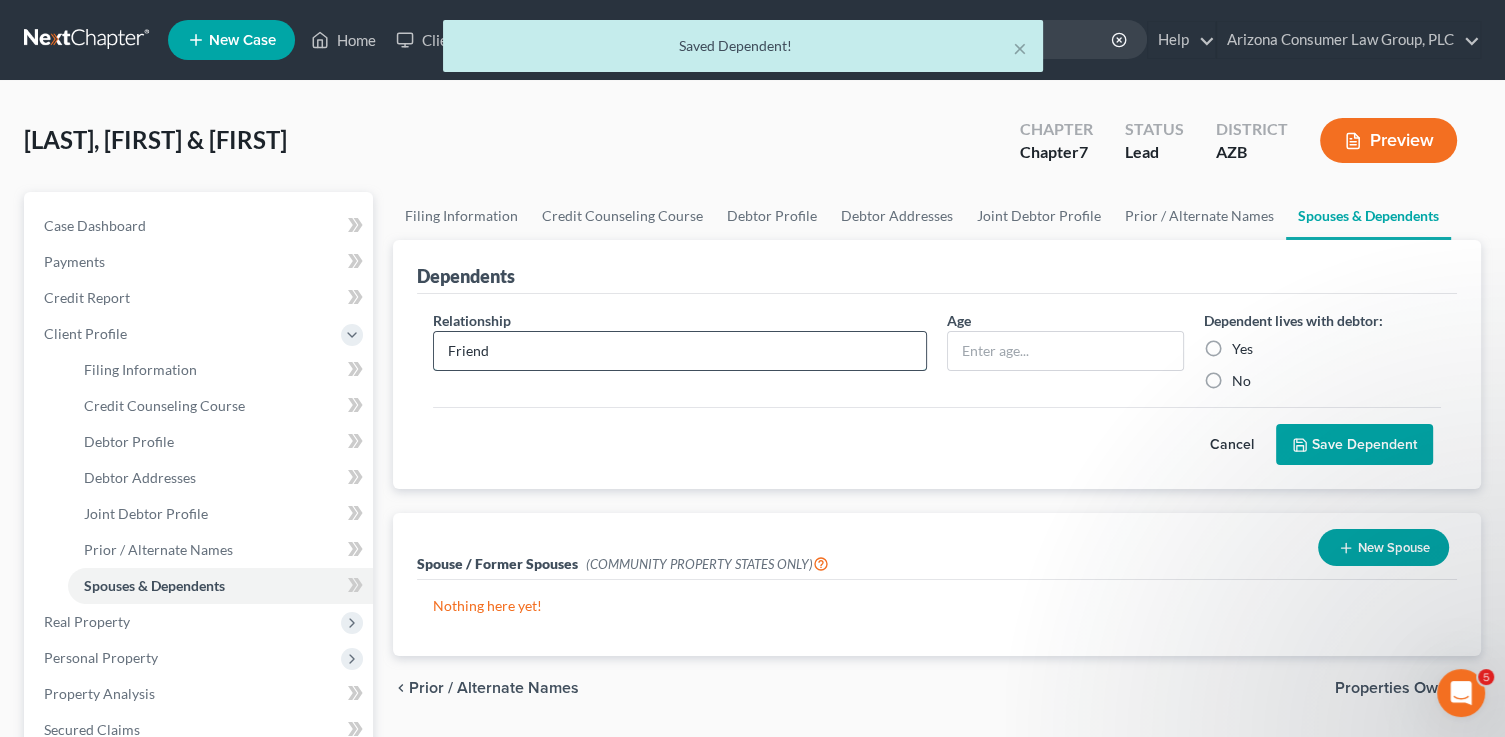 type on "Friend" 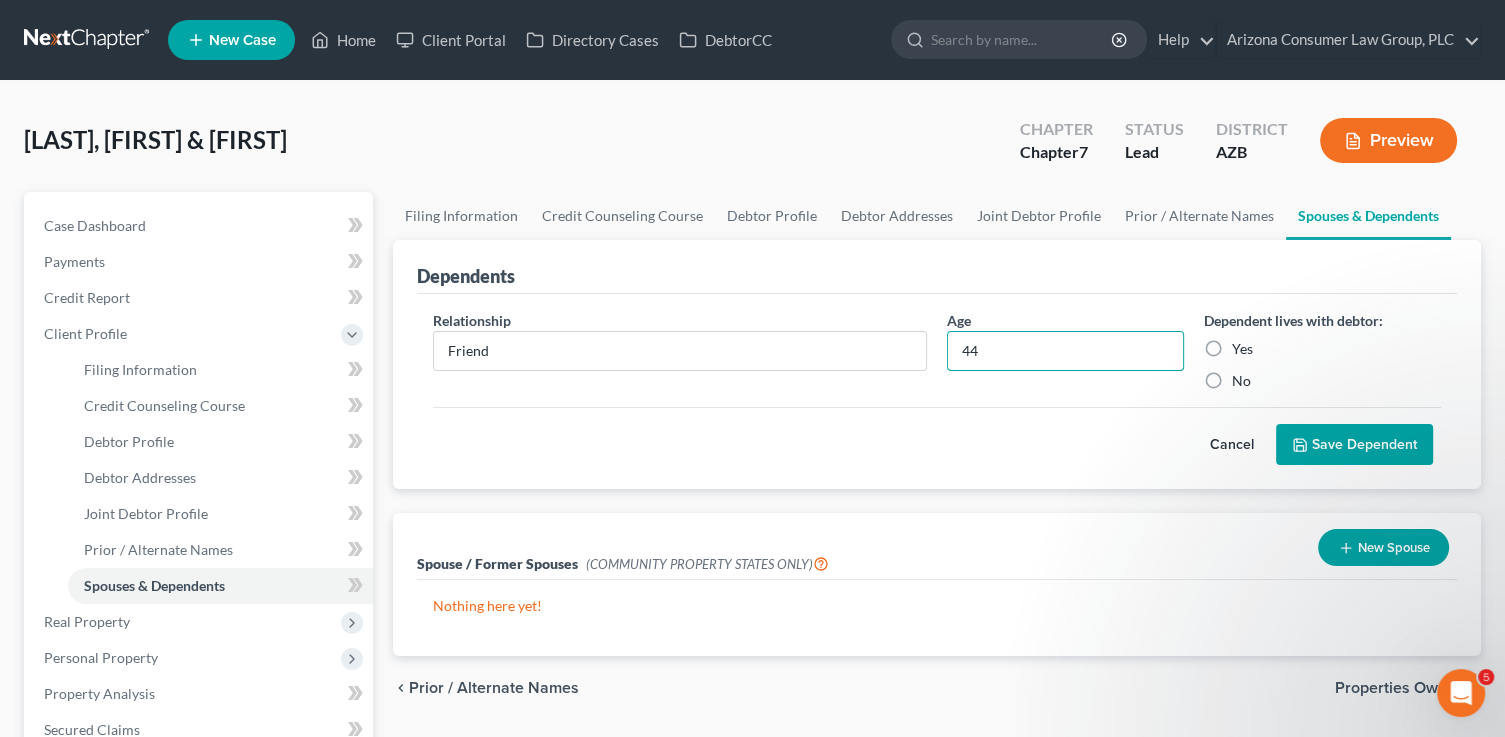 type on "44" 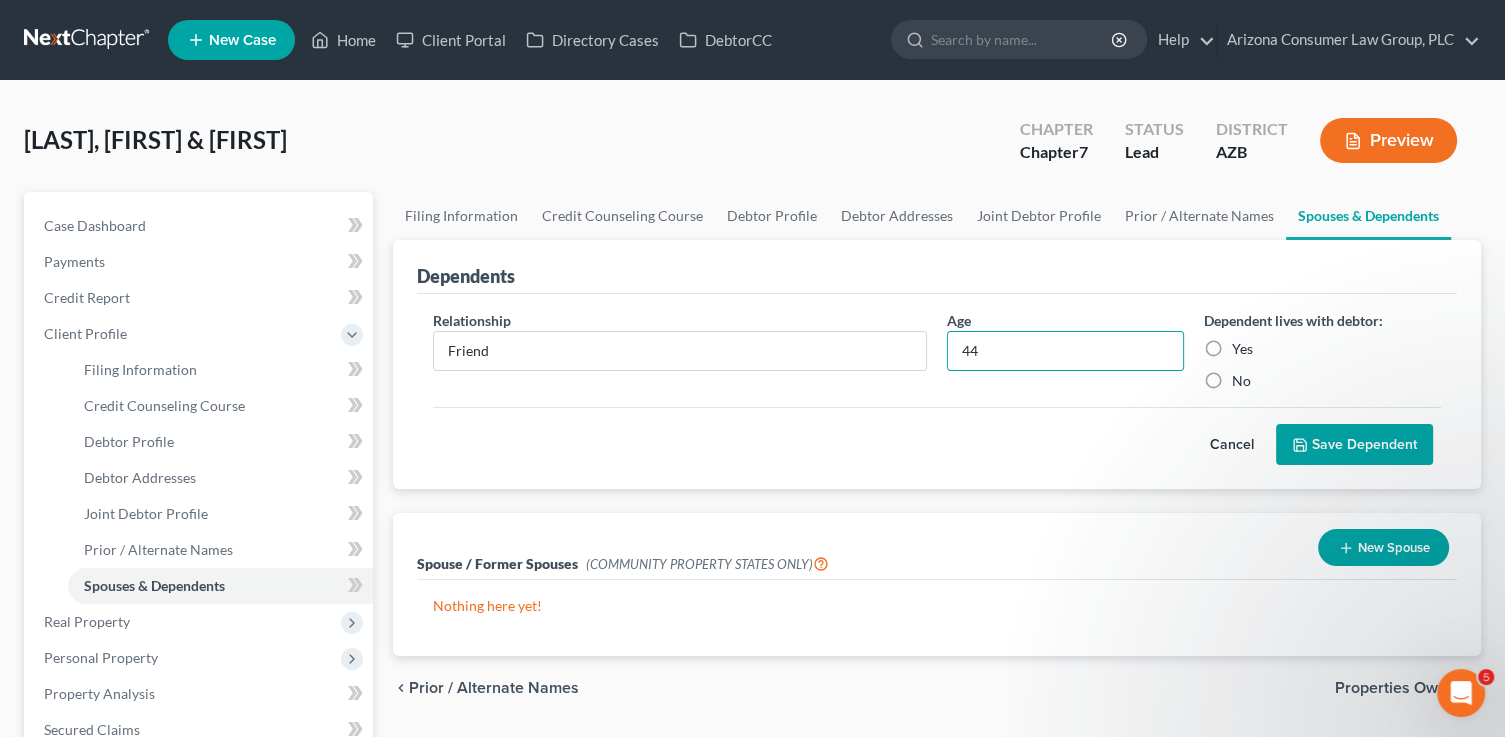 click on "Yes" at bounding box center [1242, 349] 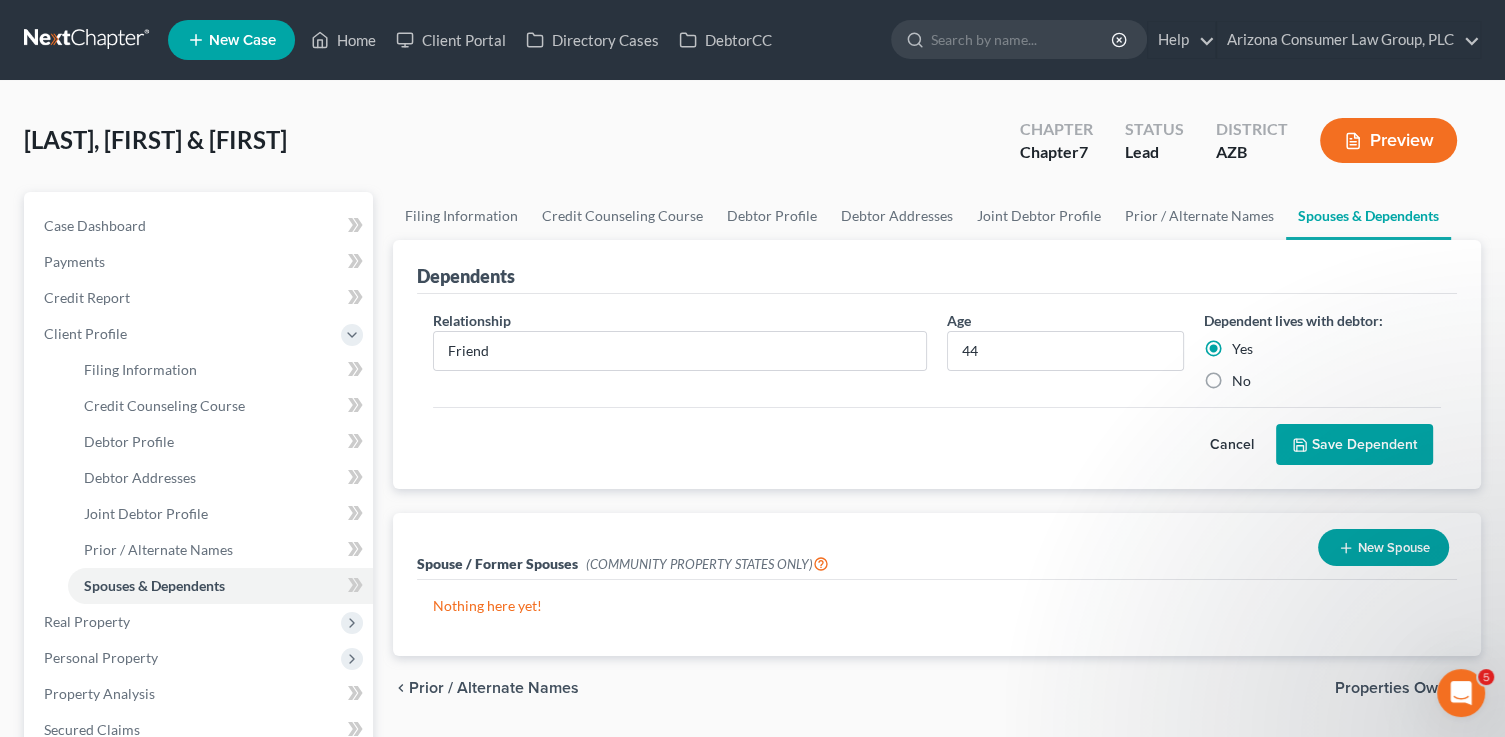 drag, startPoint x: 1401, startPoint y: 443, endPoint x: 1369, endPoint y: 426, distance: 36.23534 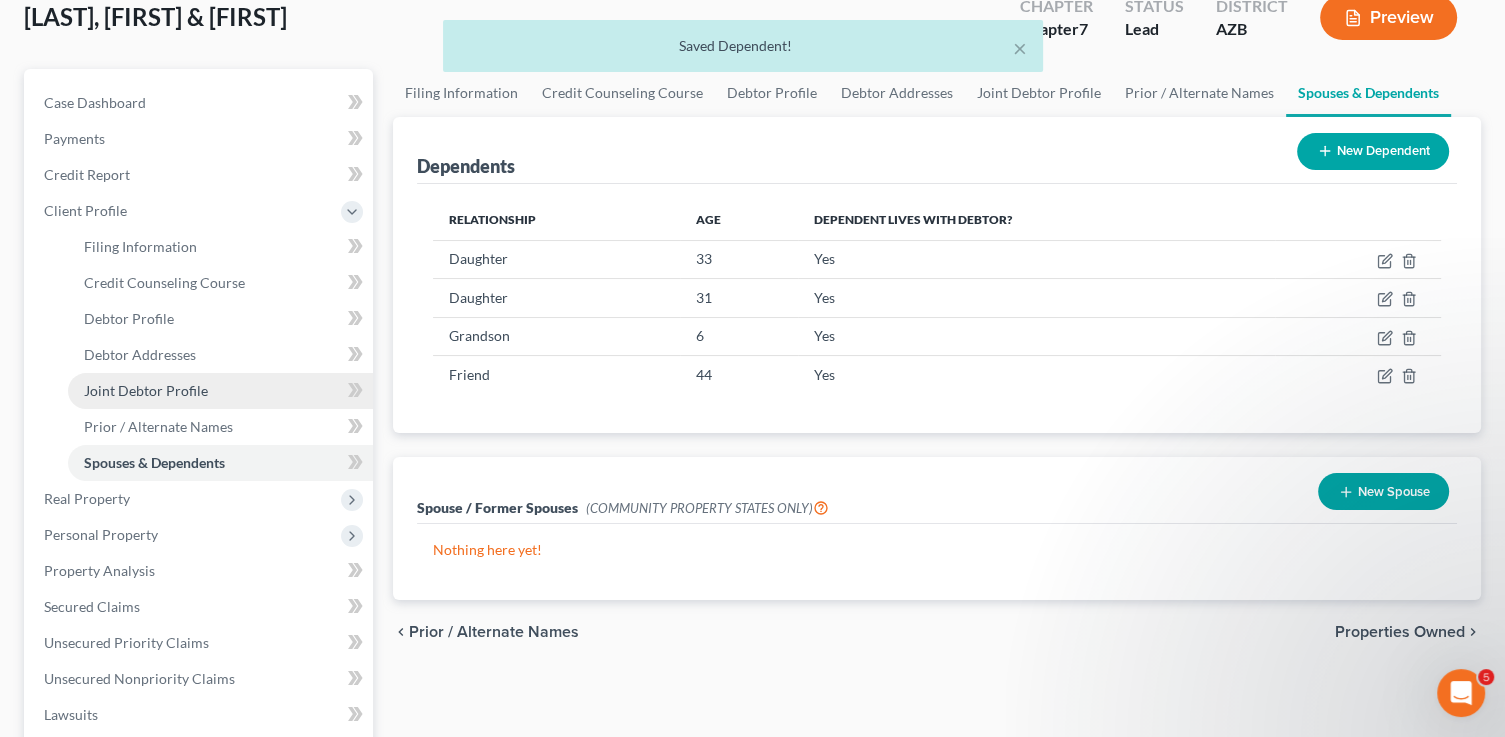 scroll, scrollTop: 124, scrollLeft: 0, axis: vertical 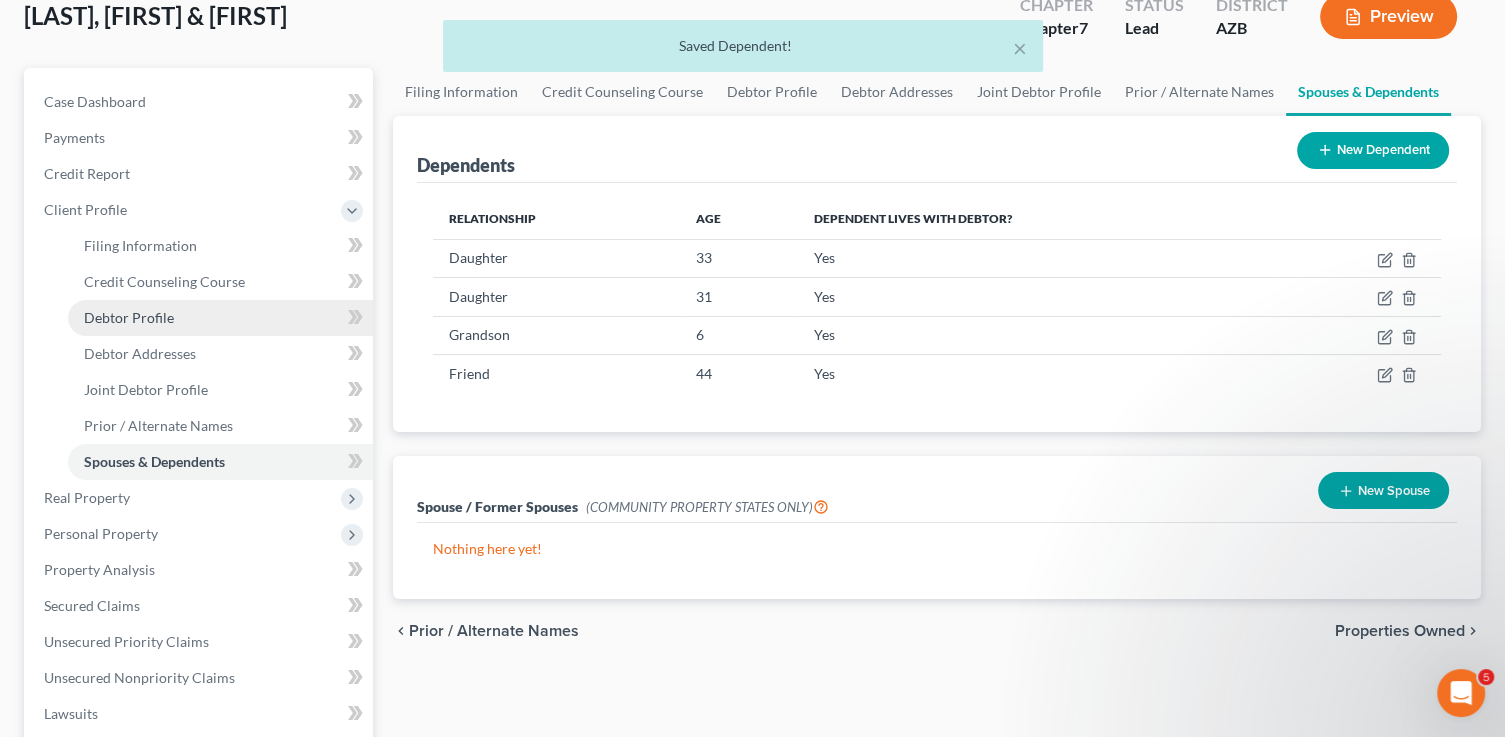 drag, startPoint x: 207, startPoint y: 323, endPoint x: 288, endPoint y: 319, distance: 81.09871 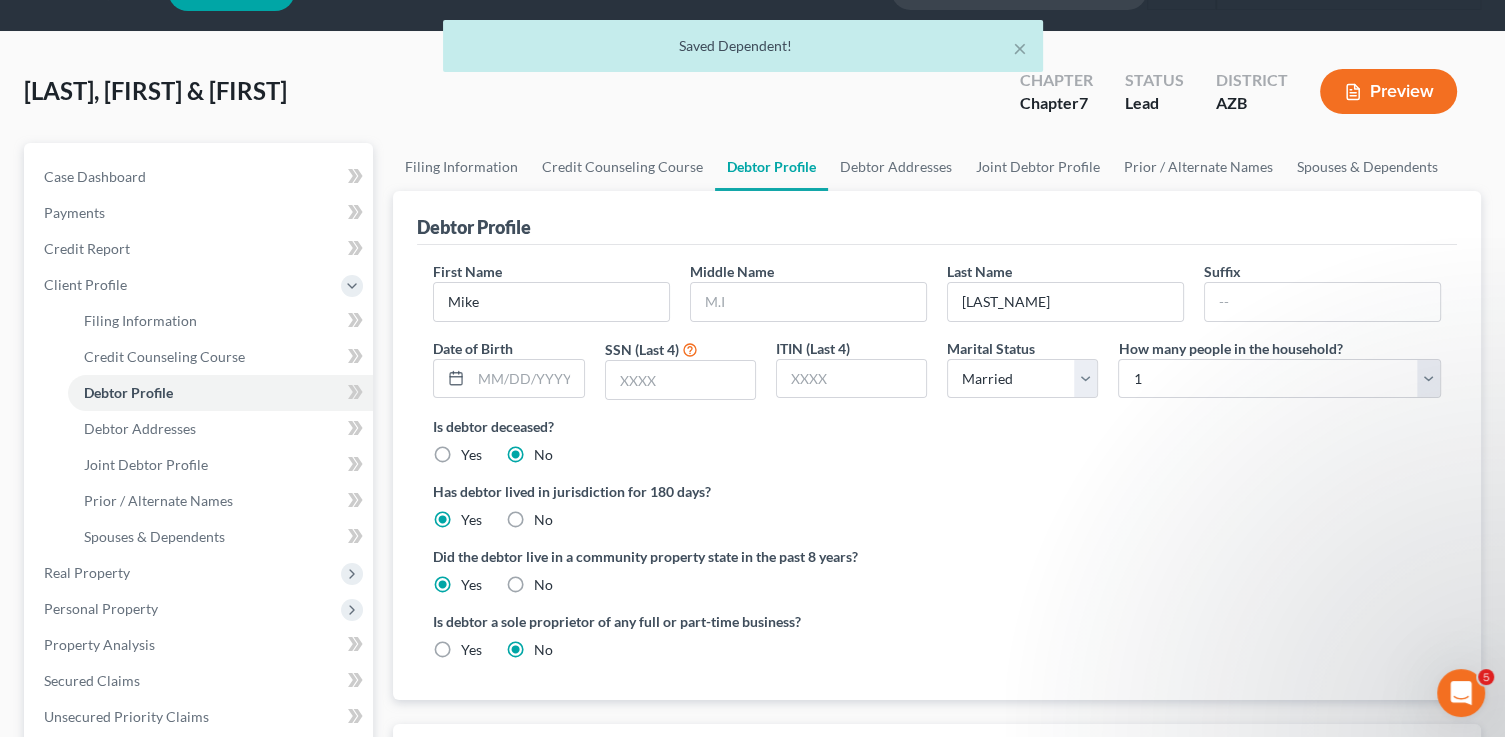 scroll, scrollTop: 0, scrollLeft: 0, axis: both 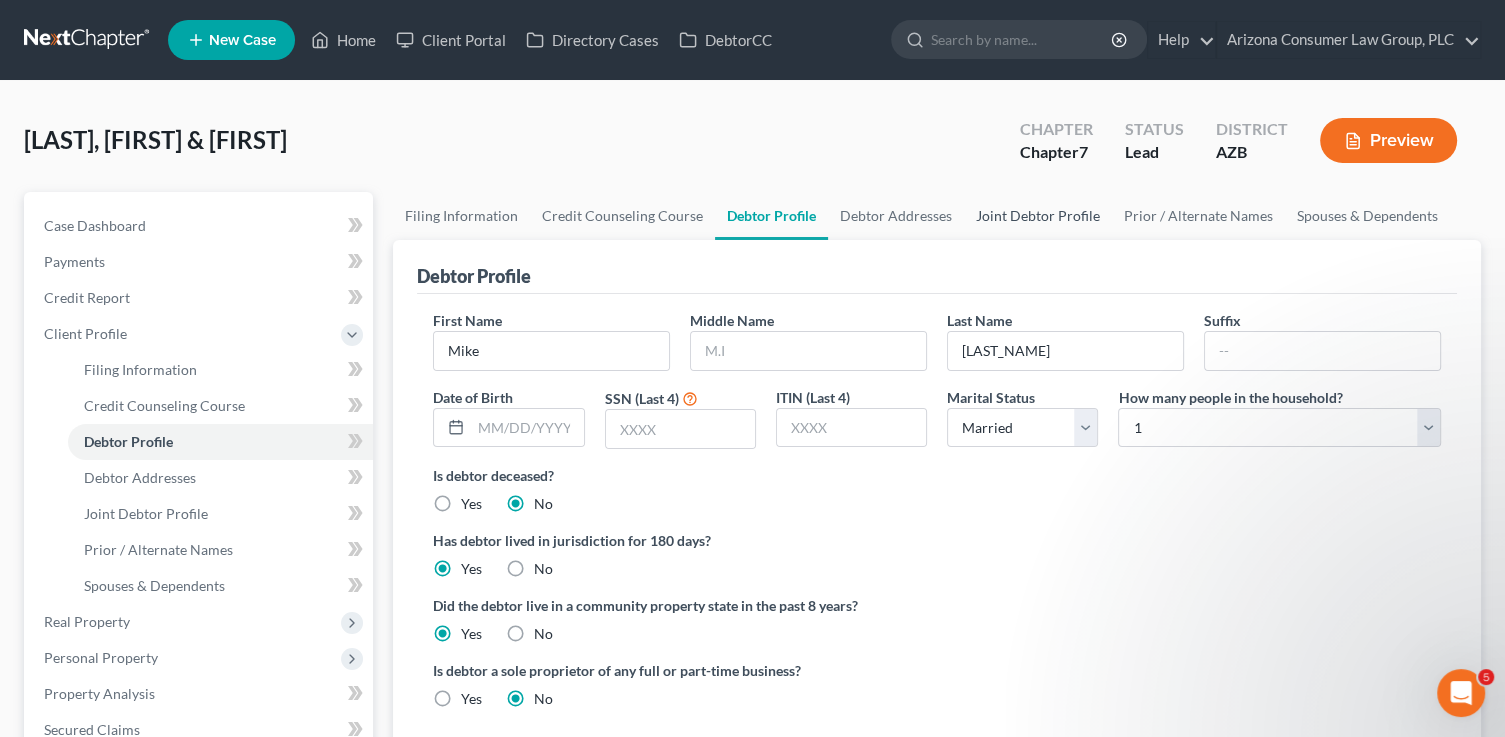 click on "Joint Debtor Profile" at bounding box center [1038, 216] 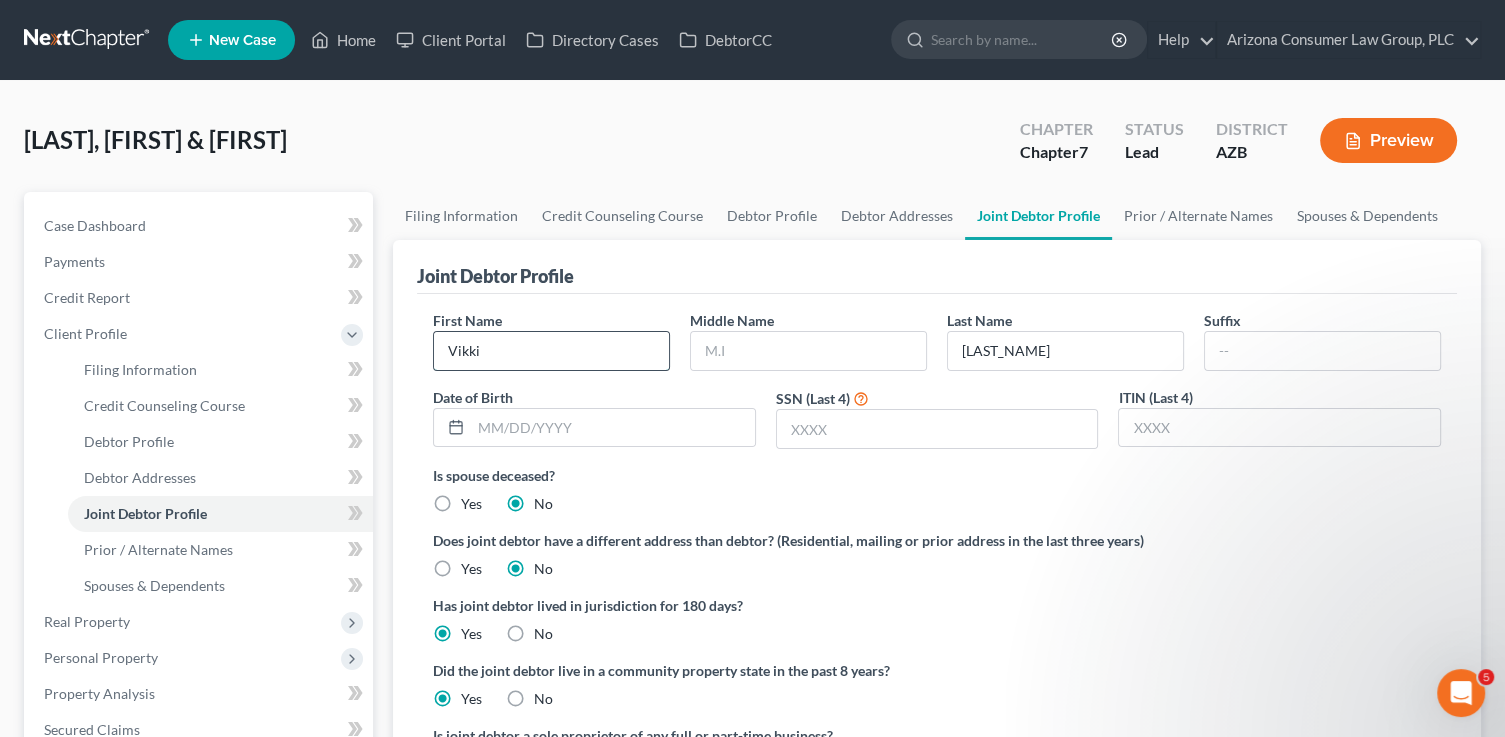 drag, startPoint x: 487, startPoint y: 353, endPoint x: 484, endPoint y: 336, distance: 17.262676 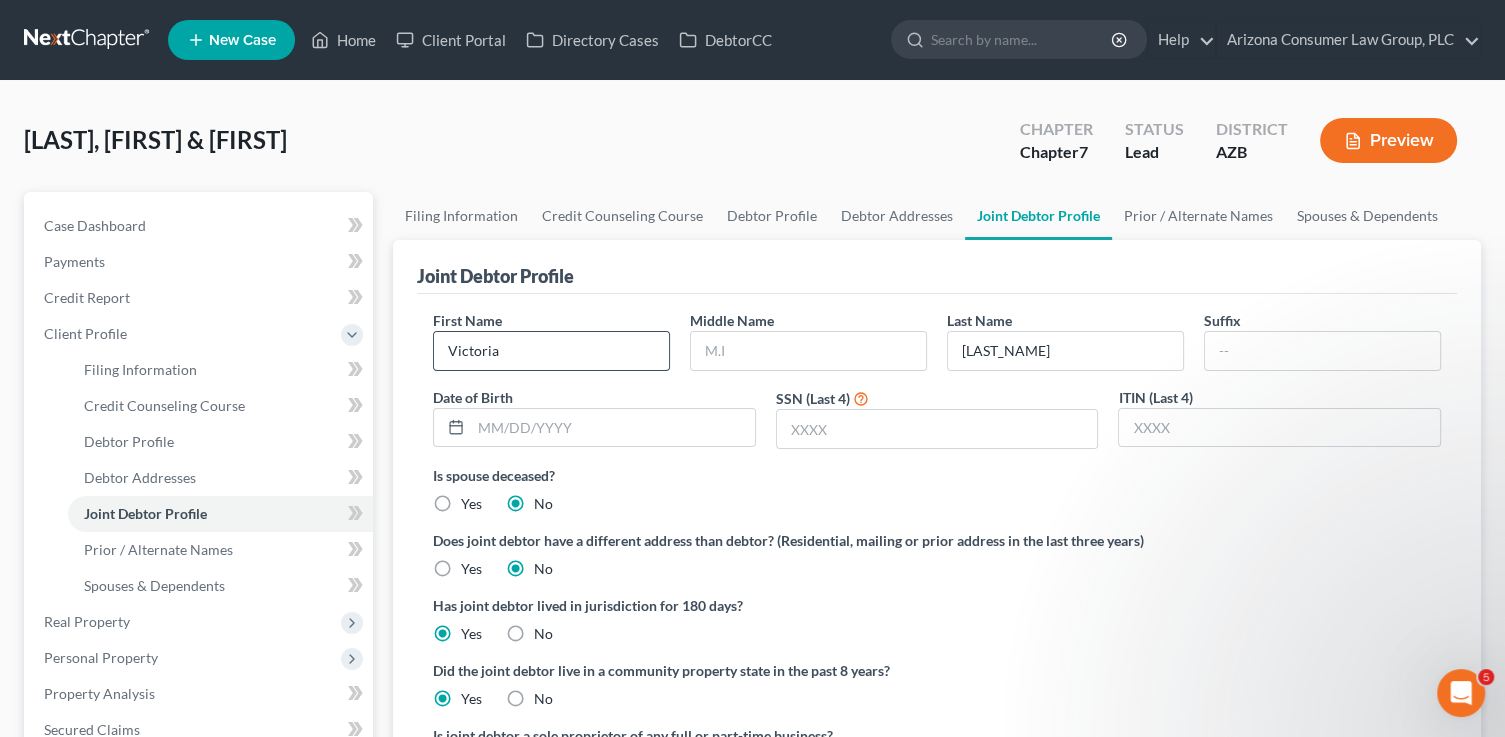 type on "Victoria" 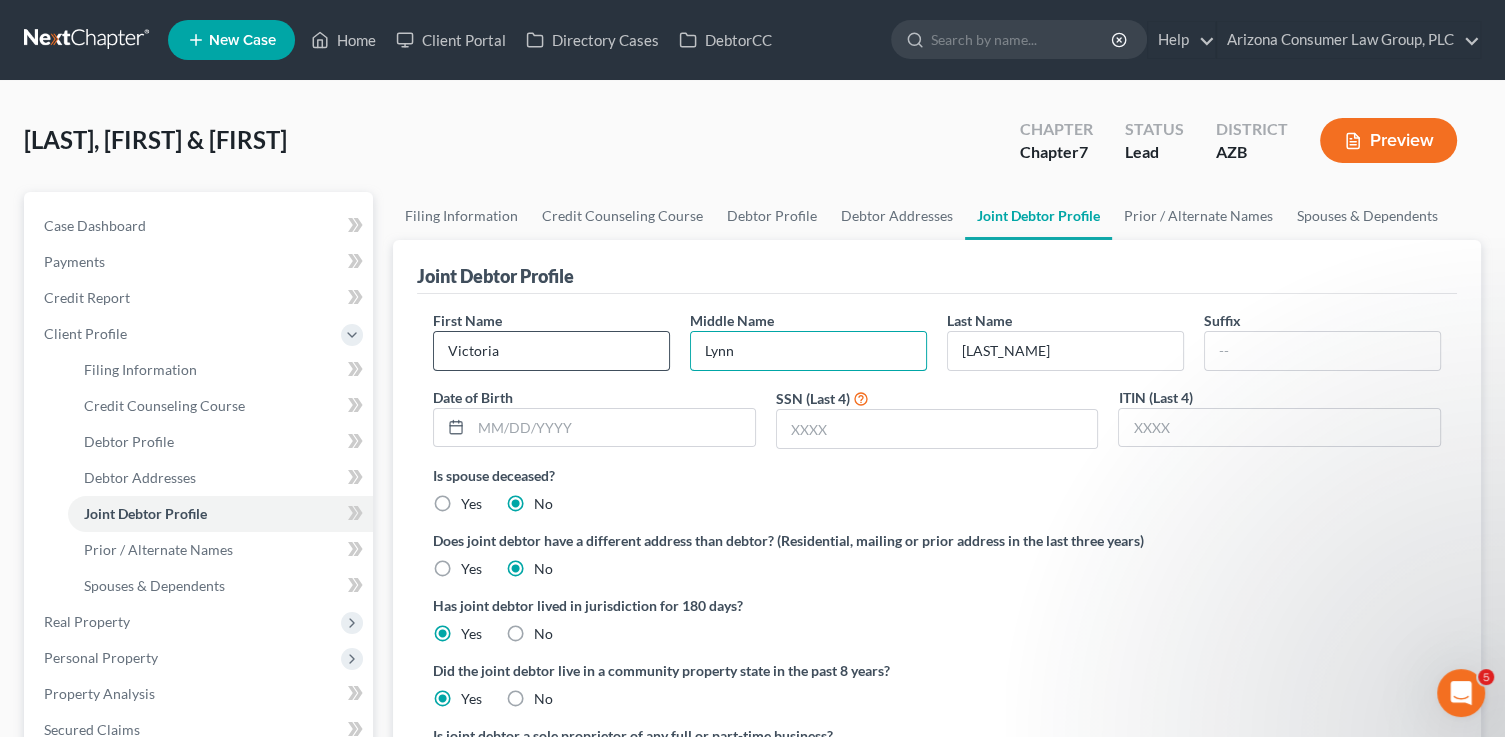 type on "Lynn" 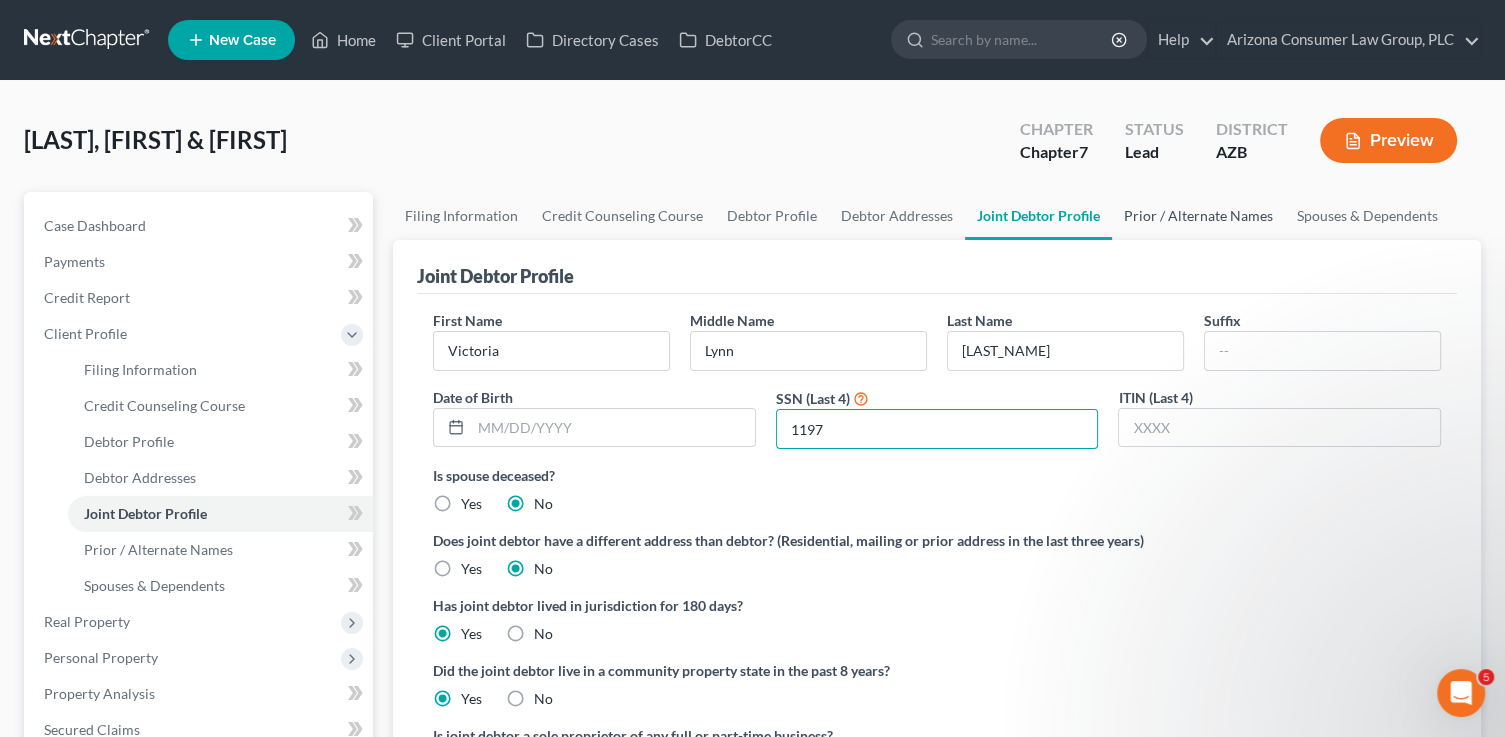 type on "1197" 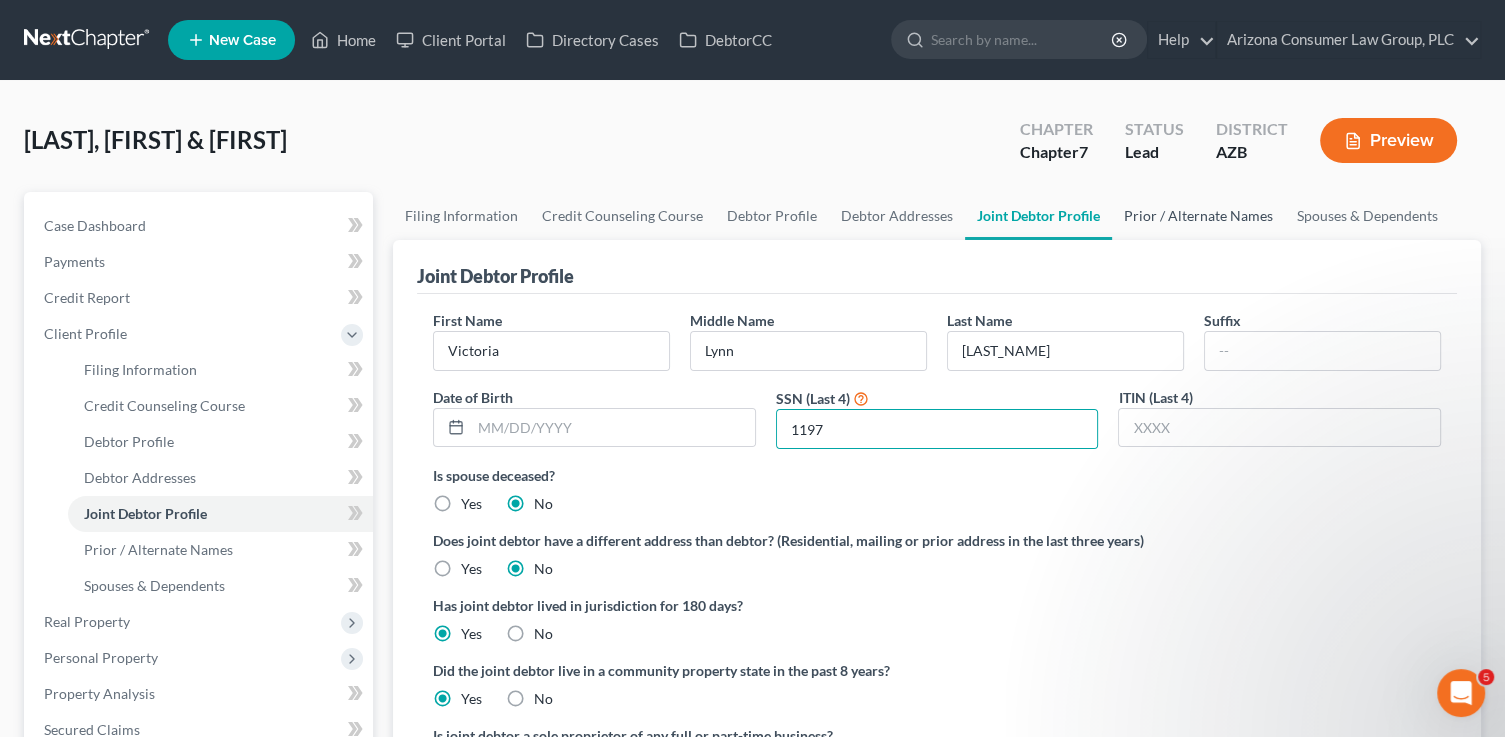click on "Prior / Alternate Names" at bounding box center [1198, 216] 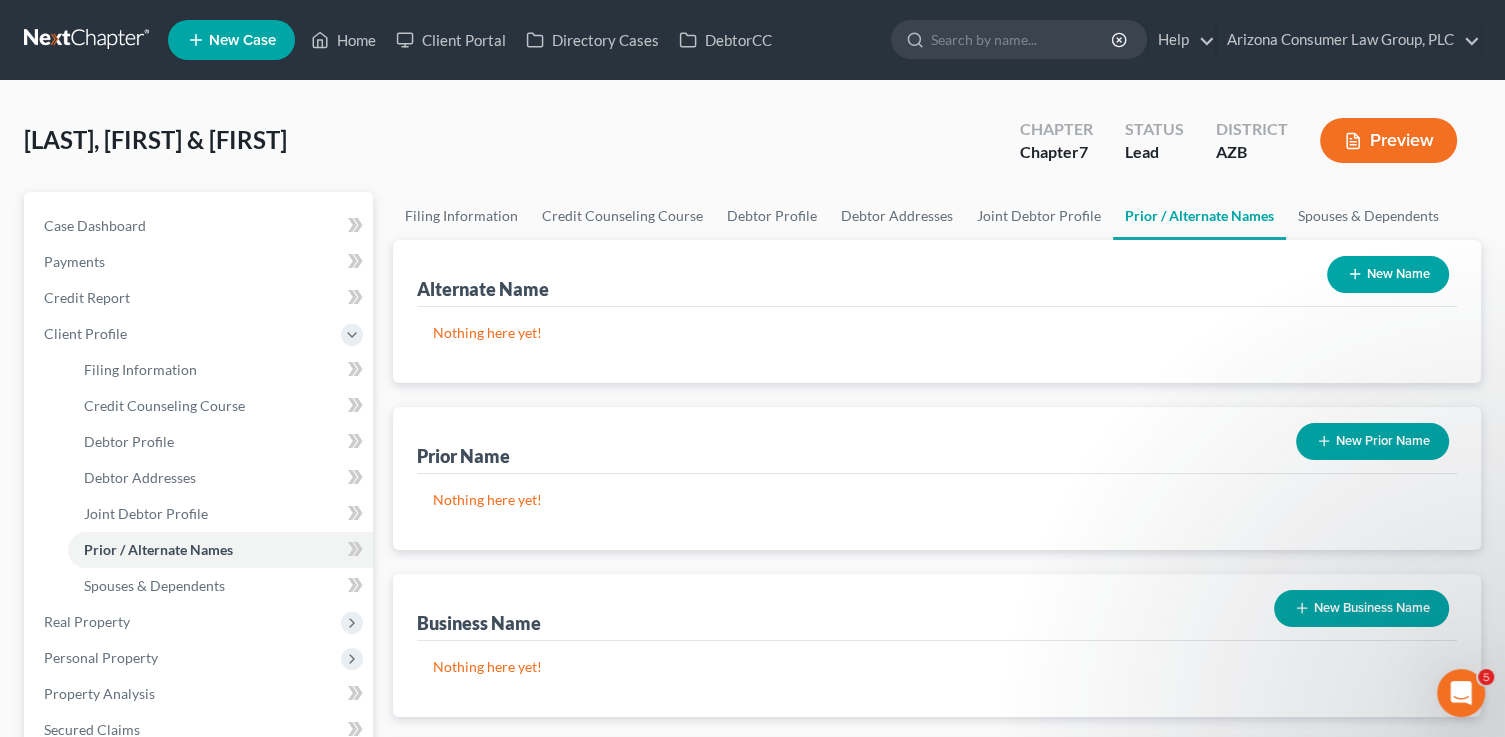 click on "New Name" at bounding box center [1388, 274] 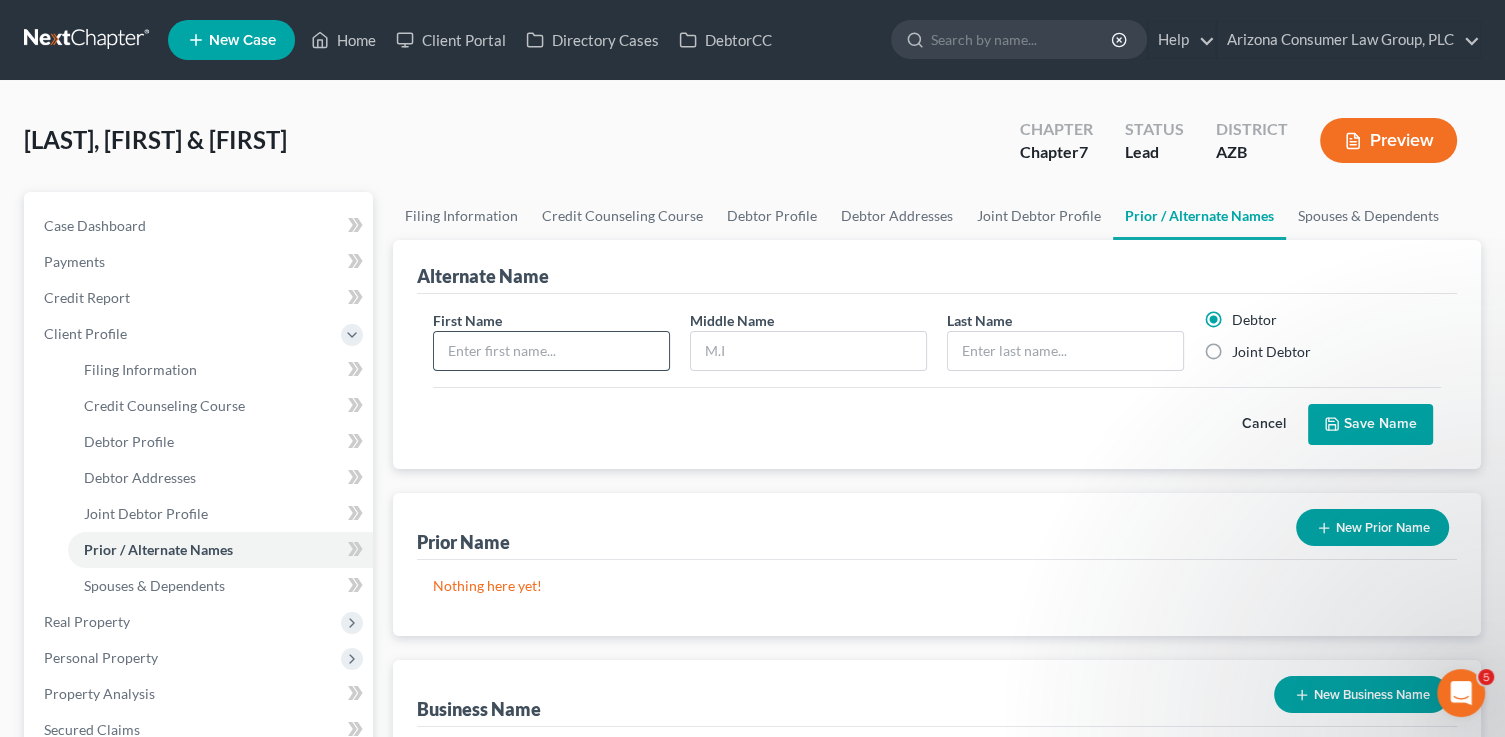 click at bounding box center [551, 351] 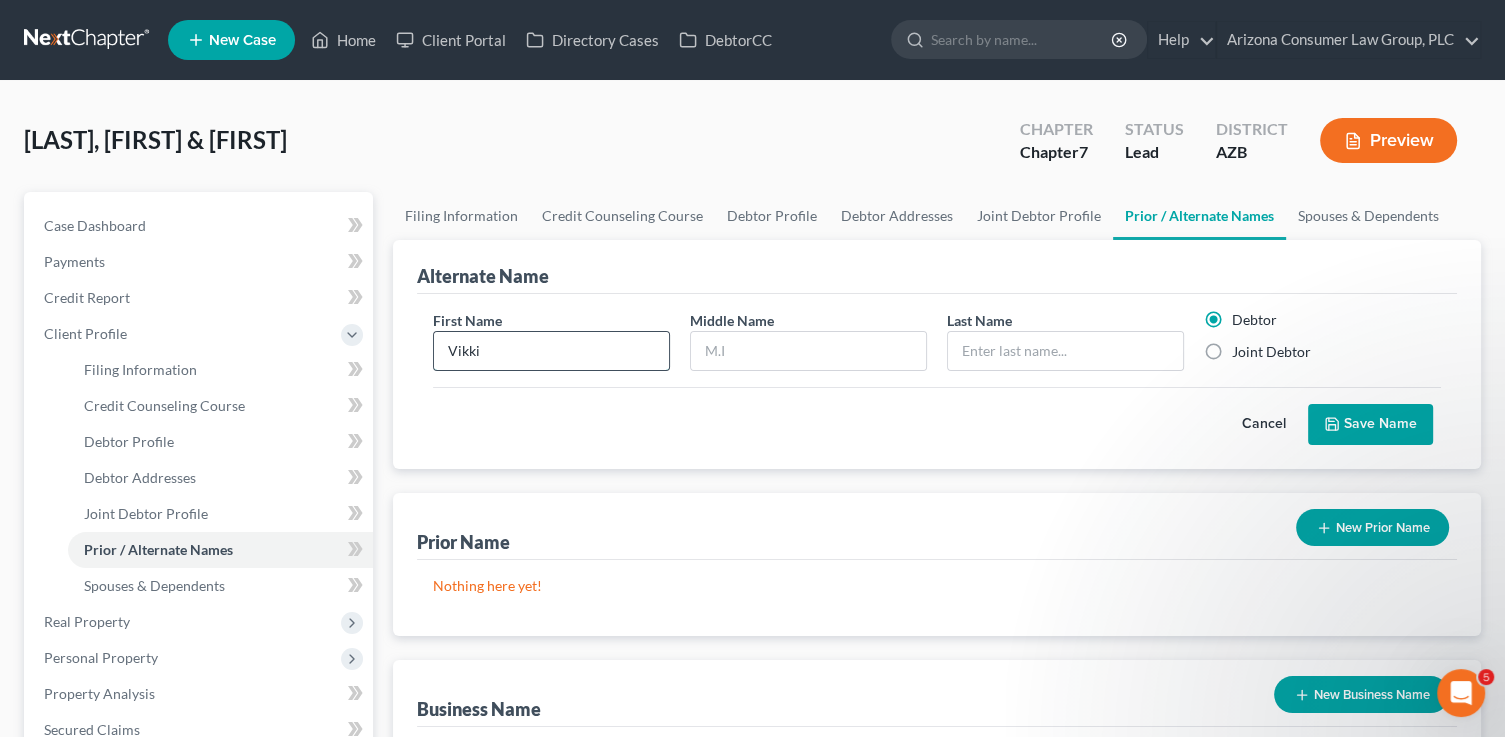 type on "Vikki" 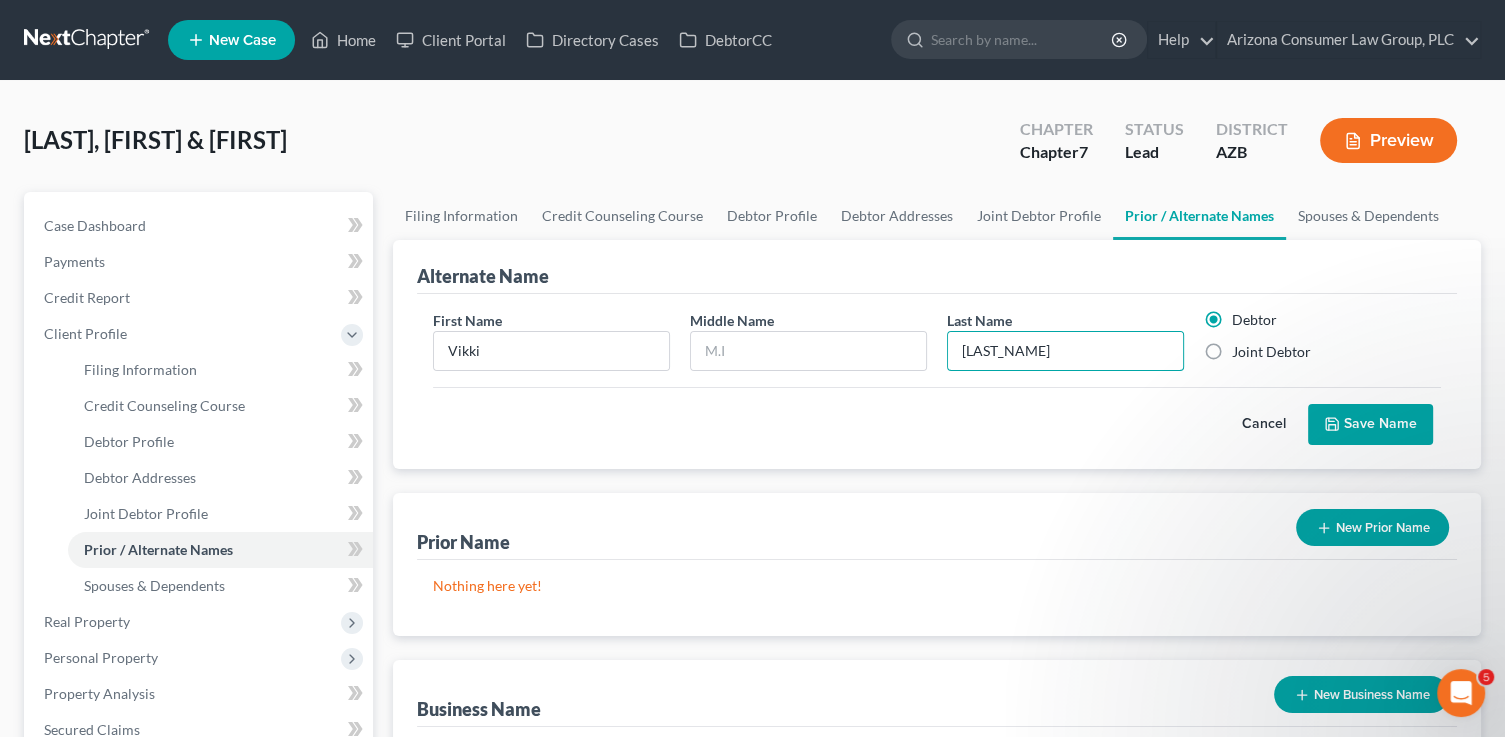 type on "Walsh" 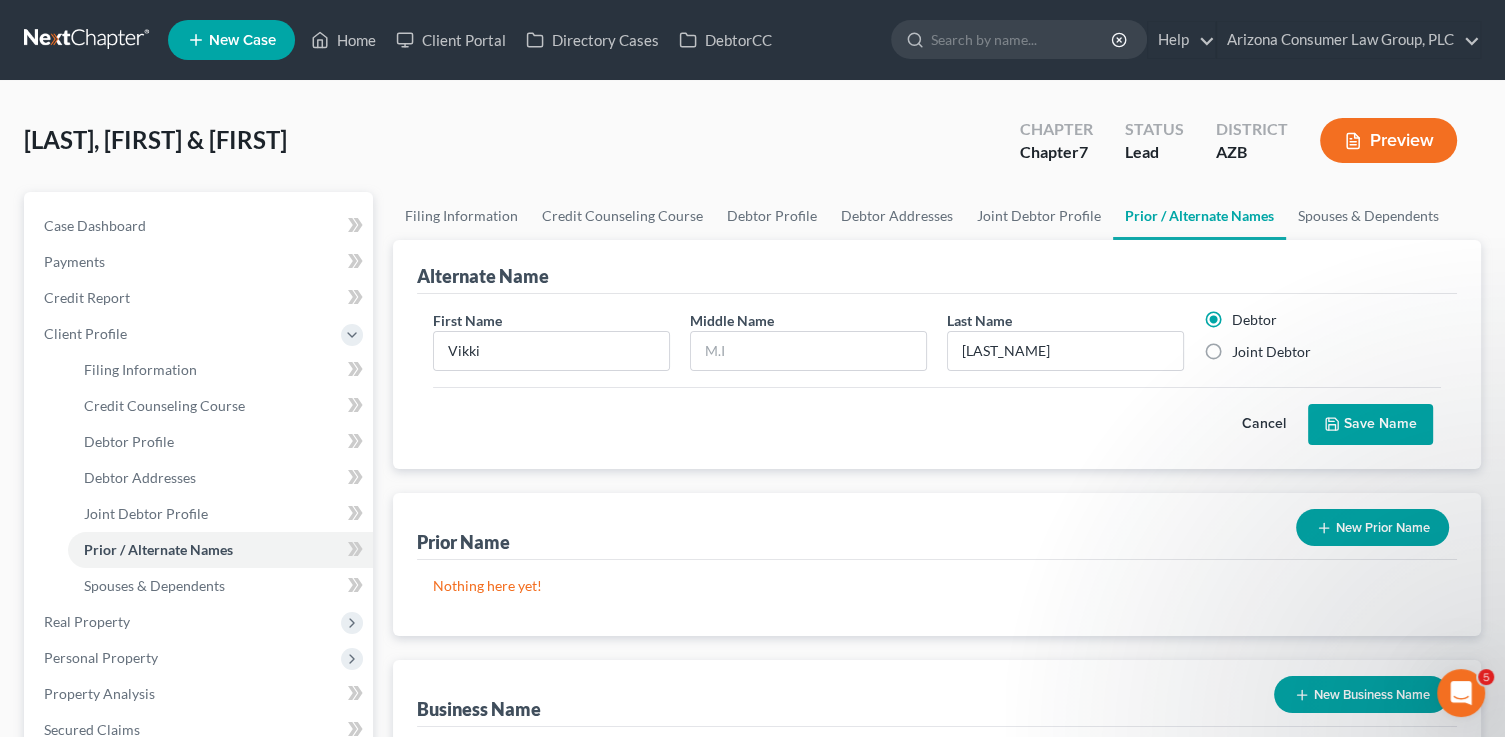 click on "Joint Debtor" at bounding box center [1271, 352] 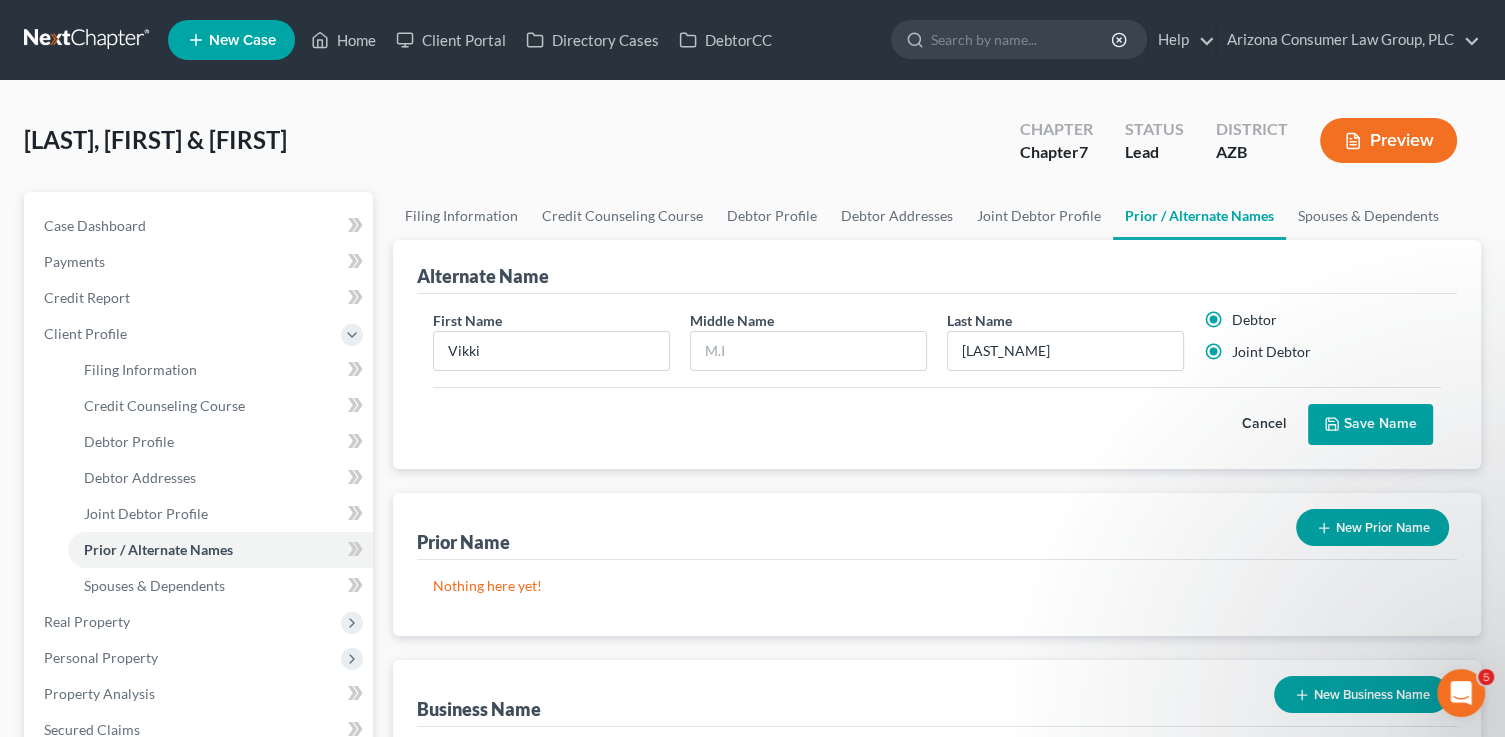 radio on "false" 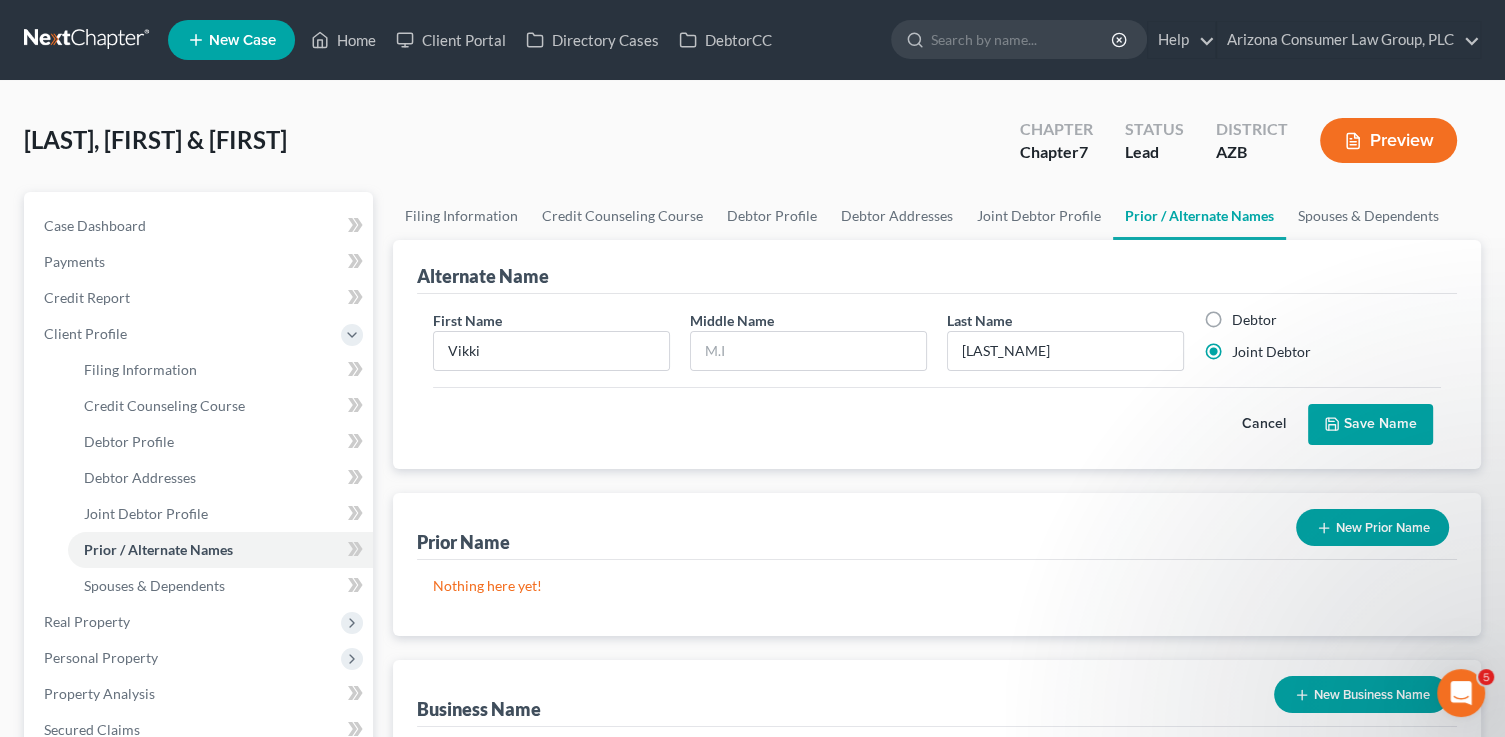 click on "Cancel Save Name" at bounding box center [937, 416] 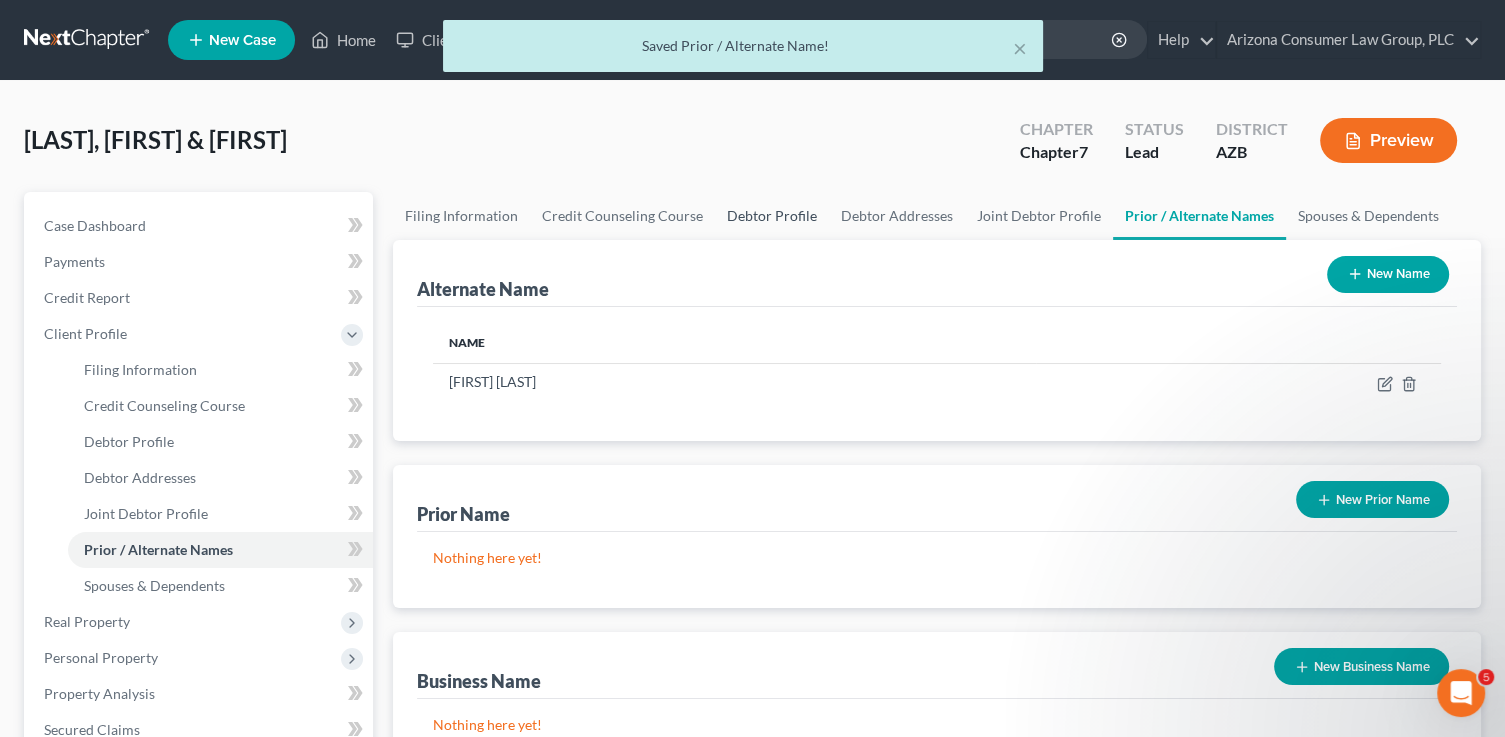 click on "Debtor Profile" at bounding box center (772, 216) 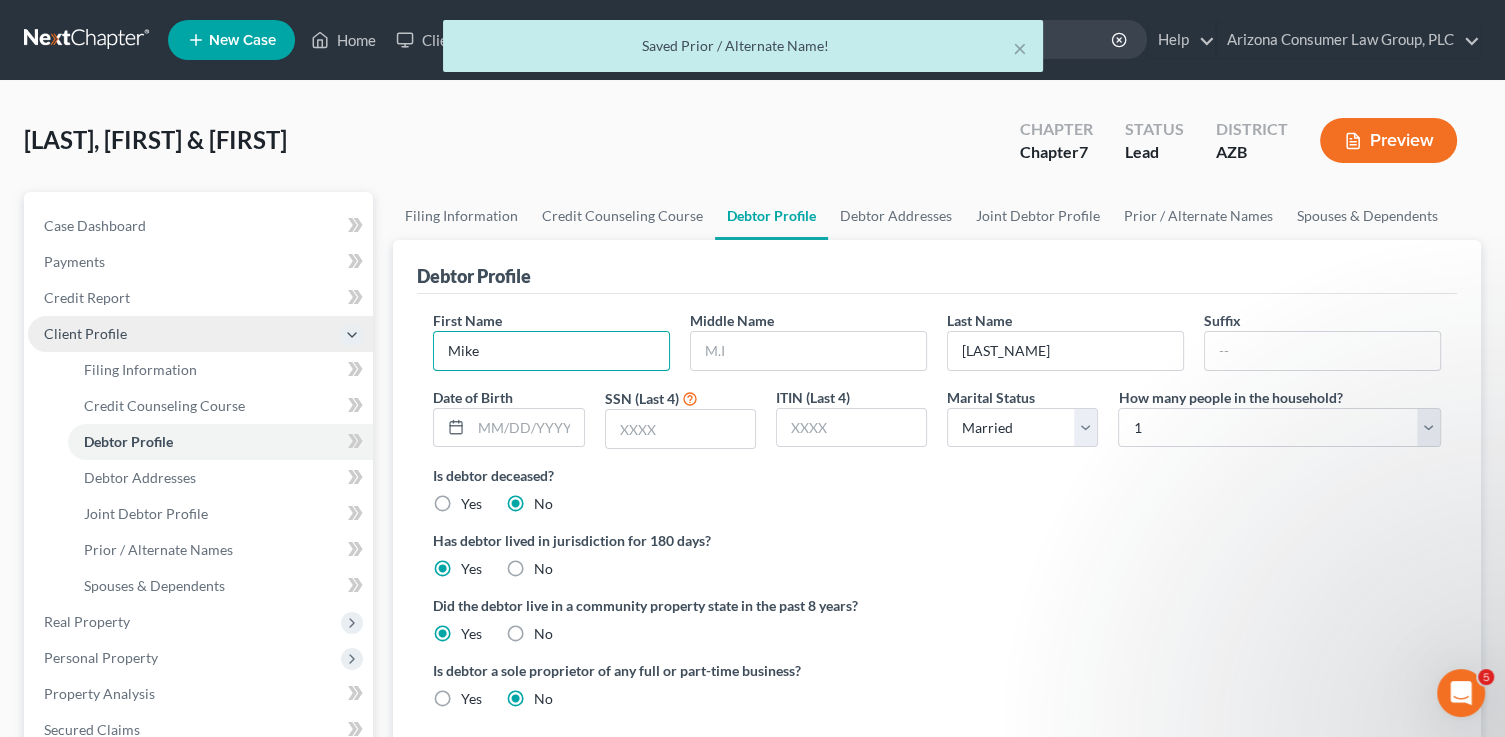 drag, startPoint x: 531, startPoint y: 360, endPoint x: 365, endPoint y: 321, distance: 170.51979 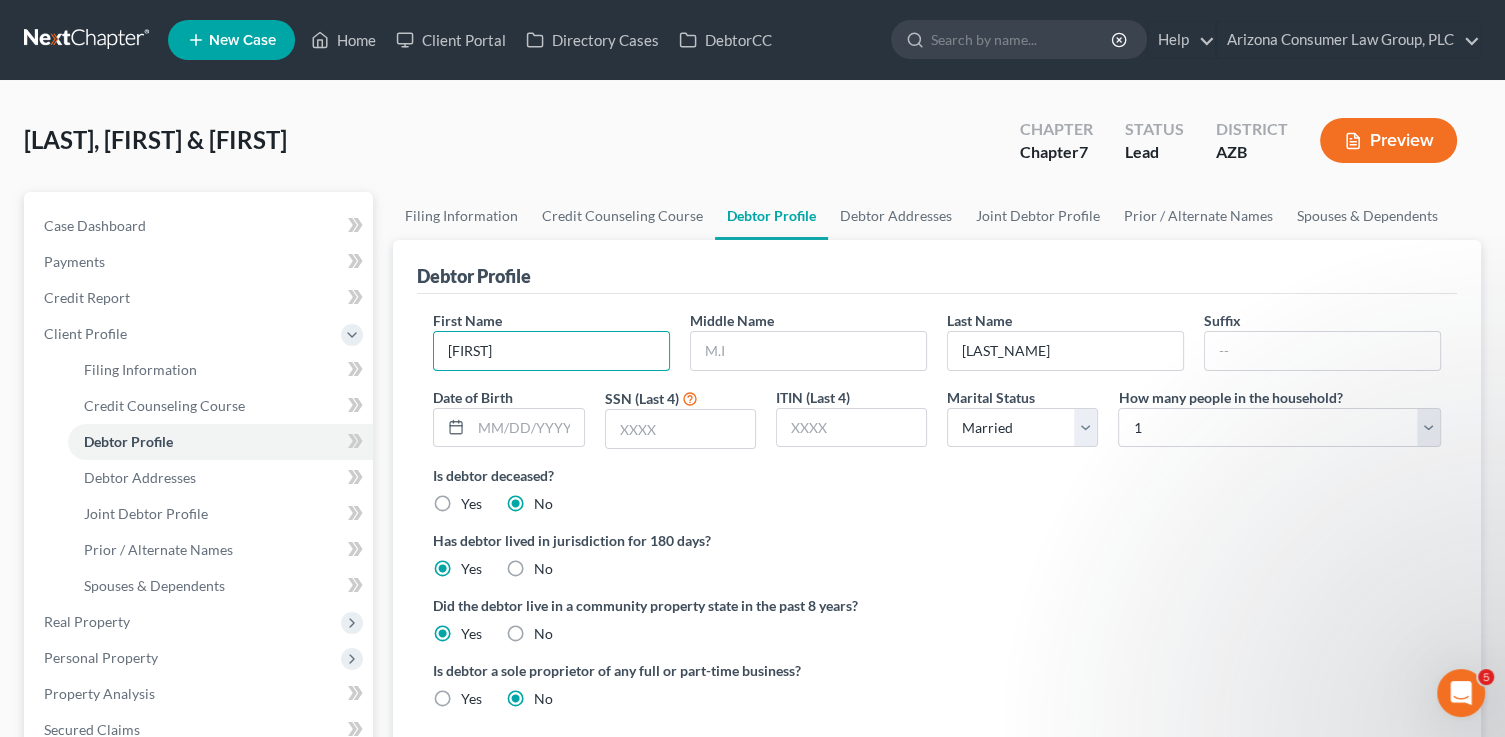 type on "Michael" 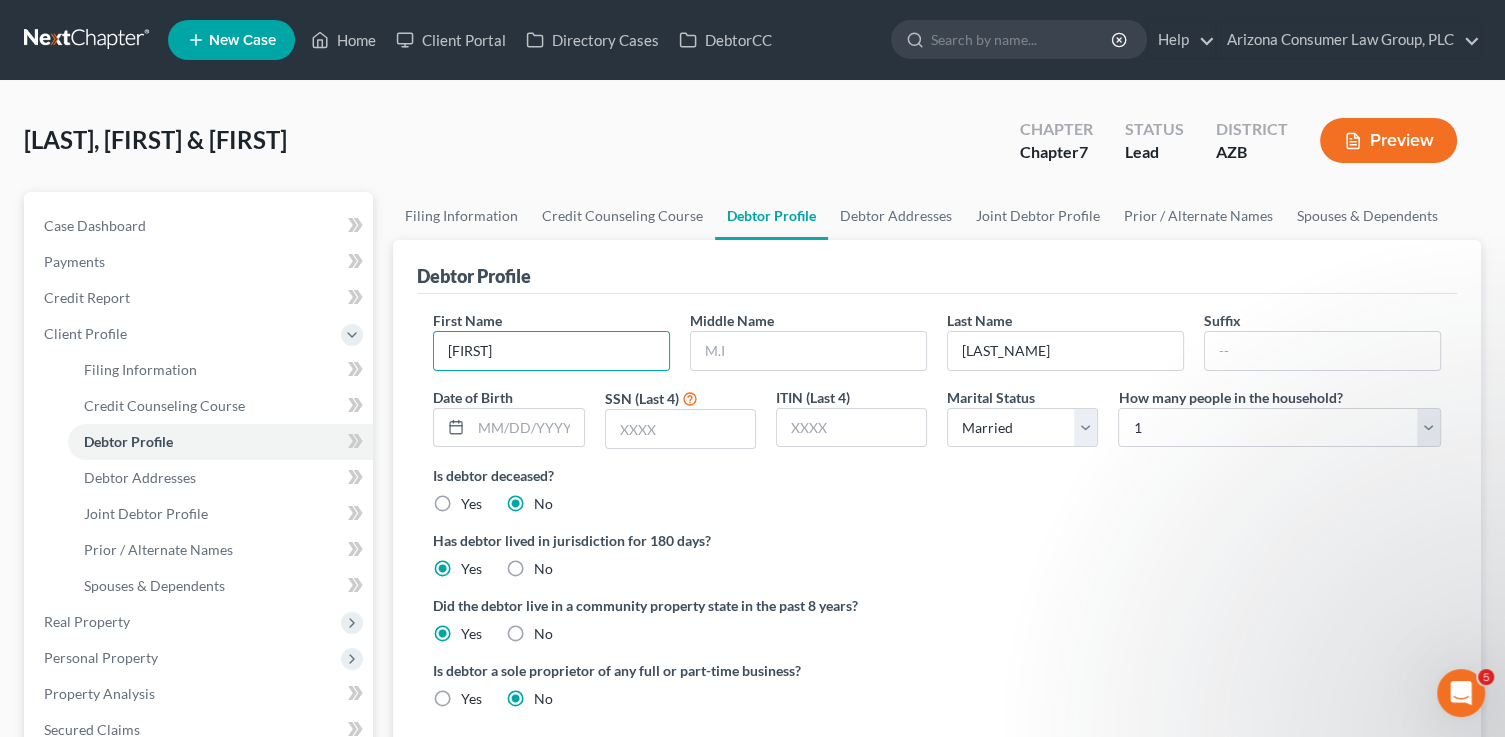 drag, startPoint x: 846, startPoint y: 572, endPoint x: 859, endPoint y: 514, distance: 59.439045 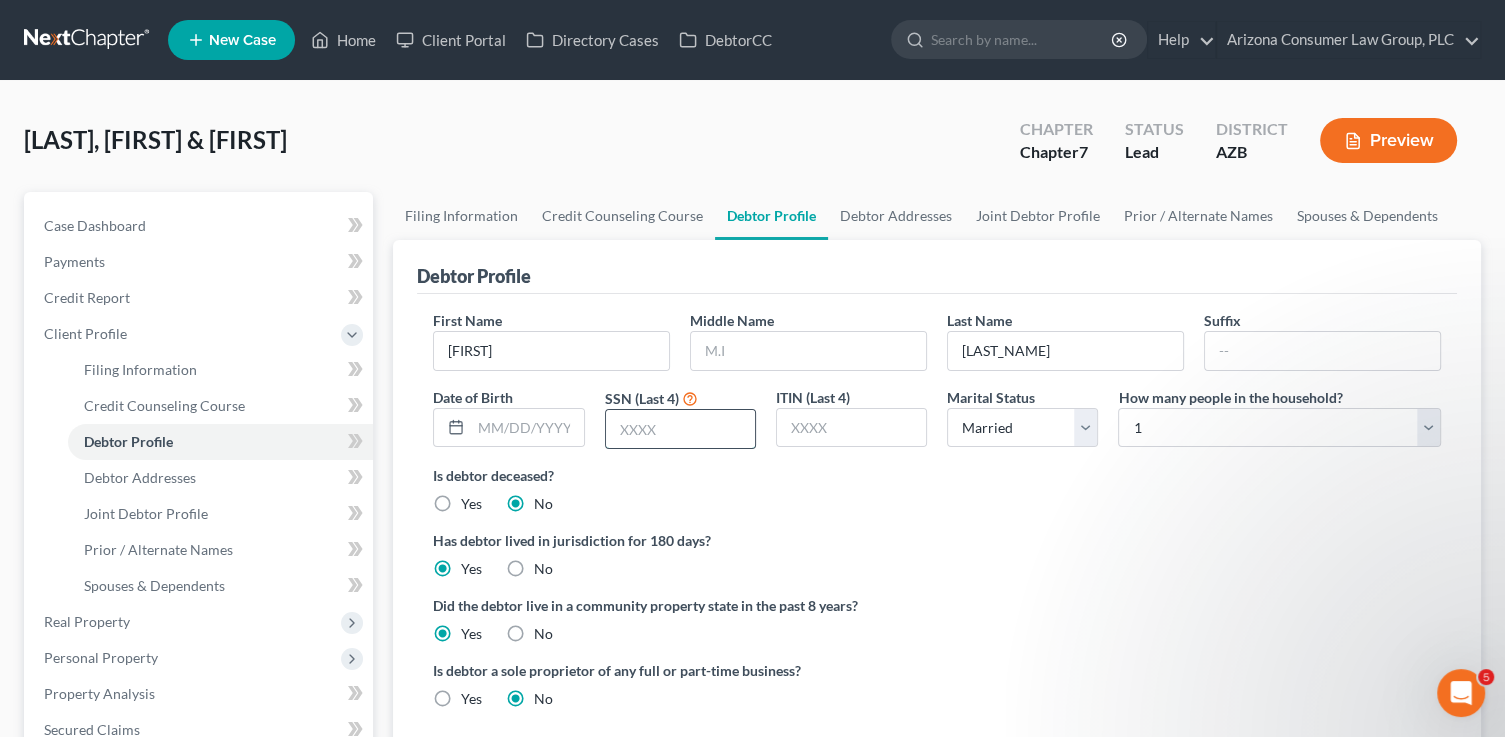 click at bounding box center (680, 429) 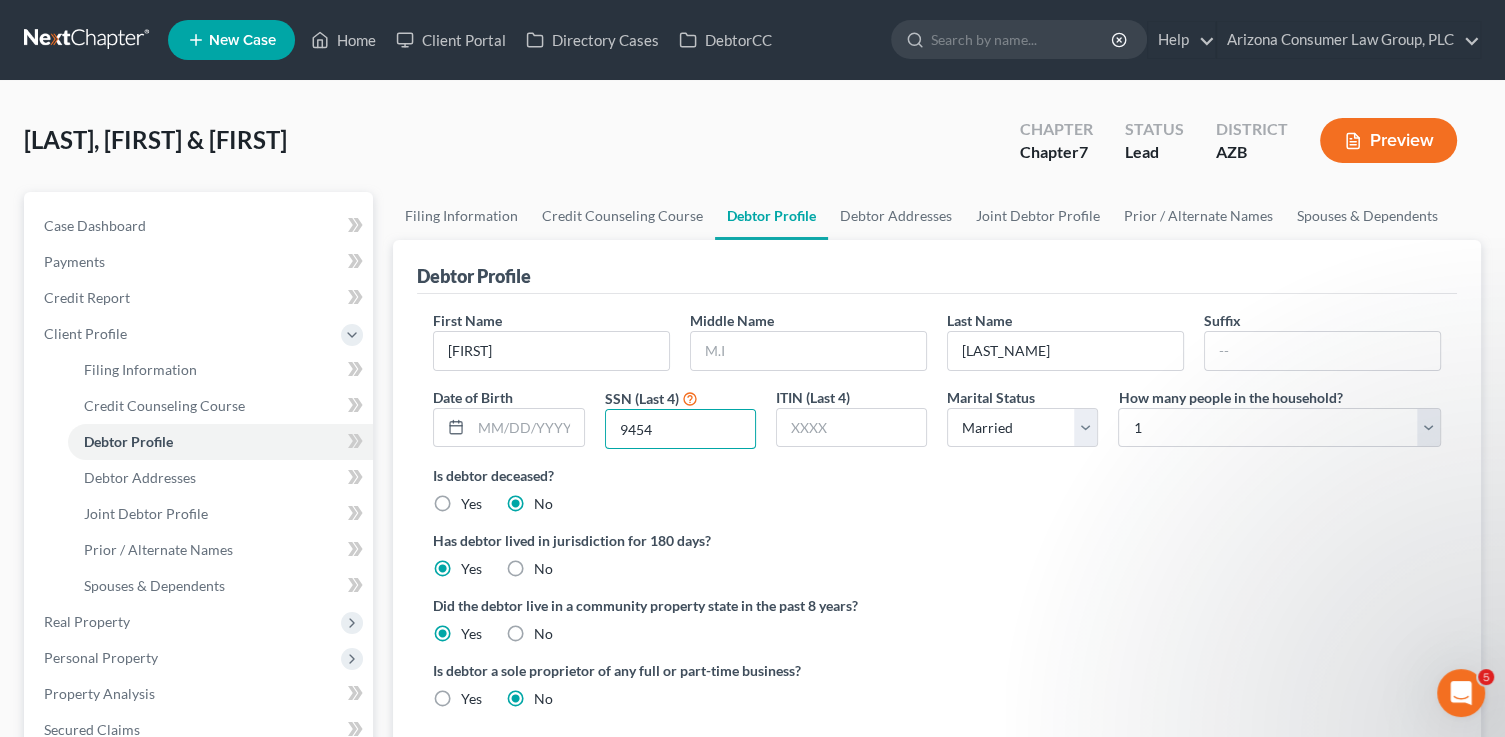 type on "9454" 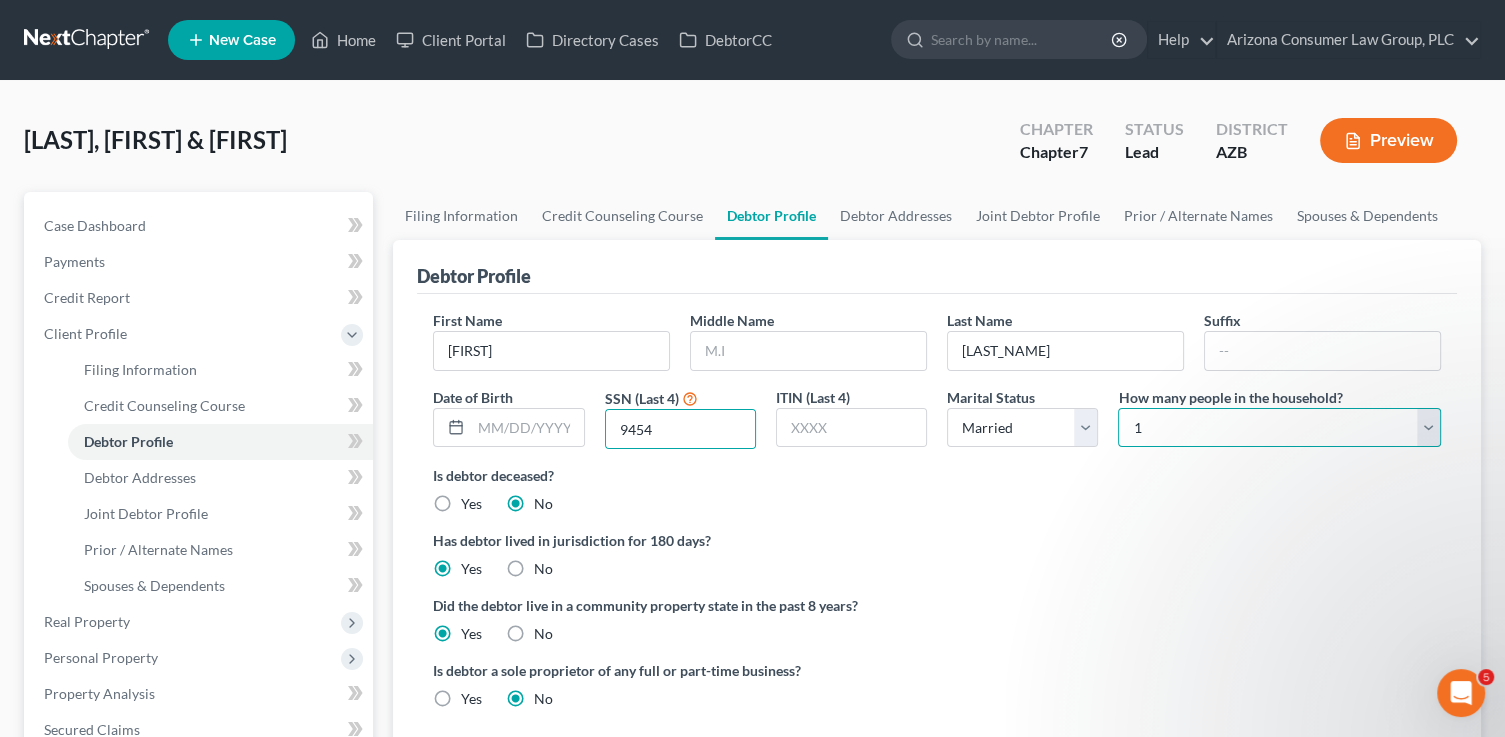 click on "Select 1 2 3 4 5 6 7 8 9 10 11 12 13 14 15 16 17 18 19 20" at bounding box center (1279, 428) 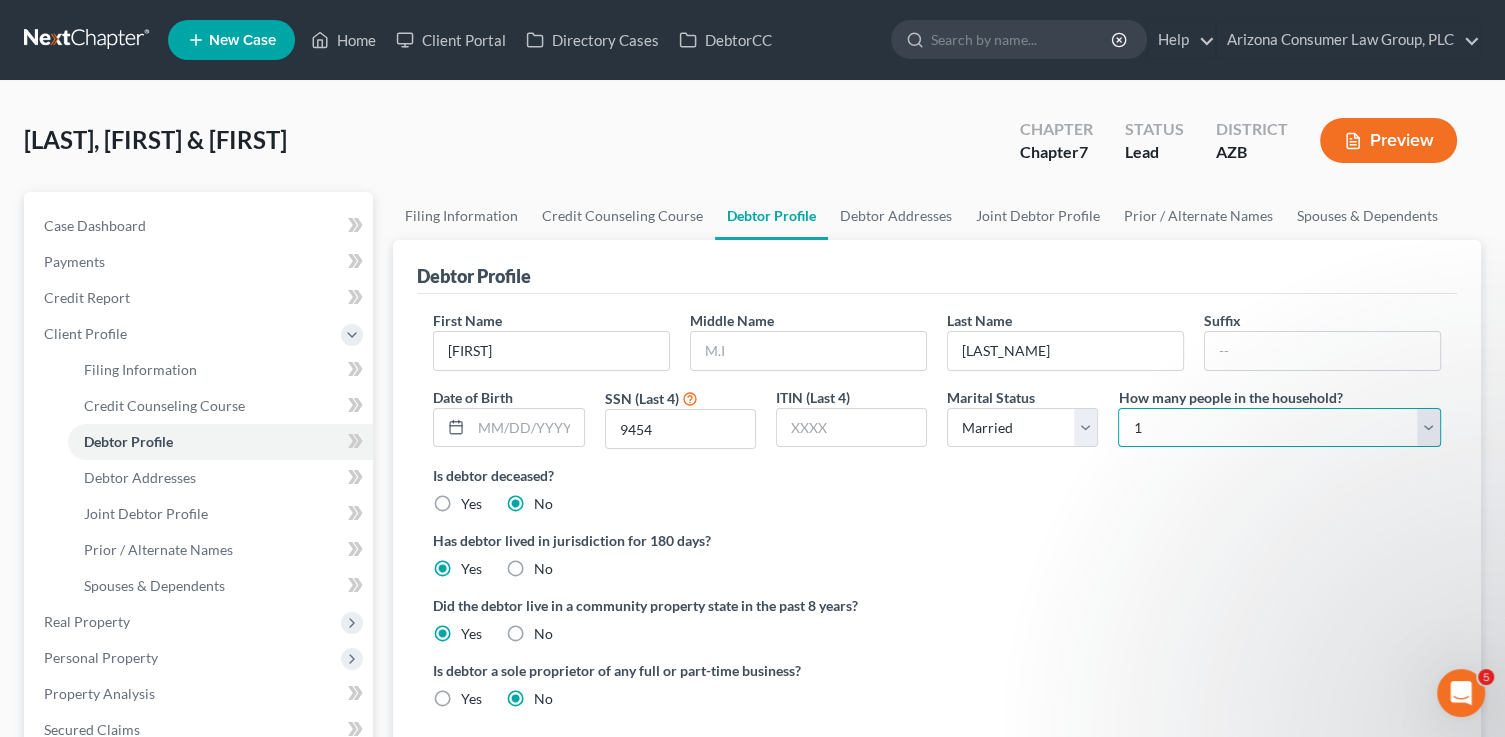 select on "5" 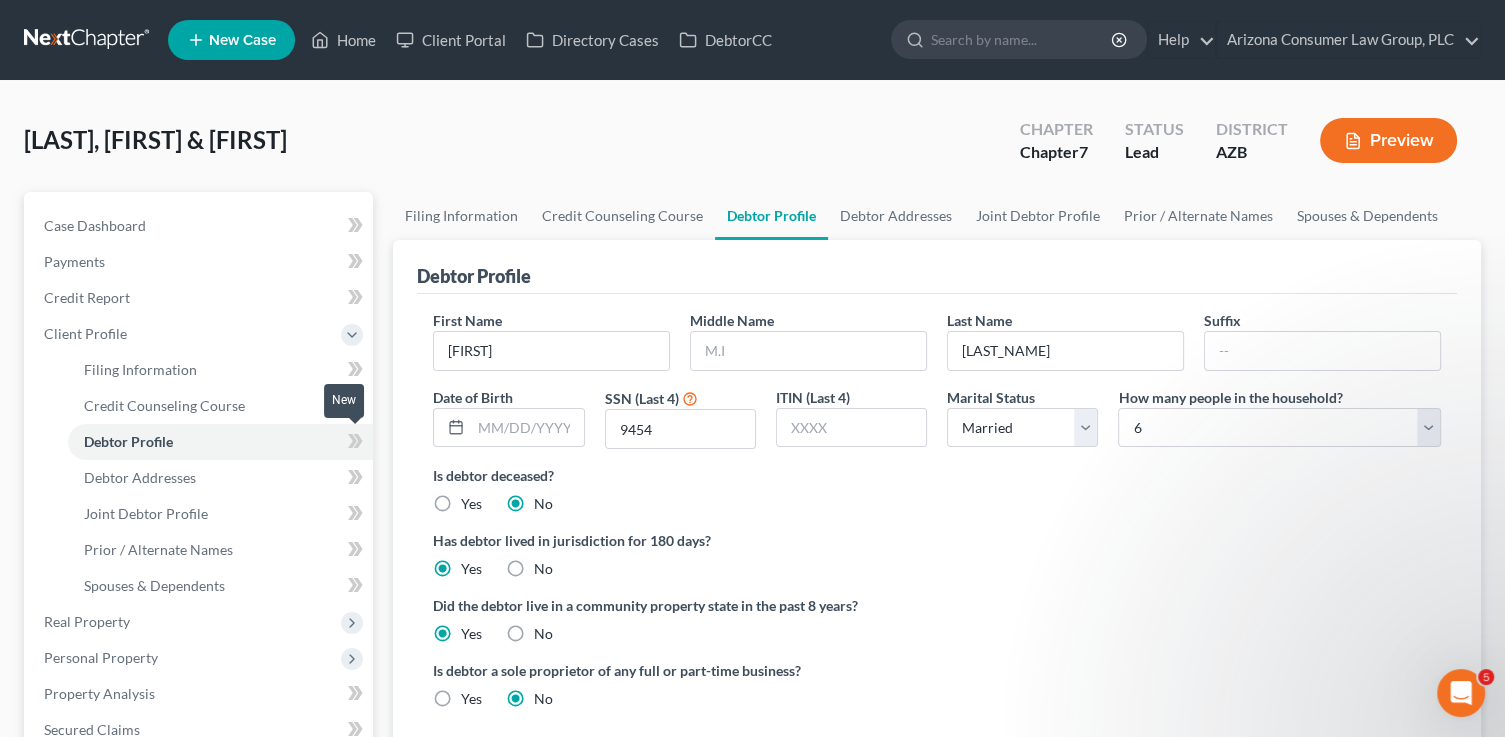 click 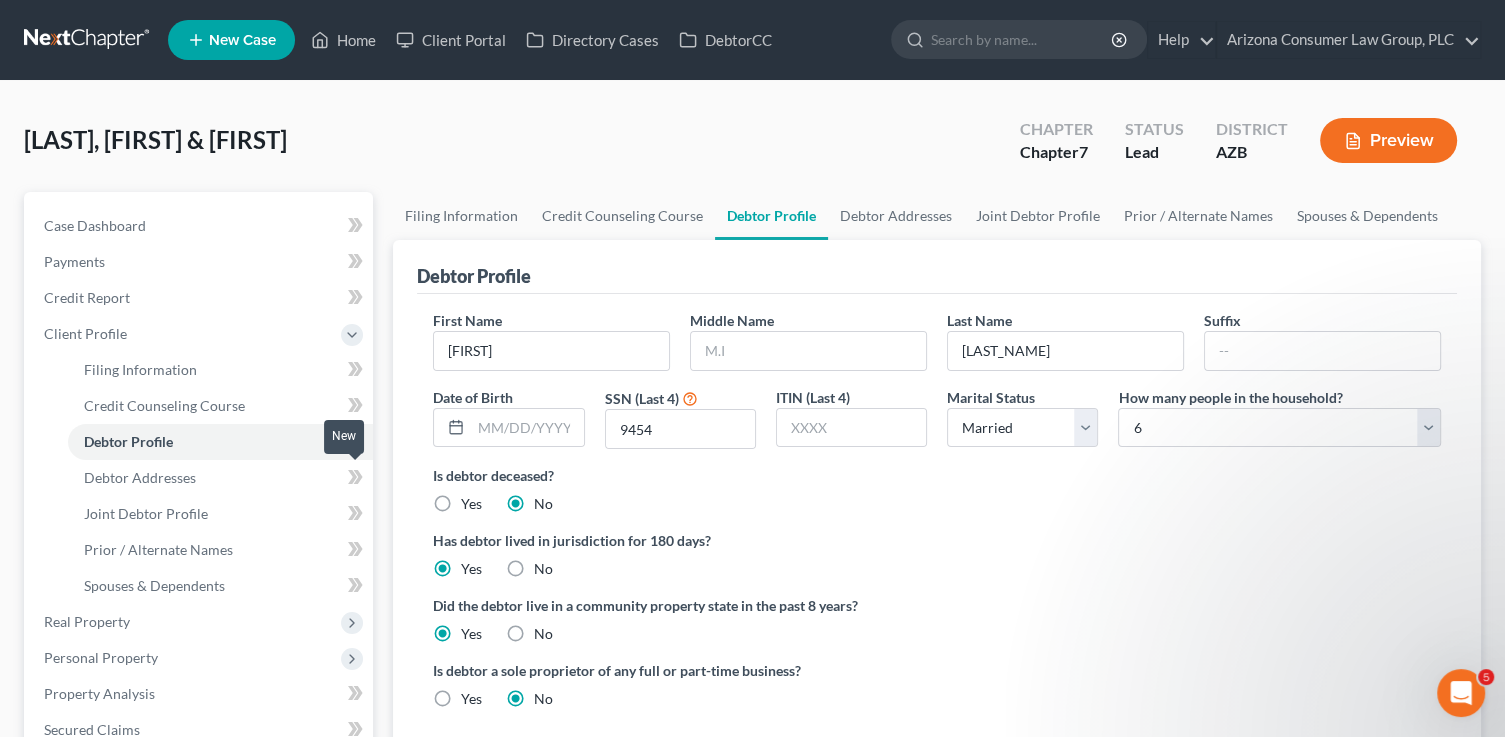 click 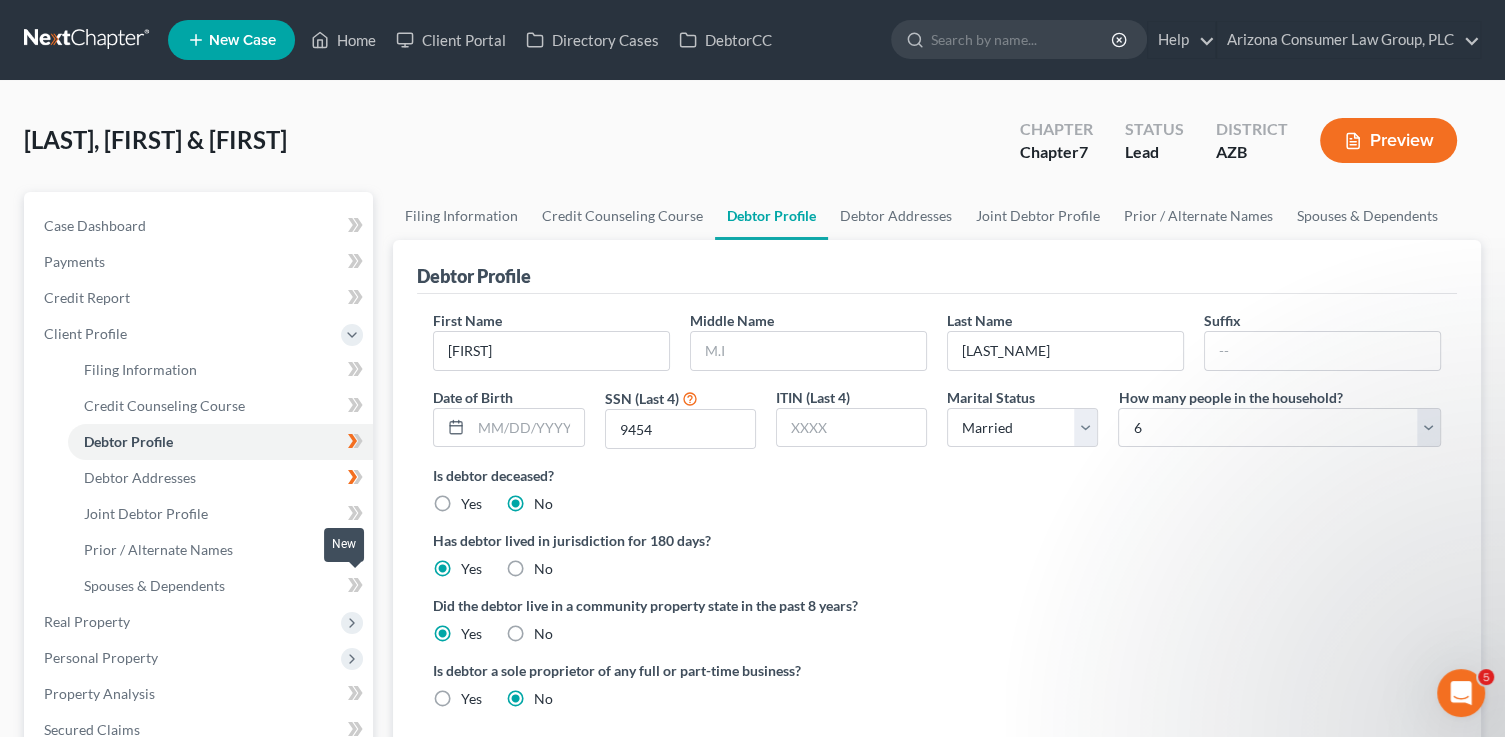 click 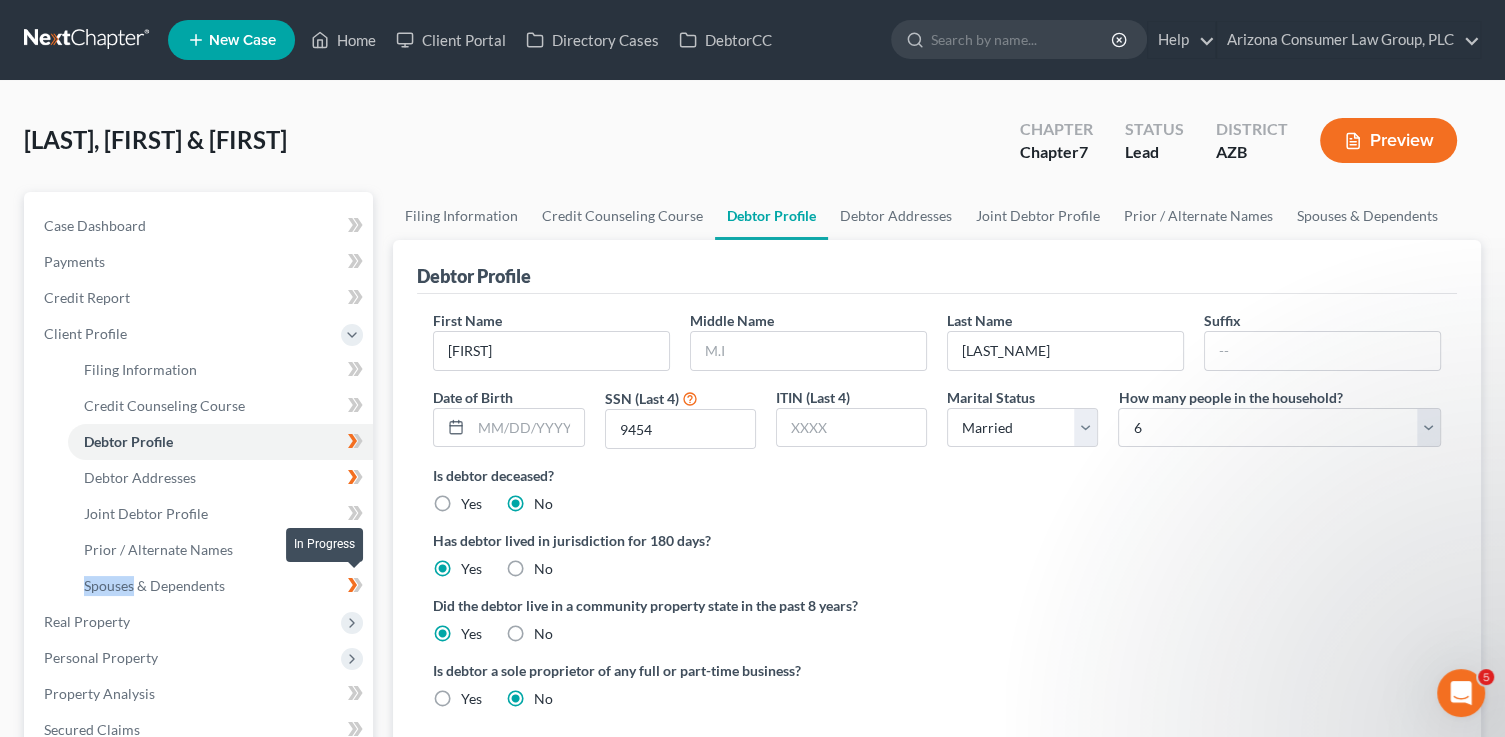 click 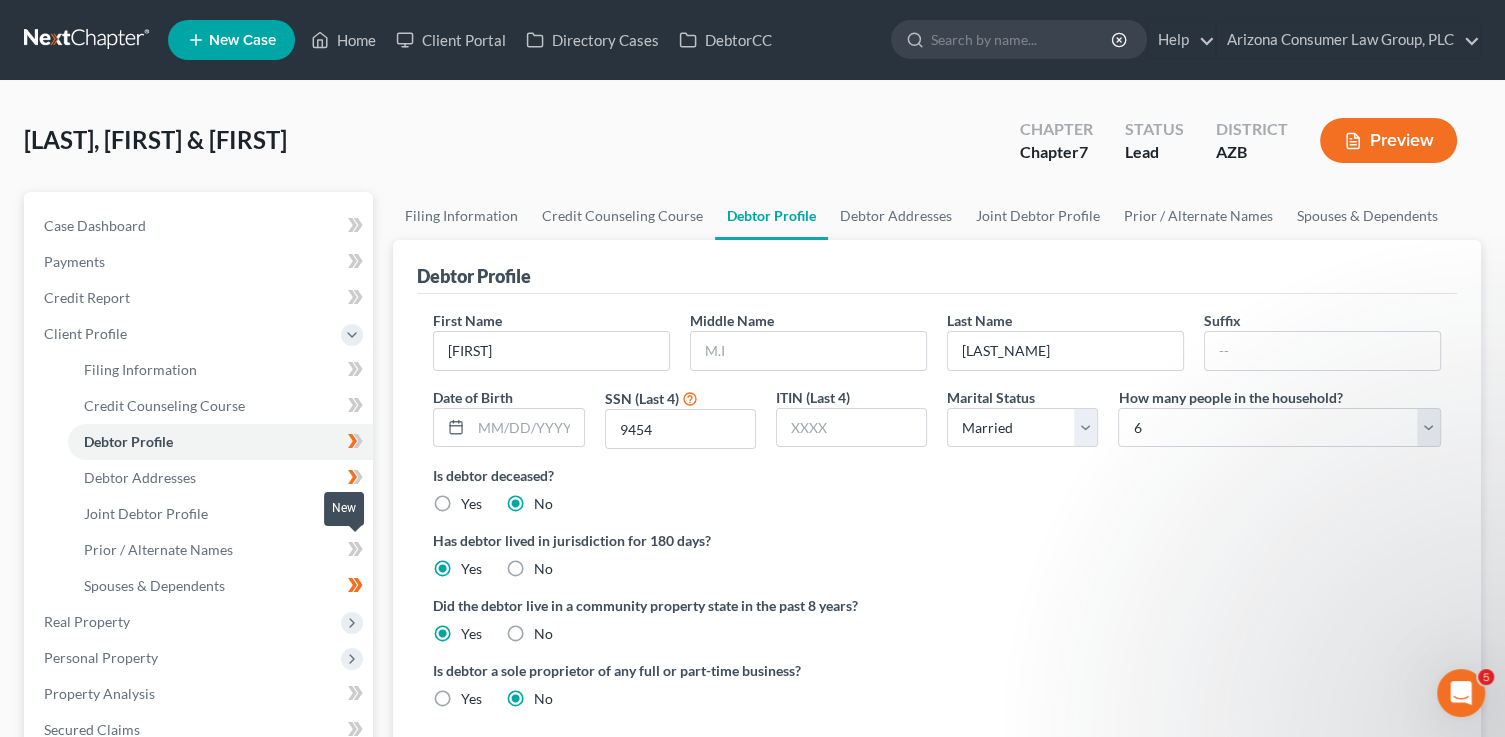 click at bounding box center [355, 552] 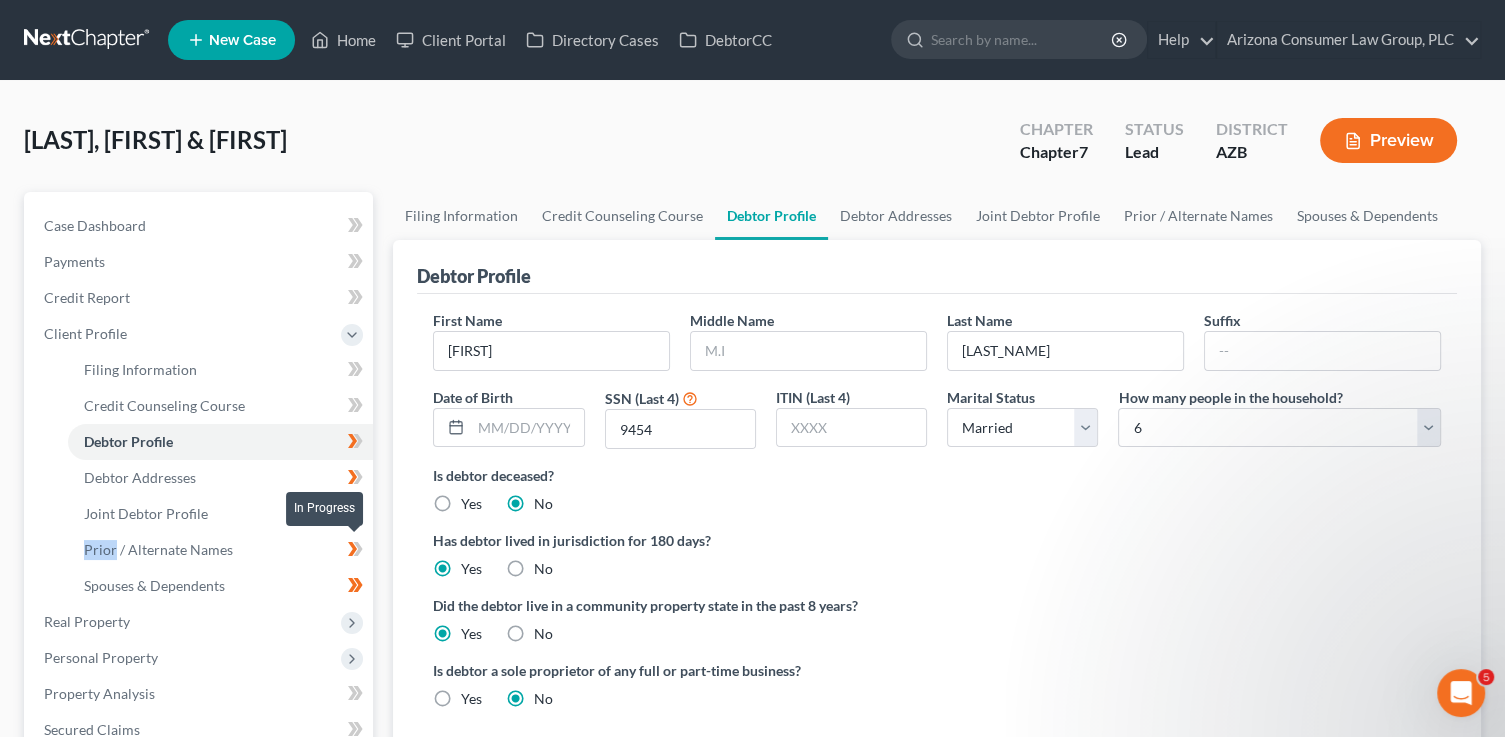 click at bounding box center [355, 552] 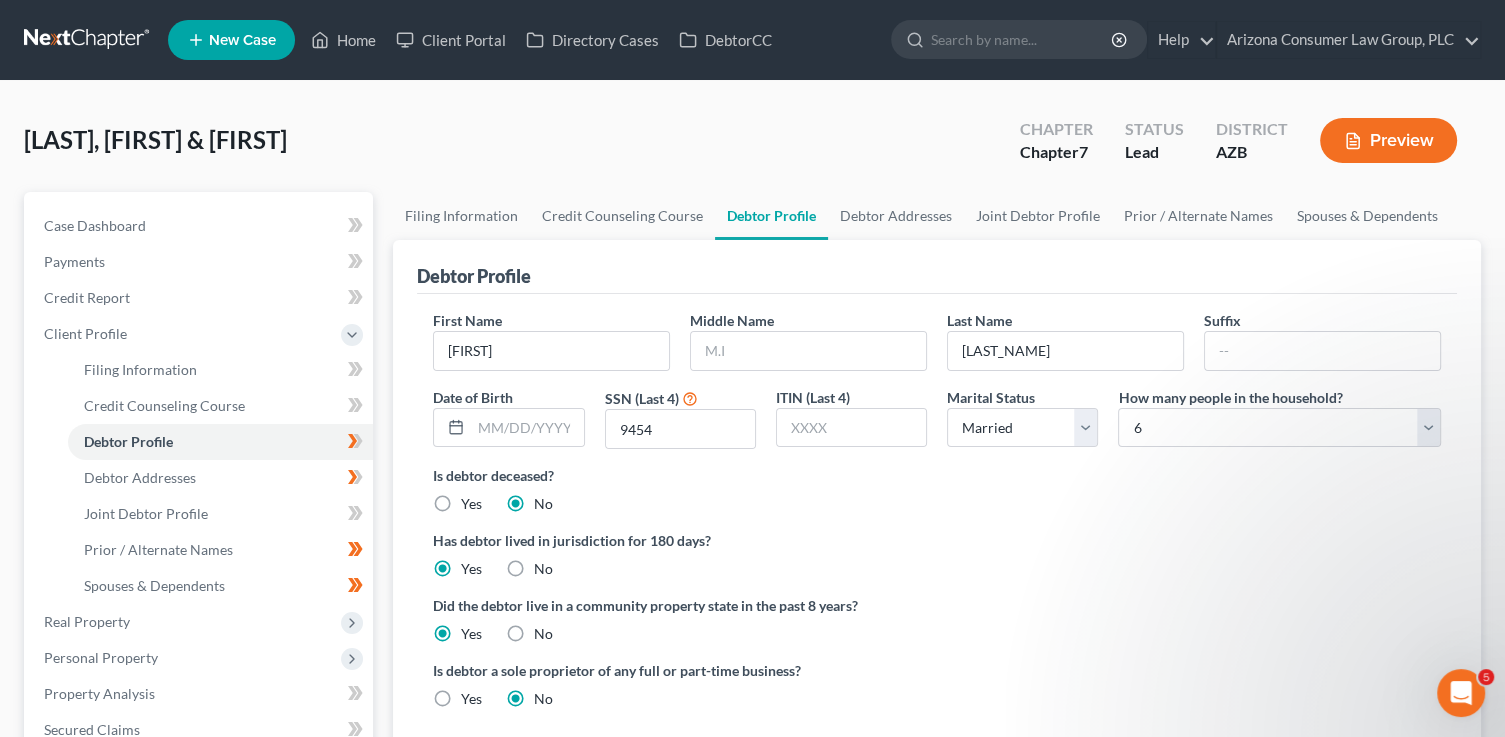 click 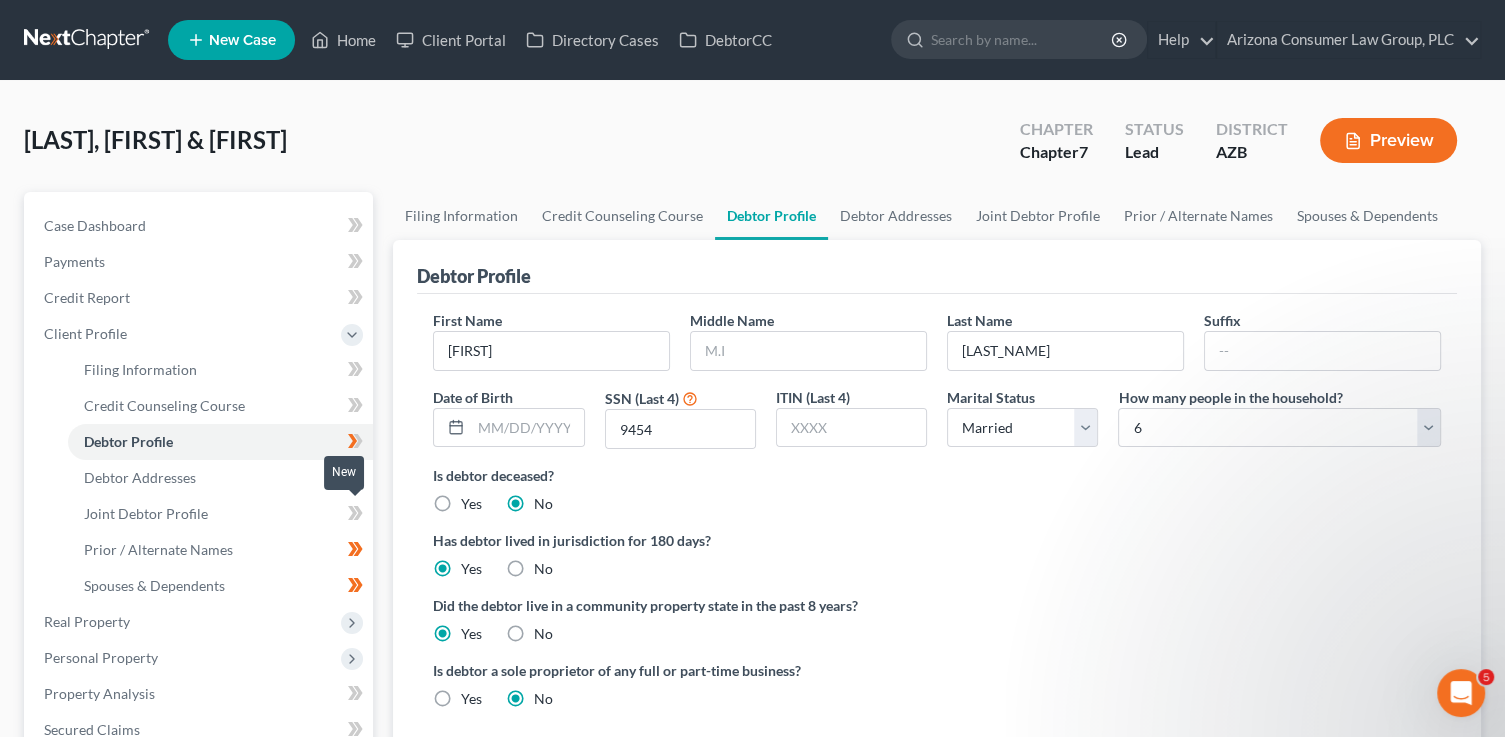 click at bounding box center [355, 516] 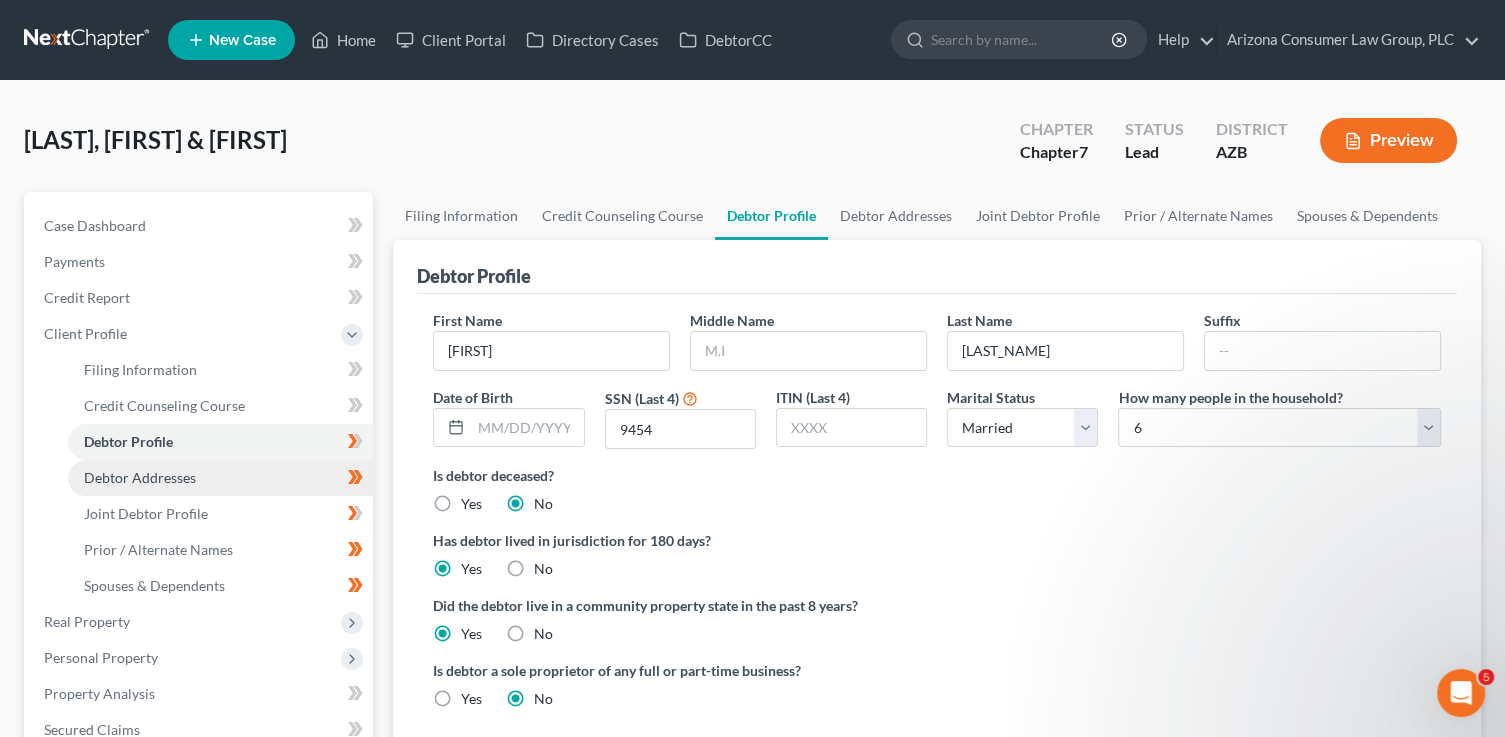 click on "Debtor Addresses" at bounding box center [220, 478] 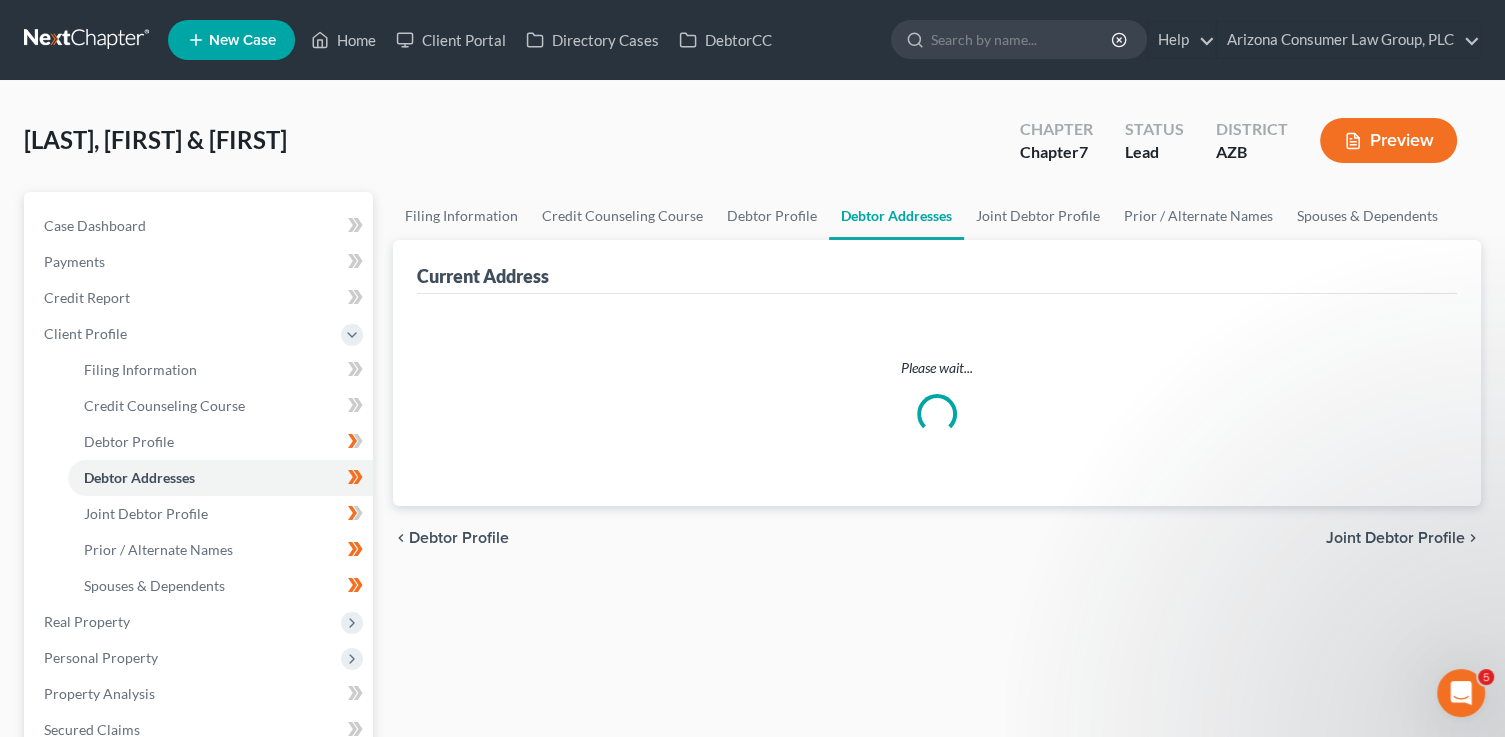 select on "0" 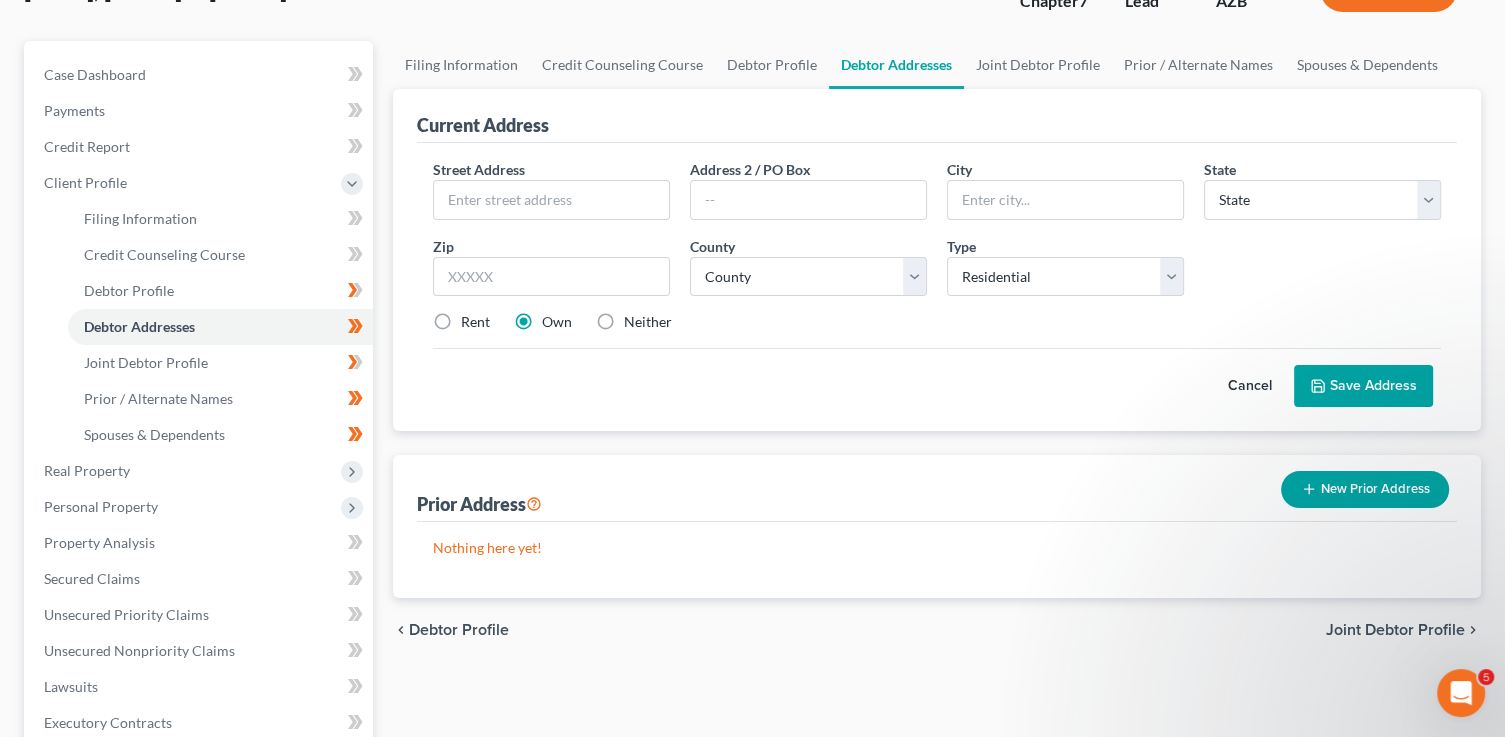 scroll, scrollTop: 168, scrollLeft: 0, axis: vertical 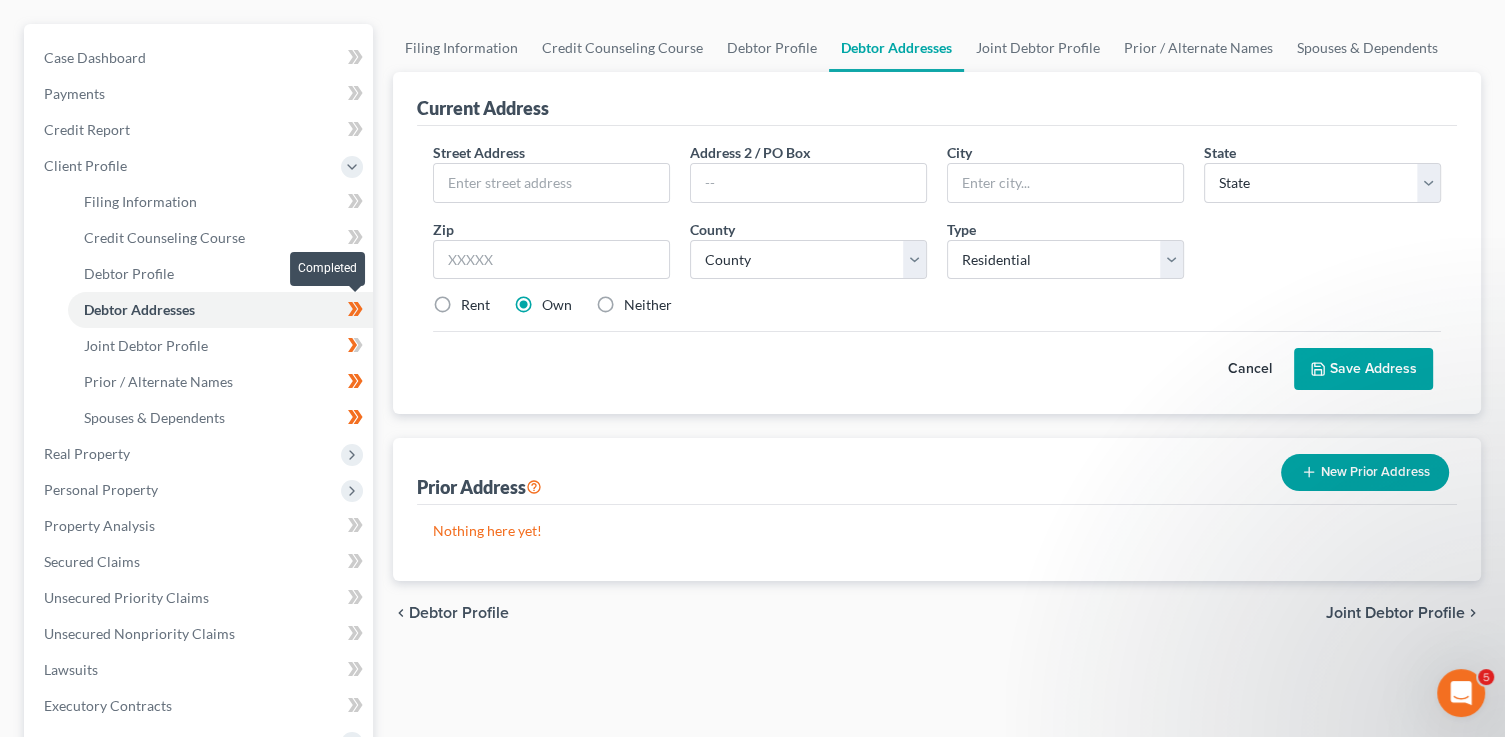 click at bounding box center (355, 312) 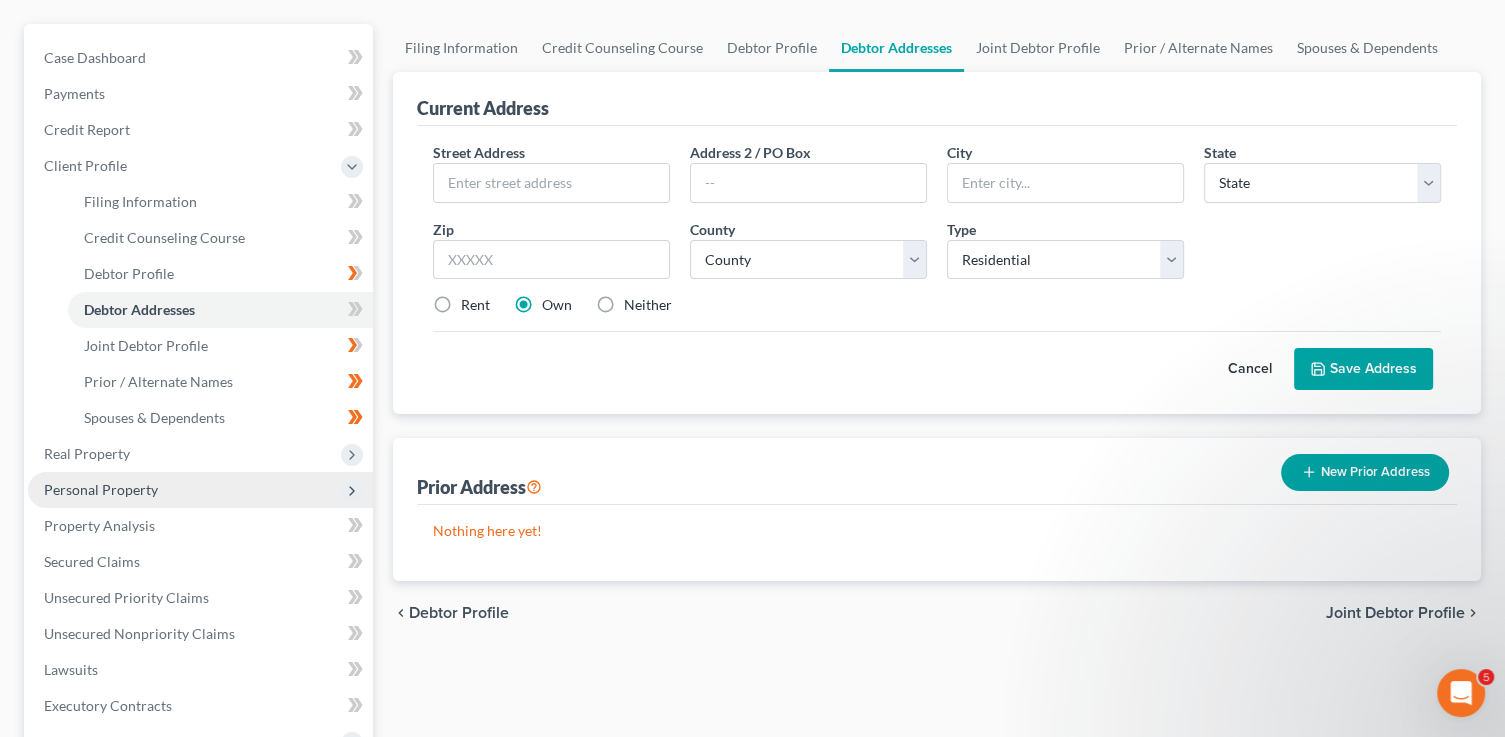 click on "Personal Property" at bounding box center (101, 489) 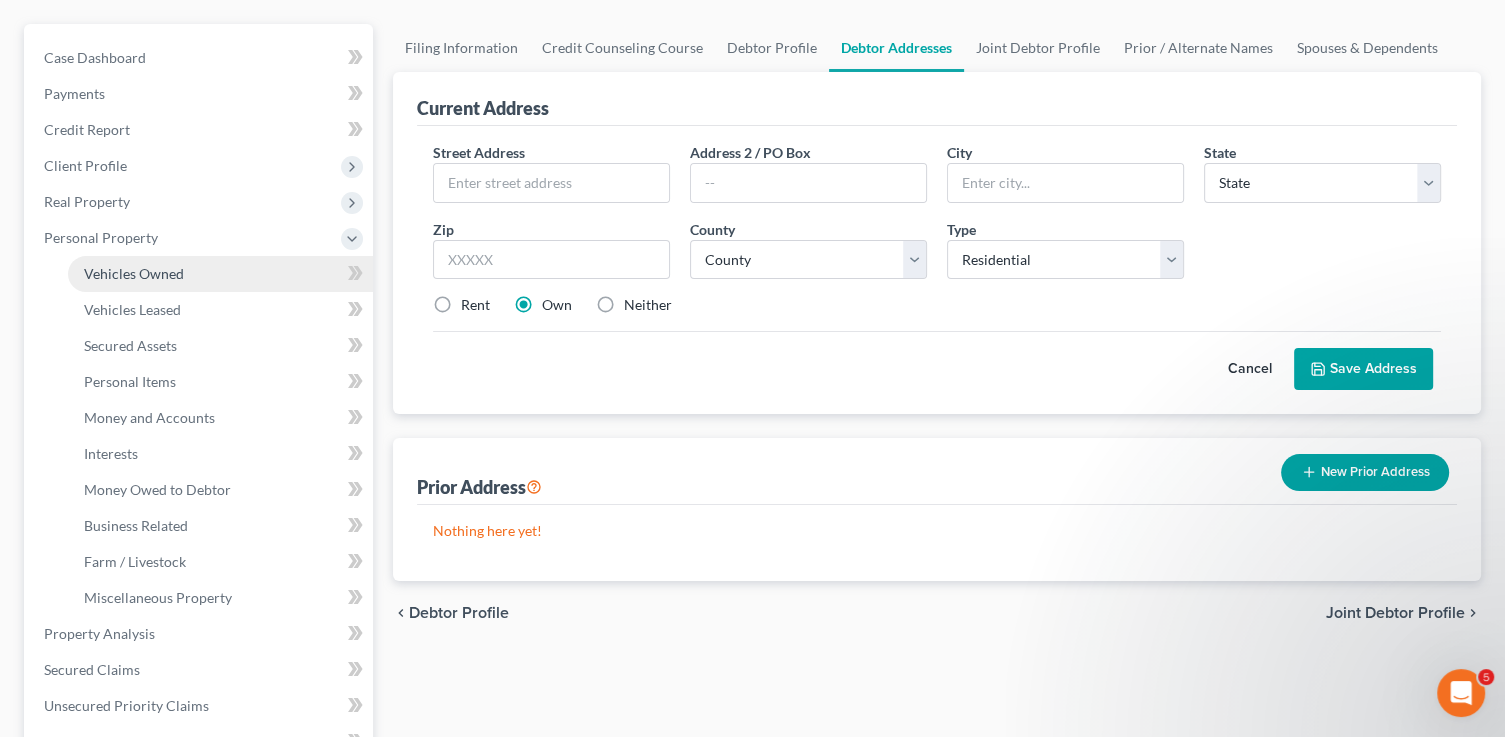 click on "Vehicles Owned" at bounding box center (220, 274) 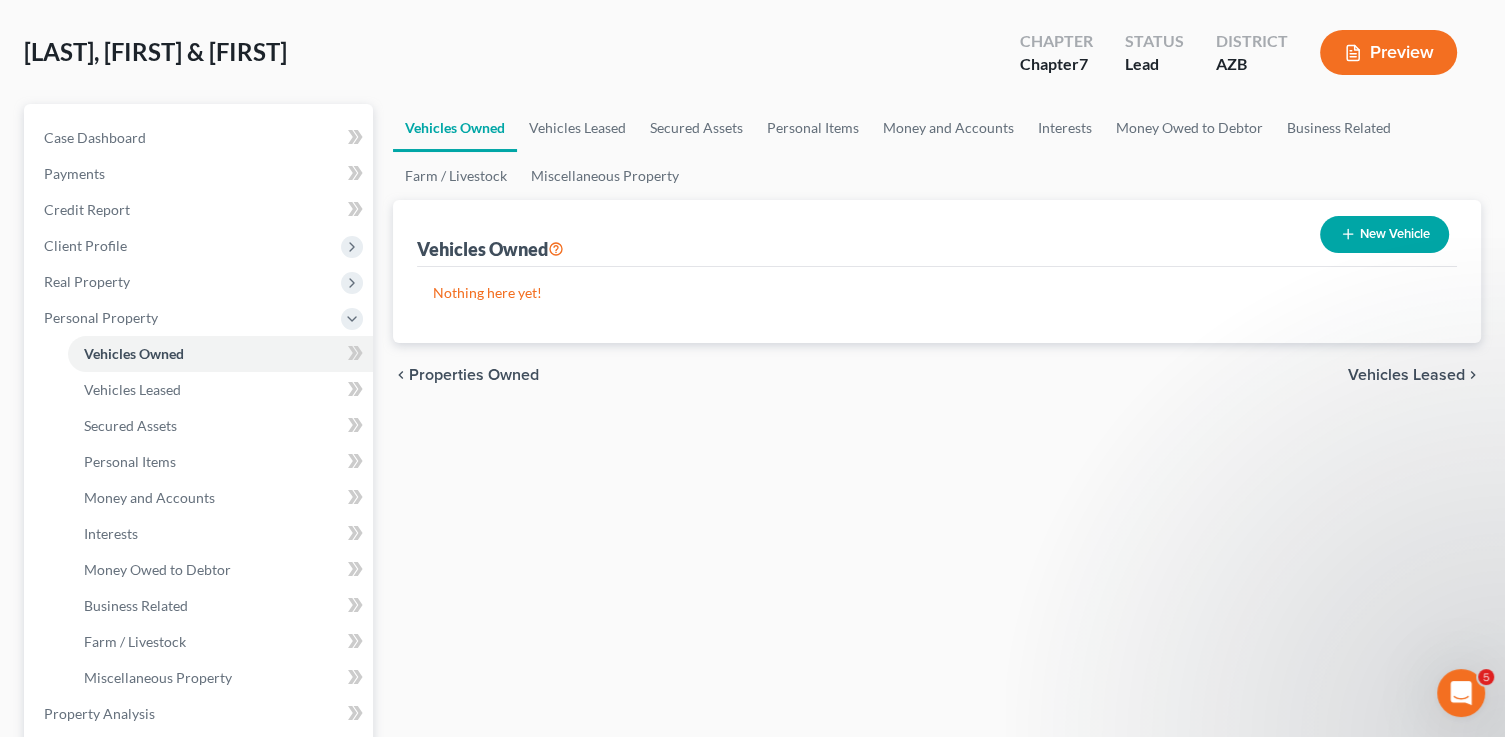 scroll, scrollTop: 0, scrollLeft: 0, axis: both 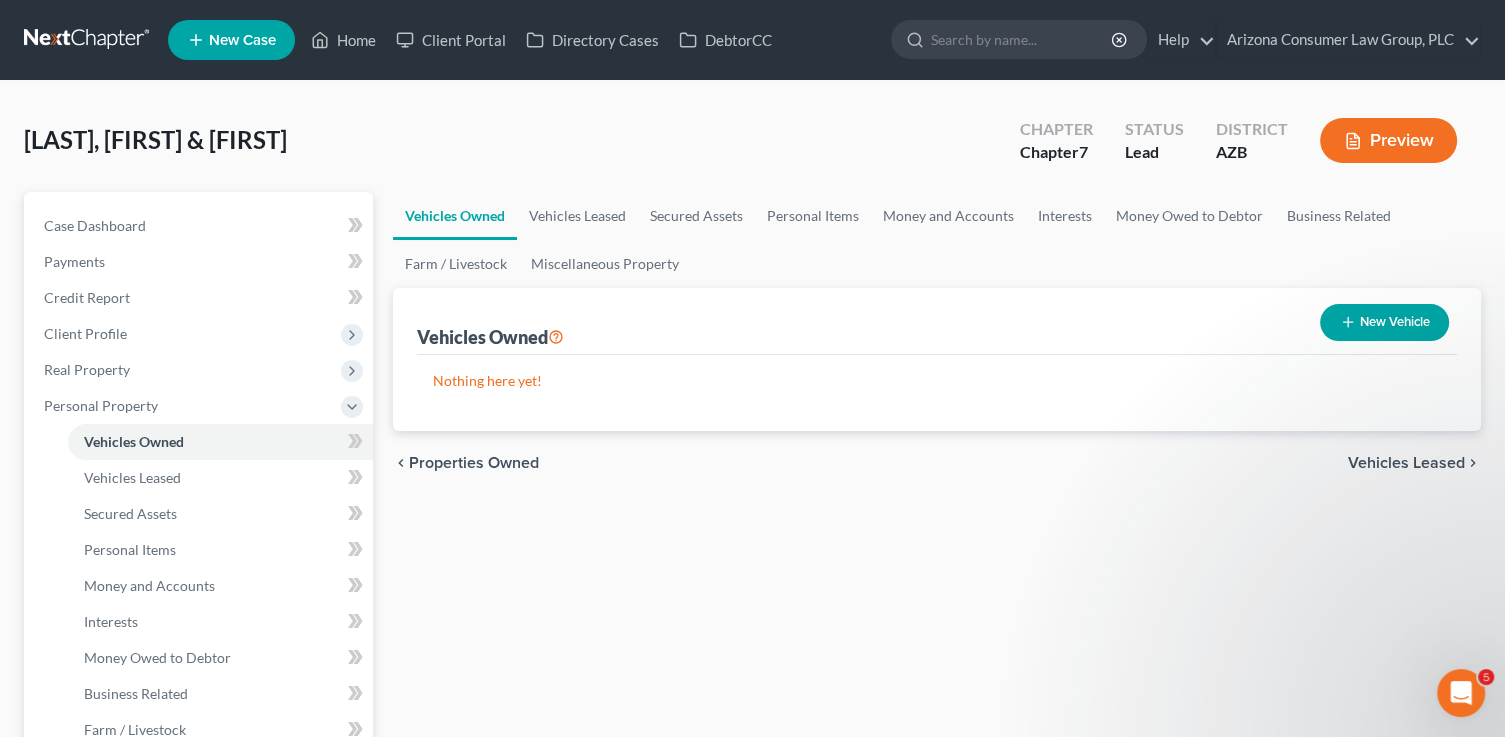 click on "New Vehicle" at bounding box center (1384, 322) 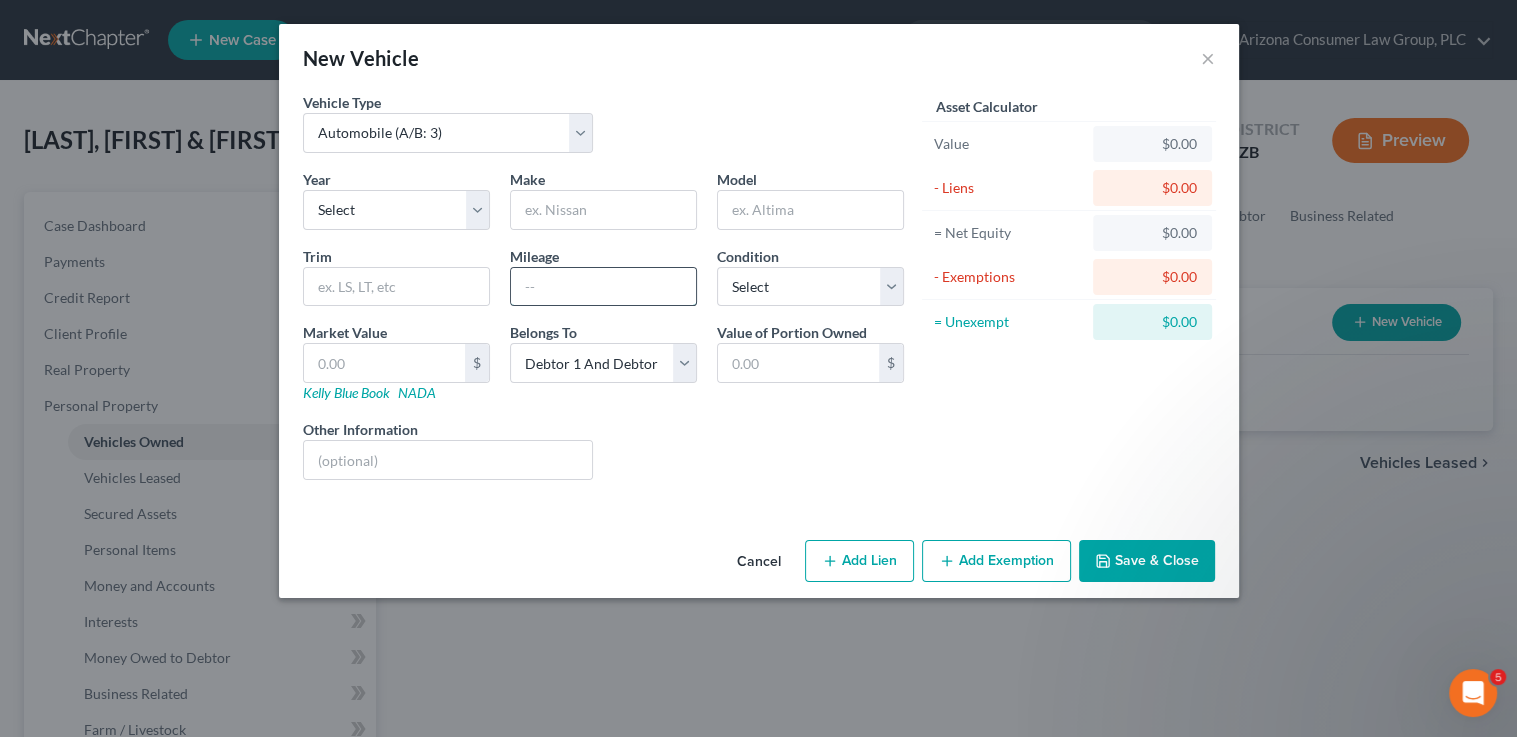 click at bounding box center [603, 287] 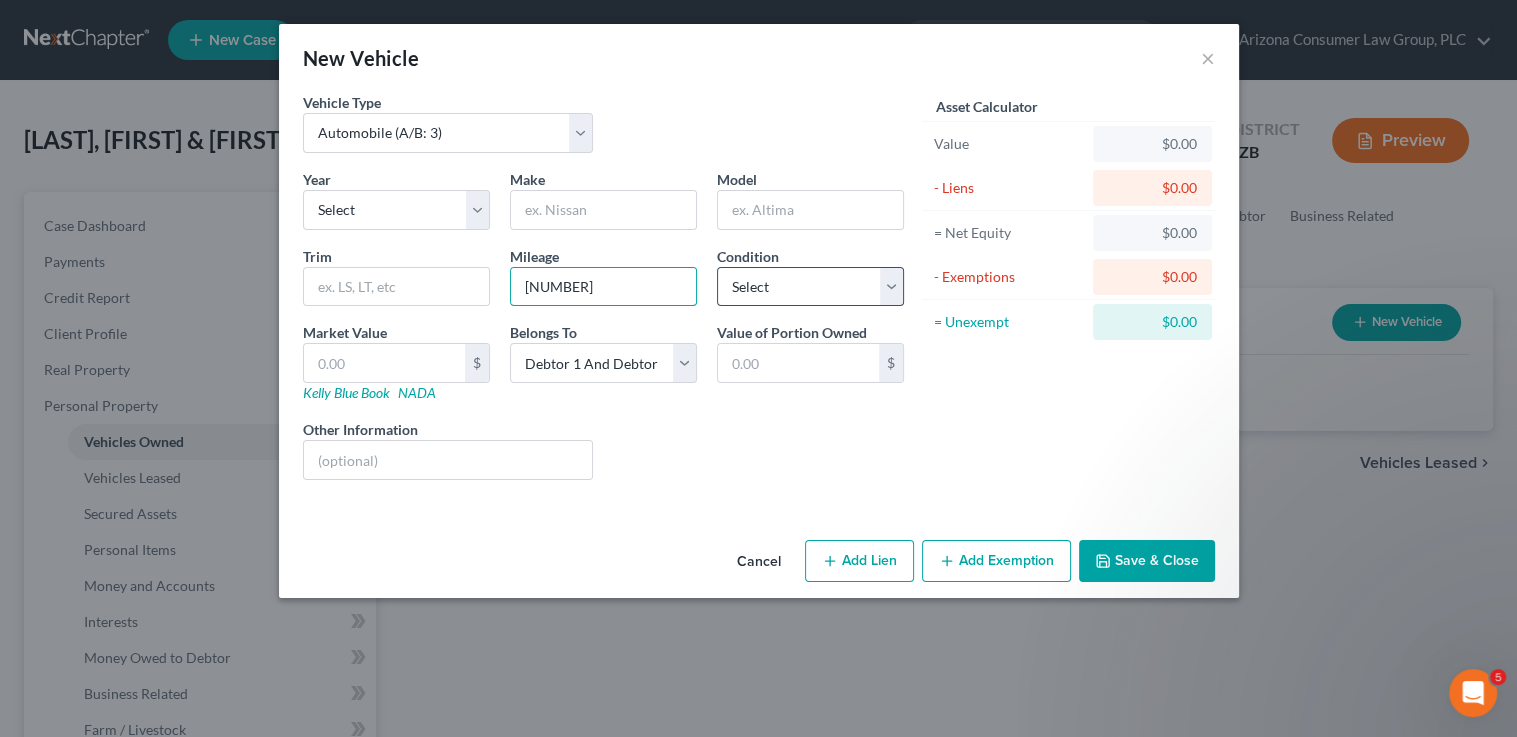 type on "179845" 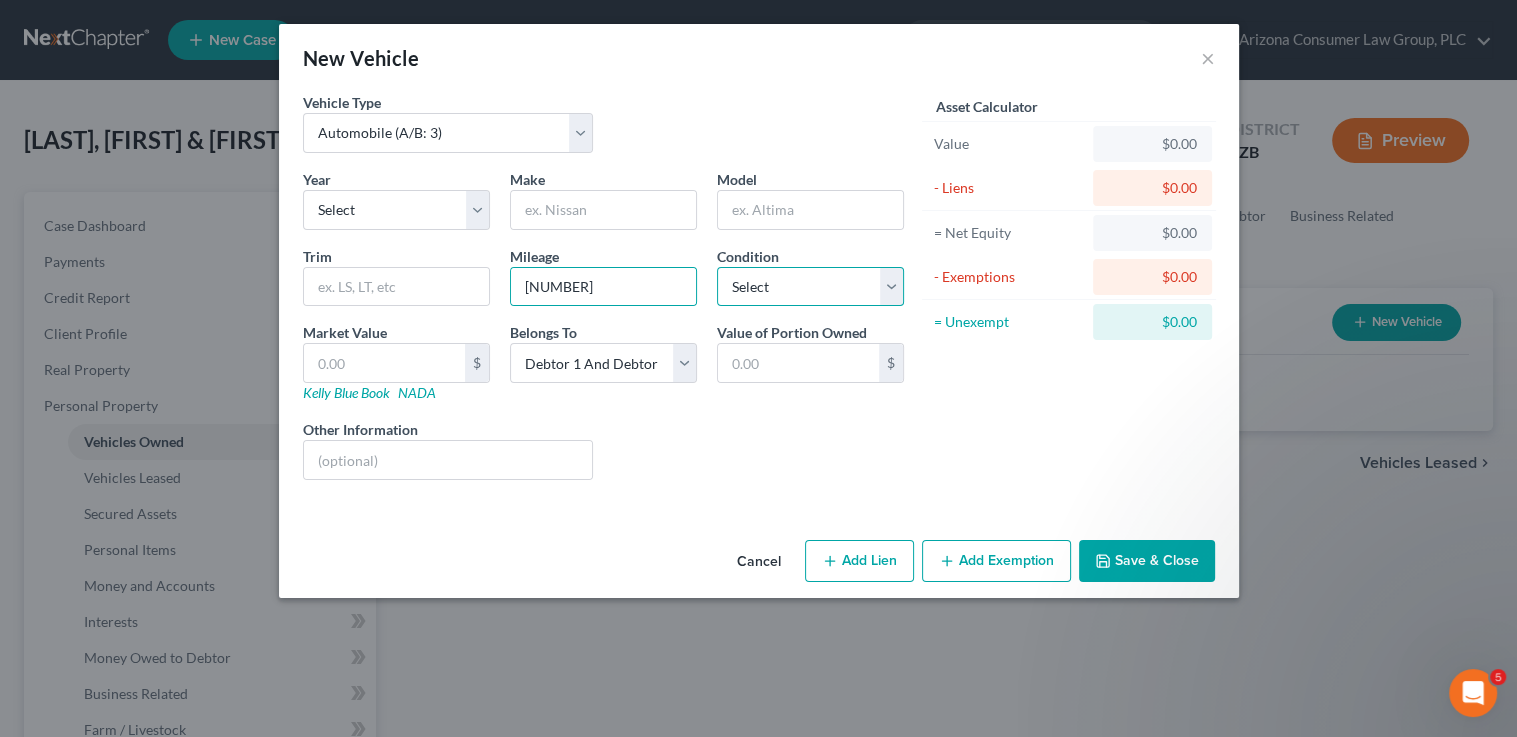 click on "Select Excellent Very Good Good Fair Poor" at bounding box center [810, 287] 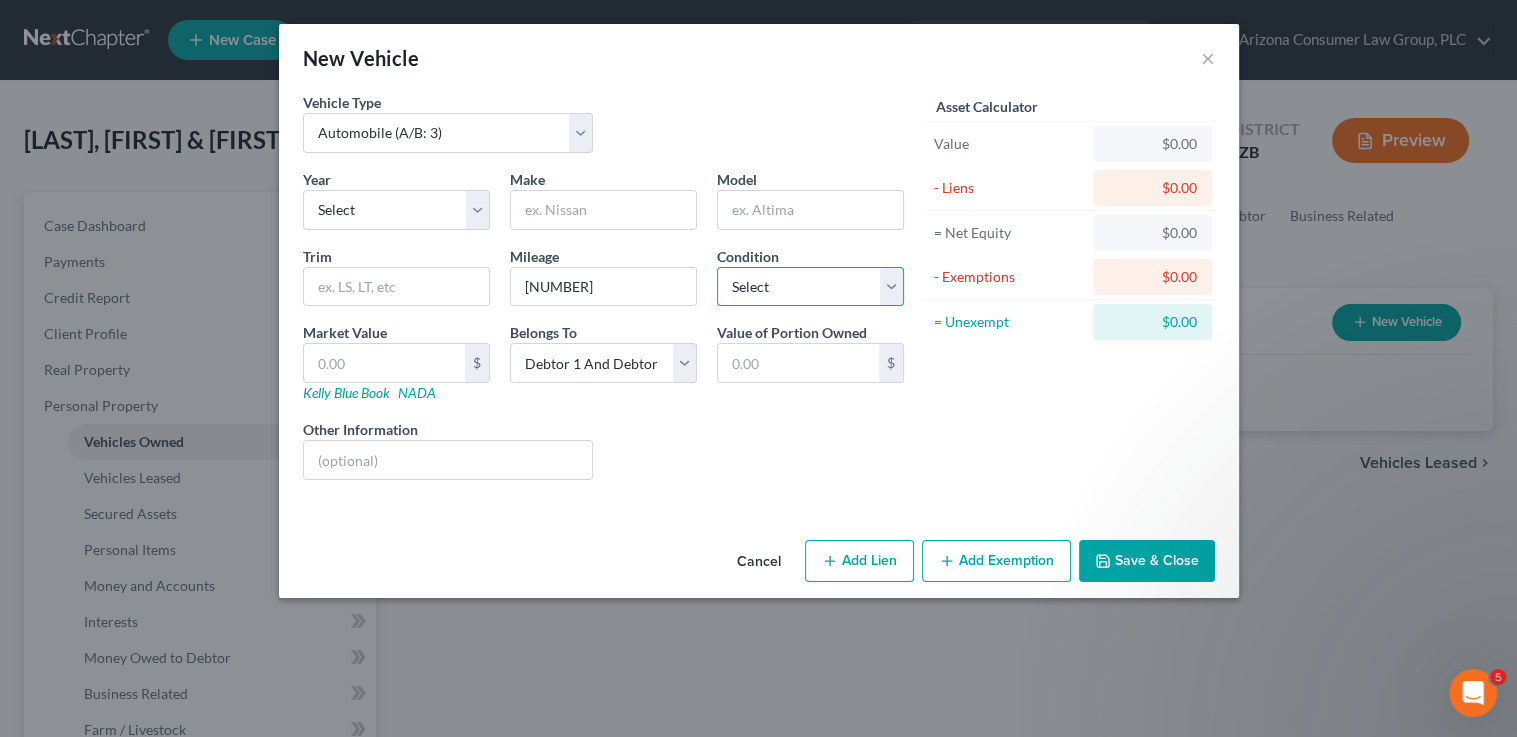 select on "3" 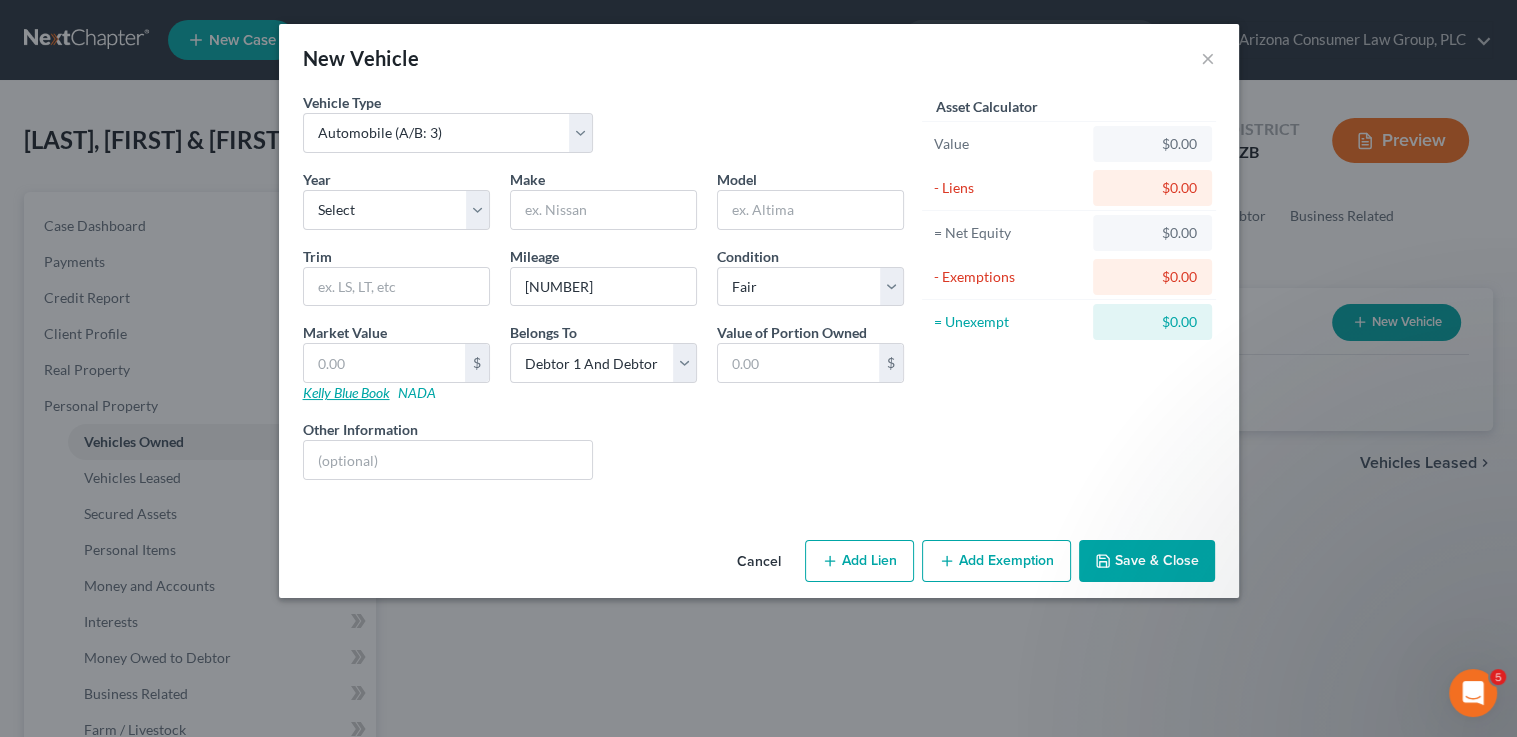 click on "Kelly Blue Book" at bounding box center [346, 392] 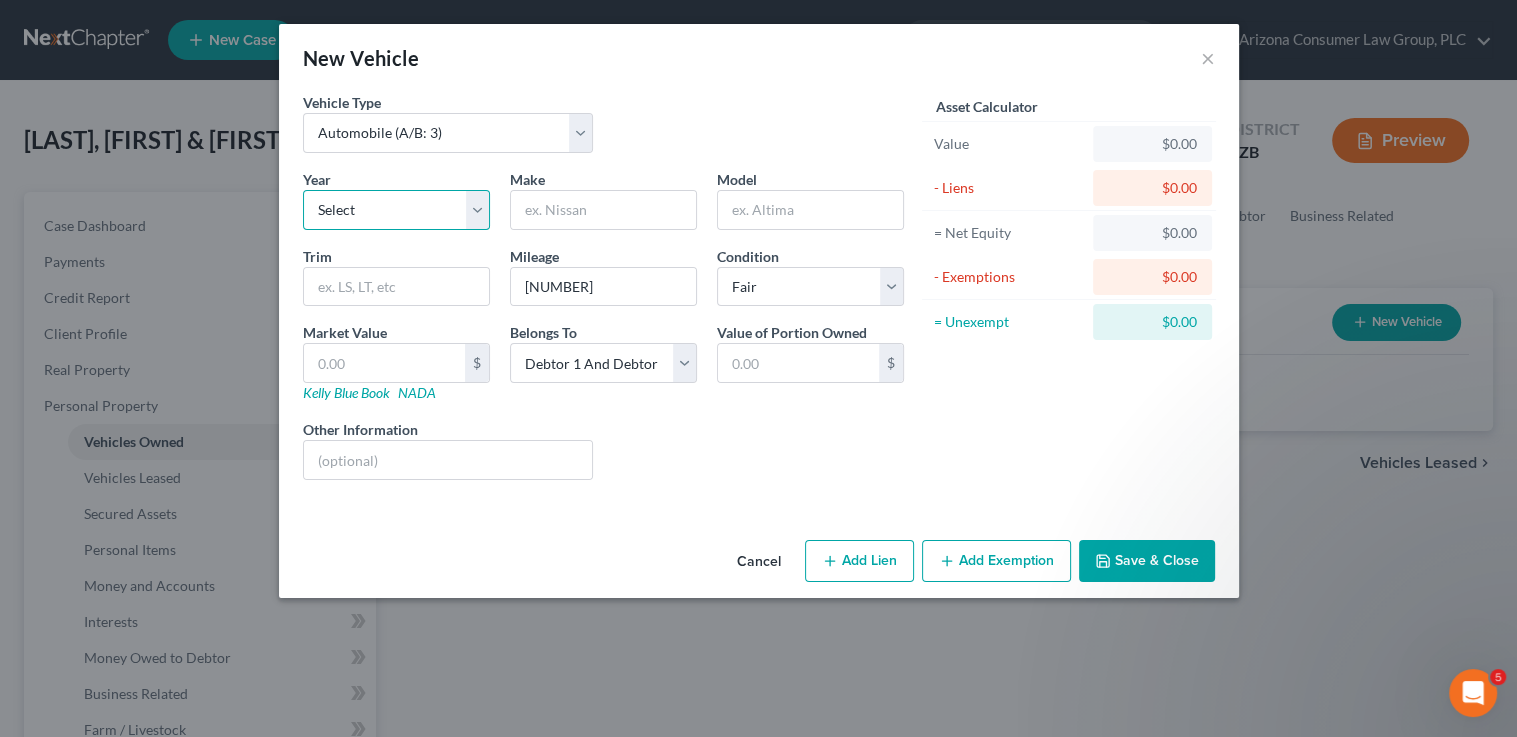 click on "Select 2026 2025 2024 2023 2022 2021 2020 2019 2018 2017 2016 2015 2014 2013 2012 2011 2010 2009 2008 2007 2006 2005 2004 2003 2002 2001 2000 1999 1998 1997 1996 1995 1994 1993 1992 1991 1990 1989 1988 1987 1986 1985 1984 1983 1982 1981 1980 1979 1978 1977 1976 1975 1974 1973 1972 1971 1970 1969 1968 1967 1966 1965 1964 1963 1962 1961 1960 1959 1958 1957 1956 1955 1954 1953 1952 1951 1950 1949 1948 1947 1946 1945 1944 1943 1942 1941 1940 1939 1938 1937 1936 1935 1934 1933 1932 1931 1930 1929 1928 1927 1926 1925 1924 1923 1922 1921 1920 1919 1918 1917 1916 1915 1914 1913 1912 1911 1910 1909 1908 1907 1906 1905 1904 1903 1902 1901" at bounding box center [396, 210] 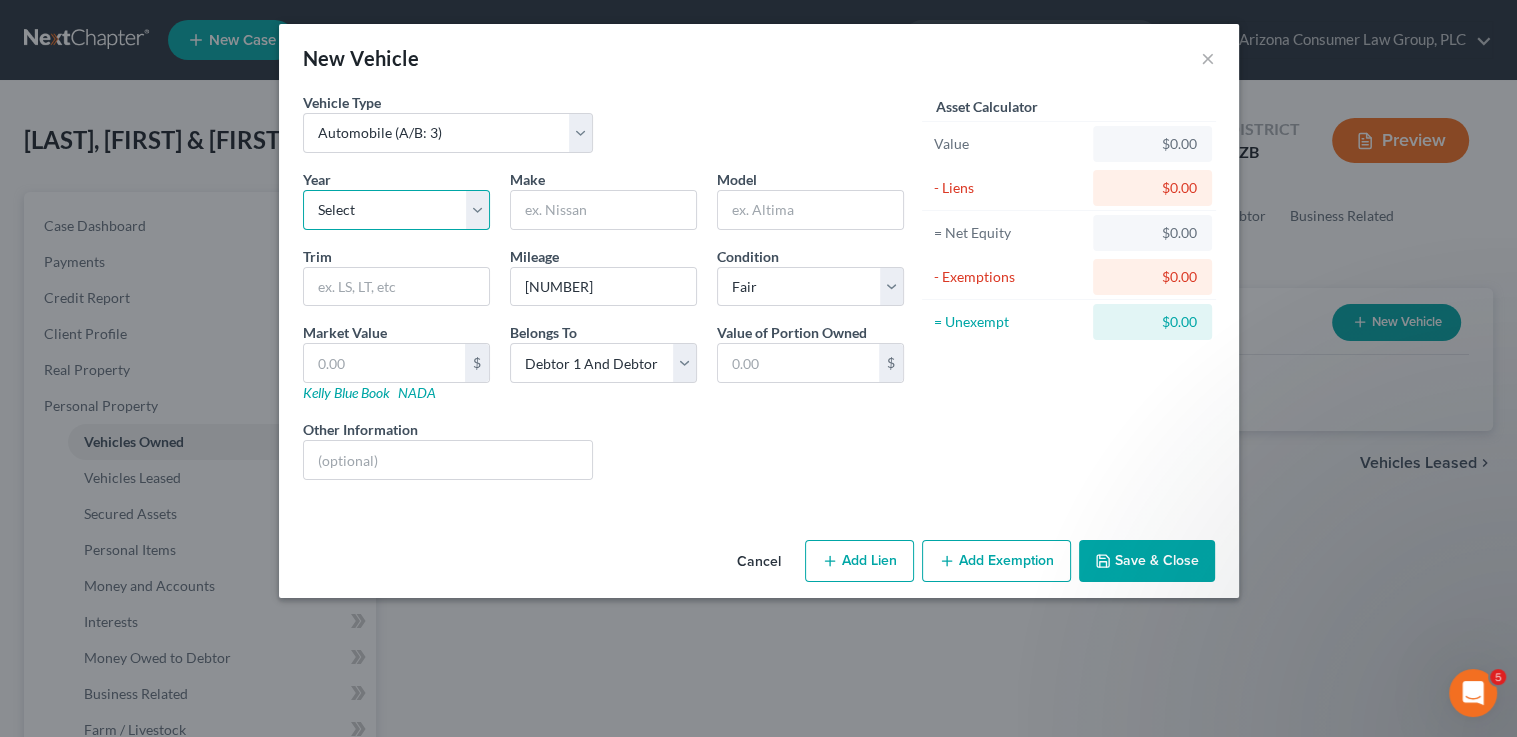 select on "22" 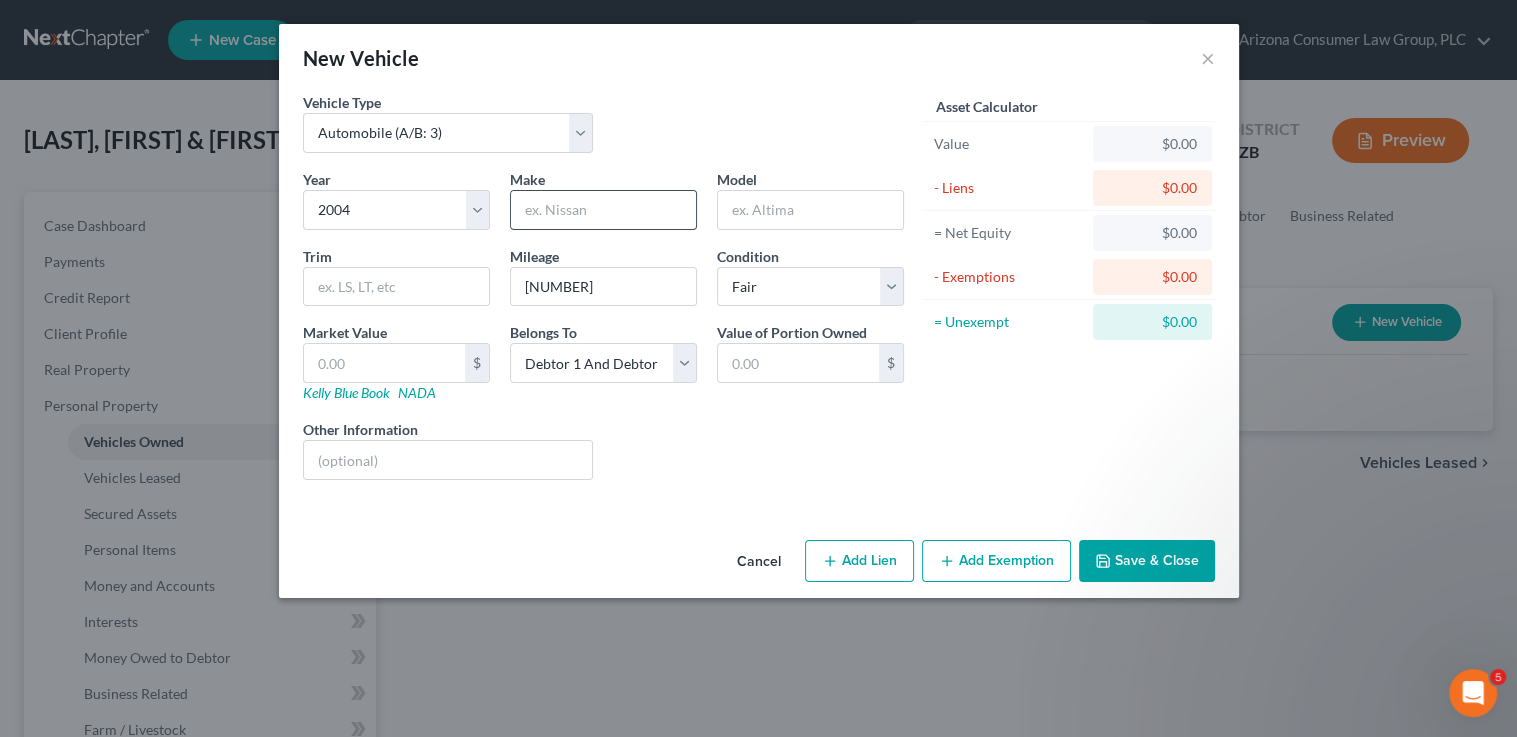 click at bounding box center (603, 210) 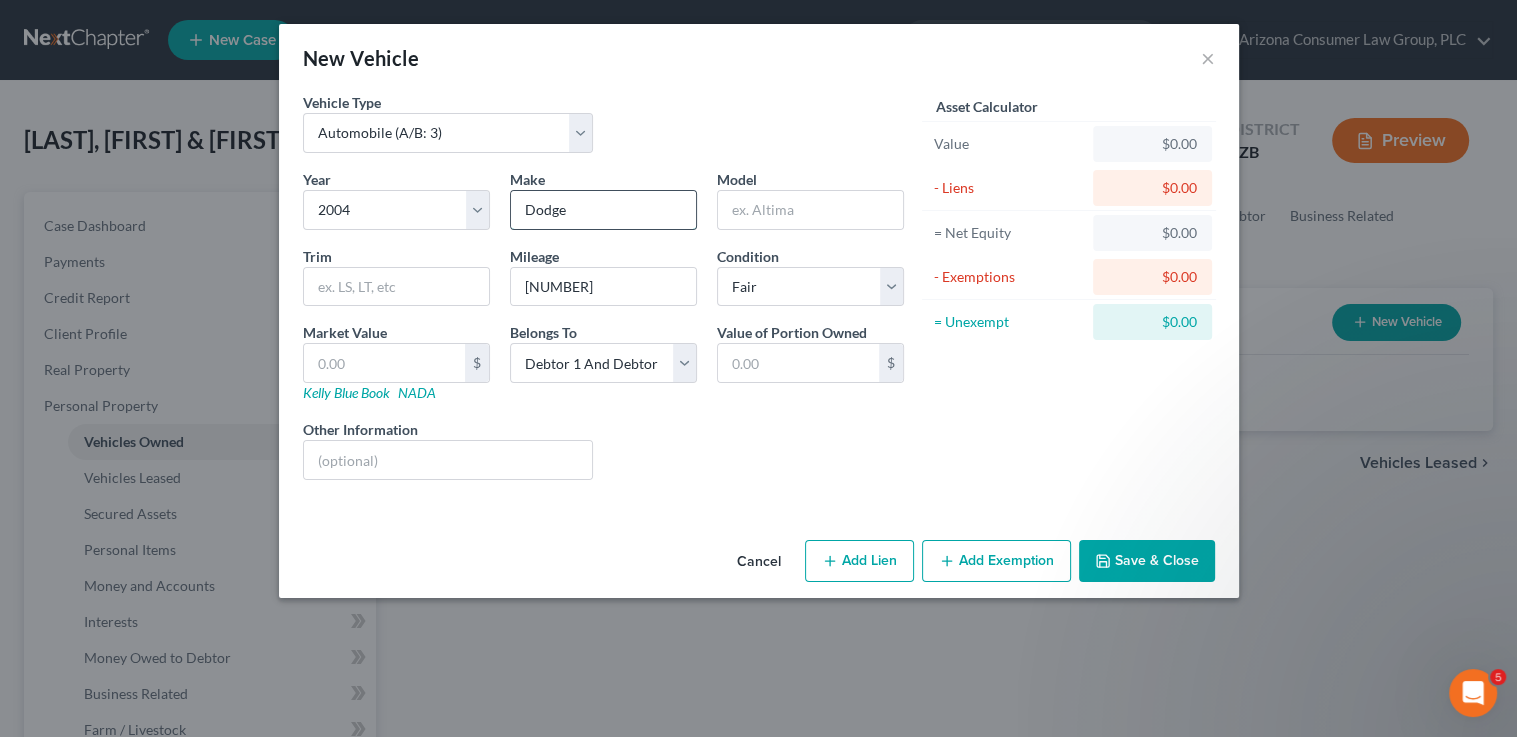 type on "Dodge" 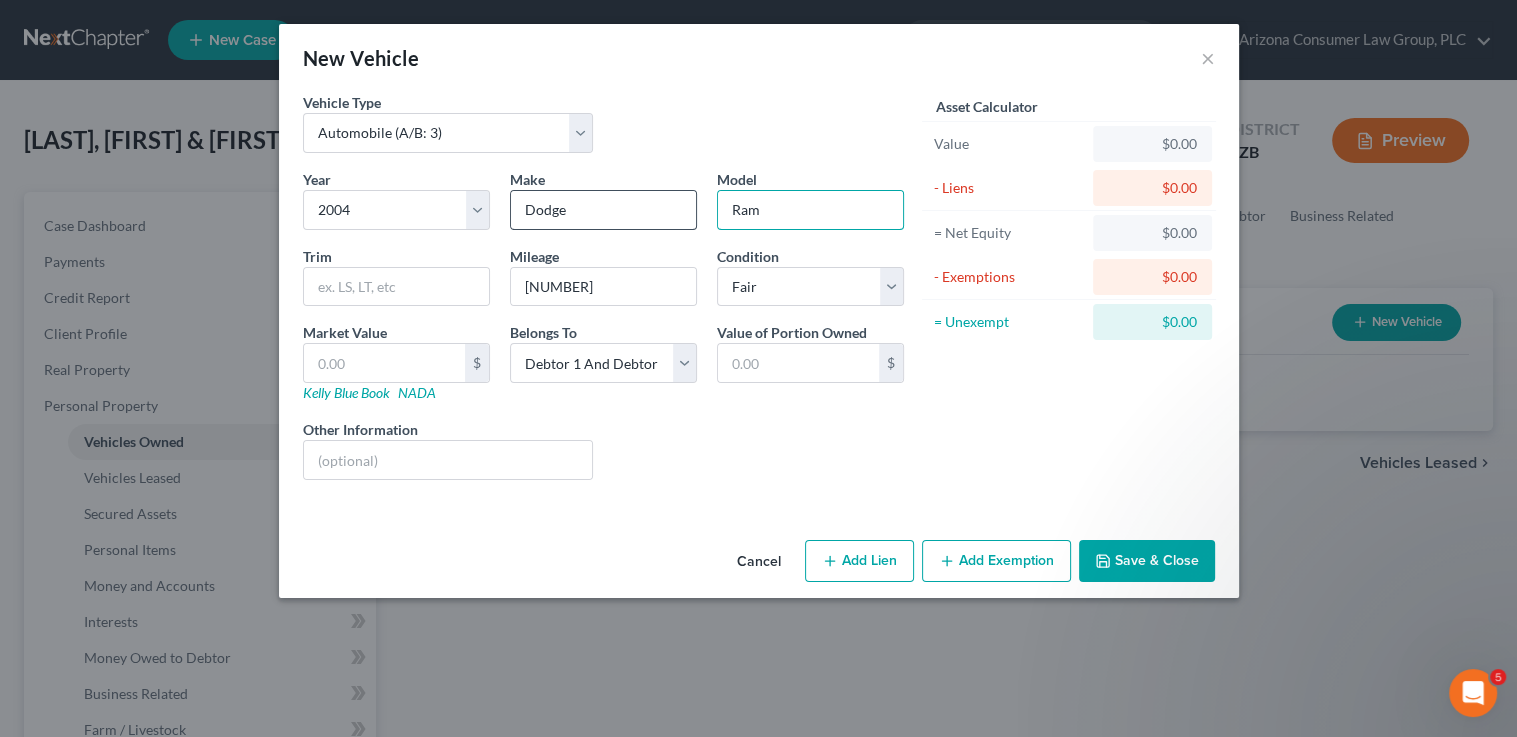 type on "Ram" 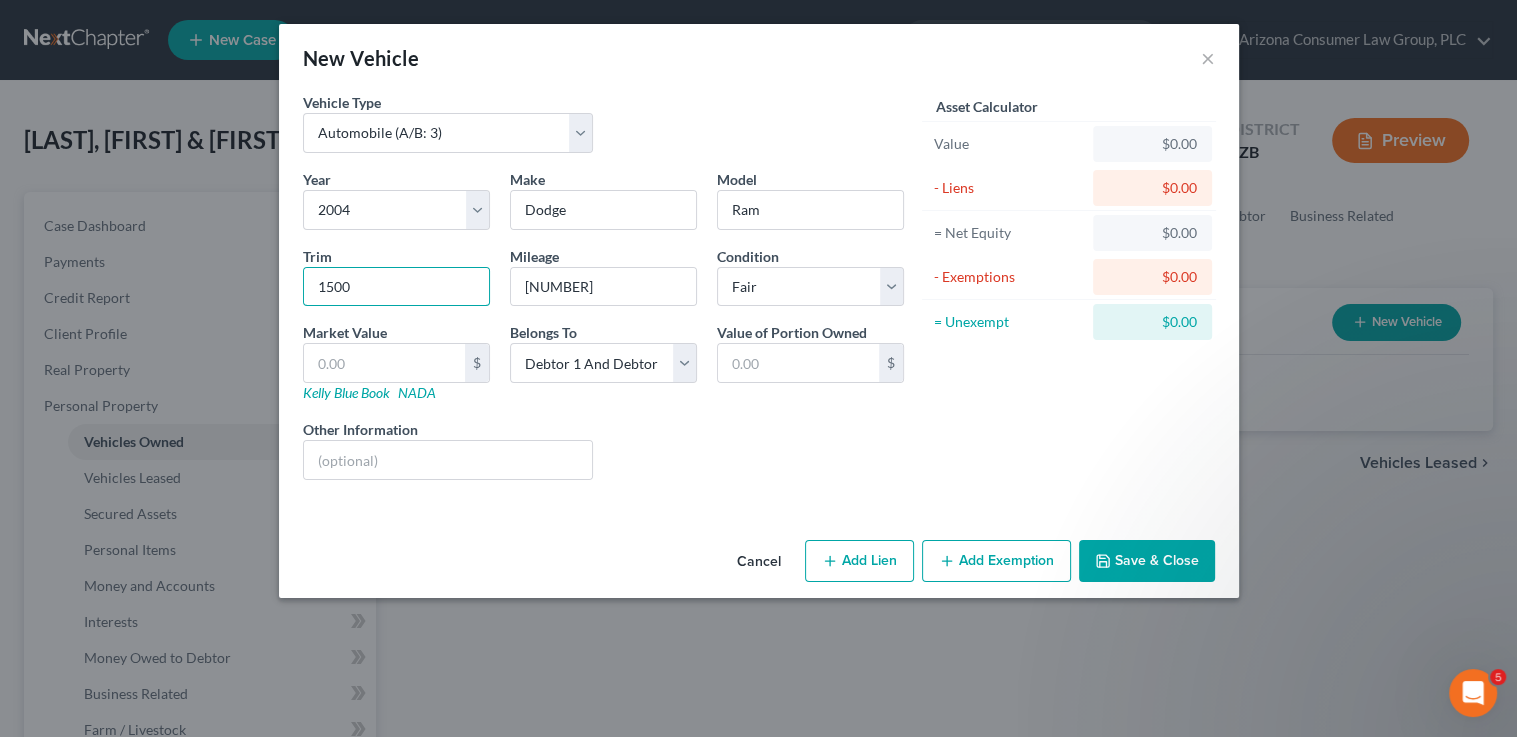 type on "1500" 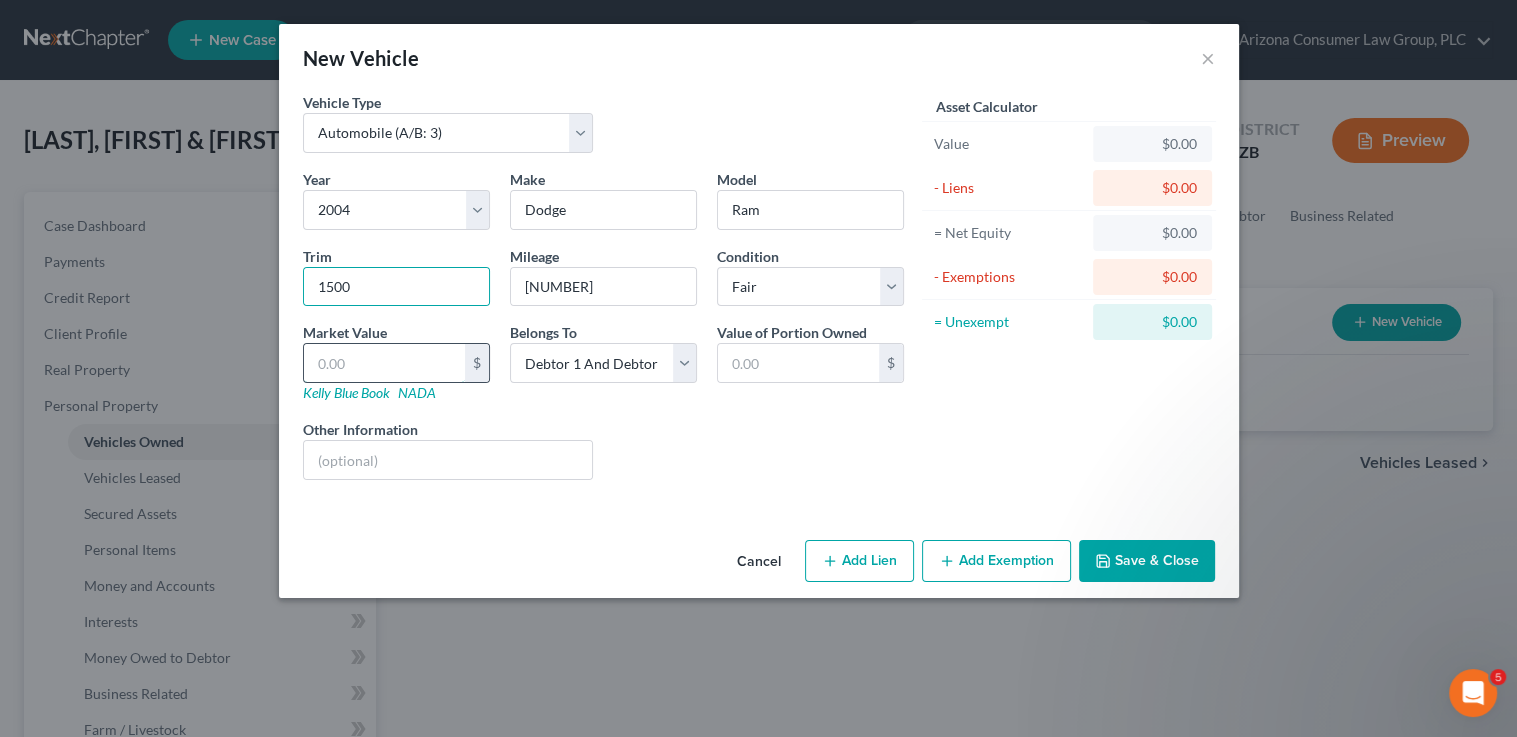 click at bounding box center (384, 363) 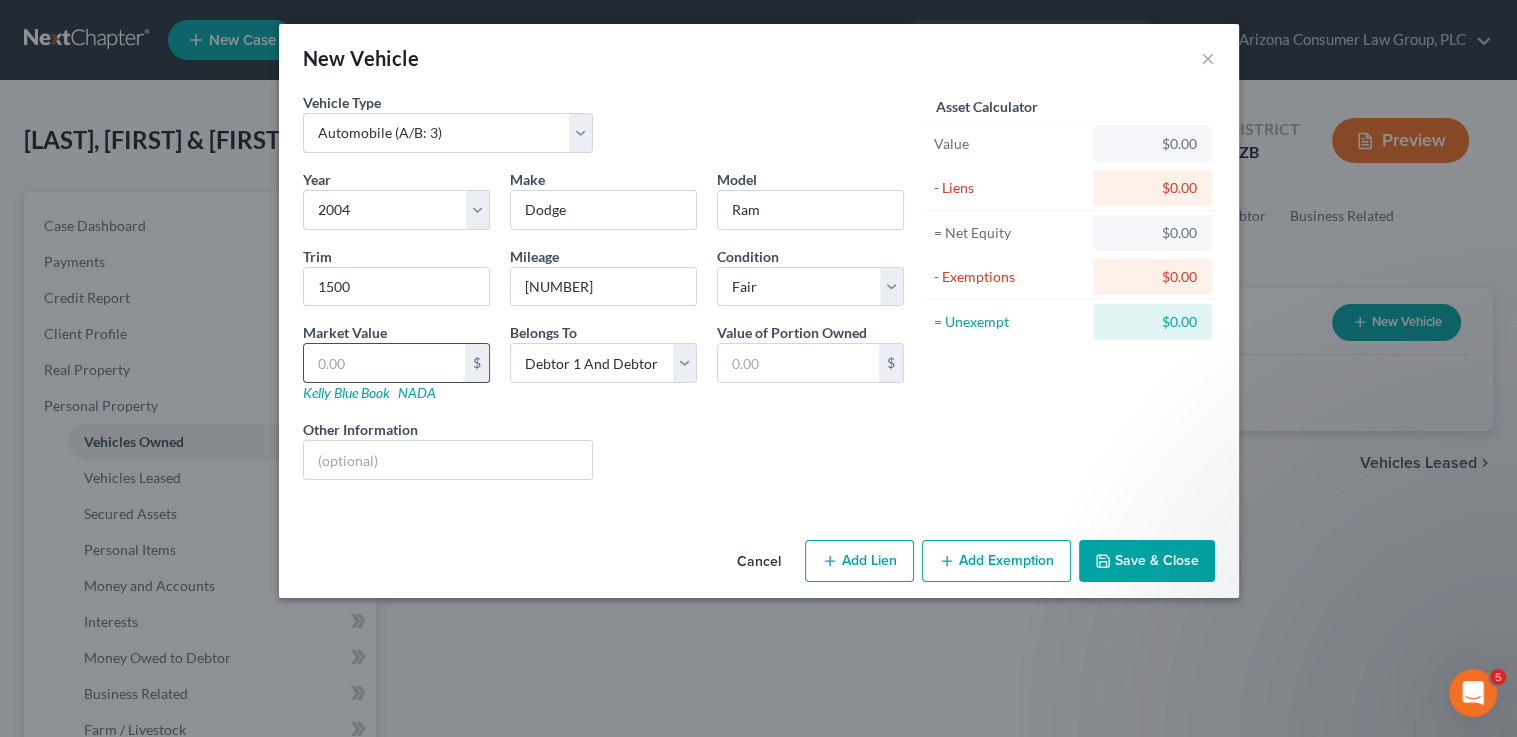 type on "1" 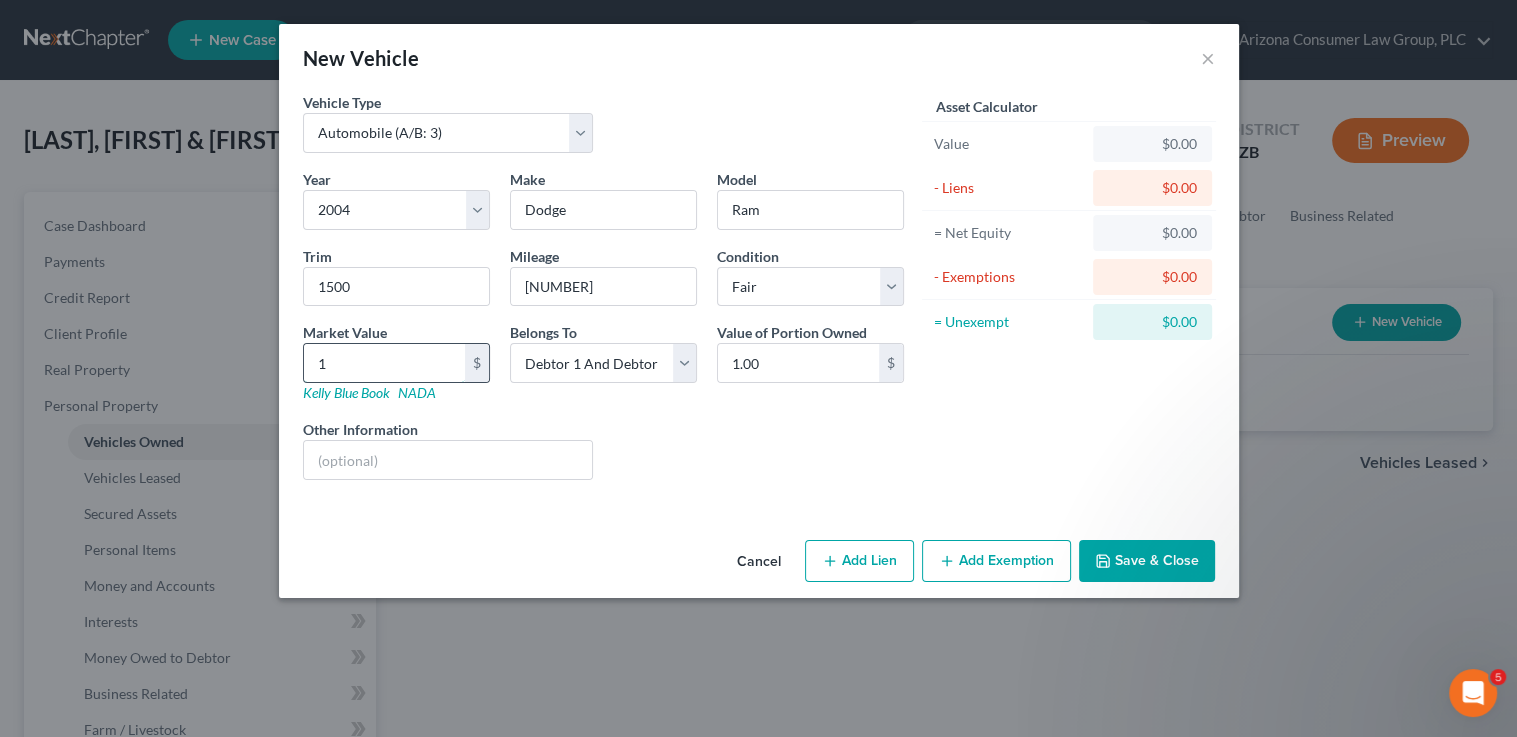 type on "15" 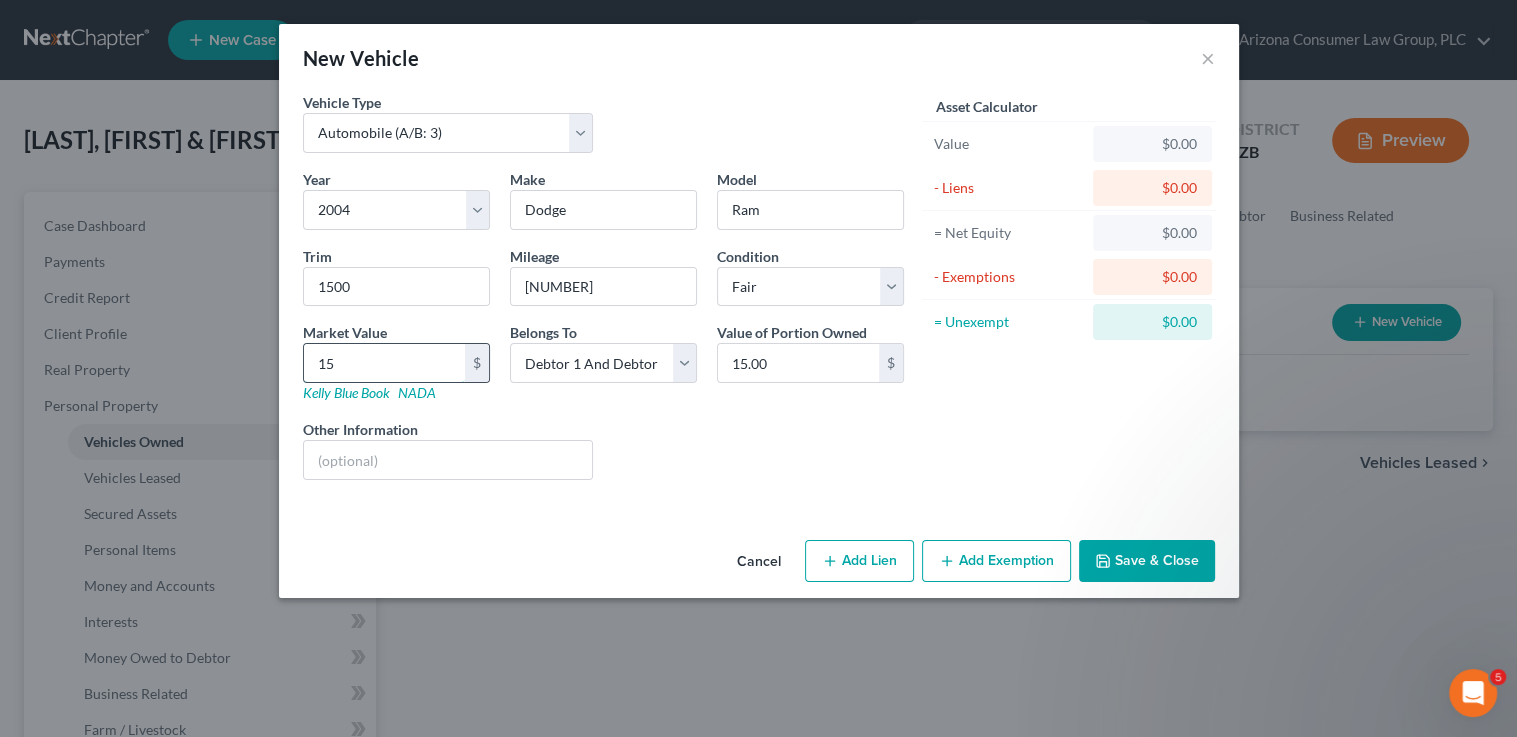 type on "157" 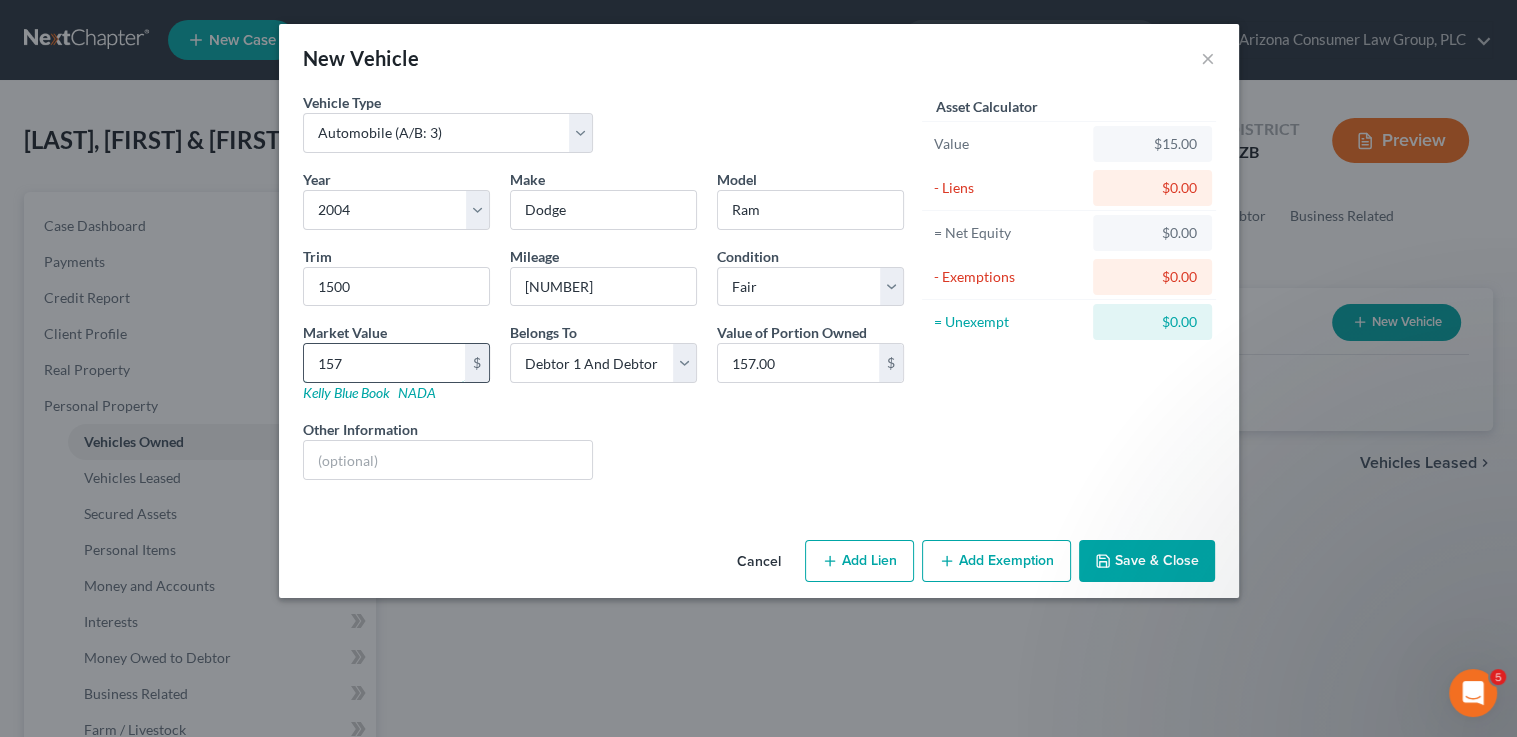 type on "1579" 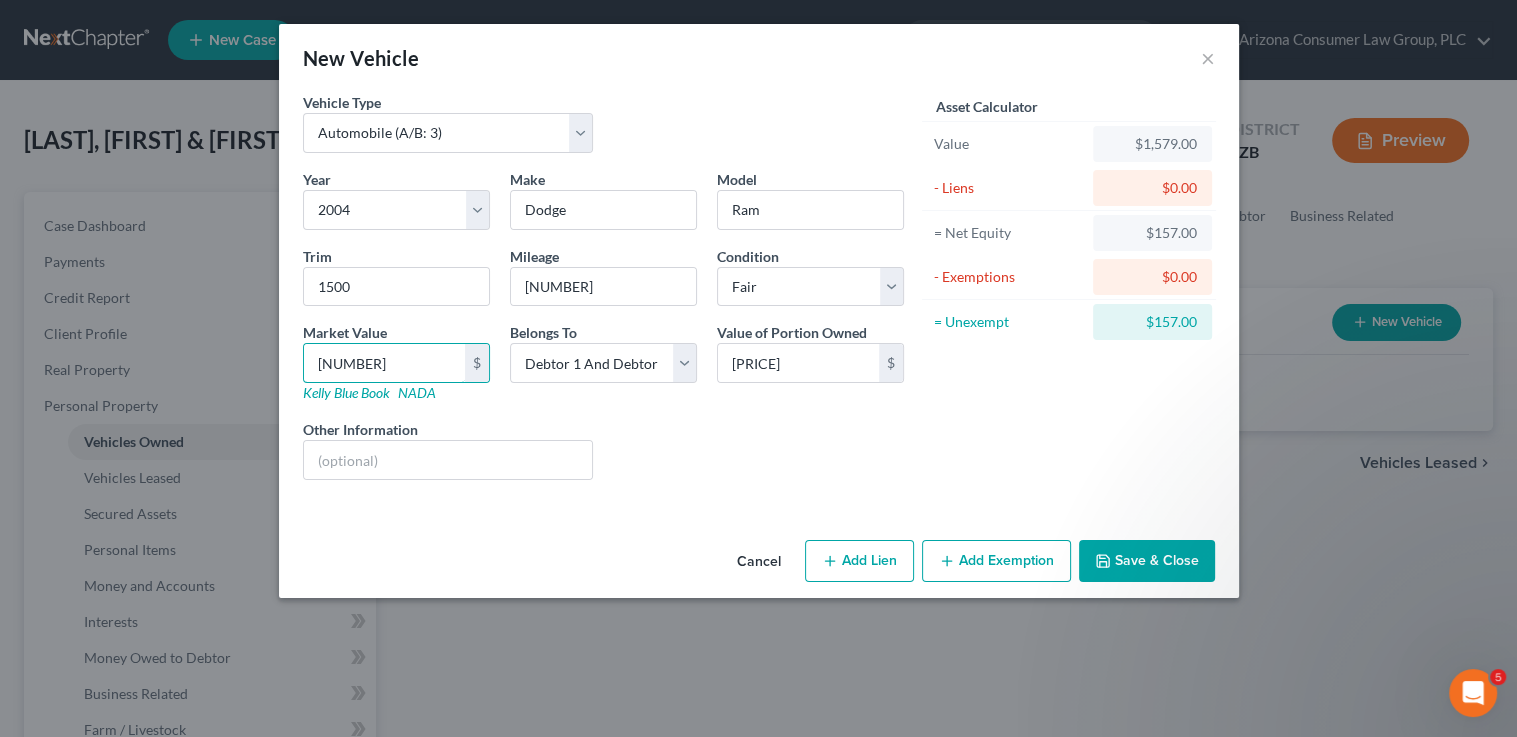 type on "1,579" 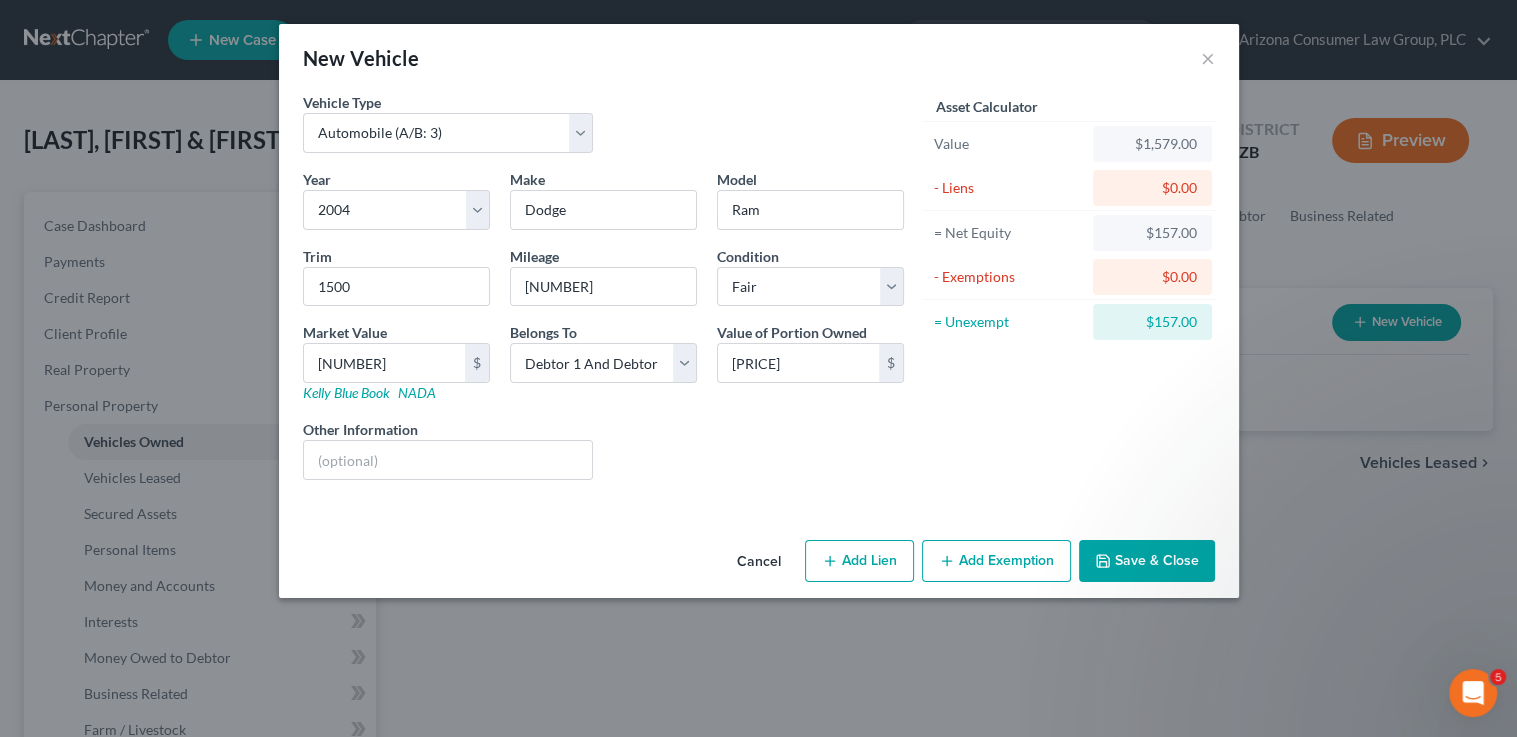 click on "Save & Close" at bounding box center [1147, 561] 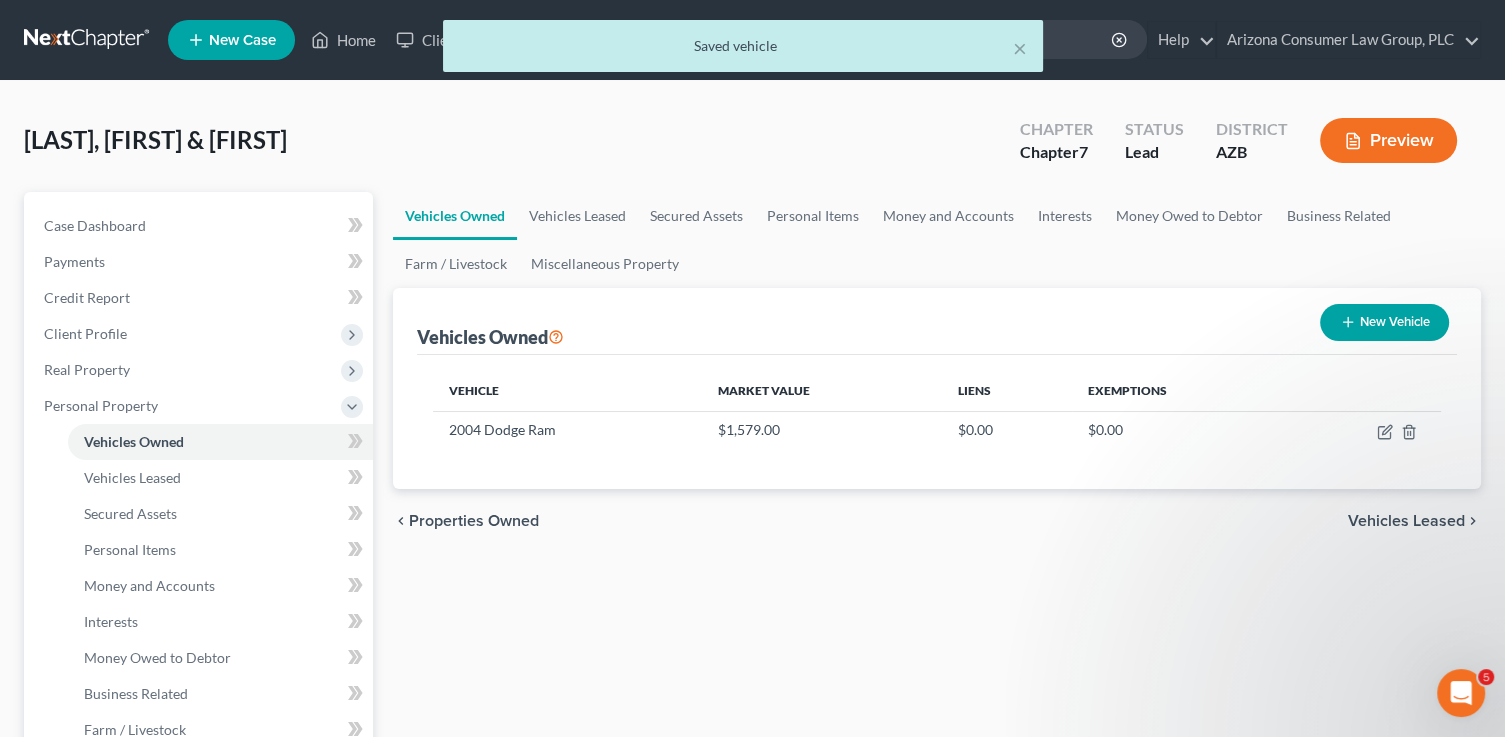 click on "New Vehicle" at bounding box center [1384, 322] 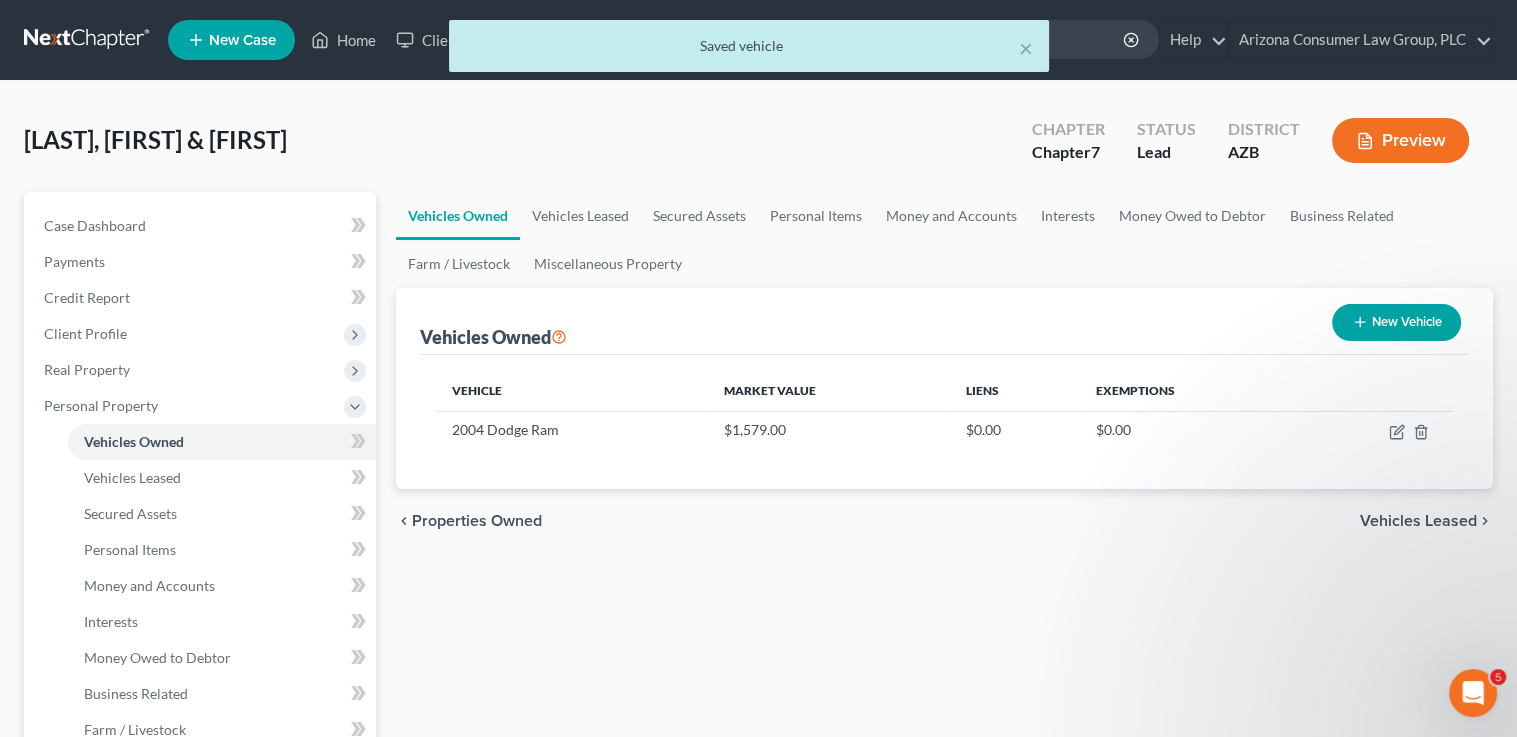select on "0" 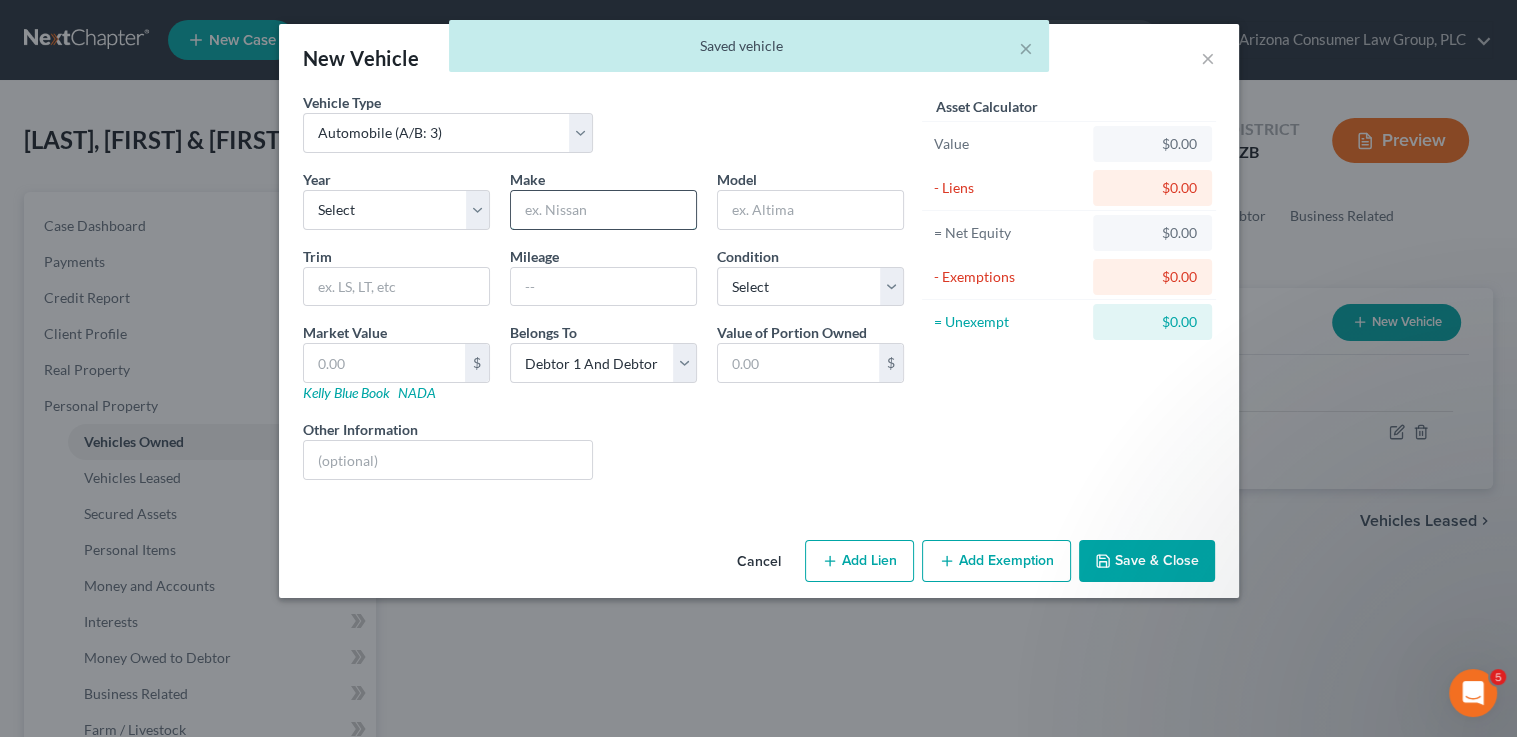 click at bounding box center [603, 210] 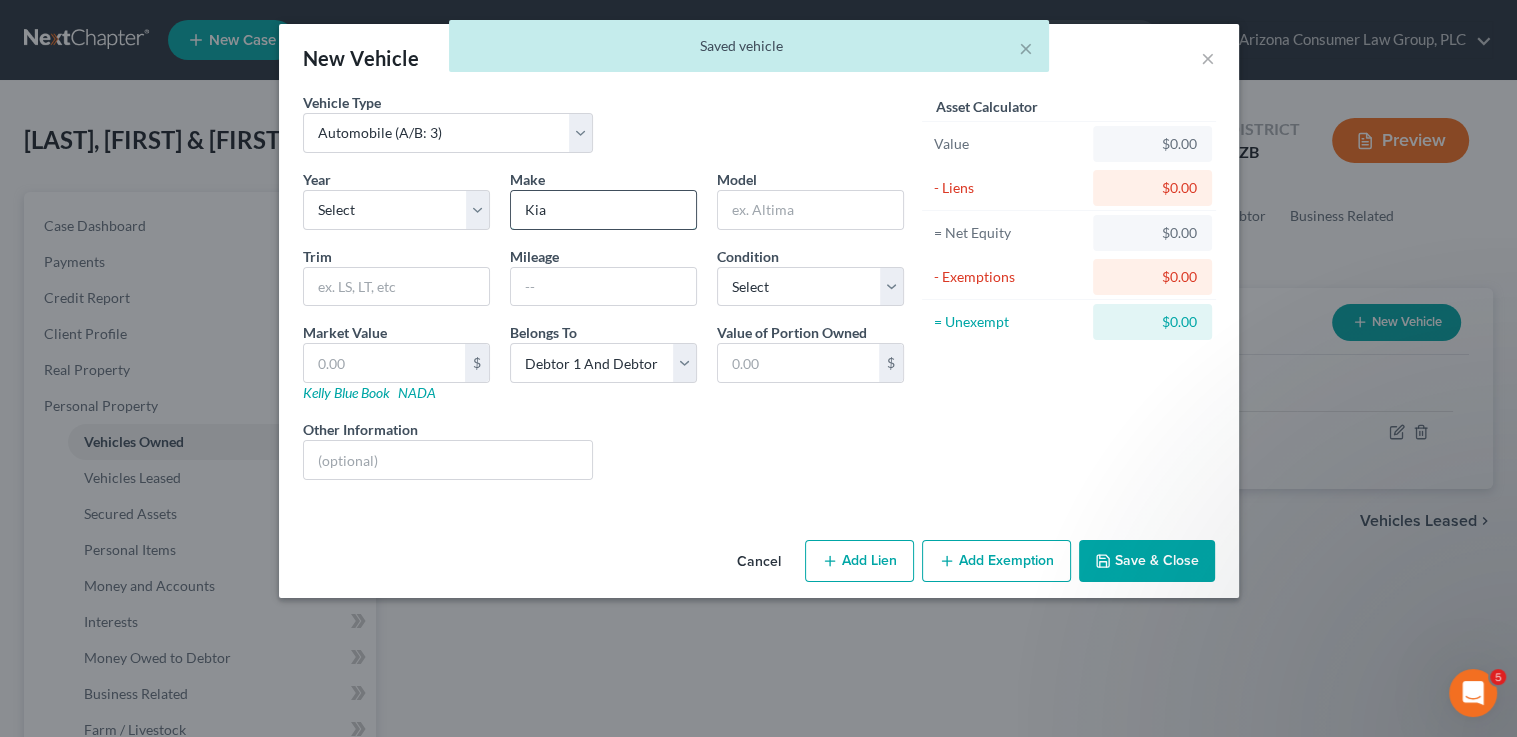 type on "Kia" 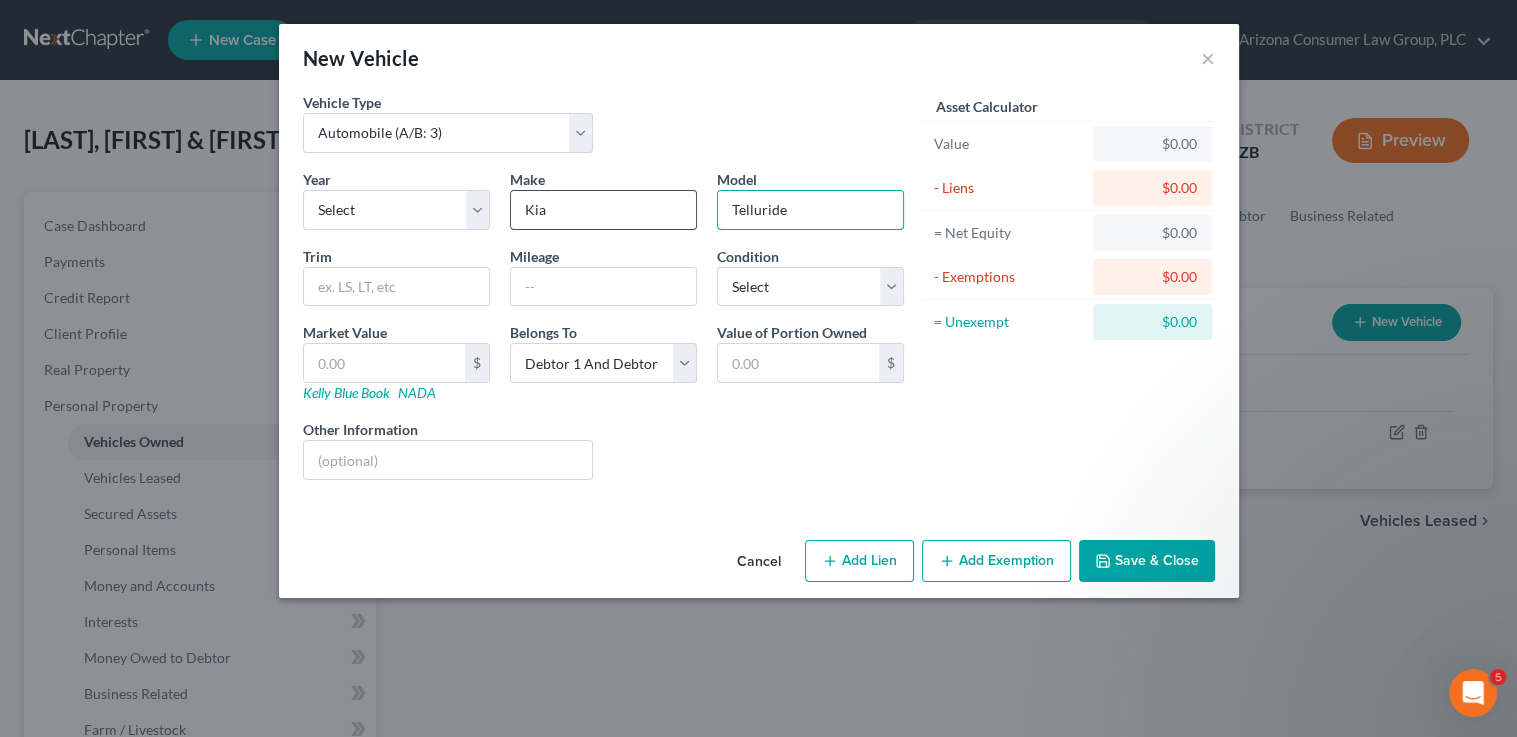 type on "Telluride" 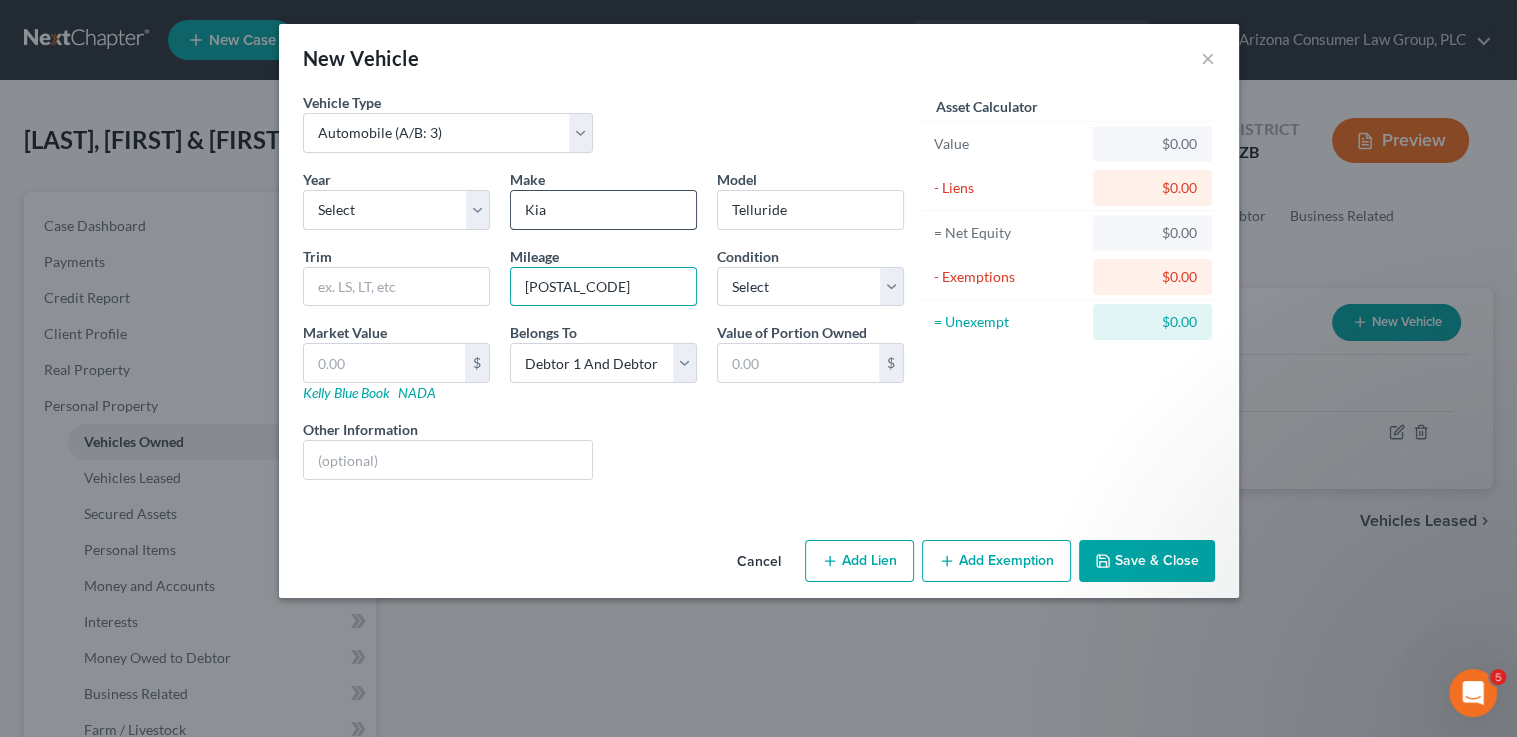 type on "79016" 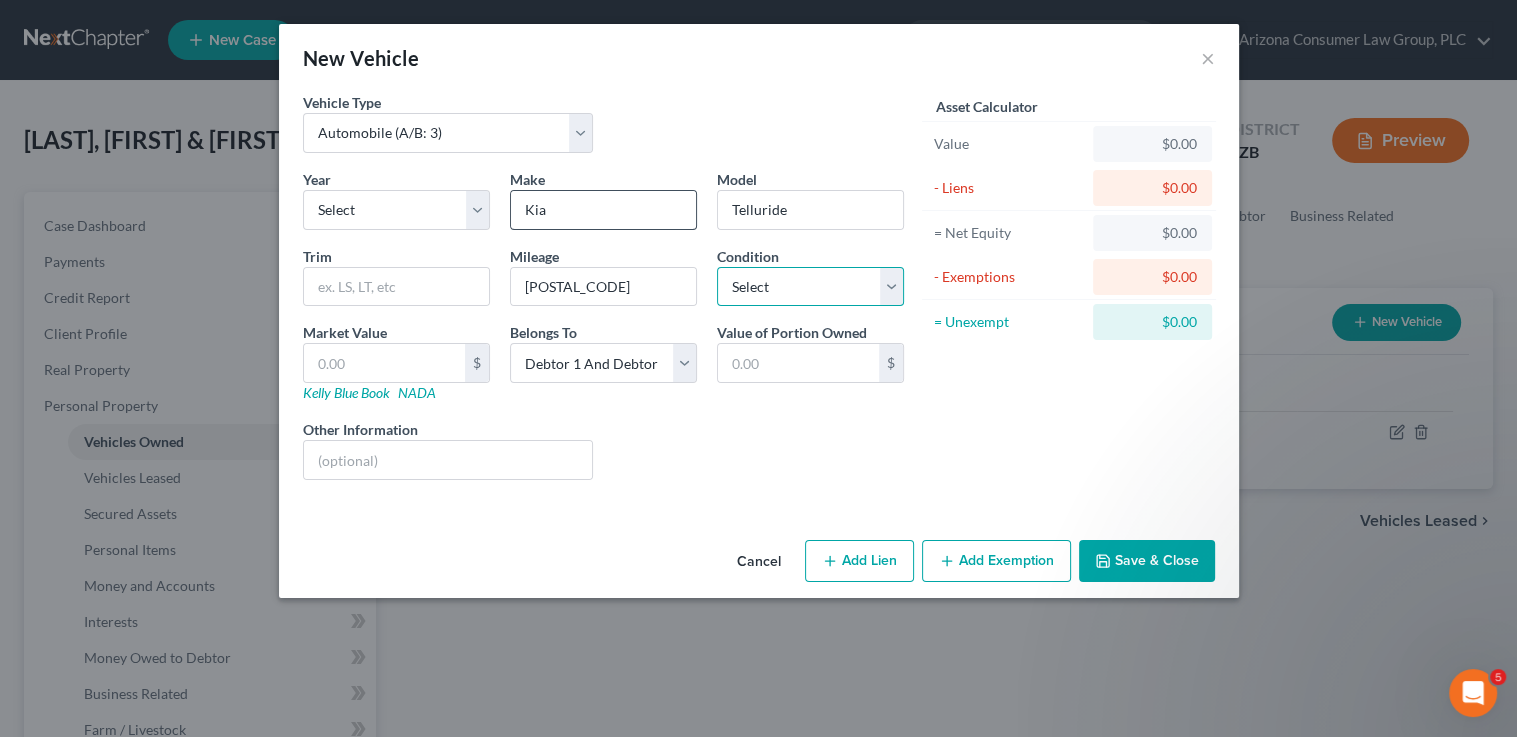 select on "3" 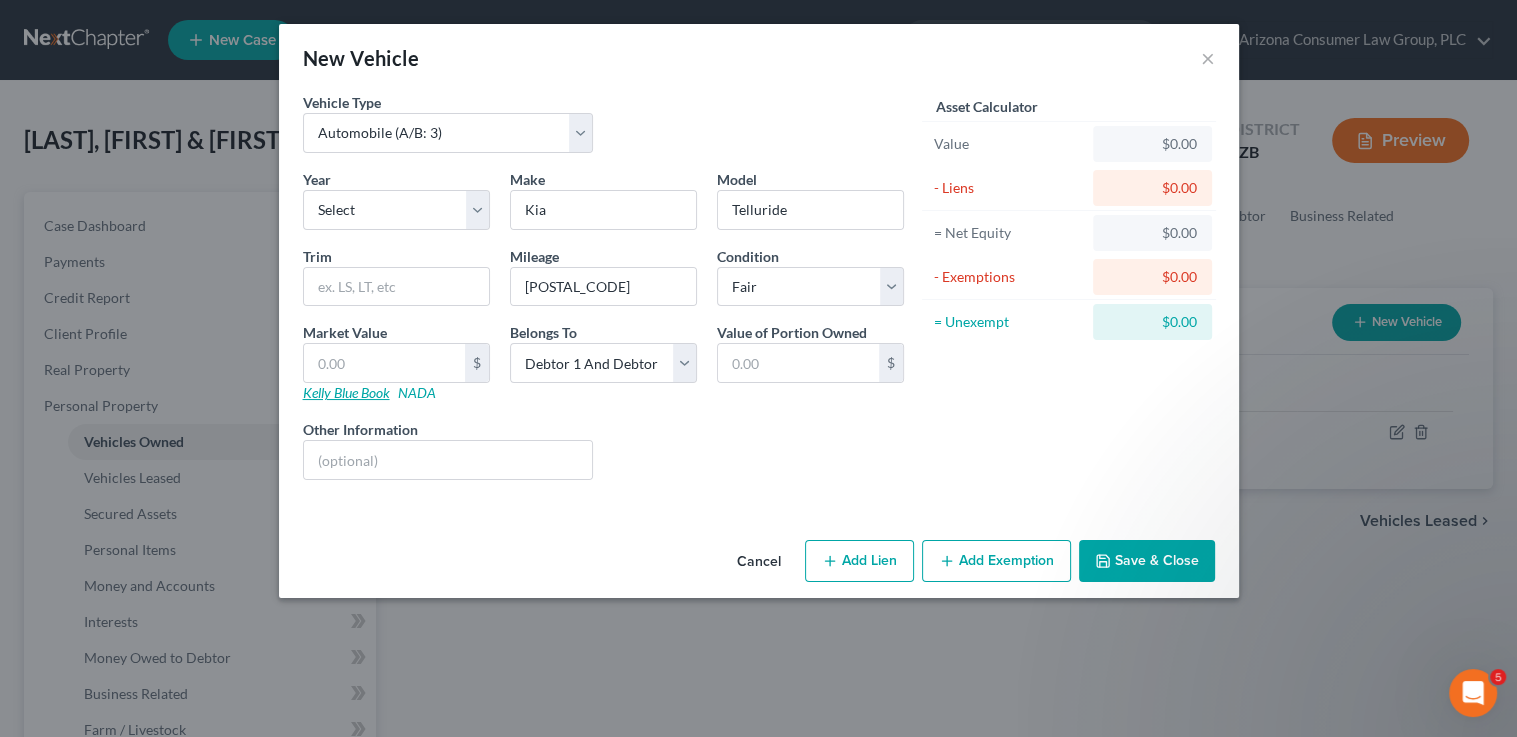 click on "Kelly Blue Book" at bounding box center [346, 392] 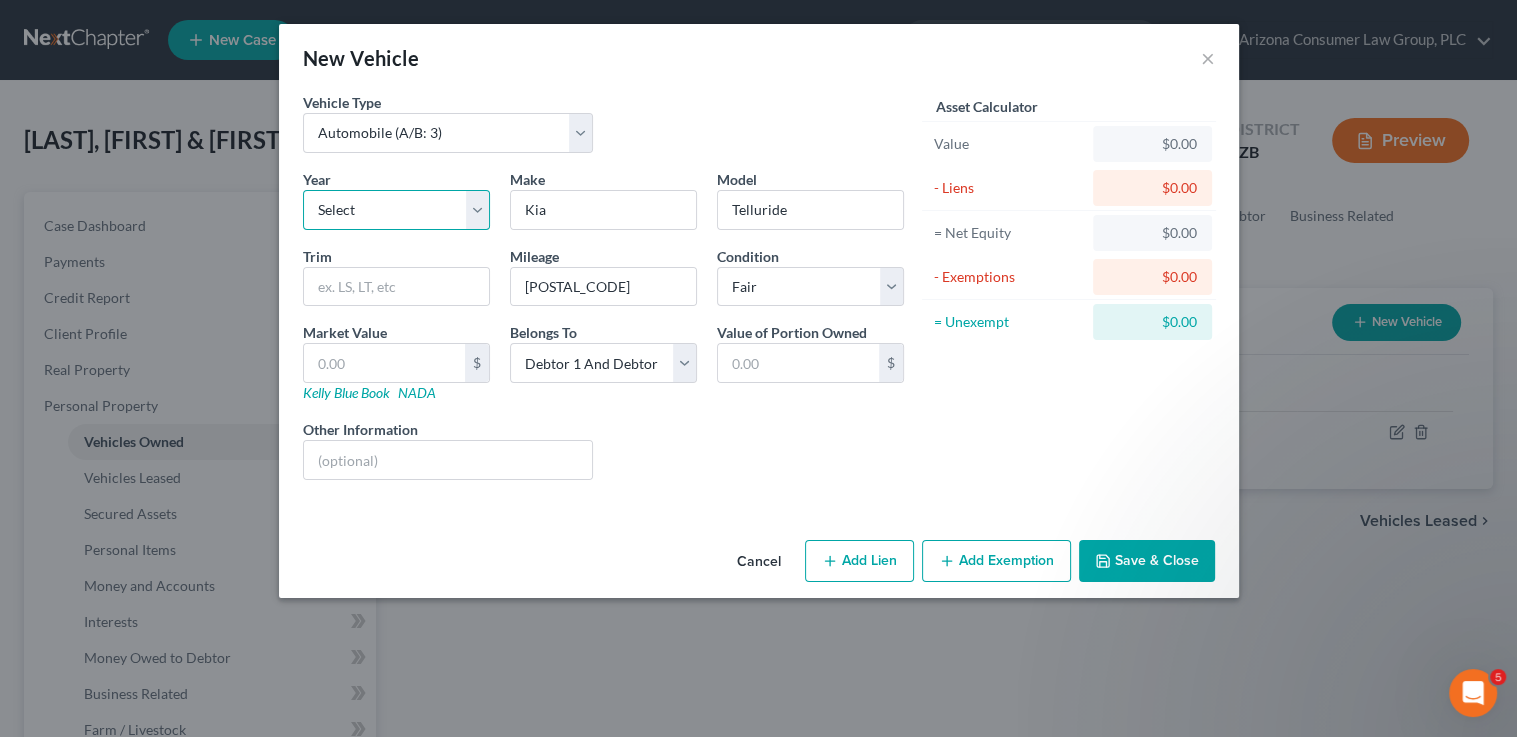 click on "Select 2026 2025 2024 2023 2022 2021 2020 2019 2018 2017 2016 2015 2014 2013 2012 2011 2010 2009 2008 2007 2006 2005 2004 2003 2002 2001 2000 1999 1998 1997 1996 1995 1994 1993 1992 1991 1990 1989 1988 1987 1986 1985 1984 1983 1982 1981 1980 1979 1978 1977 1976 1975 1974 1973 1972 1971 1970 1969 1968 1967 1966 1965 1964 1963 1962 1961 1960 1959 1958 1957 1956 1955 1954 1953 1952 1951 1950 1949 1948 1947 1946 1945 1944 1943 1942 1941 1940 1939 1938 1937 1936 1935 1934 1933 1932 1931 1930 1929 1928 1927 1926 1925 1924 1923 1922 1921 1920 1919 1918 1917 1916 1915 1914 1913 1912 1911 1910 1909 1908 1907 1906 1905 1904 1903 1902 1901" at bounding box center (396, 210) 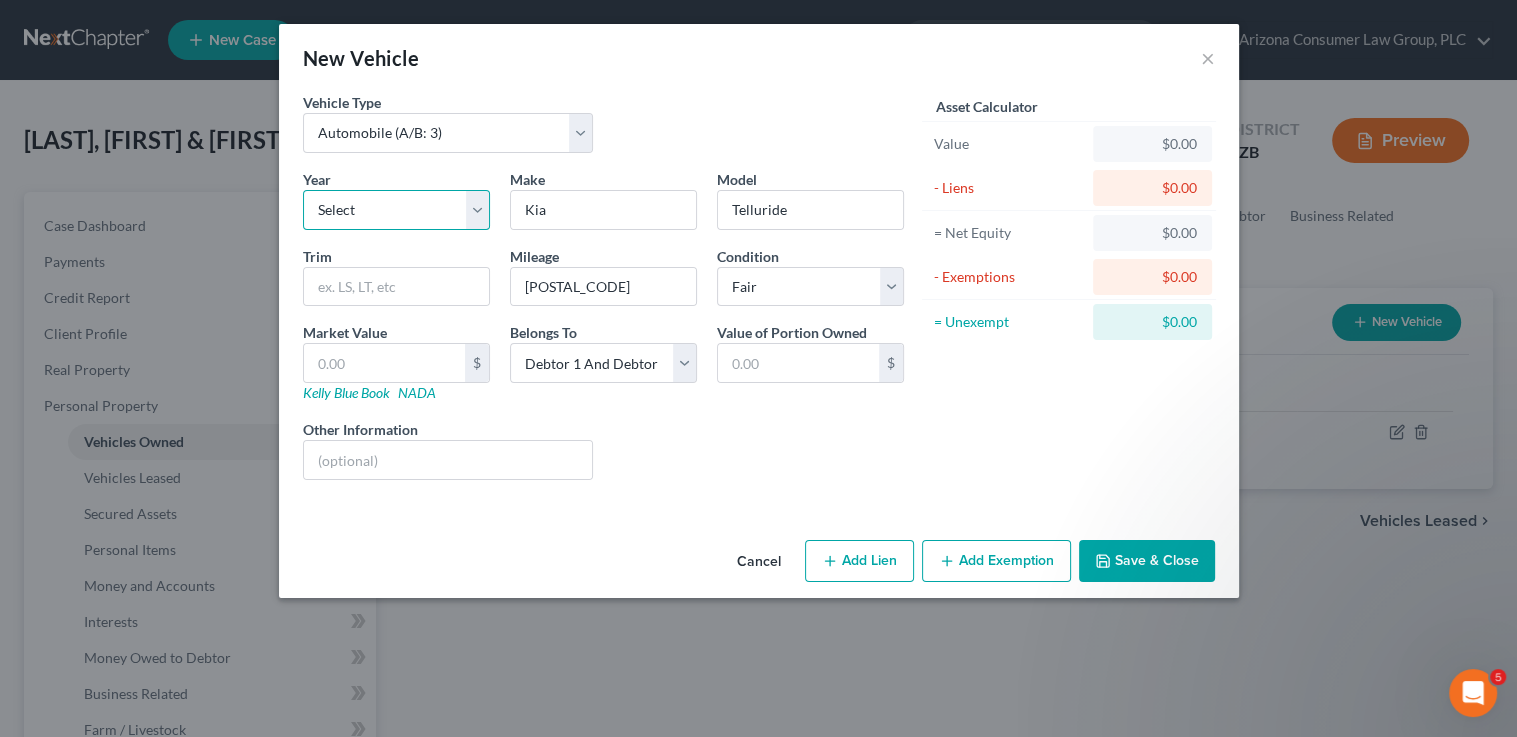 select on "6" 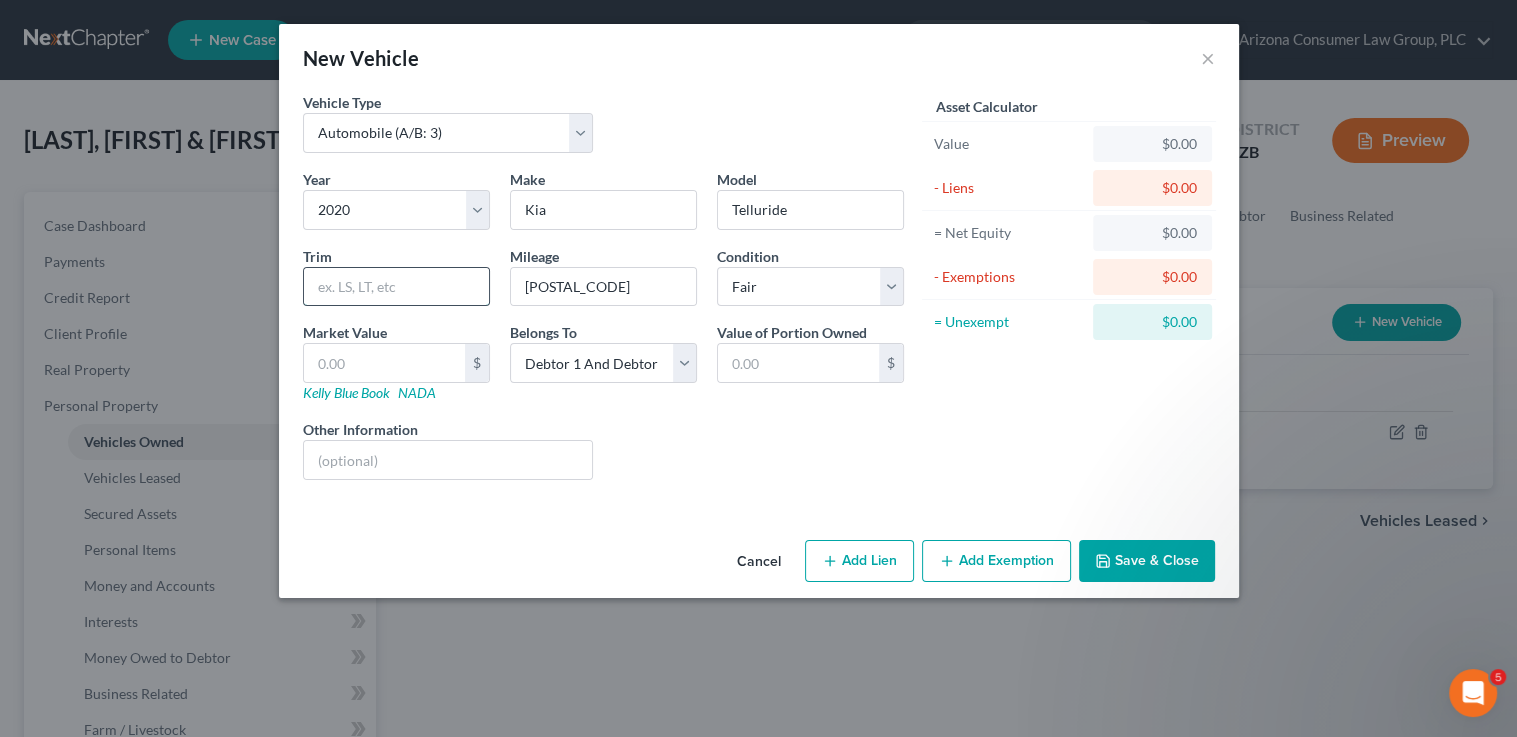 click at bounding box center [396, 287] 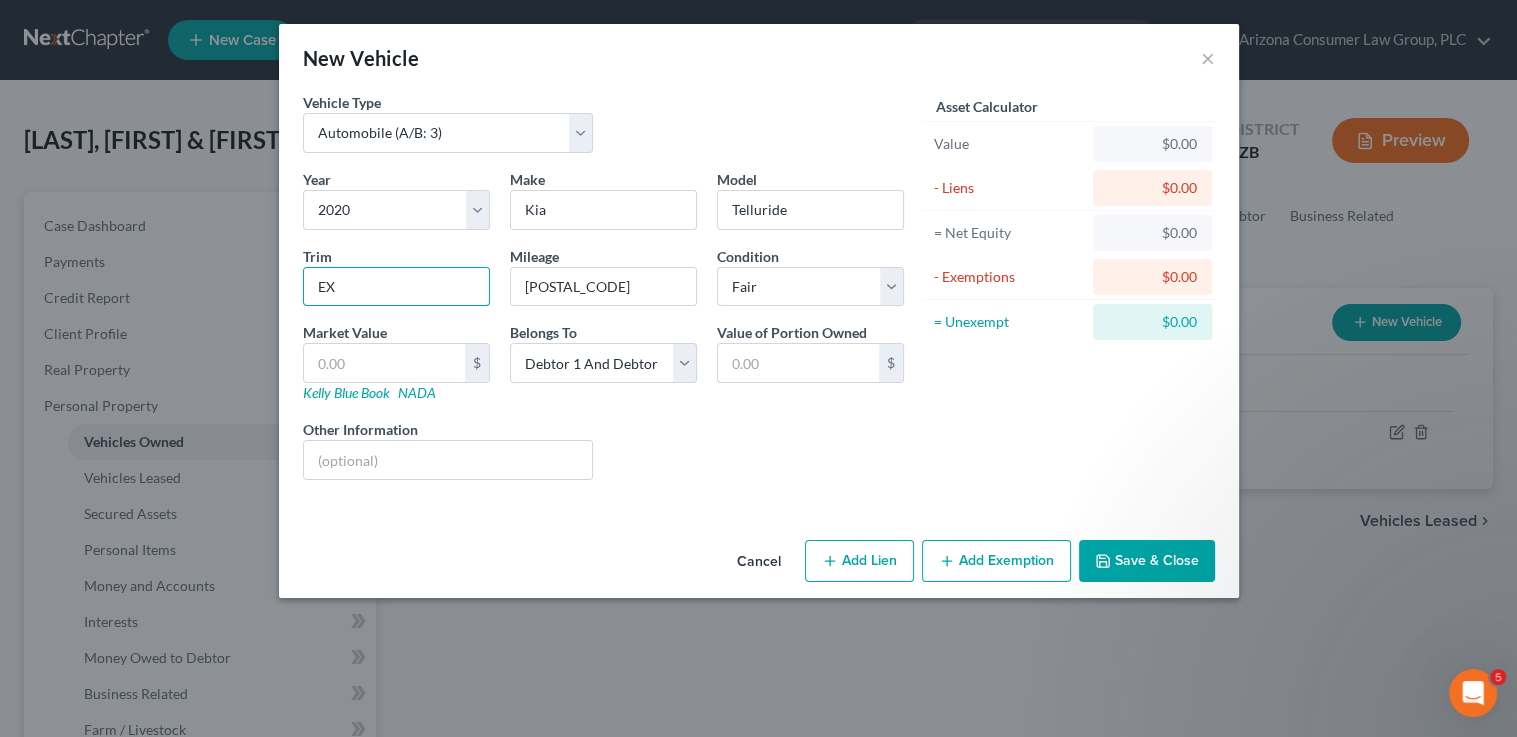 type on "EX" 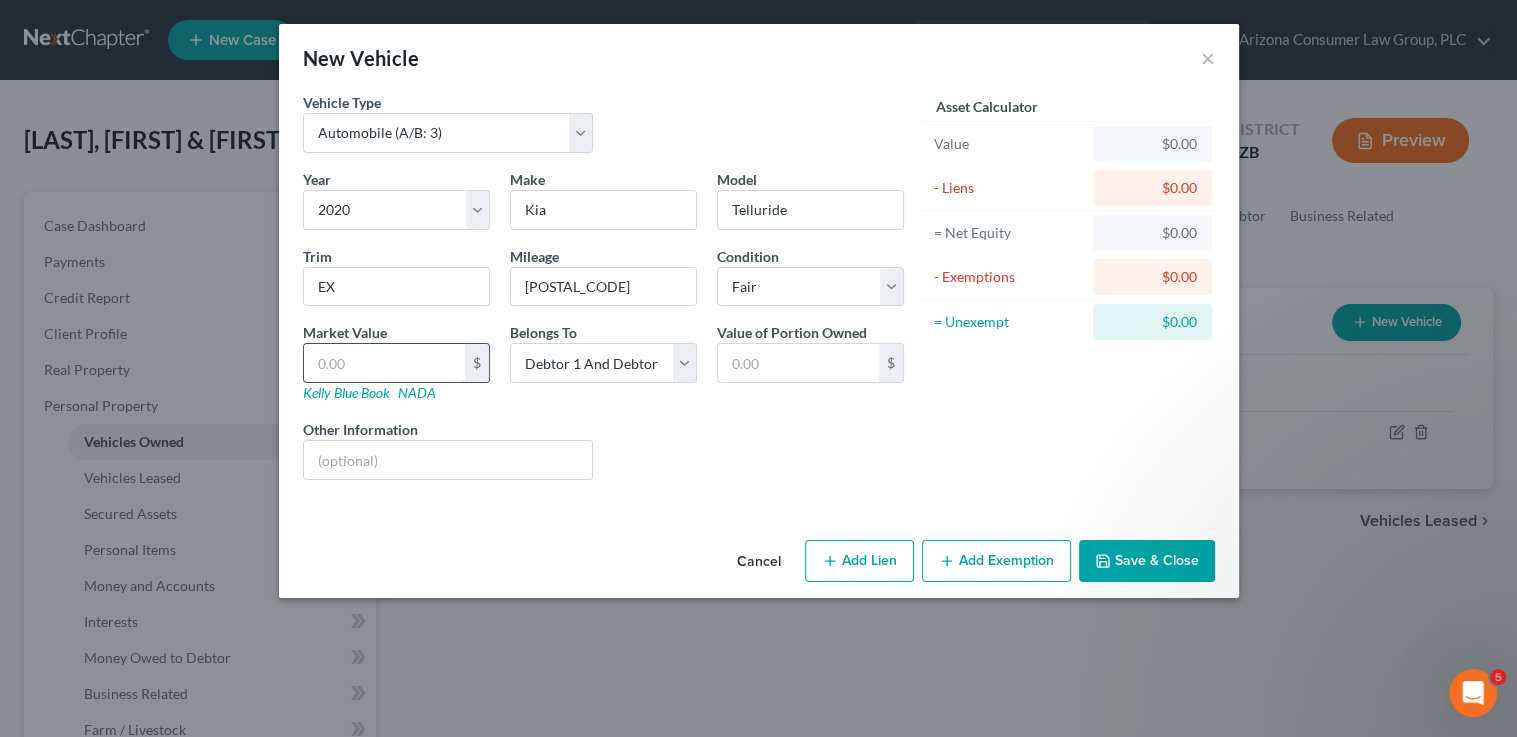 click at bounding box center [384, 363] 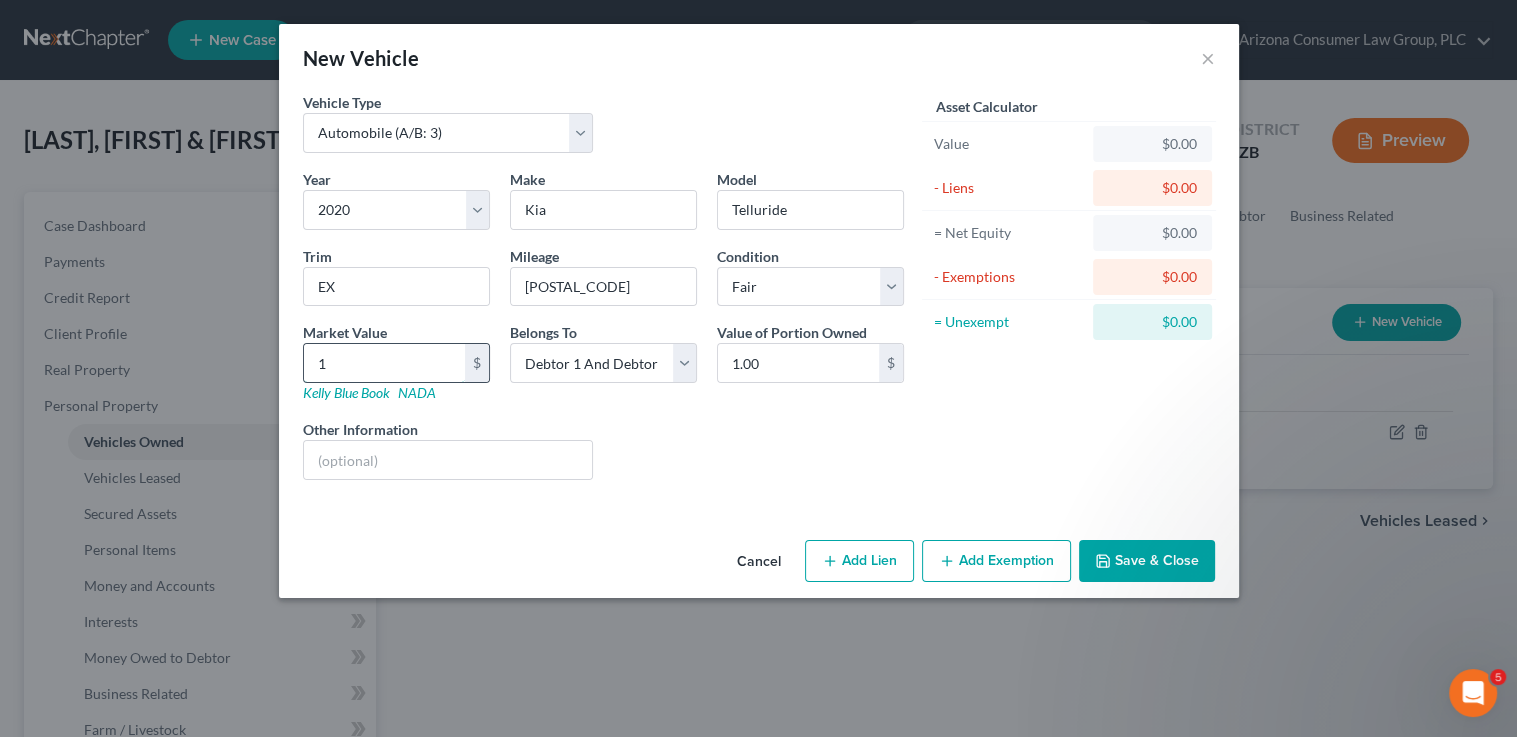 type on "16" 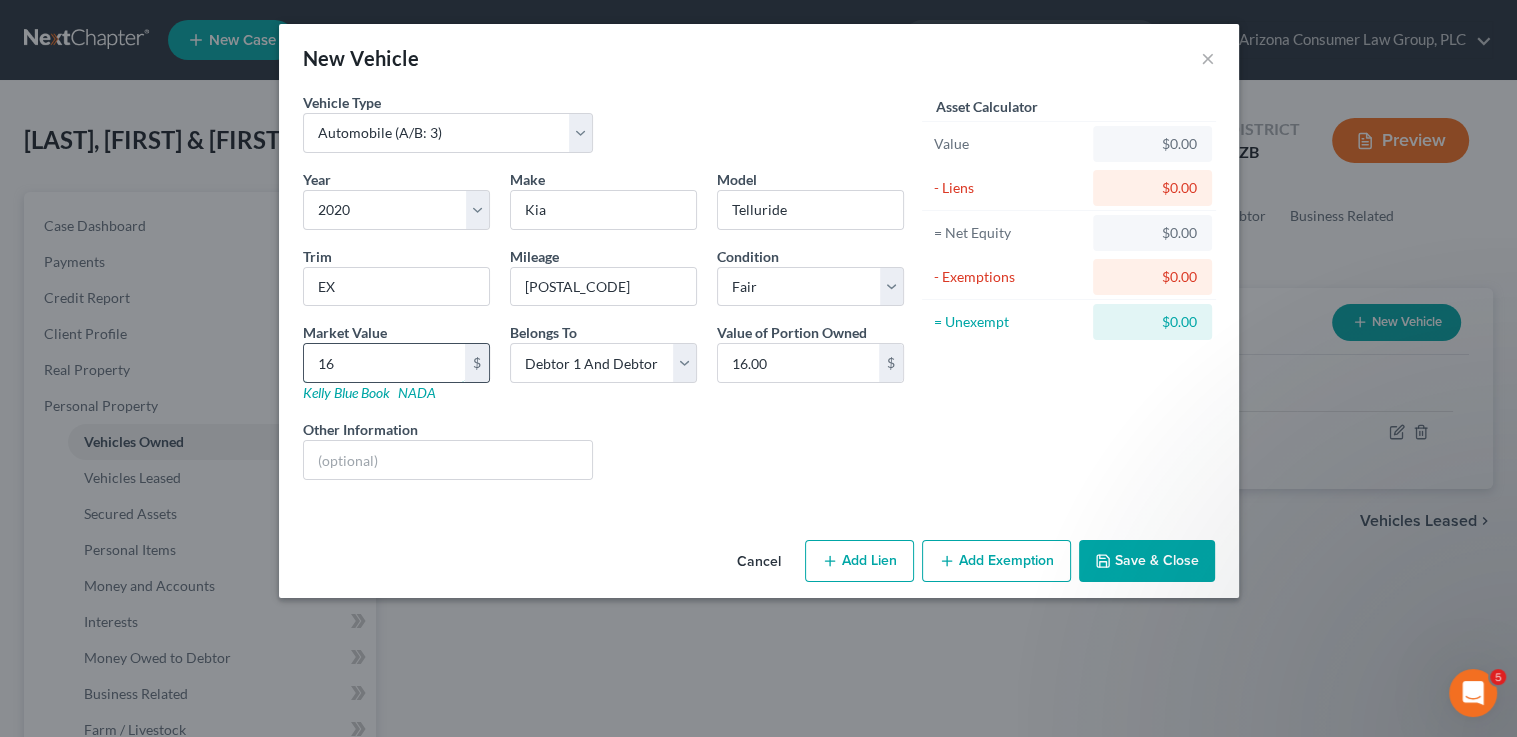 type on "164" 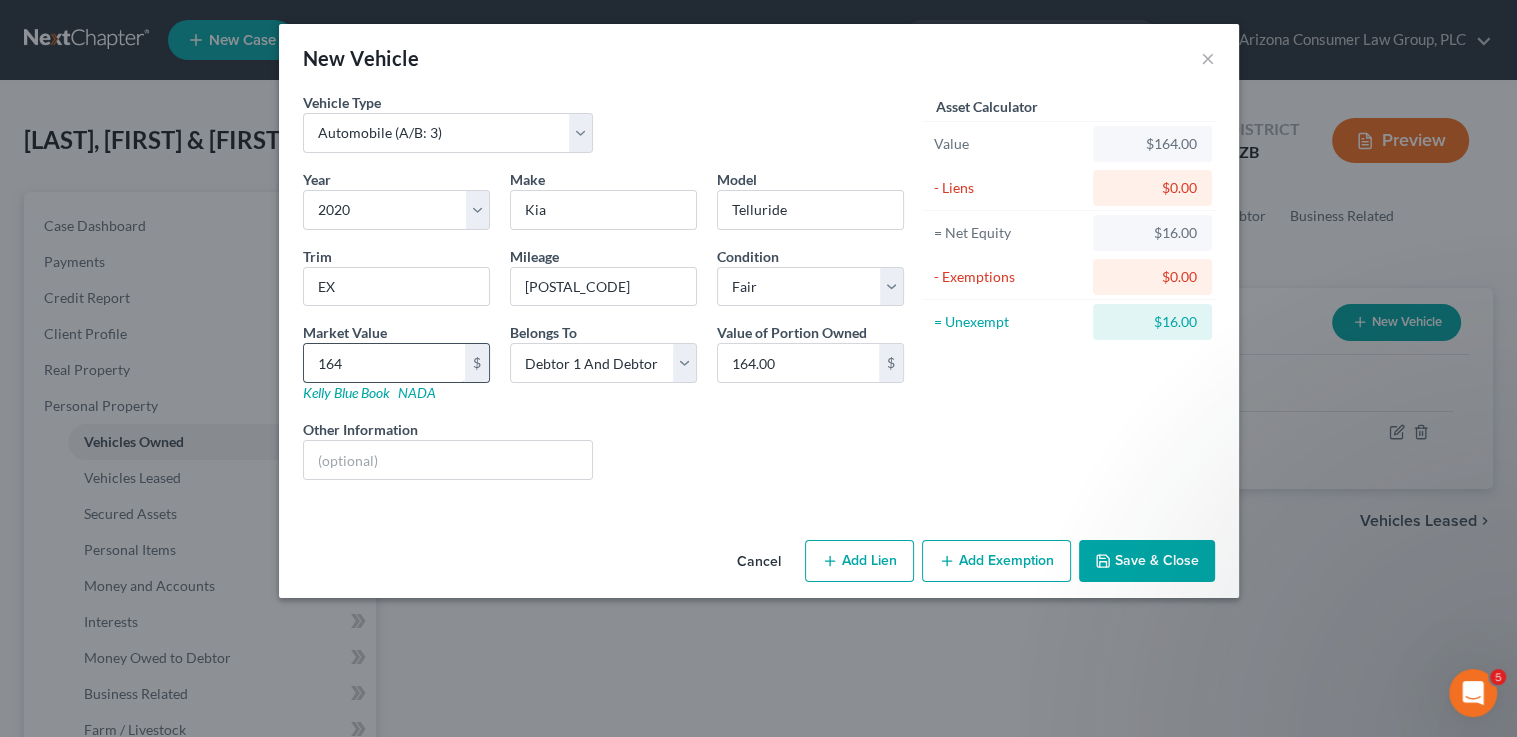 type on "1641" 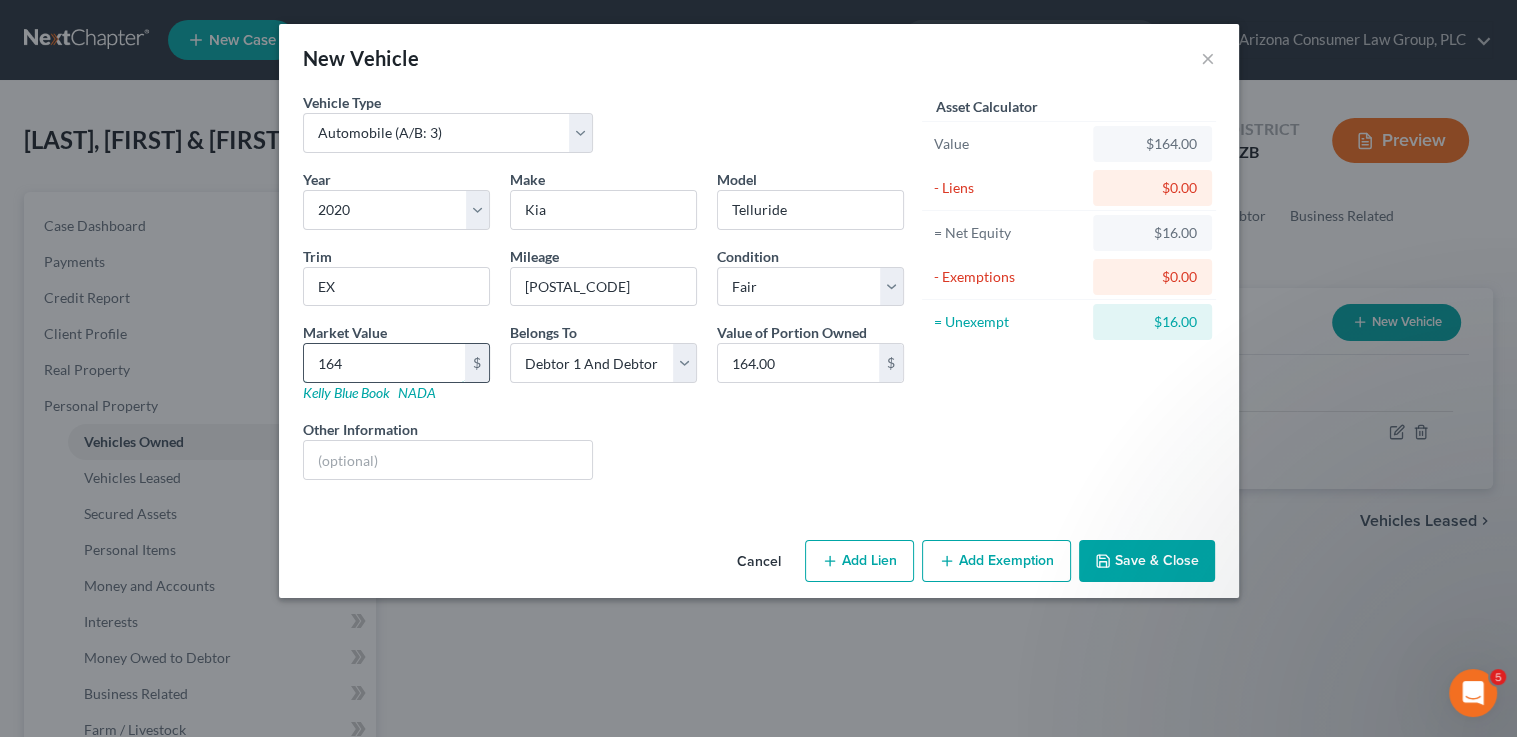type on "1,641.00" 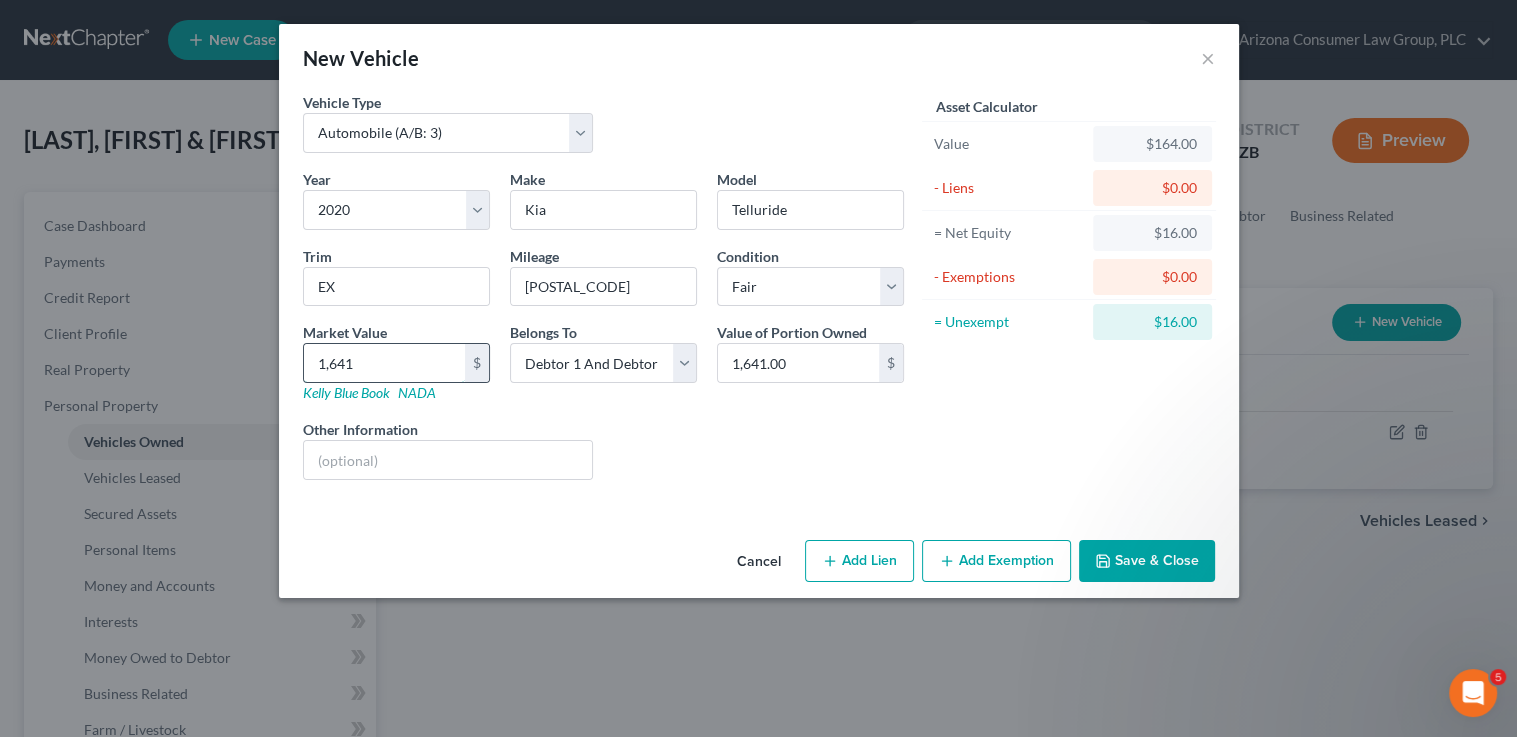 type on "1,6414" 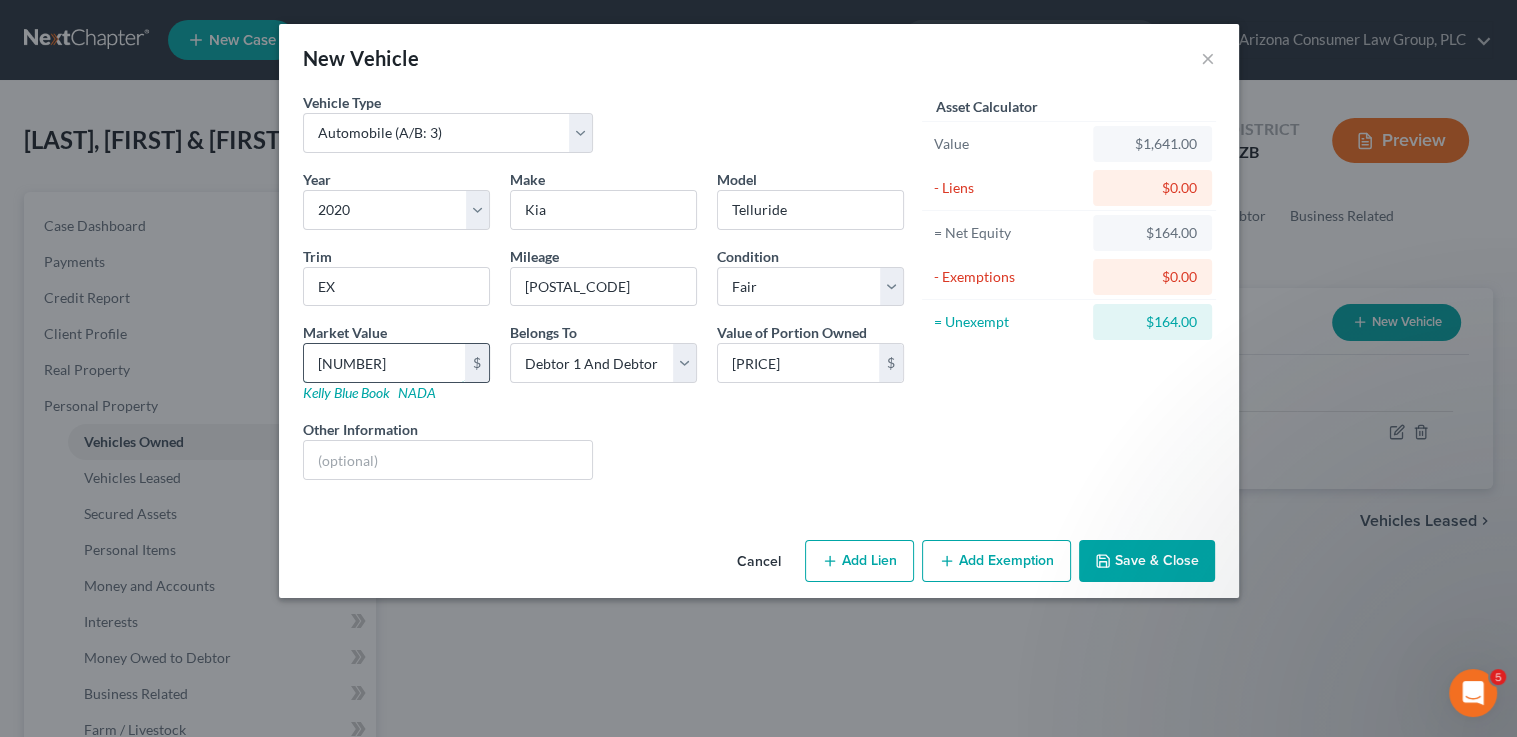type on "16,4148" 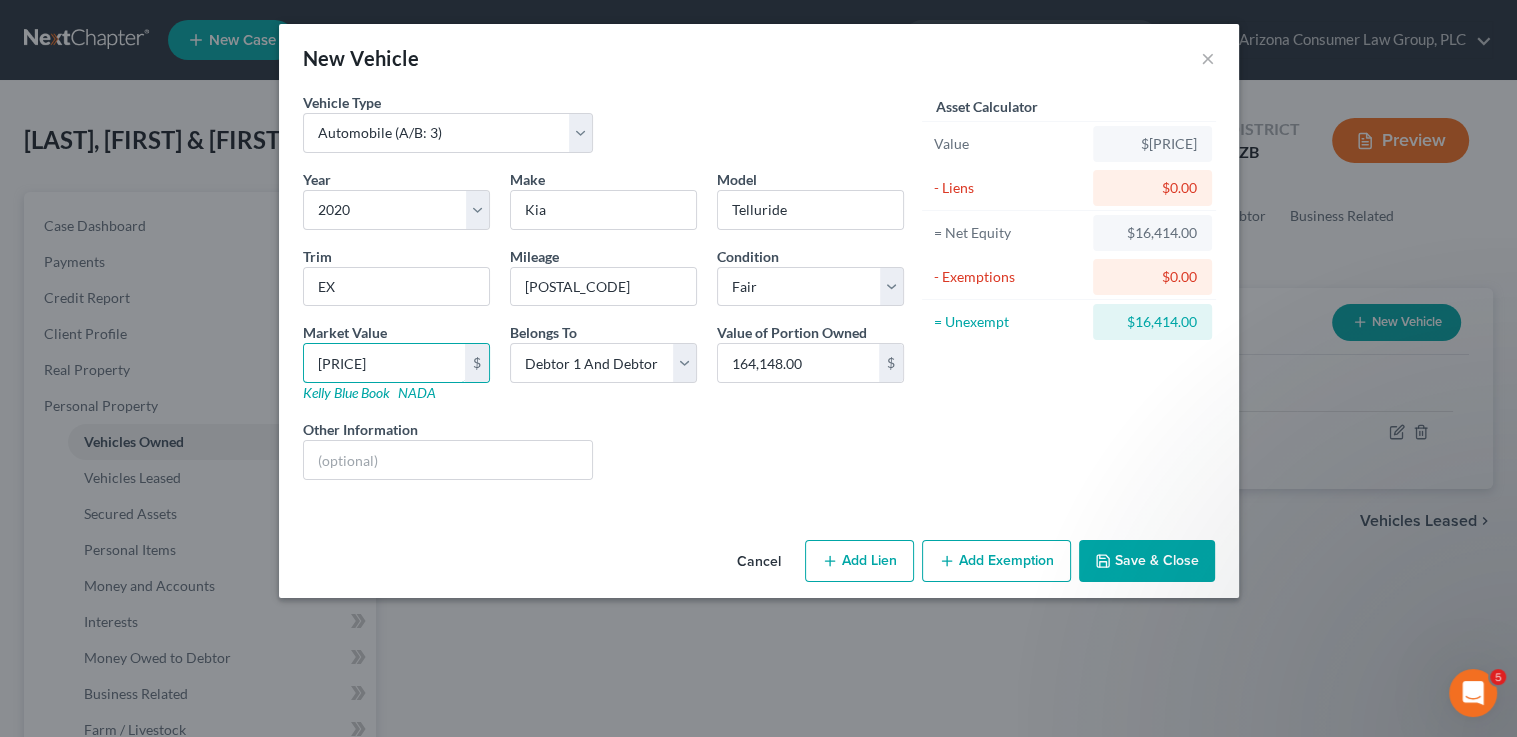 type on "164,148" 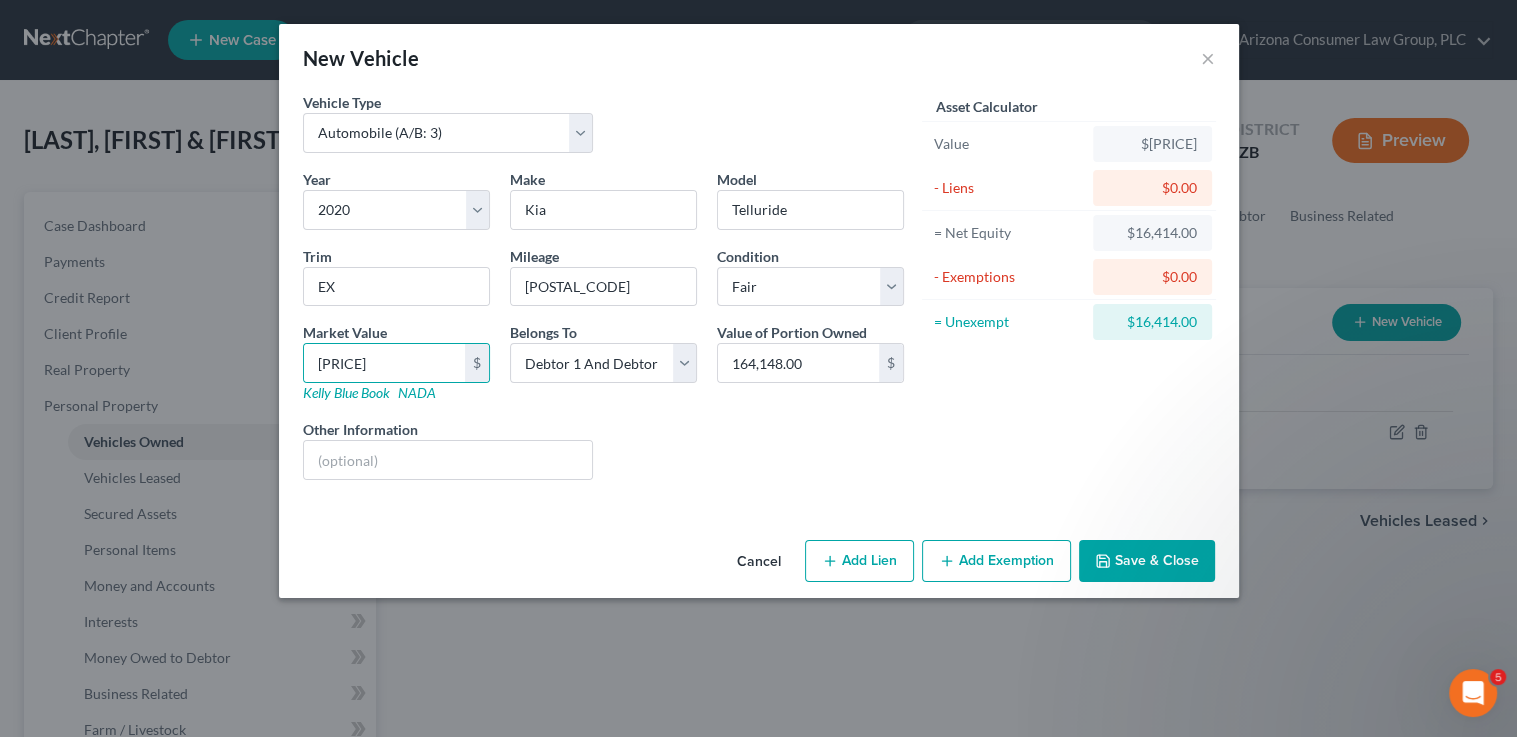 click 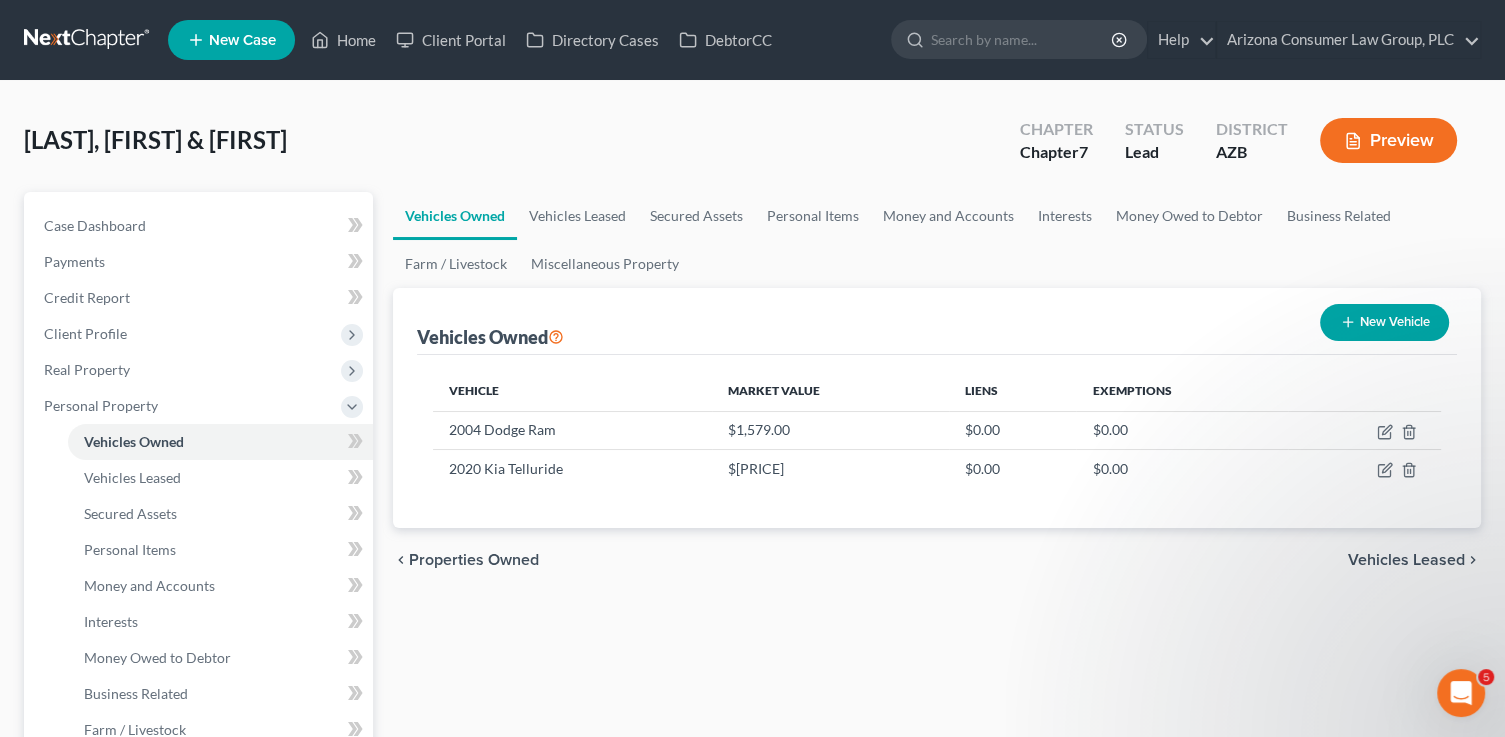 click on "New Vehicle" at bounding box center (1384, 322) 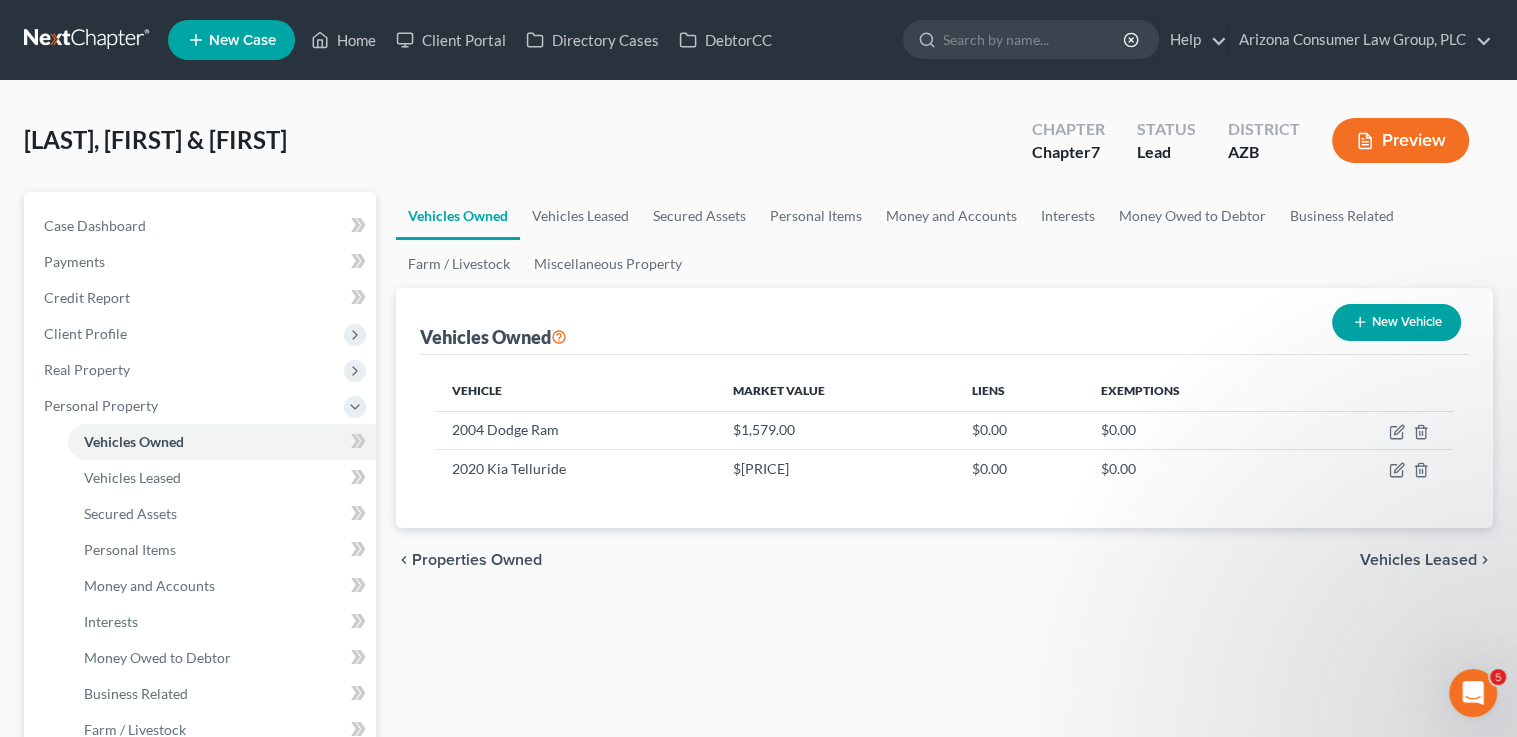 select on "0" 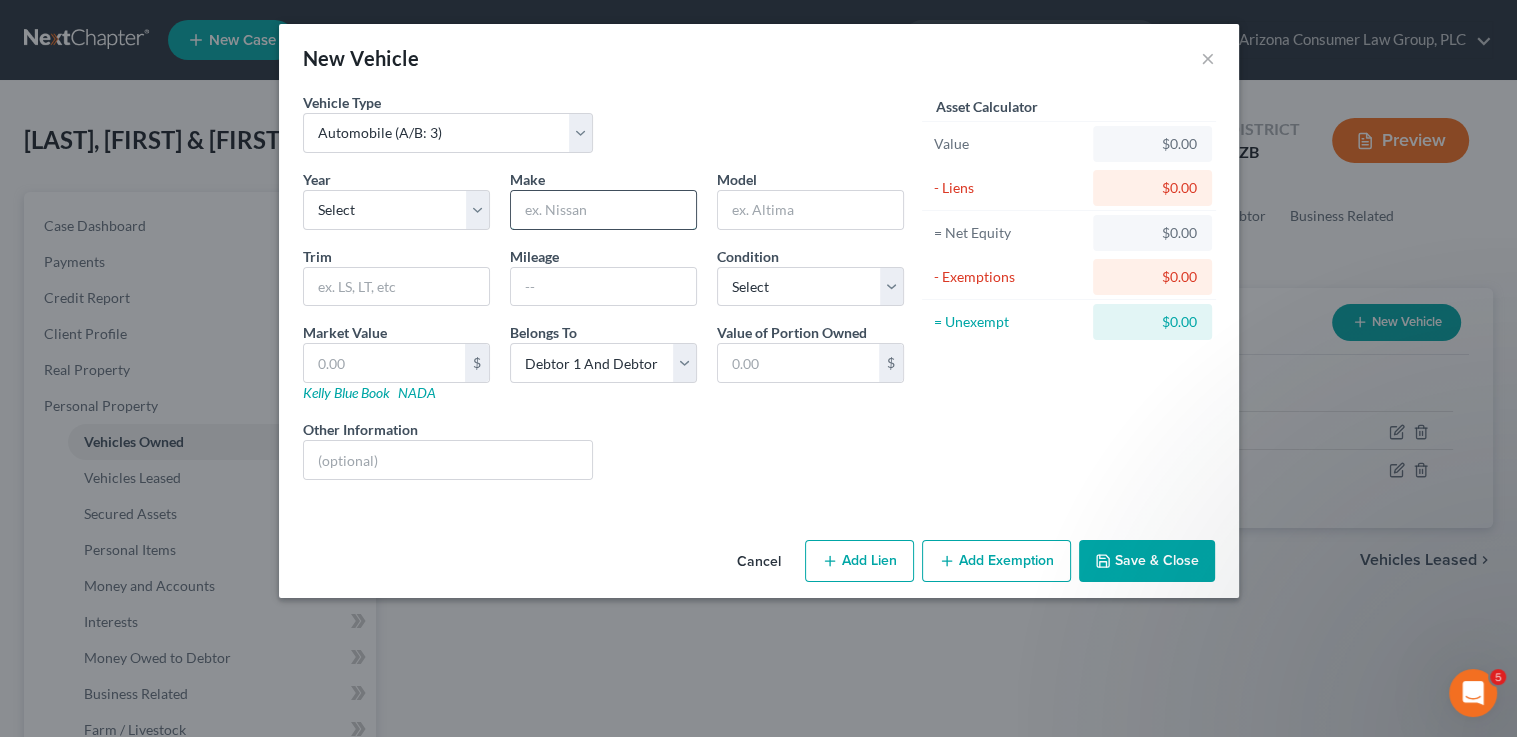 click at bounding box center (603, 210) 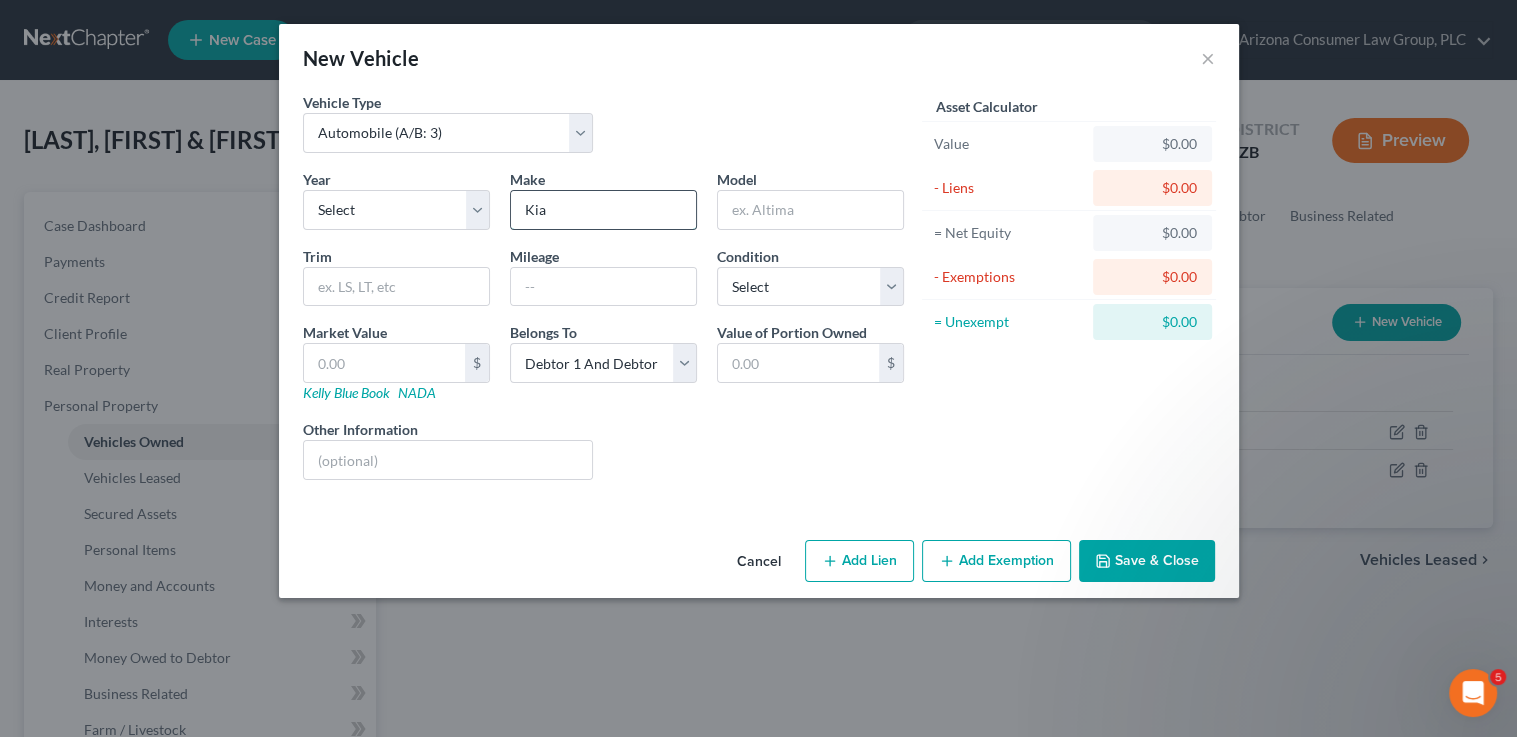 type on "Kia" 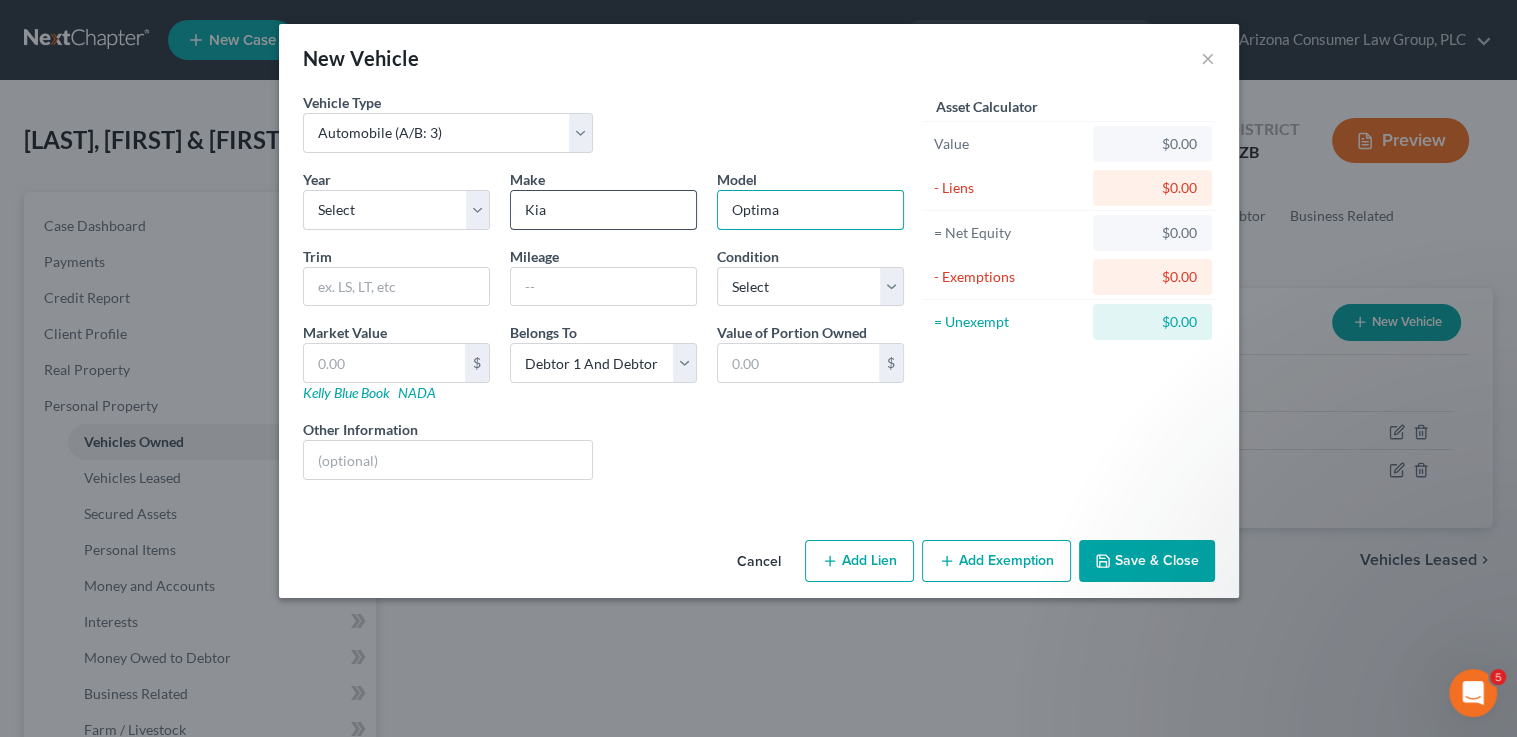 type on "Optima" 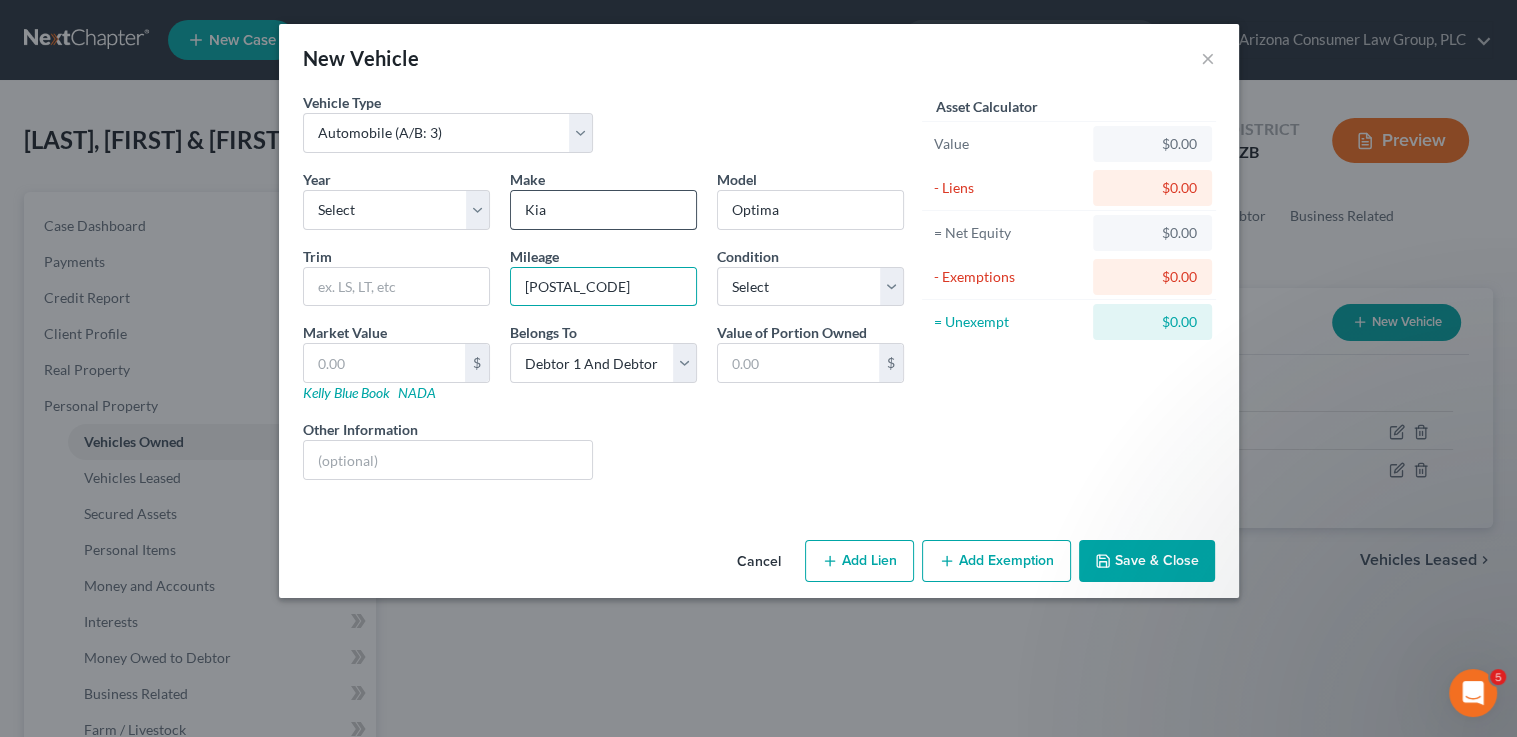 type on "92413" 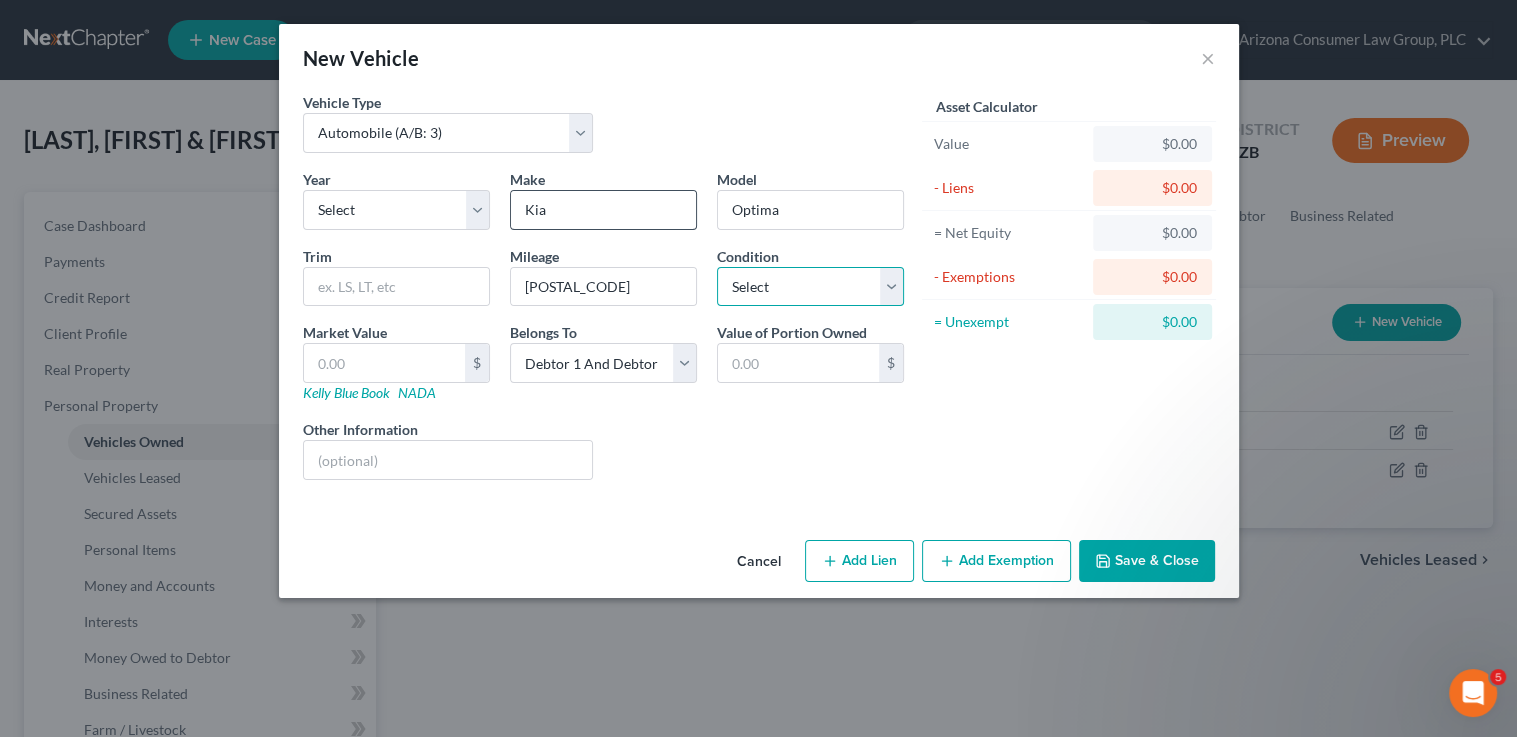 select on "3" 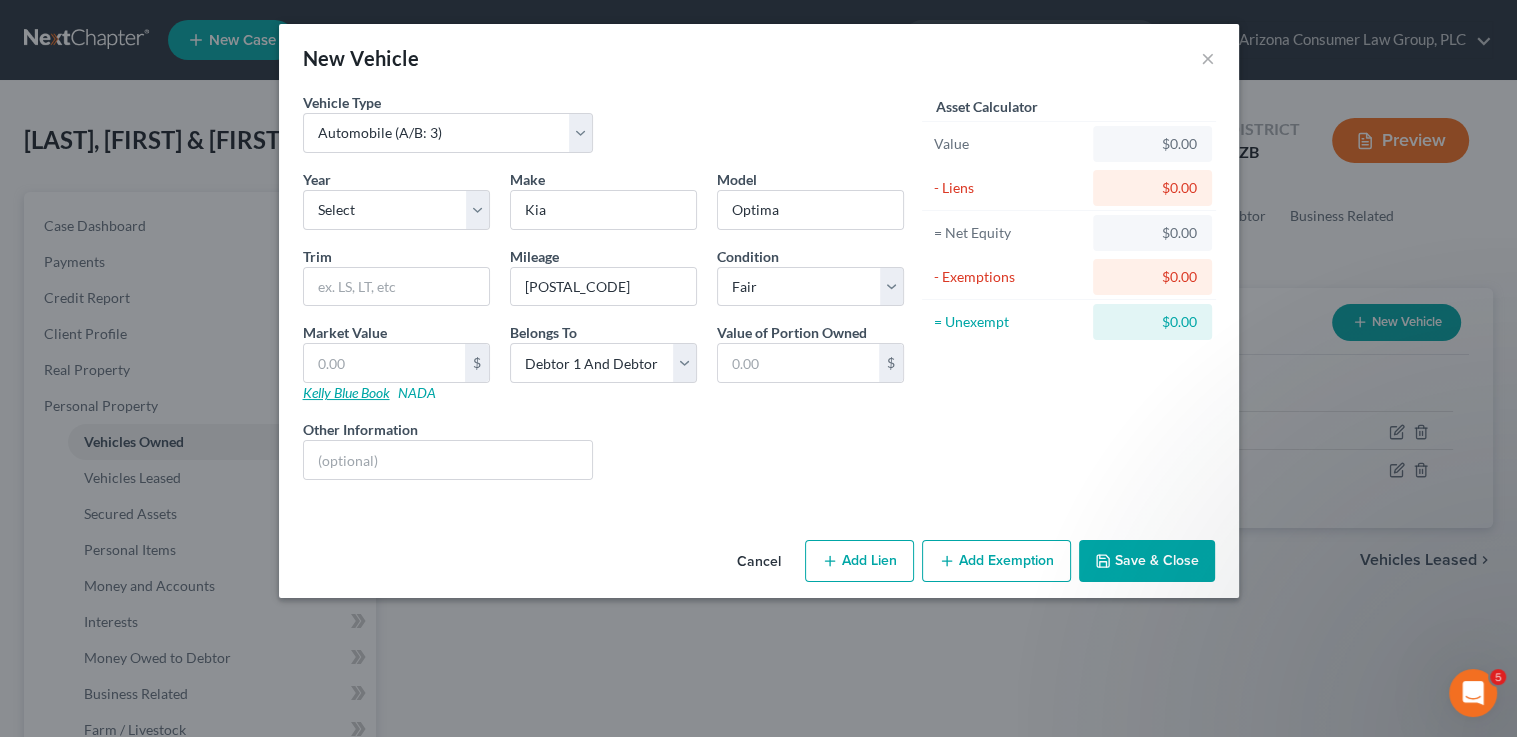click on "Kelly Blue Book" at bounding box center (346, 392) 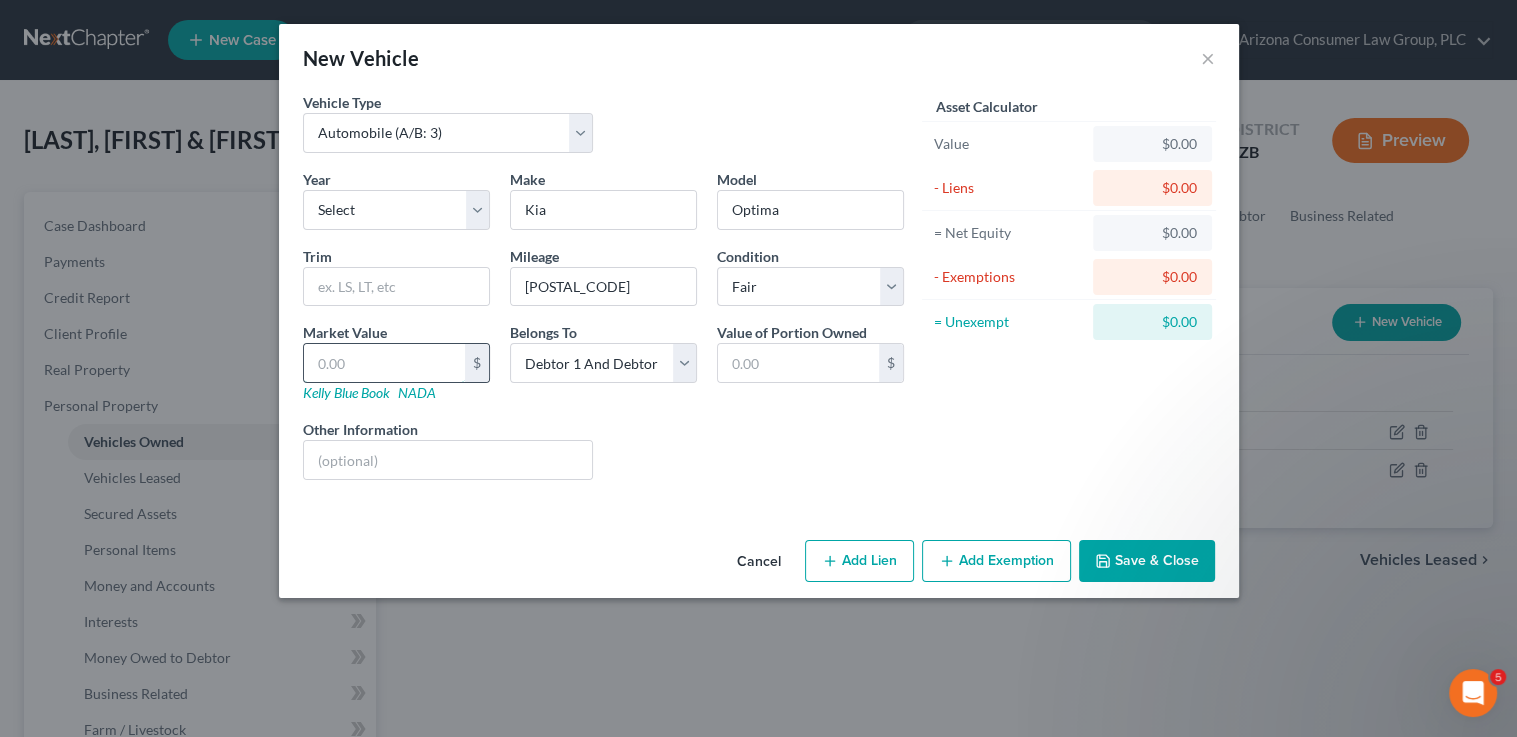 click at bounding box center [384, 363] 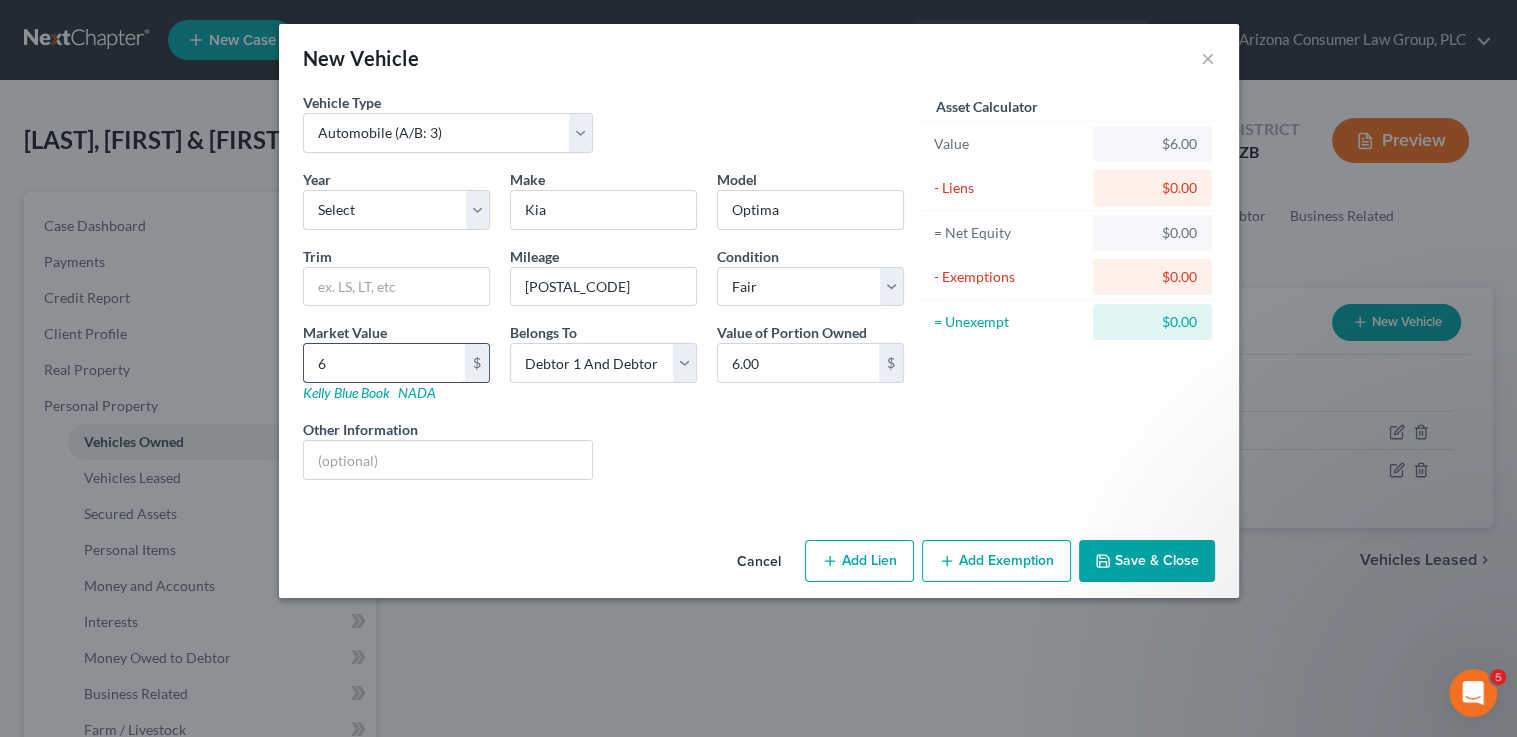 type on "64" 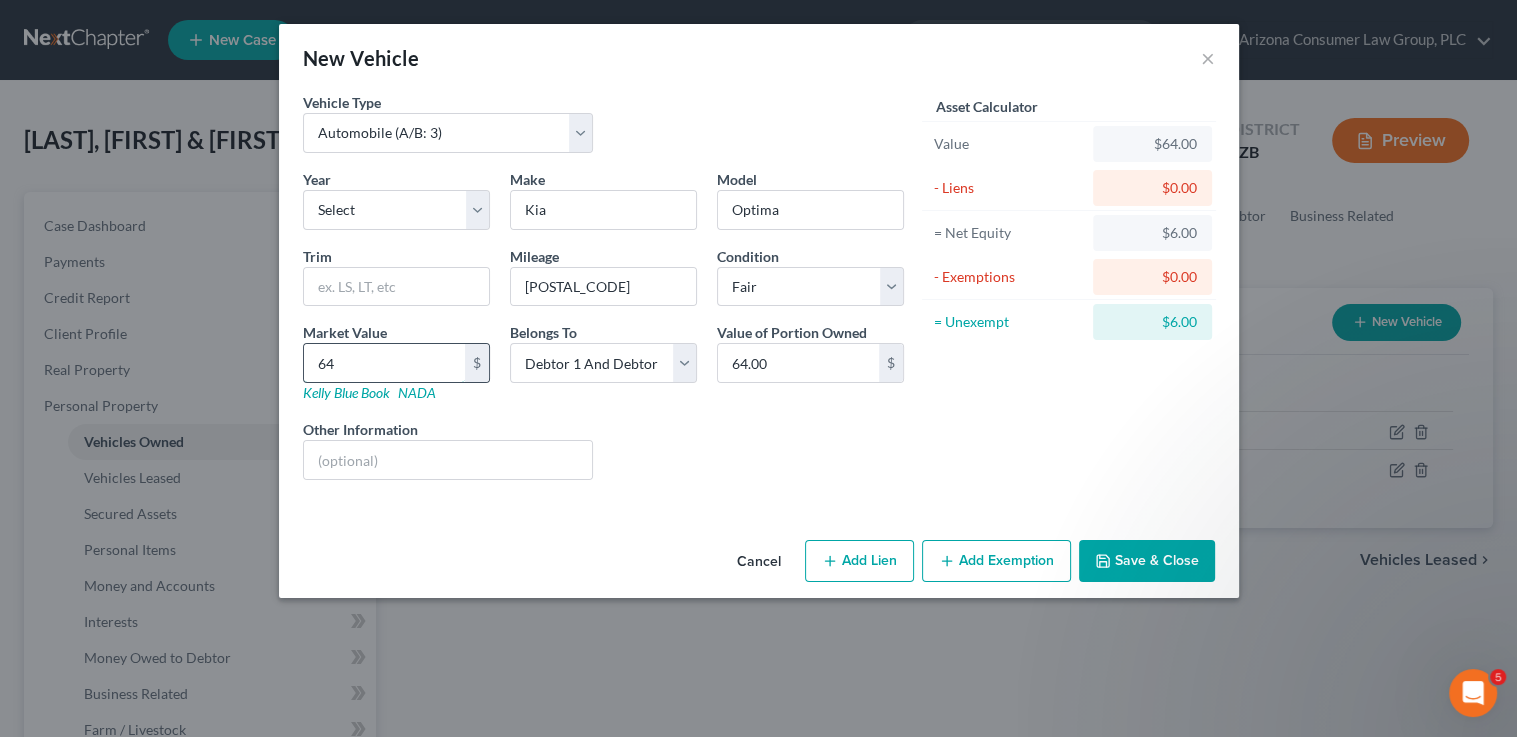 type on "645" 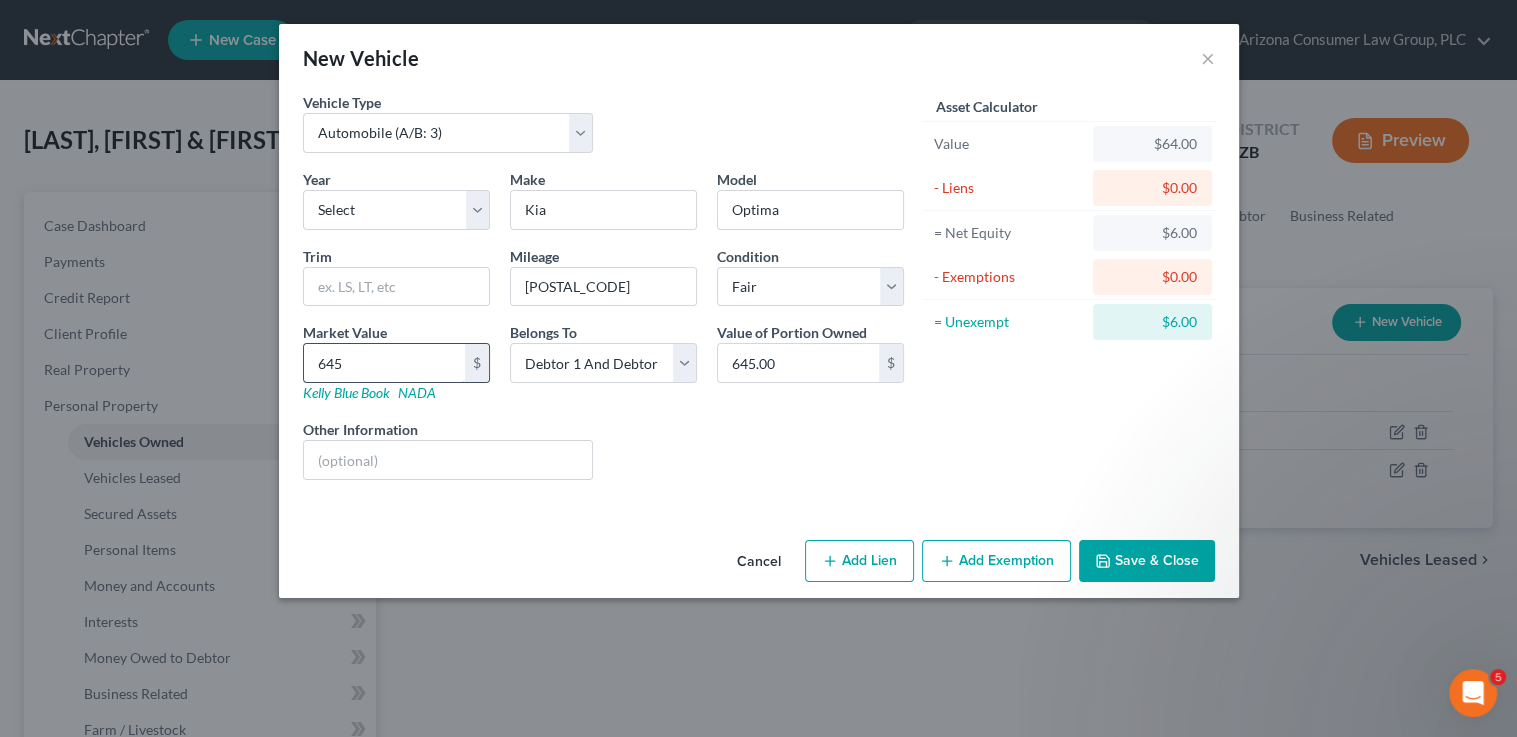 type on "6459" 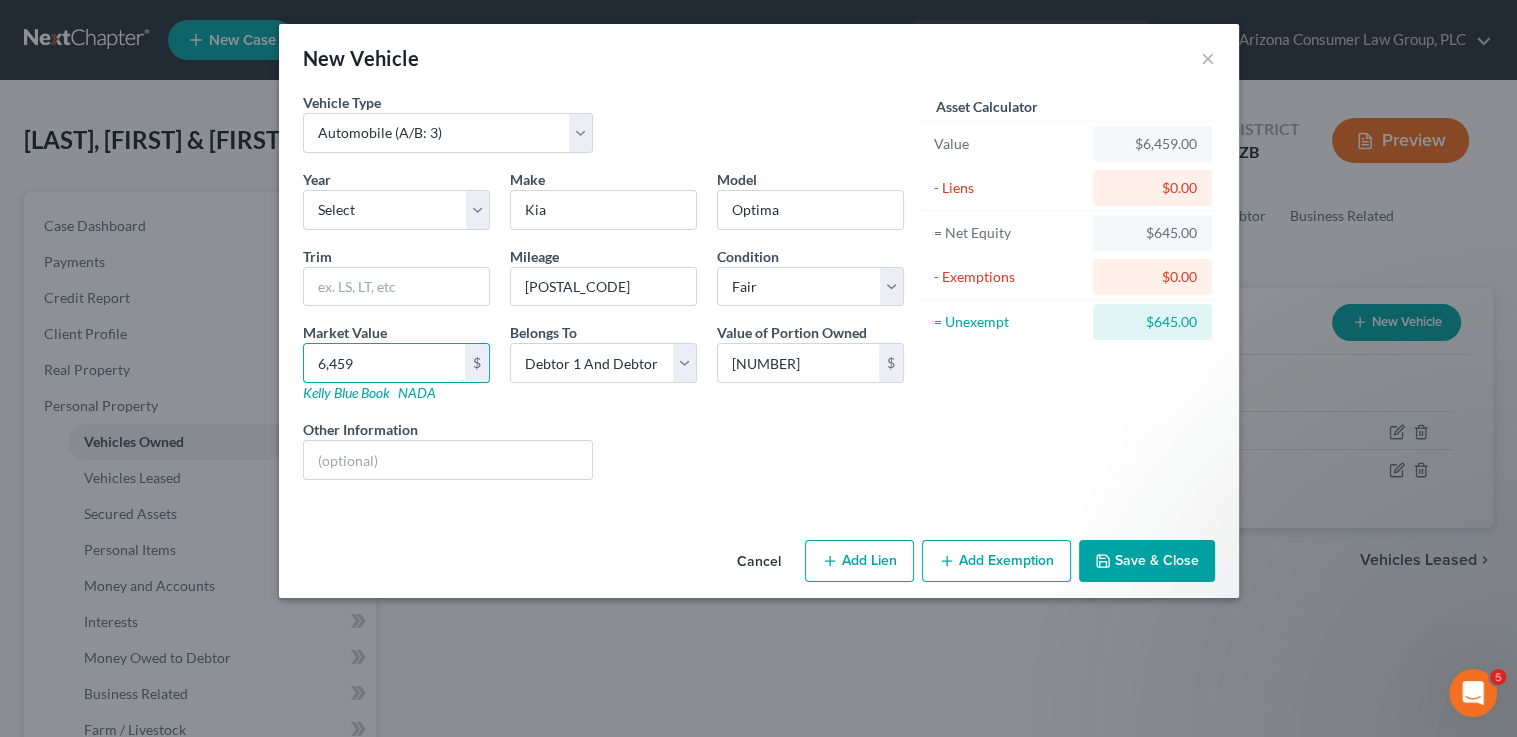 type on "6,459" 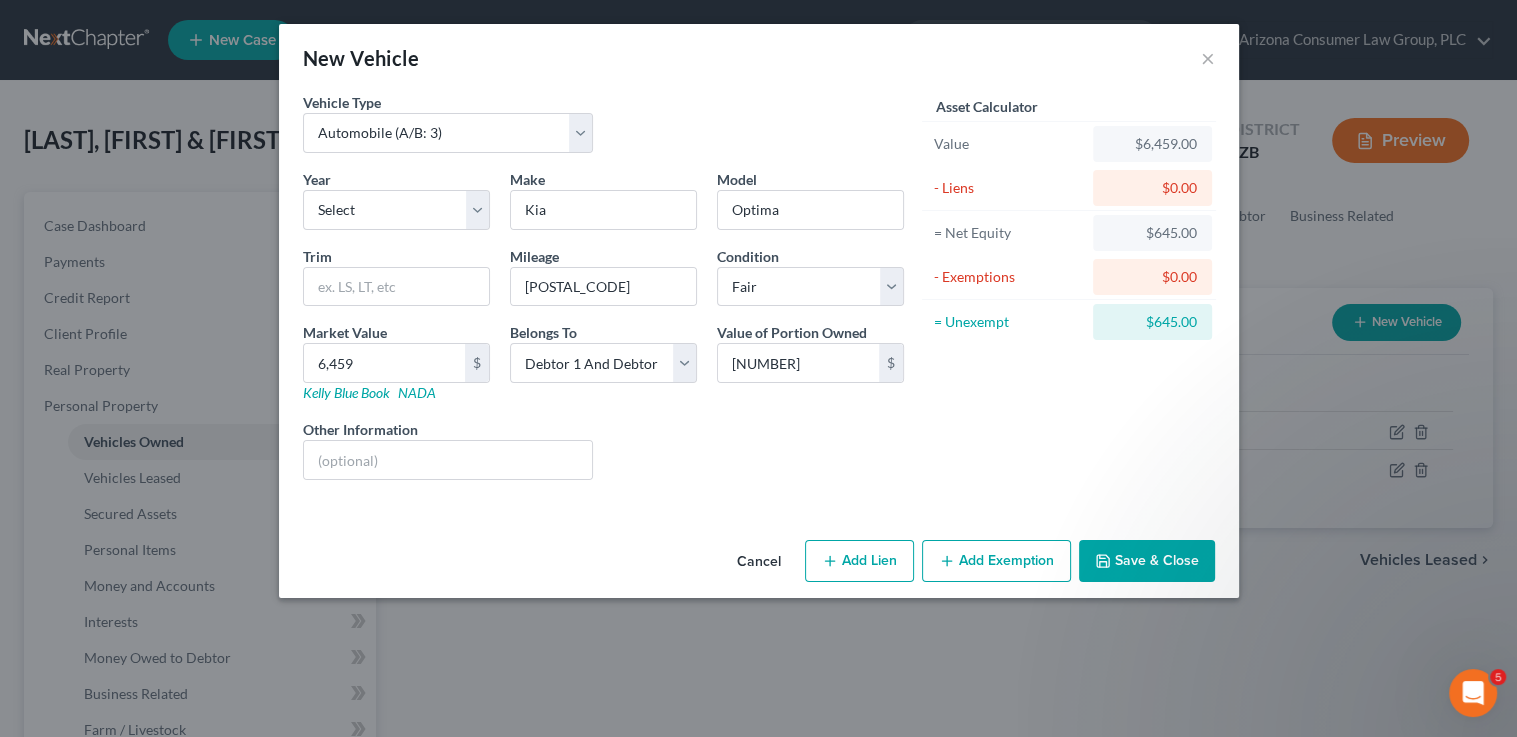 drag, startPoint x: 1140, startPoint y: 551, endPoint x: 1139, endPoint y: 541, distance: 10.049875 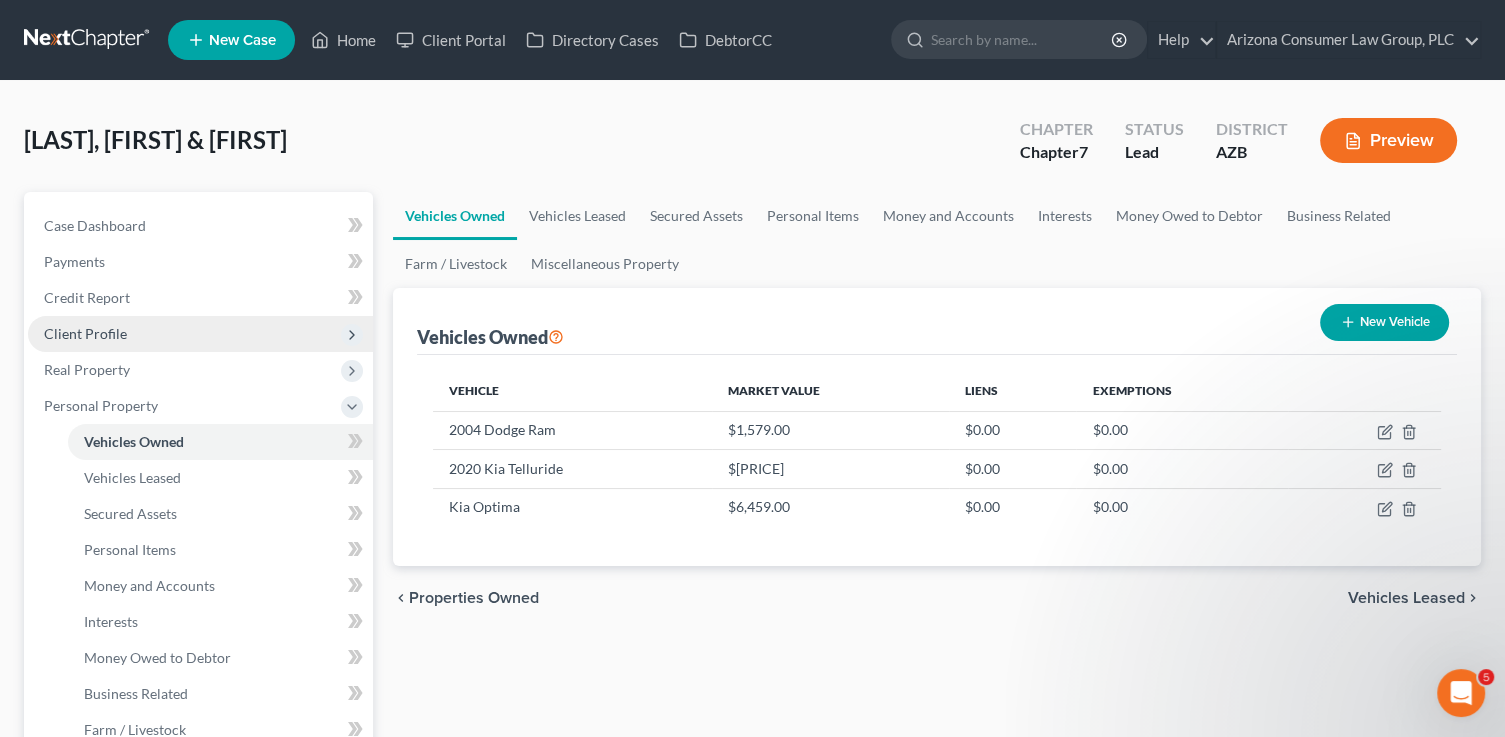 click on "Client Profile" at bounding box center (85, 333) 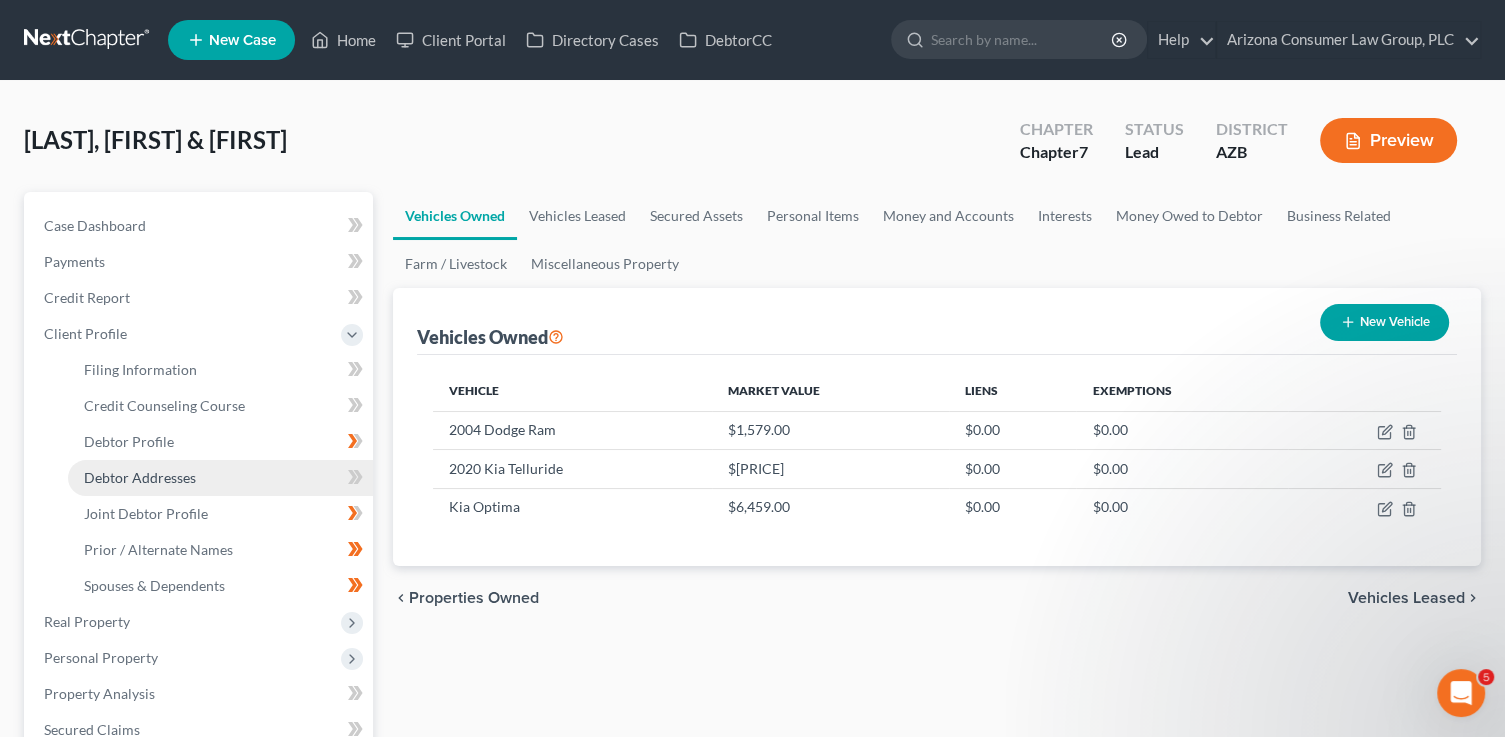 click on "Debtor Addresses" at bounding box center [220, 478] 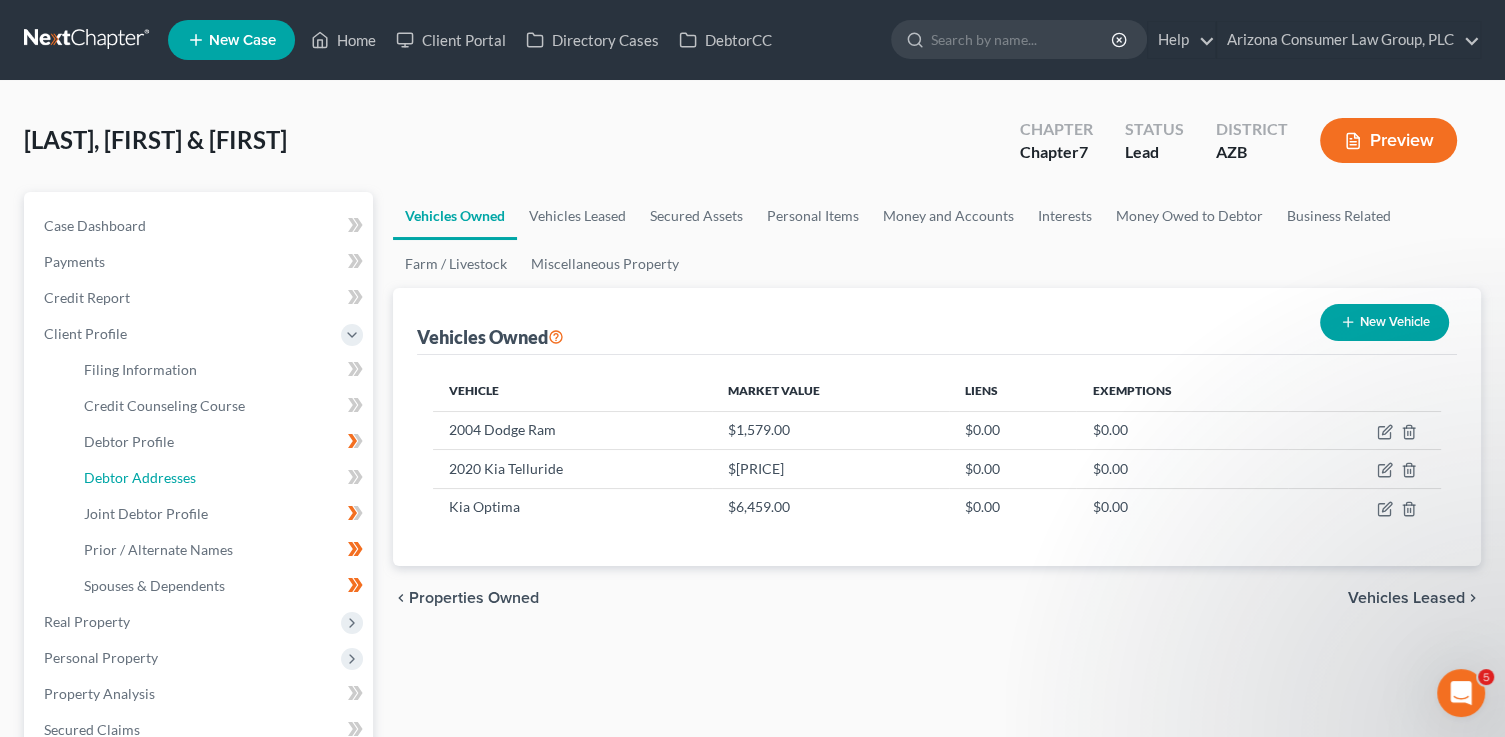 select on "0" 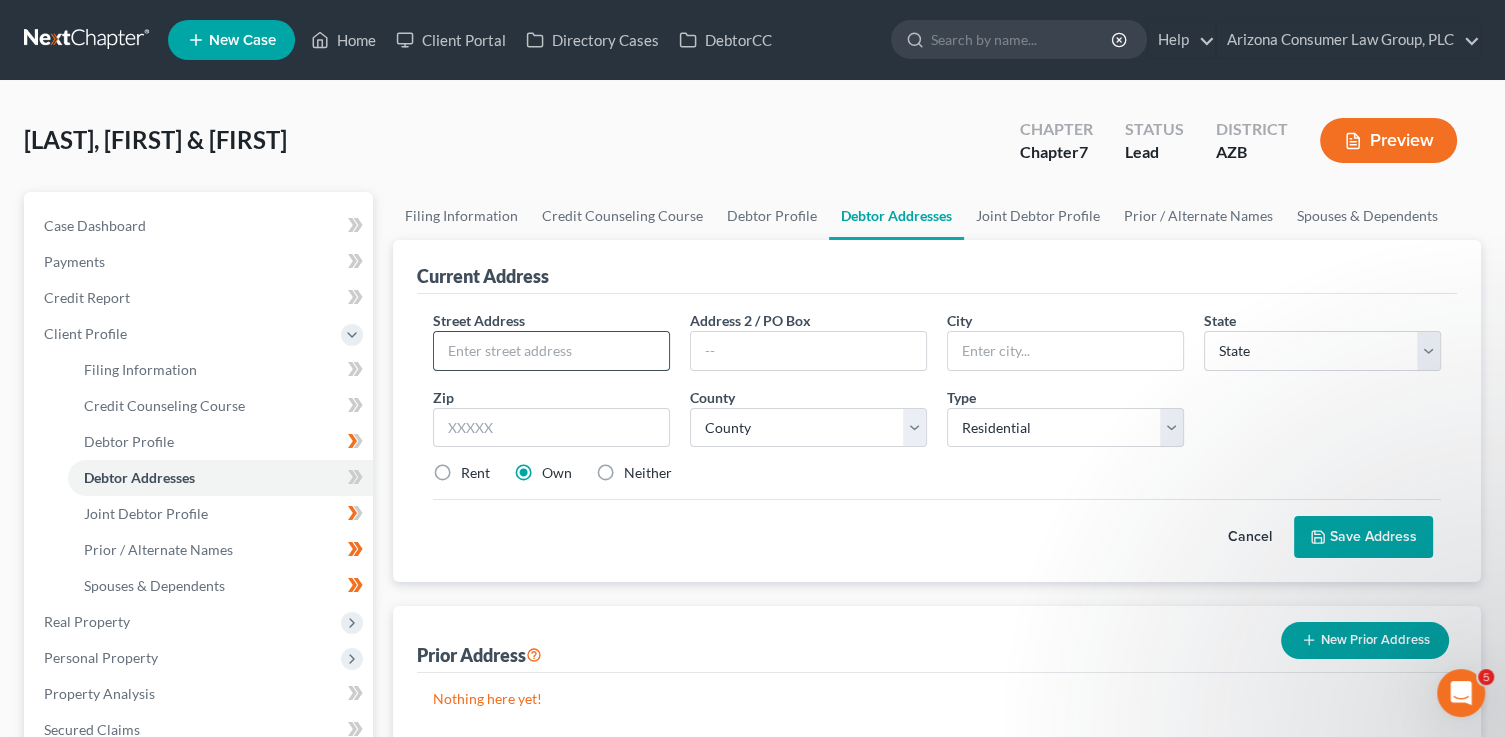 click at bounding box center (551, 351) 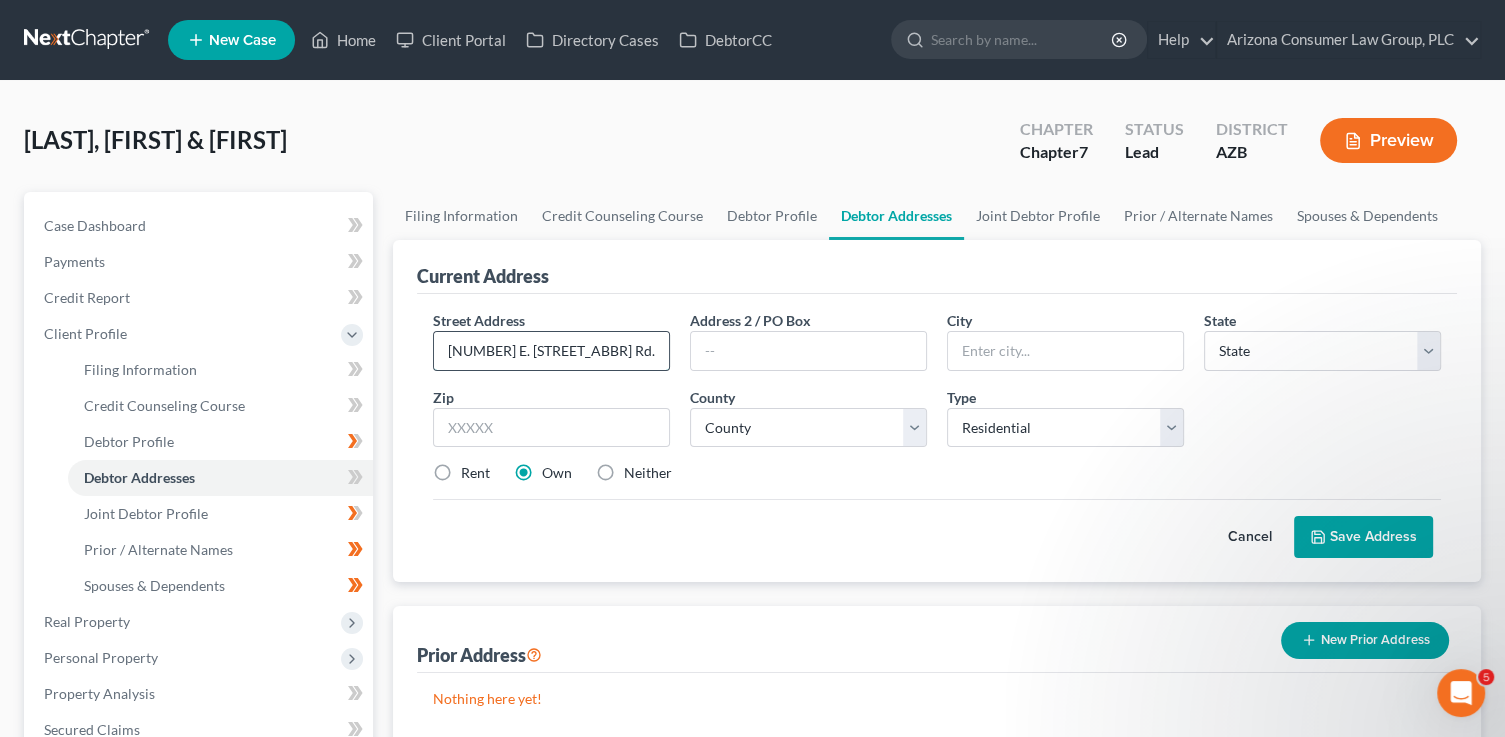type on "20227 E. Camacho Rd." 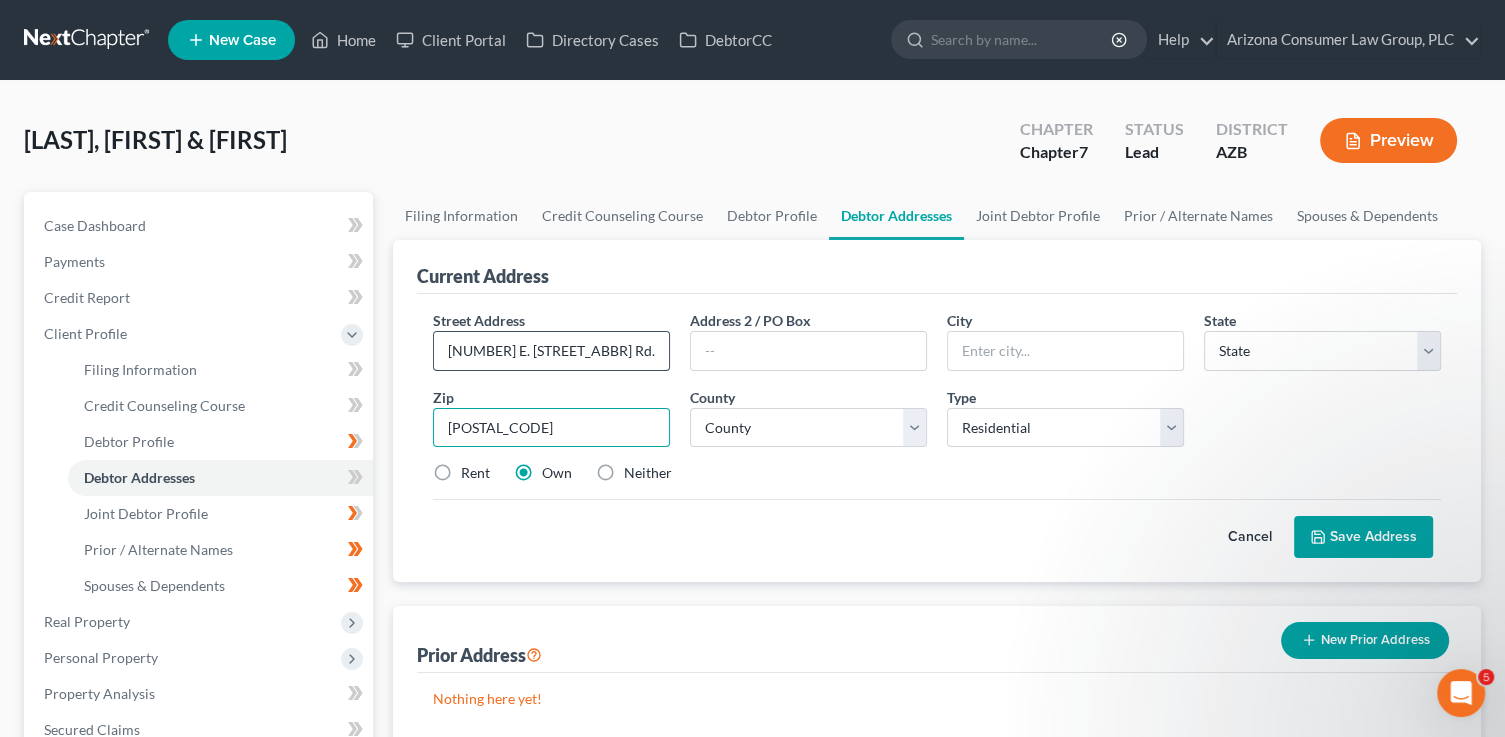 type on "85142" 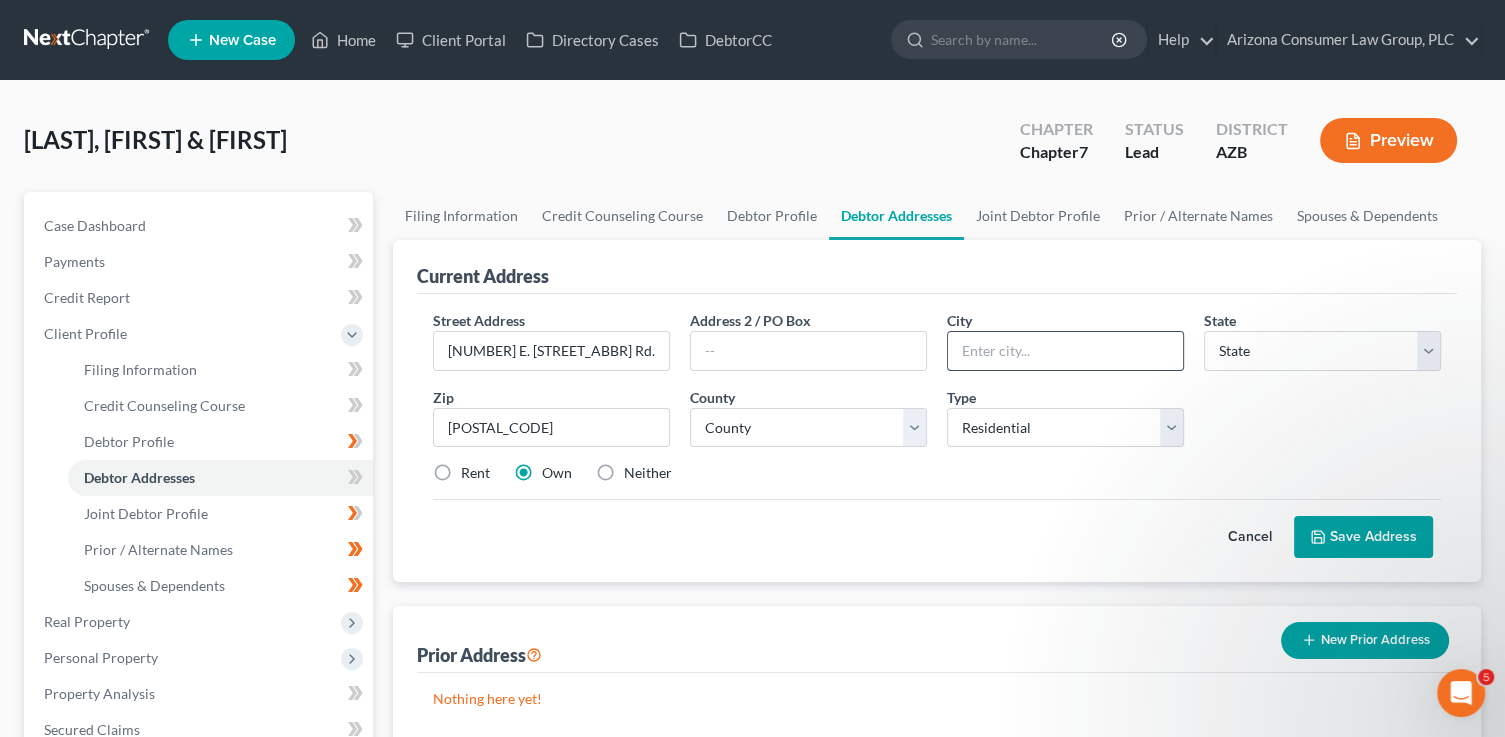 click at bounding box center (1065, 351) 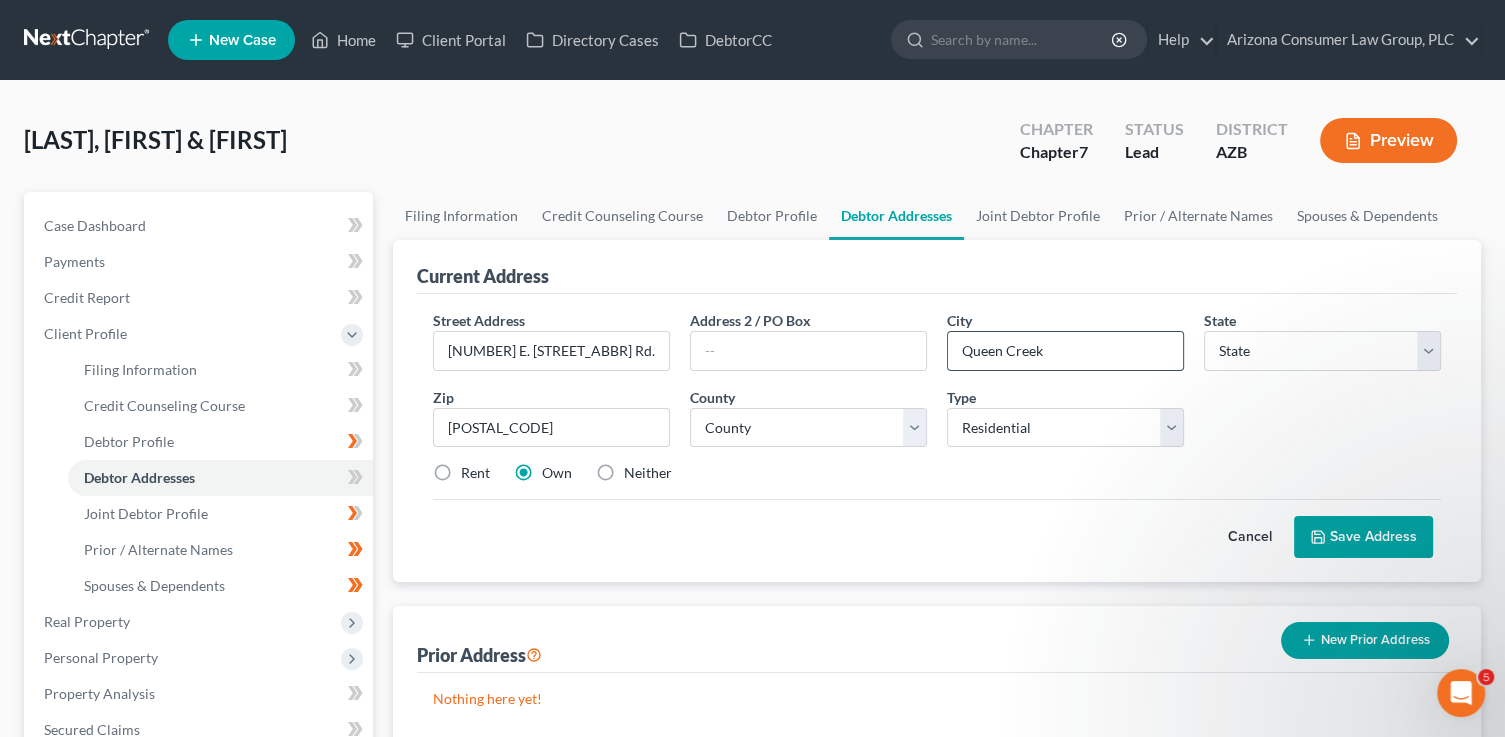type on "Queen Creek" 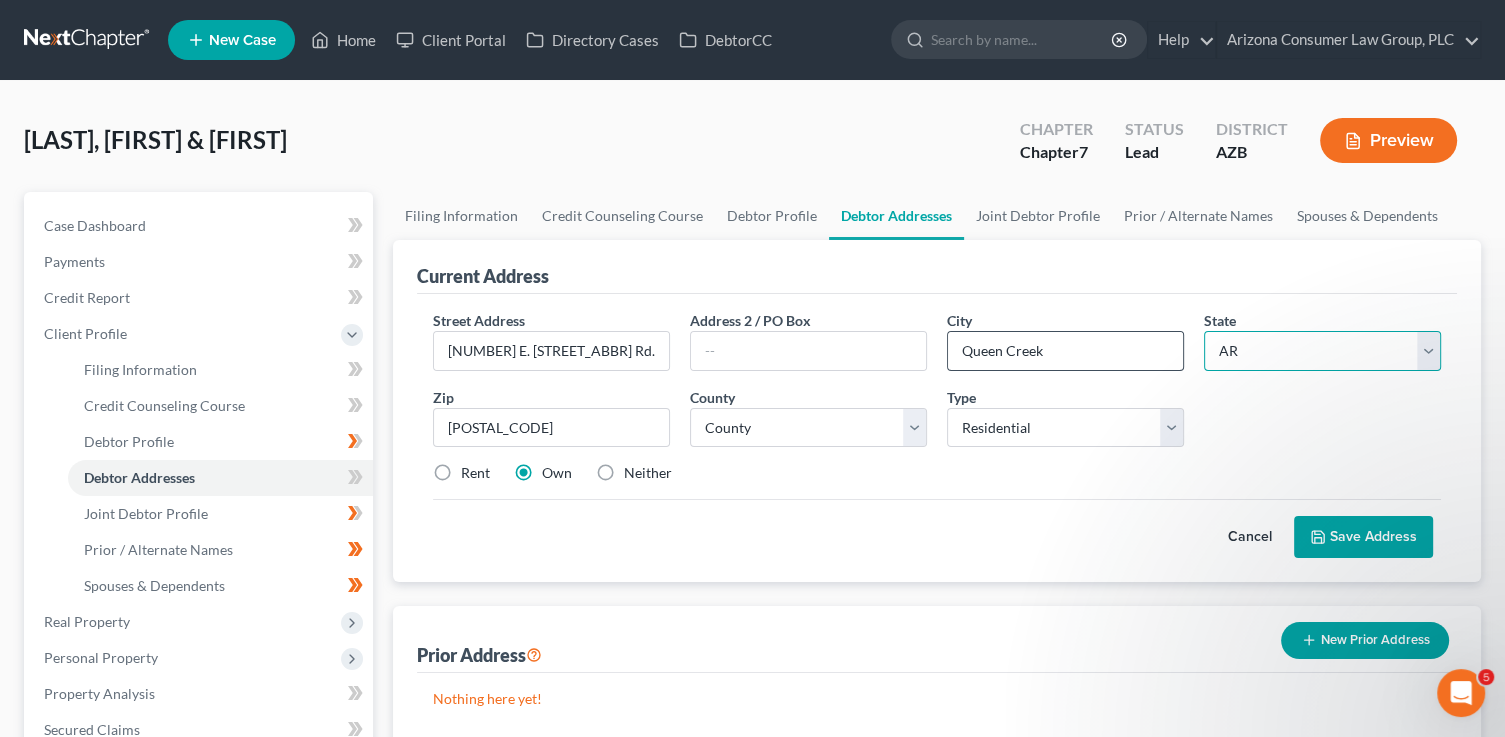 select on "3" 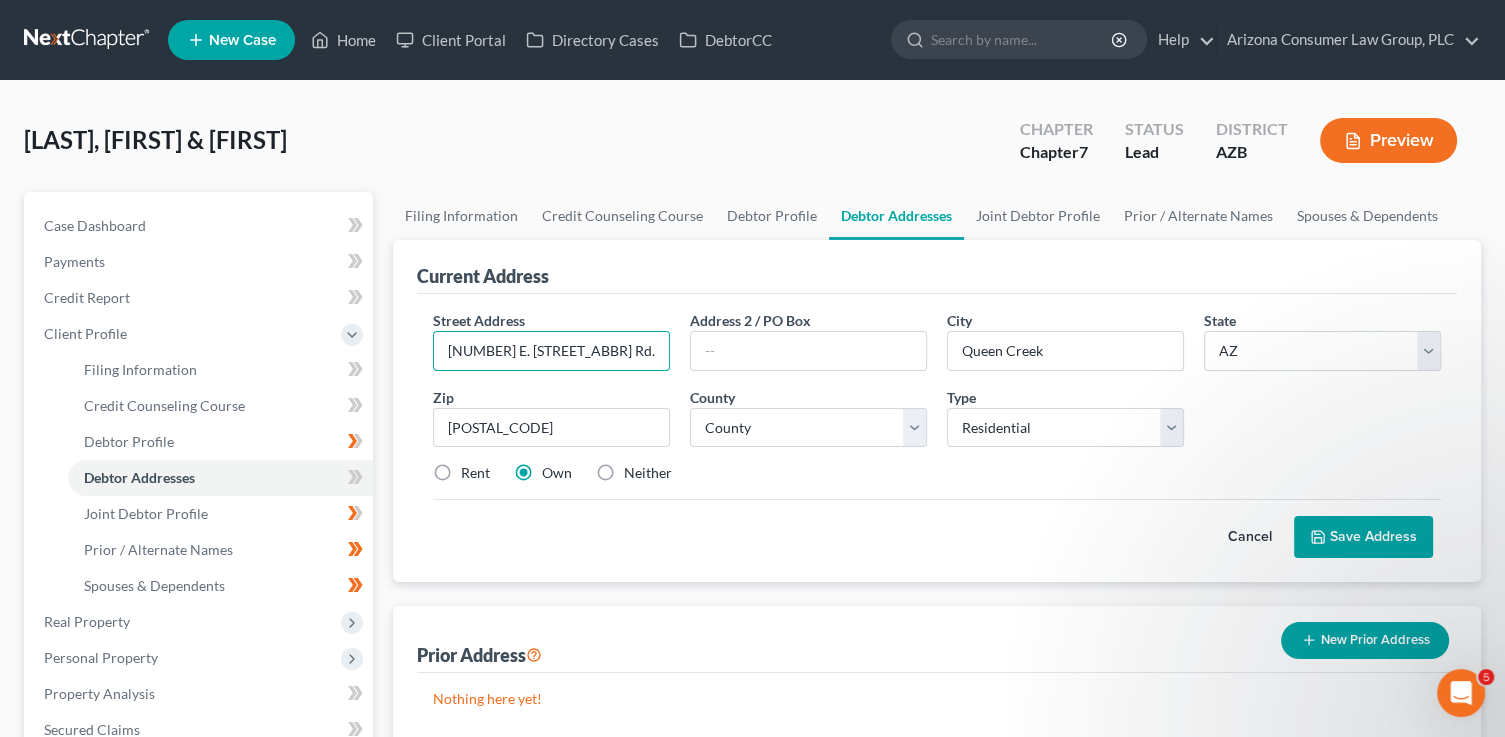 drag, startPoint x: 596, startPoint y: 352, endPoint x: 413, endPoint y: 328, distance: 184.56706 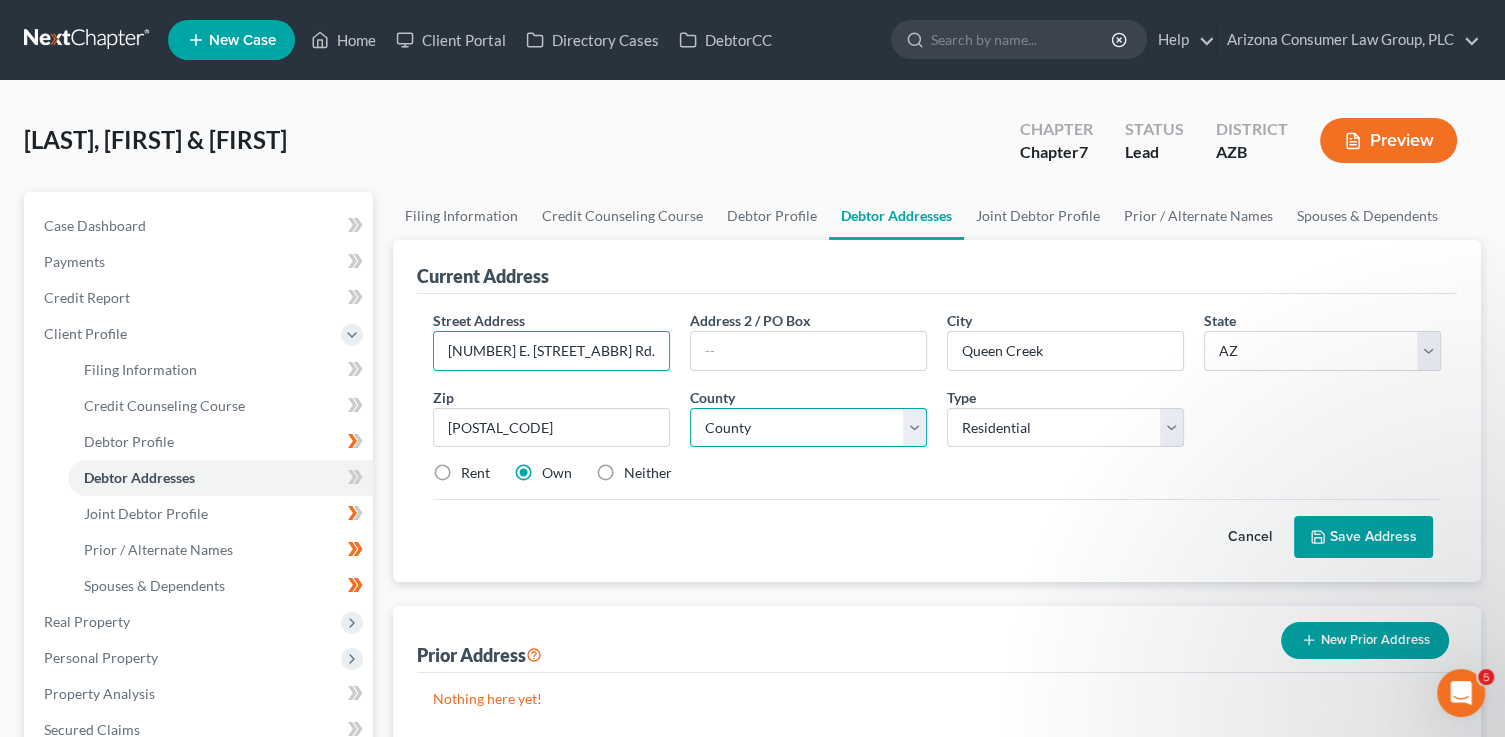 click on "County Apache County Cochise County Coconino County Gila County Graham County Greenlee County La Paz County Maricopa County Mohave County Navajo County Pima County Pinal County Santa Cruz County Yavapai County Yuma County" at bounding box center [808, 428] 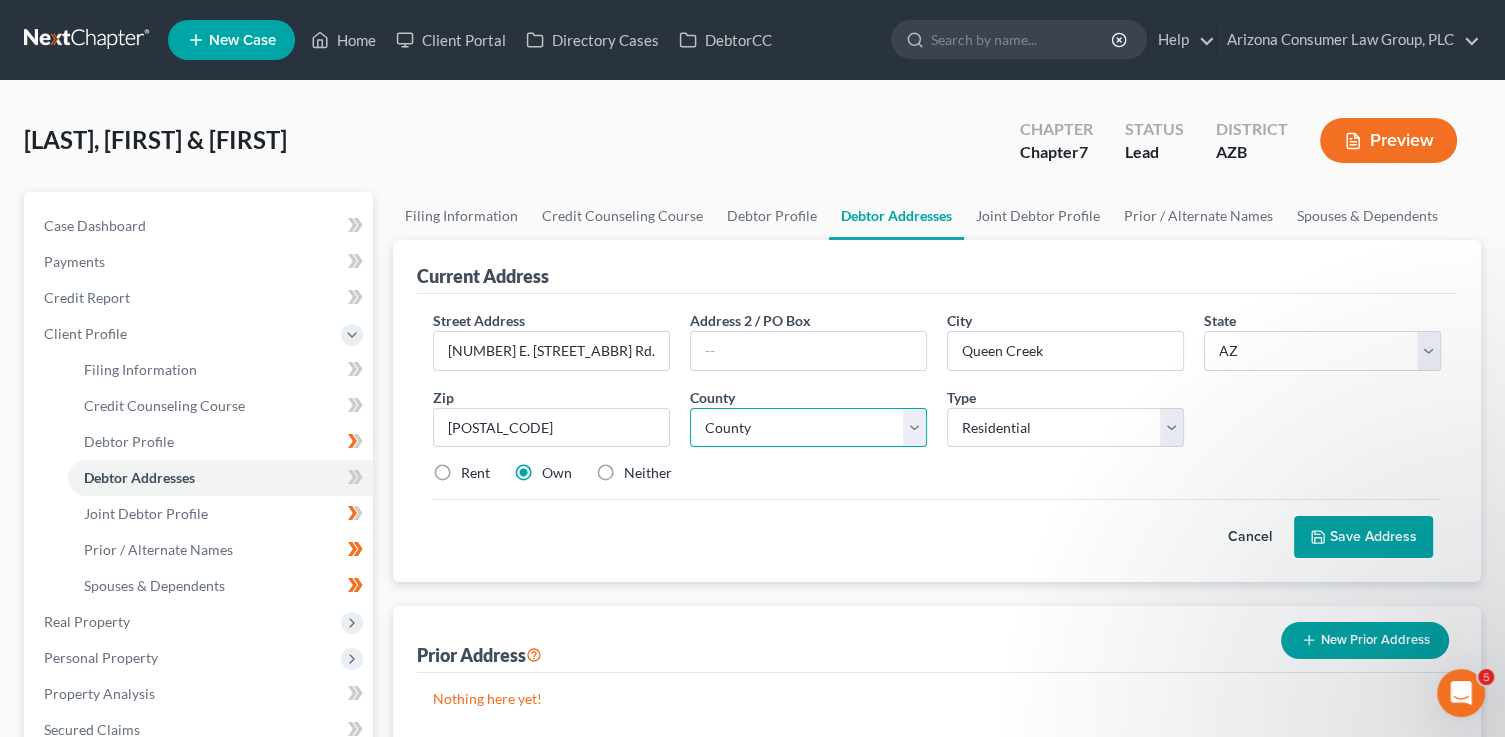 select on "7" 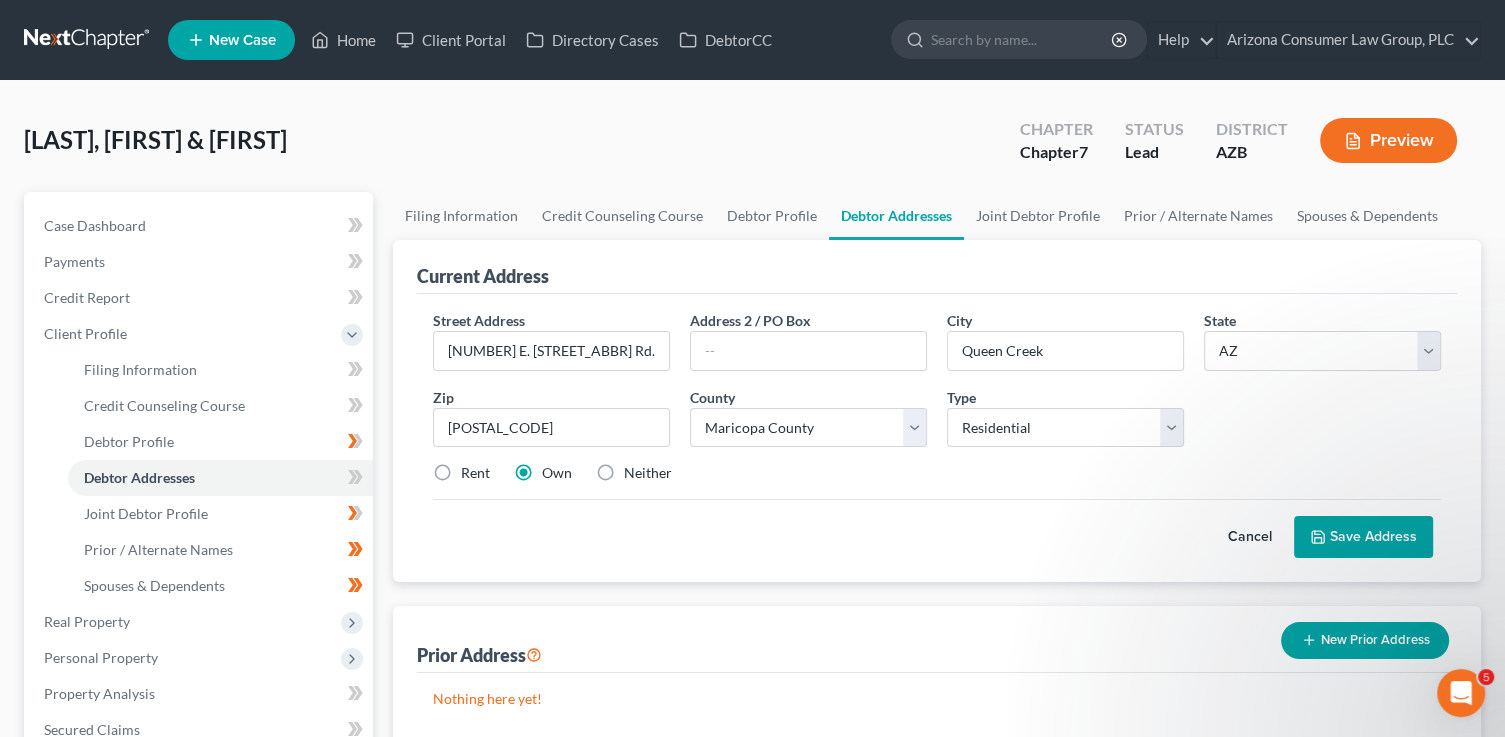click on "Save Address" at bounding box center [1363, 537] 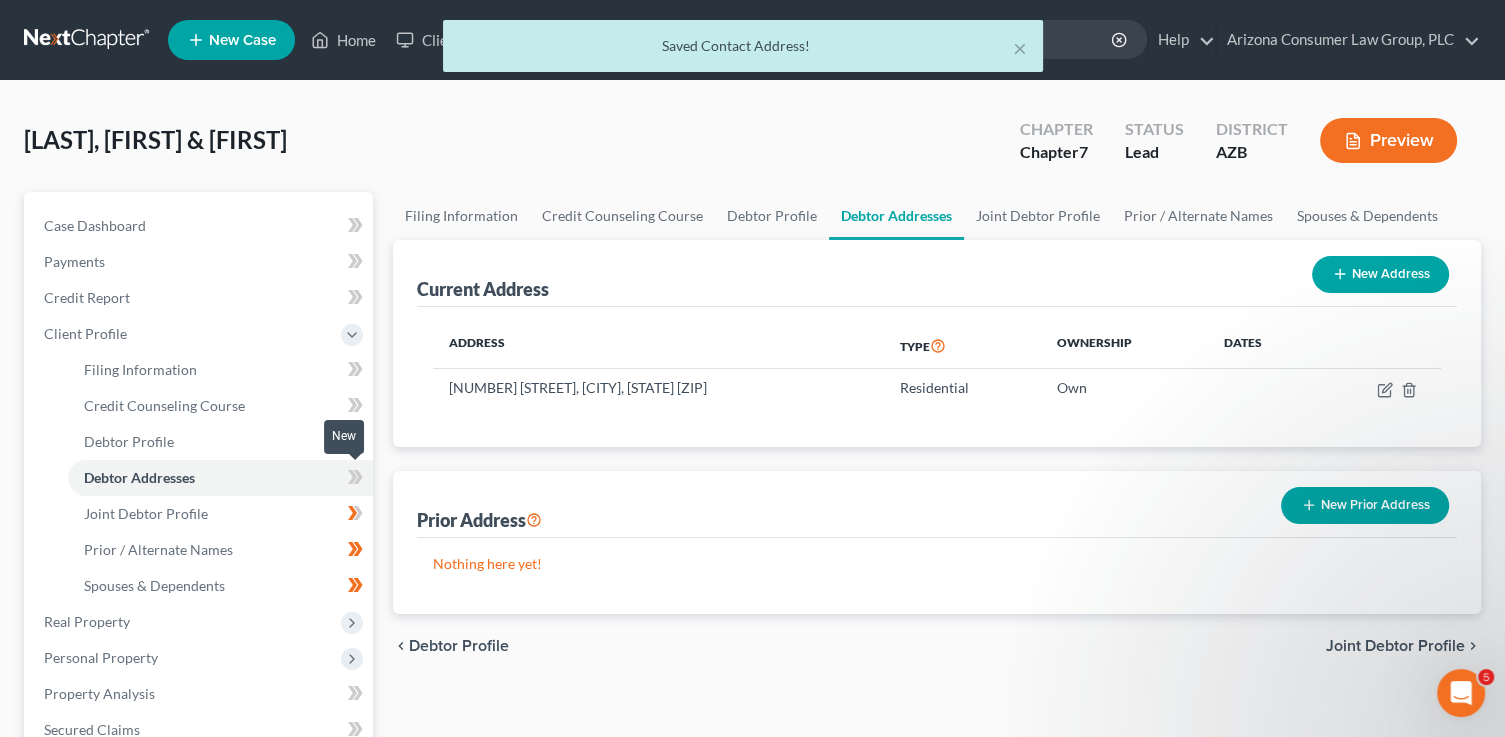 click 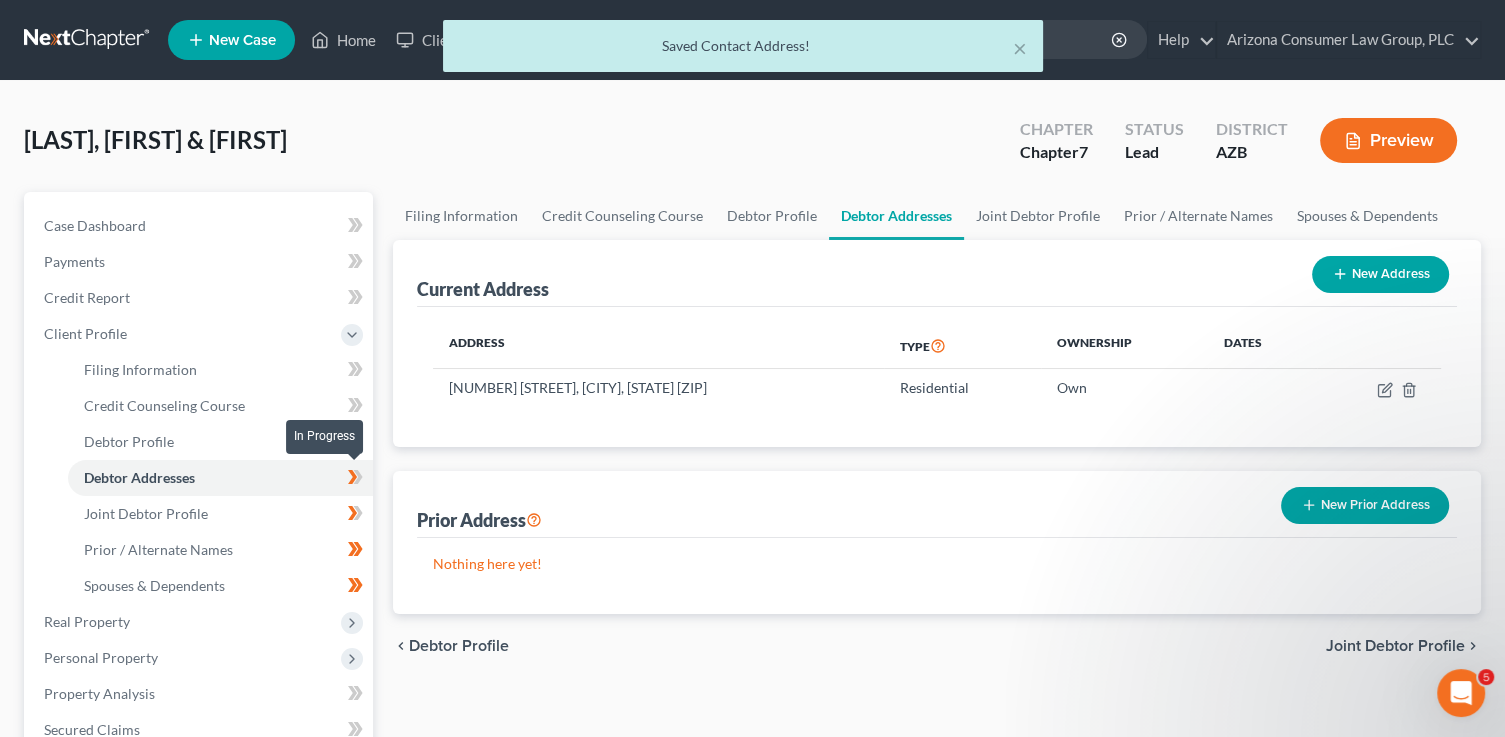 drag, startPoint x: 360, startPoint y: 480, endPoint x: 436, endPoint y: 422, distance: 95.60335 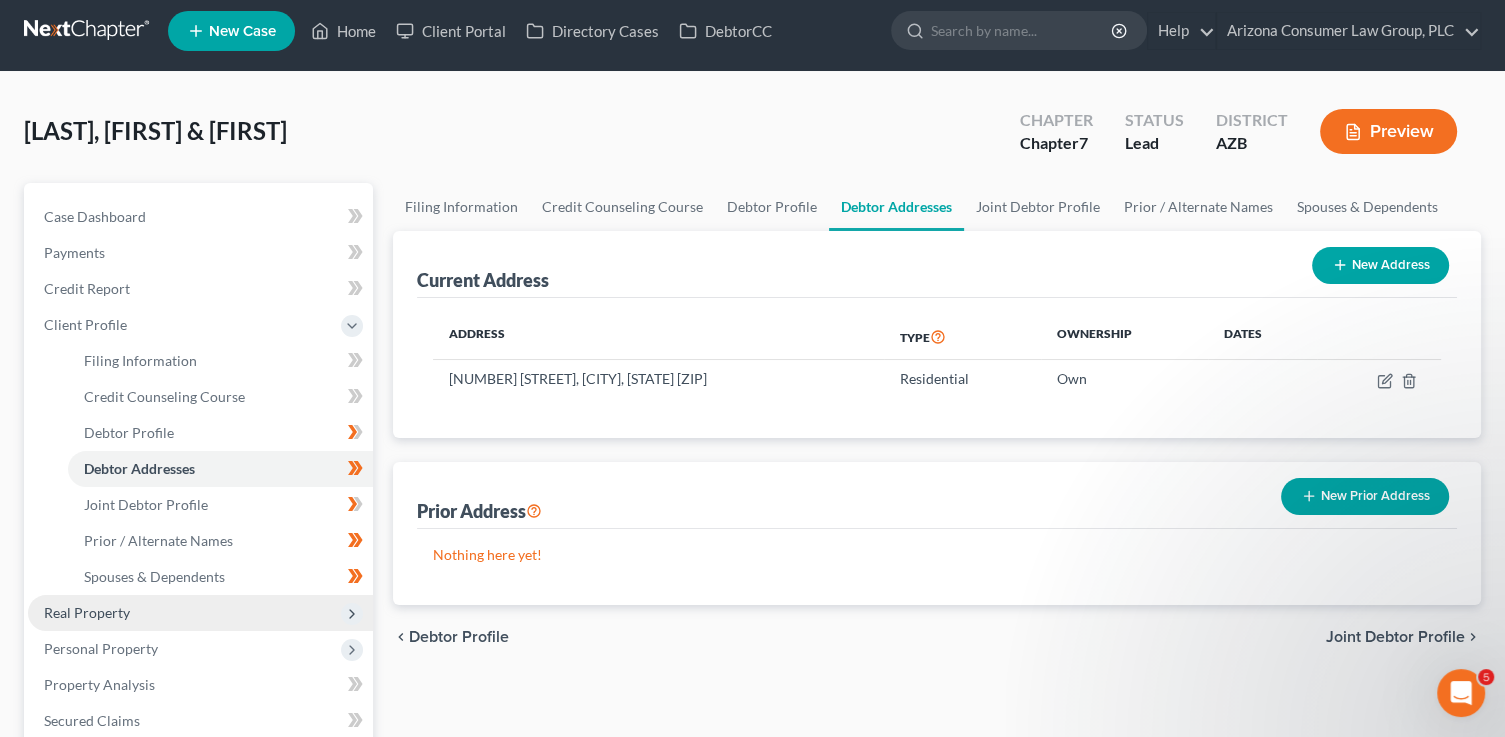 scroll, scrollTop: 20, scrollLeft: 0, axis: vertical 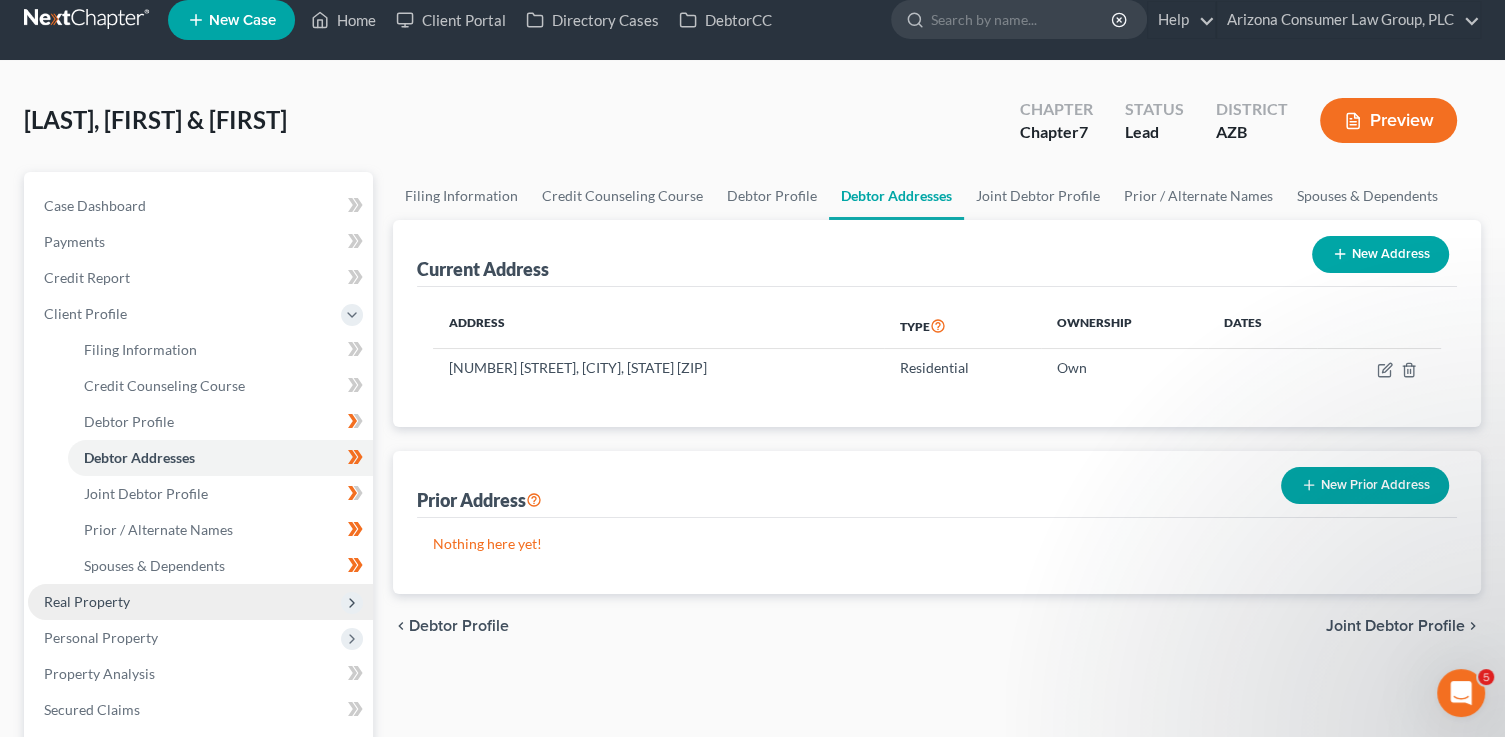 click on "Real Property" at bounding box center (87, 601) 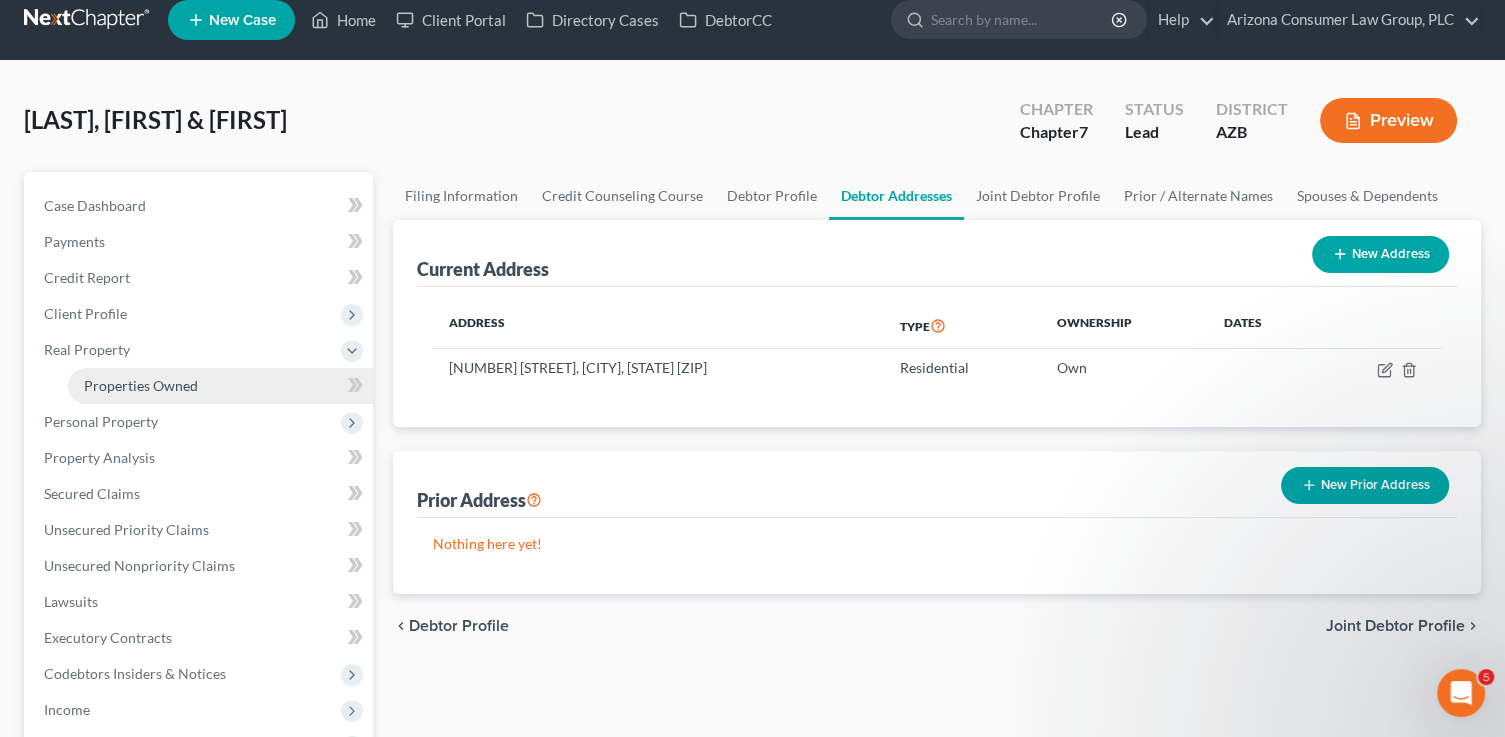 click on "Properties Owned" at bounding box center [141, 385] 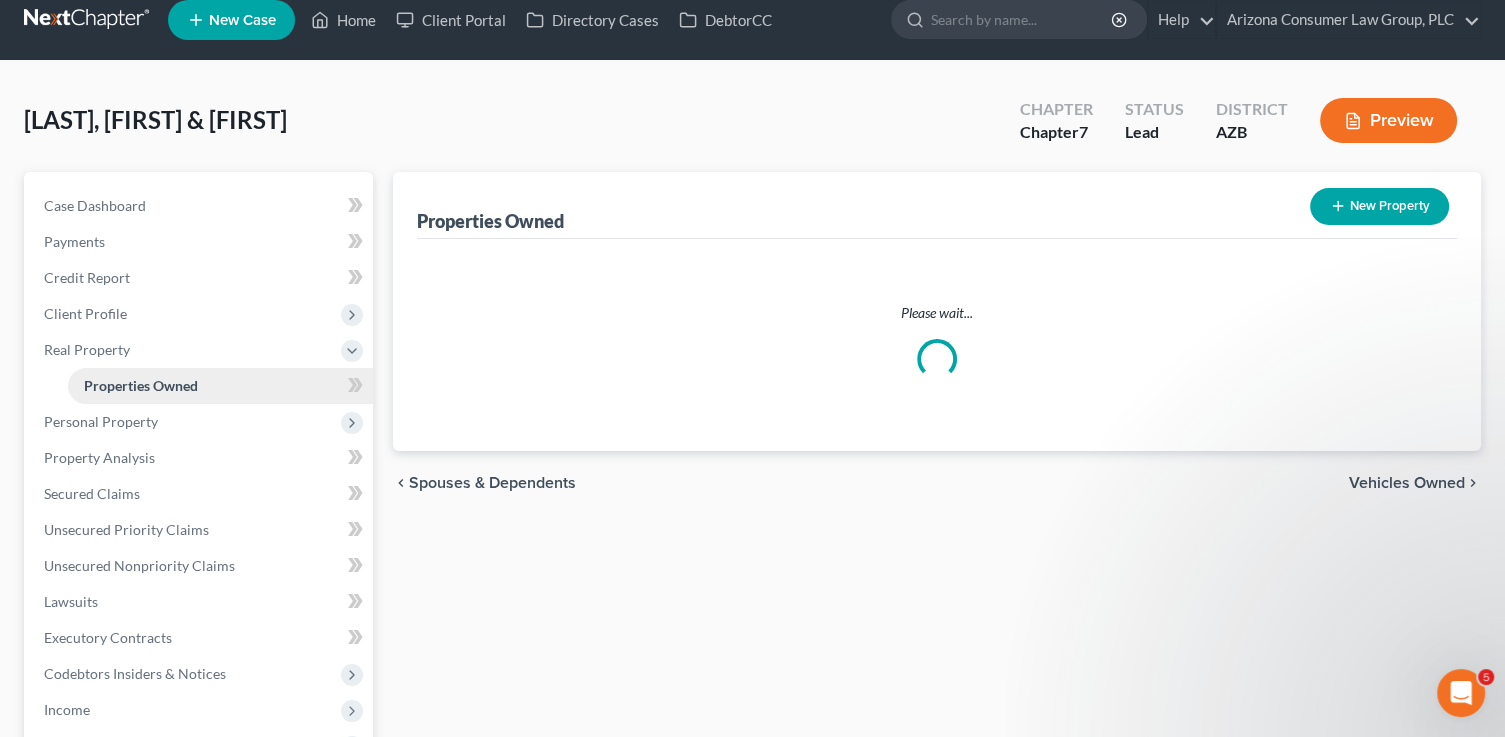 scroll, scrollTop: 0, scrollLeft: 0, axis: both 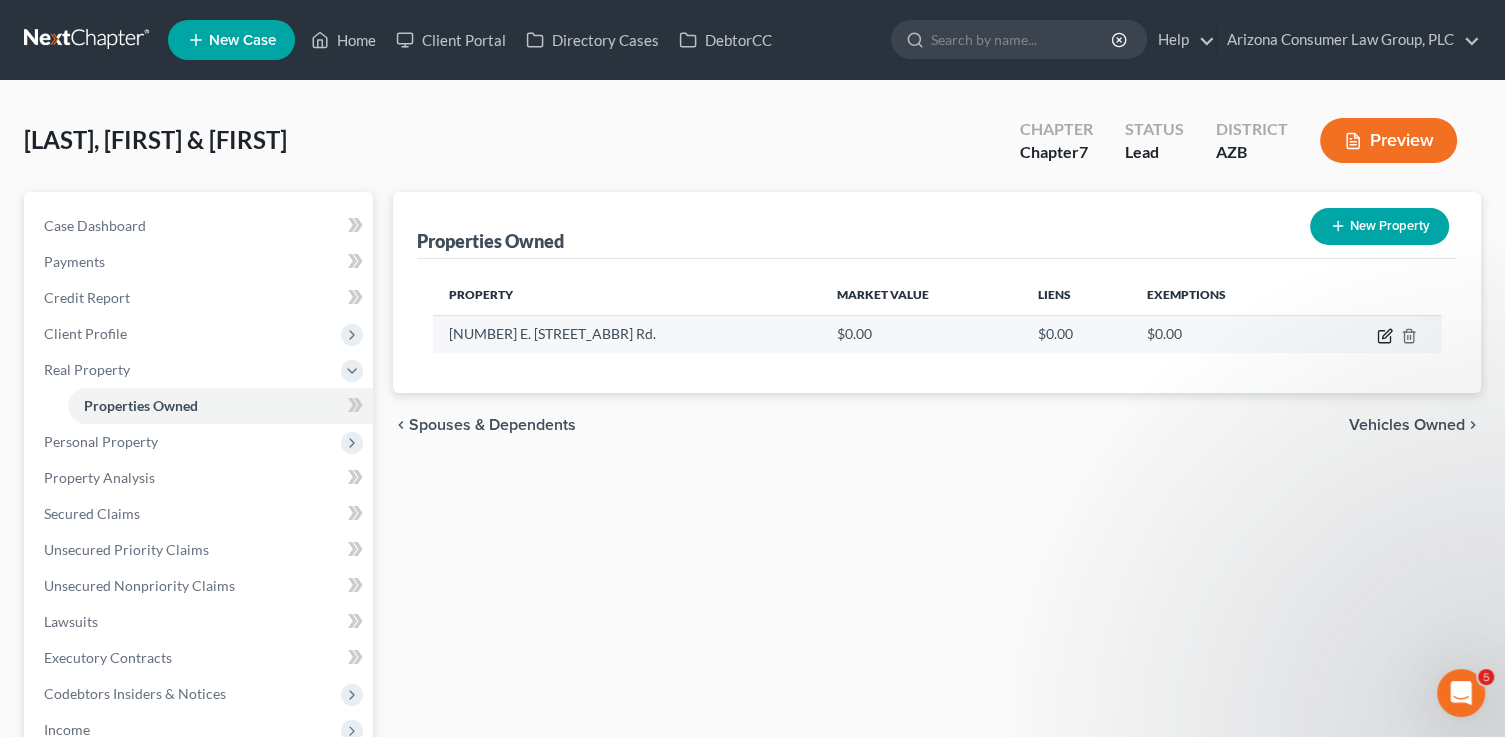 click 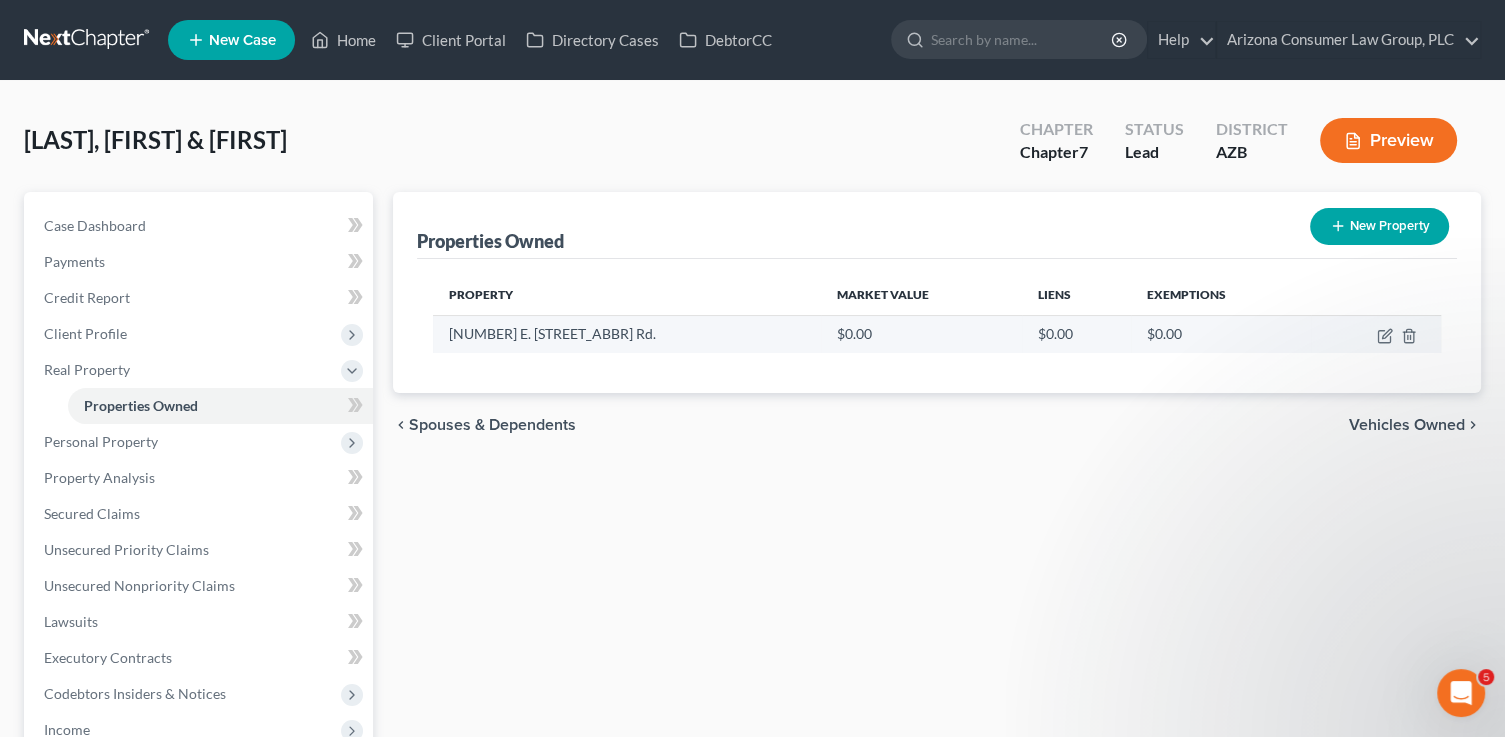 select on "3" 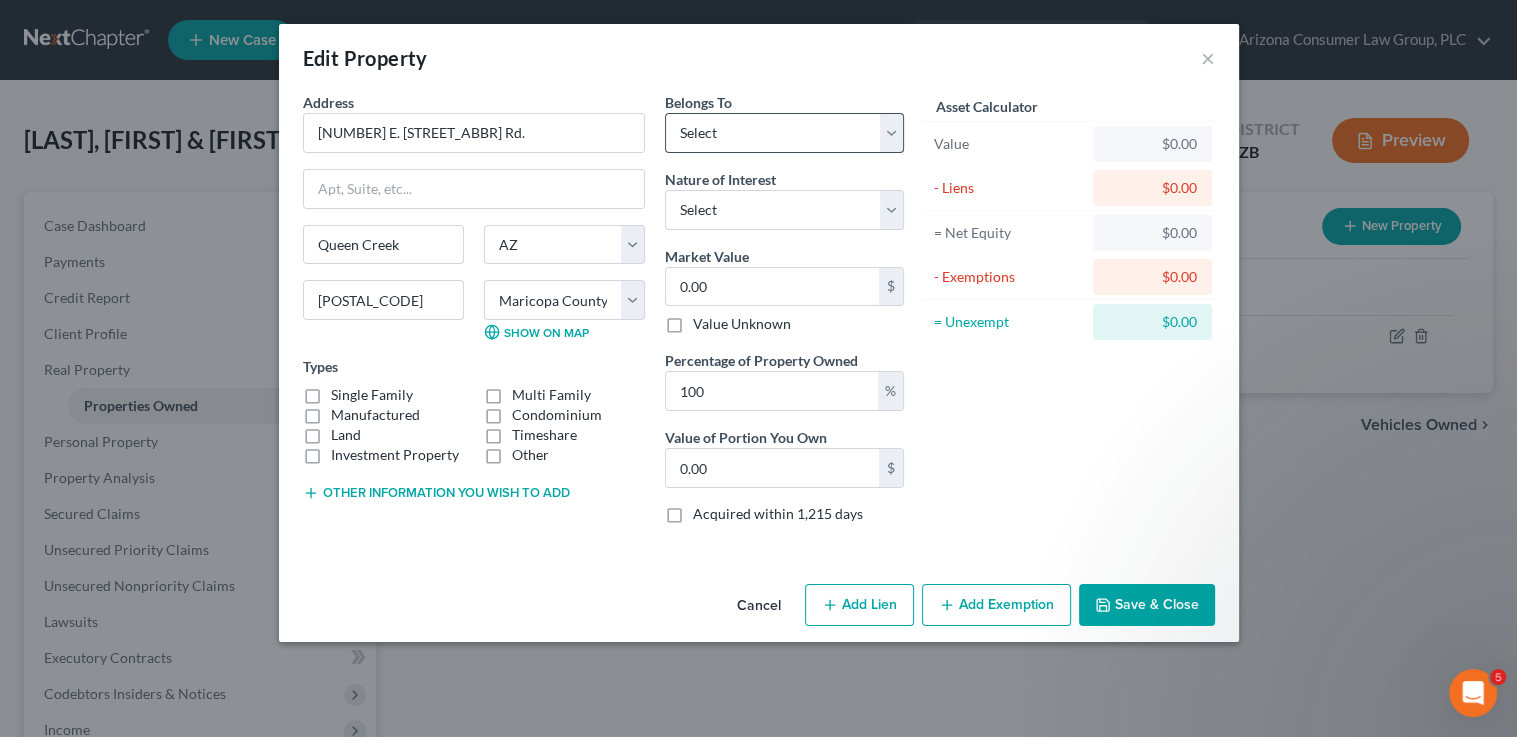 select on "3" 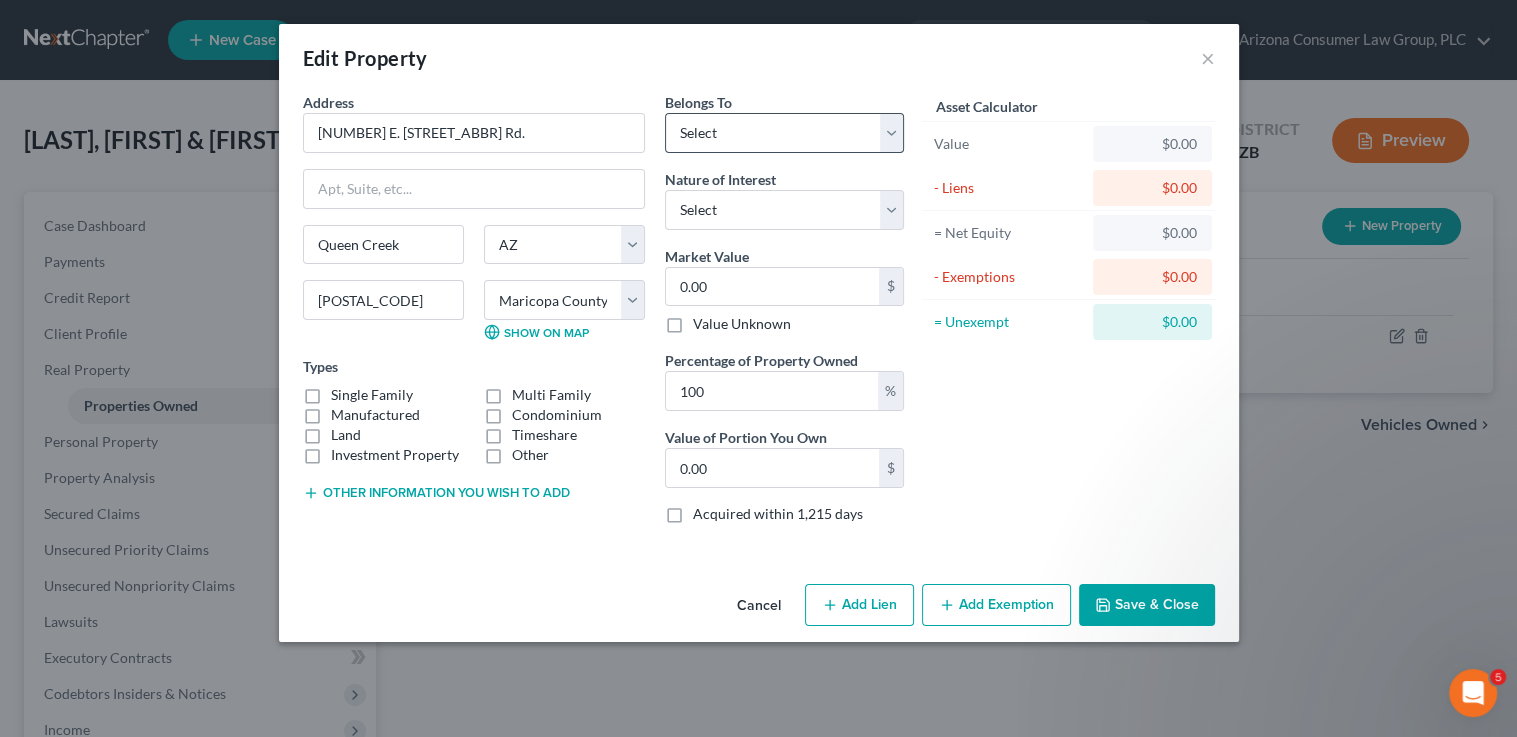 select on "7" 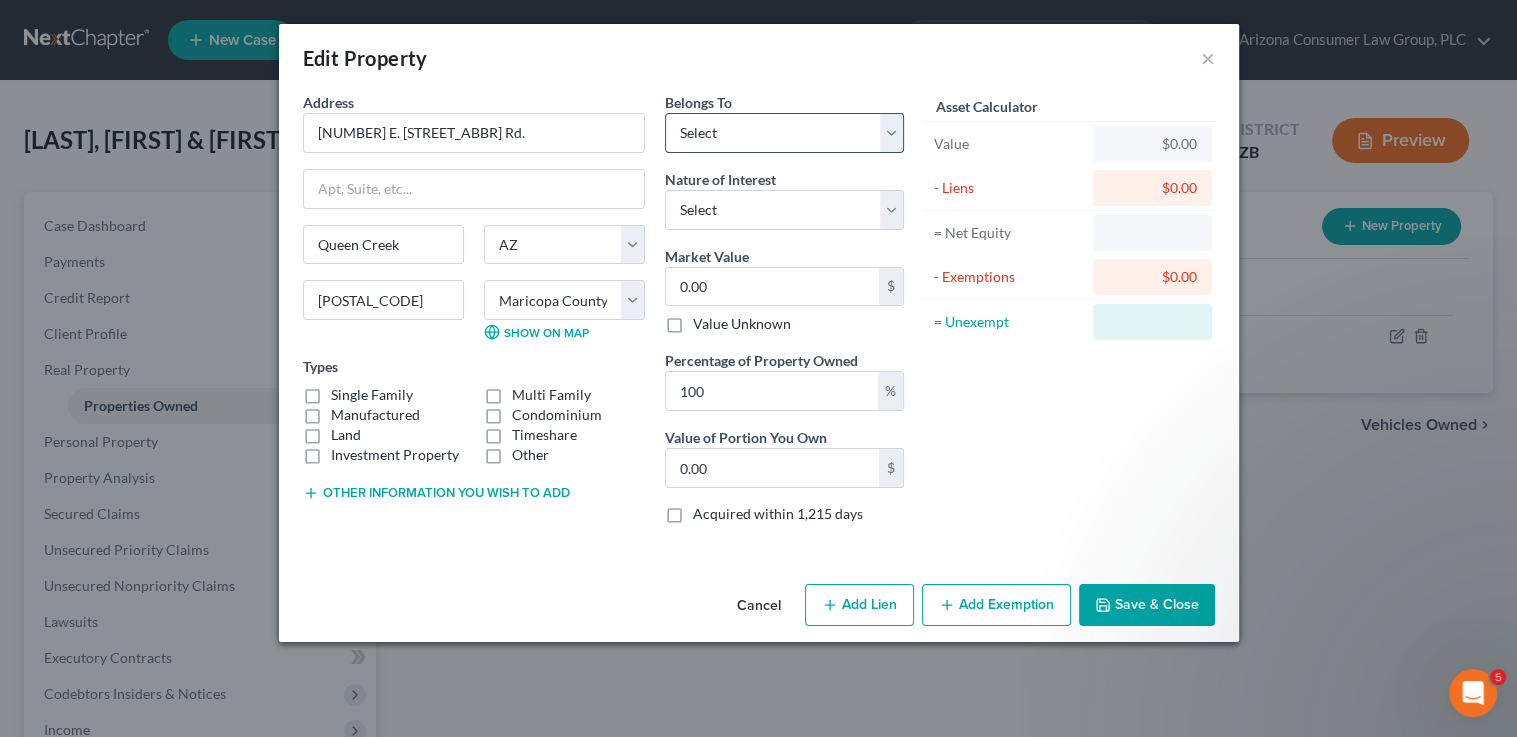click on "Belongs To
*
Select Debtor 1 Only Debtor 2 Only Debtor 1 And Debtor 2 Only At Least One Of The Debtors And Another Community Property" at bounding box center [784, 122] 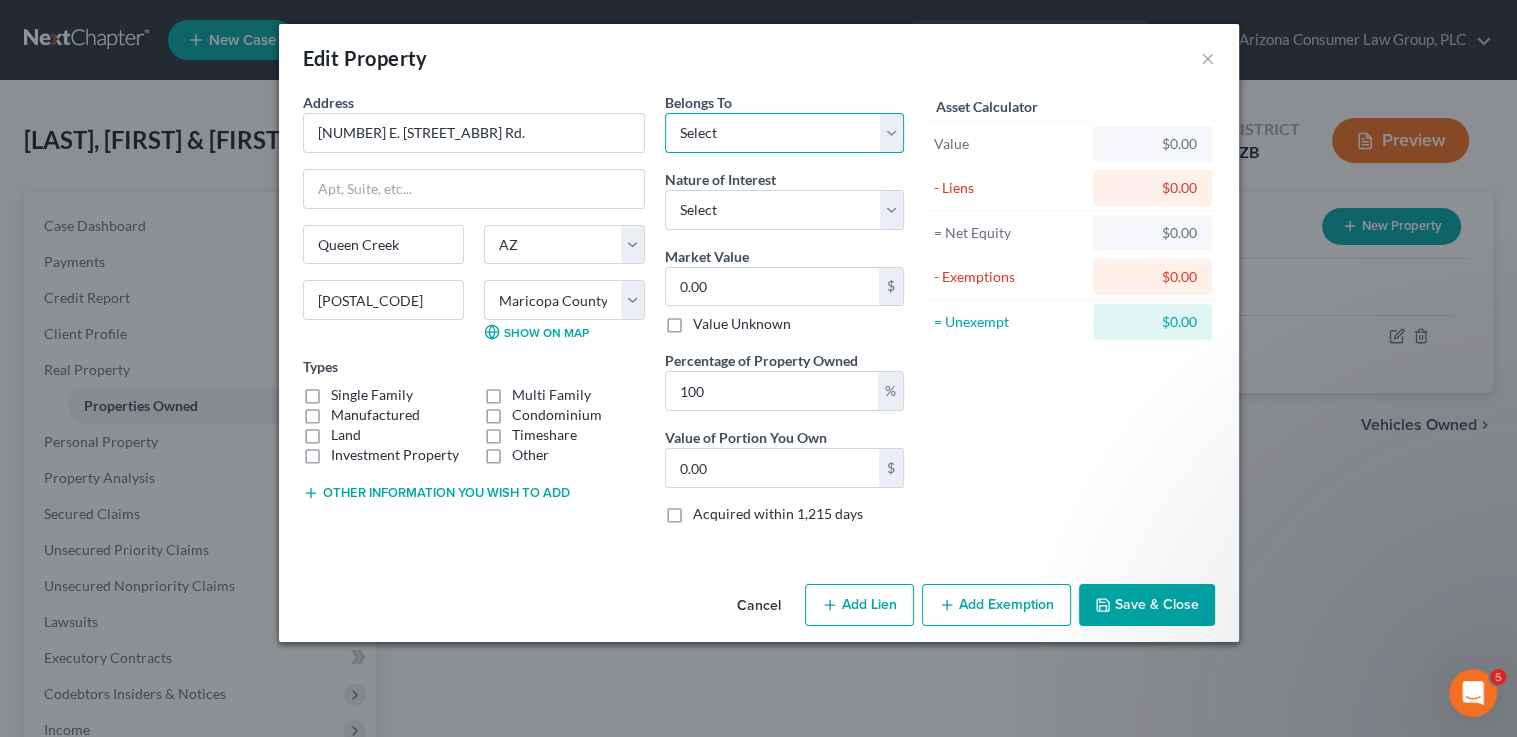 click on "Select Debtor 1 Only Debtor 2 Only Debtor 1 And Debtor 2 Only At Least One Of The Debtors And Another Community Property" at bounding box center (784, 133) 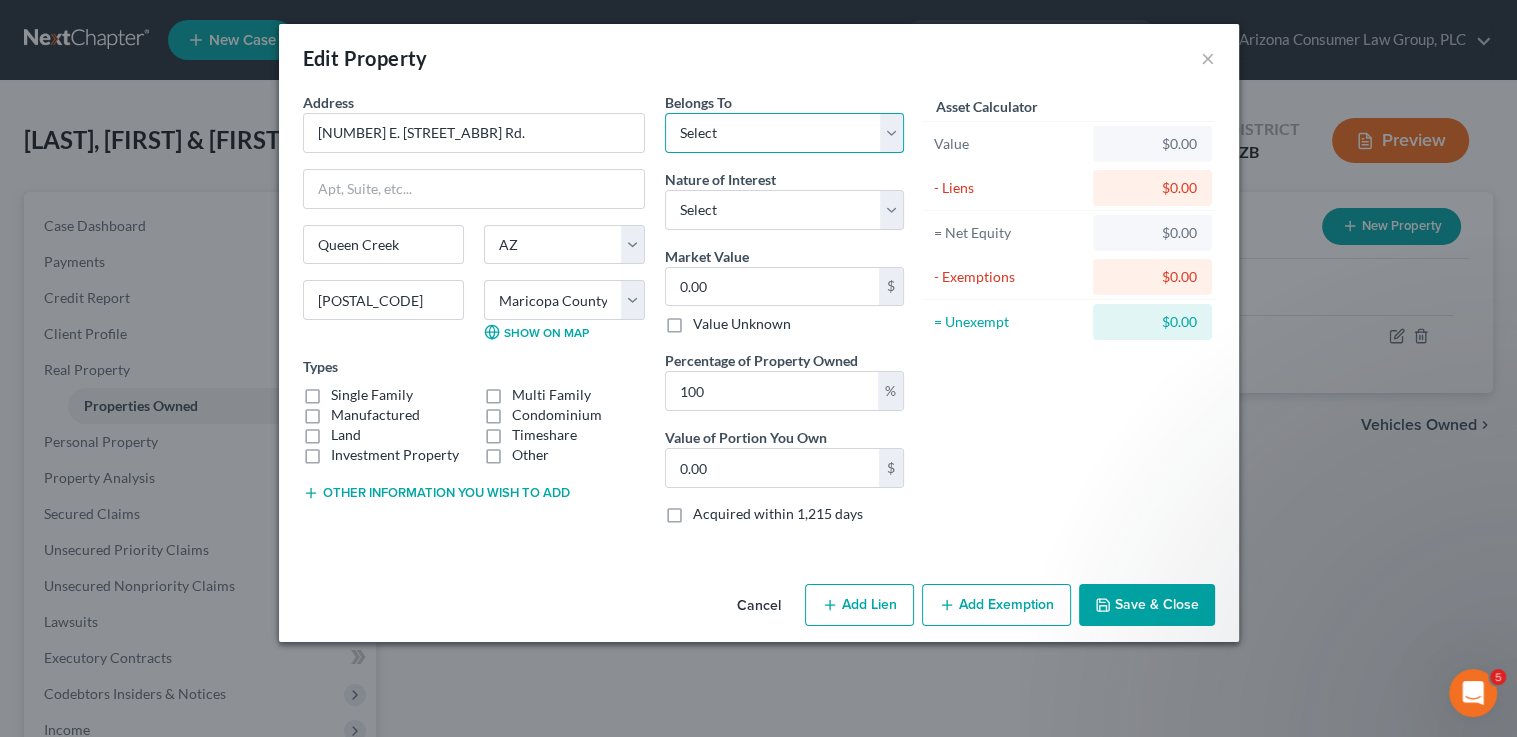 select on "0" 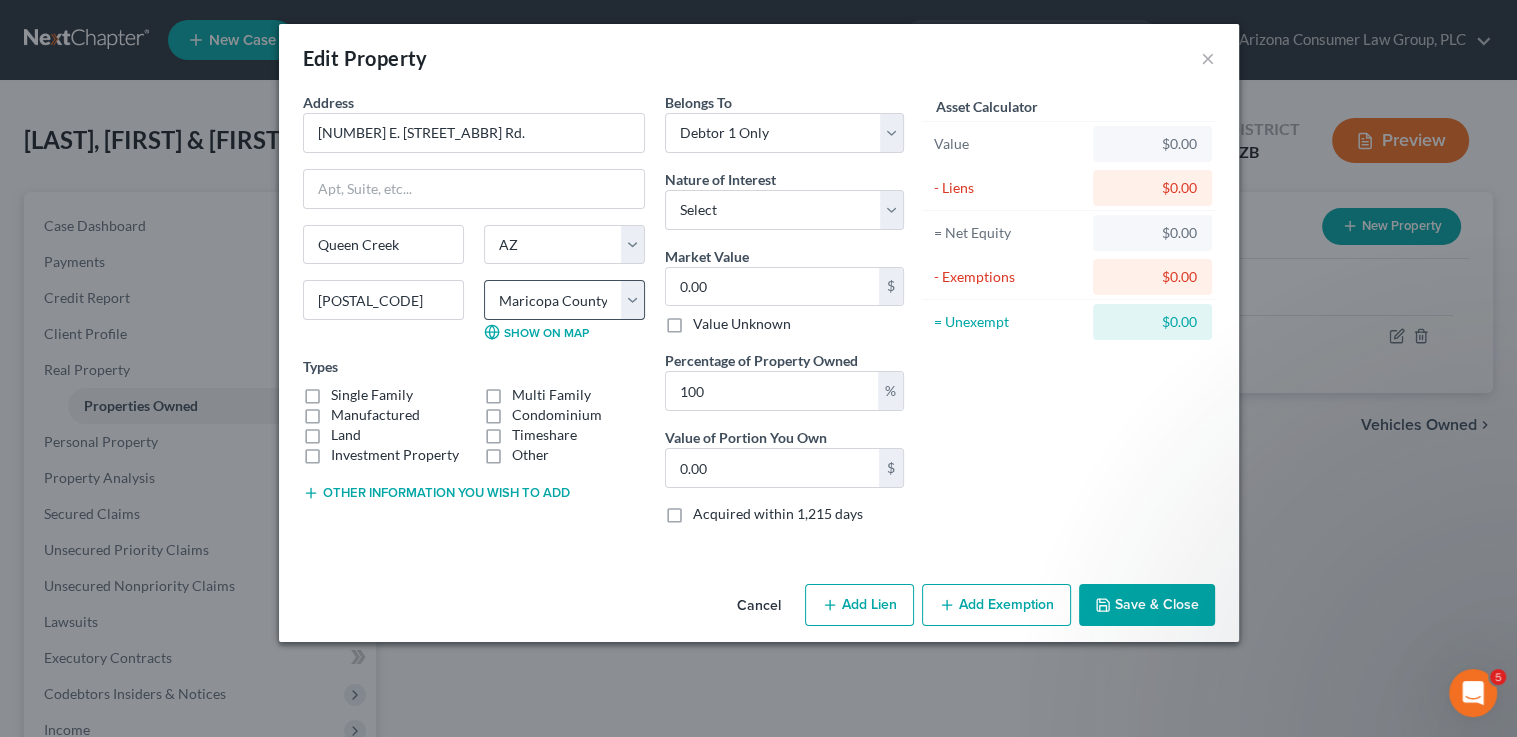 drag, startPoint x: 386, startPoint y: 394, endPoint x: 623, endPoint y: 281, distance: 262.56046 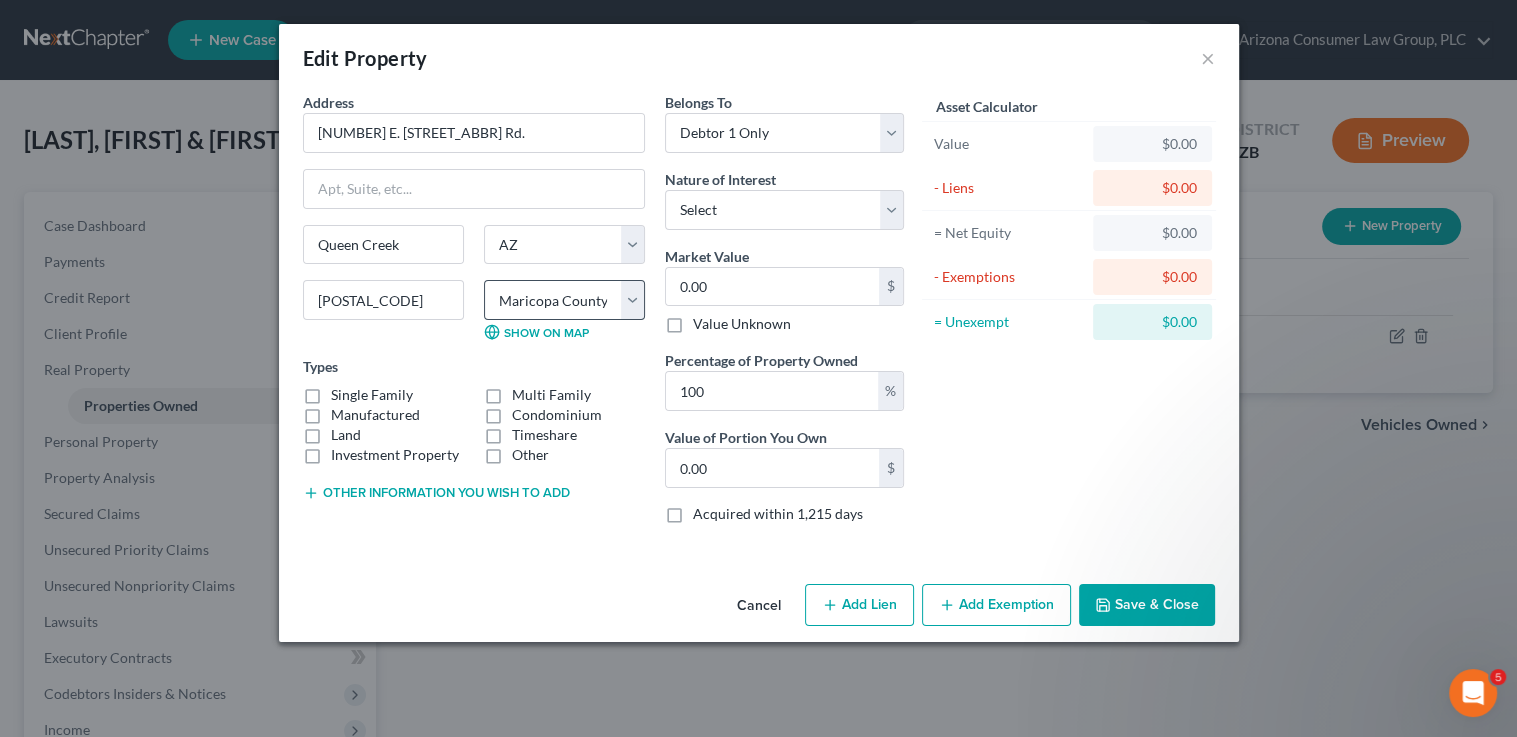 click on "Single Family" at bounding box center (345, 391) 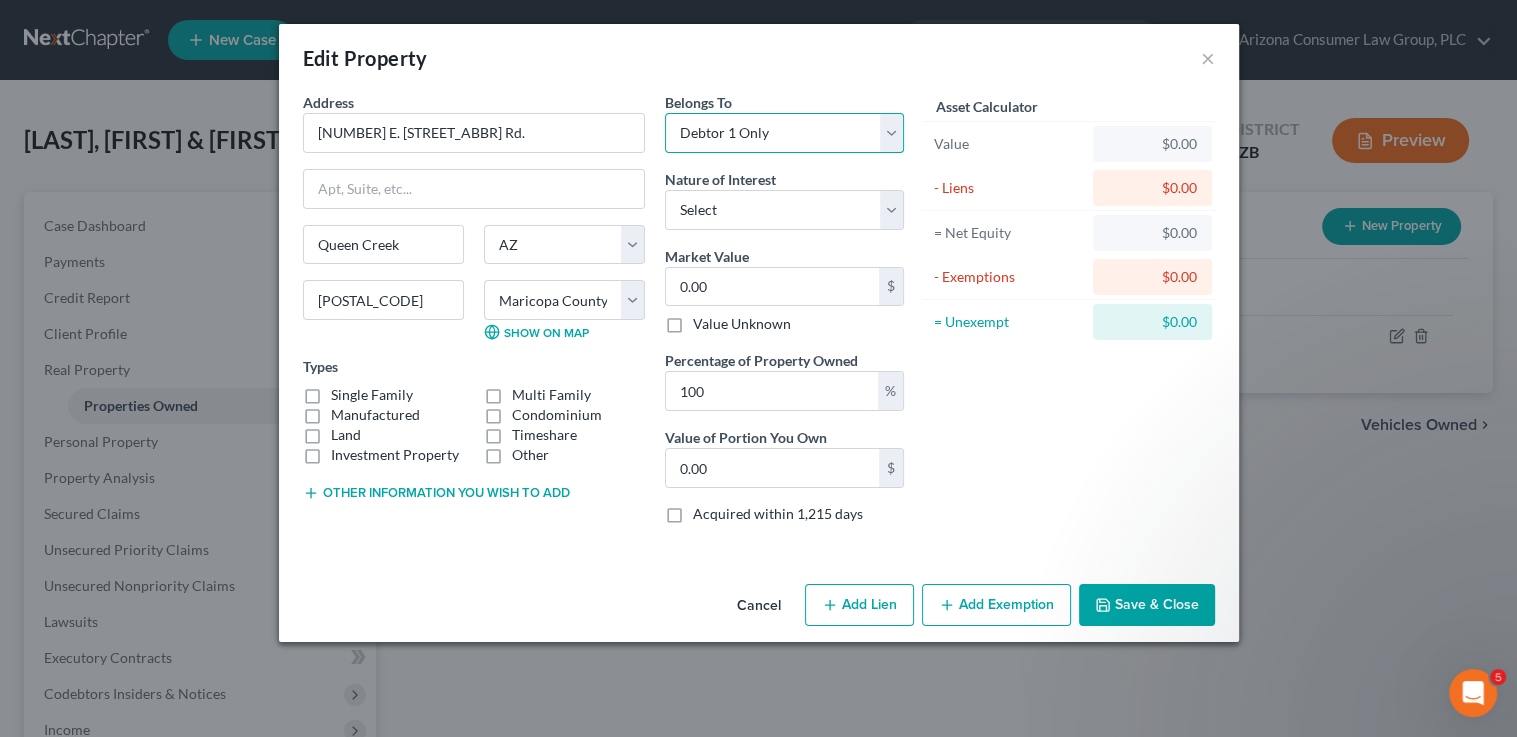 click on "Select Debtor 1 Only Debtor 2 Only Debtor 1 And Debtor 2 Only At Least One Of The Debtors And Another Community Property" at bounding box center [784, 133] 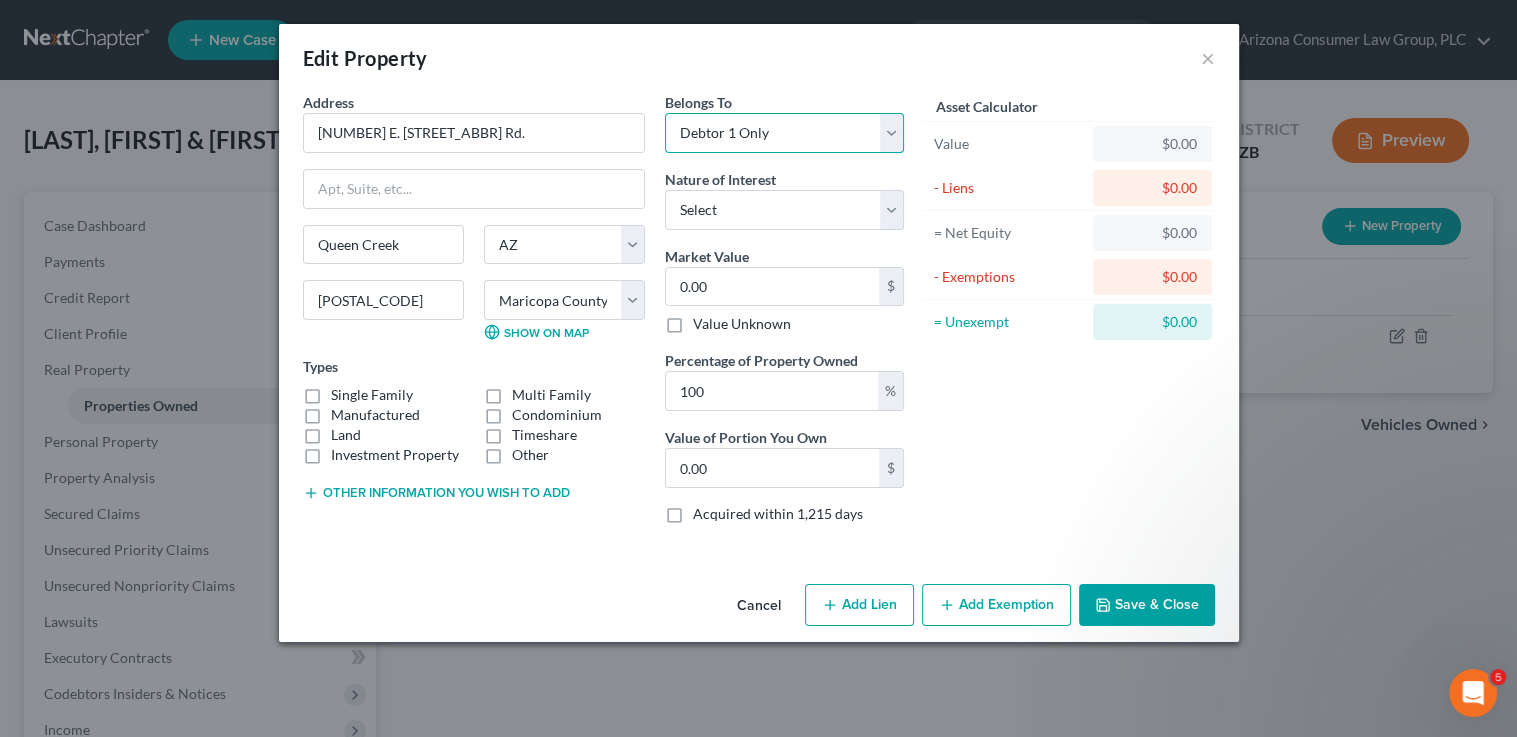 select on "2" 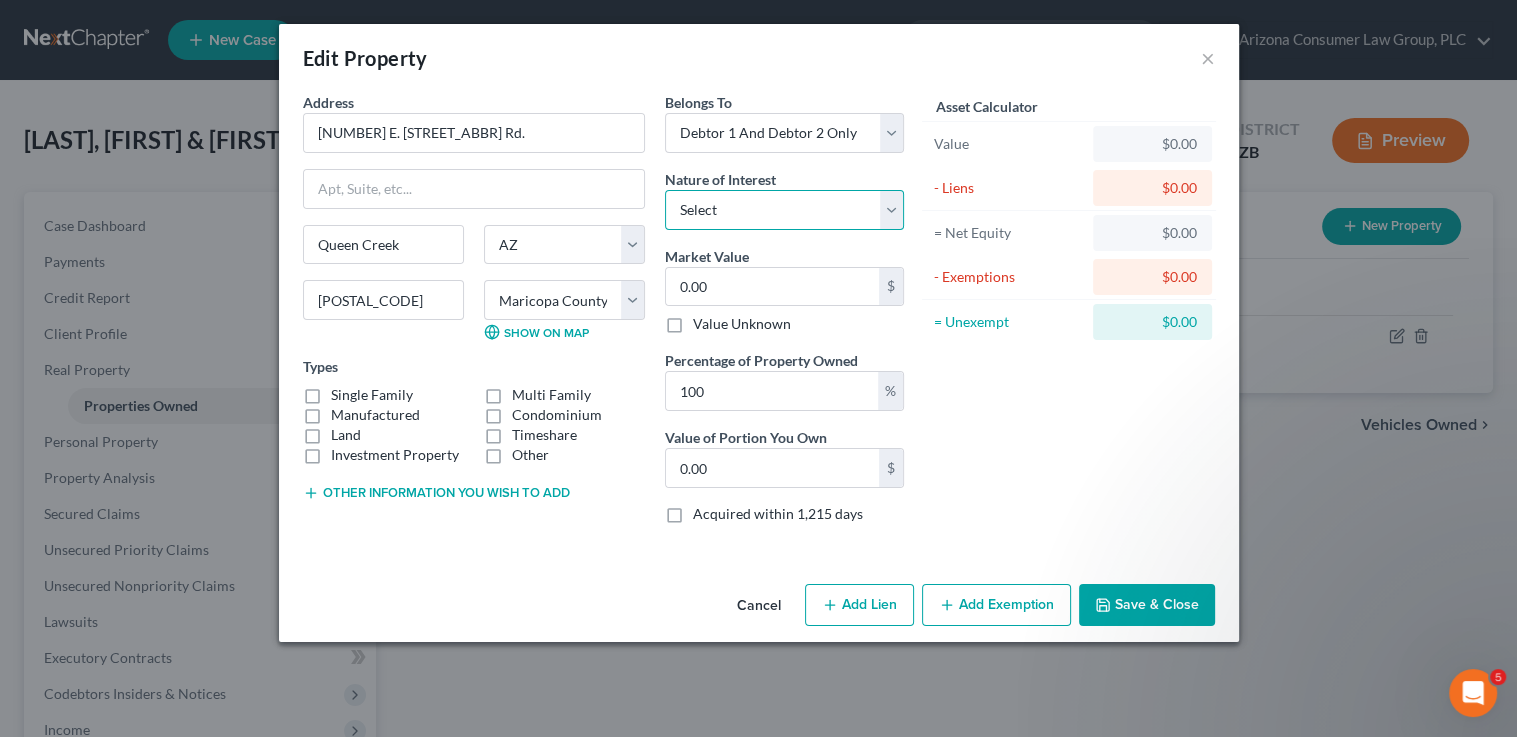 click on "Select Fee Simple Joint Tenant Life Estate Equitable Interest Future Interest Tenancy By The Entireties Tenants In Common Other" at bounding box center (784, 210) 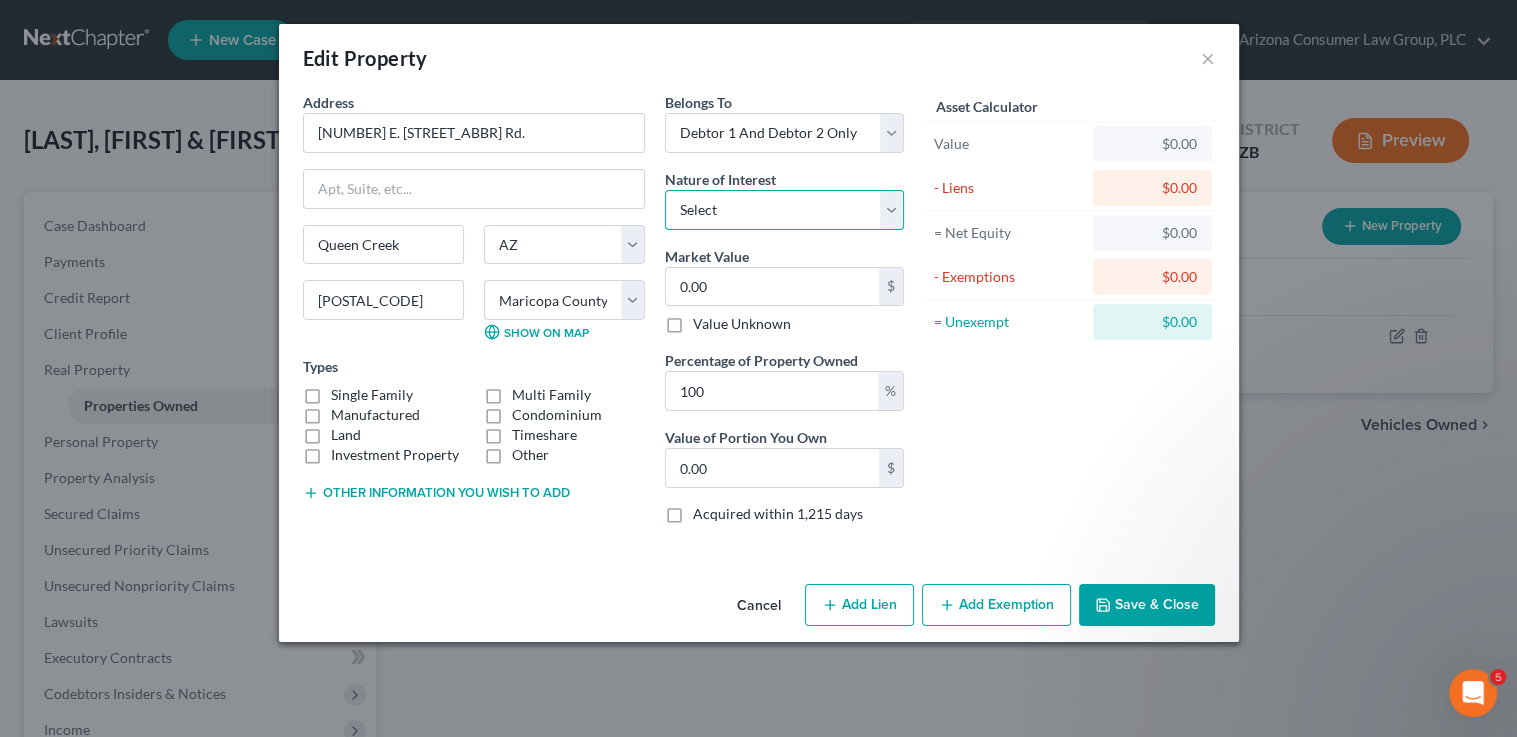 select on "0" 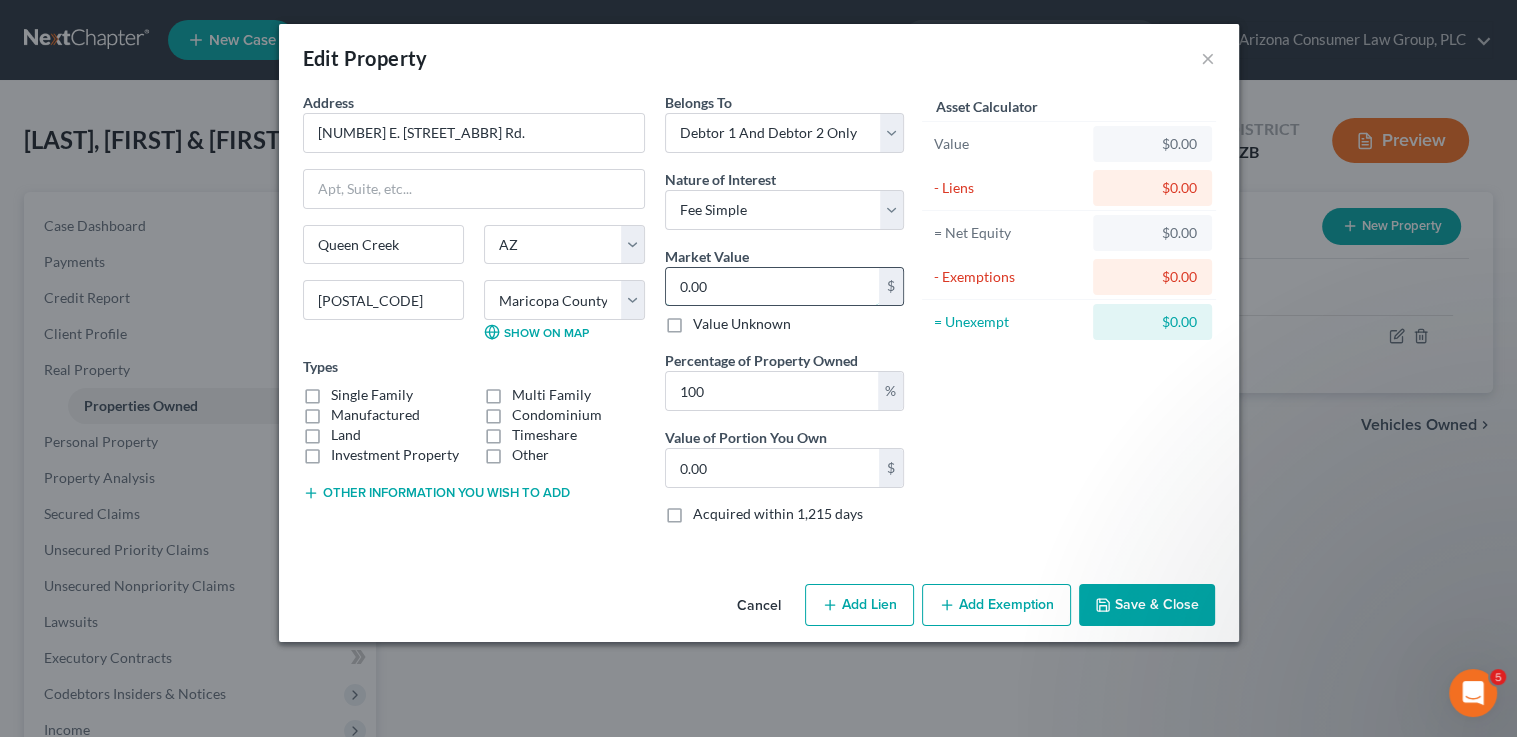 click on "0.00" at bounding box center [772, 287] 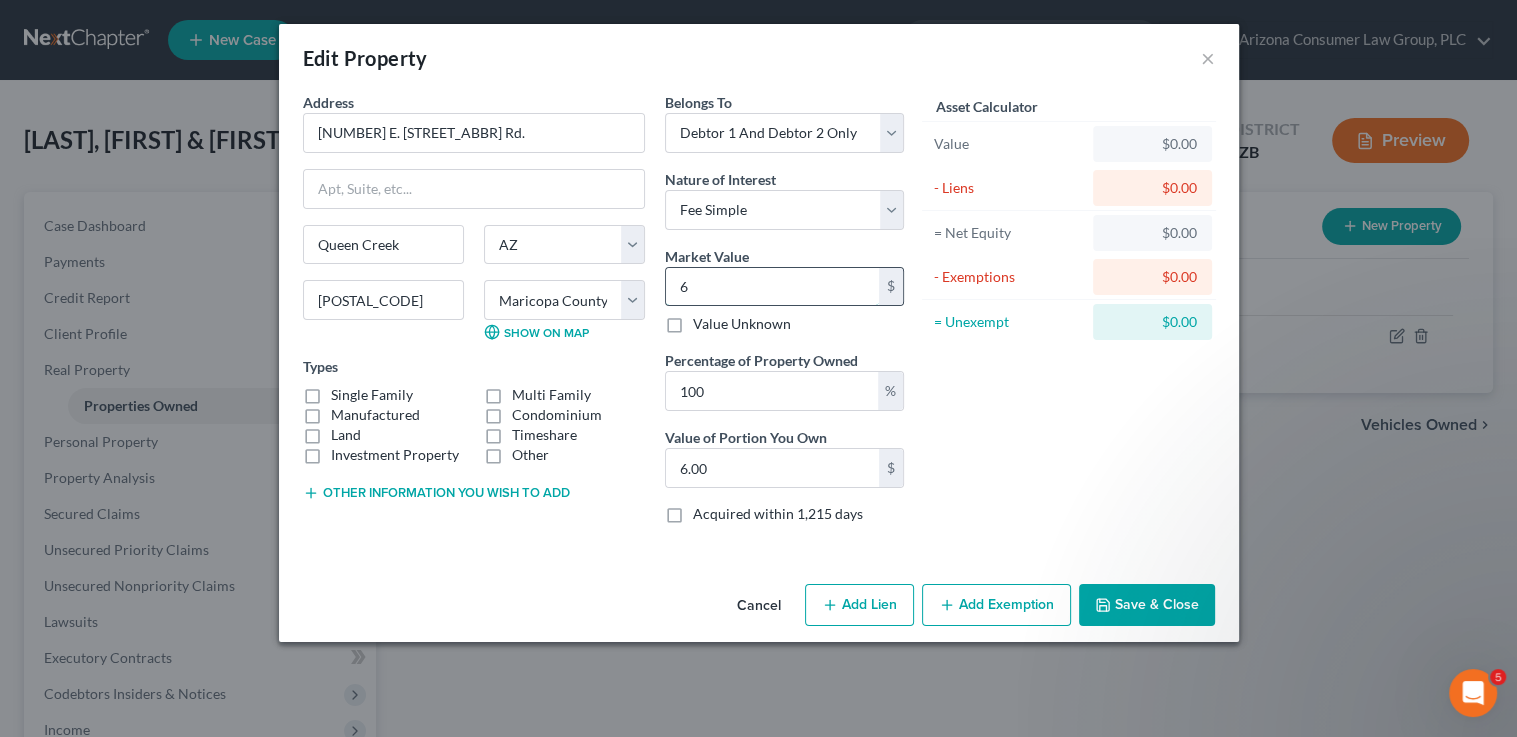 type on "62" 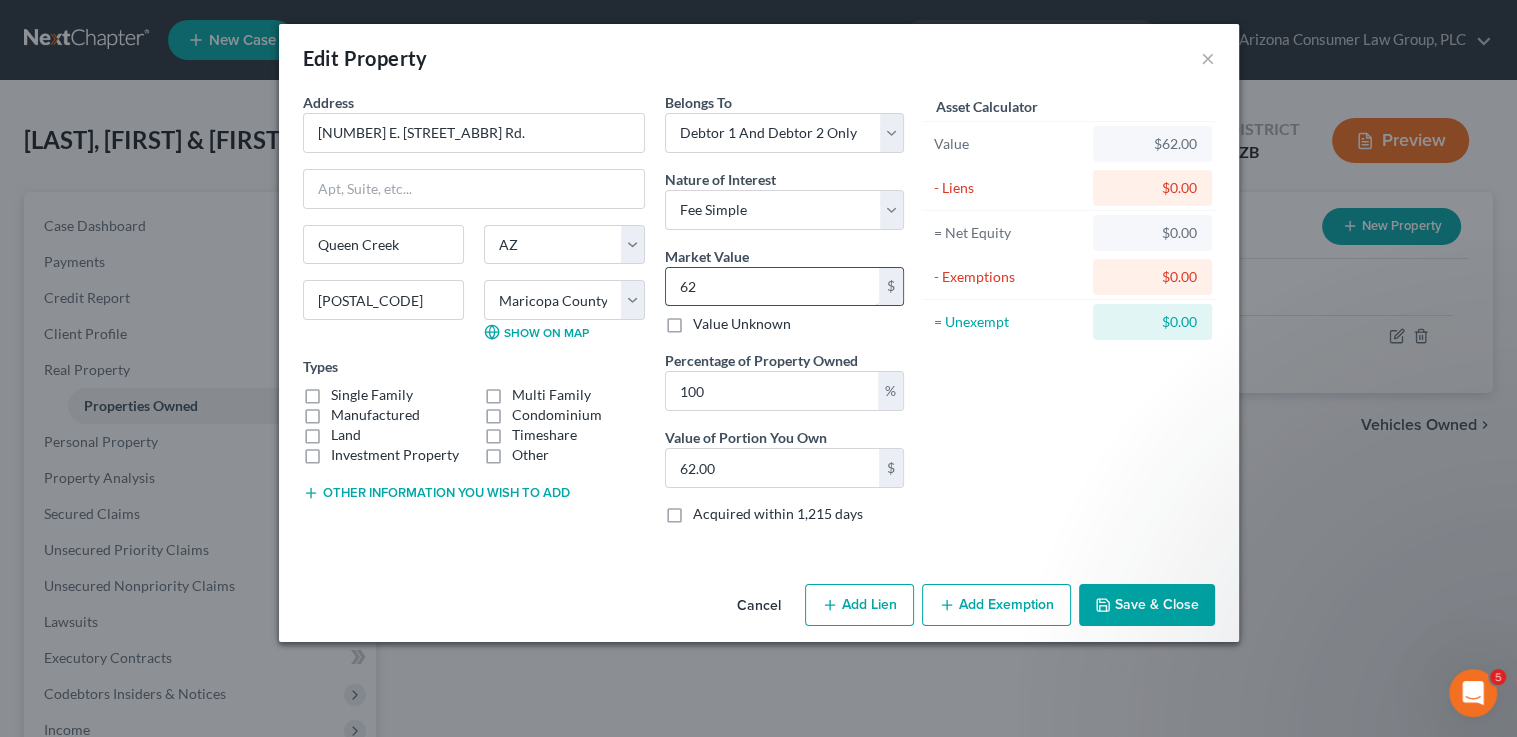 type on "629" 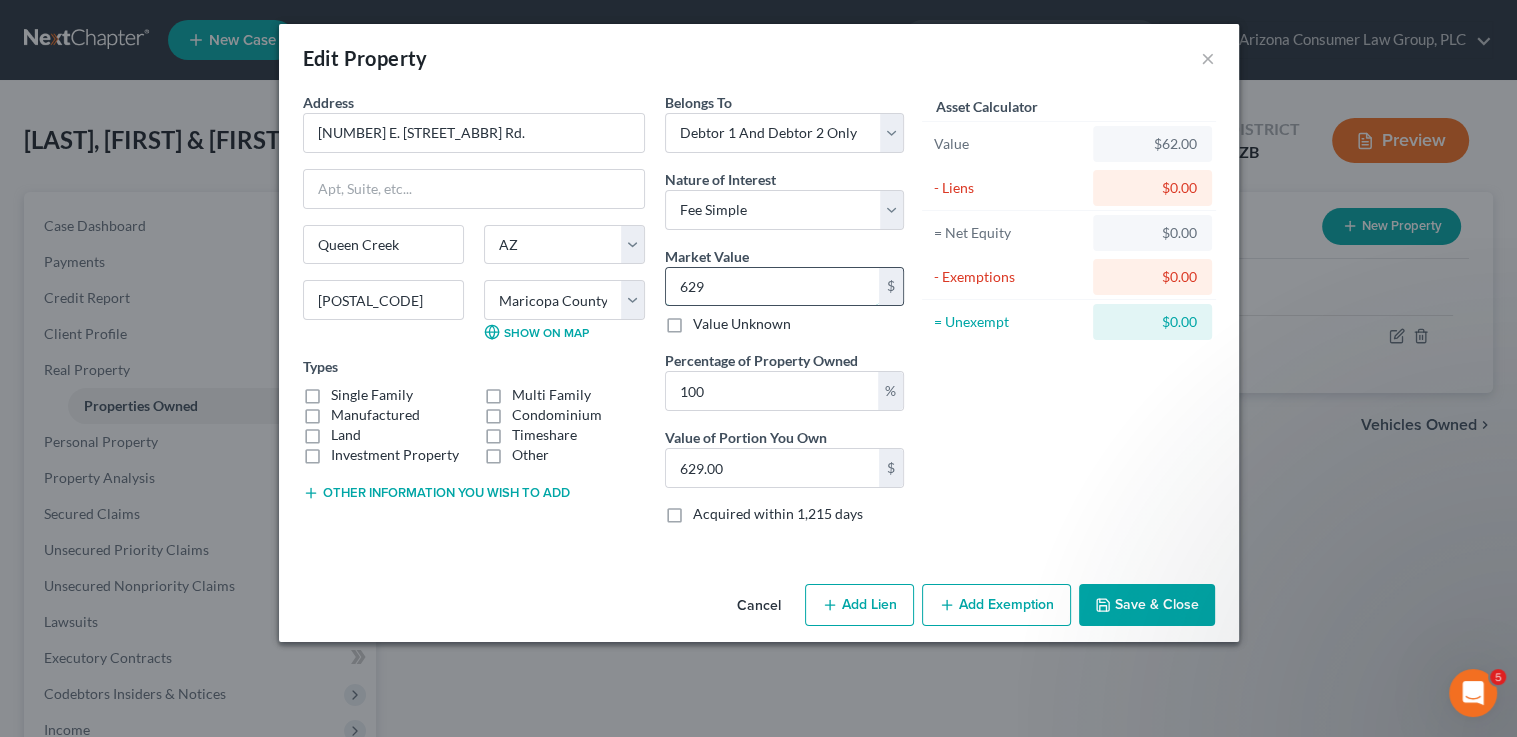 type on "6290" 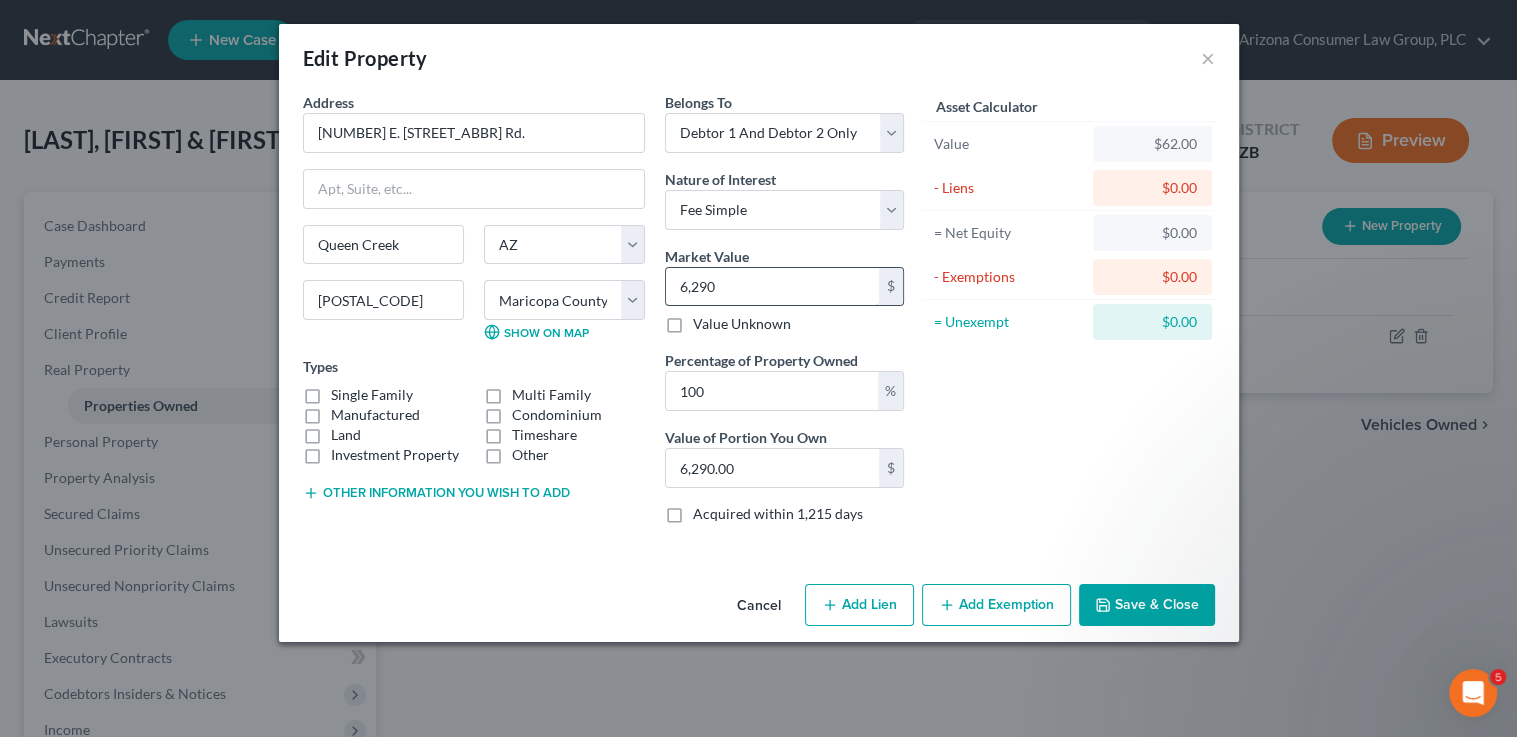 type on "6,2900" 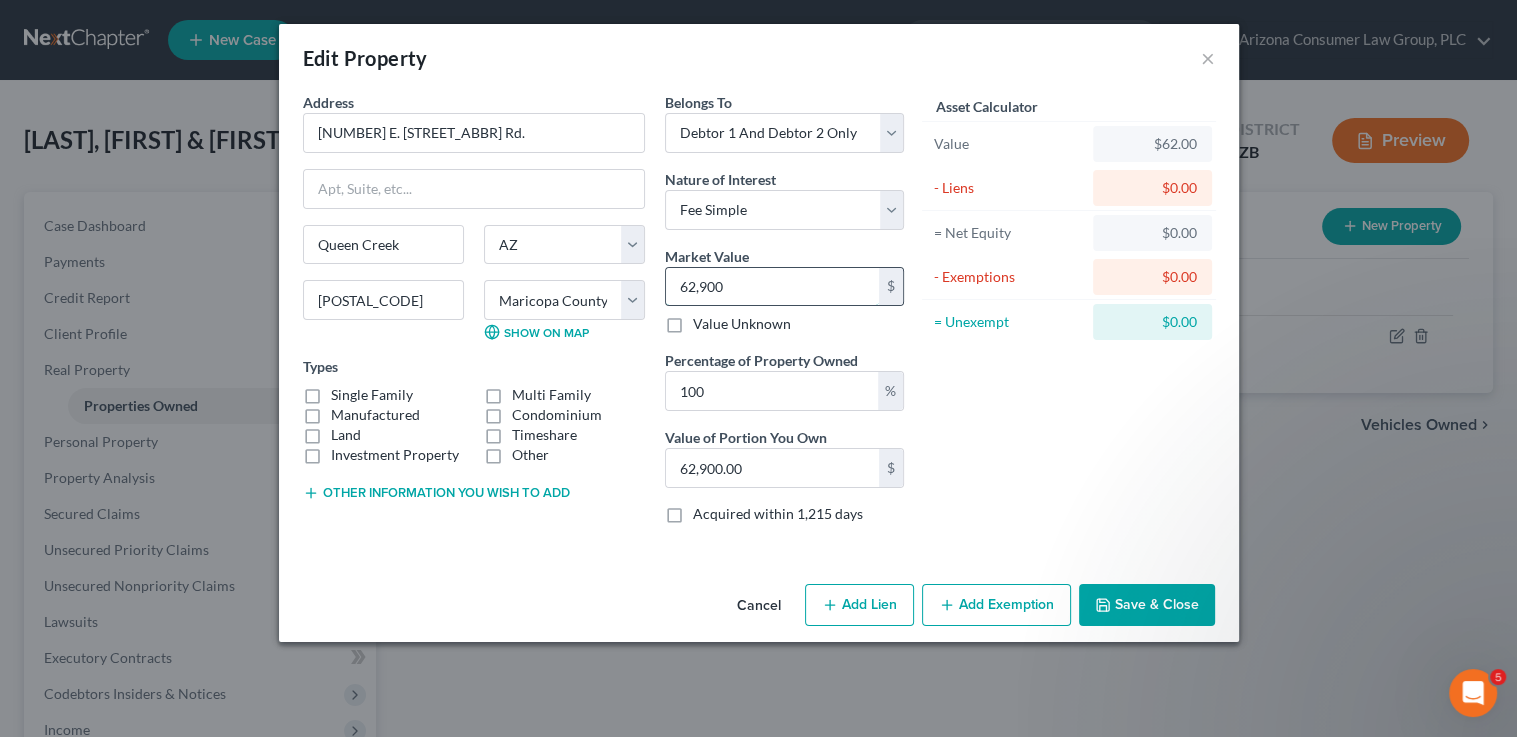 type on "62,9000" 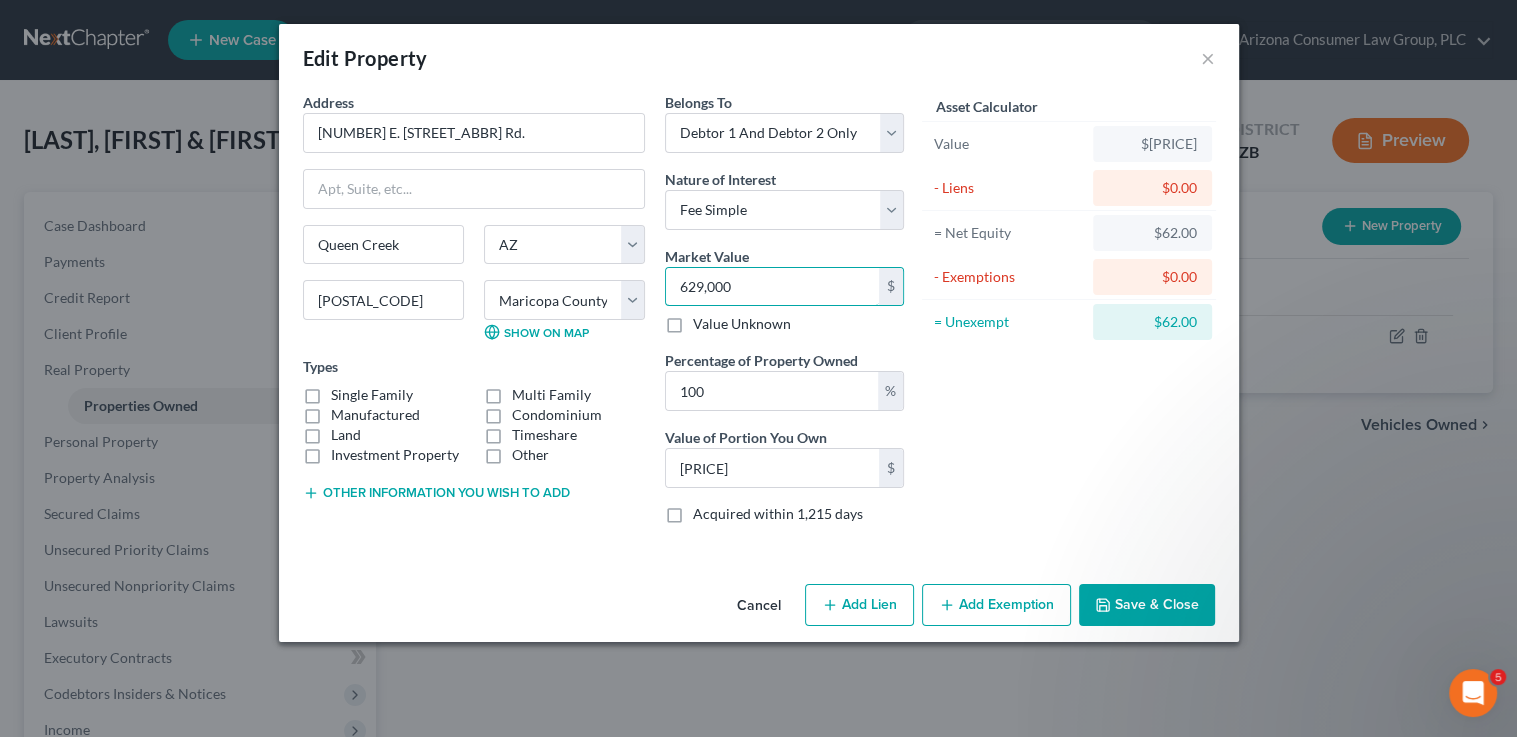type on "629,000" 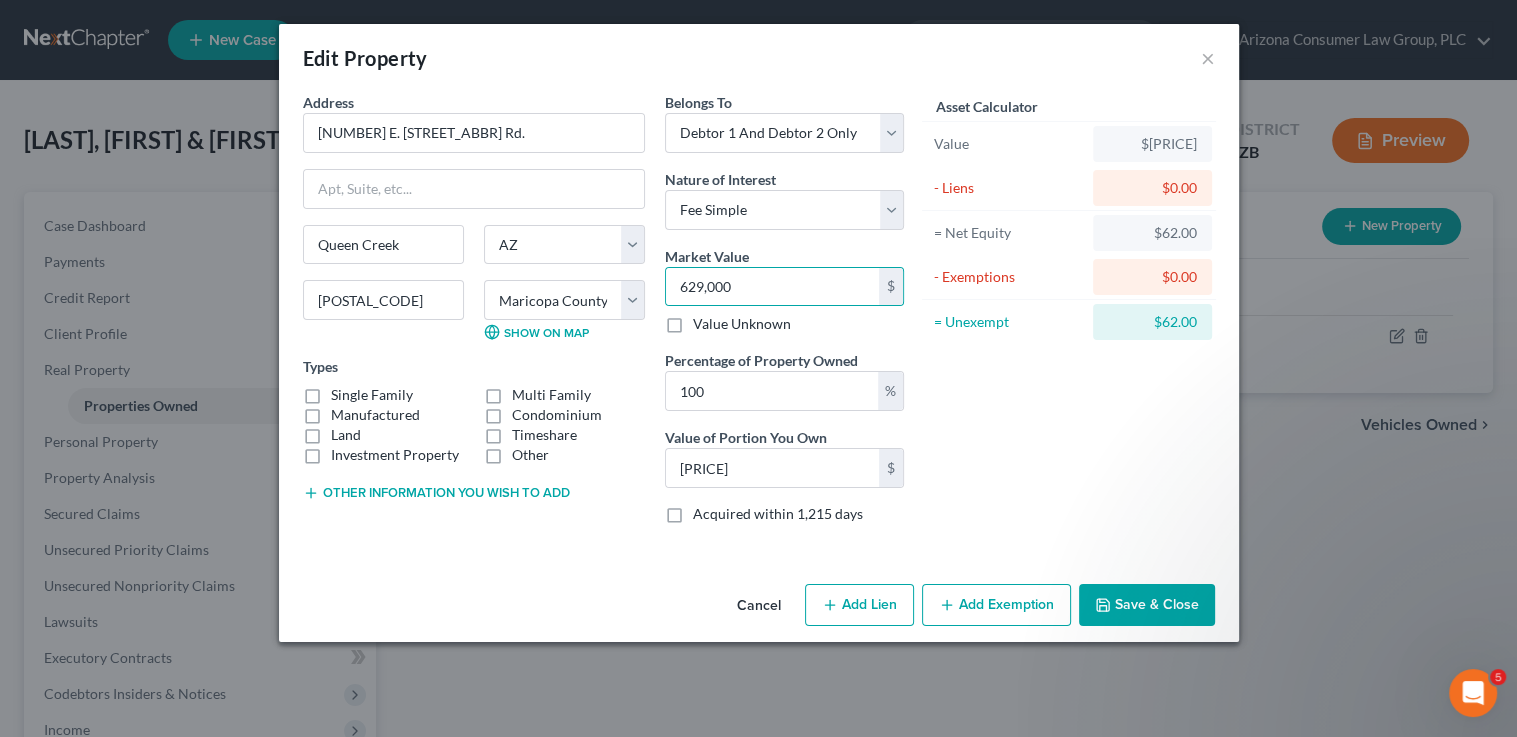 click on "Single Family" at bounding box center (372, 395) 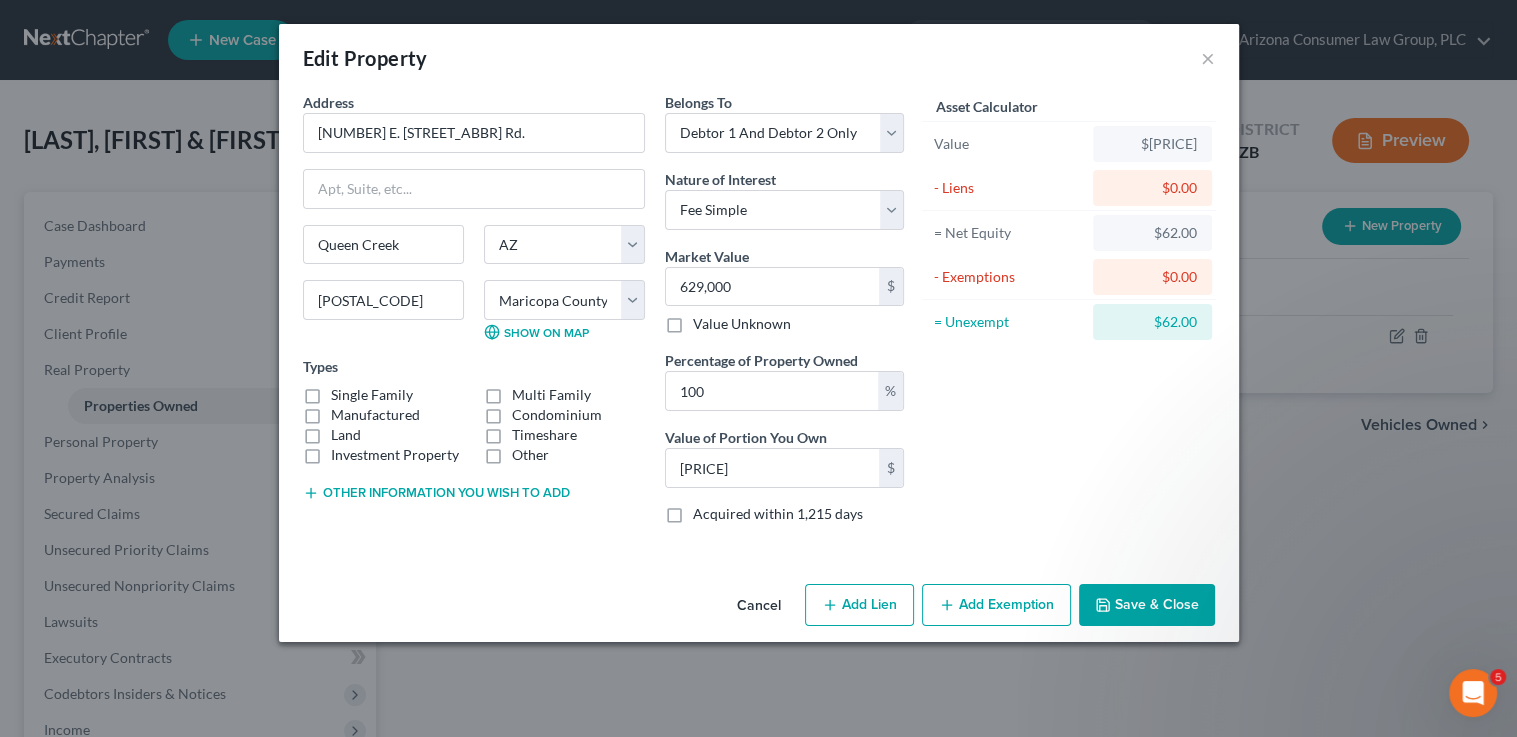 click on "Single Family" at bounding box center (372, 395) 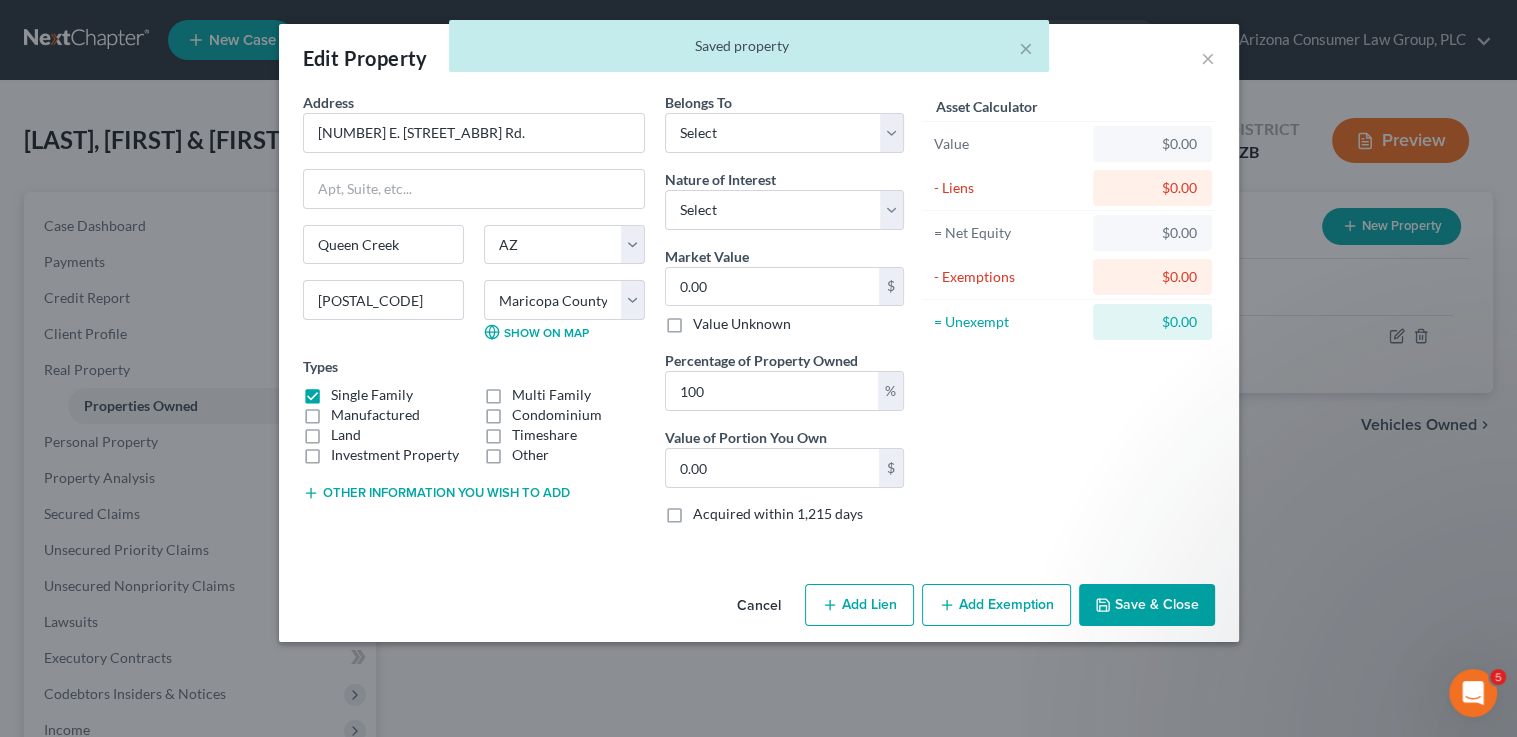 click on "Cancel Add Lien Add Lease Add Exemption Save & Close" at bounding box center [759, 609] 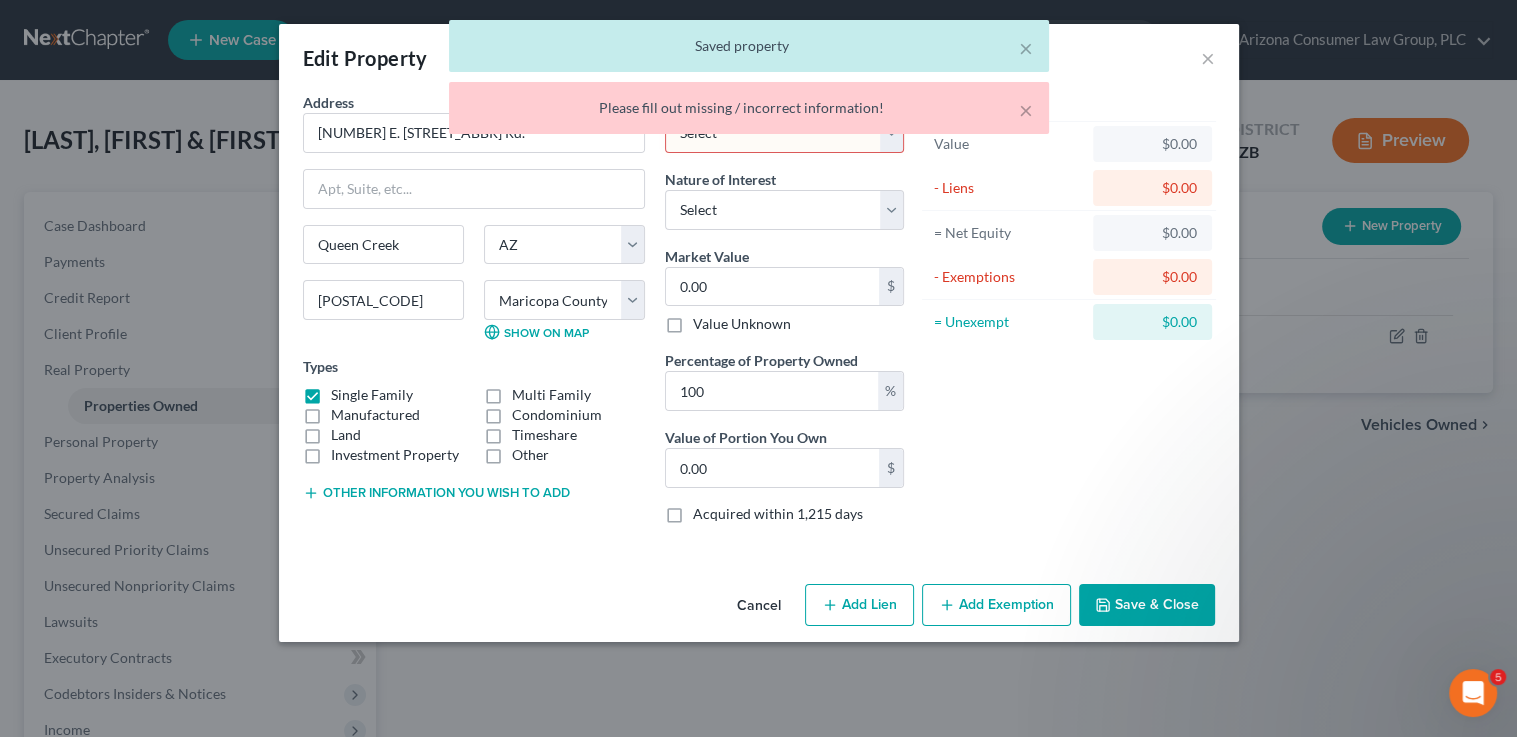 drag, startPoint x: 1031, startPoint y: 426, endPoint x: 960, endPoint y: 237, distance: 201.89601 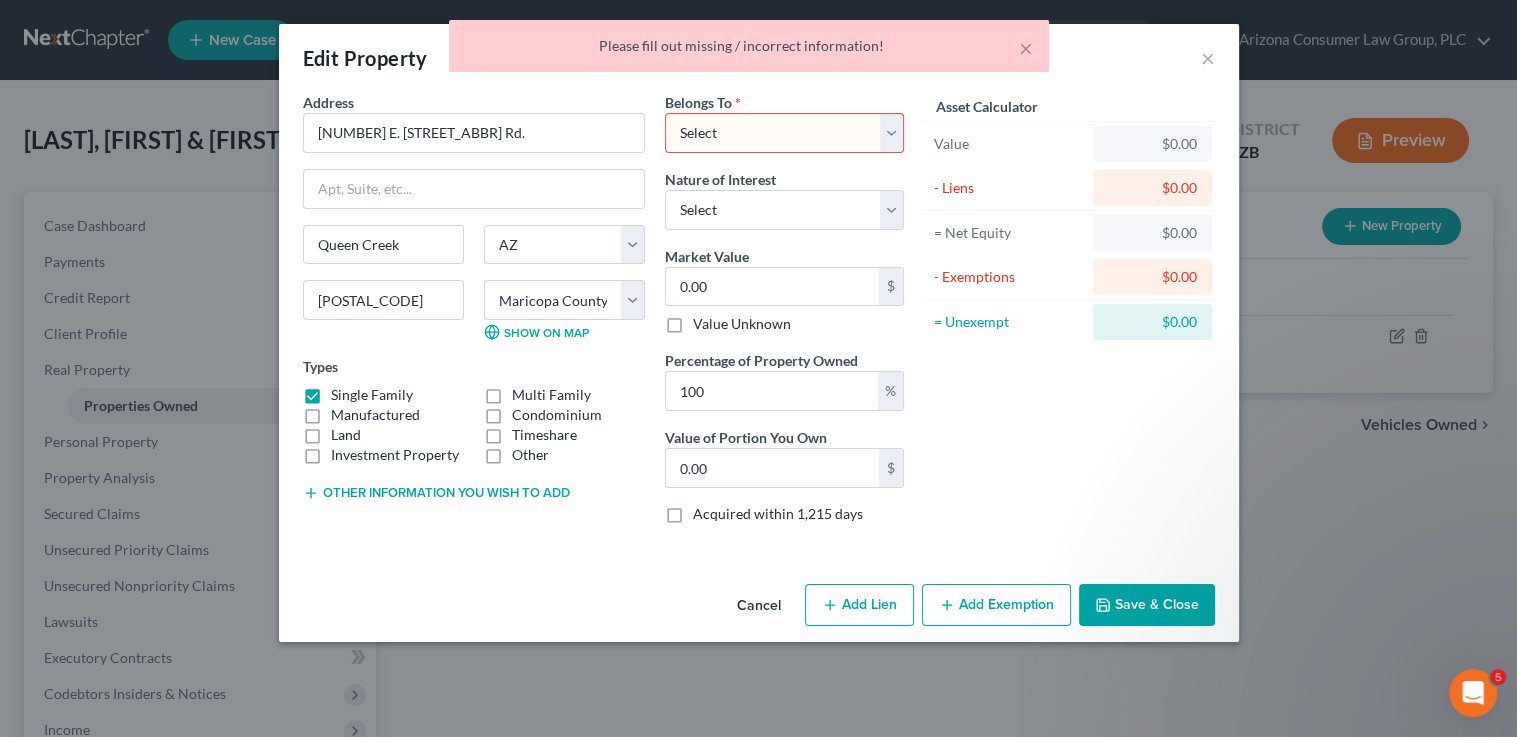 click on "Asset Calculator" at bounding box center (987, 106) 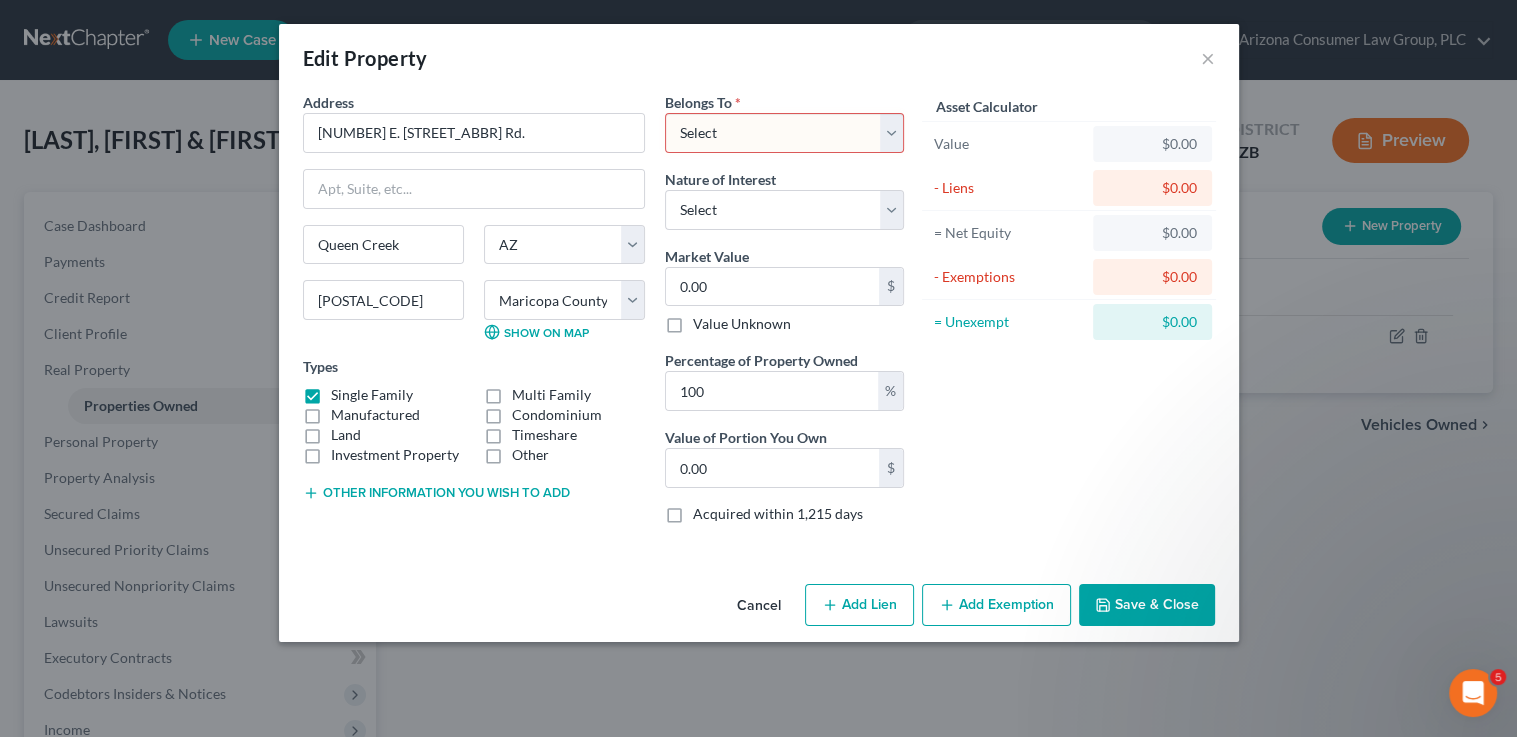 select on "2" 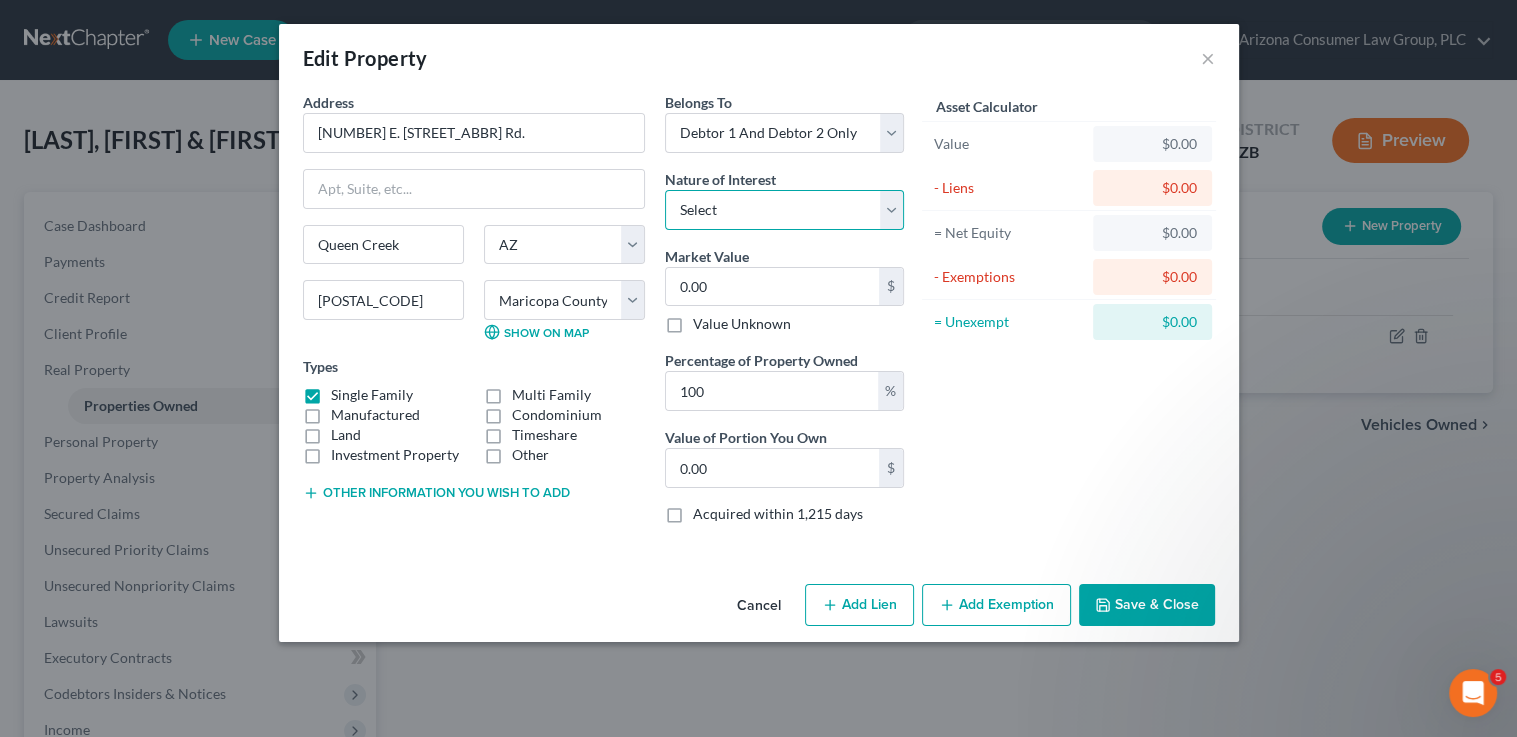 click on "Select Fee Simple Joint Tenant Life Estate Equitable Interest Future Interest Tenancy By The Entireties Tenants In Common Other" at bounding box center [784, 210] 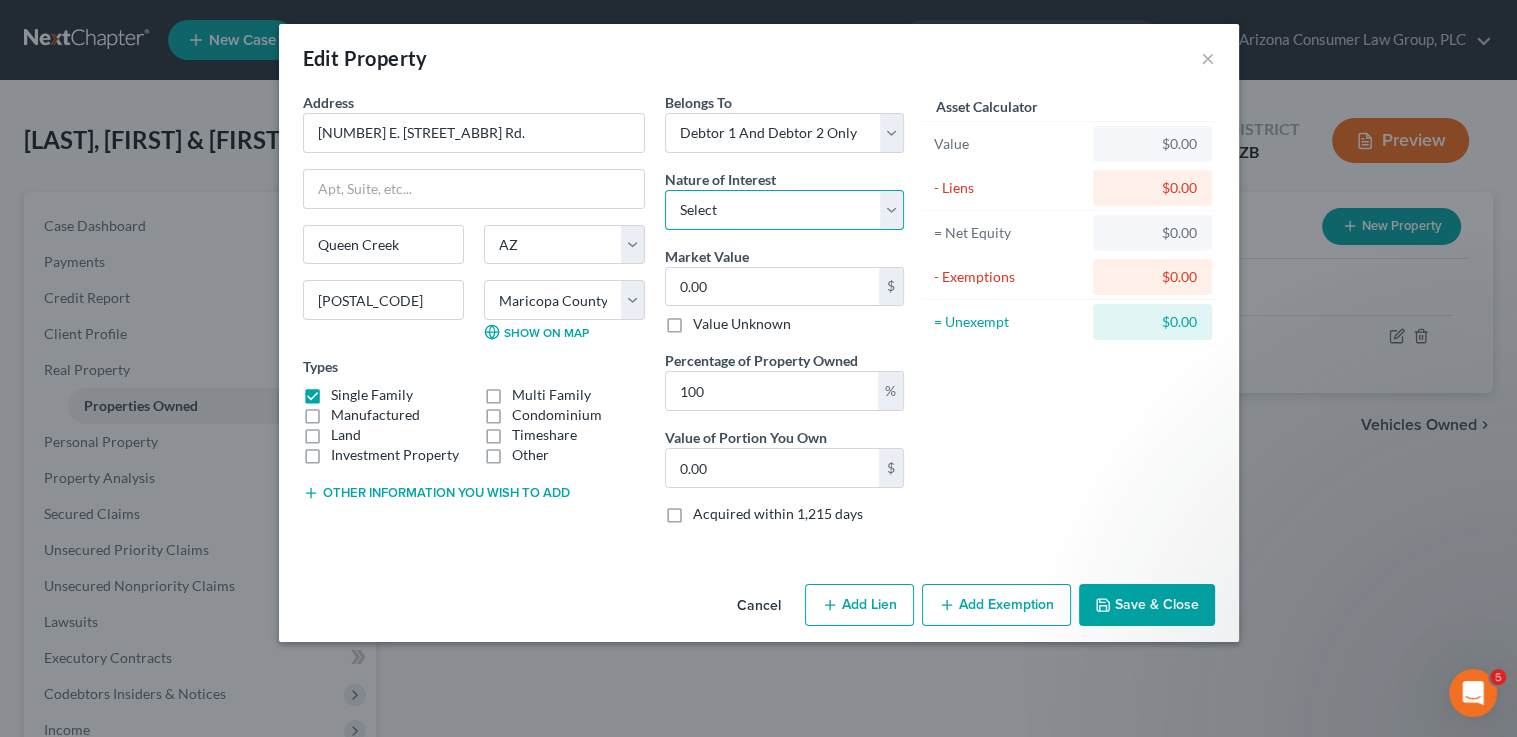 select on "0" 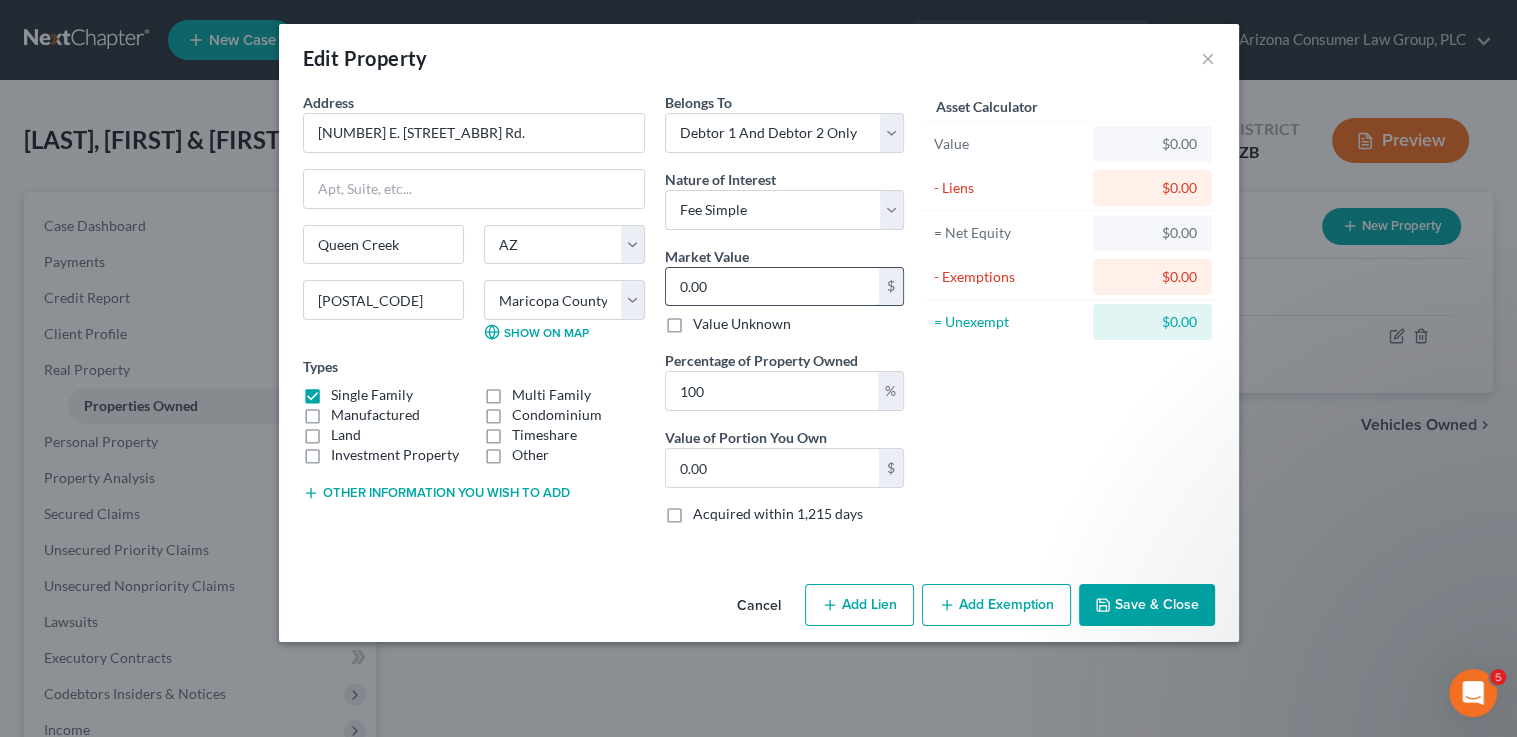 click on "0.00" at bounding box center [772, 287] 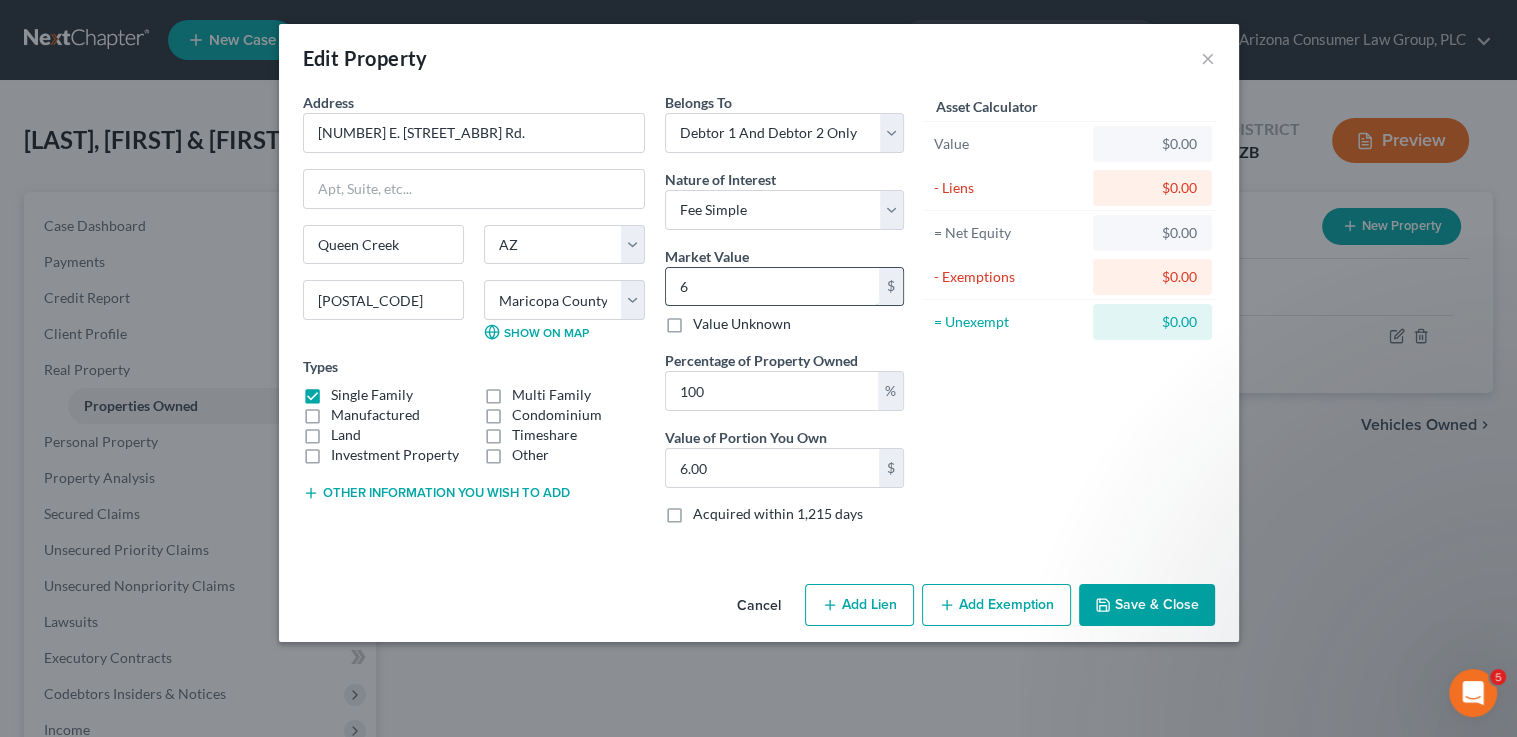 type on "62" 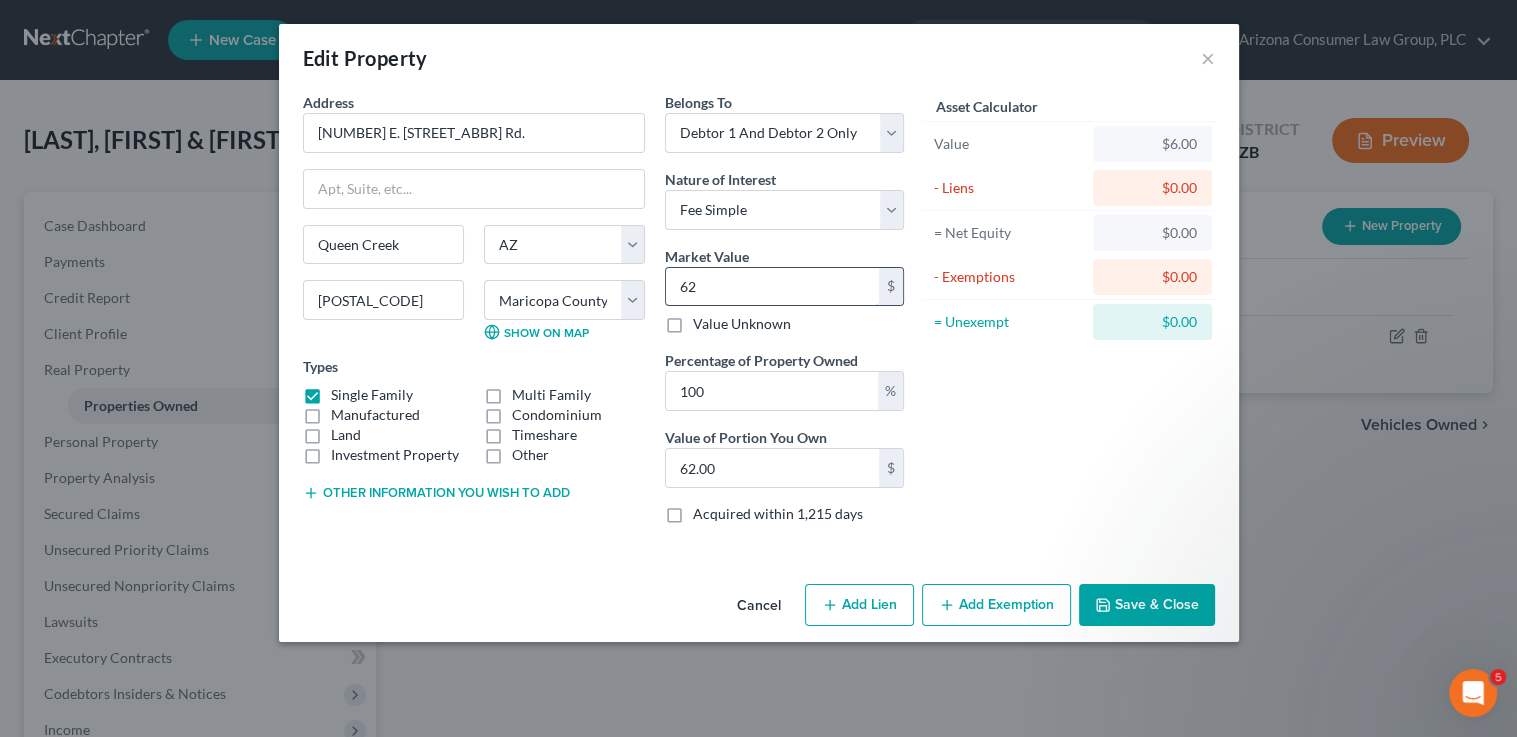 type on "629" 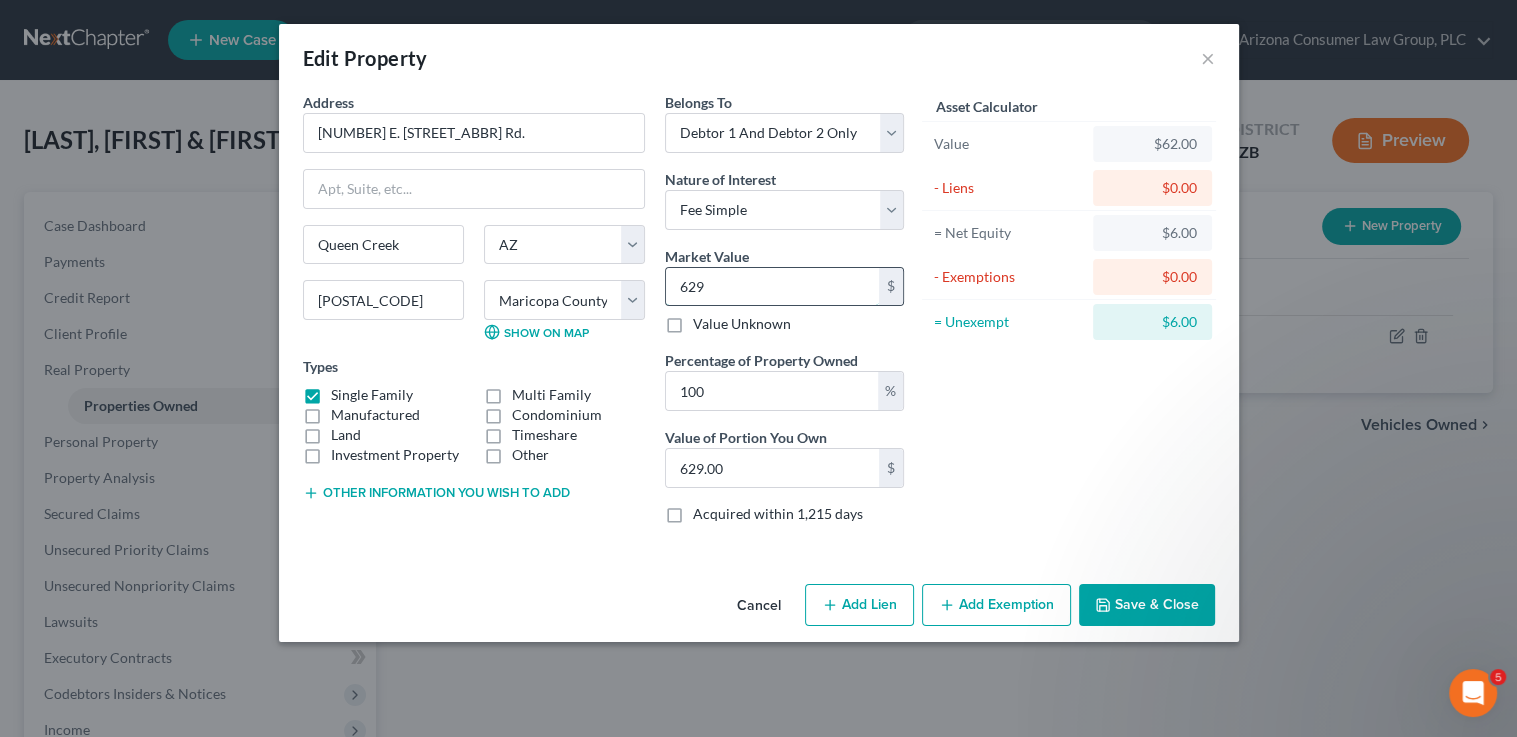 type on "6290" 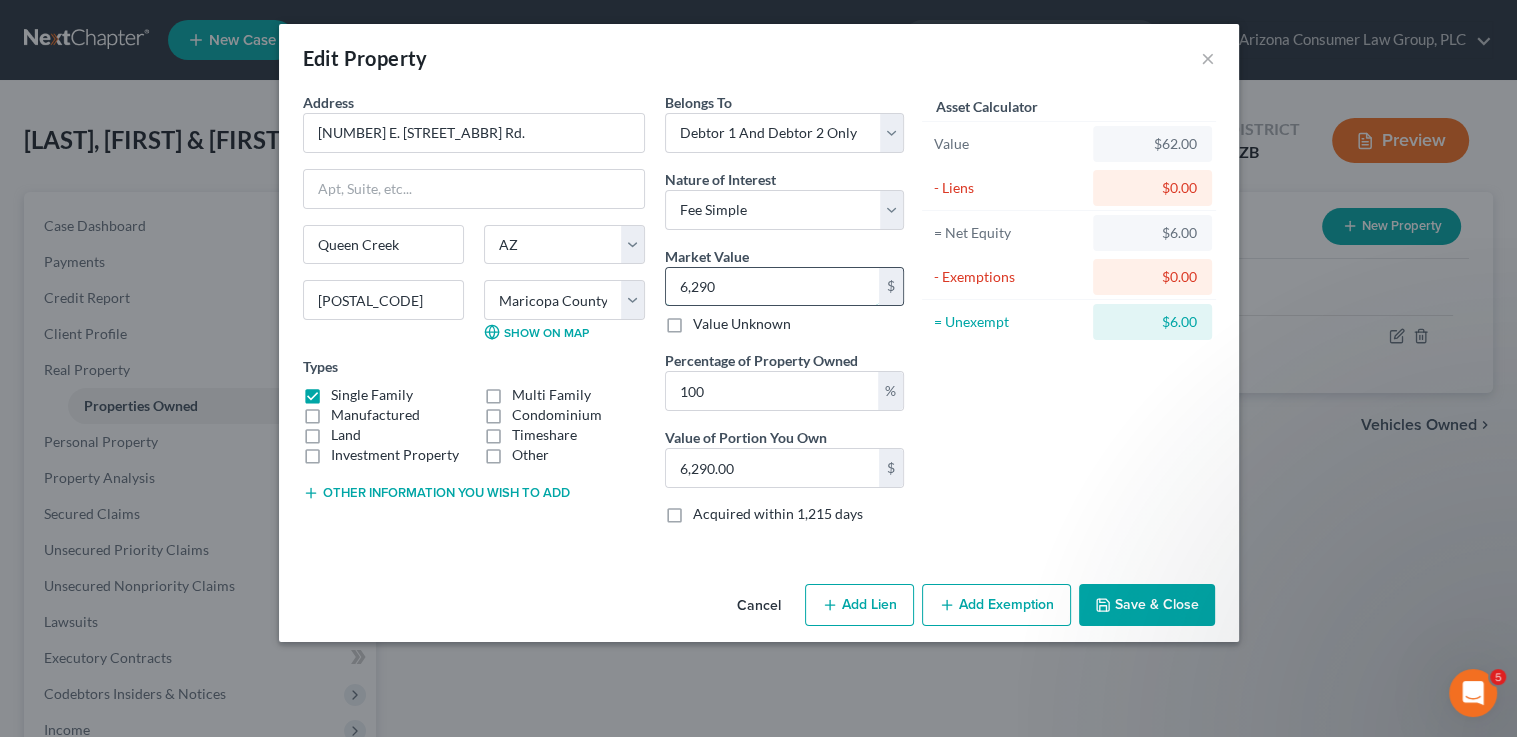 type on "6,2900" 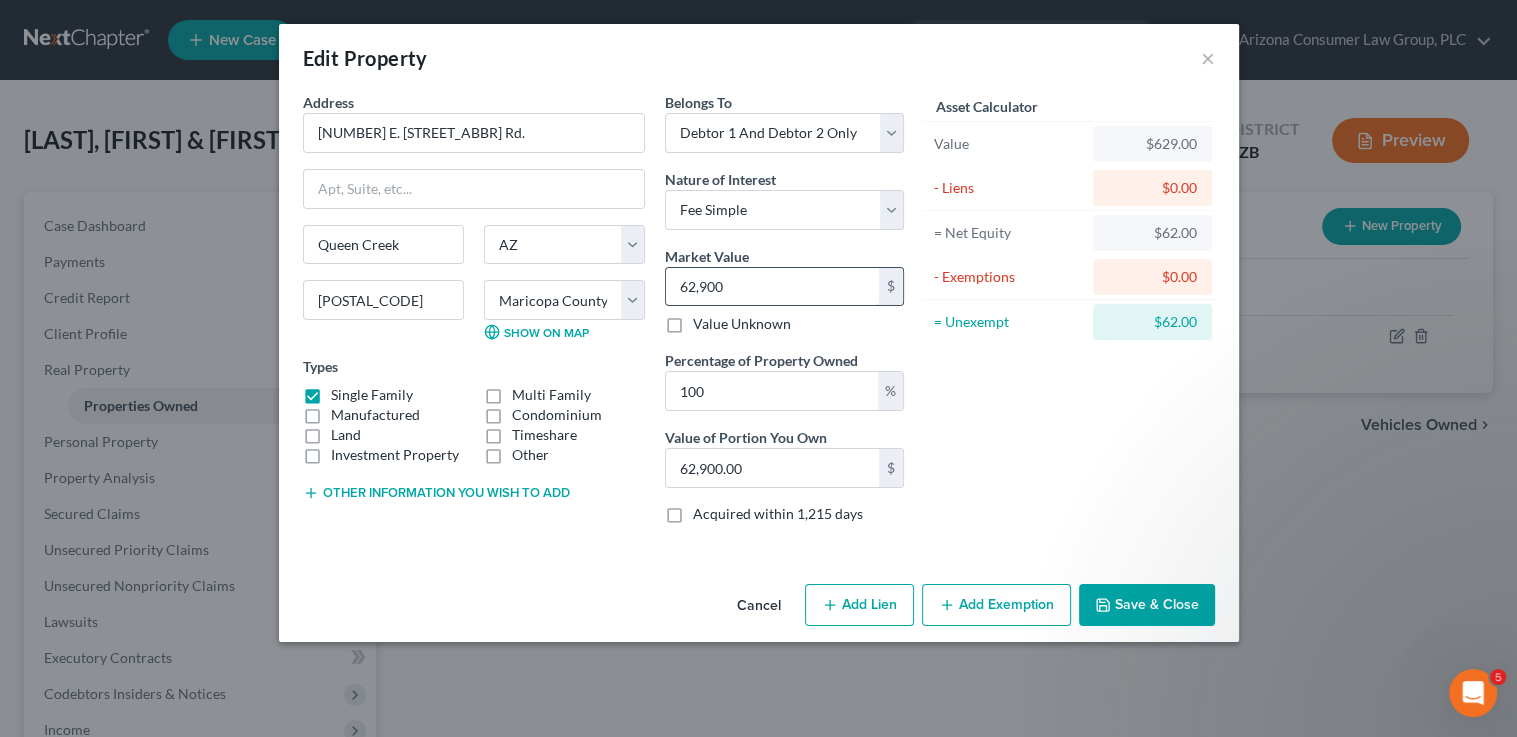 type on "62,9000" 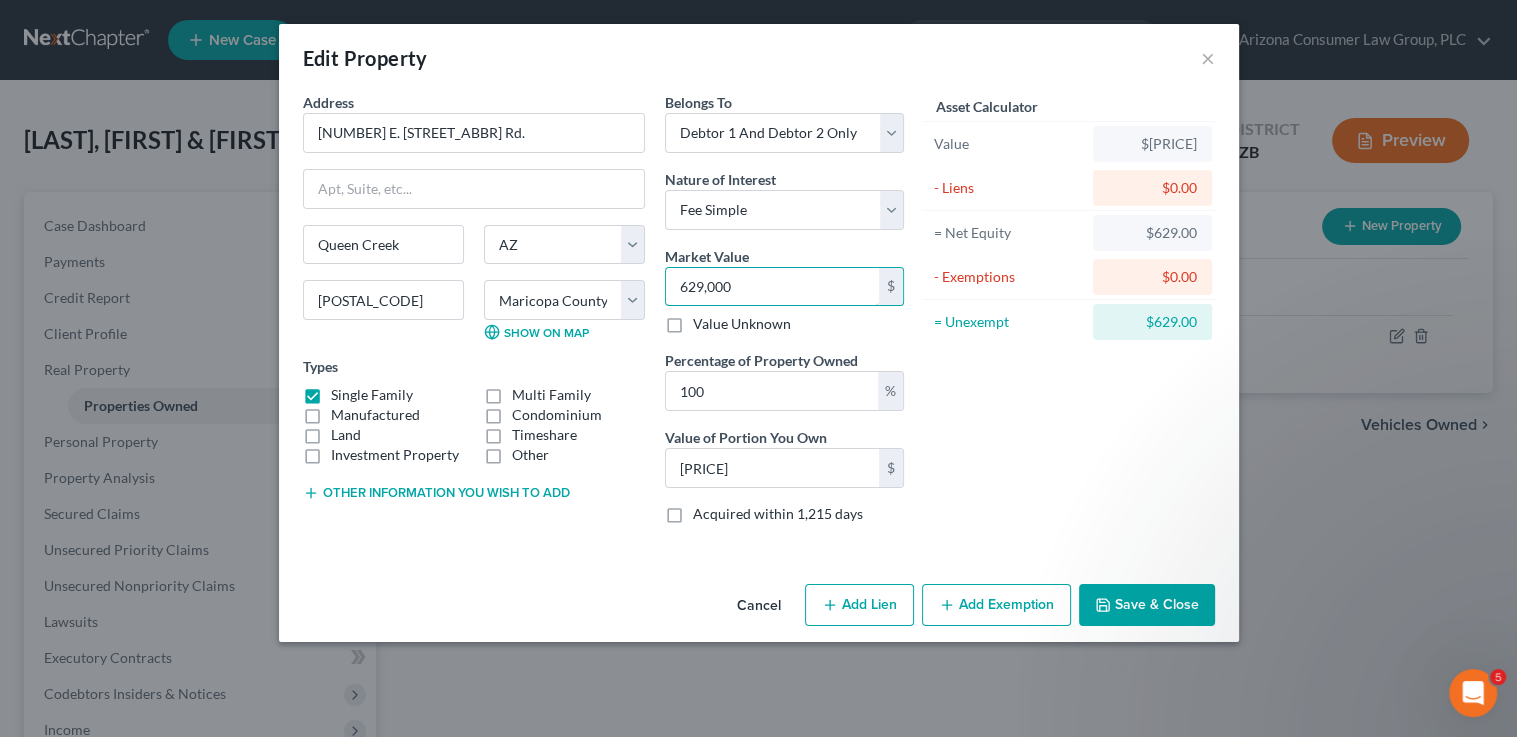 type on "629,000" 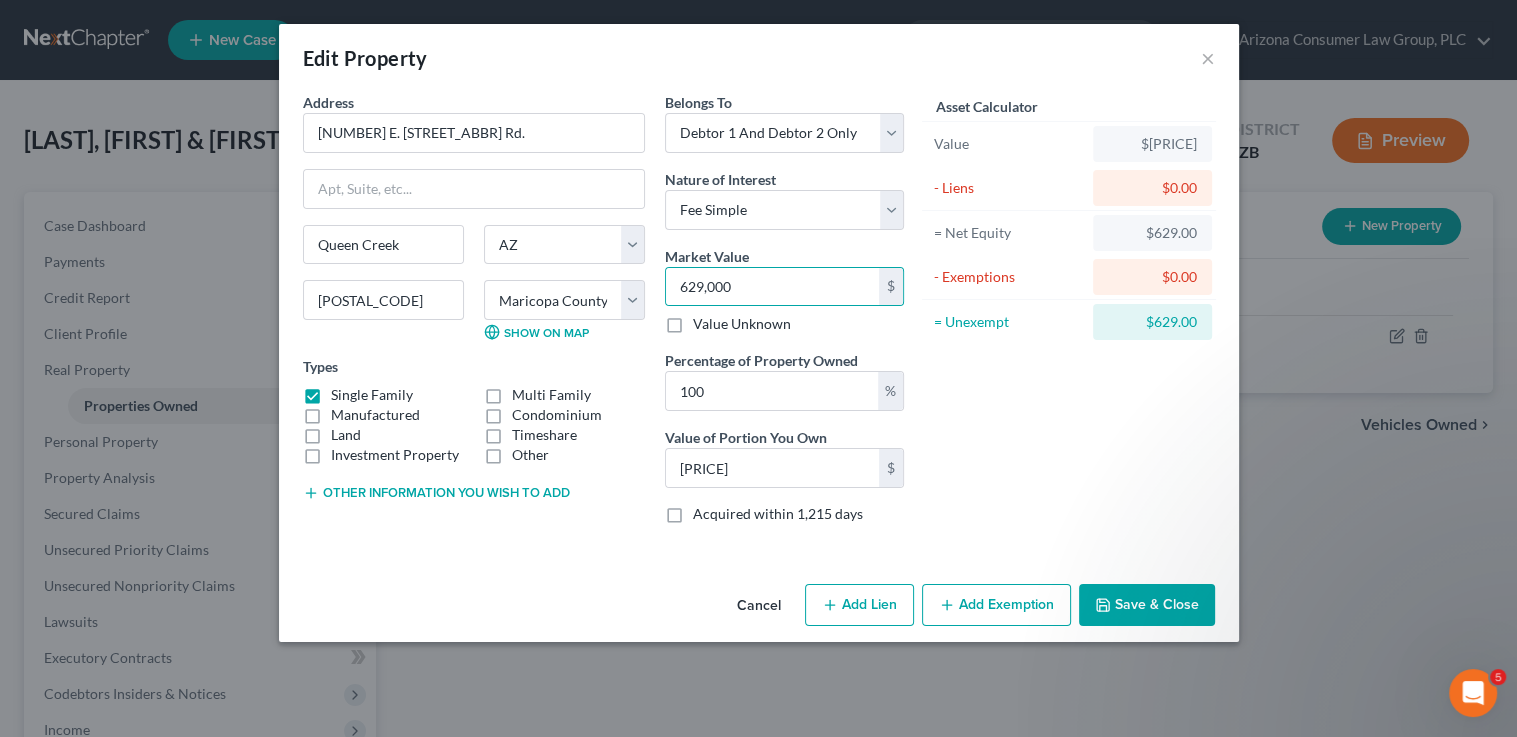 click on "Save & Close" at bounding box center (1147, 605) 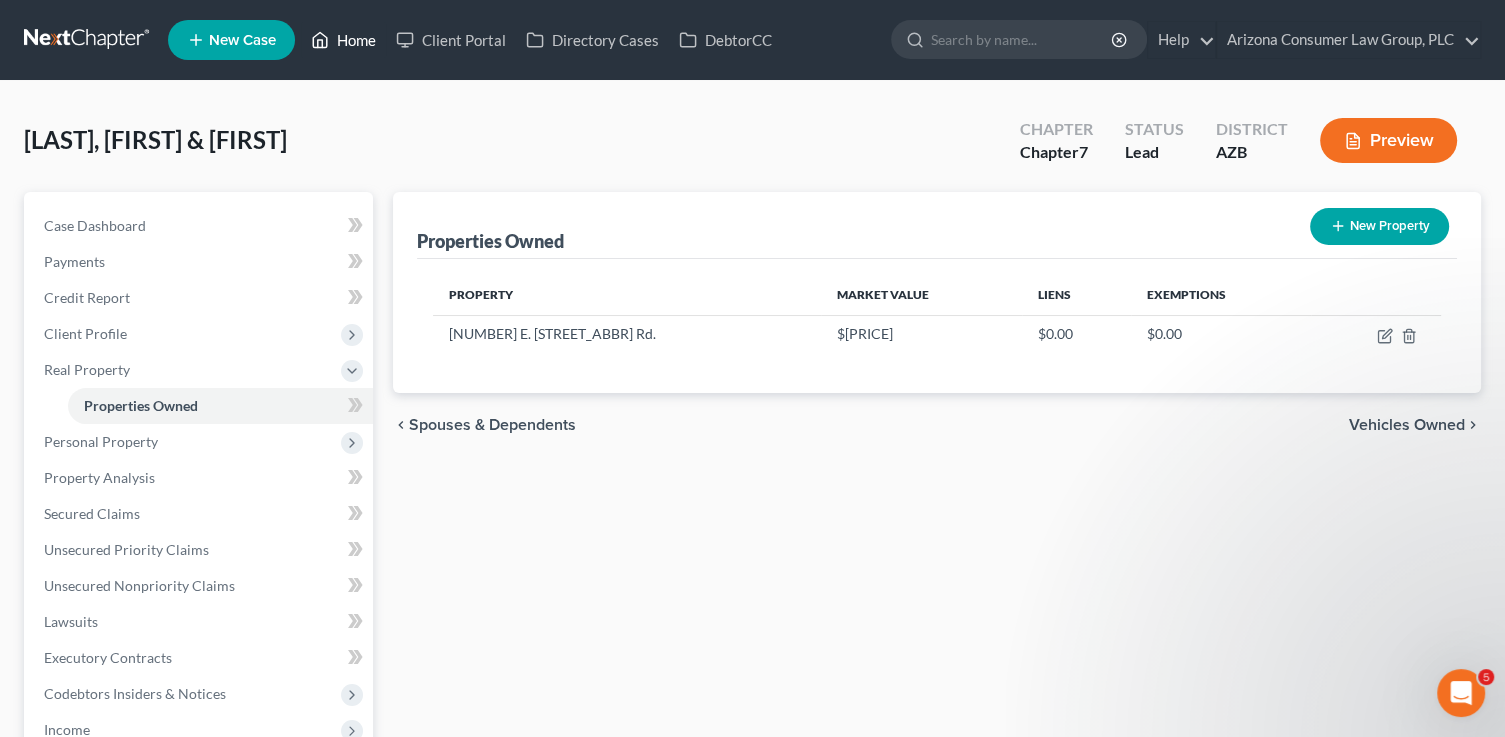 click on "Home" at bounding box center (343, 40) 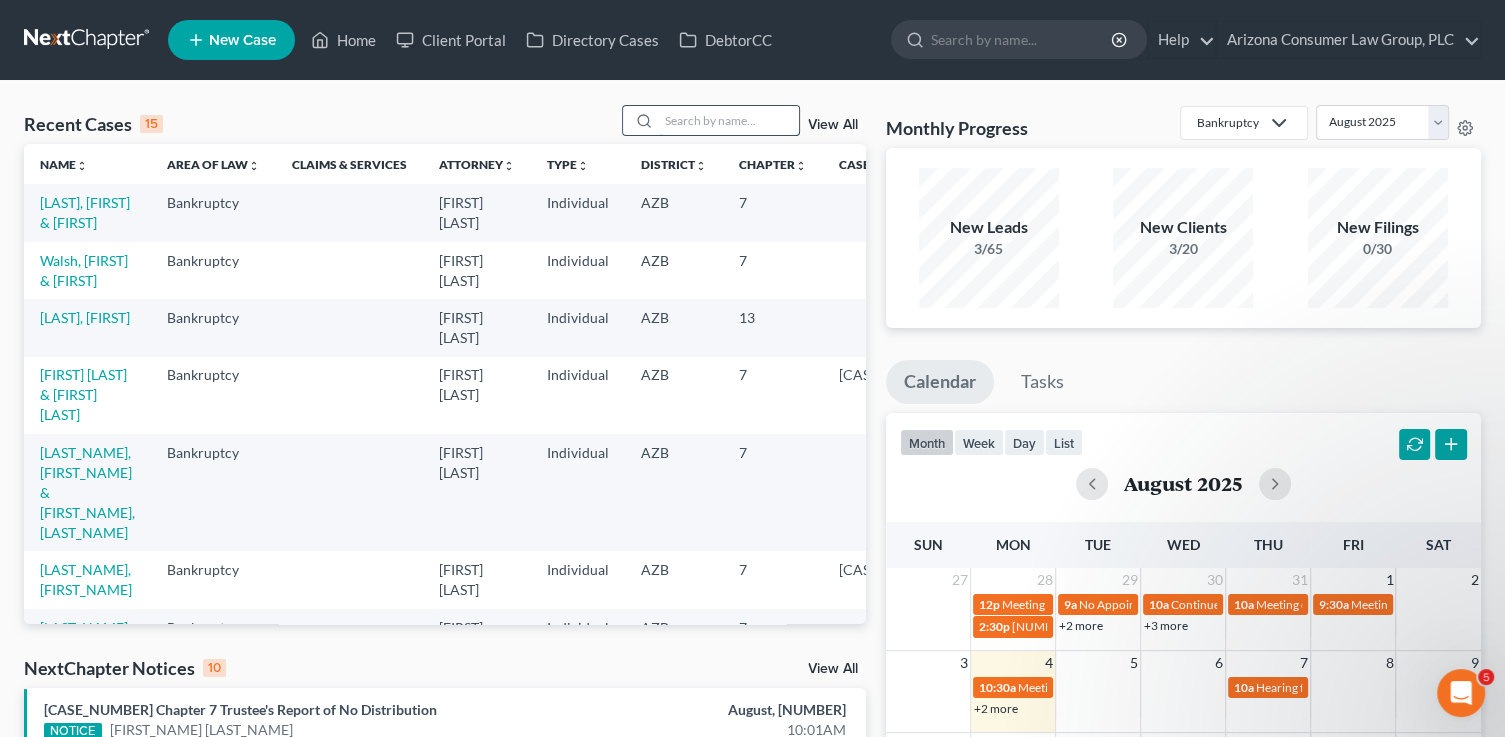 drag, startPoint x: 752, startPoint y: 125, endPoint x: 744, endPoint y: 117, distance: 11.313708 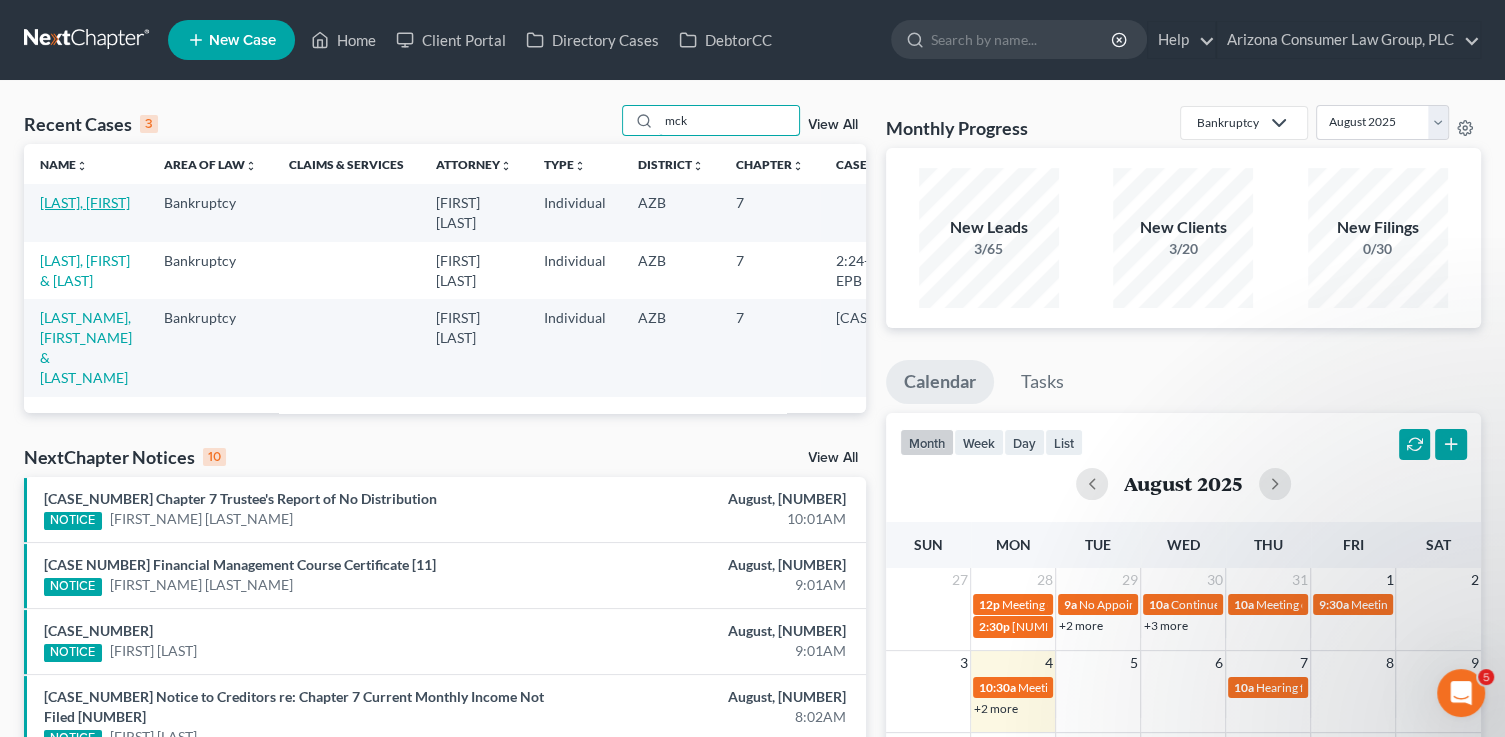 type on "mck" 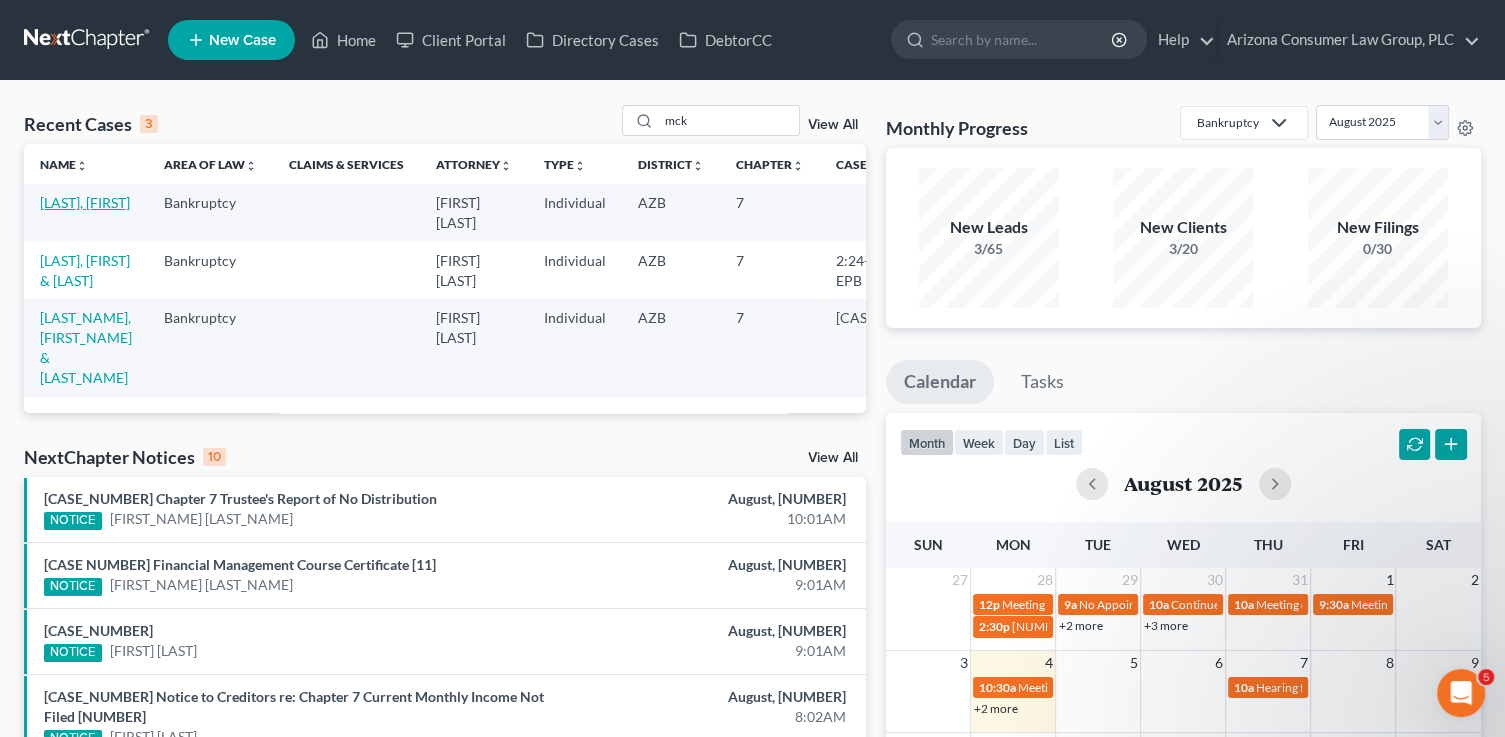 click on "McKinney, Robert" at bounding box center (85, 202) 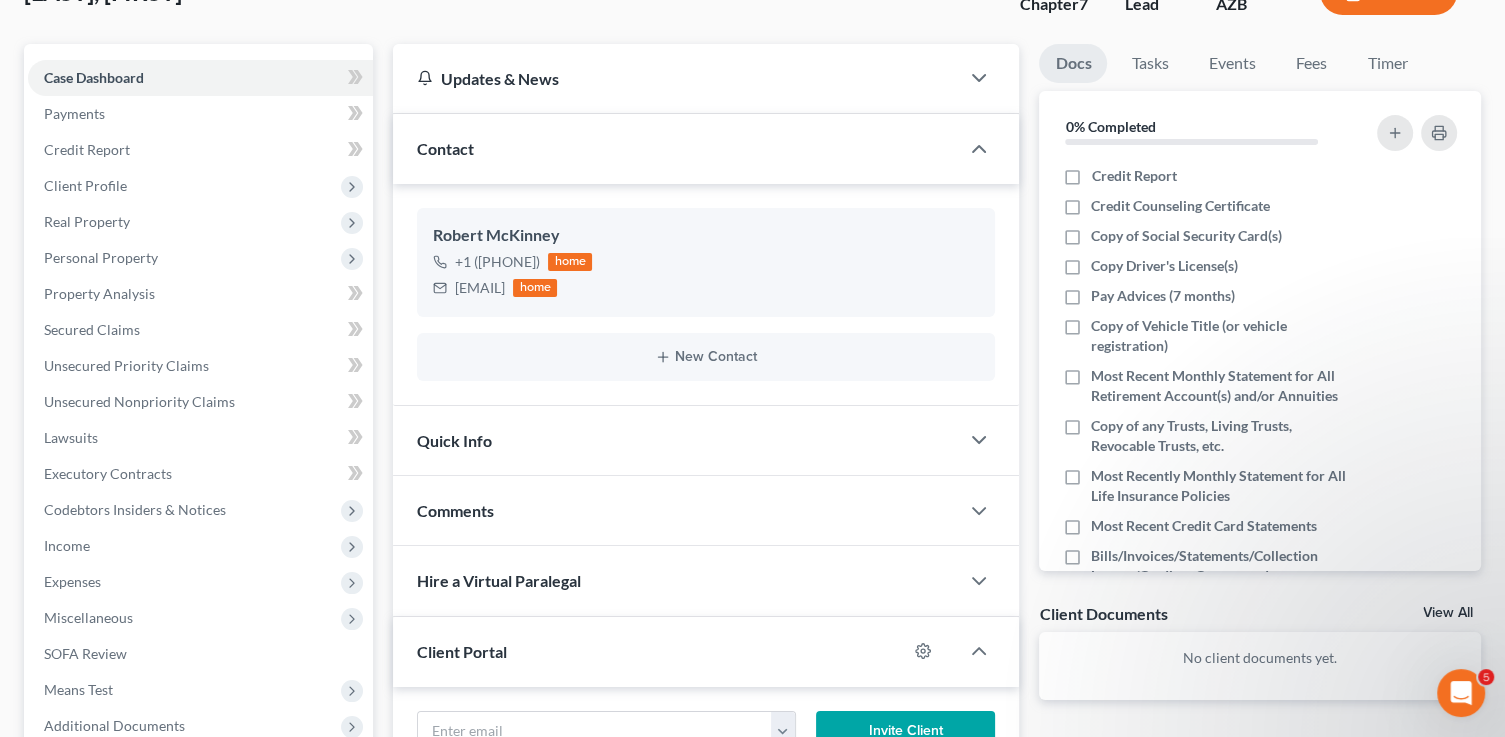 scroll, scrollTop: 0, scrollLeft: 0, axis: both 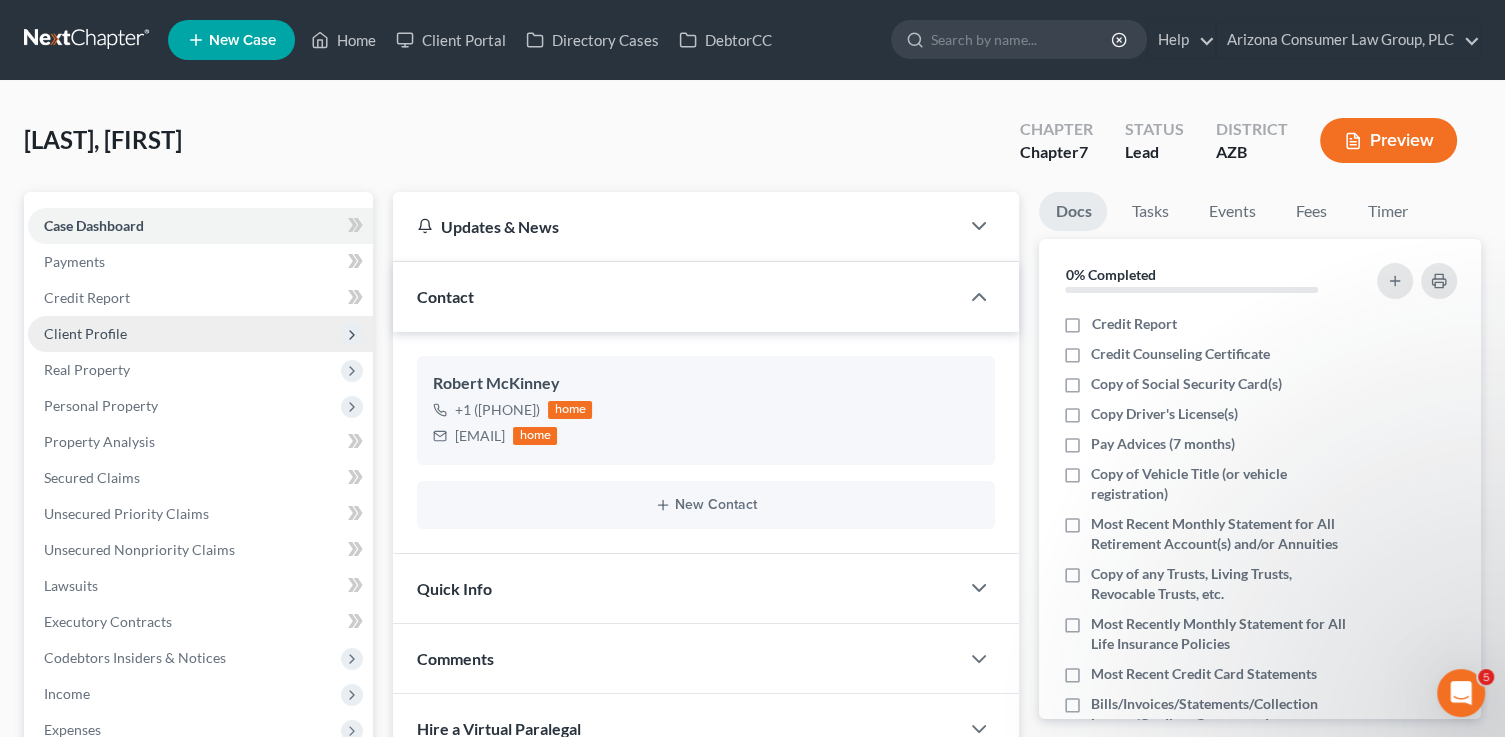 click on "Client Profile" at bounding box center (85, 333) 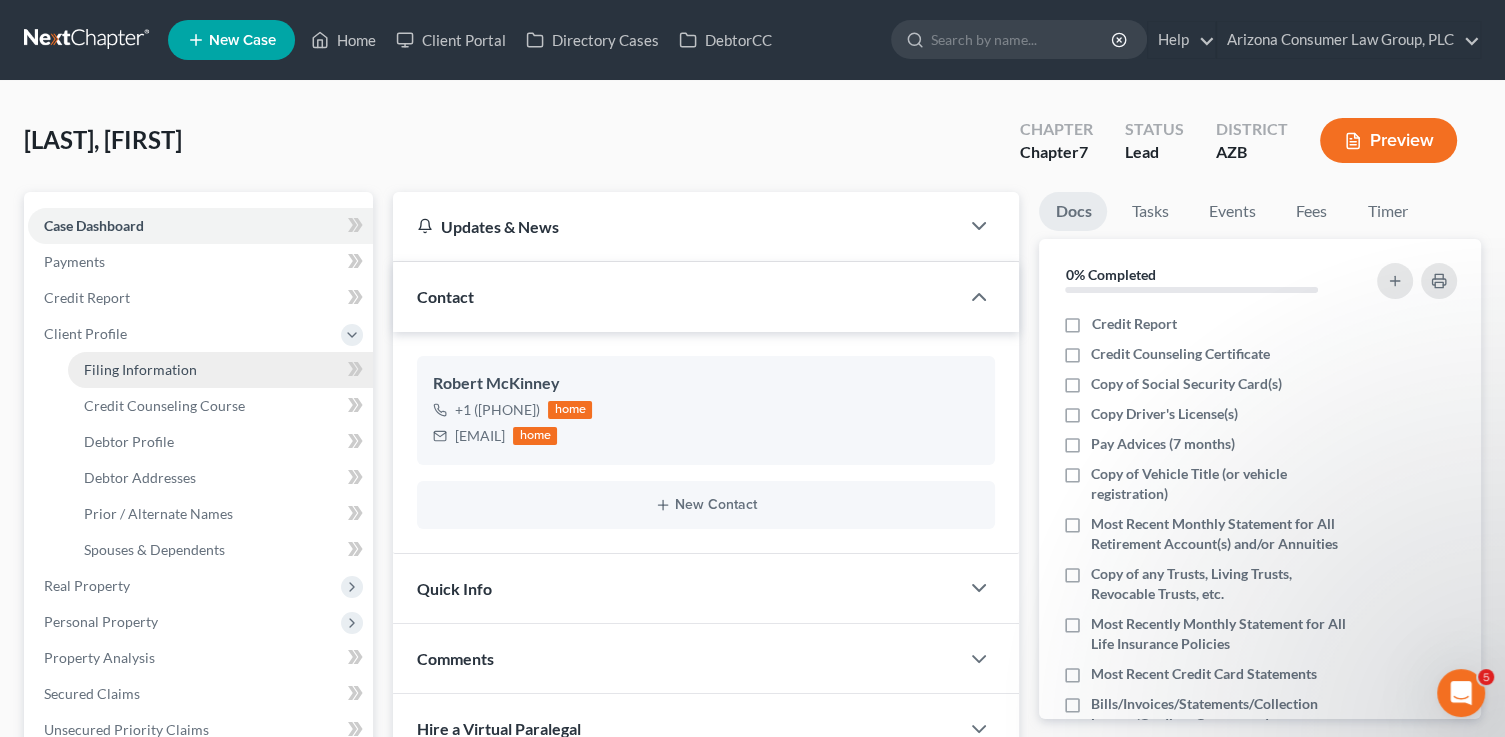 click on "Filing Information" at bounding box center (220, 370) 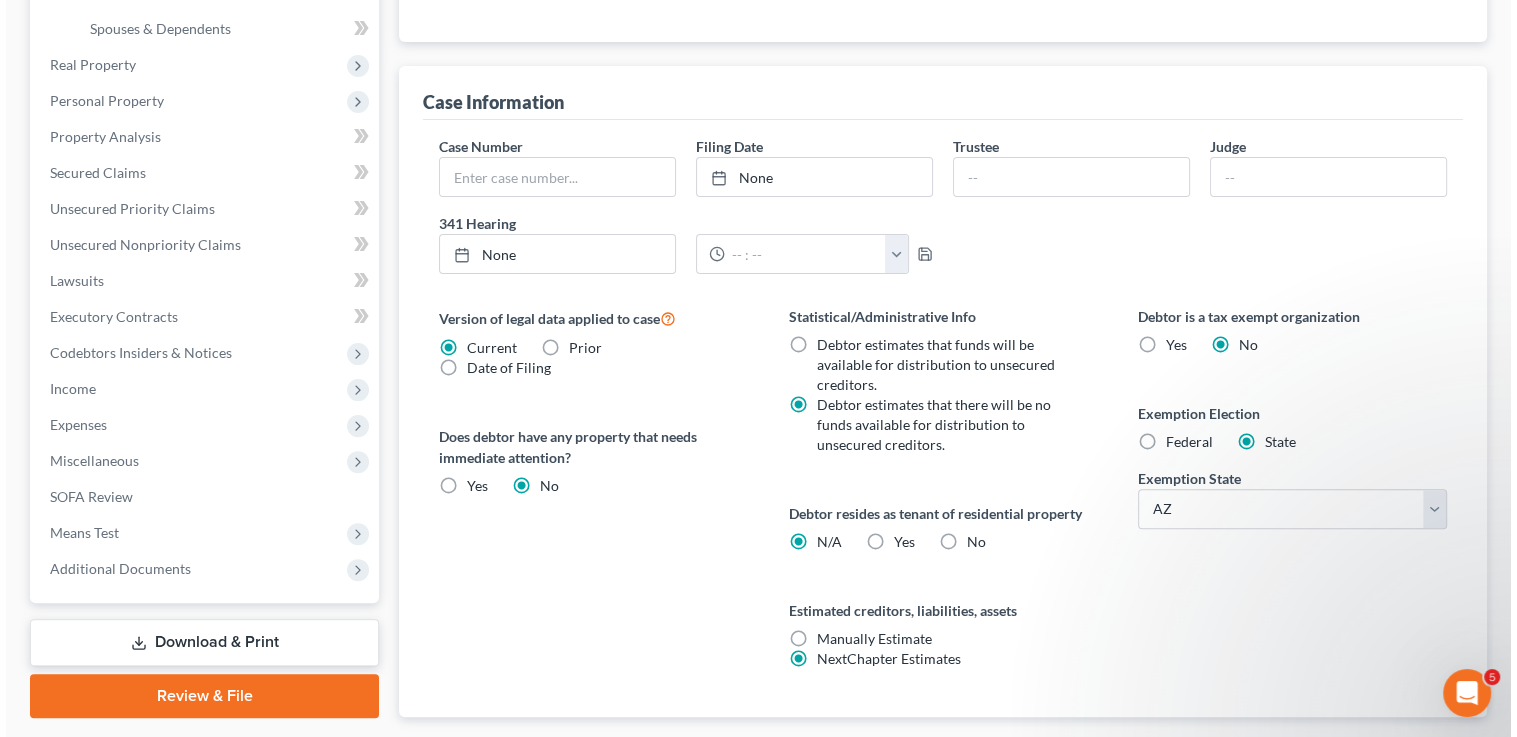 scroll, scrollTop: 524, scrollLeft: 0, axis: vertical 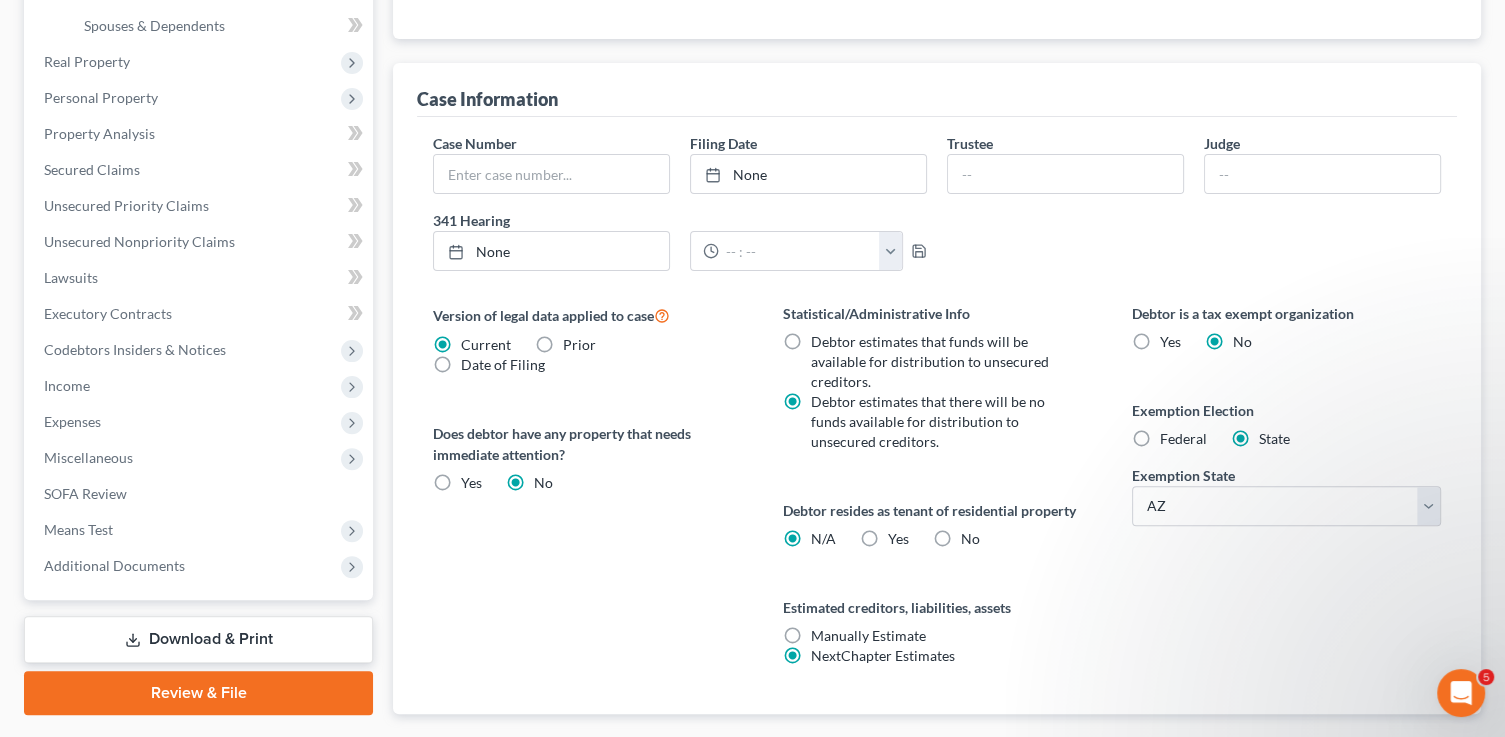 click on "Yes Yes" at bounding box center (898, 539) 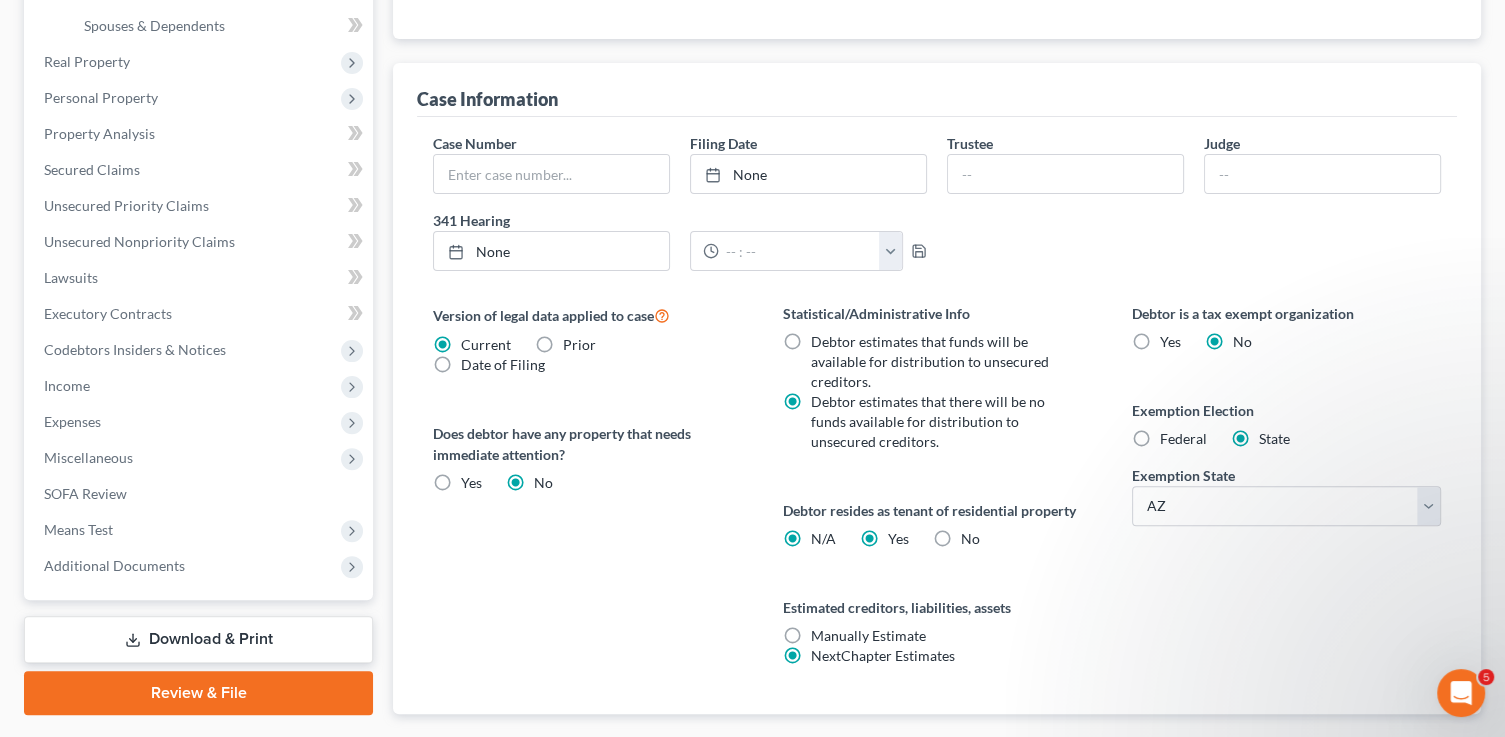 radio on "false" 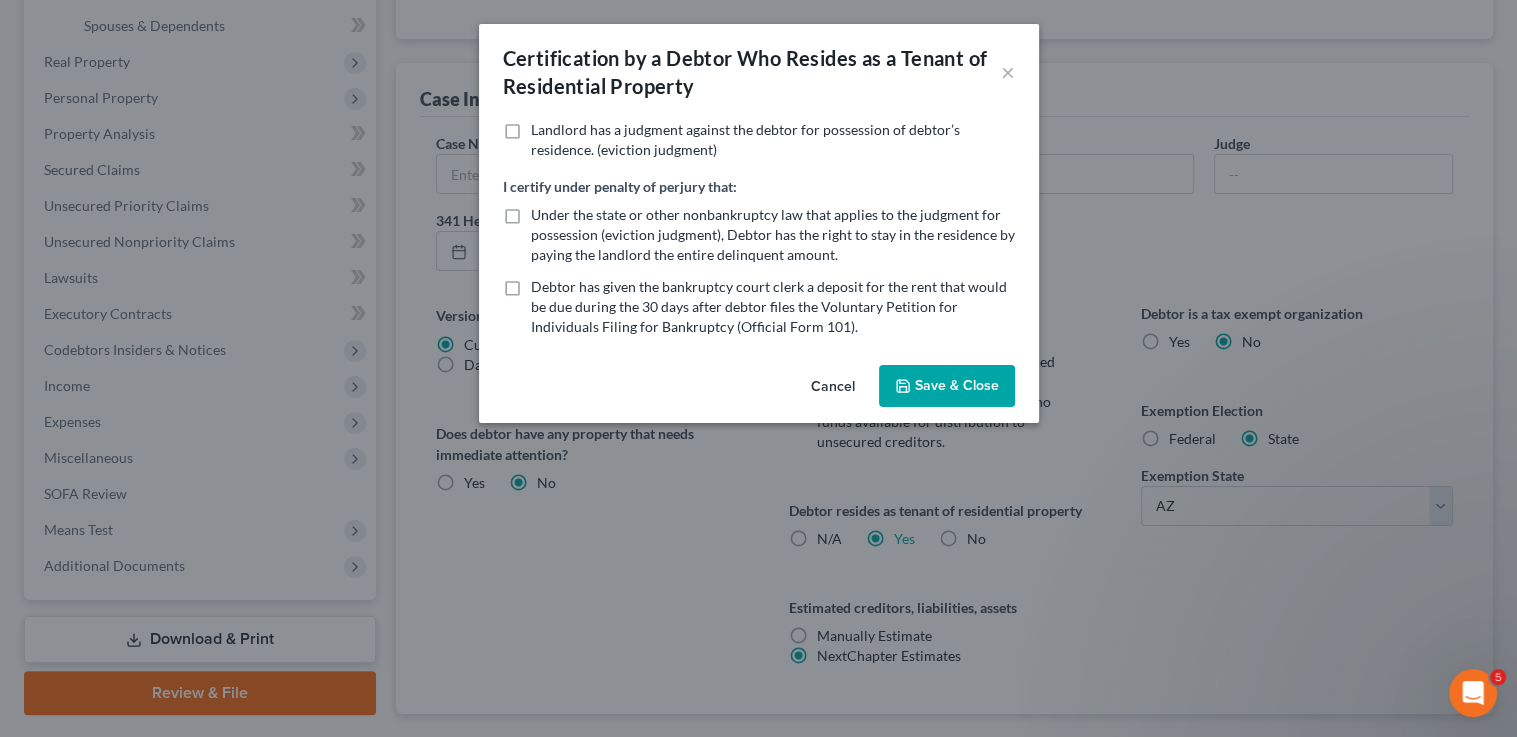 click on "Save & Close" at bounding box center (947, 386) 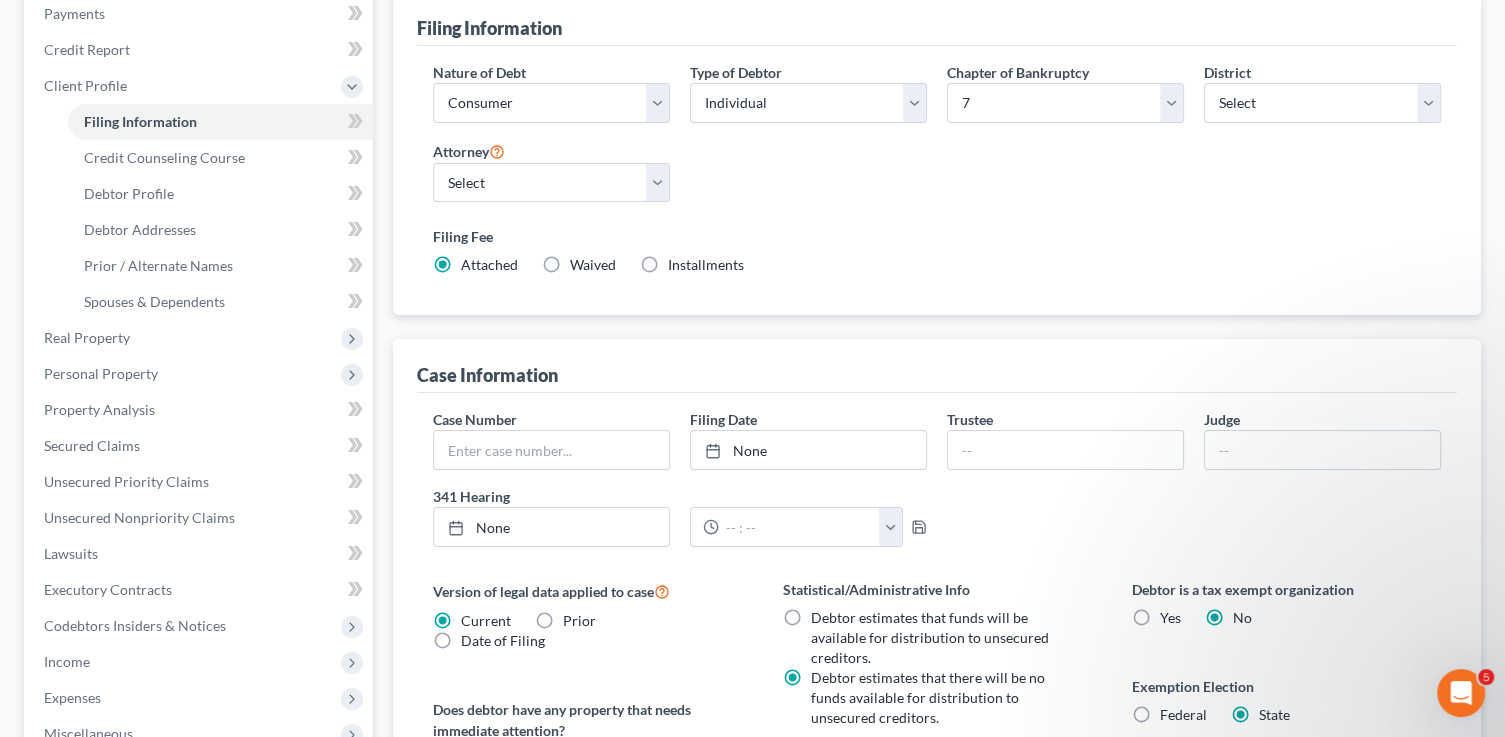 scroll, scrollTop: 97, scrollLeft: 0, axis: vertical 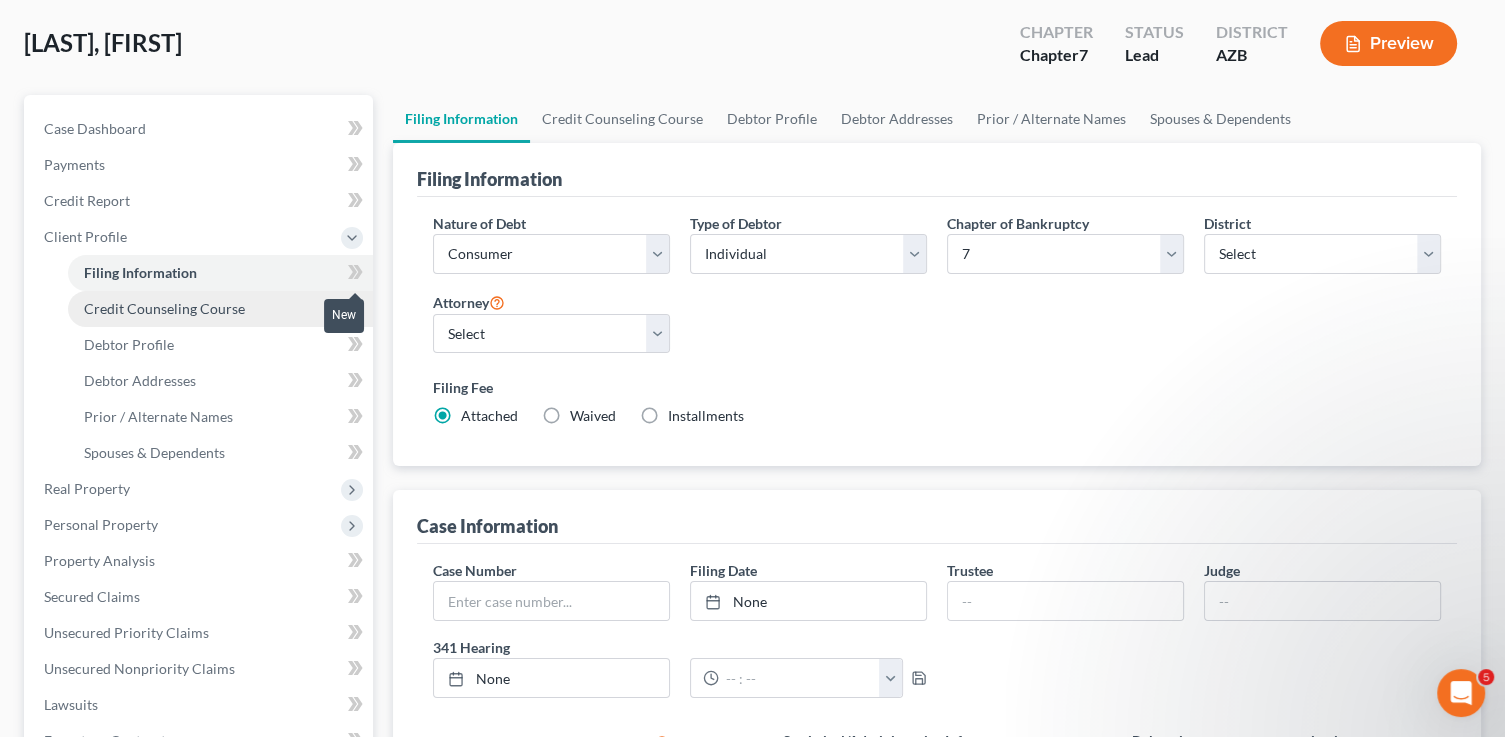drag, startPoint x: 365, startPoint y: 272, endPoint x: 329, endPoint y: 291, distance: 40.706264 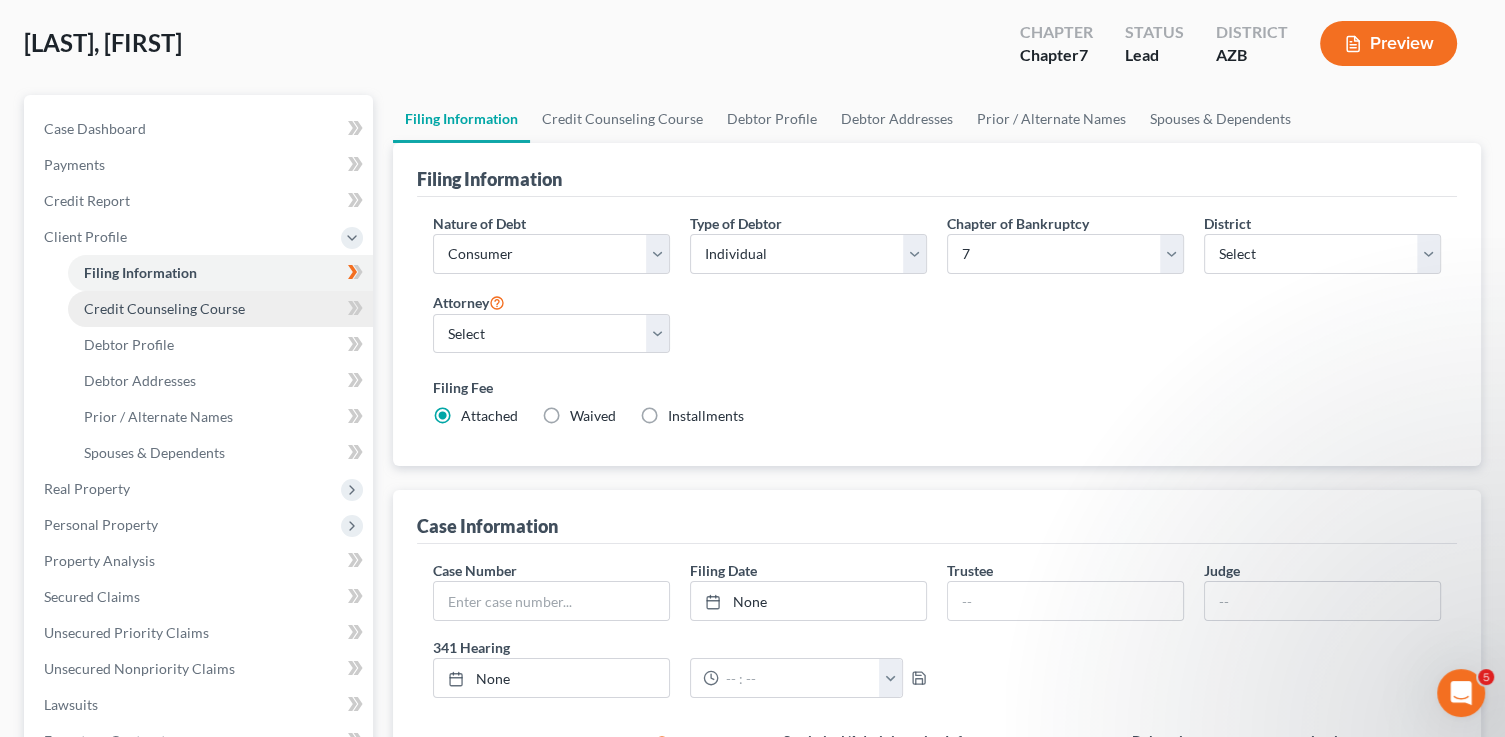 click on "Credit Counseling Course" at bounding box center [220, 309] 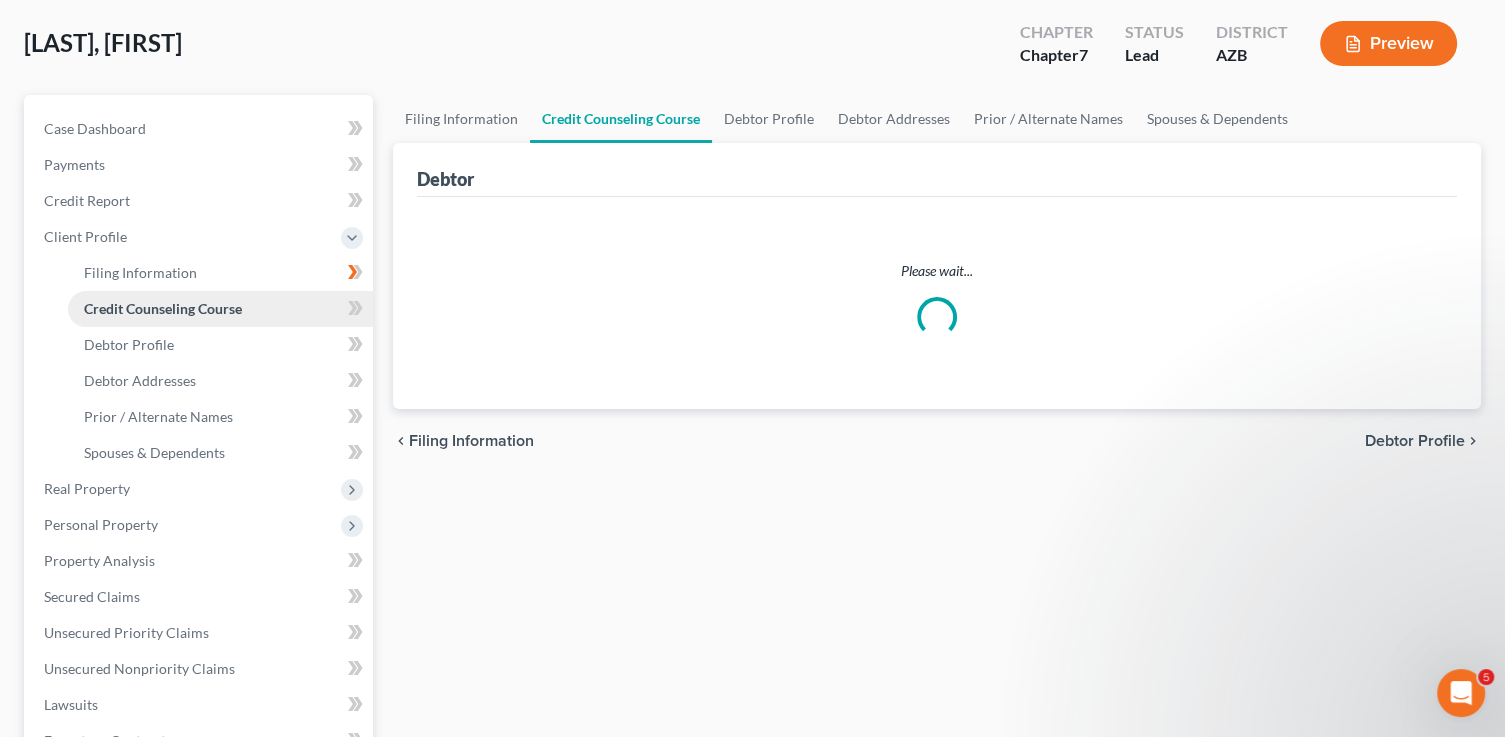 scroll, scrollTop: 0, scrollLeft: 0, axis: both 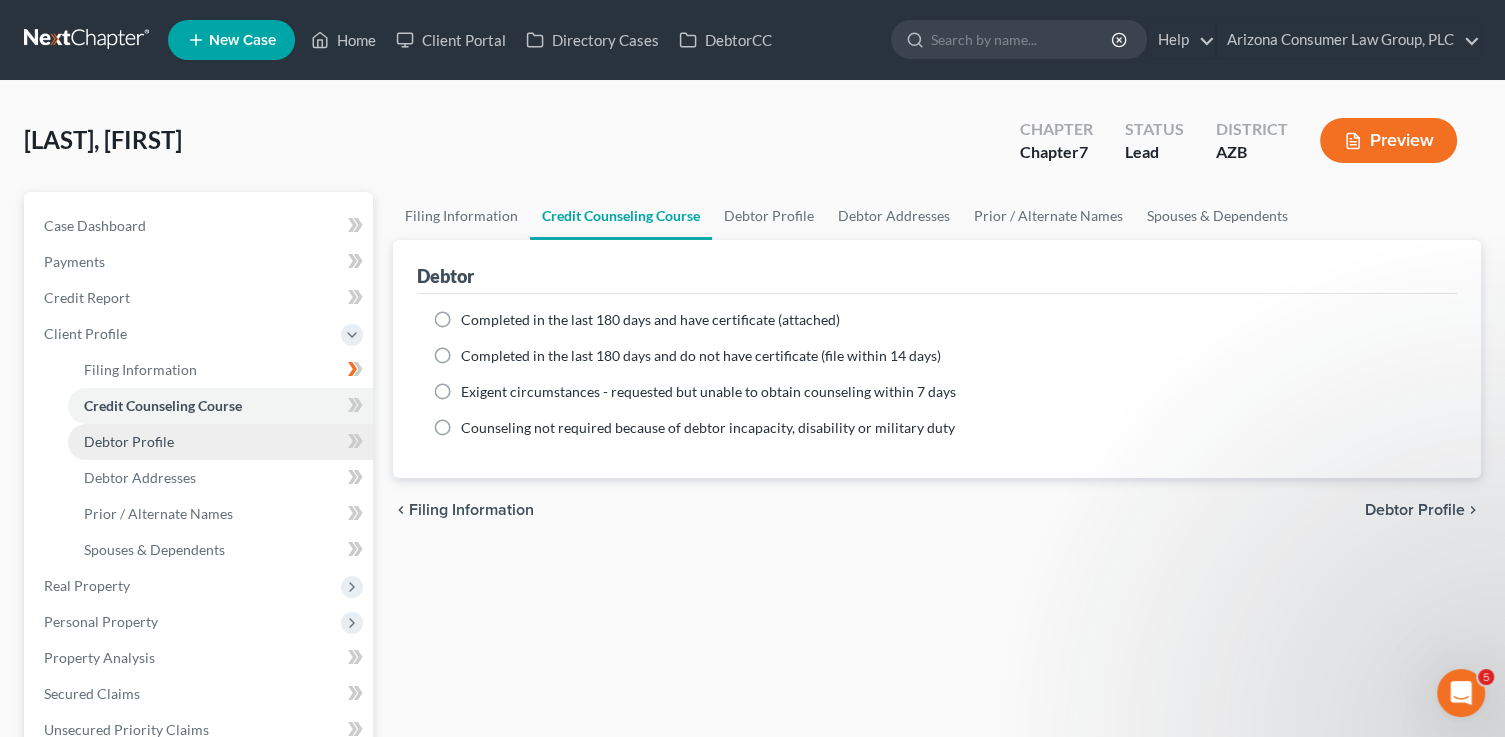 click on "Debtor Profile" at bounding box center [220, 442] 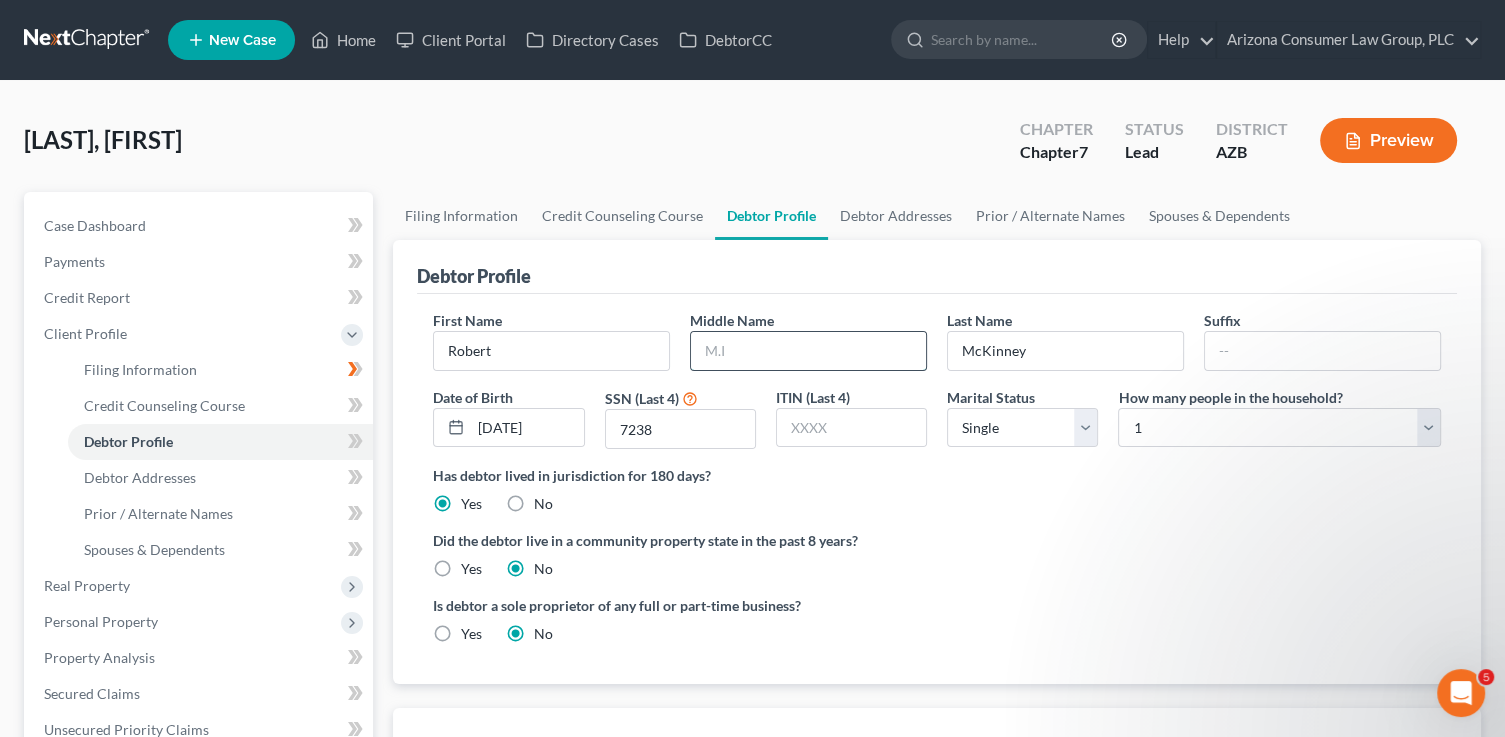 click at bounding box center (808, 351) 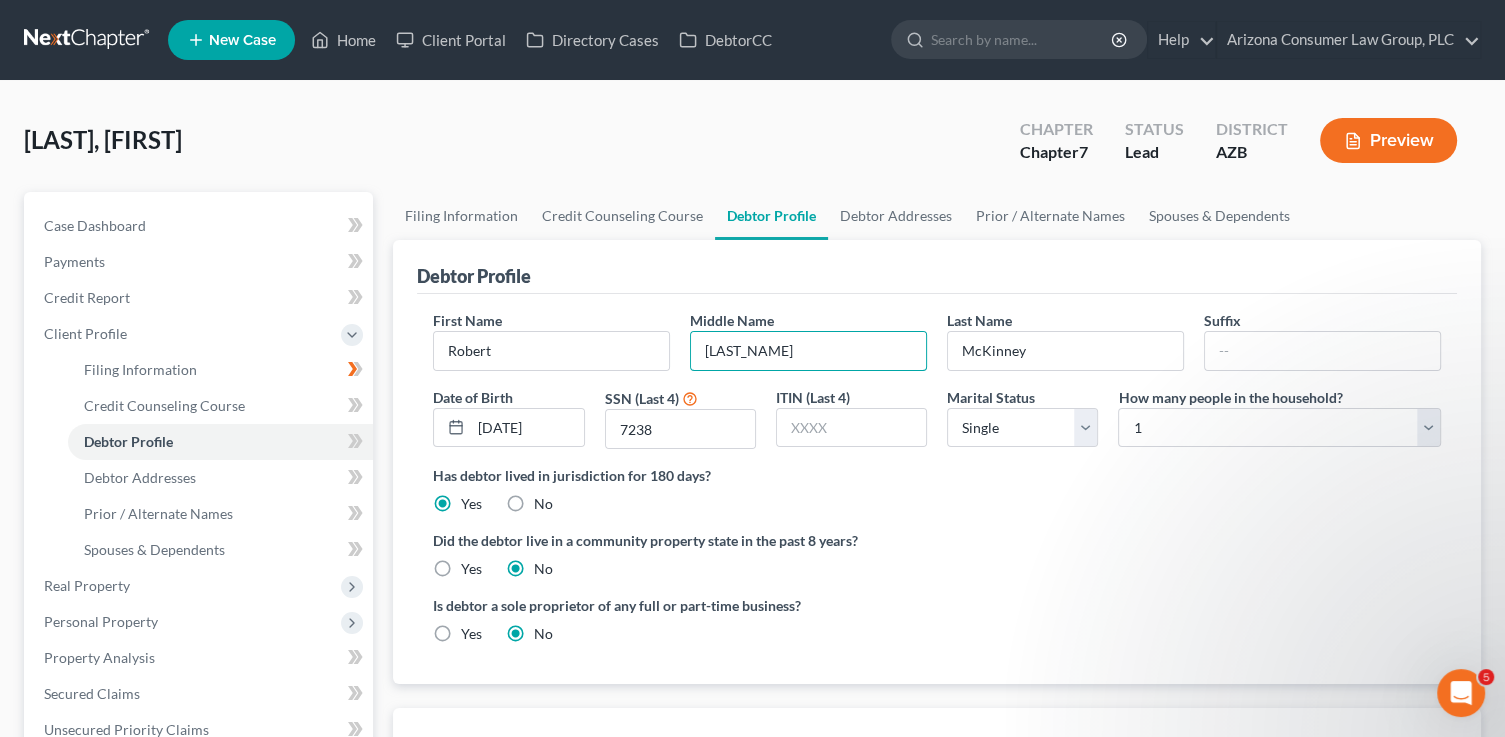 type on "Langston" 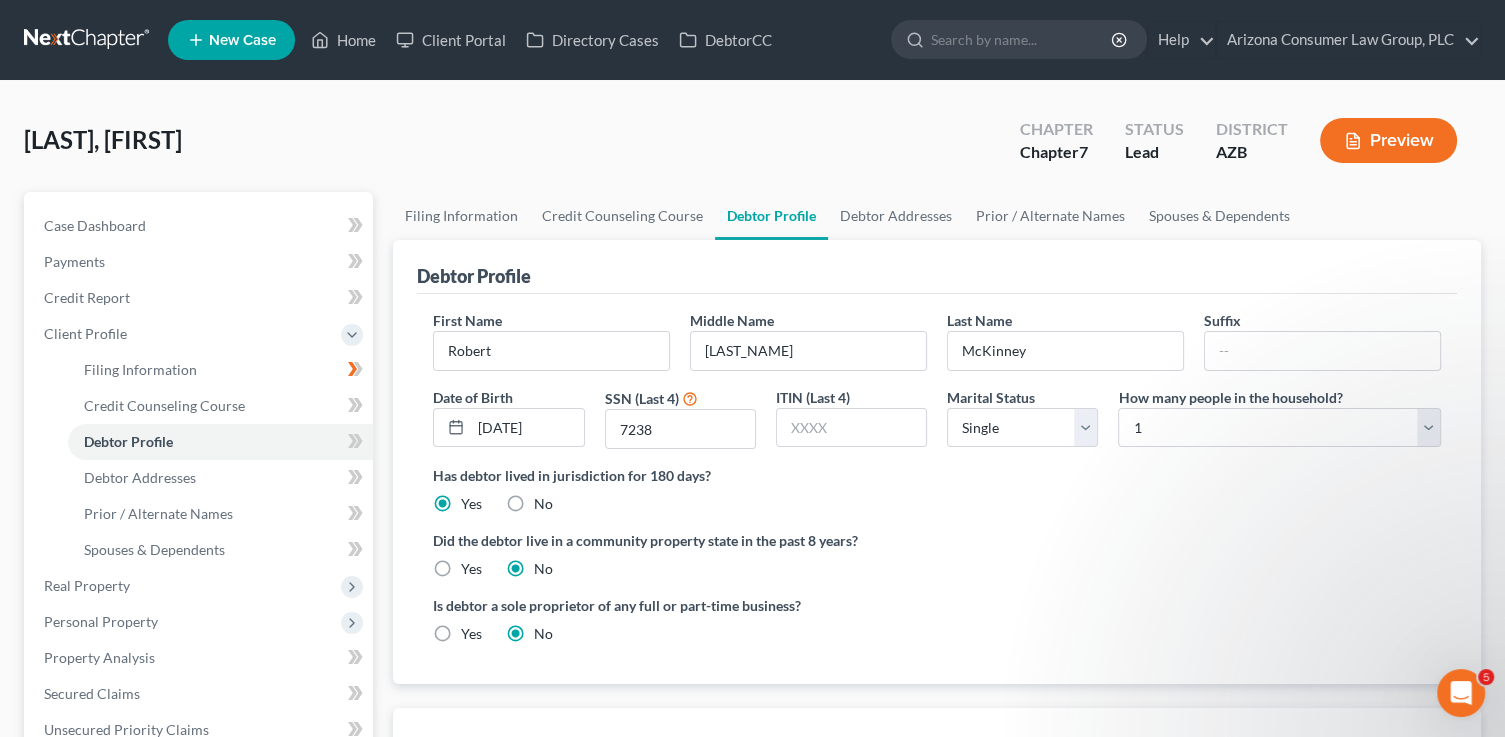 click on "Yes" at bounding box center (471, 569) 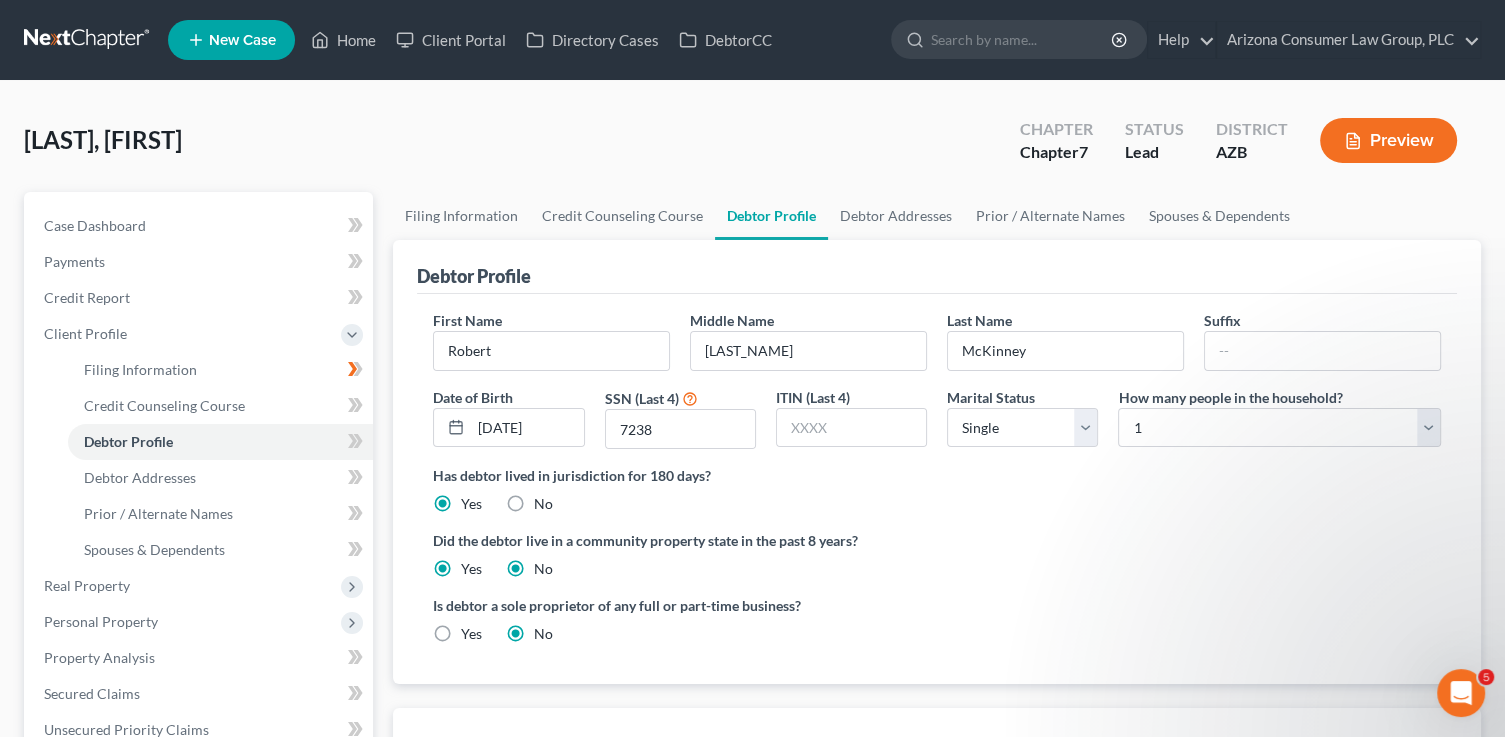 radio on "false" 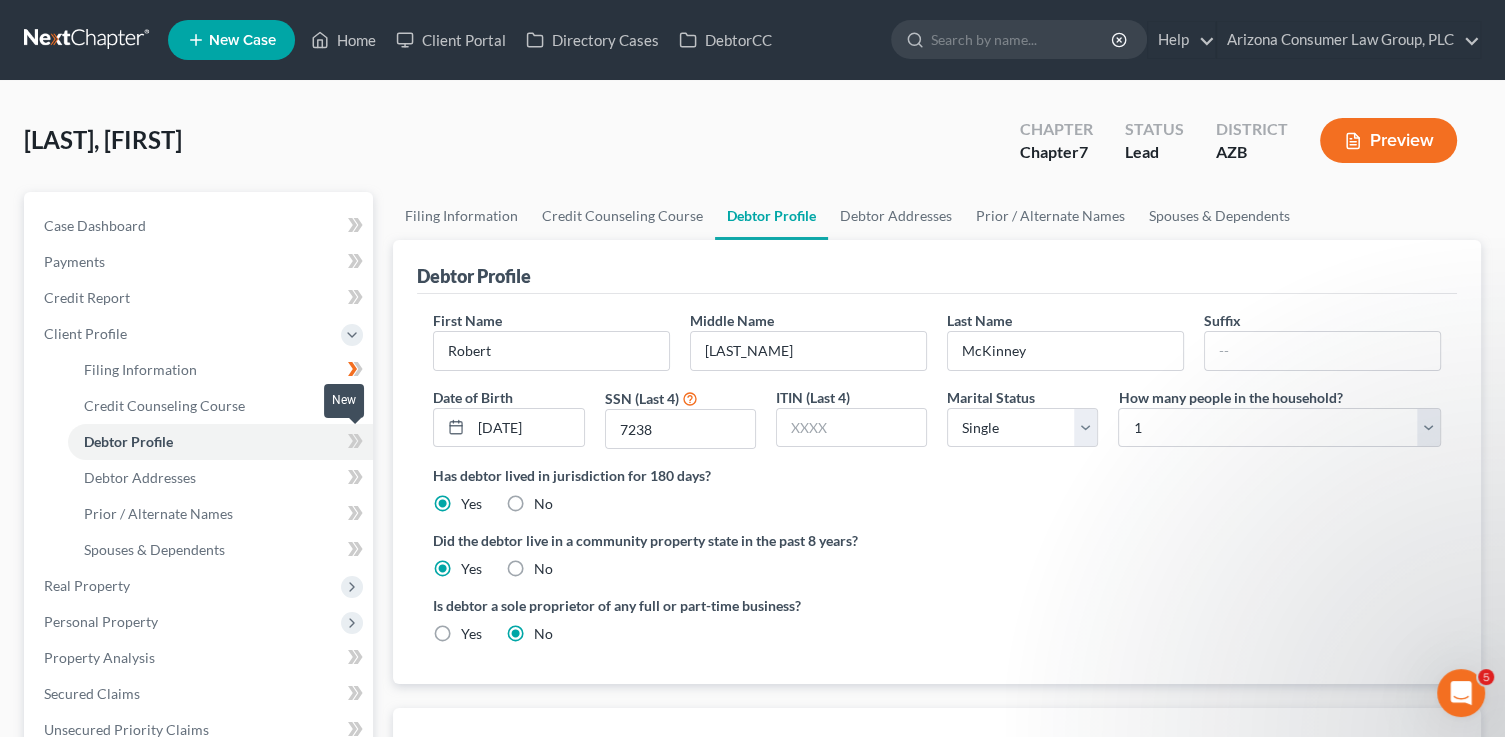 click 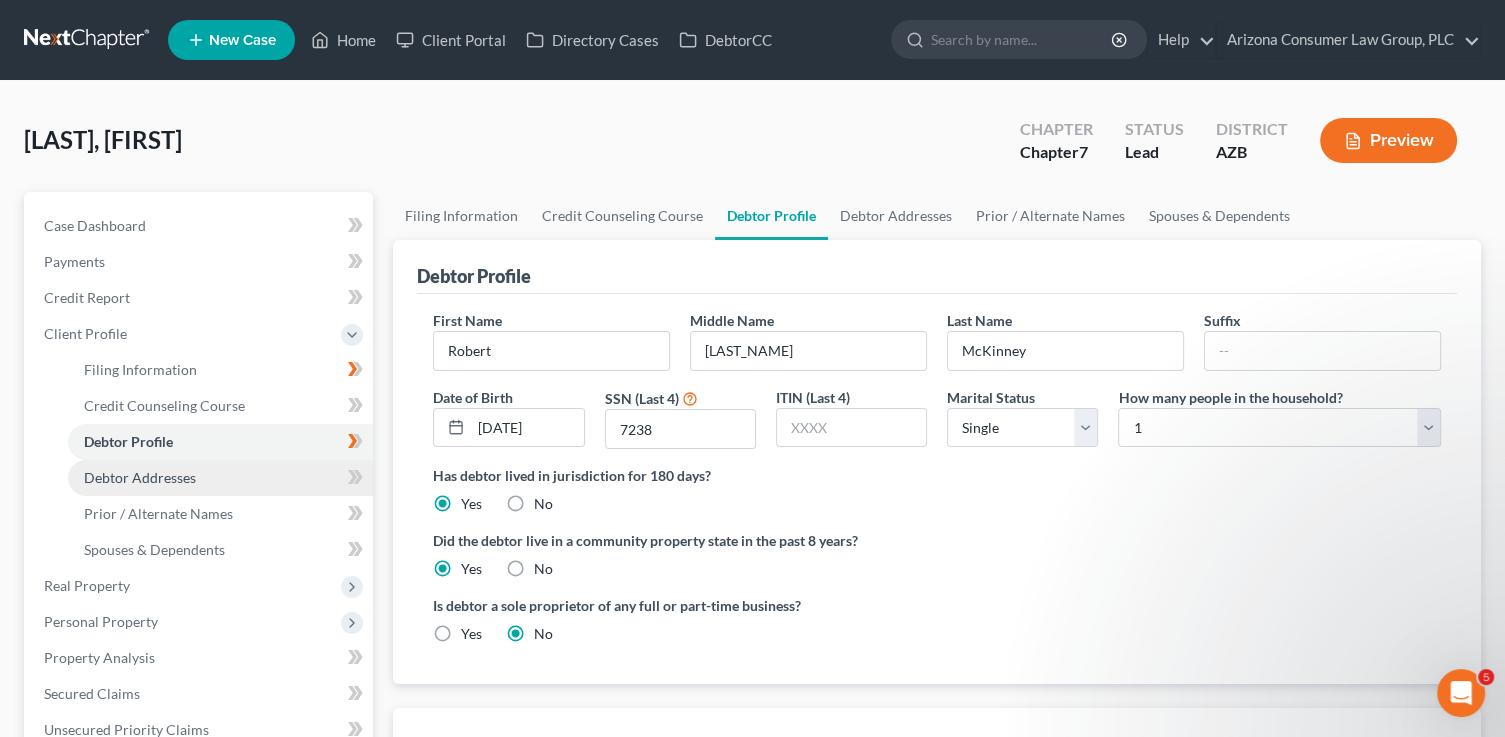 click on "Debtor Addresses" at bounding box center [220, 478] 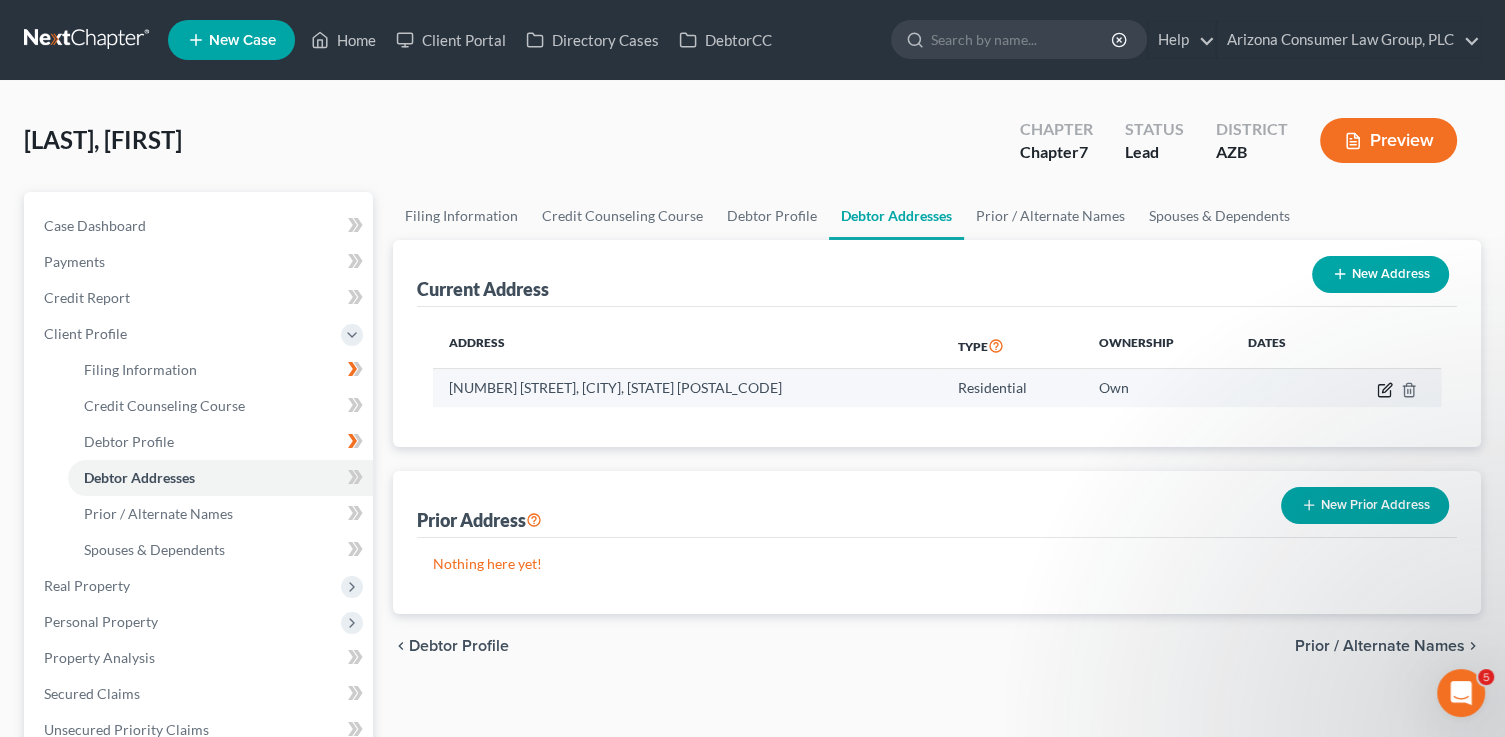click 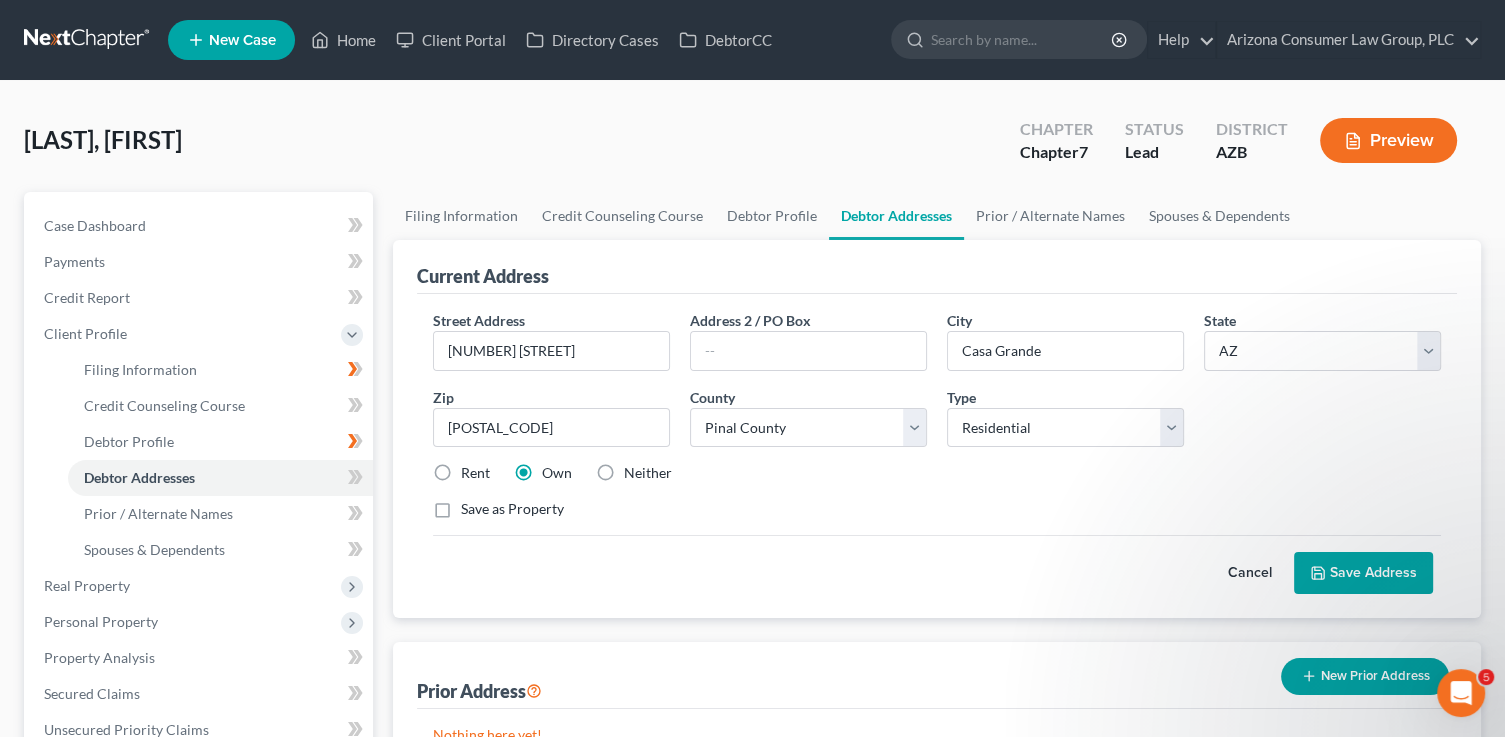 click on "Rent" at bounding box center (475, 473) 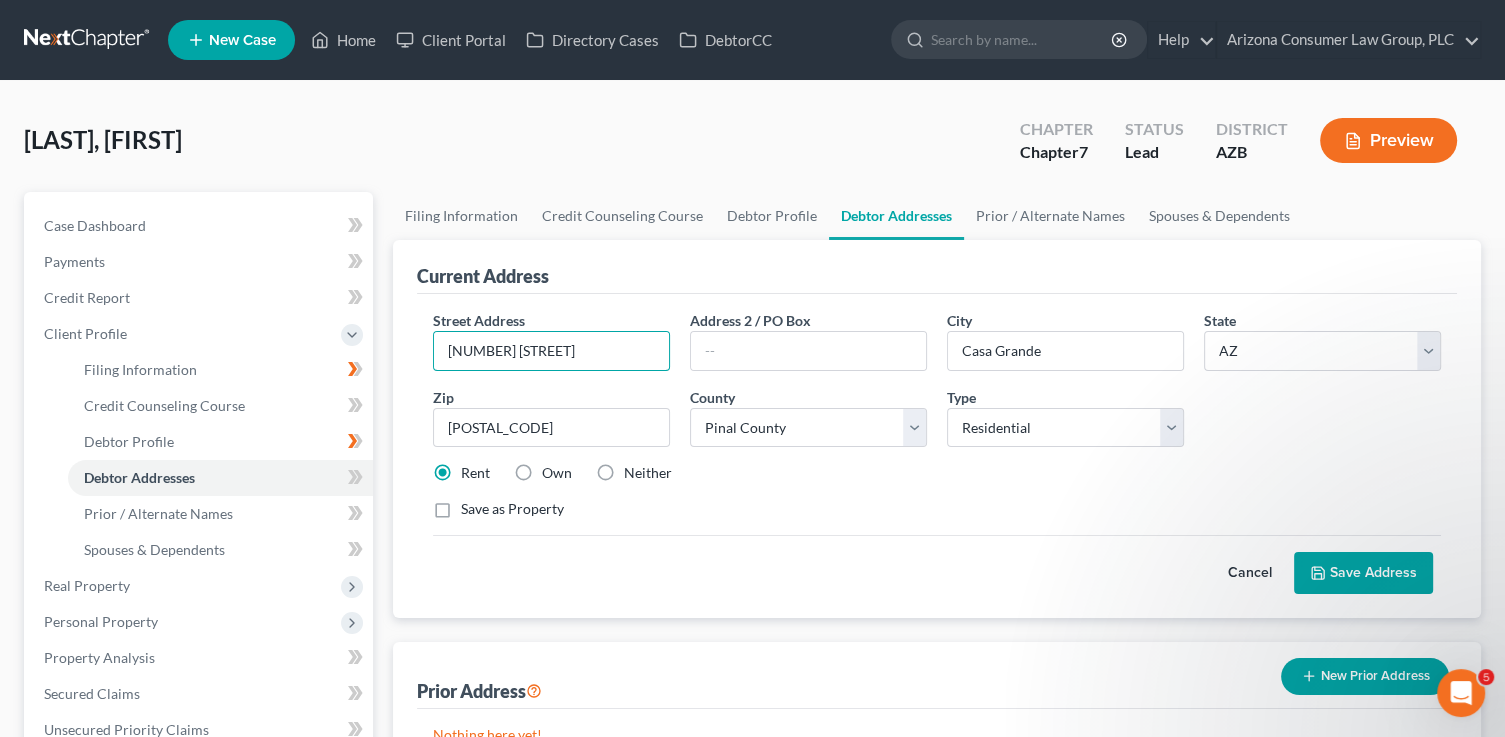 drag, startPoint x: 510, startPoint y: 342, endPoint x: 417, endPoint y: 340, distance: 93.0215 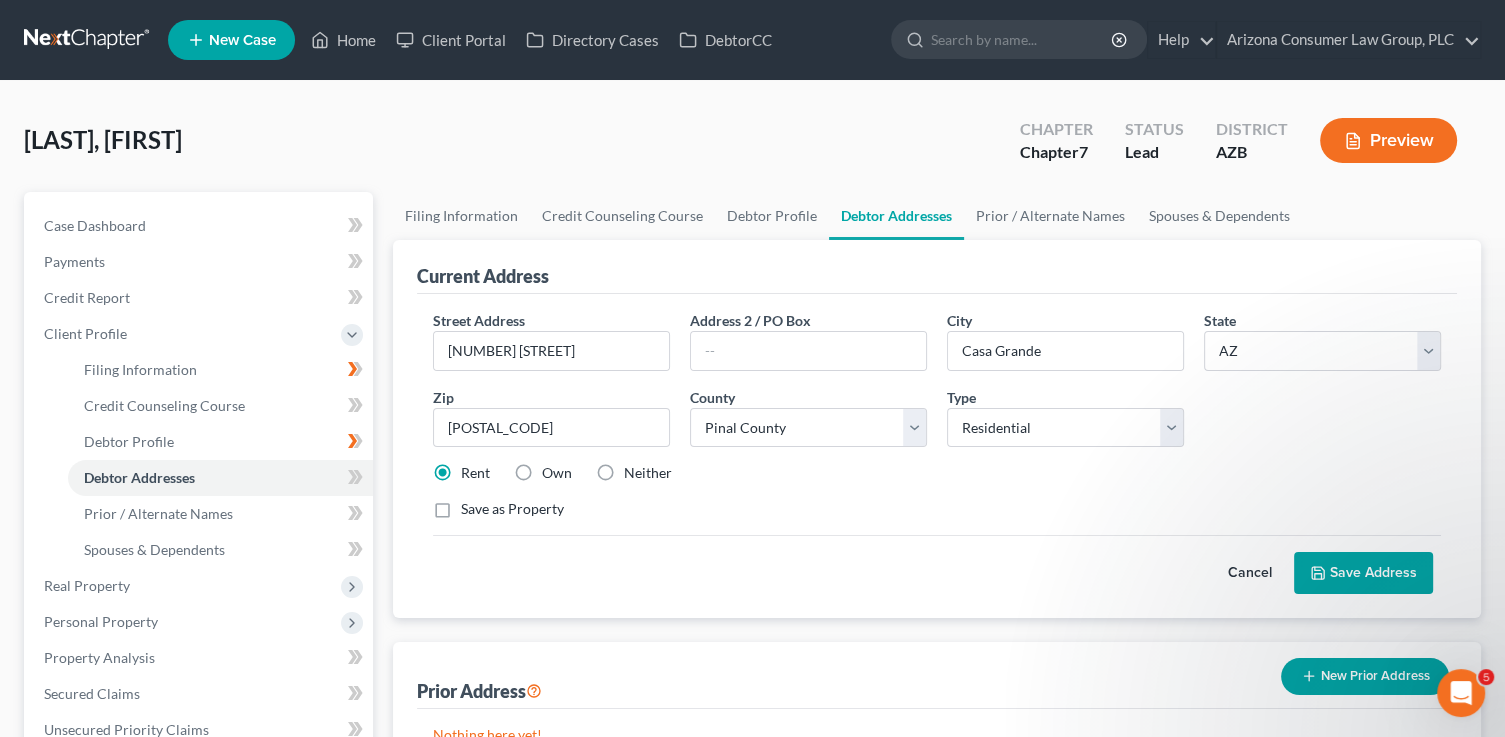 click on "Save Address" at bounding box center [1363, 573] 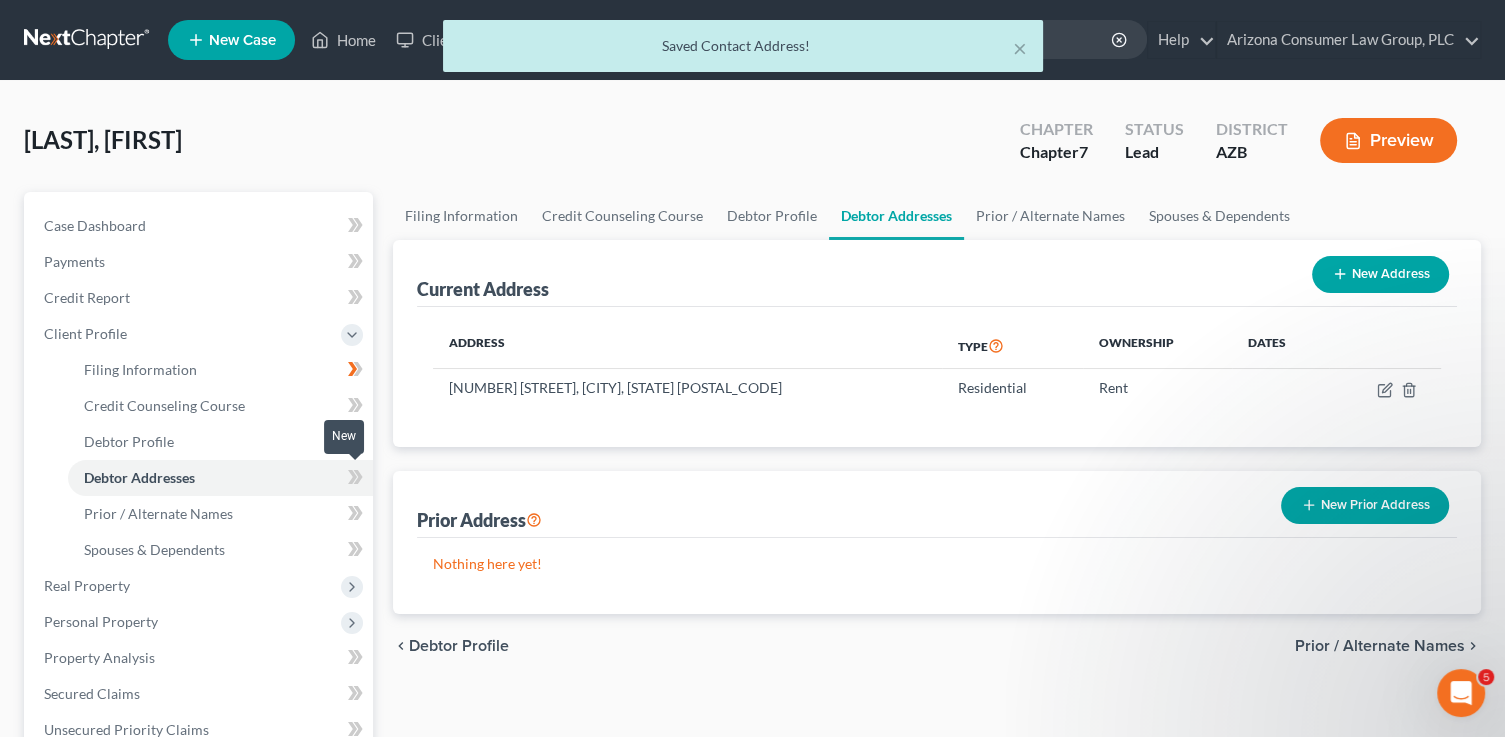 click 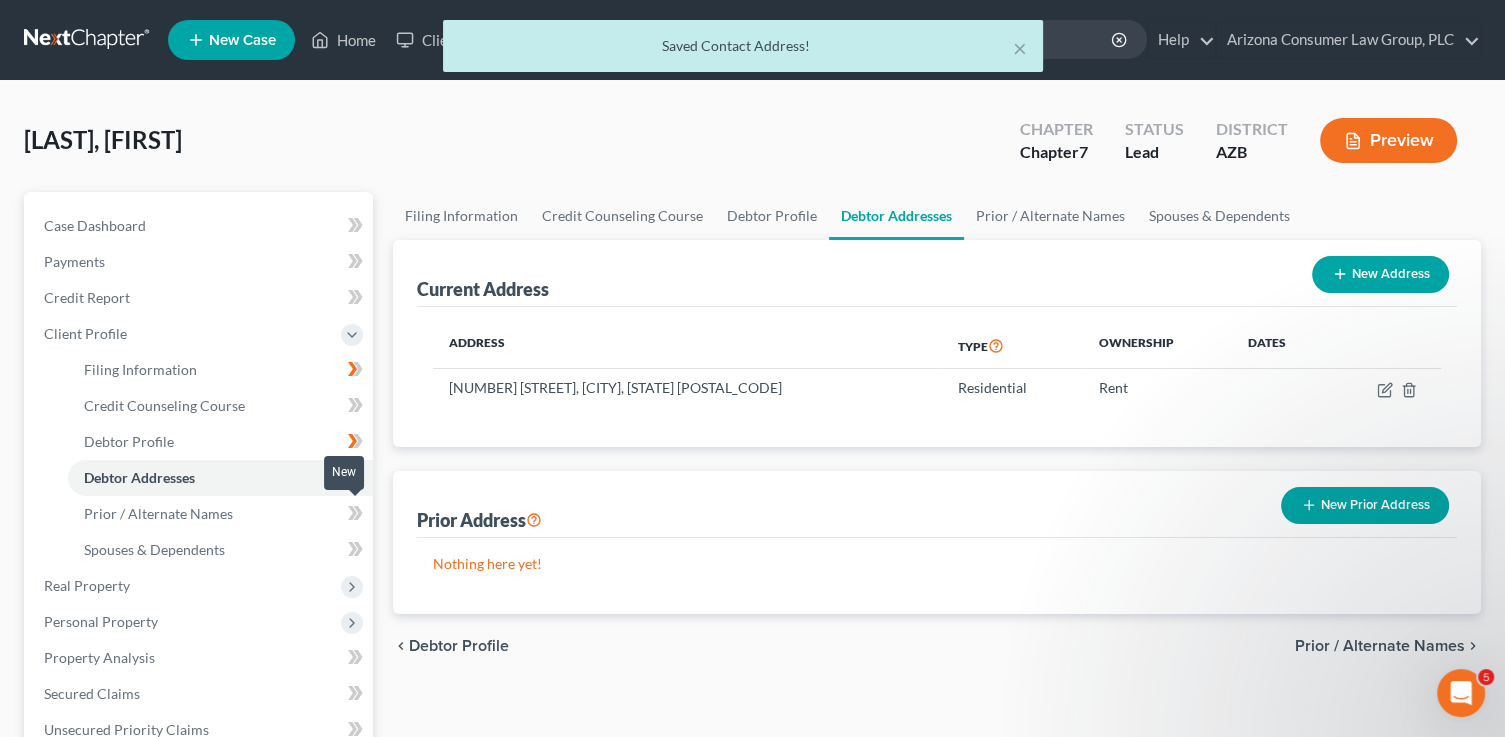 click at bounding box center (355, 516) 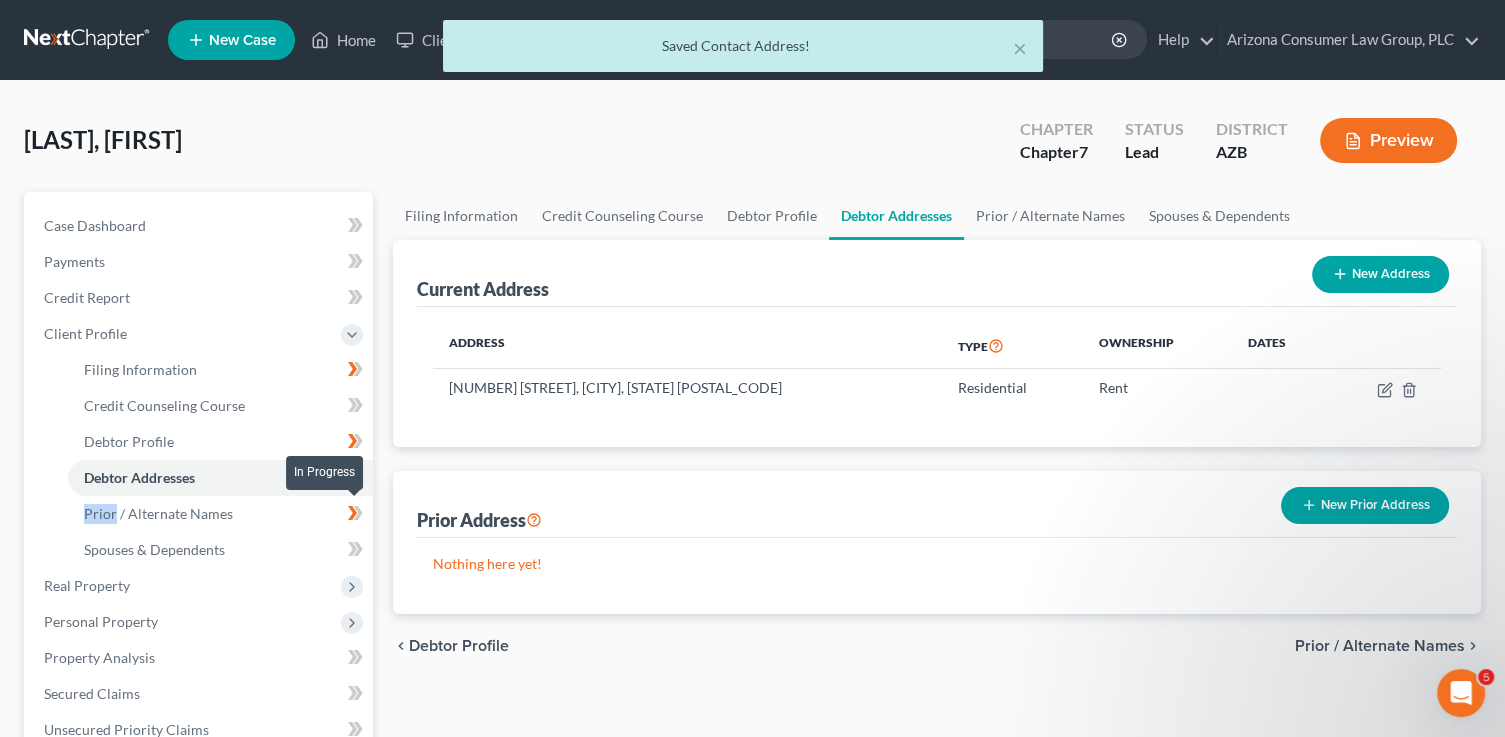 click at bounding box center [355, 516] 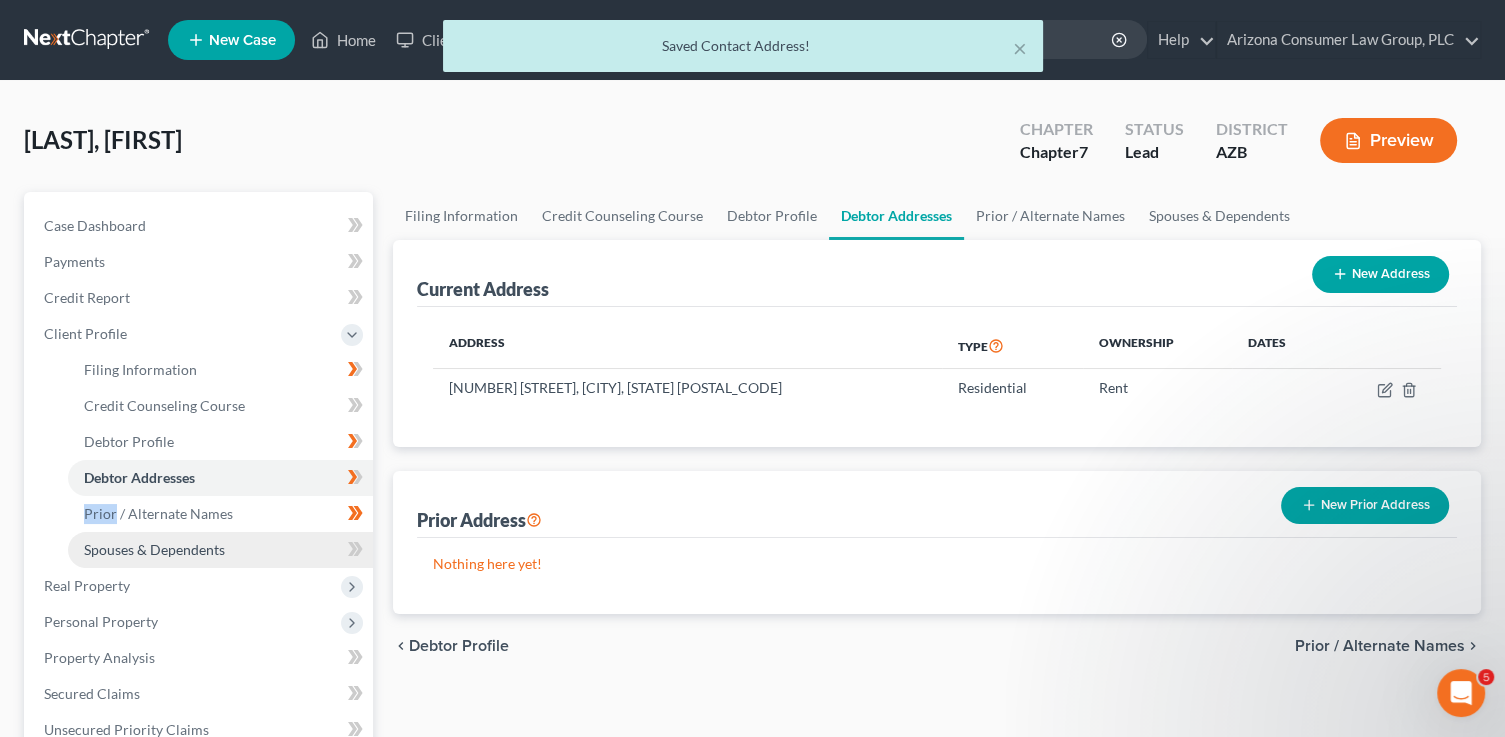 drag, startPoint x: 307, startPoint y: 544, endPoint x: 321, endPoint y: 549, distance: 14.866069 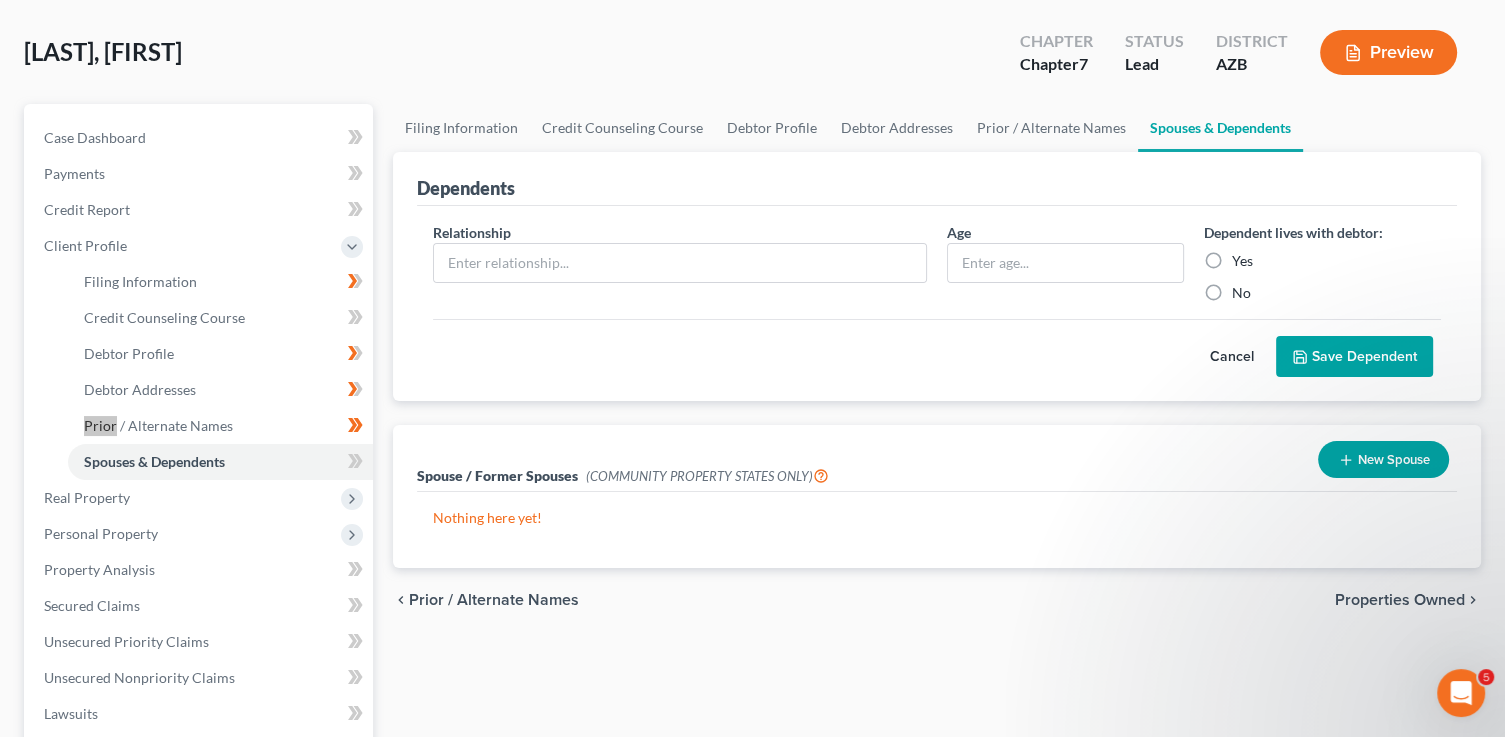 scroll, scrollTop: 191, scrollLeft: 0, axis: vertical 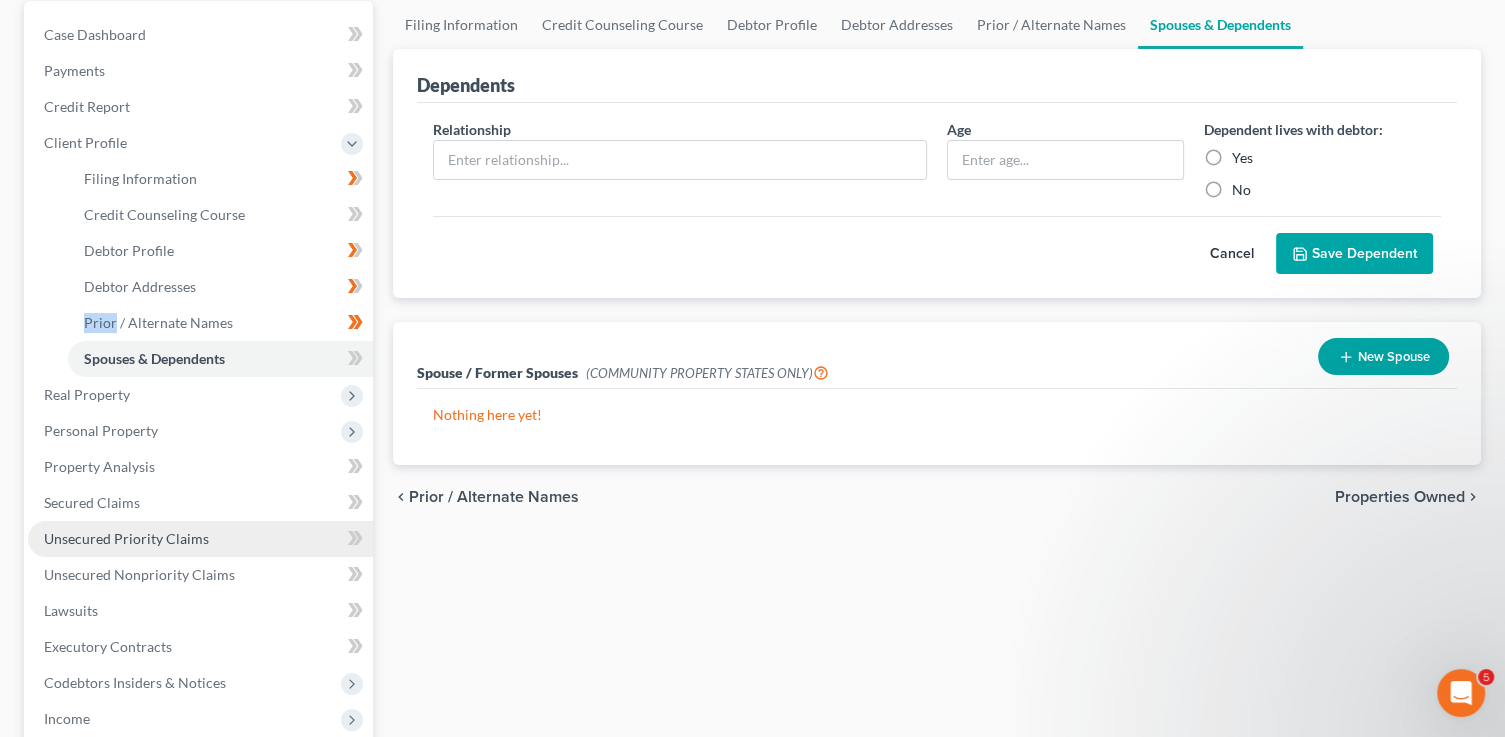click on "Unsecured Priority Claims" at bounding box center (126, 538) 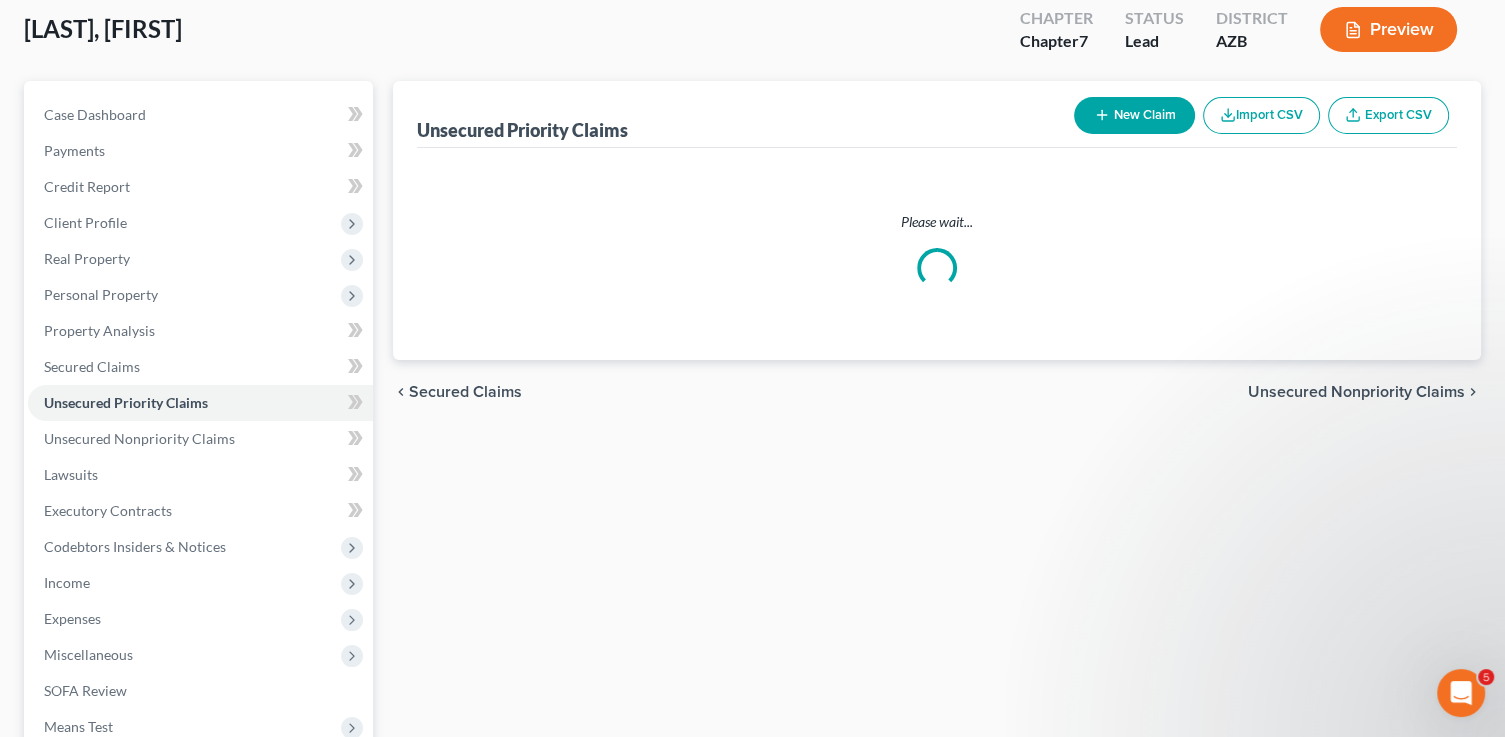 scroll, scrollTop: 0, scrollLeft: 0, axis: both 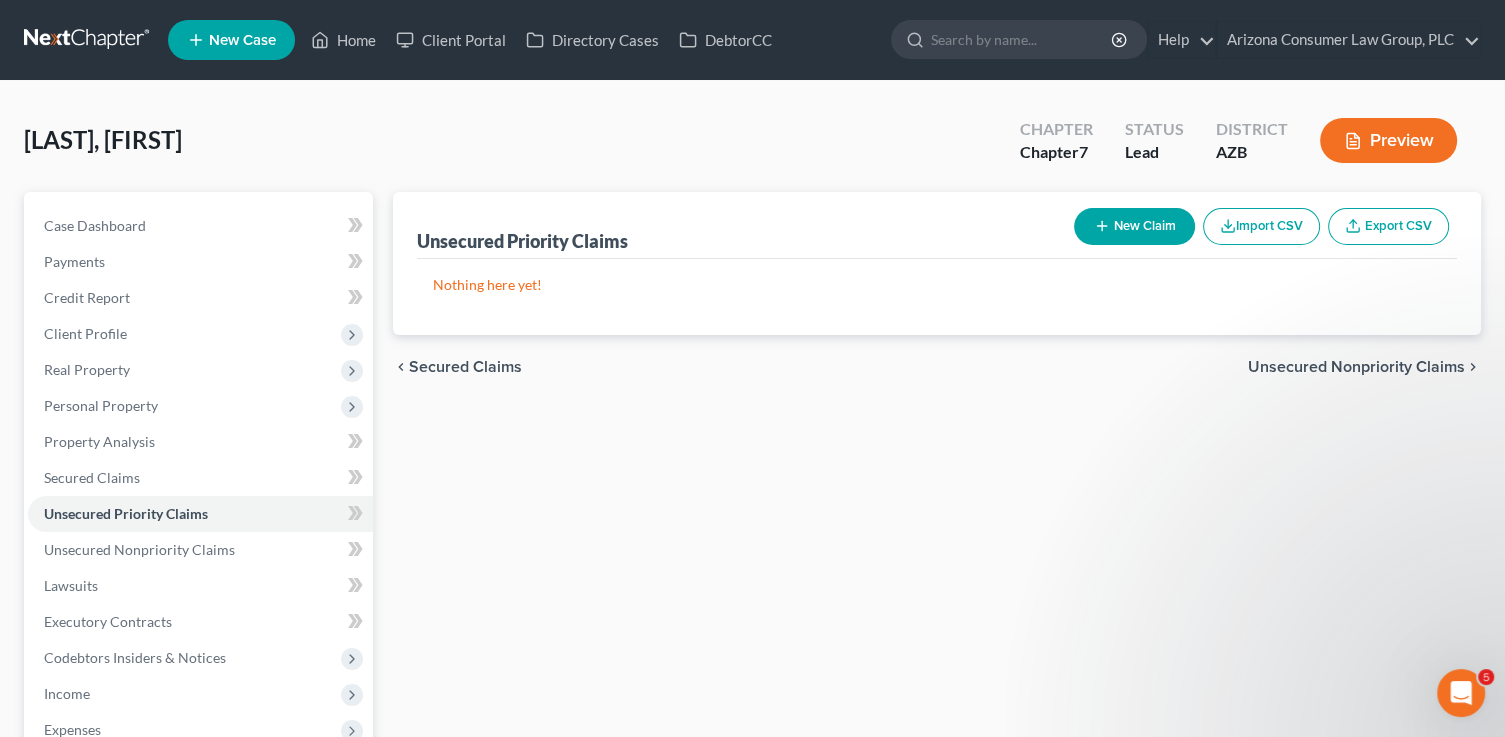 click on "New Claim" at bounding box center [1134, 226] 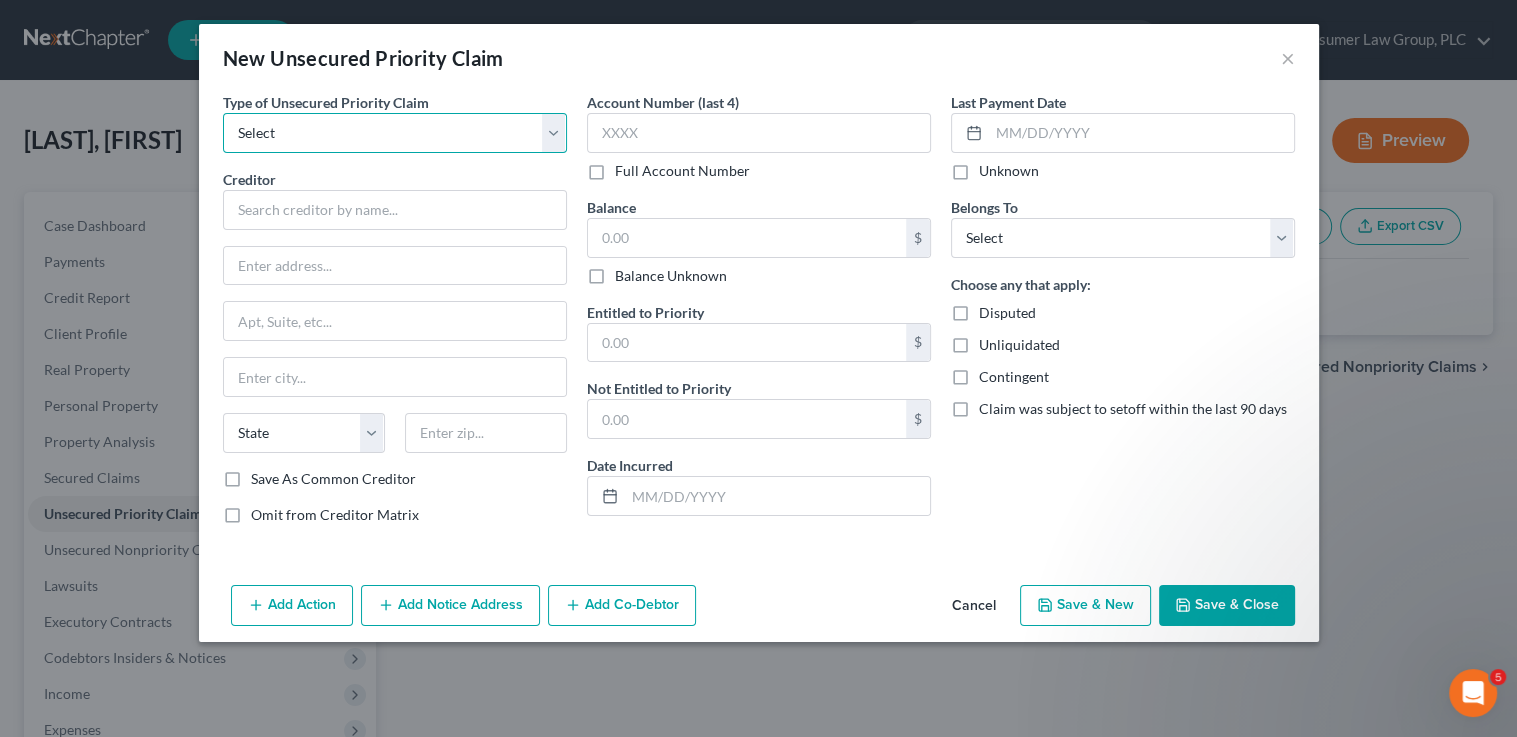 click on "Select Taxes & Other Government Units Domestic Support Obligations Extensions of credit in an involuntary case Wages, Salaries, Commissions Contributions to employee benefits Certain farmers and fisherman Deposits by individuals Commitments to maintain capitals Claims for death or injury while intoxicated Other" at bounding box center [395, 133] 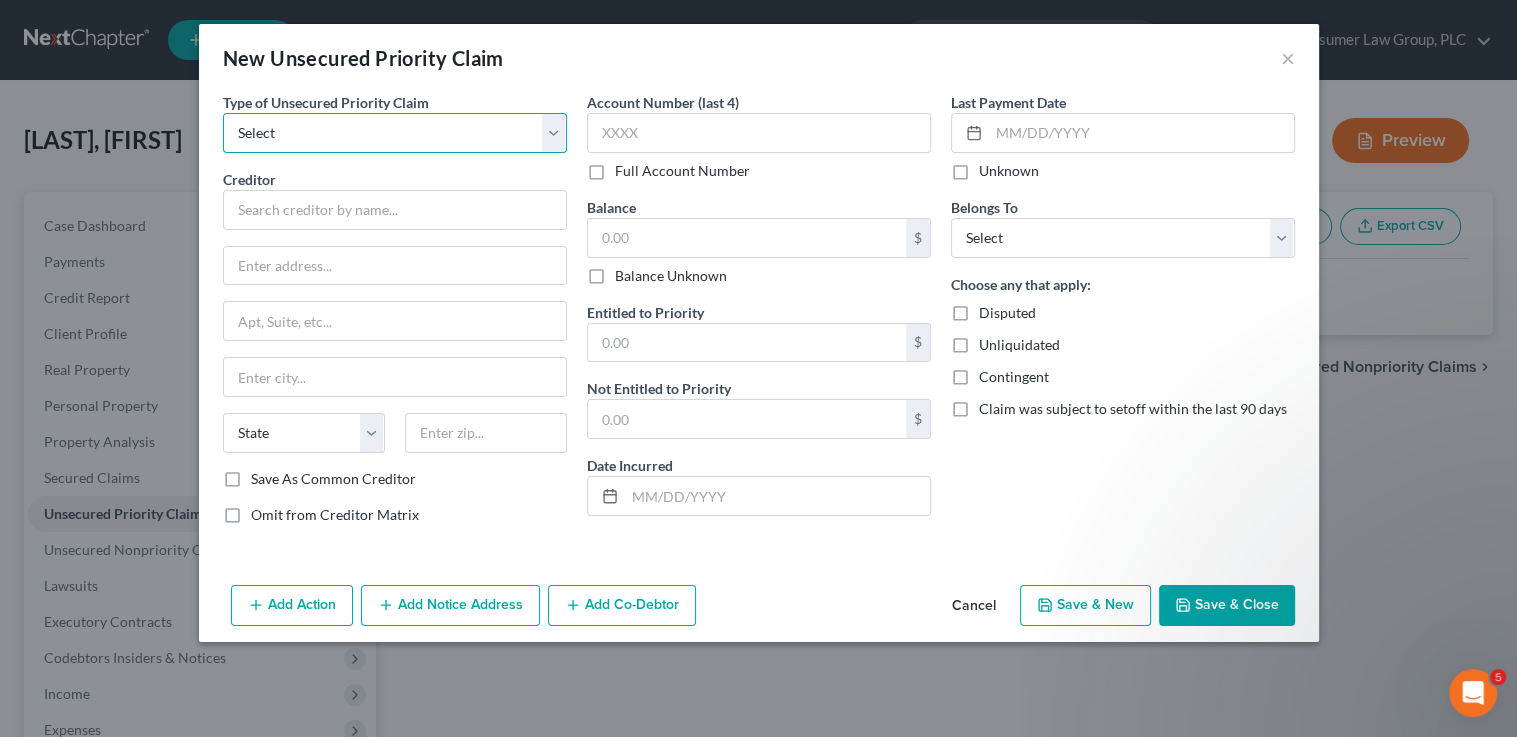 select on "0" 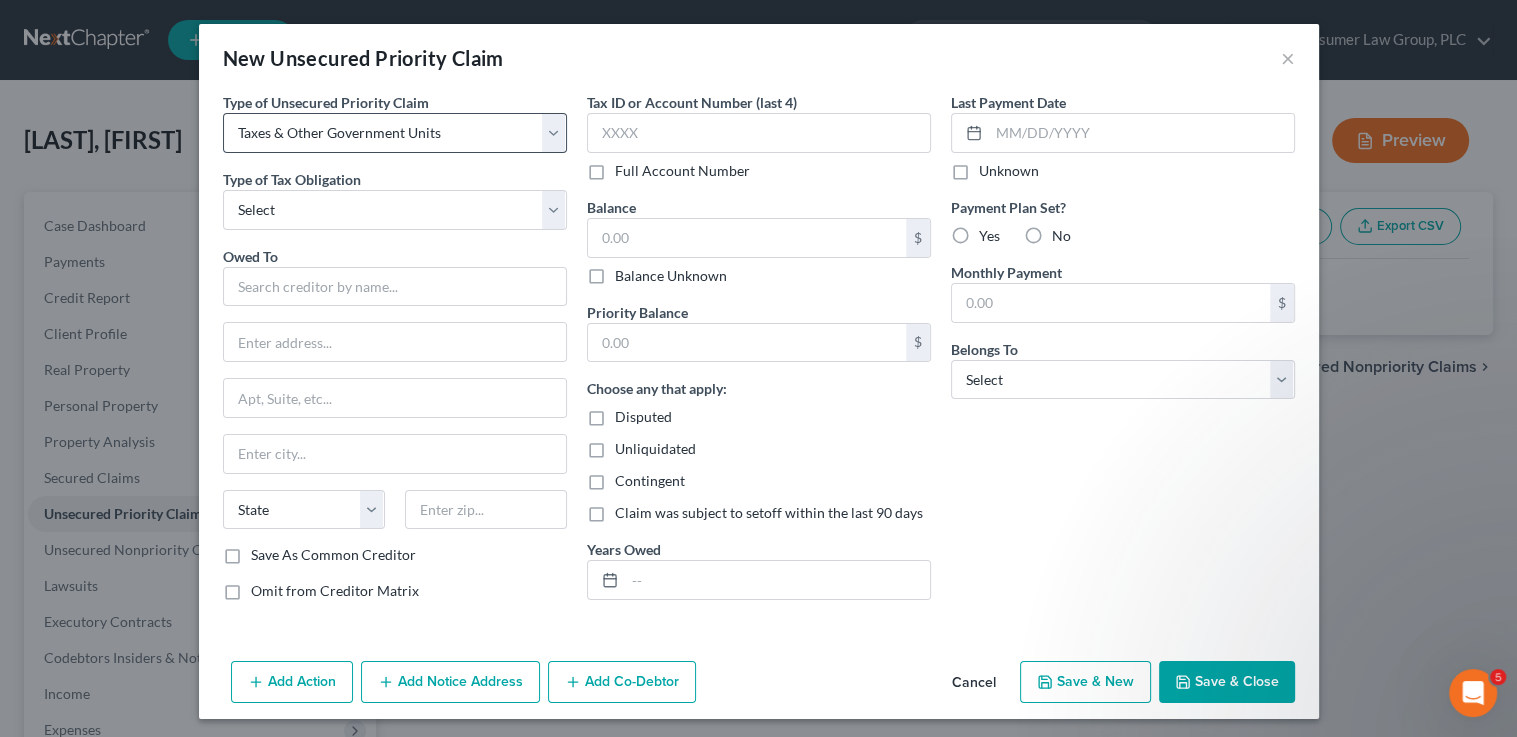 click on "Select Federal City State Franchise Tax Board Other" at bounding box center (395, 210) 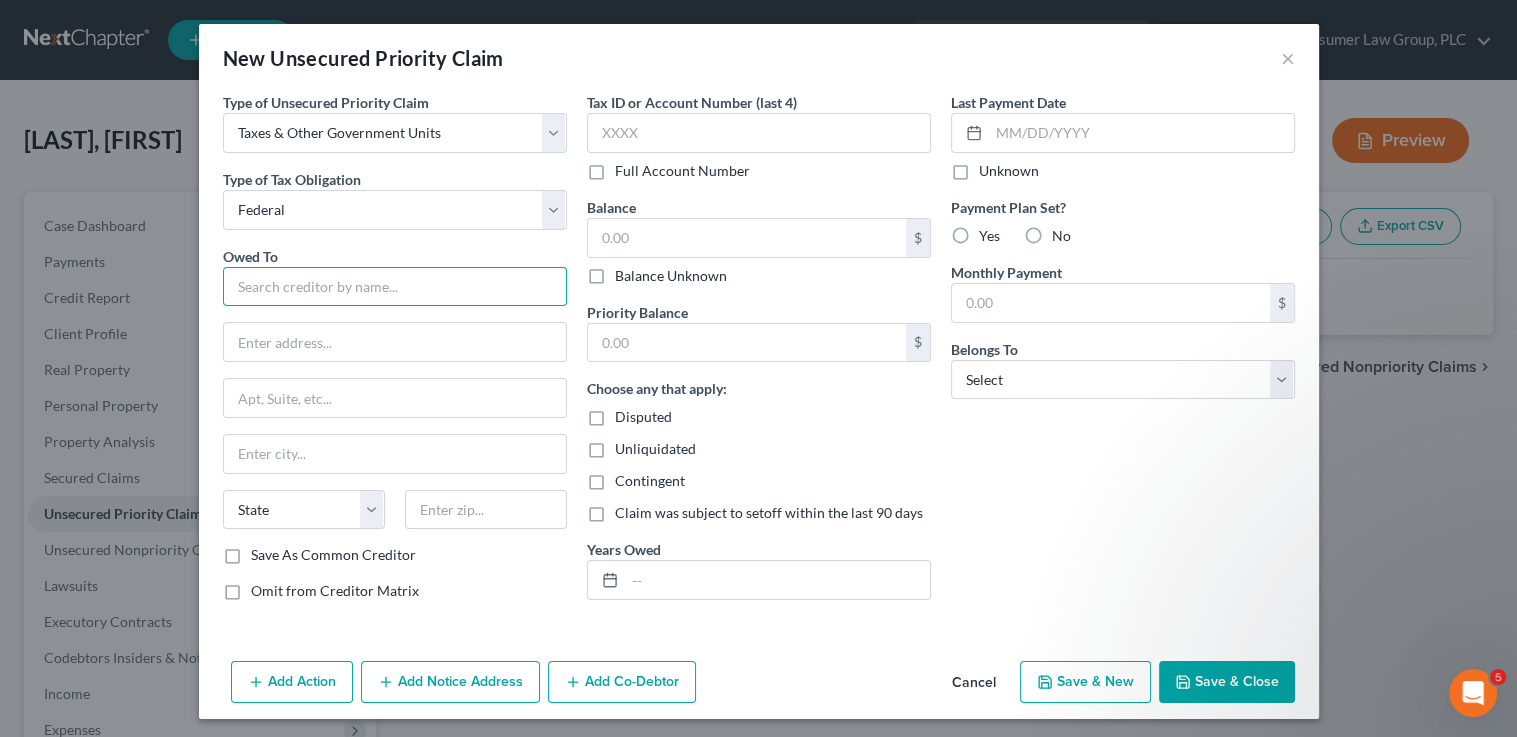 click at bounding box center (395, 287) 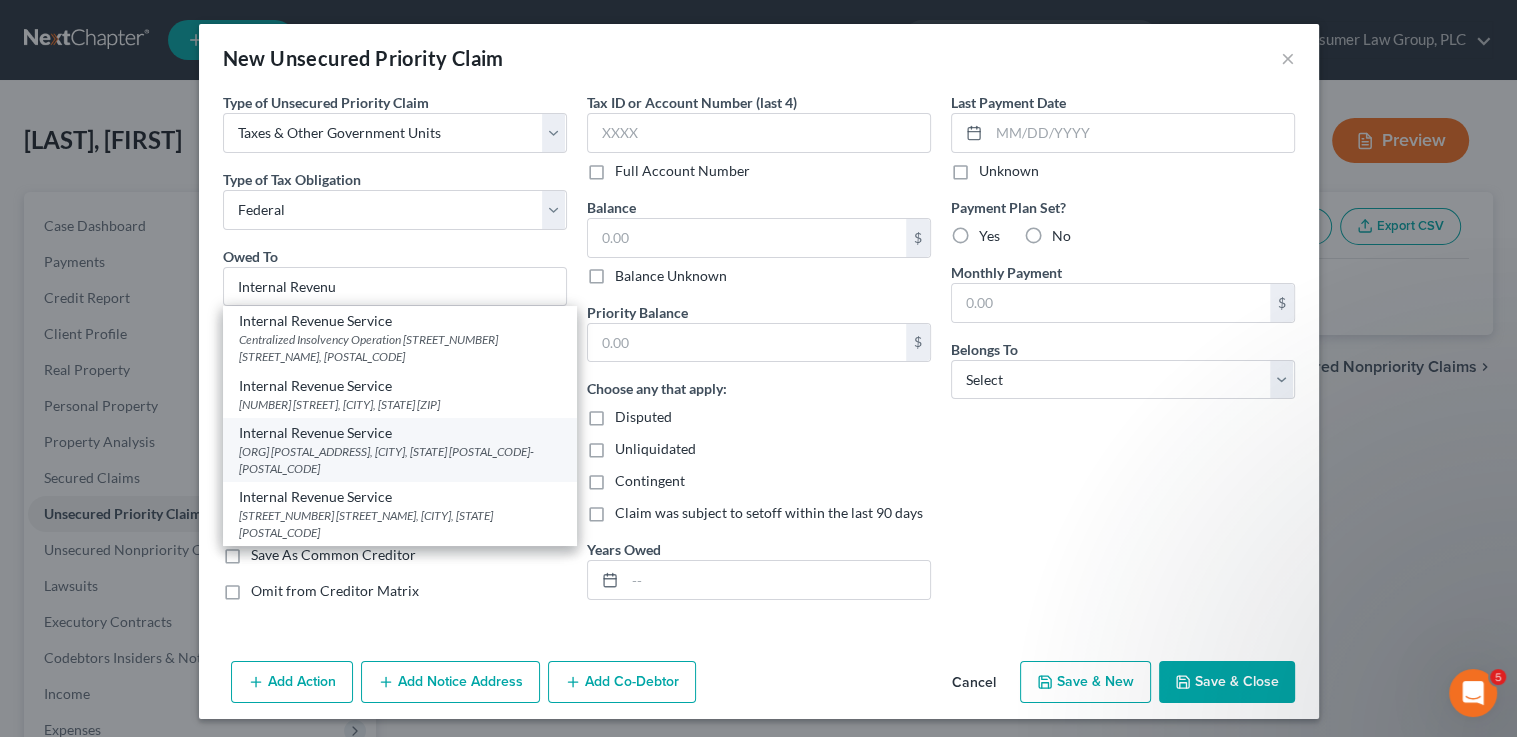 drag, startPoint x: 417, startPoint y: 420, endPoint x: 594, endPoint y: 229, distance: 260.40353 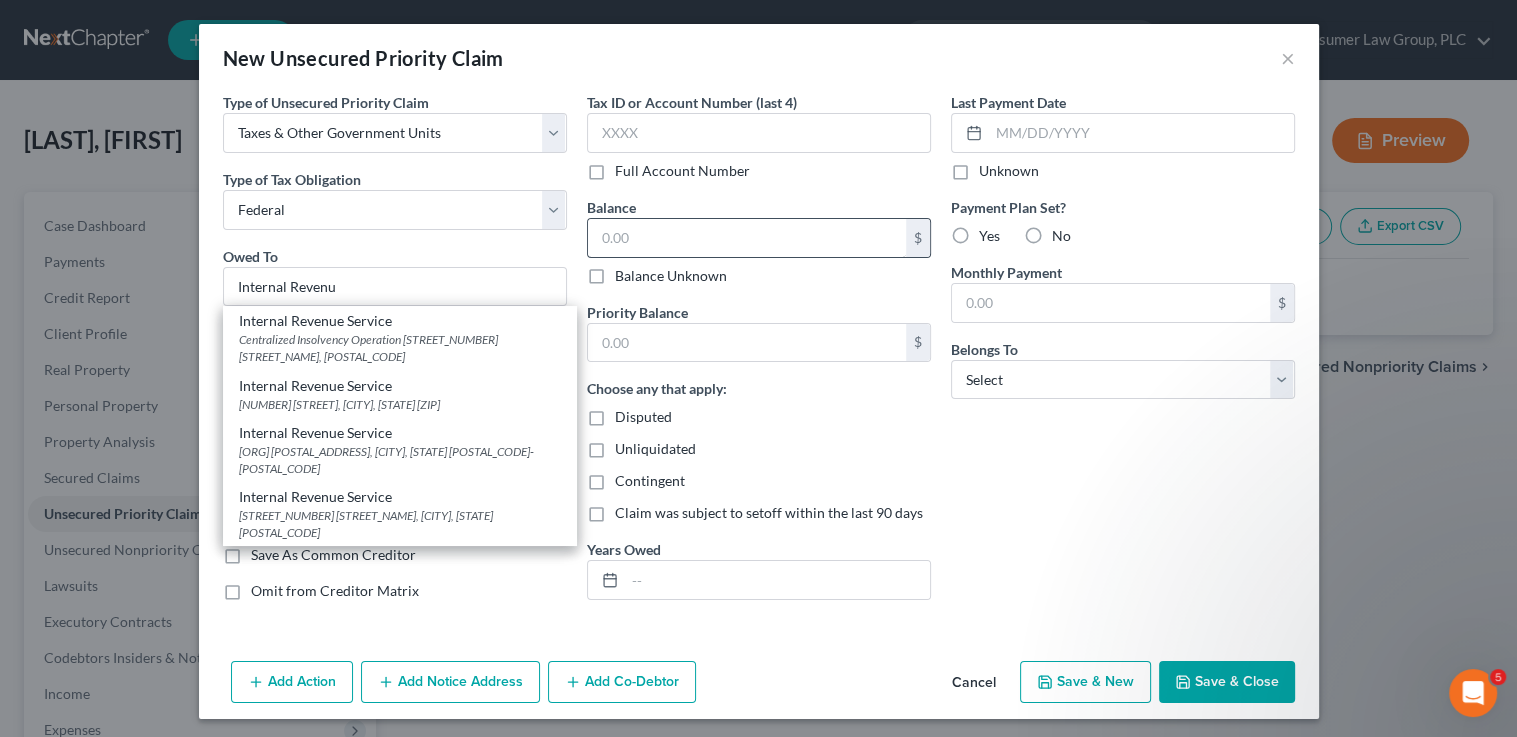 click on "Internal Revenue Service" at bounding box center (400, 433) 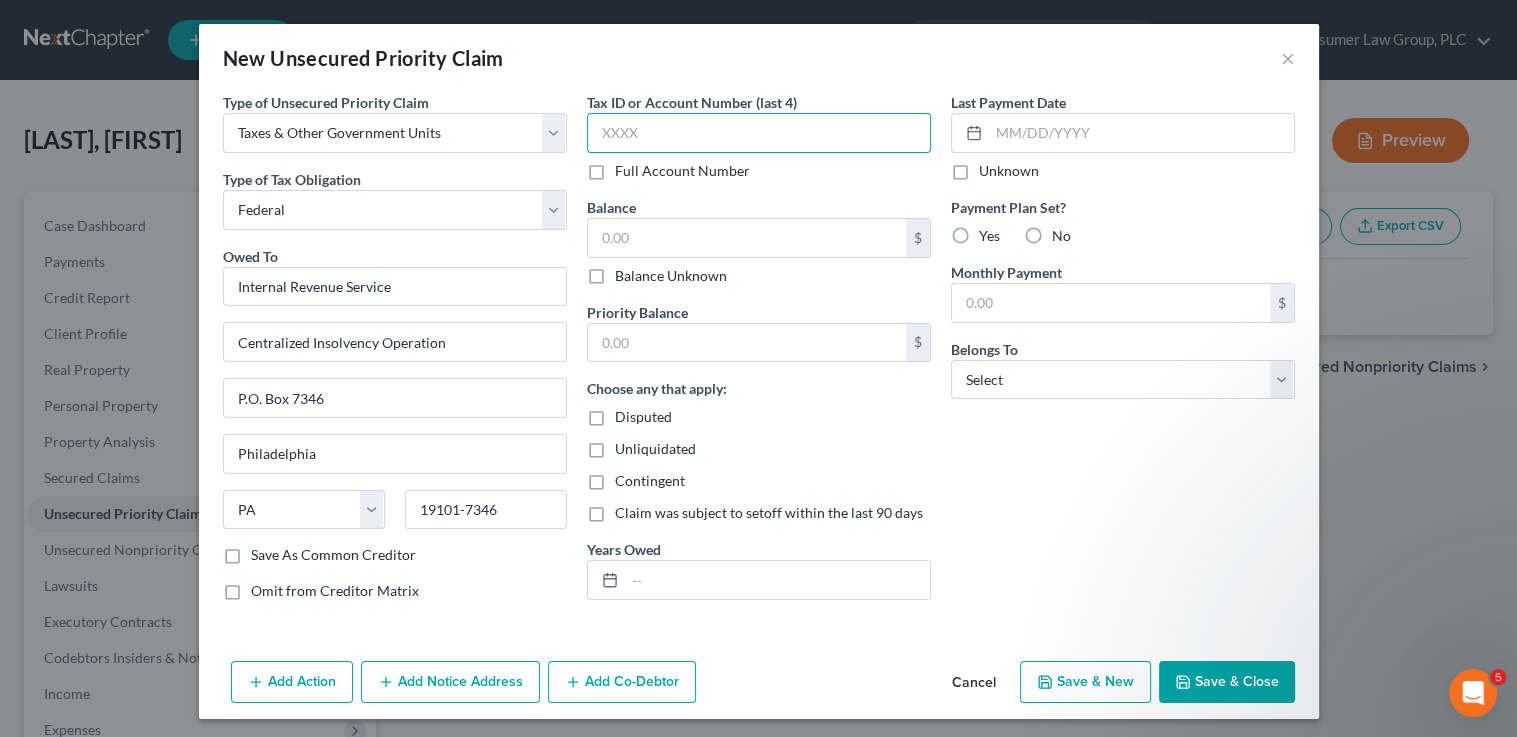 click at bounding box center [759, 133] 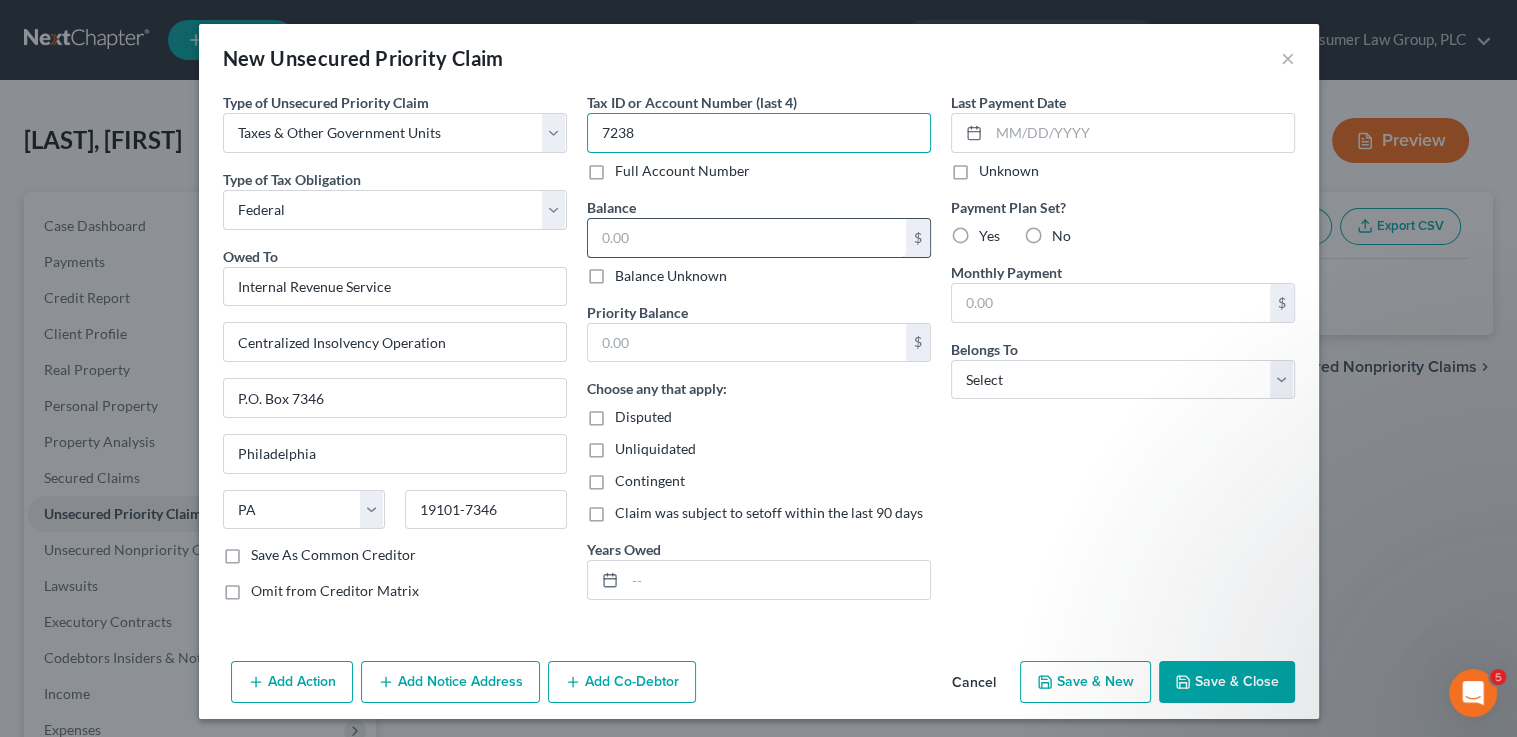 type on "7238" 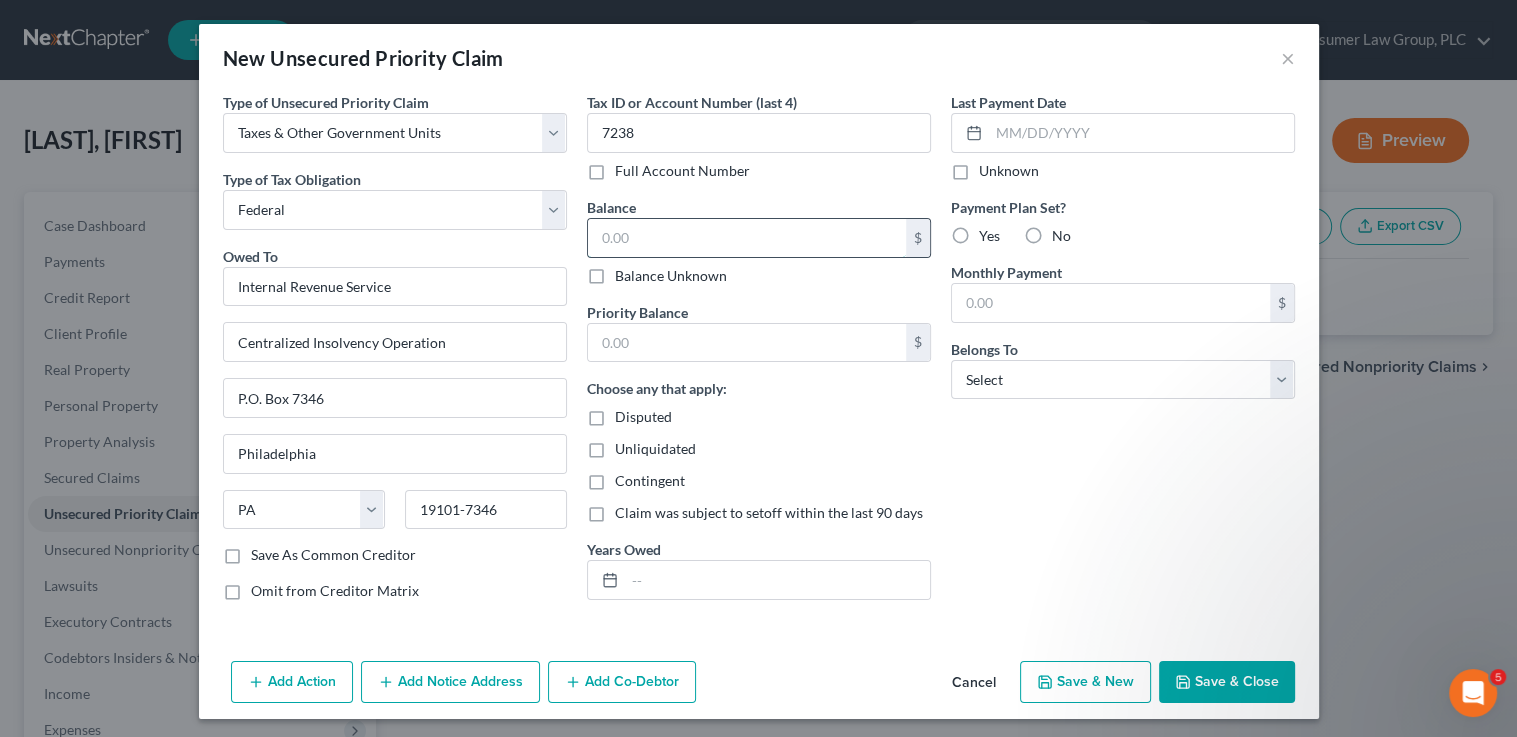 click at bounding box center [747, 238] 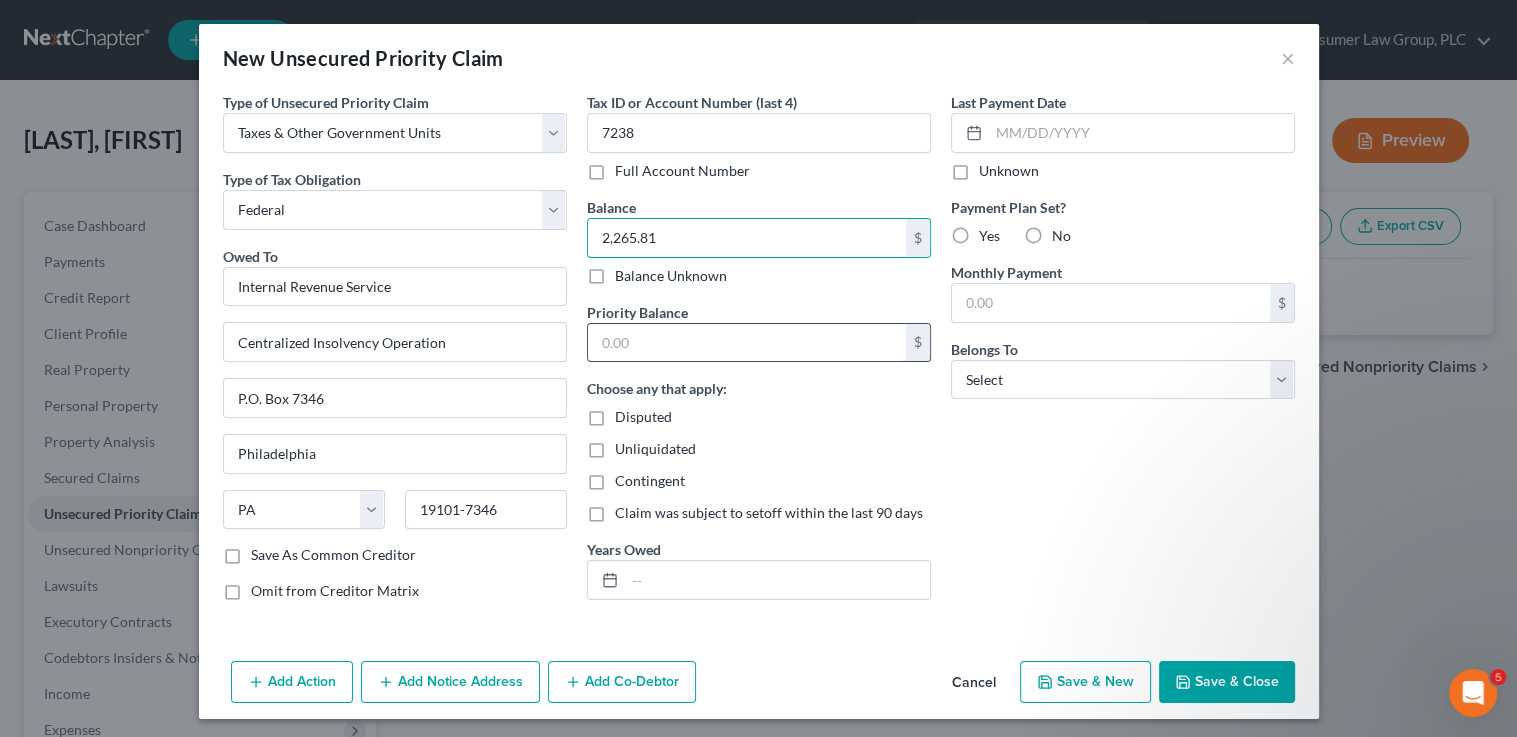 type on "2,265.81" 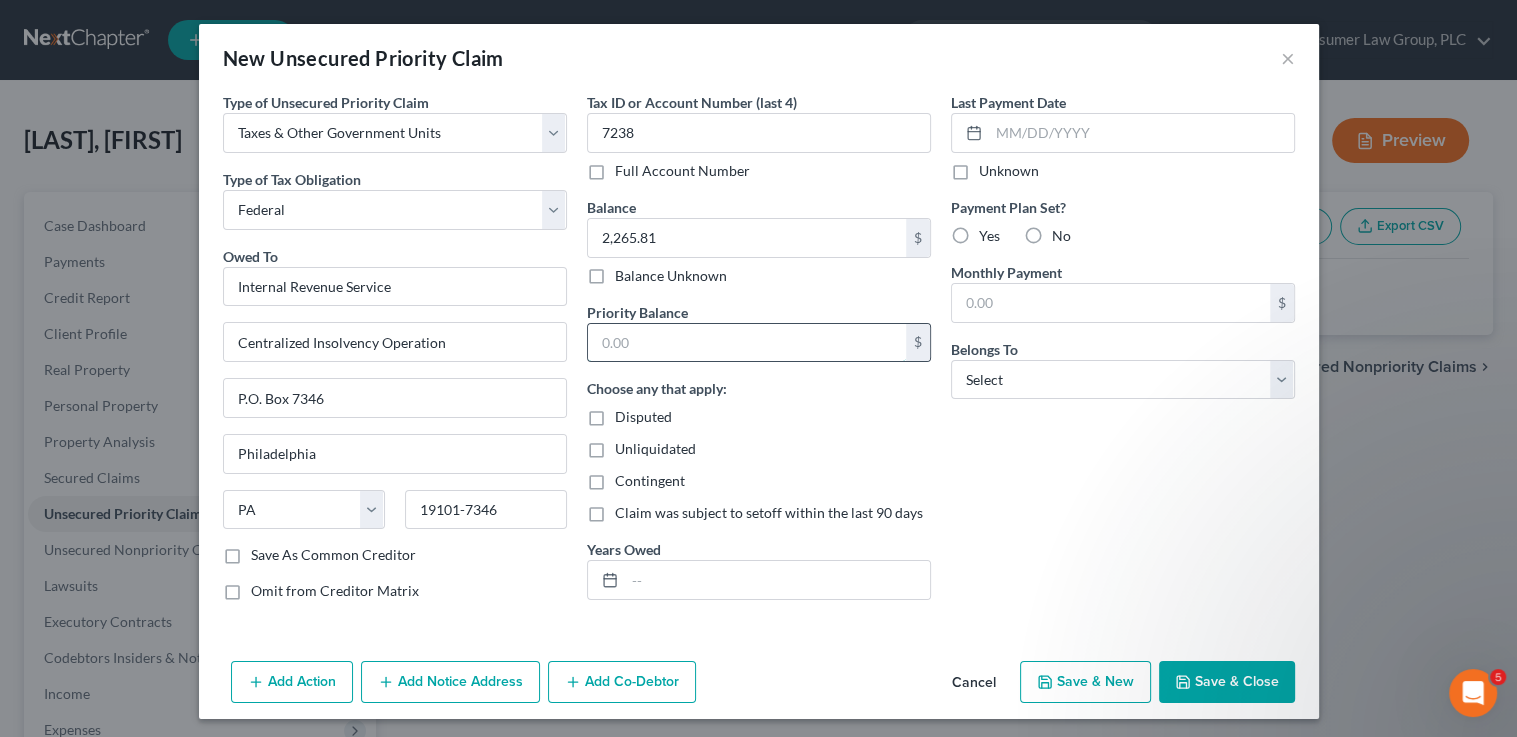 click at bounding box center (747, 343) 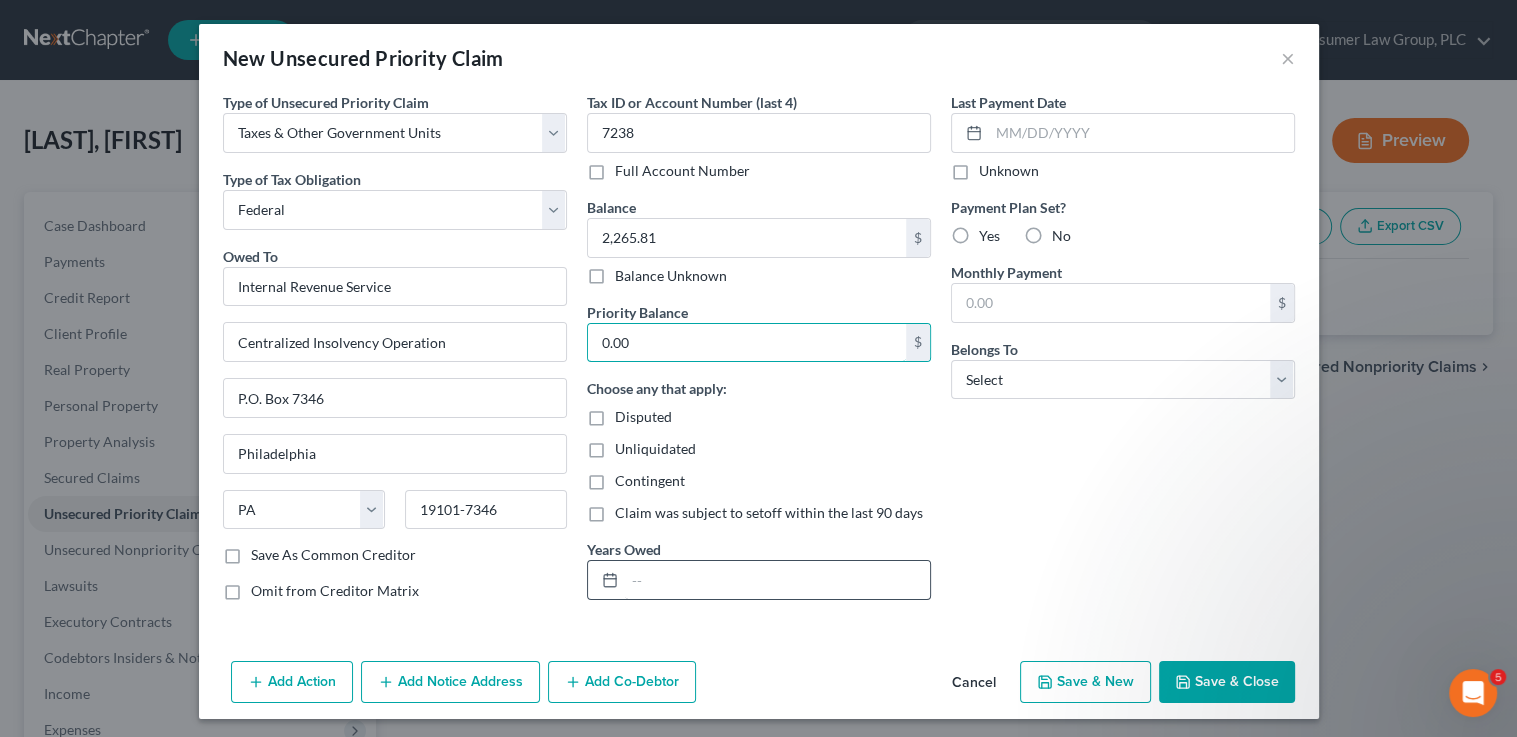 type 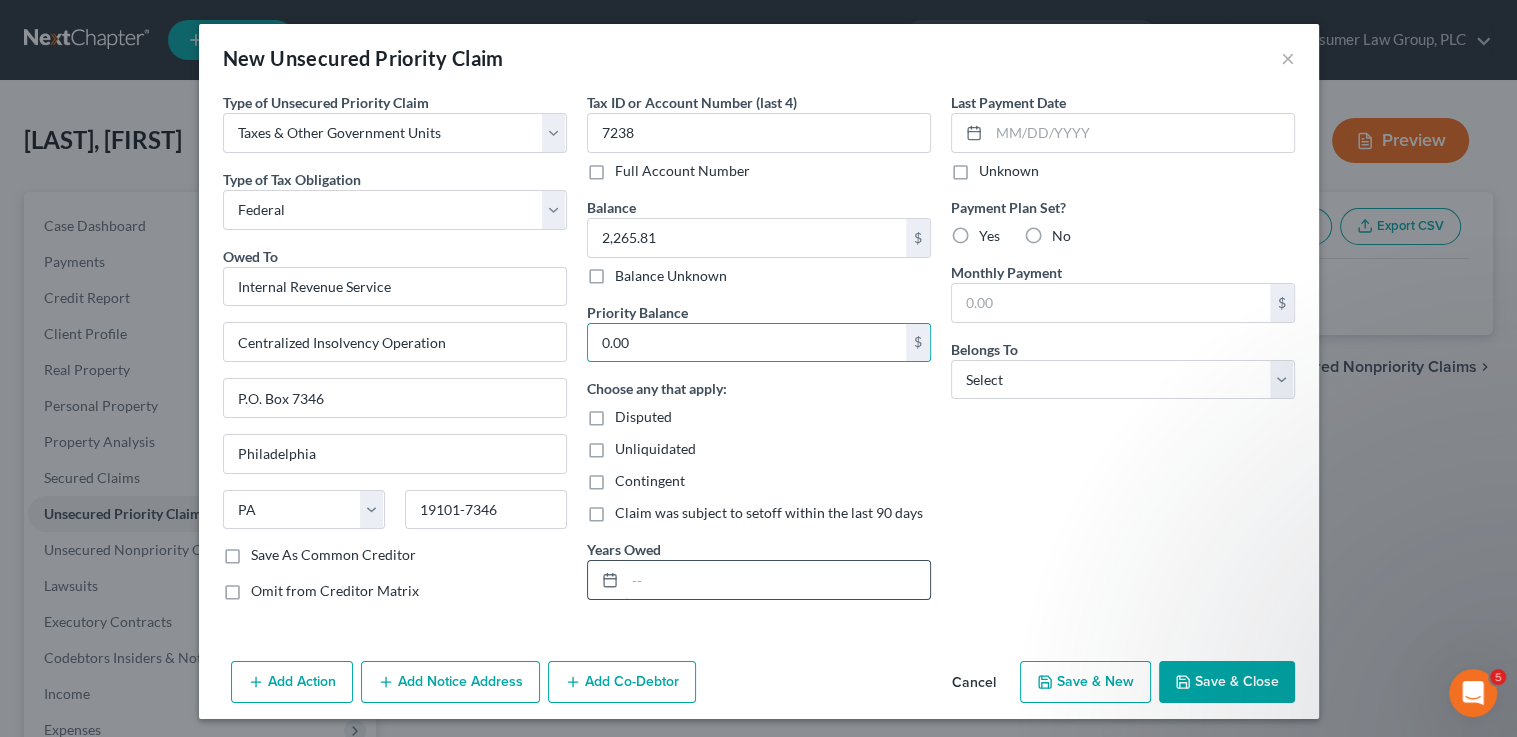 click at bounding box center (777, 580) 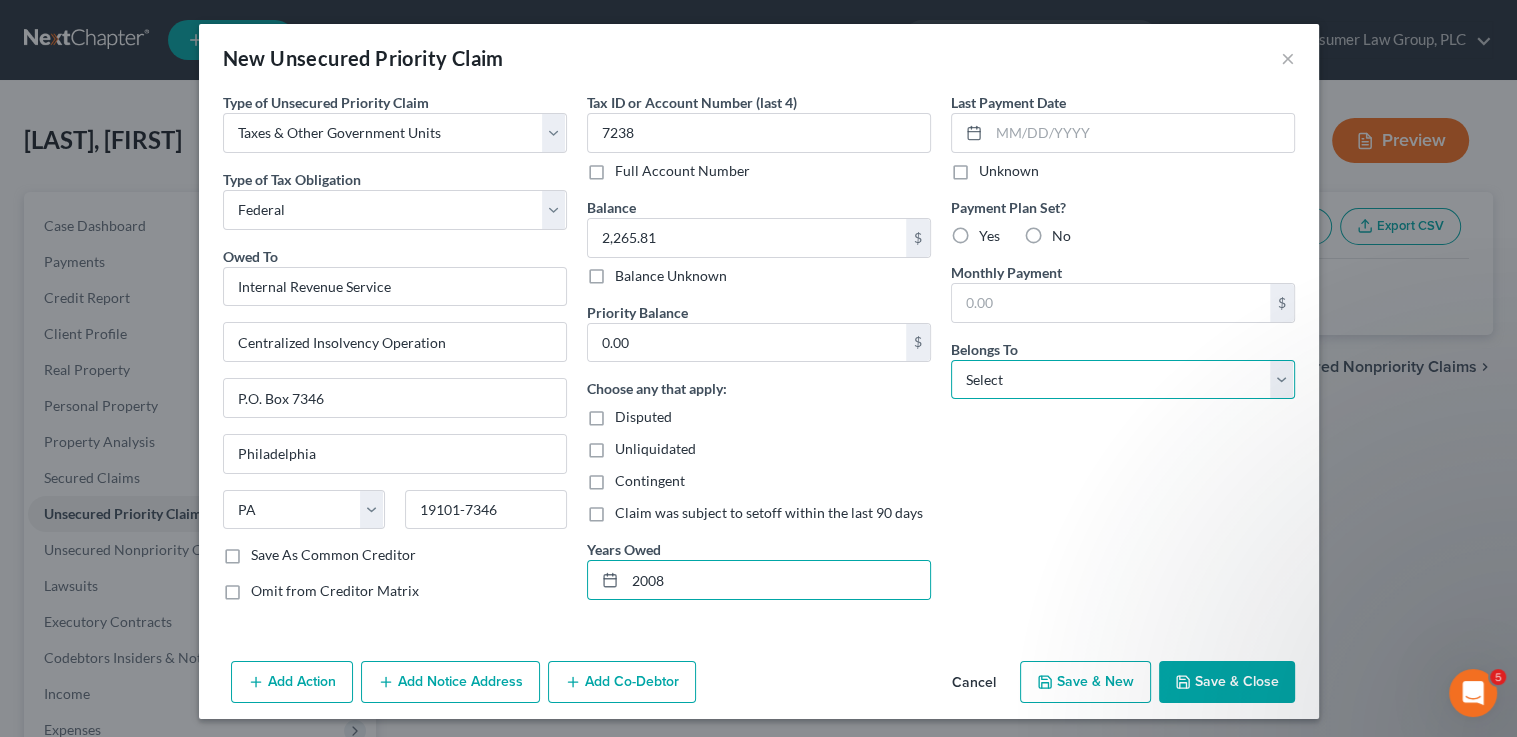 click on "Select Debtor 1 Only Debtor 2 Only Debtor 1 And Debtor 2 Only At Least One Of The Debtors And Another Community Property" at bounding box center [1123, 380] 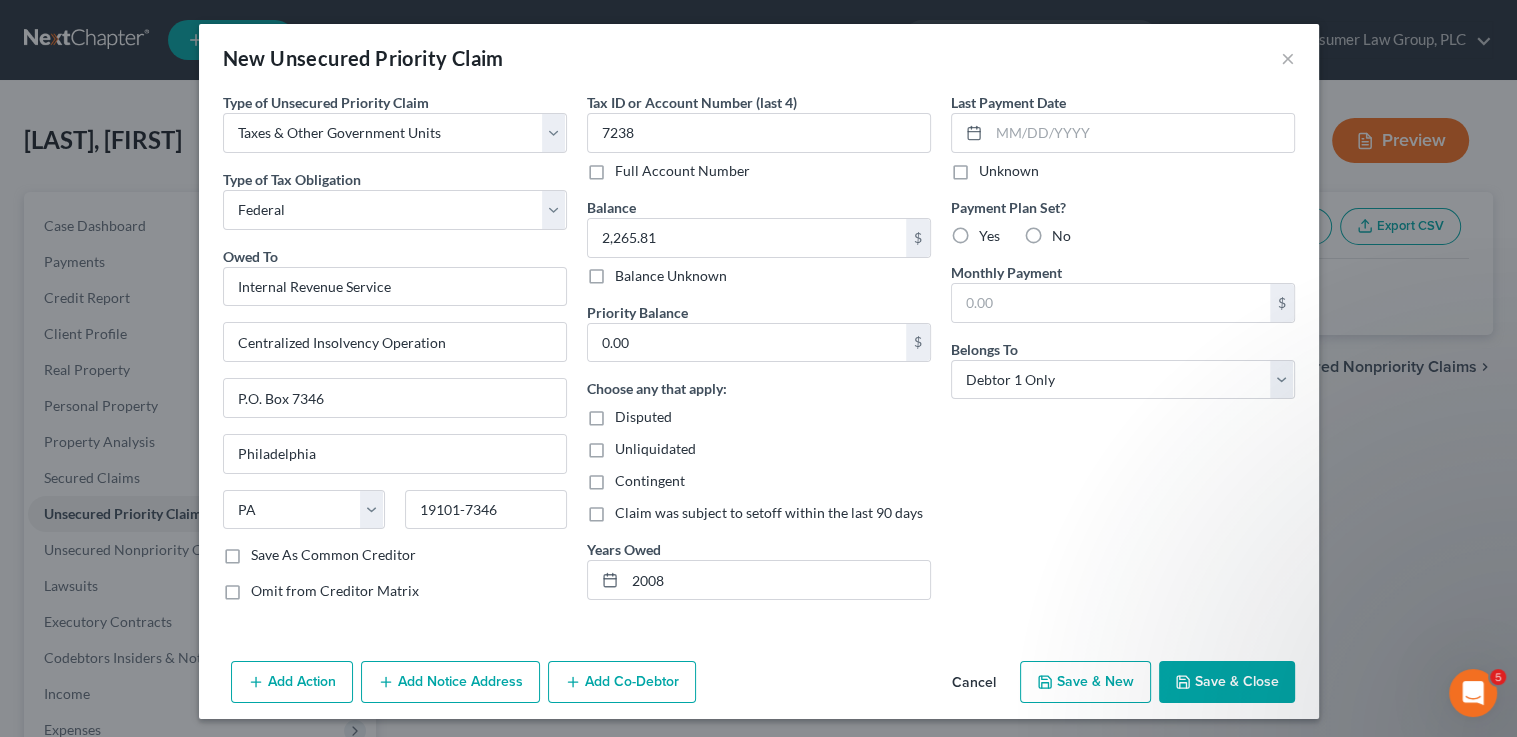 click on "Save & New" at bounding box center (1085, 682) 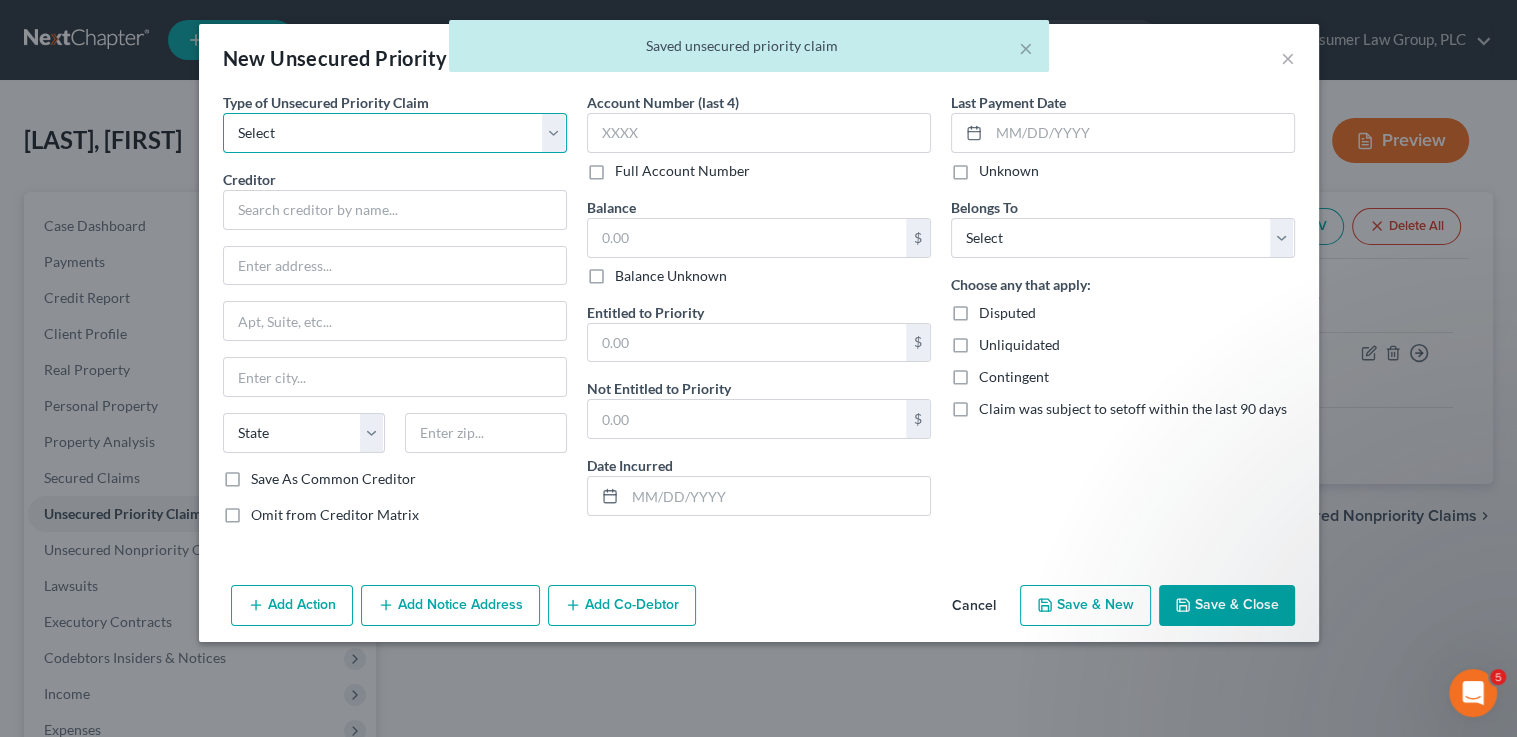 click on "Select Taxes & Other Government Units Domestic Support Obligations Extensions of credit in an involuntary case Wages, Salaries, Commissions Contributions to employee benefits Certain farmers and fisherman Deposits by individuals Commitments to maintain capitals Claims for death or injury while intoxicated Other" at bounding box center [395, 133] 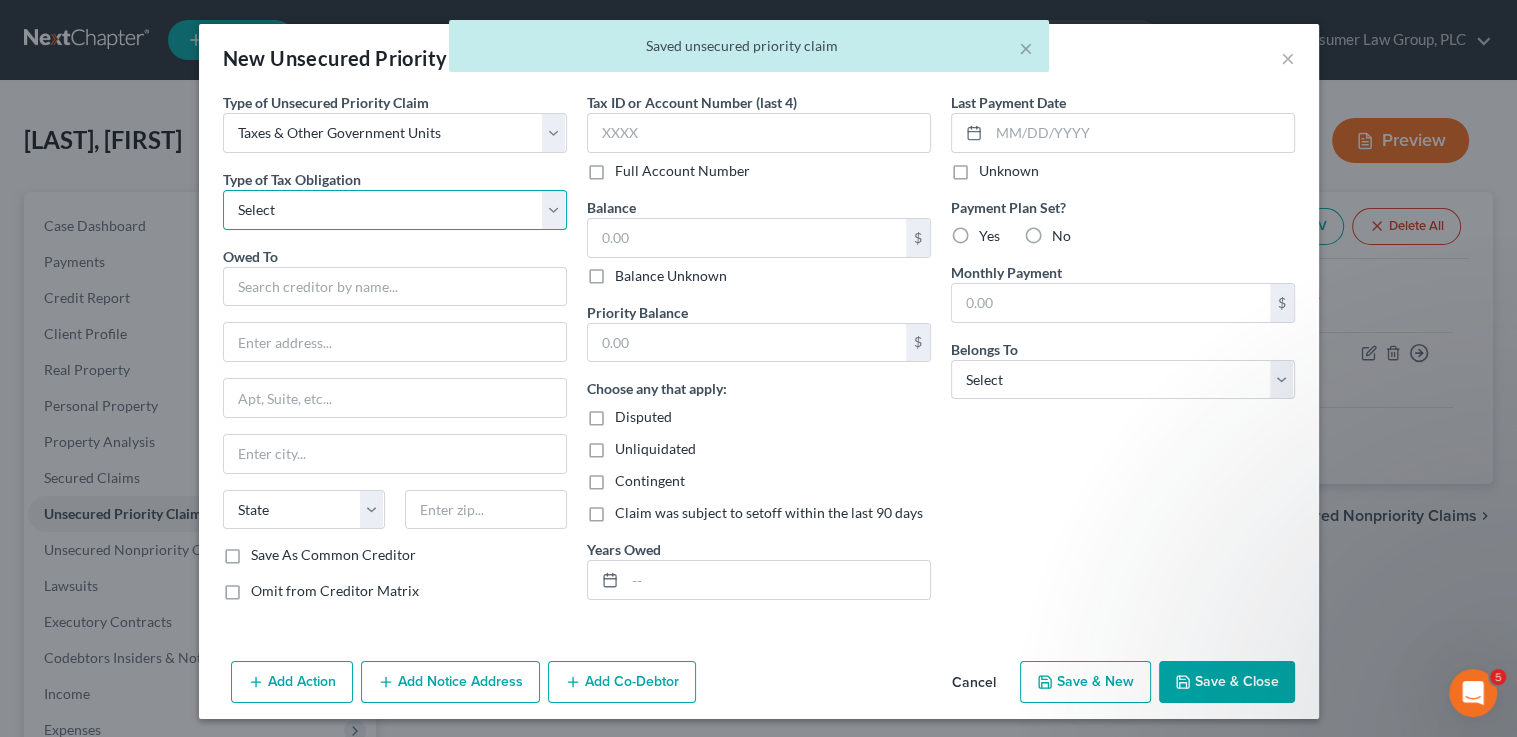 click on "Select Federal City State Franchise Tax Board Other" at bounding box center [395, 210] 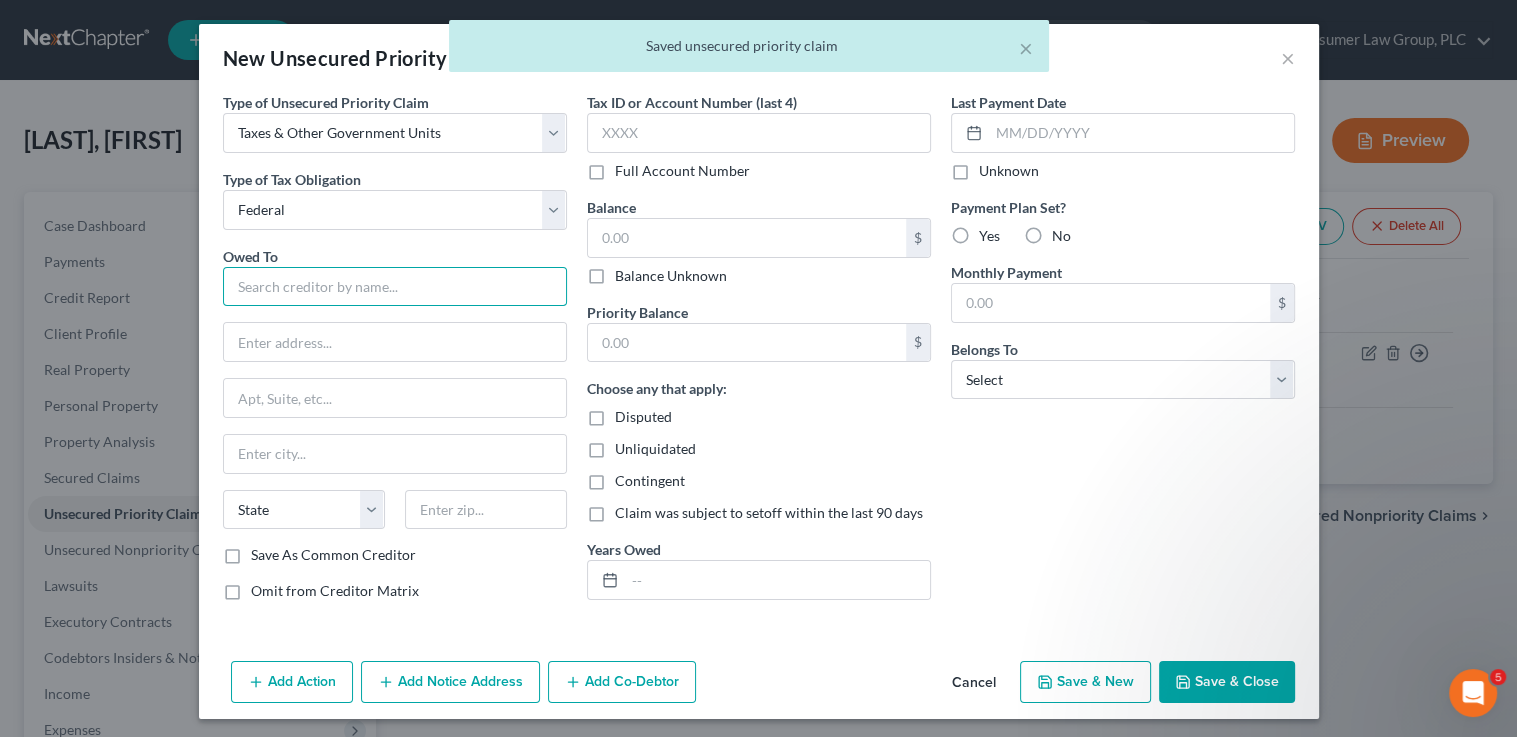 click at bounding box center [395, 287] 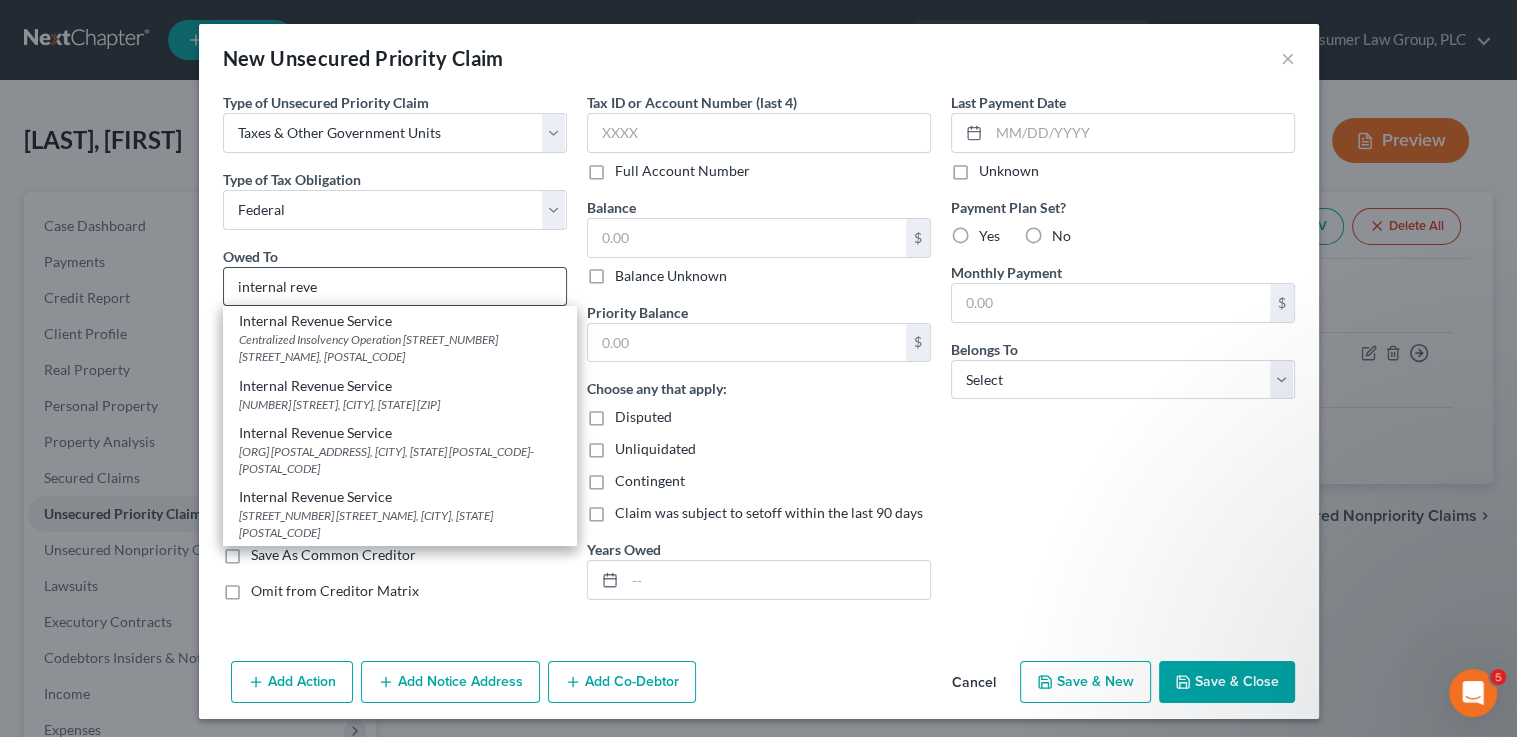 drag, startPoint x: 416, startPoint y: 438, endPoint x: 539, endPoint y: 292, distance: 190.90573 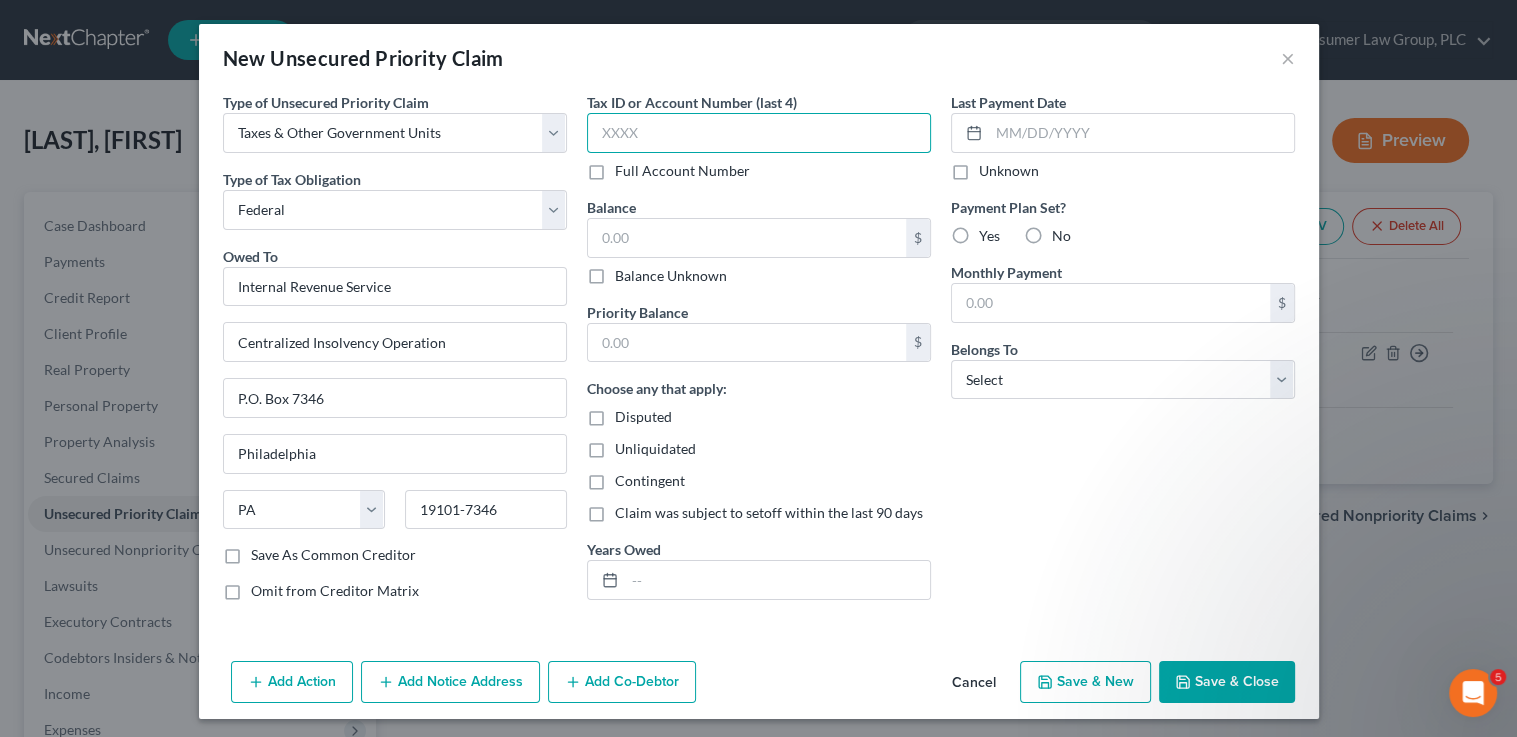 click at bounding box center [759, 133] 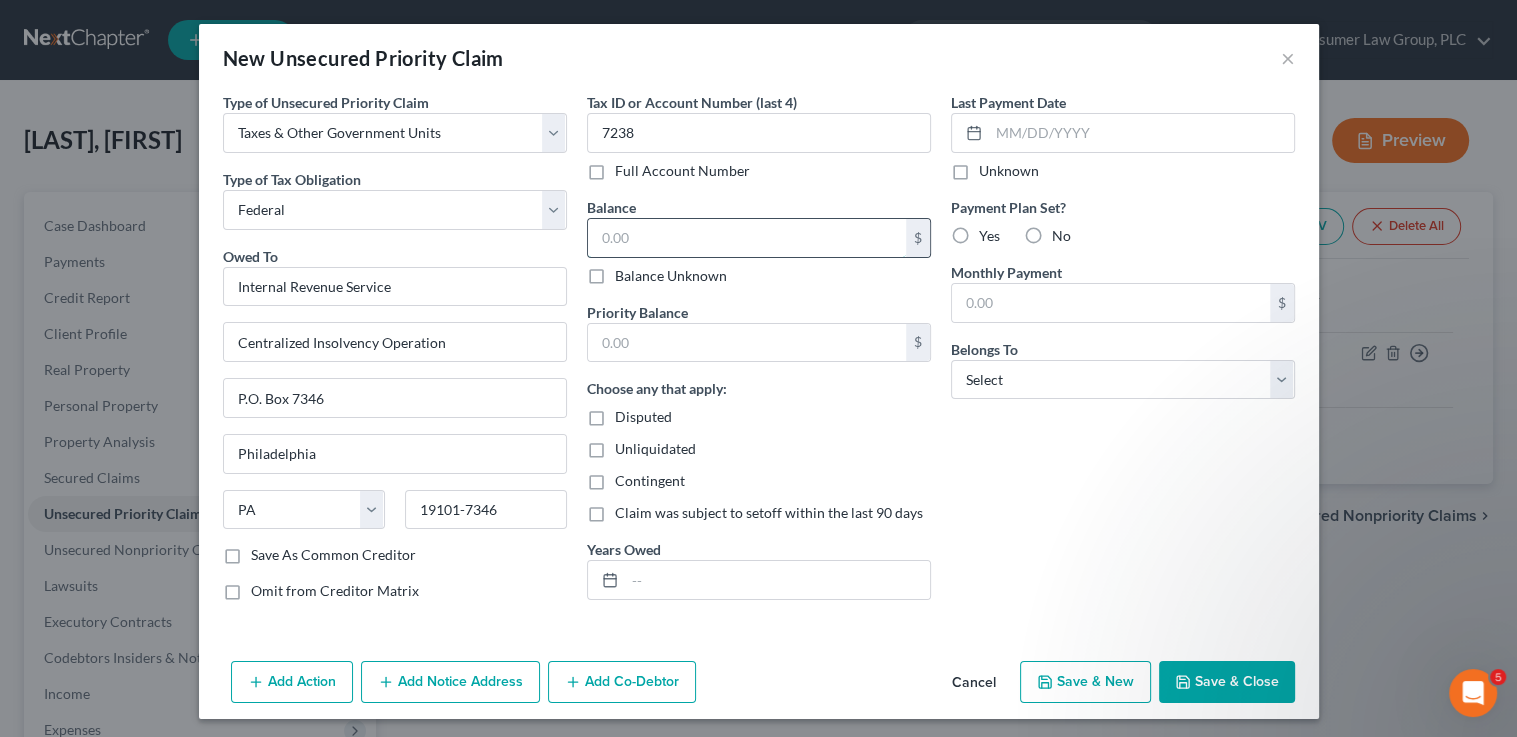 click at bounding box center [747, 238] 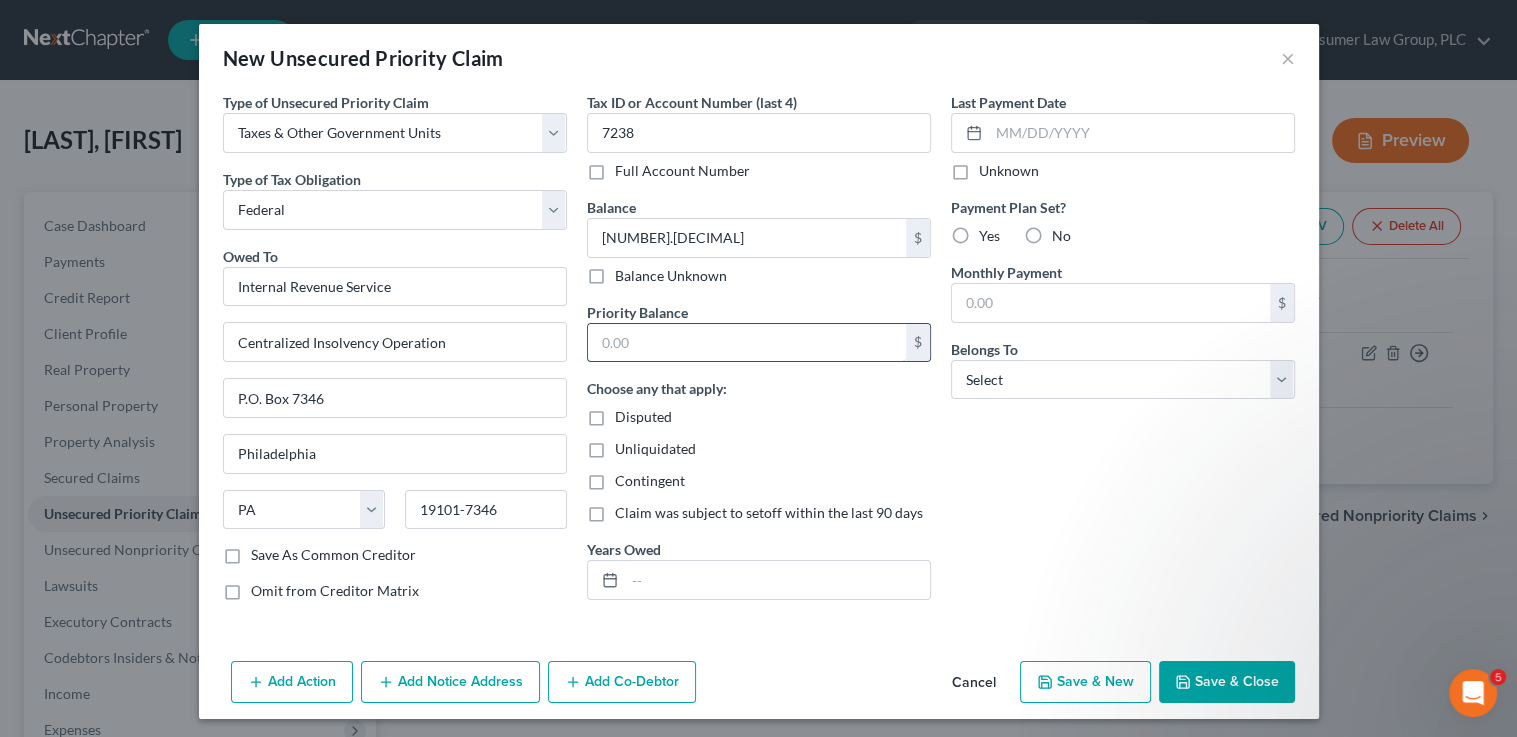 drag, startPoint x: 708, startPoint y: 345, endPoint x: 705, endPoint y: 326, distance: 19.235384 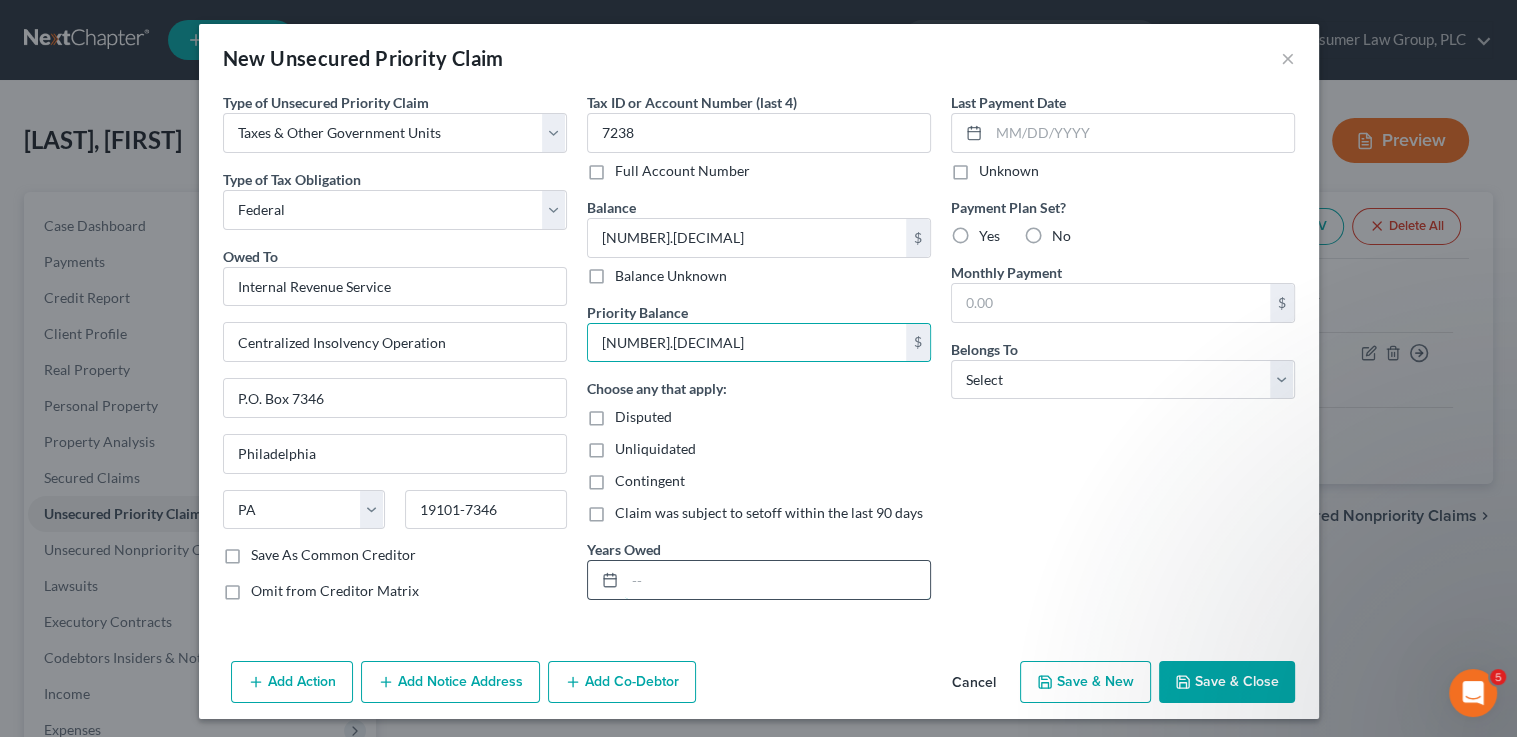 click at bounding box center (777, 580) 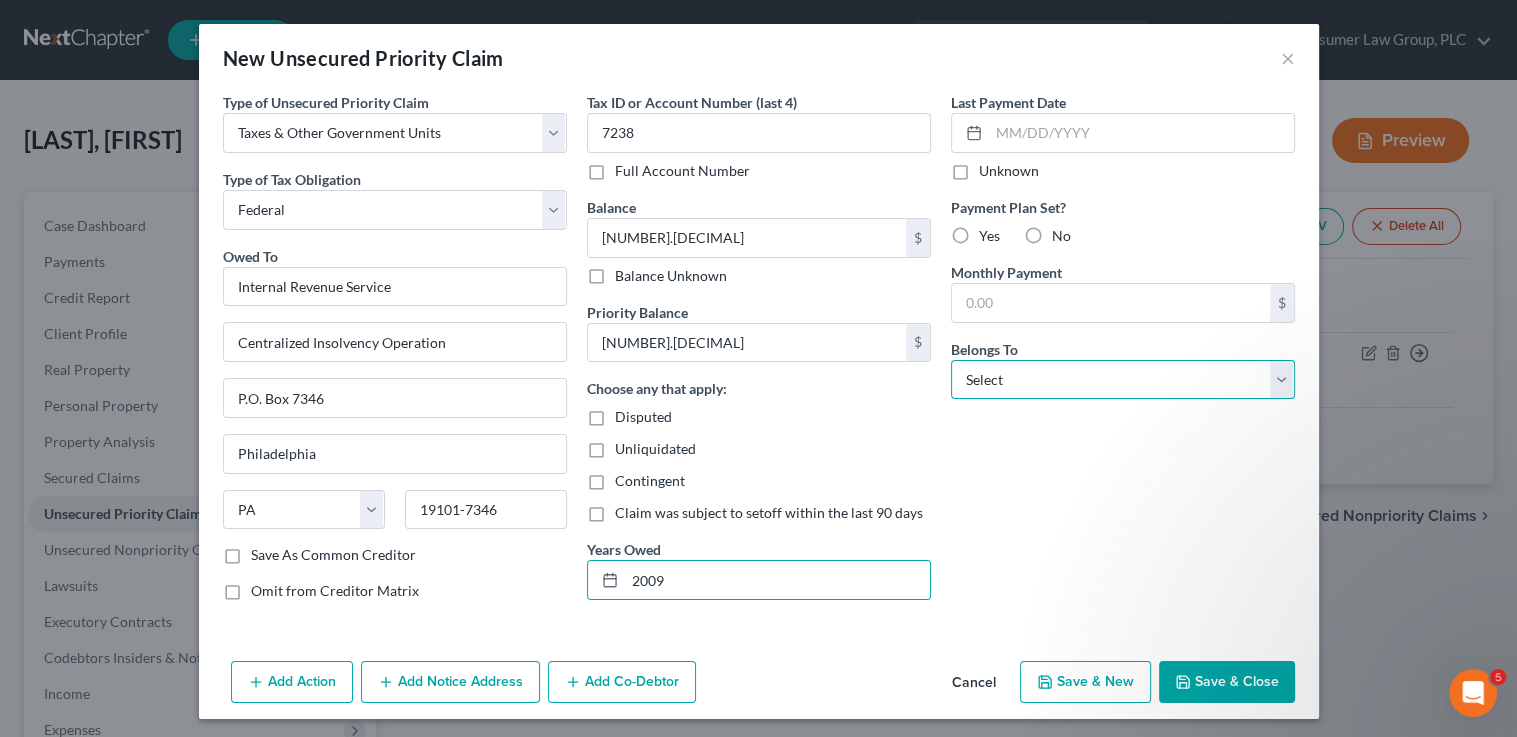 click on "Select Debtor 1 Only Debtor 2 Only Debtor 1 And Debtor 2 Only At Least One Of The Debtors And Another Community Property" at bounding box center (1123, 380) 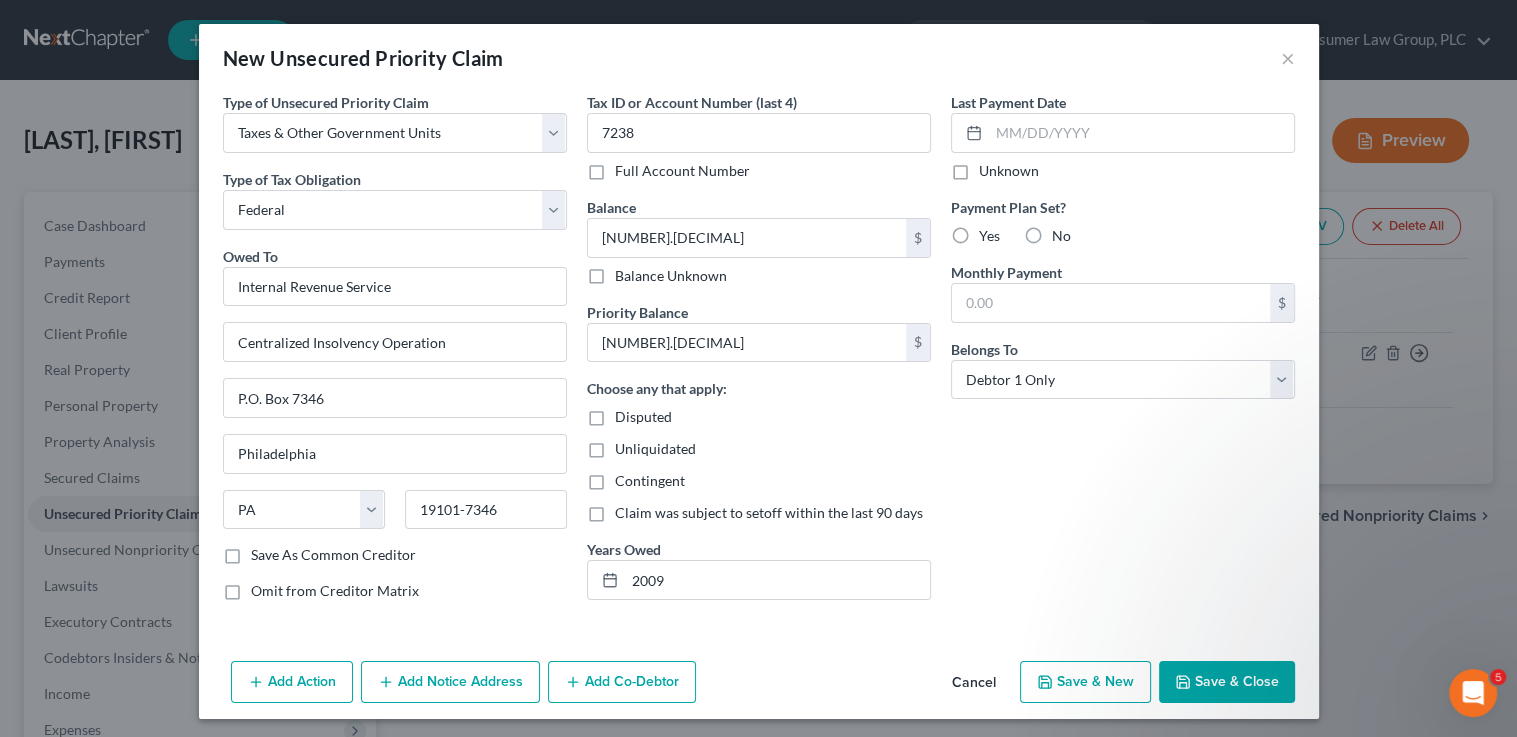 click on "Add Action Add Notice Address Add Co-Debtor Cancel Save & New Save & Close" at bounding box center [759, 686] 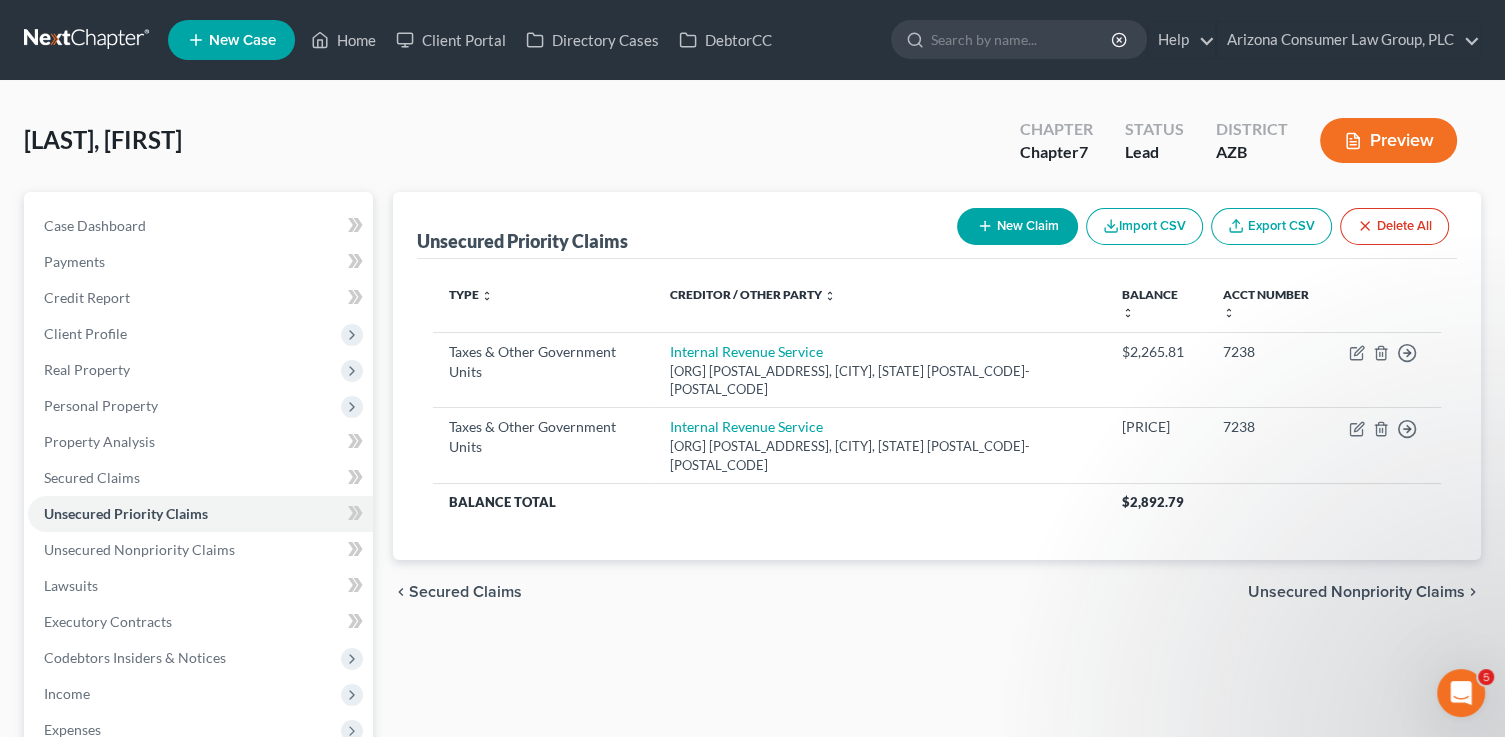 click at bounding box center (1461, 693) 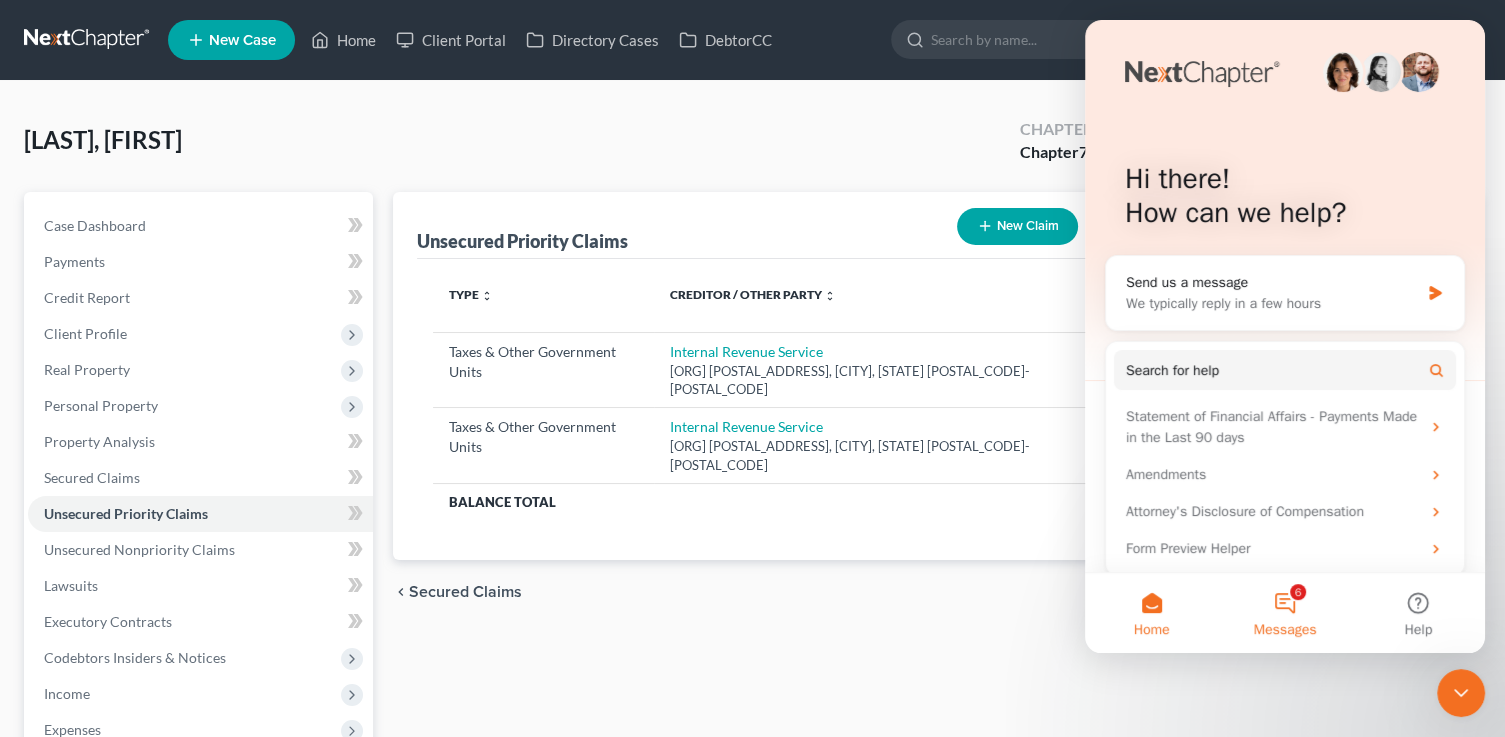 click on "6 Messages" at bounding box center [1284, 613] 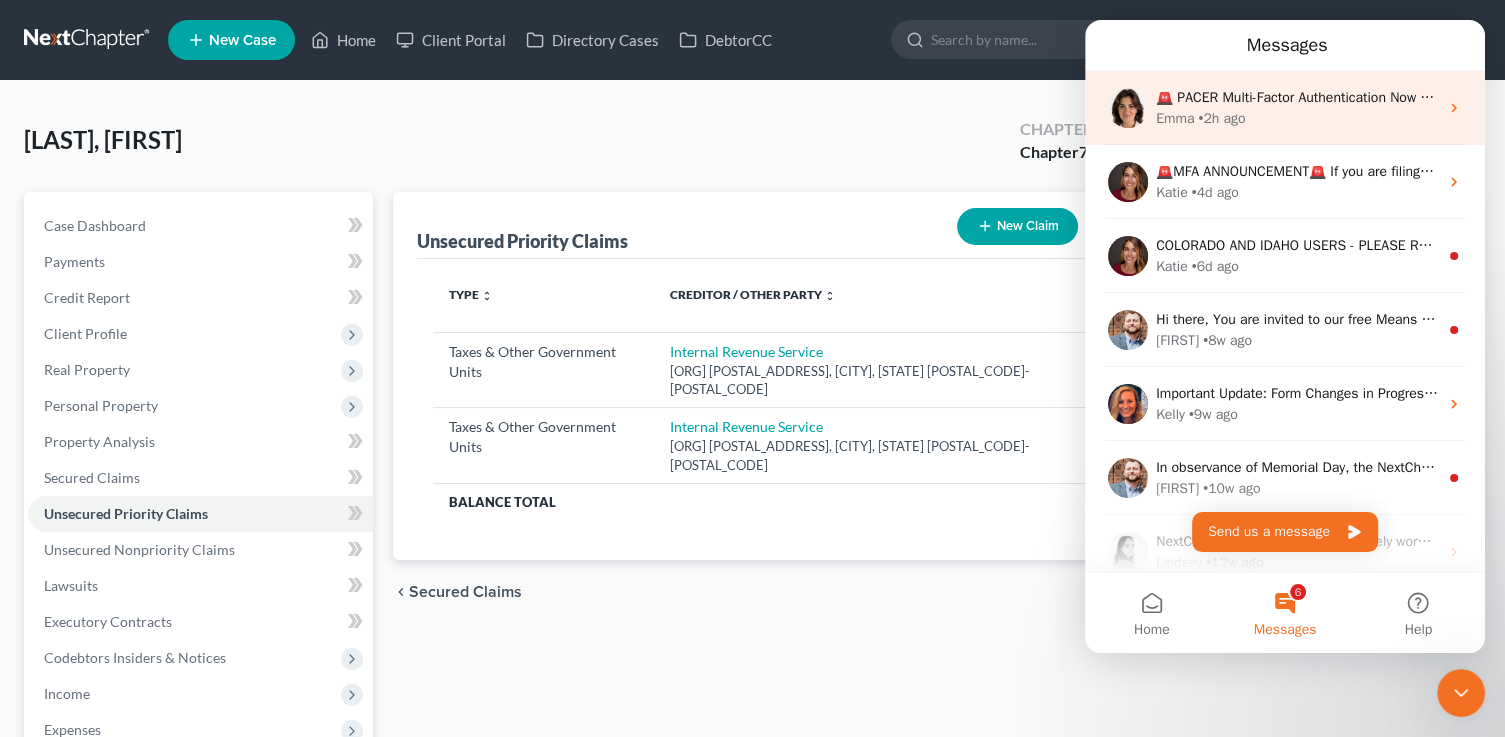 click on "Emma •  2h ago" at bounding box center (1297, 118) 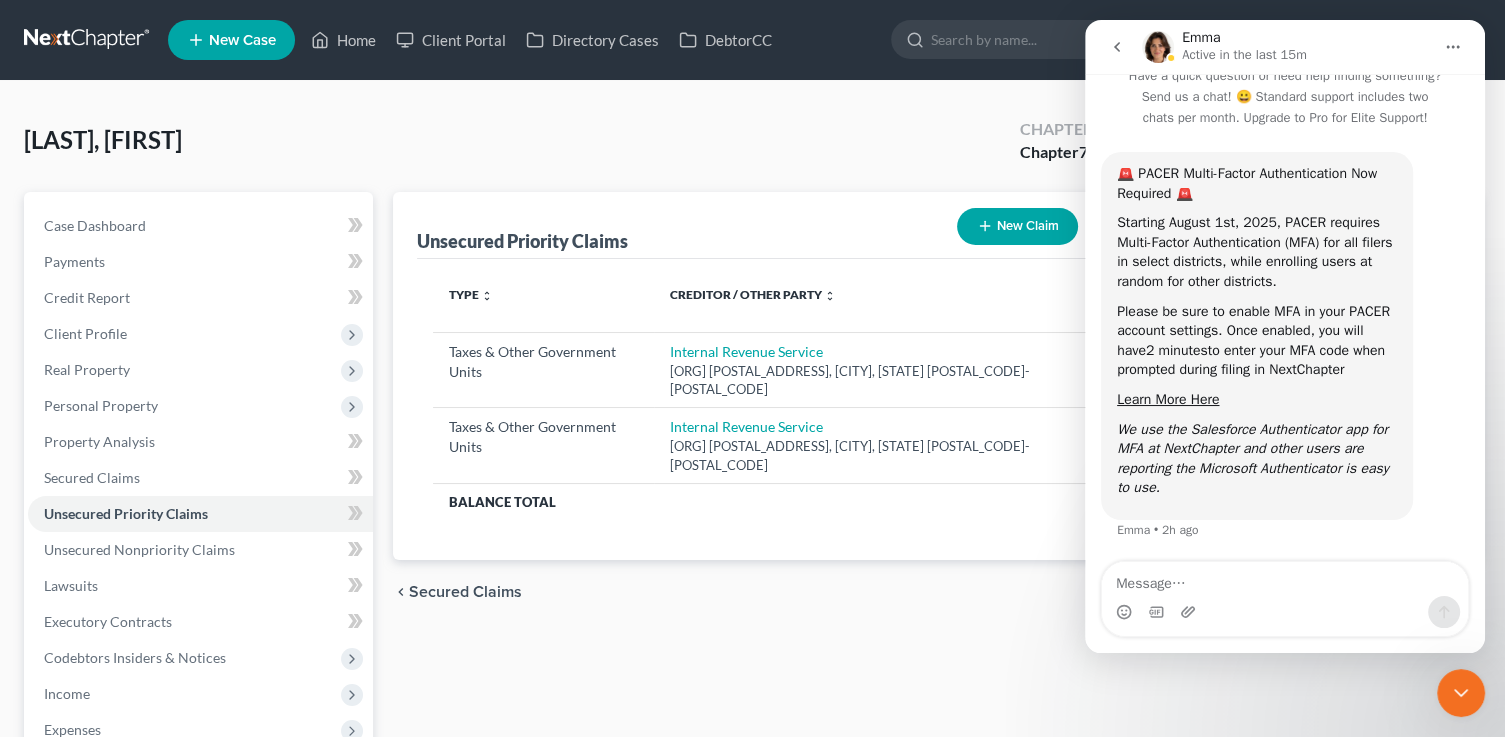 scroll, scrollTop: 0, scrollLeft: 0, axis: both 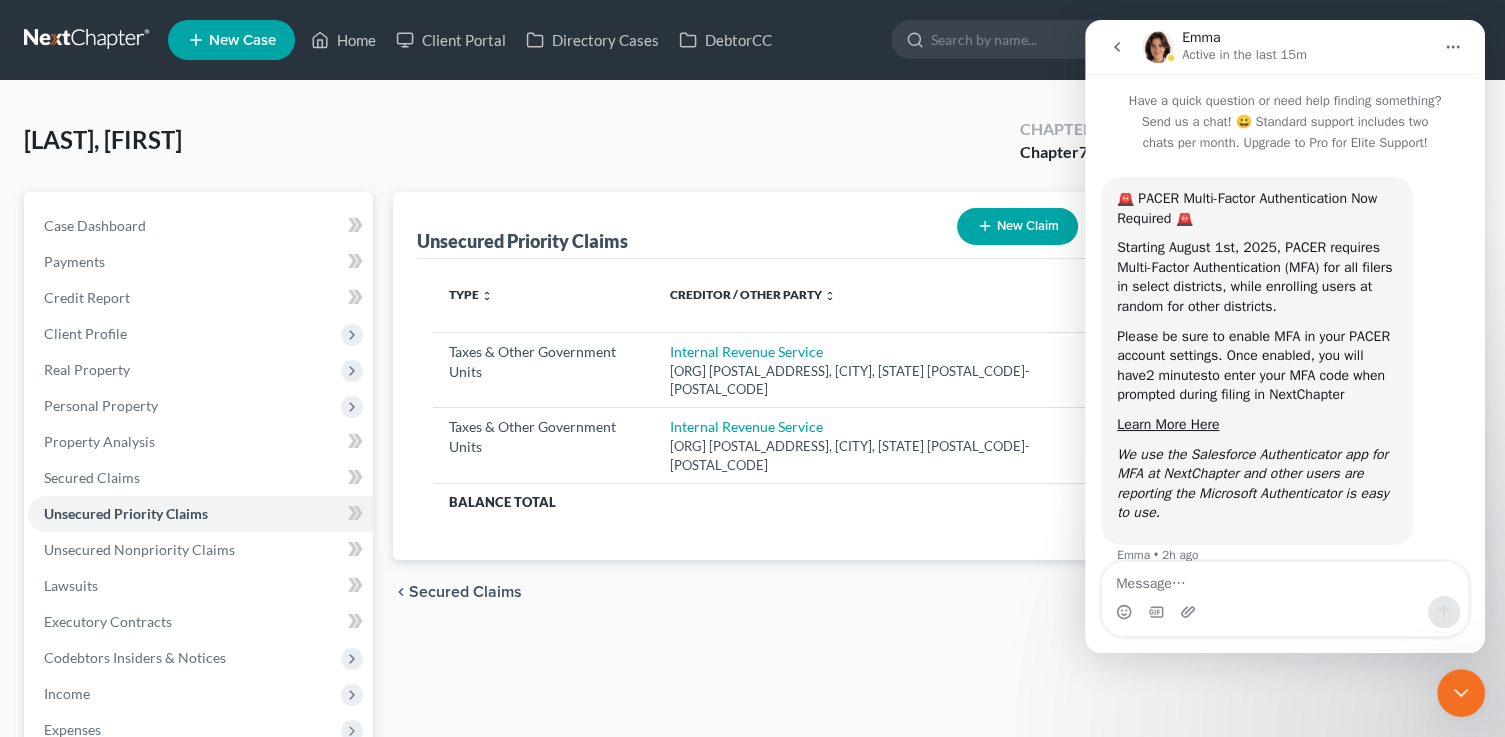 click 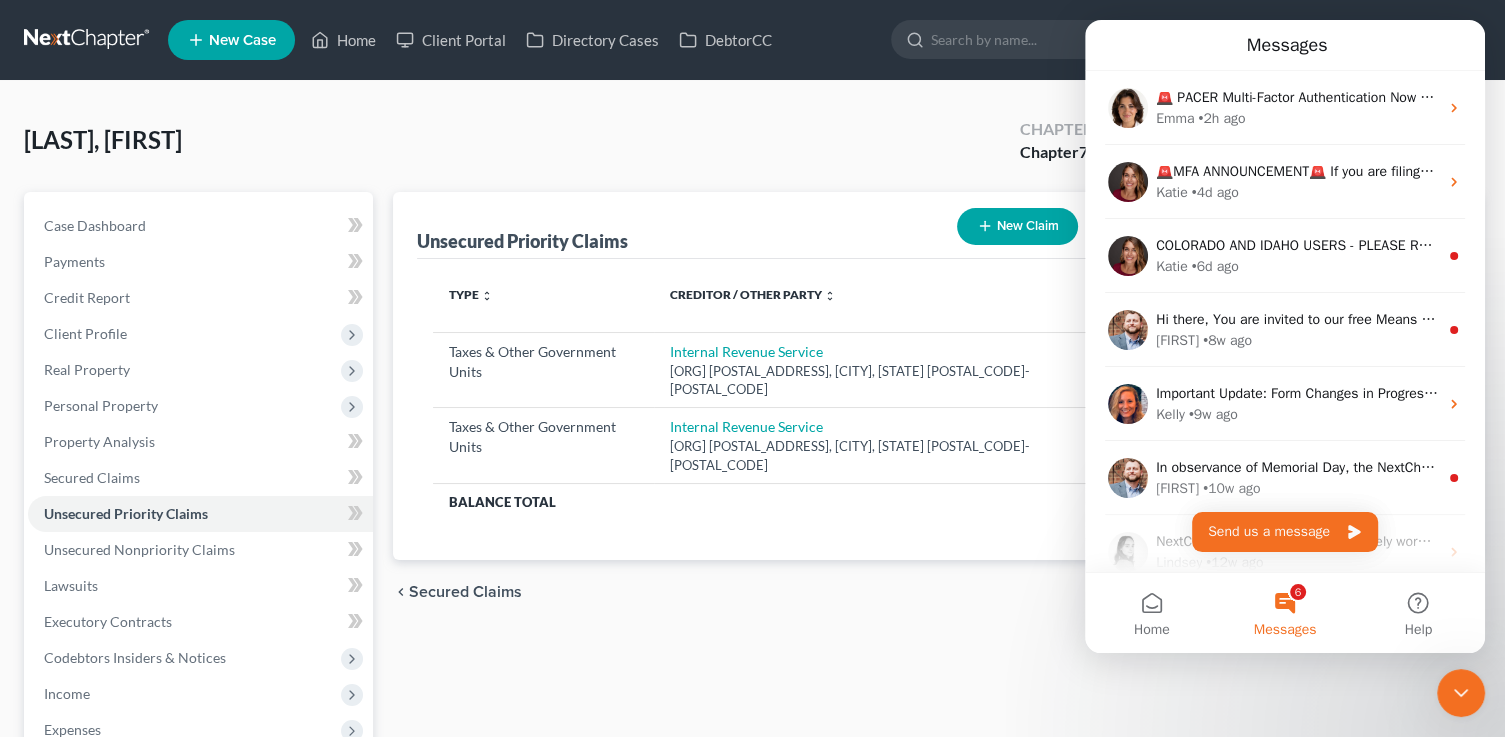 click 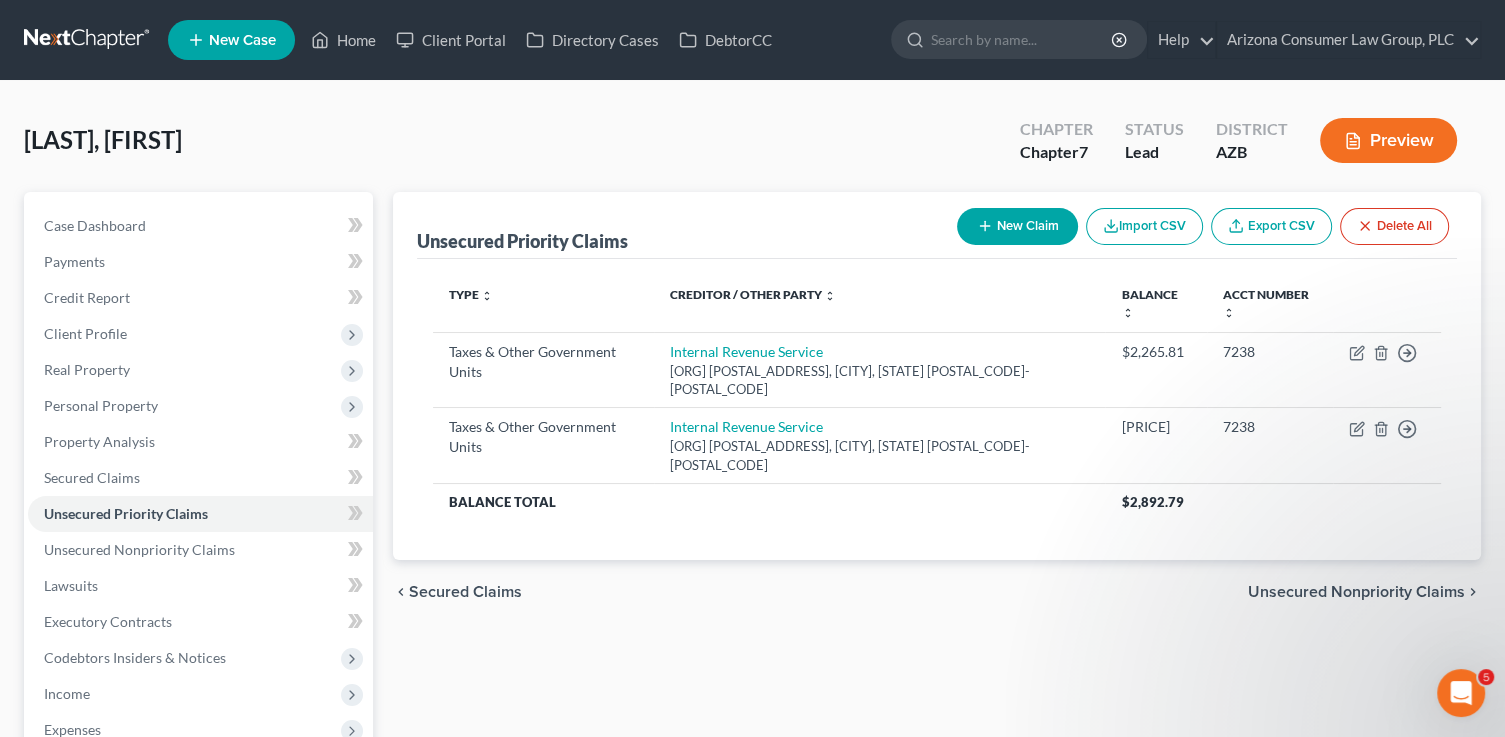 scroll, scrollTop: 0, scrollLeft: 0, axis: both 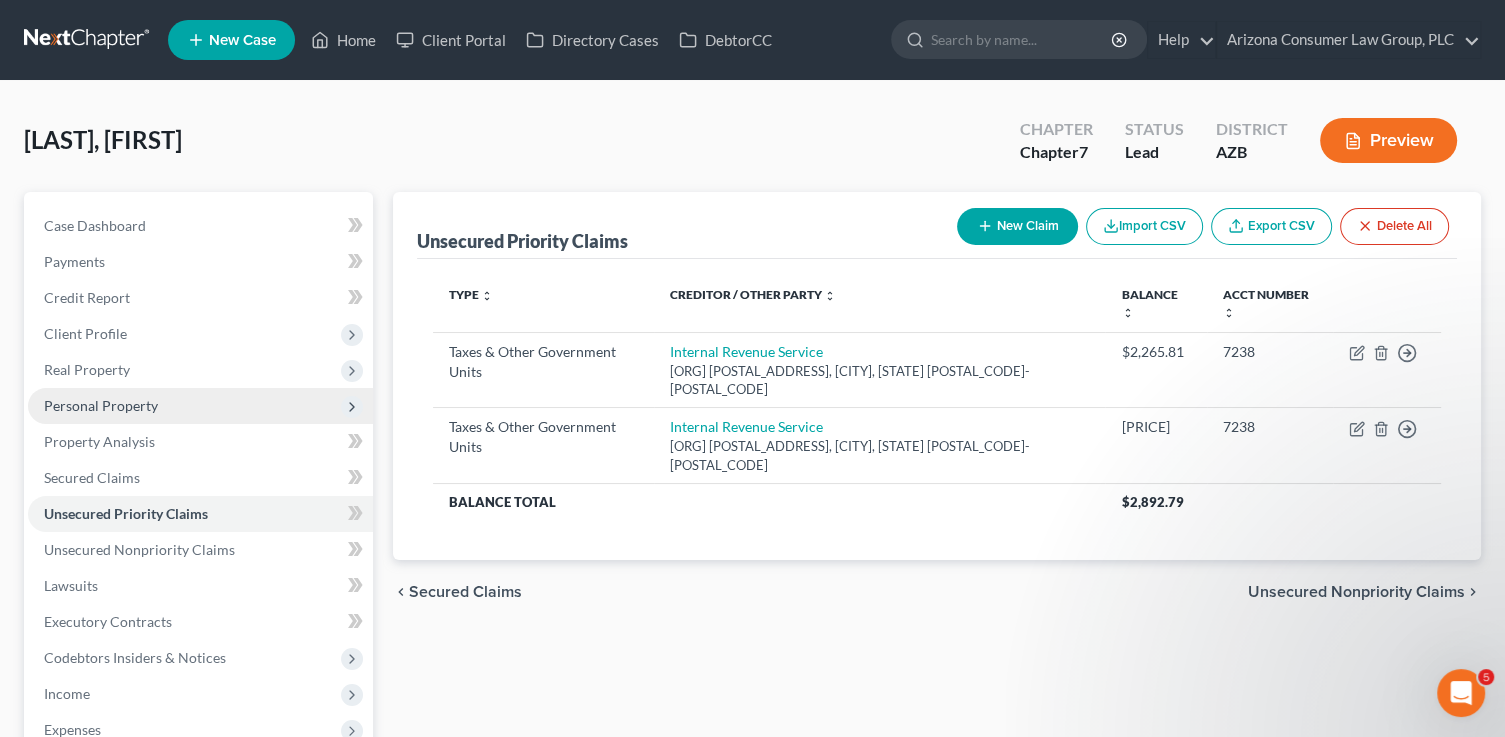 click on "Personal Property" at bounding box center [101, 405] 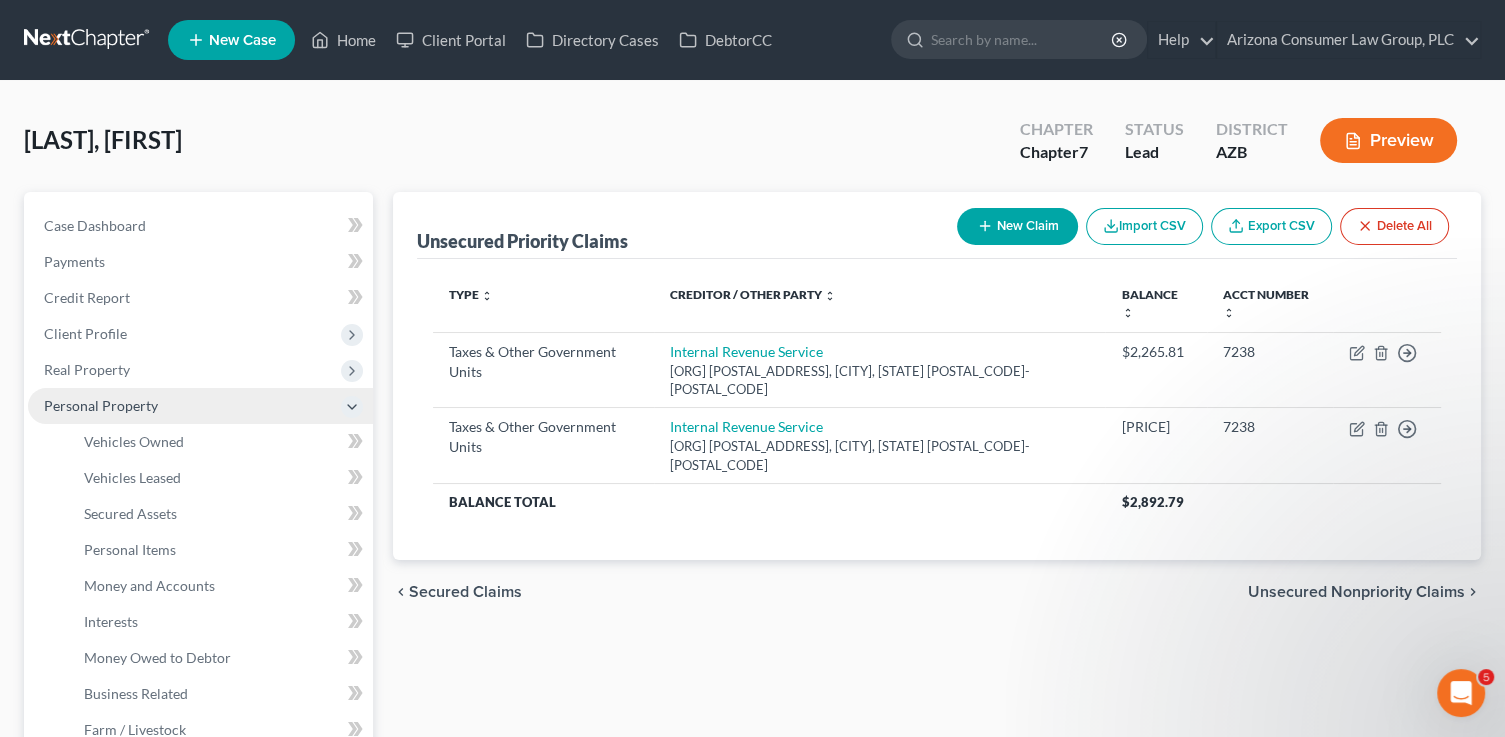 click on "Personal Property" at bounding box center (101, 405) 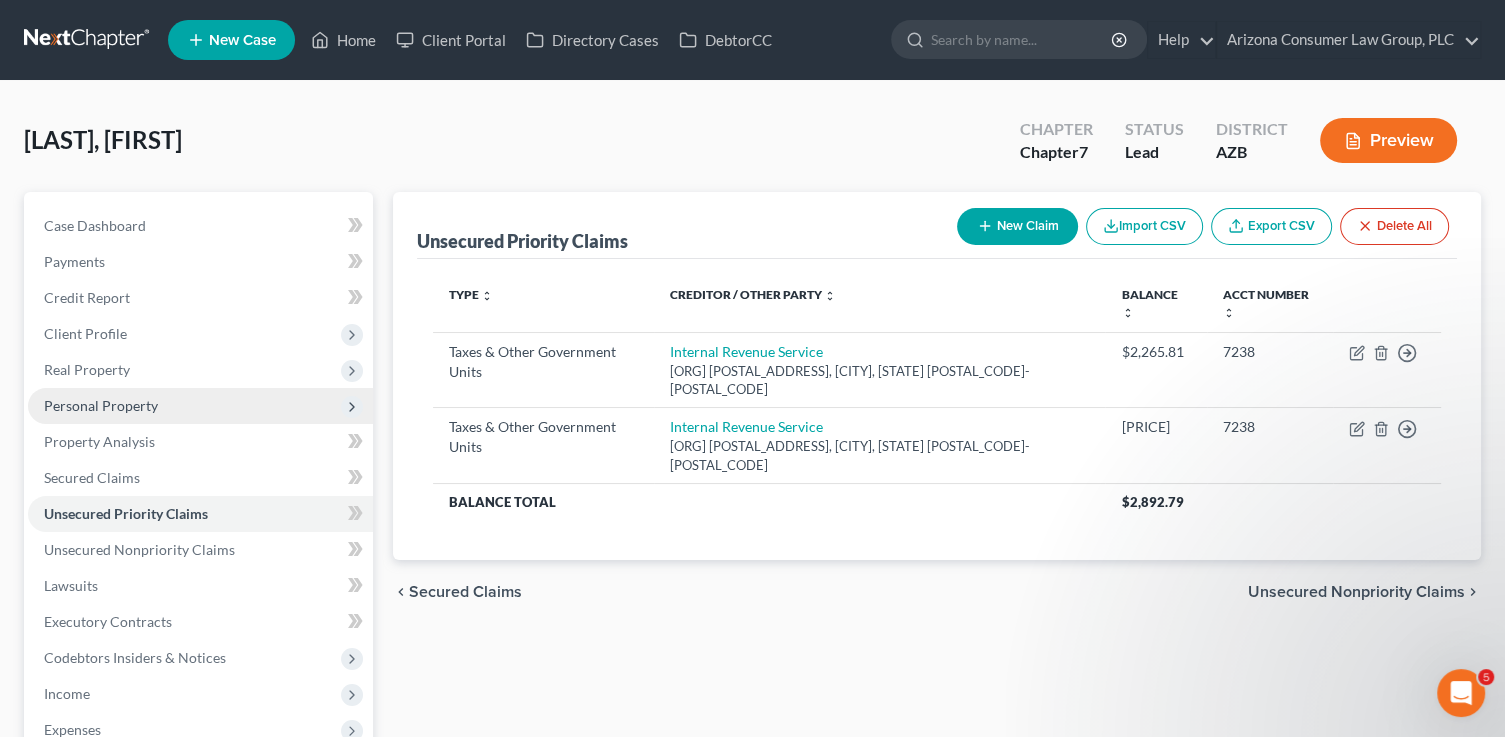 click on "Personal Property" at bounding box center [200, 406] 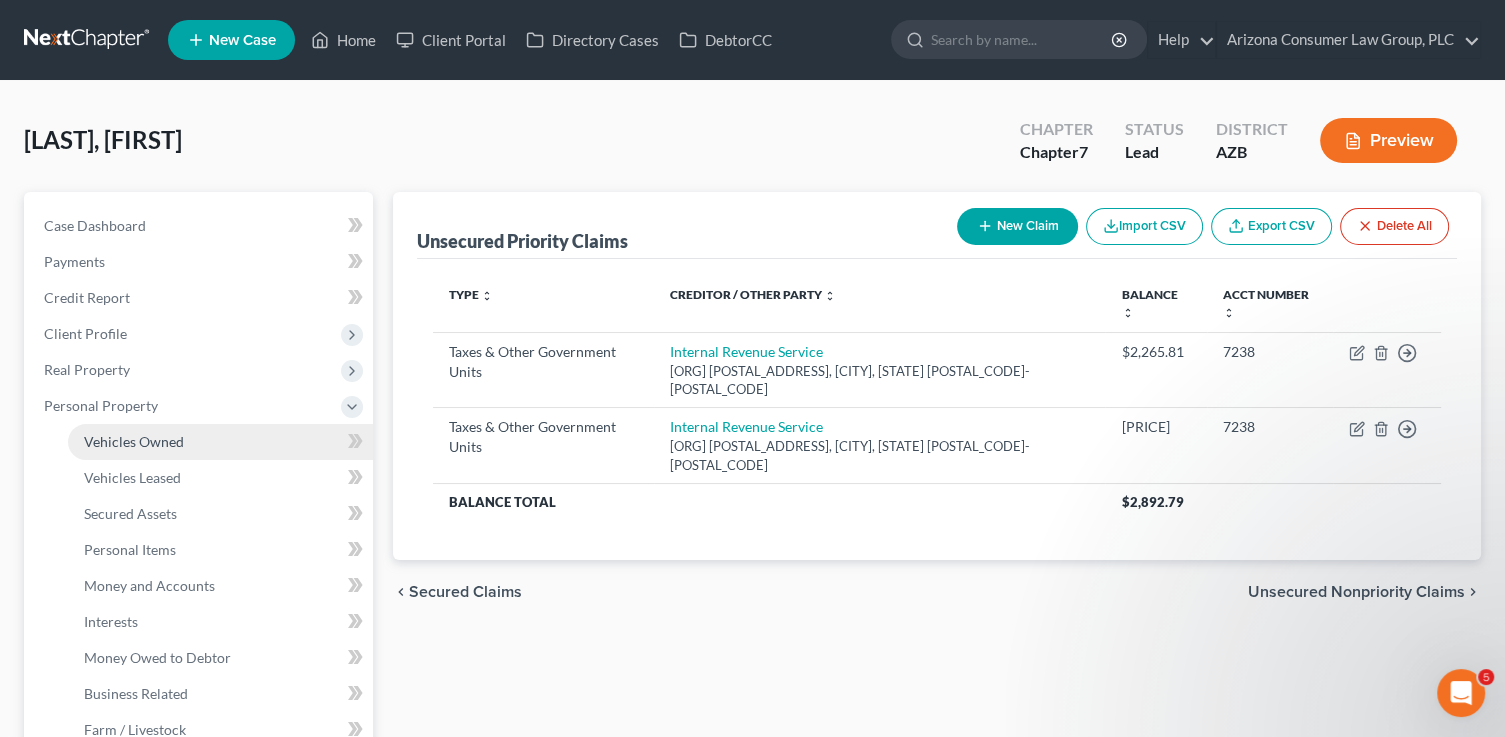 click on "Vehicles Owned" at bounding box center [134, 441] 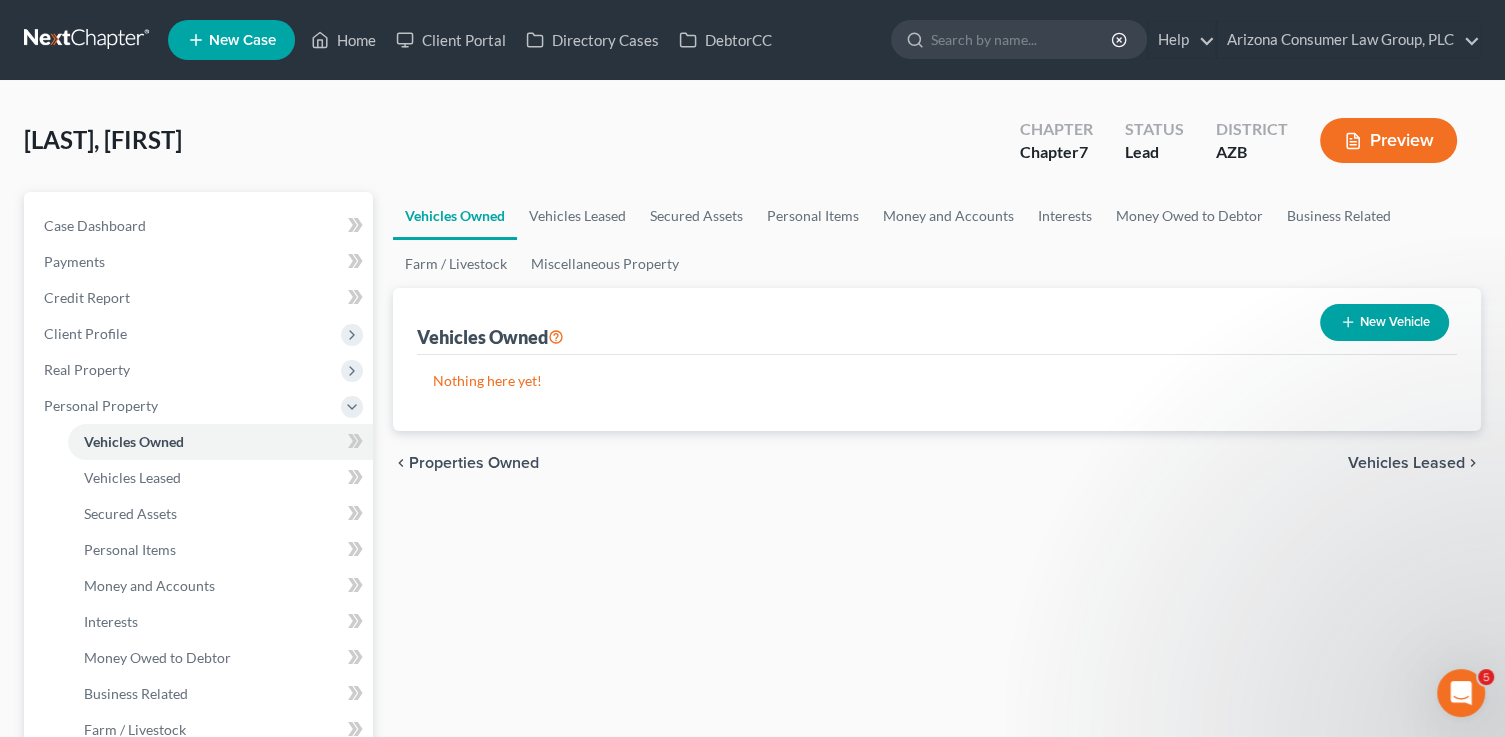 click on "New Vehicle" at bounding box center [1384, 322] 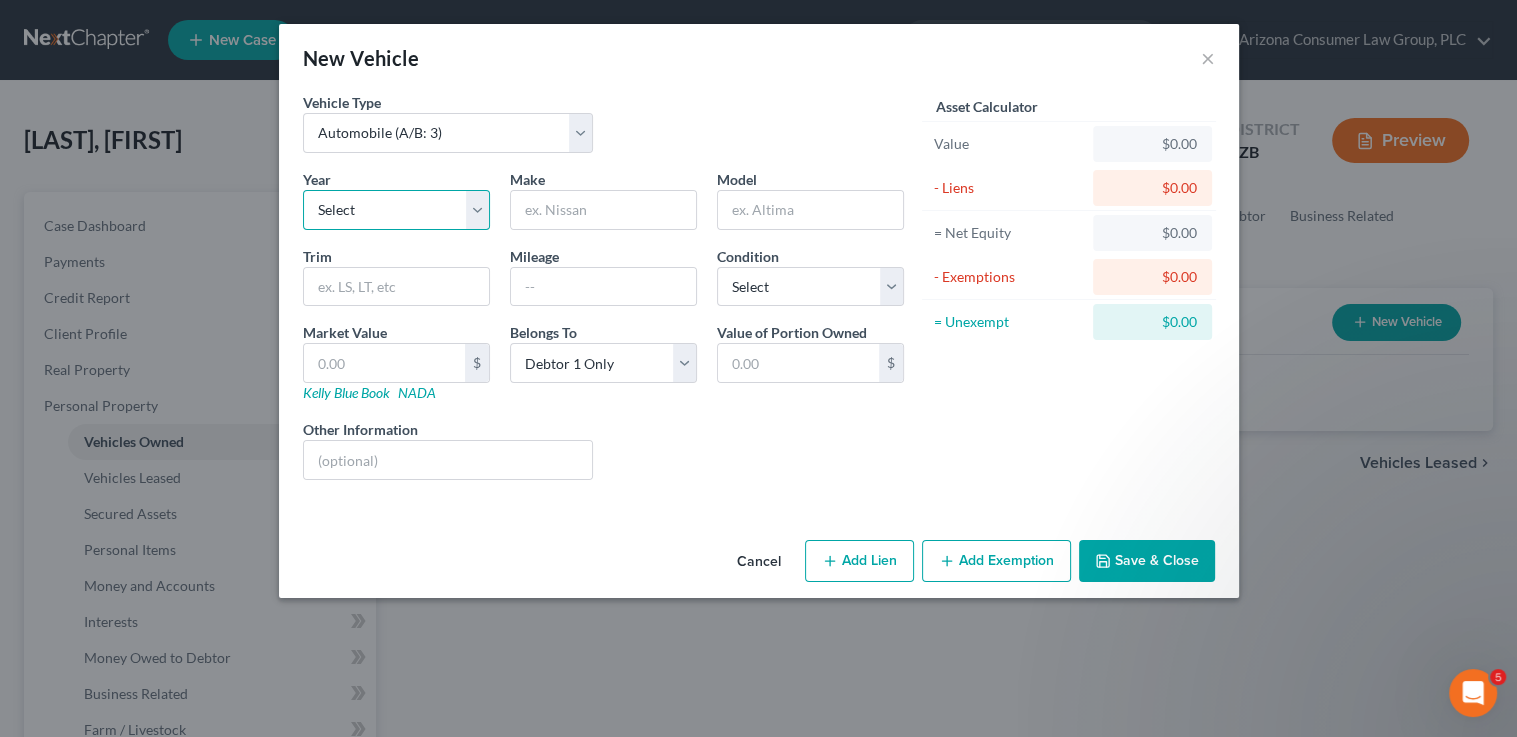 click on "Select 2026 2025 2024 2023 2022 2021 2020 2019 2018 2017 2016 2015 2014 2013 2012 2011 2010 2009 2008 2007 2006 2005 2004 2003 2002 2001 2000 1999 1998 1997 1996 1995 1994 1993 1992 1991 1990 1989 1988 1987 1986 1985 1984 1983 1982 1981 1980 1979 1978 1977 1976 1975 1974 1973 1972 1971 1970 1969 1968 1967 1966 1965 1964 1963 1962 1961 1960 1959 1958 1957 1956 1955 1954 1953 1952 1951 1950 1949 1948 1947 1946 1945 1944 1943 1942 1941 1940 1939 1938 1937 1936 1935 1934 1933 1932 1931 1930 1929 1928 1927 1926 1925 1924 1923 1922 1921 1920 1919 1918 1917 1916 1915 1914 1913 1912 1911 1910 1909 1908 1907 1906 1905 1904 1903 1902 1901" at bounding box center [396, 210] 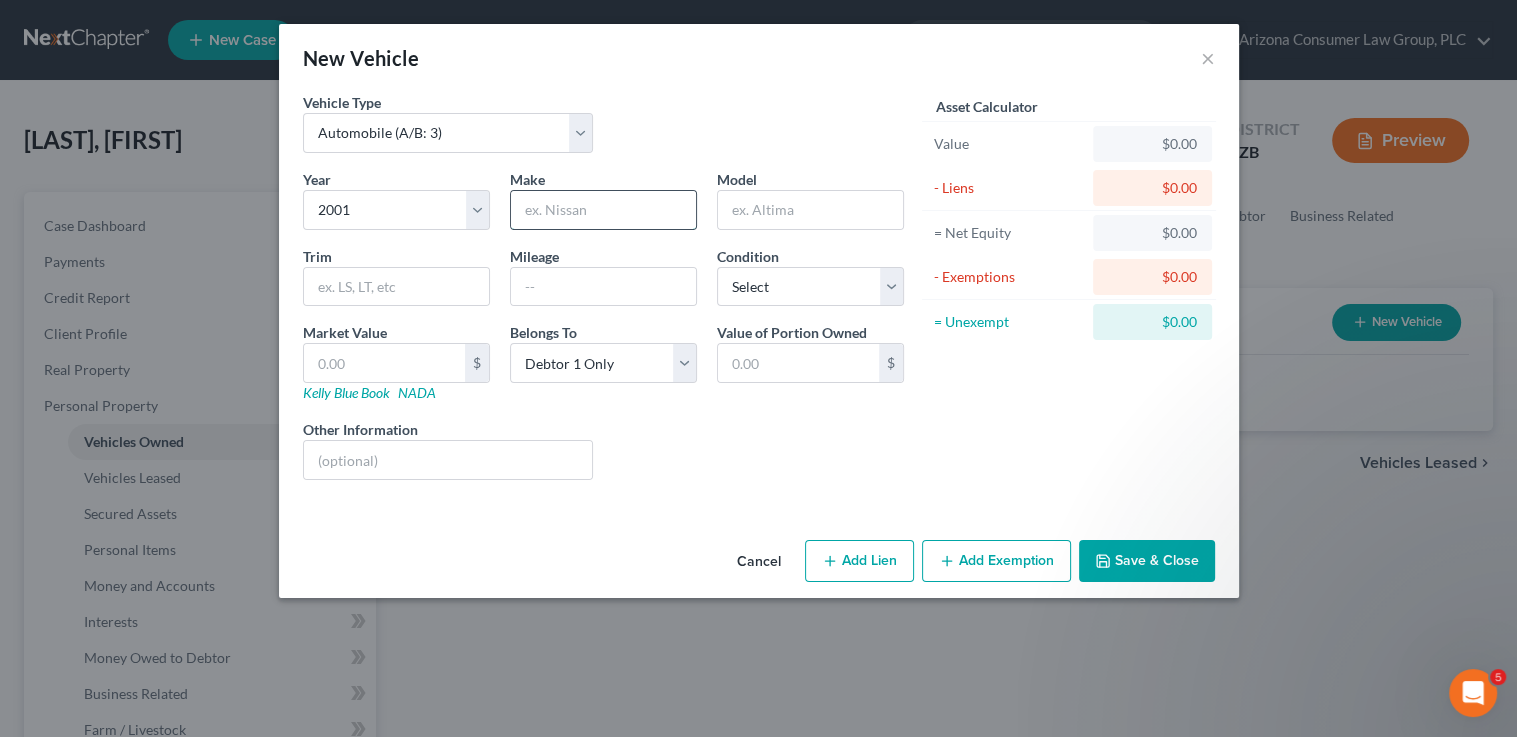click at bounding box center [603, 210] 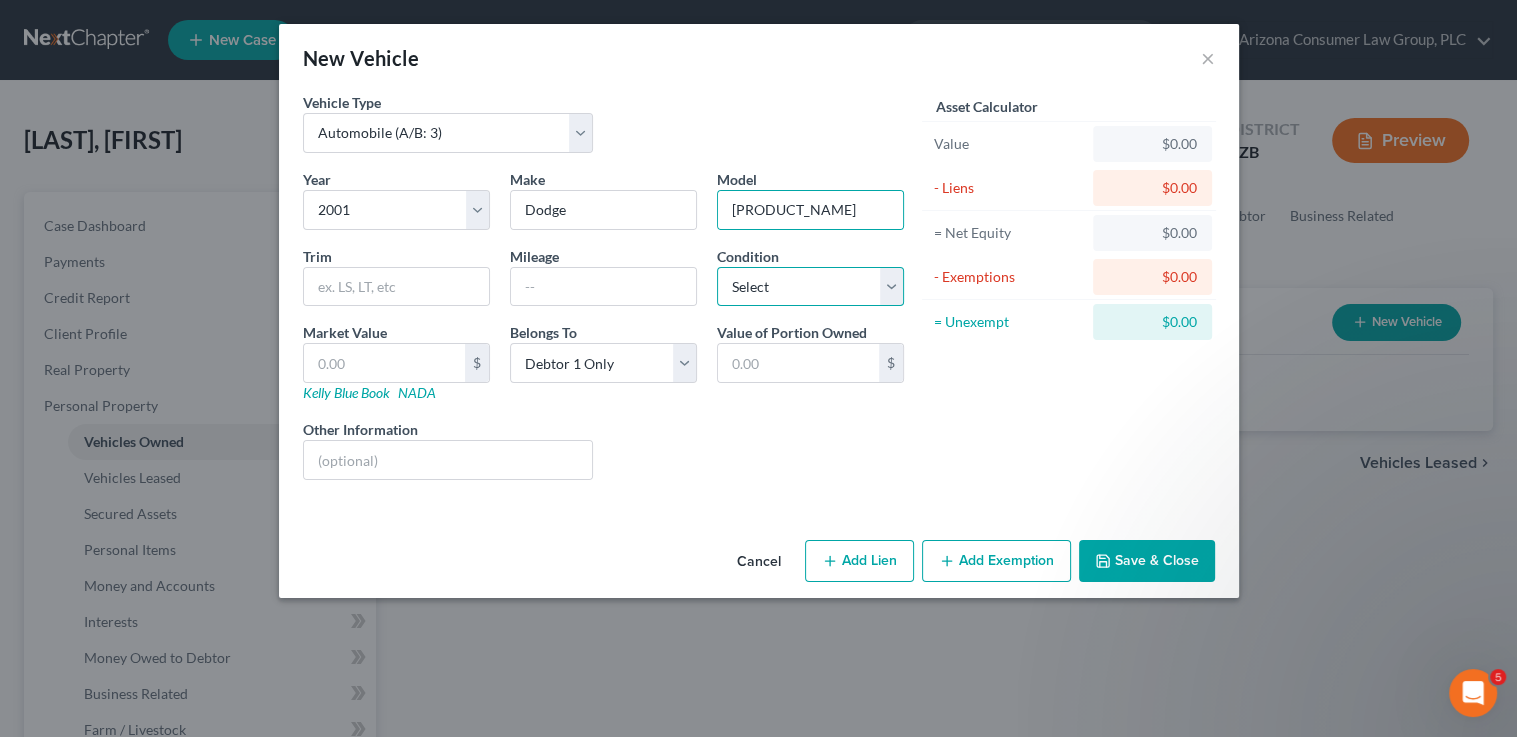 click on "Select Excellent Very Good Good Fair Poor" at bounding box center [810, 287] 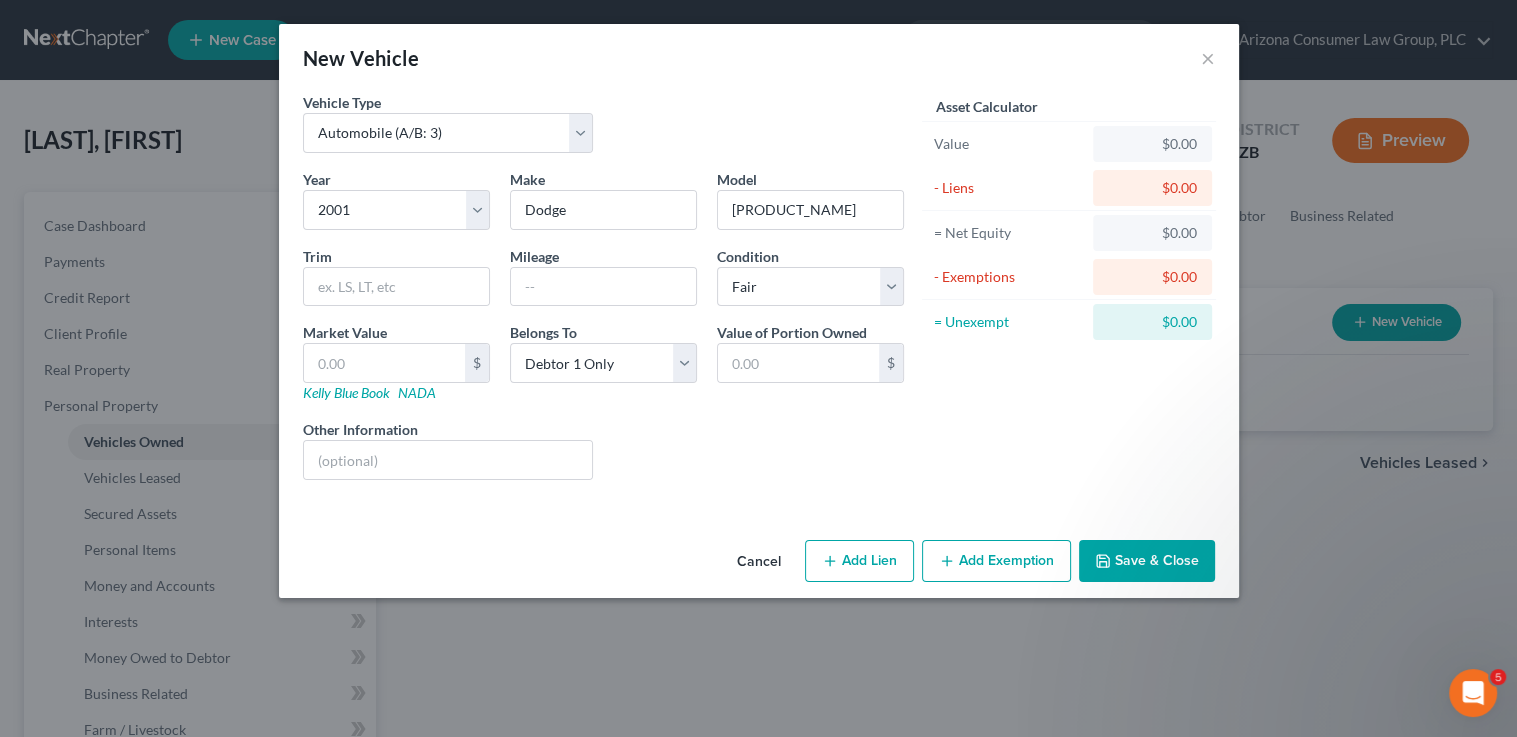 click on "Save & Close" at bounding box center [1147, 561] 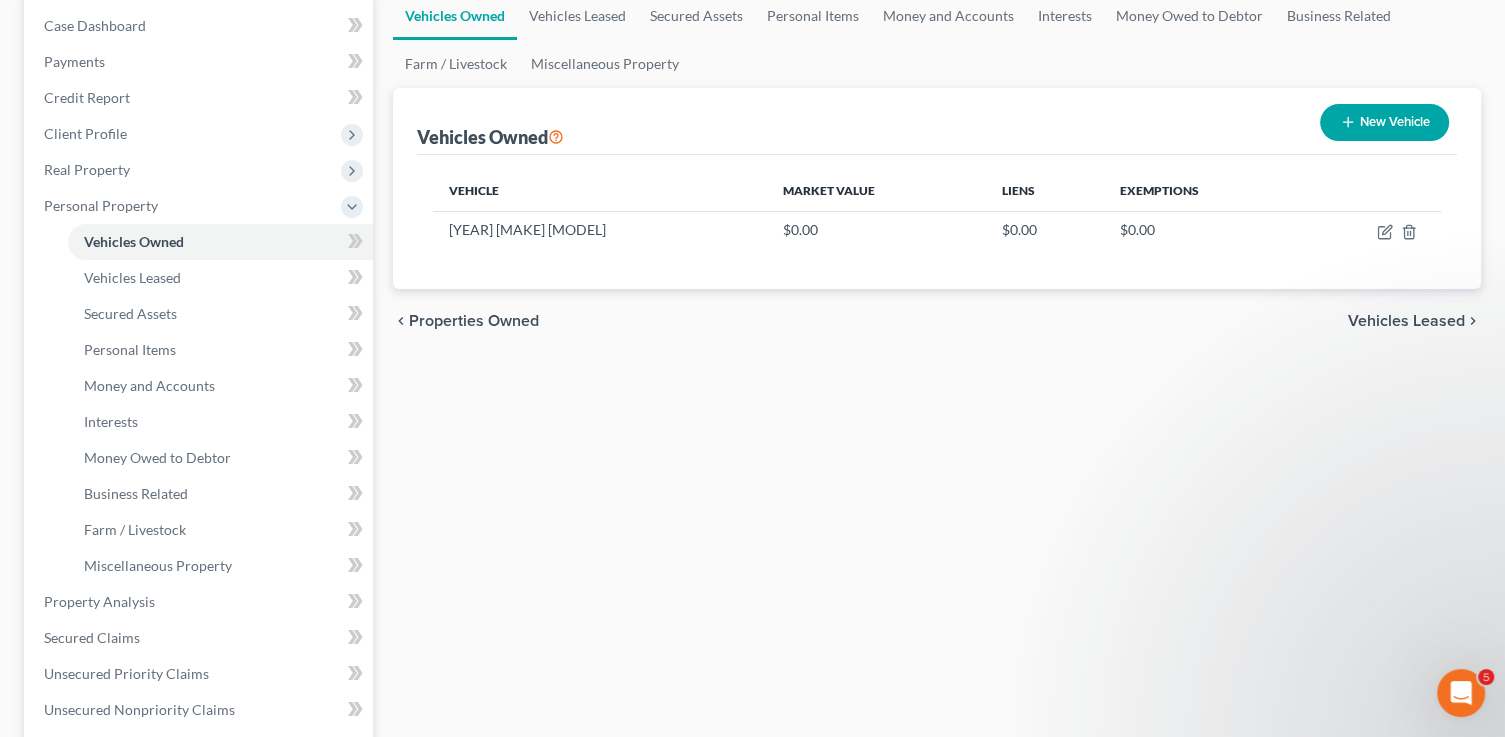 scroll, scrollTop: 367, scrollLeft: 0, axis: vertical 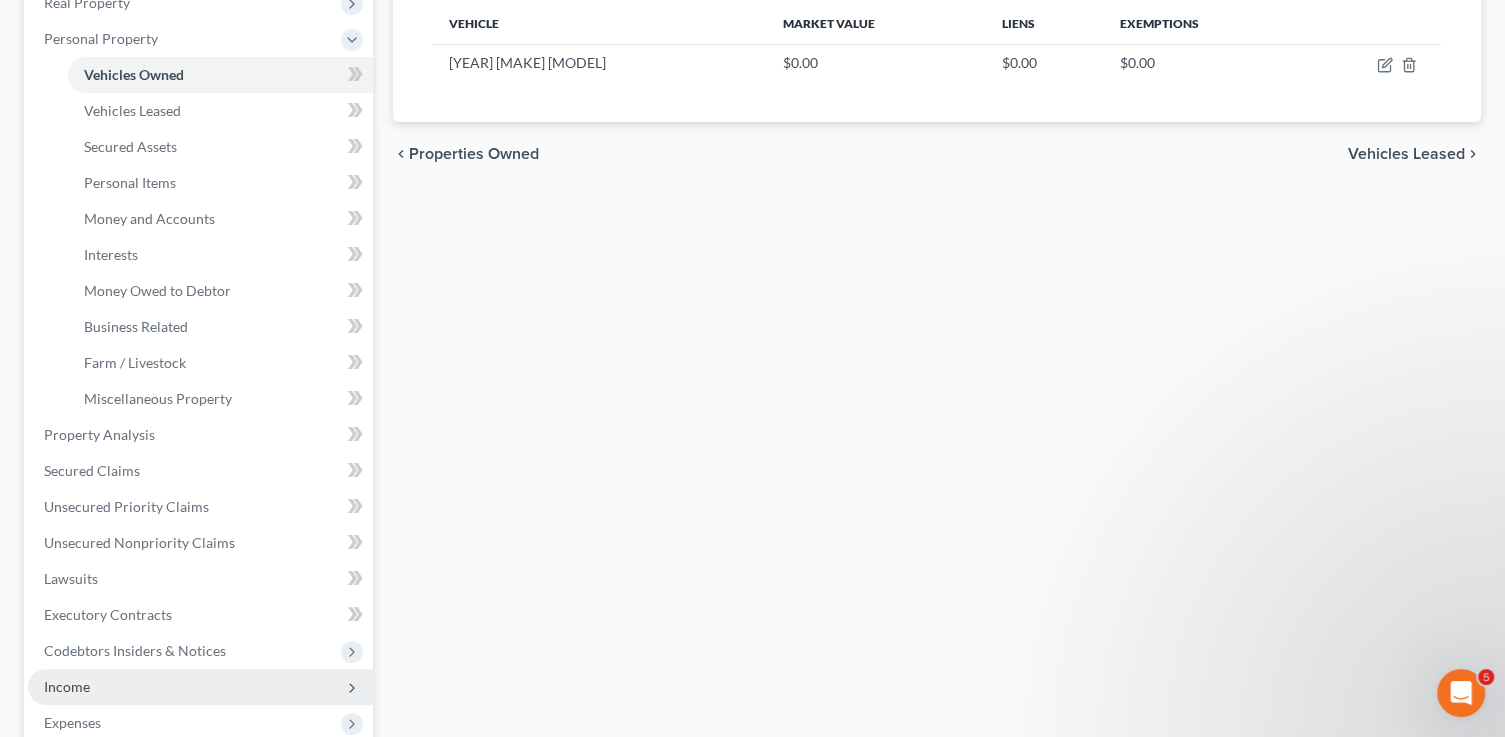 click on "Income" at bounding box center (200, 687) 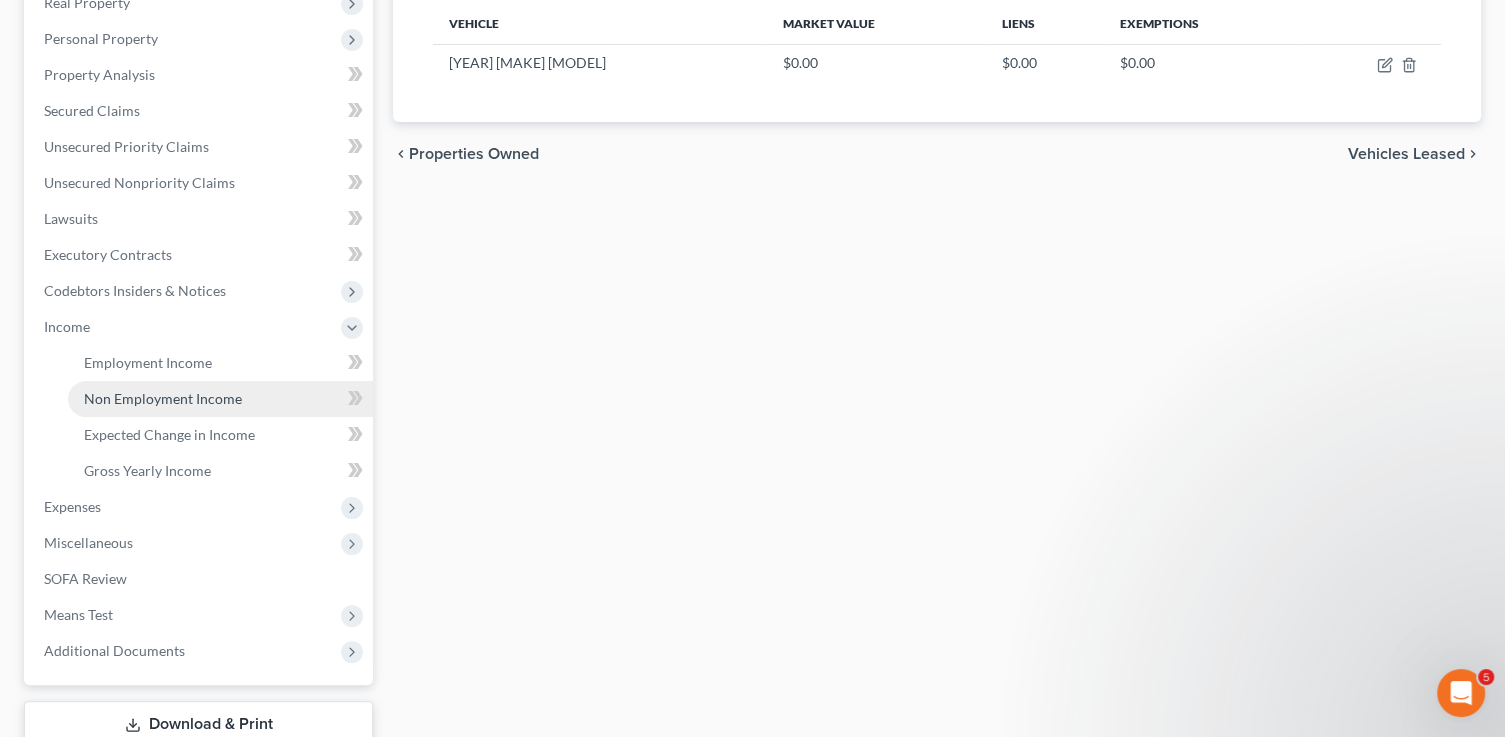 click on "Non Employment Income" at bounding box center (163, 398) 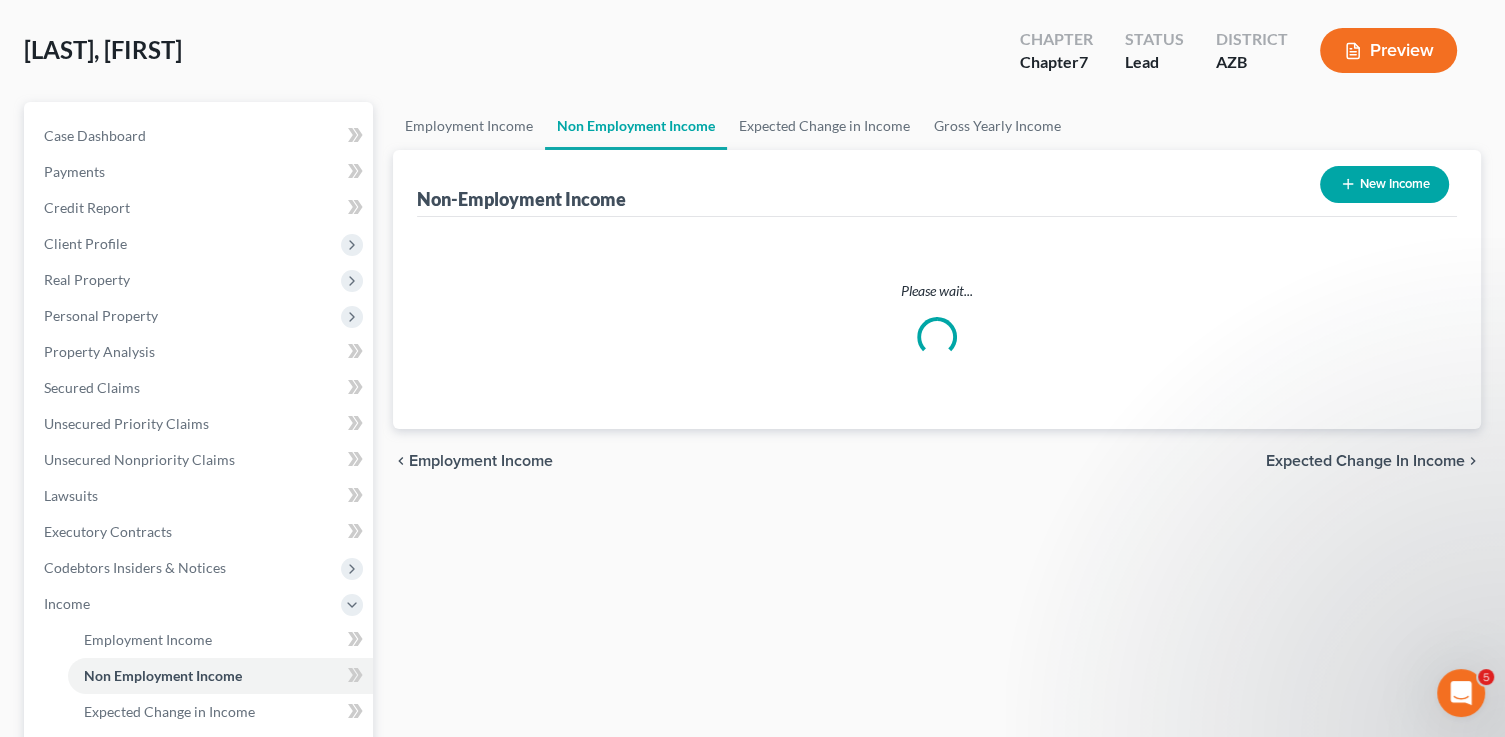 scroll, scrollTop: 0, scrollLeft: 0, axis: both 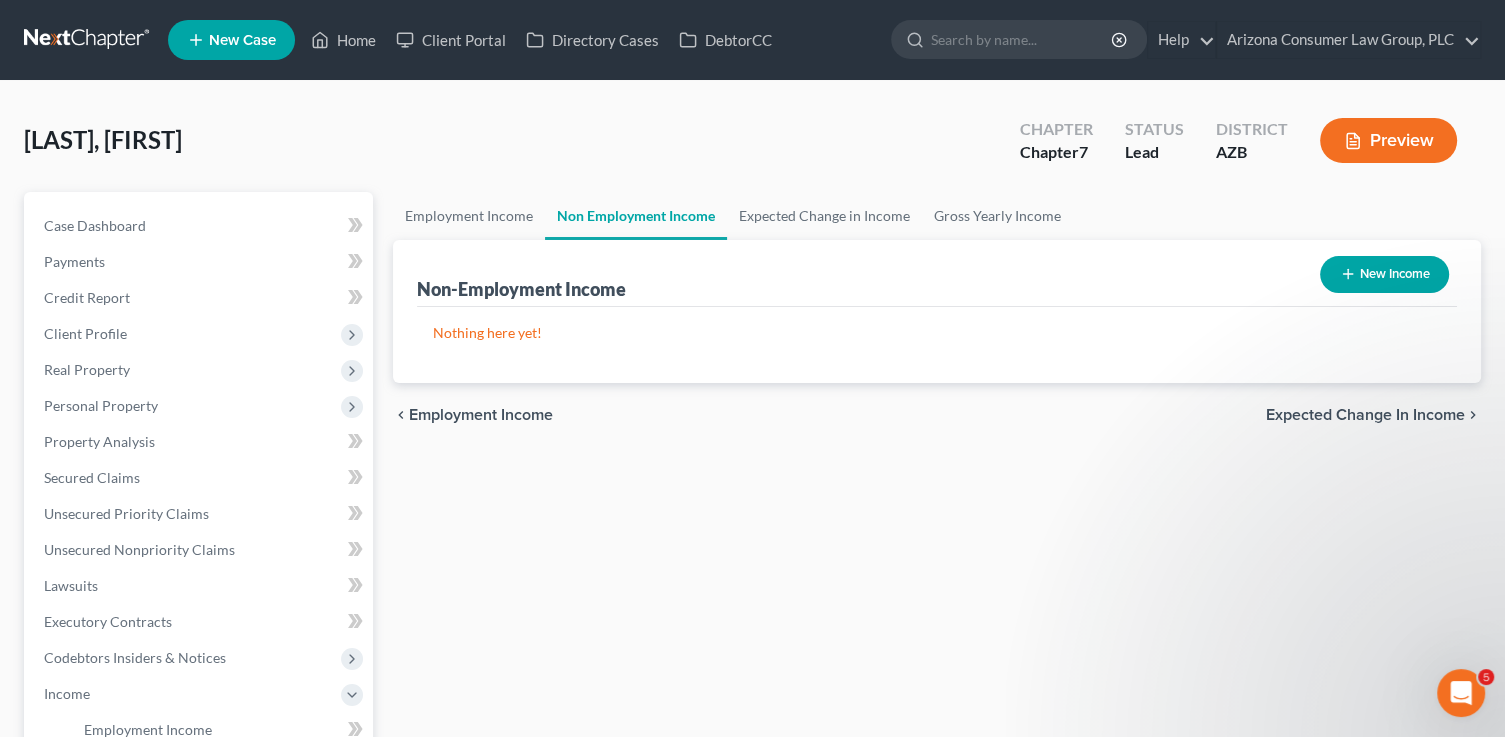 click on "New Income" at bounding box center (1384, 274) 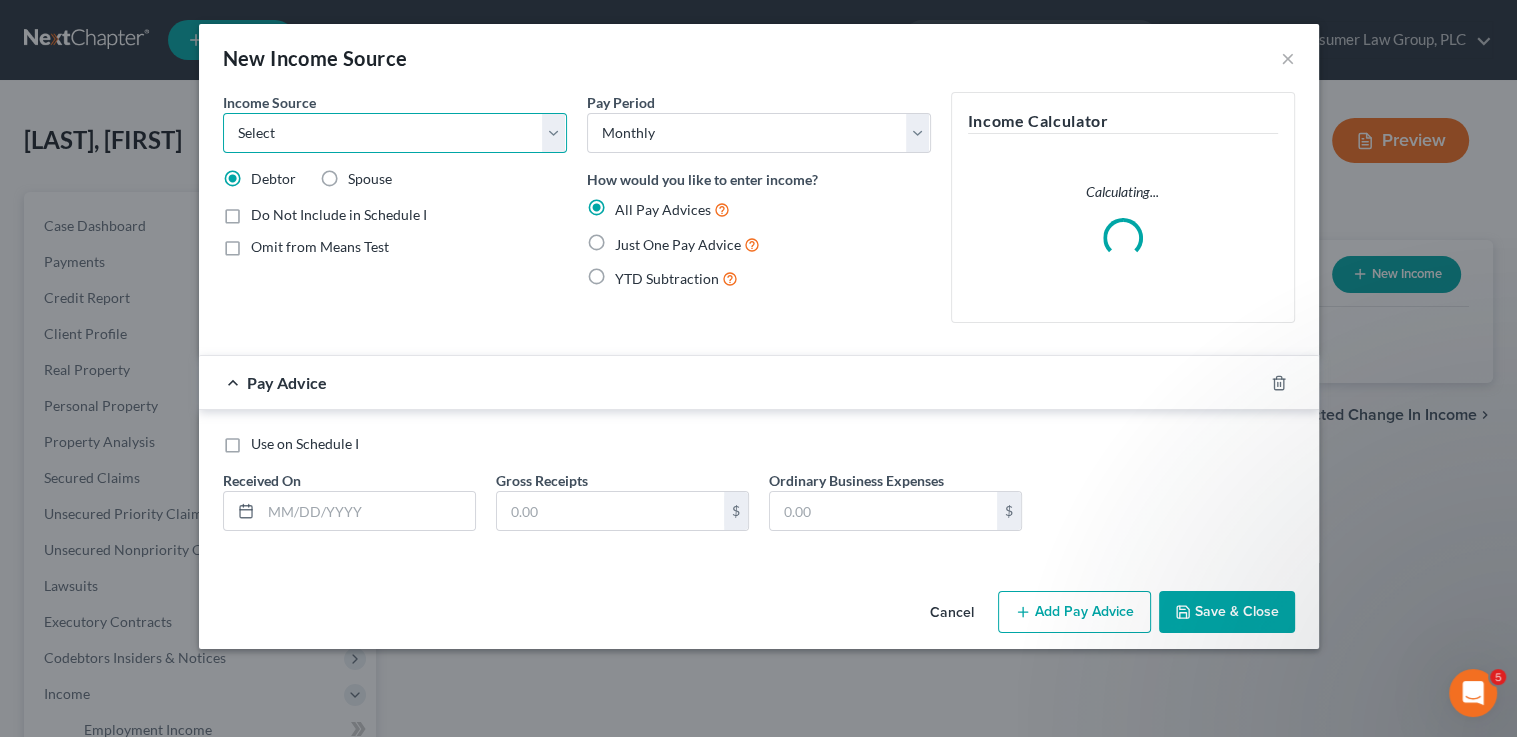 click on "Select Unemployment Disability (from employer) Pension Retirement Social Security / Social Security Disability Other Government Assistance Interests, Dividends or Royalties Child / Family Support Contributions to Household Property / Rental Business, Professional or Farm Alimony / Maintenance Payments Military Disability Benefits Other Monthly Income" at bounding box center [395, 133] 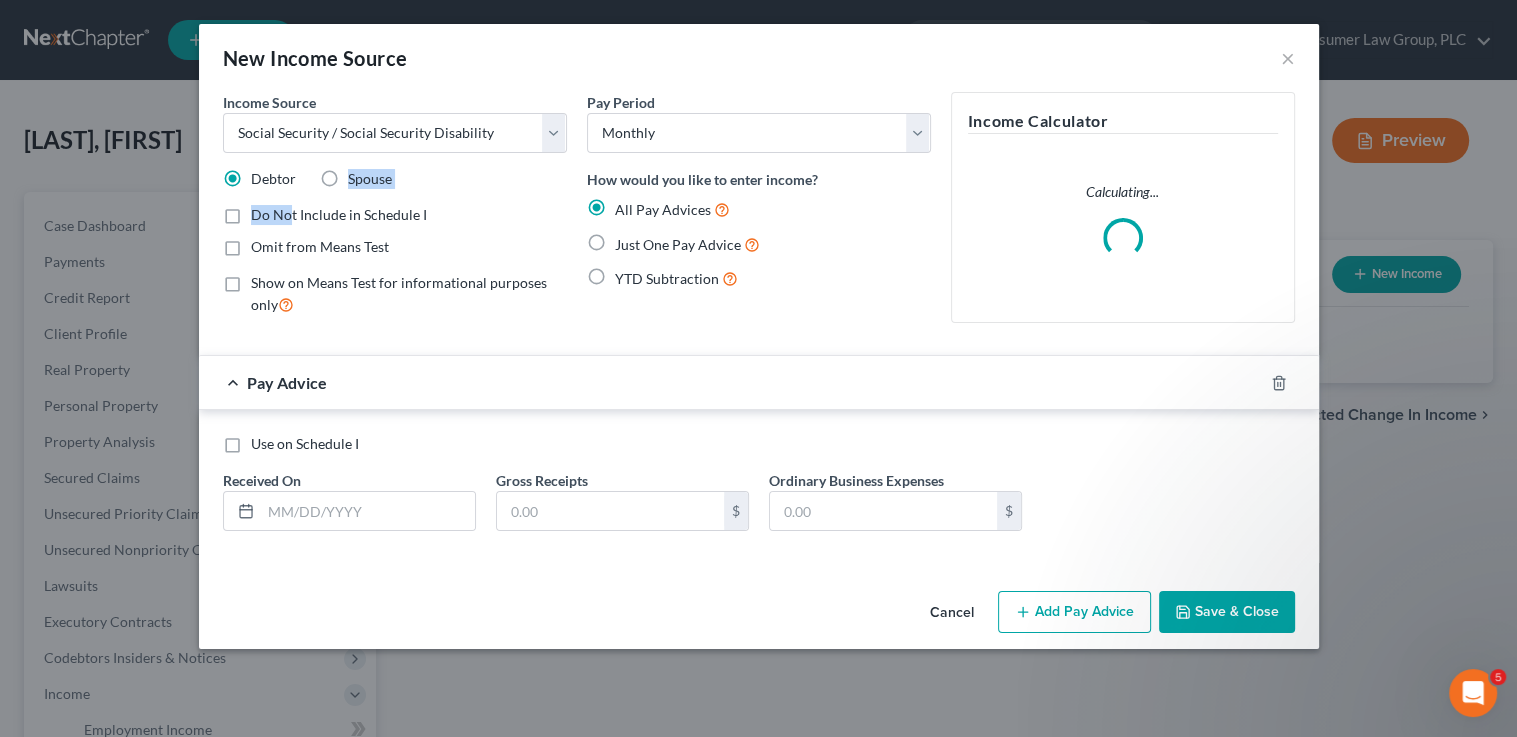 drag, startPoint x: 291, startPoint y: 217, endPoint x: 440, endPoint y: 187, distance: 151.99013 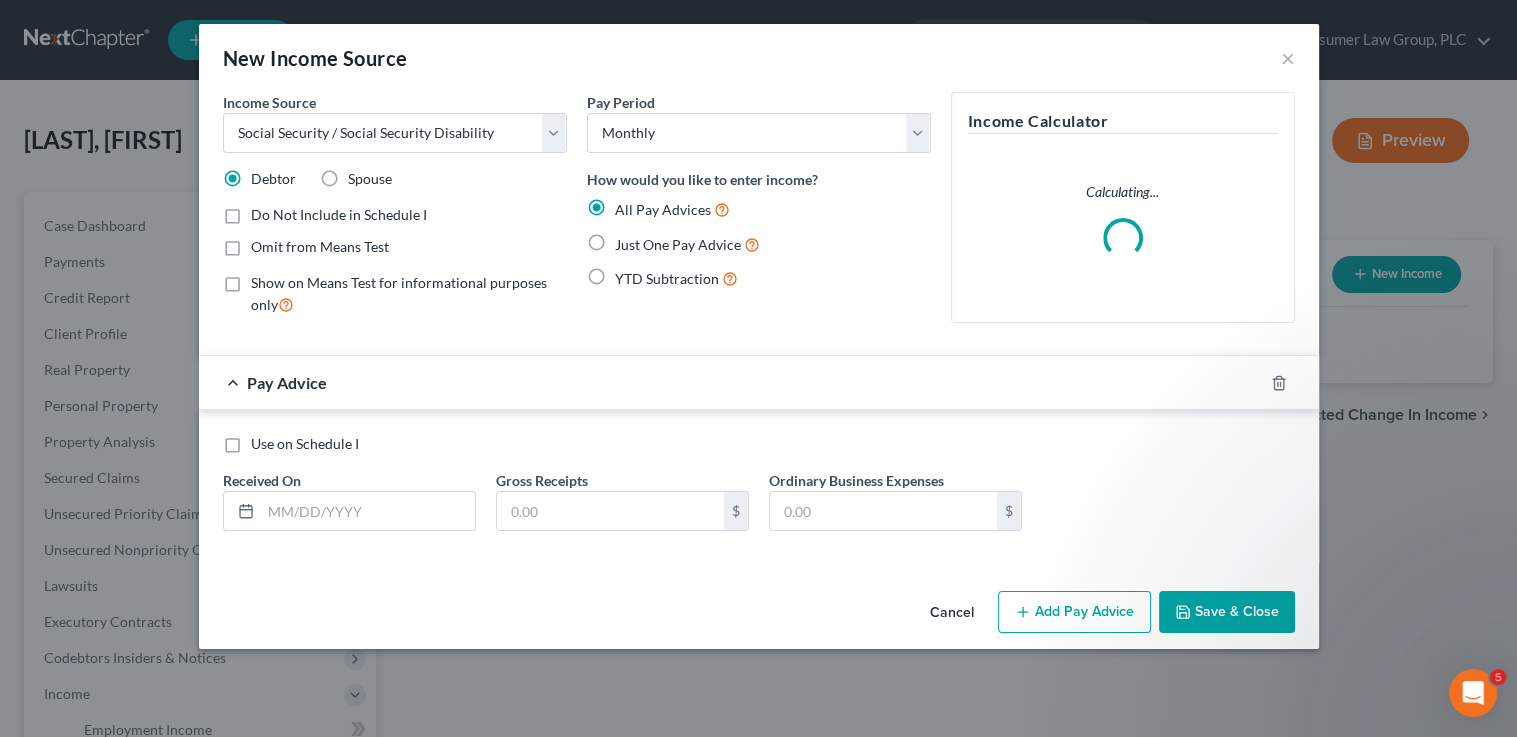 click on "Just One Pay Advice" at bounding box center (678, 244) 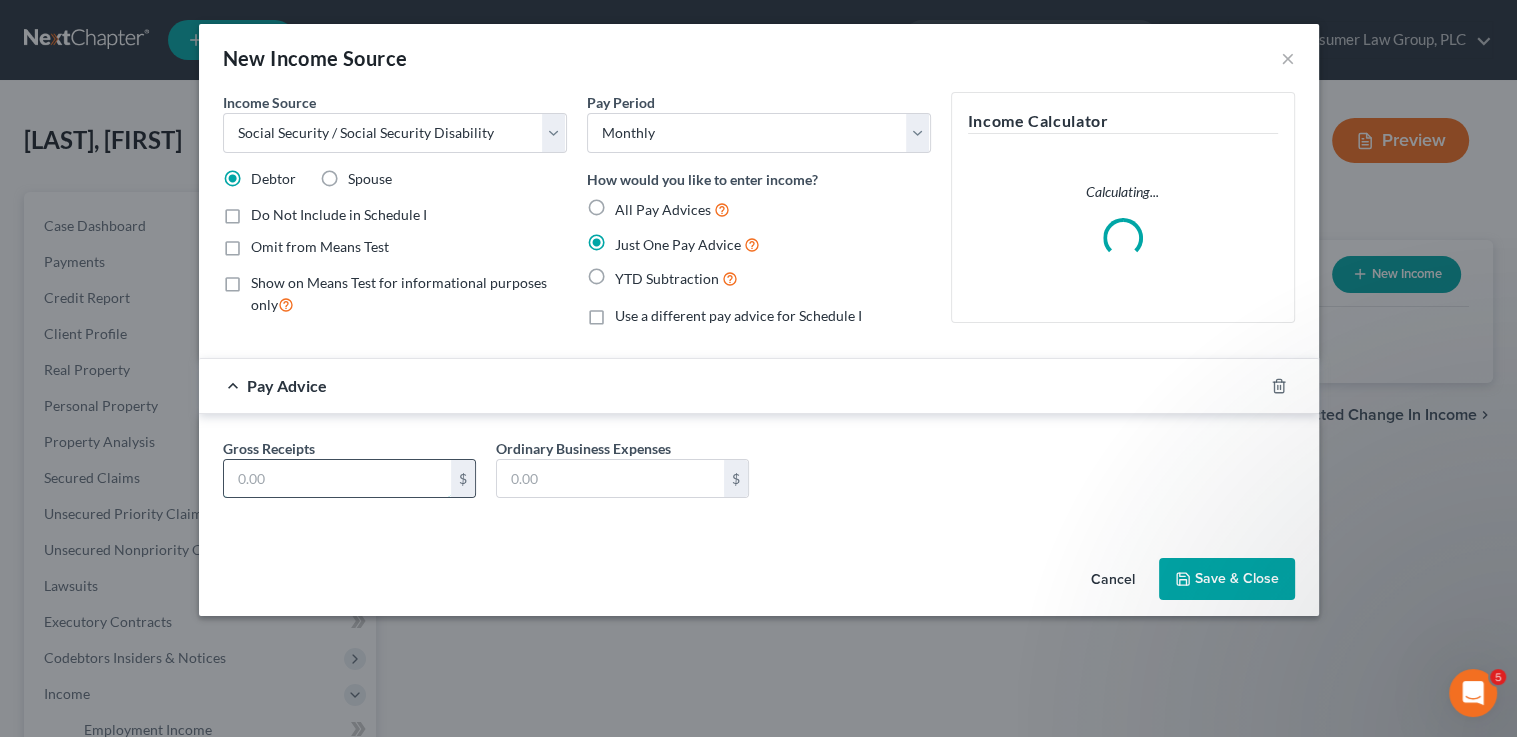 click at bounding box center (337, 479) 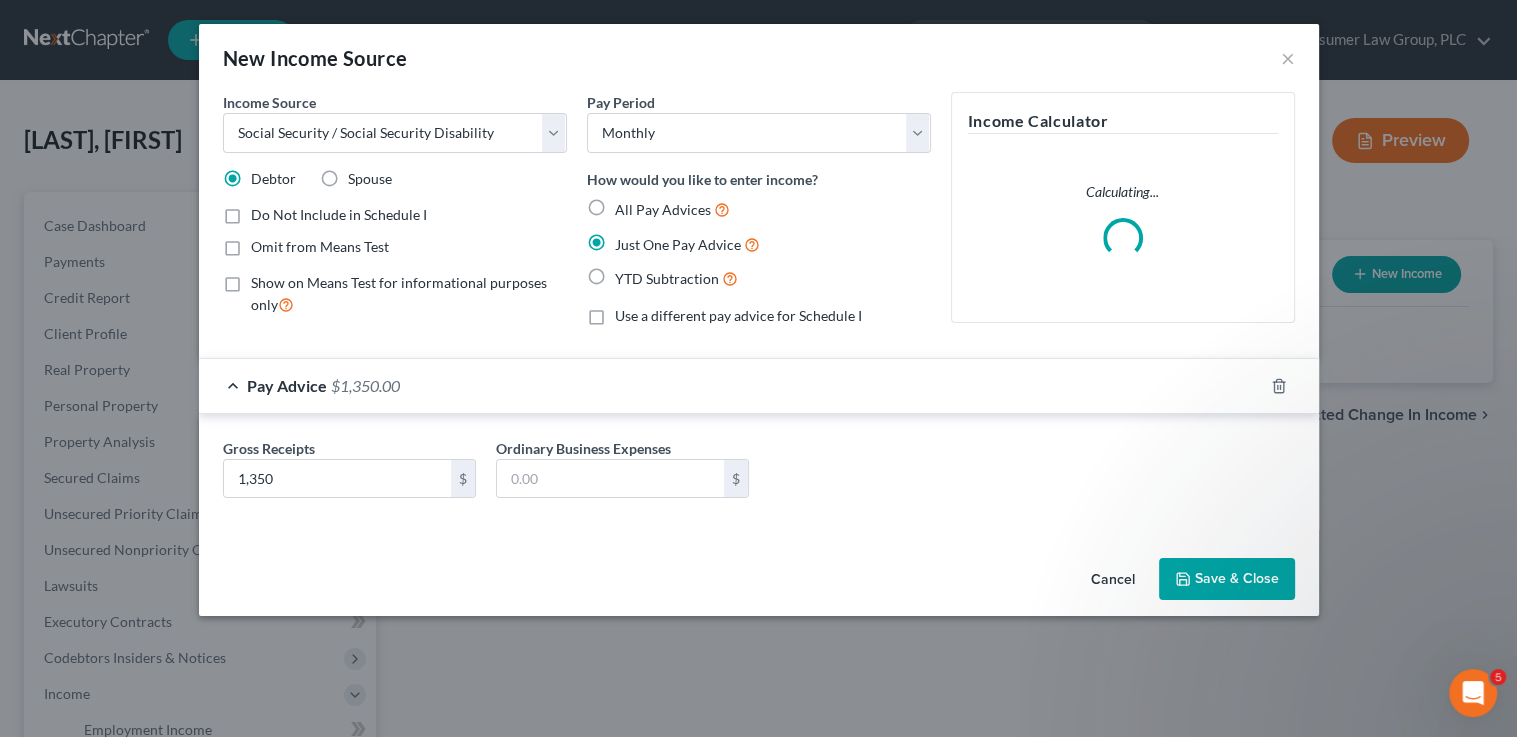 click on "Save & Close" at bounding box center [1227, 579] 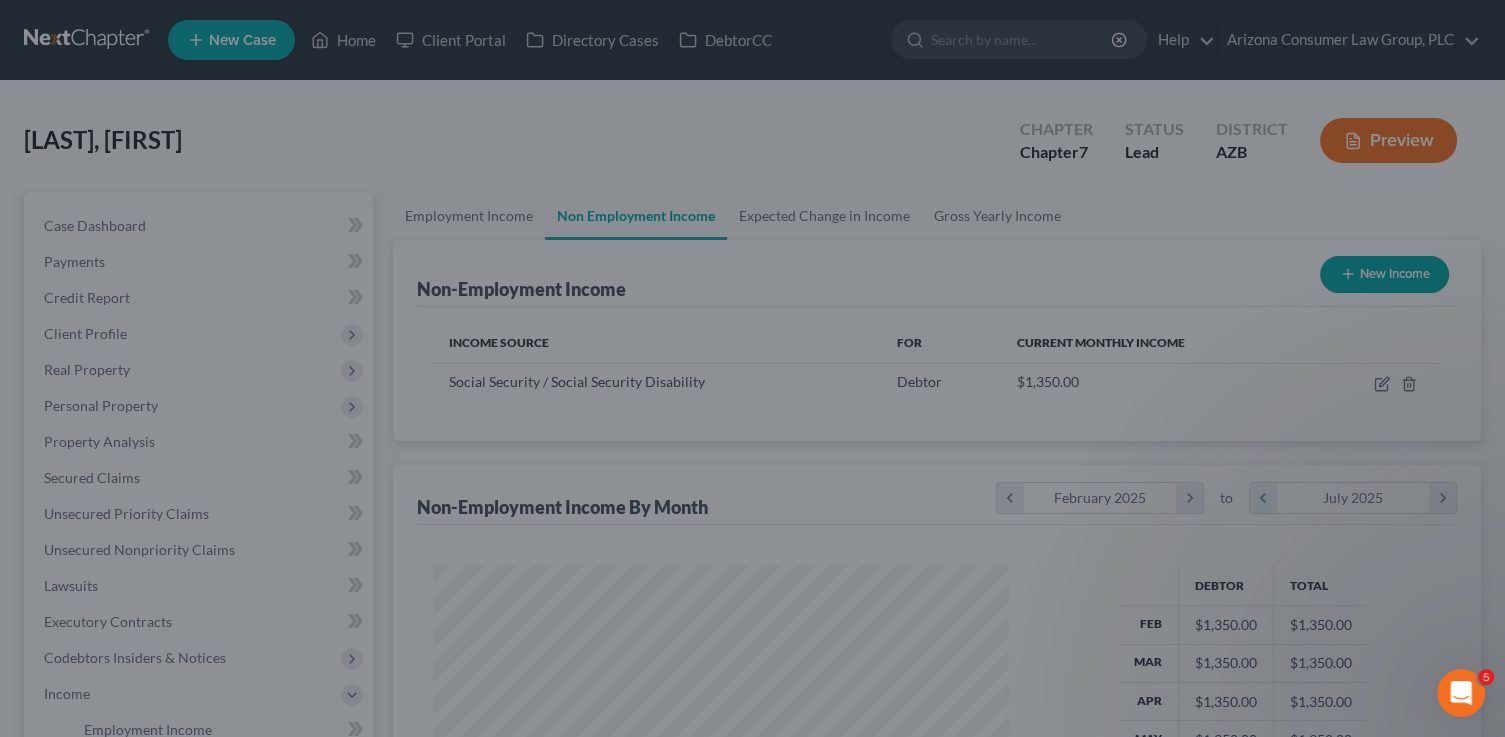 scroll, scrollTop: 356, scrollLeft: 611, axis: both 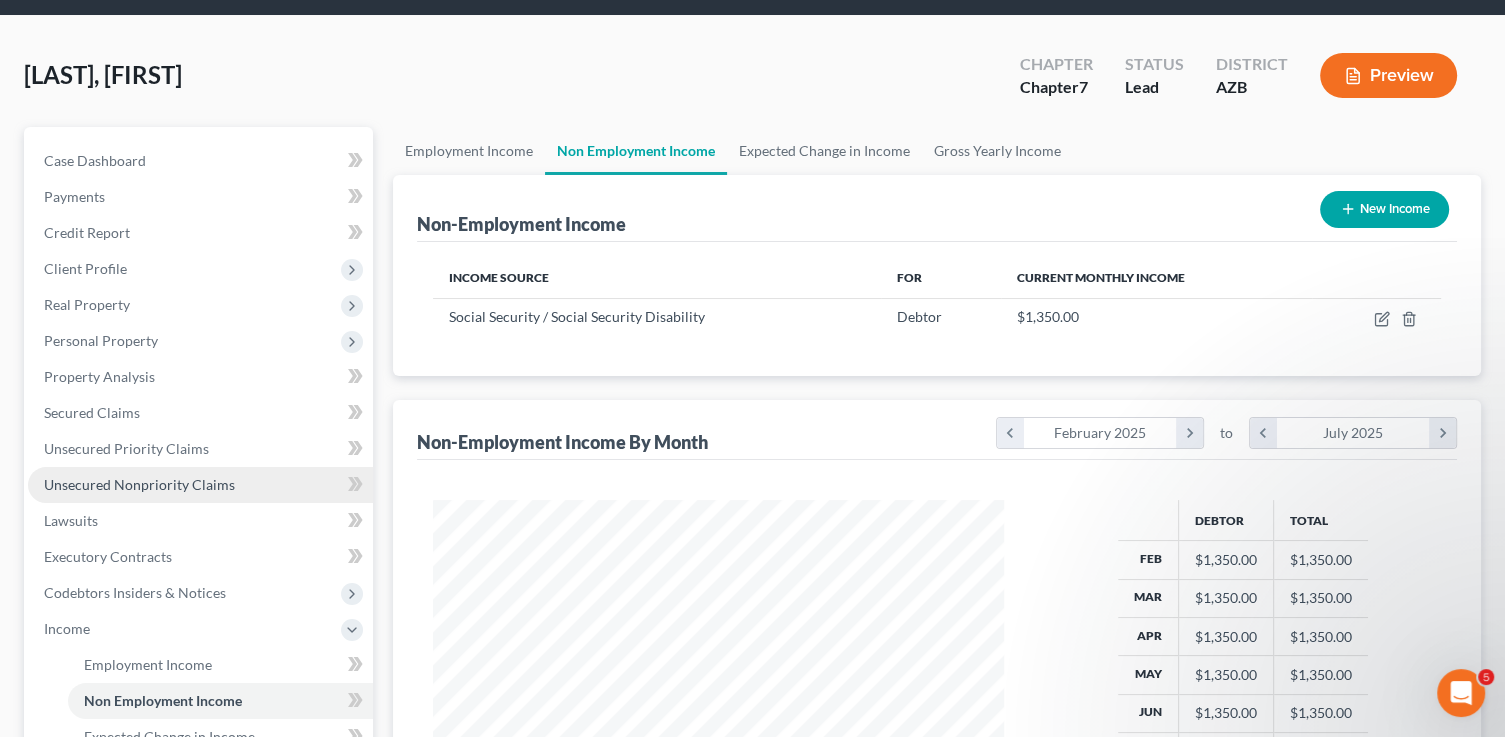 click on "Unsecured Nonpriority Claims" at bounding box center (200, 485) 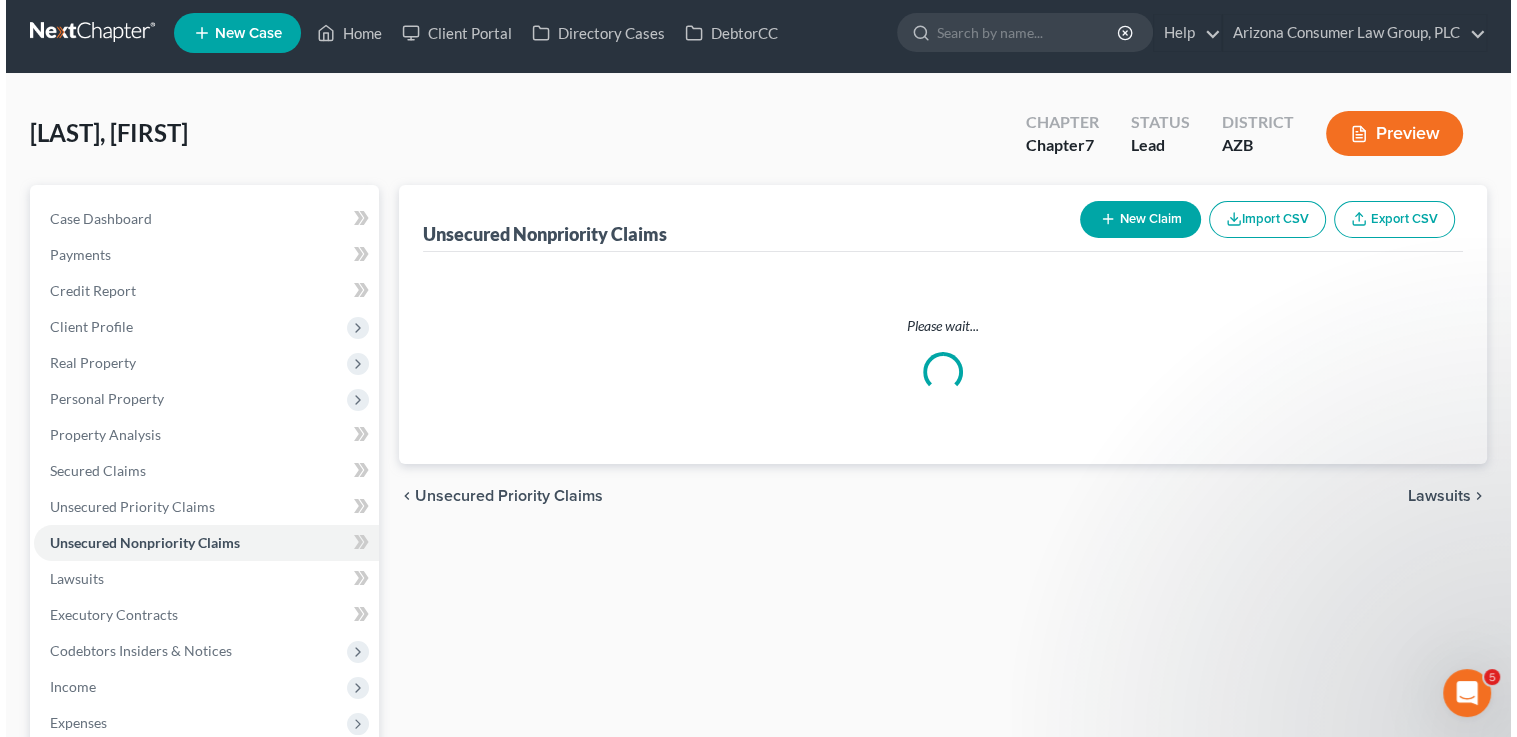 scroll, scrollTop: 0, scrollLeft: 0, axis: both 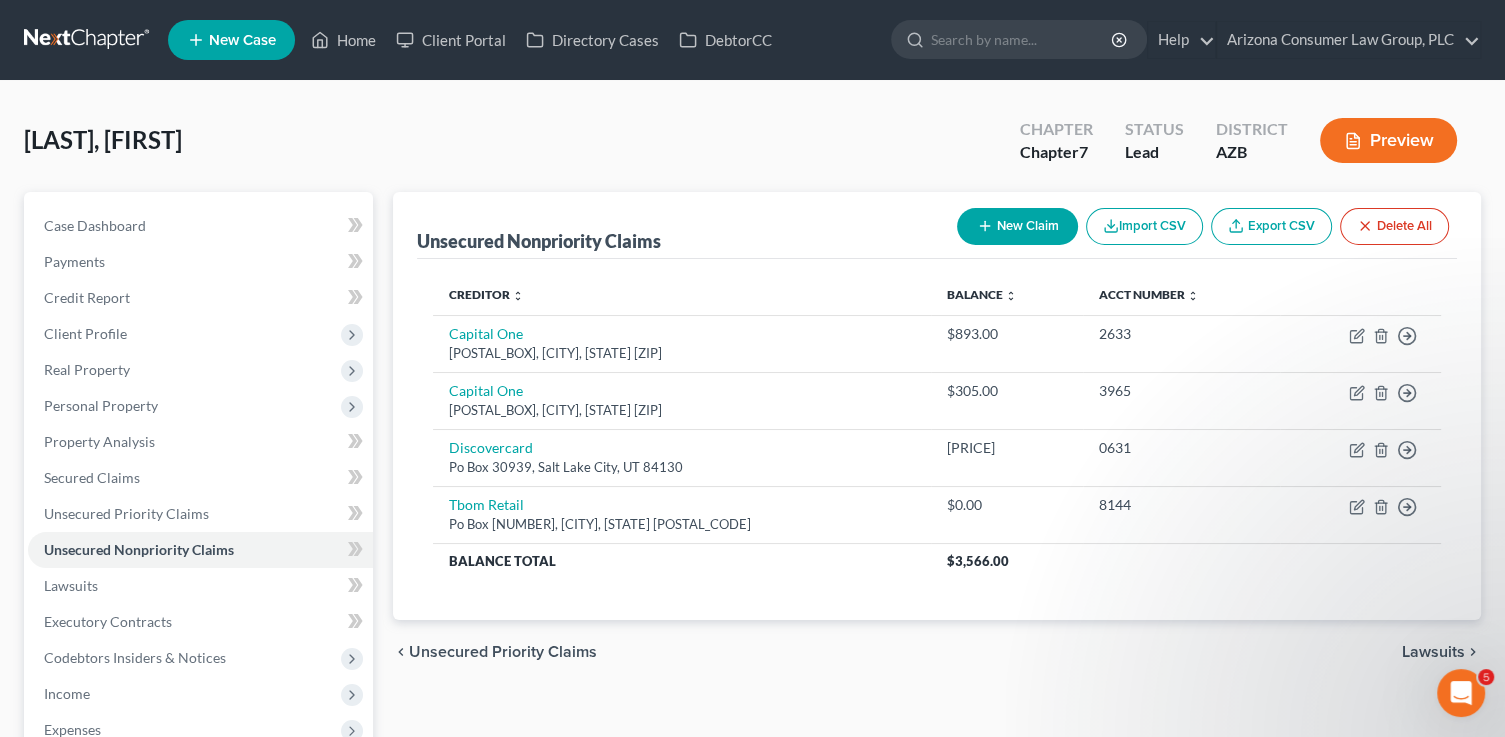 click on "New Claim" at bounding box center (1017, 226) 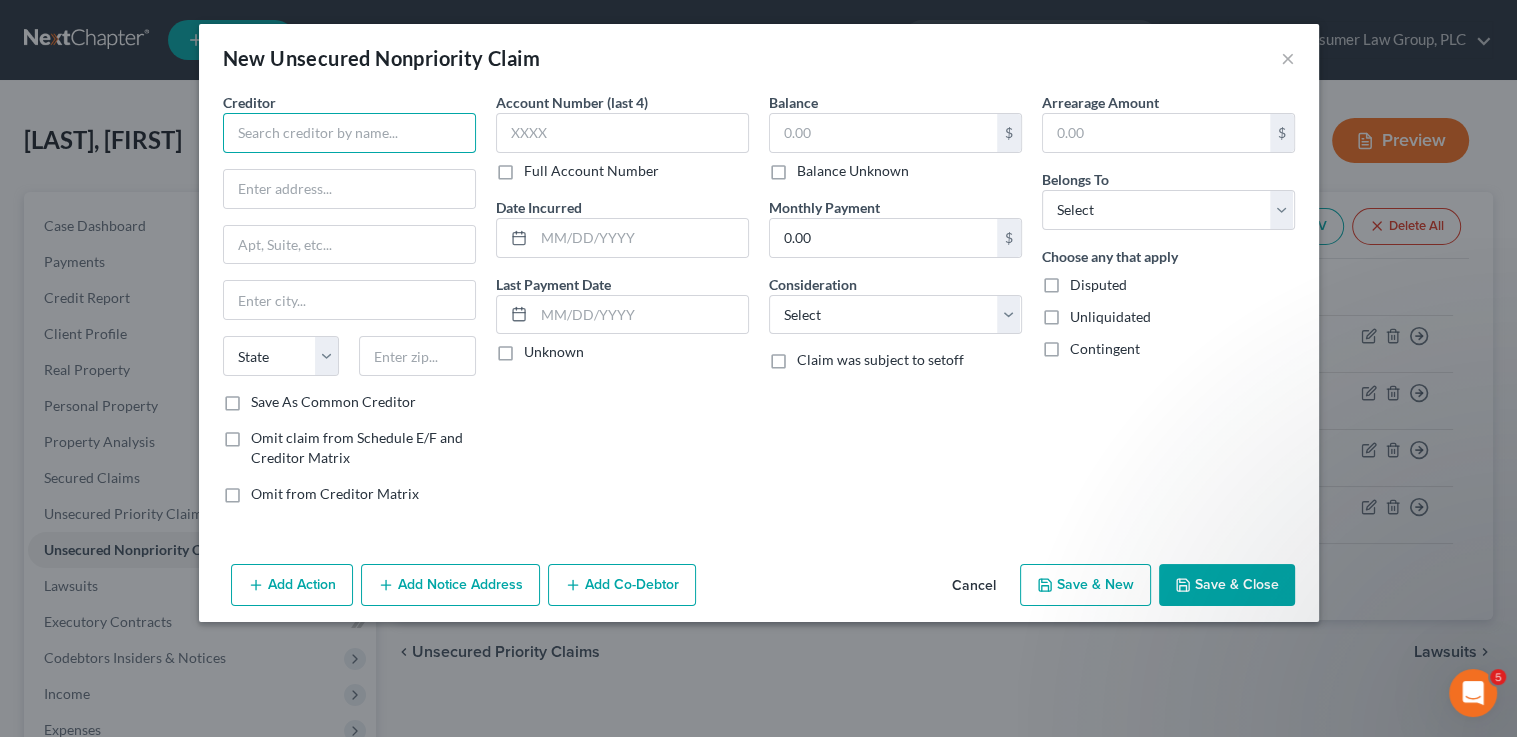 click at bounding box center [349, 133] 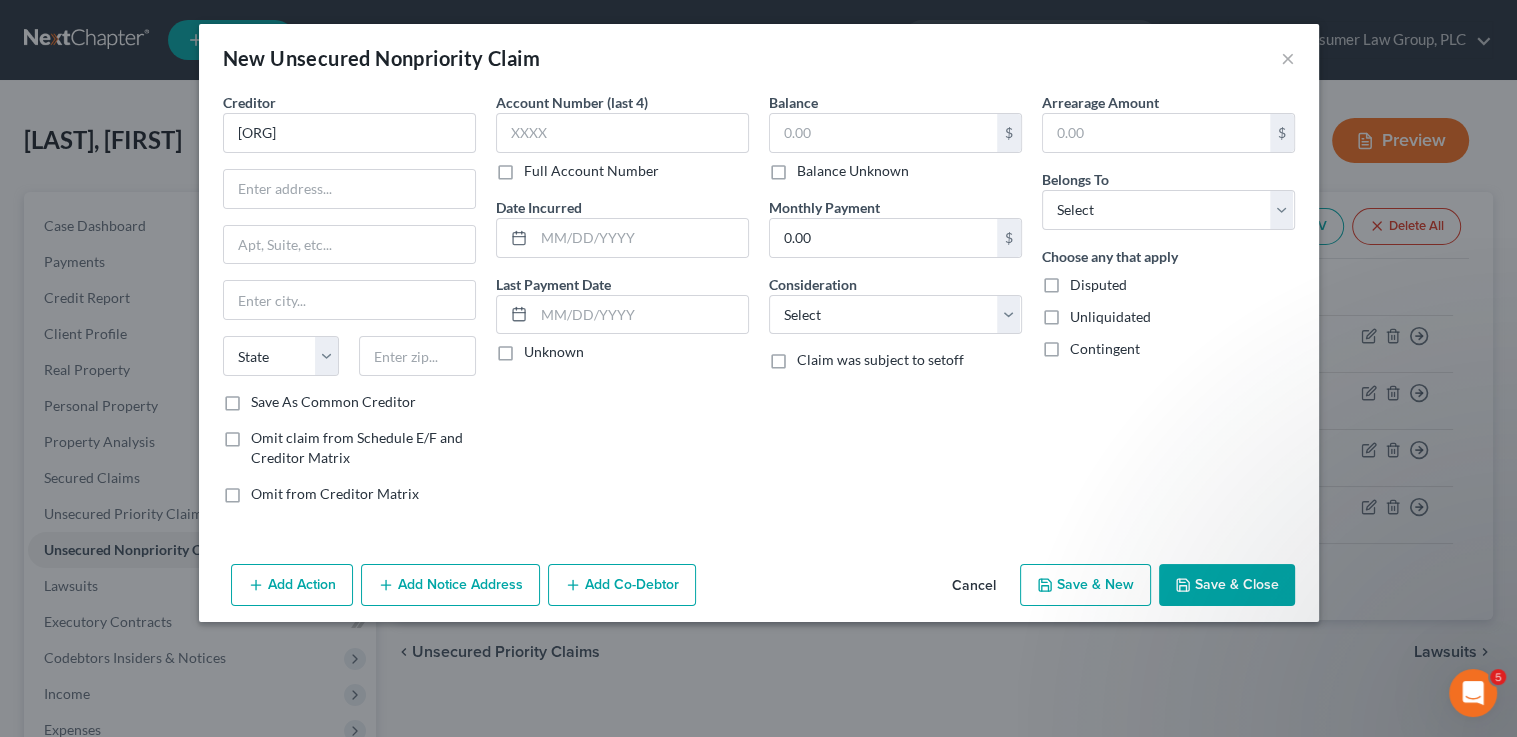 click on "Add Action Add Notice Address Add Co-Debtor Cancel Save & New Save & Close" at bounding box center (759, 589) 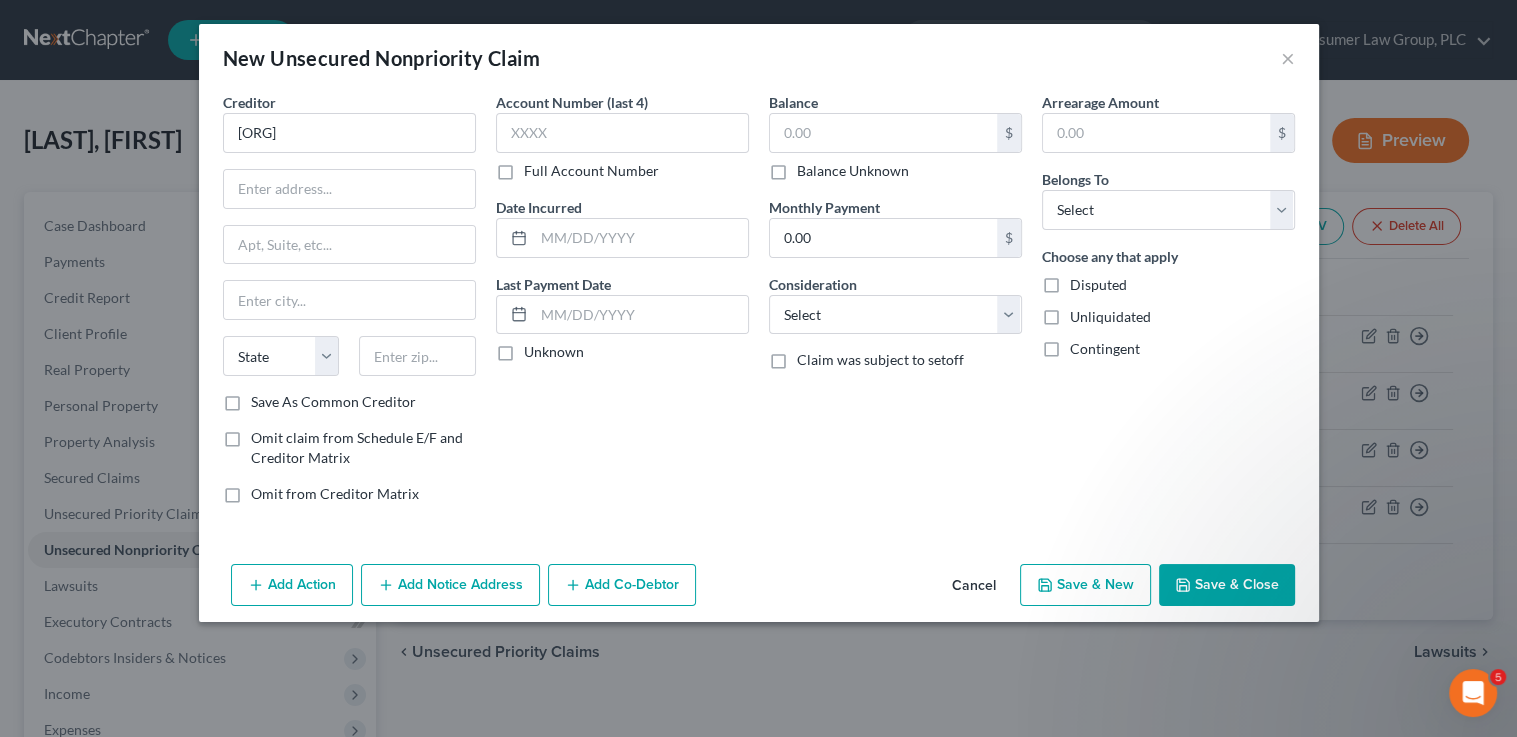 click on "Add Notice Address" at bounding box center (450, 585) 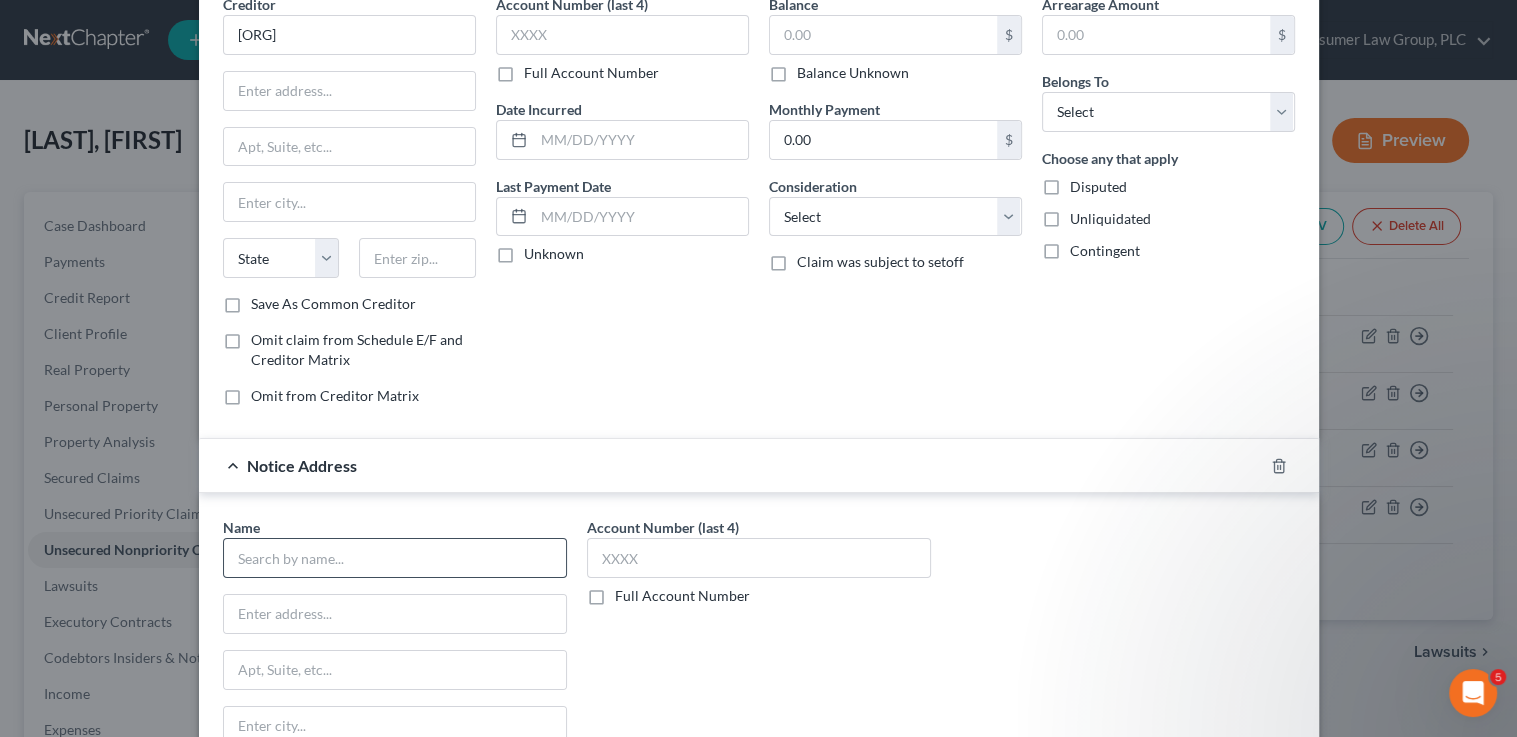 scroll, scrollTop: 103, scrollLeft: 0, axis: vertical 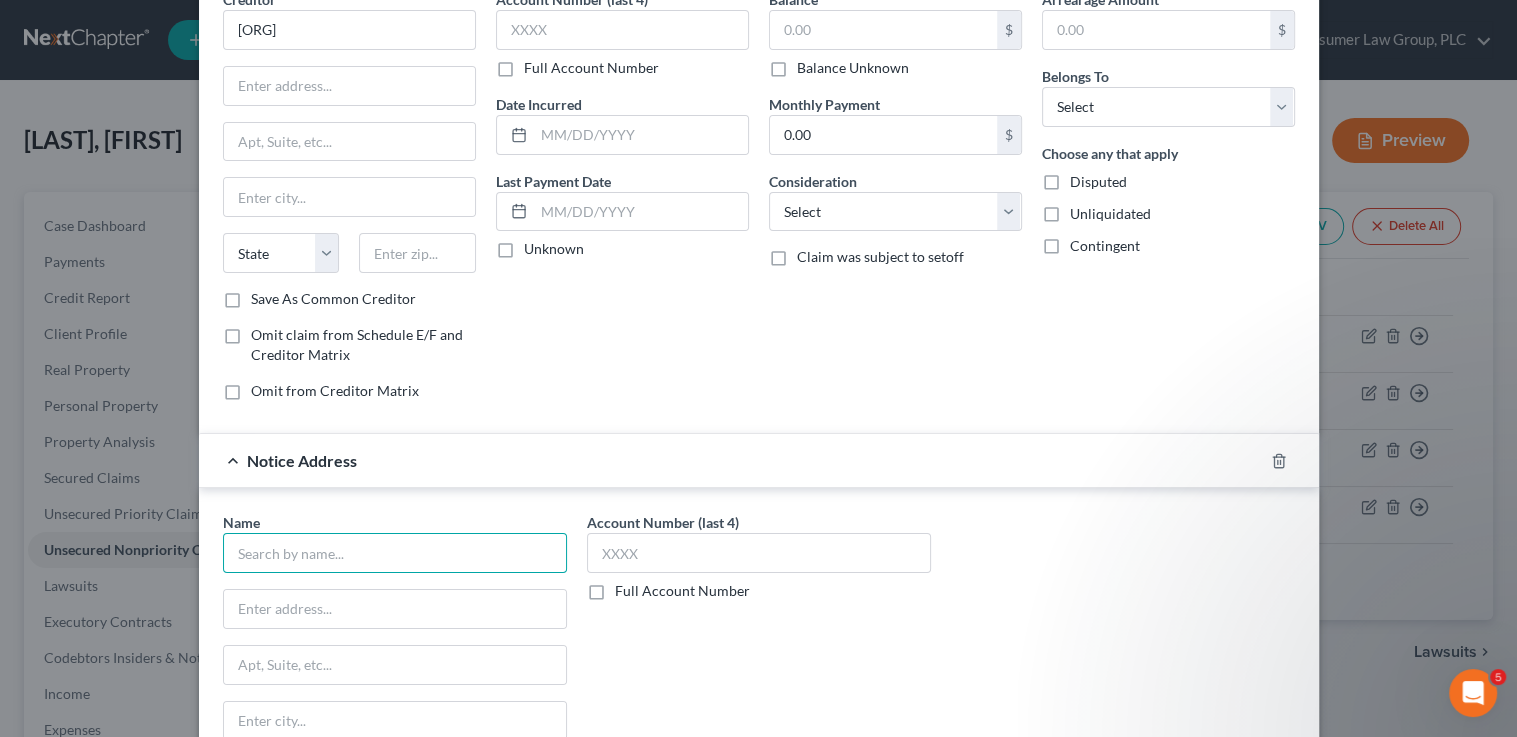 click at bounding box center (395, 553) 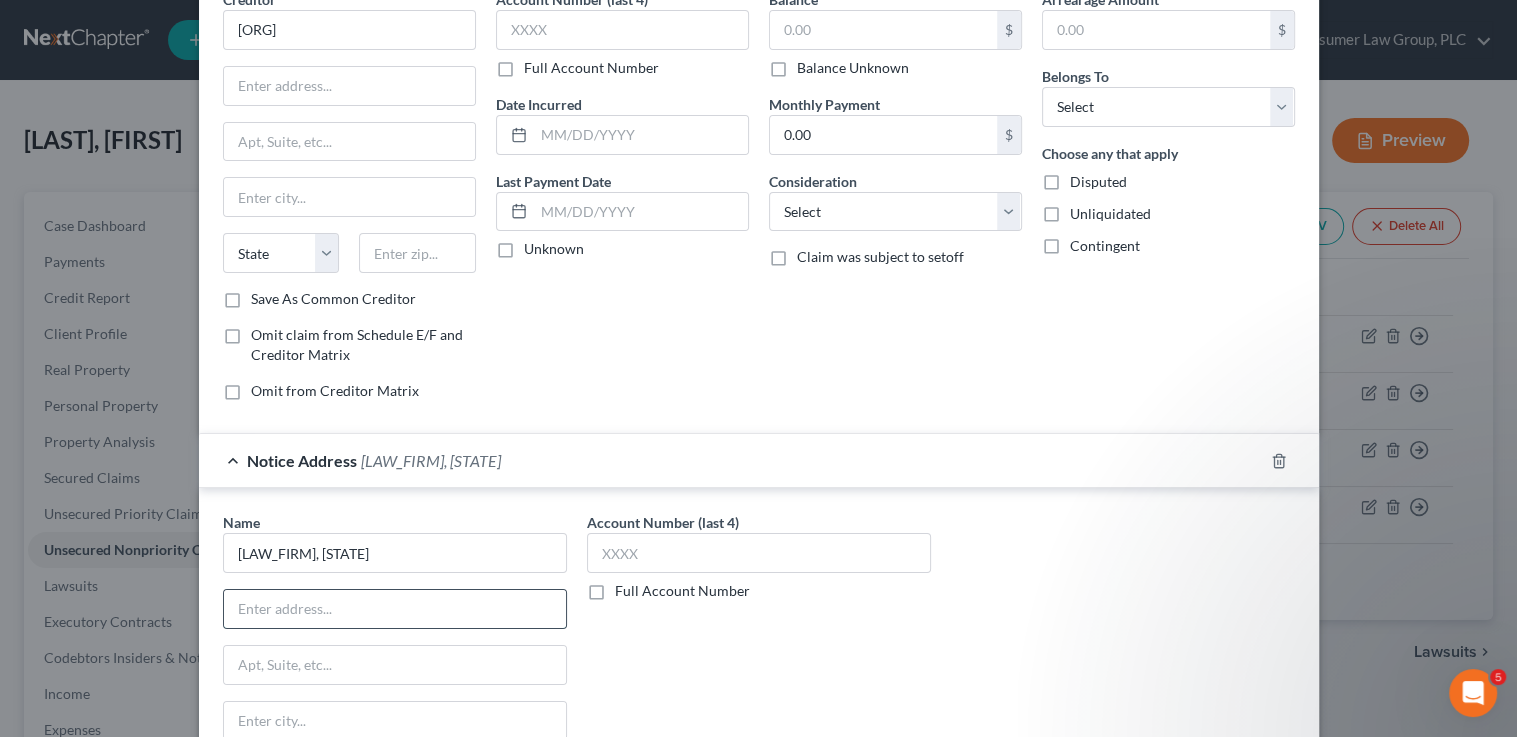 paste on "8028 Ritchie Hwy Ste 300" 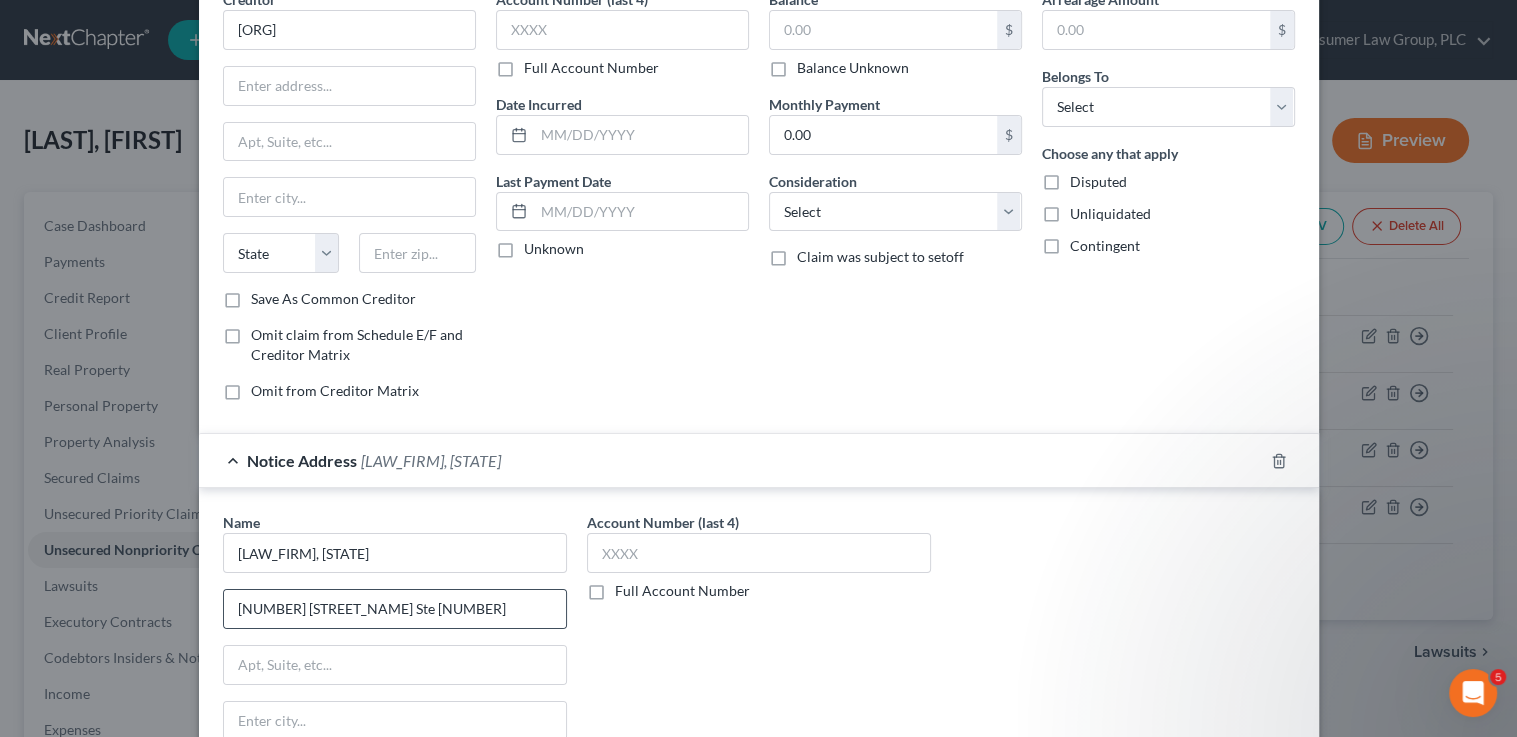 scroll, scrollTop: 336, scrollLeft: 0, axis: vertical 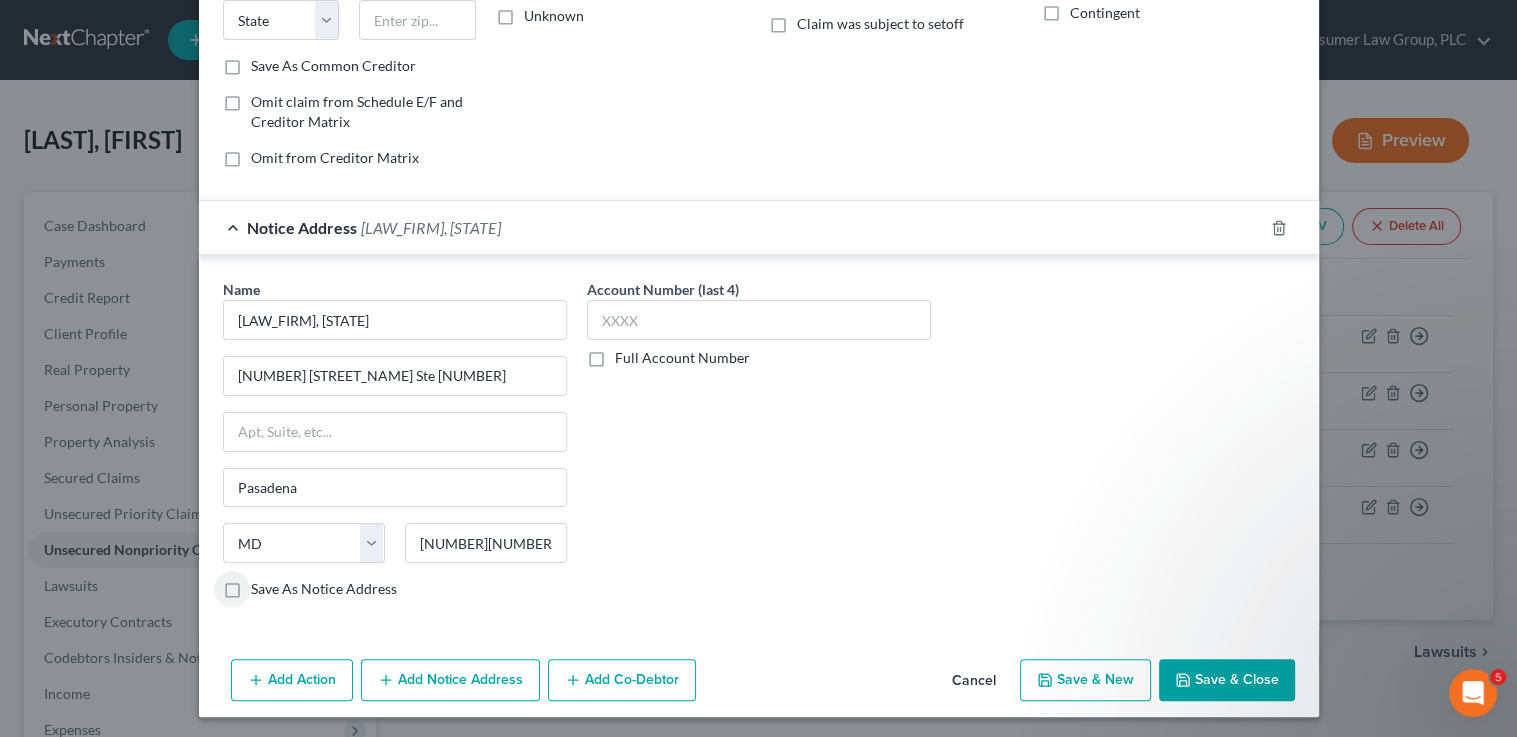click on "Save As Notice Address" at bounding box center (265, 585) 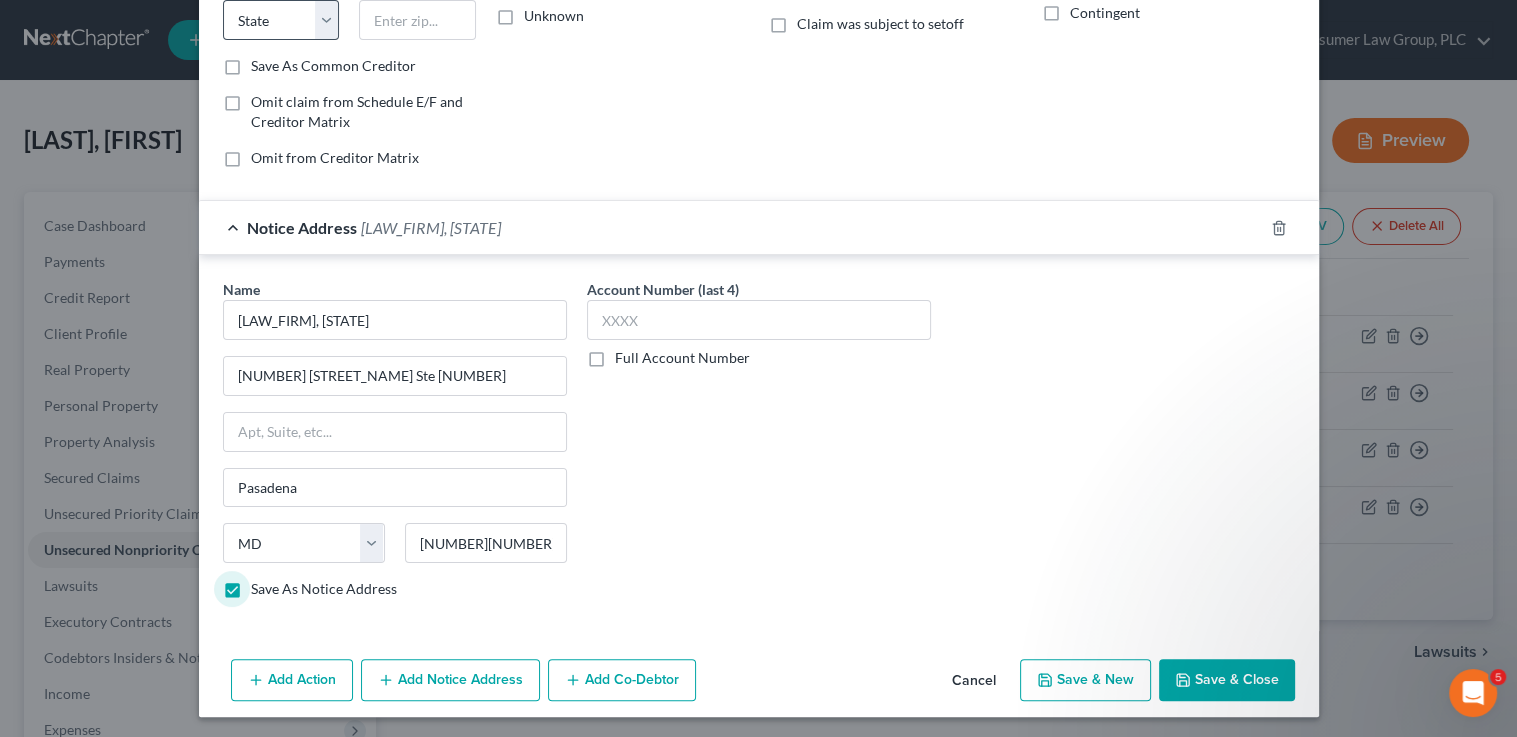 scroll, scrollTop: 34, scrollLeft: 0, axis: vertical 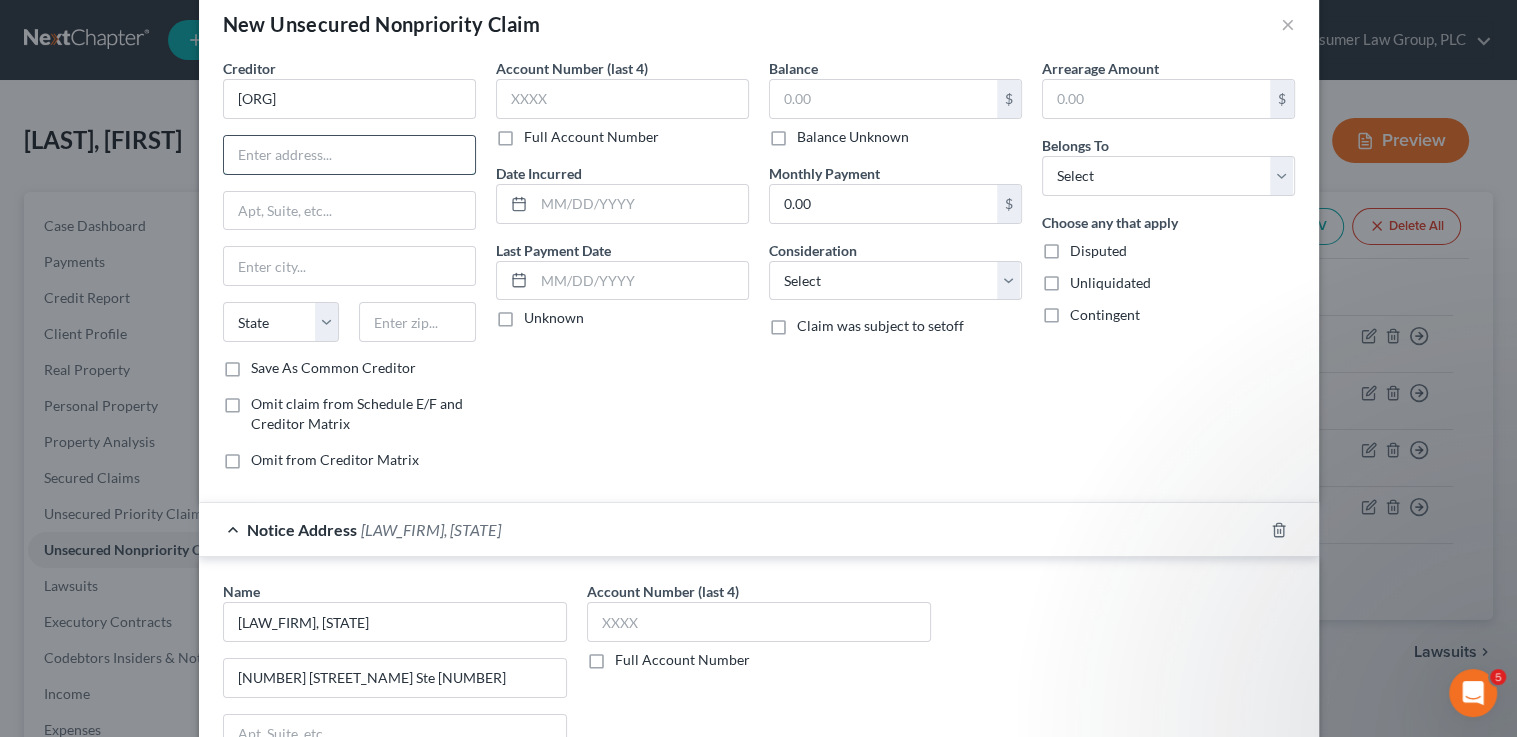 click at bounding box center [349, 155] 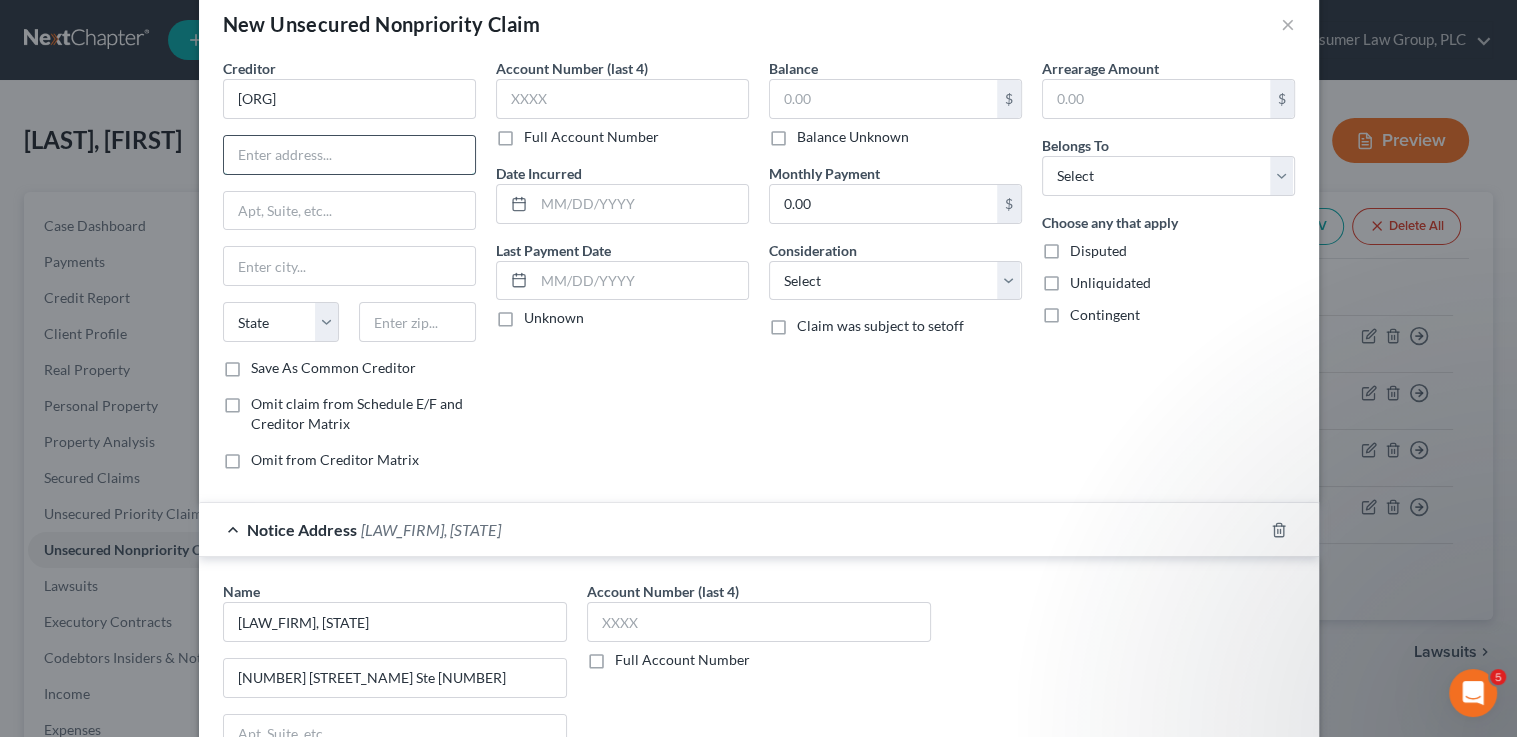 paste on "5737 Kanan Road, #626" 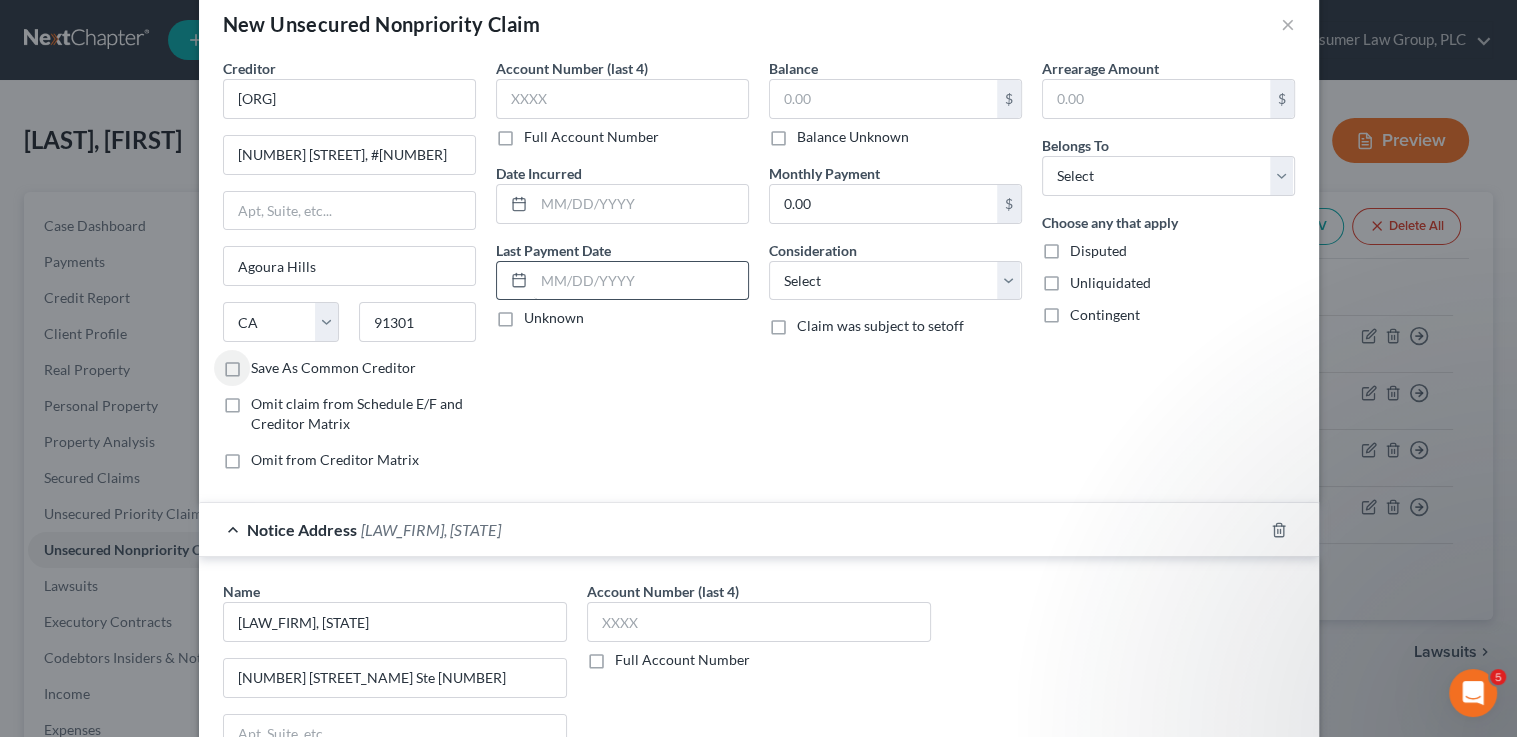click on "Save As Common Creditor" at bounding box center [265, 364] 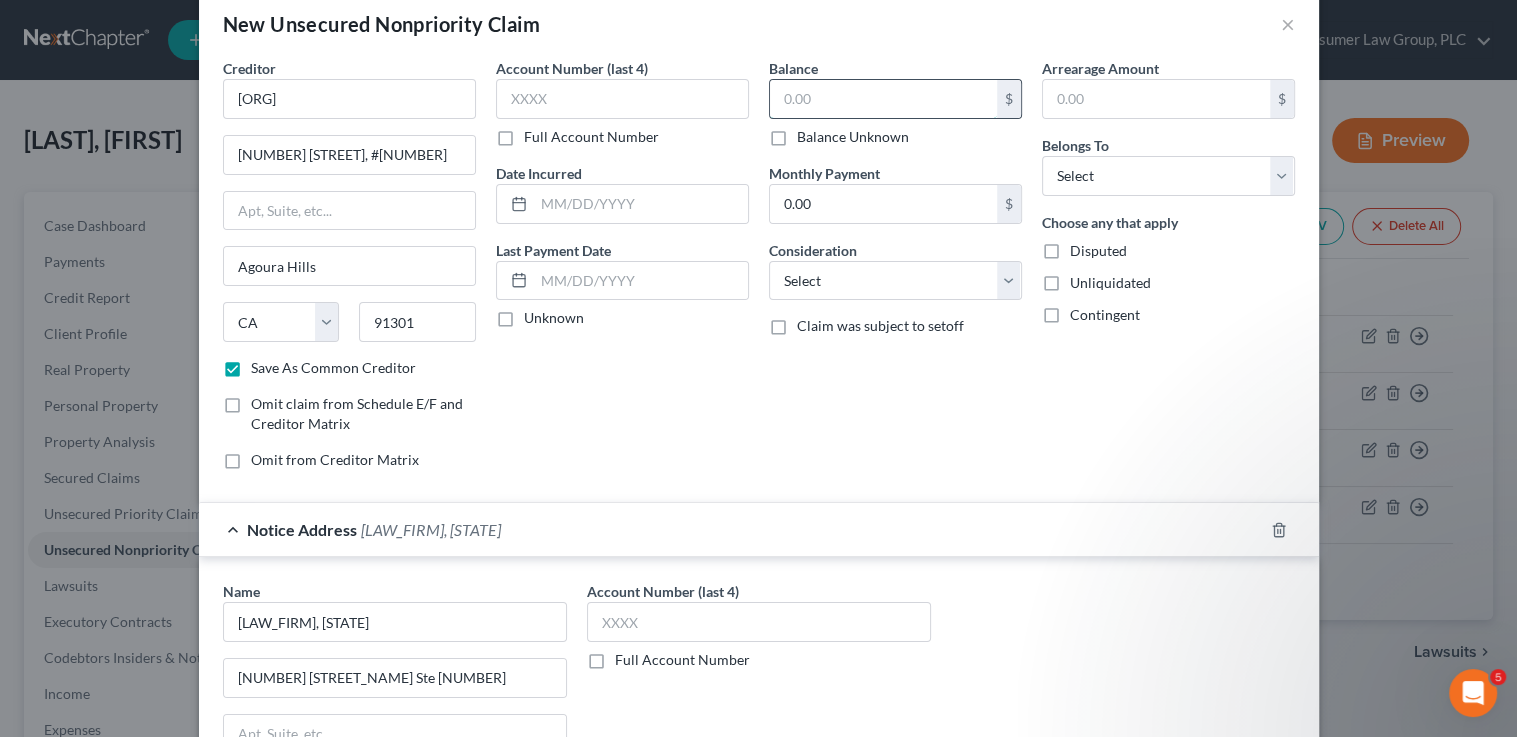 click at bounding box center (883, 99) 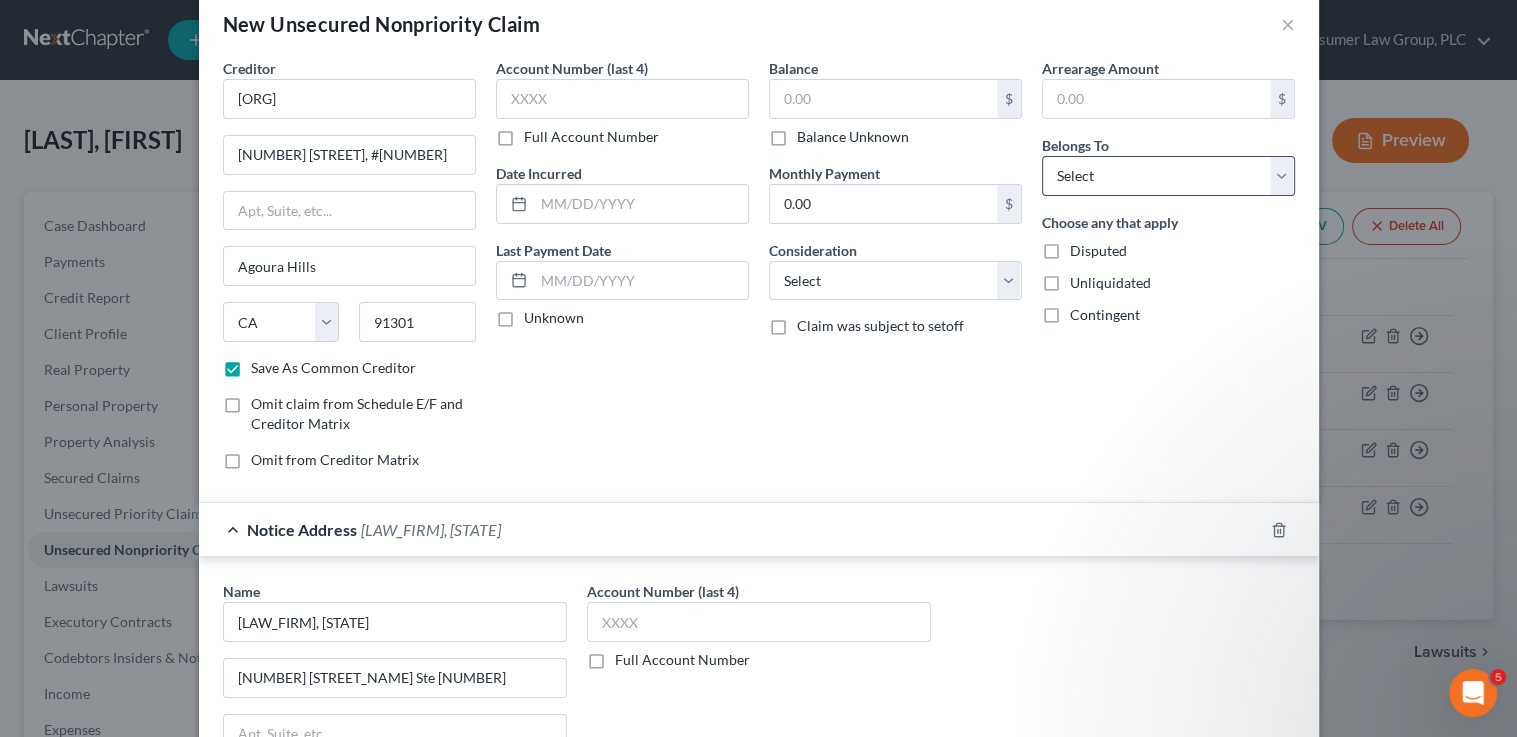 drag, startPoint x: 830, startPoint y: 135, endPoint x: 1057, endPoint y: 170, distance: 229.68239 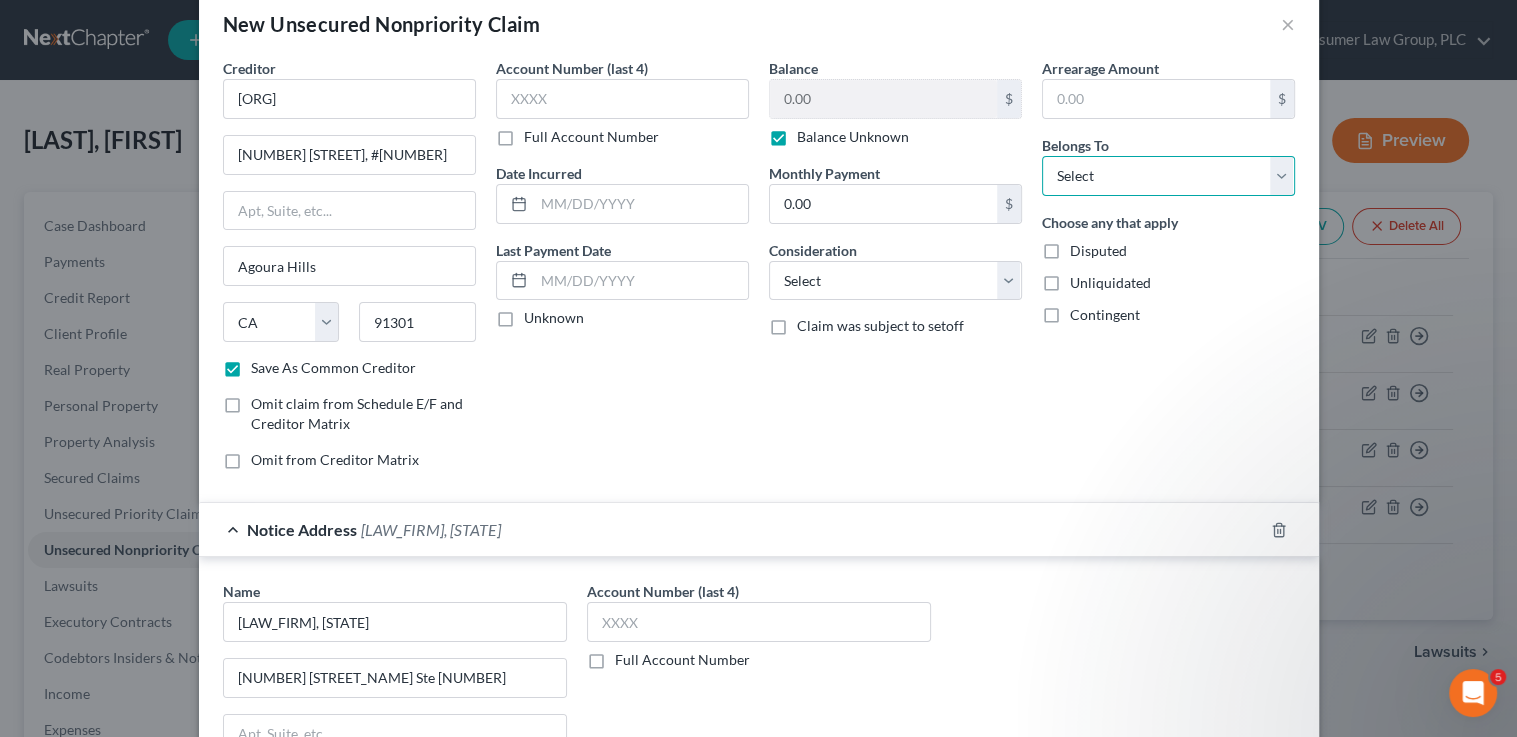 click on "Select Debtor 1 Only Debtor 2 Only Debtor 1 And Debtor 2 Only At Least One Of The Debtors And Another Community Property" at bounding box center [1168, 176] 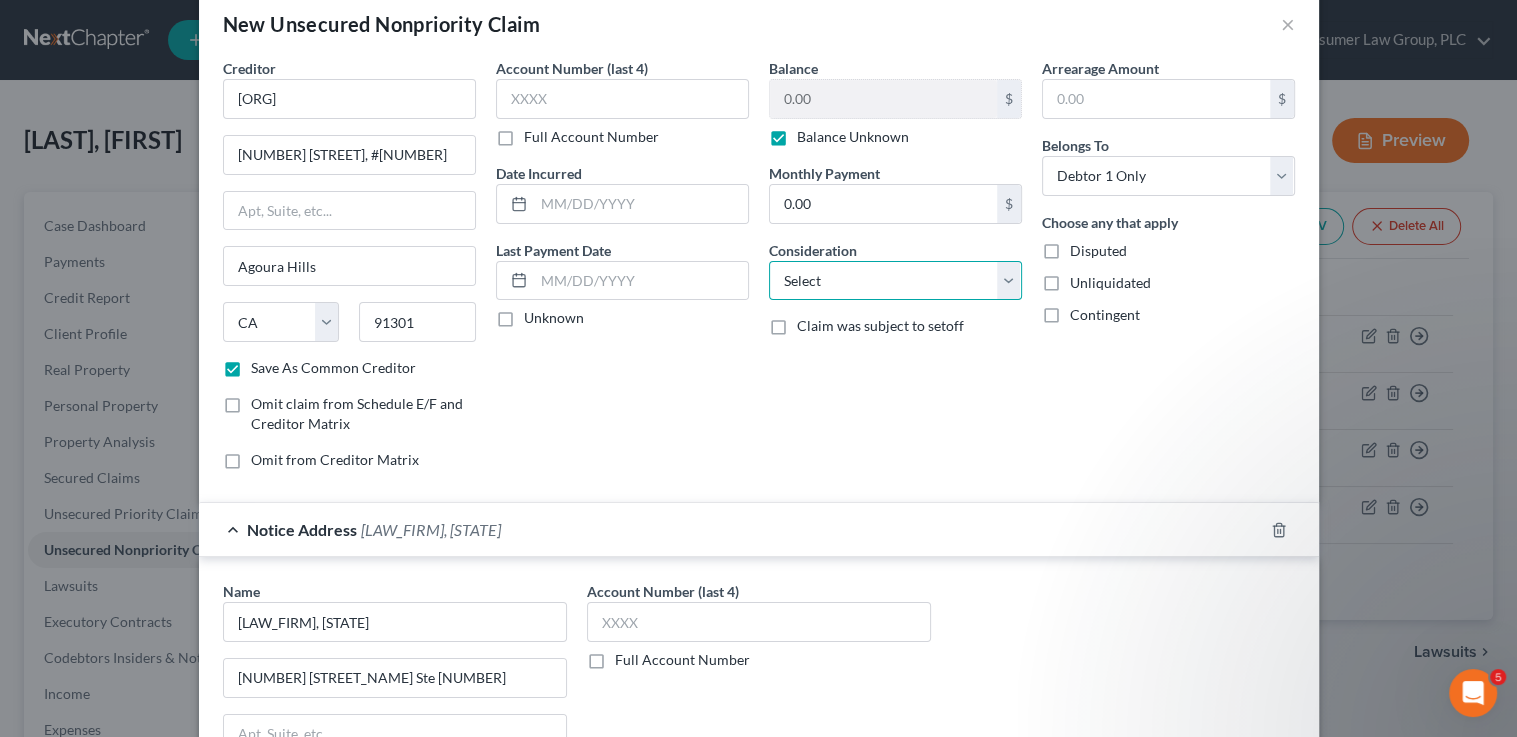 click on "Select Cable / Satellite Services Collection Agency Credit Card Debt Debt Counseling / Attorneys Deficiency Balance Domestic Support Obligations Home / Car Repairs Income Taxes Judgment Liens Medical Services Monies Loaned / Advanced Mortgage Obligation From Divorce Or Separation Obligation To Pensions Other Overdrawn Bank Account Promised To Help Pay Creditors Student Loans Suppliers And Vendors Telephone / Internet Services Utility Services" at bounding box center [895, 281] 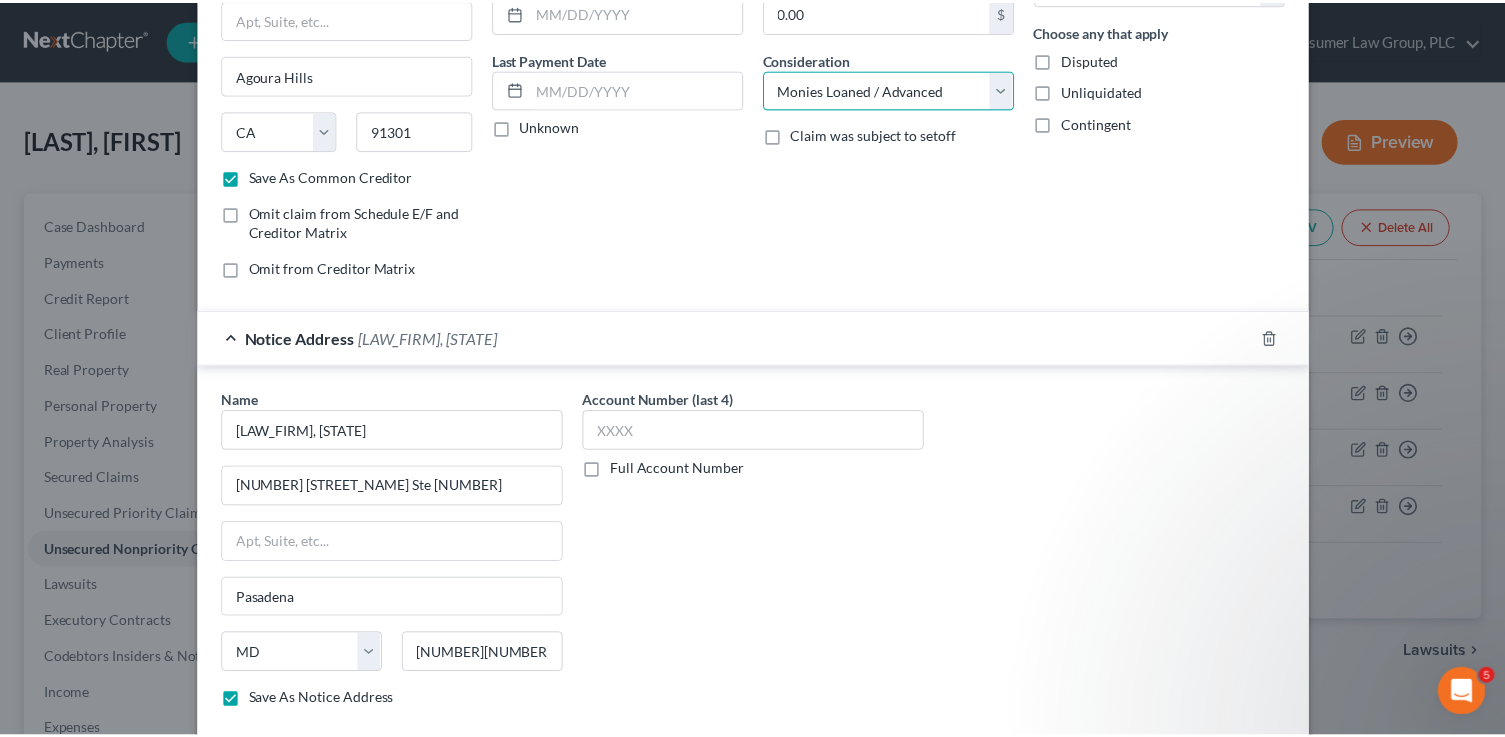 scroll, scrollTop: 336, scrollLeft: 0, axis: vertical 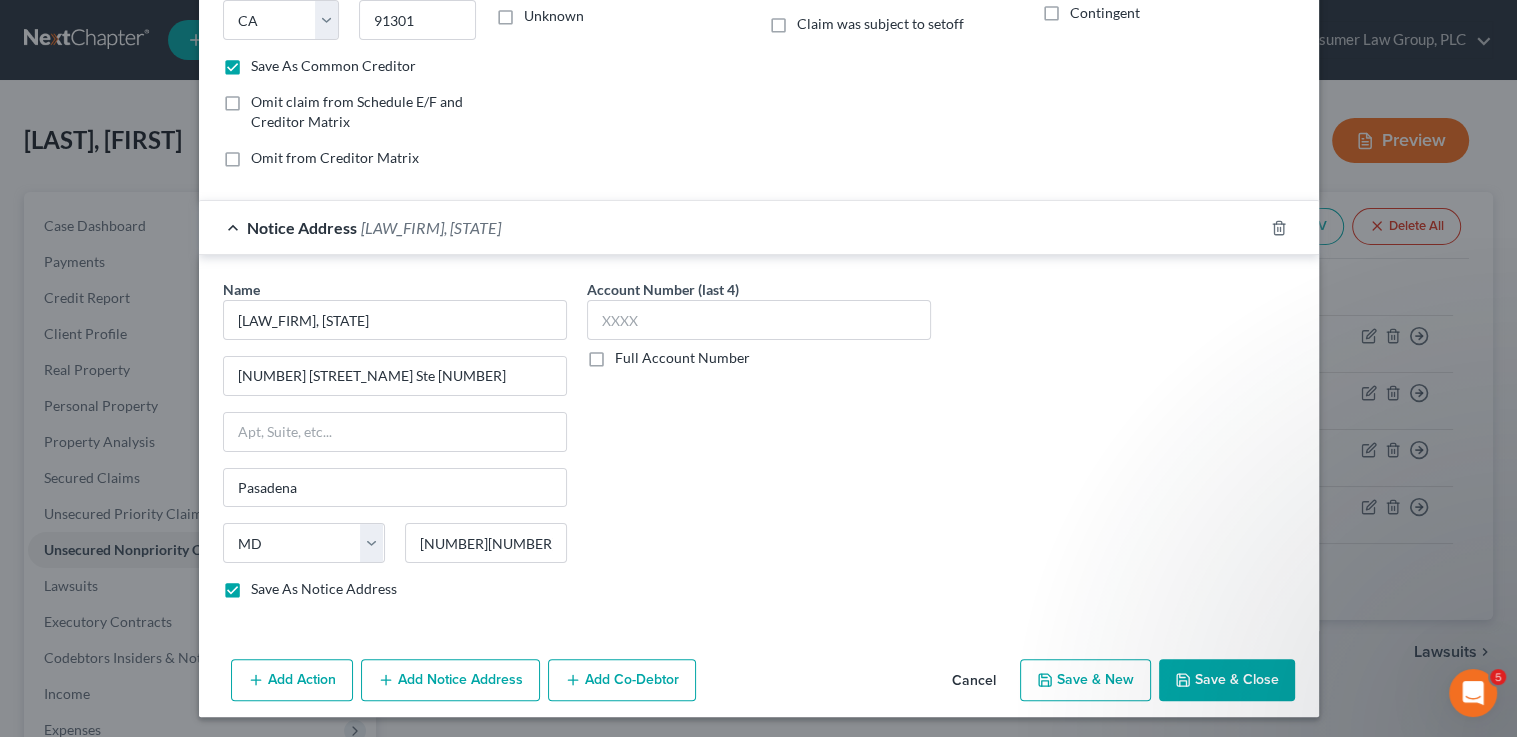 drag, startPoint x: 1214, startPoint y: 676, endPoint x: 1203, endPoint y: 673, distance: 11.401754 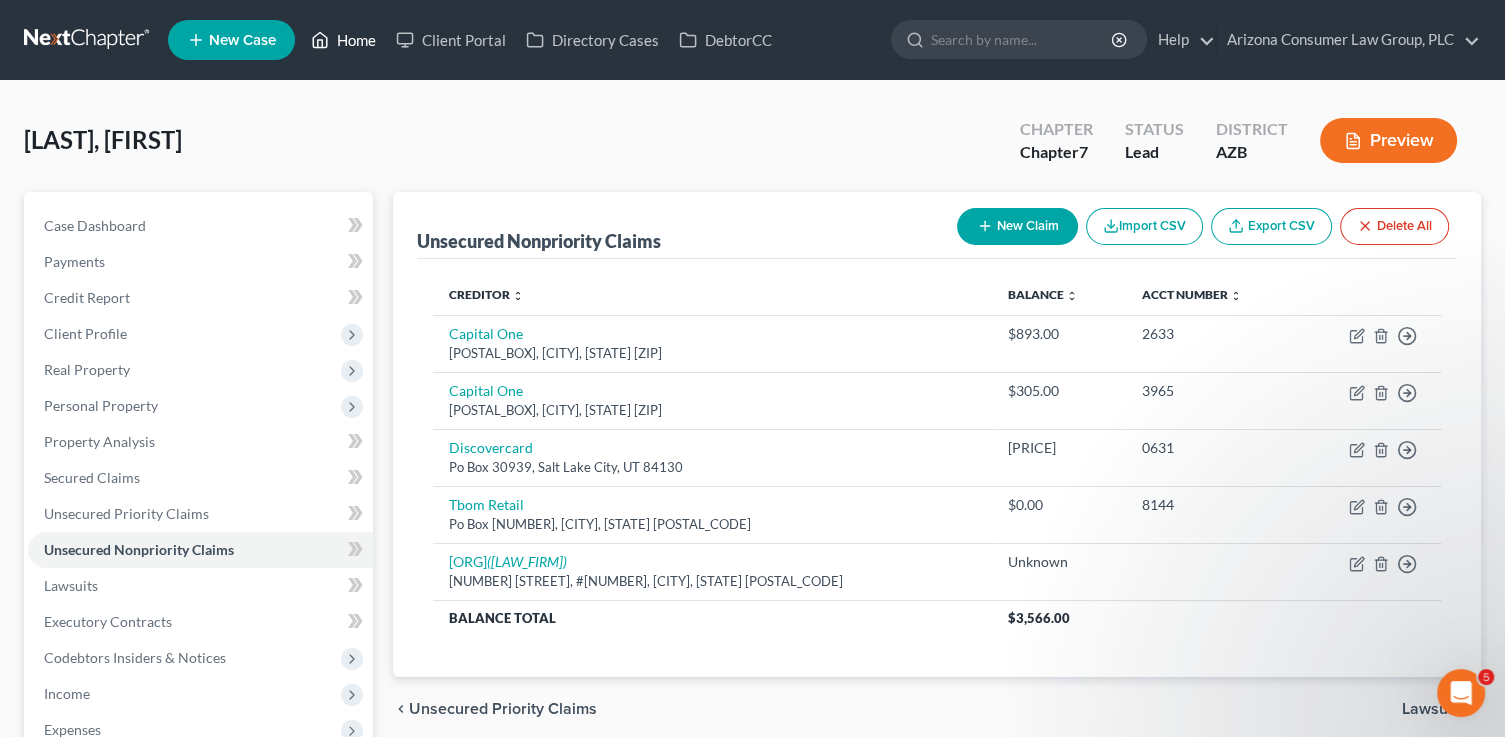 click on "Home" at bounding box center [343, 40] 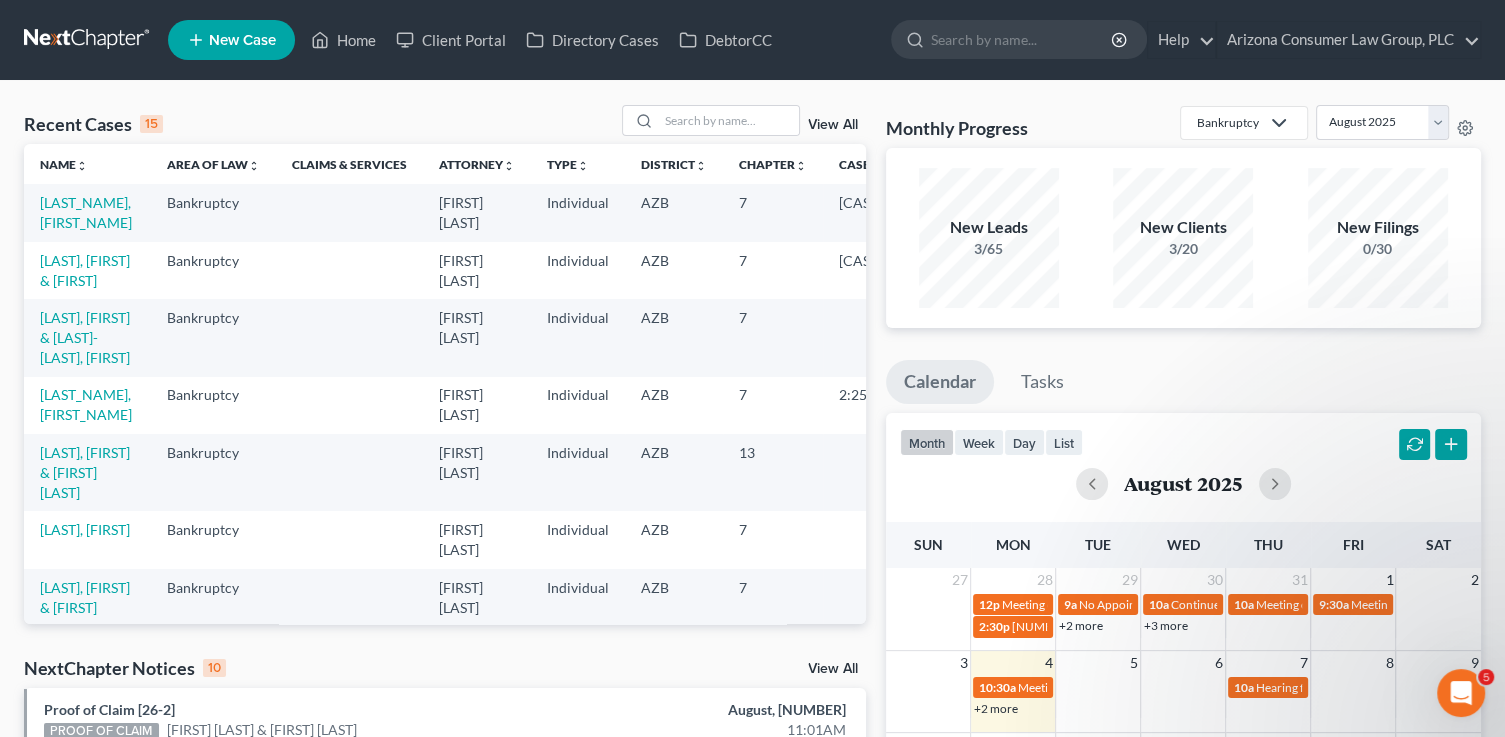 click on "Recent Cases 15         View All
Name
unfold_more
expand_more
expand_less
Area of Law
unfold_more
expand_more
expand_less
Claims & Services
Attorney
unfold_more
expand_more
expand_less
Type
unfold_more
expand_more
expand_less
District
unfold_more
expand_more
expand_less
Chapter
unfold_more
expand_more
expand_less
Case No
unfold_more
expand_more
expand_less
Prefix
unfold_more
expand_more
expand_less
Rivera, Edlynn Bankruptcy John Skiba Individual AZB 7 2:25-bk-05946-PS Lucero, Stephen & Jenny Bankruptcy John Skiba Individual AZB 7 3:24-bk-09703-DPC Kelsey, Jesse & Marzan-Kelsey, Jacqueline Bankruptcy John Skiba Individual AZB 7 Martens, Megan Bankruptcy John Skiba Individual AZB 7 2:25-bk-07049 Eastman, Matt & Brittany Bankruptcy John Skiba Individual AZB 13 McKinney, Robert Bankruptcy John Skiba Individual AZB 7 Alpha, Francis & Patricia Bankruptcy John Skiba Individual AZB" at bounding box center (752, 762) 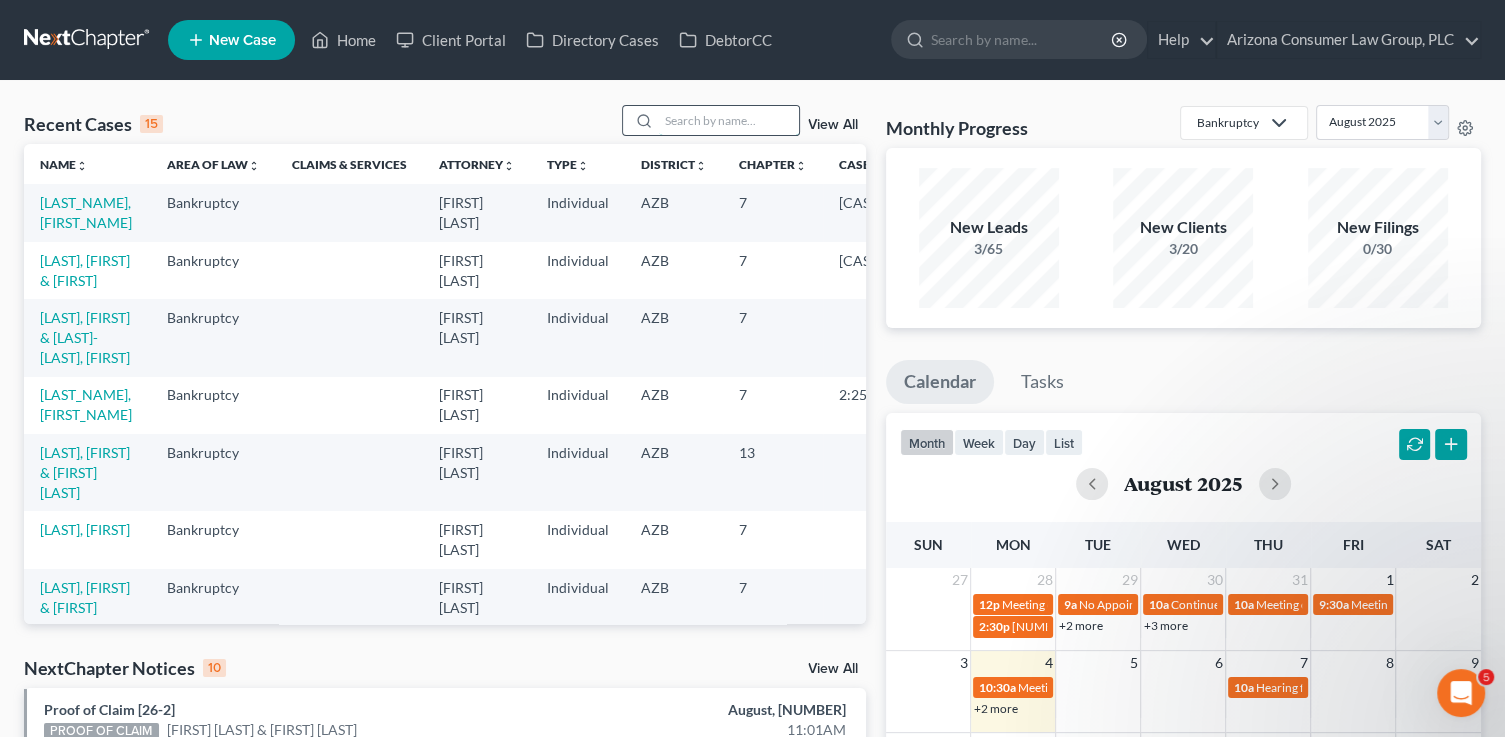 click on "Recent Cases 15         View All" at bounding box center (445, 124) 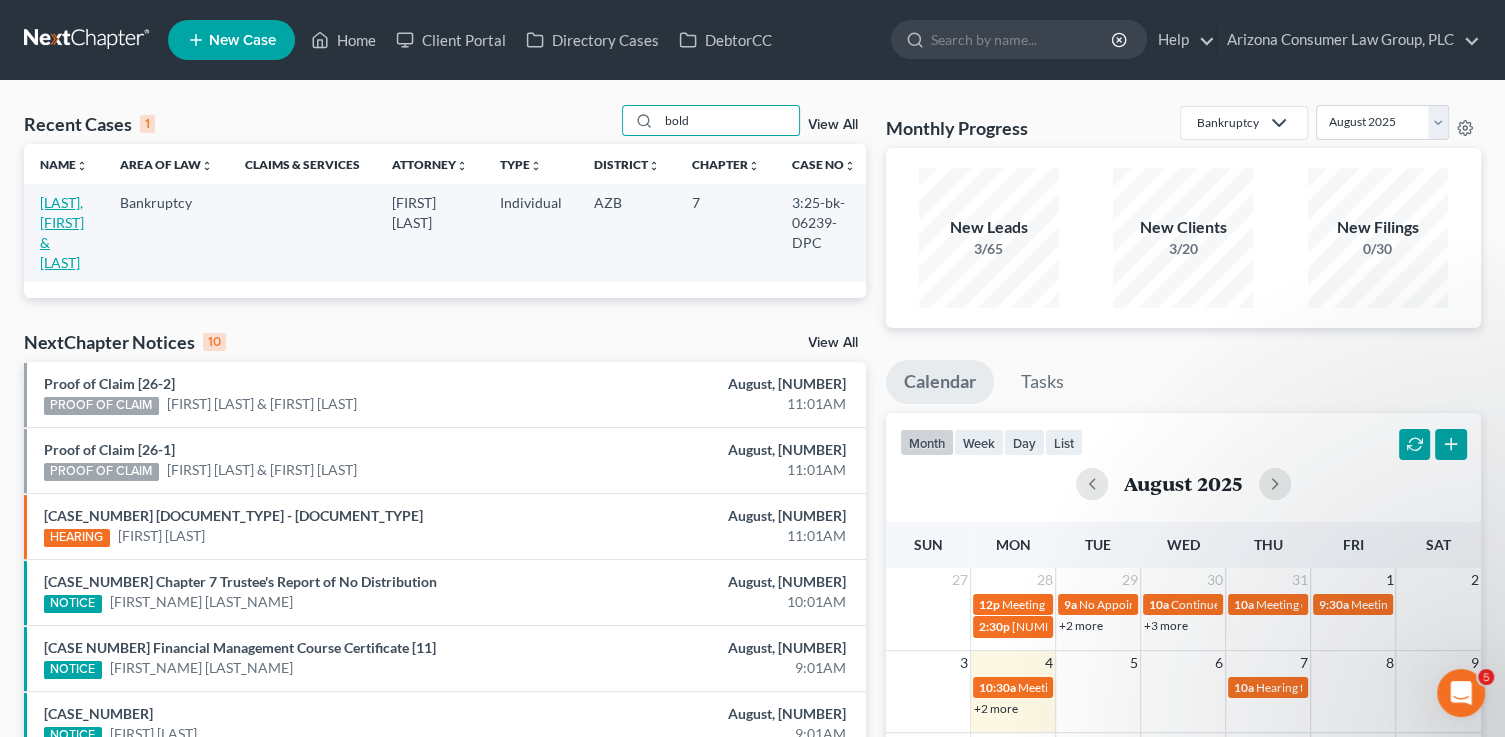 click on "Bold, Michael & Melodie" at bounding box center (62, 232) 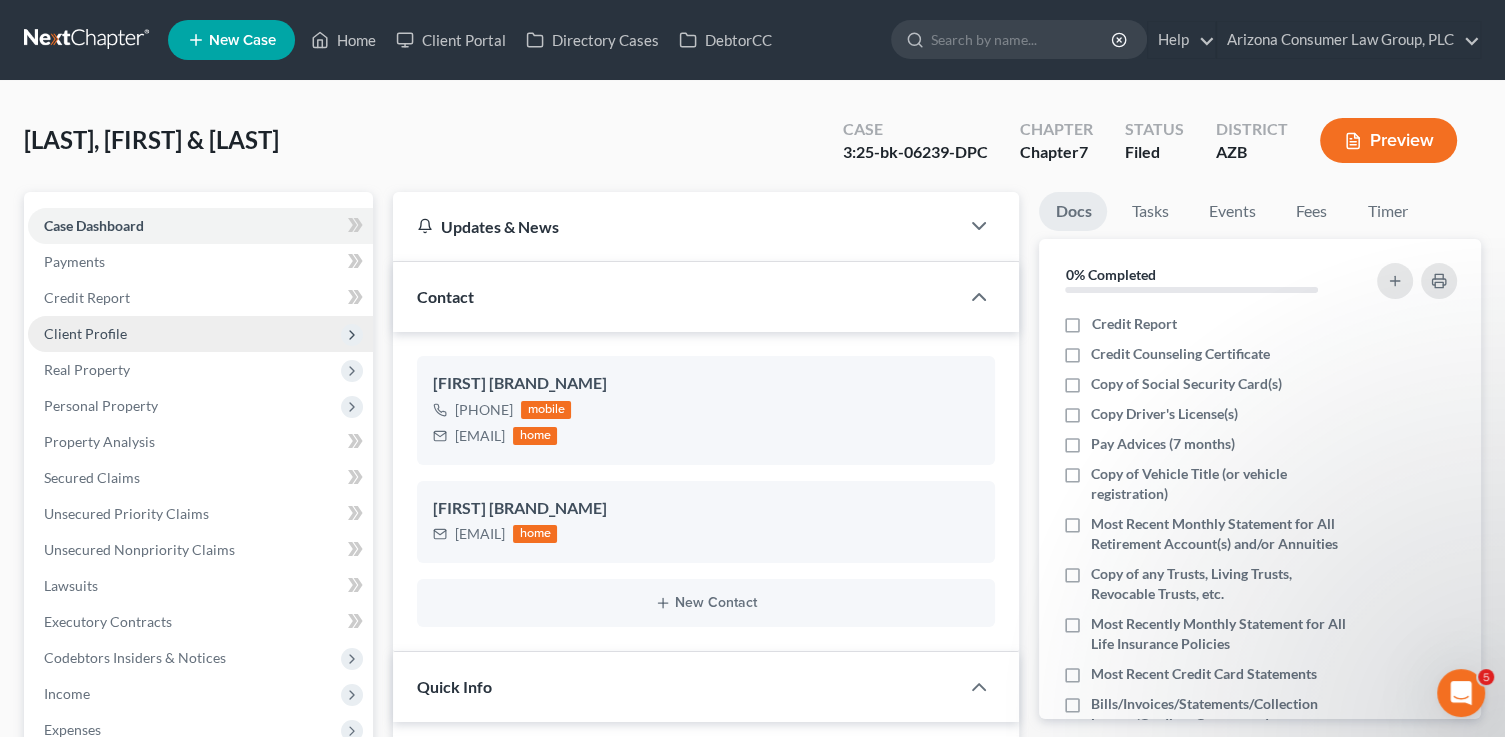 click on "Client Profile" at bounding box center (85, 333) 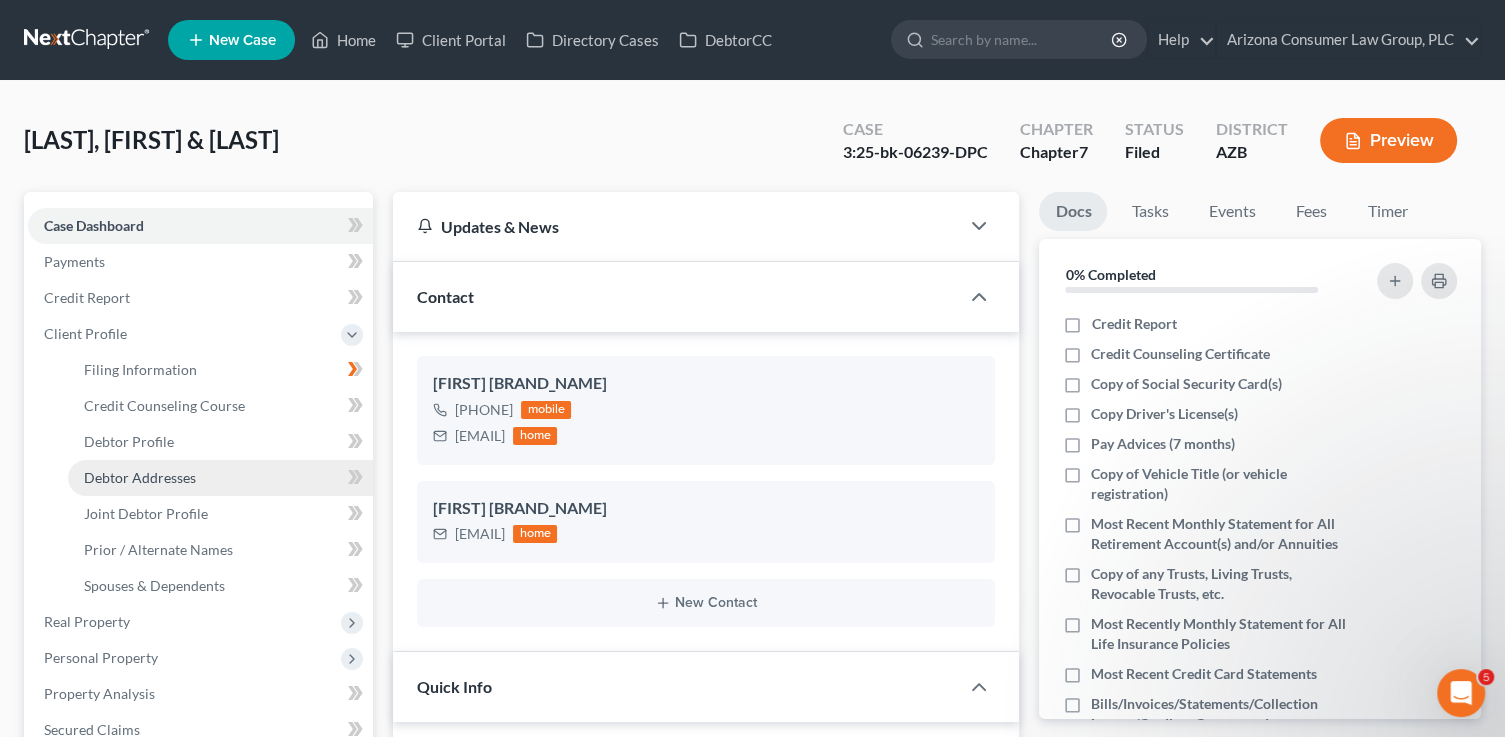 click on "Debtor Addresses" at bounding box center (220, 478) 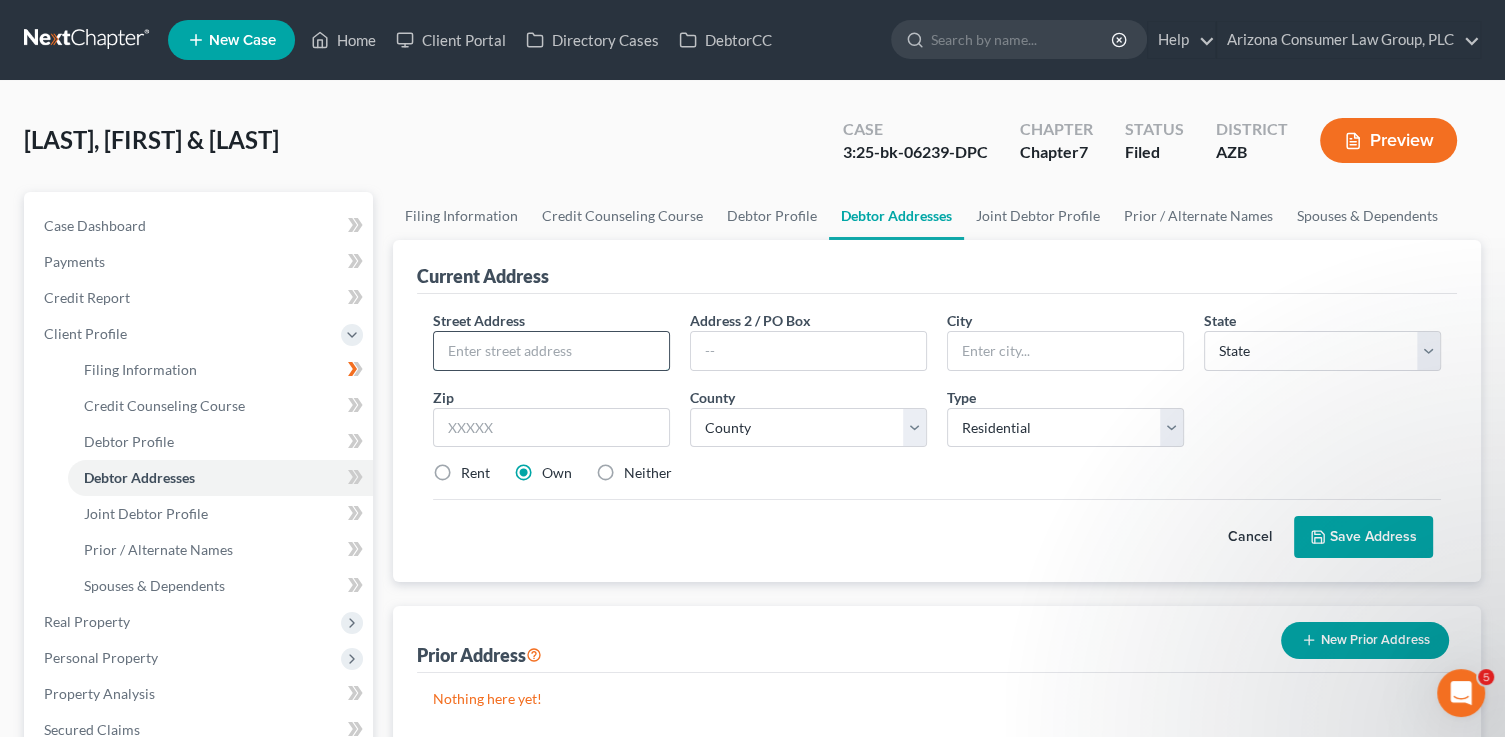click at bounding box center [551, 351] 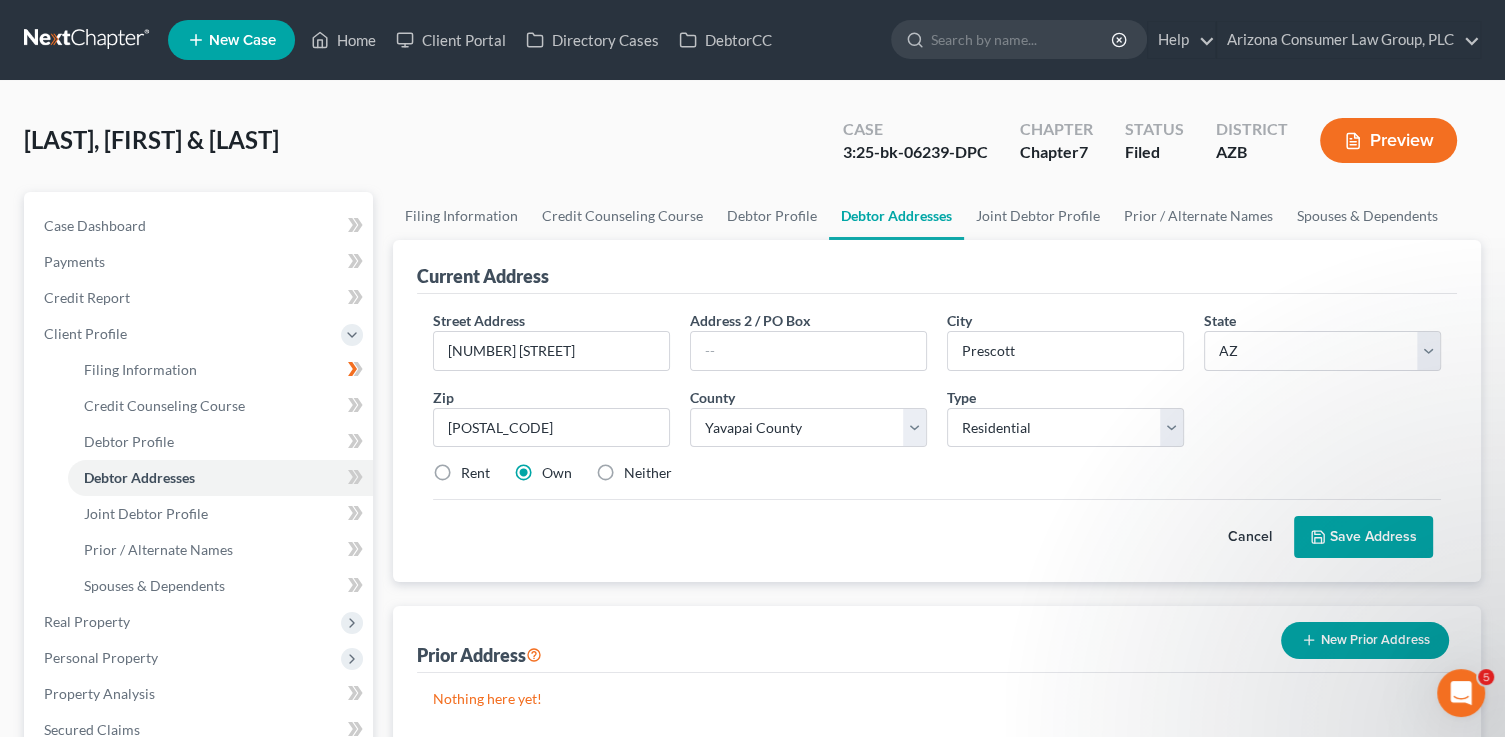 click on "Save Address" at bounding box center [1363, 537] 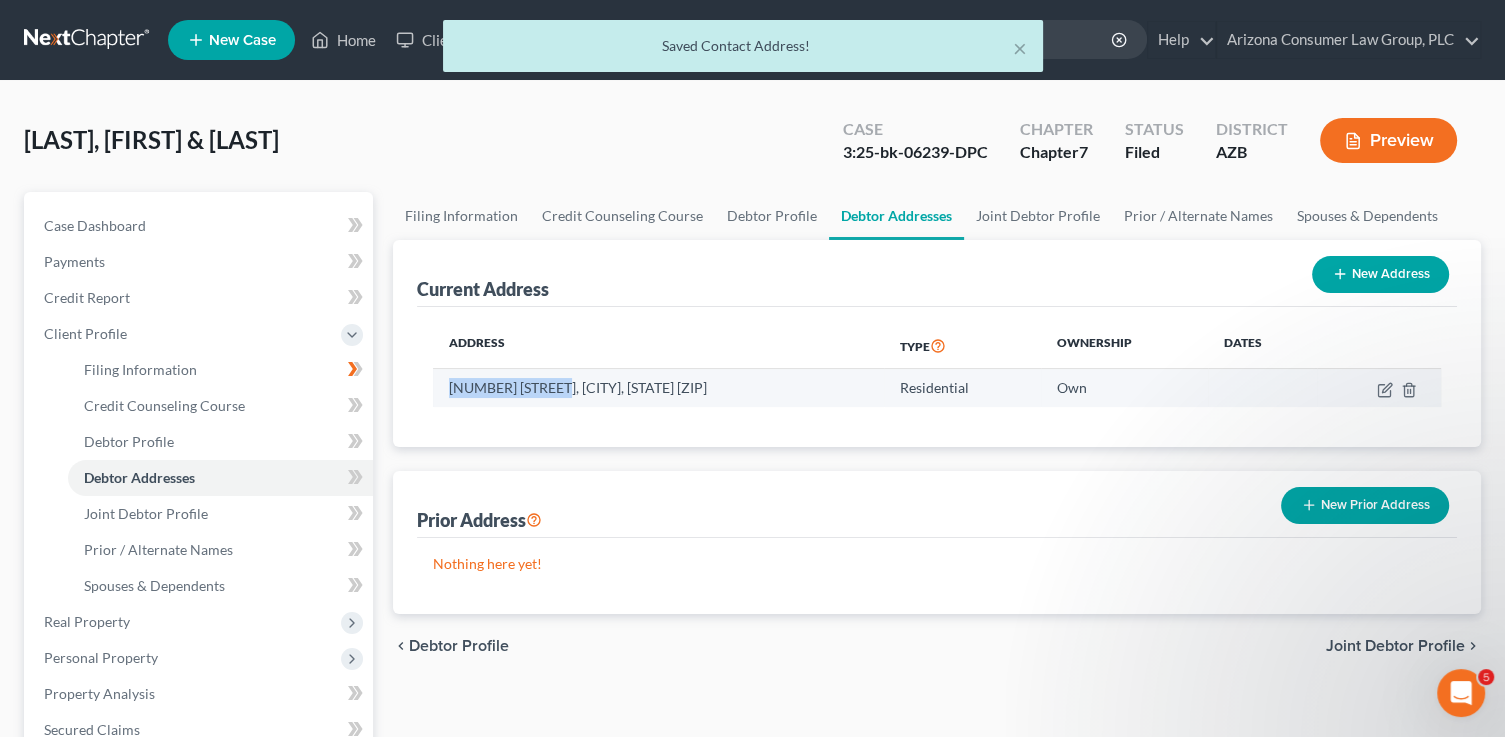 drag, startPoint x: 445, startPoint y: 385, endPoint x: 563, endPoint y: 393, distance: 118.270874 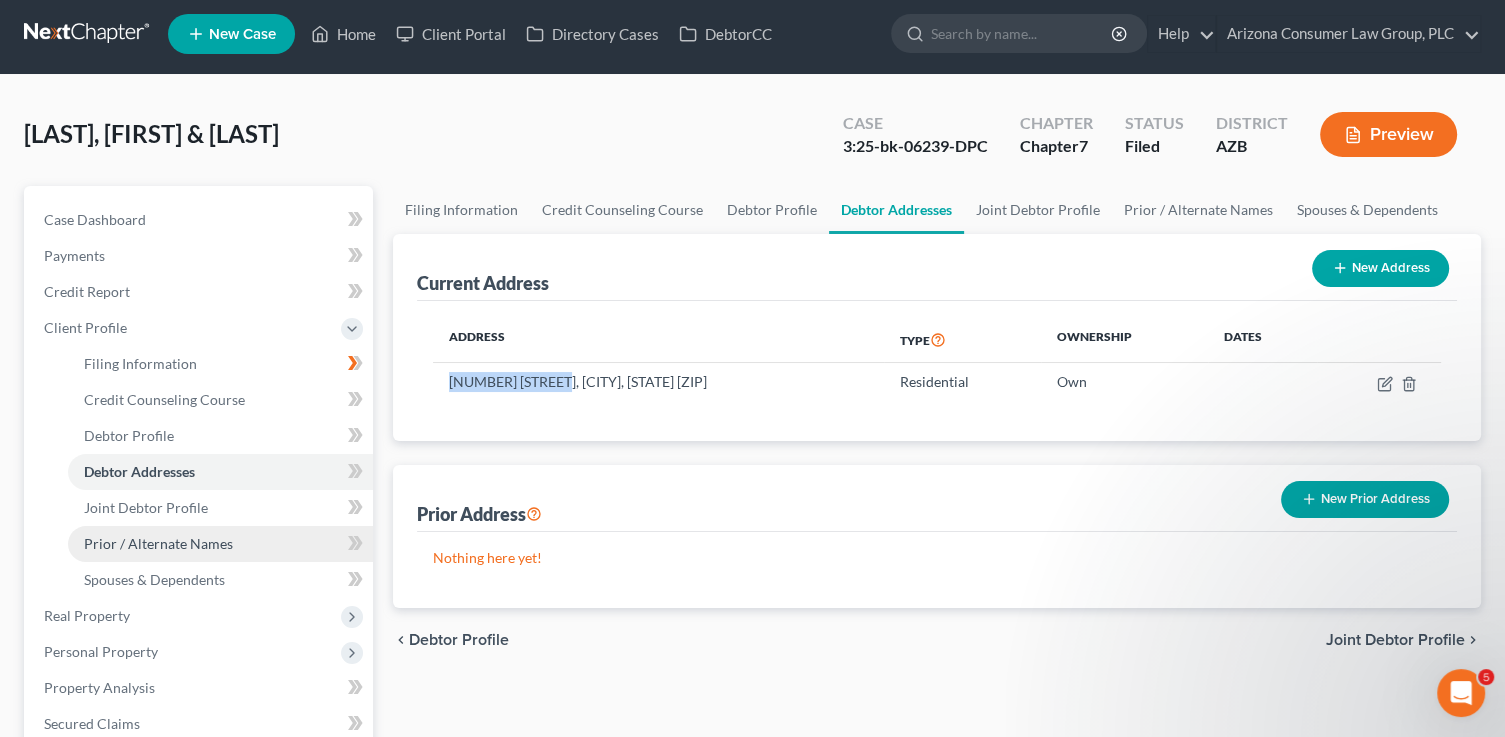 scroll, scrollTop: 18, scrollLeft: 0, axis: vertical 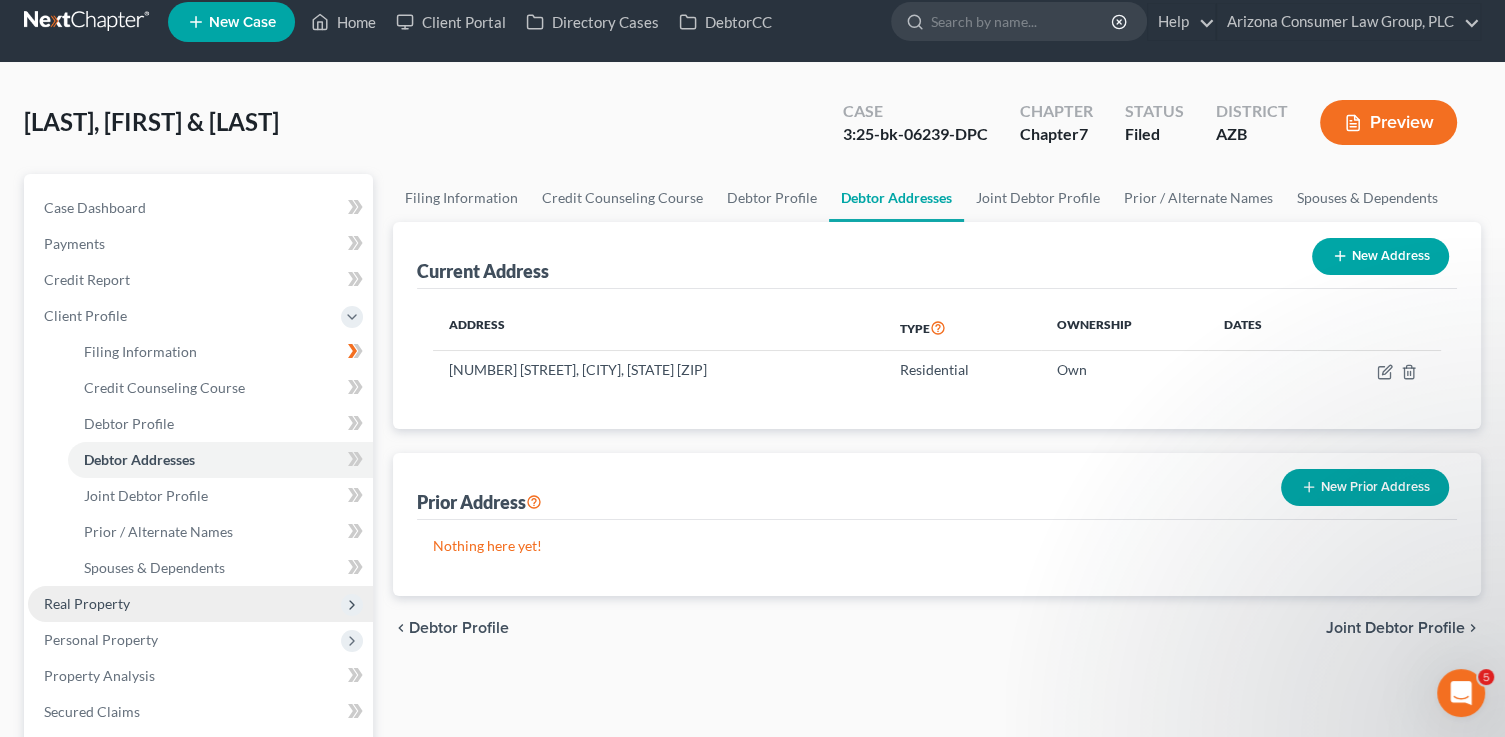 click on "Real Property" at bounding box center [87, 603] 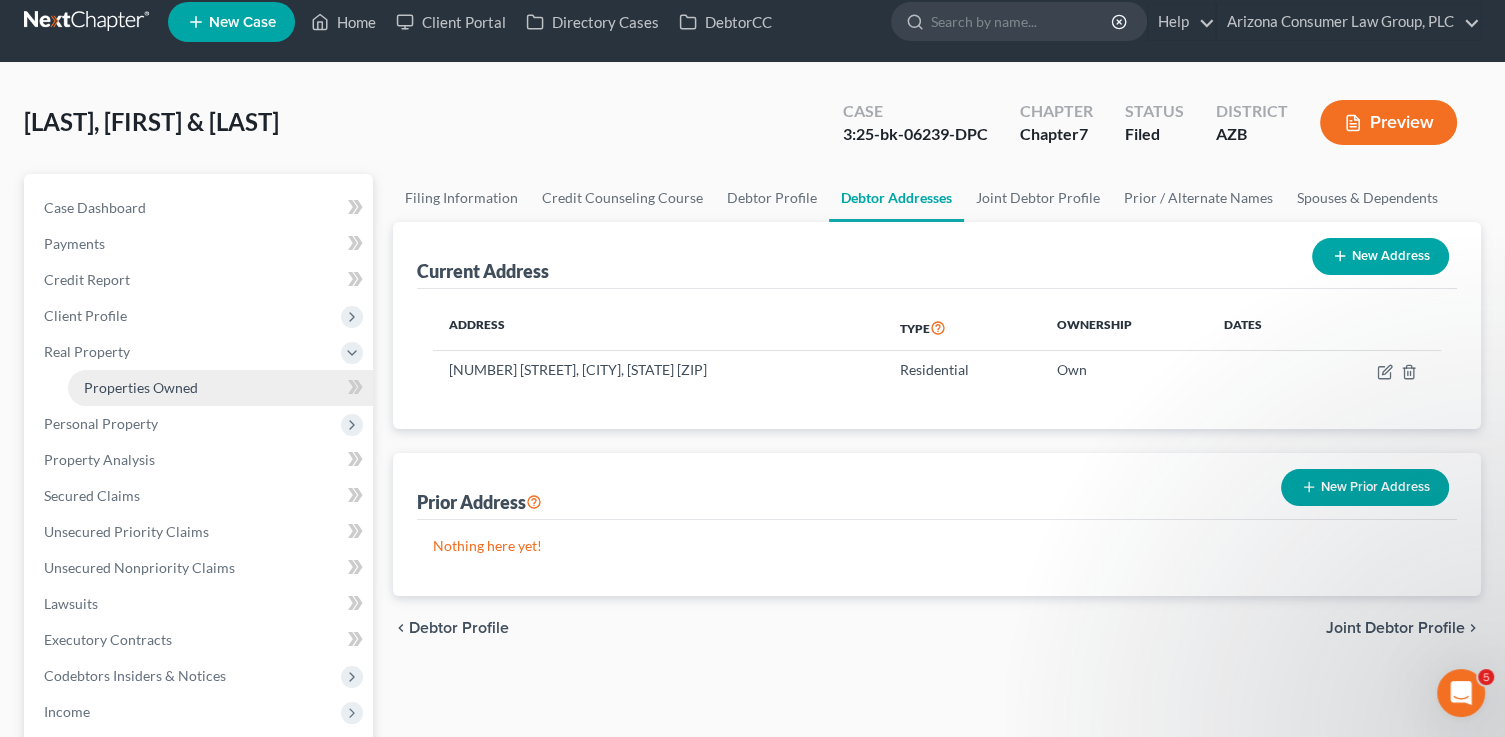 click on "Properties Owned" at bounding box center (220, 388) 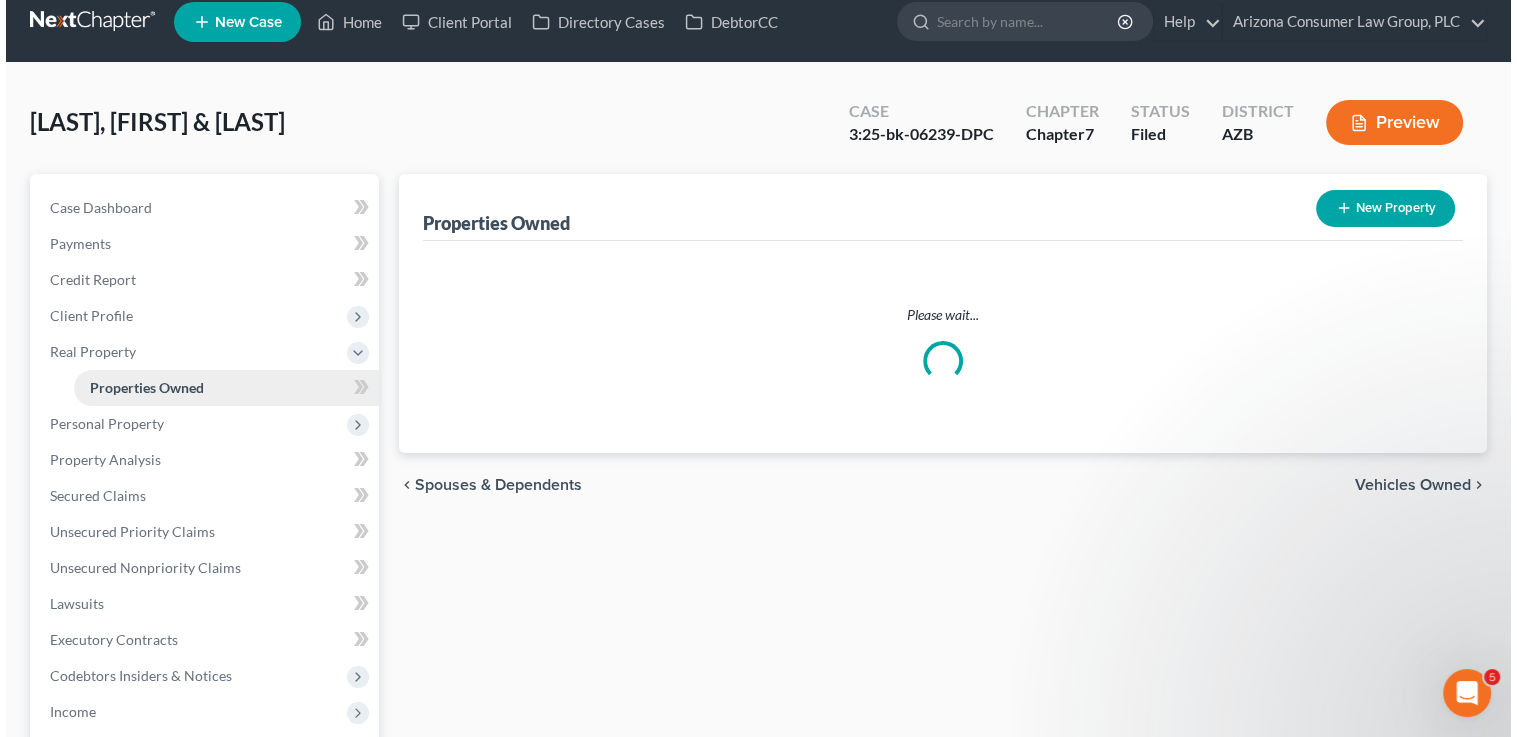 scroll, scrollTop: 0, scrollLeft: 0, axis: both 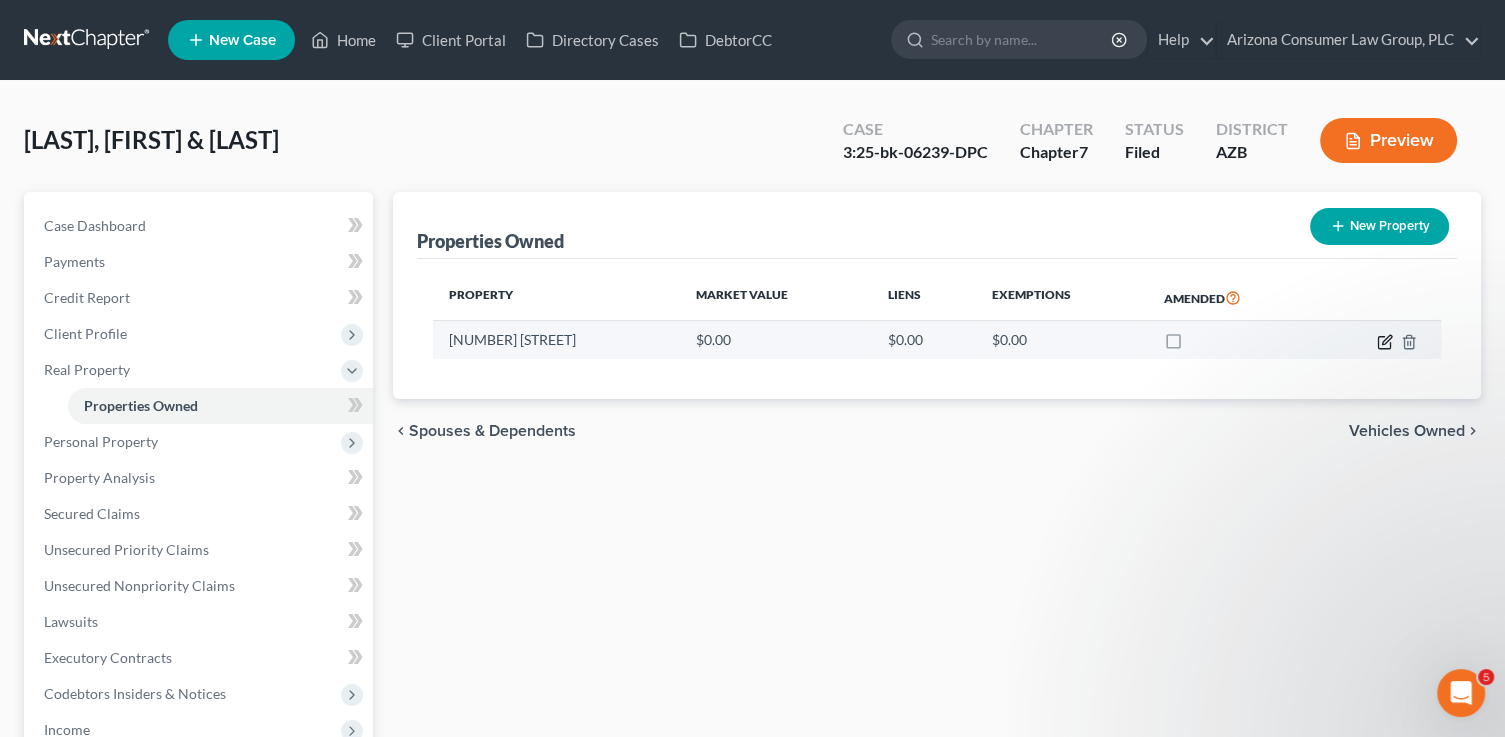 click 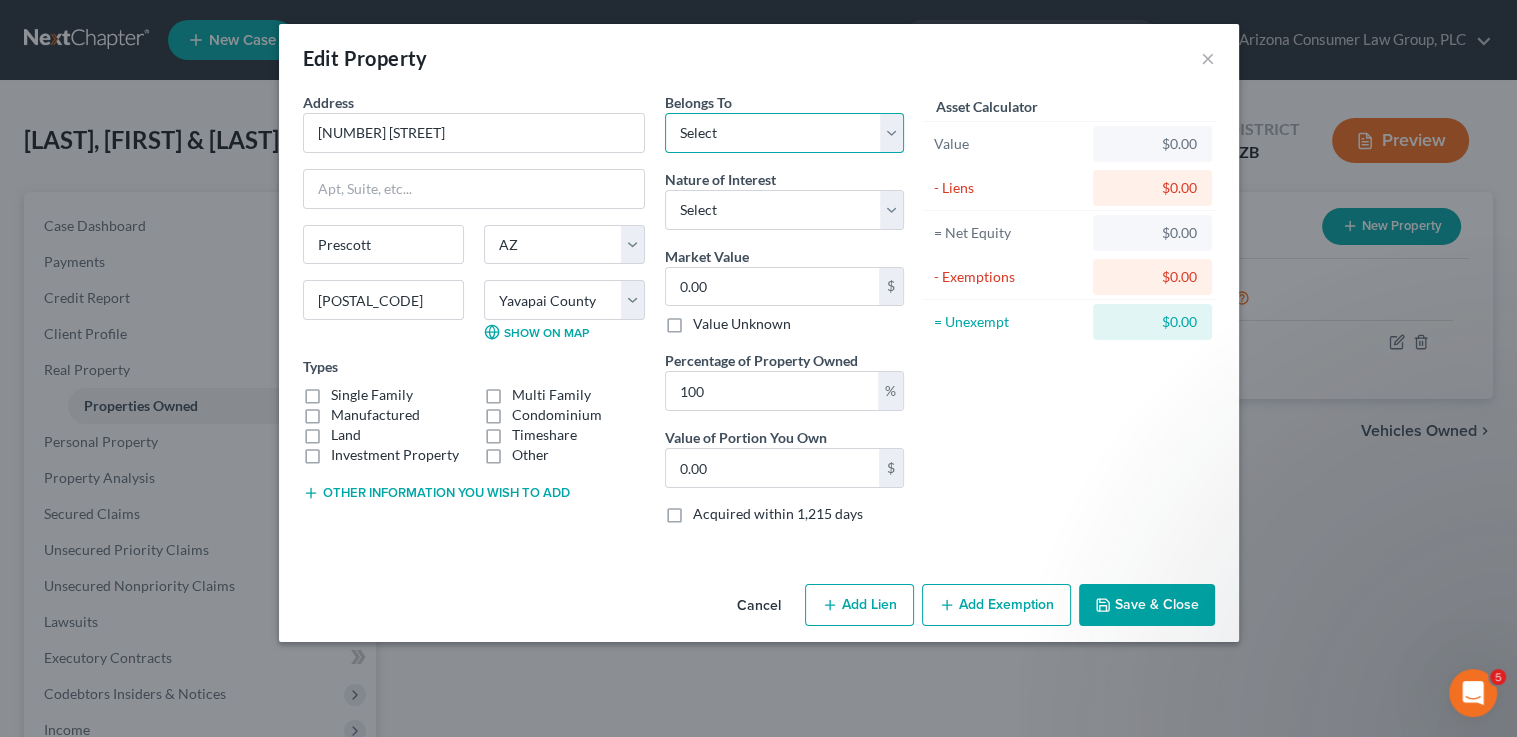 click on "Select Debtor 1 Only Debtor 2 Only Debtor 1 And Debtor 2 Only At Least One Of The Debtors And Another Community Property" at bounding box center (784, 133) 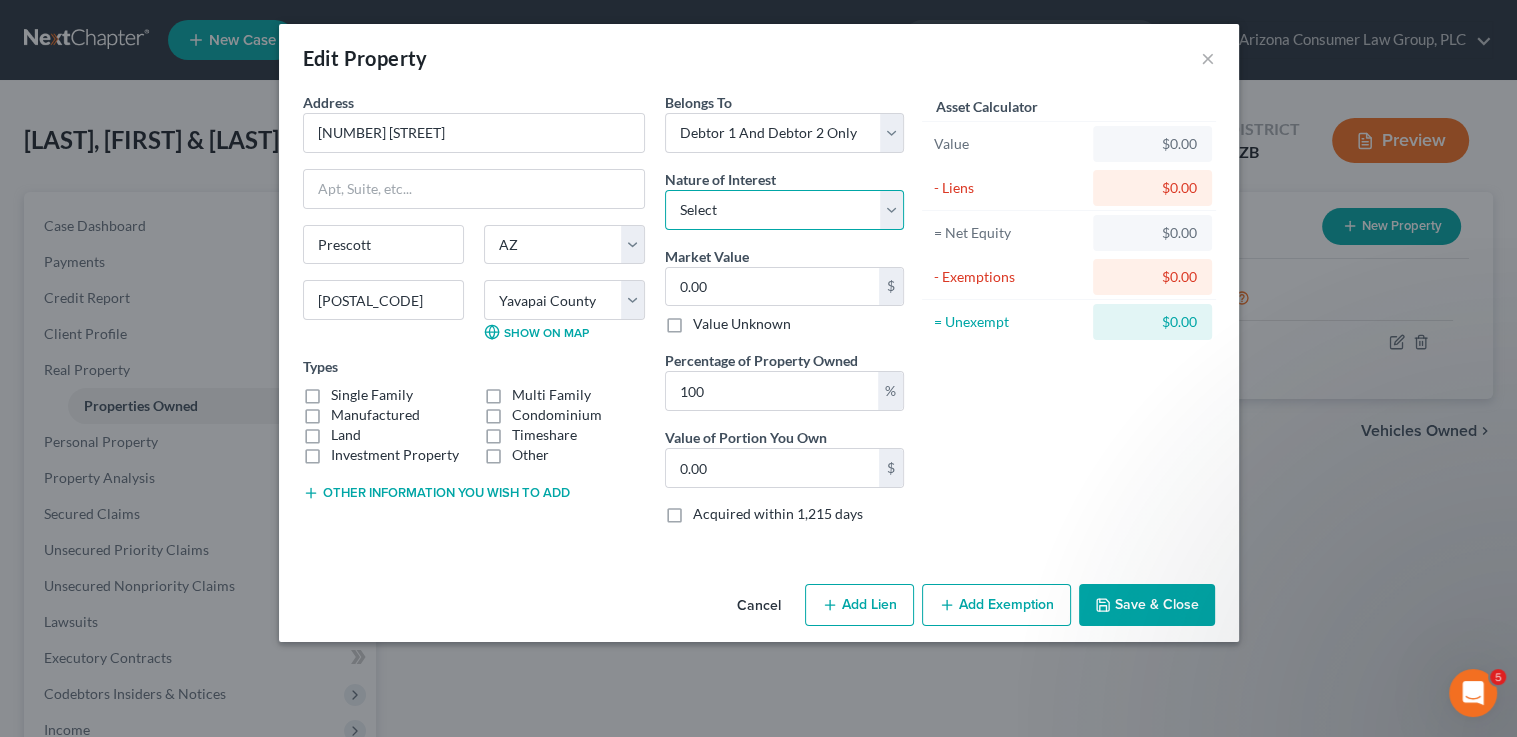 click on "Select Fee Simple Joint Tenant Life Estate Equitable Interest Future Interest Tenancy By The Entireties Tenants In Common Other" at bounding box center [784, 210] 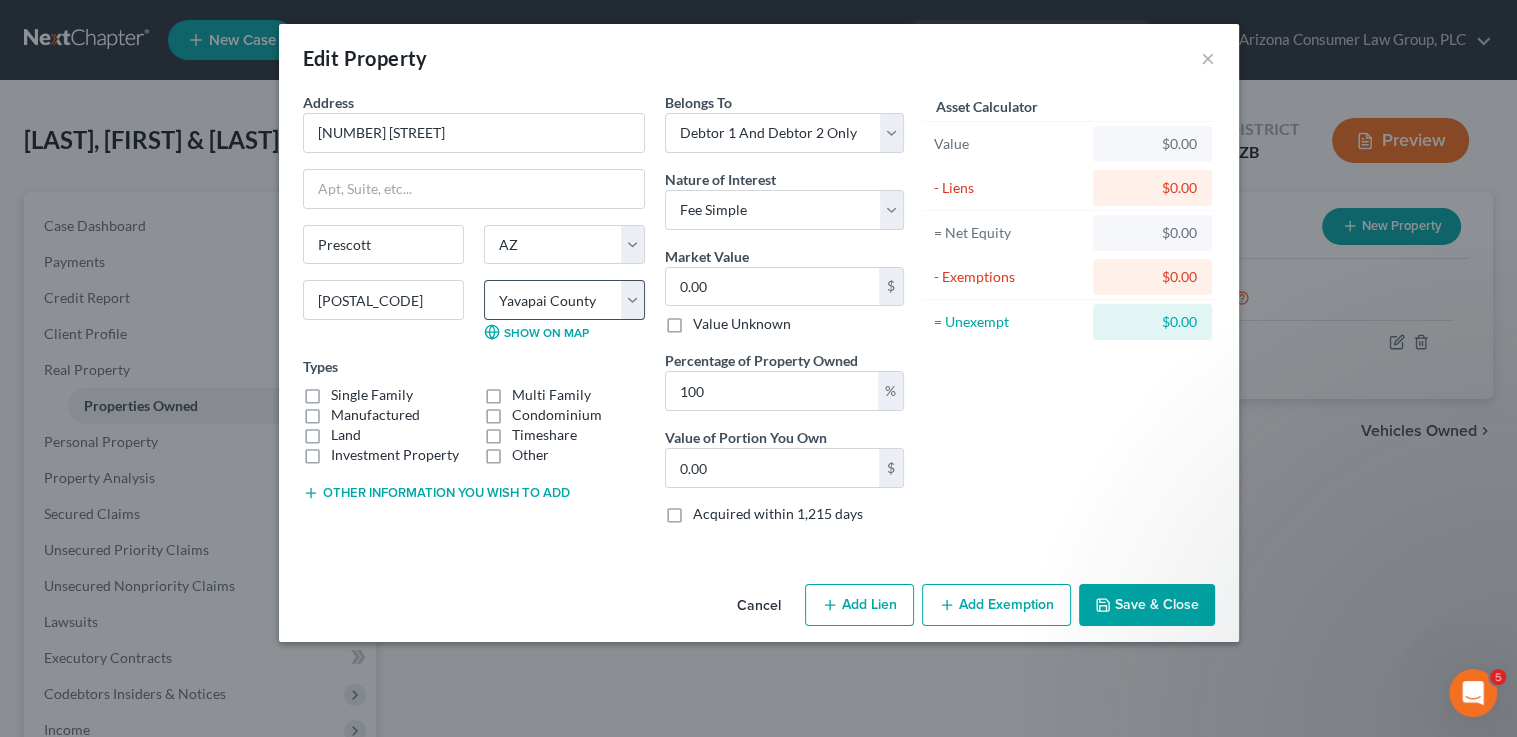 drag, startPoint x: 398, startPoint y: 392, endPoint x: 595, endPoint y: 300, distance: 217.42355 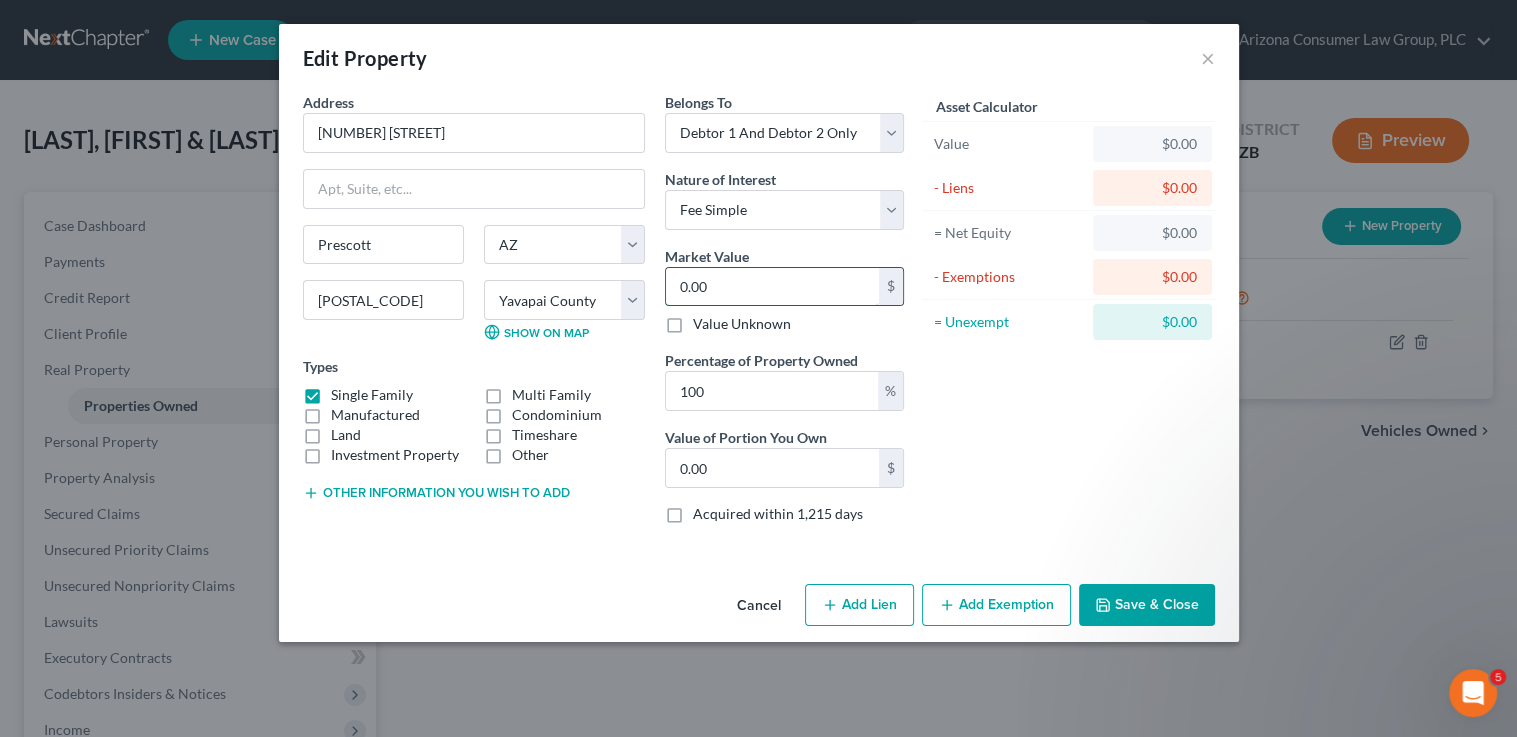 click on "0.00" at bounding box center [772, 287] 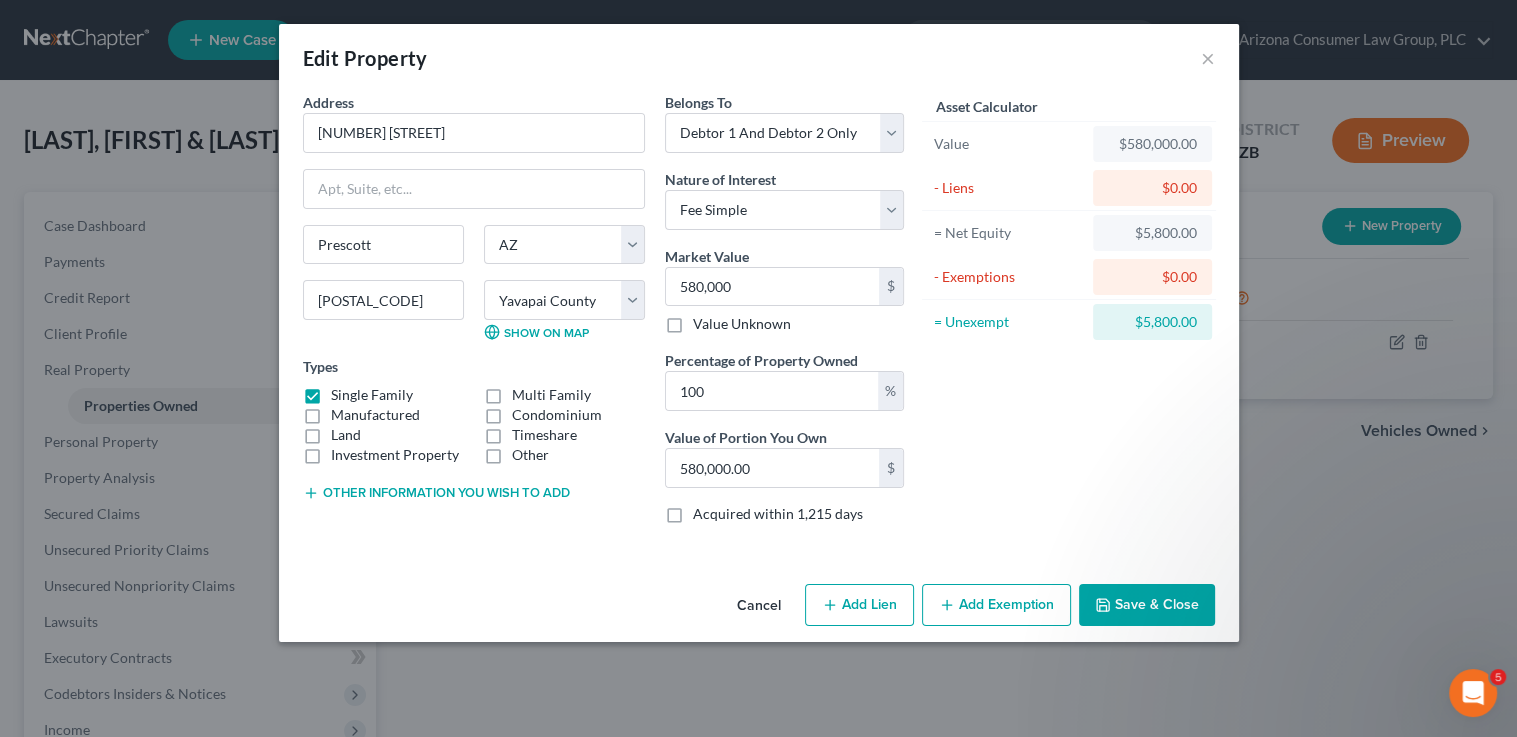 drag, startPoint x: 1152, startPoint y: 607, endPoint x: 1128, endPoint y: 584, distance: 33.24154 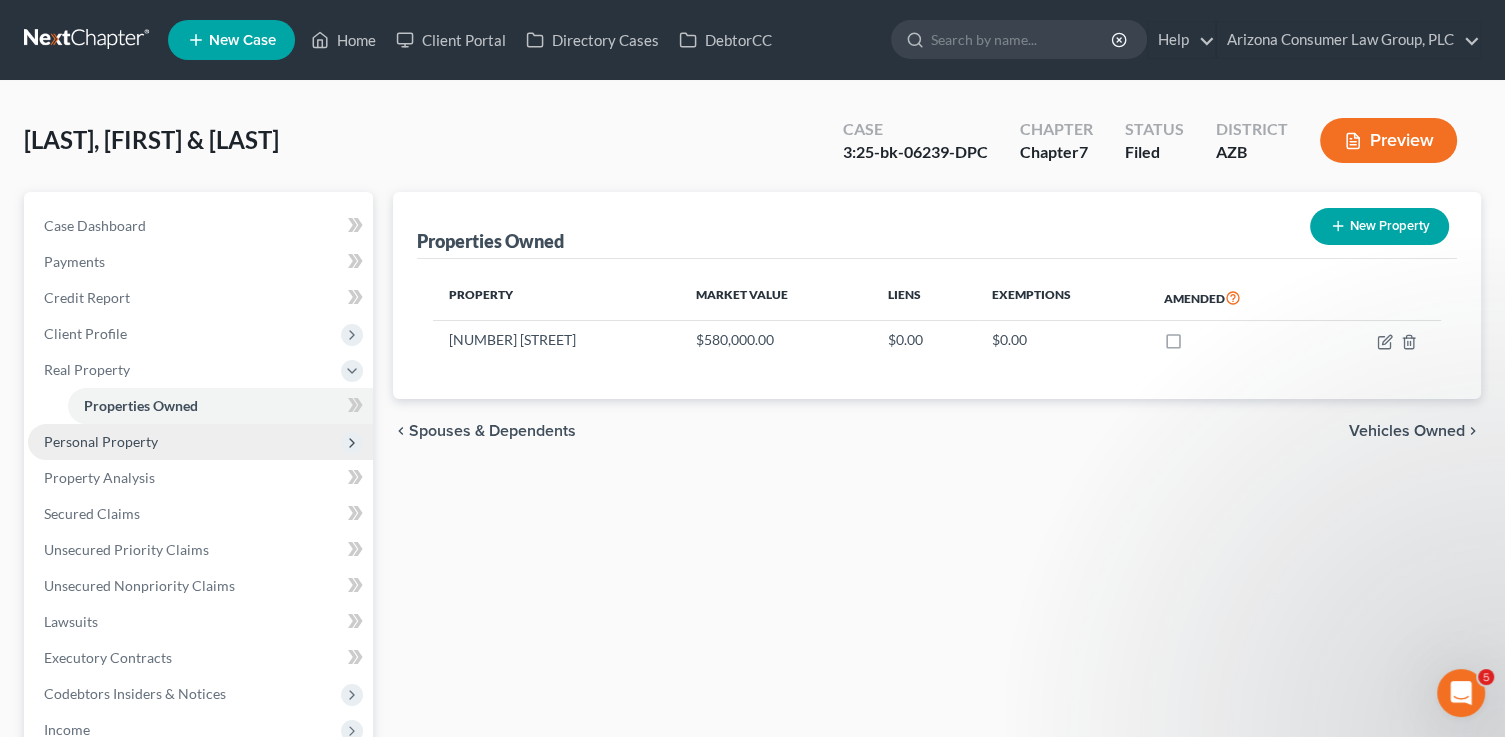 click on "Personal Property" at bounding box center [200, 442] 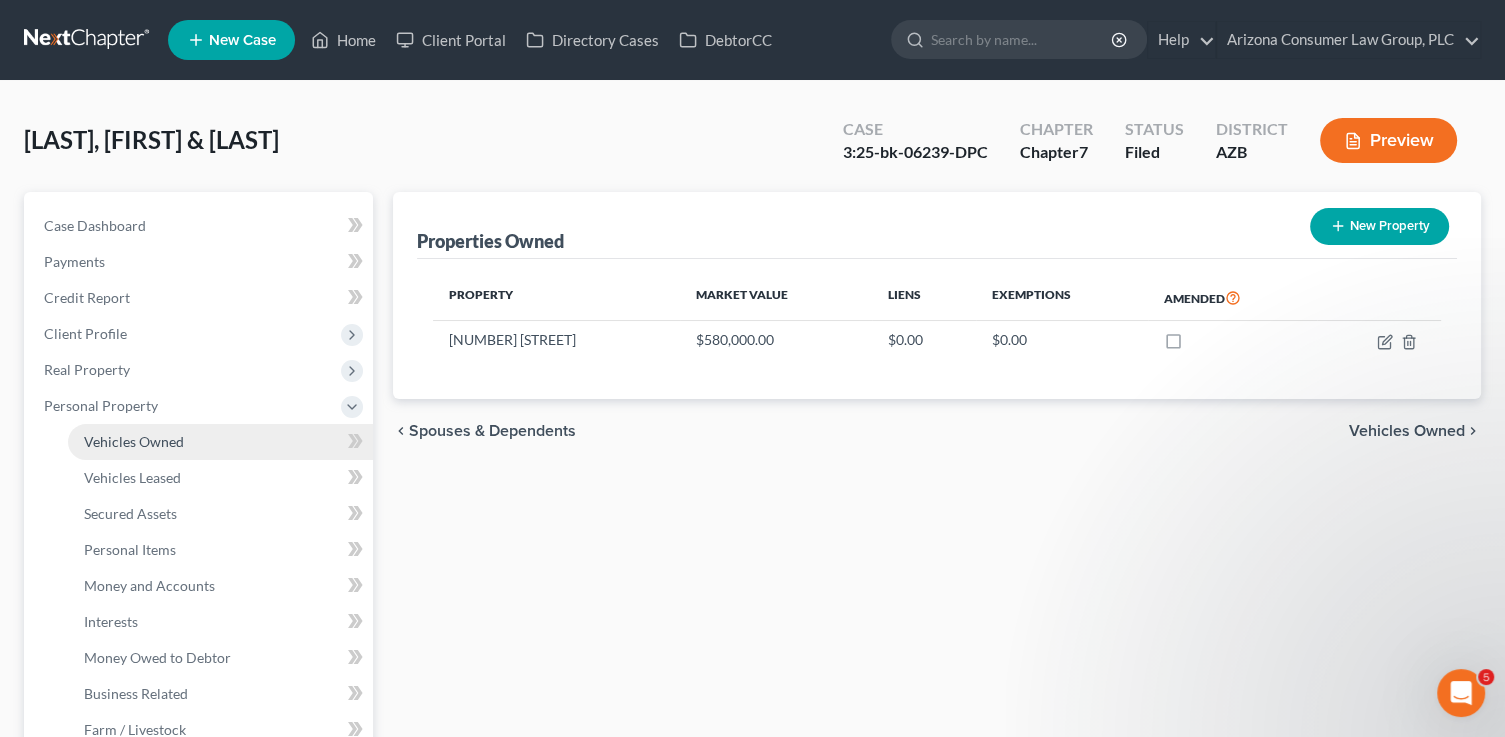 click on "Vehicles Owned" at bounding box center [134, 441] 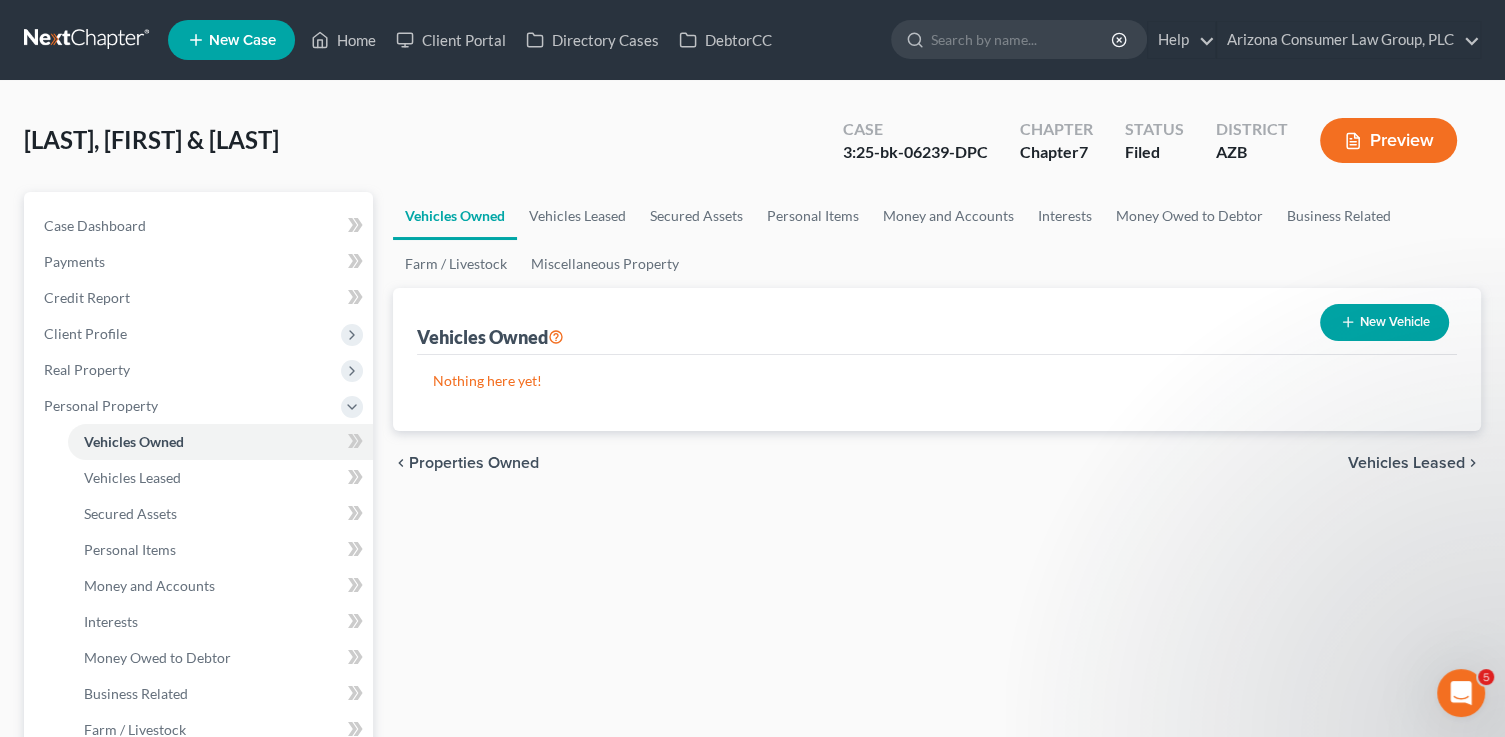click on "New Vehicle" at bounding box center [1384, 322] 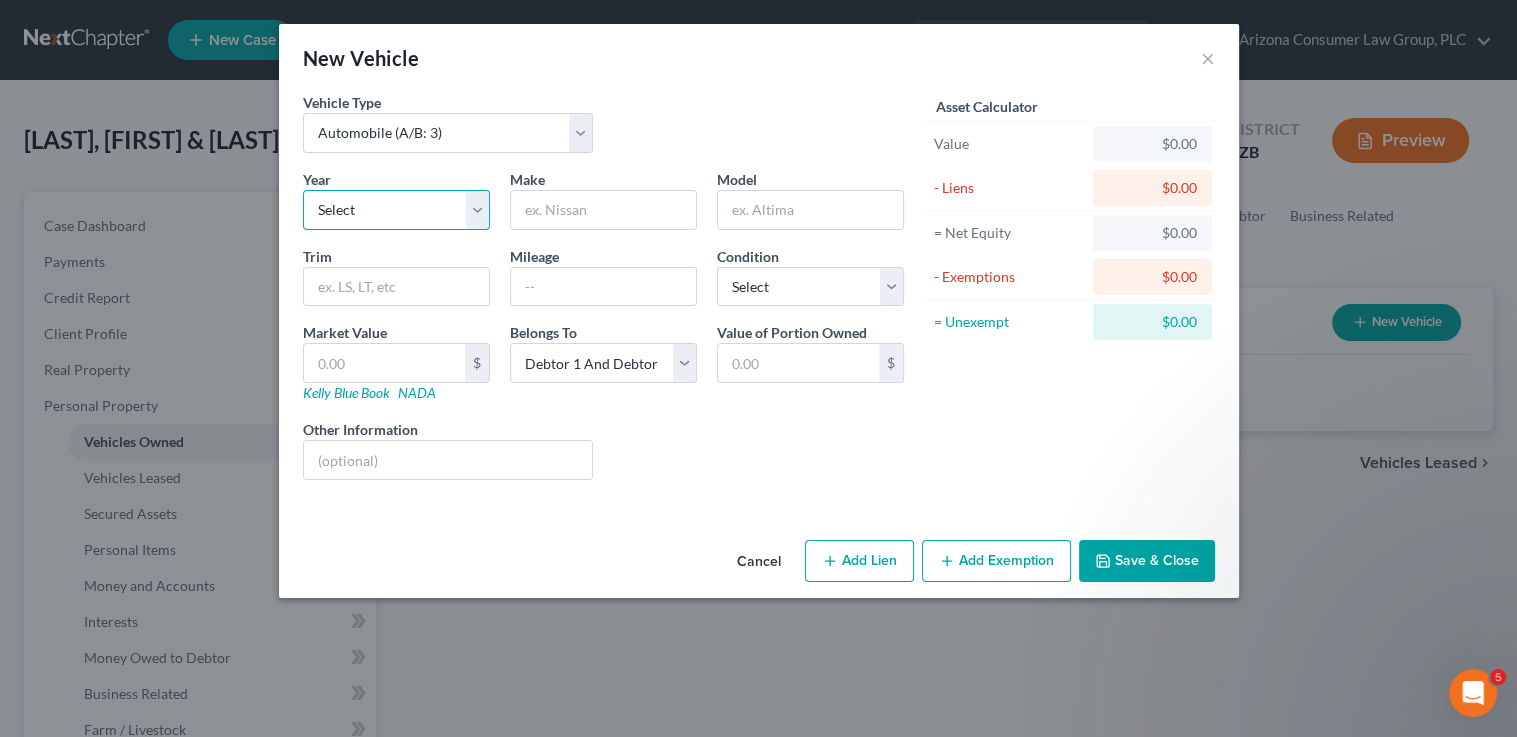 click on "Select 2026 2025 2024 2023 2022 2021 2020 2019 2018 2017 2016 2015 2014 2013 2012 2011 2010 2009 2008 2007 2006 2005 2004 2003 2002 2001 2000 1999 1998 1997 1996 1995 1994 1993 1992 1991 1990 1989 1988 1987 1986 1985 1984 1983 1982 1981 1980 1979 1978 1977 1976 1975 1974 1973 1972 1971 1970 1969 1968 1967 1966 1965 1964 1963 1962 1961 1960 1959 1958 1957 1956 1955 1954 1953 1952 1951 1950 1949 1948 1947 1946 1945 1944 1943 1942 1941 1940 1939 1938 1937 1936 1935 1934 1933 1932 1931 1930 1929 1928 1927 1926 1925 1924 1923 1922 1921 1920 1919 1918 1917 1916 1915 1914 1913 1912 1911 1910 1909 1908 1907 1906 1905 1904 1903 1902 1901" at bounding box center [396, 210] 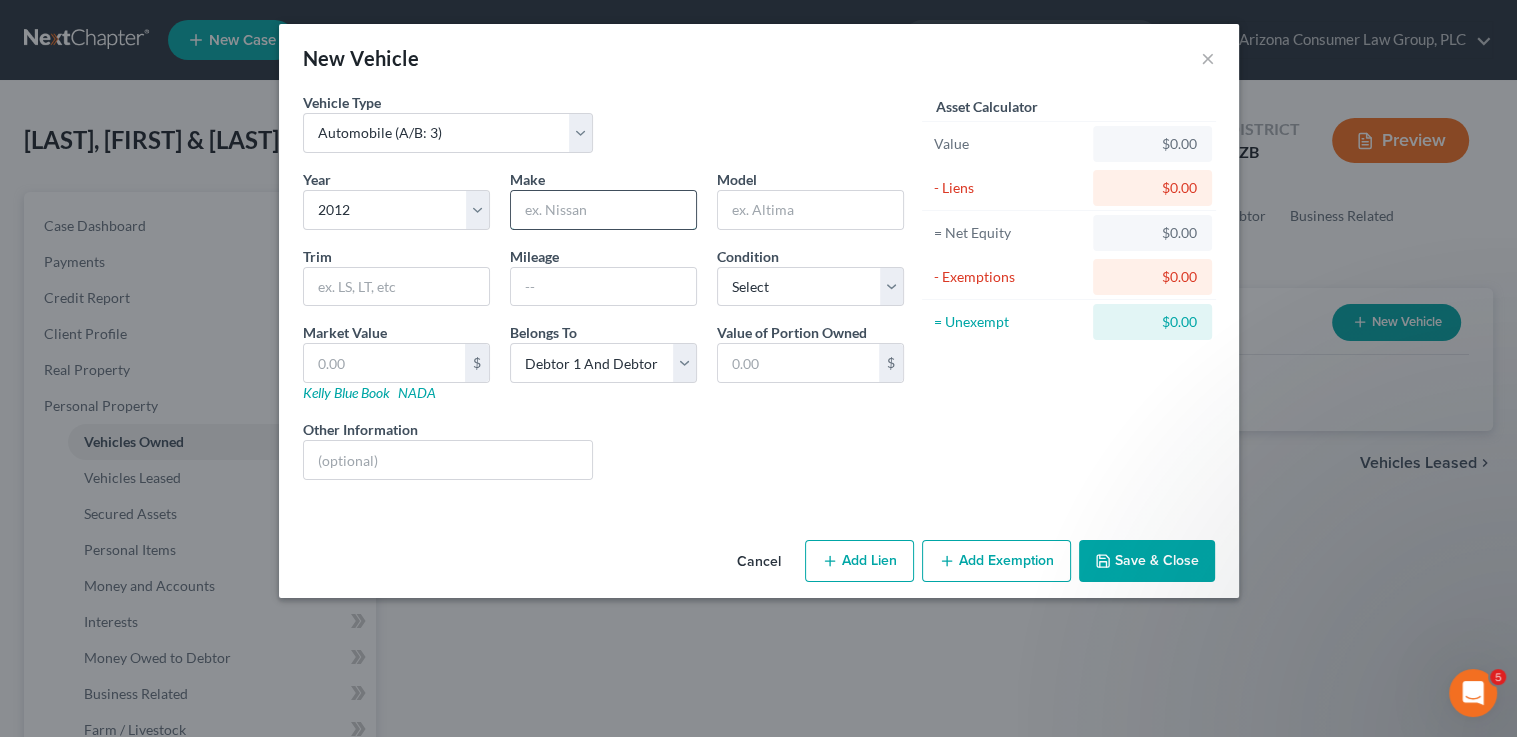 click at bounding box center (603, 210) 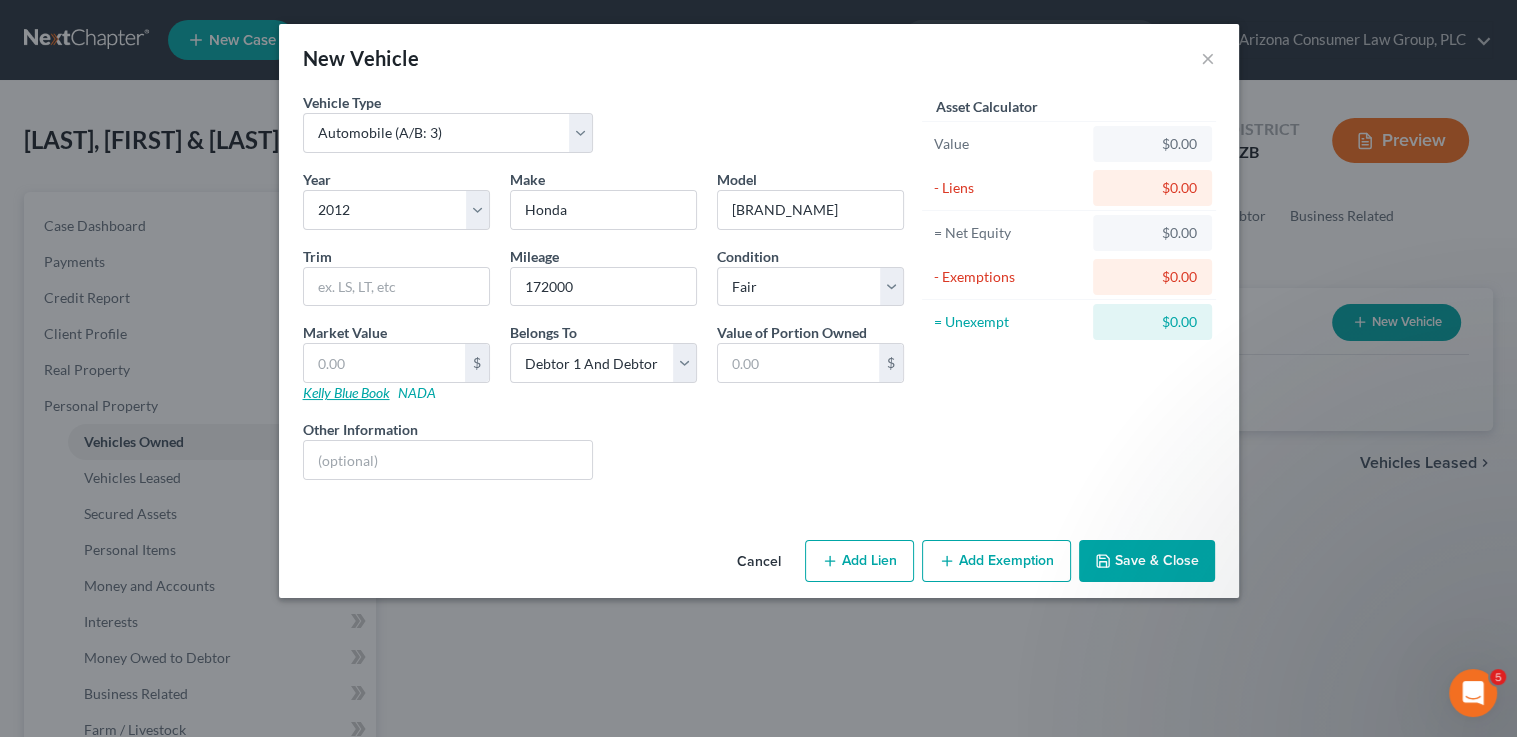 click on "Kelly Blue Book" at bounding box center [346, 392] 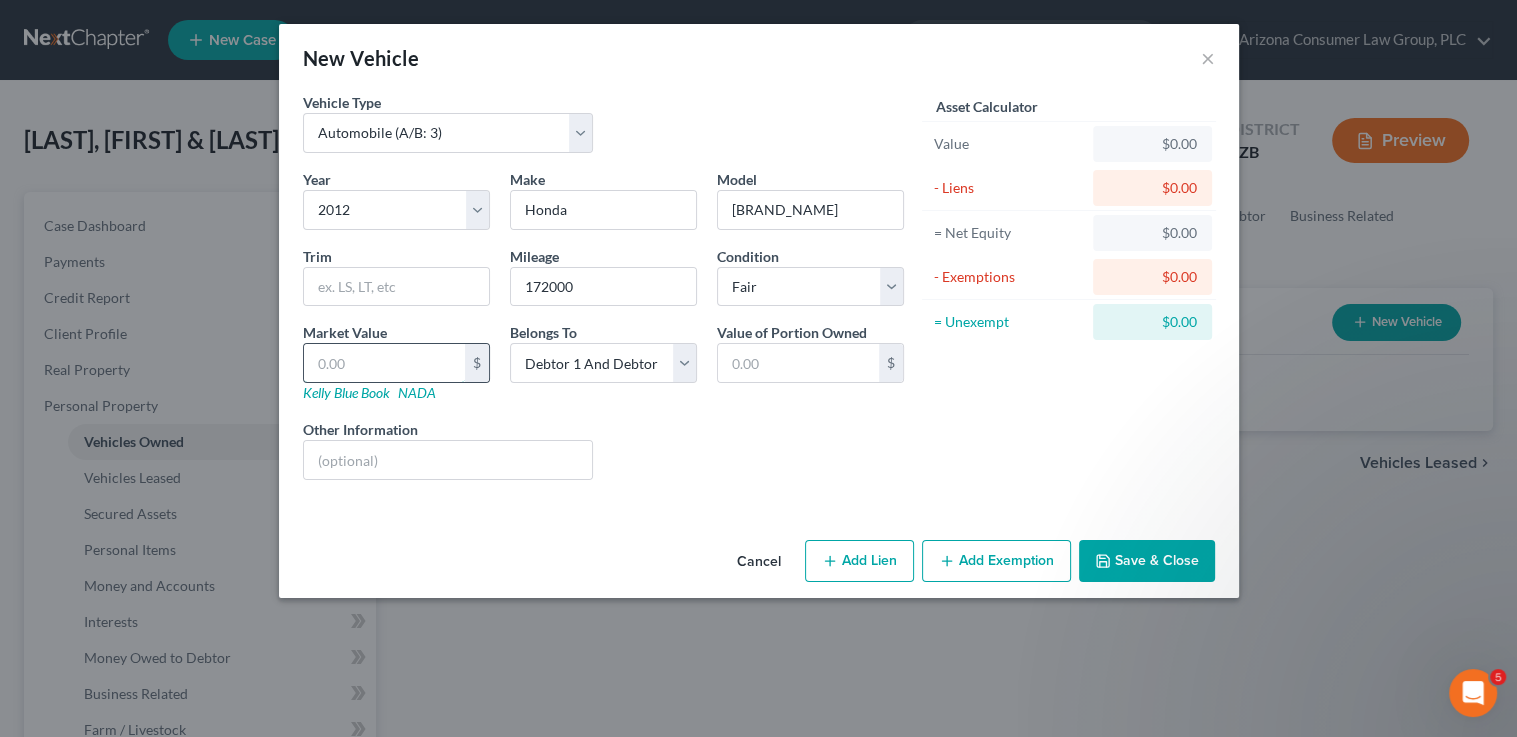 click at bounding box center (384, 363) 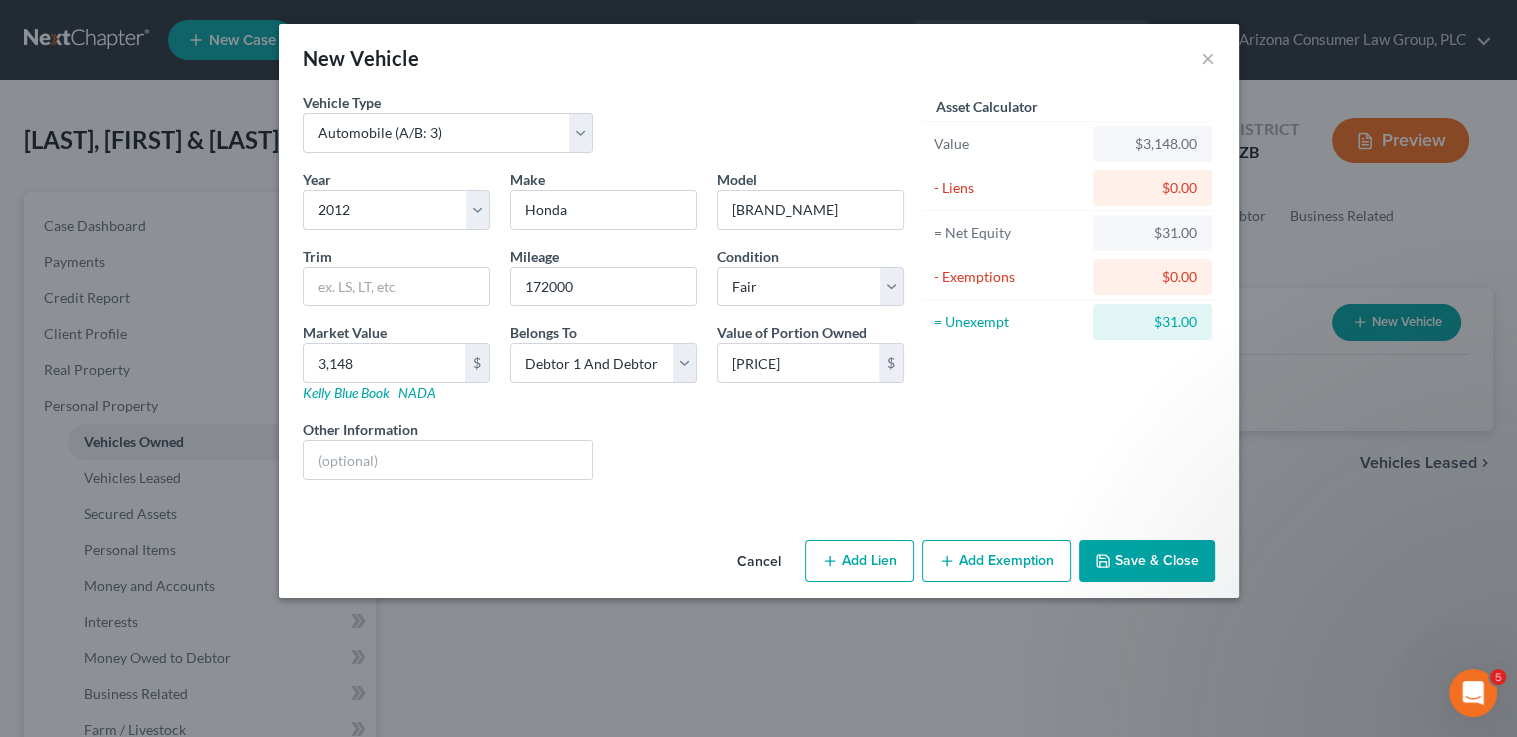 click on "Save & Close" at bounding box center [1147, 561] 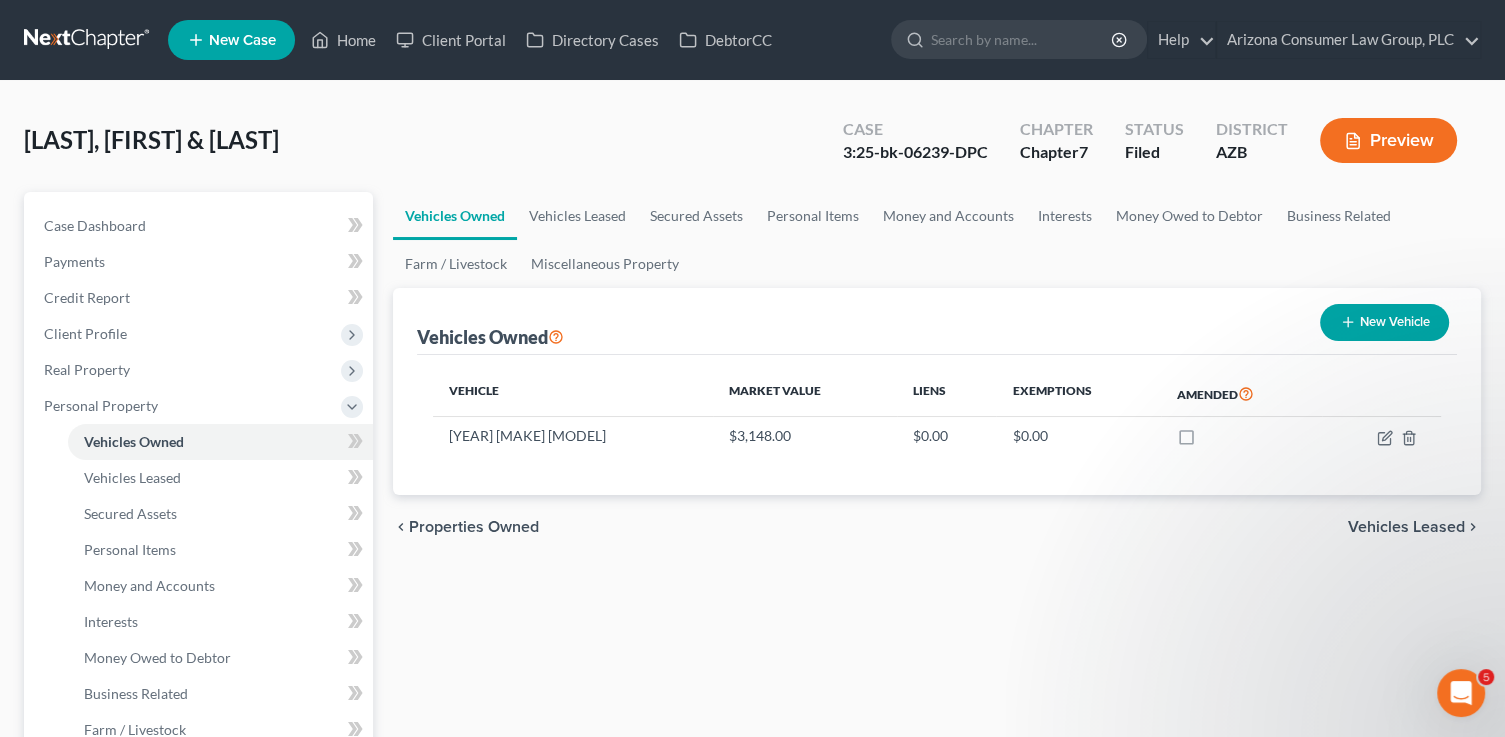 click on "New Vehicle" at bounding box center (1384, 322) 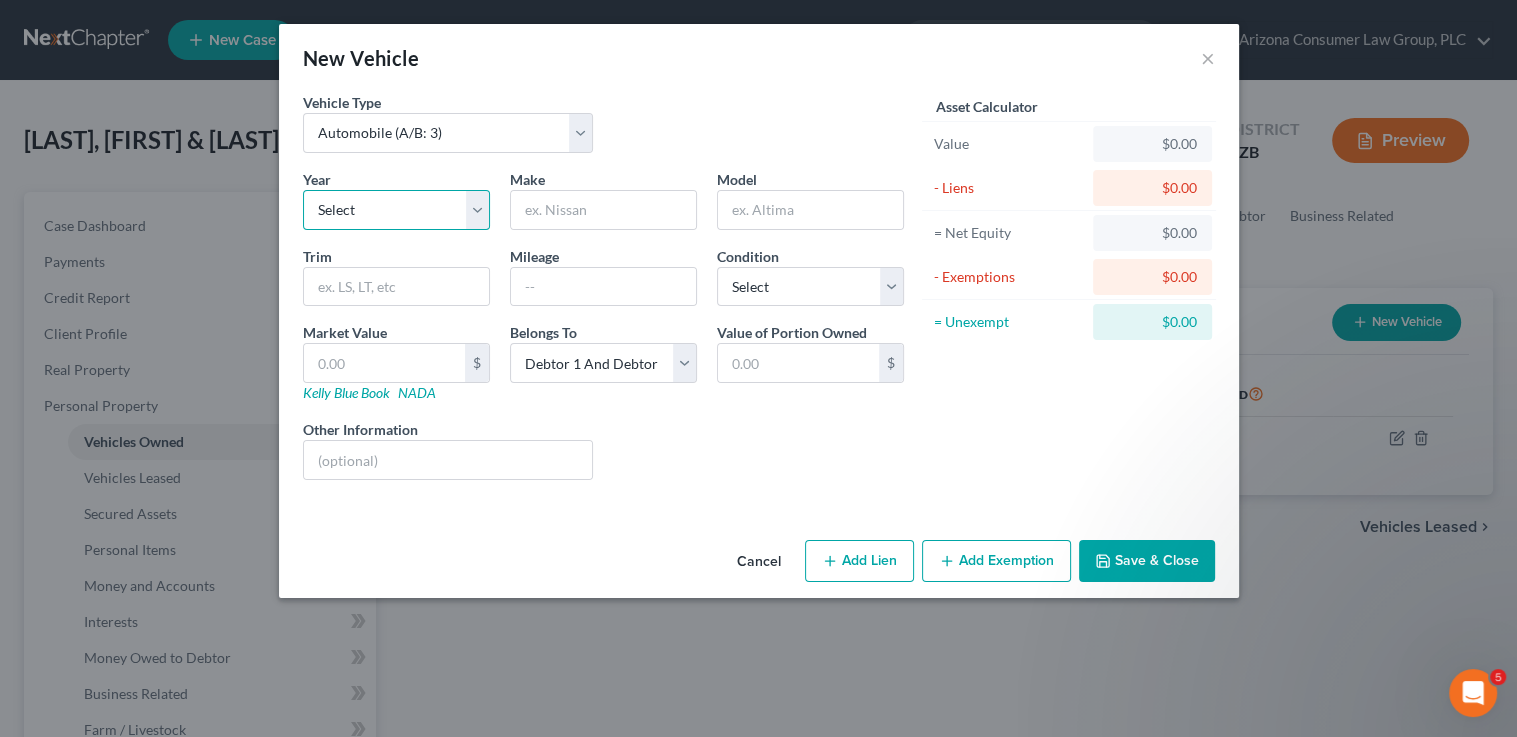 click on "Select 2026 2025 2024 2023 2022 2021 2020 2019 2018 2017 2016 2015 2014 2013 2012 2011 2010 2009 2008 2007 2006 2005 2004 2003 2002 2001 2000 1999 1998 1997 1996 1995 1994 1993 1992 1991 1990 1989 1988 1987 1986 1985 1984 1983 1982 1981 1980 1979 1978 1977 1976 1975 1974 1973 1972 1971 1970 1969 1968 1967 1966 1965 1964 1963 1962 1961 1960 1959 1958 1957 1956 1955 1954 1953 1952 1951 1950 1949 1948 1947 1946 1945 1944 1943 1942 1941 1940 1939 1938 1937 1936 1935 1934 1933 1932 1931 1930 1929 1928 1927 1926 1925 1924 1923 1922 1921 1920 1919 1918 1917 1916 1915 1914 1913 1912 1911 1910 1909 1908 1907 1906 1905 1904 1903 1902 1901" at bounding box center (396, 210) 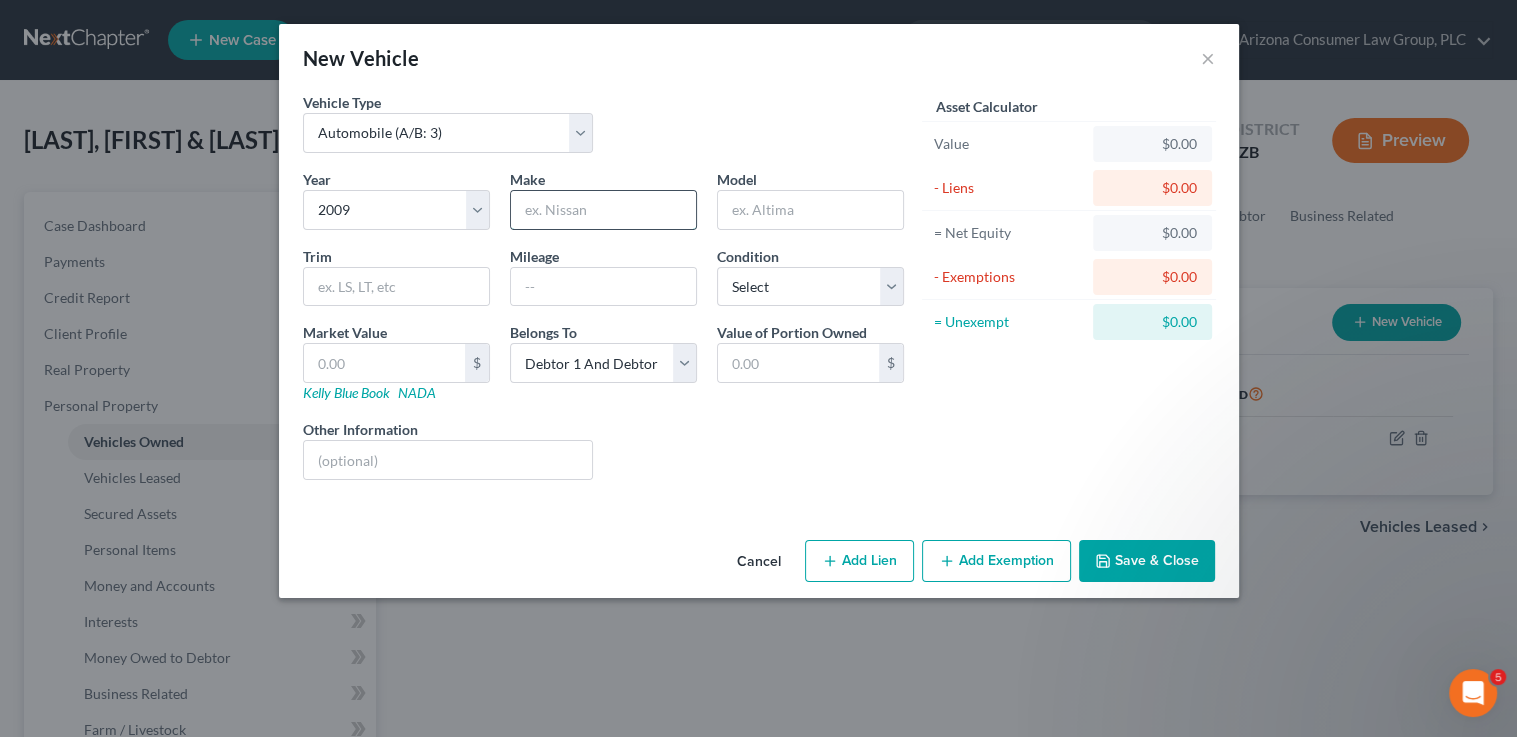 click at bounding box center [603, 210] 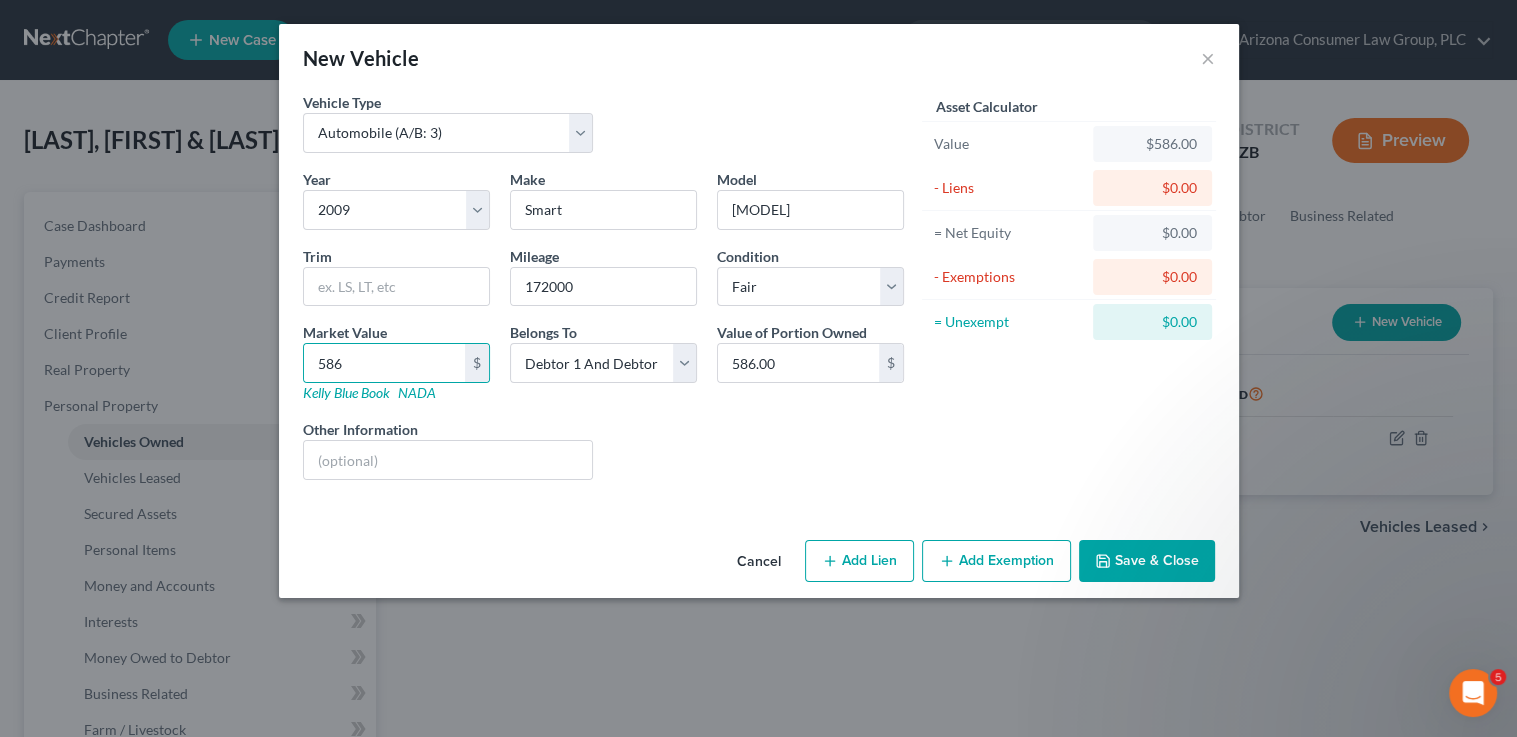 click on "Save & Close" at bounding box center (1147, 561) 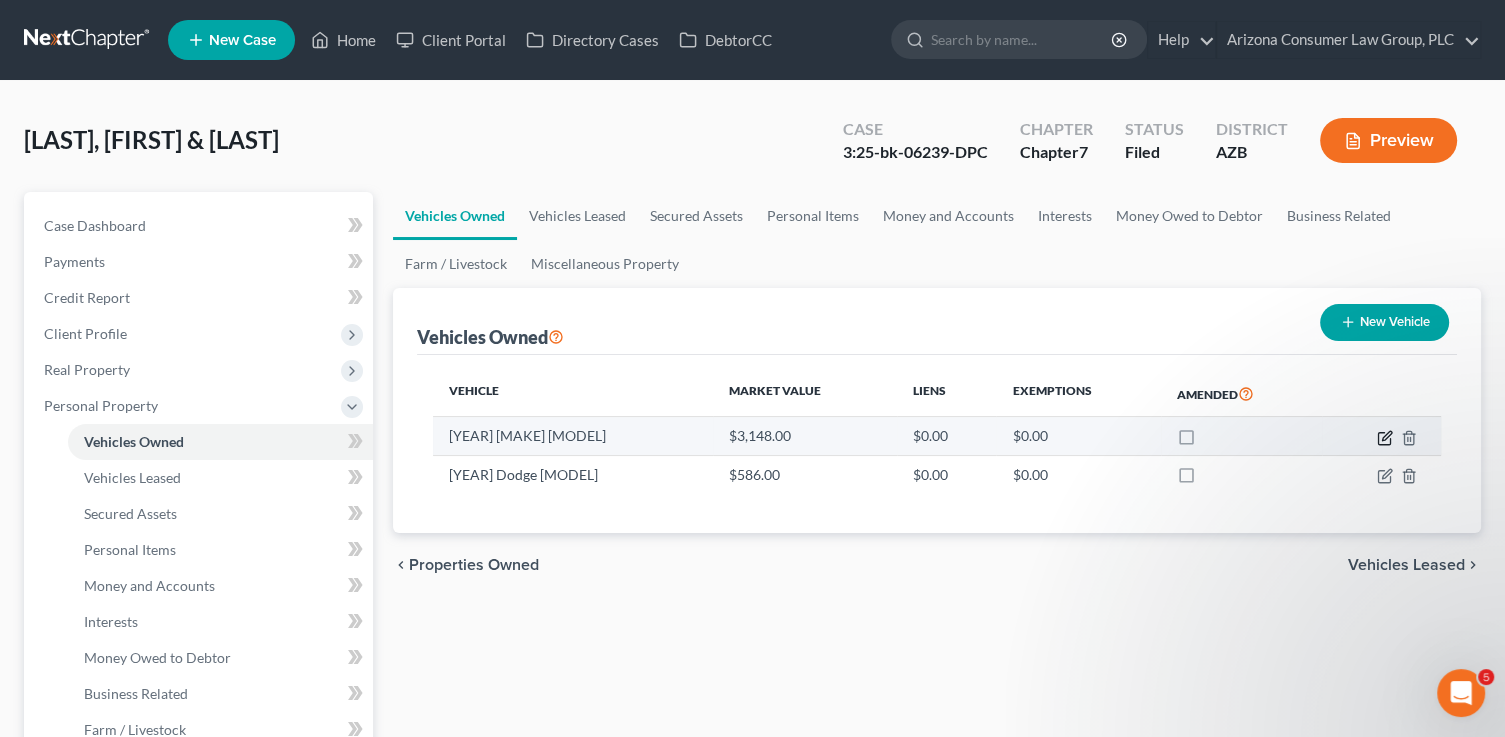 click 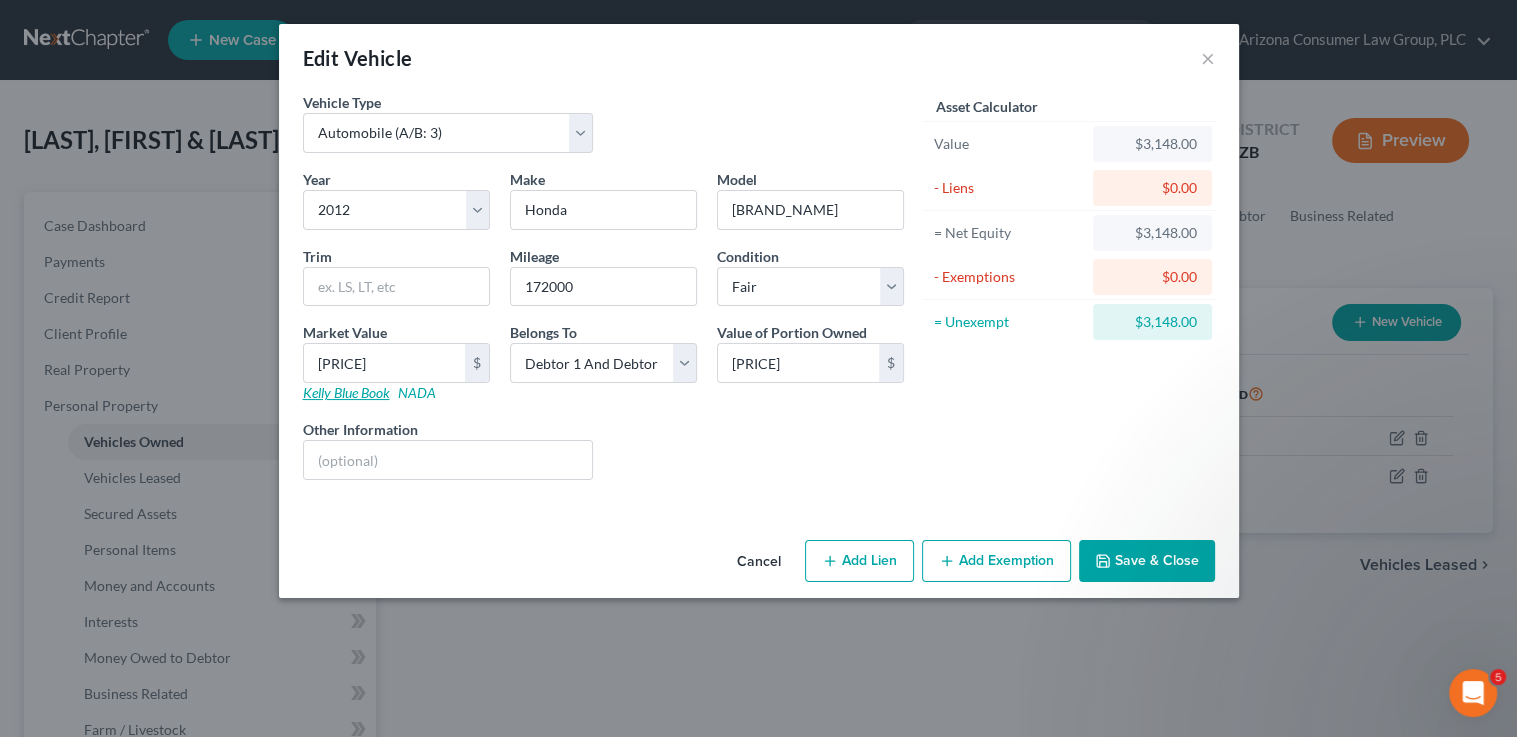 click on "Kelly Blue Book" at bounding box center (346, 392) 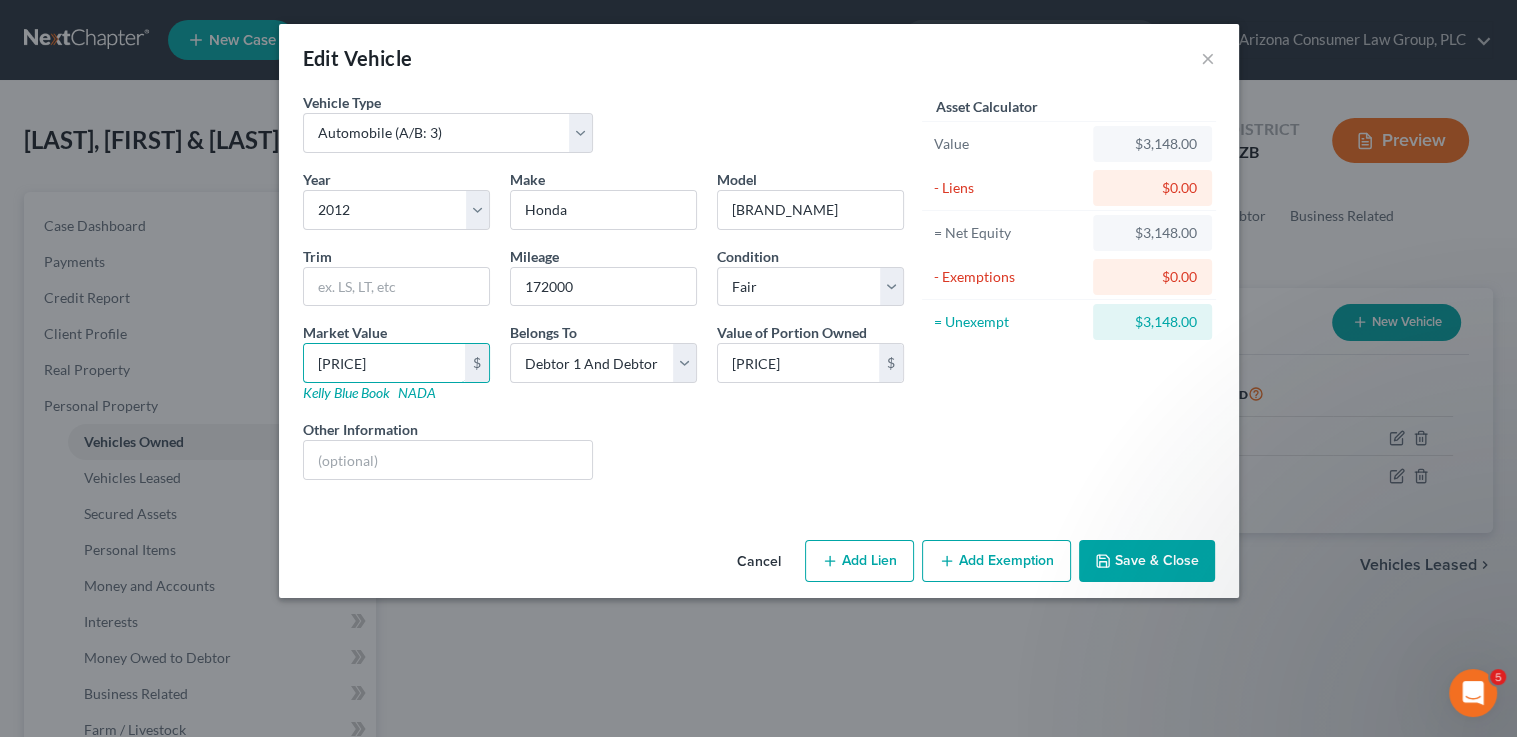 drag, startPoint x: 407, startPoint y: 363, endPoint x: 192, endPoint y: 320, distance: 219.25784 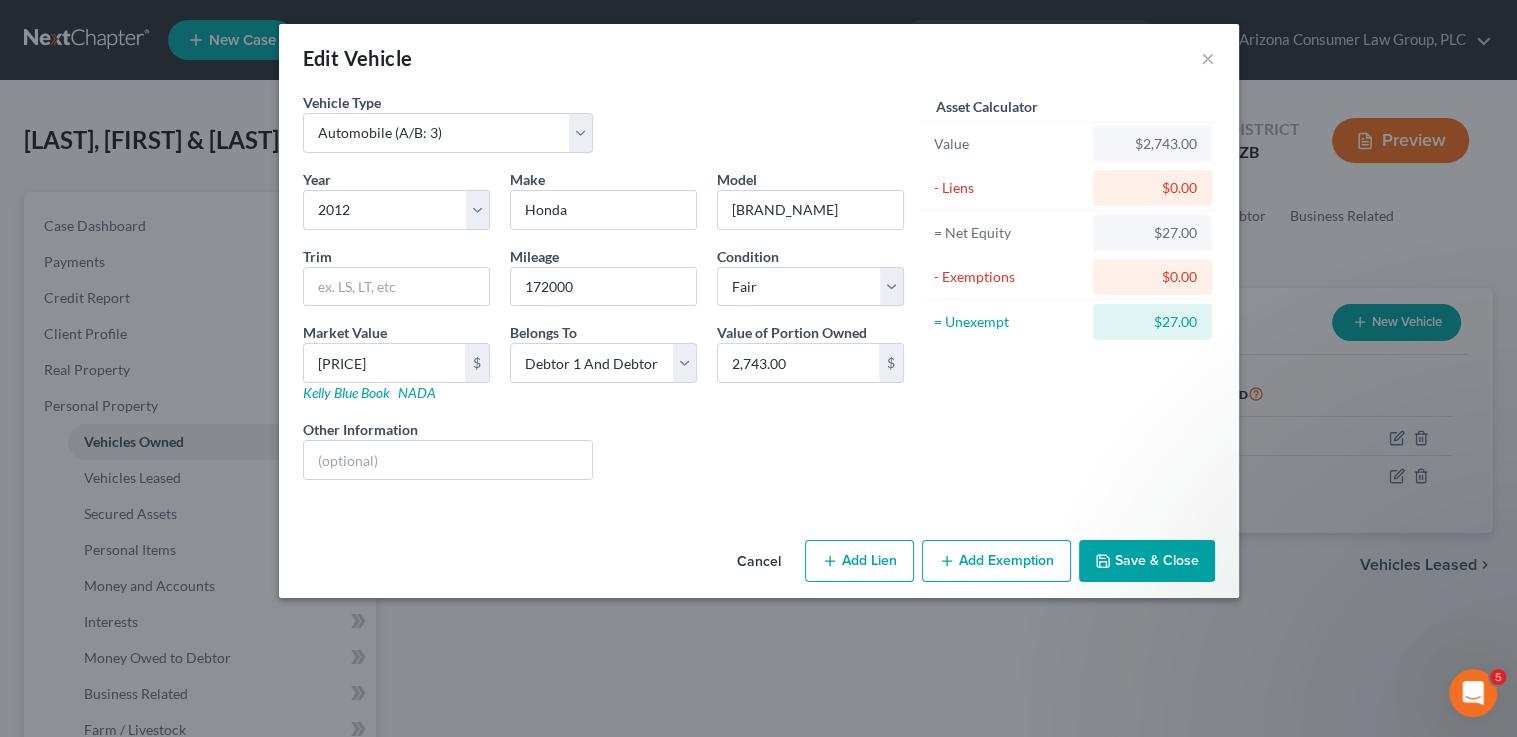 click on "Save & Close" at bounding box center [1147, 561] 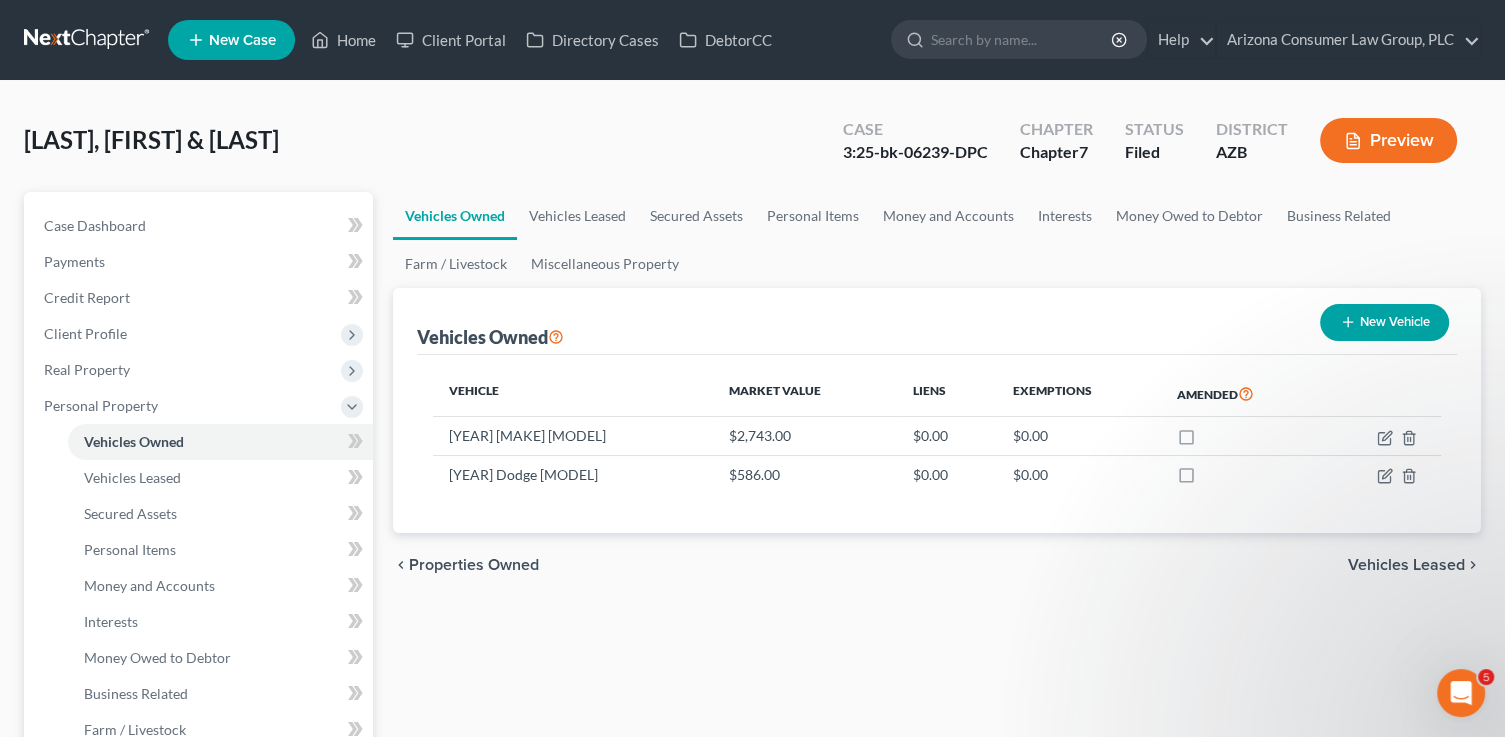click on "New Vehicle" at bounding box center (1384, 322) 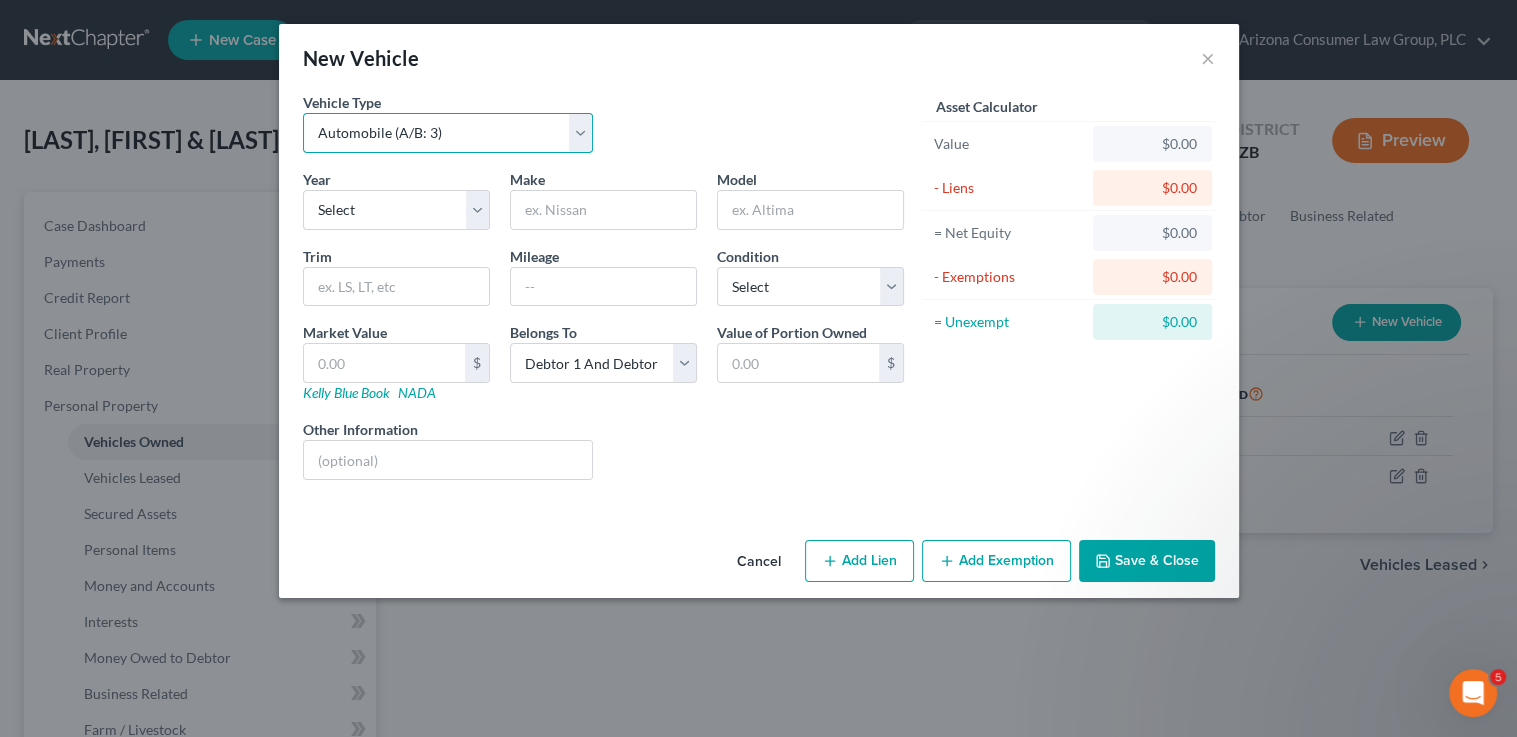 click on "Select Automobile (A/B: 3) Truck (A/B: 3) Trailer (A/B: 4) Watercraft (A/B: 4) Aircraft (A/B: 4) Motor Home (A/B: 4) ATV (A/B: 4) Other Vehicle (A/B: 4)" at bounding box center [448, 133] 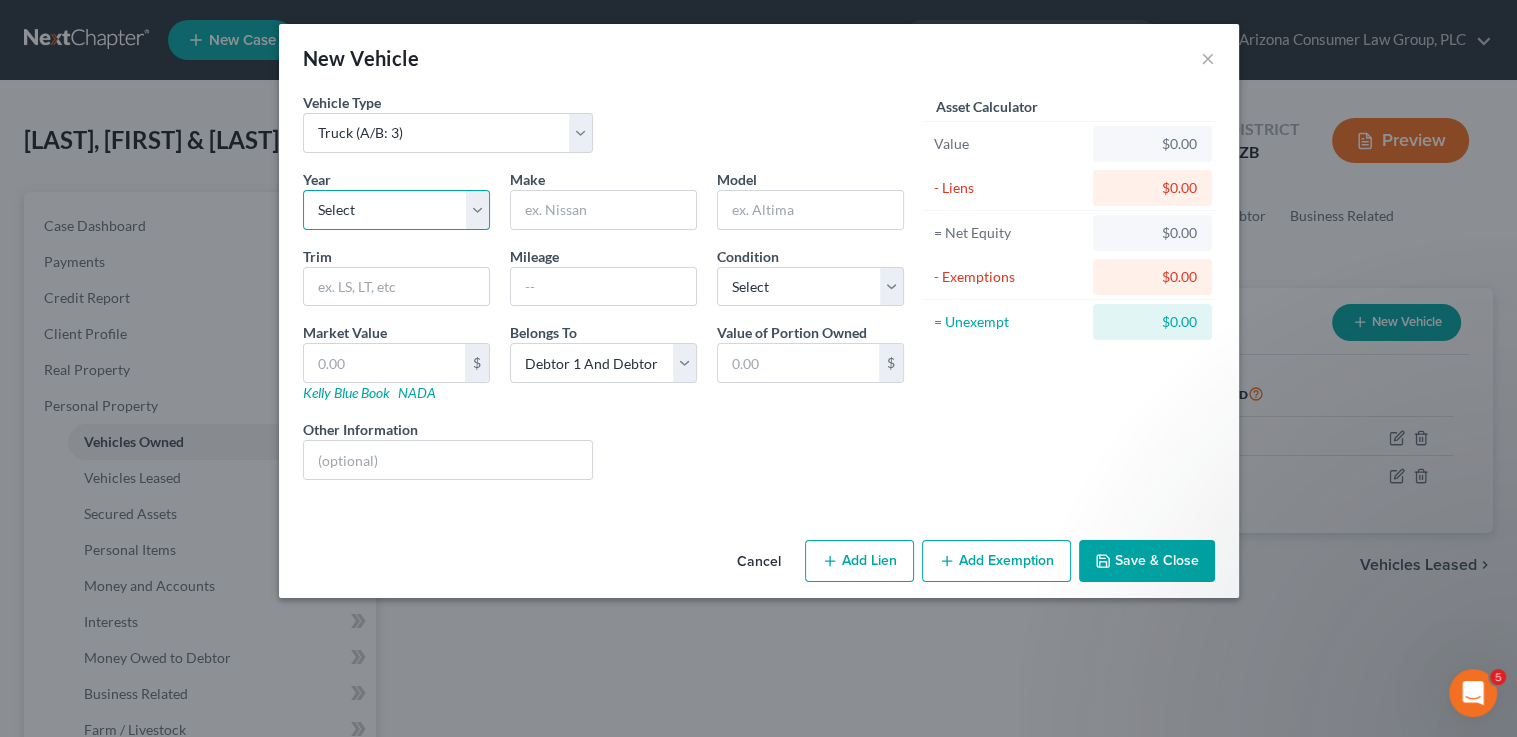 click on "Select 2026 2025 2024 2023 2022 2021 2020 2019 2018 2017 2016 2015 2014 2013 2012 2011 2010 2009 2008 2007 2006 2005 2004 2003 2002 2001 2000 1999 1998 1997 1996 1995 1994 1993 1992 1991 1990 1989 1988 1987 1986 1985 1984 1983 1982 1981 1980 1979 1978 1977 1976 1975 1974 1973 1972 1971 1970 1969 1968 1967 1966 1965 1964 1963 1962 1961 1960 1959 1958 1957 1956 1955 1954 1953 1952 1951 1950 1949 1948 1947 1946 1945 1944 1943 1942 1941 1940 1939 1938 1937 1936 1935 1934 1933 1932 1931 1930 1929 1928 1927 1926 1925 1924 1923 1922 1921 1920 1919 1918 1917 1916 1915 1914 1913 1912 1911 1910 1909 1908 1907 1906 1905 1904 1903 1902 1901" at bounding box center (396, 210) 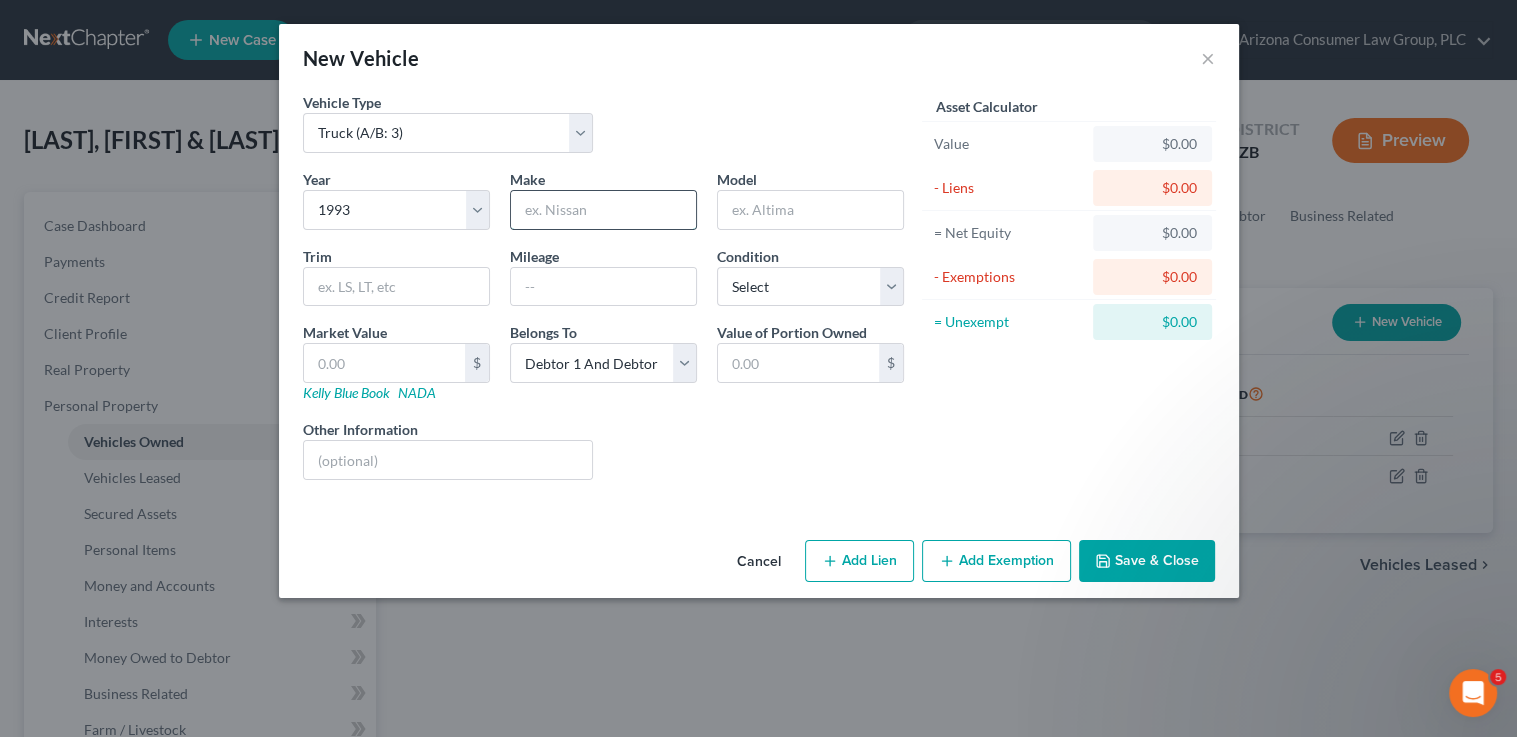 click at bounding box center (603, 210) 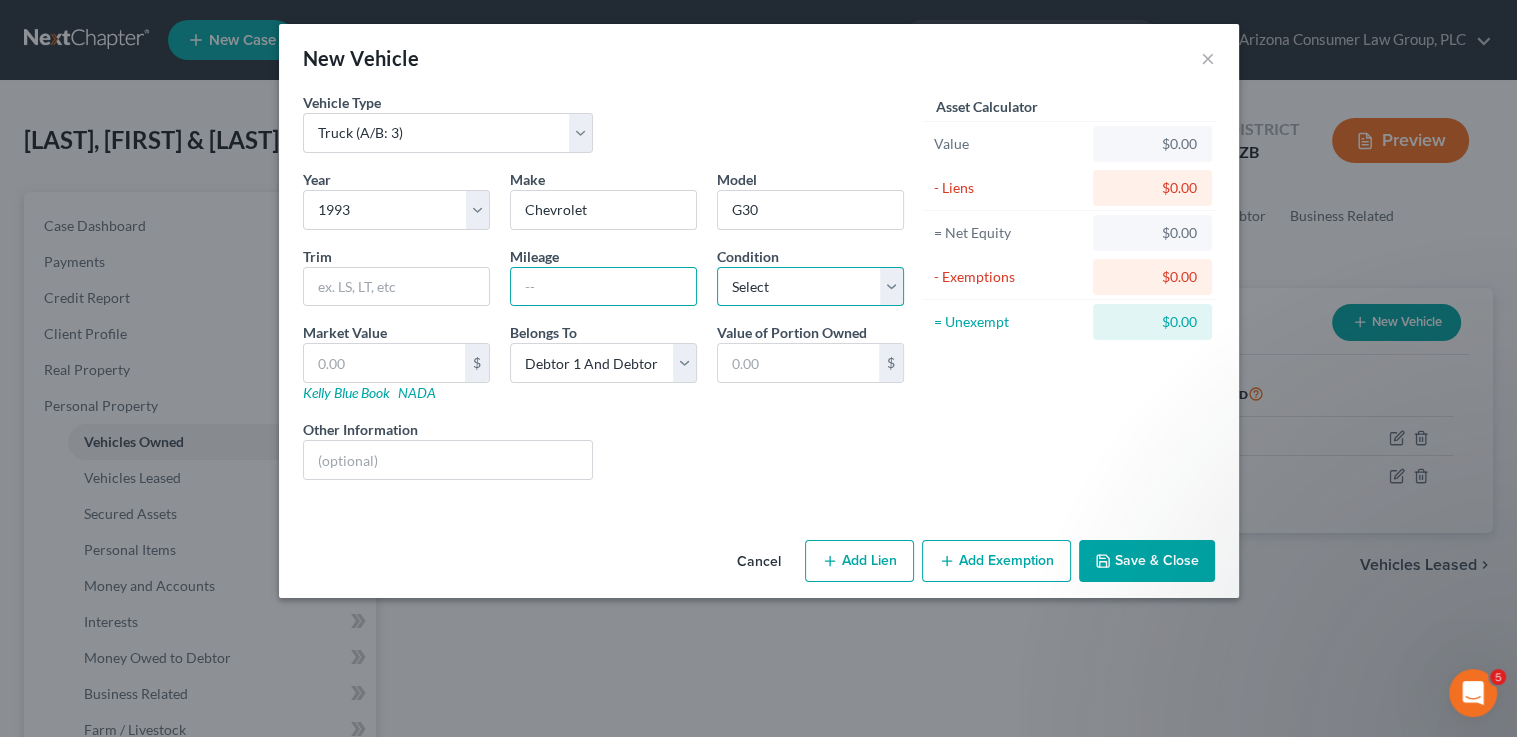 click on "Select Excellent Very Good Good Fair Poor" at bounding box center [810, 287] 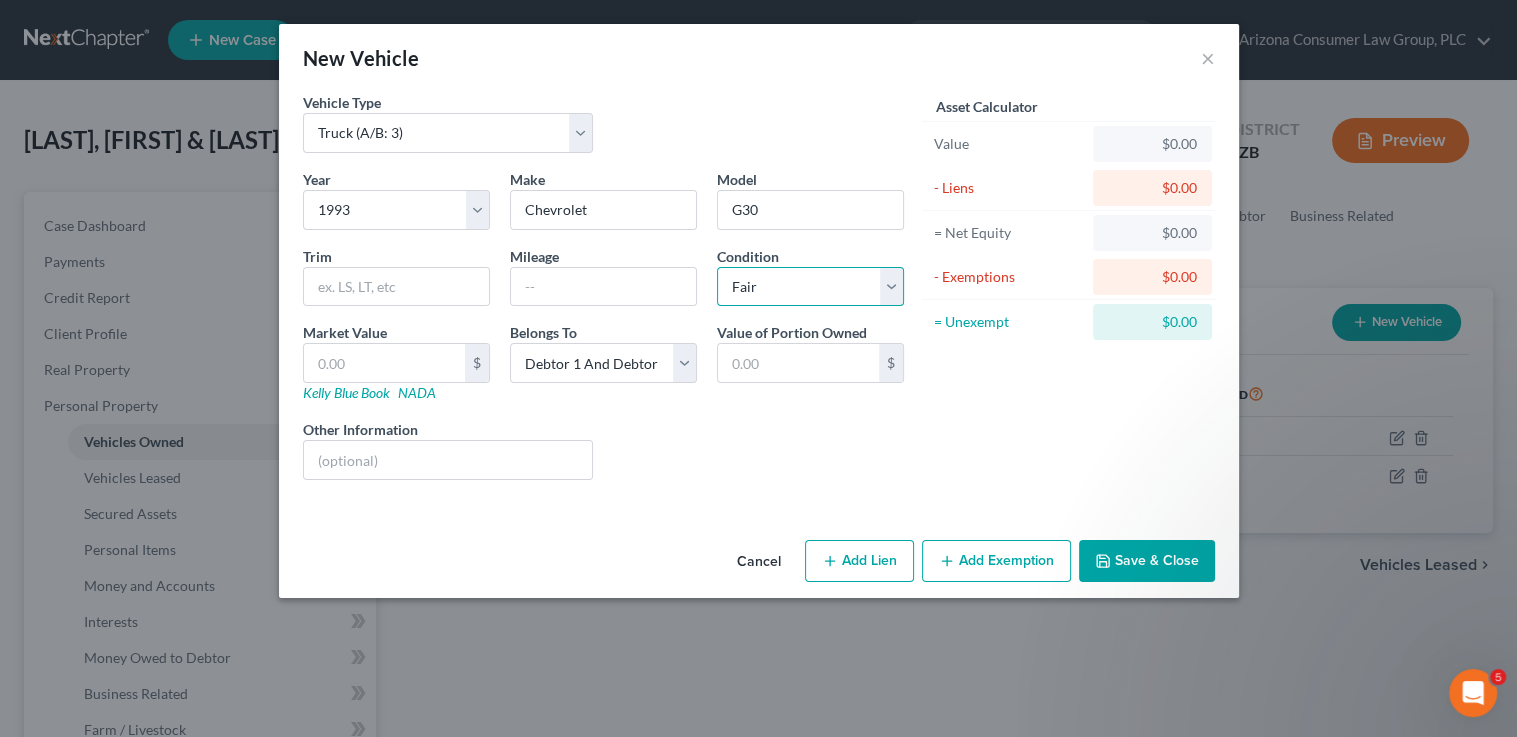click on "Select Excellent Very Good Good Fair Poor" at bounding box center (810, 287) 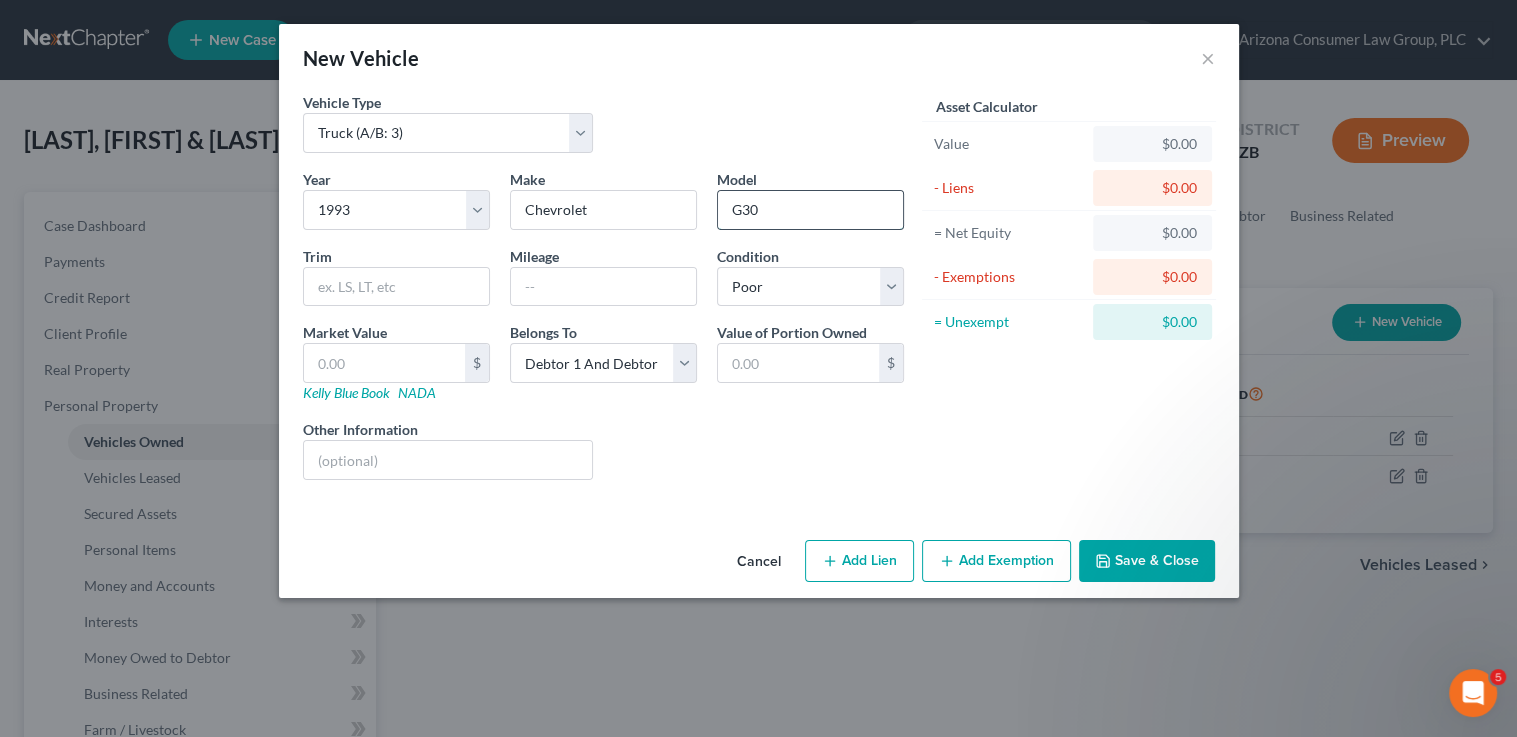 drag, startPoint x: 799, startPoint y: 217, endPoint x: 789, endPoint y: 209, distance: 12.806249 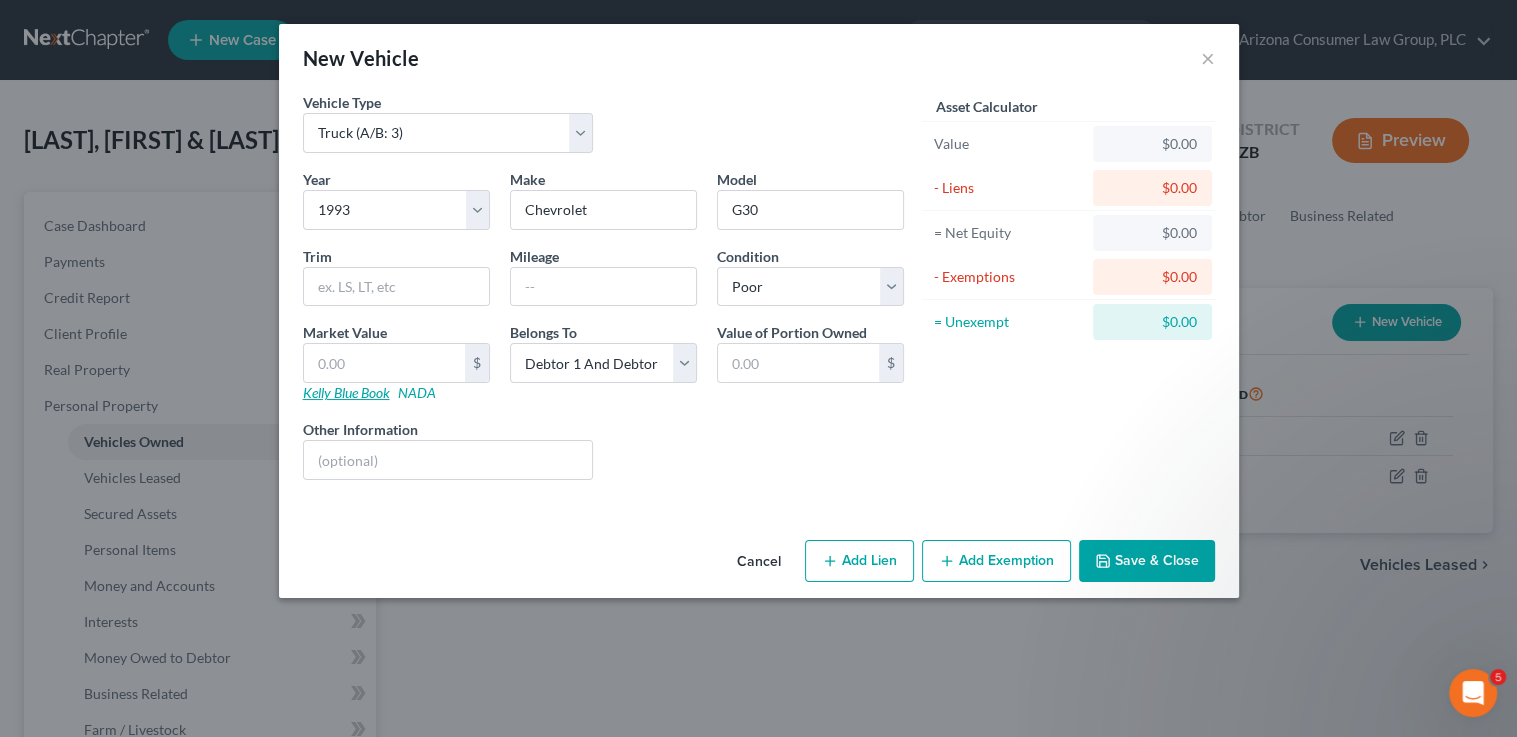 click on "Kelly Blue Book" at bounding box center [346, 392] 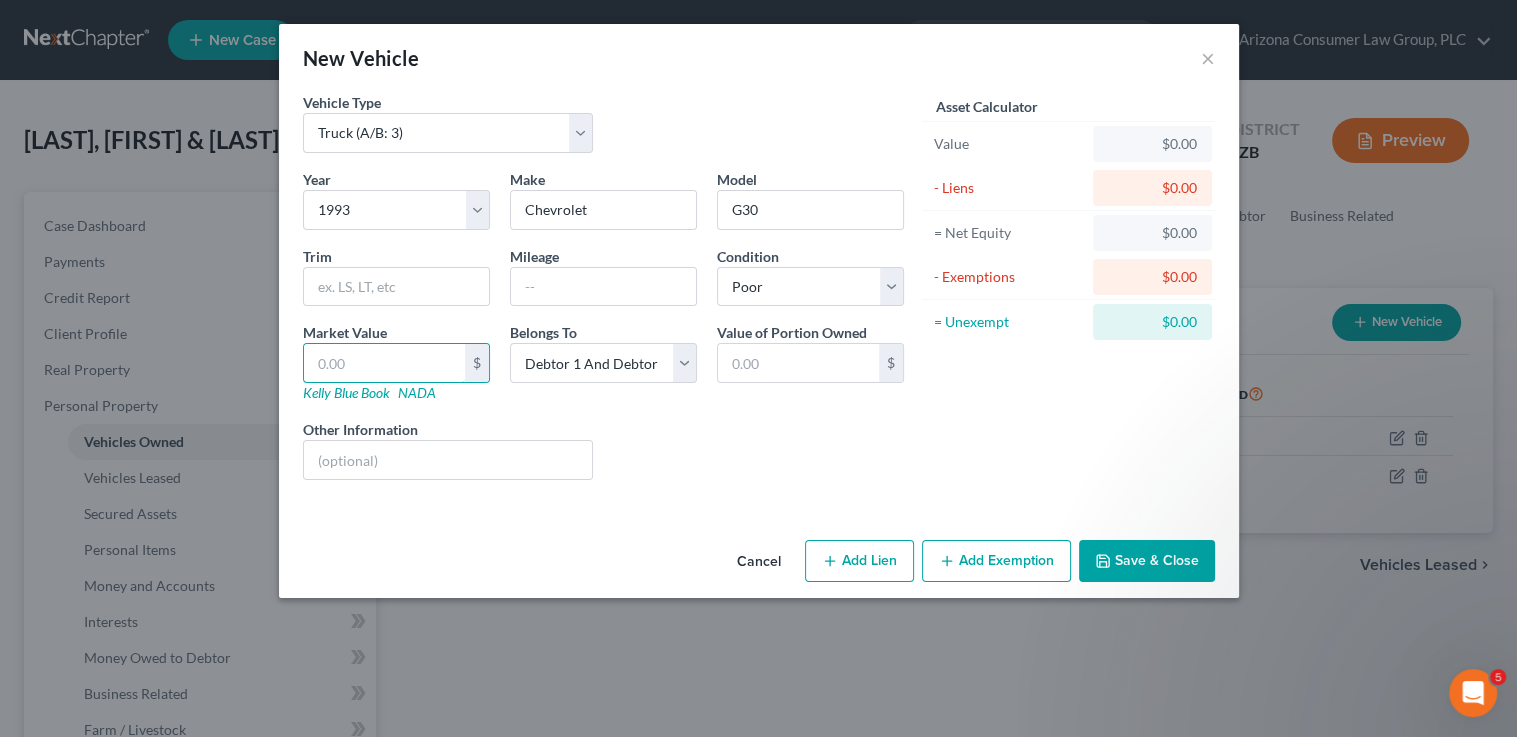 drag, startPoint x: 394, startPoint y: 353, endPoint x: 431, endPoint y: 336, distance: 40.718548 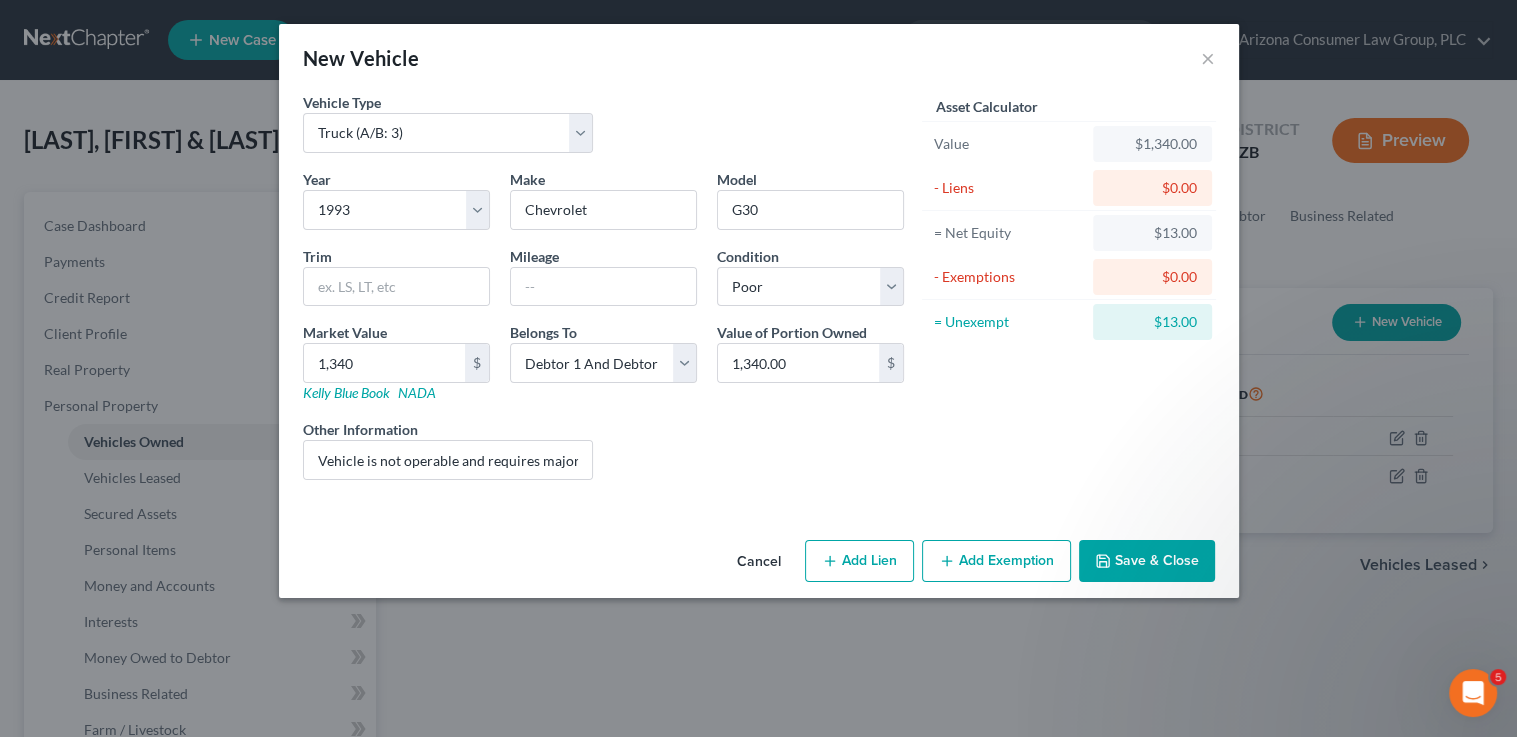 click on "Save & Close" at bounding box center [1147, 561] 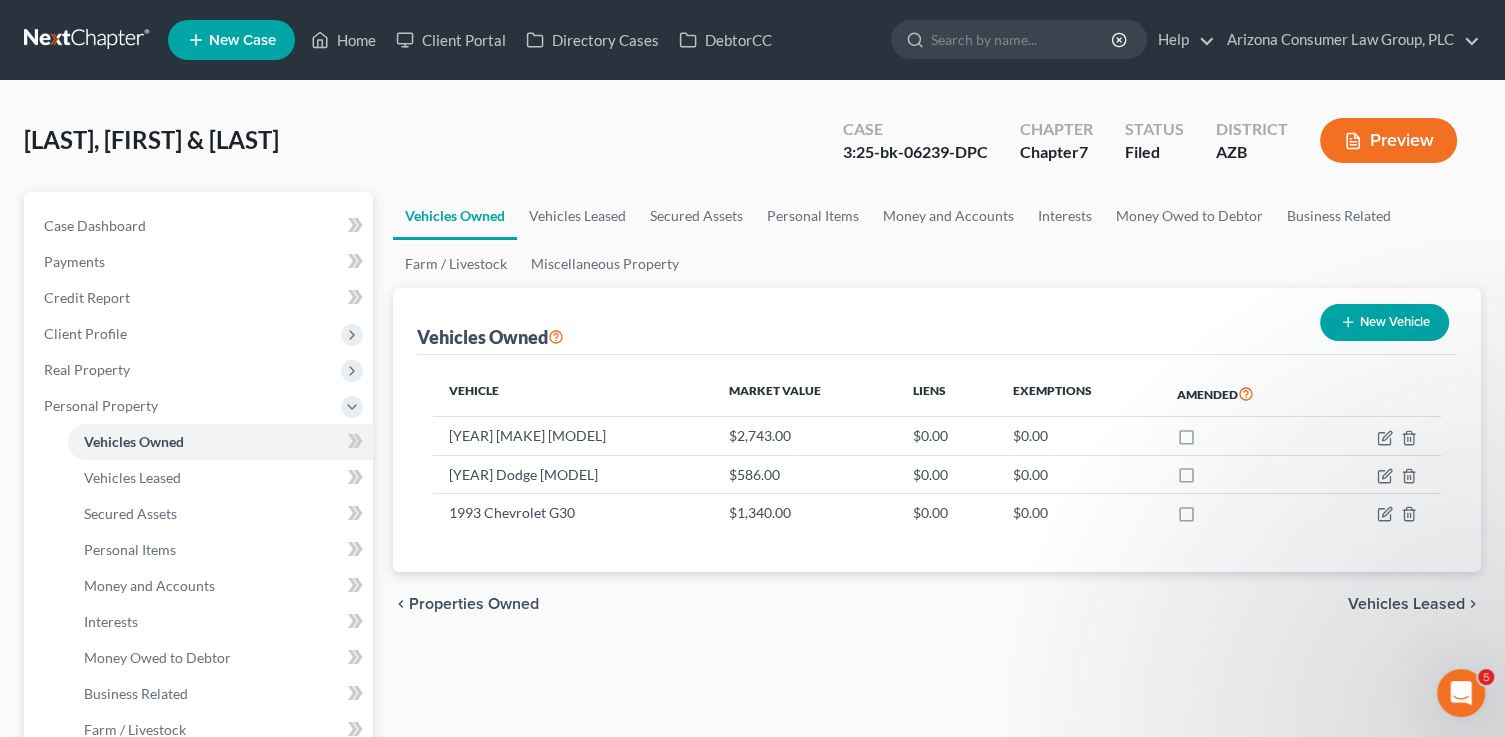 click on "New Vehicle" at bounding box center (1384, 322) 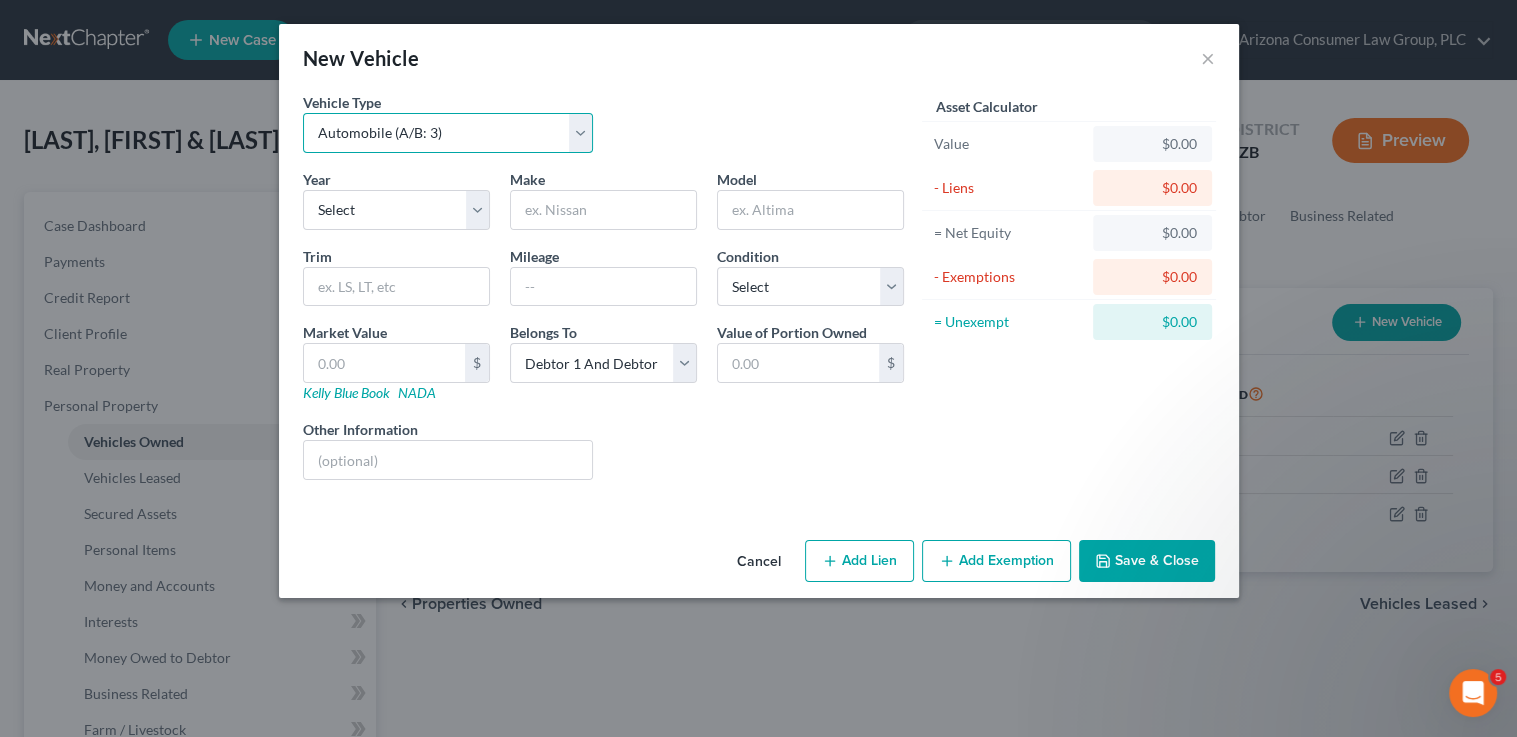 click on "Select Automobile (A/B: 3) Truck (A/B: 3) Trailer (A/B: 4) Watercraft (A/B: 4) Aircraft (A/B: 4) Motor Home (A/B: 4) ATV (A/B: 4) Other Vehicle (A/B: 4)" at bounding box center [448, 133] 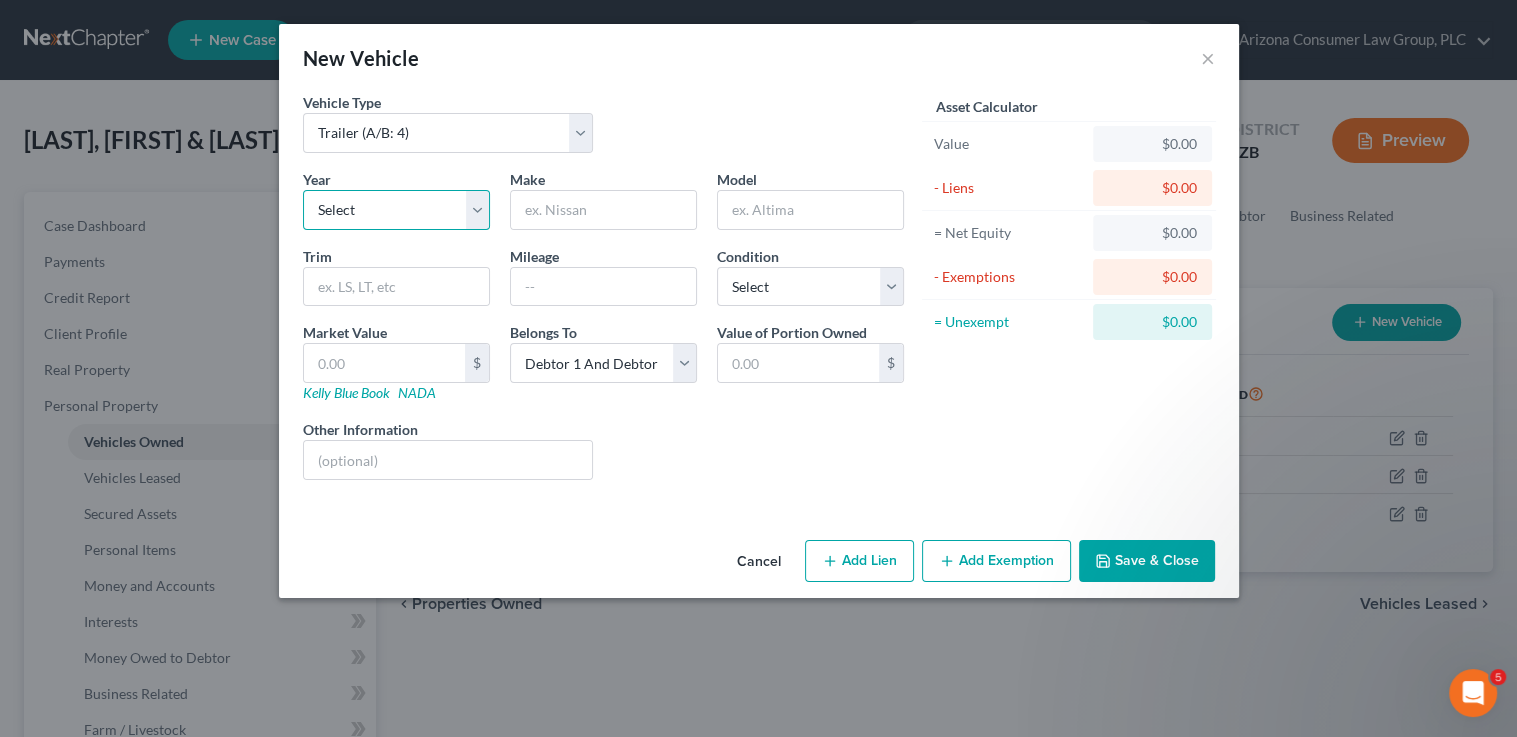 click on "Select 2026 2025 2024 2023 2022 2021 2020 2019 2018 2017 2016 2015 2014 2013 2012 2011 2010 2009 2008 2007 2006 2005 2004 2003 2002 2001 2000 1999 1998 1997 1996 1995 1994 1993 1992 1991 1990 1989 1988 1987 1986 1985 1984 1983 1982 1981 1980 1979 1978 1977 1976 1975 1974 1973 1972 1971 1970 1969 1968 1967 1966 1965 1964 1963 1962 1961 1960 1959 1958 1957 1956 1955 1954 1953 1952 1951 1950 1949 1948 1947 1946 1945 1944 1943 1942 1941 1940 1939 1938 1937 1936 1935 1934 1933 1932 1931 1930 1929 1928 1927 1926 1925 1924 1923 1922 1921 1920 1919 1918 1917 1916 1915 1914 1913 1912 1911 1910 1909 1908 1907 1906 1905 1904 1903 1902 1901" at bounding box center [396, 210] 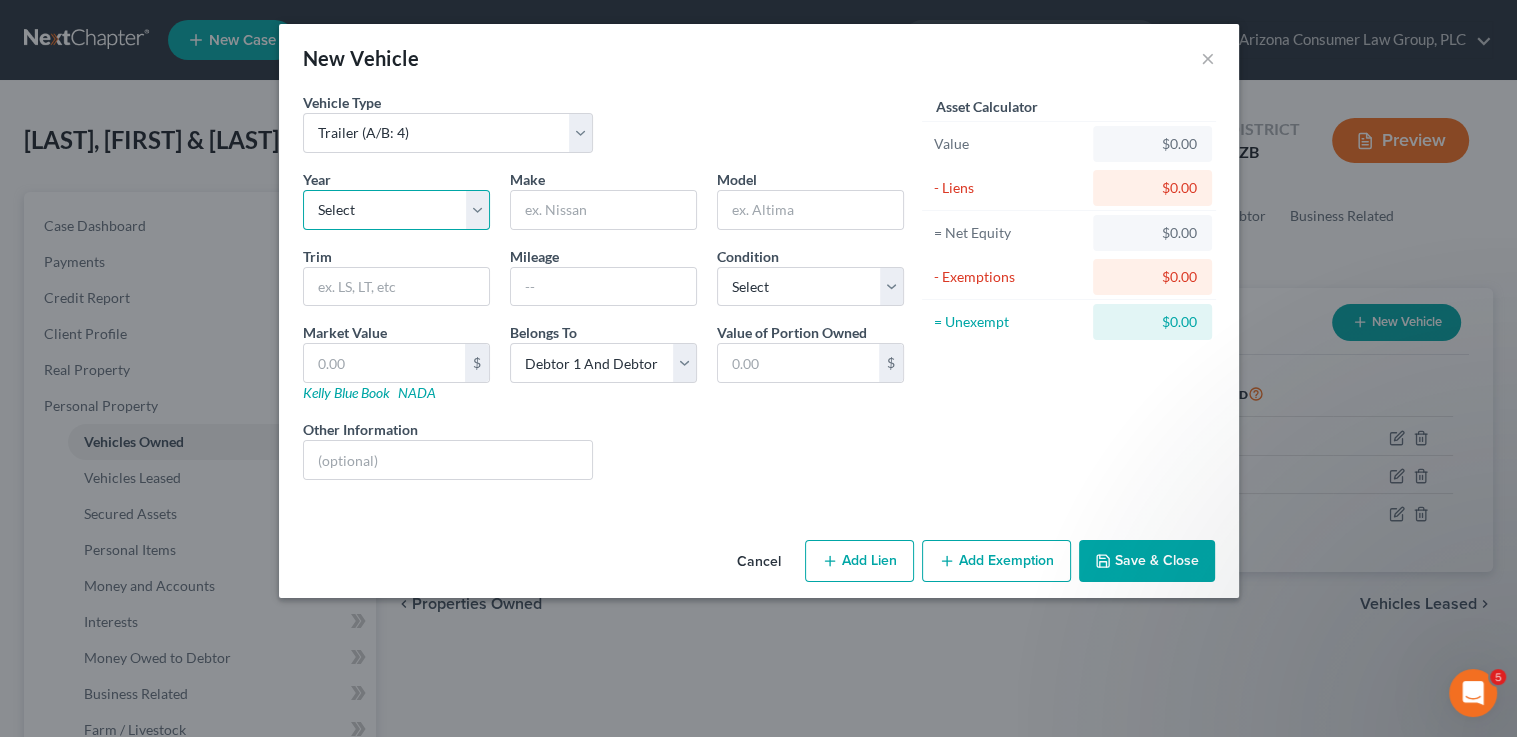click on "Select 2026 2025 2024 2023 2022 2021 2020 2019 2018 2017 2016 2015 2014 2013 2012 2011 2010 2009 2008 2007 2006 2005 2004 2003 2002 2001 2000 1999 1998 1997 1996 1995 1994 1993 1992 1991 1990 1989 1988 1987 1986 1985 1984 1983 1982 1981 1980 1979 1978 1977 1976 1975 1974 1973 1972 1971 1970 1969 1968 1967 1966 1965 1964 1963 1962 1961 1960 1959 1958 1957 1956 1955 1954 1953 1952 1951 1950 1949 1948 1947 1946 1945 1944 1943 1942 1941 1940 1939 1938 1937 1936 1935 1934 1933 1932 1931 1930 1929 1928 1927 1926 1925 1924 1923 1922 1921 1920 1919 1918 1917 1916 1915 1914 1913 1912 1911 1910 1909 1908 1907 1906 1905 1904 1903 1902 1901" at bounding box center [396, 210] 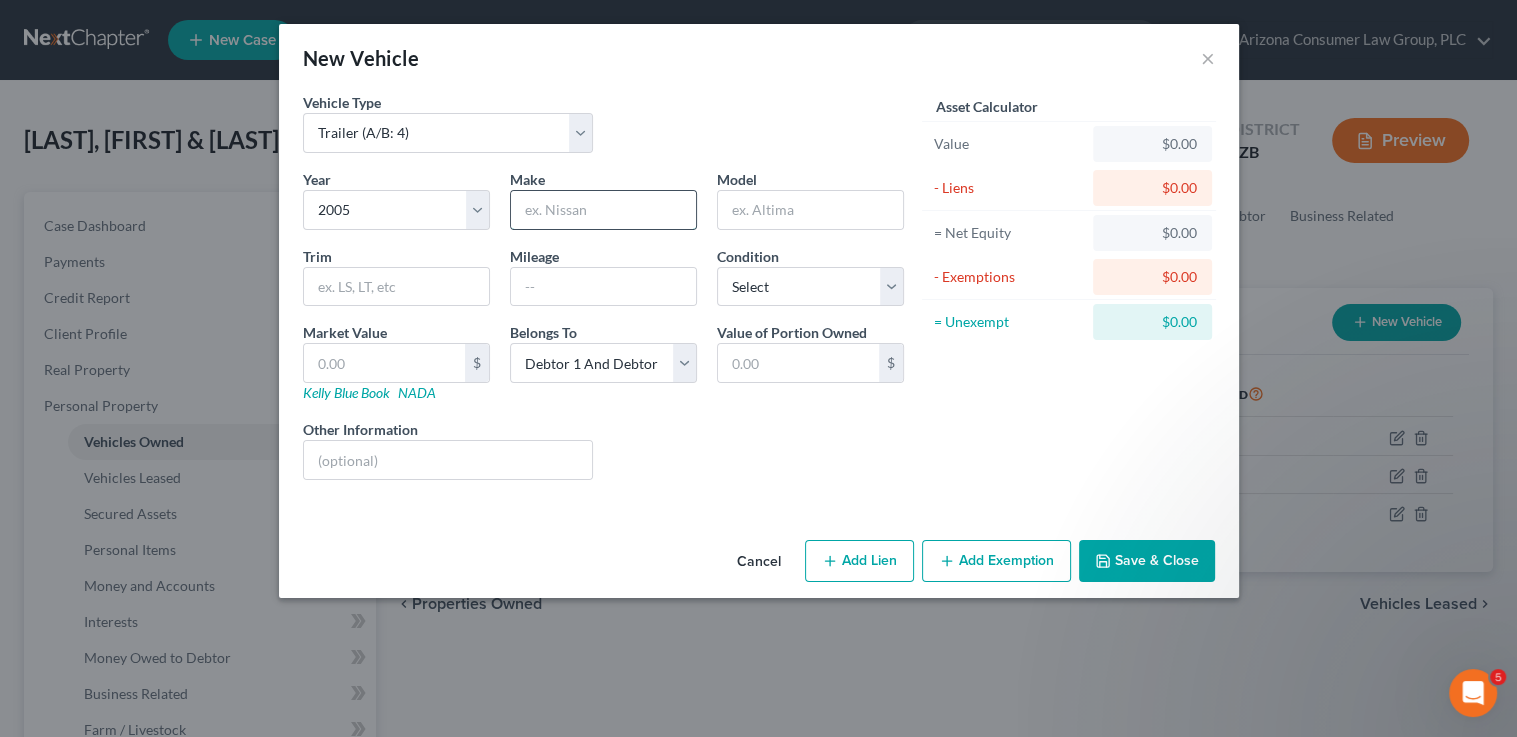 click at bounding box center [603, 210] 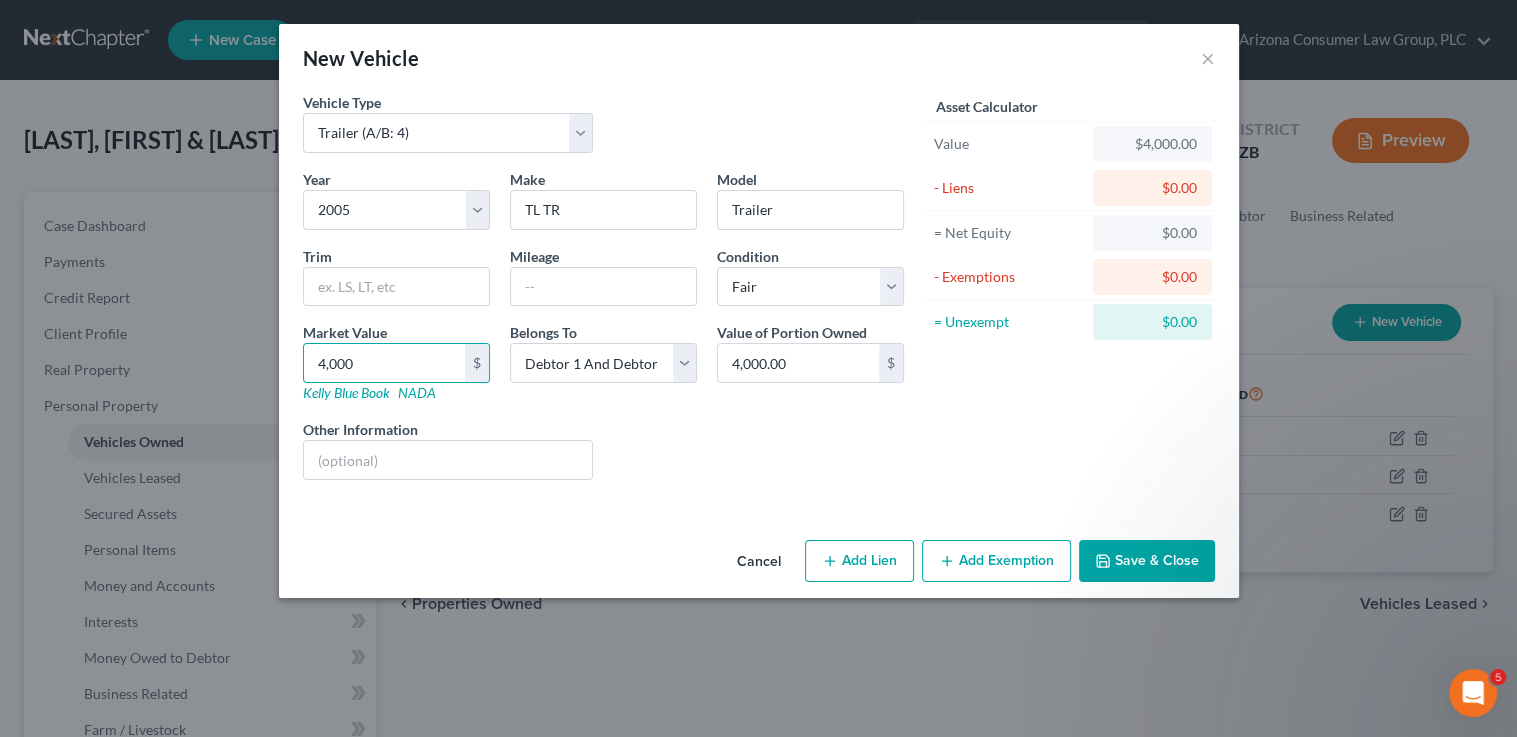 click on "Save & Close" at bounding box center (1147, 561) 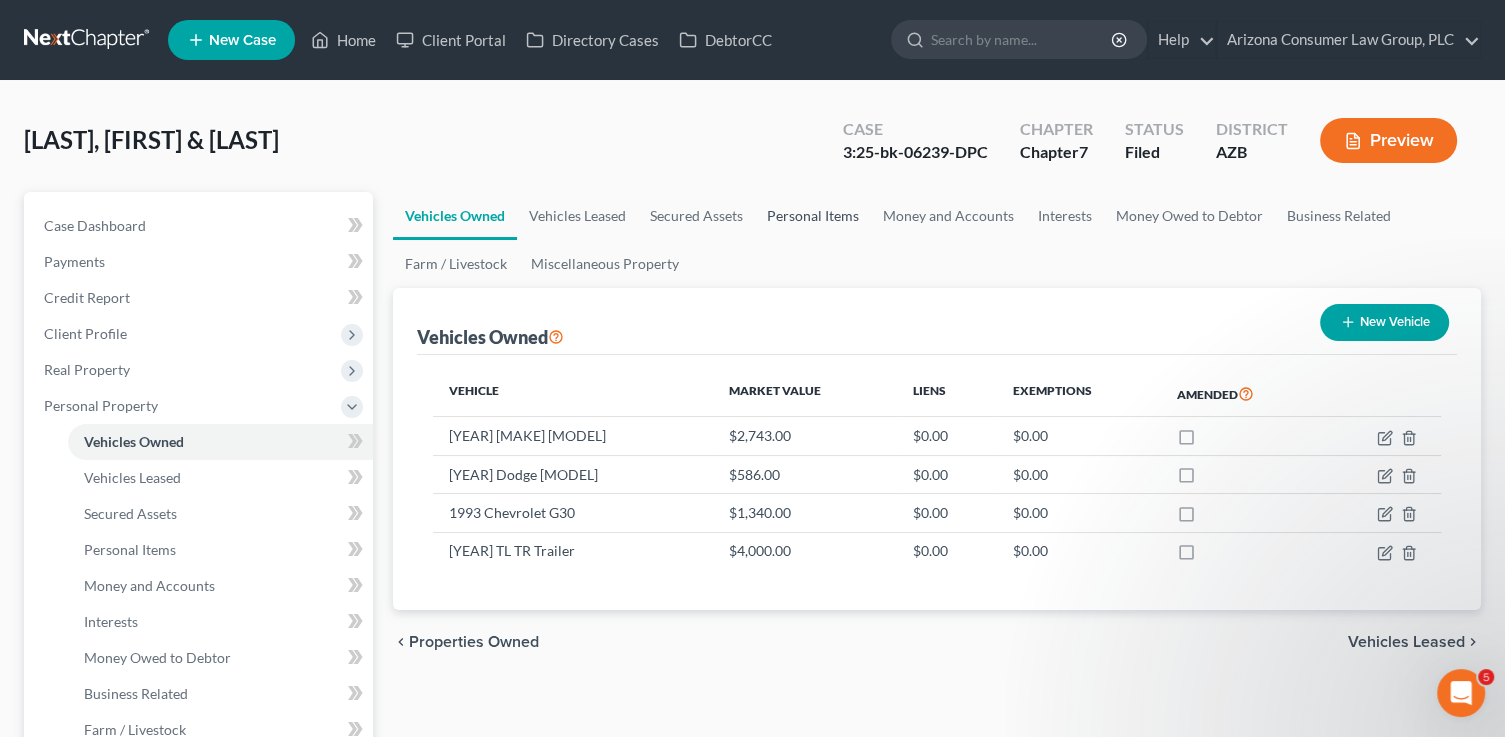 click on "Personal Items" at bounding box center [813, 216] 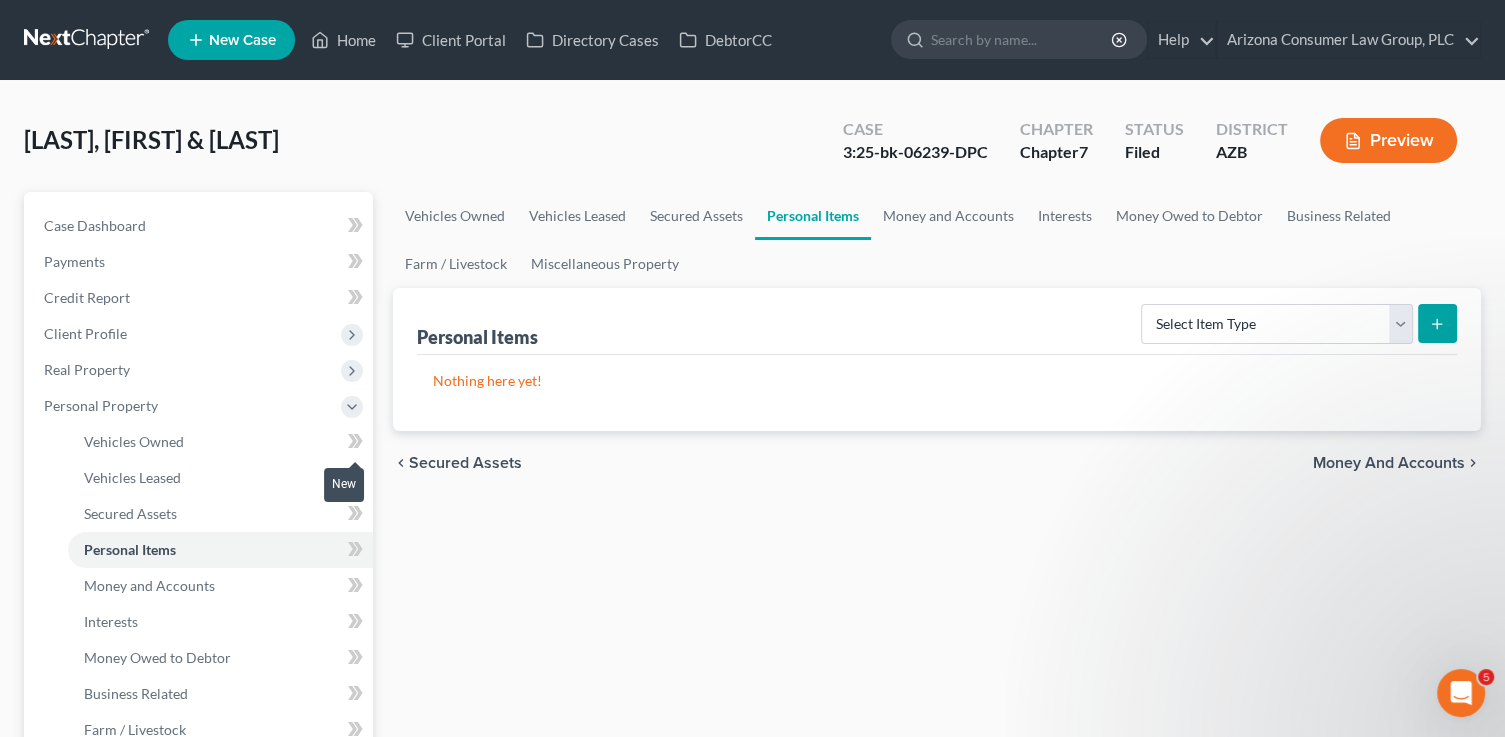 click 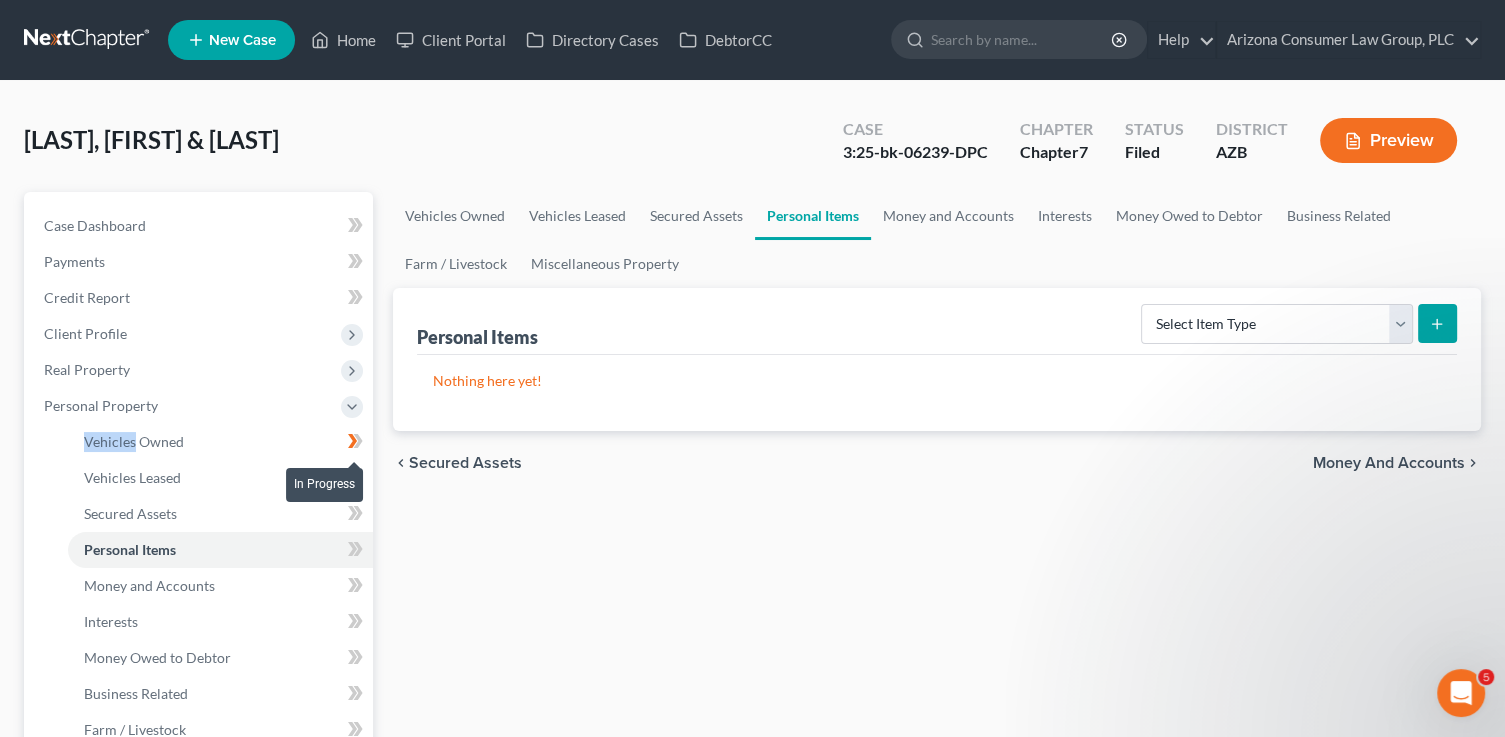 click 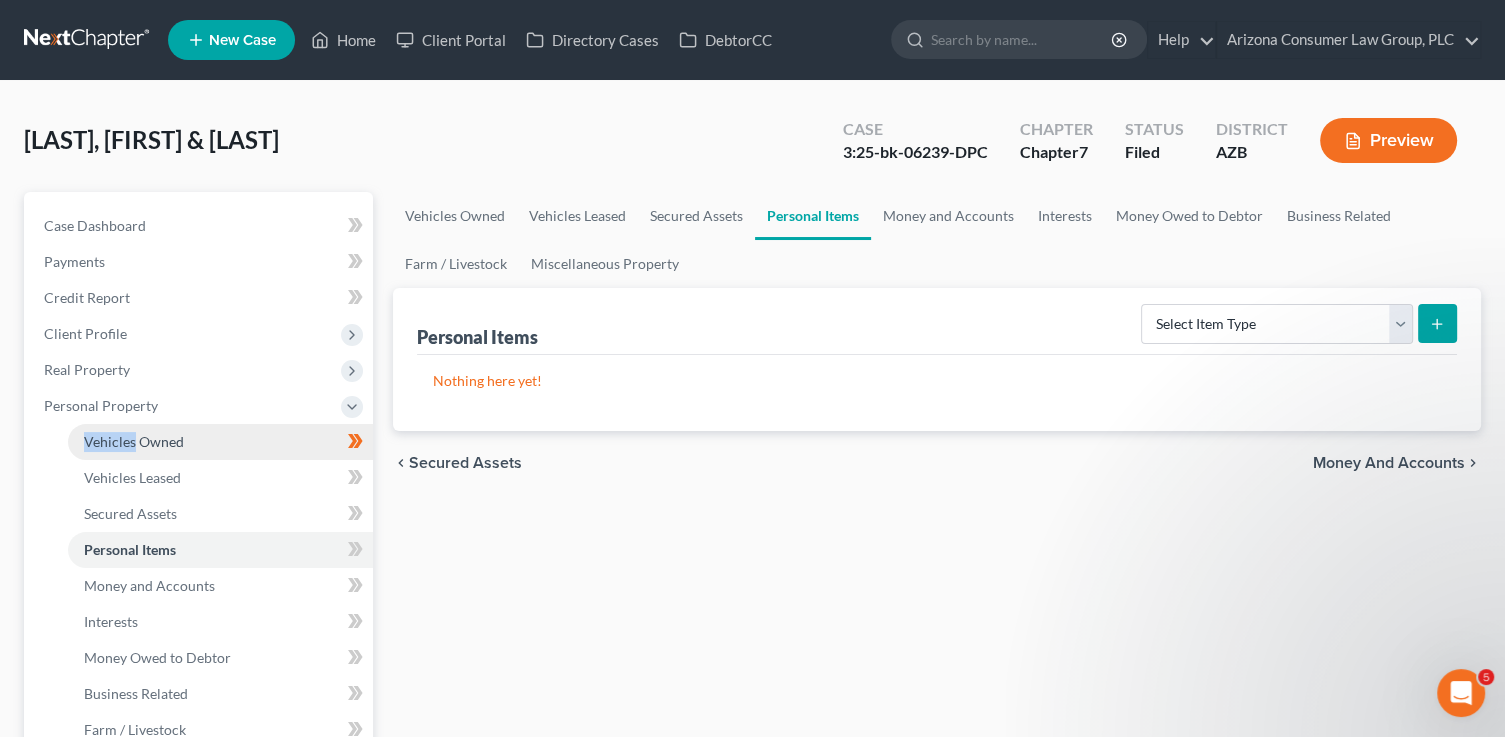 click on "Vehicles Owned" at bounding box center [220, 442] 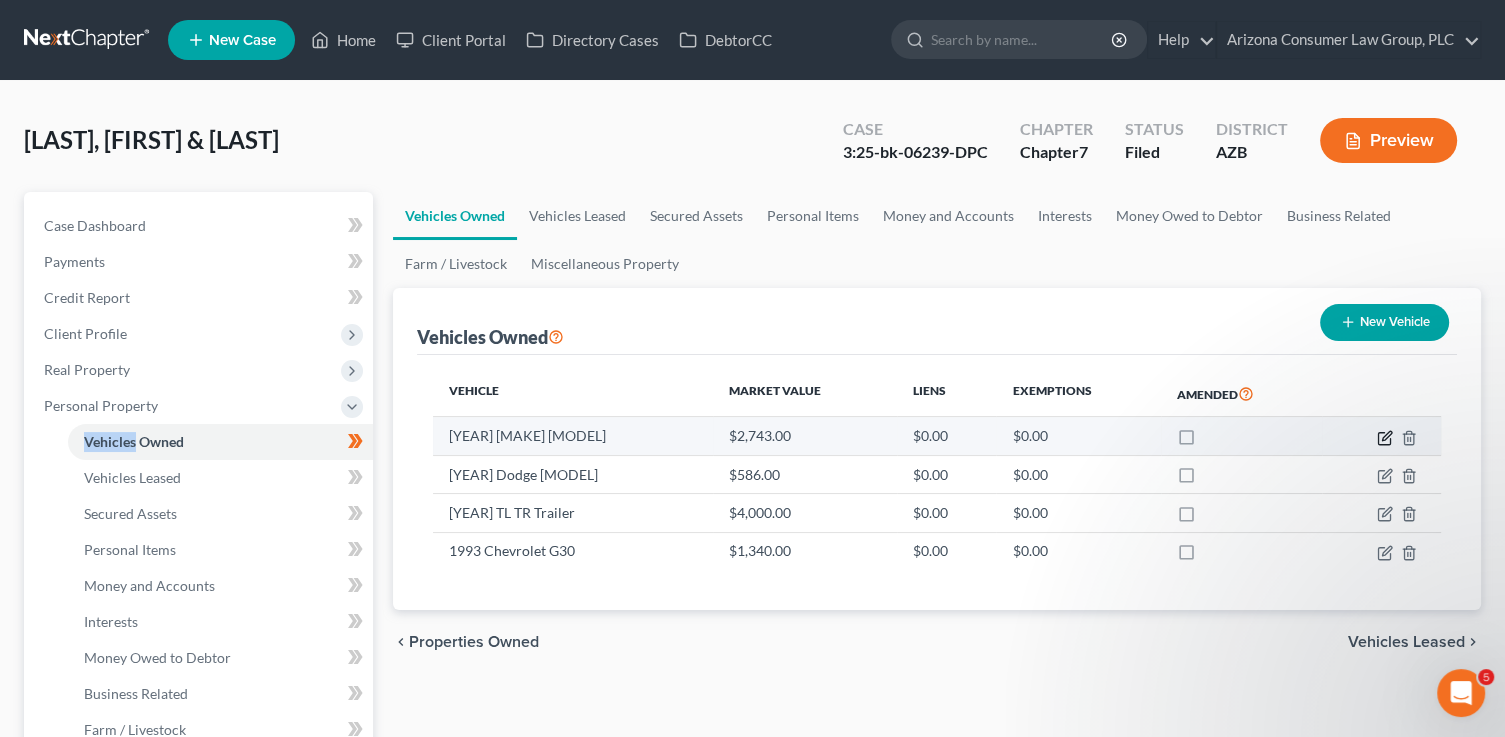 click 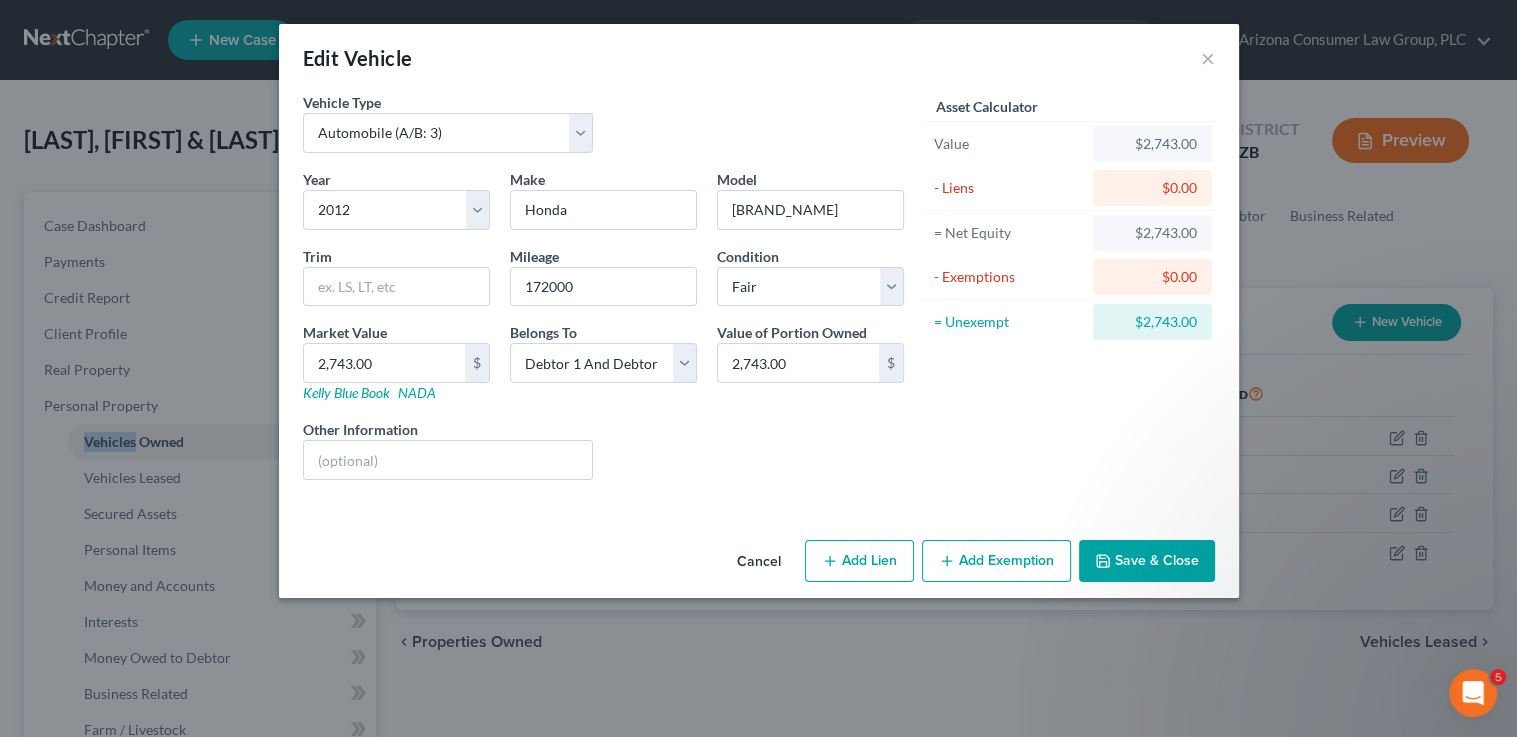 click 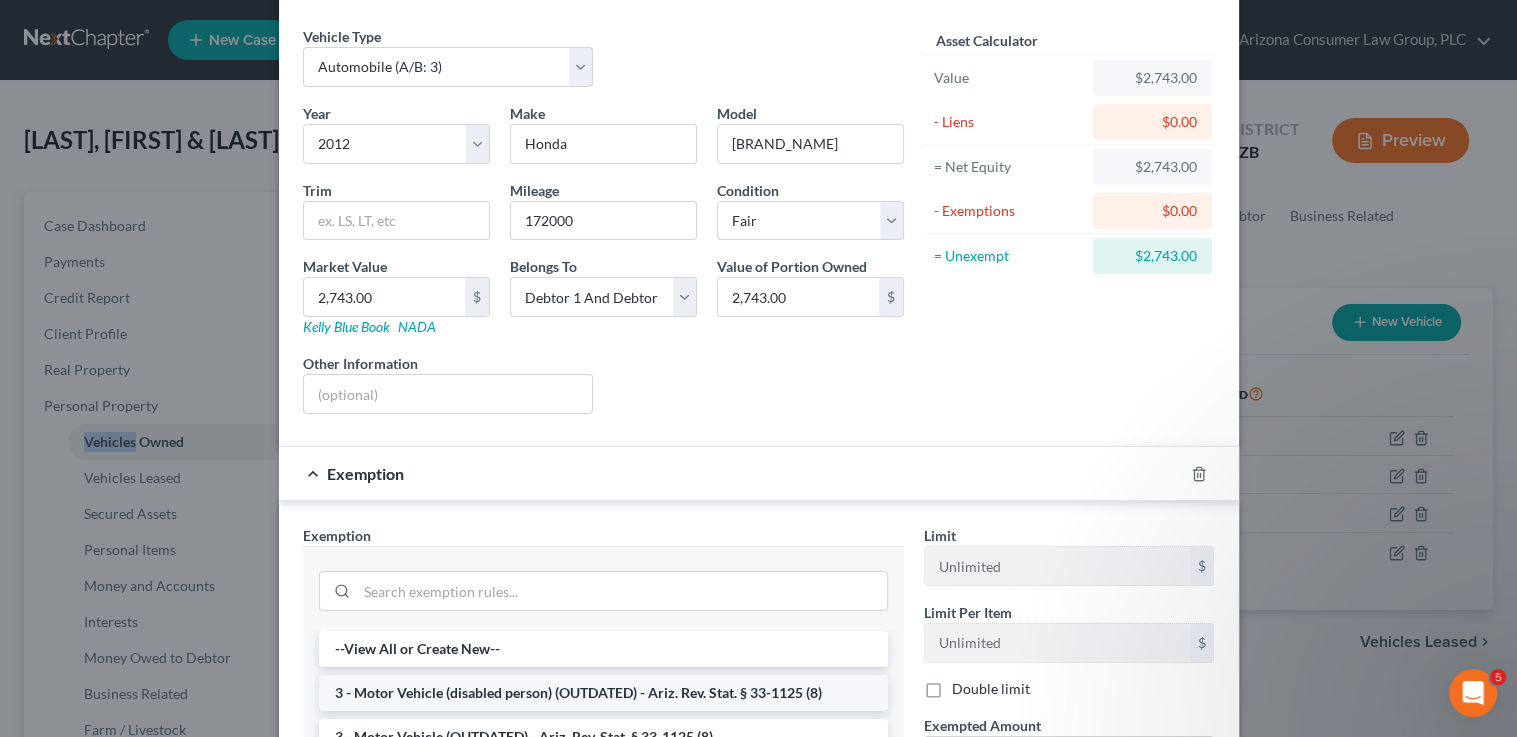 scroll, scrollTop: 144, scrollLeft: 0, axis: vertical 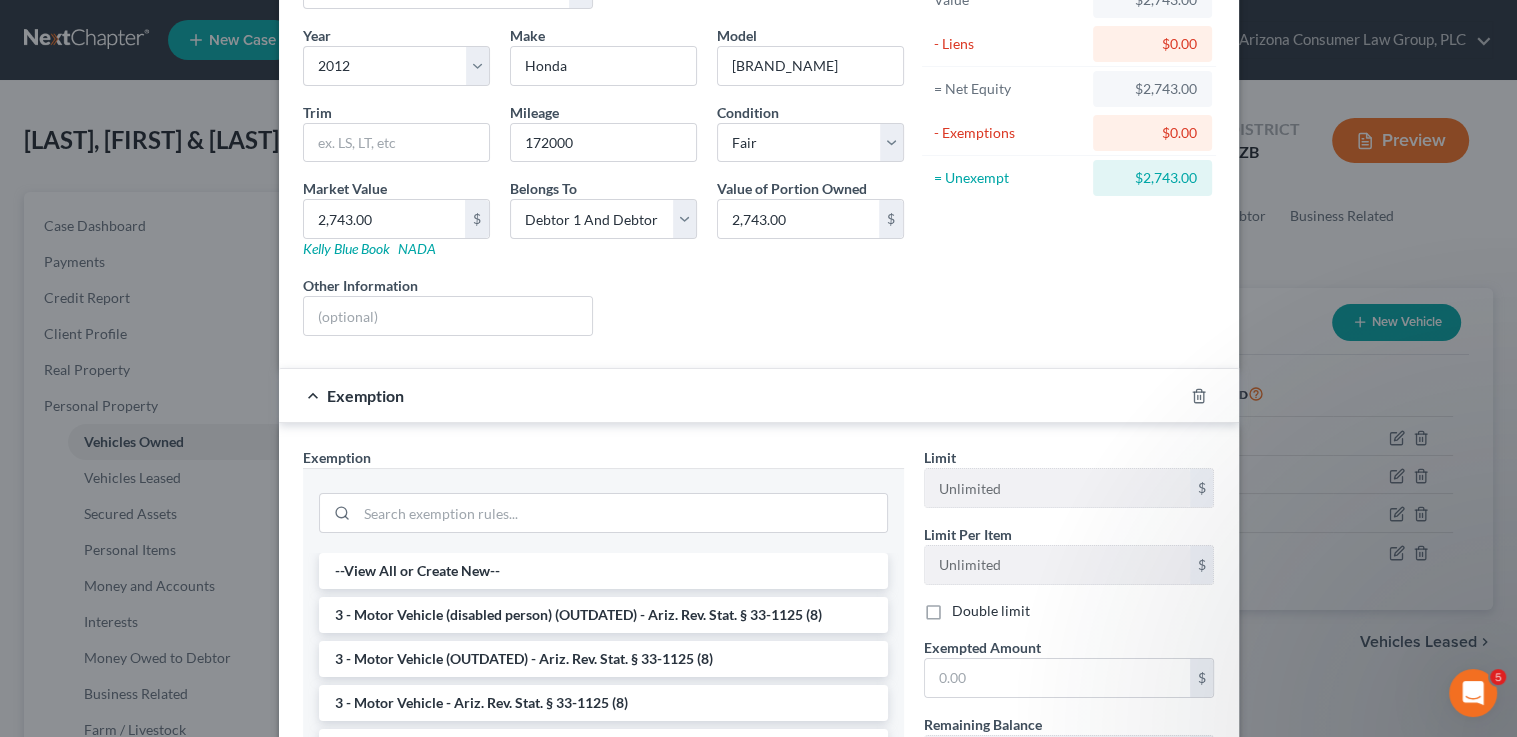 drag, startPoint x: 588, startPoint y: 691, endPoint x: 717, endPoint y: 694, distance: 129.03488 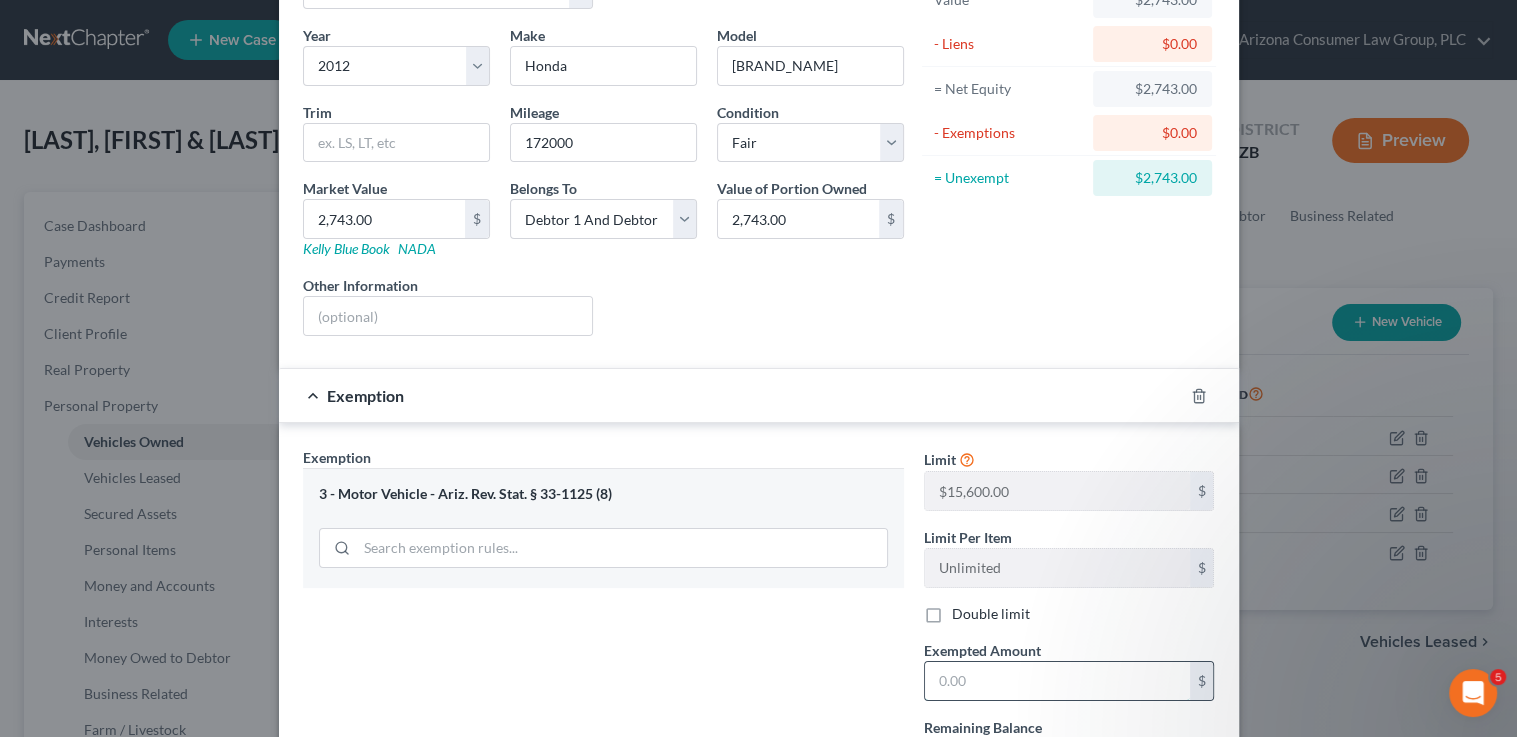 click at bounding box center (1057, 681) 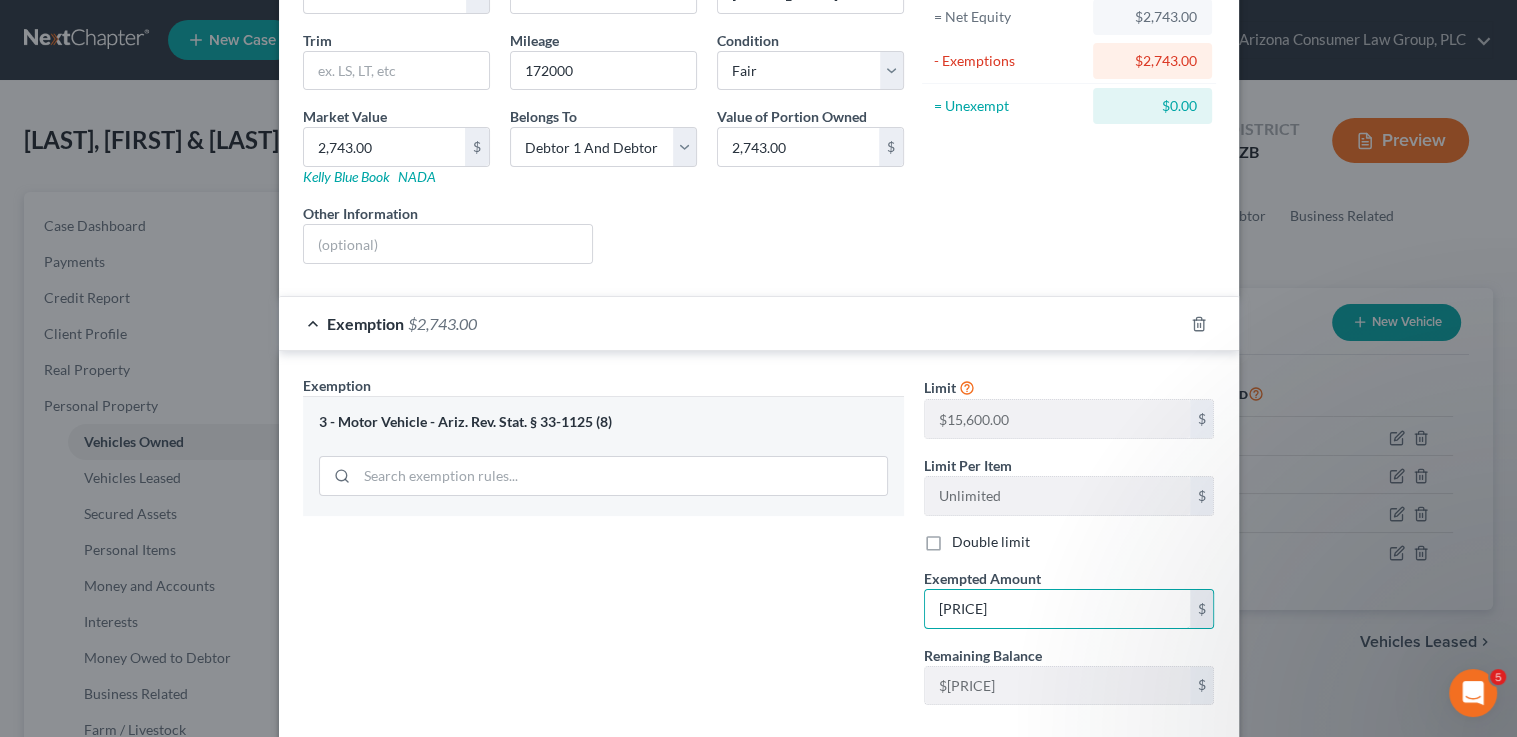 scroll, scrollTop: 323, scrollLeft: 0, axis: vertical 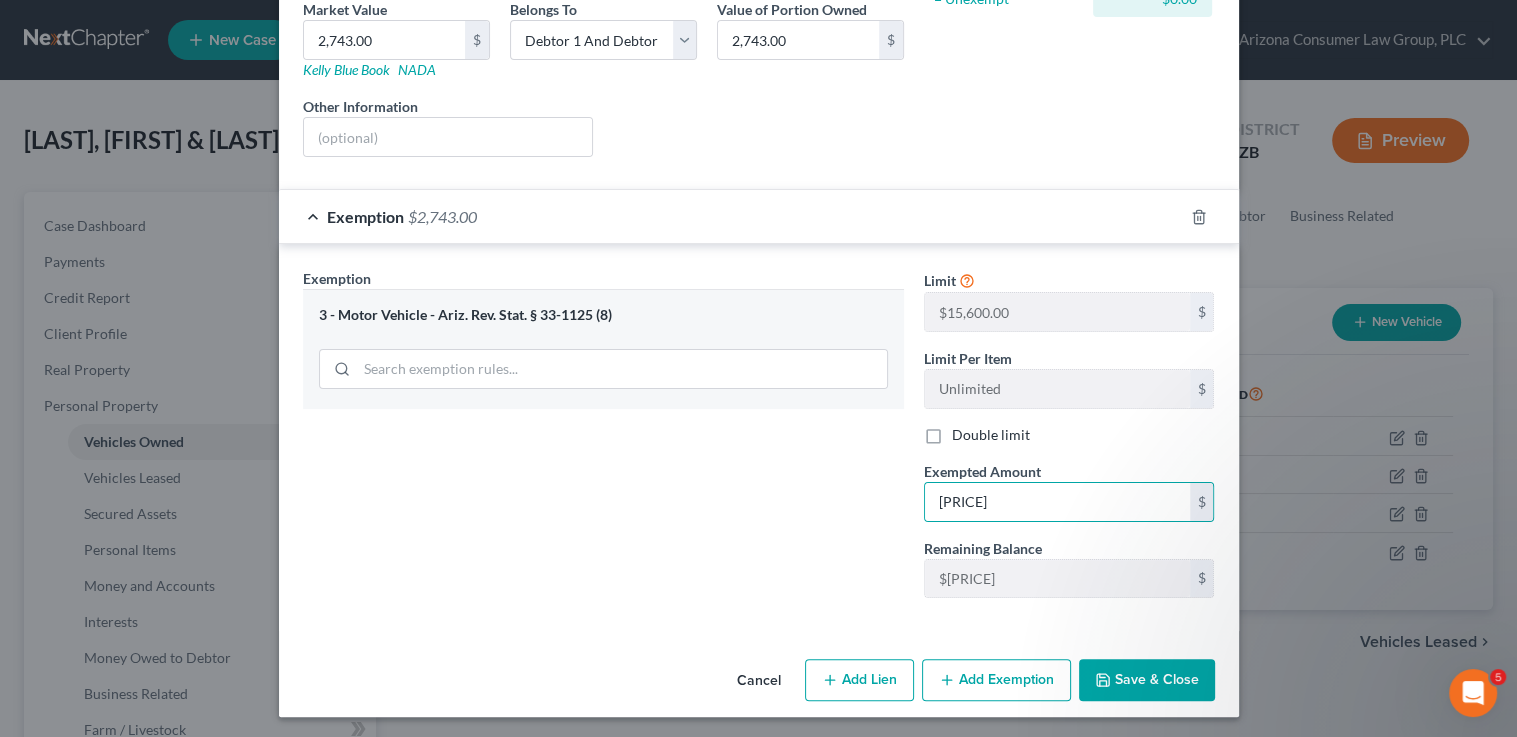 click on "Save & Close" at bounding box center [1147, 680] 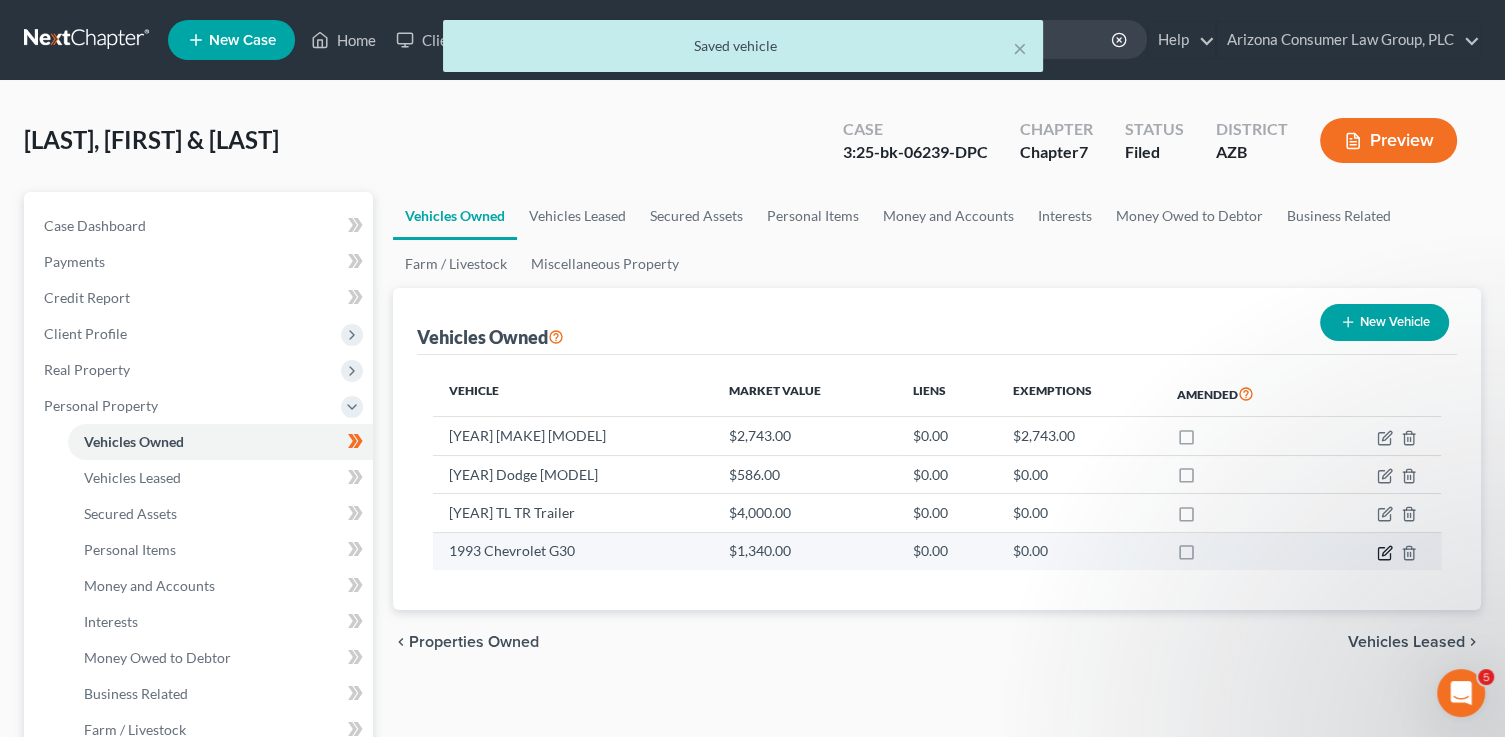 click 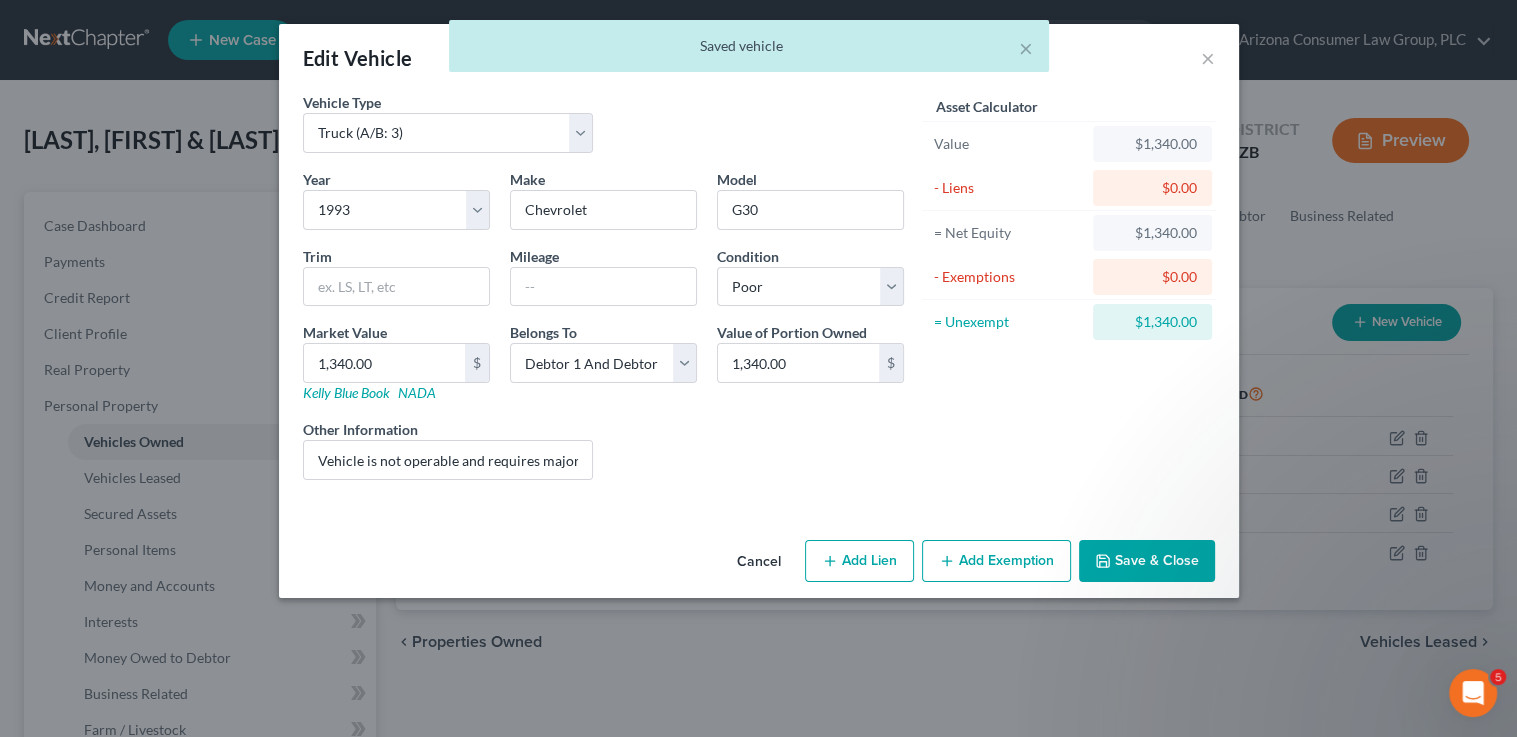 click on "Add Exemption" at bounding box center (996, 561) 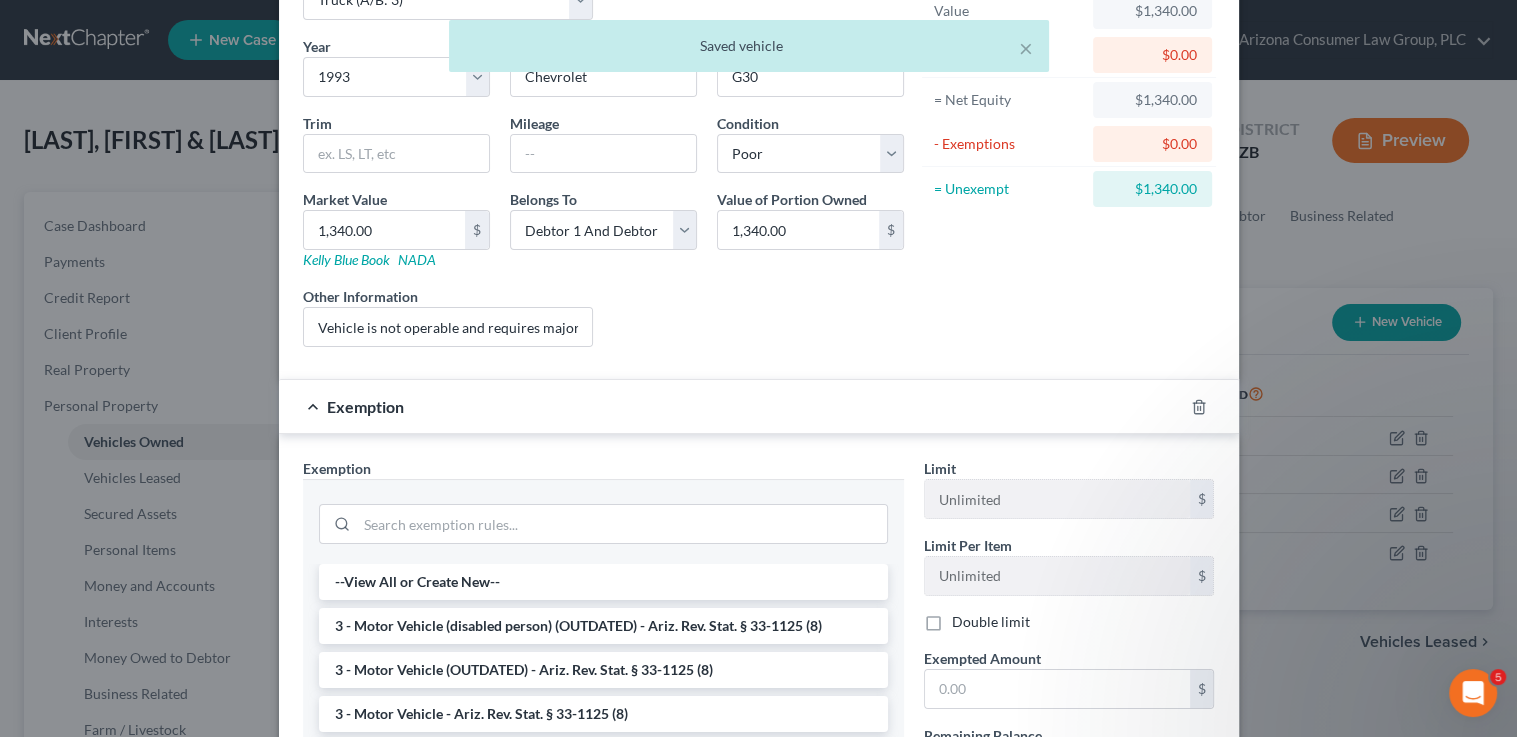 scroll, scrollTop: 216, scrollLeft: 0, axis: vertical 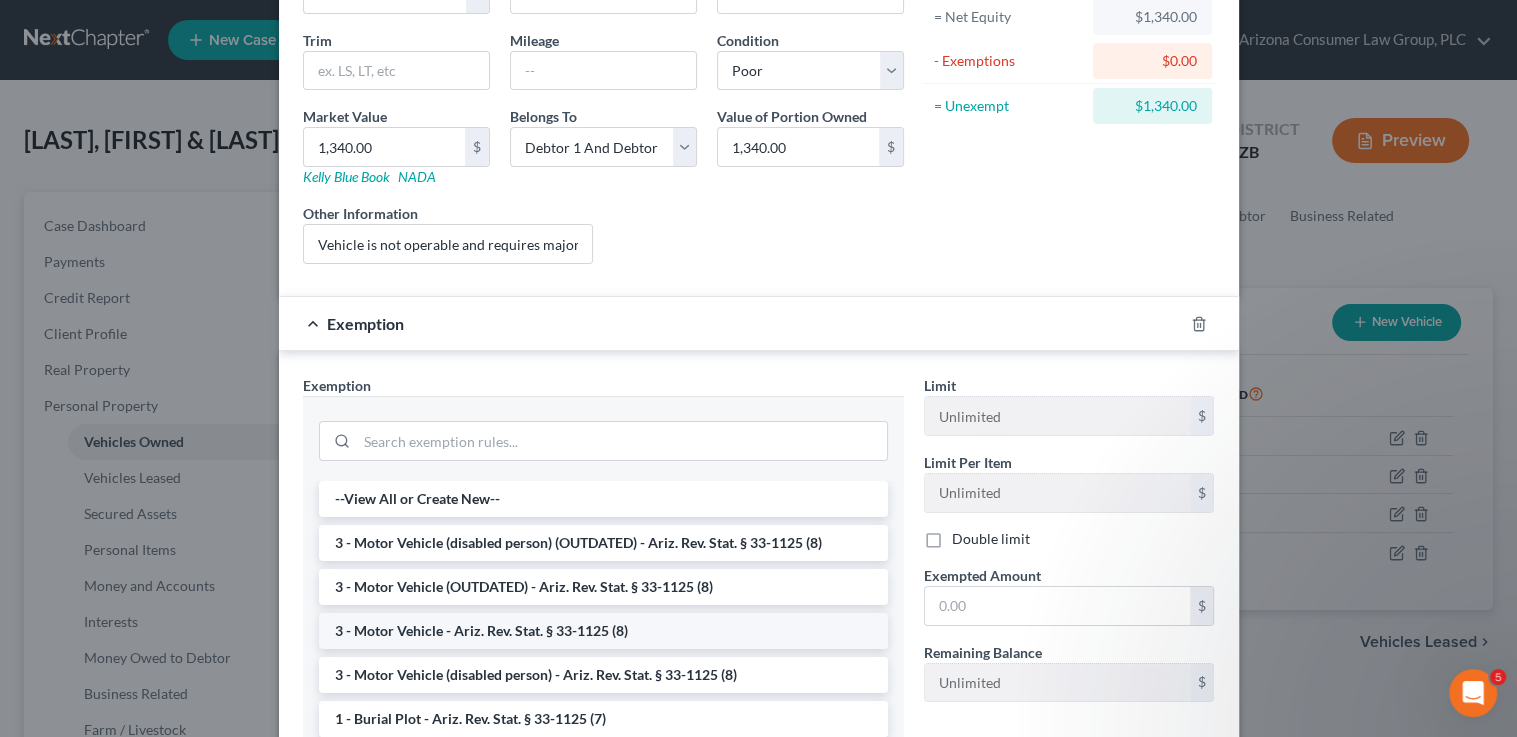 drag, startPoint x: 642, startPoint y: 623, endPoint x: 862, endPoint y: 645, distance: 221.09726 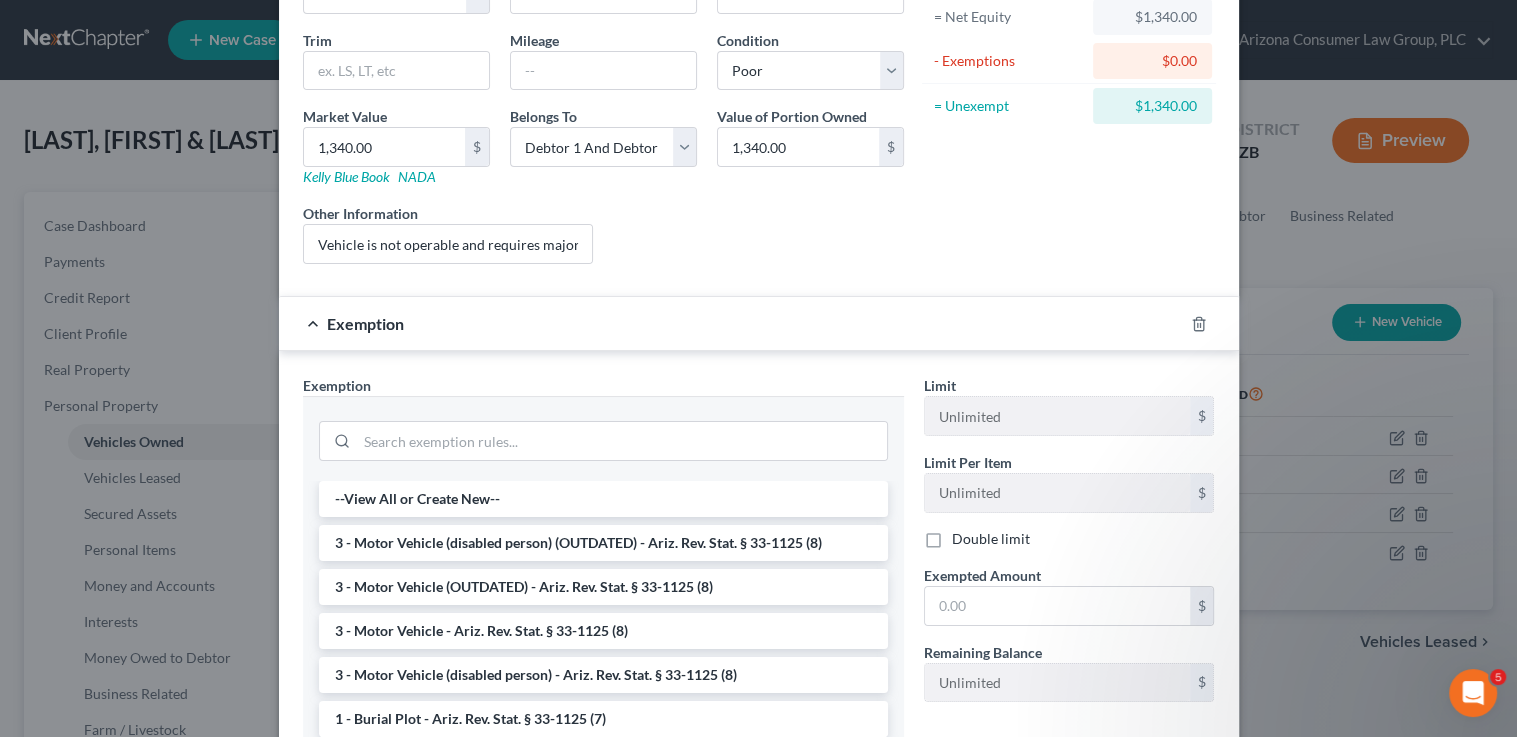 click on "3 - Motor Vehicle - Ariz. Rev. Stat. § 33-1125 (8)" at bounding box center (603, 631) 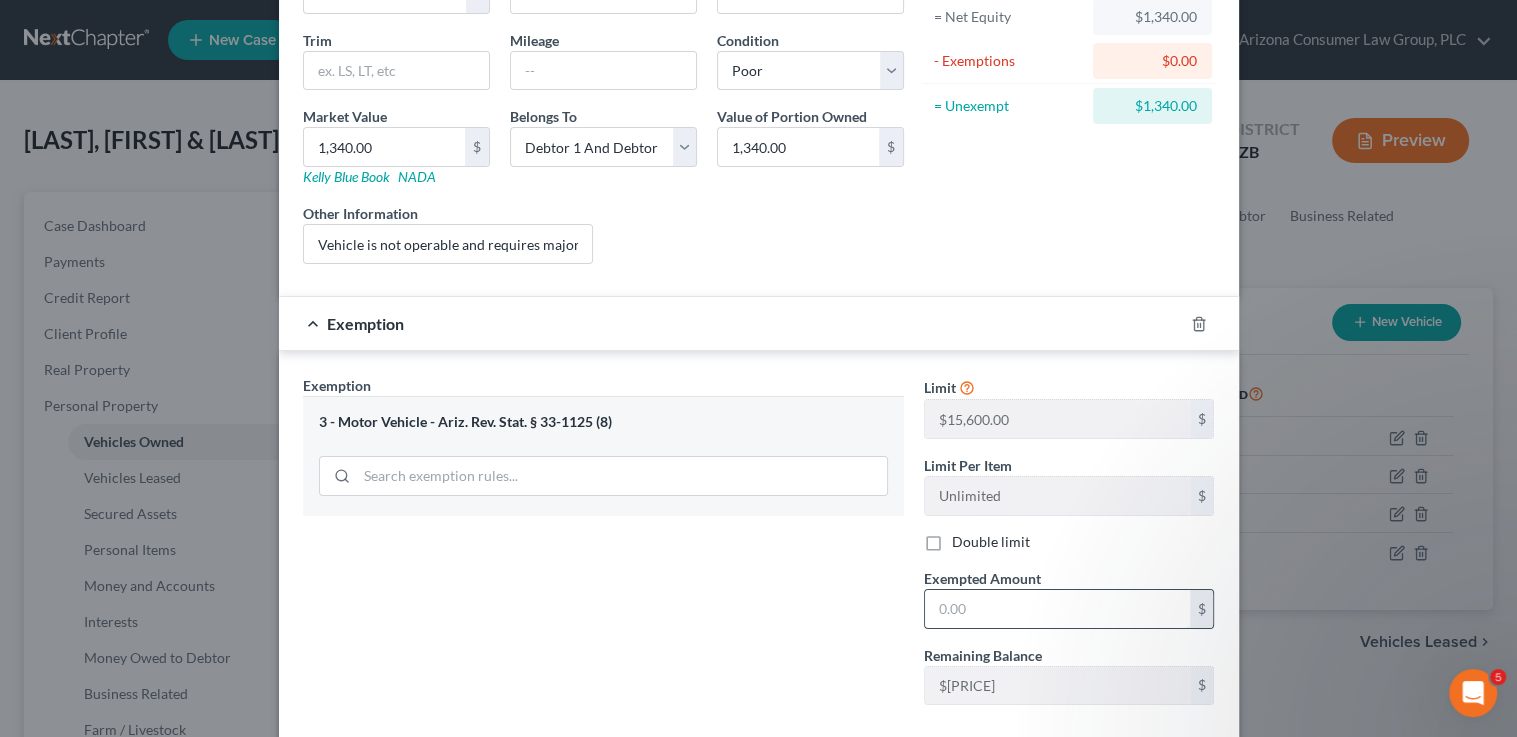 click at bounding box center [1057, 609] 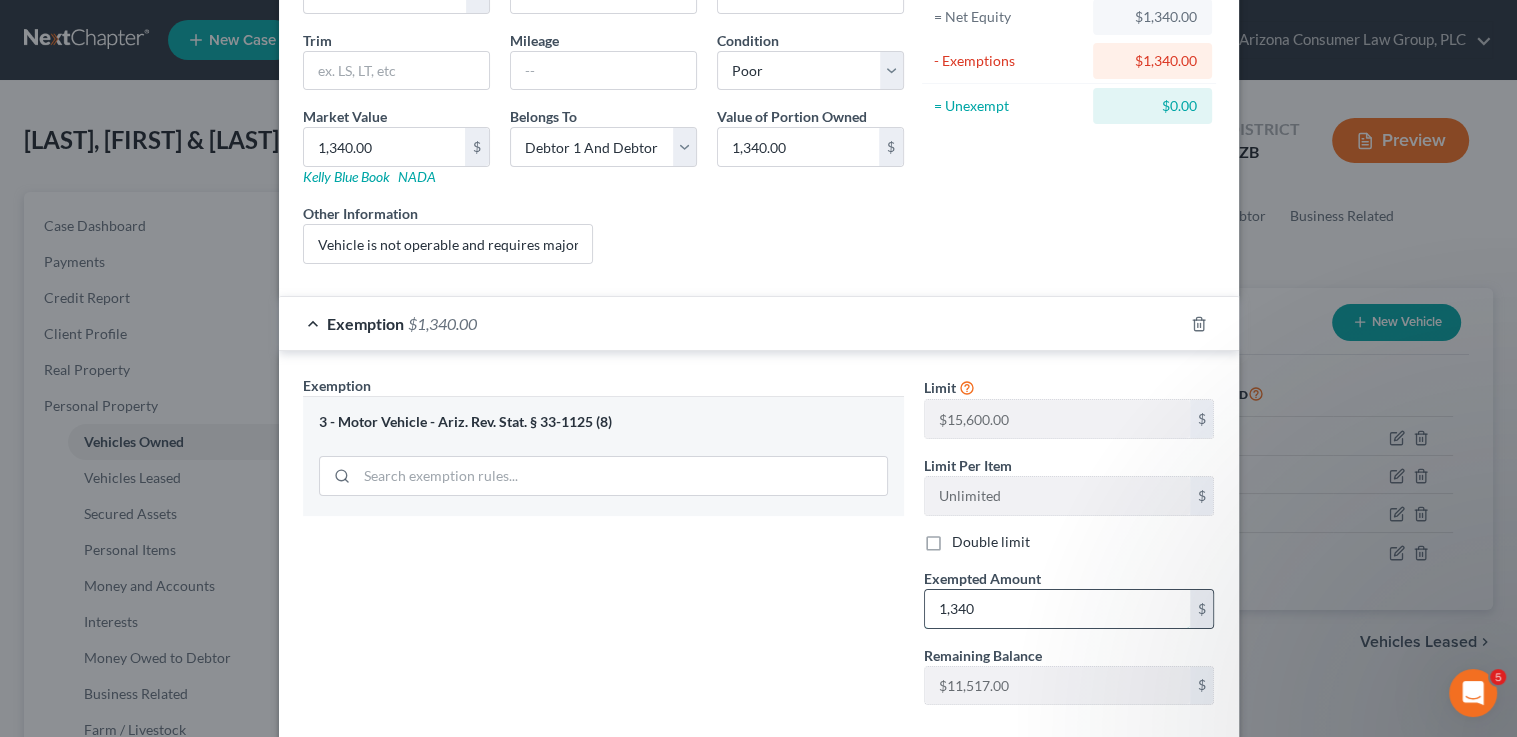 scroll, scrollTop: 323, scrollLeft: 0, axis: vertical 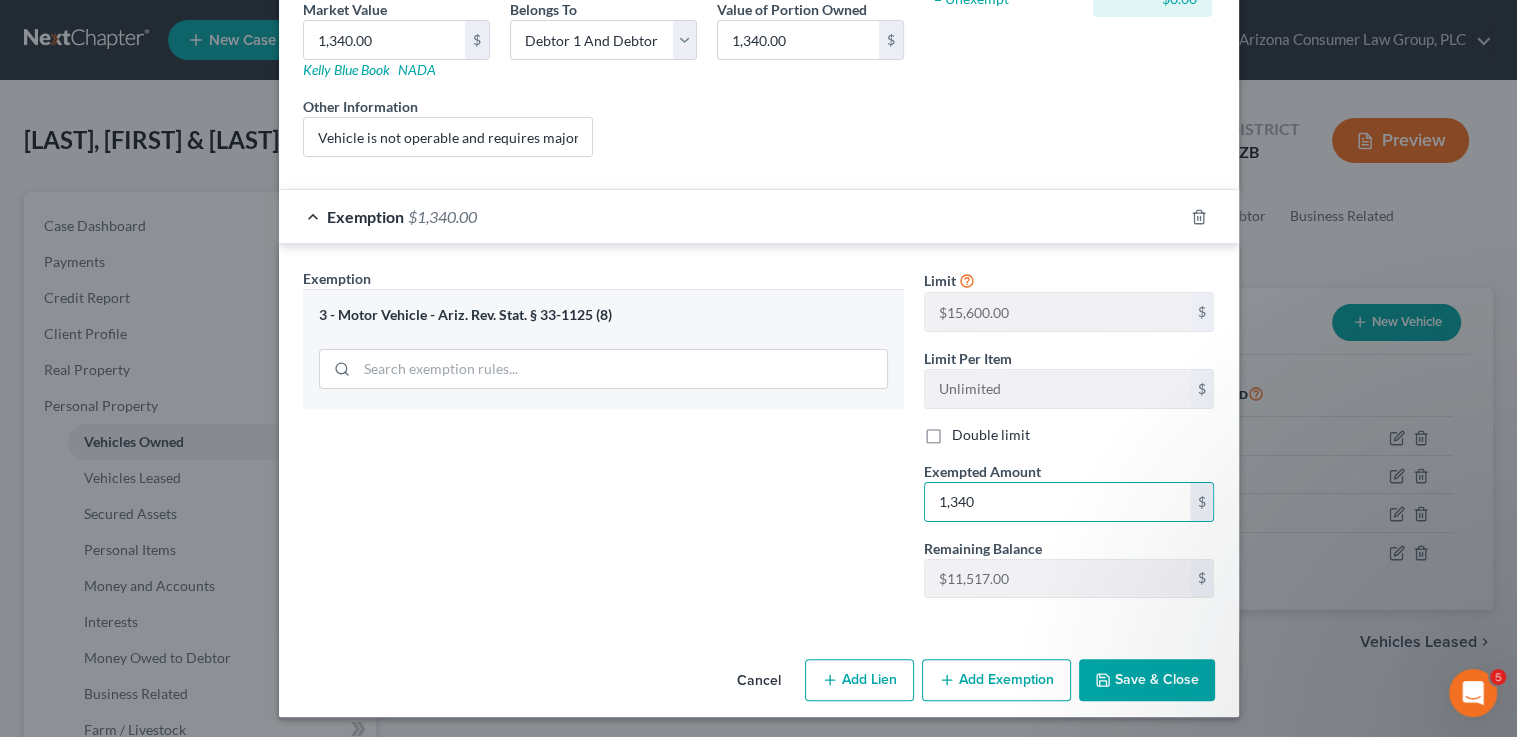 click on "Save & Close" at bounding box center (1147, 680) 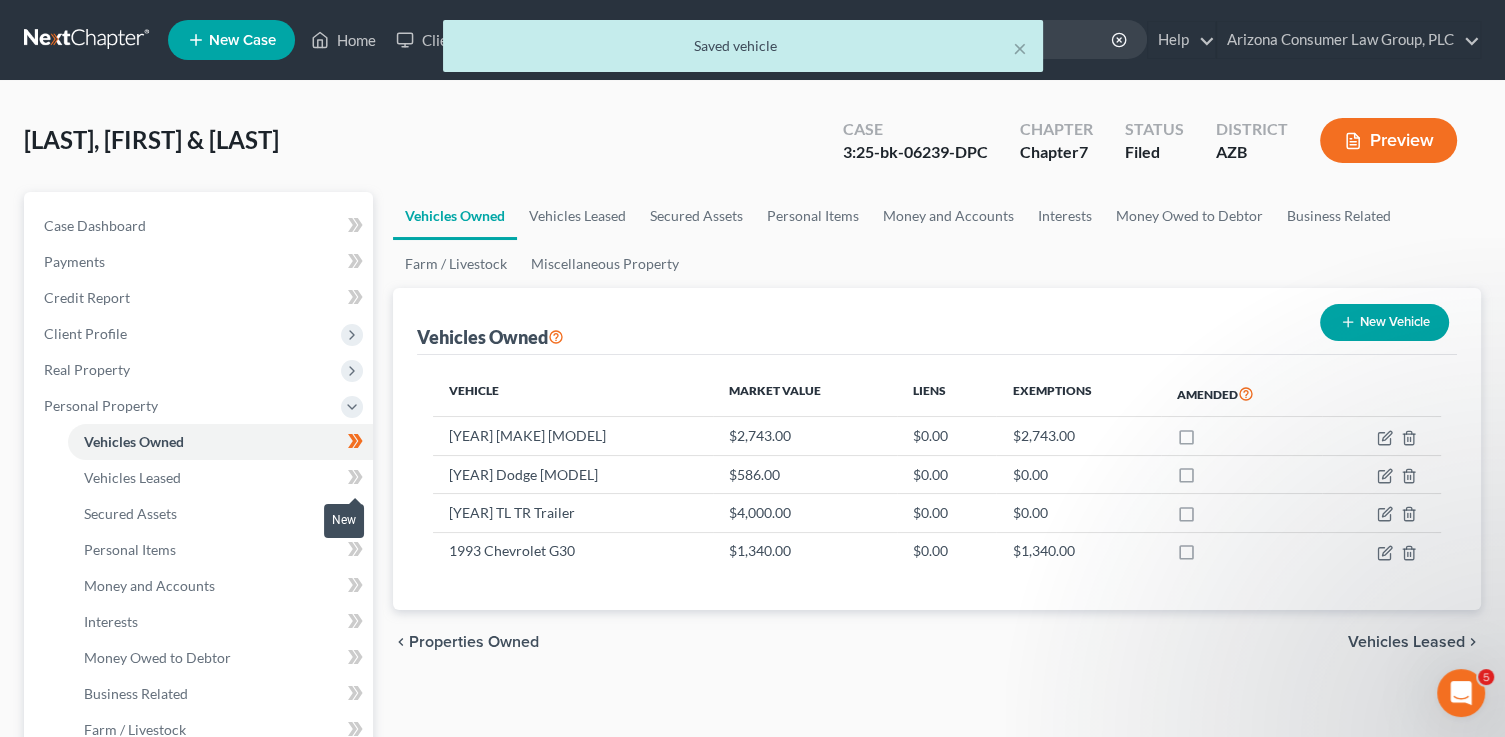 click at bounding box center [355, 480] 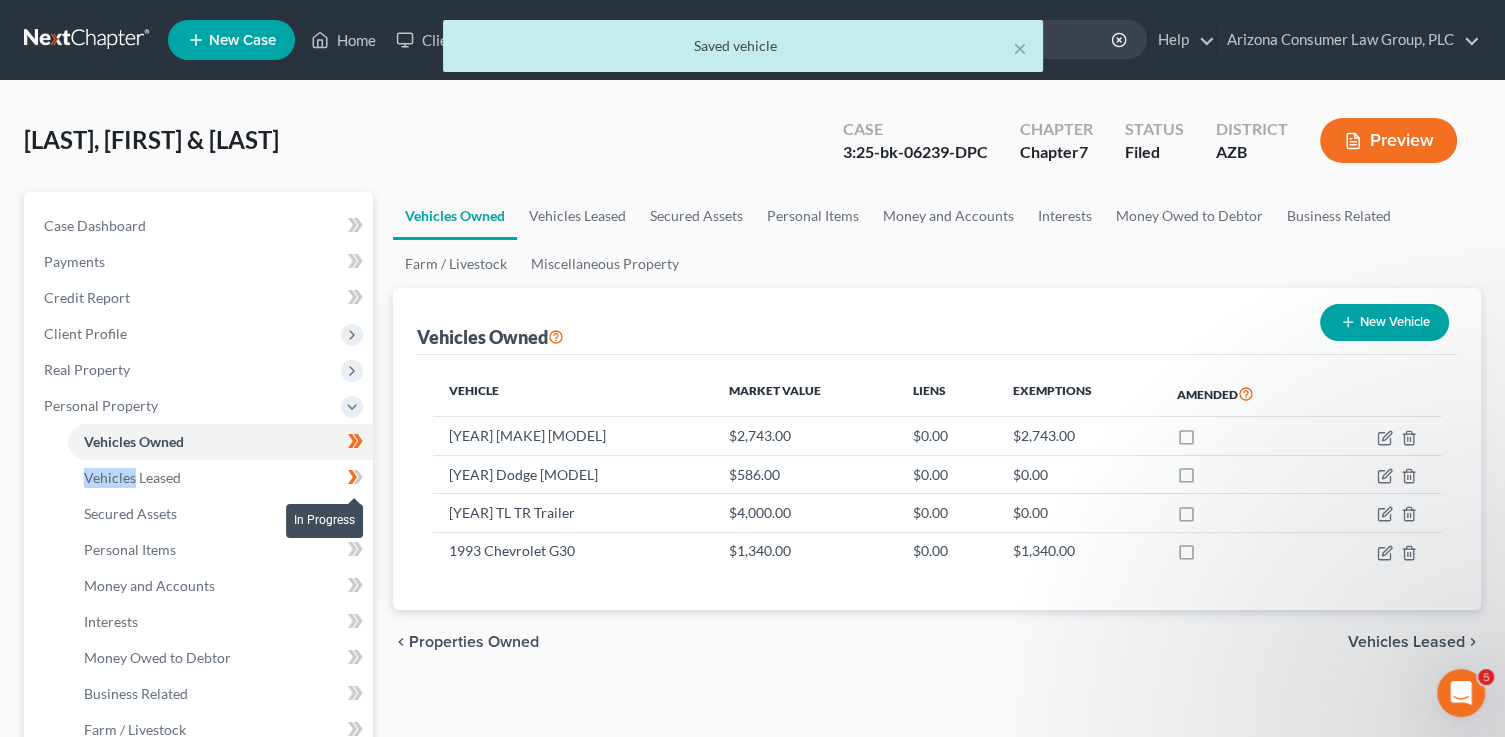 click at bounding box center [355, 480] 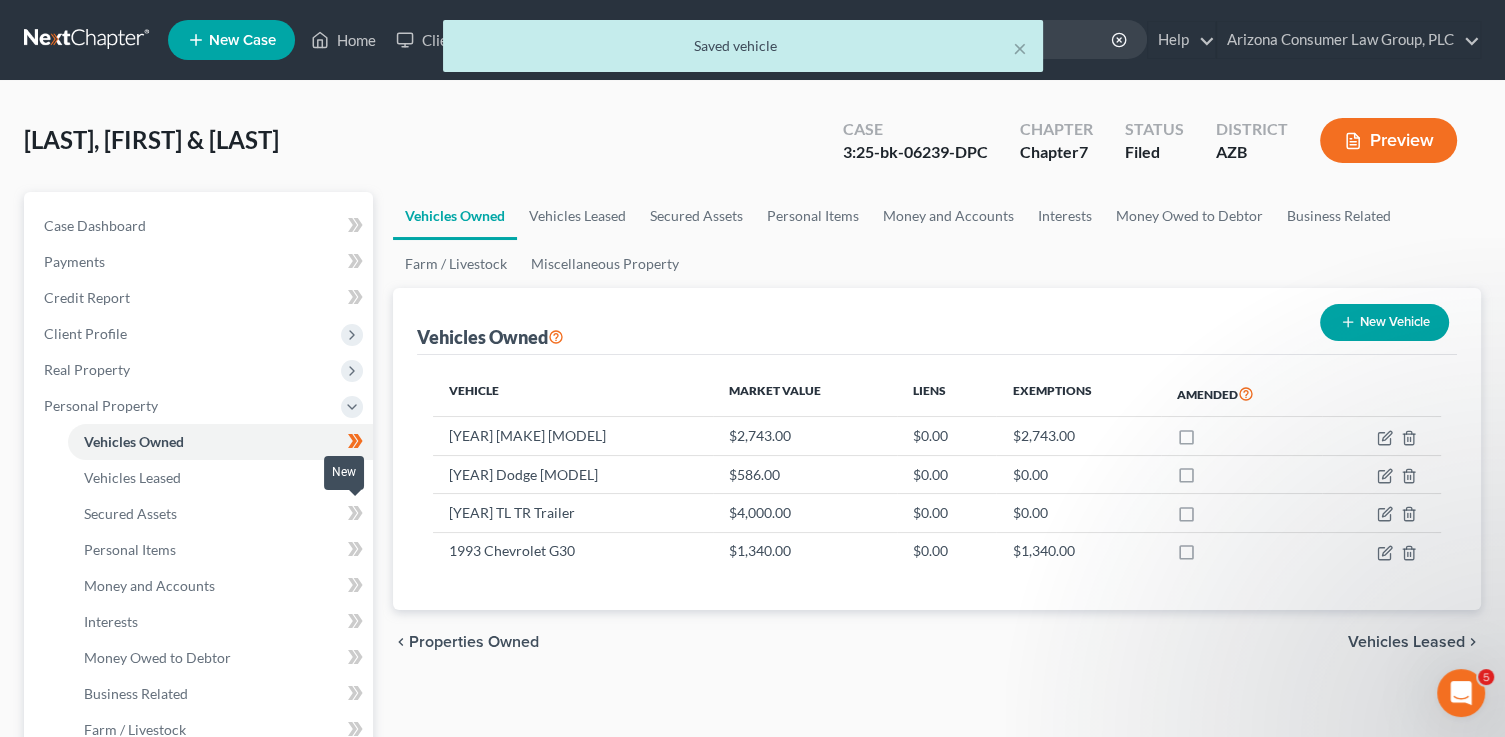 click 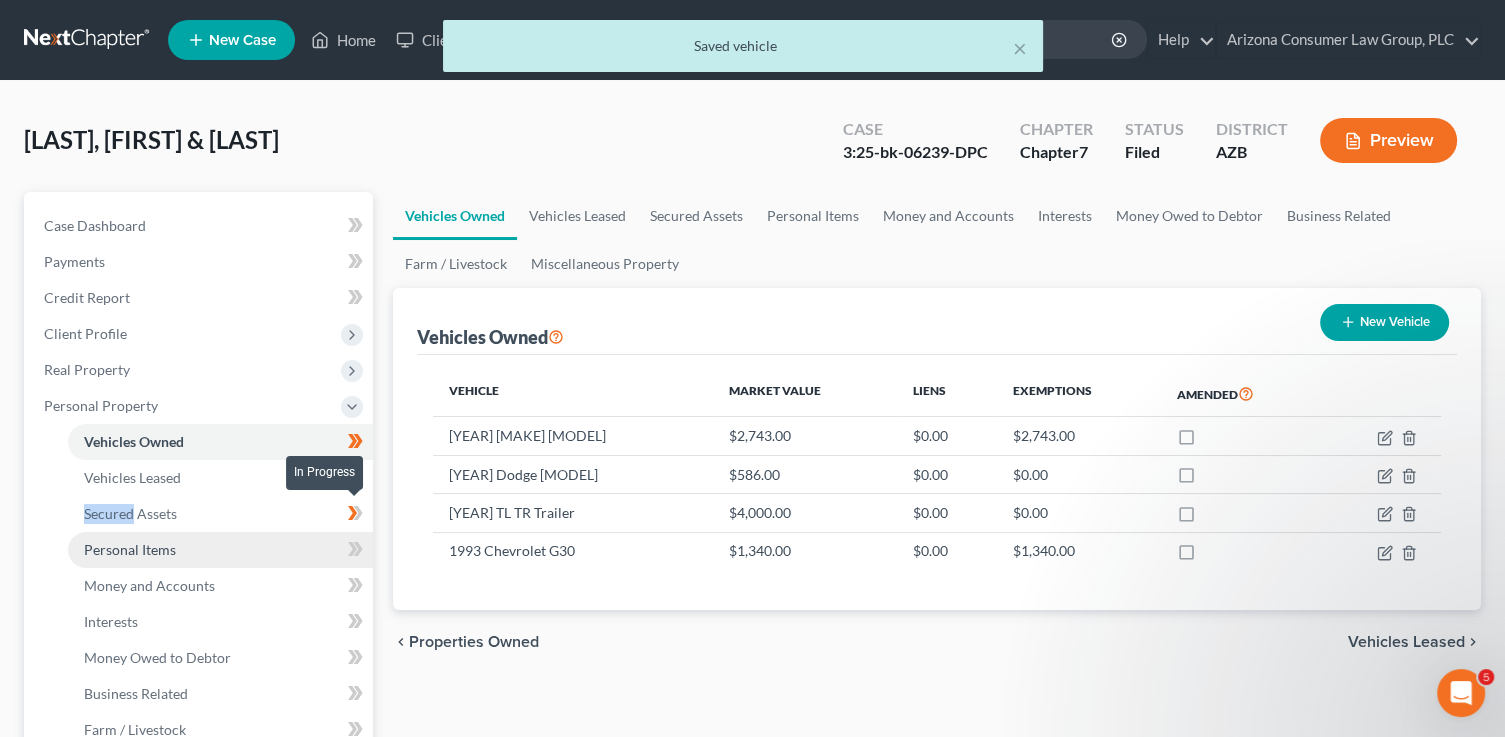 drag, startPoint x: 362, startPoint y: 516, endPoint x: 339, endPoint y: 533, distance: 28.600698 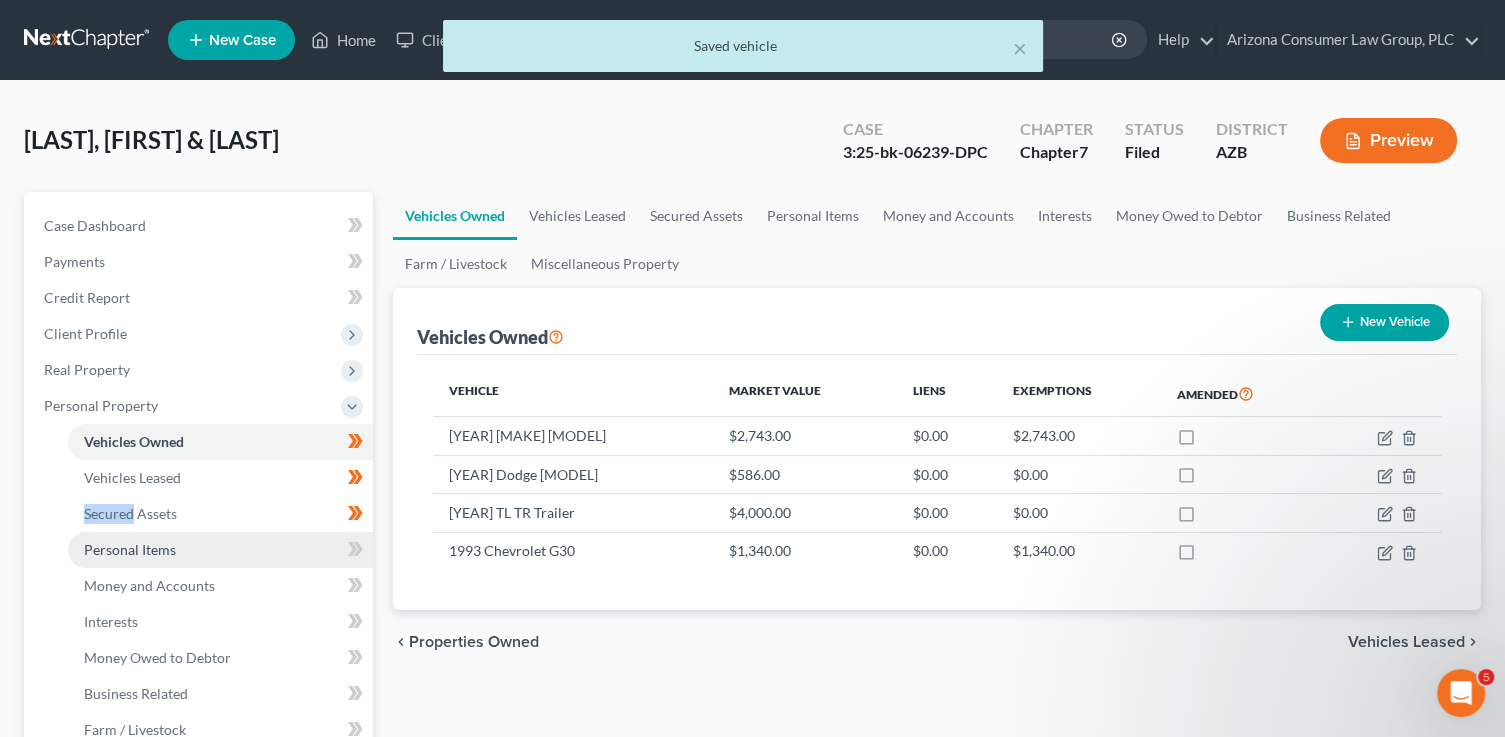 click on "Personal Items" at bounding box center [220, 550] 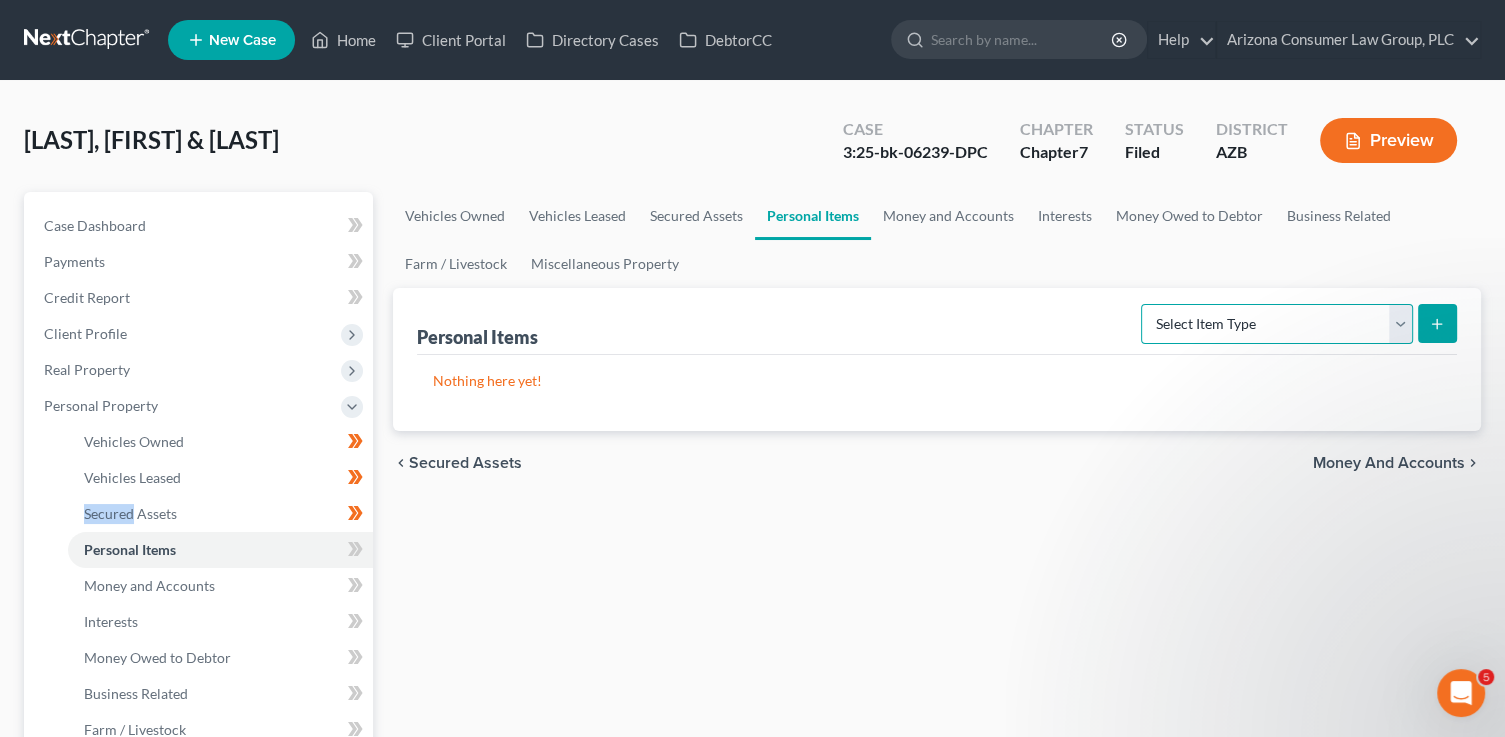 click on "Select Item Type Clothing (A/B: 11) Collectibles Of Value (A/B: 8) Electronics (A/B: 7) Firearms (A/B: 10) Household Goods (A/B: 6) Jewelry (A/B: 12) Other (A/B: 14) Pet(s) (A/B: 13) Sports & Hobby Equipment (A/B: 9)" at bounding box center (1277, 324) 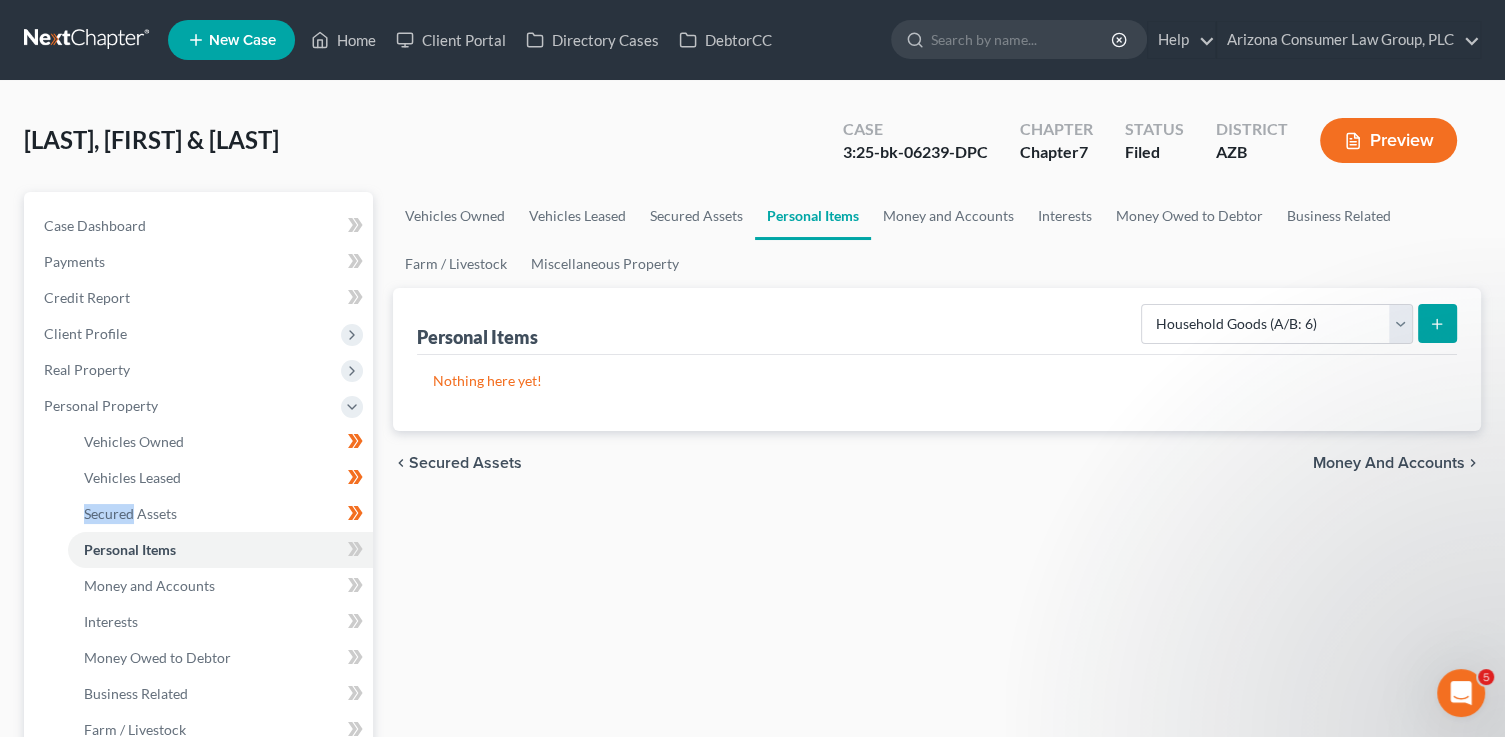 click 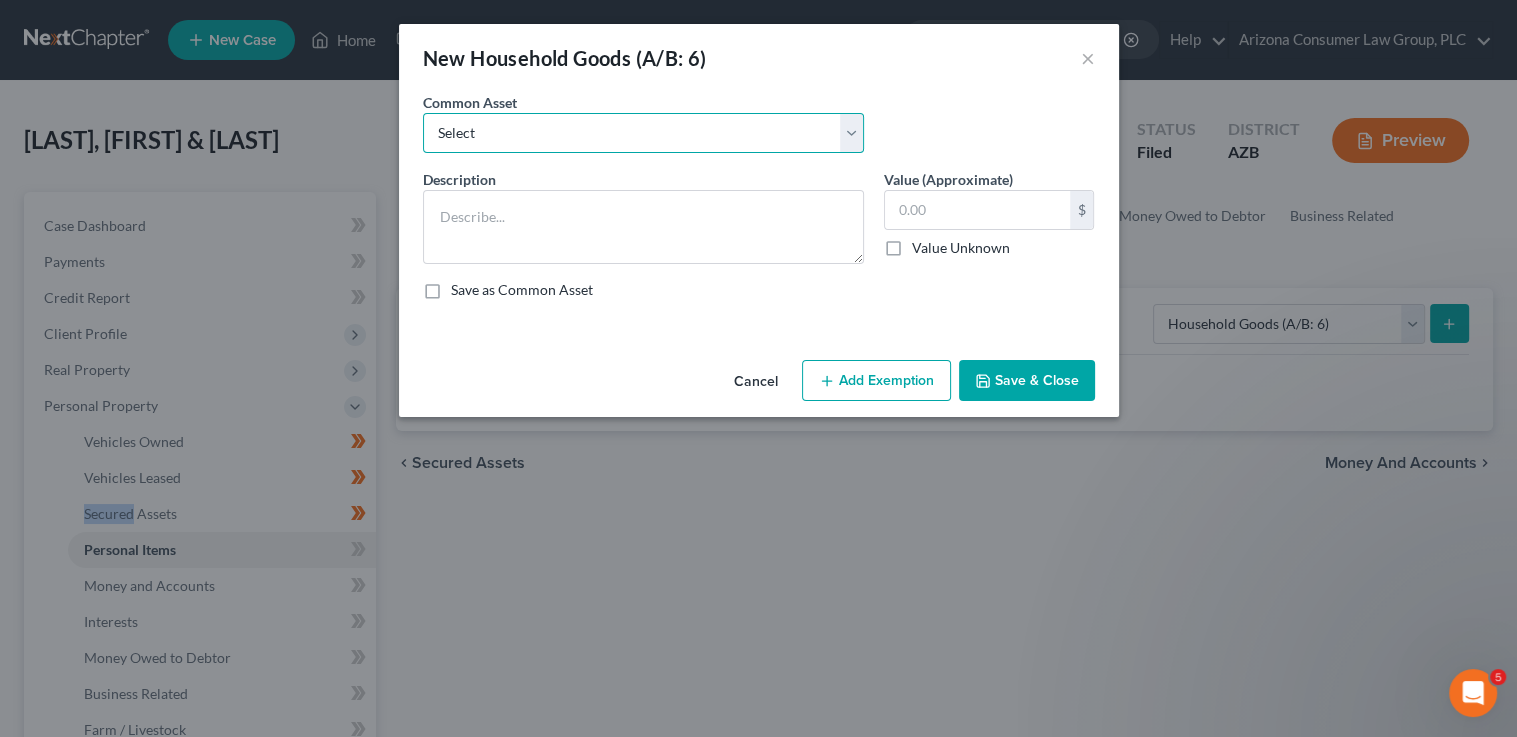 click on "Select Furniture, linens, kitchen supplies, miscellaneous household goods" at bounding box center [643, 133] 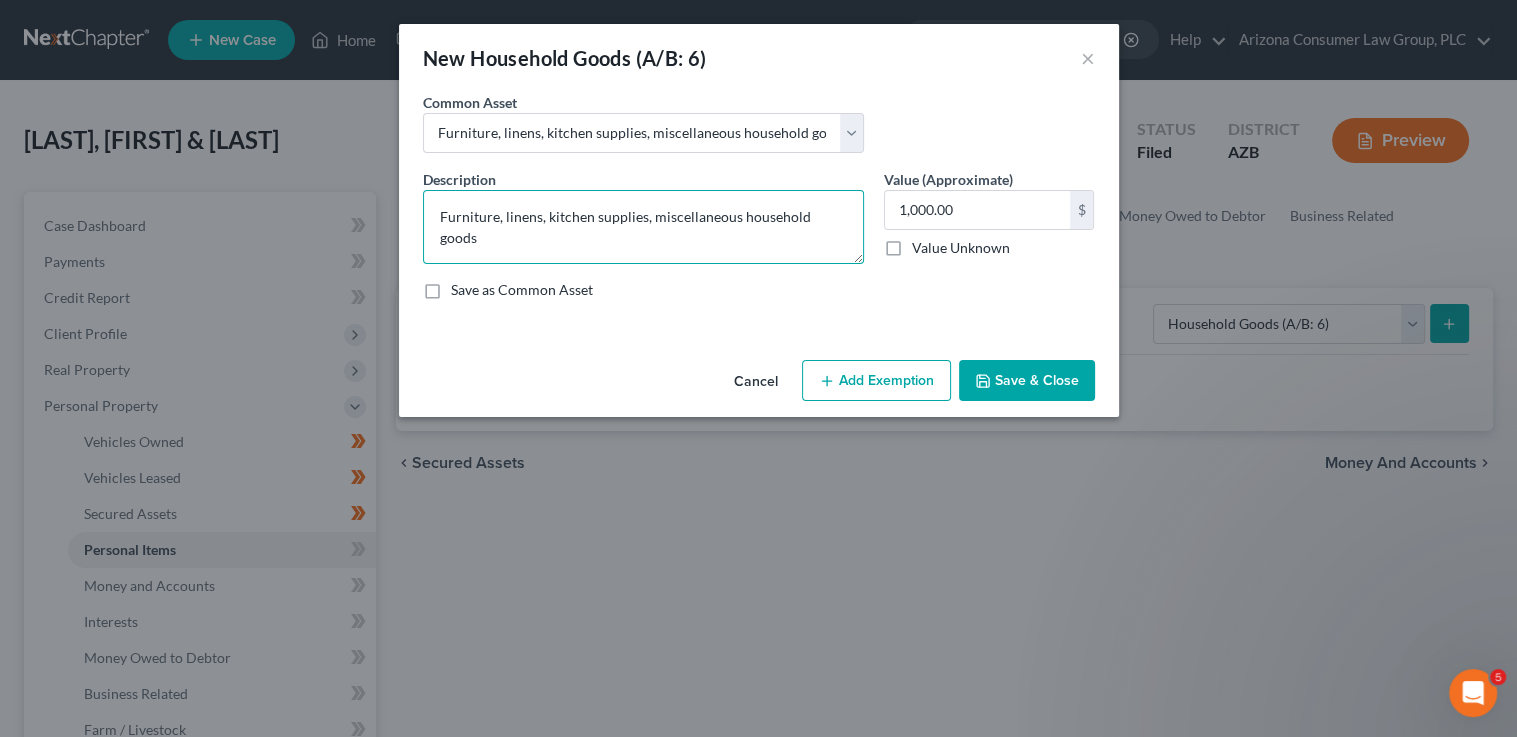 click on "Furniture, linens, kitchen supplies, miscellaneous household goods" at bounding box center (643, 227) 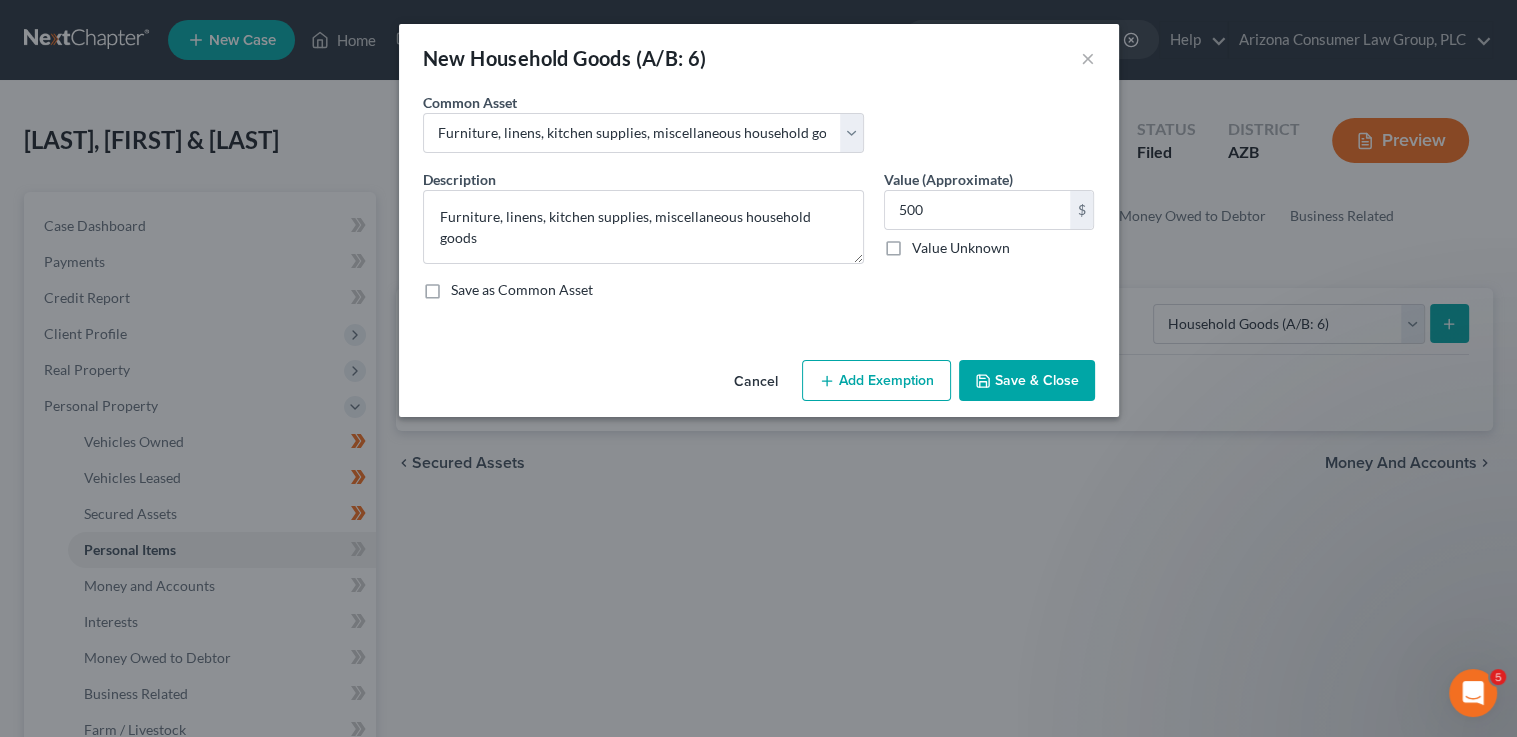 click on "Add Exemption" at bounding box center [876, 381] 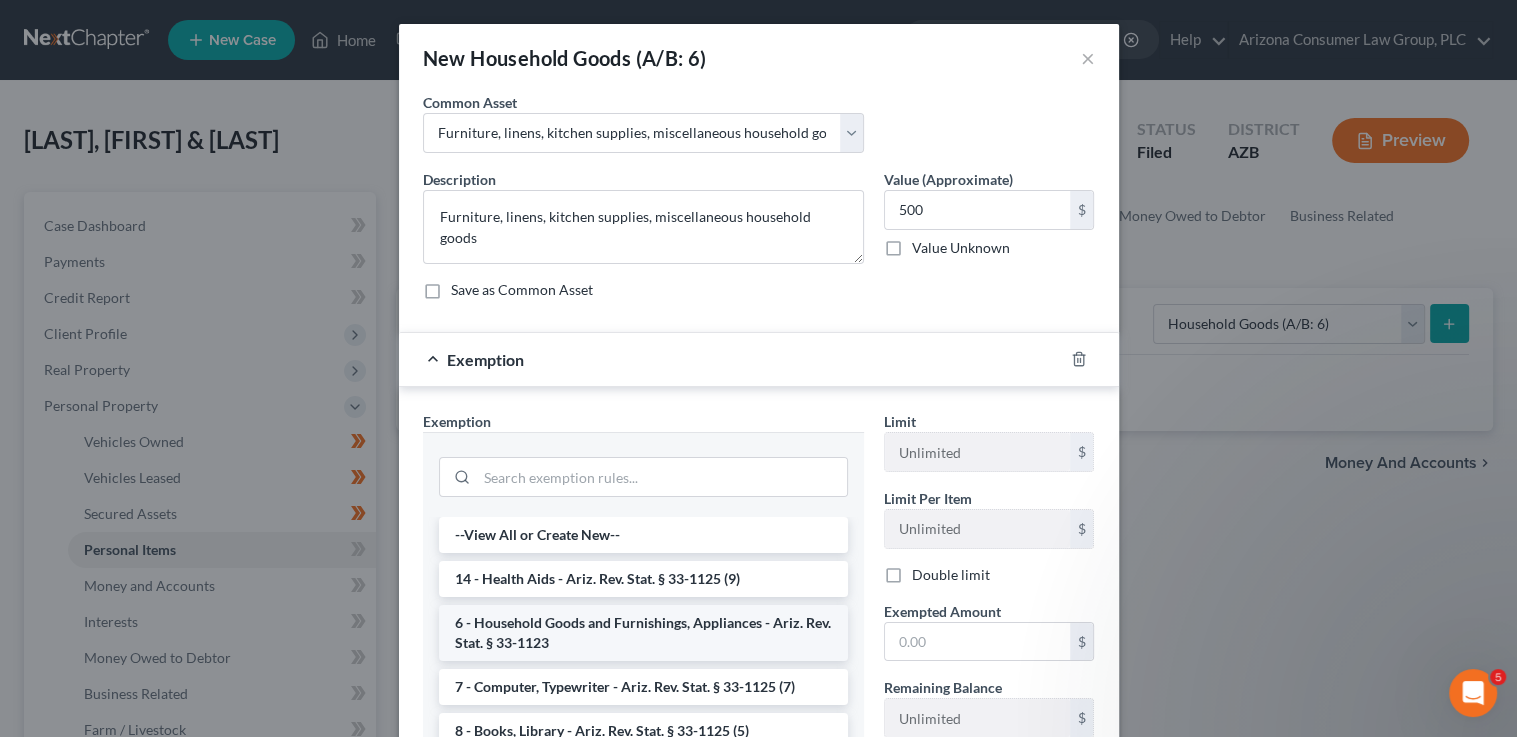 click on "6 - Household Goods and Furnishings, Appliances - Ariz. Rev. Stat. § 33-1123" at bounding box center (643, 633) 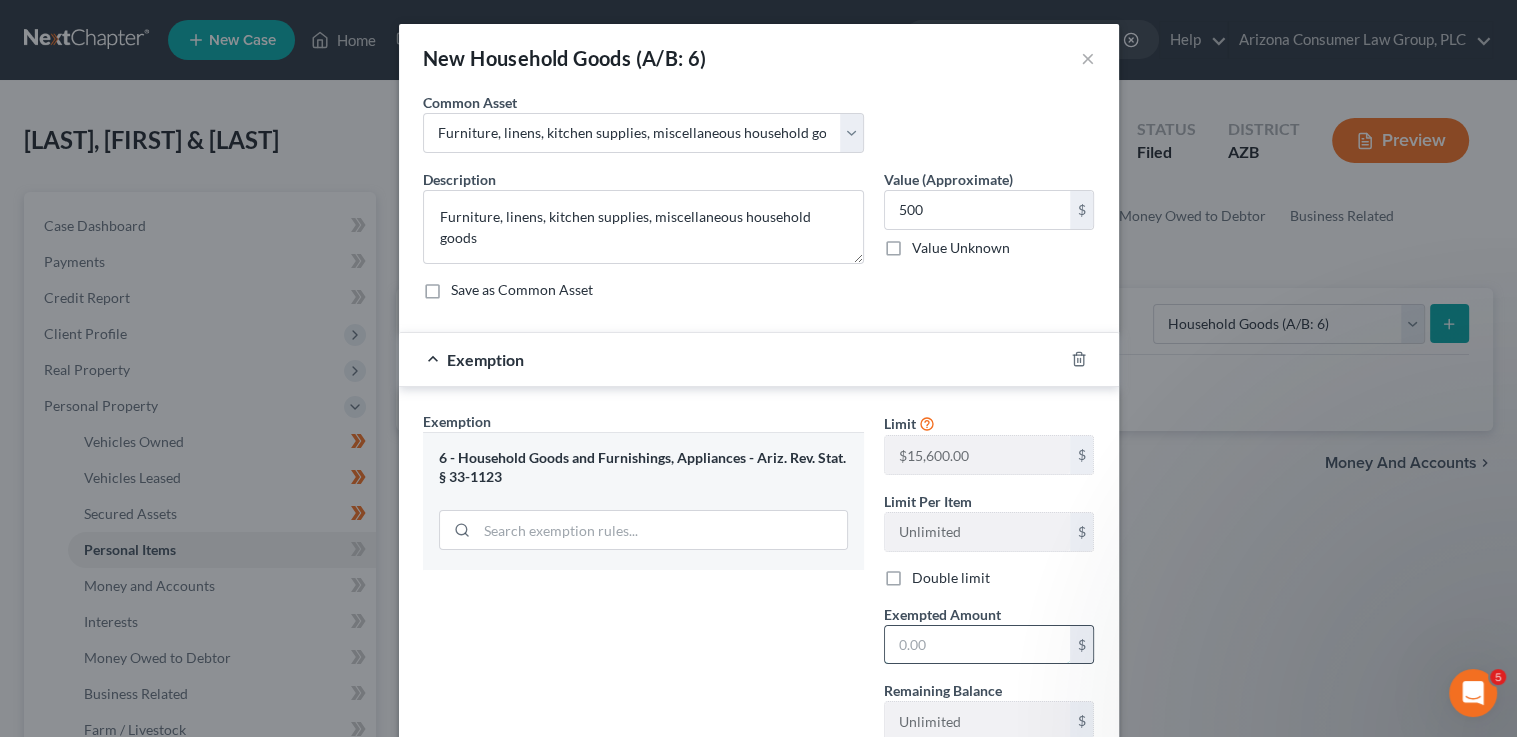 click at bounding box center (977, 645) 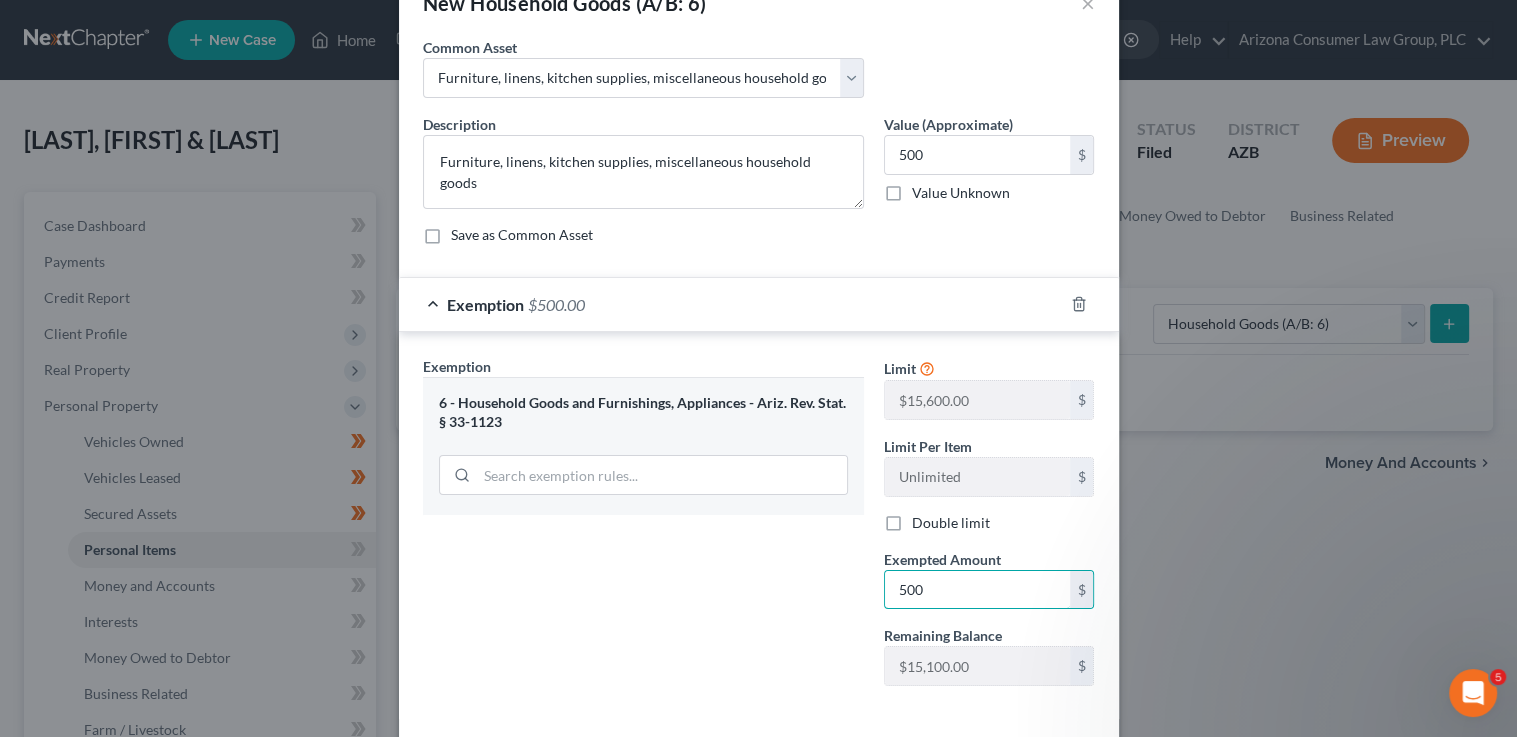 scroll, scrollTop: 144, scrollLeft: 0, axis: vertical 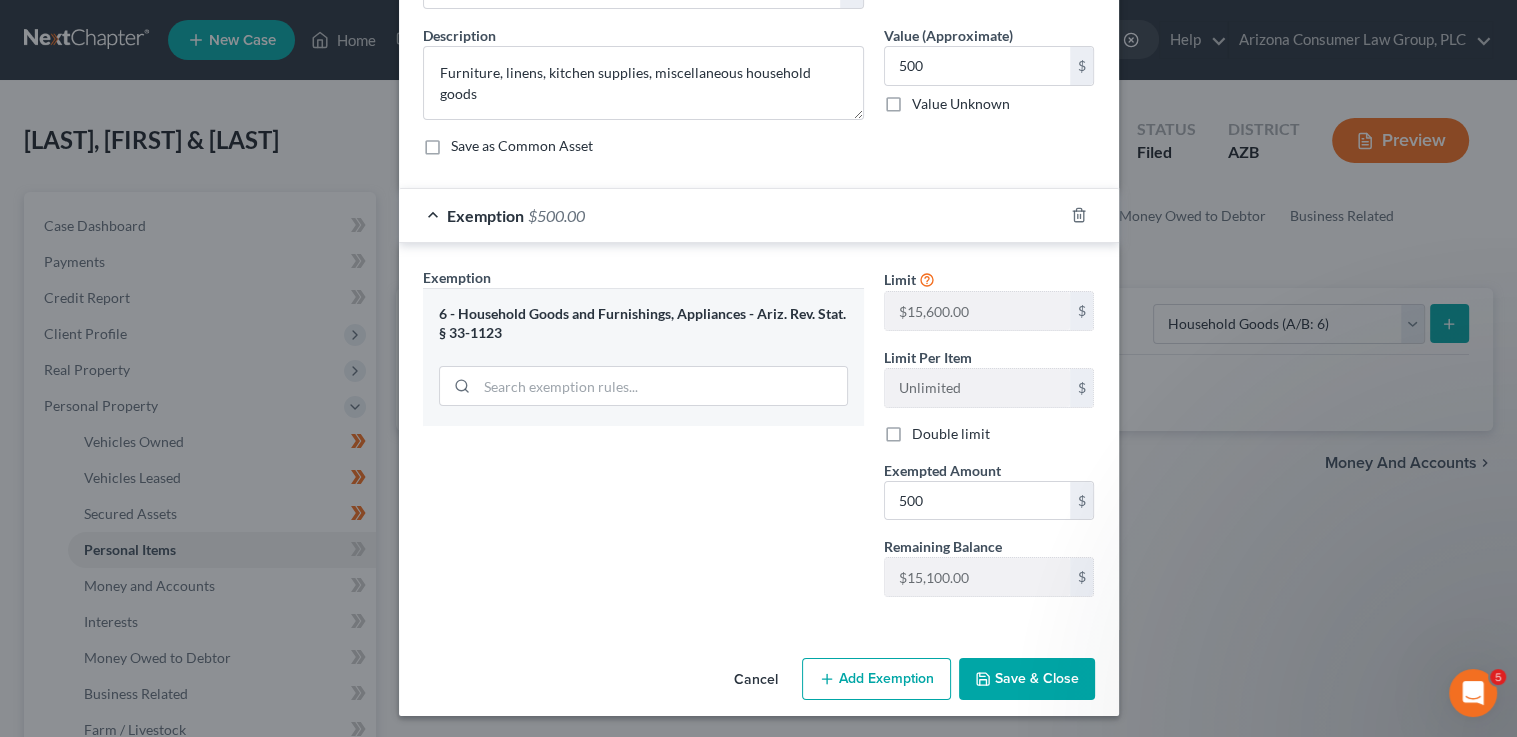 click on "Save & Close" at bounding box center [1027, 679] 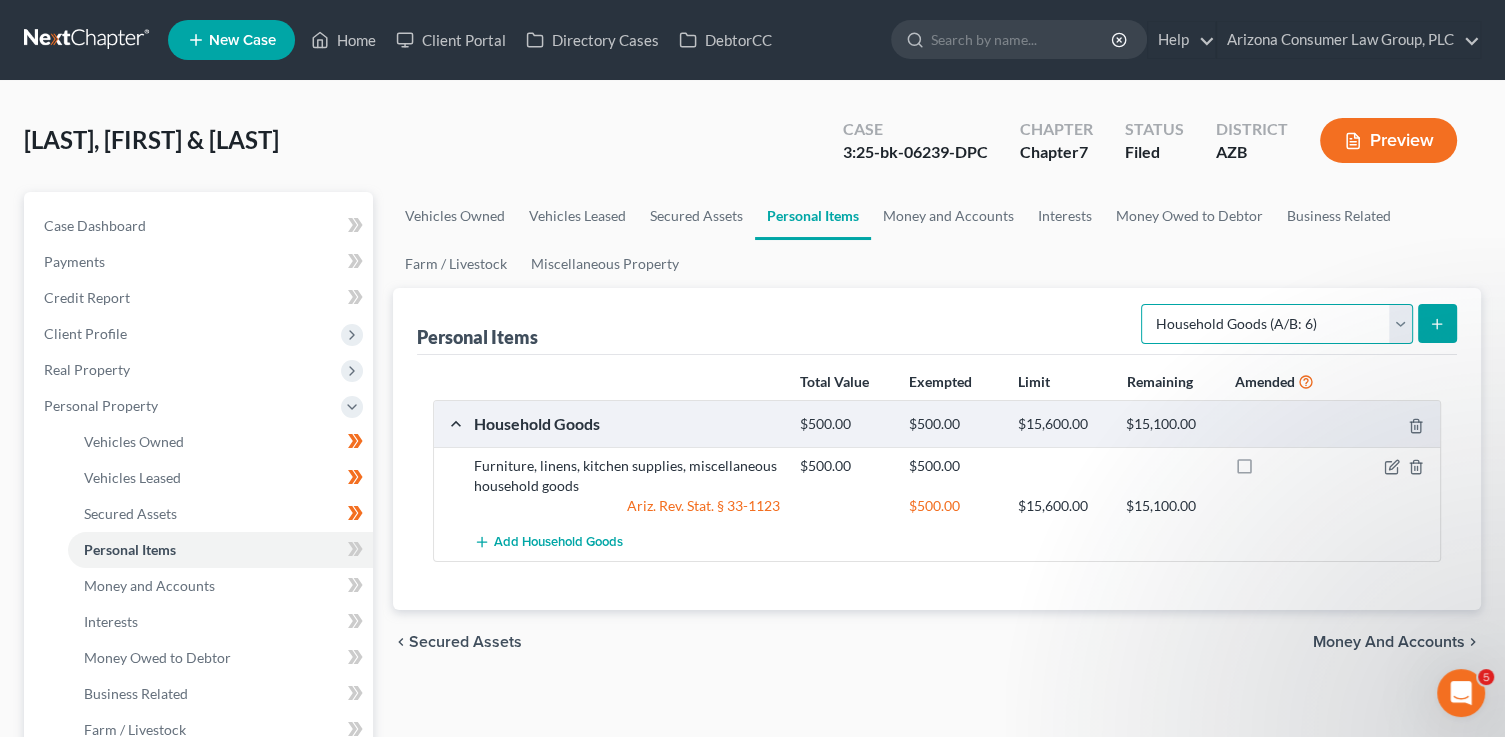 click on "Select Item Type Clothing (A/B: 11) Collectibles Of Value (A/B: 8) Electronics (A/B: 7) Firearms (A/B: 10) Household Goods (A/B: 6) Jewelry (A/B: 12) Other (A/B: 14) Pet(s) (A/B: 13) Sports & Hobby Equipment (A/B: 9)" at bounding box center (1277, 324) 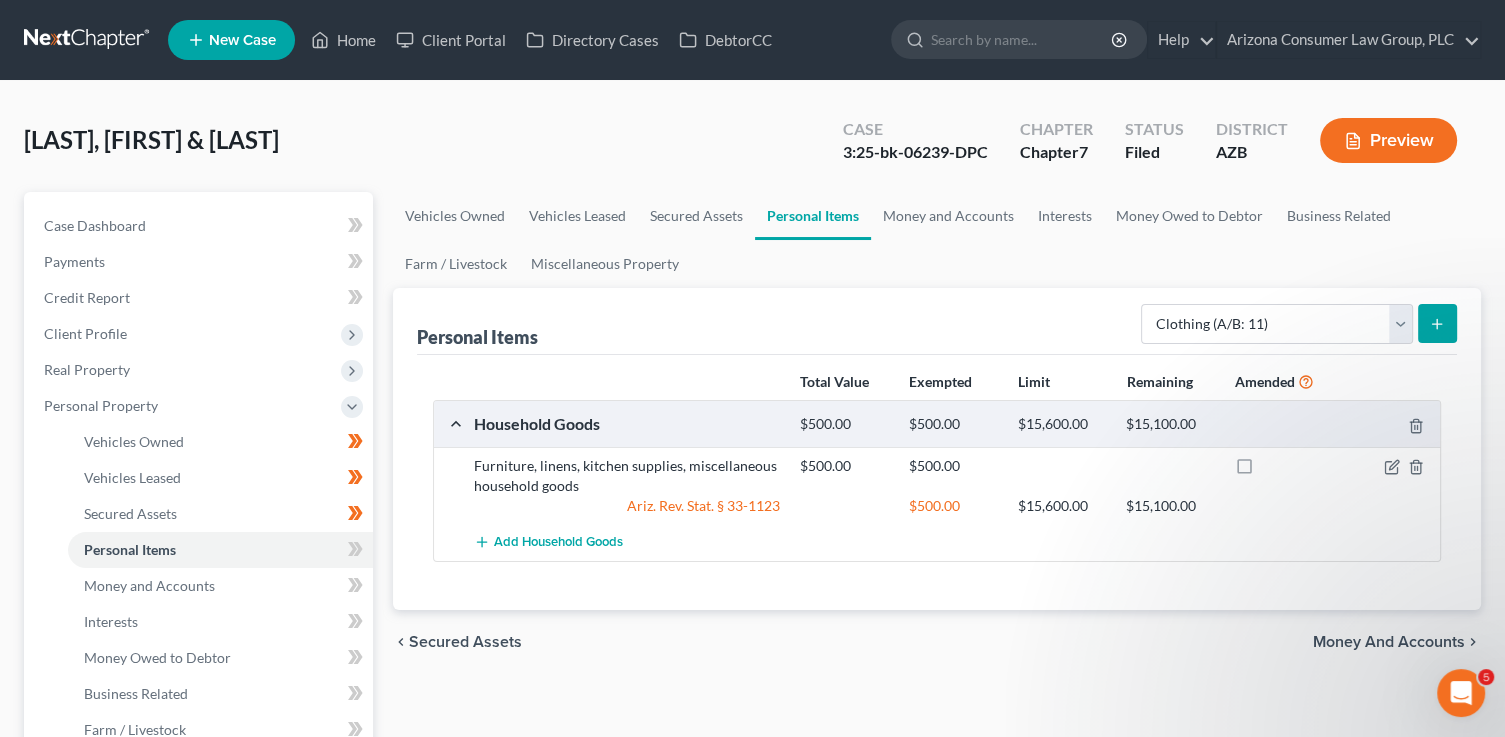 click at bounding box center (1437, 323) 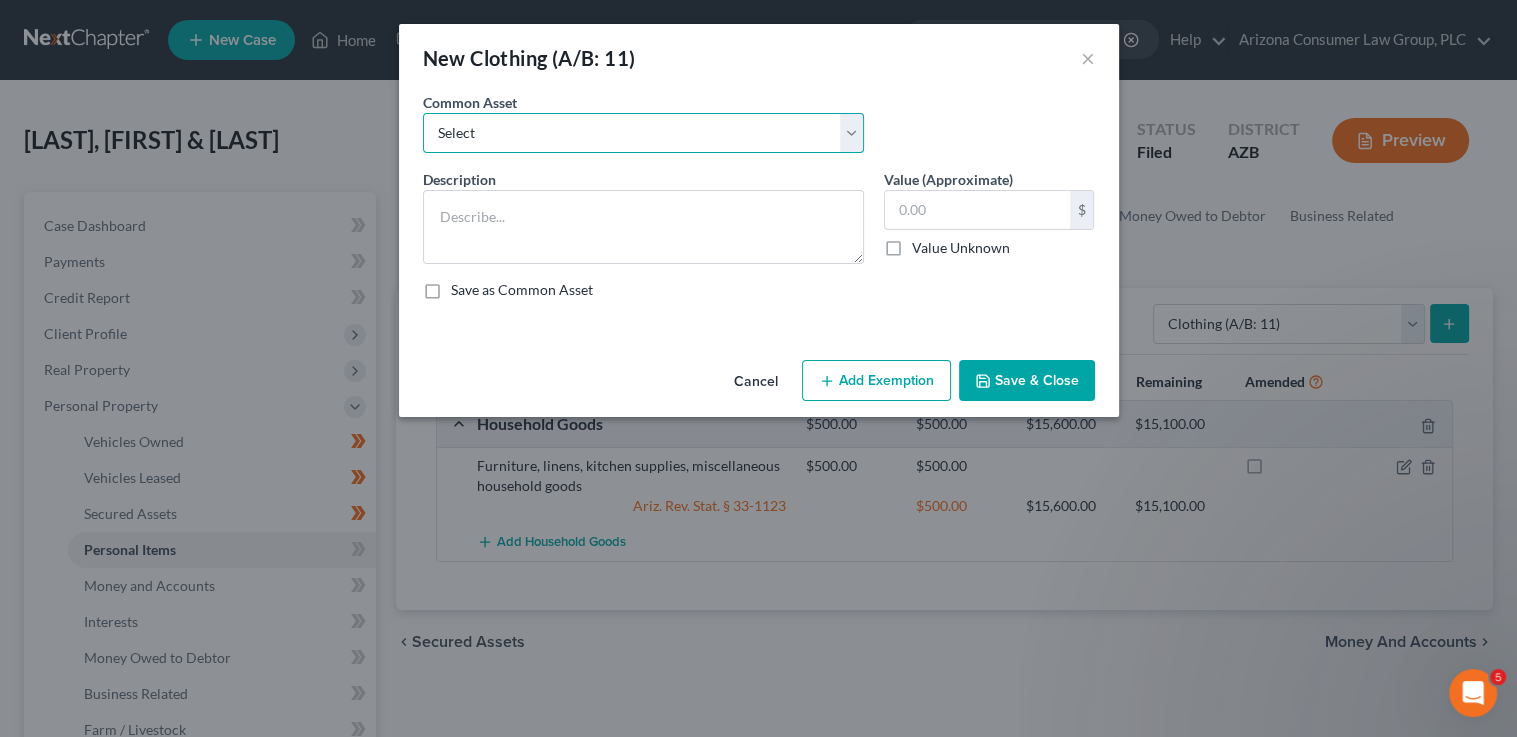 click on "Select Everyday clothing, shoes, coats" at bounding box center [643, 133] 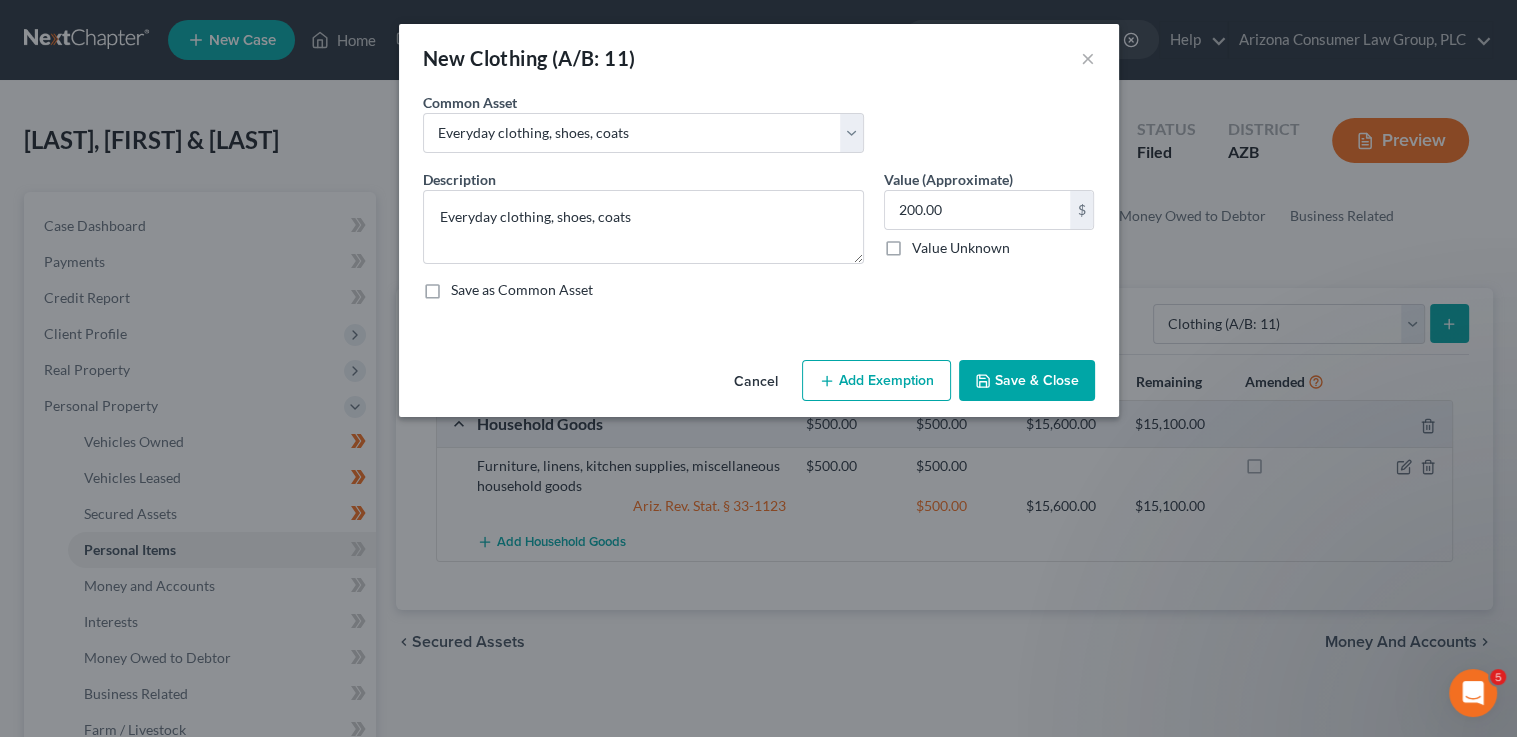 click on "Add Exemption" at bounding box center [876, 381] 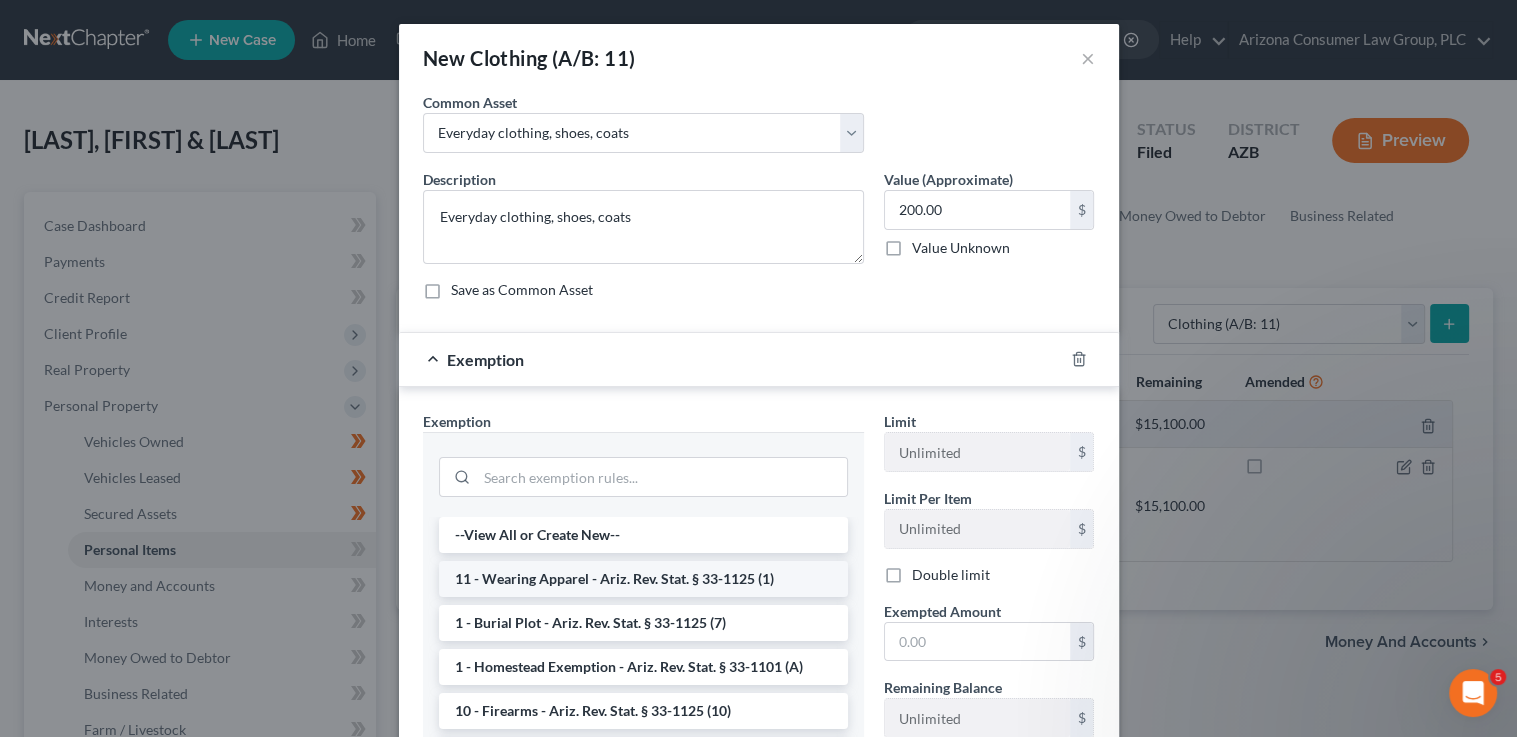click on "11 - Wearing Apparel - Ariz. Rev. Stat. § 33-1125 (1)" at bounding box center (643, 579) 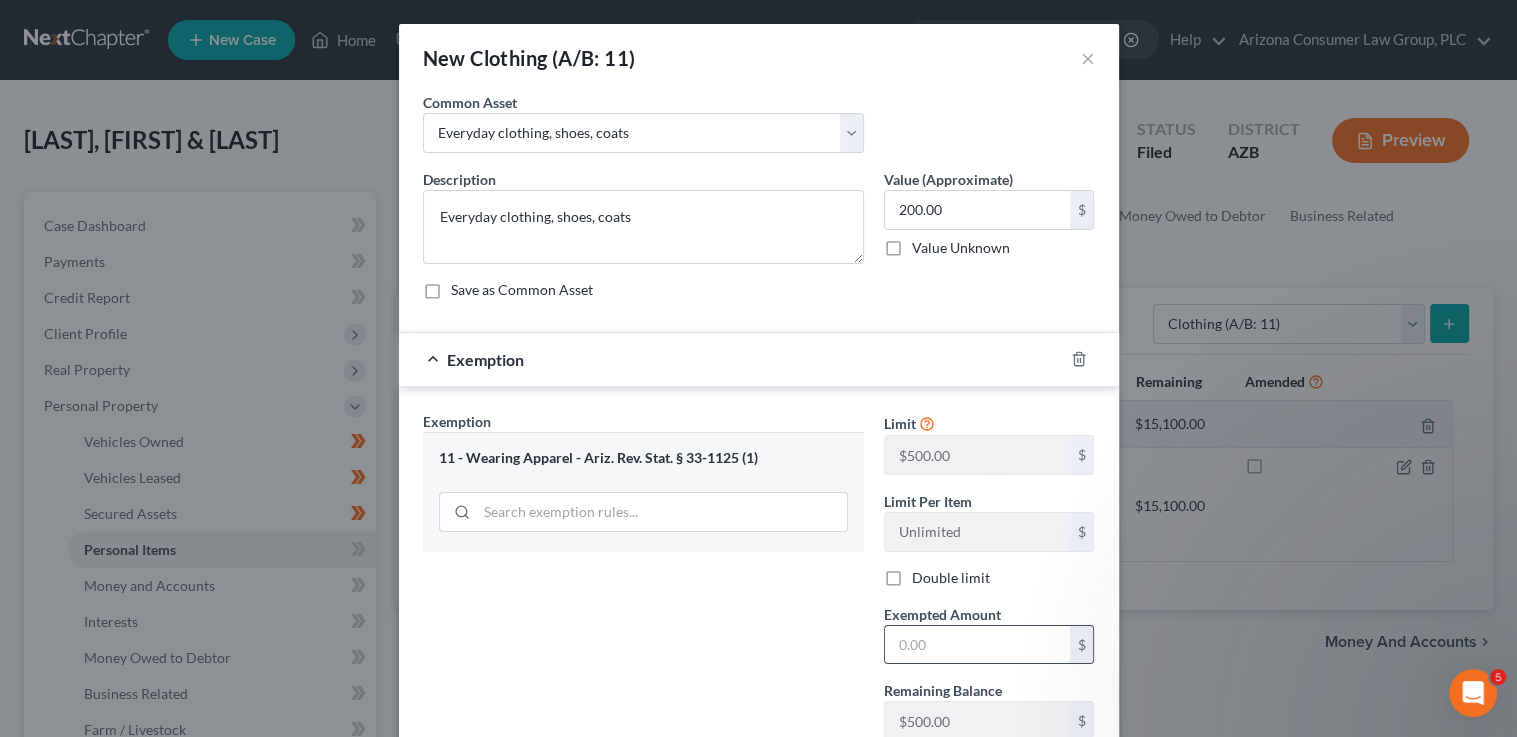 click at bounding box center (977, 645) 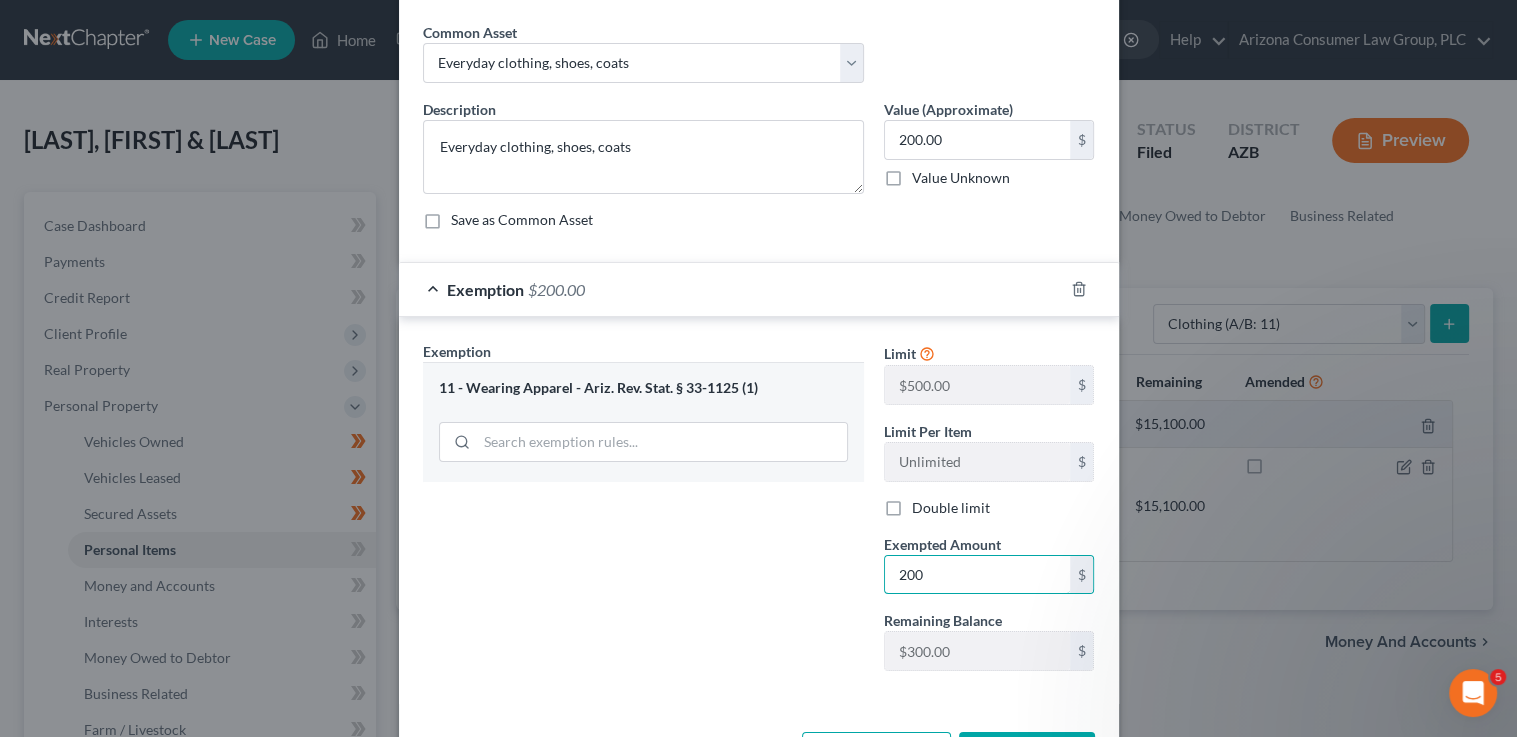 scroll, scrollTop: 144, scrollLeft: 0, axis: vertical 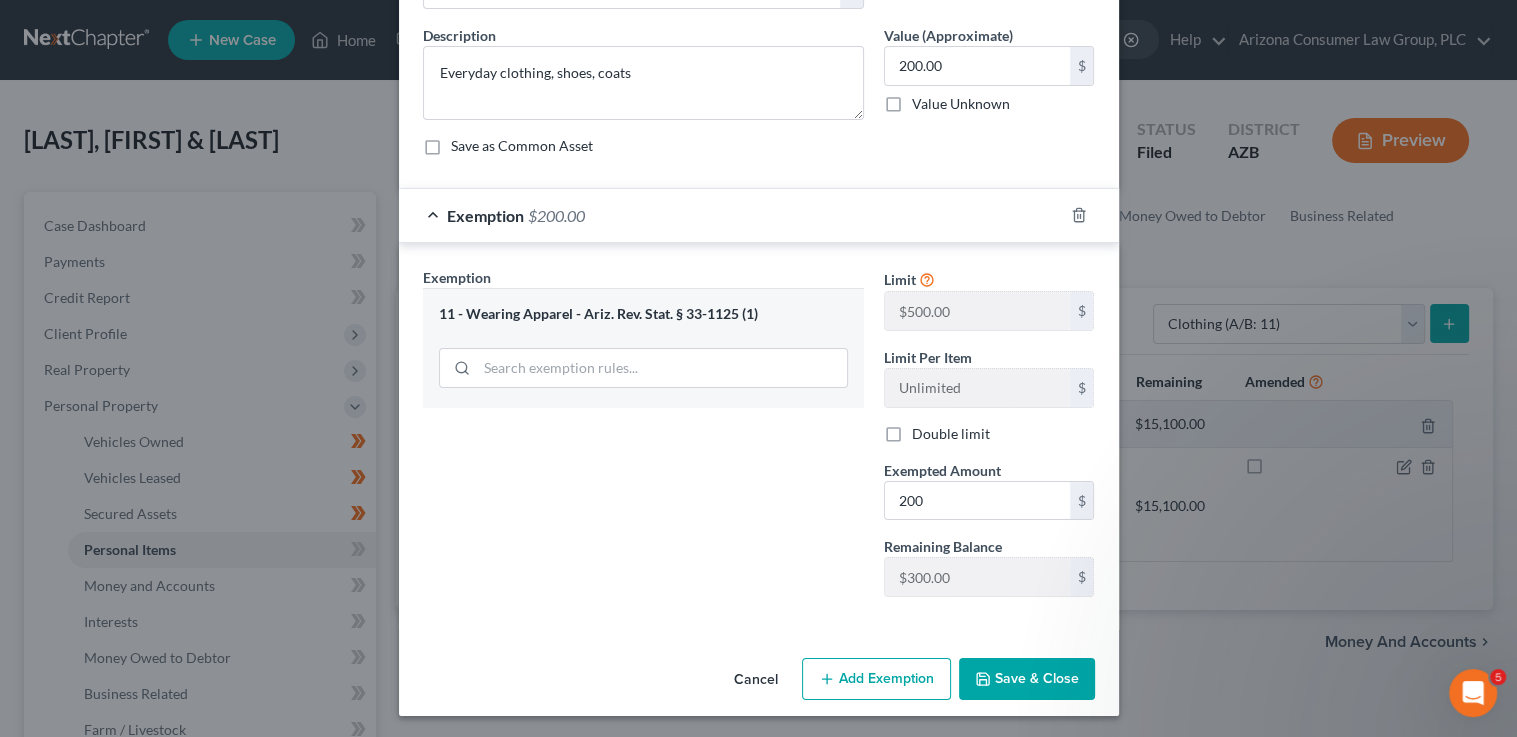click on "Save & Close" at bounding box center (1027, 679) 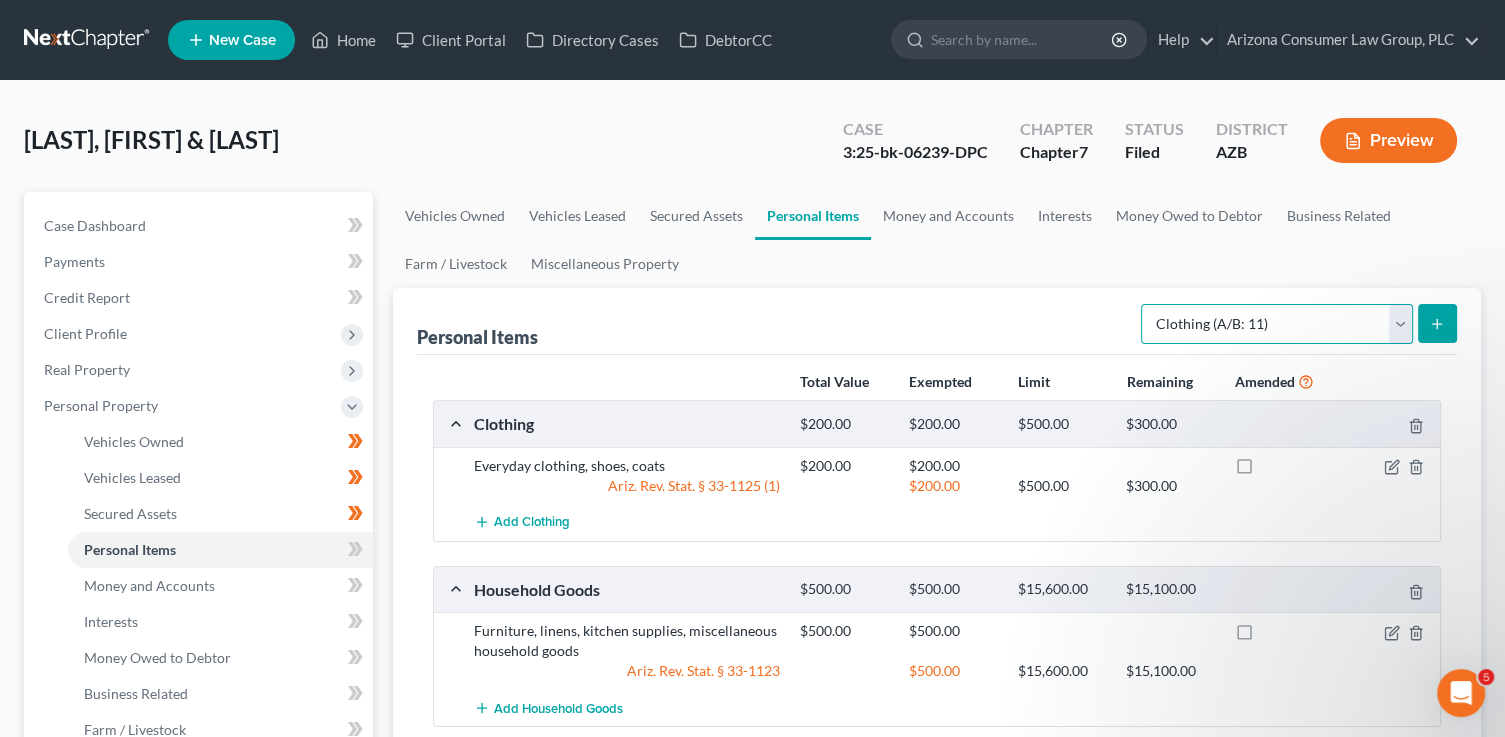 click on "Select Item Type Clothing (A/B: 11) Collectibles Of Value (A/B: 8) Electronics (A/B: 7) Firearms (A/B: 10) Household Goods (A/B: 6) Jewelry (A/B: 12) Other (A/B: 14) Pet(s) (A/B: 13) Sports & Hobby Equipment (A/B: 9)" at bounding box center (1277, 324) 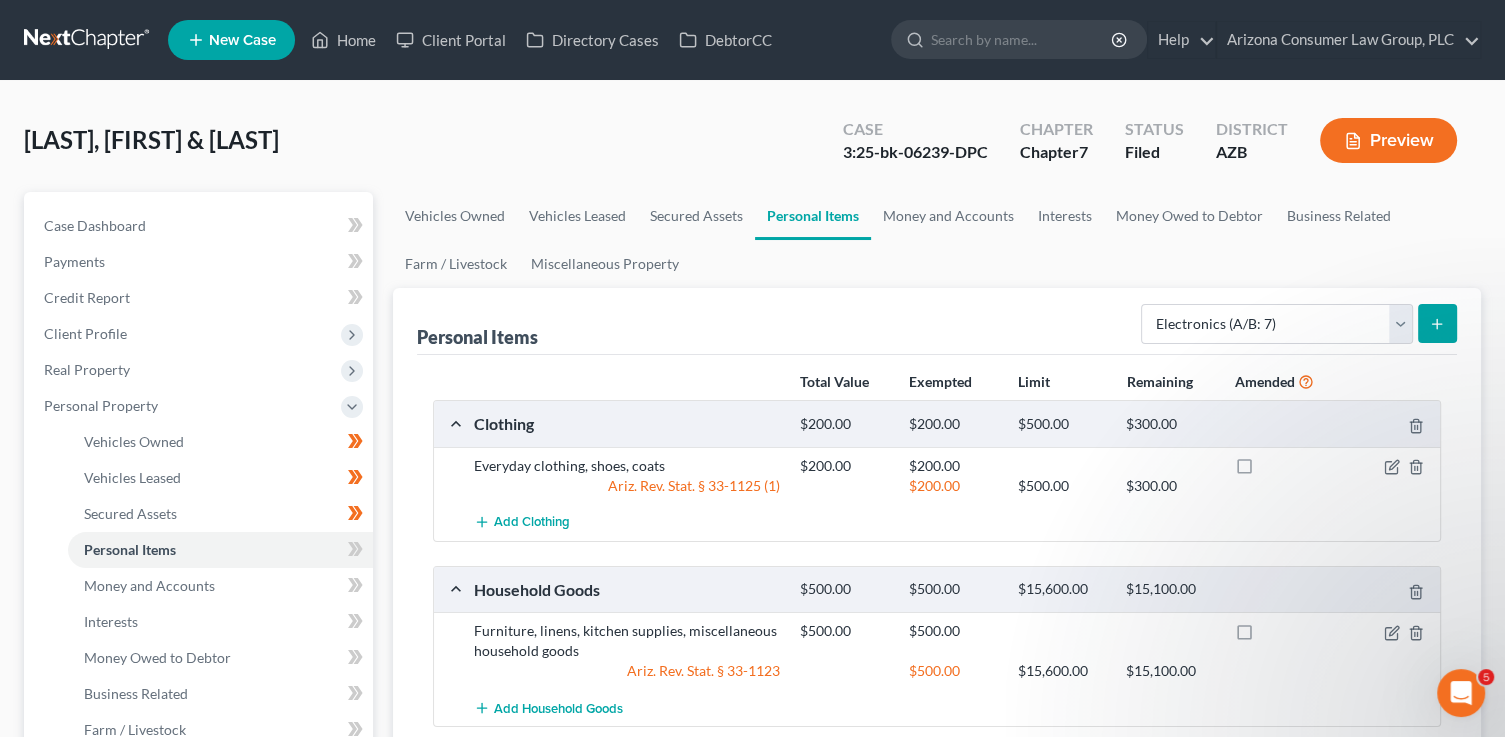 click 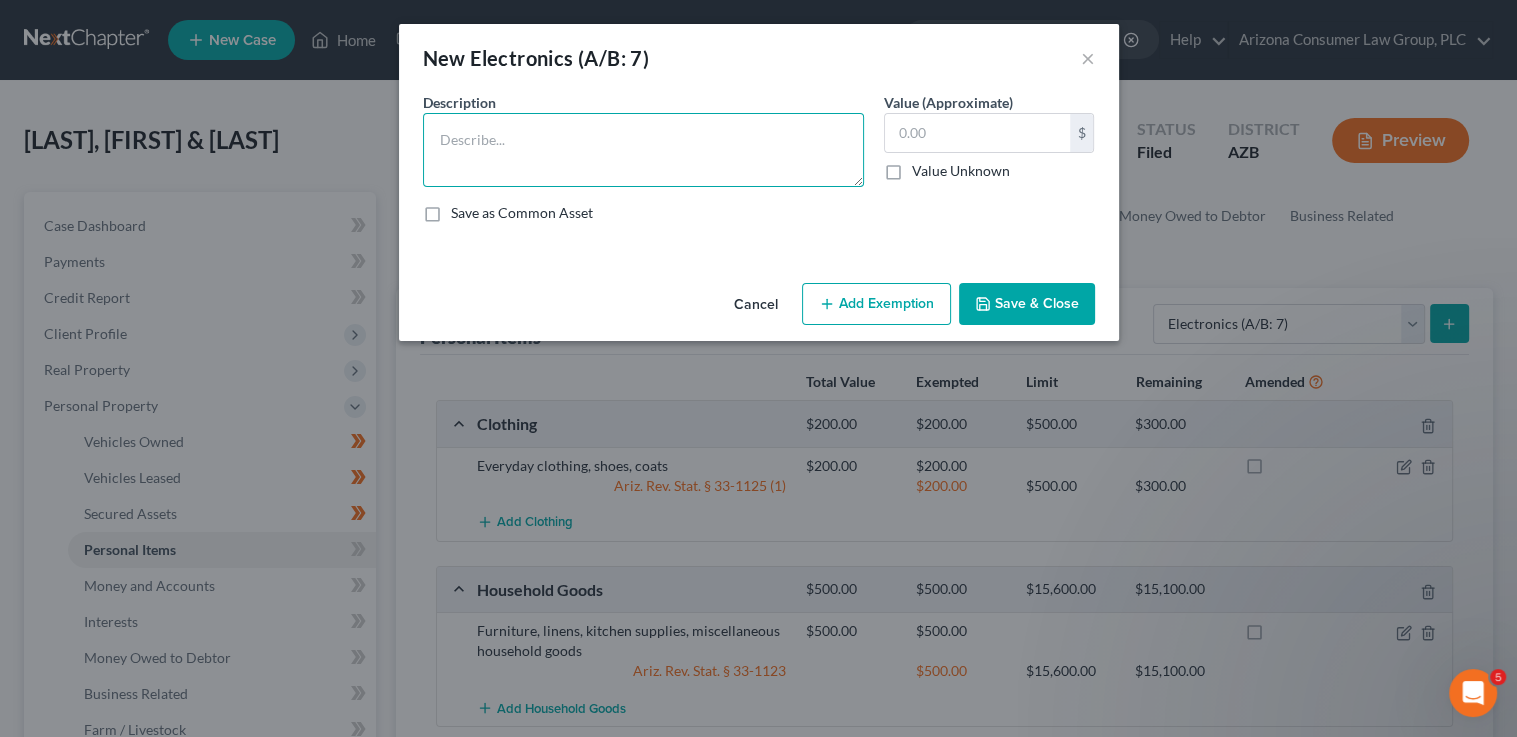 click at bounding box center (643, 150) 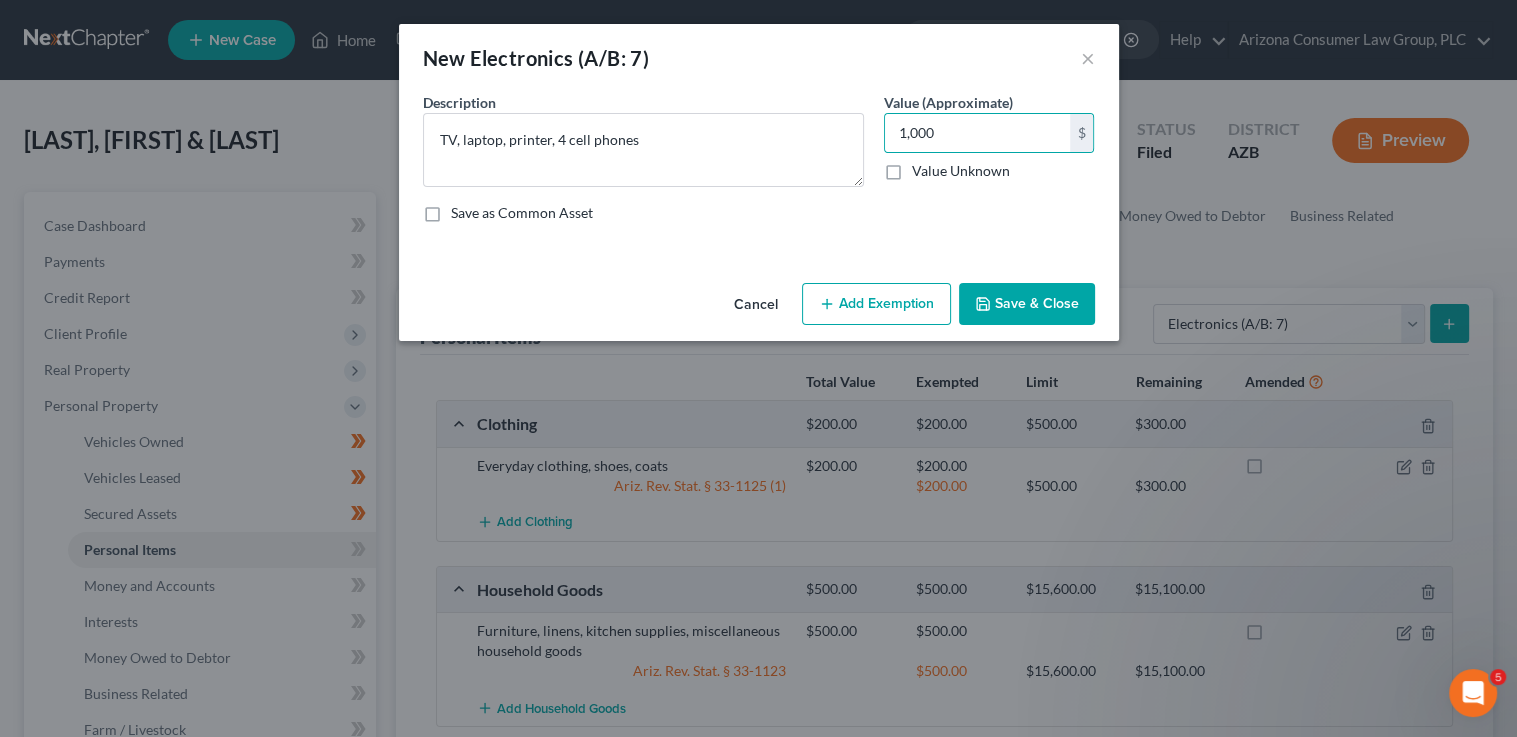 click on "Add Exemption" at bounding box center [876, 304] 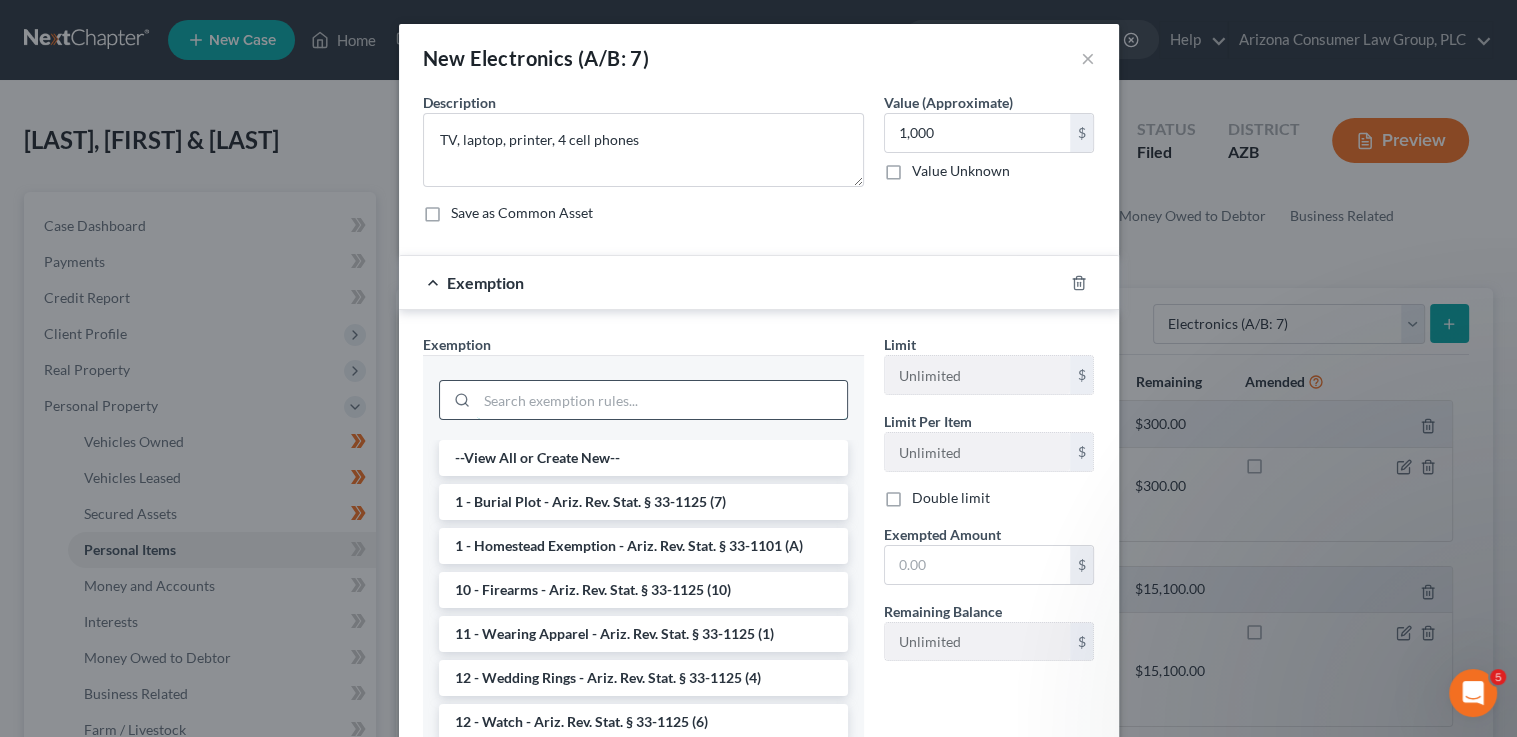 click at bounding box center (662, 400) 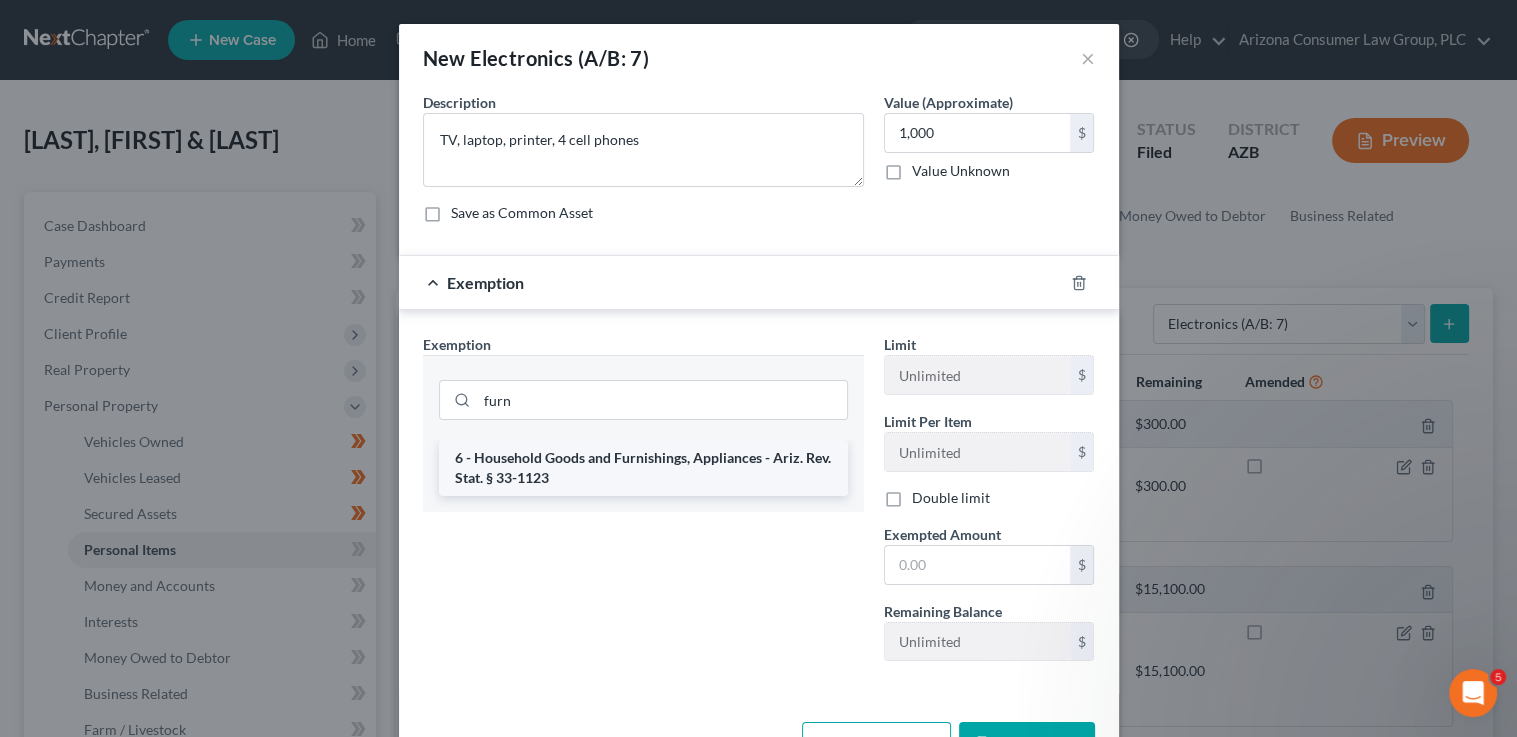 click on "6 - Household Goods and Furnishings, Appliances - Ariz. Rev. Stat. § 33-1123" at bounding box center [643, 468] 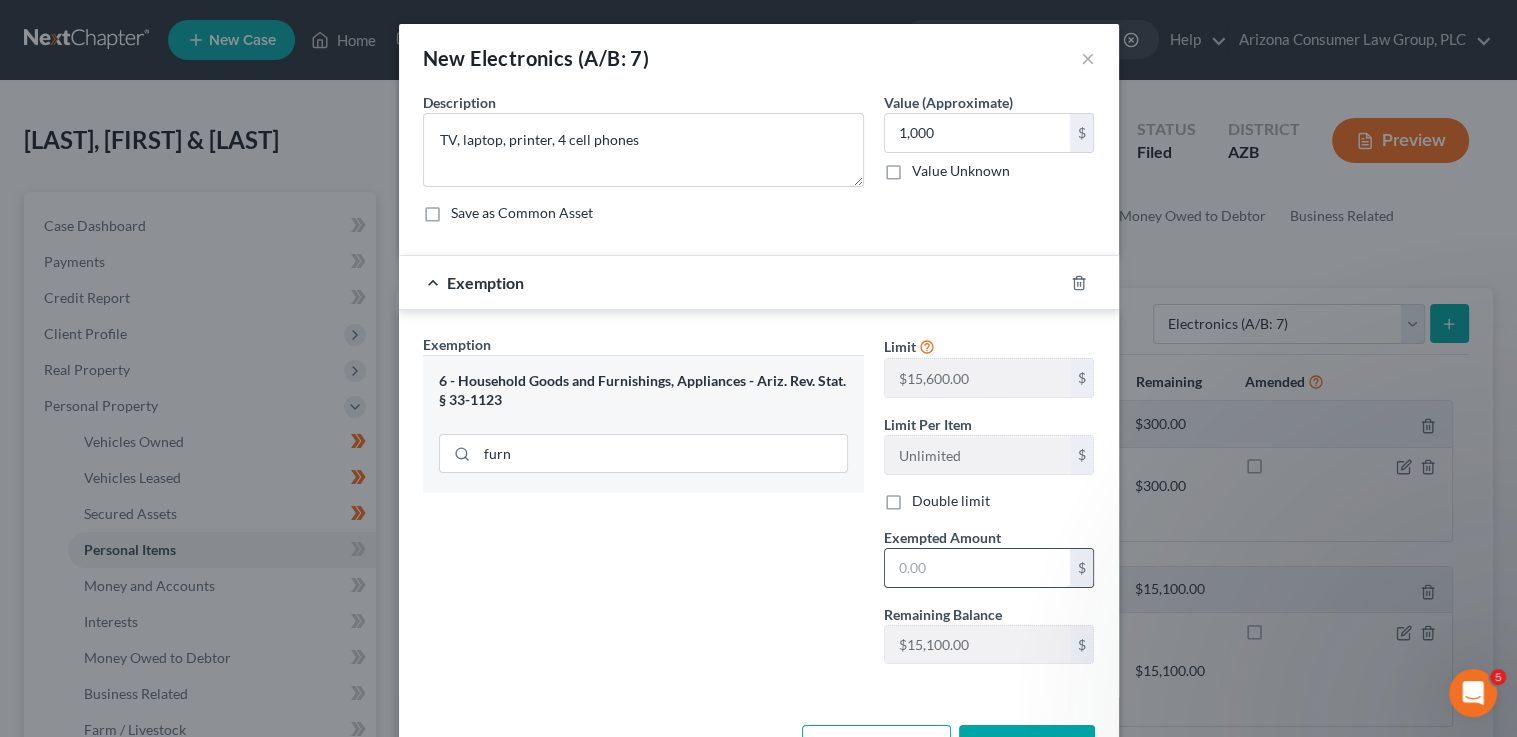 click at bounding box center [977, 568] 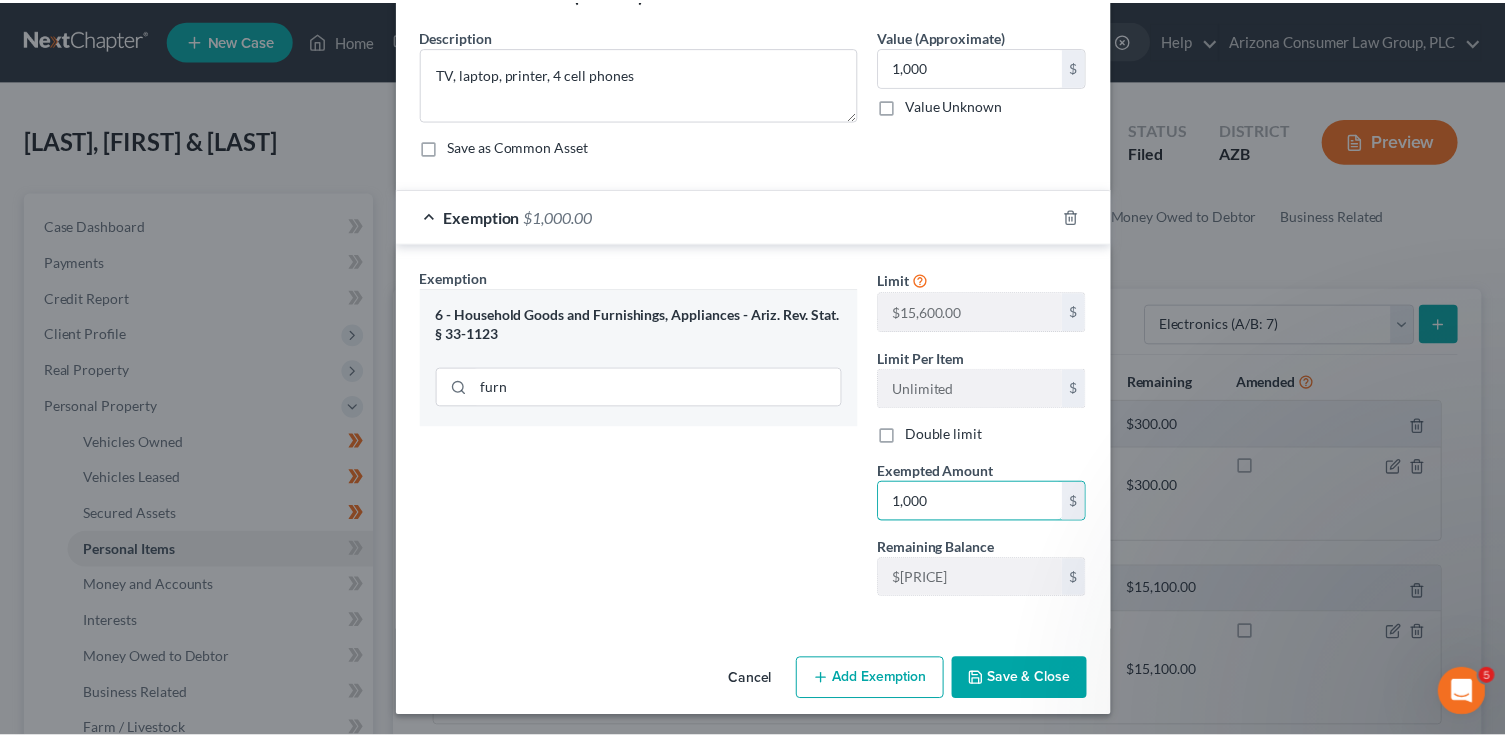 scroll, scrollTop: 68, scrollLeft: 0, axis: vertical 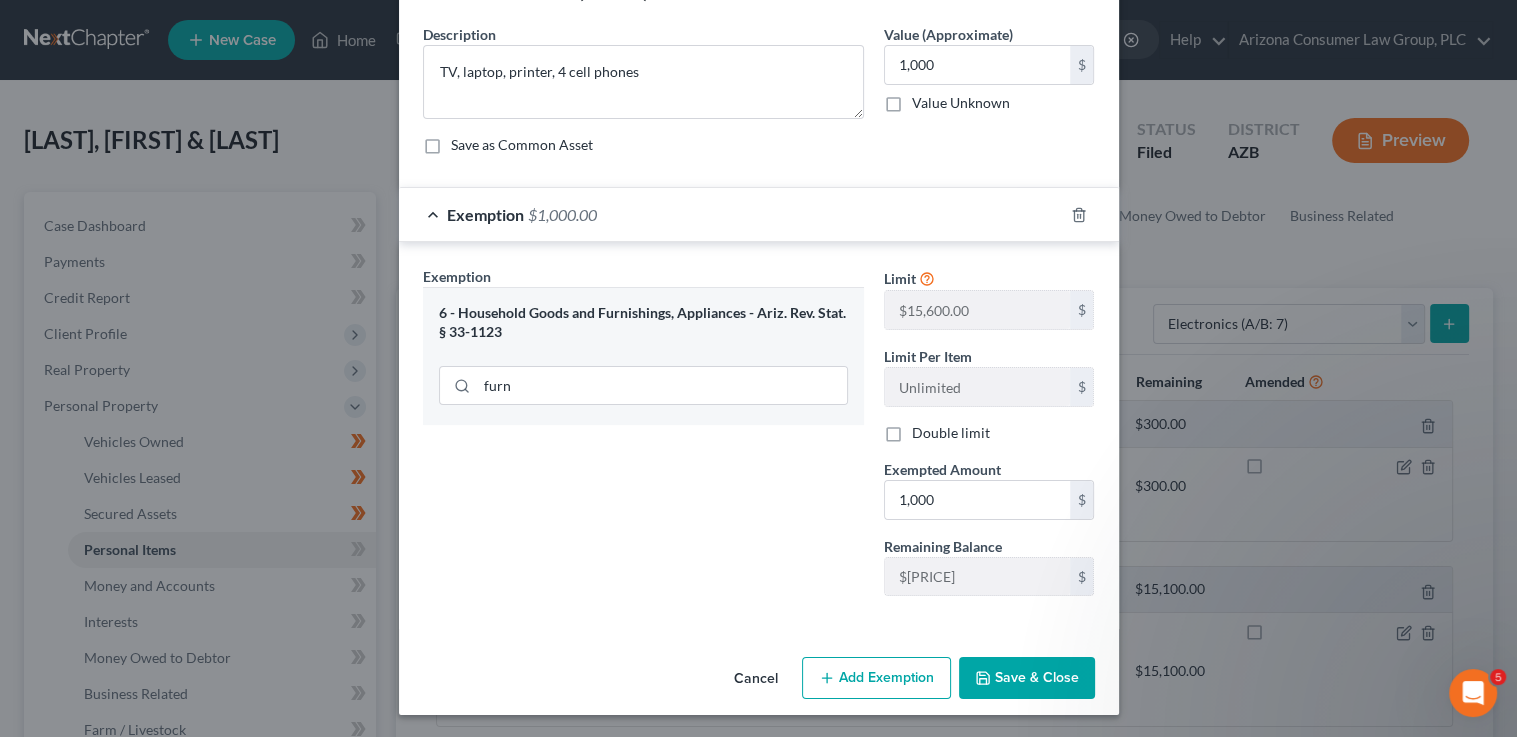 click on "Save & Close" at bounding box center [1027, 678] 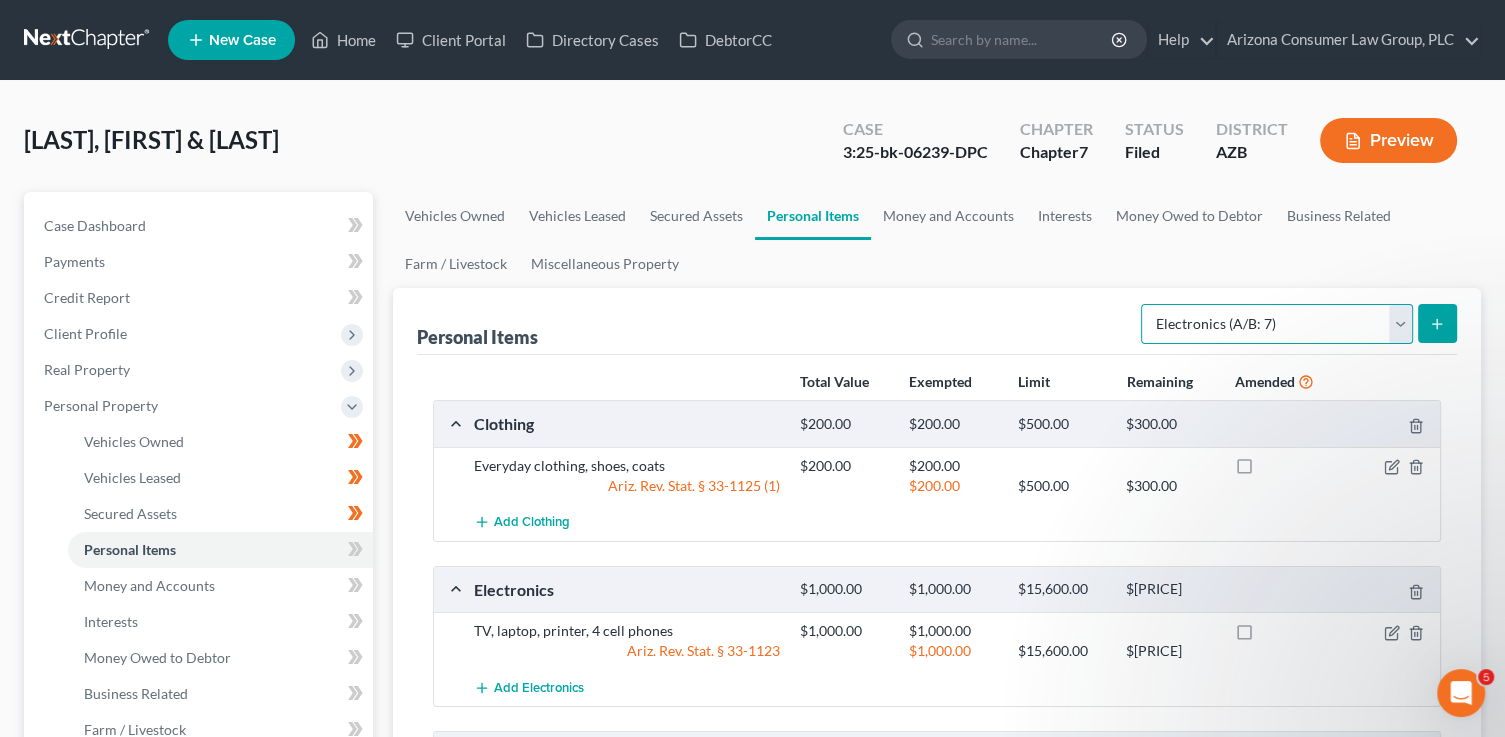 click on "Select Item Type Clothing (A/B: 11) Collectibles Of Value (A/B: 8) Electronics (A/B: 7) Firearms (A/B: 10) Household Goods (A/B: 6) Jewelry (A/B: 12) Other (A/B: 14) Pet(s) (A/B: 13) Sports & Hobby Equipment (A/B: 9)" at bounding box center [1277, 324] 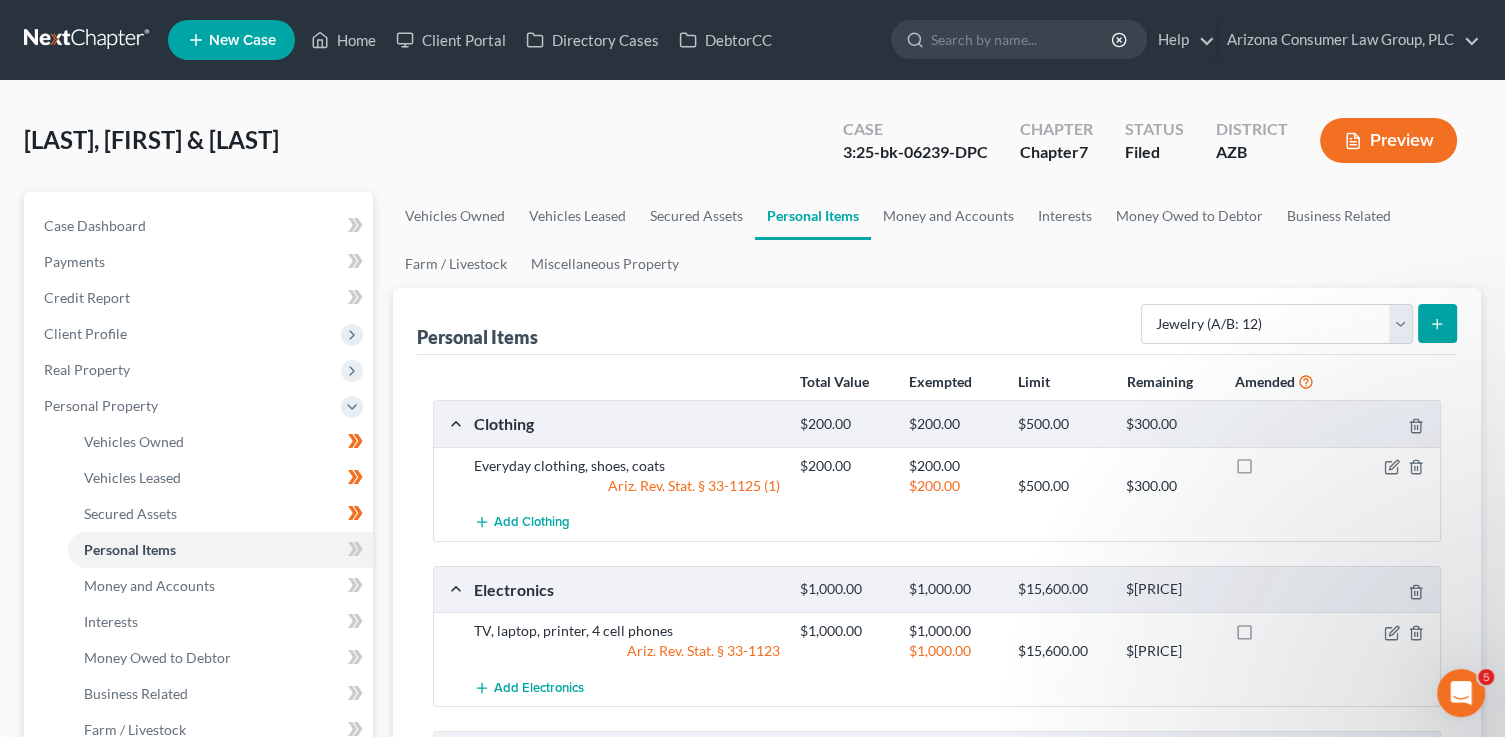 click at bounding box center [1437, 323] 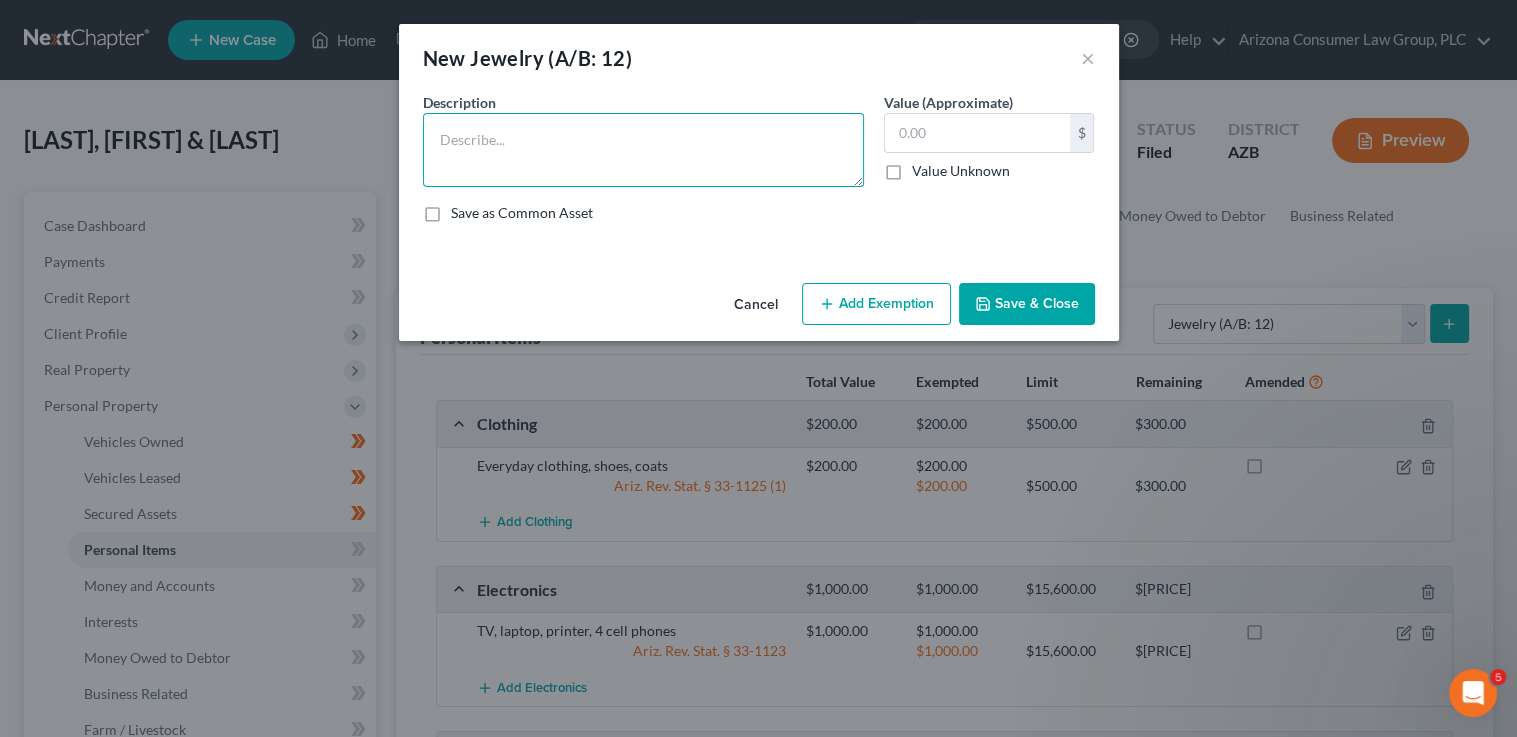 click at bounding box center (643, 150) 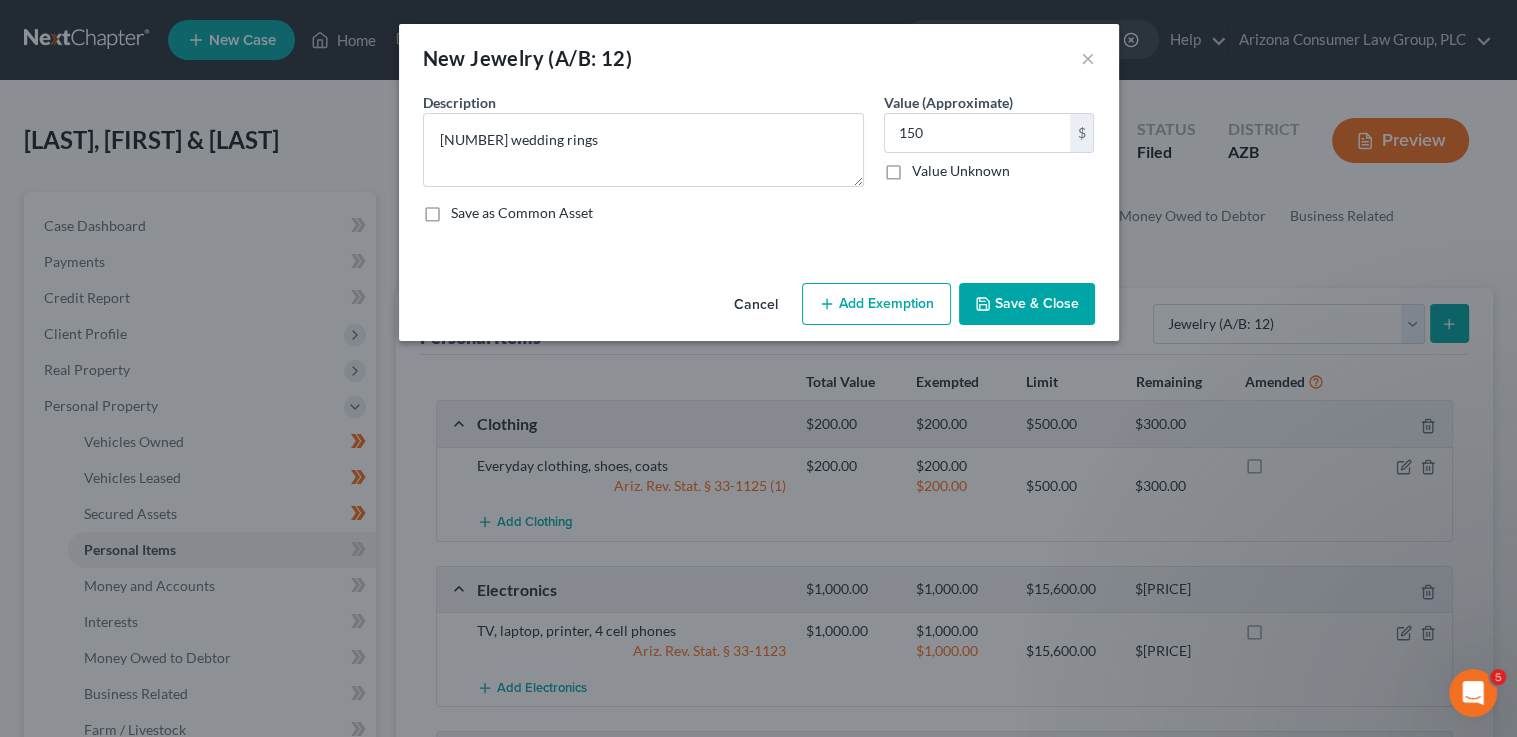 drag, startPoint x: 1053, startPoint y: 302, endPoint x: 1039, endPoint y: 292, distance: 17.20465 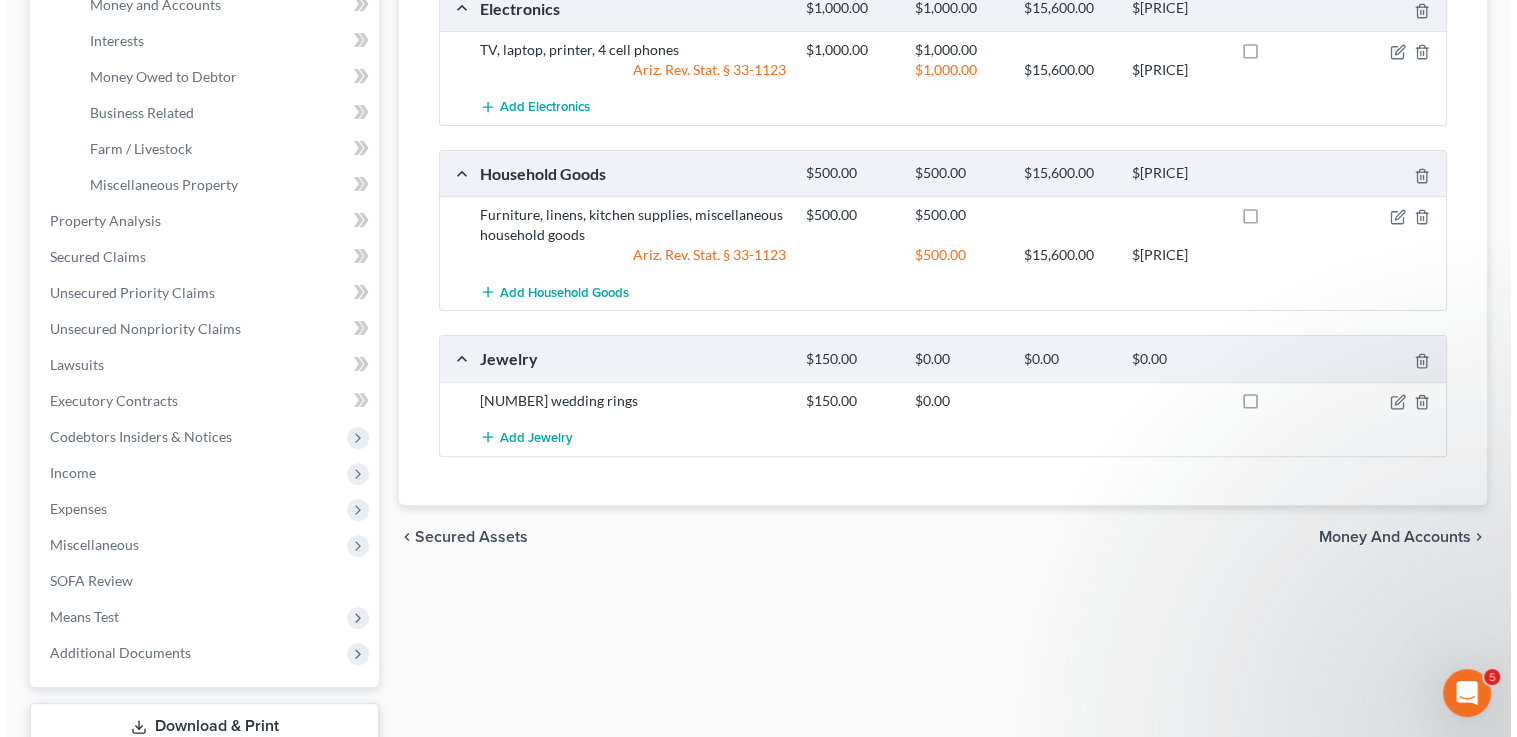 scroll, scrollTop: 584, scrollLeft: 0, axis: vertical 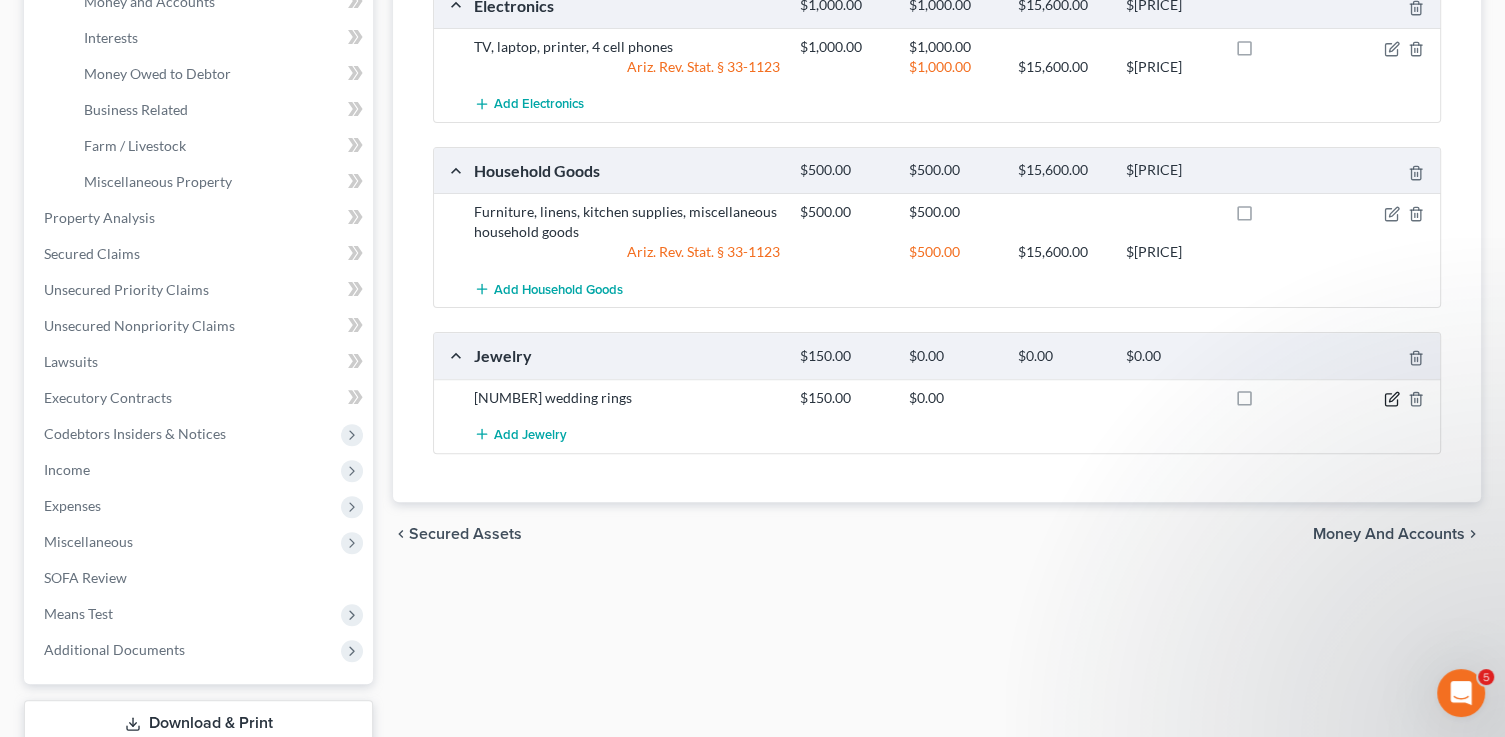 click 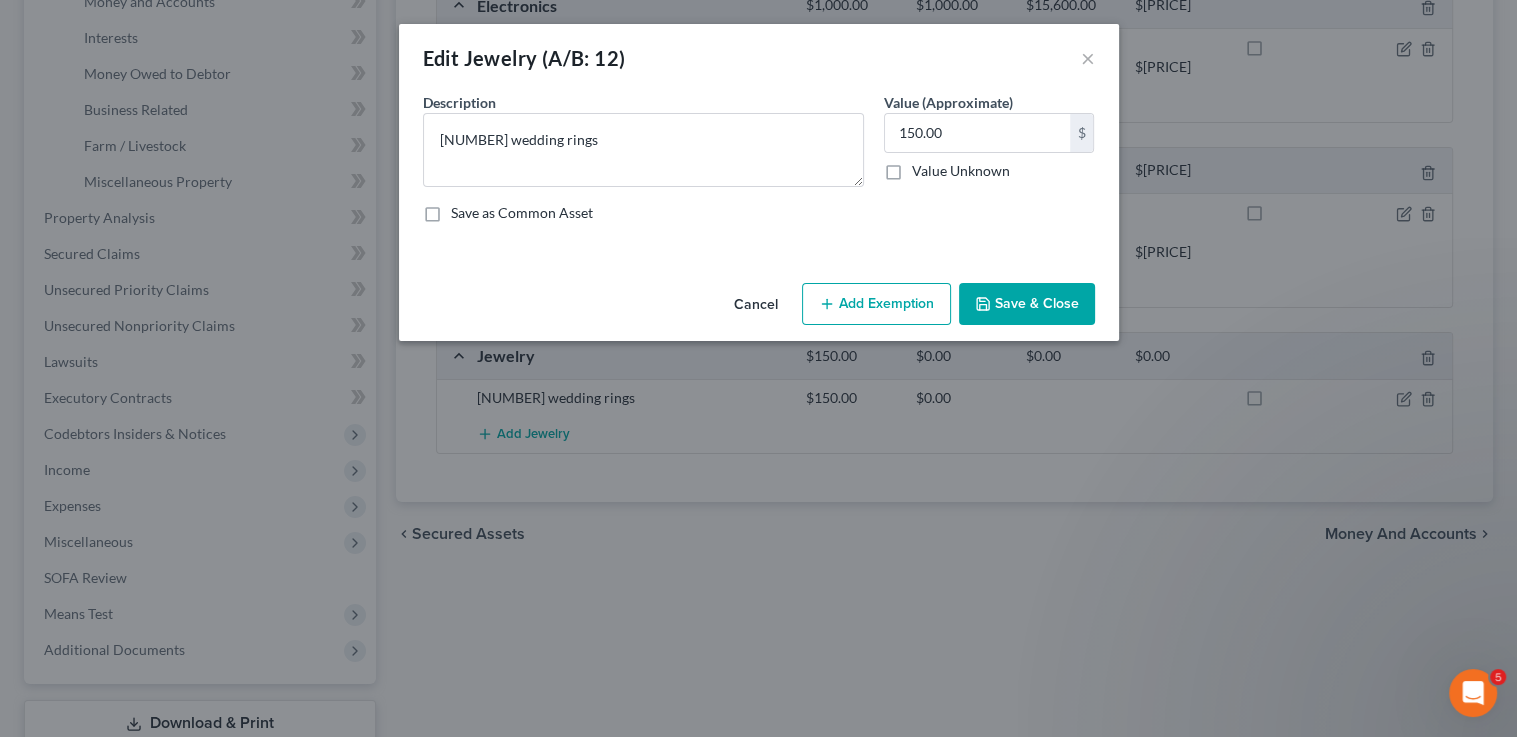 click on "Add Exemption" at bounding box center [876, 304] 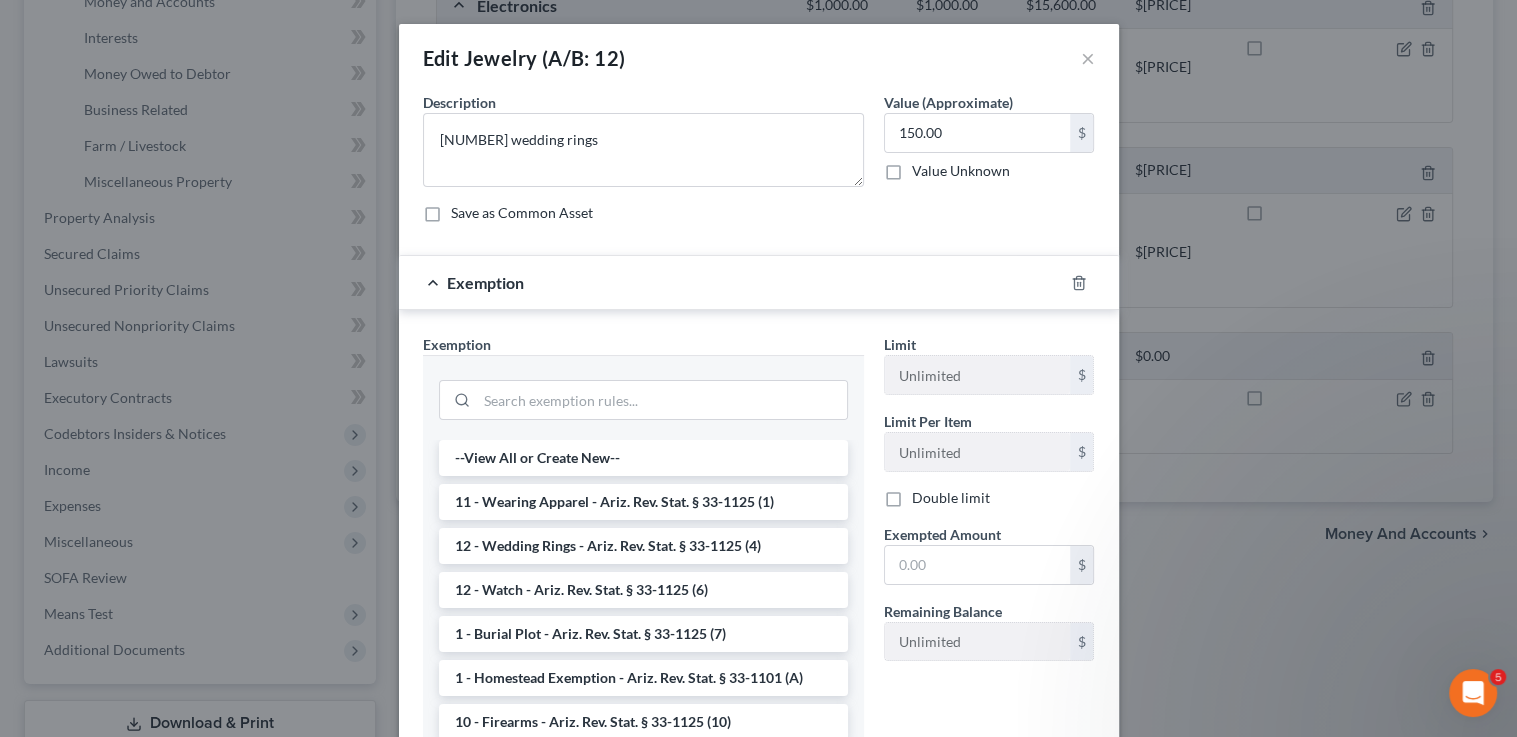 click on "11 - Wearing Apparel - Ariz. Rev. Stat. § 33-1125 (1)" at bounding box center [643, 502] 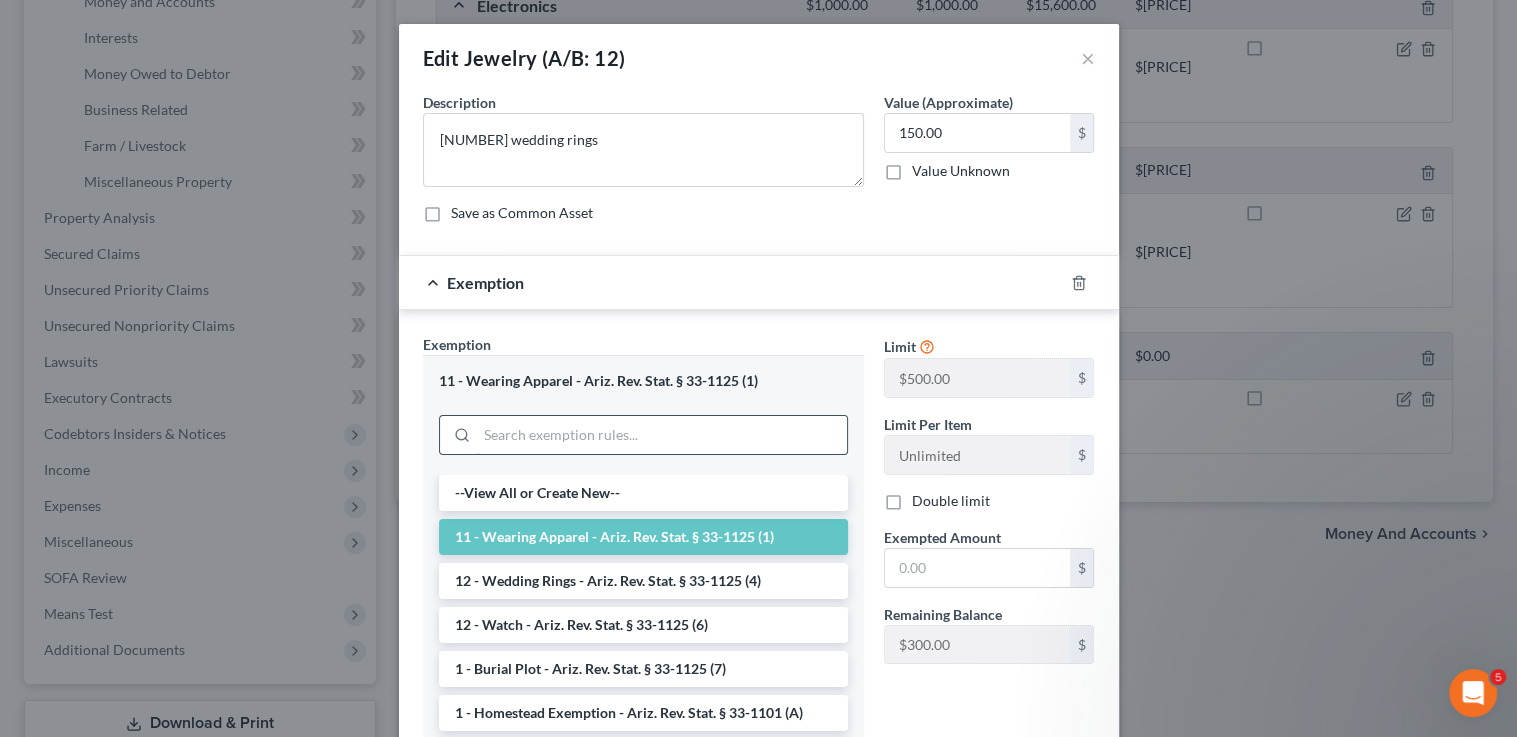 click at bounding box center (662, 435) 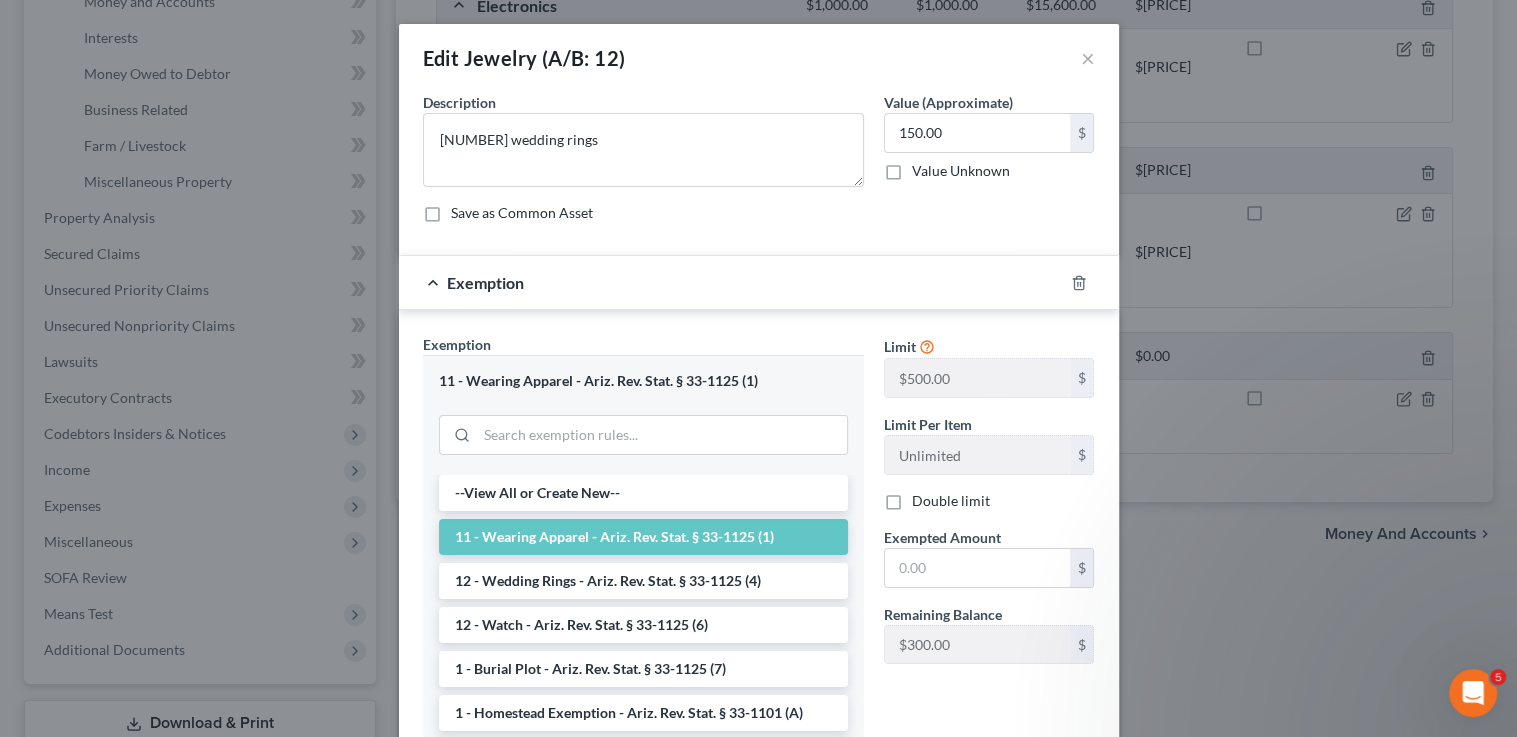 drag, startPoint x: 555, startPoint y: 578, endPoint x: 791, endPoint y: 572, distance: 236.07626 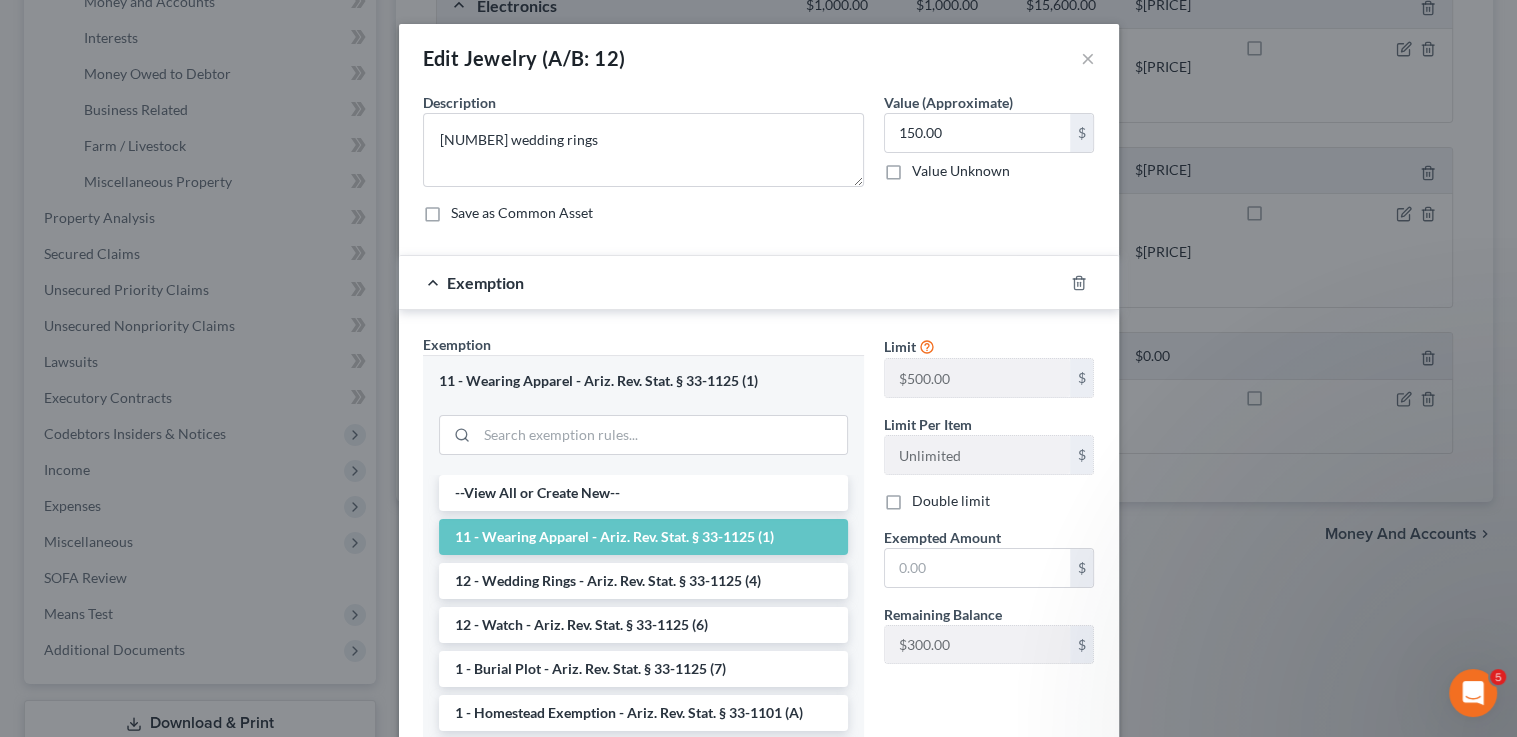 click on "12 - Wedding Rings - Ariz. Rev. Stat. § 33-1125 (4)" at bounding box center [643, 581] 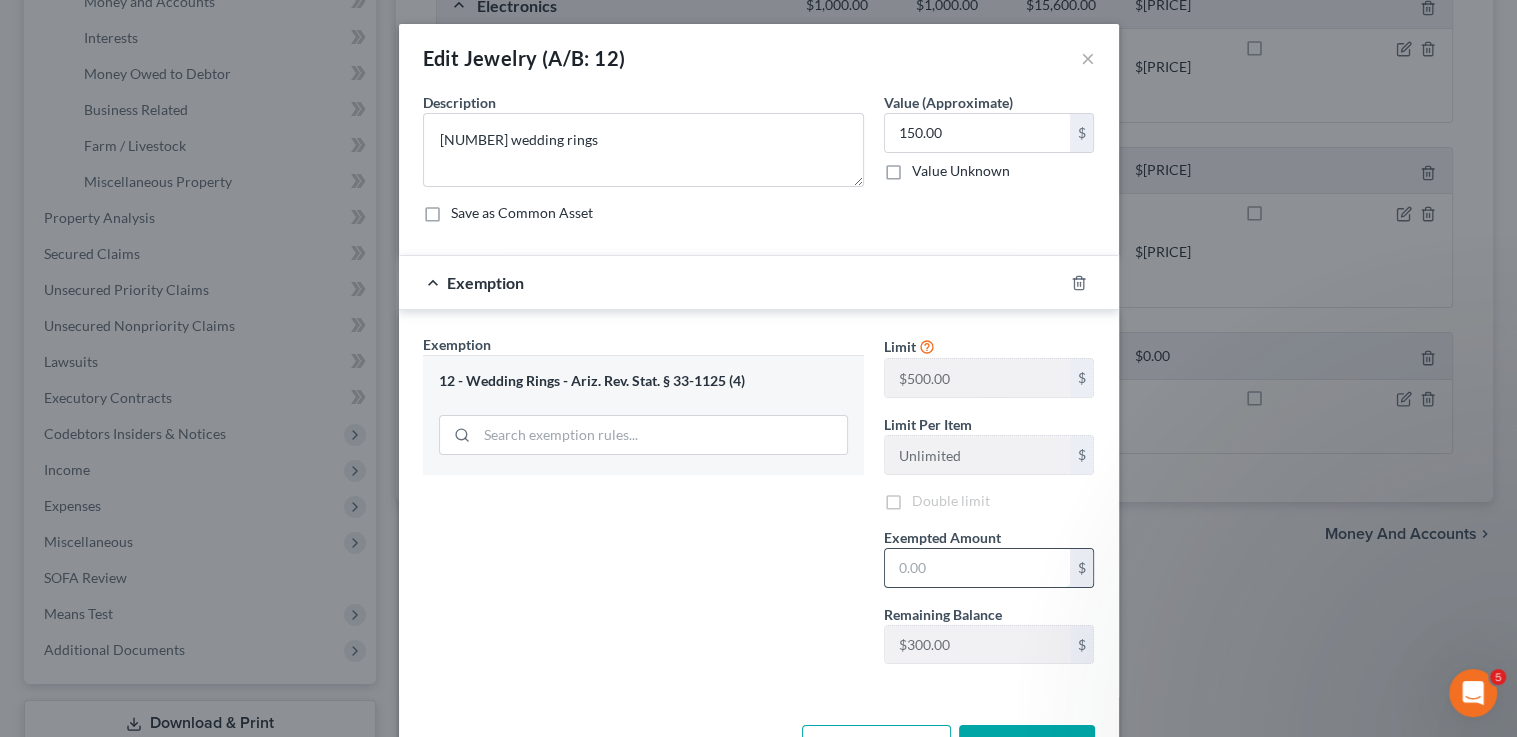 click at bounding box center (977, 568) 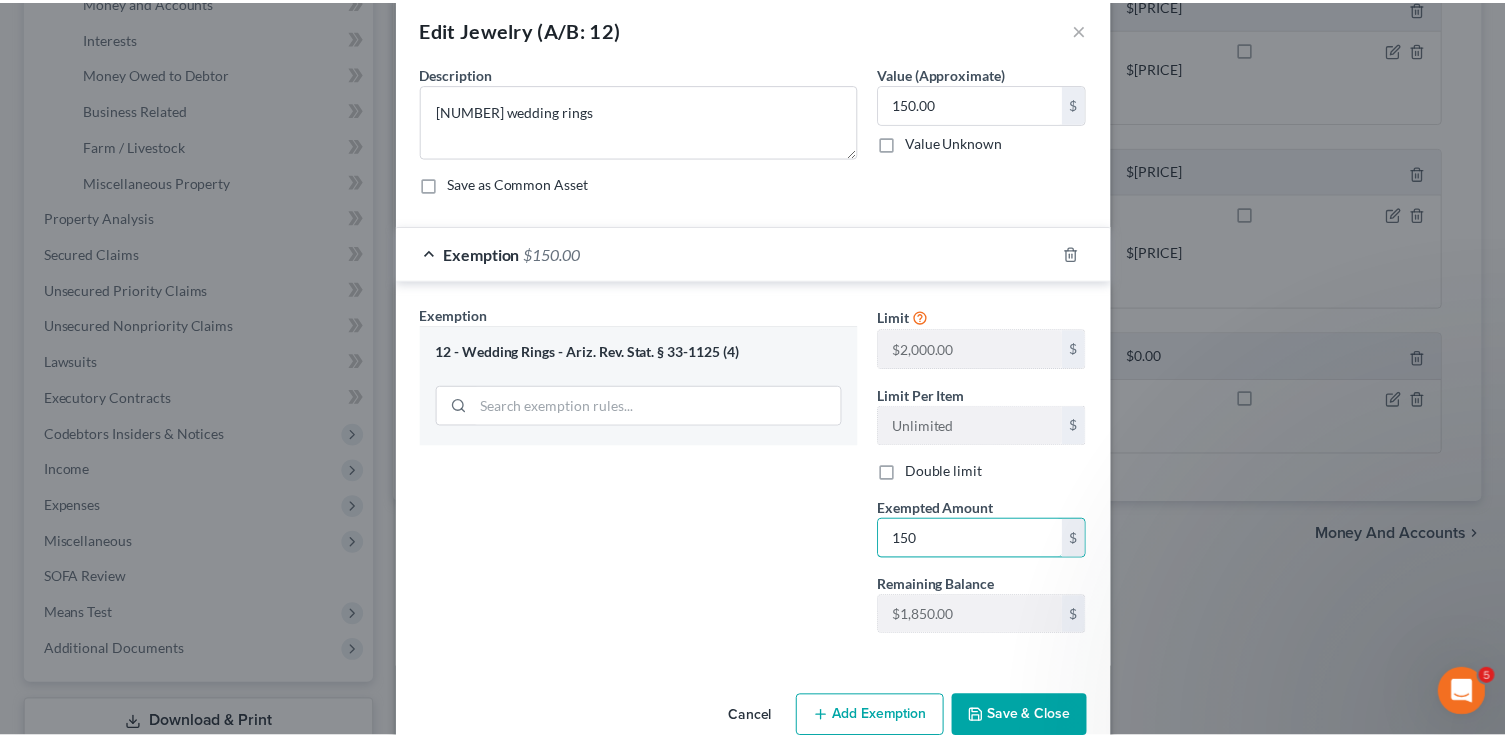 scroll, scrollTop: 68, scrollLeft: 0, axis: vertical 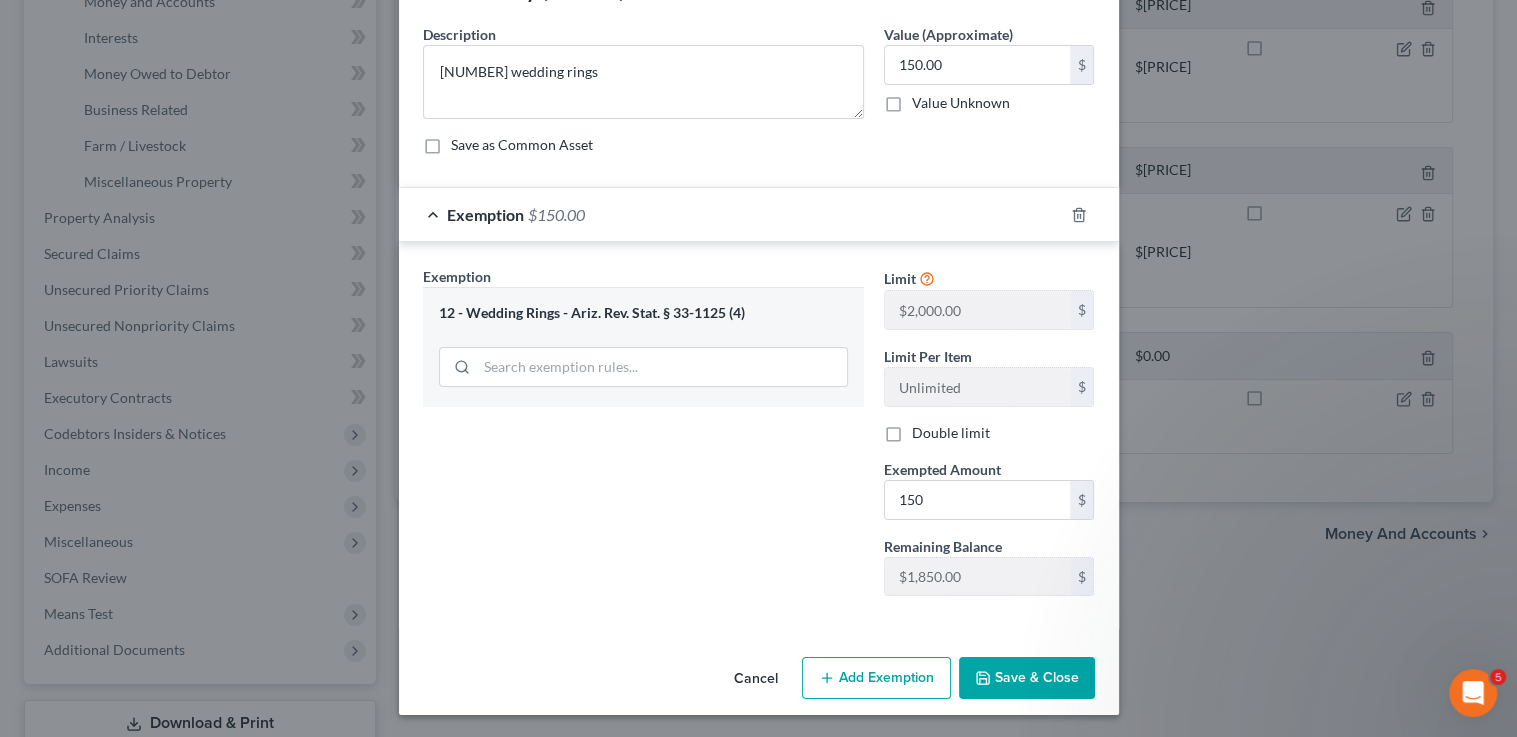 click on "Save & Close" at bounding box center [1027, 678] 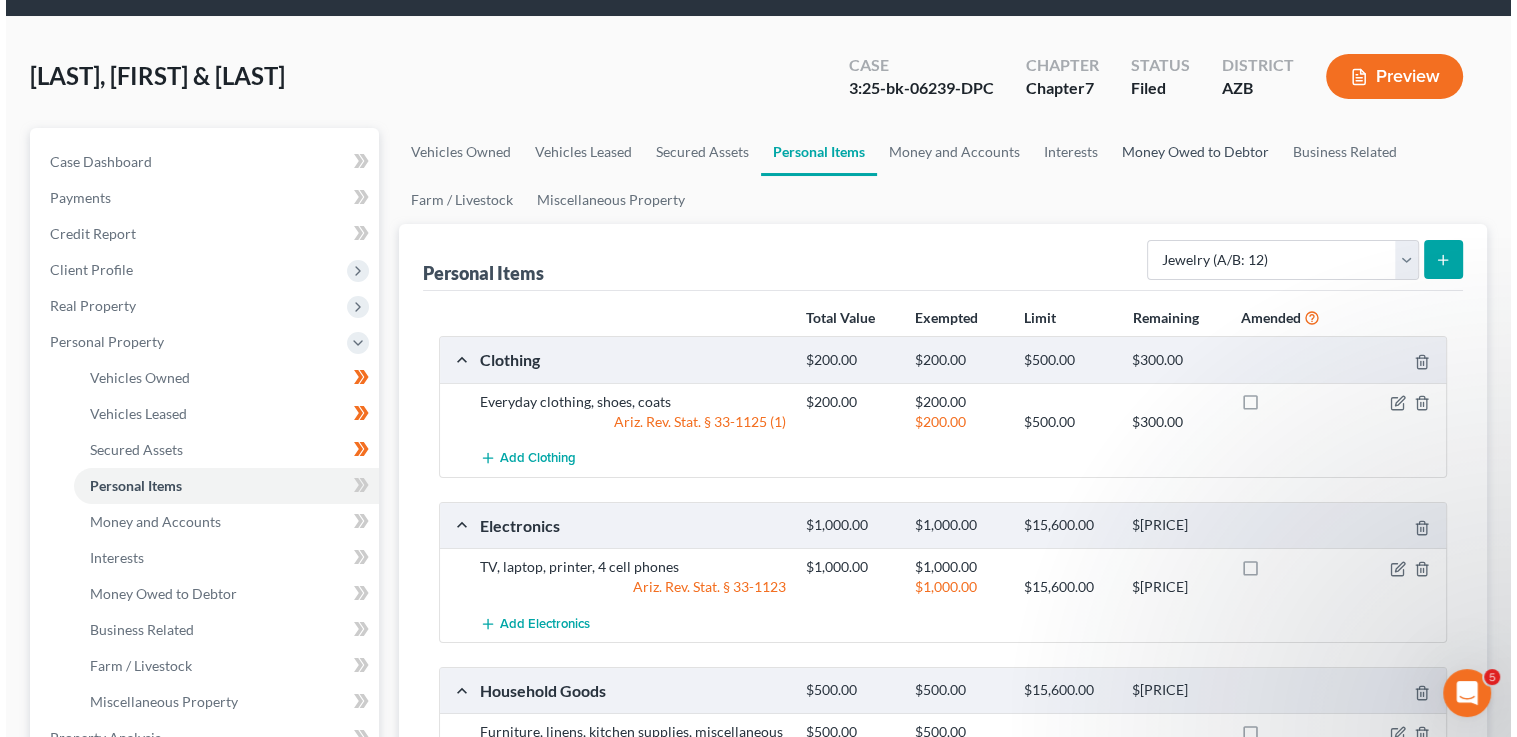 scroll, scrollTop: 0, scrollLeft: 0, axis: both 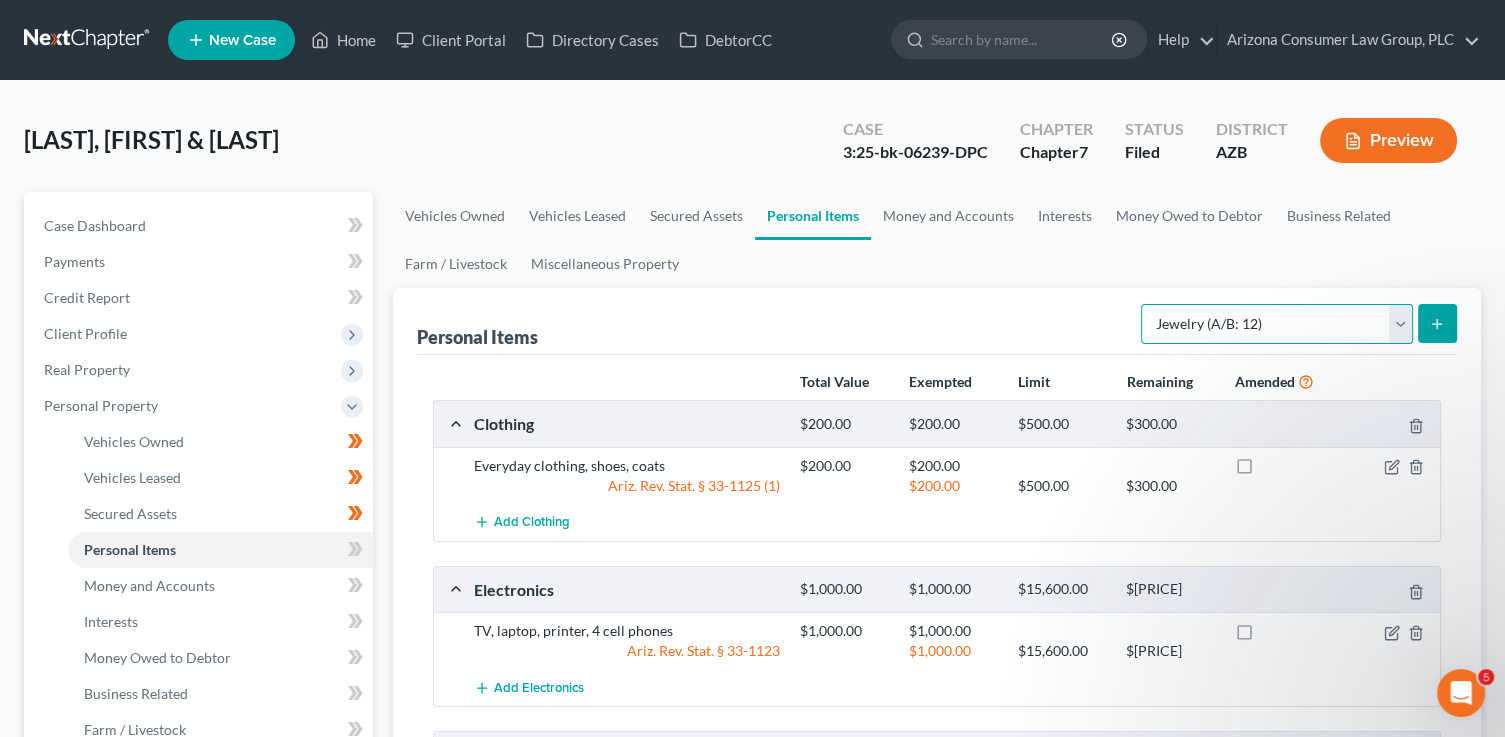 click on "Select Item Type Clothing (A/B: 11) Collectibles Of Value (A/B: 8) Electronics (A/B: 7) Firearms (A/B: 10) Household Goods (A/B: 6) Jewelry (A/B: 12) Other (A/B: 14) Pet(s) (A/B: 13) Sports & Hobby Equipment (A/B: 9)" at bounding box center [1277, 324] 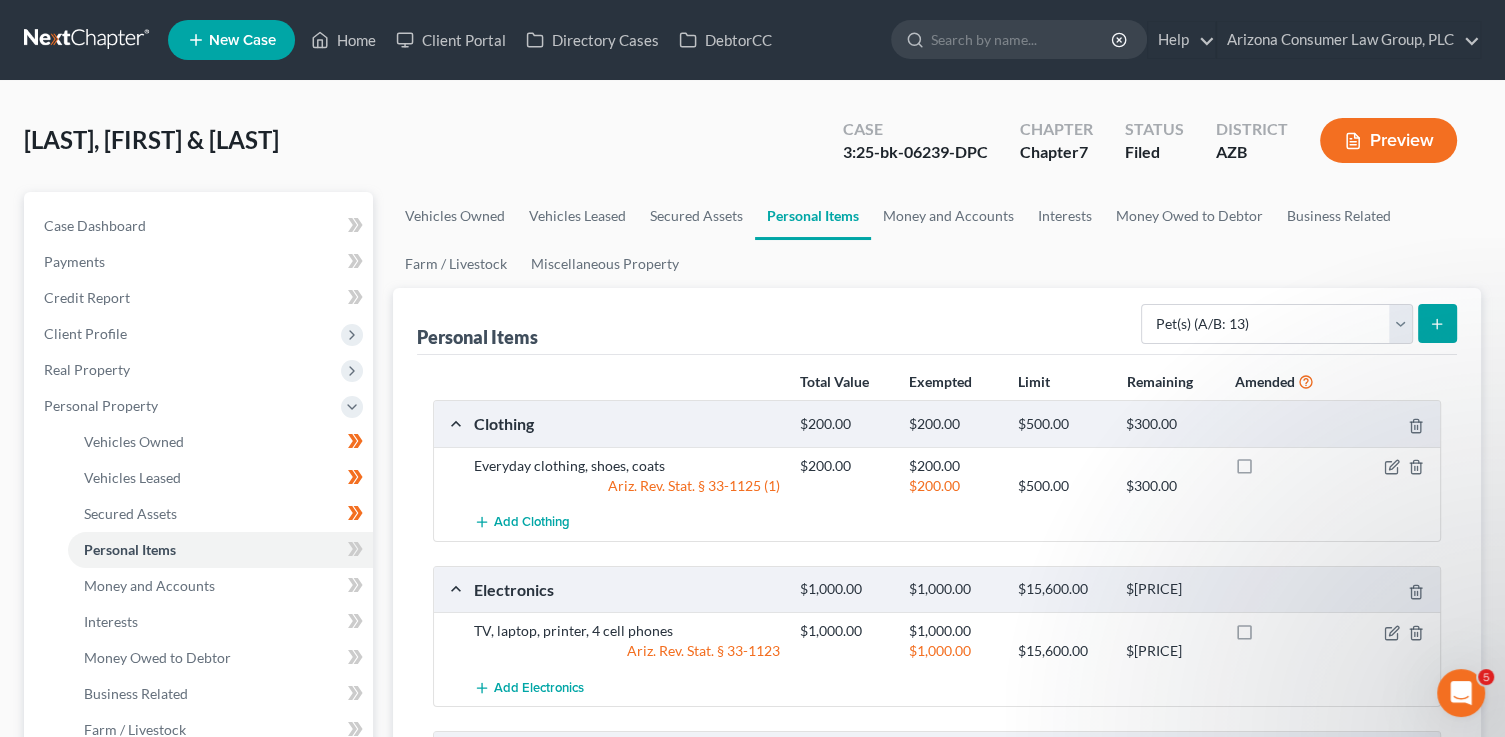 click 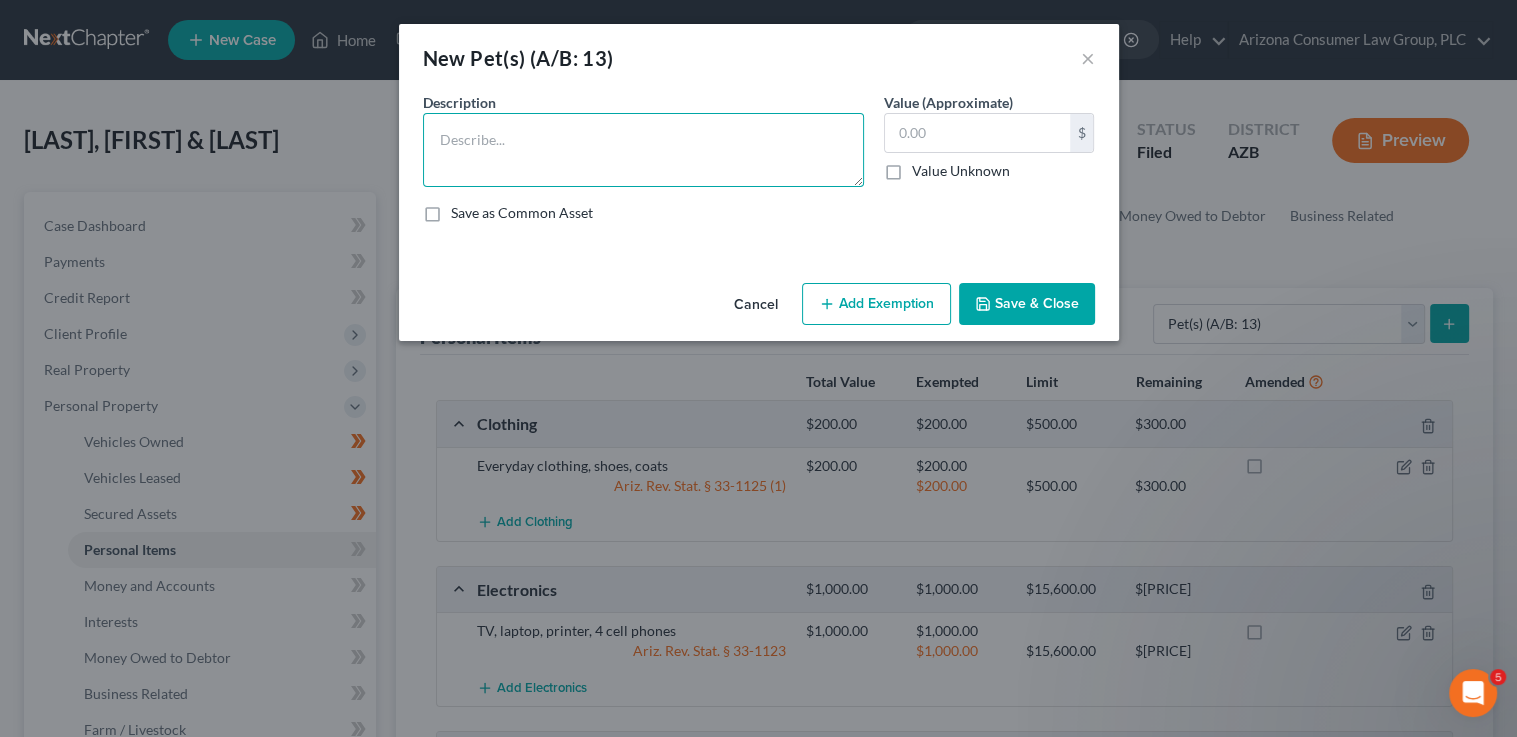 click at bounding box center (643, 150) 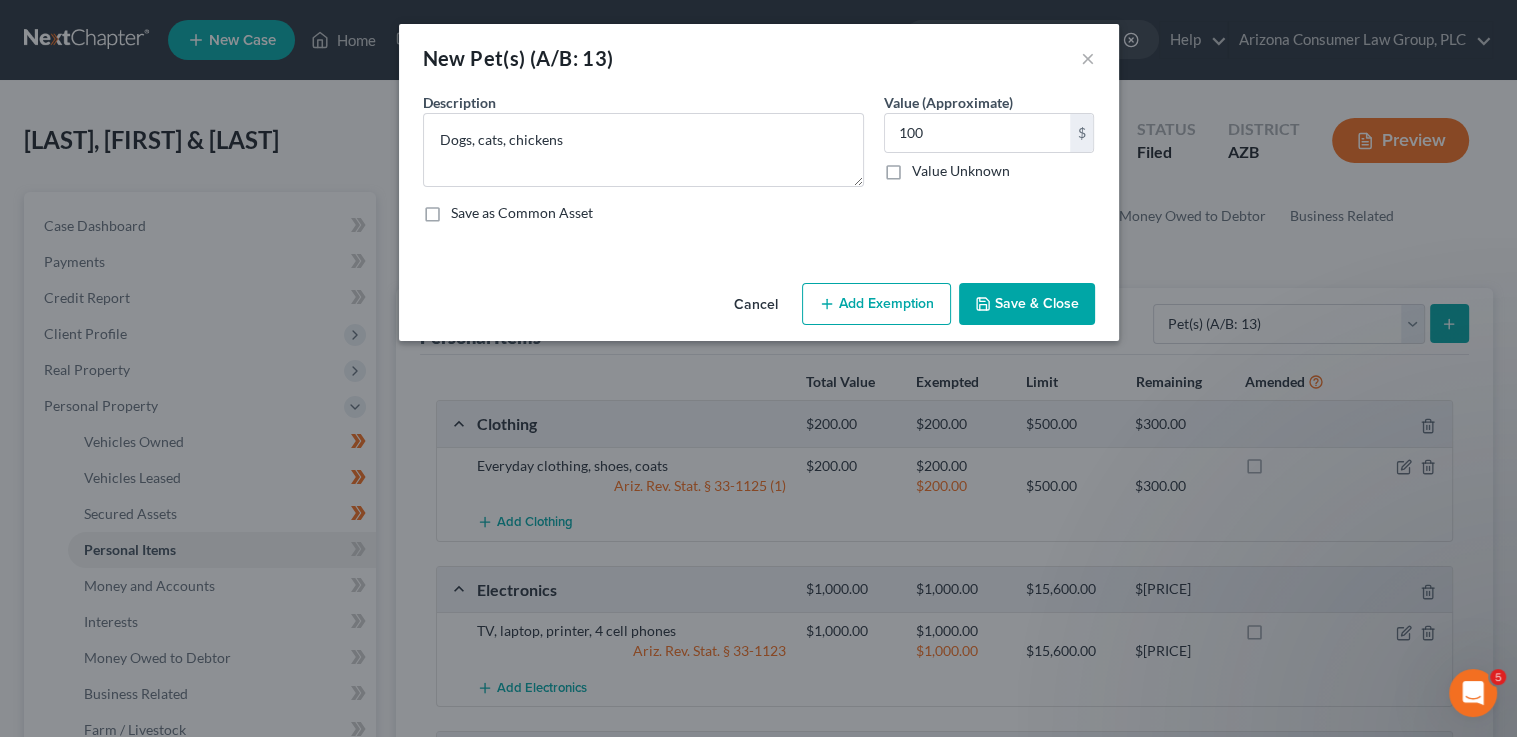 click on "Add Exemption" at bounding box center (876, 304) 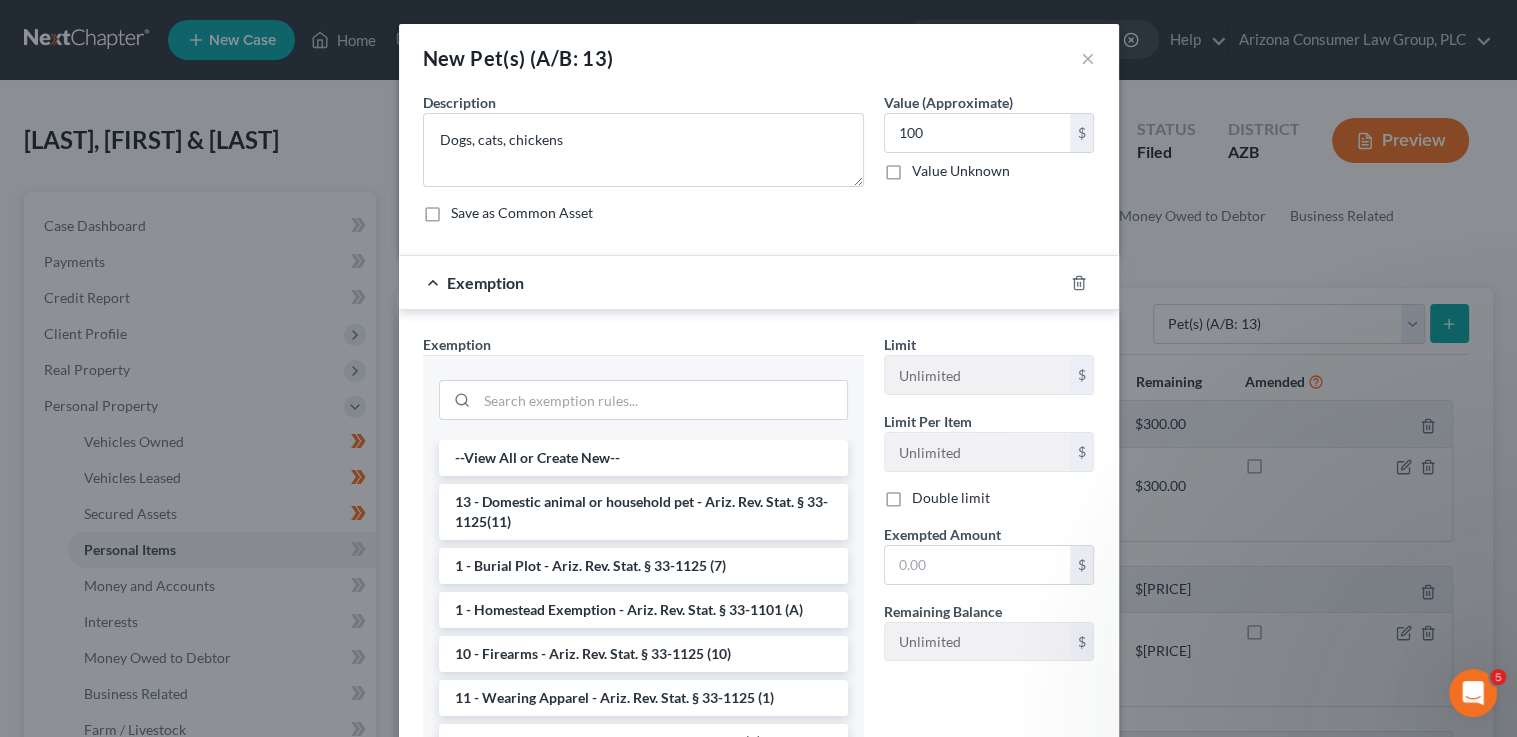 drag, startPoint x: 548, startPoint y: 523, endPoint x: 858, endPoint y: 578, distance: 314.84122 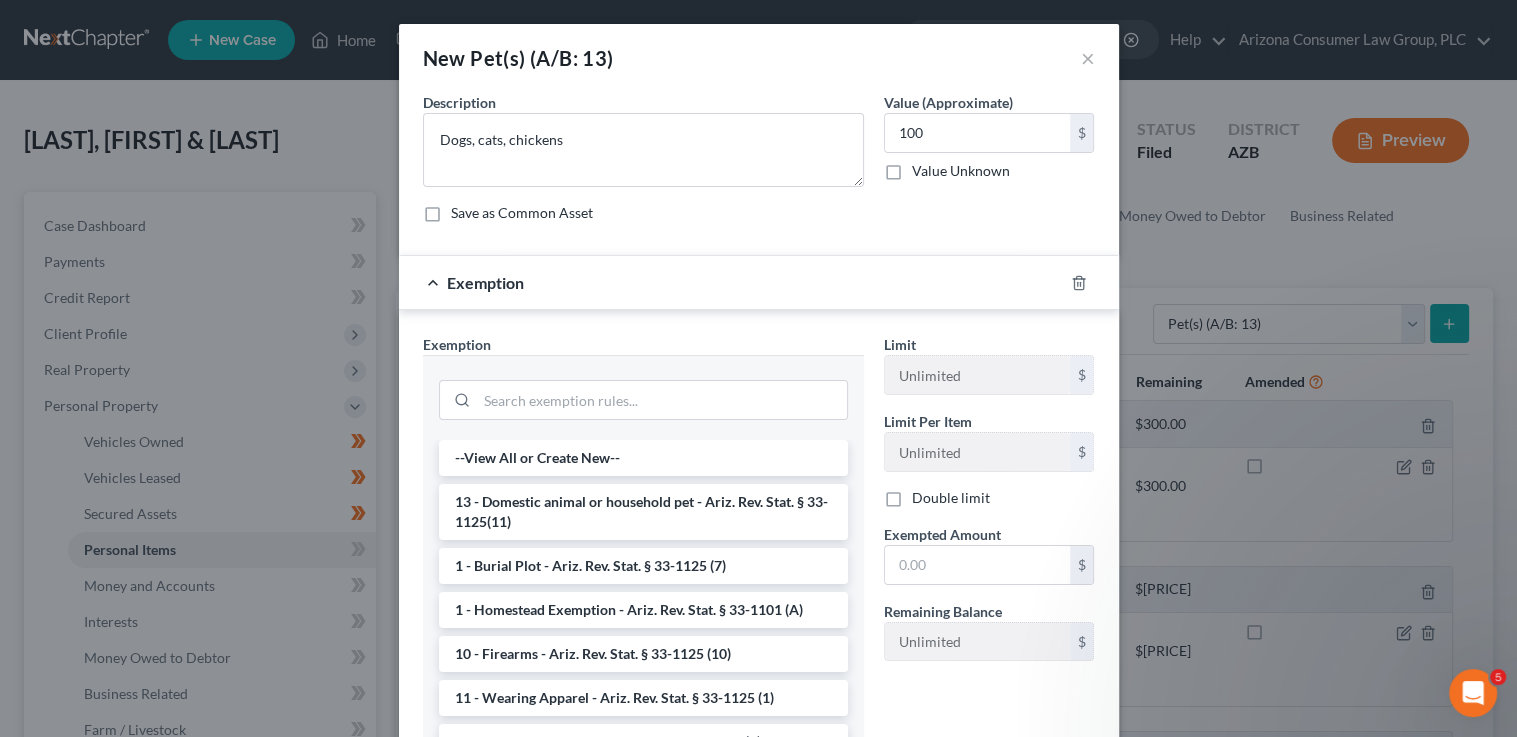 click on "13 - Domestic animal or household pet - Ariz. Rev. Stat. § 33-1125(11)" at bounding box center [643, 512] 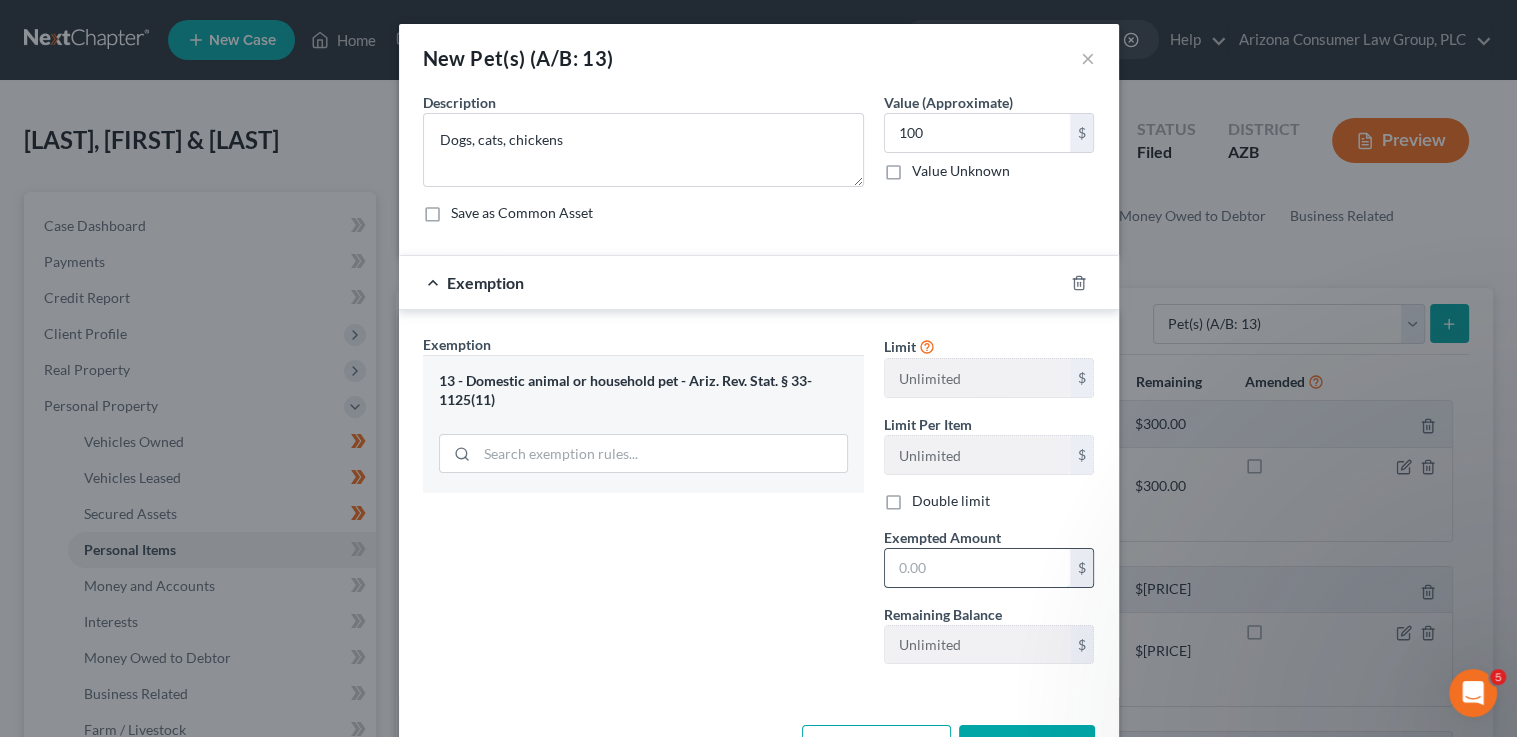click at bounding box center [977, 568] 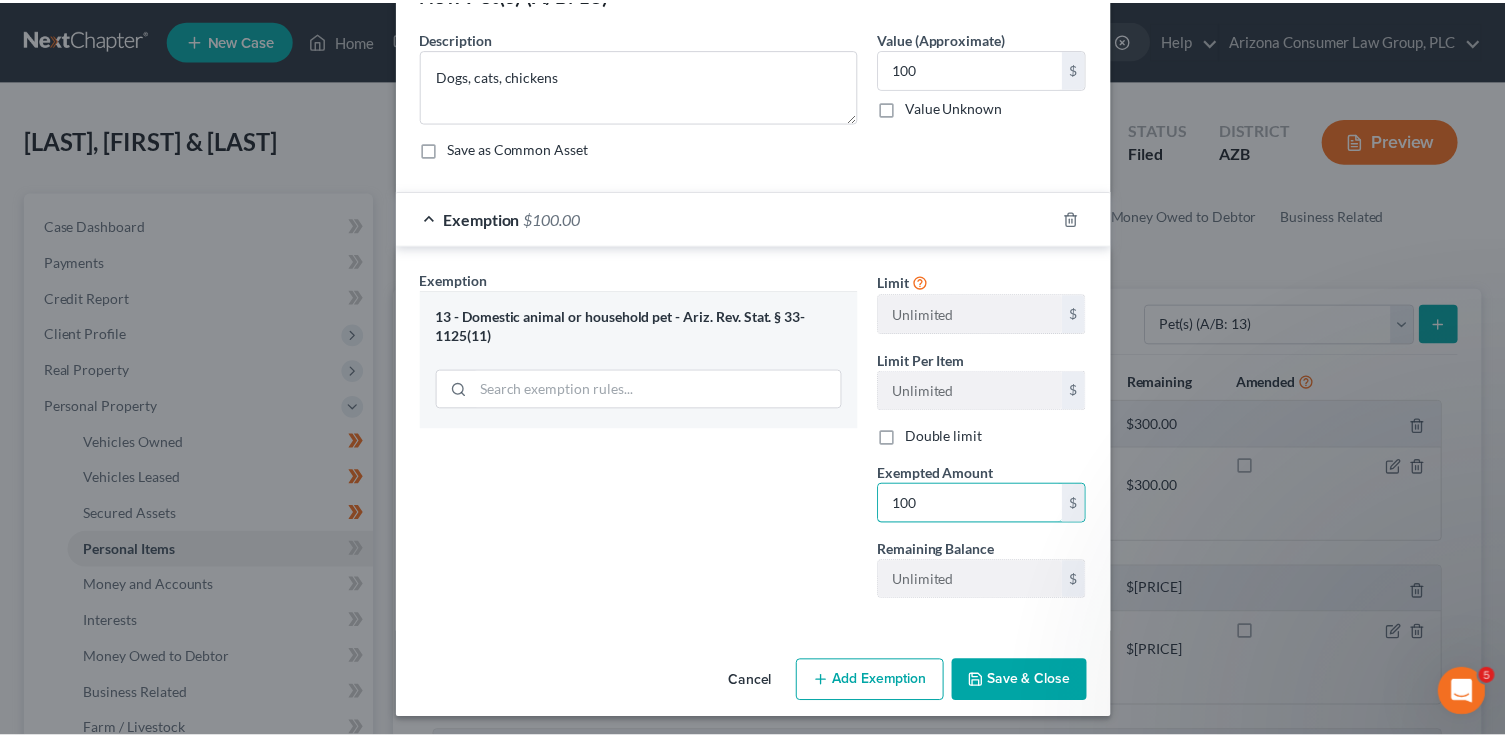 scroll, scrollTop: 68, scrollLeft: 0, axis: vertical 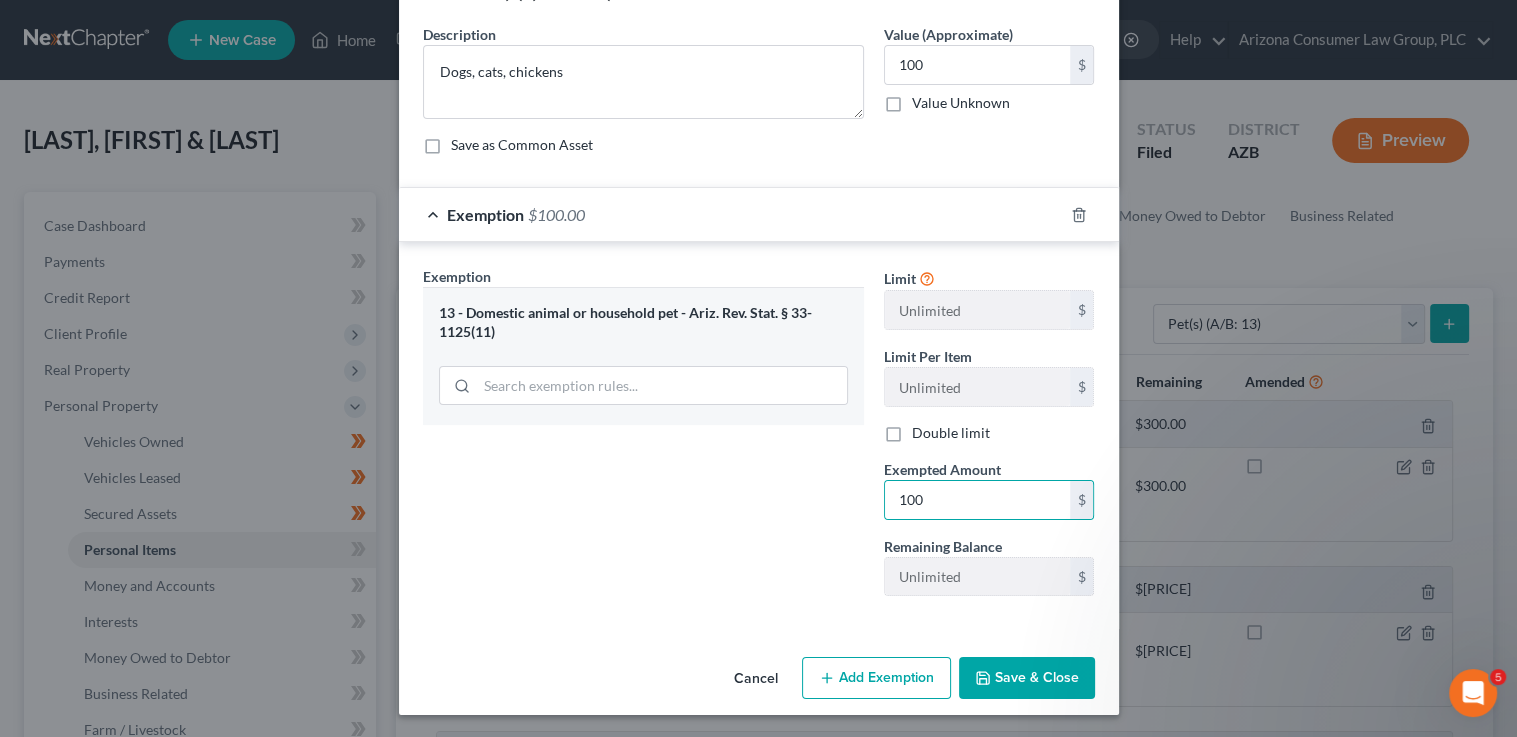 click on "Save & Close" at bounding box center [1027, 678] 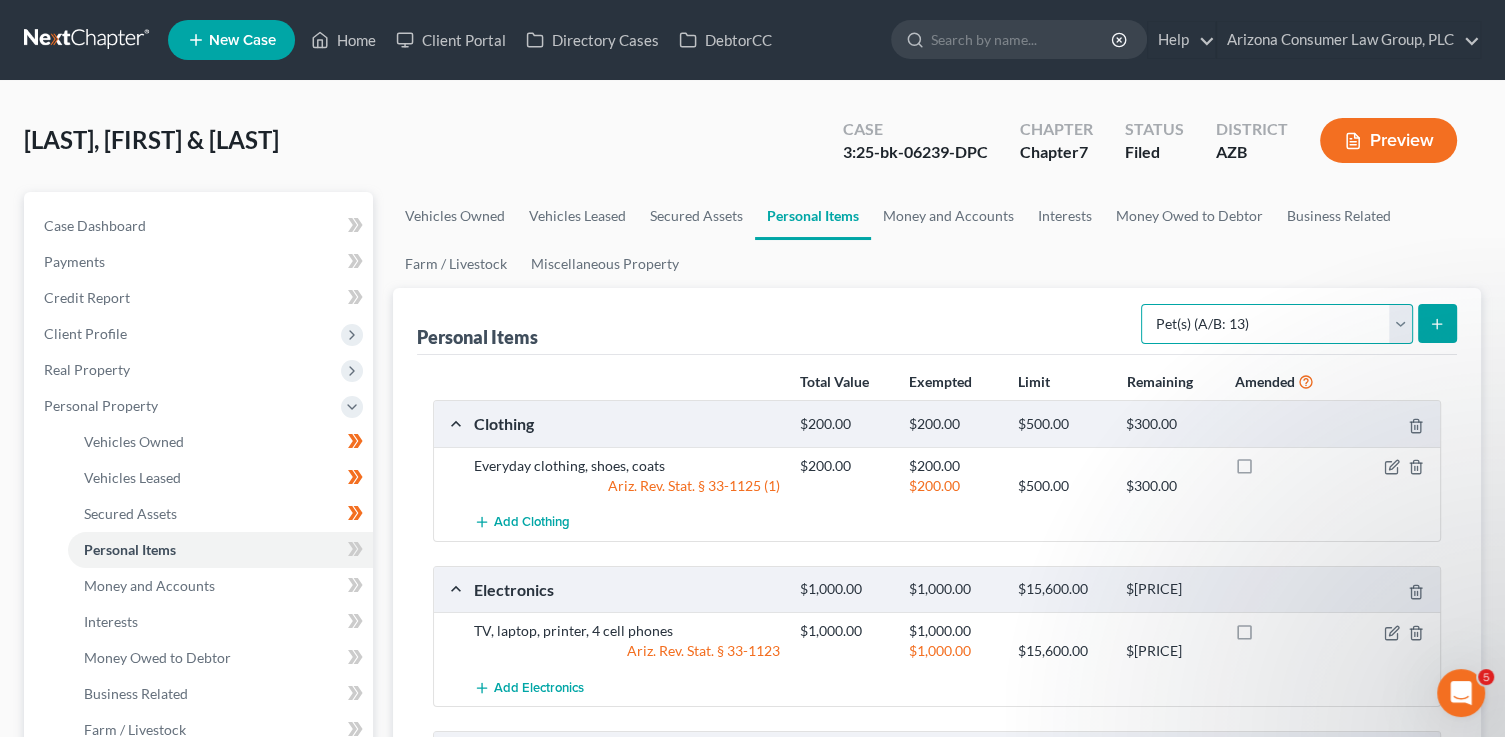 click on "Select Item Type Clothing (A/B: 11) Collectibles Of Value (A/B: 8) Electronics (A/B: 7) Firearms (A/B: 10) Household Goods (A/B: 6) Jewelry (A/B: 12) Other (A/B: 14) Pet(s) (A/B: 13) Sports & Hobby Equipment (A/B: 9)" at bounding box center [1277, 324] 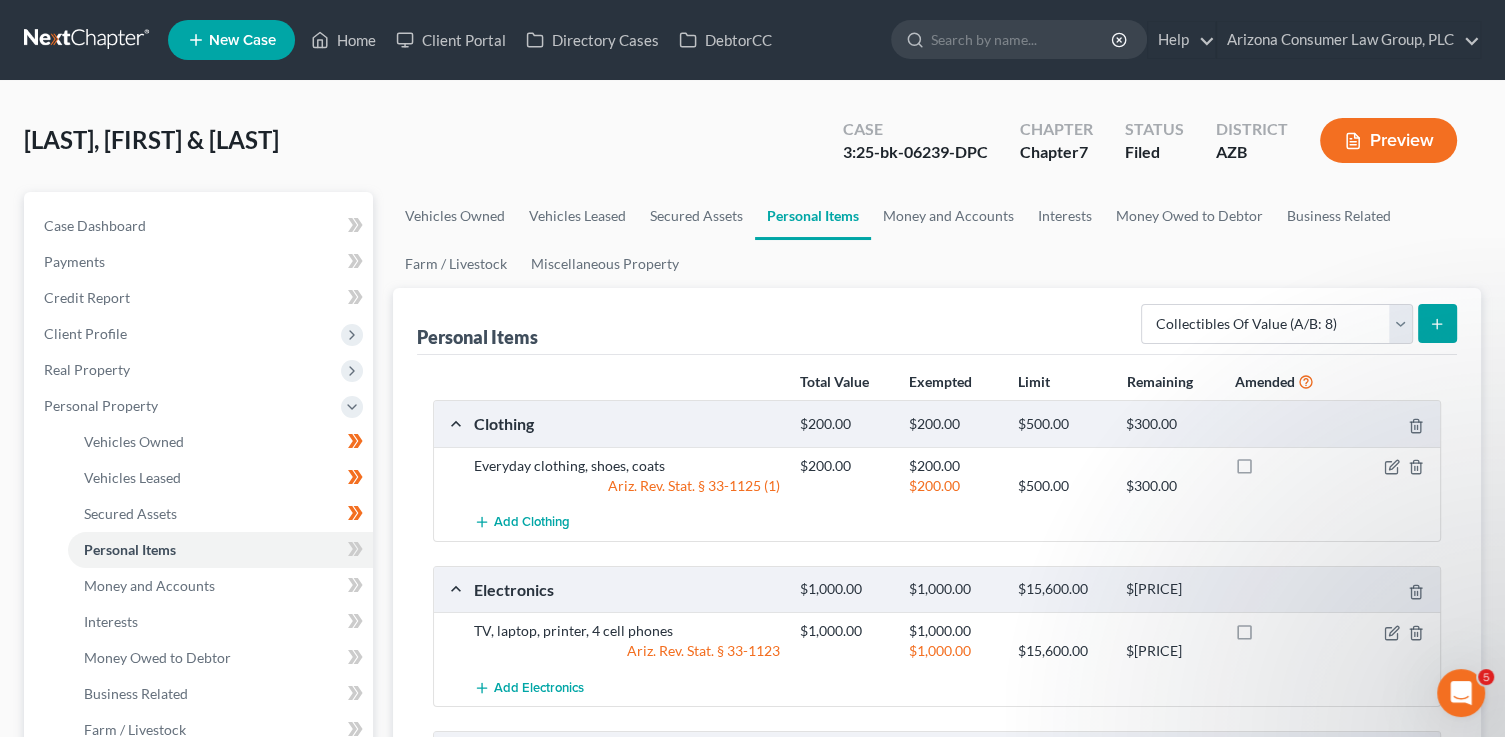 click 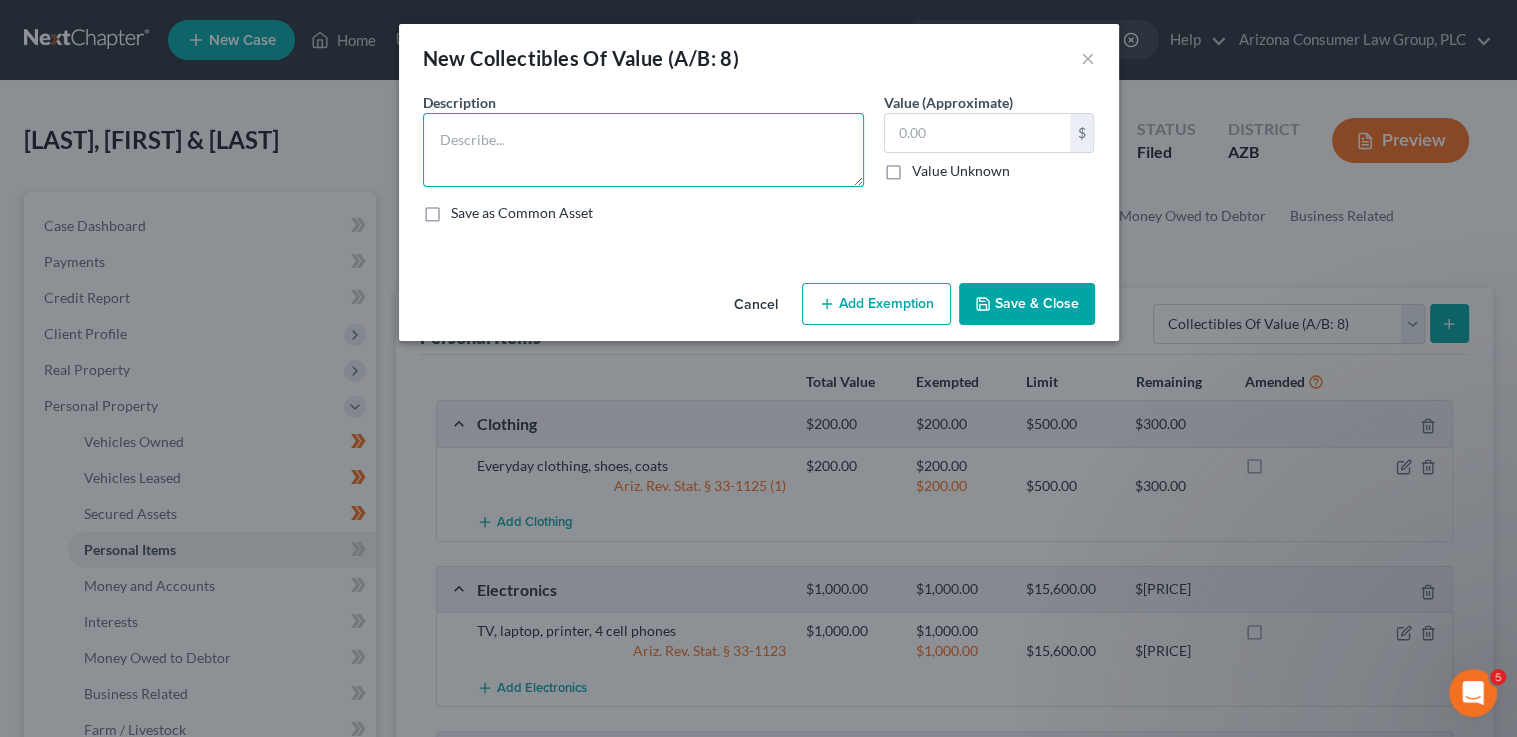 click at bounding box center (643, 150) 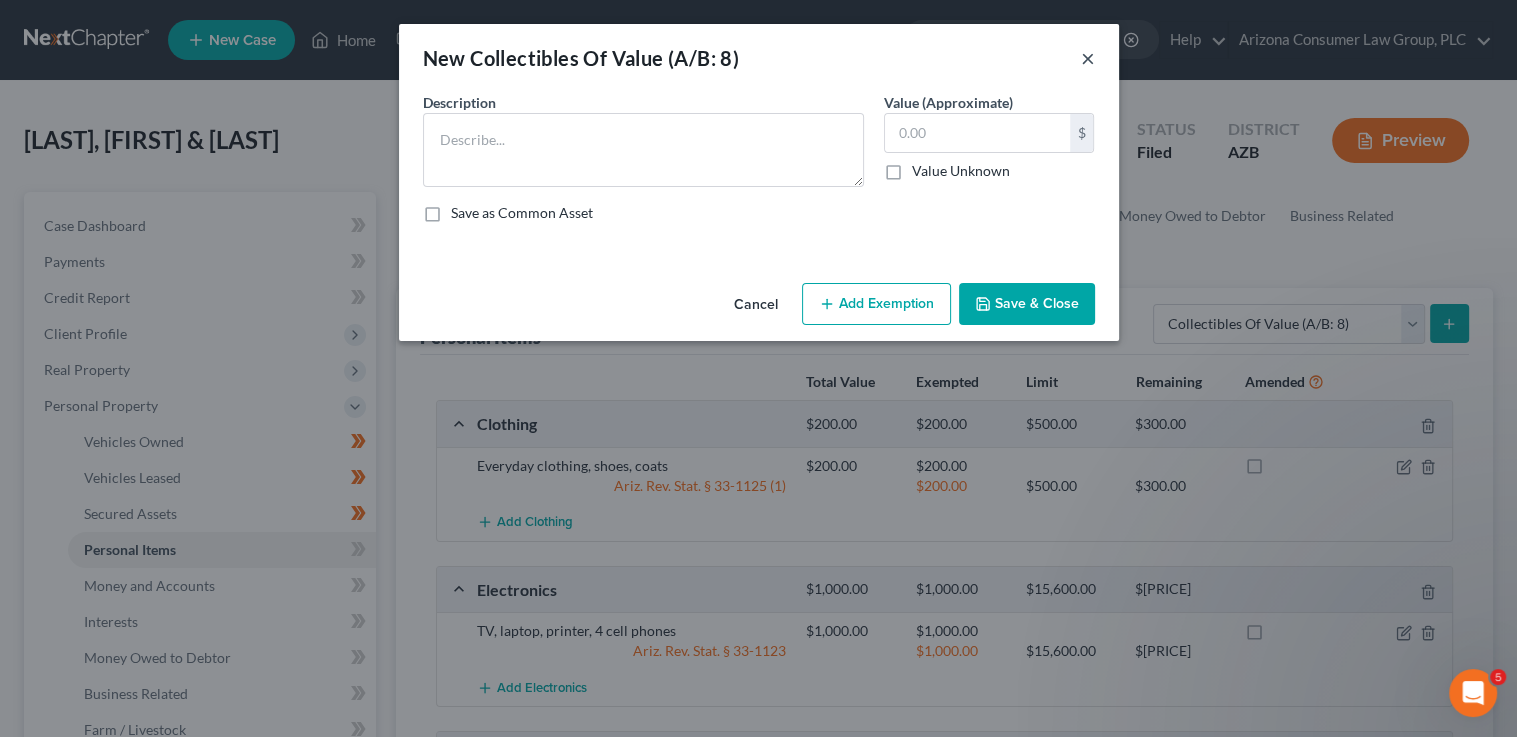 click on "×" at bounding box center (1088, 58) 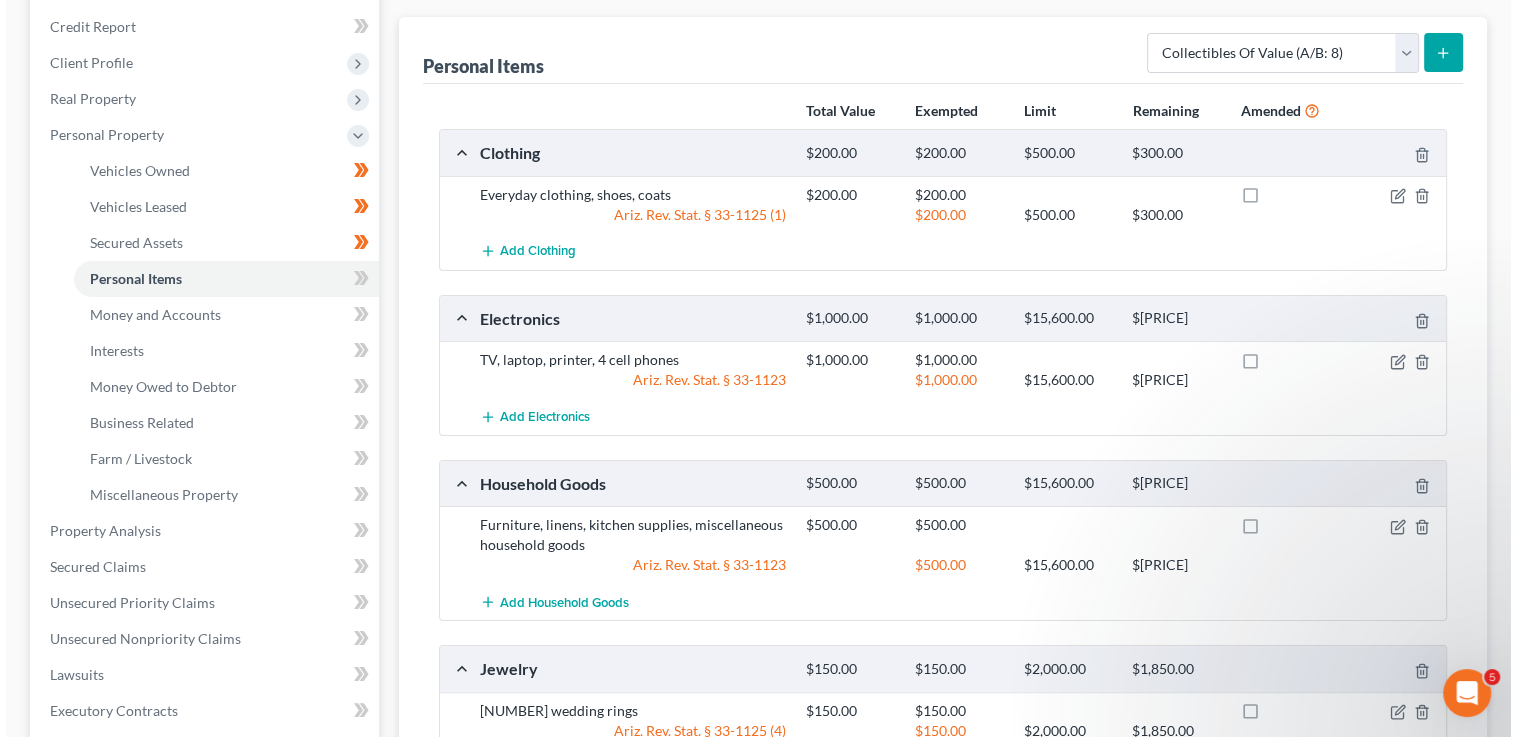 scroll, scrollTop: 291, scrollLeft: 0, axis: vertical 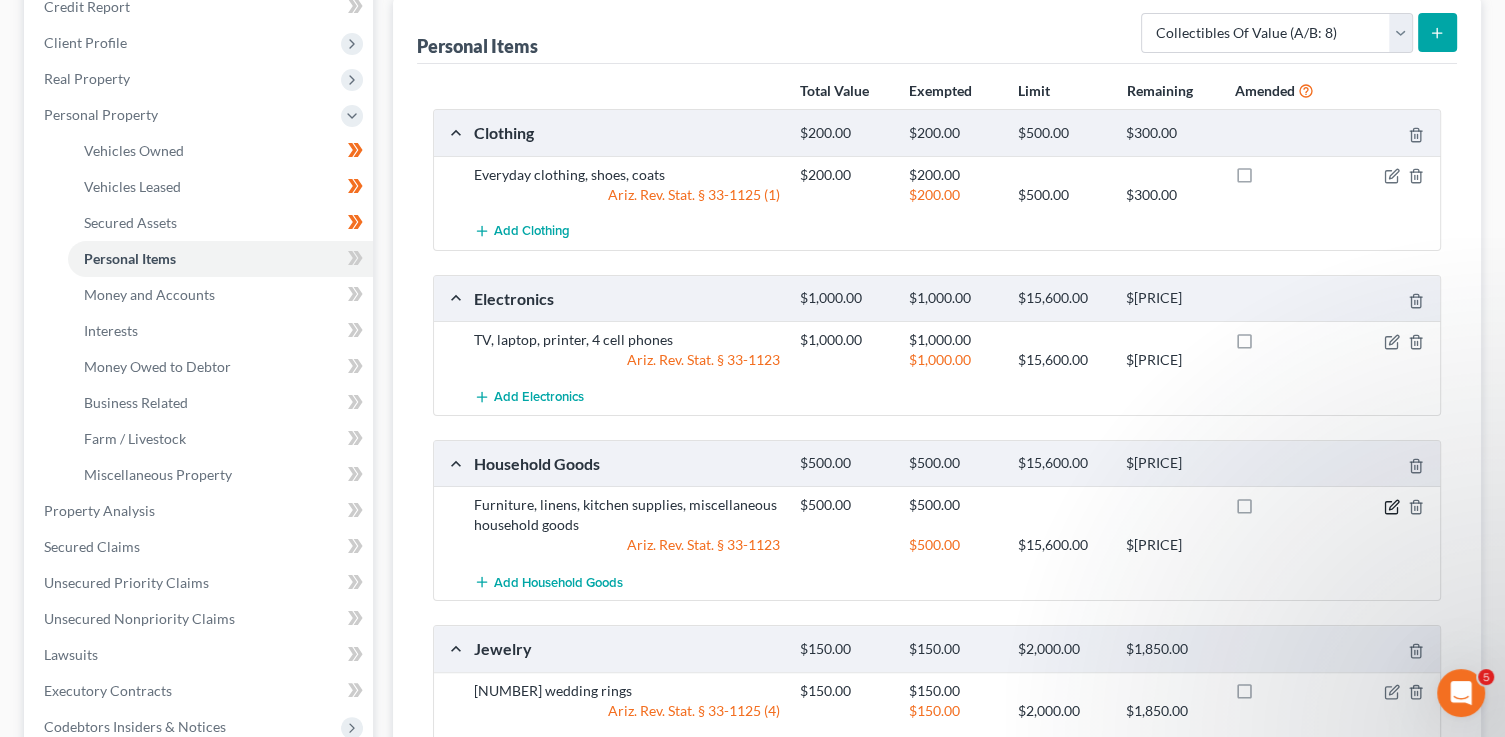 click 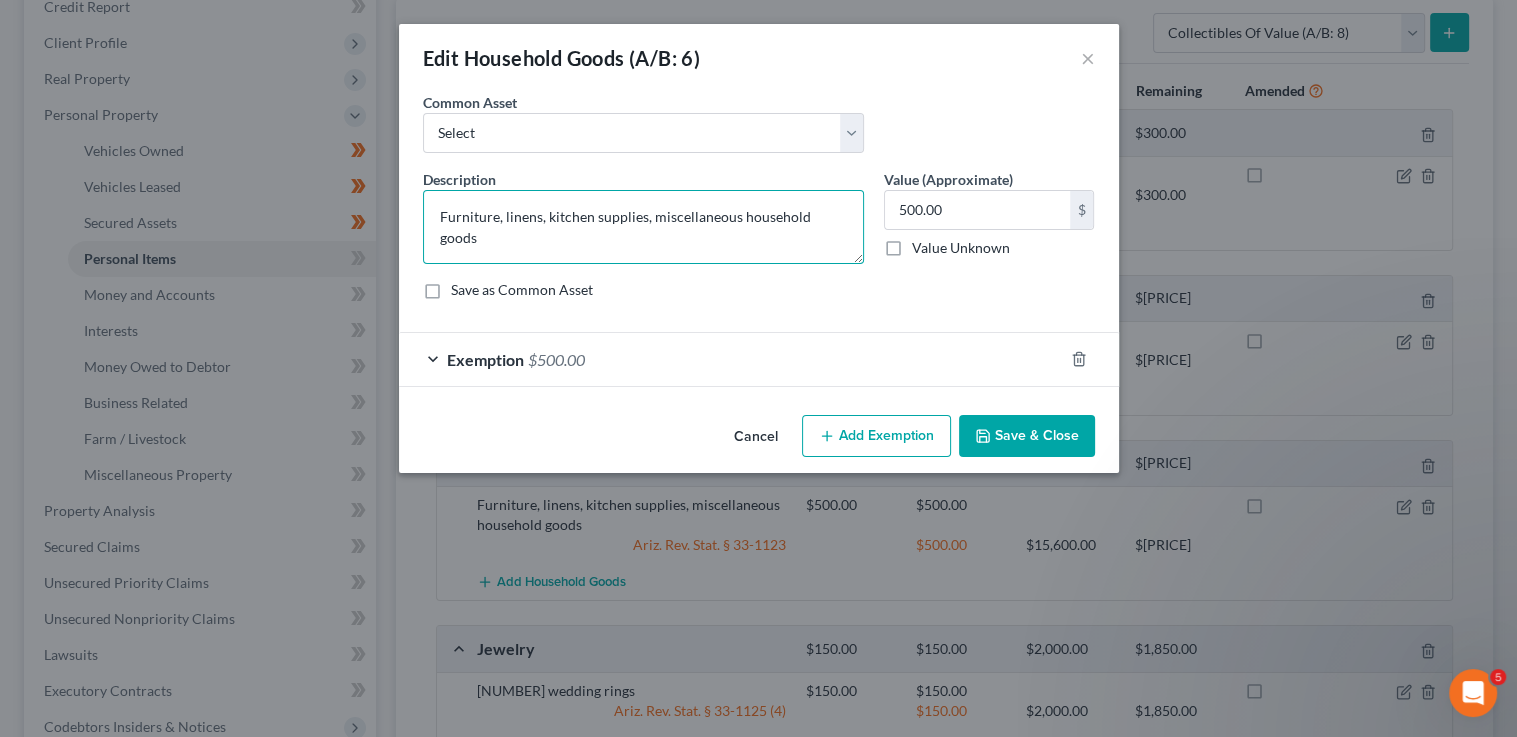 drag, startPoint x: 545, startPoint y: 216, endPoint x: 623, endPoint y: 207, distance: 78.51752 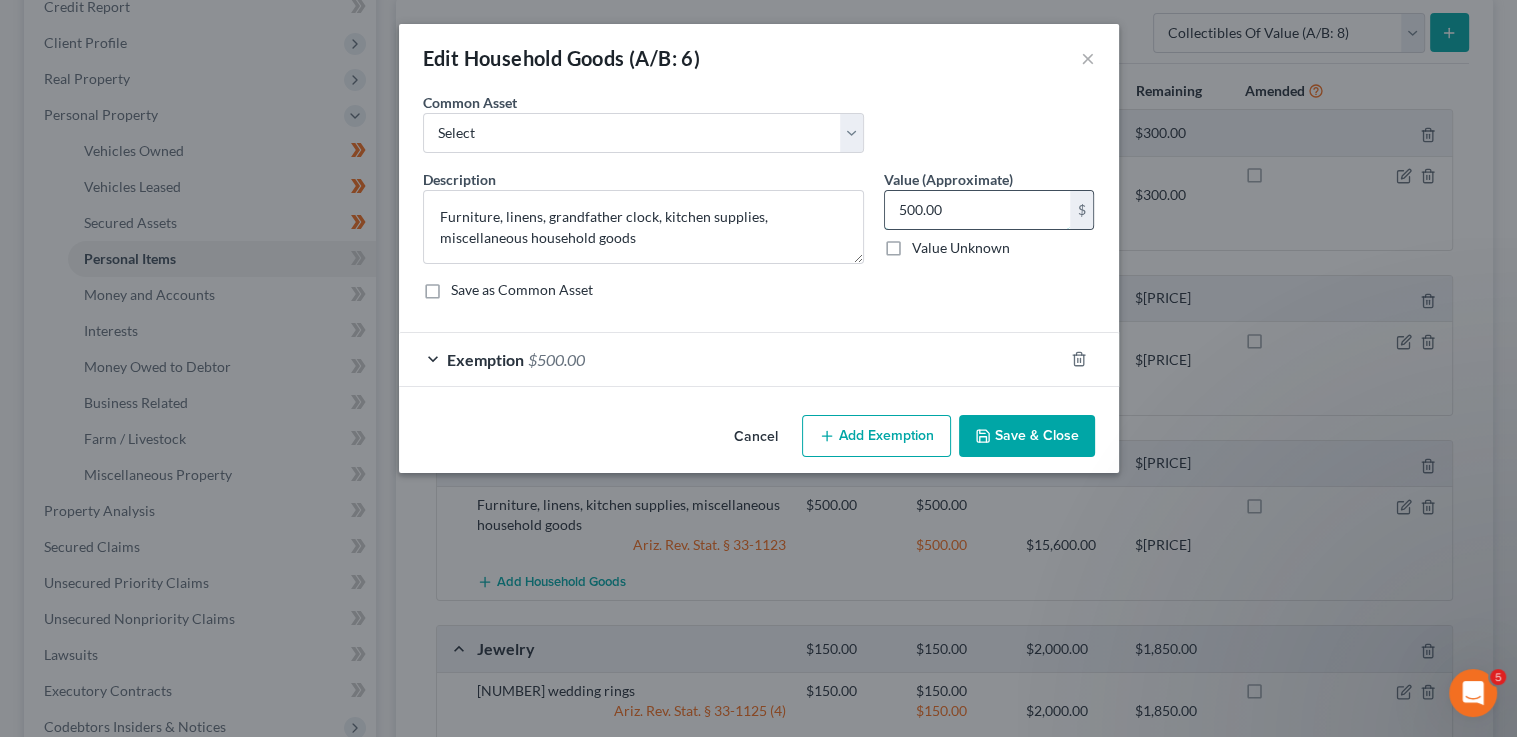 click on "500.00" at bounding box center (977, 210) 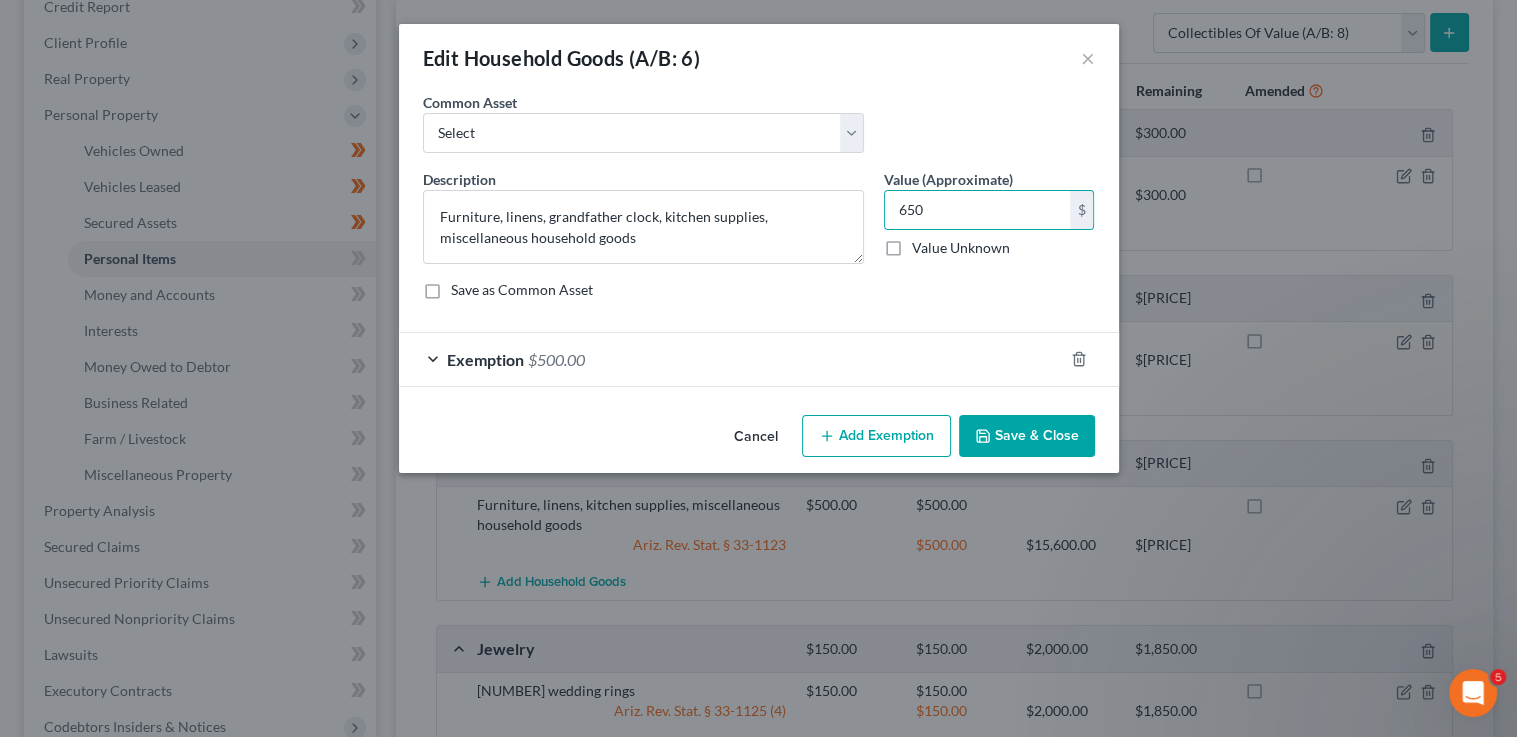 click on "Exemption $500.00" at bounding box center [731, 359] 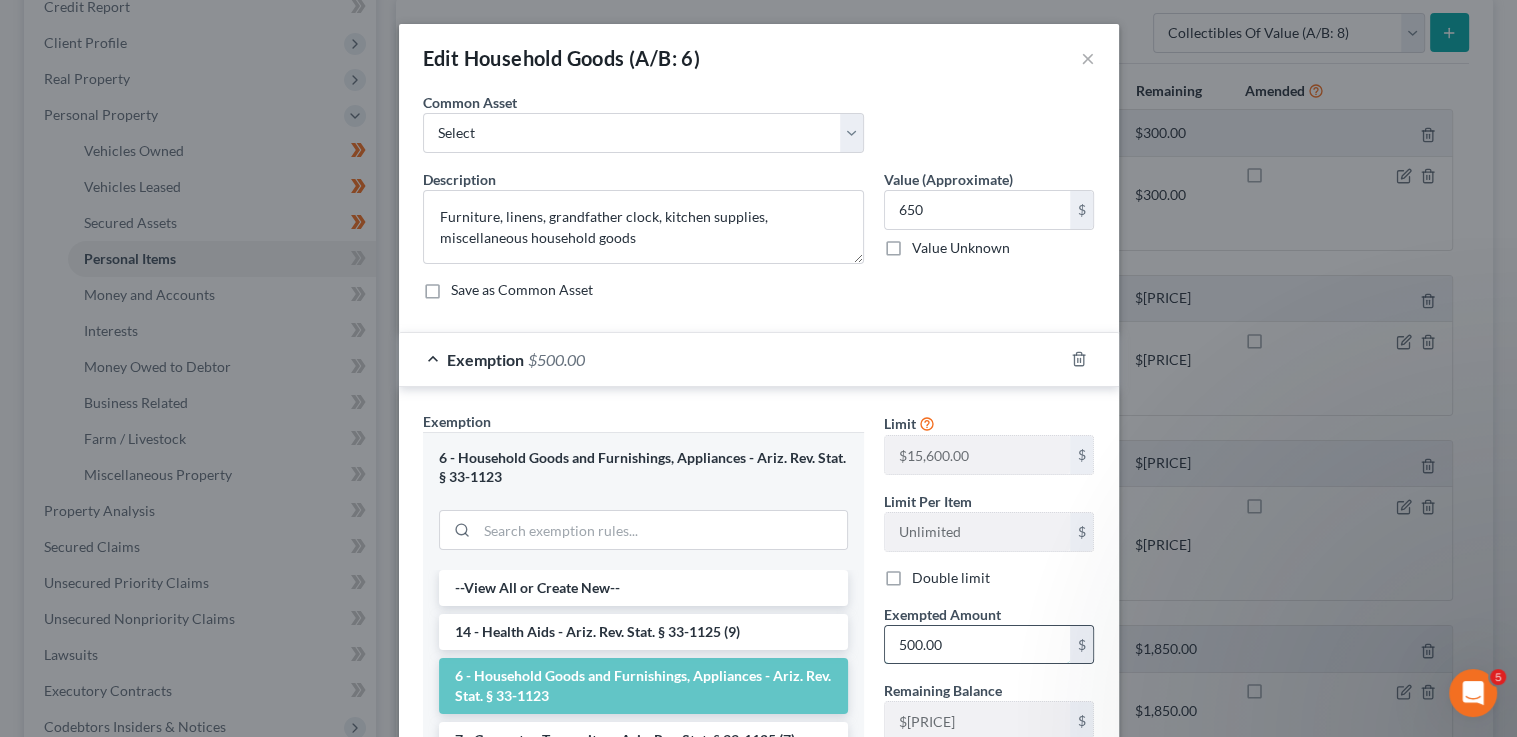 click on "500.00" at bounding box center [977, 645] 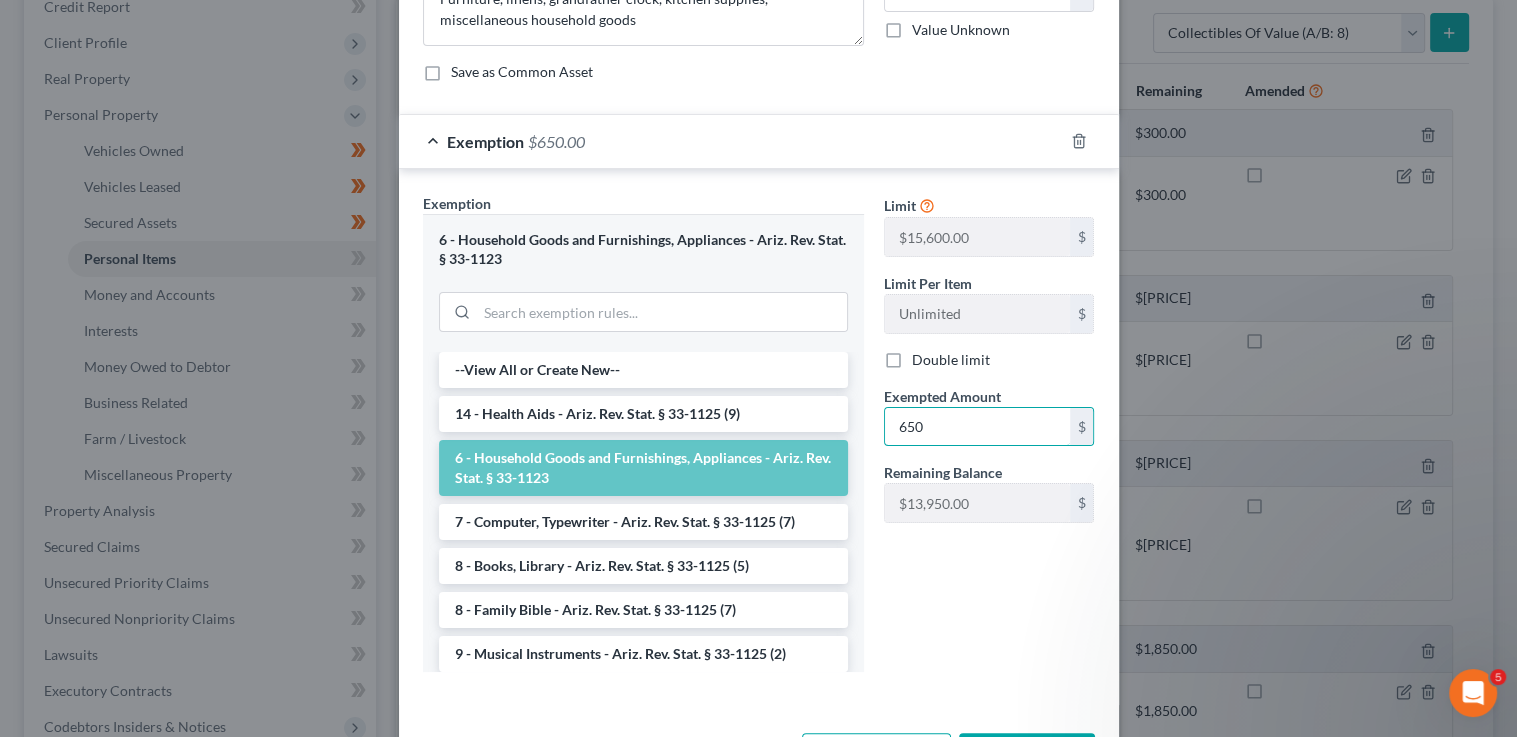 scroll, scrollTop: 294, scrollLeft: 0, axis: vertical 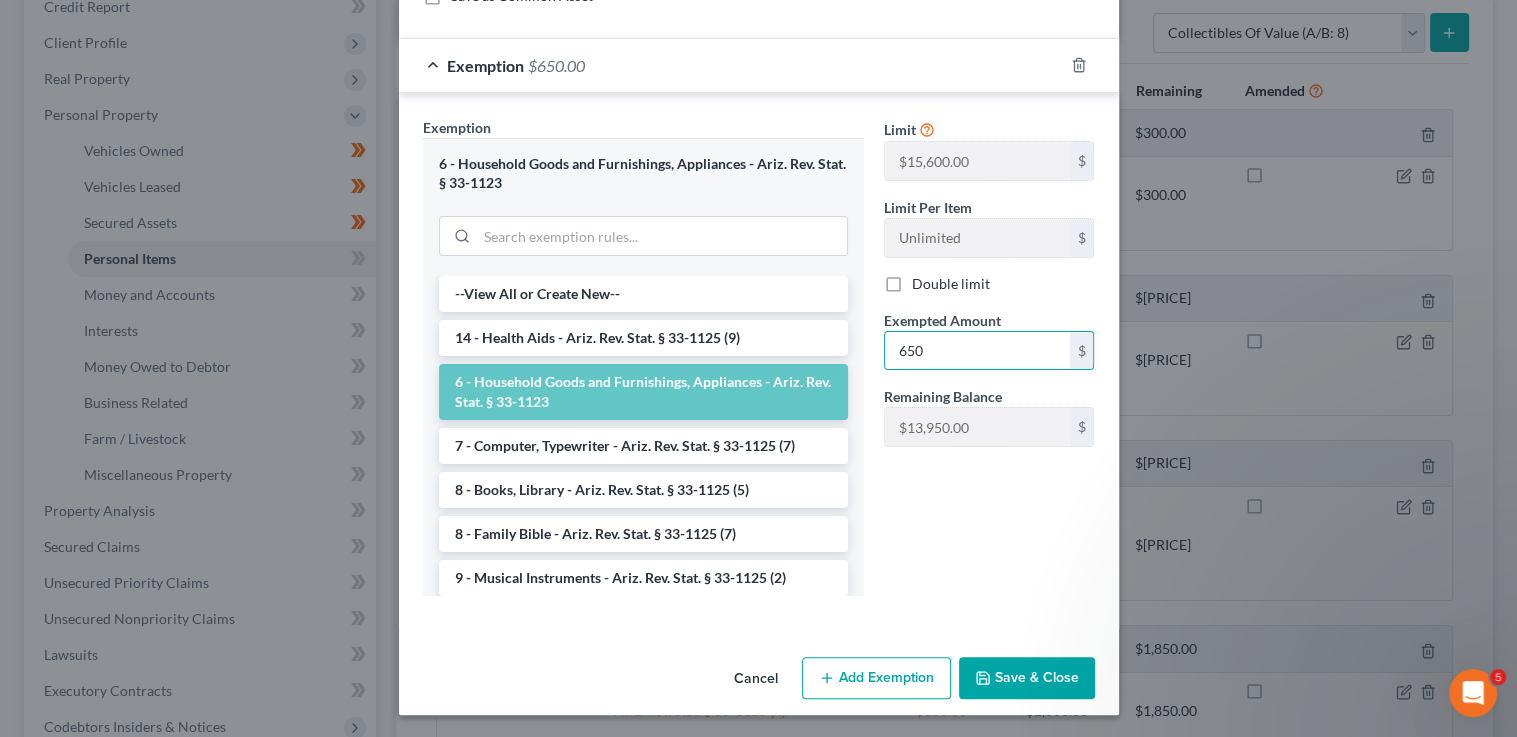 click on "Save & Close" at bounding box center [1027, 678] 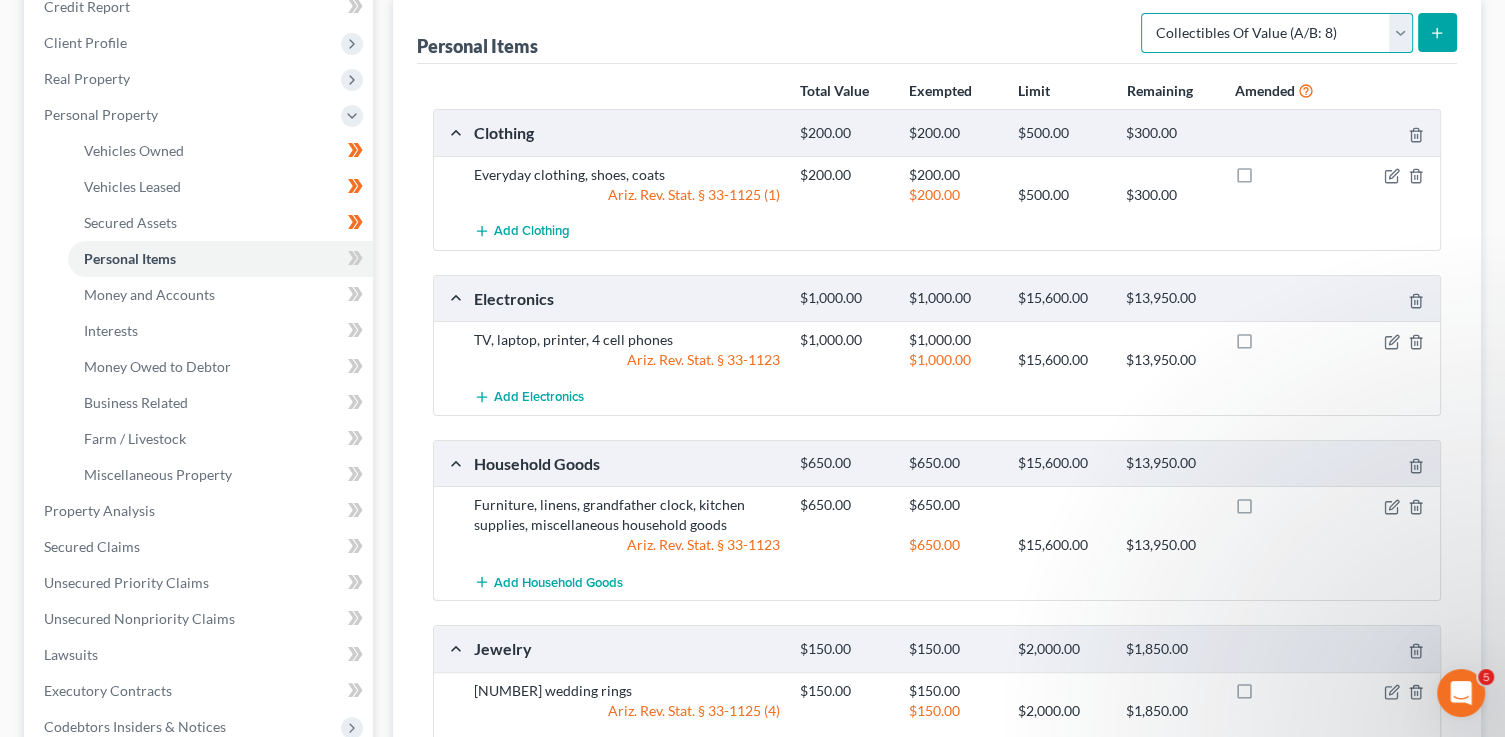 click on "Select Item Type Clothing (A/B: 11) Collectibles Of Value (A/B: 8) Electronics (A/B: 7) Firearms (A/B: 10) Household Goods (A/B: 6) Jewelry (A/B: 12) Other (A/B: 14) Pet(s) (A/B: 13) Sports & Hobby Equipment (A/B: 9)" at bounding box center [1277, 33] 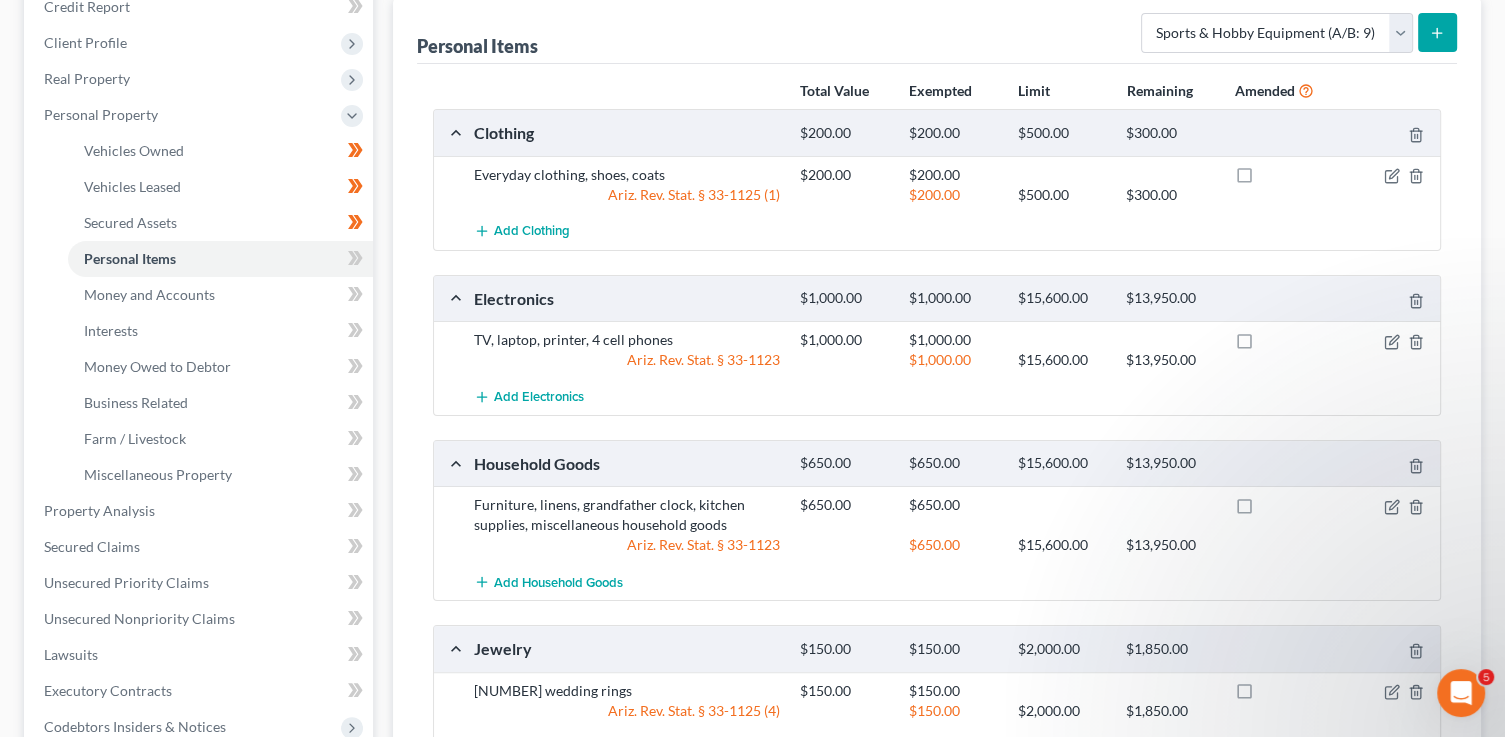 click at bounding box center [1437, 32] 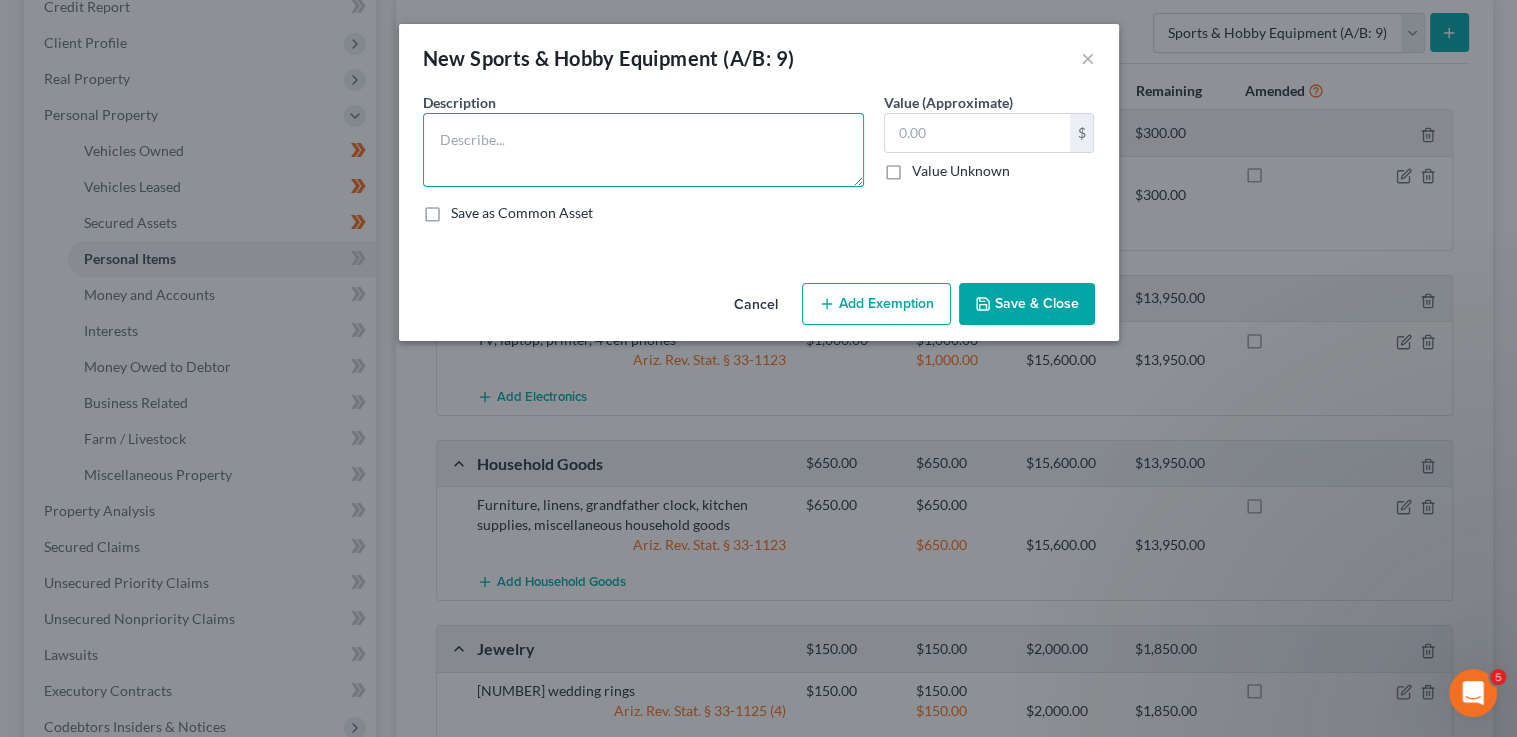 click at bounding box center [643, 150] 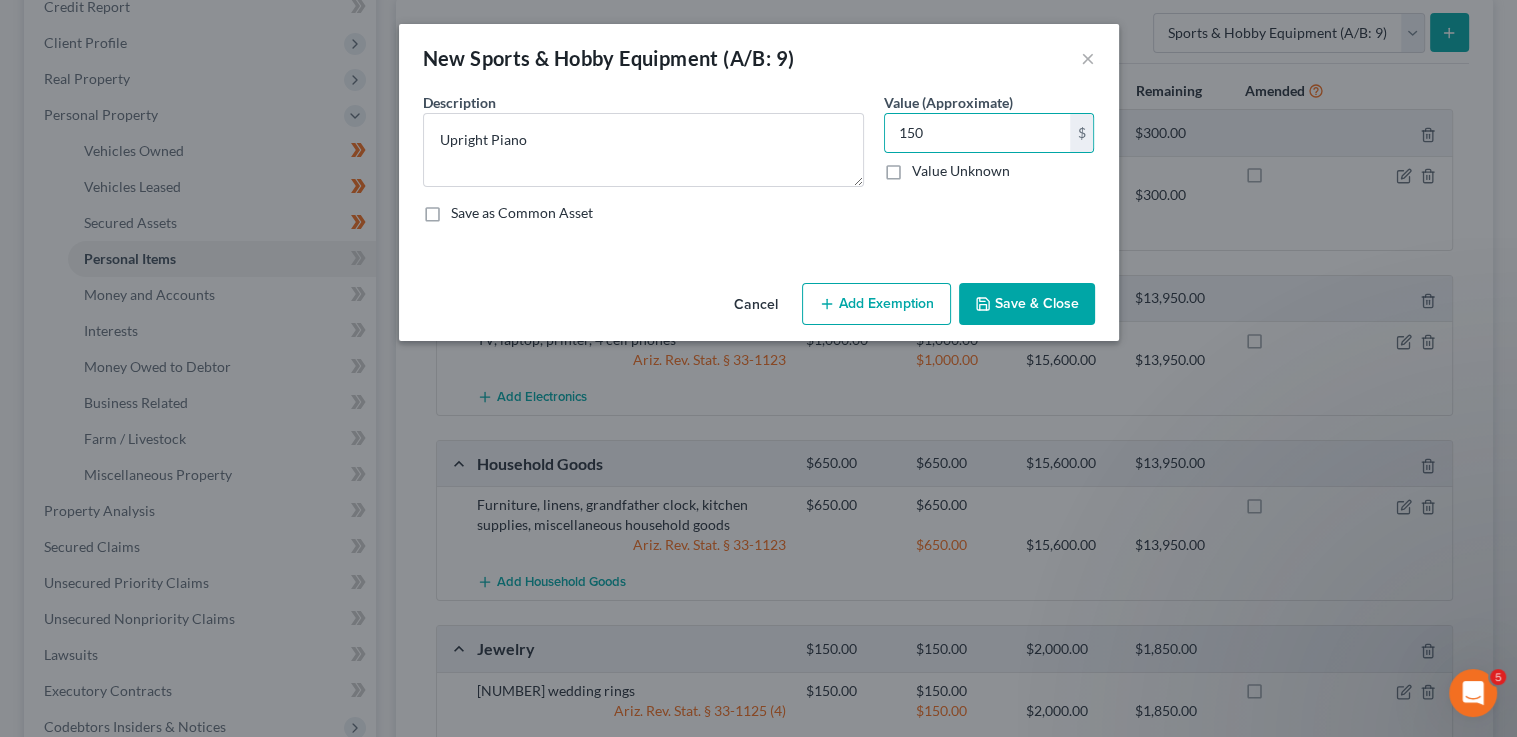 click on "Add Exemption" at bounding box center [876, 304] 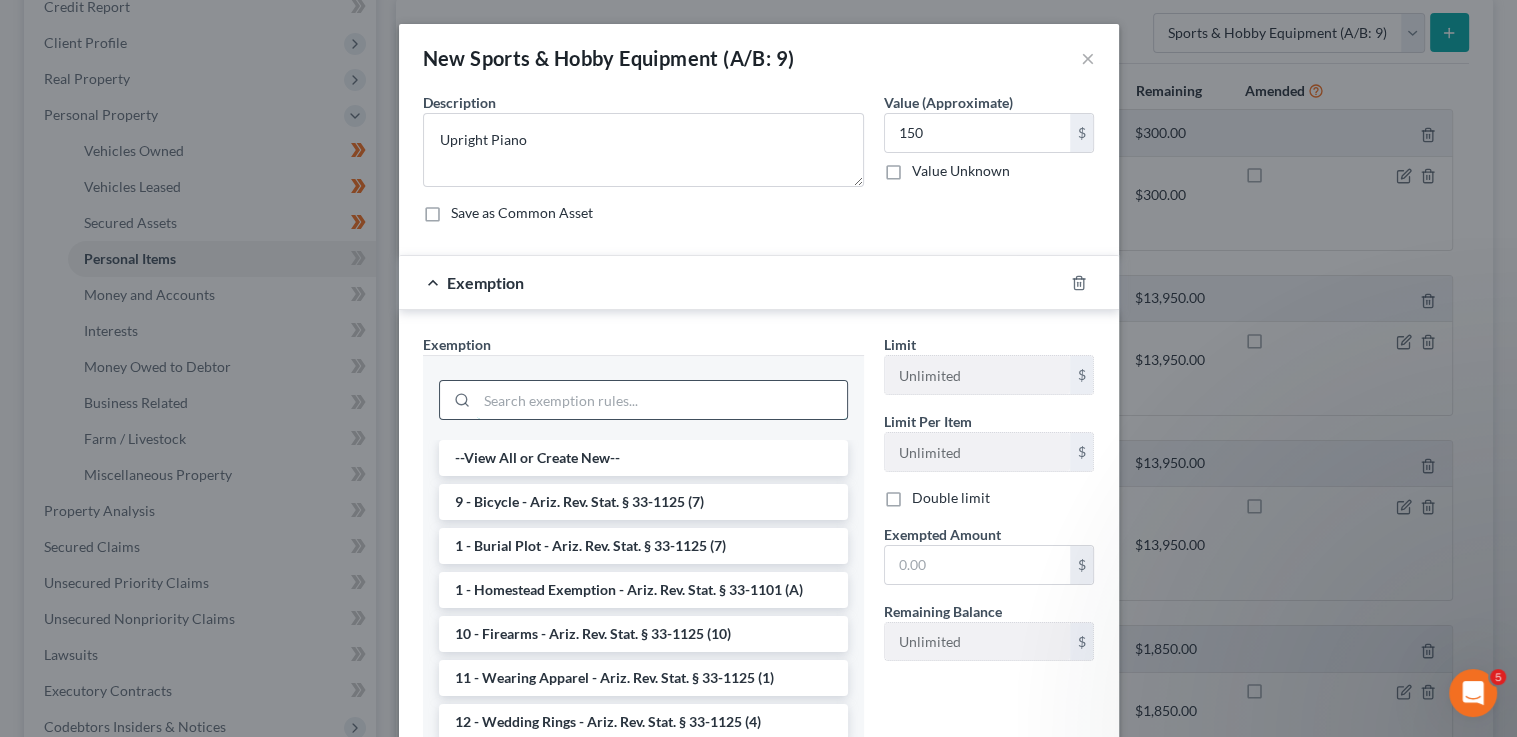click at bounding box center [662, 400] 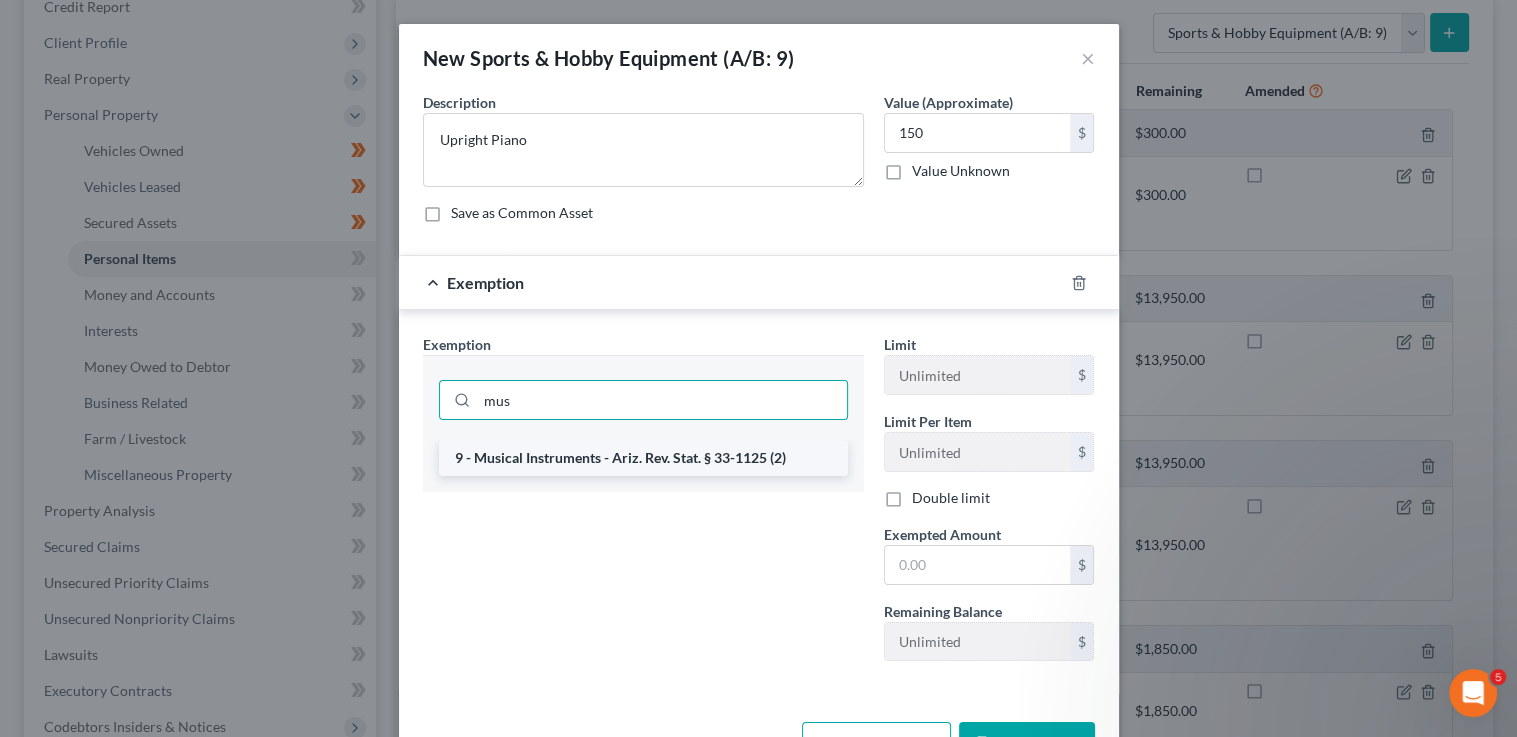 click on "9 - Musical Instruments - Ariz. Rev. Stat. § 33-1125 (2)" at bounding box center [643, 458] 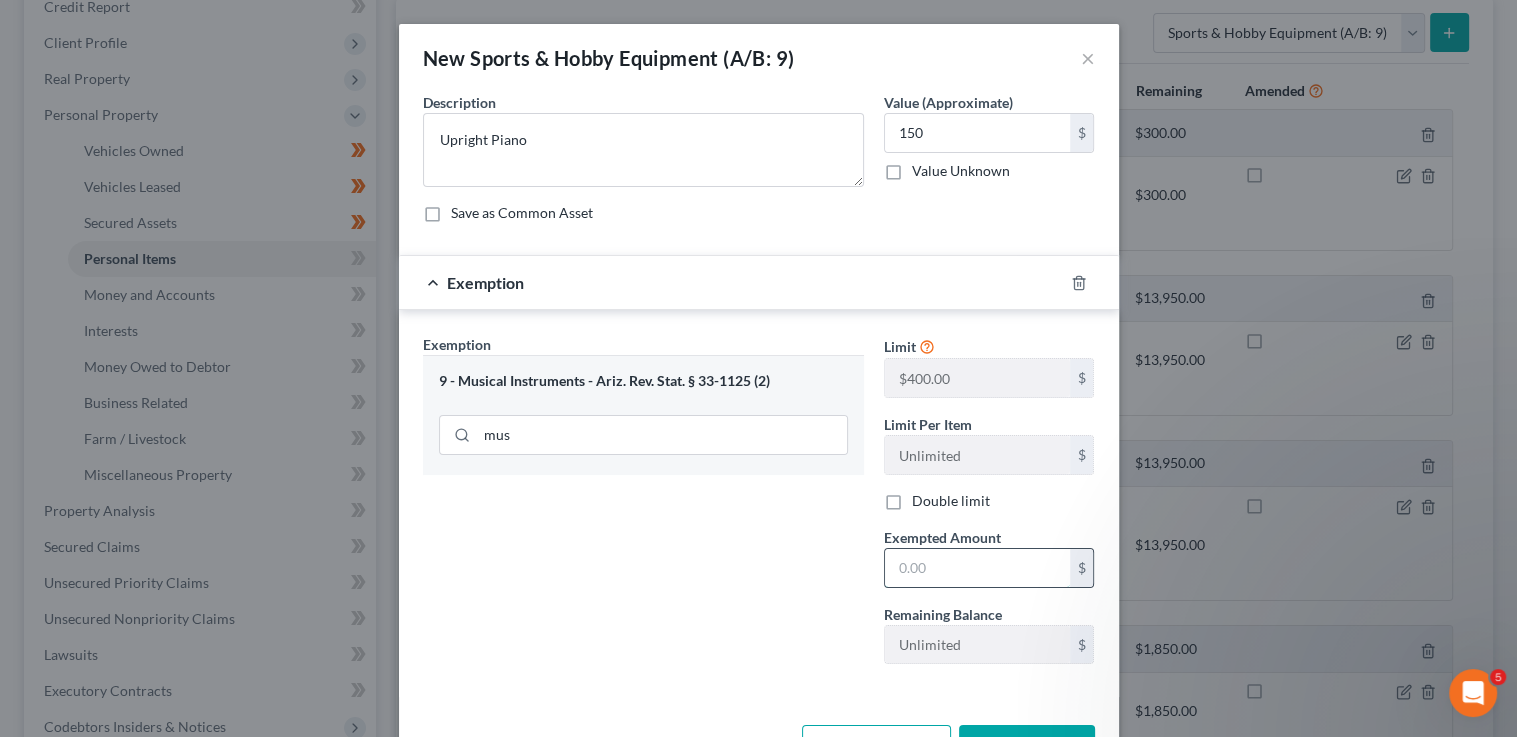 drag, startPoint x: 929, startPoint y: 574, endPoint x: 914, endPoint y: 576, distance: 15.132746 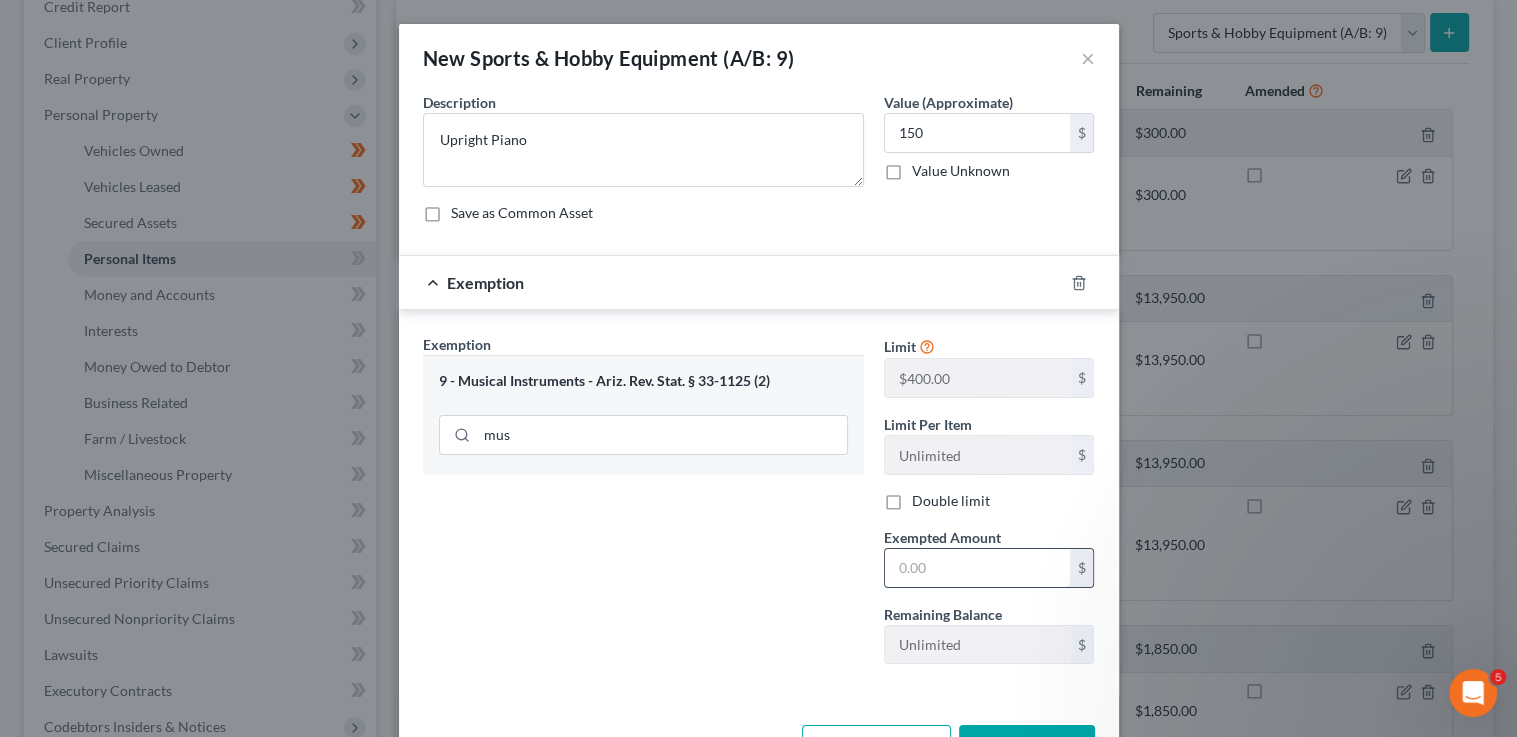click at bounding box center (977, 568) 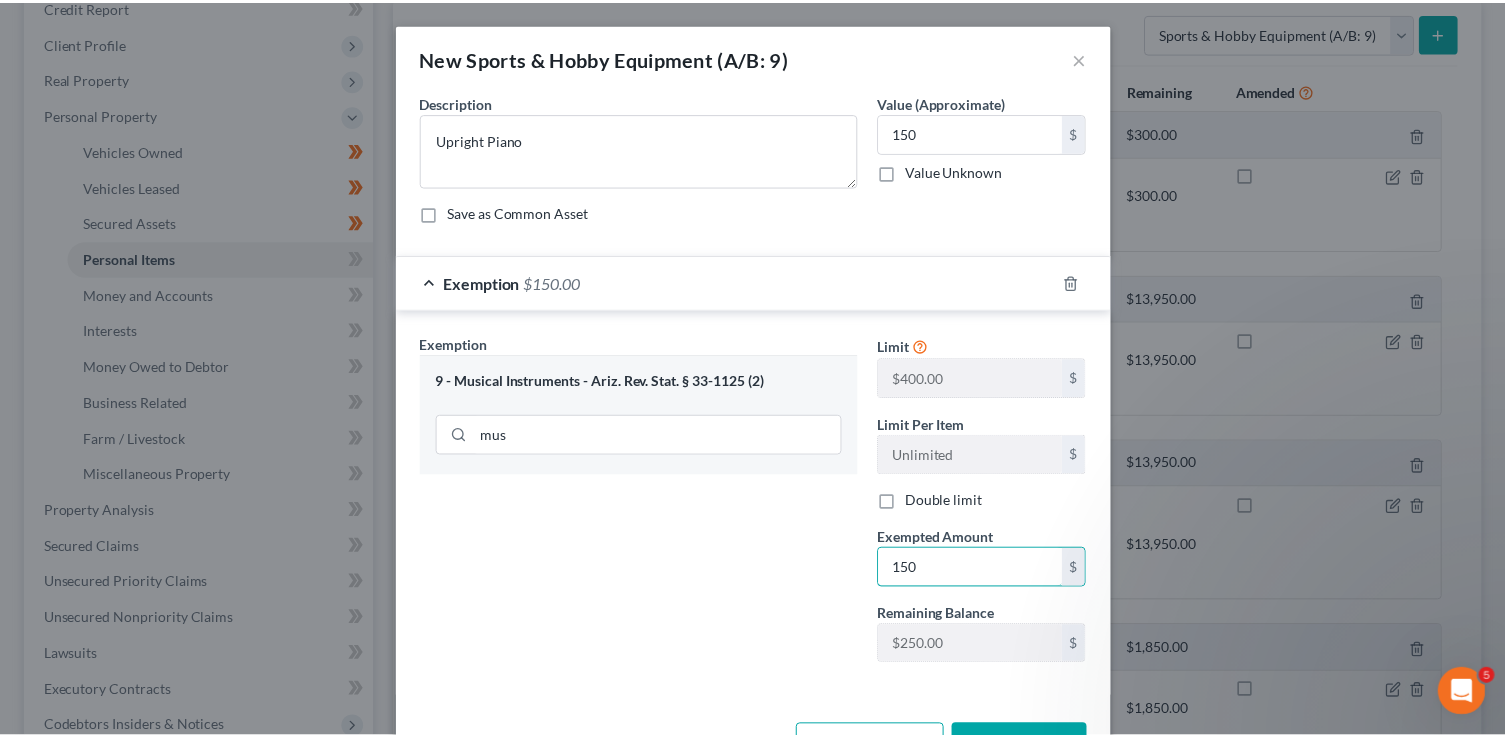scroll, scrollTop: 68, scrollLeft: 0, axis: vertical 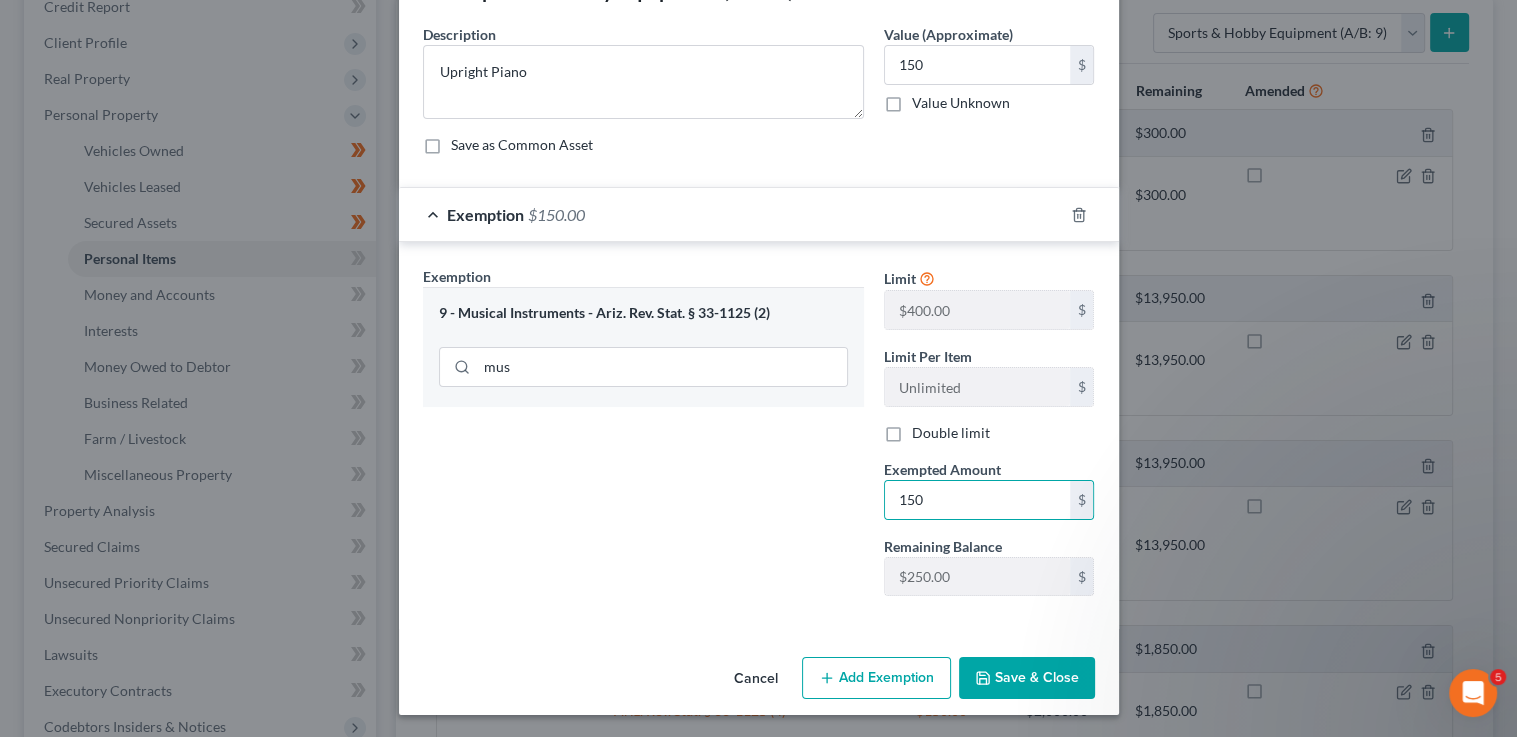 click on "Save & Close" at bounding box center [1027, 678] 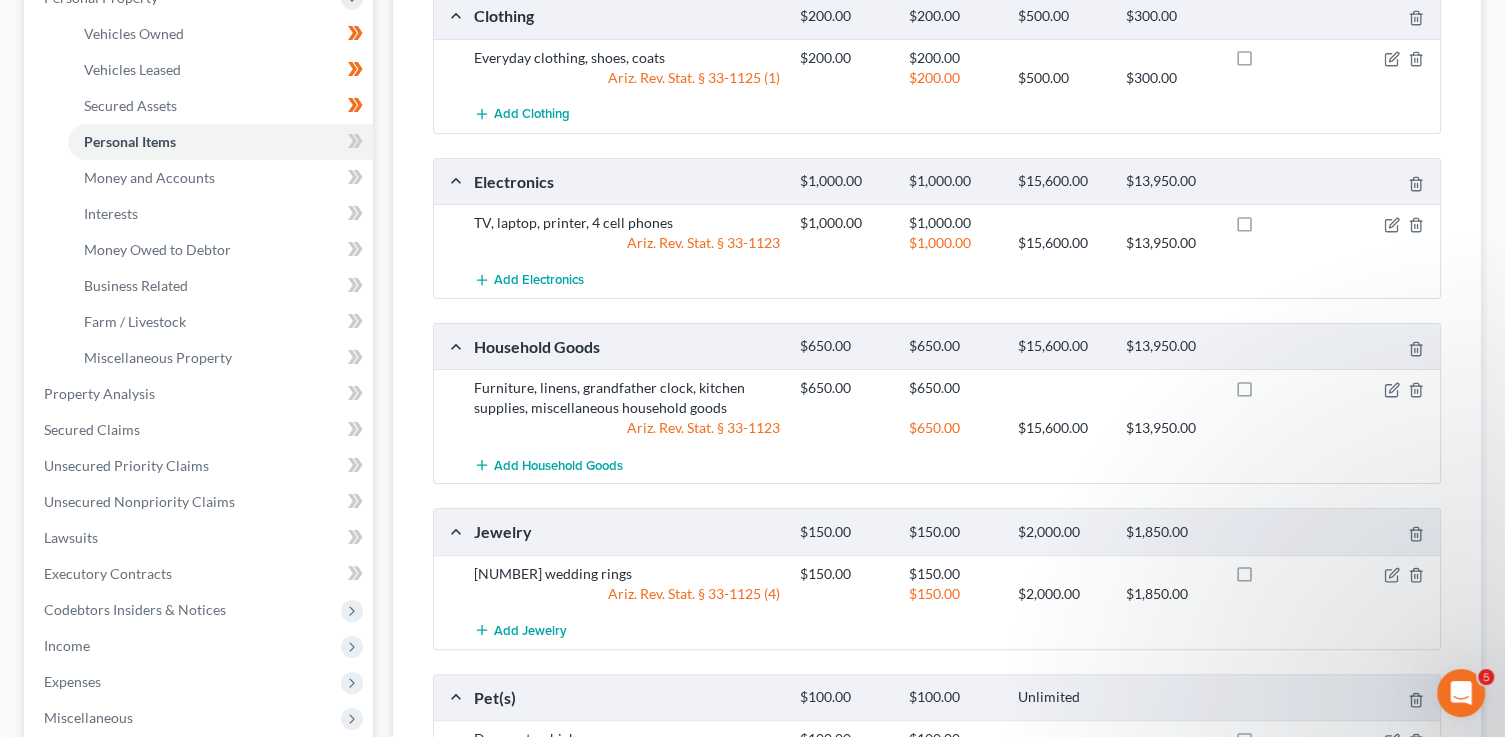 scroll, scrollTop: 403, scrollLeft: 0, axis: vertical 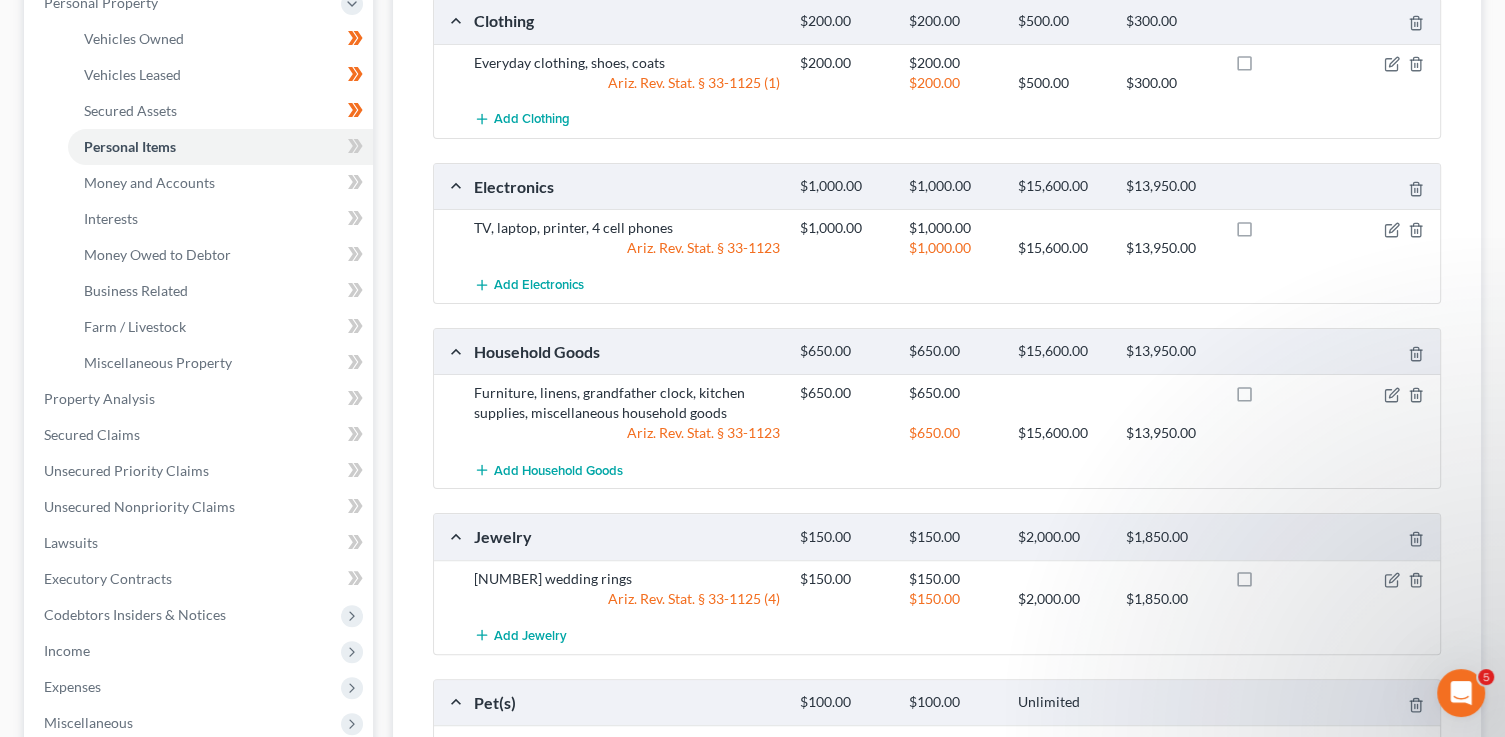 click at bounding box center [355, 149] 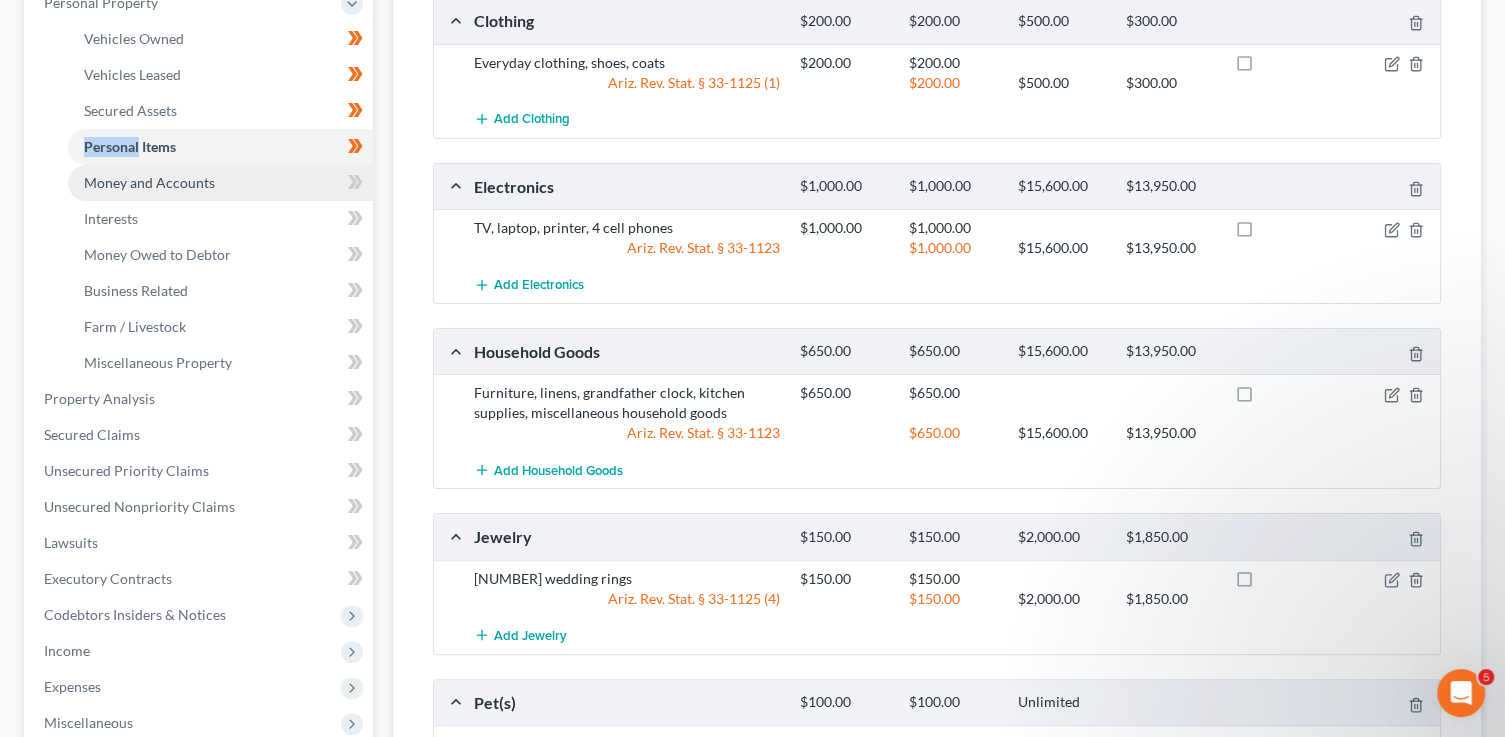 click on "Money and Accounts" at bounding box center [149, 182] 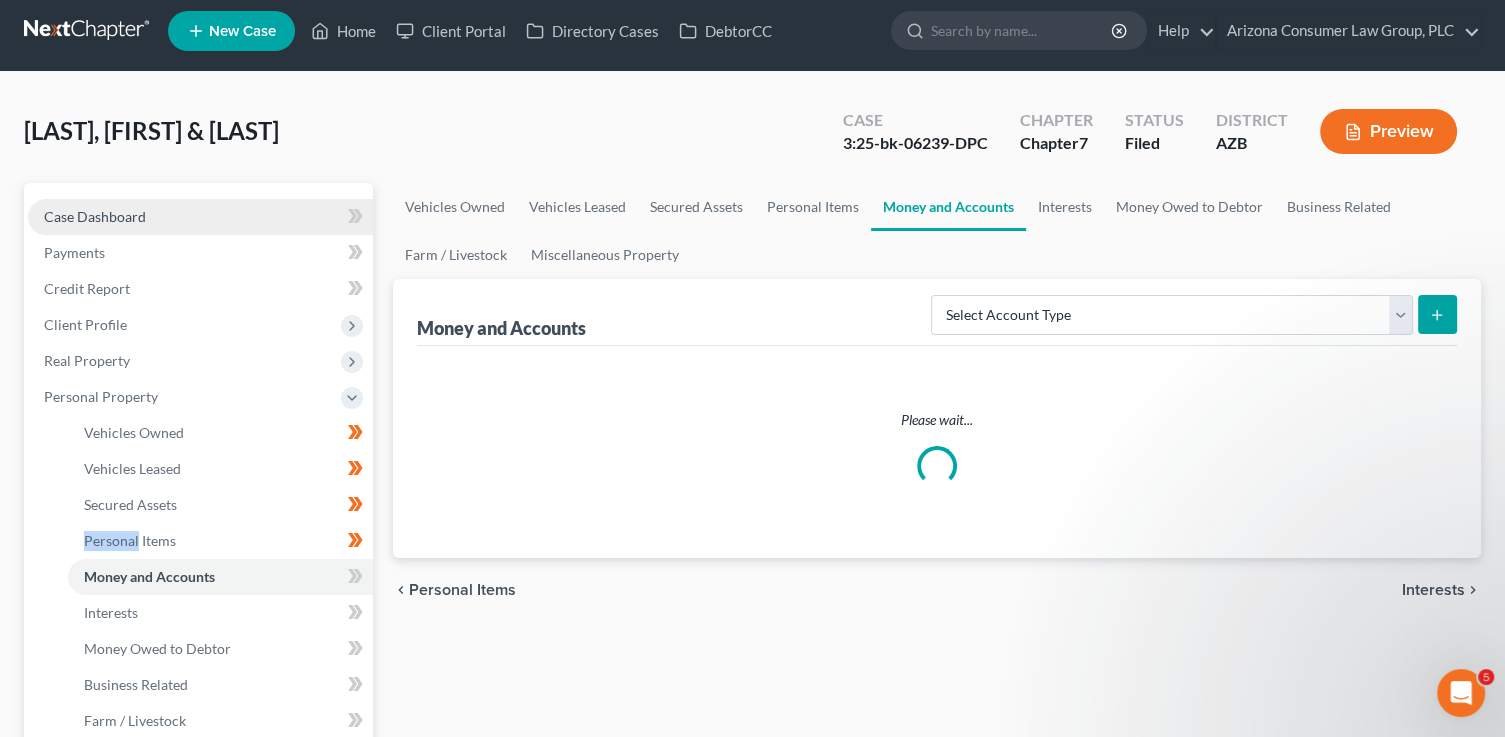 scroll, scrollTop: 0, scrollLeft: 0, axis: both 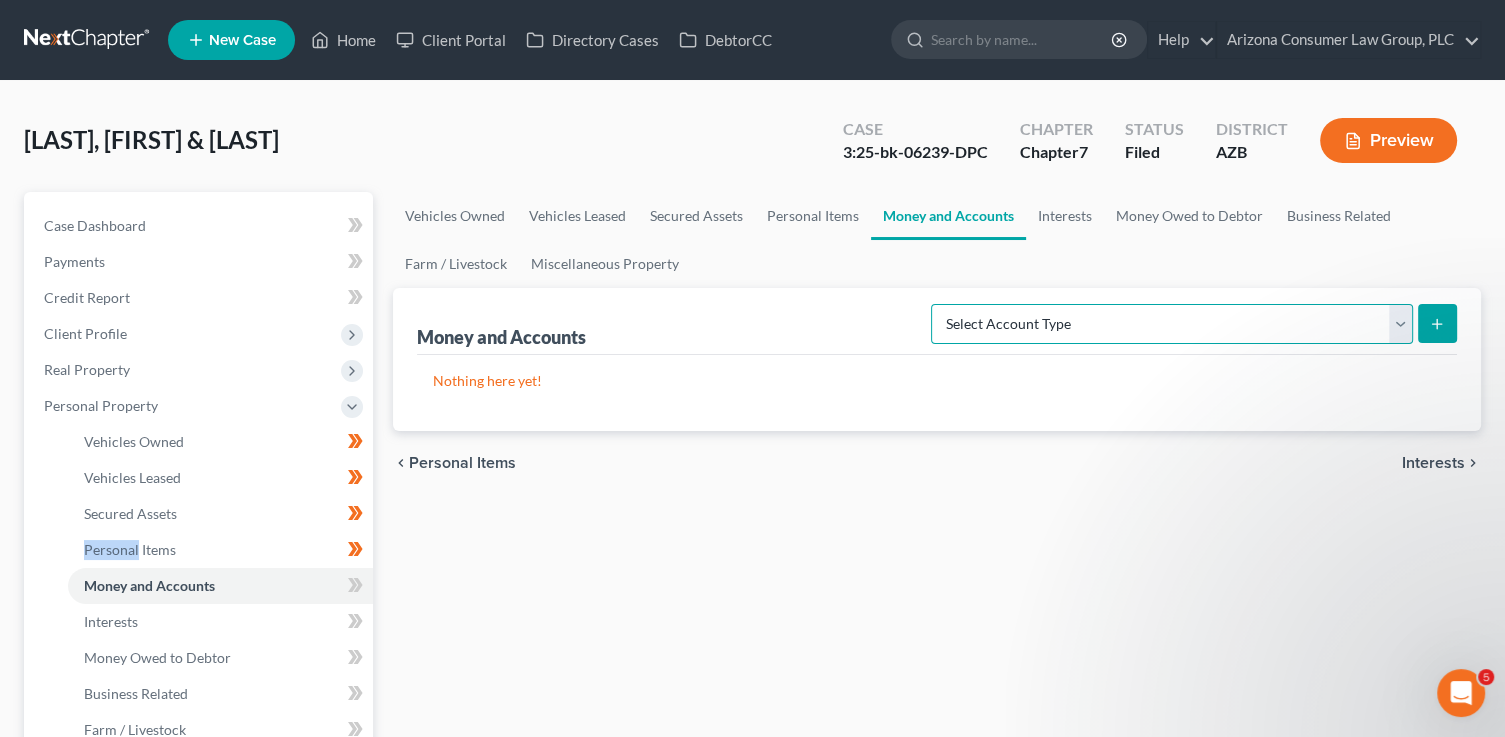 click on "Select Account Type Brokerage (A/B: 18, SOFA: 20) Cash on Hand (A/B: 16) Certificates of Deposit (A/B: 17, SOFA: 20) Checking Account (A/B: 17, SOFA: 20) Money Market (A/B: 18, SOFA: 20) Other (Credit Union, Health Savings Account, etc) (A/B: 17, SOFA: 20) Safe Deposit Box (A/B: 16) Savings Account (A/B: 17, SOFA: 20) Security Deposits or Prepayments (A/B: 22)" at bounding box center (1172, 324) 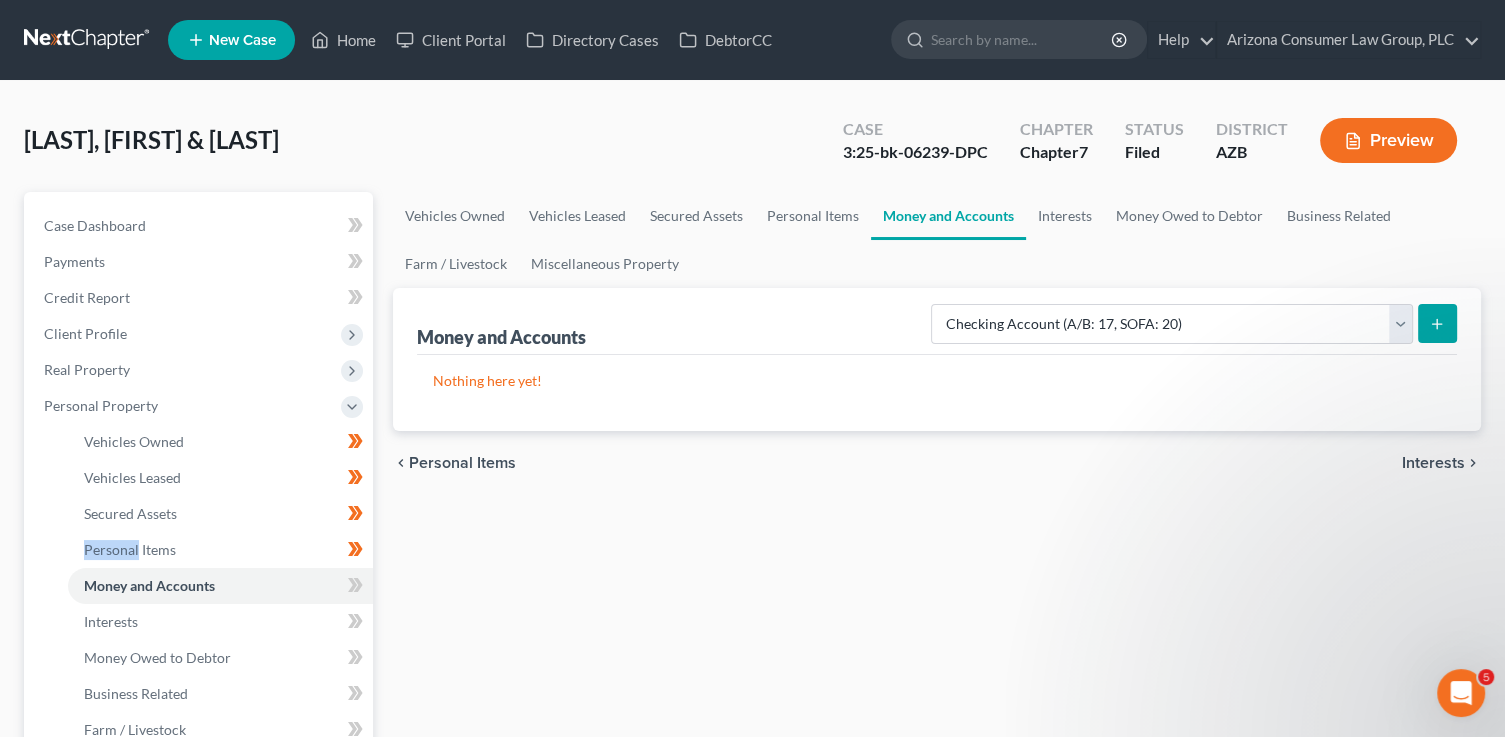 click 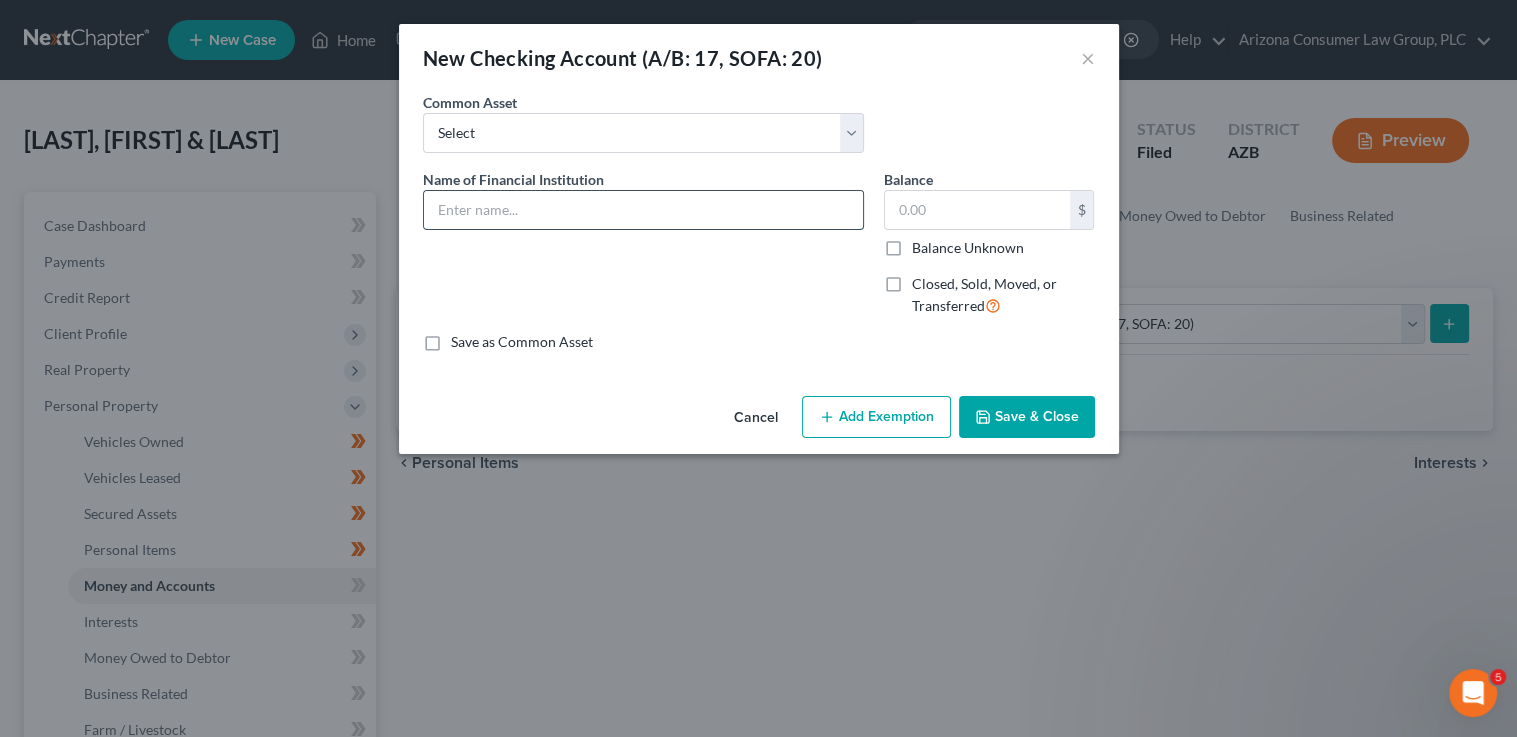 click at bounding box center (643, 210) 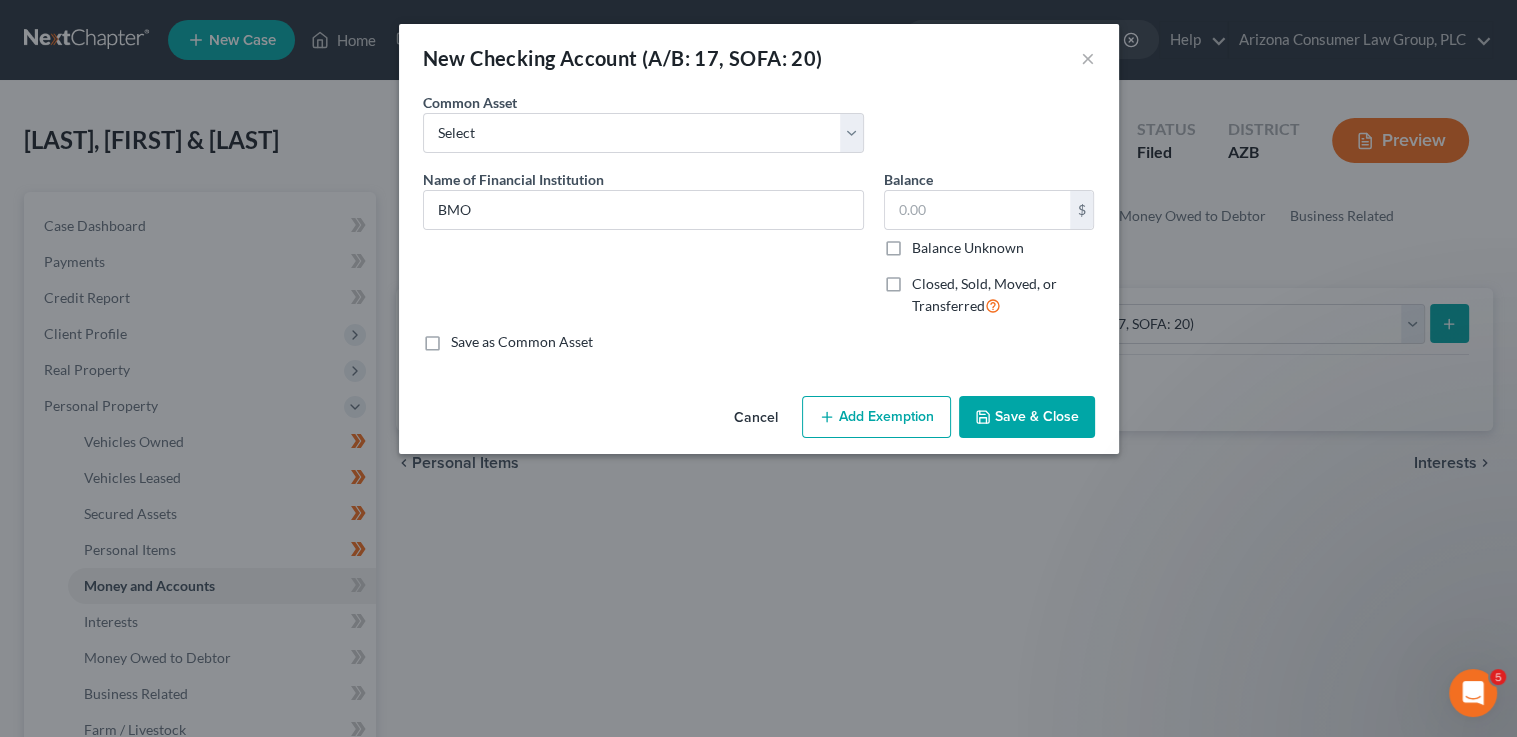click on "Save & Close" at bounding box center (1027, 417) 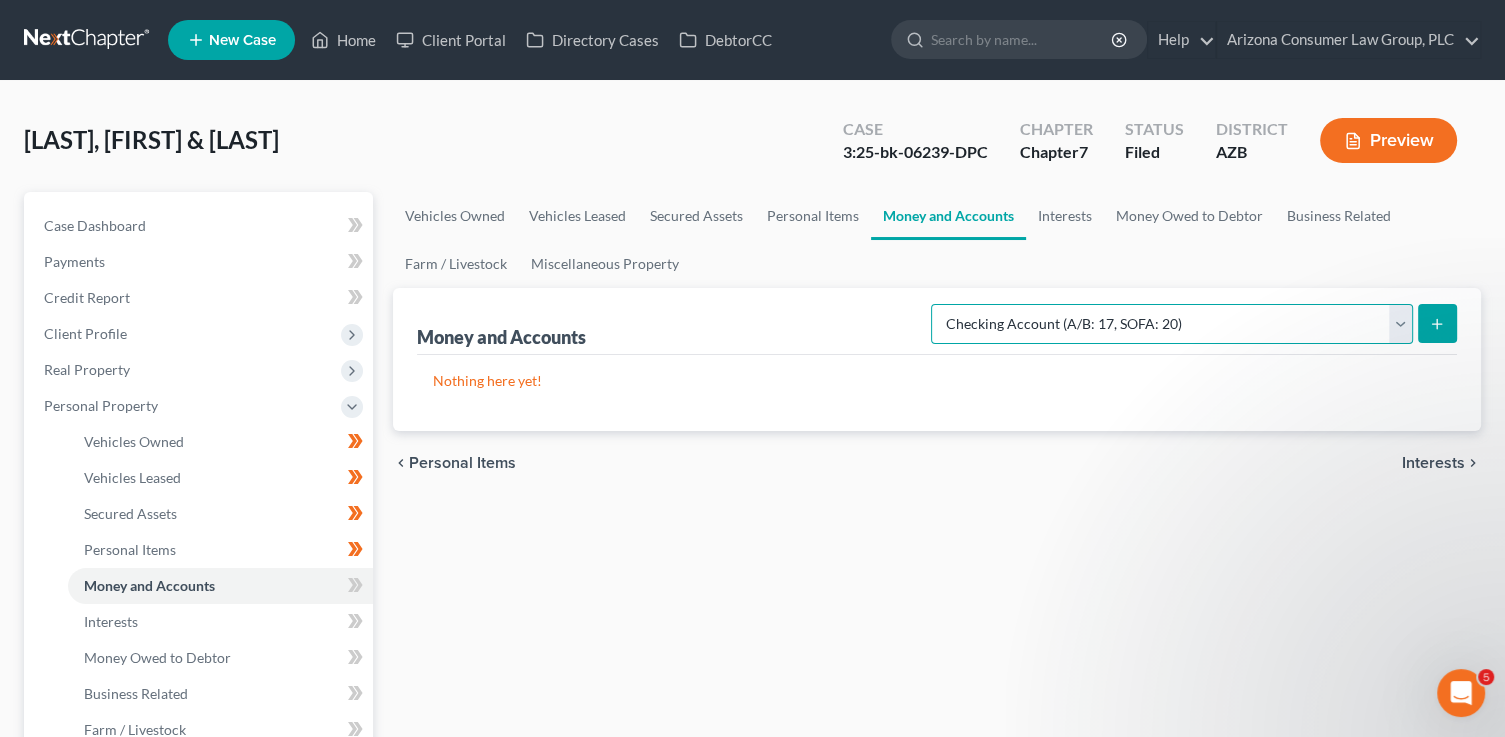 click on "Select Account Type Brokerage (A/B: 18, SOFA: 20) Cash on Hand (A/B: 16) Certificates of Deposit (A/B: 17, SOFA: 20) Checking Account (A/B: 17, SOFA: 20) Money Market (A/B: 18, SOFA: 20) Other (Credit Union, Health Savings Account, etc) (A/B: 17, SOFA: 20) Safe Deposit Box (A/B: 16) Savings Account (A/B: 17, SOFA: 20) Security Deposits or Prepayments (A/B: 22)" at bounding box center [1172, 324] 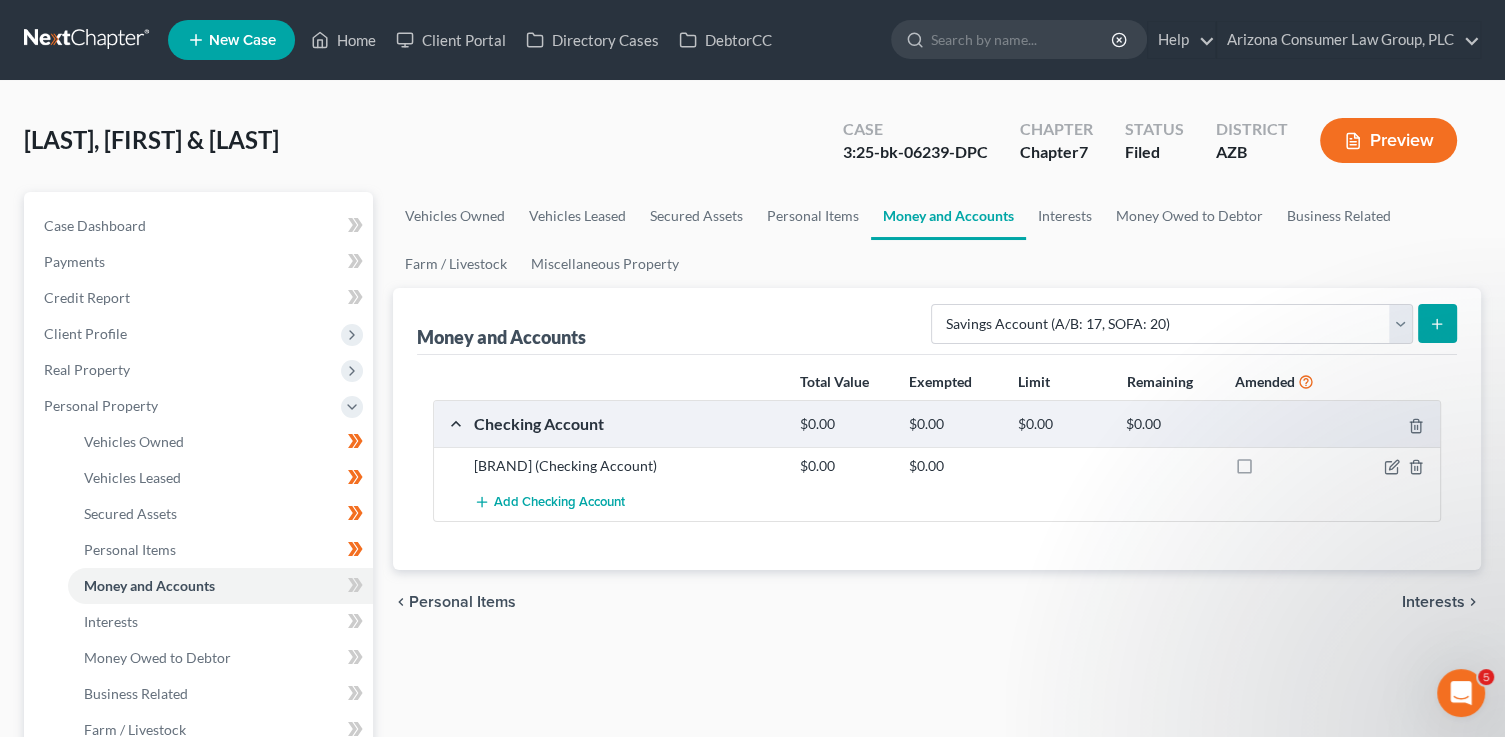 click at bounding box center [1437, 323] 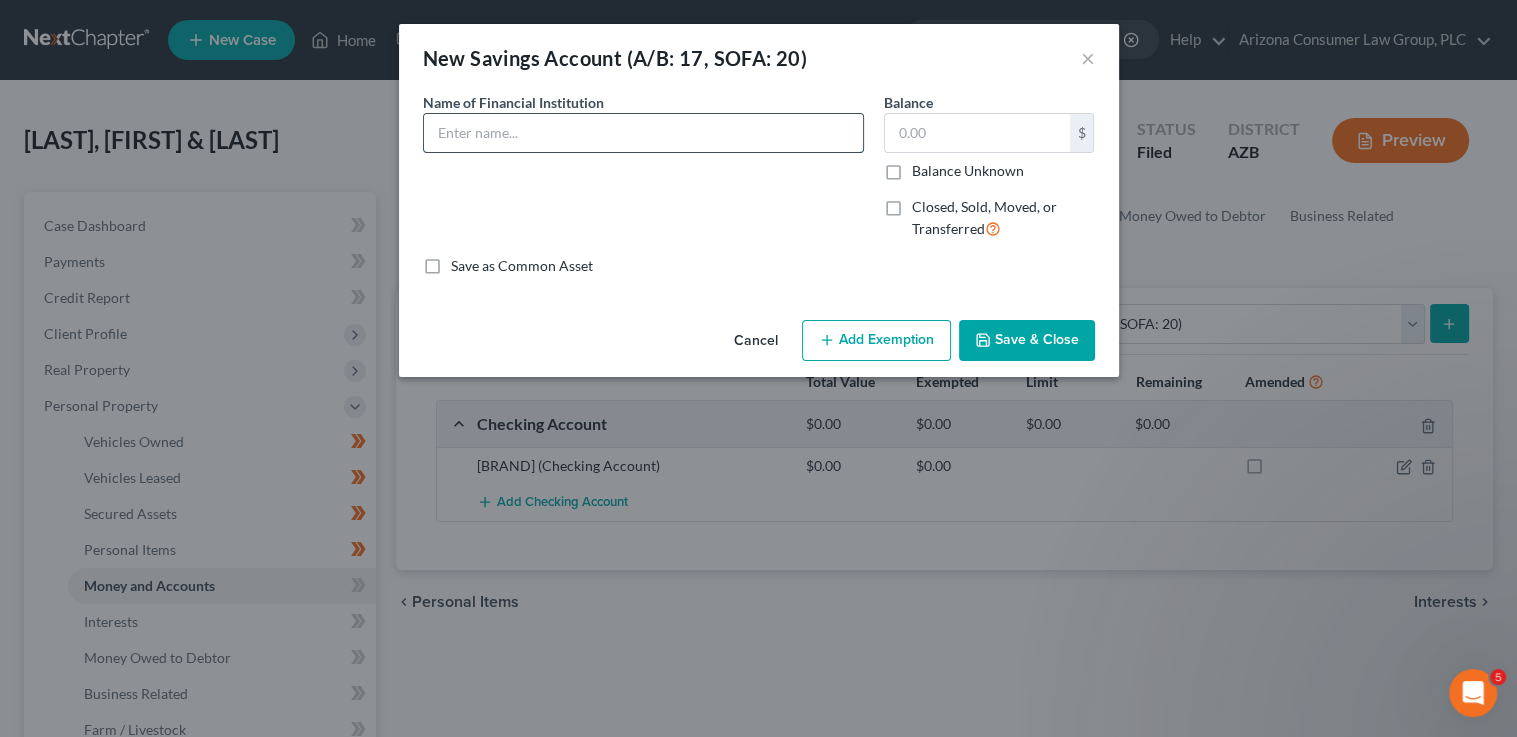click at bounding box center (643, 133) 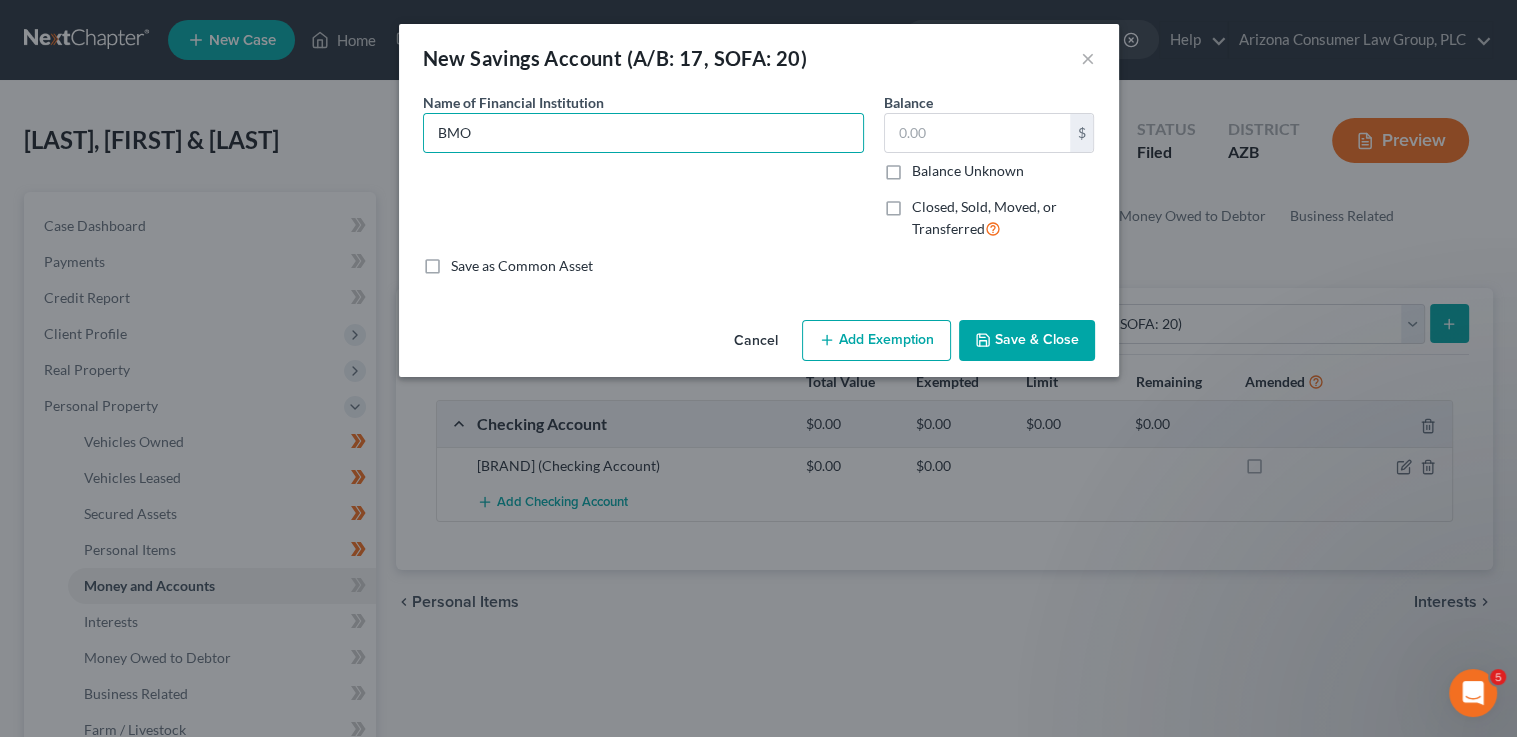 click on "Save & Close" at bounding box center [1027, 341] 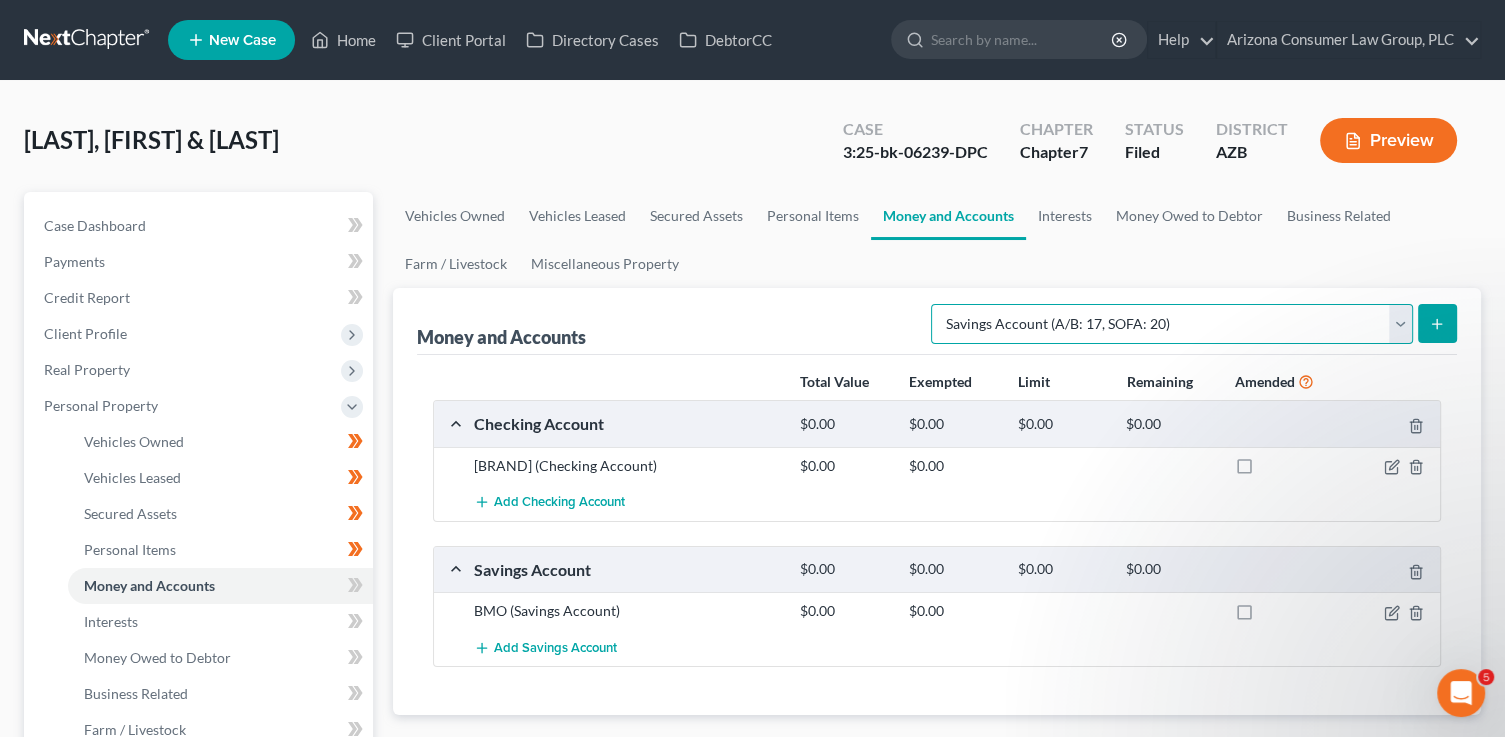 click on "Select Account Type Brokerage (A/B: 18, SOFA: 20) Cash on Hand (A/B: 16) Certificates of Deposit (A/B: 17, SOFA: 20) Checking Account (A/B: 17, SOFA: 20) Money Market (A/B: 18, SOFA: 20) Other (Credit Union, Health Savings Account, etc) (A/B: 17, SOFA: 20) Safe Deposit Box (A/B: 16) Savings Account (A/B: 17, SOFA: 20) Security Deposits or Prepayments (A/B: 22)" at bounding box center [1172, 324] 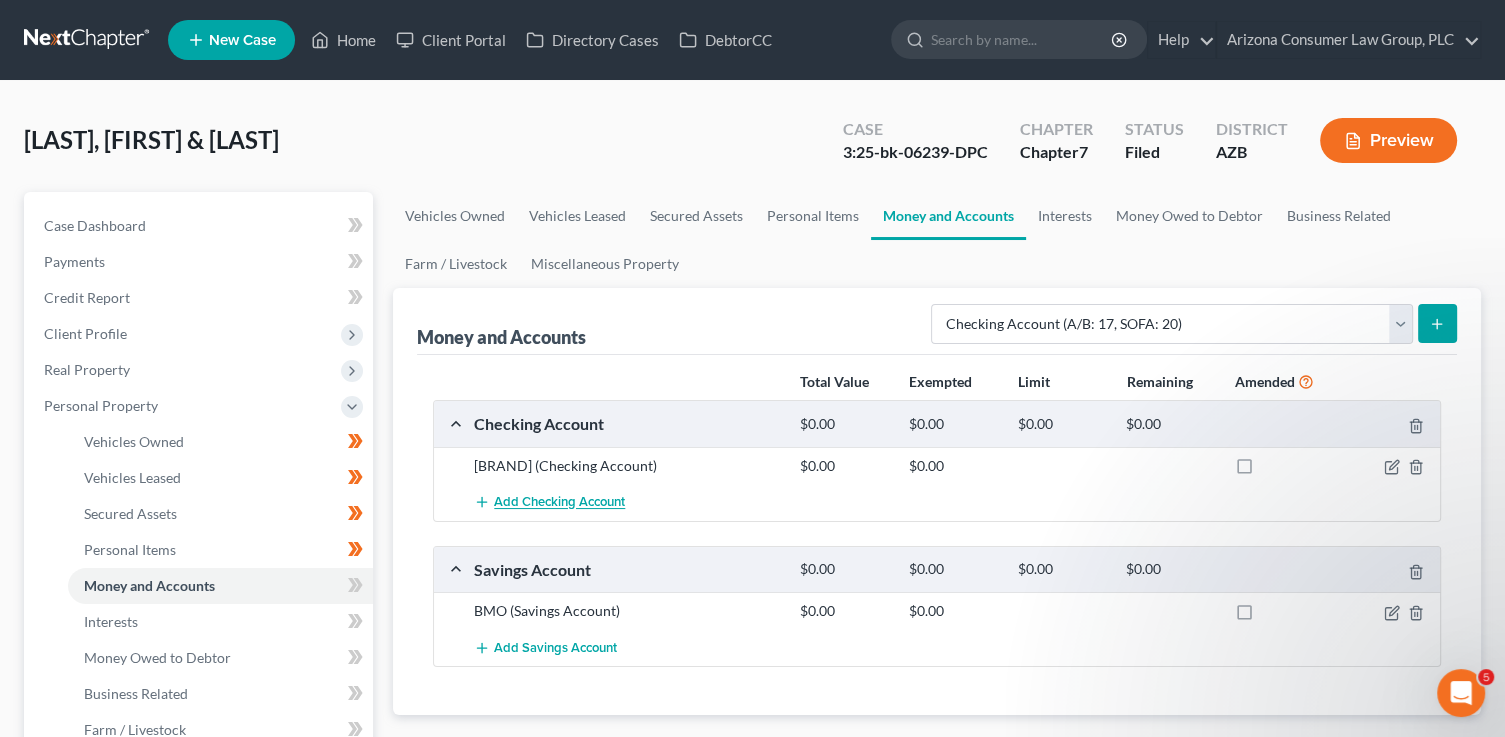 click on "Add Checking Account" at bounding box center [559, 503] 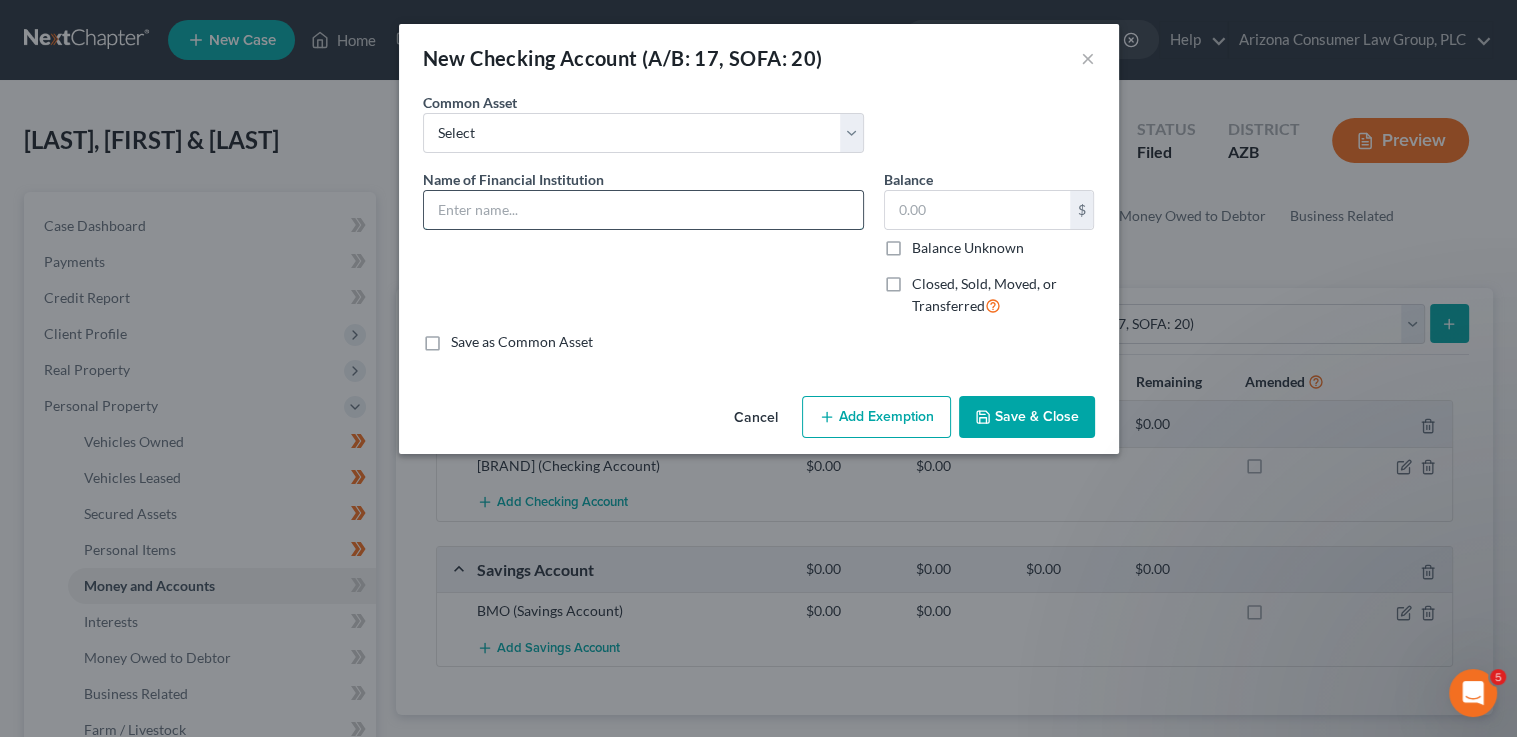 click at bounding box center [643, 210] 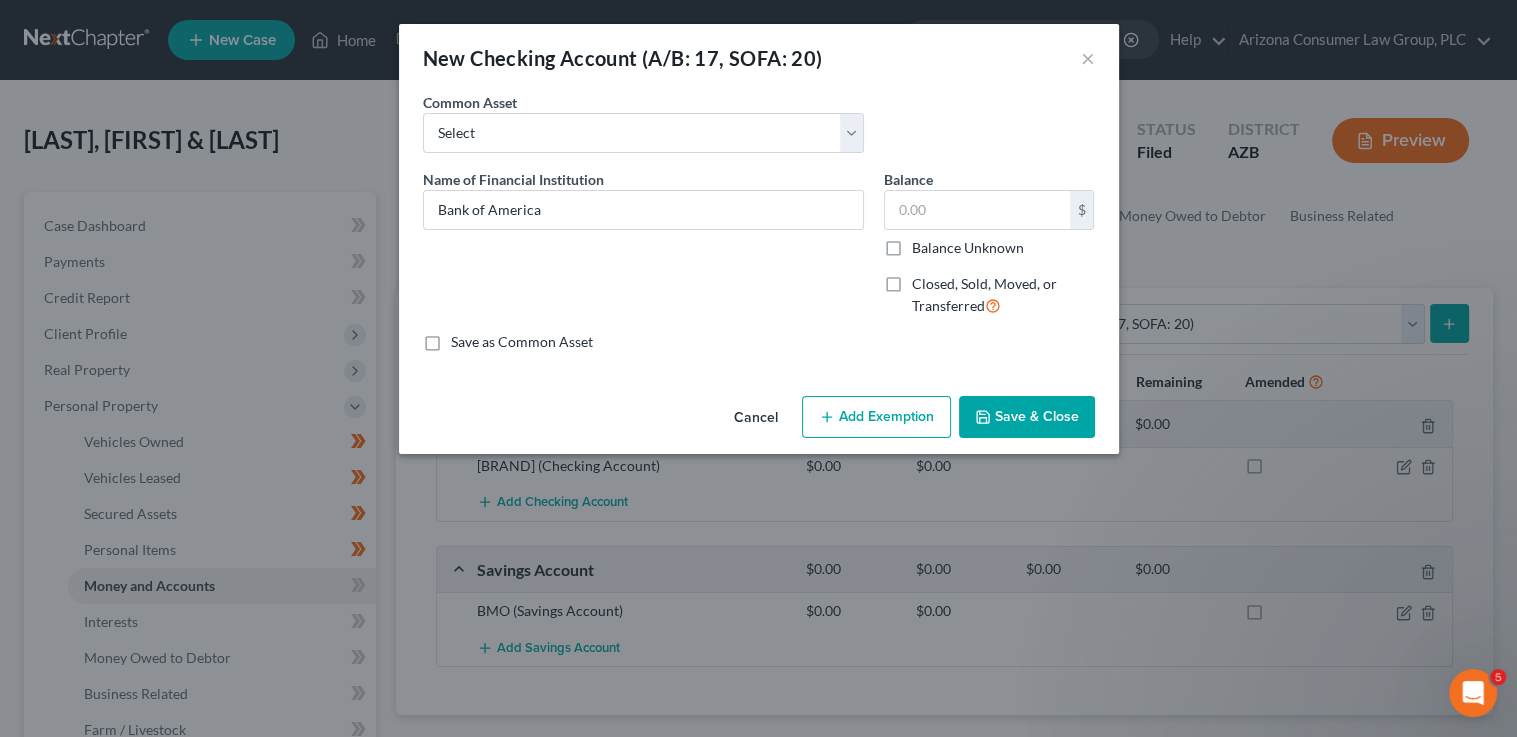 click on "Save & Close" at bounding box center (1027, 417) 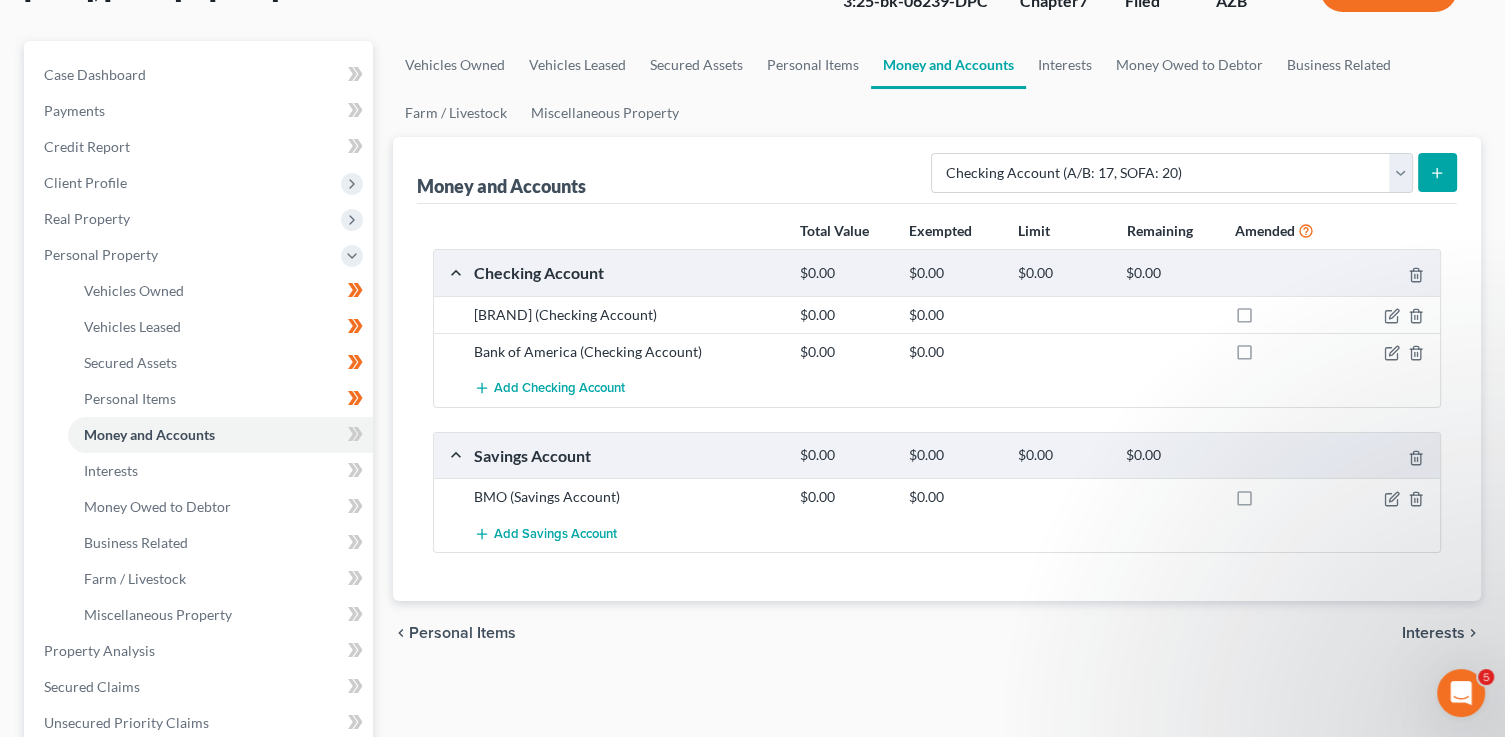 scroll, scrollTop: 204, scrollLeft: 0, axis: vertical 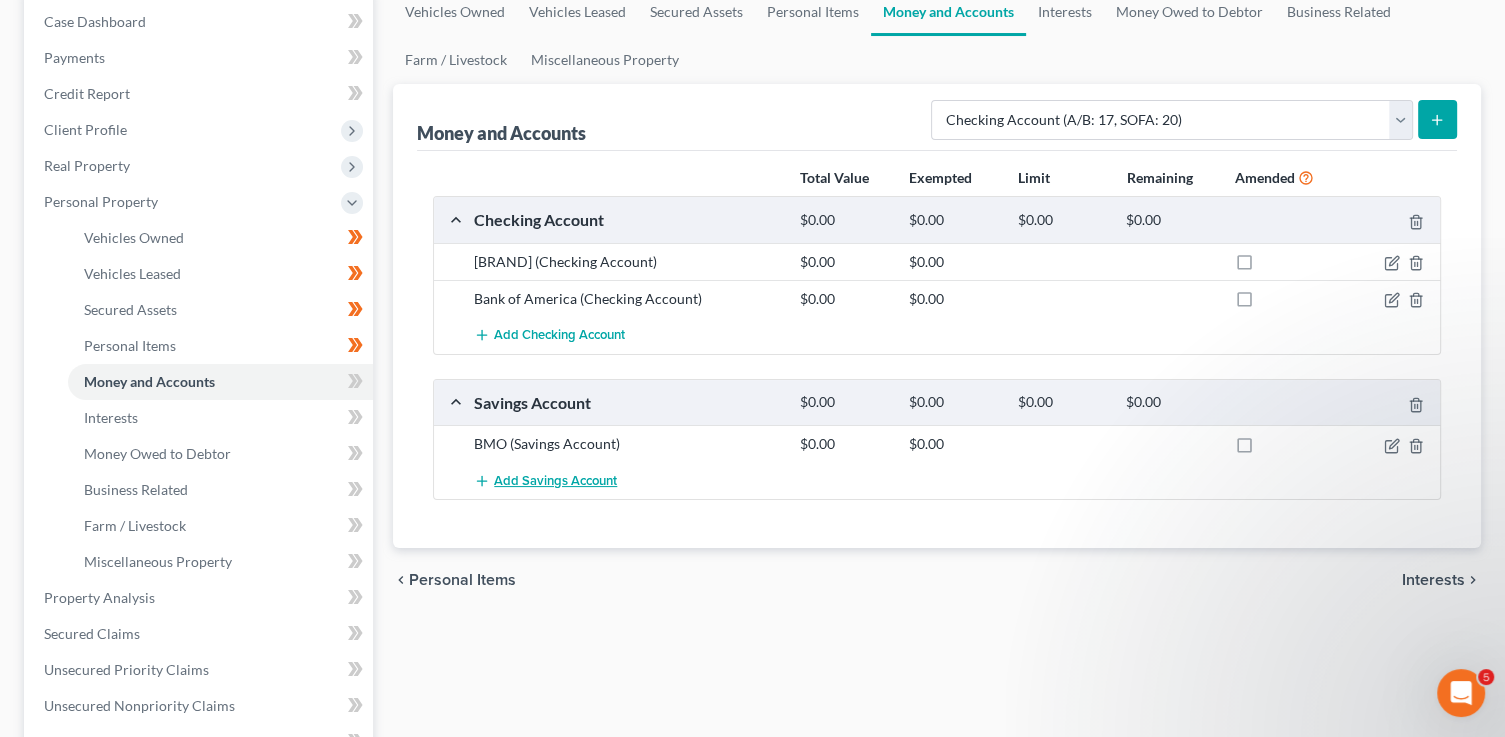 click on "Add Savings Account" at bounding box center [555, 481] 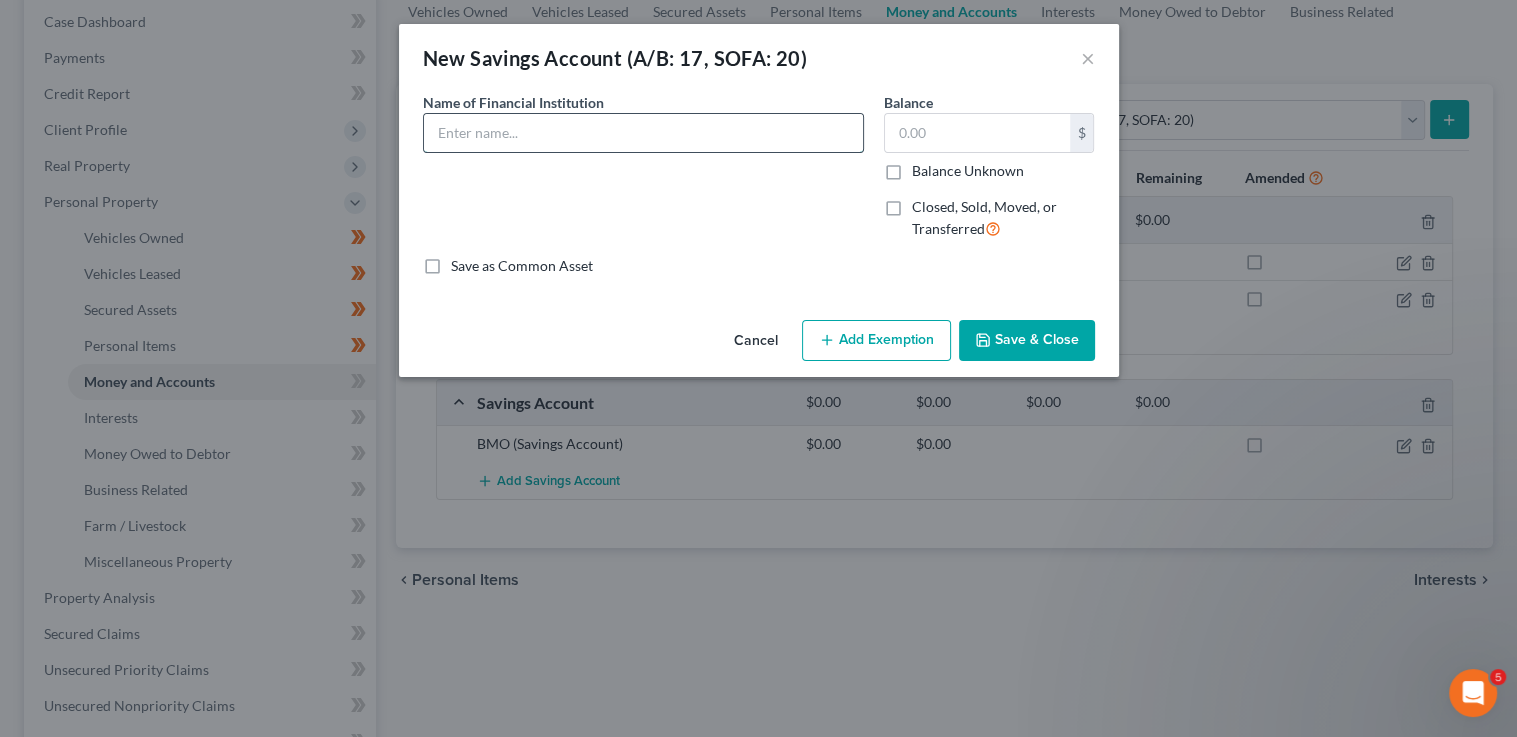 click at bounding box center (643, 133) 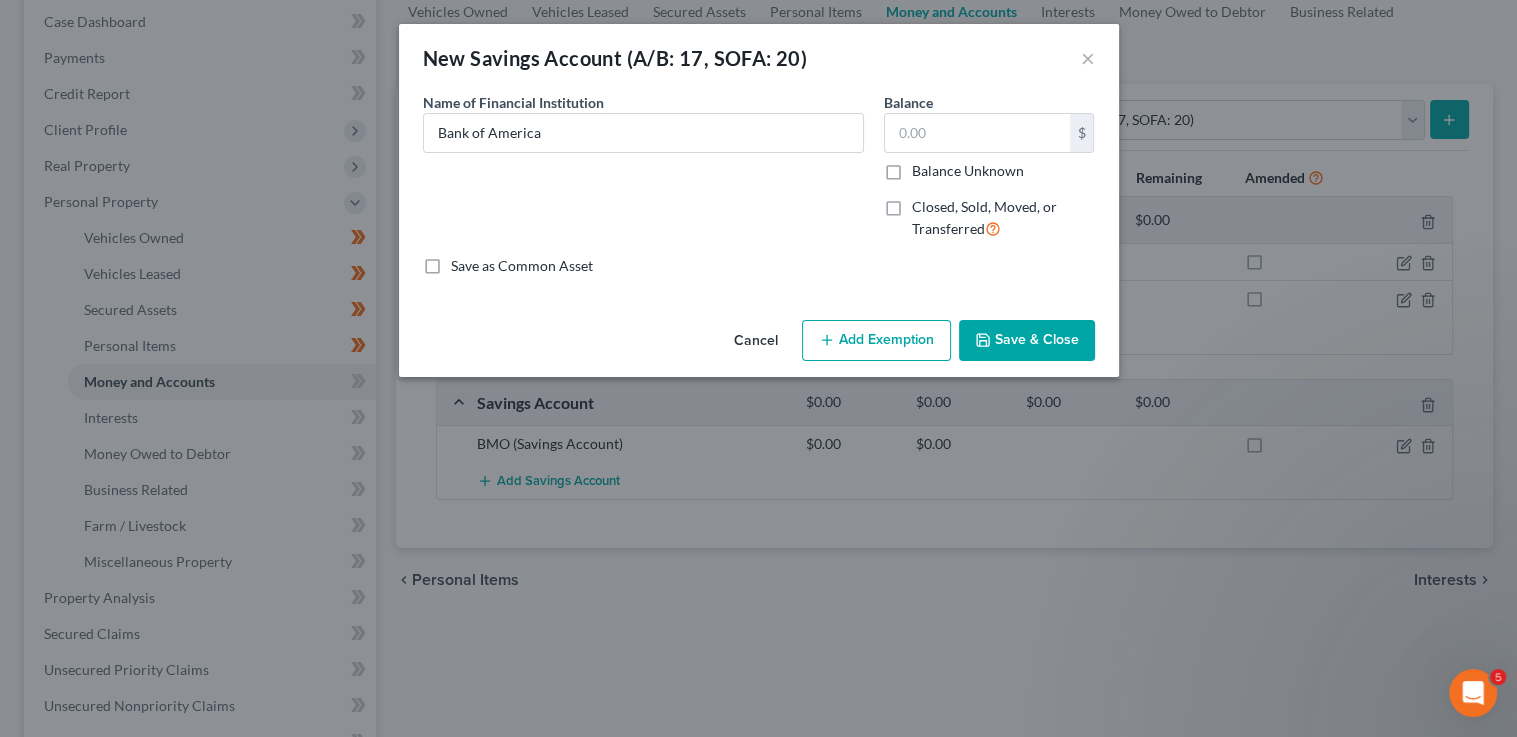 click 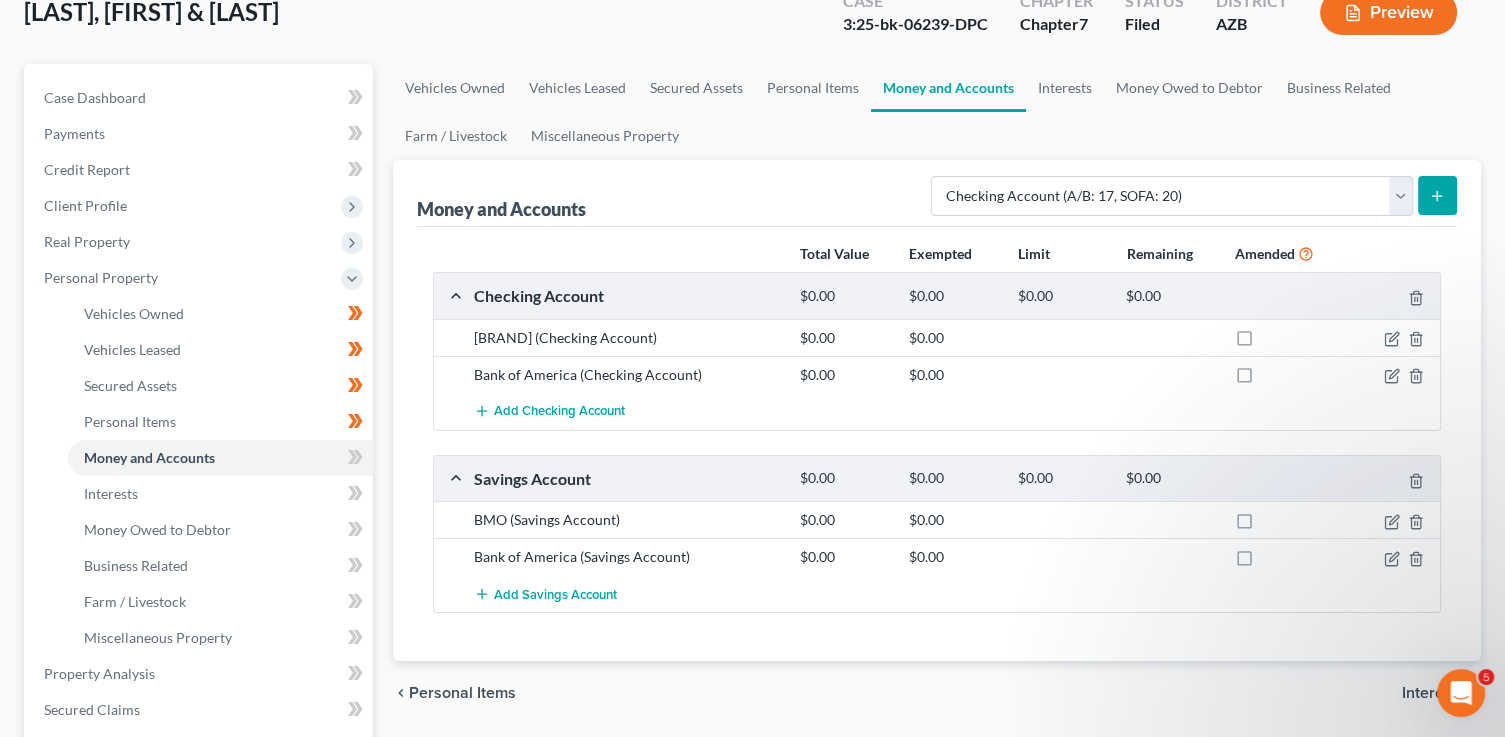 scroll, scrollTop: 0, scrollLeft: 0, axis: both 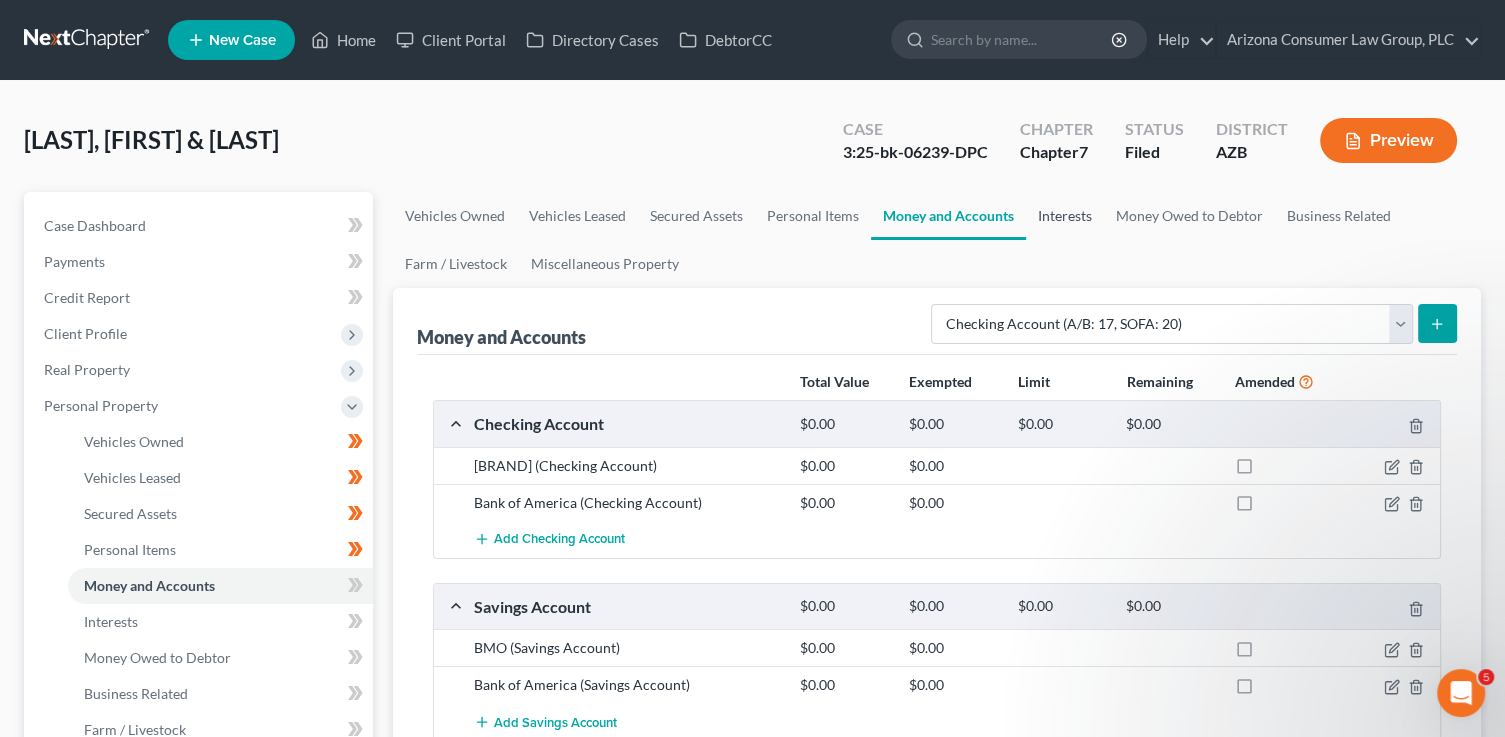 click on "Interests" at bounding box center (1065, 216) 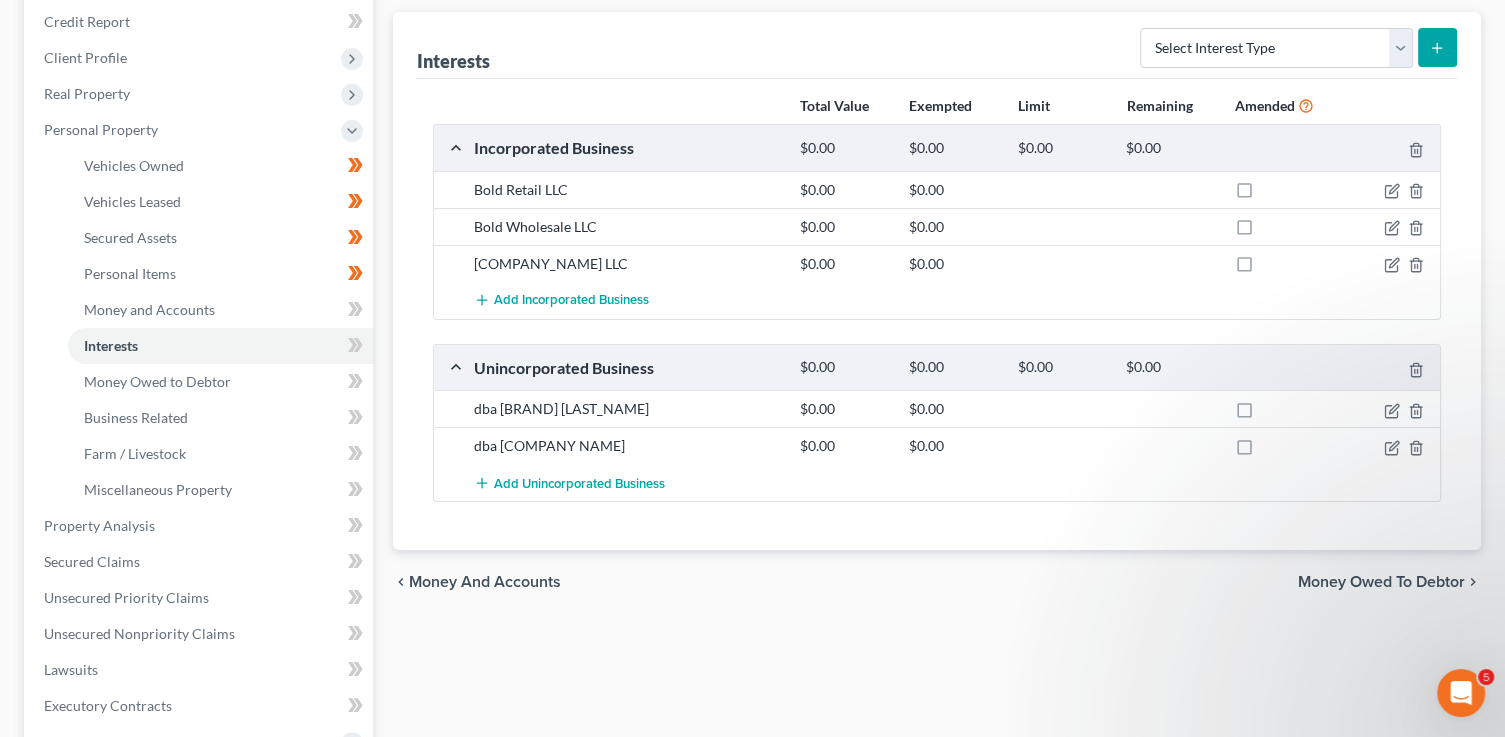 scroll, scrollTop: 319, scrollLeft: 0, axis: vertical 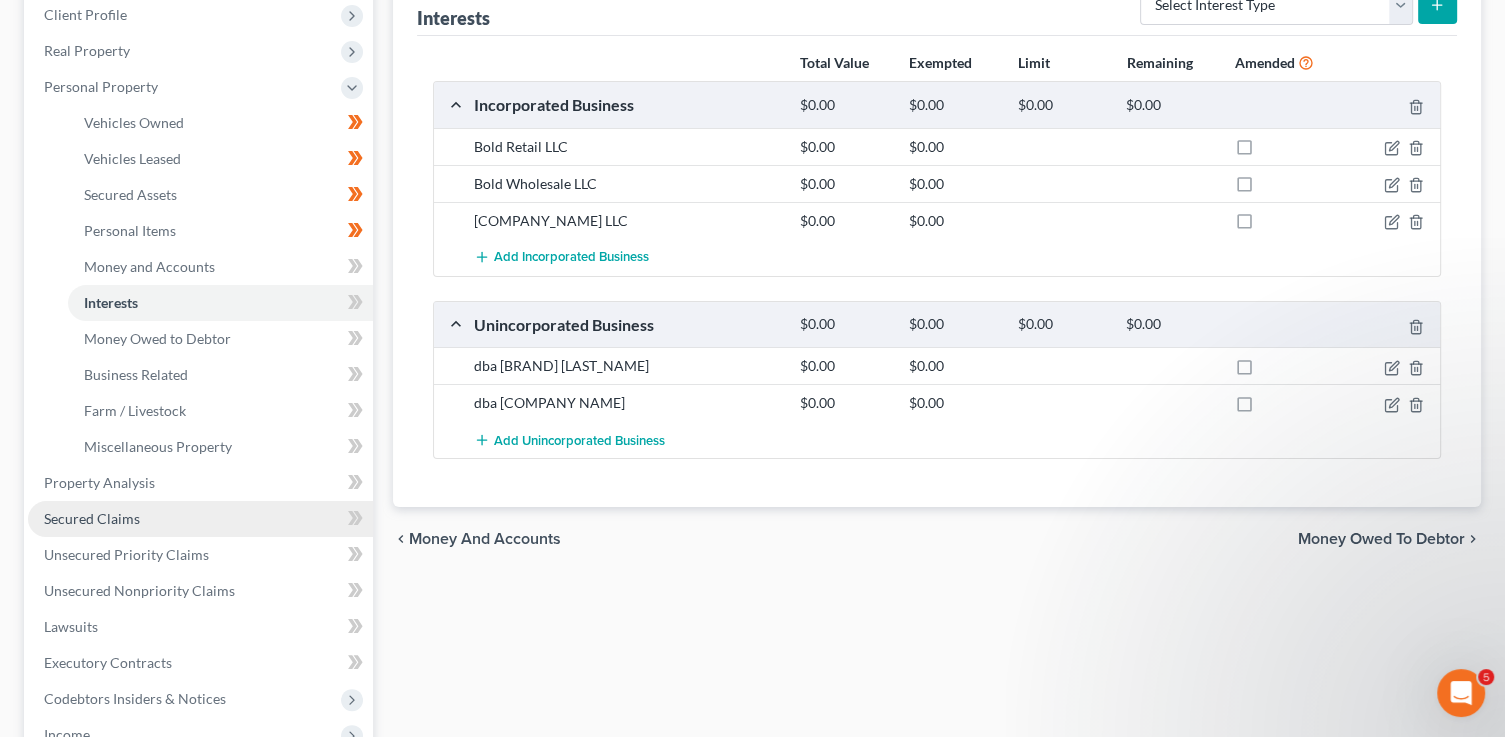 click on "Secured Claims" at bounding box center [200, 519] 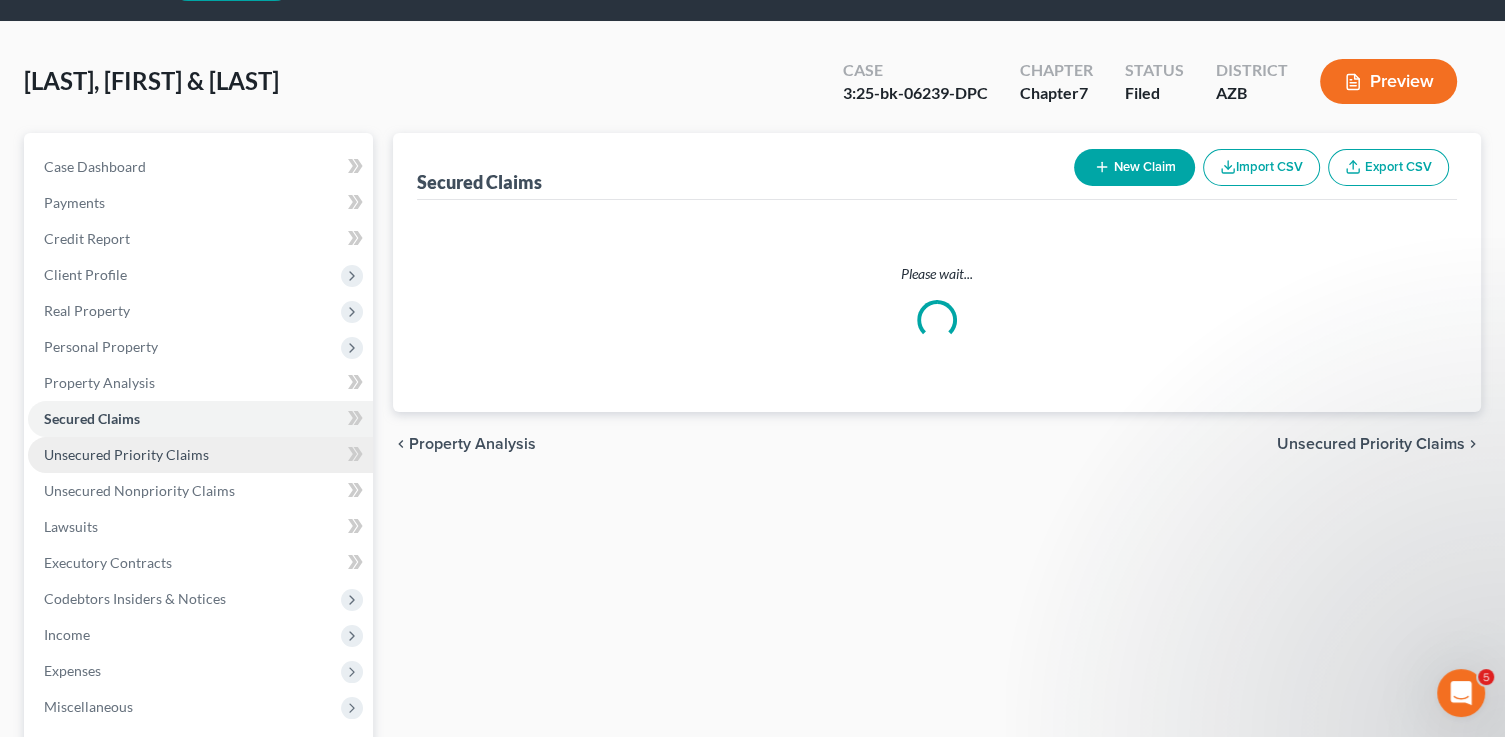 scroll, scrollTop: 0, scrollLeft: 0, axis: both 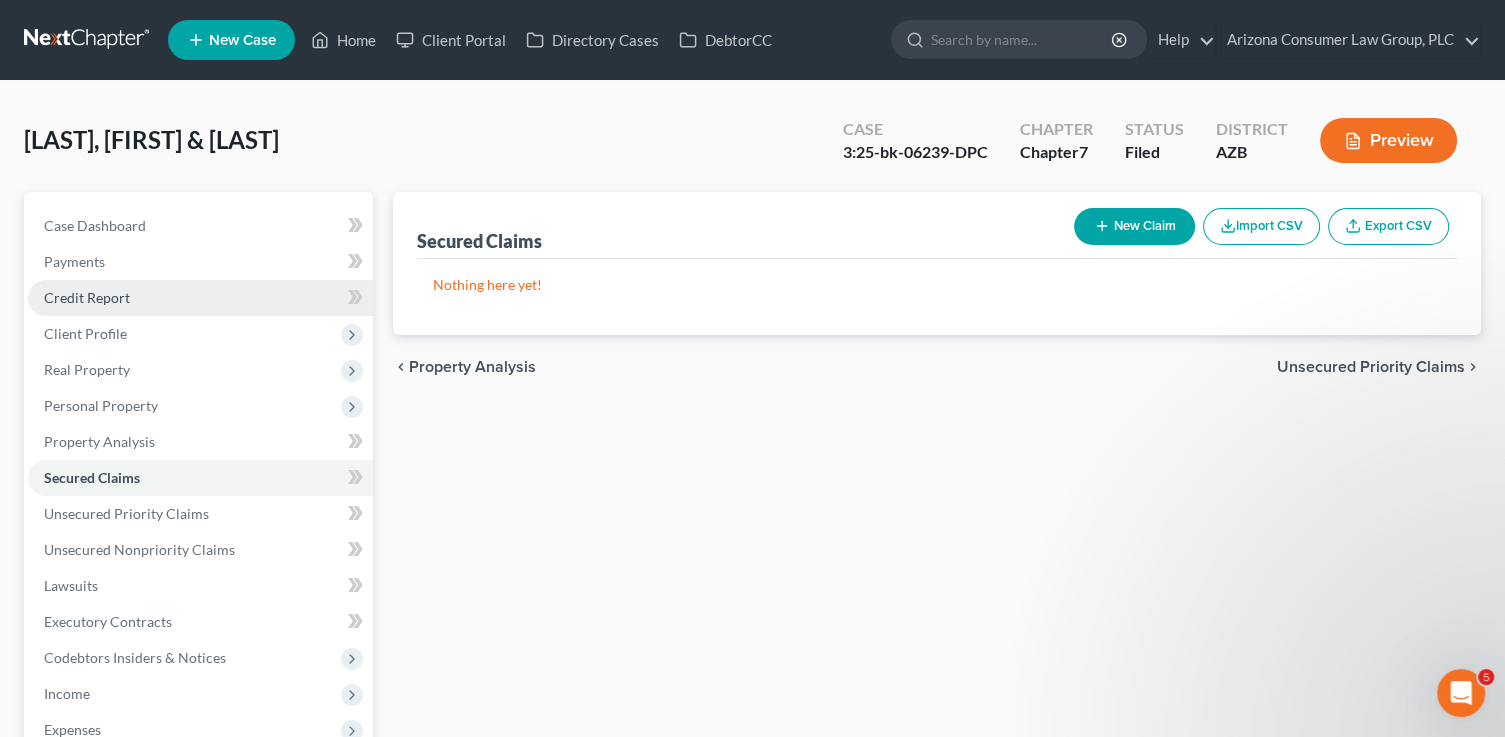 click on "Credit Report" at bounding box center (200, 298) 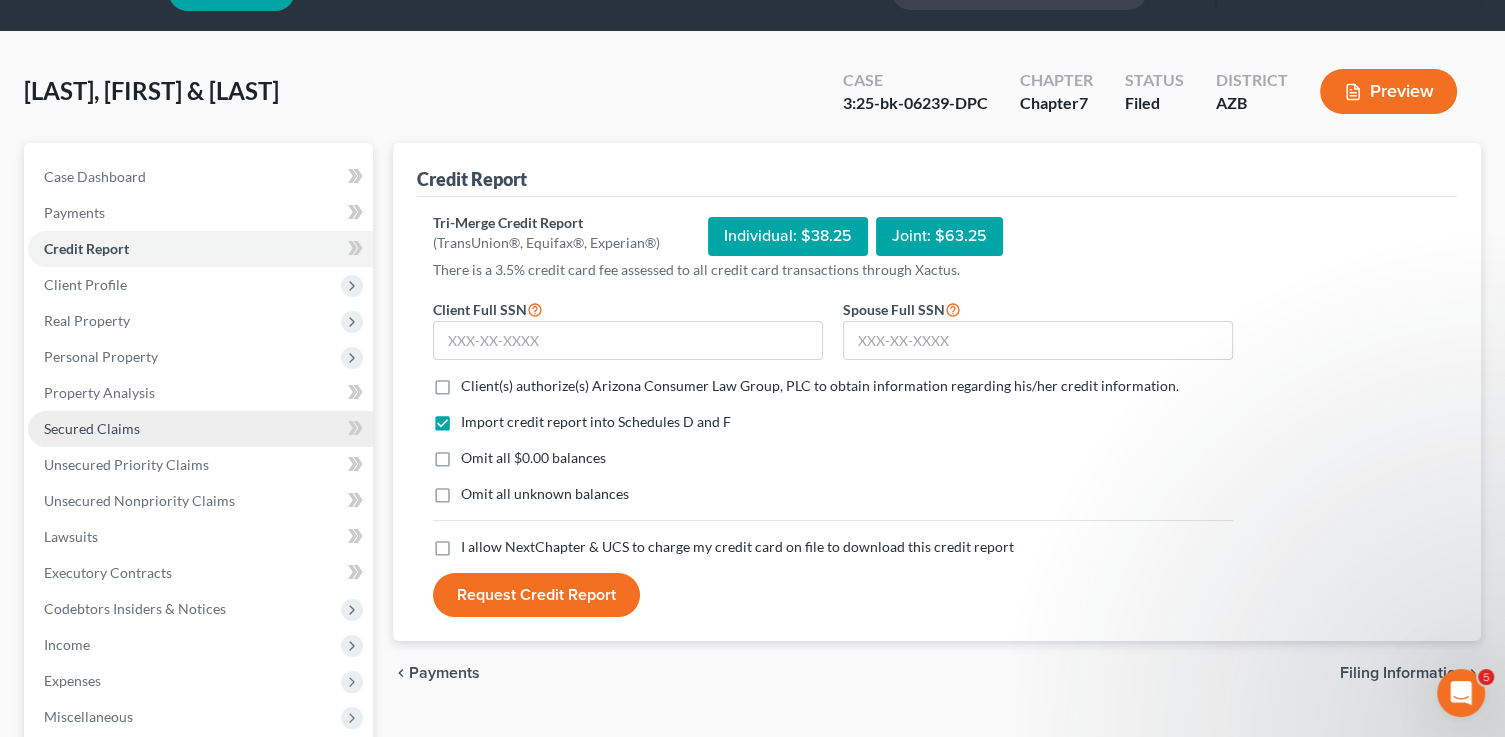 scroll, scrollTop: 122, scrollLeft: 0, axis: vertical 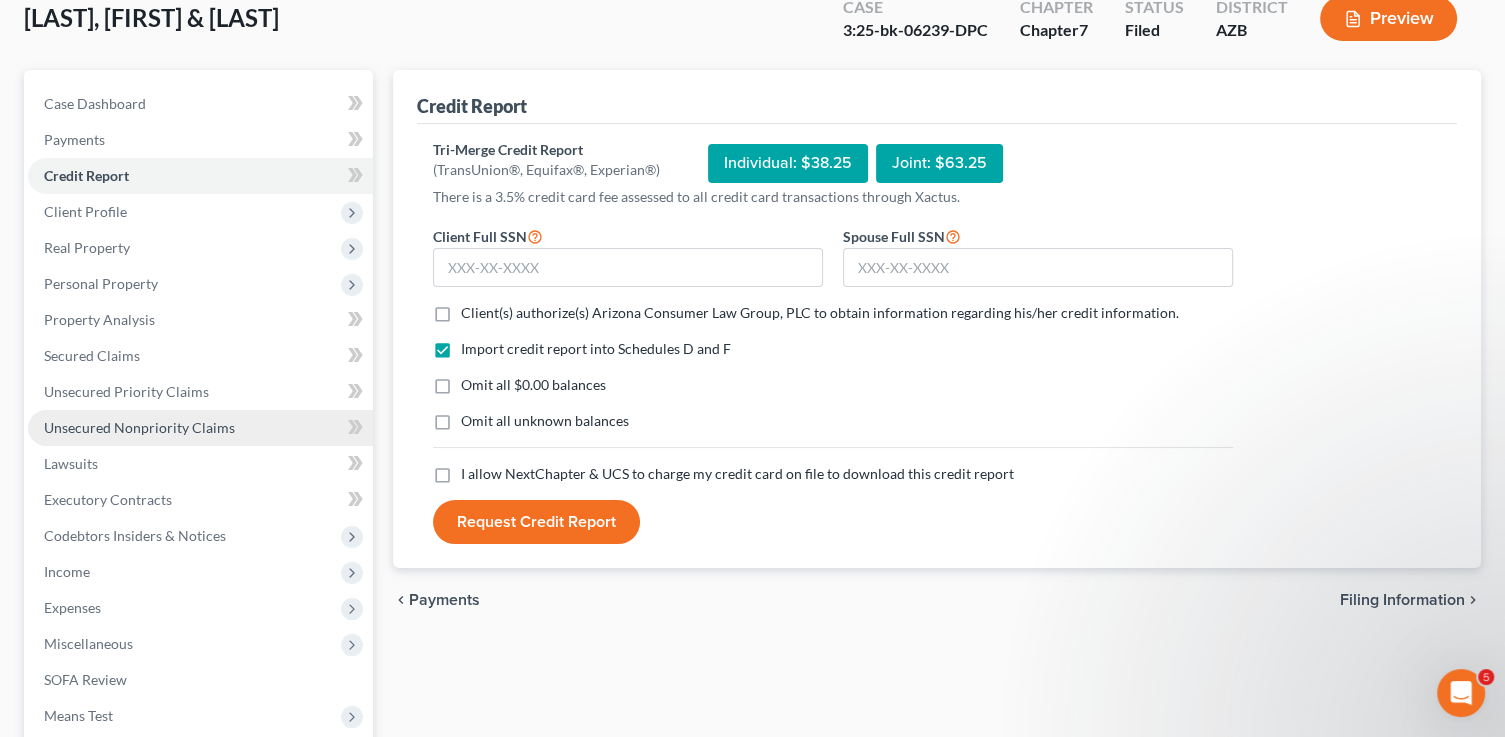 click on "Unsecured Nonpriority Claims" at bounding box center [139, 427] 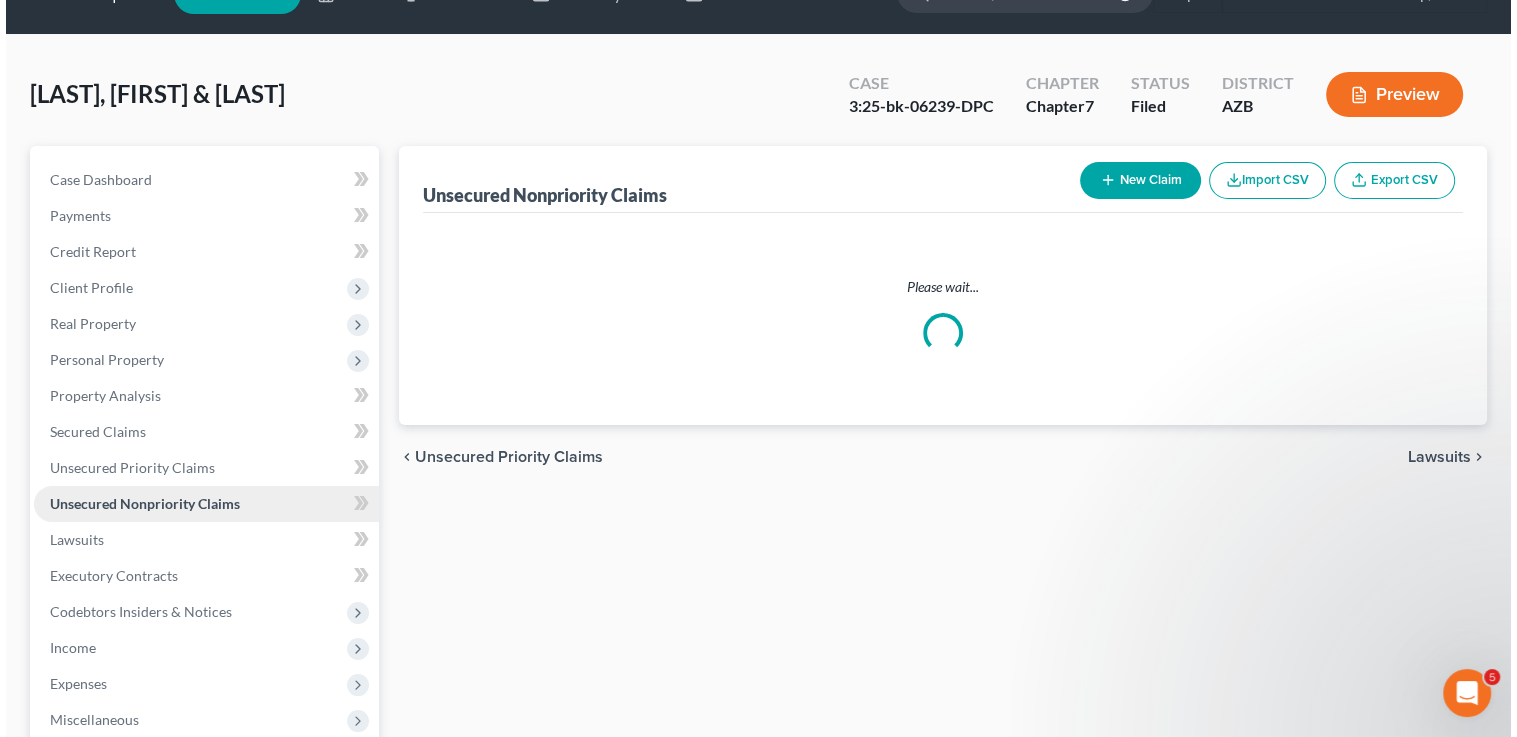 scroll, scrollTop: 0, scrollLeft: 0, axis: both 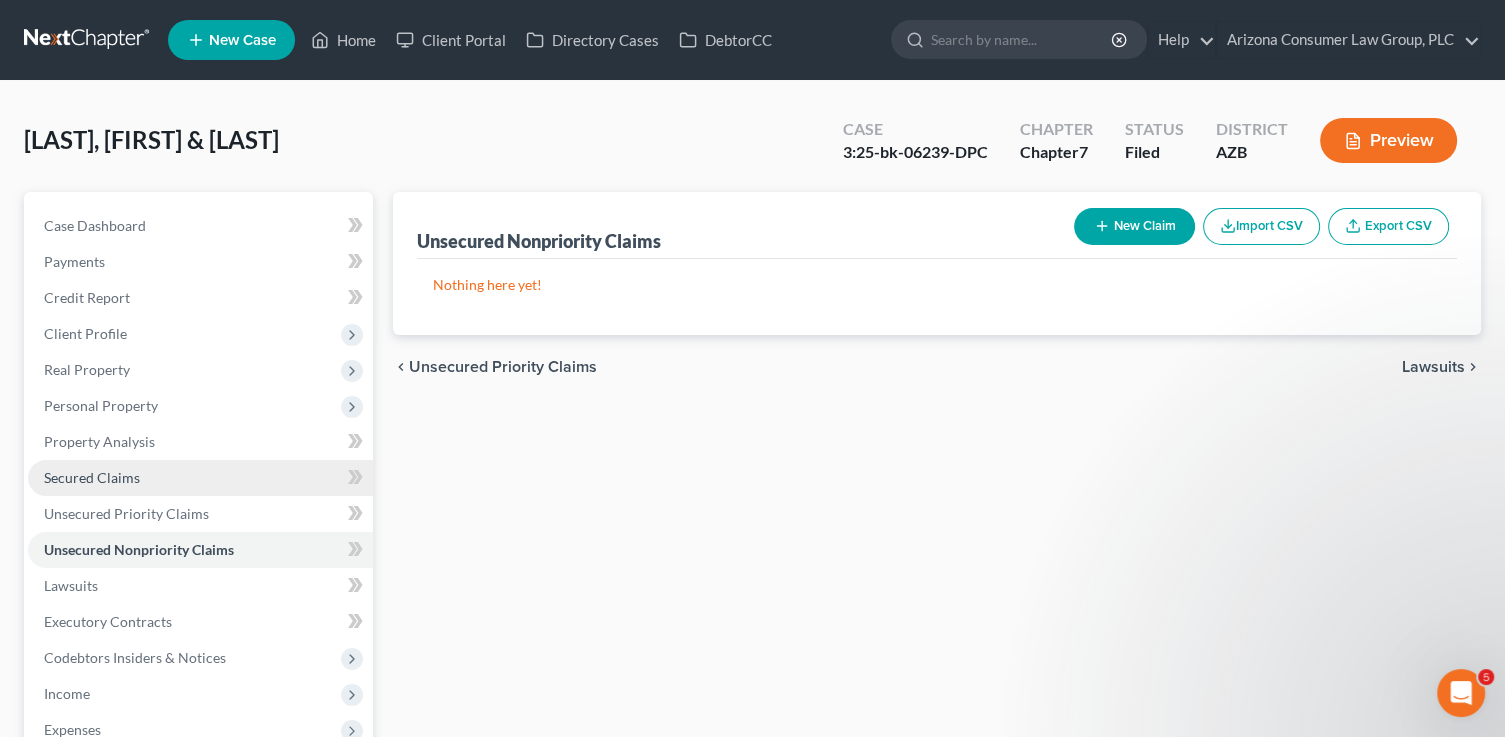 click on "Secured Claims" at bounding box center (92, 477) 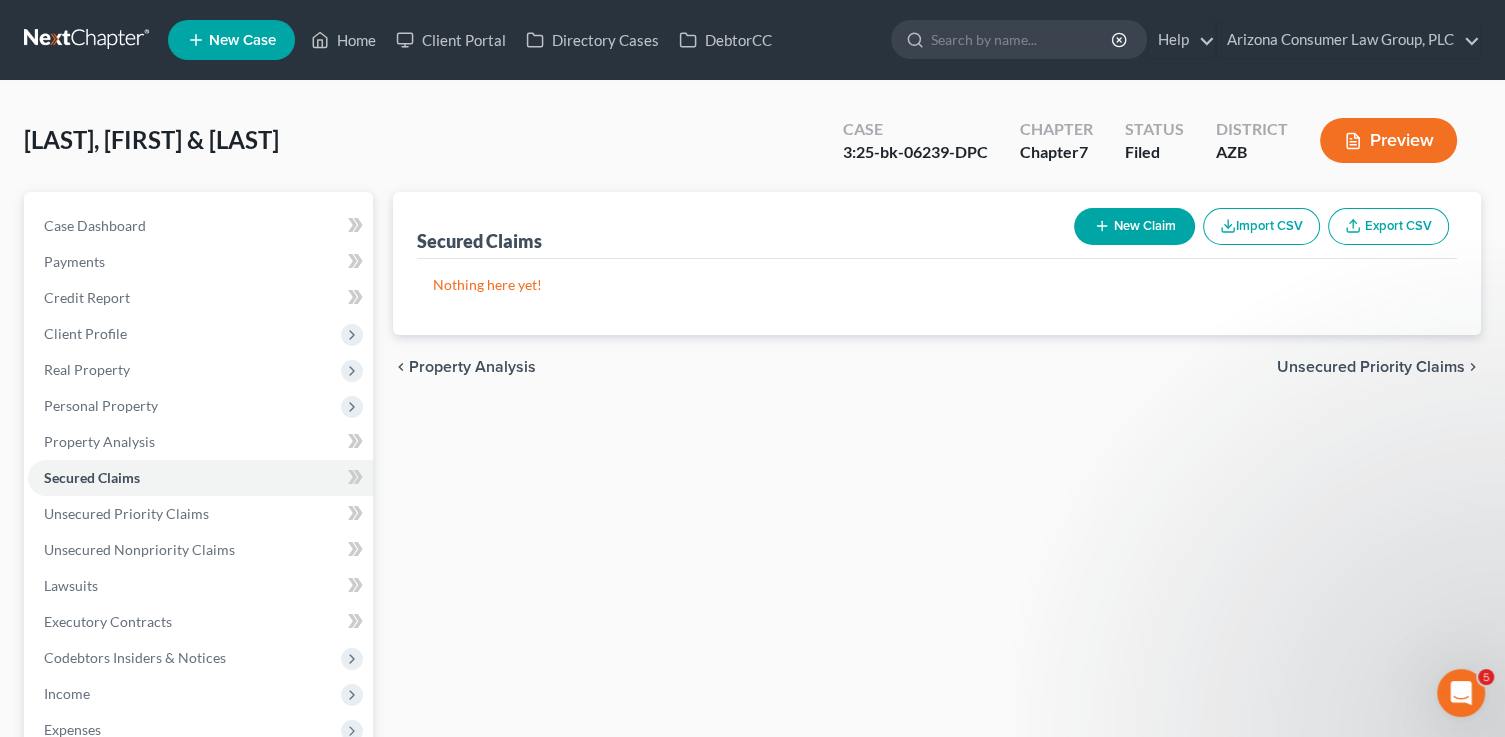 click 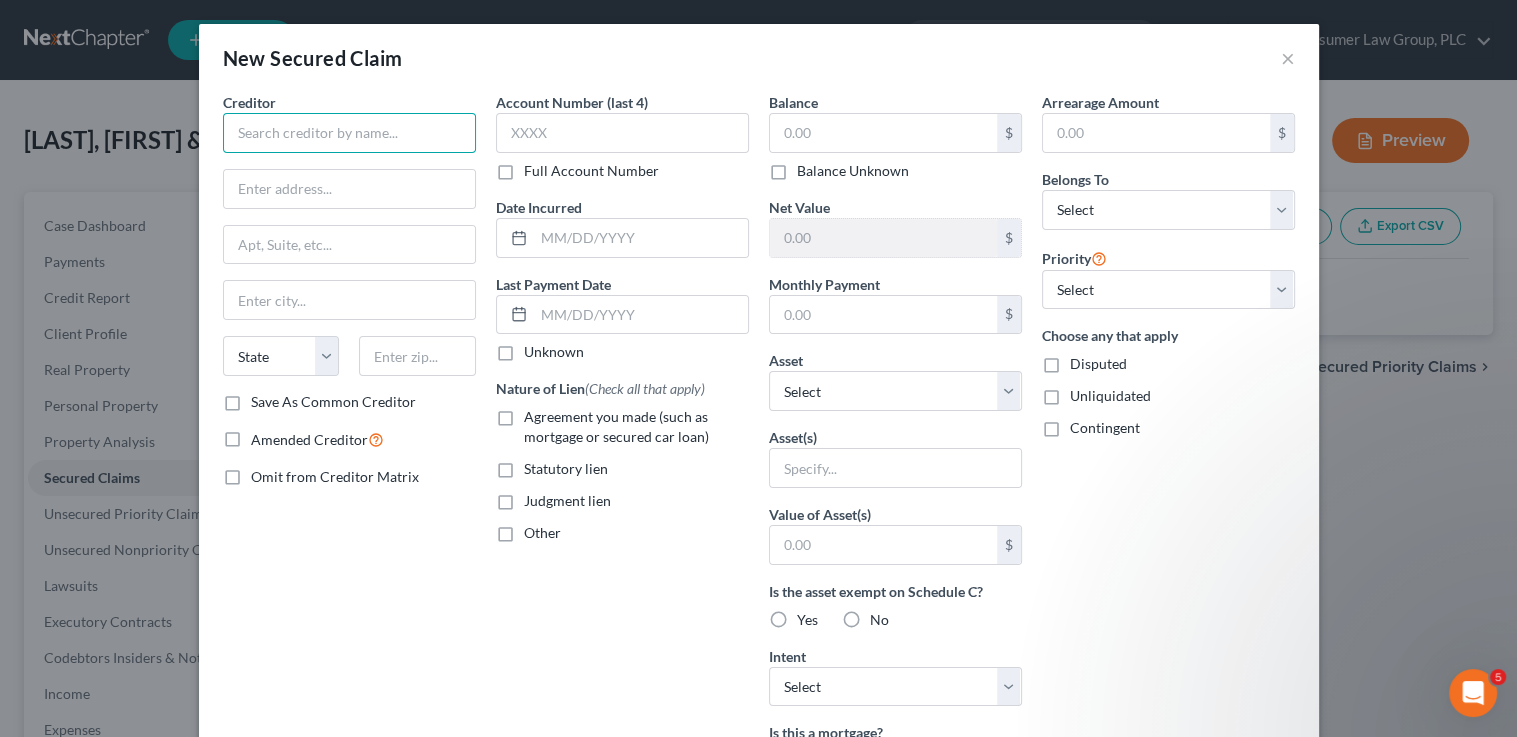 click at bounding box center [349, 133] 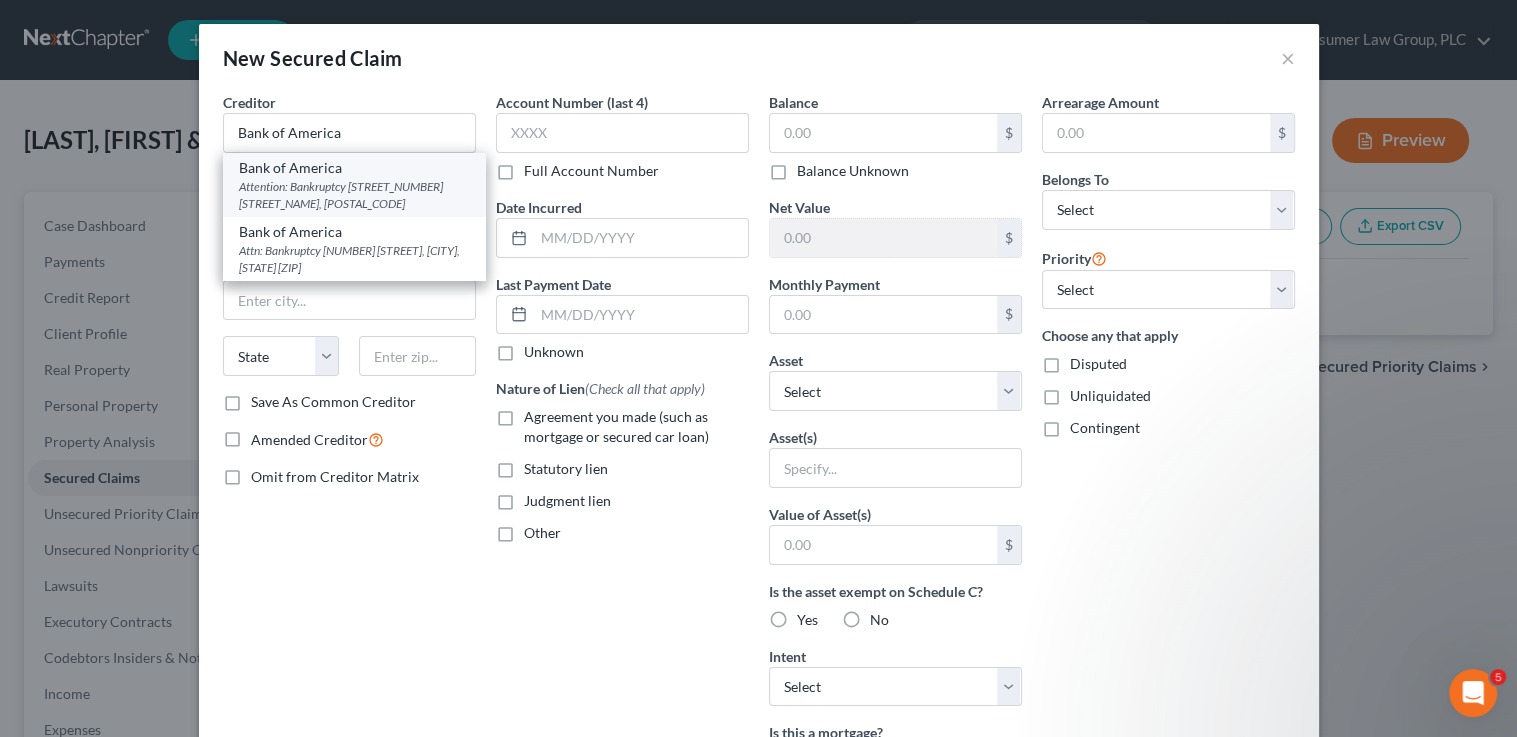 click on "Attention: Bankruptcy 475 Cross Point Pkwy, PO Box 9000, Getzville, NY 14068" at bounding box center [354, 195] 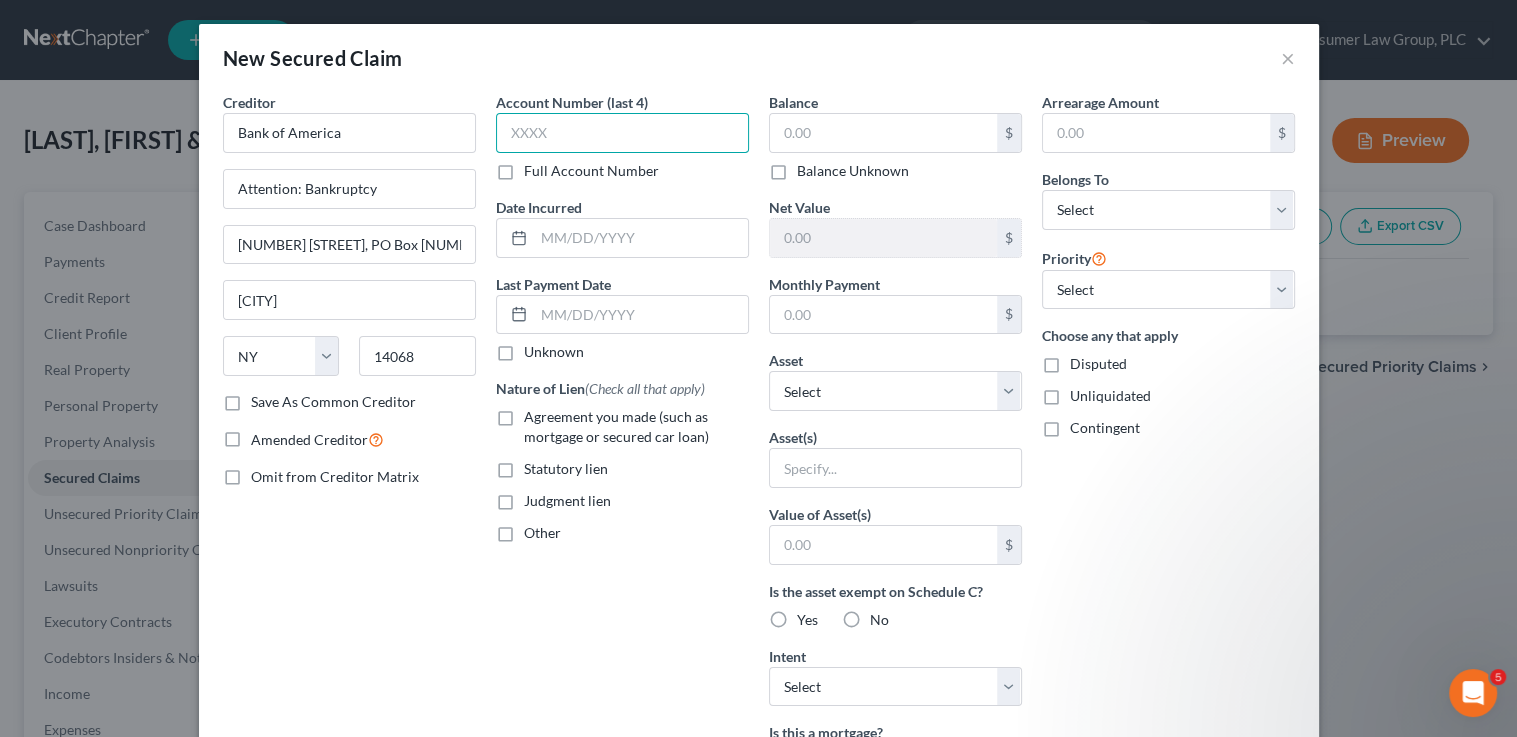 click at bounding box center [622, 133] 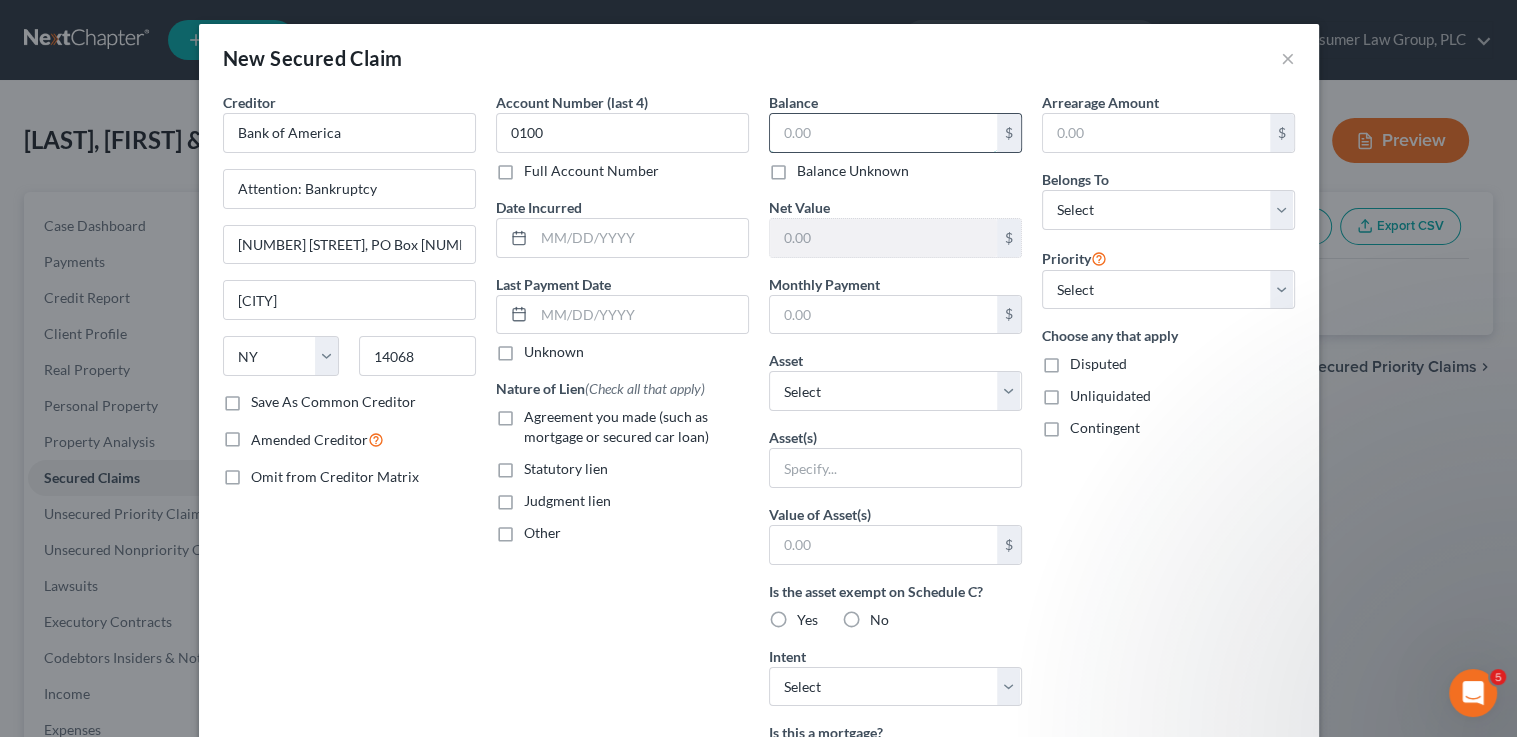 click at bounding box center [883, 133] 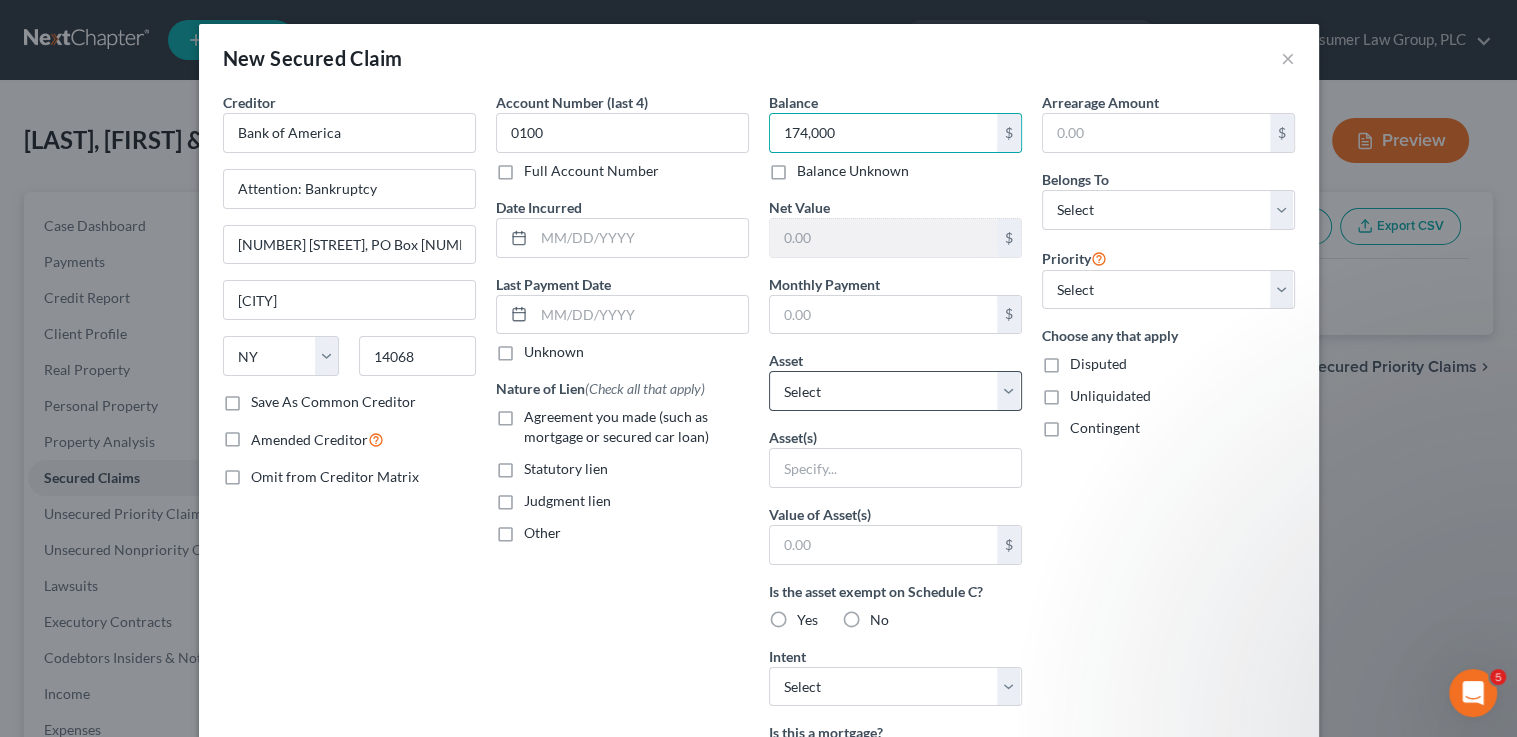 drag, startPoint x: 611, startPoint y: 421, endPoint x: 777, endPoint y: 382, distance: 170.51979 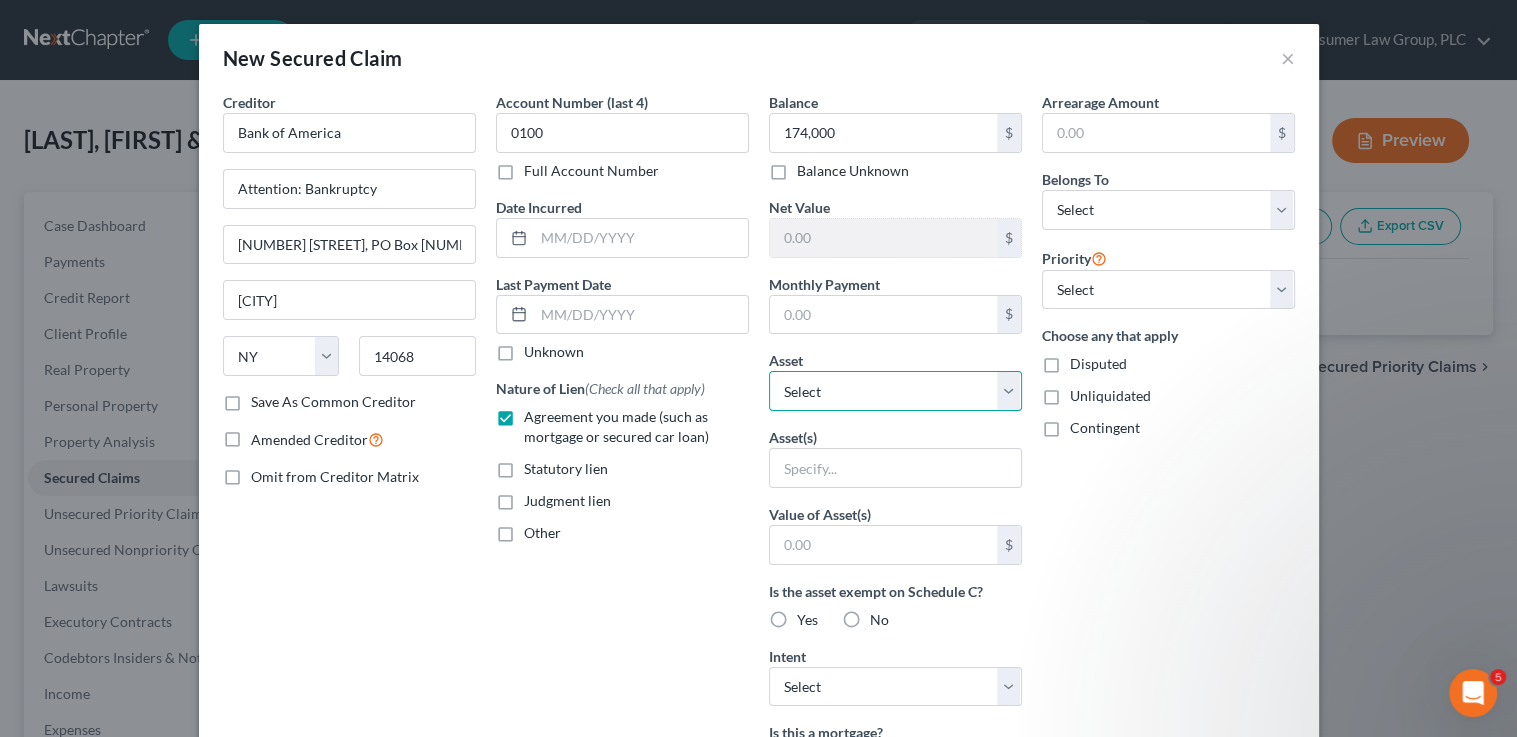 click on "Select Other Multiple Assets Pet(s) - Dogs, cats, chickens - $100.0 dba Bold Beds - $0.0 Bold Retail LLC - $0.0 Bold Wholesale LLC - $0.0 Bold Adventures LLC - $0.0 dba Yavapai Mattress Warehouse - $0.0 Jewelry - 2 wedding rings - $150.0 2012 Honda Pilot - $2743.0 Sports & Hobby Equipment - Upright Piano - $150.0 Electronics - TV, laptop, printer, 4 cell phones - $1000.0 2009 Smart Fortwo - $586.0 1297 Mosher Lane - $580000.0 Clothing - Everyday clothing, shoes, coats - $200.0 2005 TL TR Trailer - $4000.0 1993 Chevrolet G30 - $1340.0 Household Goods - Furniture, linens, grandfather clock, kitchen supplies, miscellaneous household goods - $650.0 BMO (Checking Account) - $0.0 BMO (Savings Account) - $0.0 Bank of America (Checking Account) - $0.0 Bank of America (Savings Account) - $0.0" at bounding box center (895, 391) 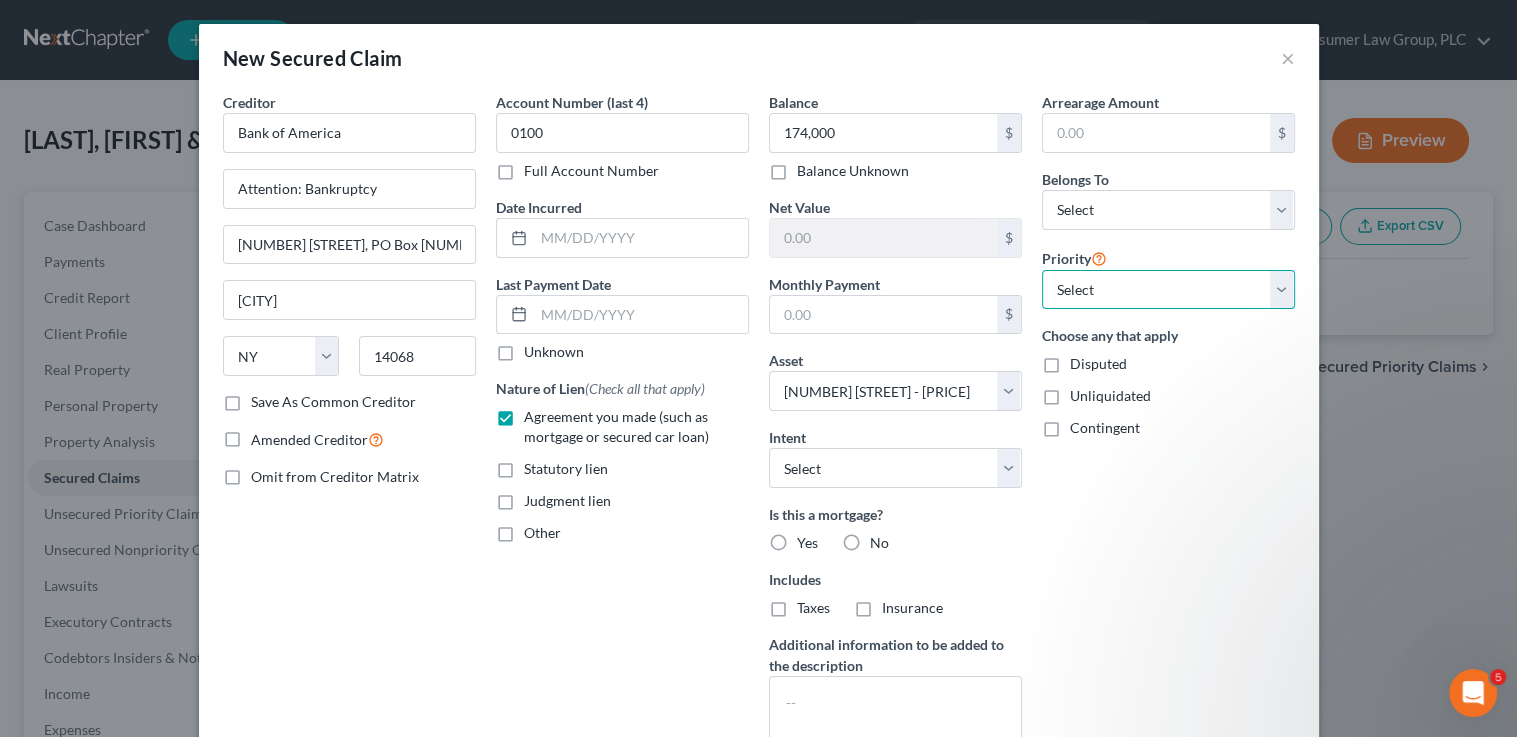 click on "Select 1st 2nd 3rd 4th 5th 6th 7th 8th 9th 10th 11th 12th 13th 14th 15th 16th 17th 18th 19th 20th 21th 22th 23th 24th 25th 26th 27th 28th 29th 30th" at bounding box center (1168, 290) 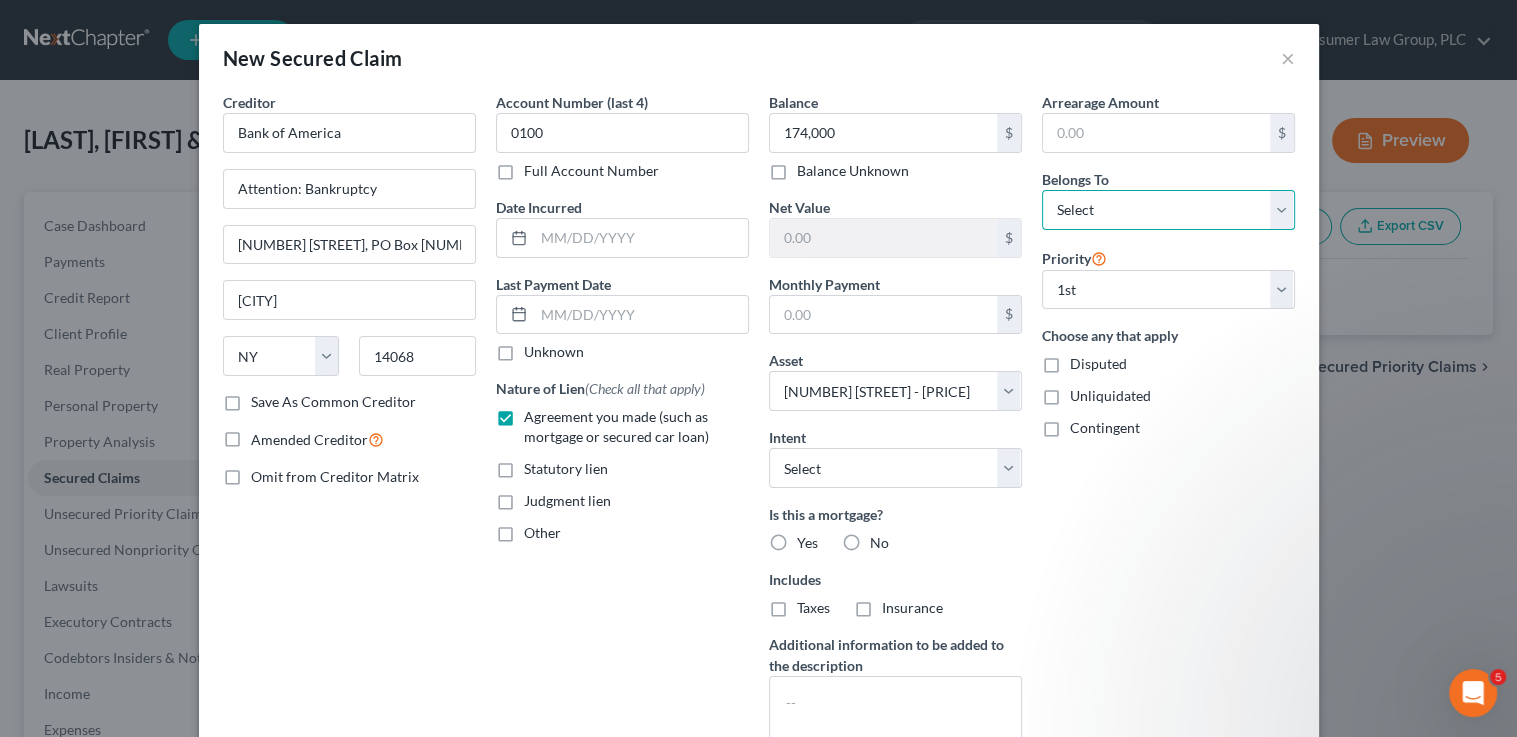 click on "Select Debtor 1 Only Debtor 2 Only Debtor 1 And Debtor 2 Only At Least One Of The Debtors And Another Community Property" at bounding box center (1168, 210) 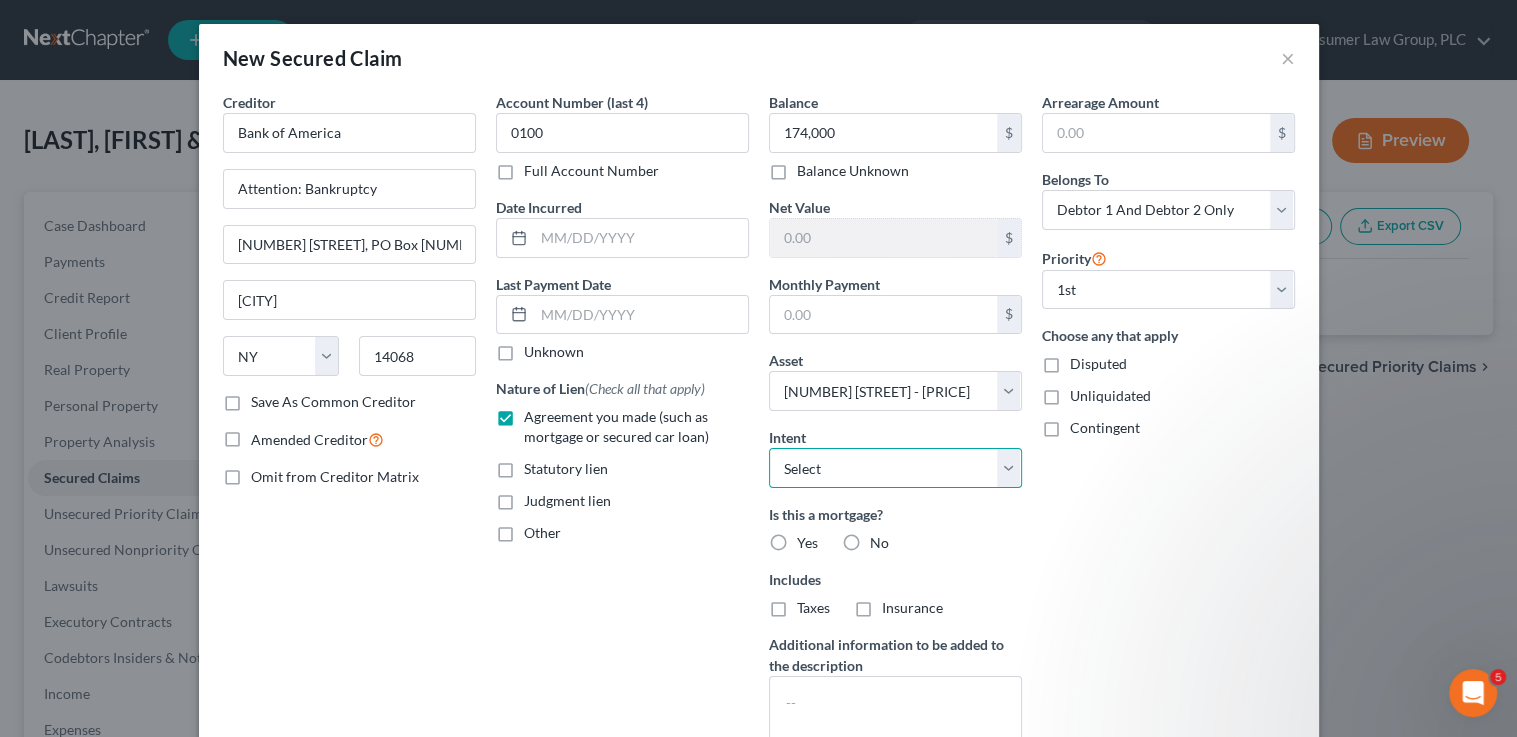 click on "Select Surrender Redeem Reaffirm Avoid Other" at bounding box center (895, 468) 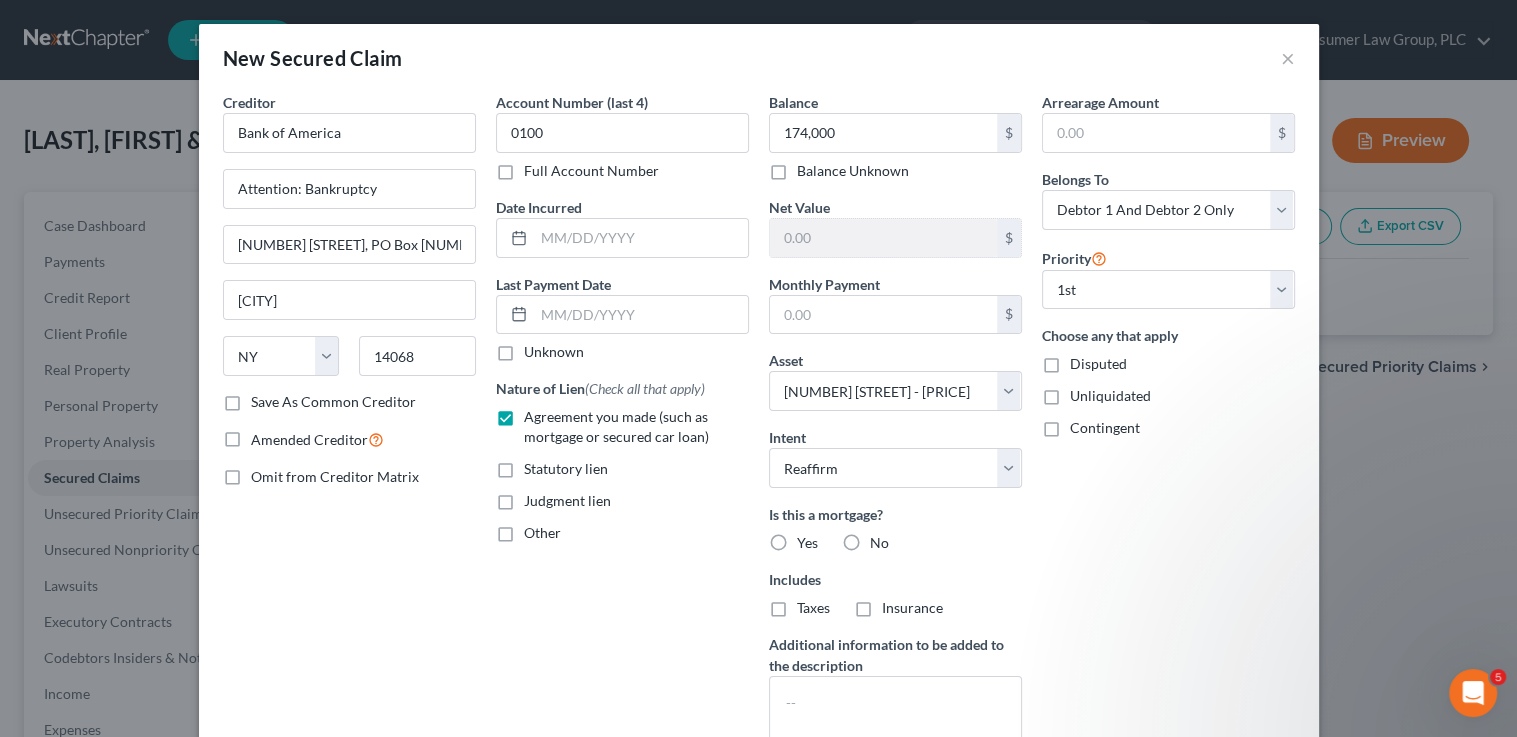 drag, startPoint x: 785, startPoint y: 544, endPoint x: 786, endPoint y: 617, distance: 73.00685 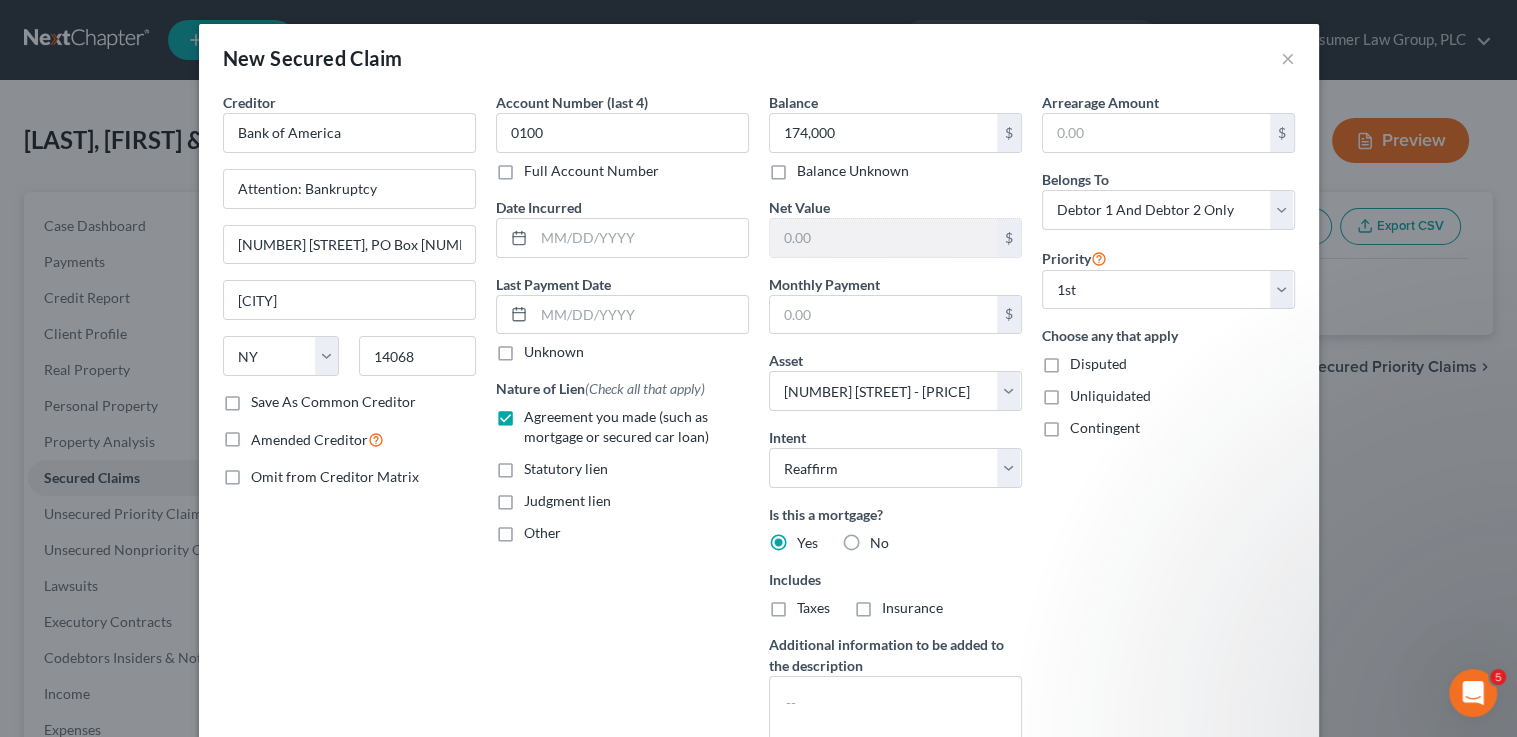 drag, startPoint x: 790, startPoint y: 607, endPoint x: 878, endPoint y: 617, distance: 88.56636 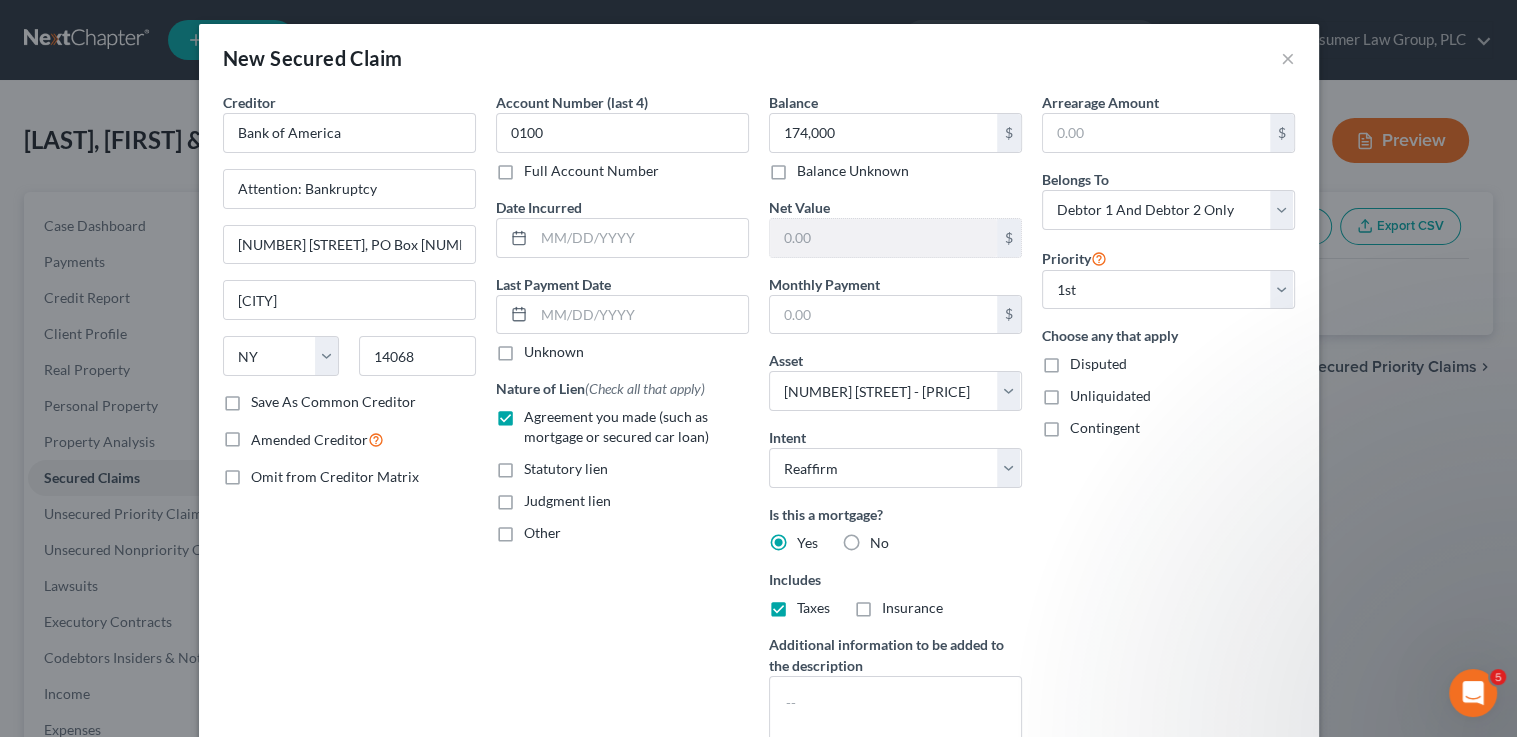 click on "Insurance" at bounding box center (912, 608) 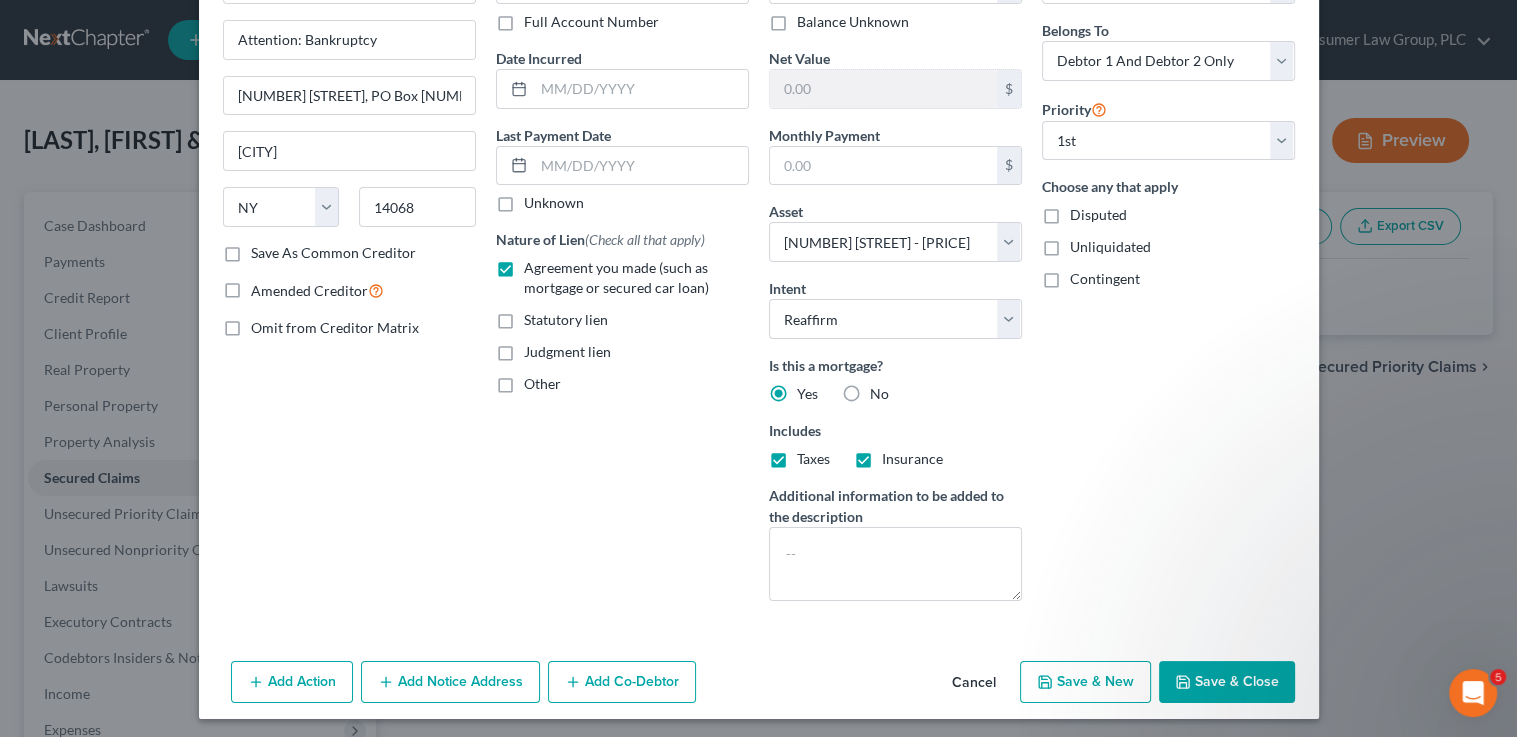 scroll, scrollTop: 152, scrollLeft: 0, axis: vertical 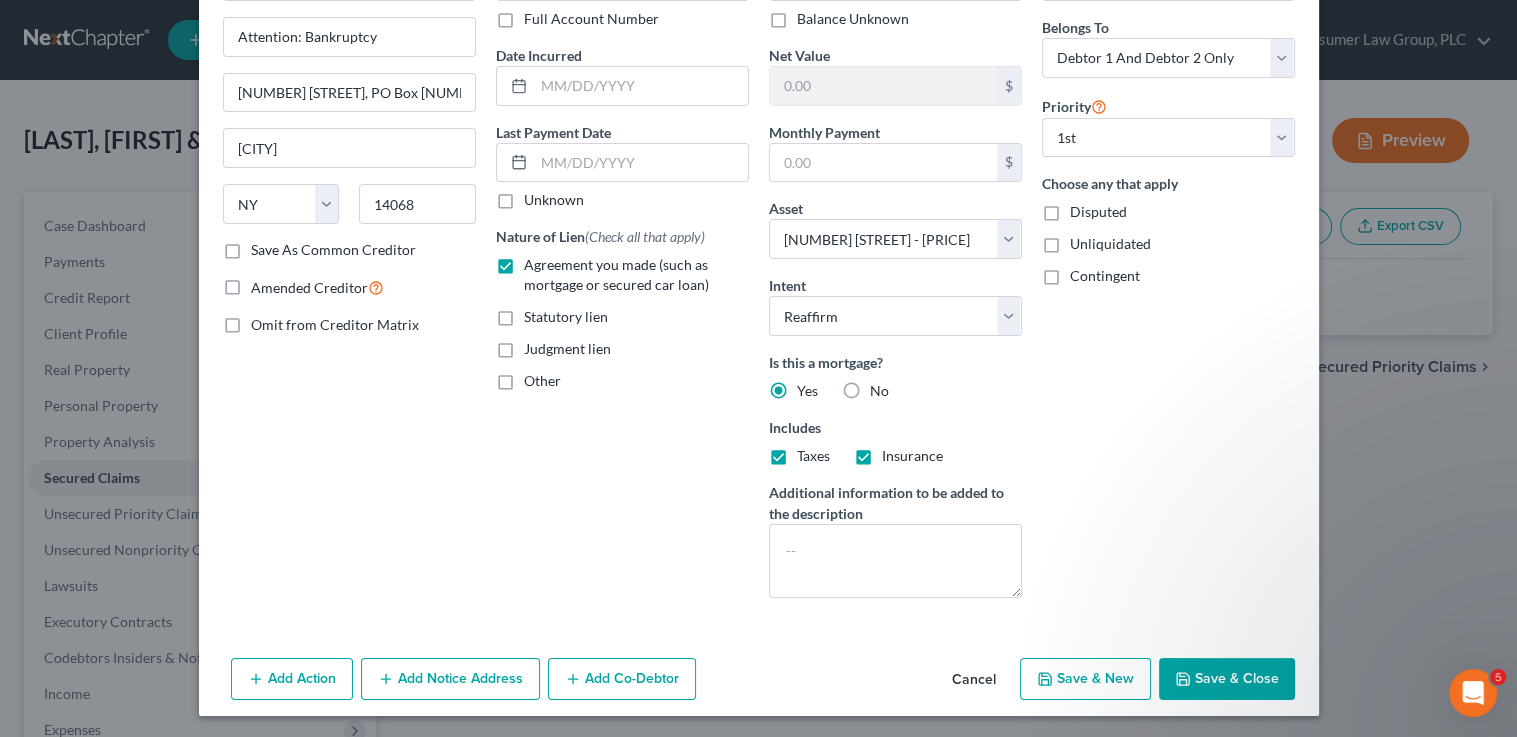 drag, startPoint x: 1232, startPoint y: 693, endPoint x: 1201, endPoint y: 679, distance: 34.0147 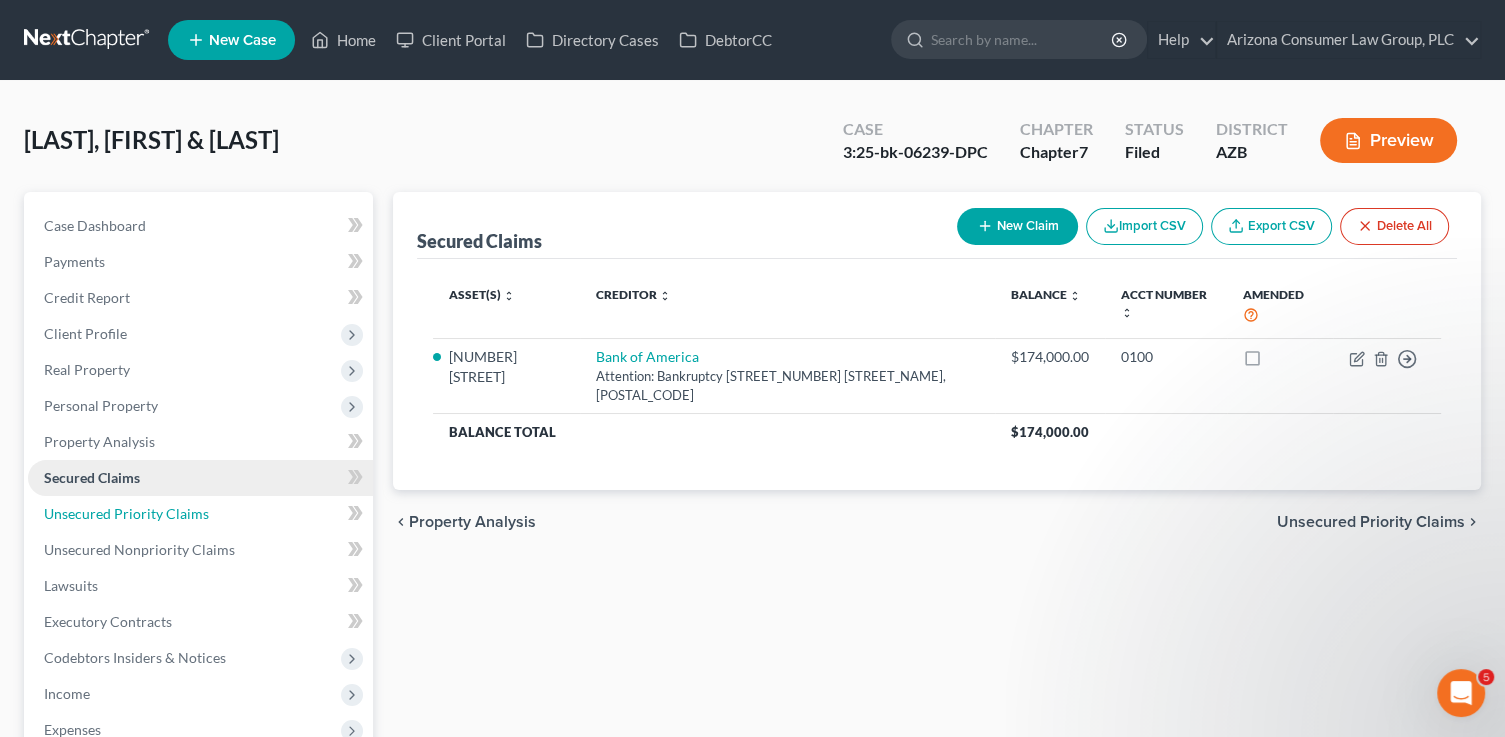click on "Unsecured Priority Claims" at bounding box center [126, 513] 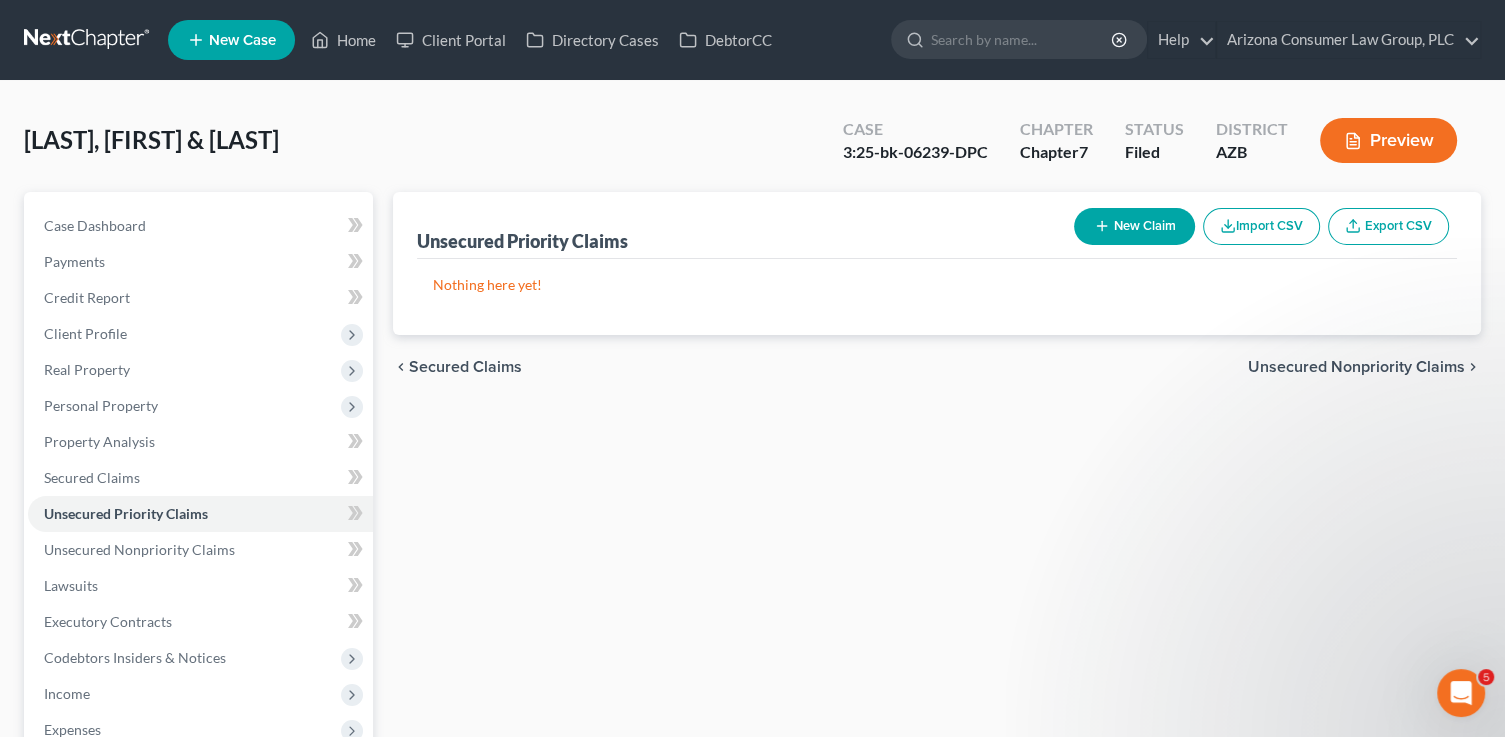 click on "New Claim" at bounding box center [1134, 226] 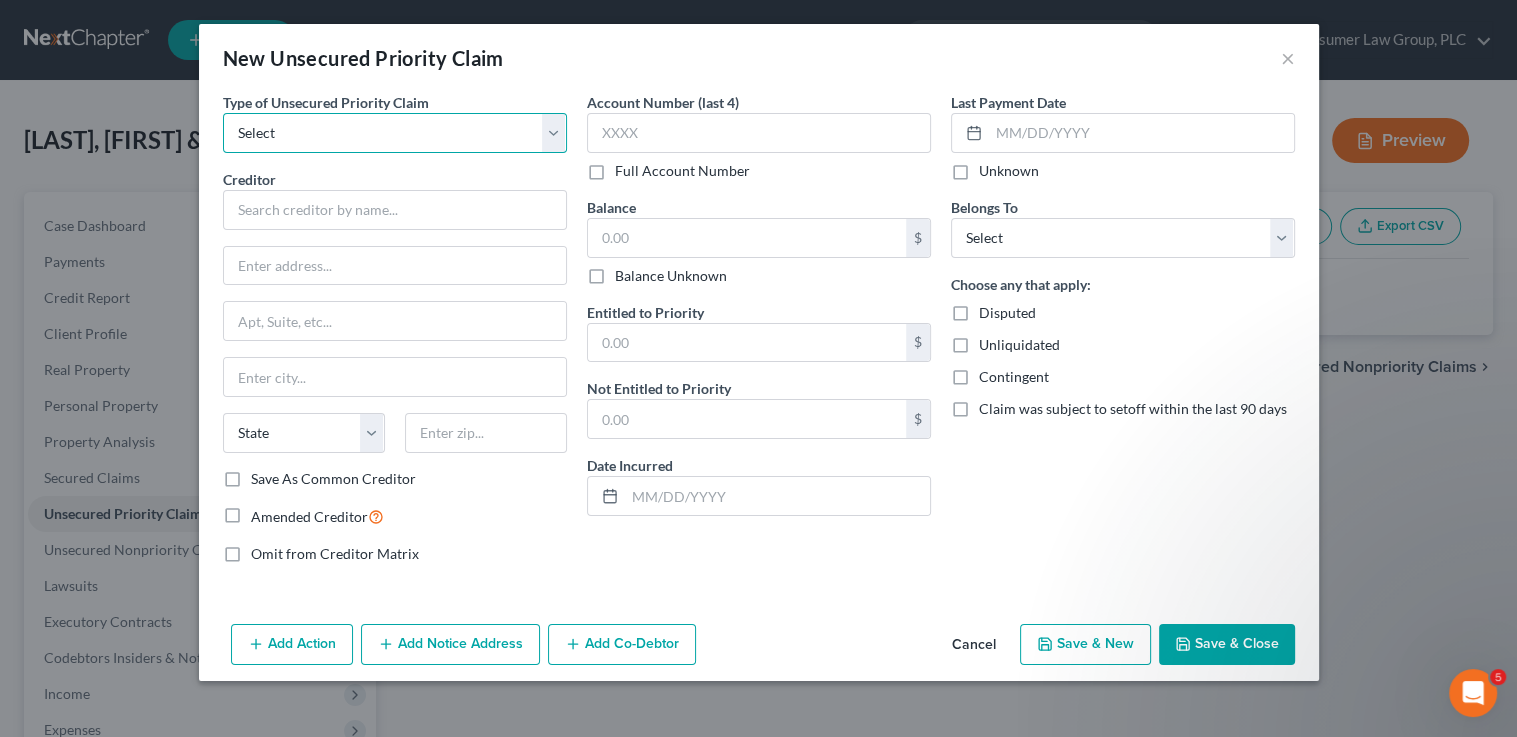 click on "Select Taxes & Other Government Units Domestic Support Obligations Extensions of credit in an involuntary case Wages, Salaries, Commissions Contributions to employee benefits Certain farmers and fisherman Deposits by individuals Commitments to maintain capitals Claims for death or injury while intoxicated Other" at bounding box center (395, 133) 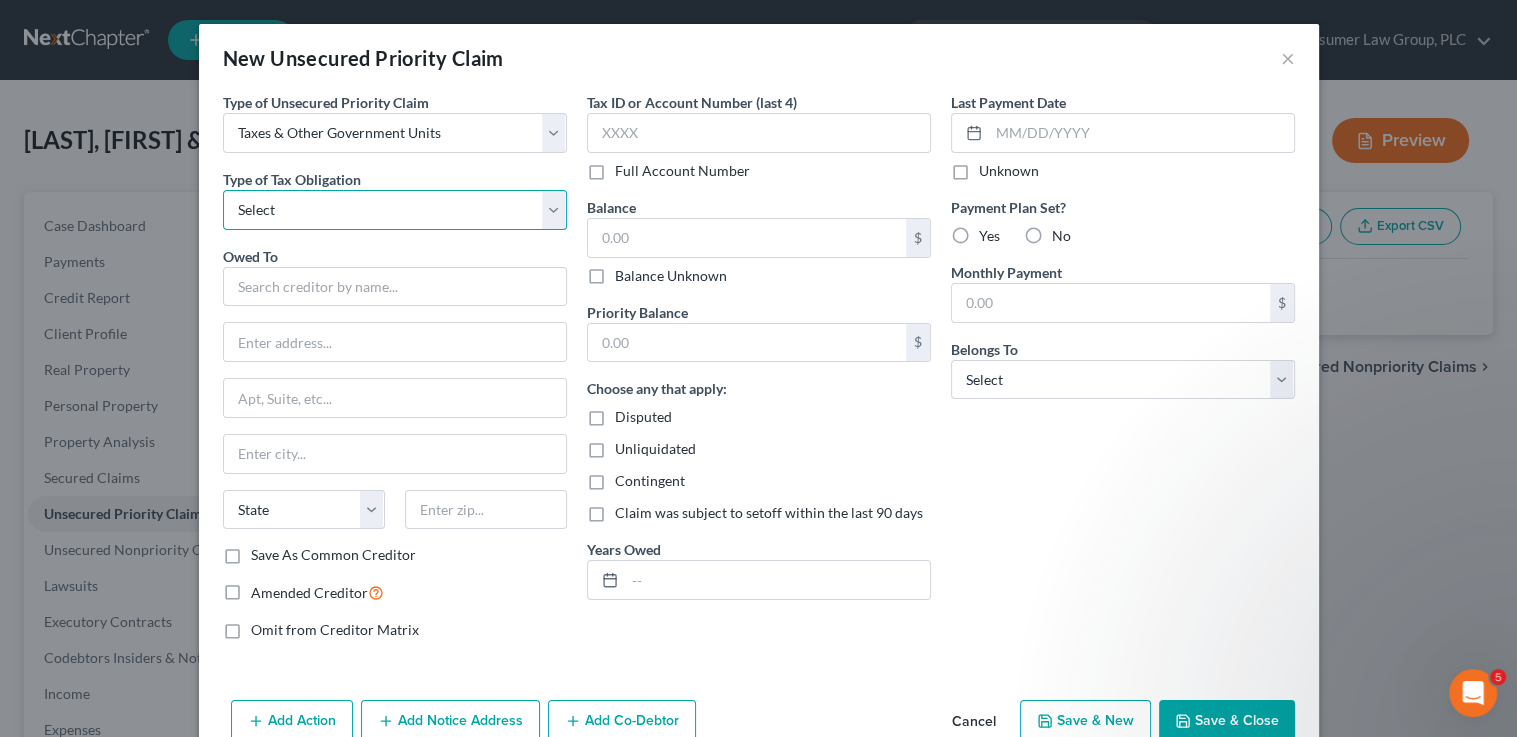 click on "Select Federal City State Franchise Tax Board Other" at bounding box center [395, 210] 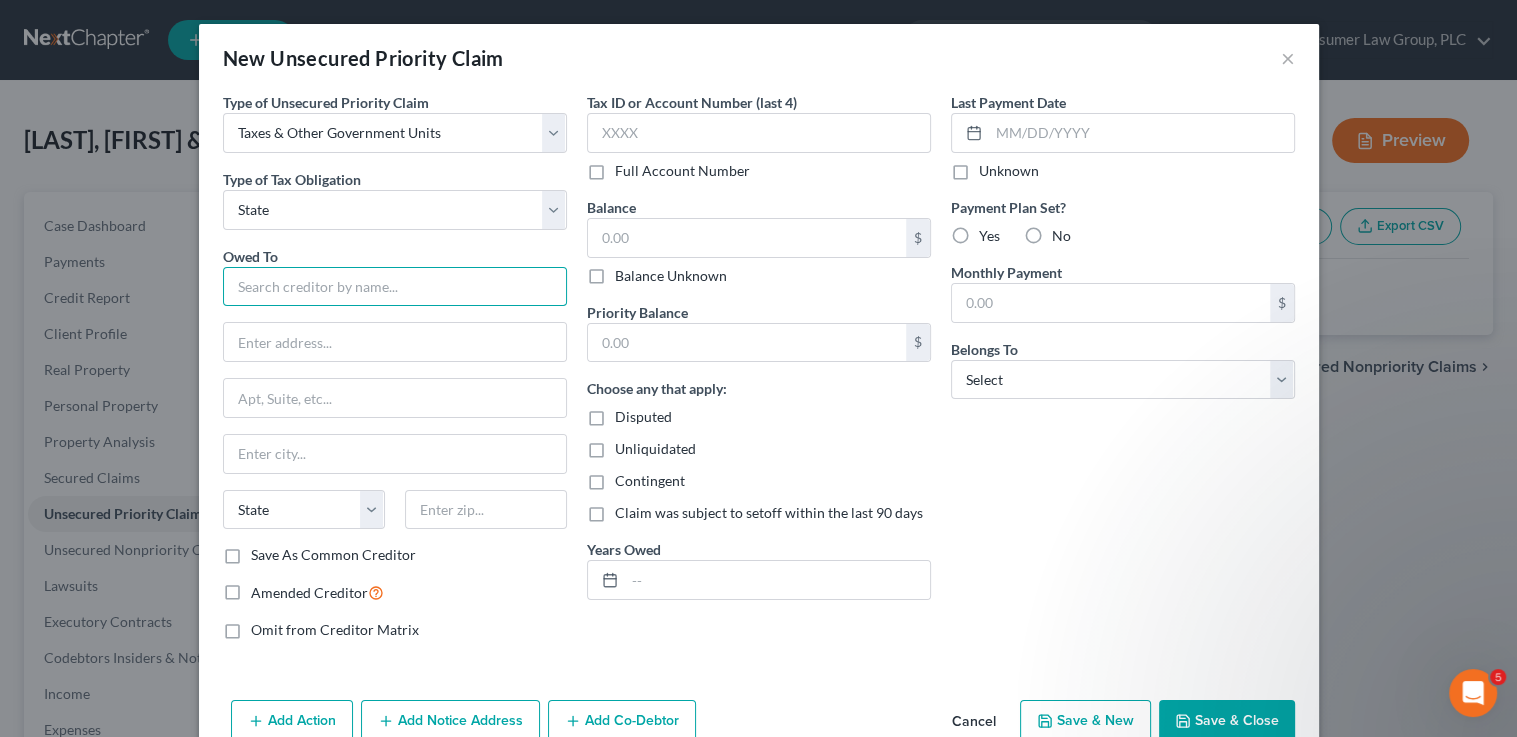 click at bounding box center (395, 287) 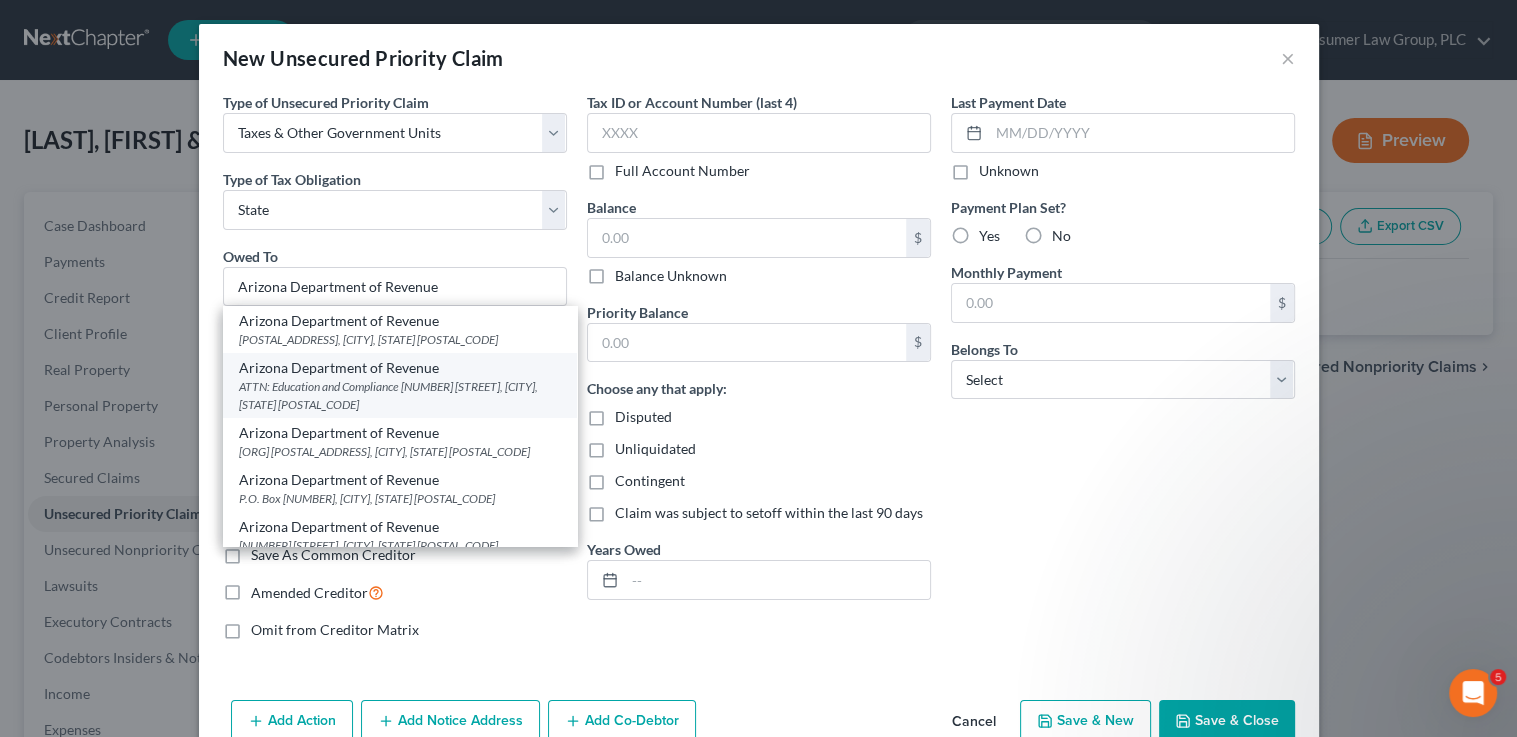 click on "ATTN: Education and Compliance 1600 W. Monroe Street, Phoenix, AZ 85007" at bounding box center [400, 395] 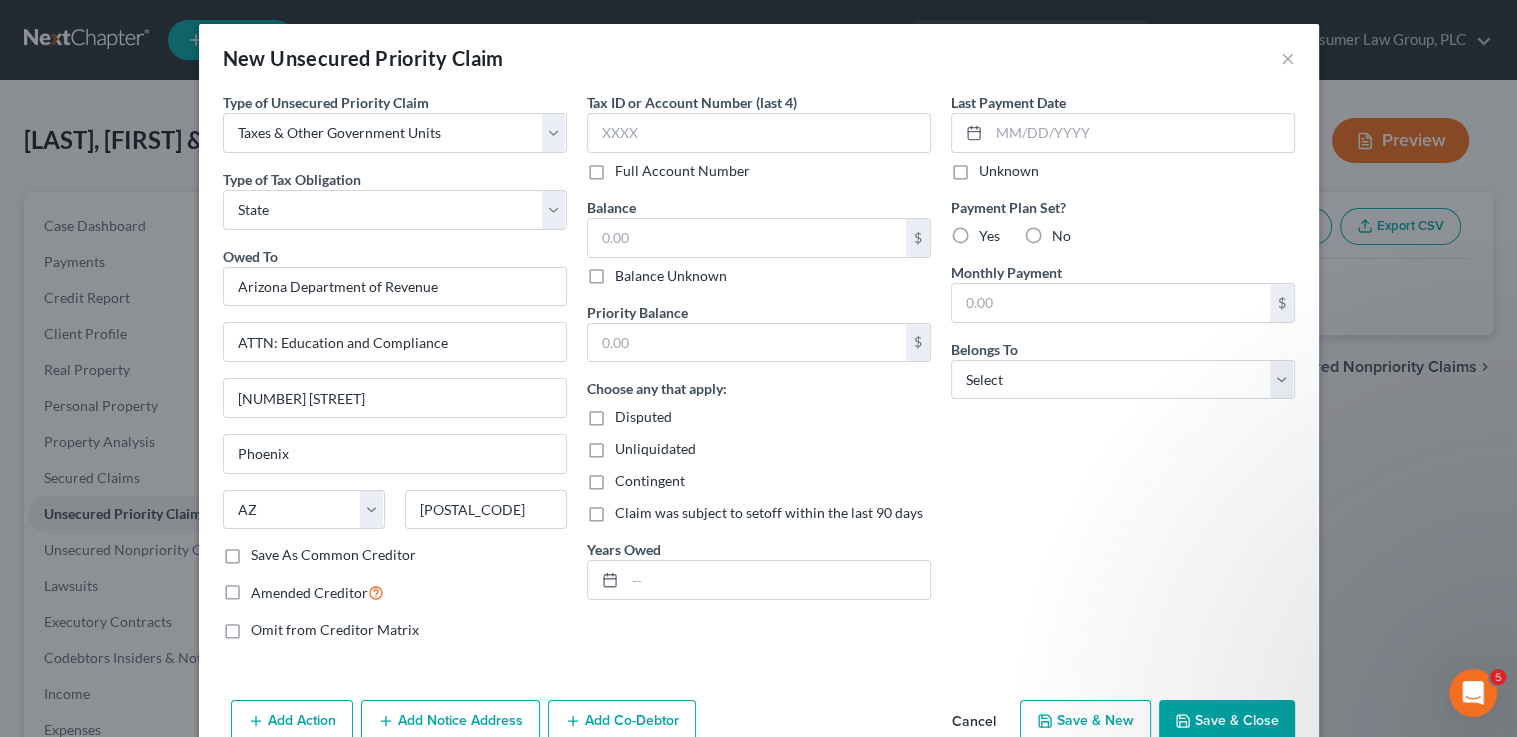 click on "Balance Unknown" at bounding box center (671, 276) 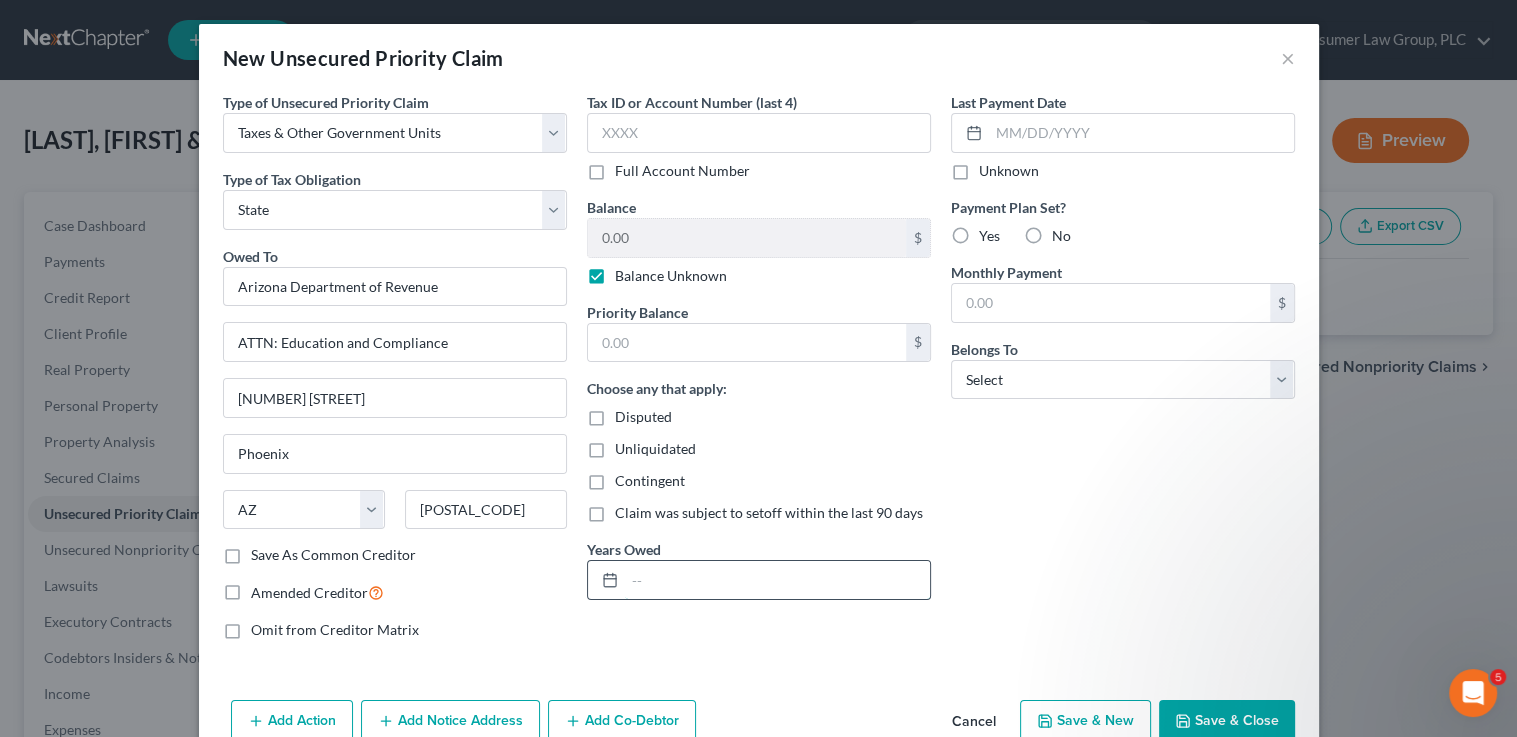 click at bounding box center [777, 580] 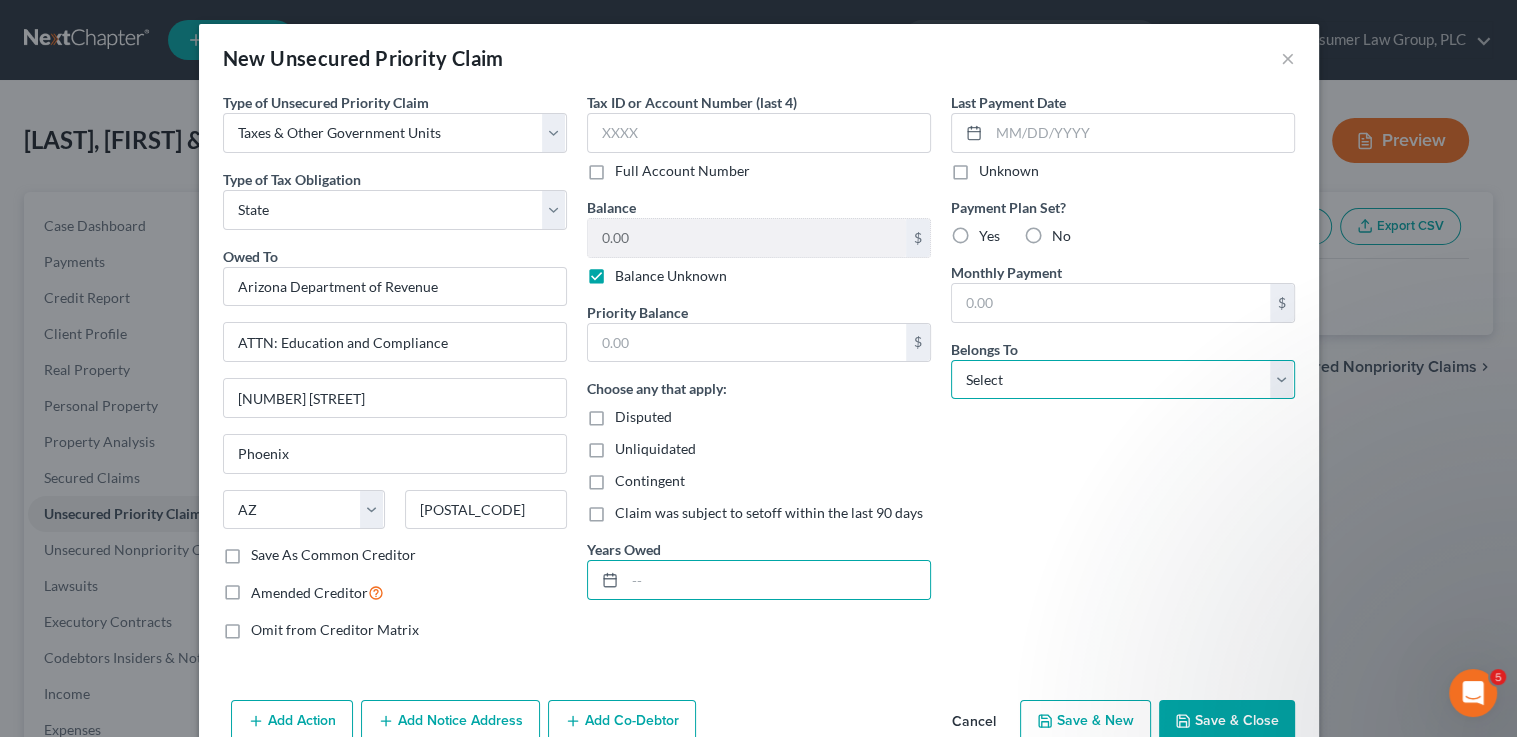 click on "Select Debtor 1 Only Debtor 2 Only Debtor 1 And Debtor 2 Only At Least One Of The Debtors And Another Community Property" at bounding box center [1123, 380] 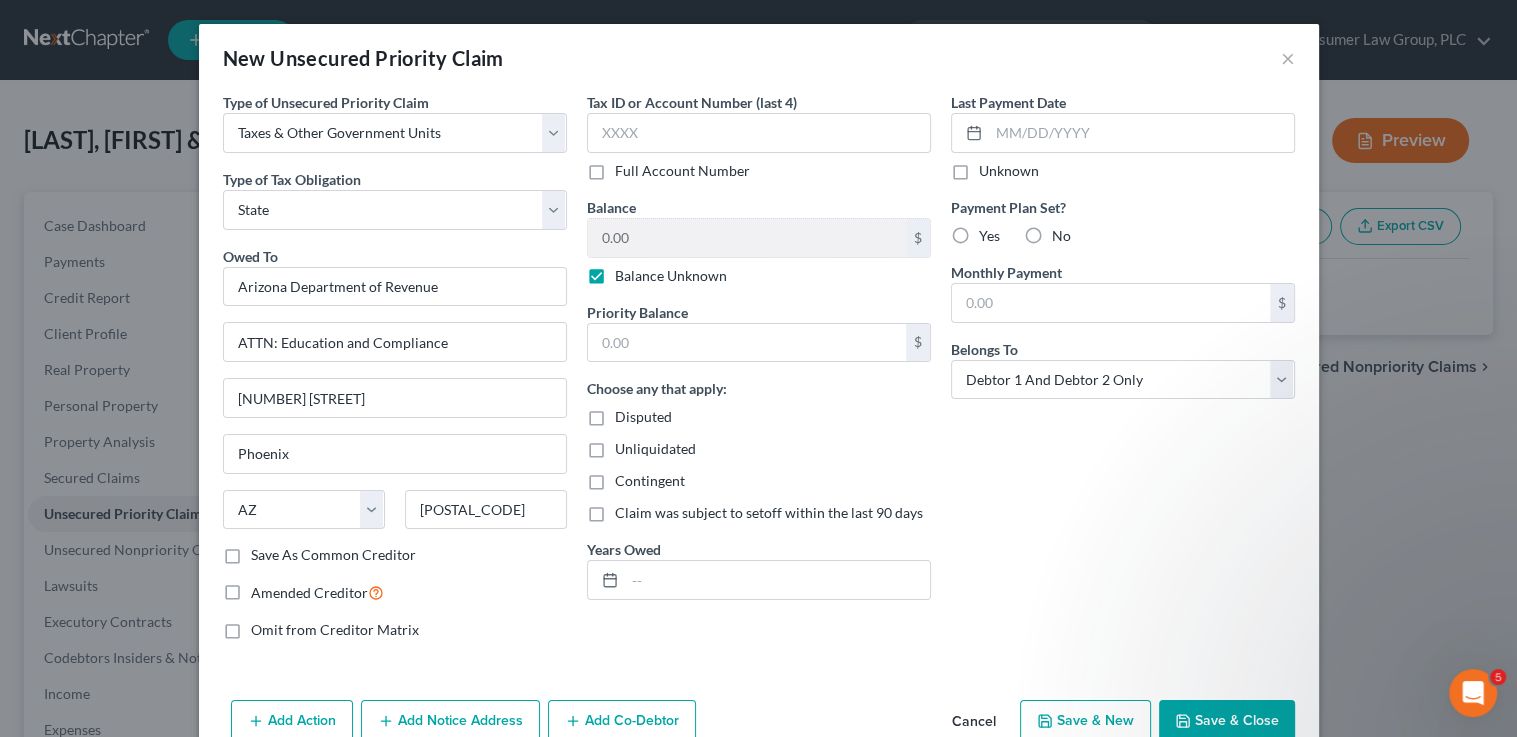 click on "Save & New" at bounding box center (1085, 721) 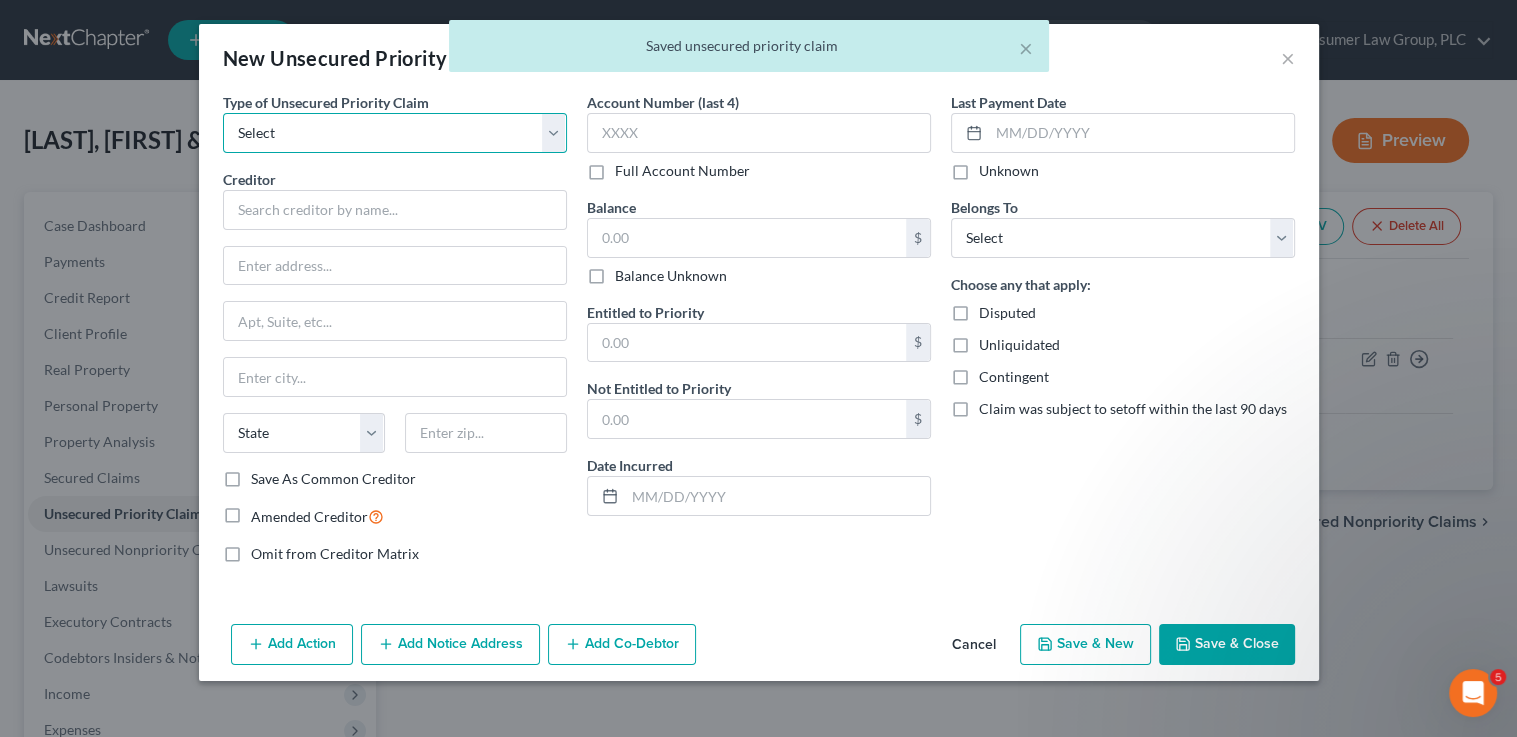 click on "Select Taxes & Other Government Units Domestic Support Obligations Extensions of credit in an involuntary case Wages, Salaries, Commissions Contributions to employee benefits Certain farmers and fisherman Deposits by individuals Commitments to maintain capitals Claims for death or injury while intoxicated Other" at bounding box center (395, 133) 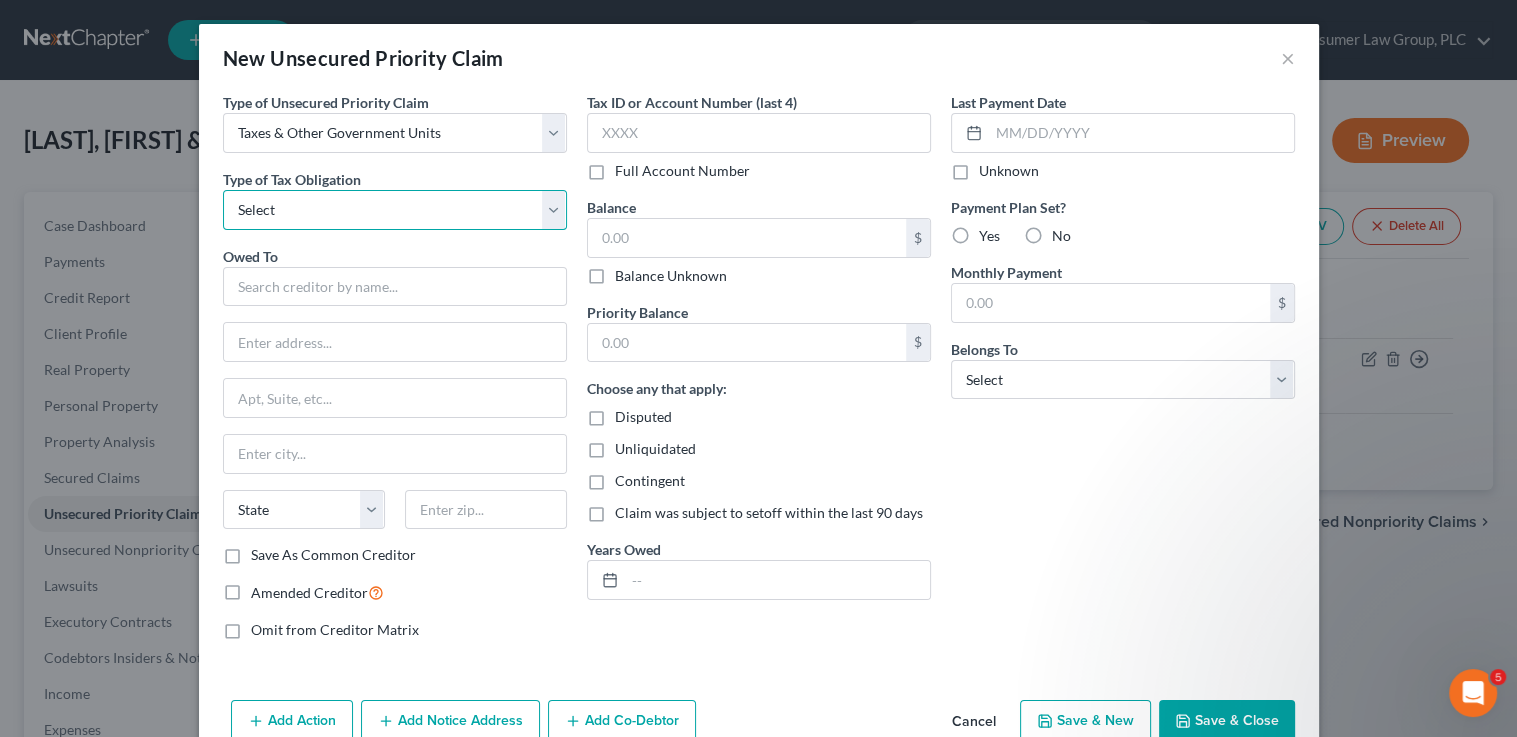 click on "Select Federal City State Franchise Tax Board Other" at bounding box center (395, 210) 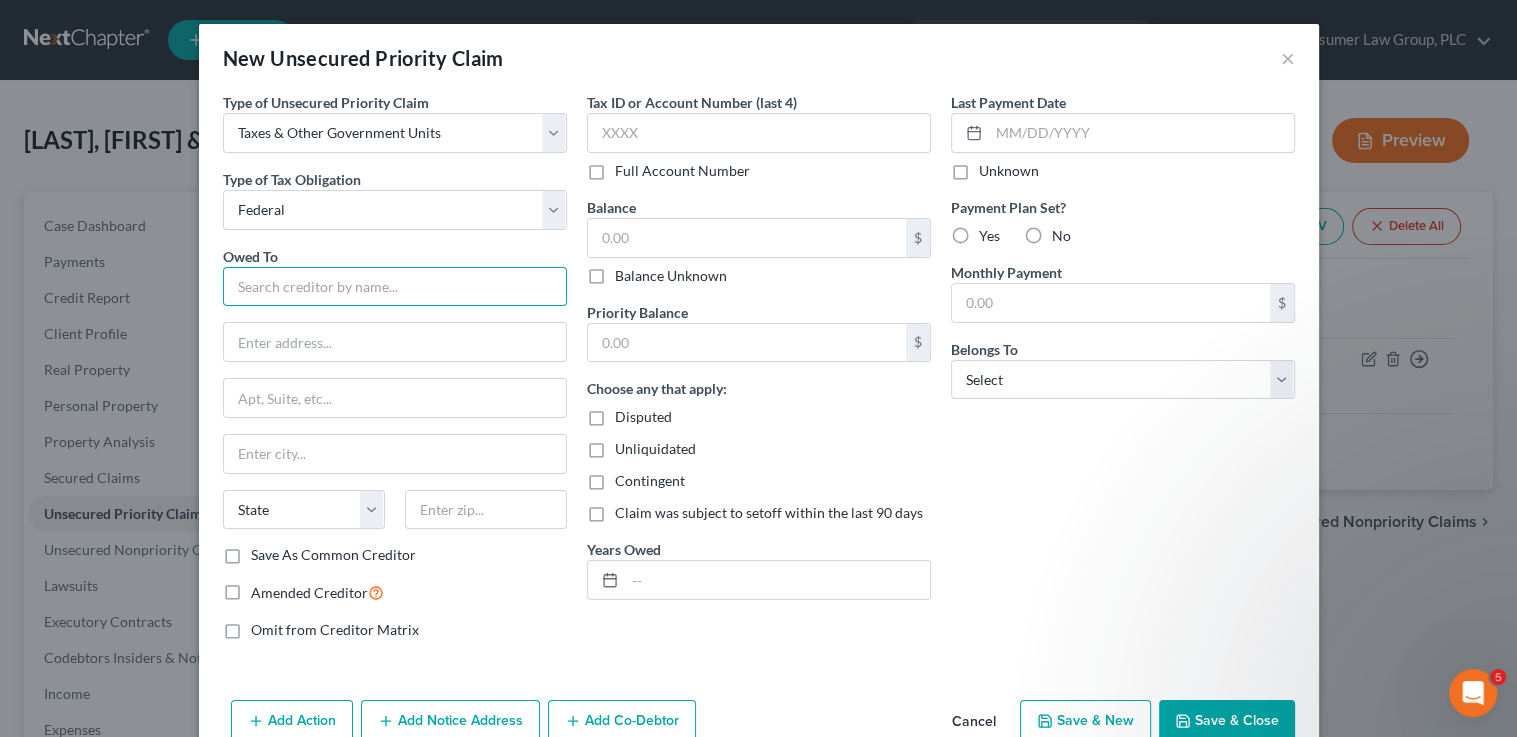 drag, startPoint x: 269, startPoint y: 283, endPoint x: 281, endPoint y: 277, distance: 13.416408 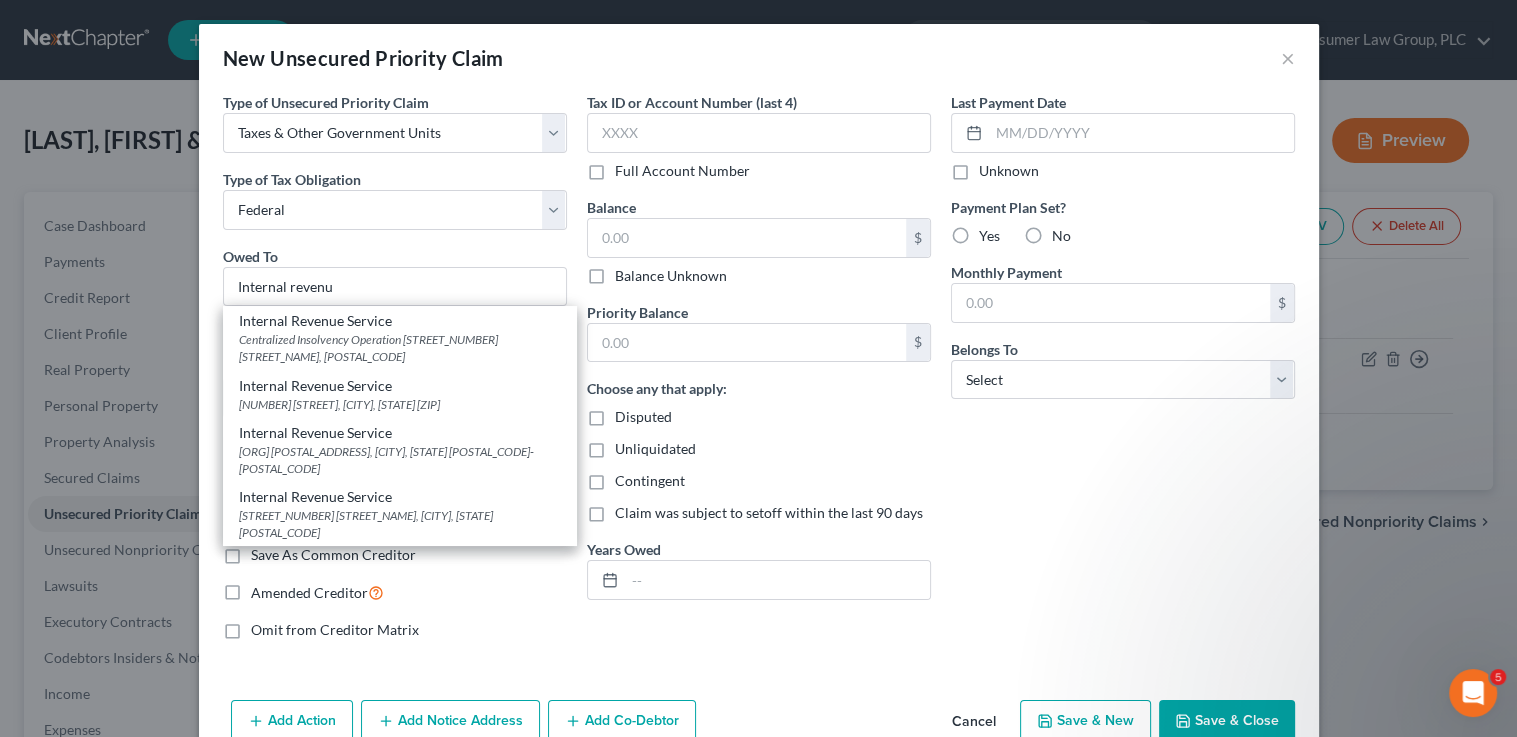 drag, startPoint x: 332, startPoint y: 432, endPoint x: 370, endPoint y: 399, distance: 50.32892 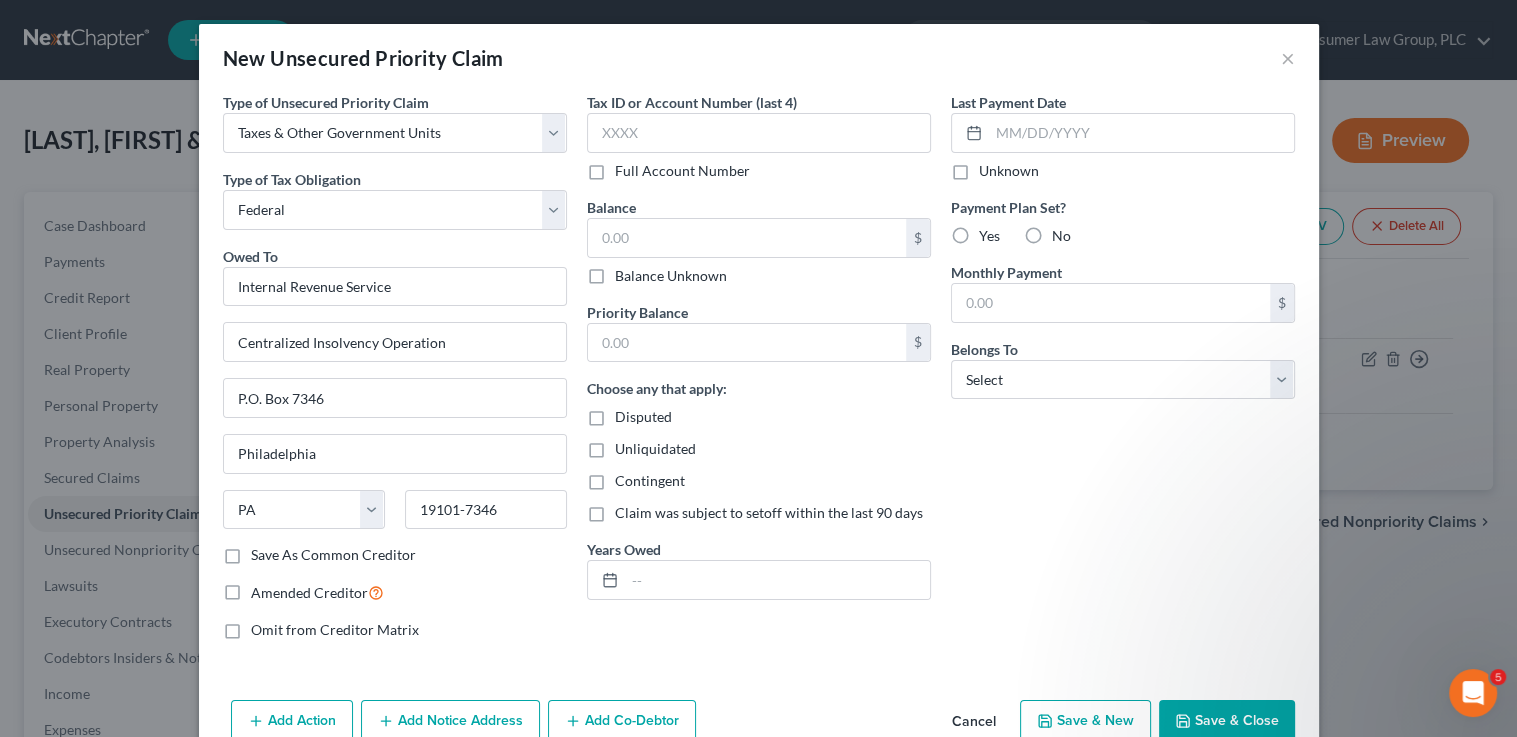 click on "Balance Unknown" at bounding box center (671, 276) 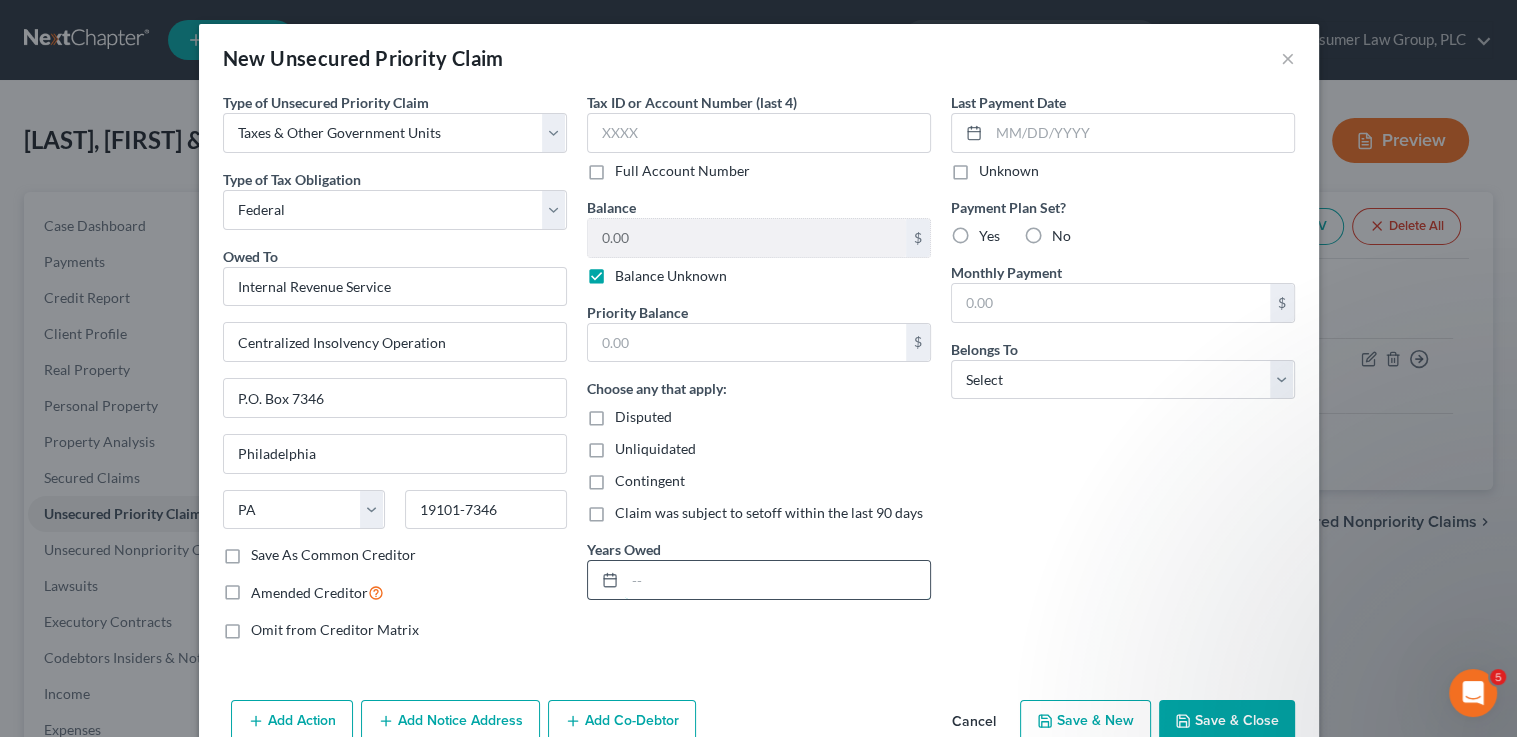 click at bounding box center (777, 580) 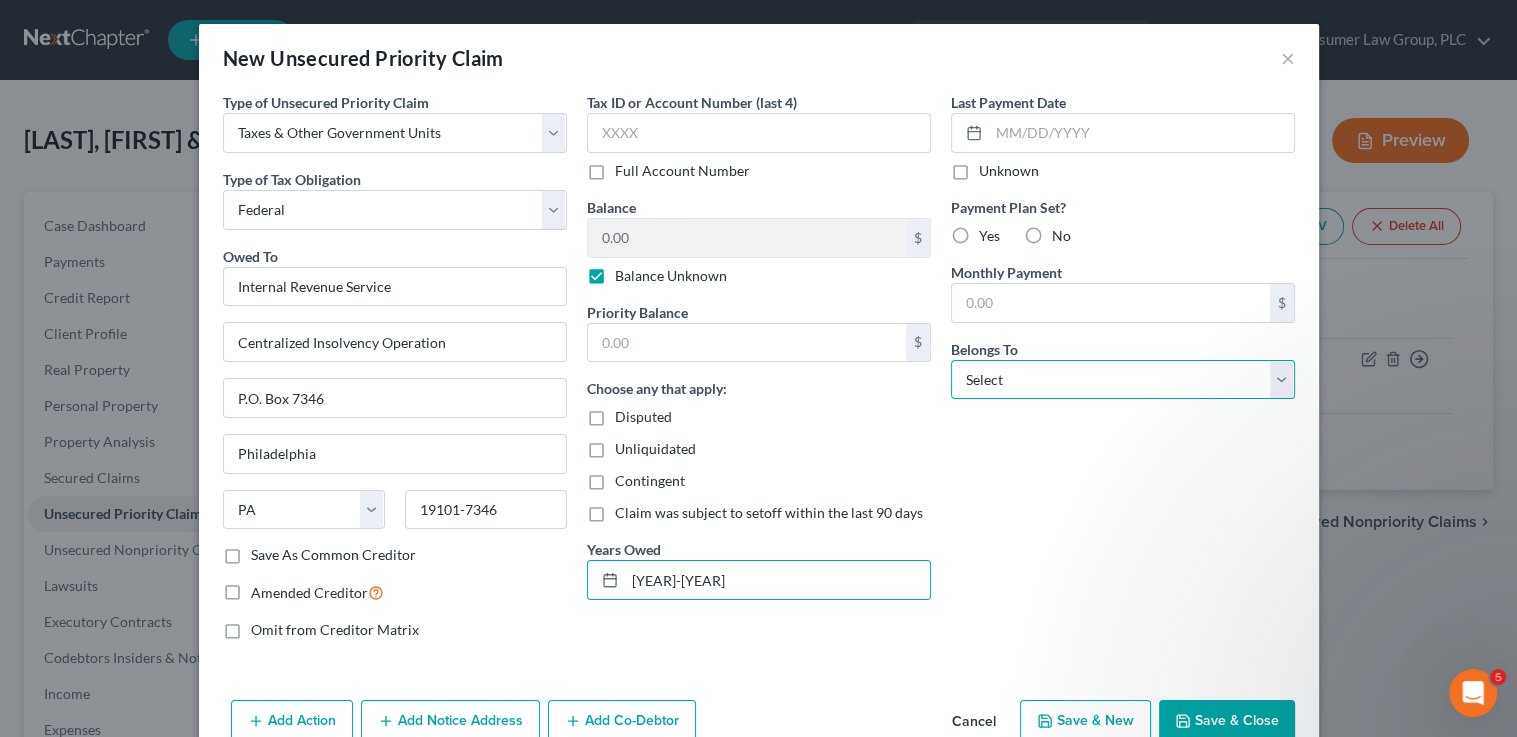 click on "Select Debtor 1 Only Debtor 2 Only Debtor 1 And Debtor 2 Only At Least One Of The Debtors And Another Community Property" at bounding box center (1123, 380) 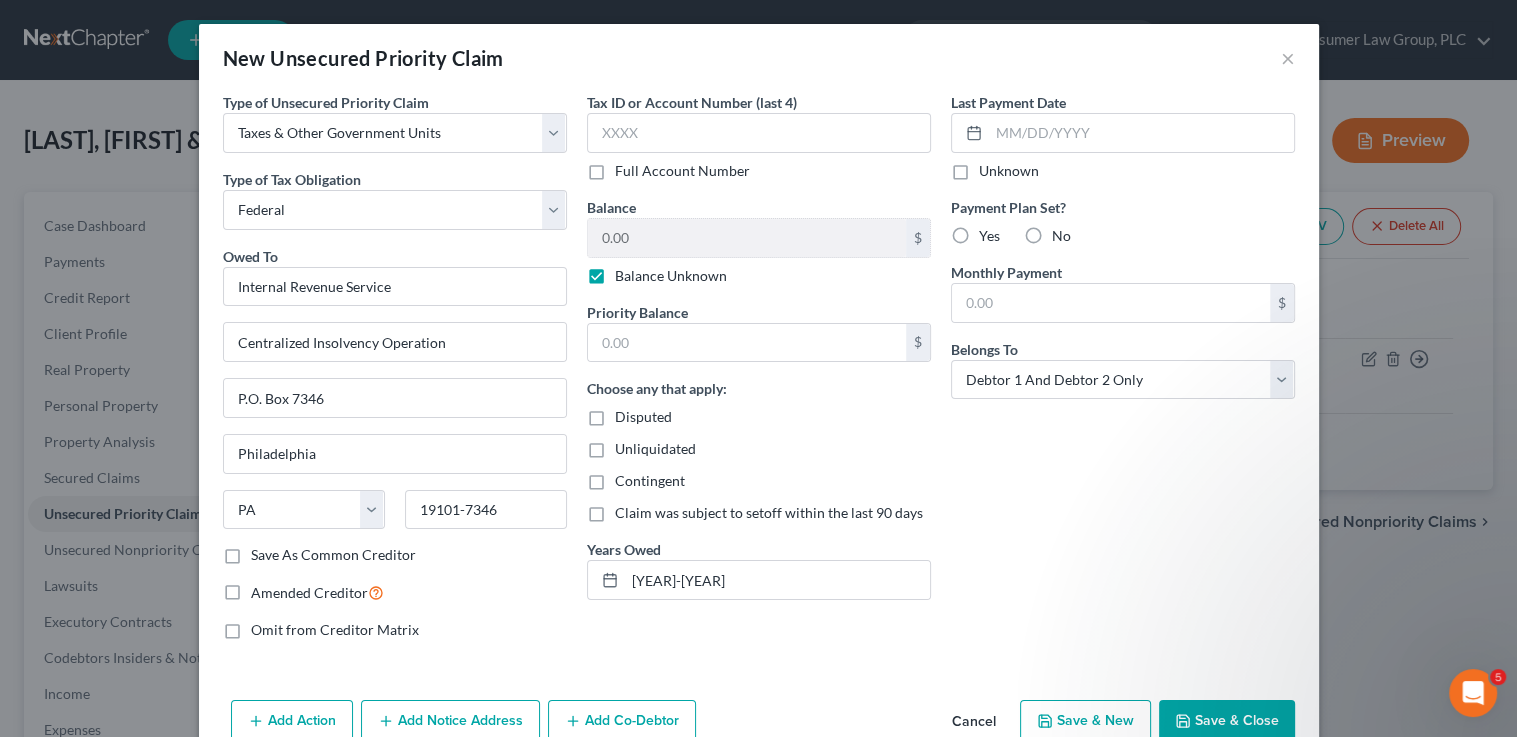 drag, startPoint x: 1212, startPoint y: 718, endPoint x: 1175, endPoint y: 675, distance: 56.727417 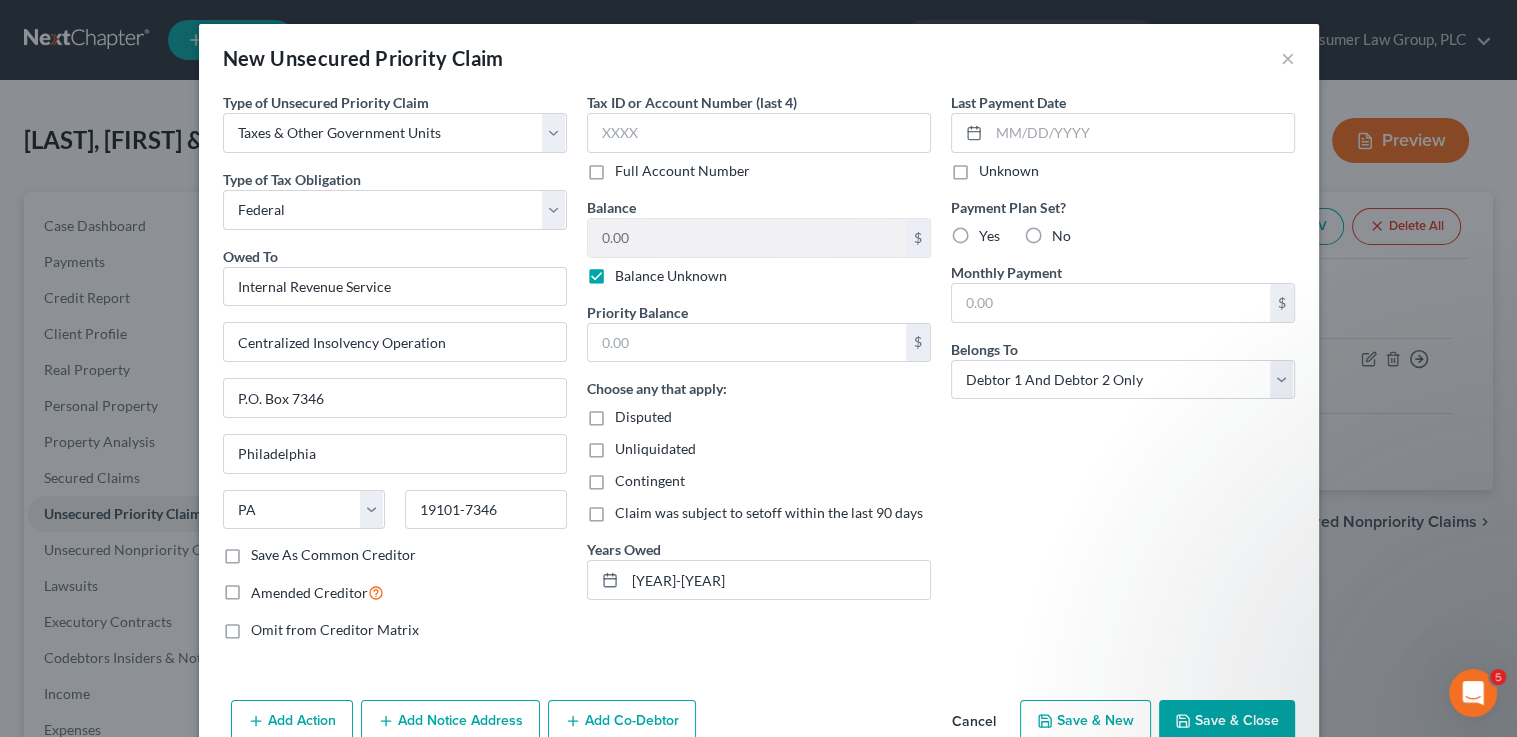 click on "Save & Close" at bounding box center (1227, 721) 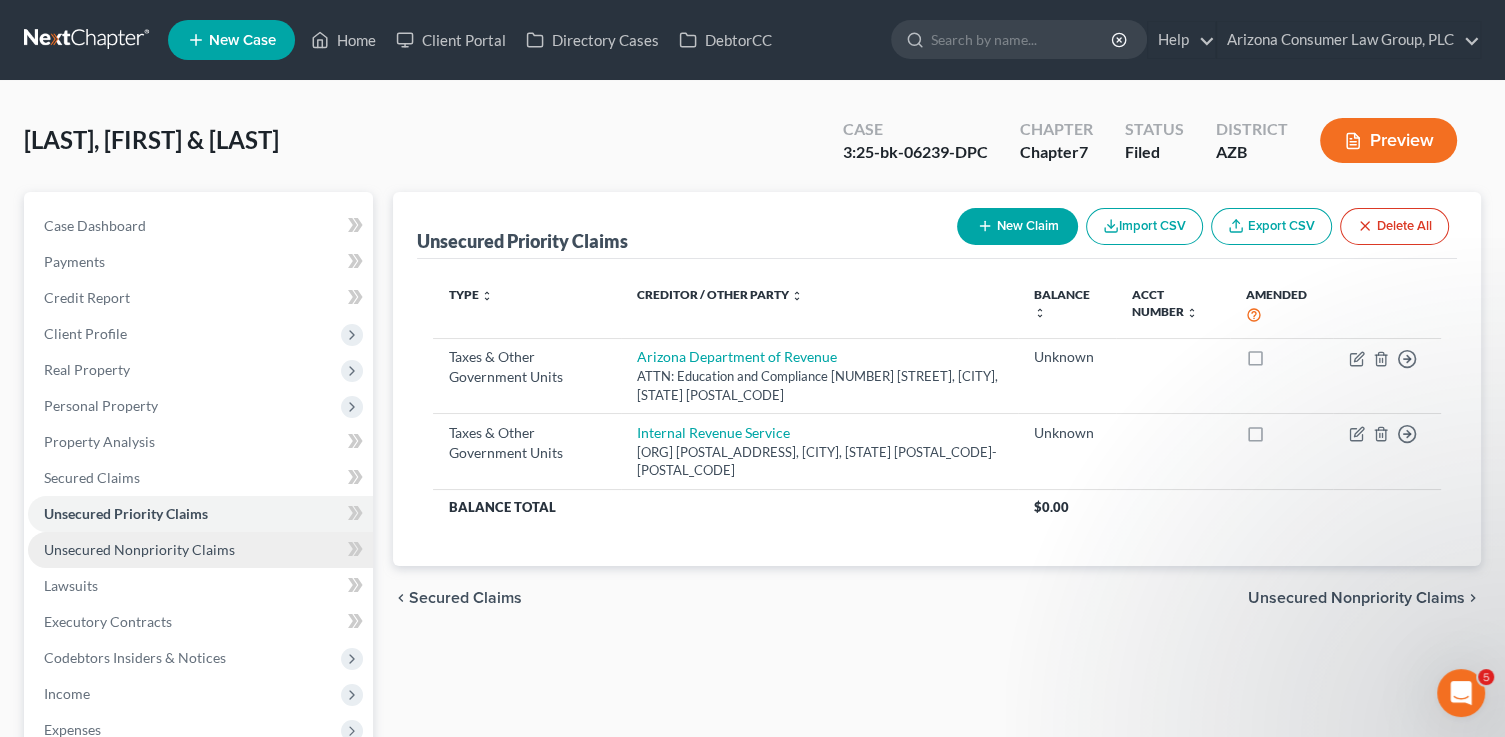 click on "Unsecured Nonpriority Claims" at bounding box center (139, 549) 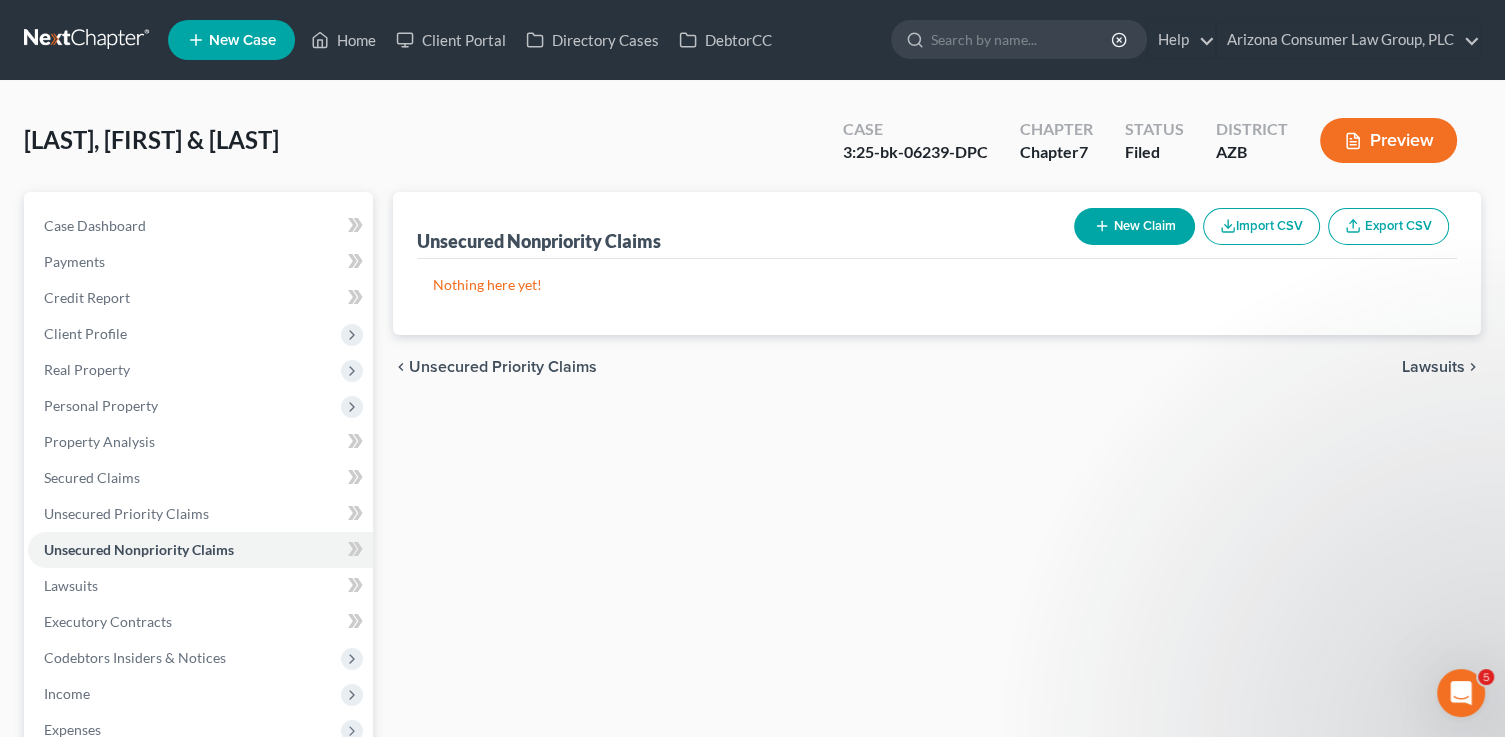 click on "New Claim" at bounding box center (1134, 226) 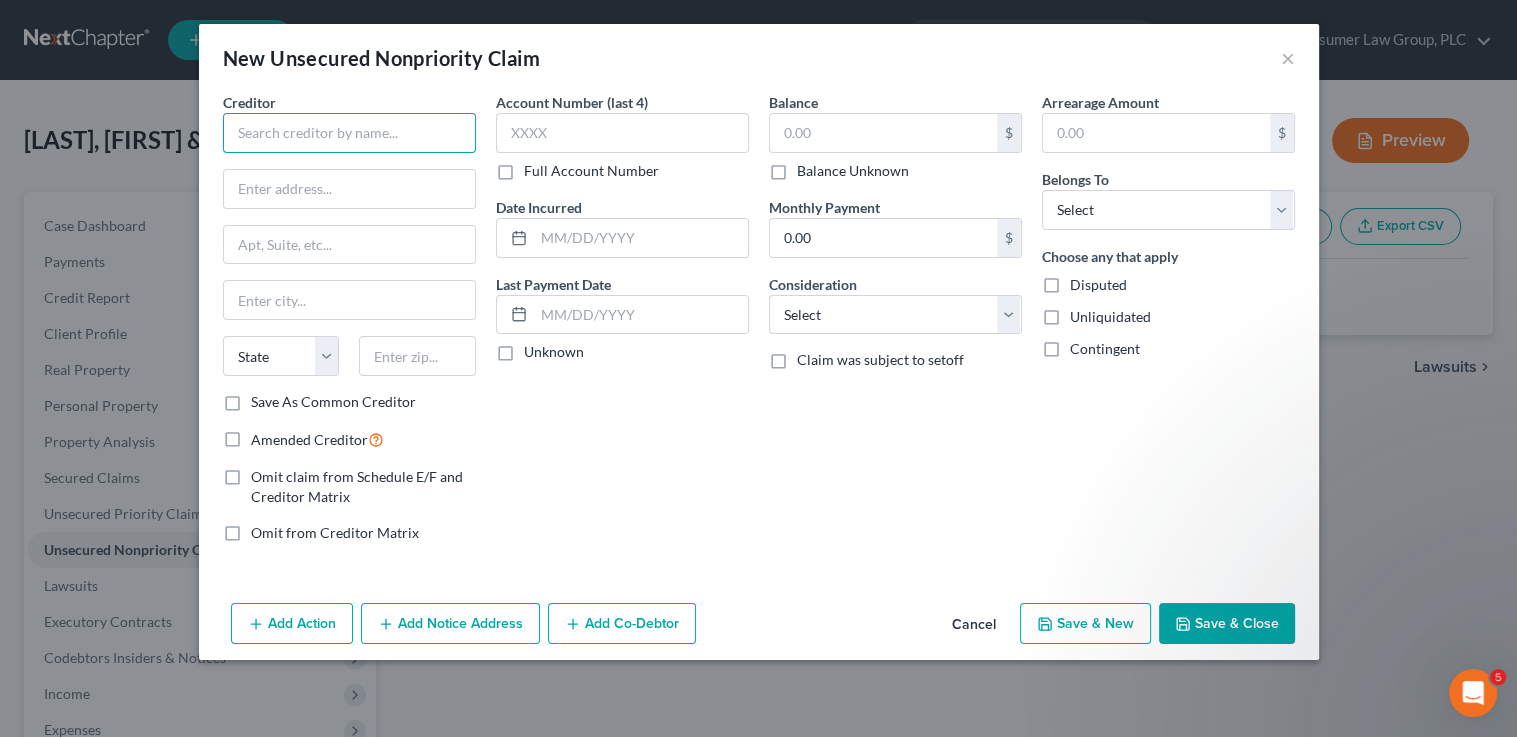 click at bounding box center [349, 133] 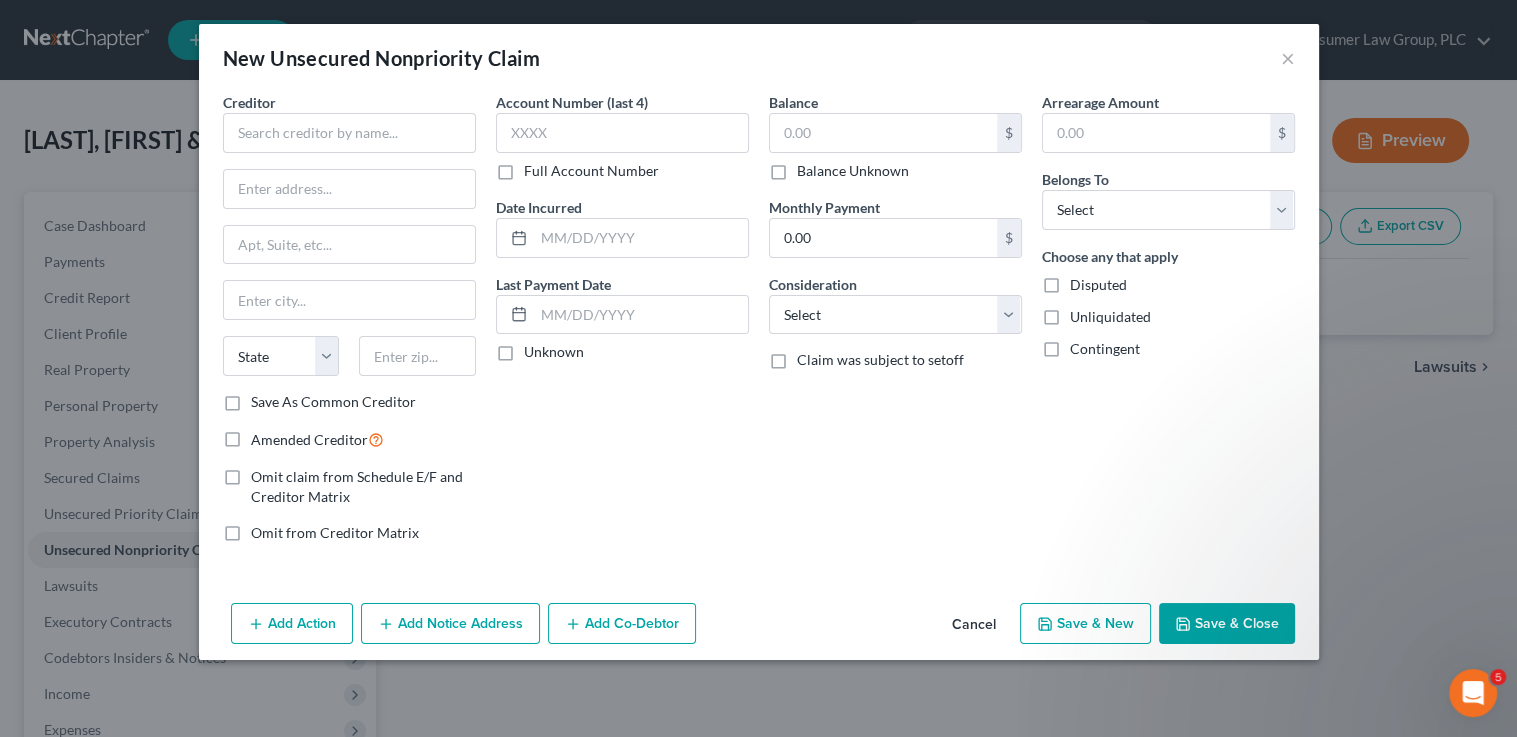 click on "Cancel" at bounding box center (974, 625) 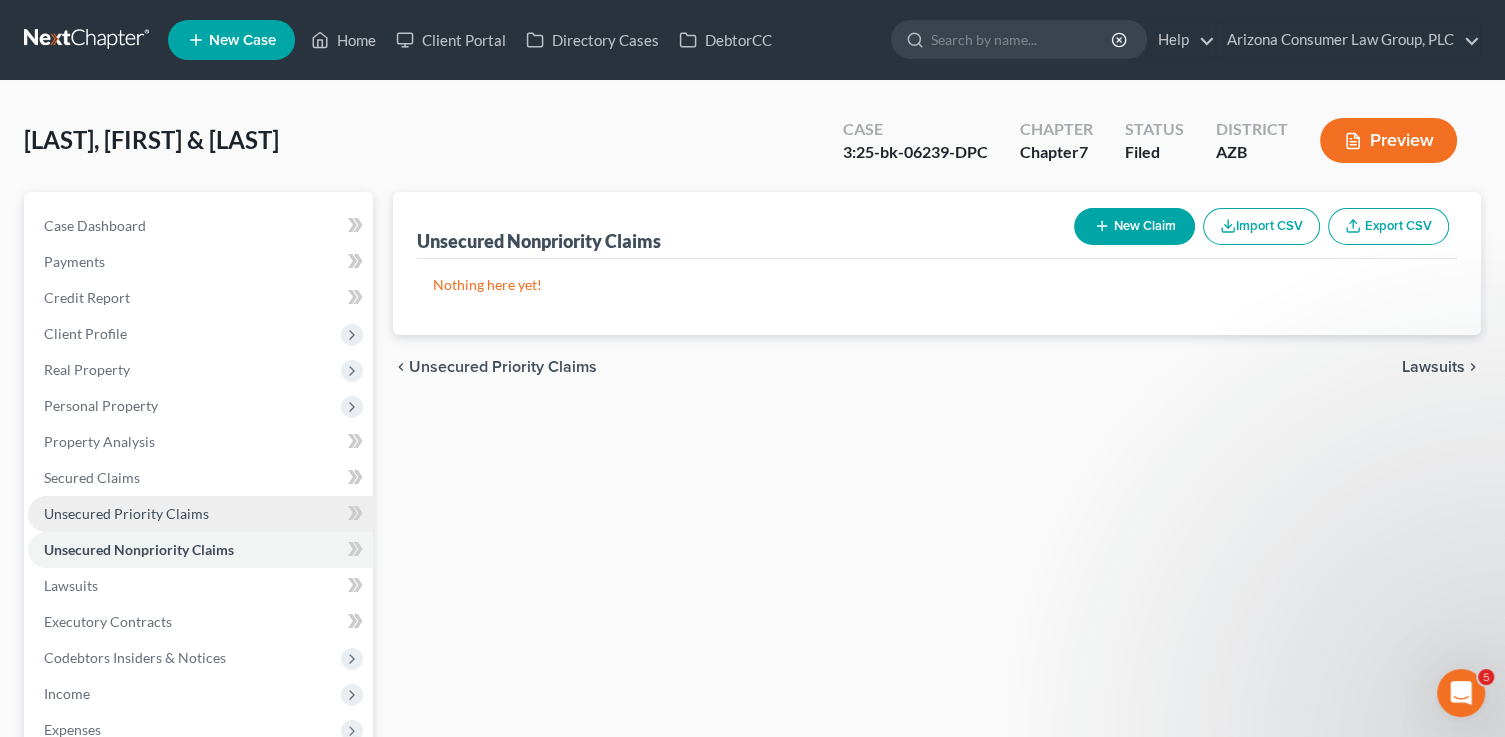 click on "Unsecured Priority Claims" at bounding box center [126, 513] 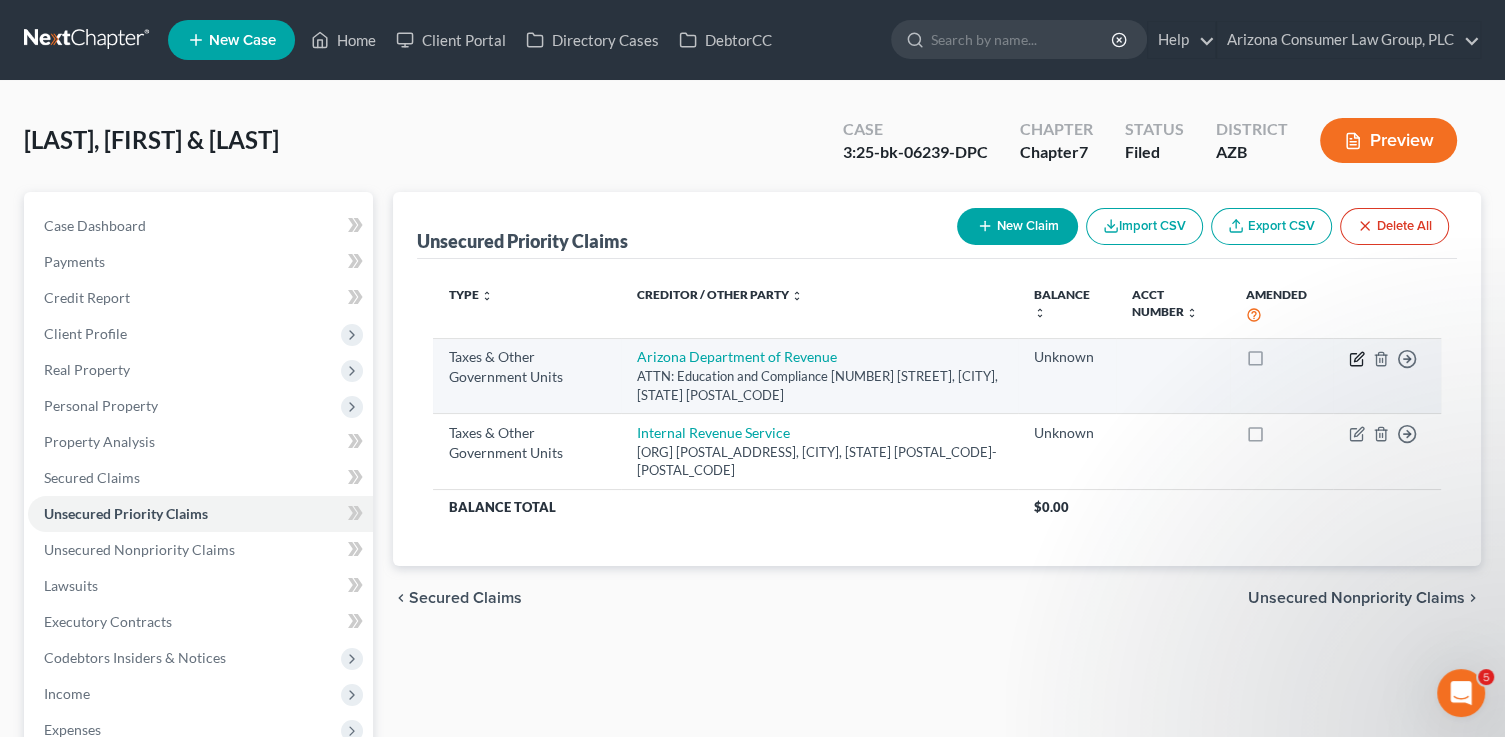 click 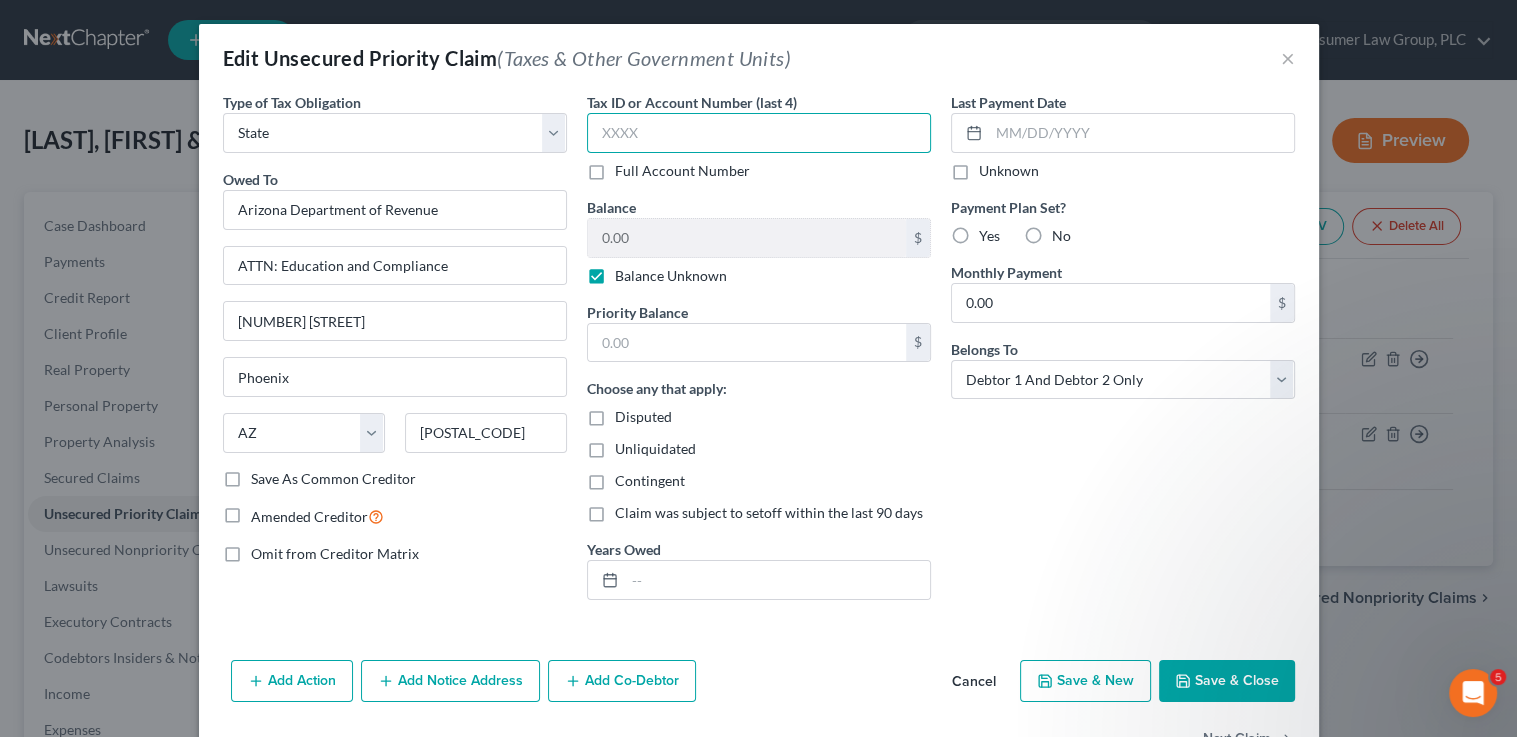 click at bounding box center (759, 133) 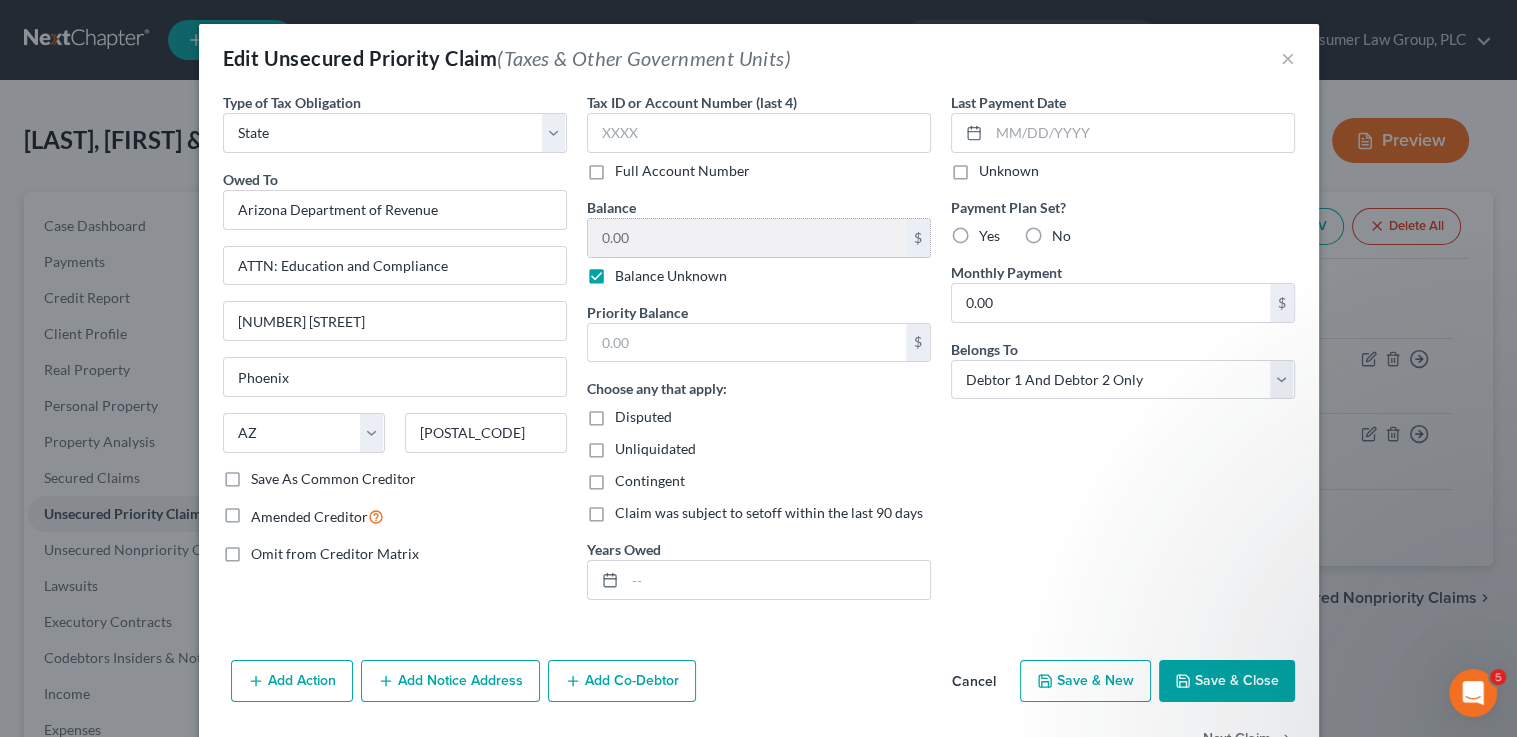 drag, startPoint x: 647, startPoint y: 277, endPoint x: 644, endPoint y: 249, distance: 28.160255 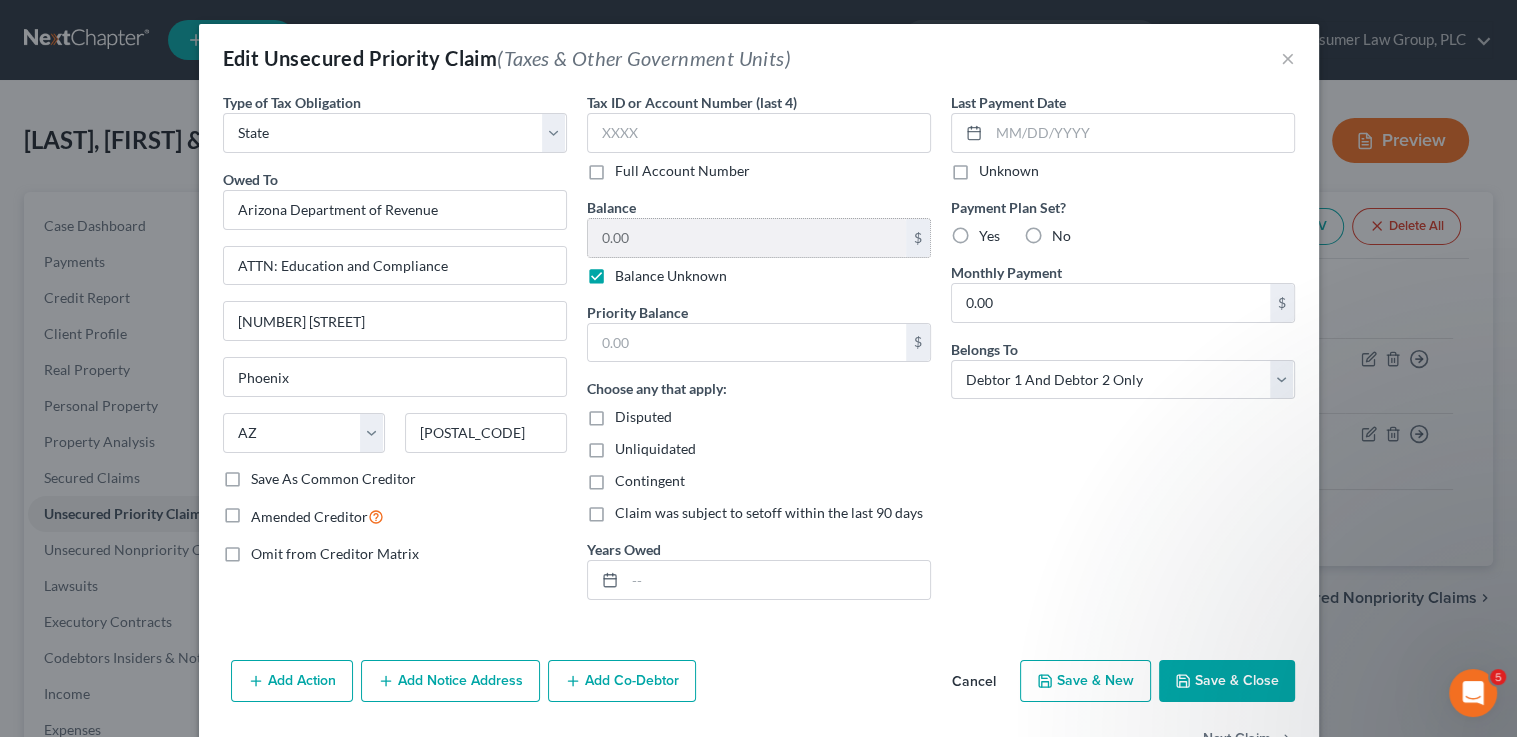click on "Balance Unknown" at bounding box center (671, 276) 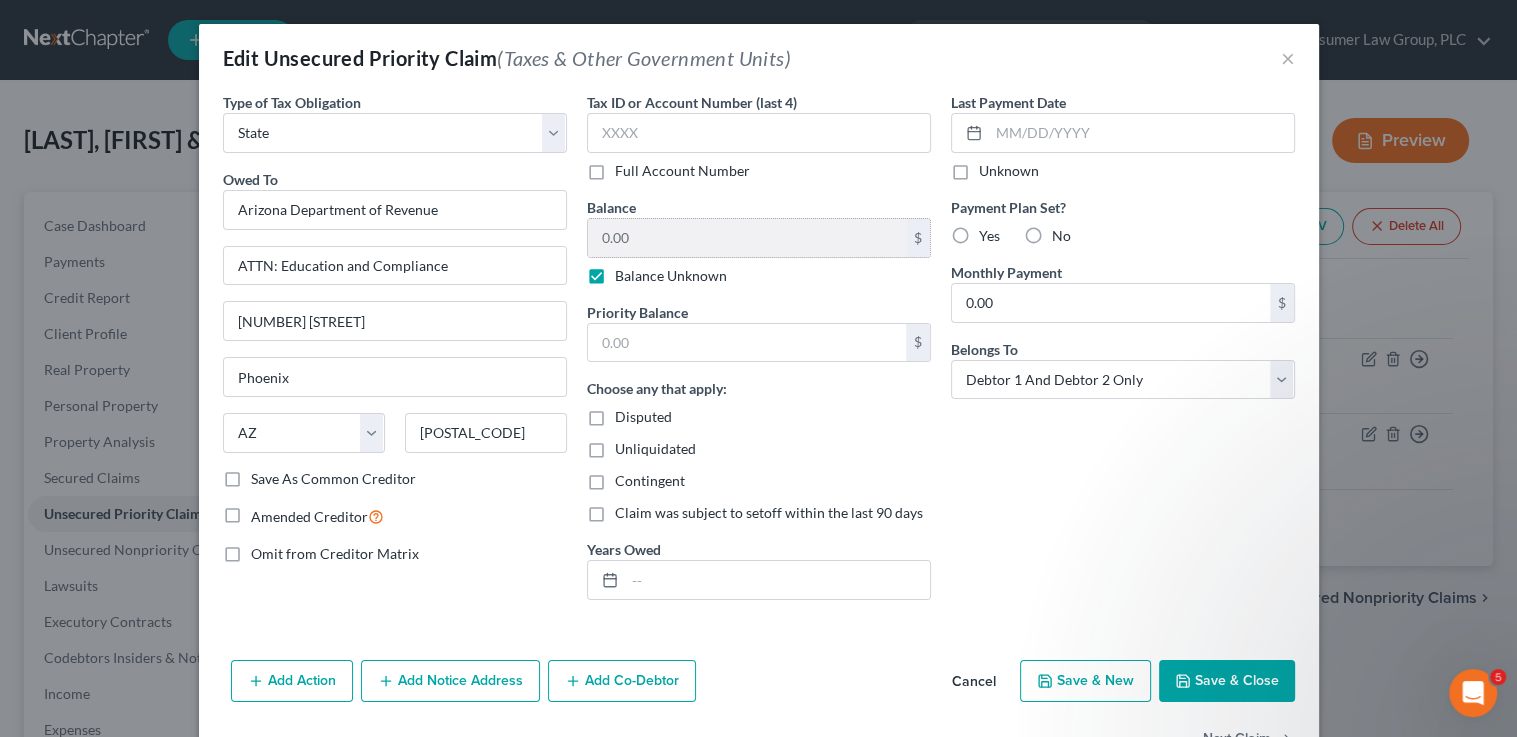 click on "Balance Unknown" at bounding box center [629, 272] 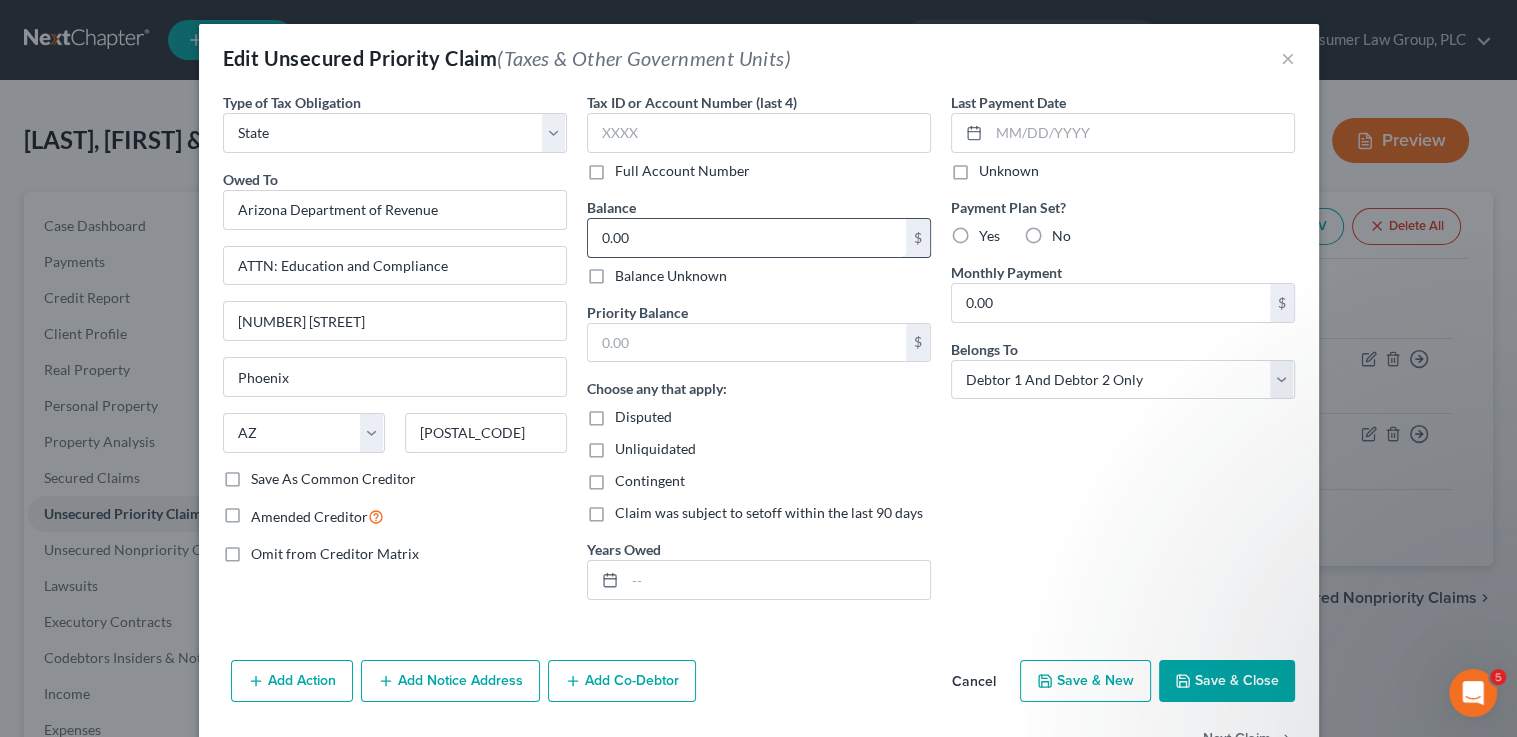 click on "0.00" at bounding box center (747, 238) 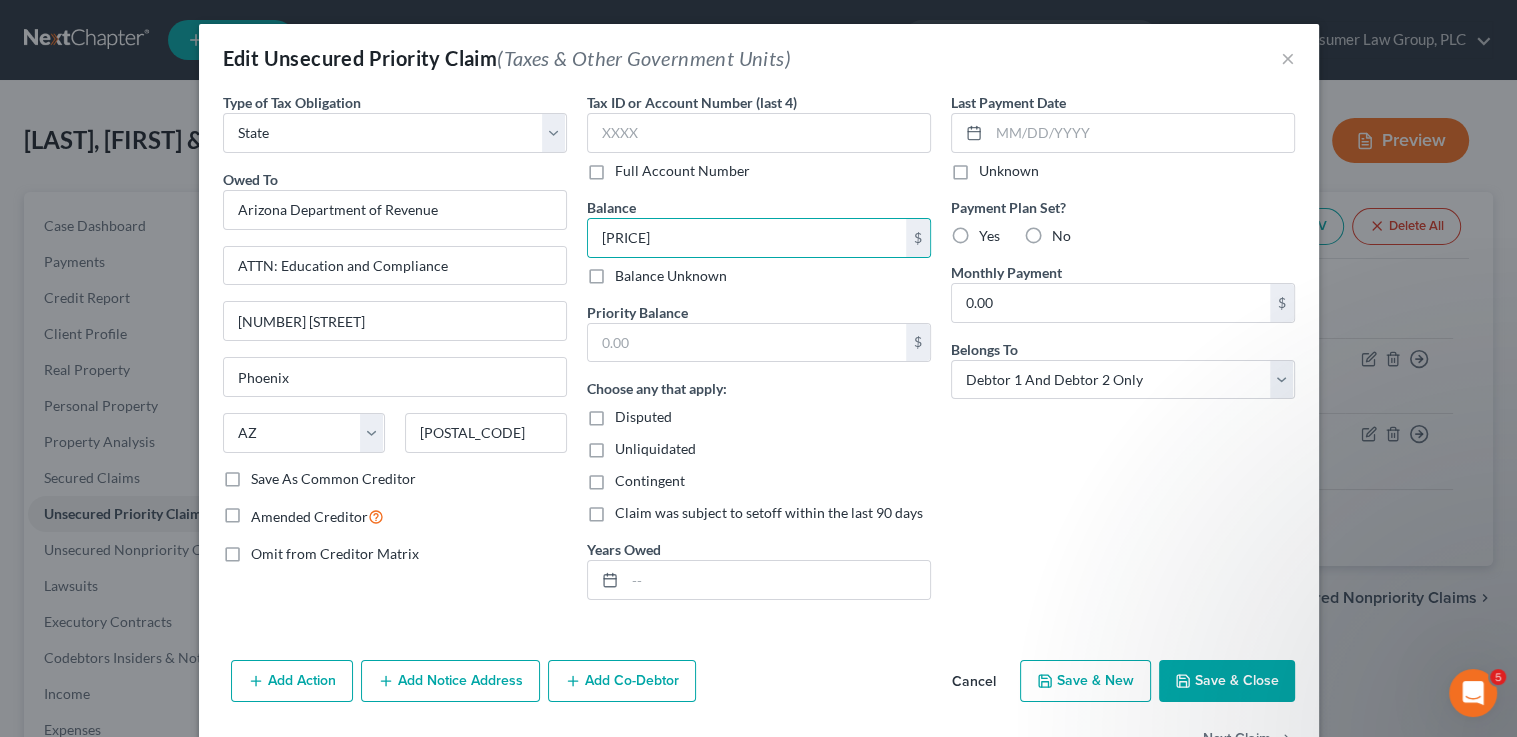 click on "Add Co-Debtor" at bounding box center (622, 681) 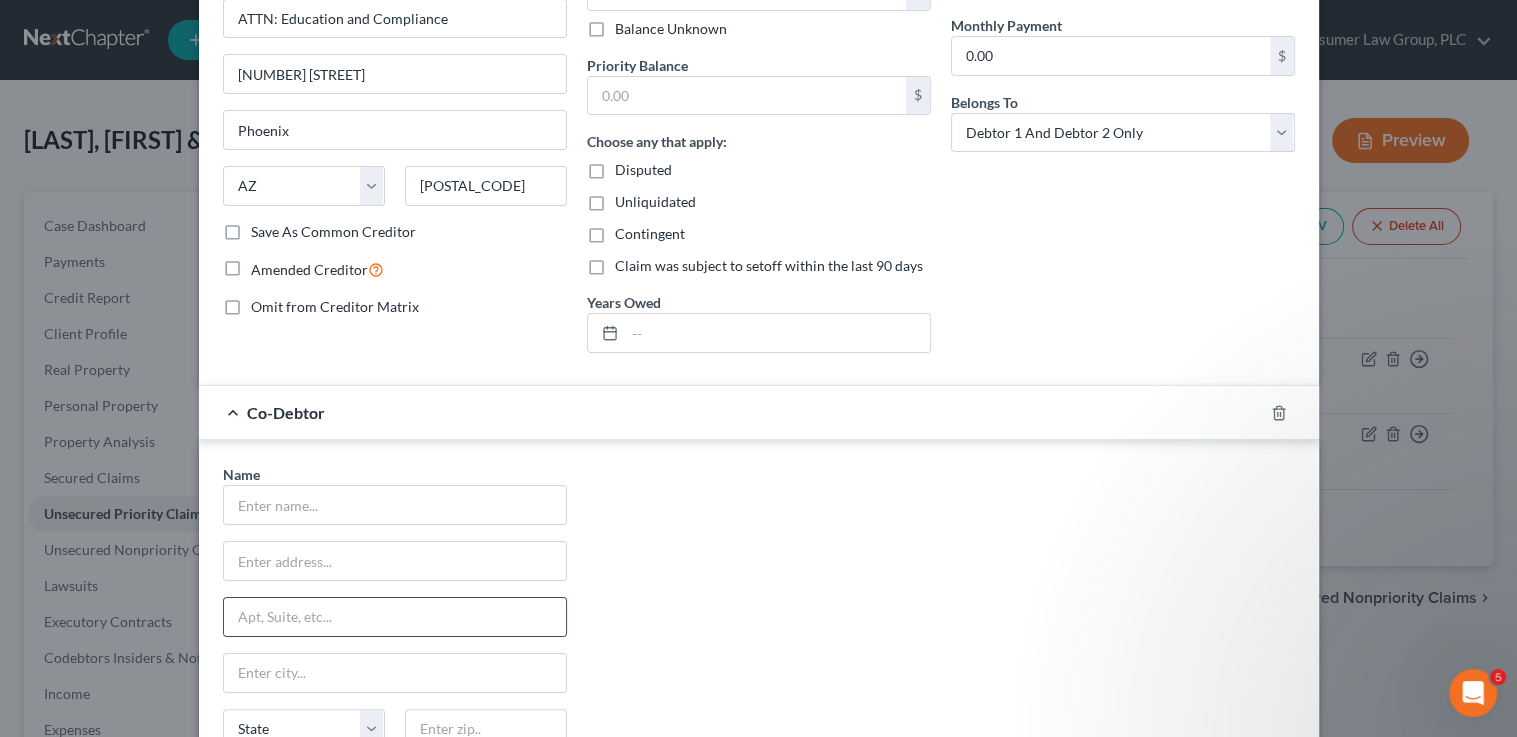 scroll, scrollTop: 248, scrollLeft: 0, axis: vertical 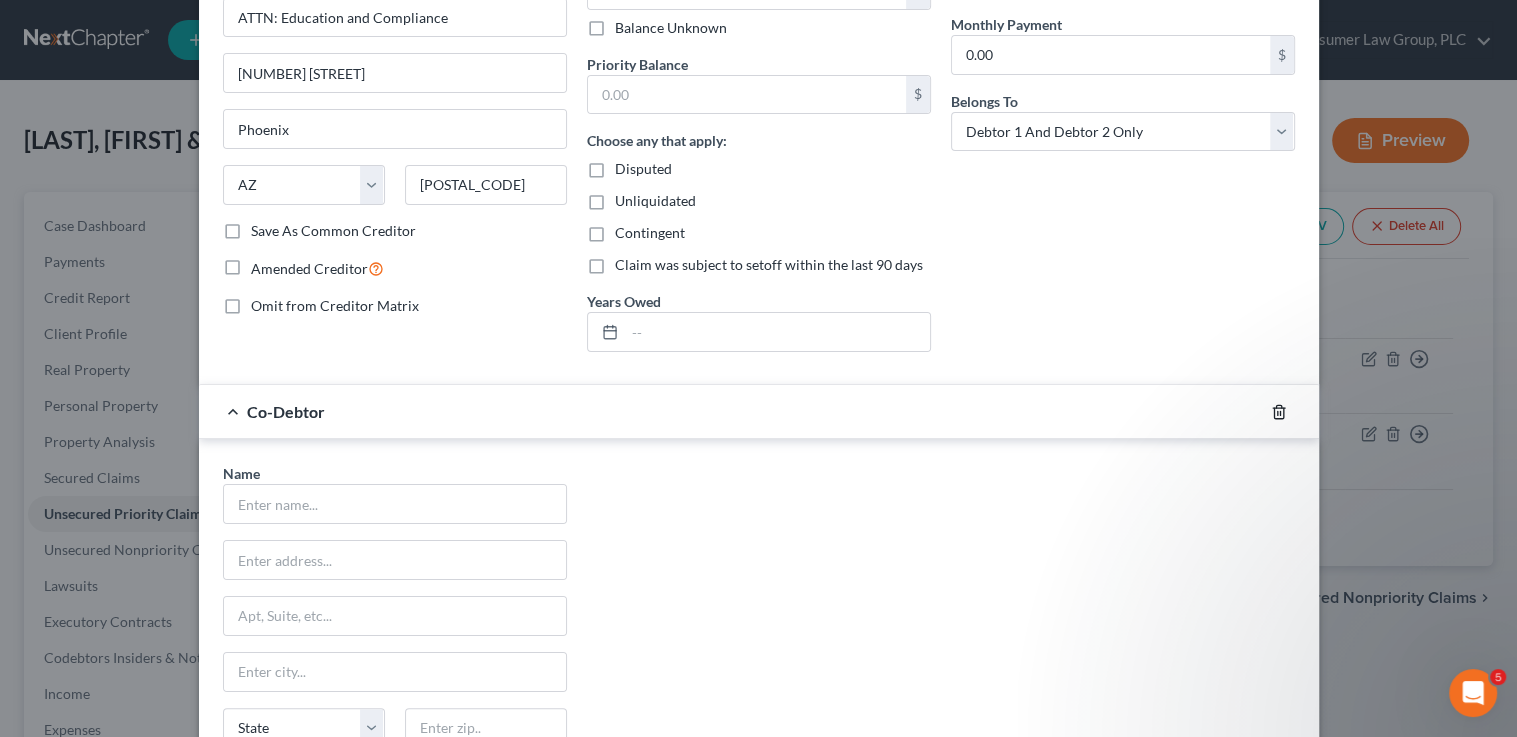click at bounding box center (1291, 412) 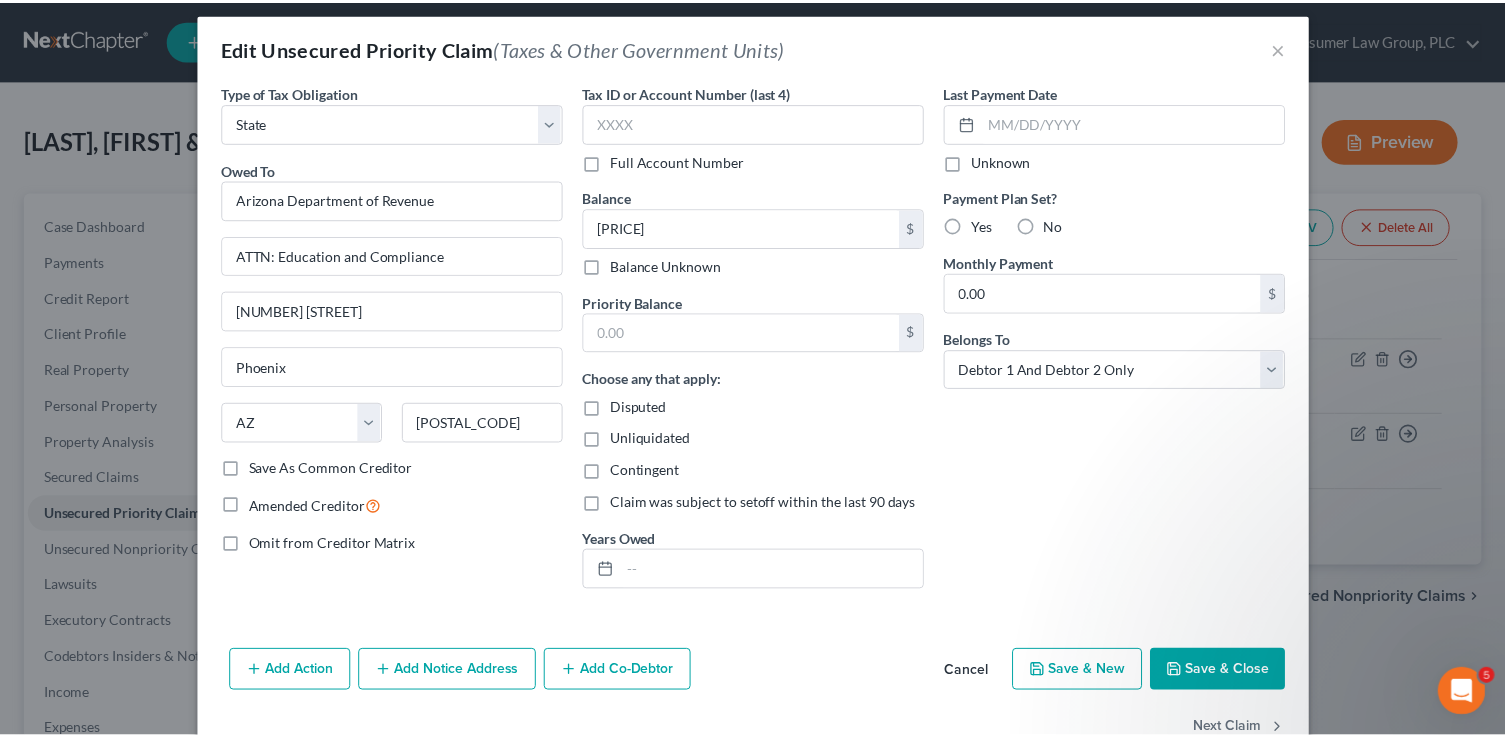 scroll, scrollTop: 0, scrollLeft: 0, axis: both 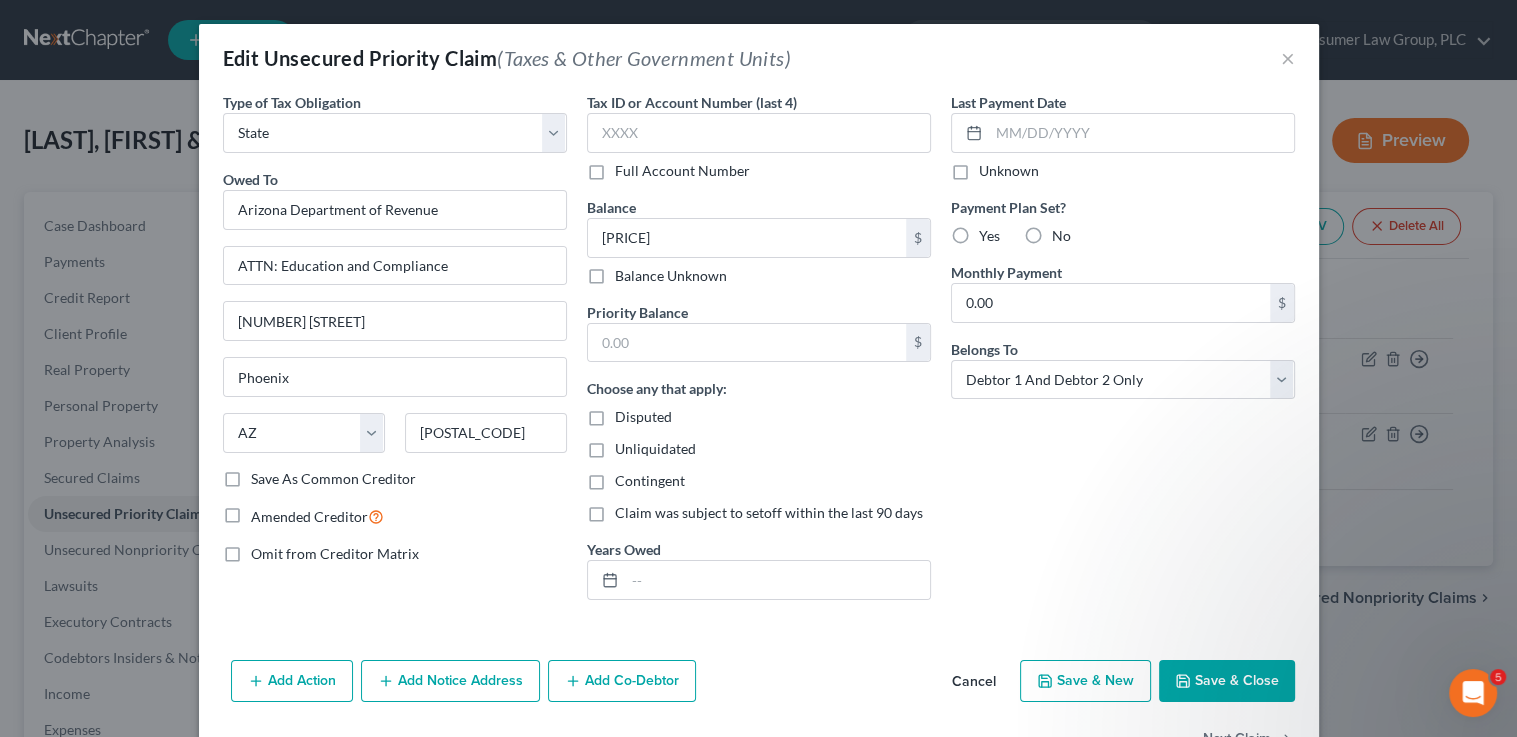 click on "Balance Unknown" at bounding box center (671, 276) 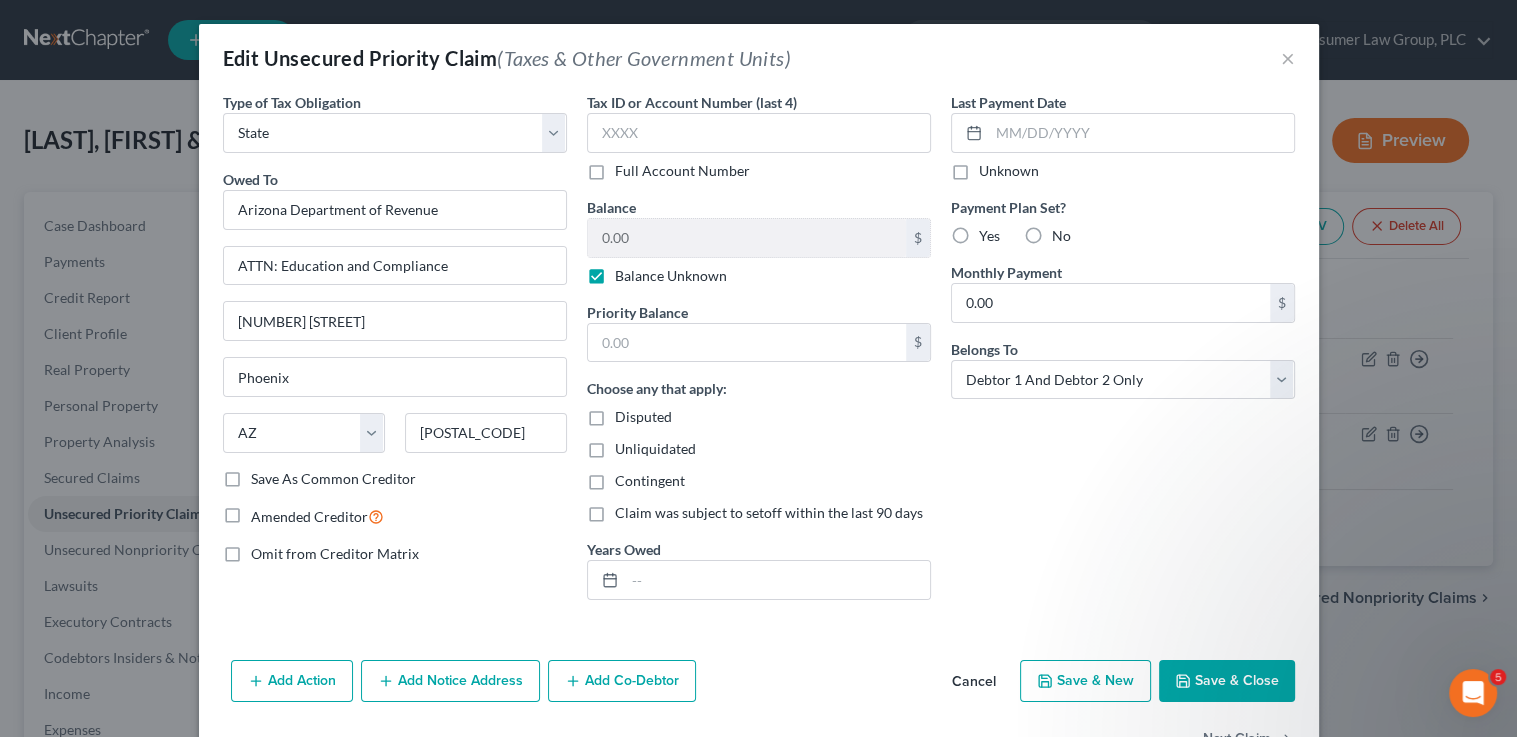 drag, startPoint x: 1215, startPoint y: 693, endPoint x: 1096, endPoint y: 681, distance: 119.60351 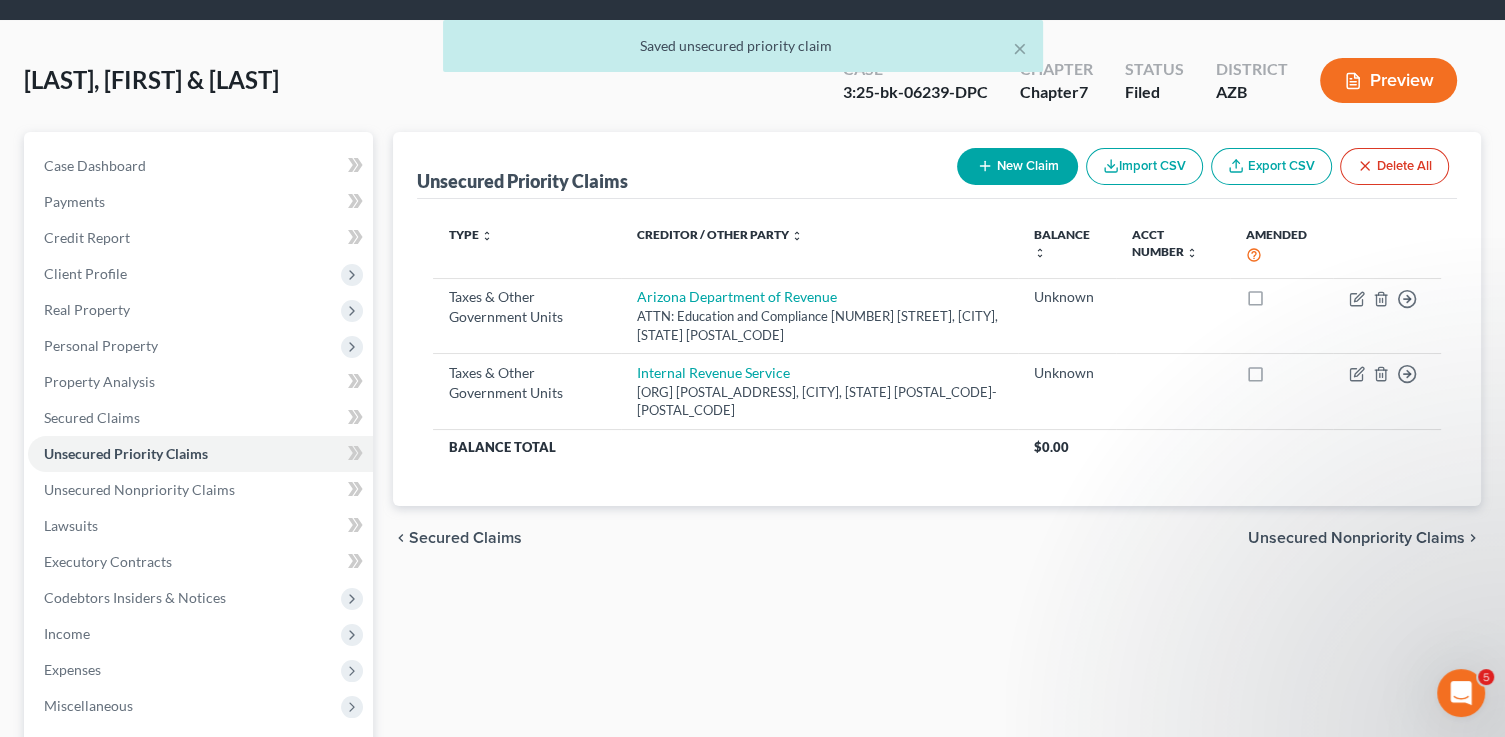 scroll, scrollTop: 272, scrollLeft: 0, axis: vertical 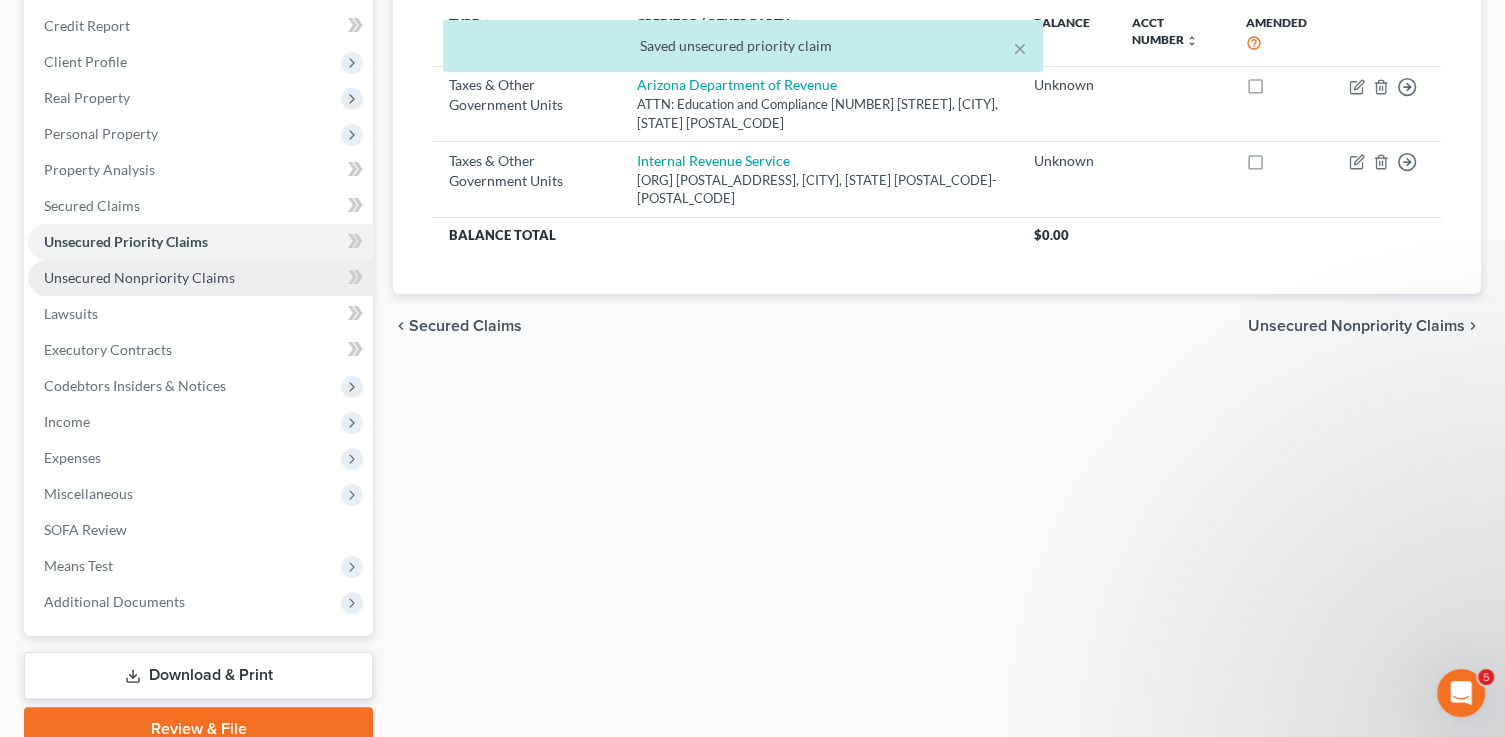 click on "Unsecured Nonpriority Claims" at bounding box center (139, 277) 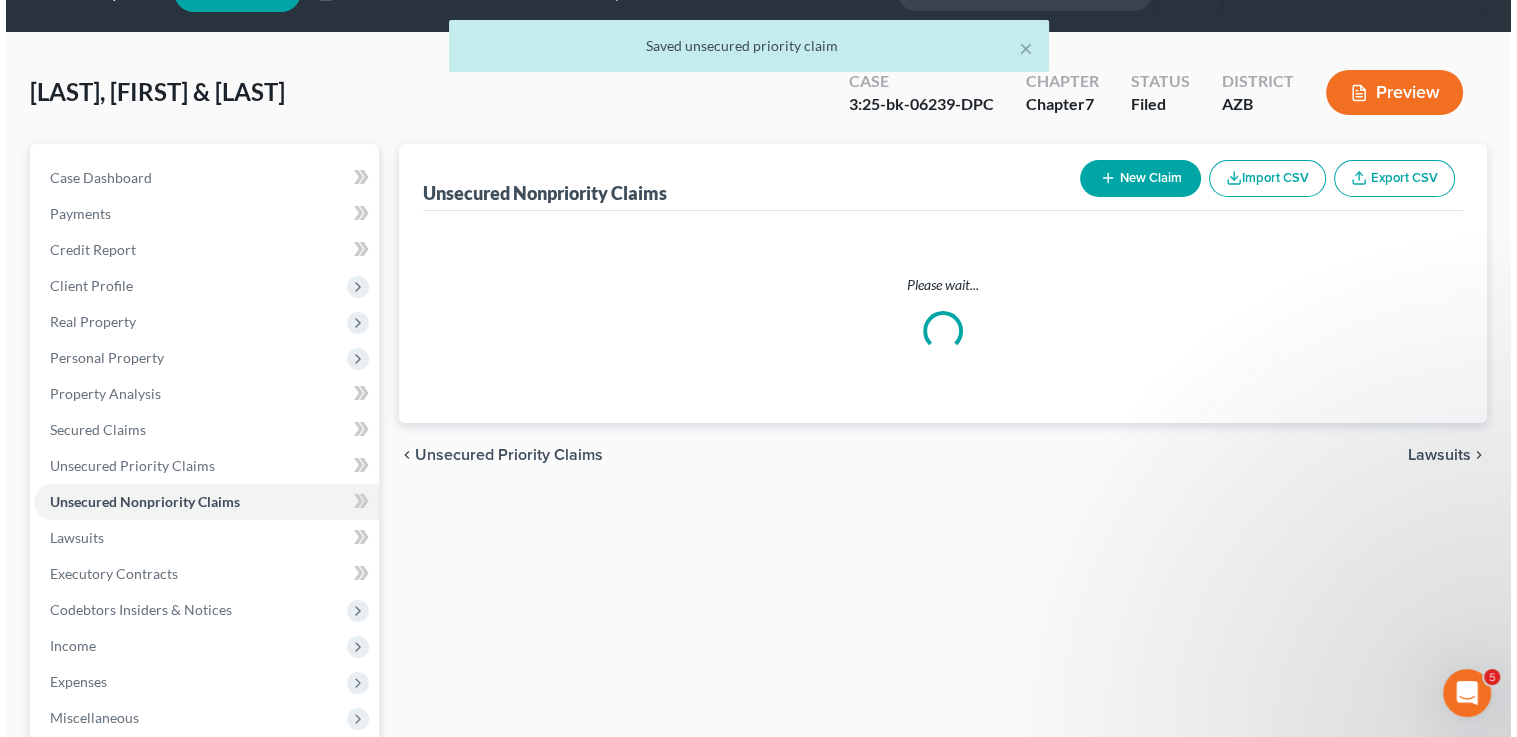 scroll, scrollTop: 0, scrollLeft: 0, axis: both 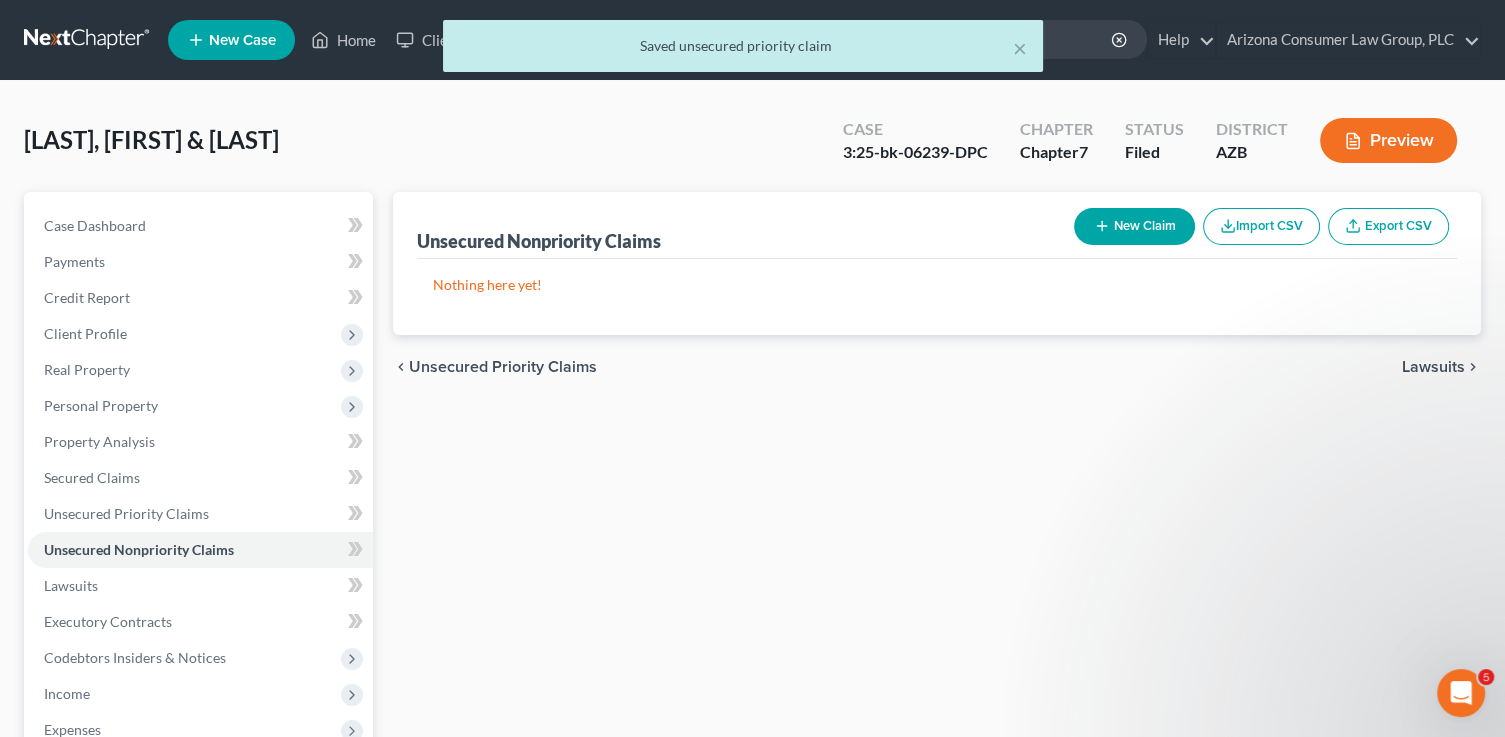click on "New Claim" at bounding box center [1134, 226] 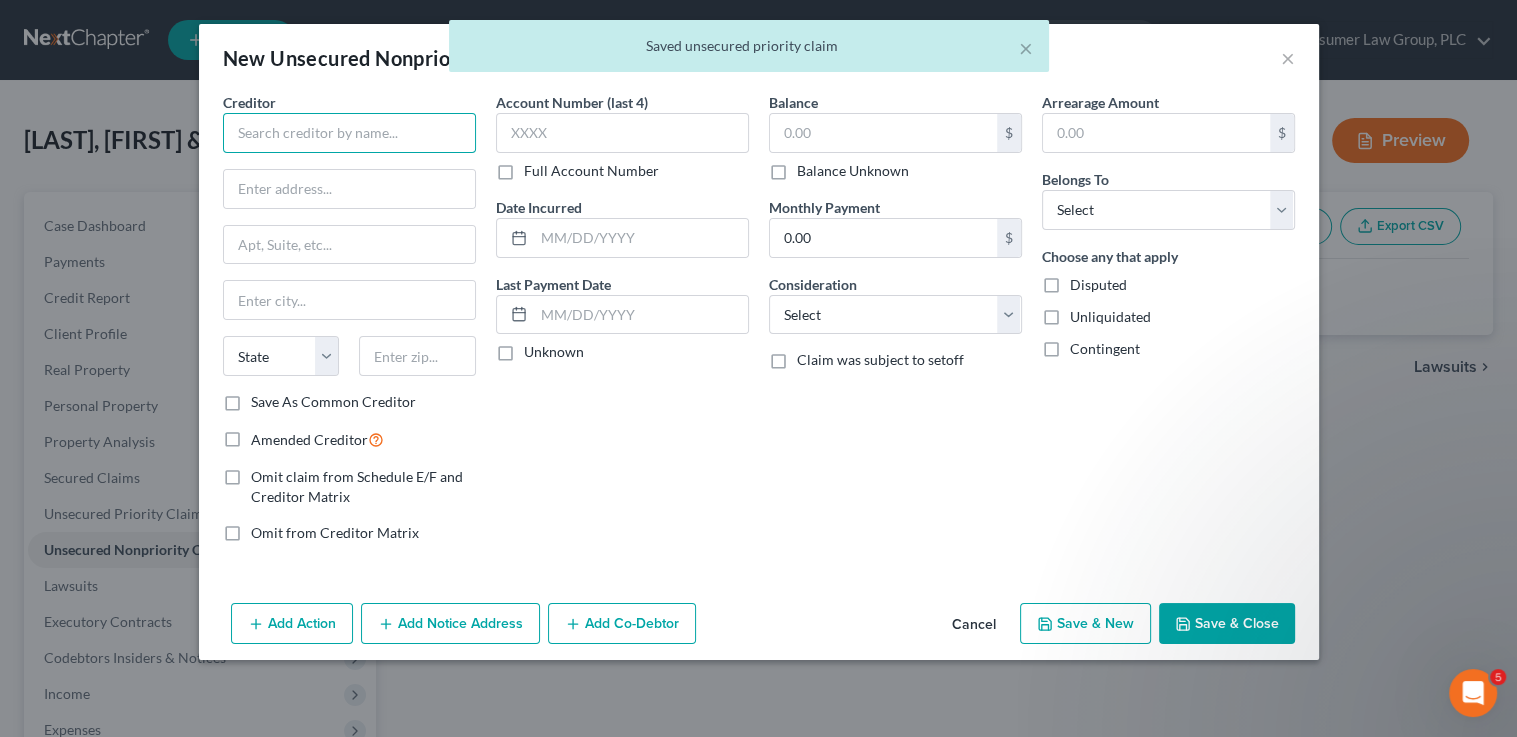 click at bounding box center [349, 133] 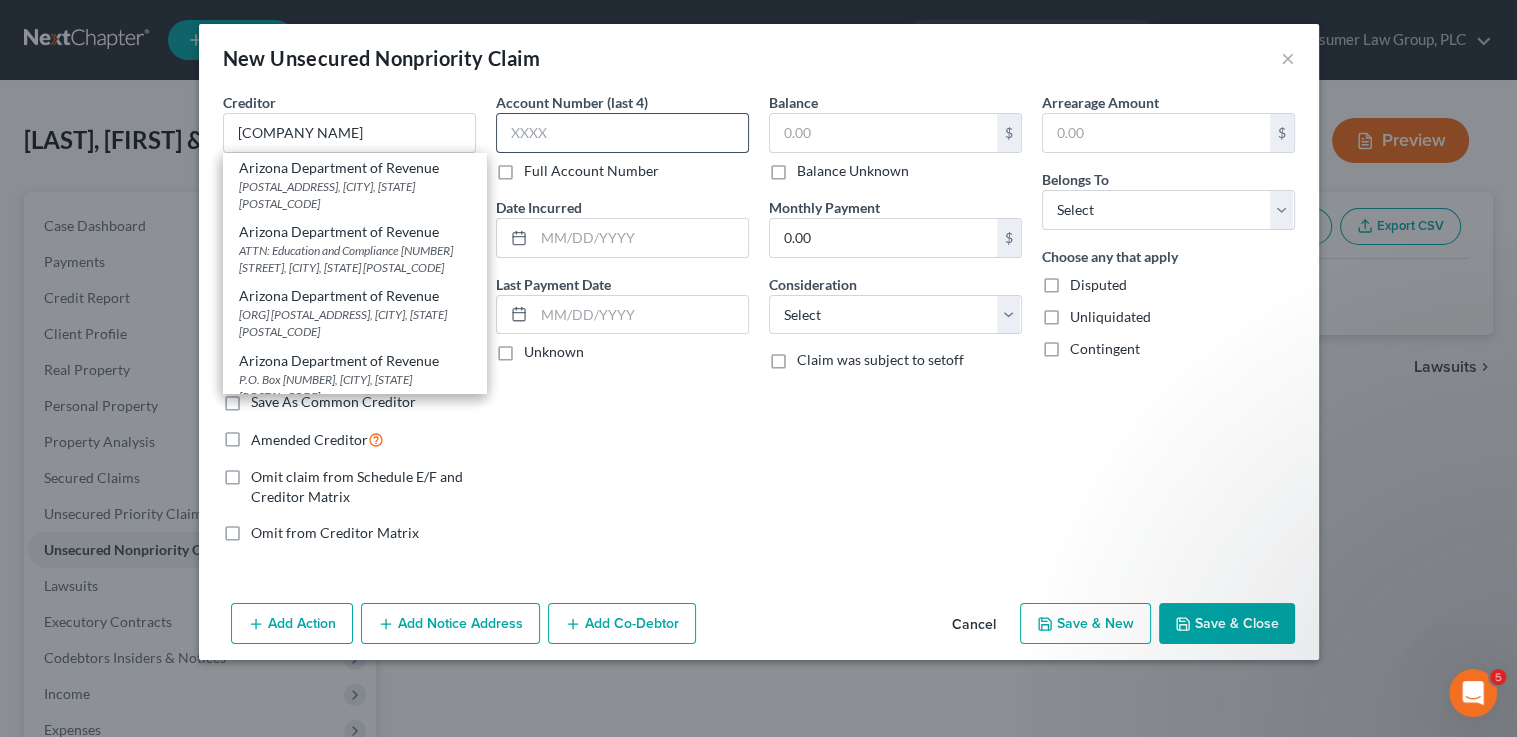 drag, startPoint x: 364, startPoint y: 221, endPoint x: 648, endPoint y: 117, distance: 302.4434 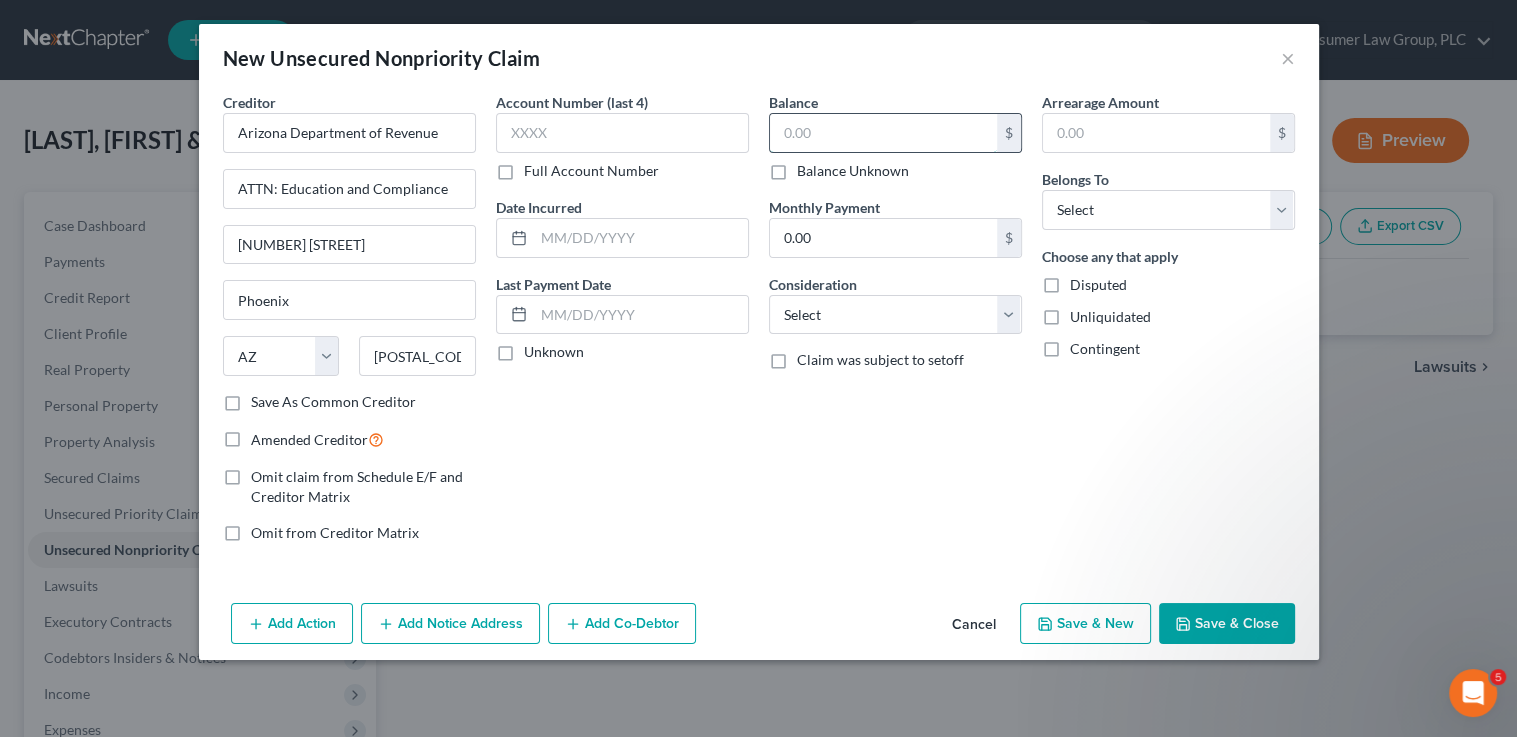 click at bounding box center (883, 133) 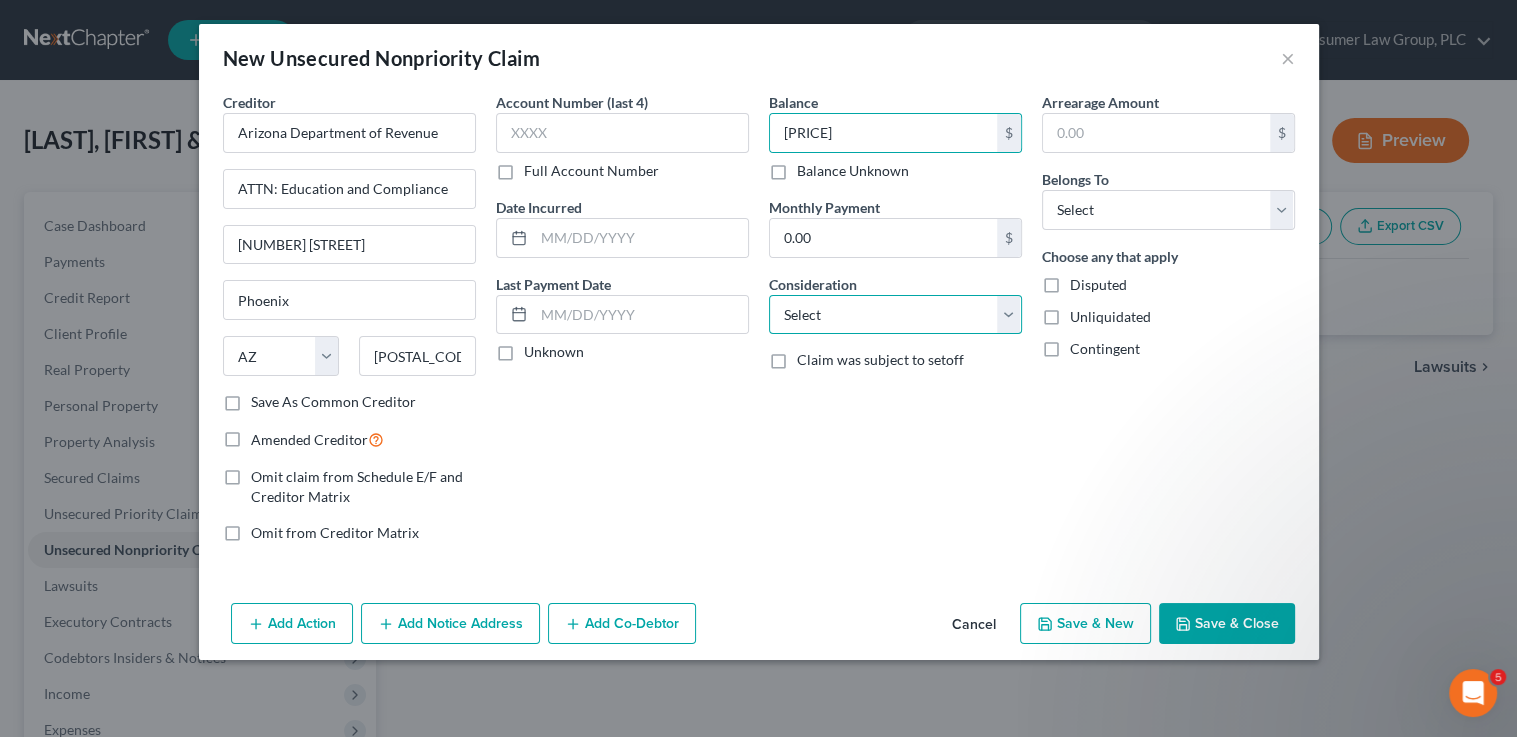 click on "Select Cable / Satellite Services Collection Agency Credit Card Debt Debt Counseling / Attorneys Deficiency Balance Domestic Support Obligations Home / Car Repairs Income Taxes Judgment Liens Medical Services Monies Loaned / Advanced Mortgage Obligation From Divorce Or Separation Obligation To Pensions Other Overdrawn Bank Account Promised To Help Pay Creditors Student Loans Suppliers And Vendors Telephone / Internet Services Utility Services" at bounding box center [895, 315] 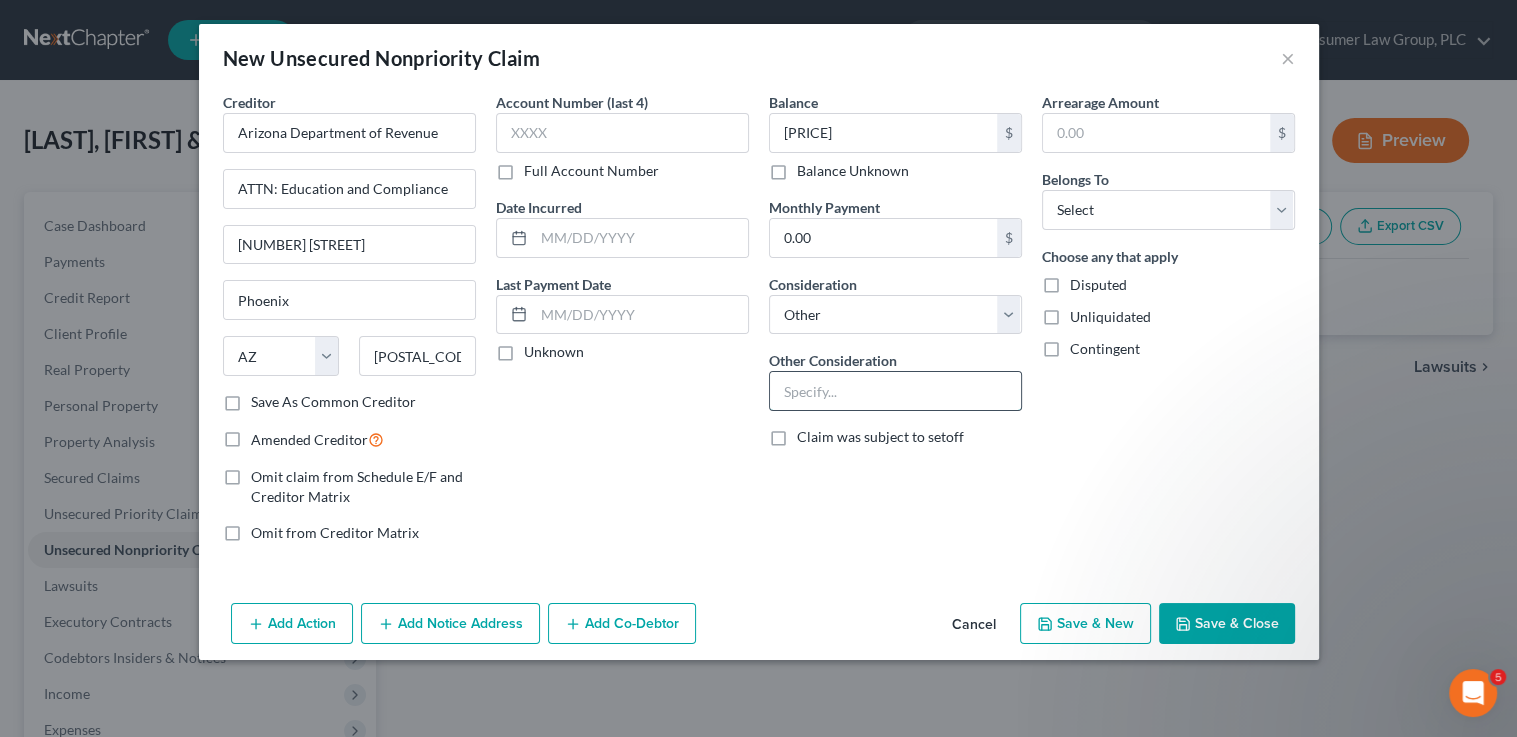 click at bounding box center (895, 391) 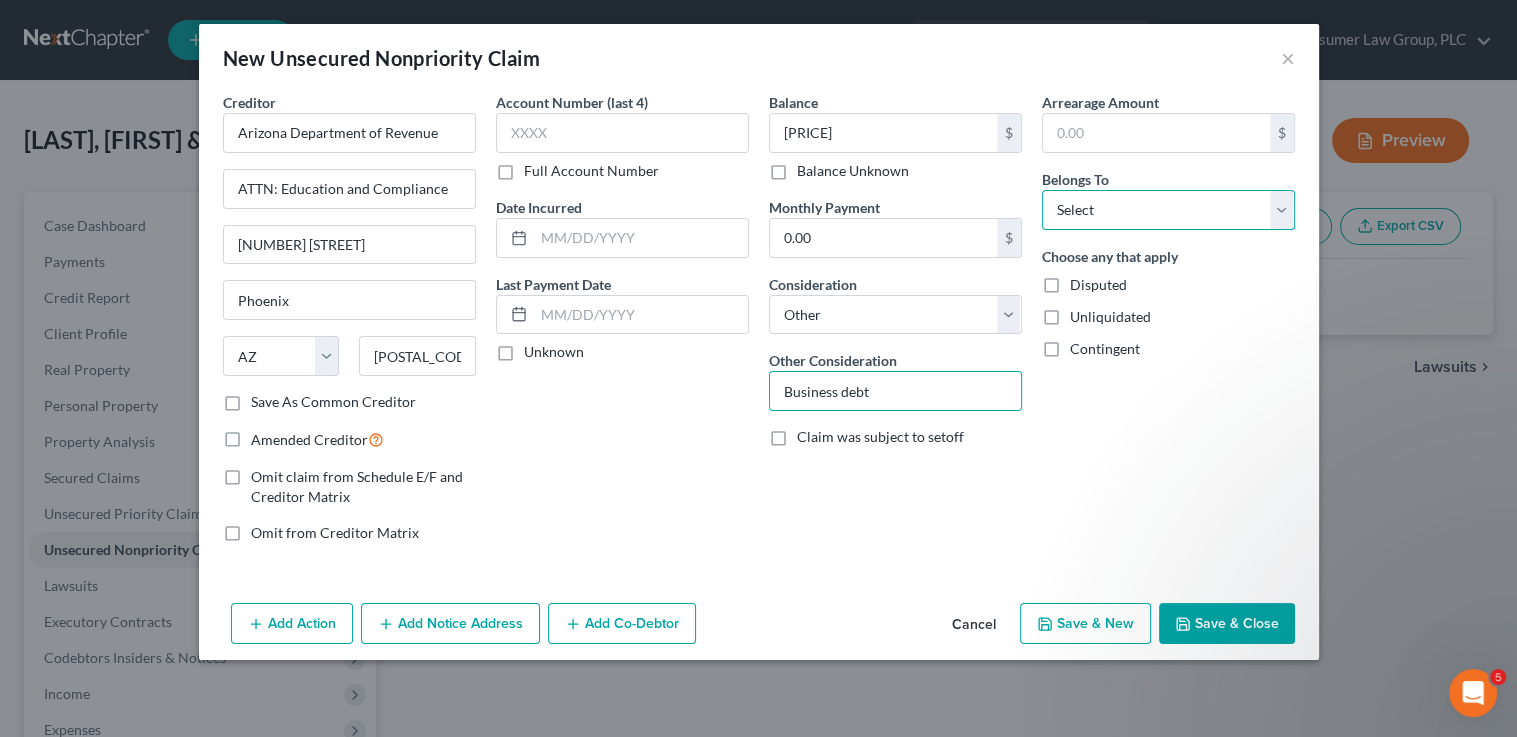 click on "Select Debtor 1 Only Debtor 2 Only Debtor 1 And Debtor 2 Only At Least One Of The Debtors And Another Community Property" at bounding box center (1168, 210) 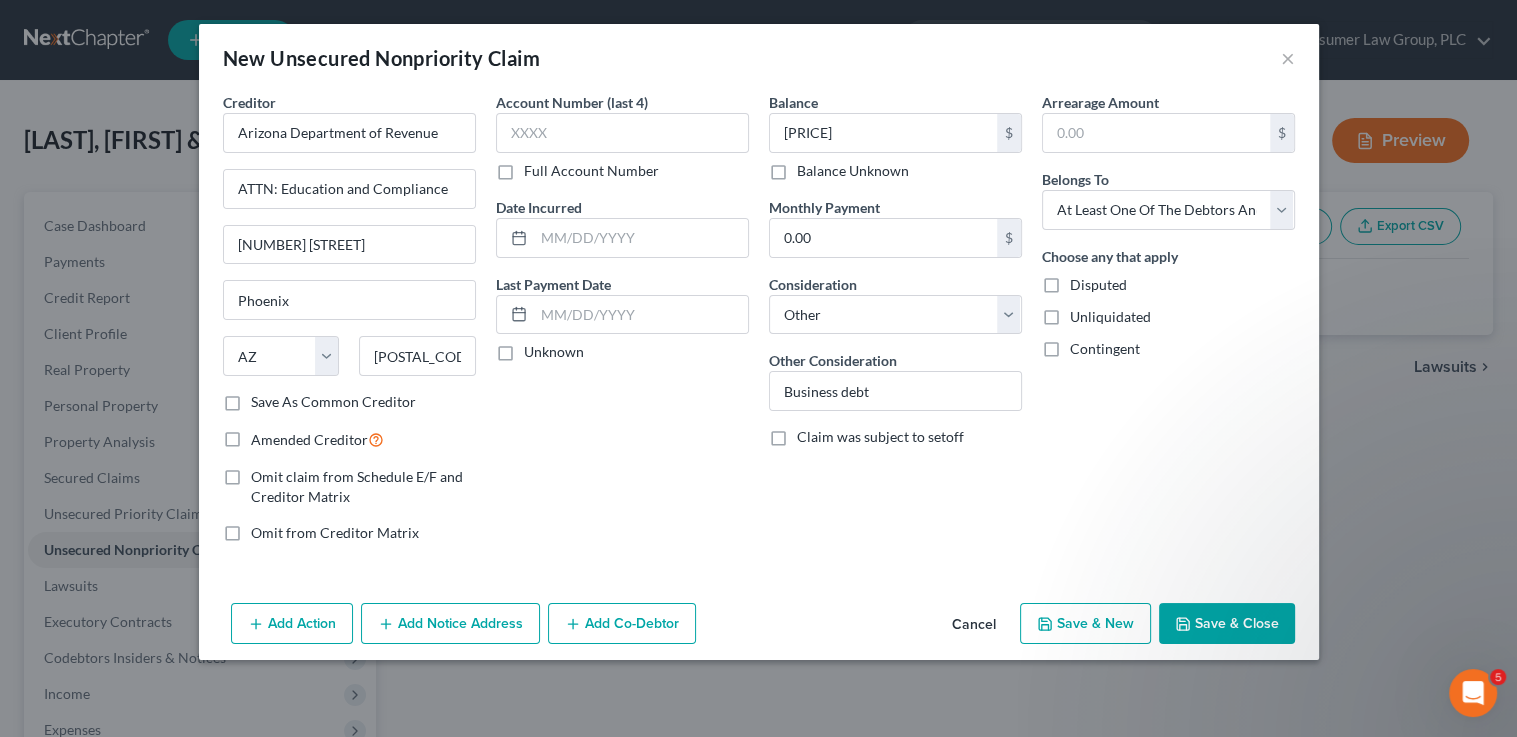 click on "Add Co-Debtor" at bounding box center [622, 624] 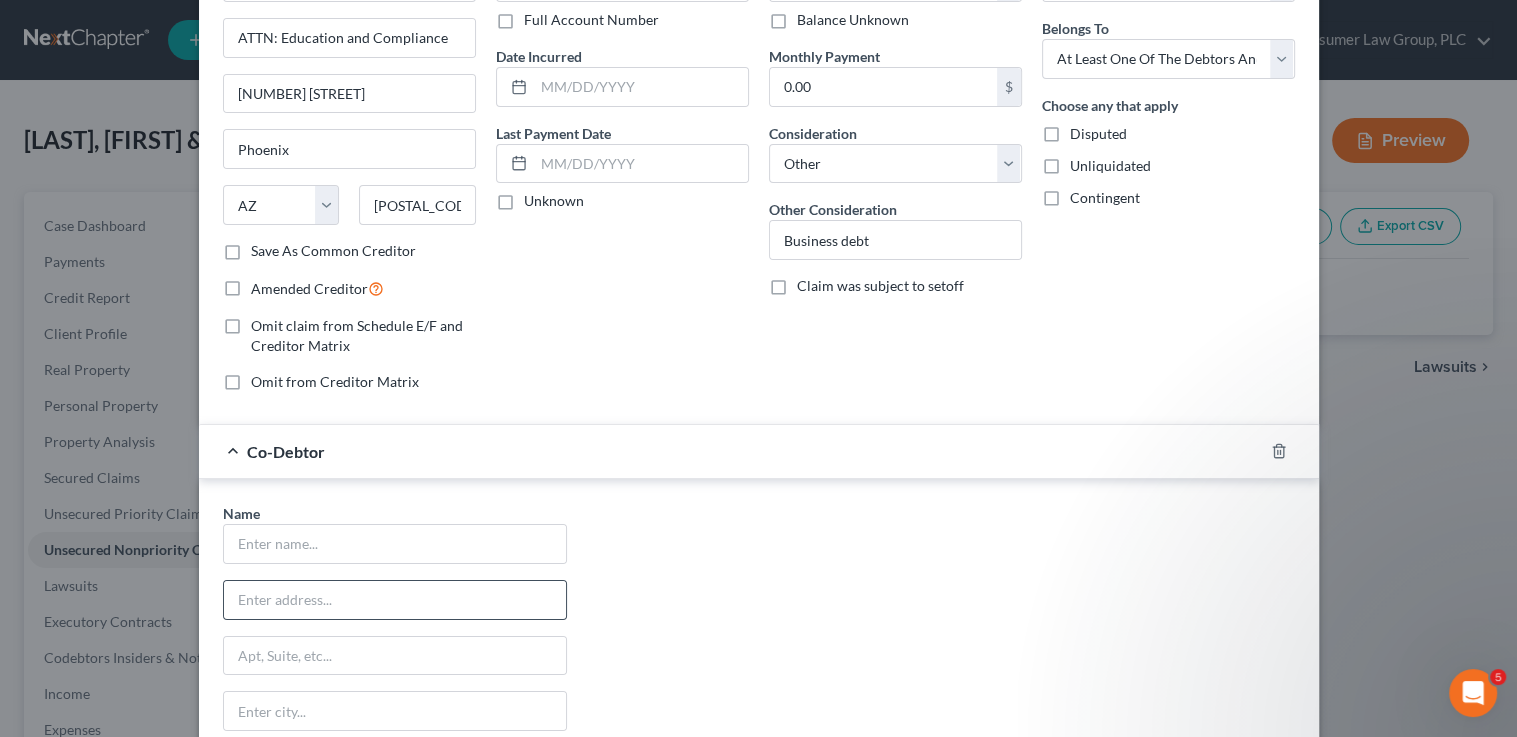 scroll, scrollTop: 205, scrollLeft: 0, axis: vertical 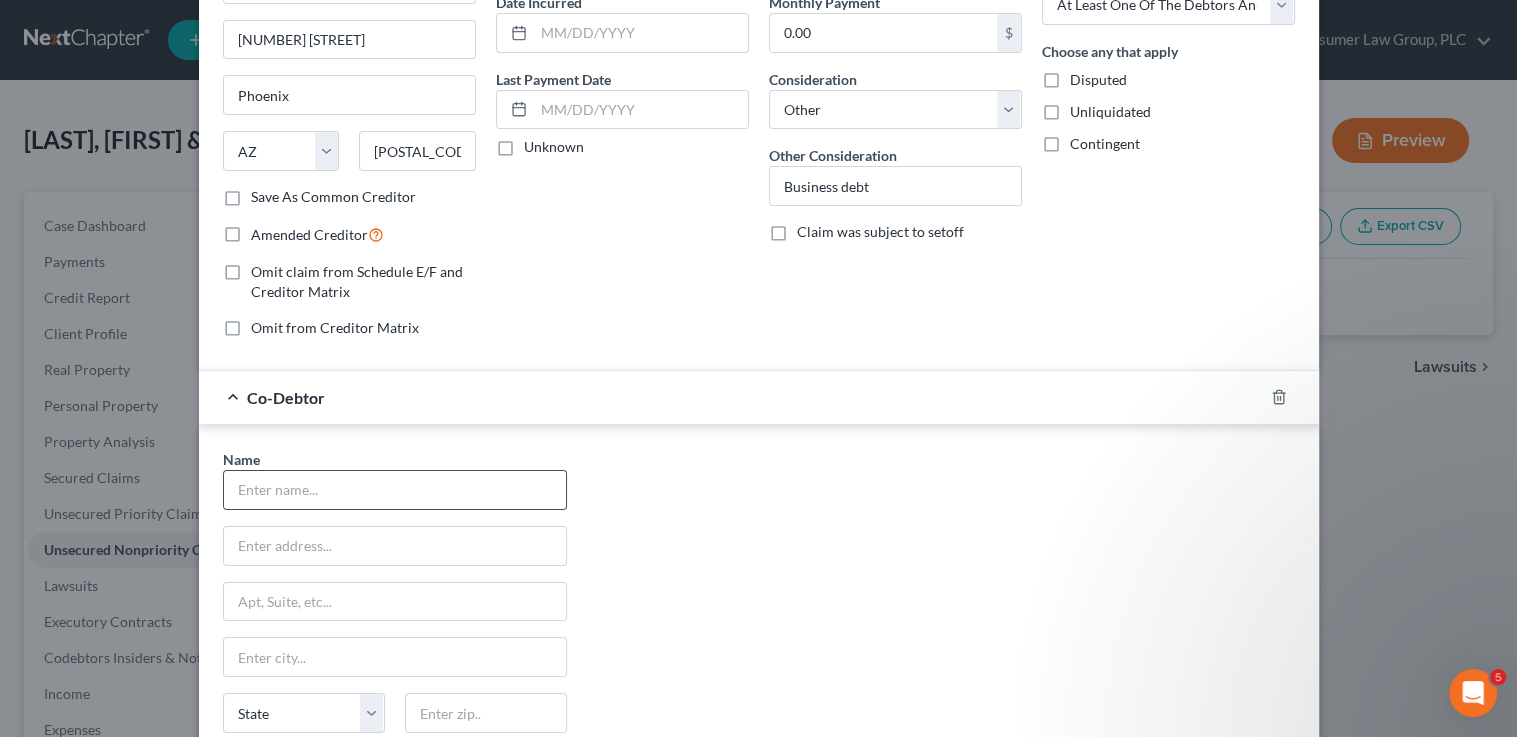 click at bounding box center (395, 490) 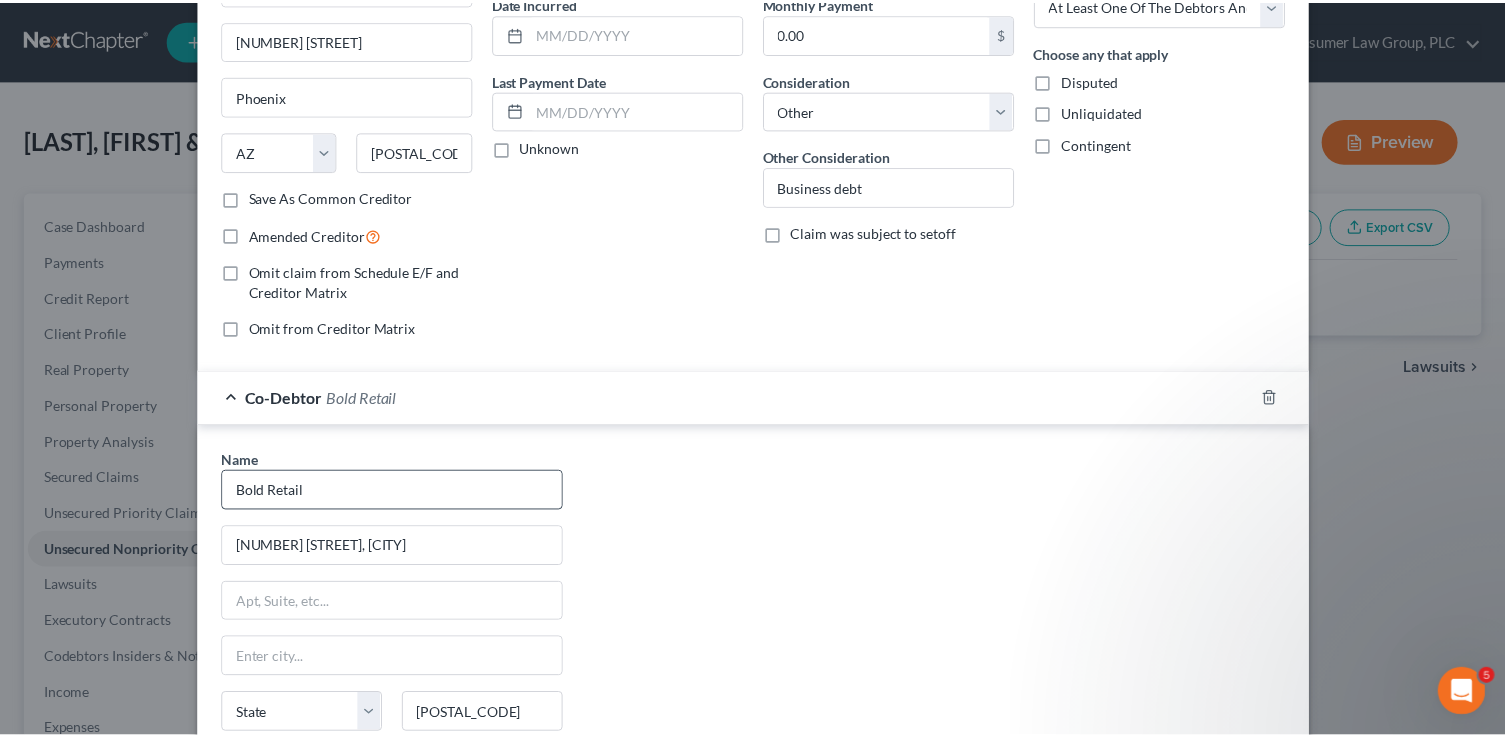 scroll, scrollTop: 410, scrollLeft: 0, axis: vertical 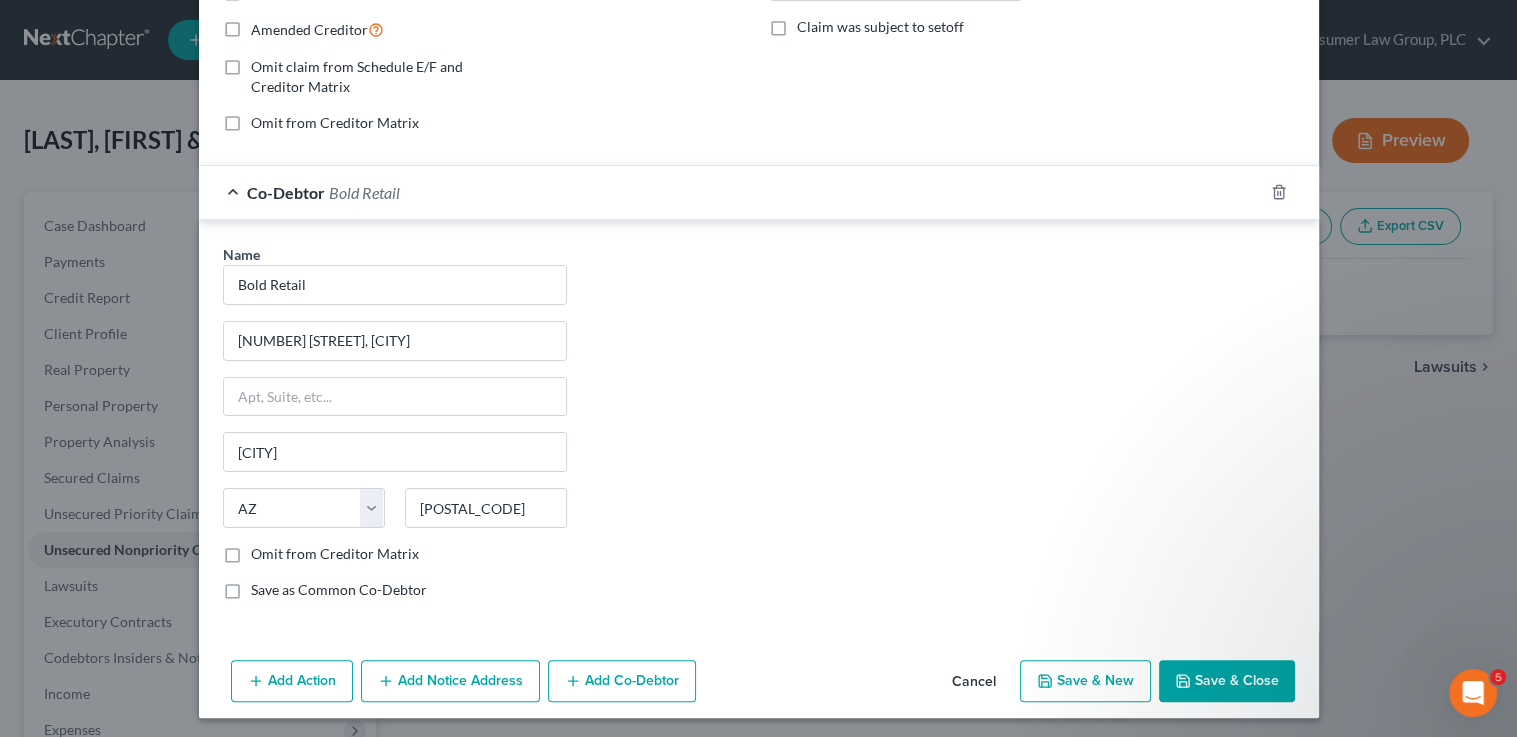 click on "Name
*
Bold Retail 6443 E. Copper Hill Drive Prescott Valley State AL AK AR AZ CA CO CT DE DC FL GA GU HI ID IL IN IA KS KY LA ME MD MA MI MN MS MO MT NC ND NE NV NH NJ NM NY OH OK OR PA PR RI SC SD TN TX UT VI VA VT WA WV WI WY 86314 Omit from Creditor Matrix Save as Common Co-Debtor" at bounding box center (395, 430) 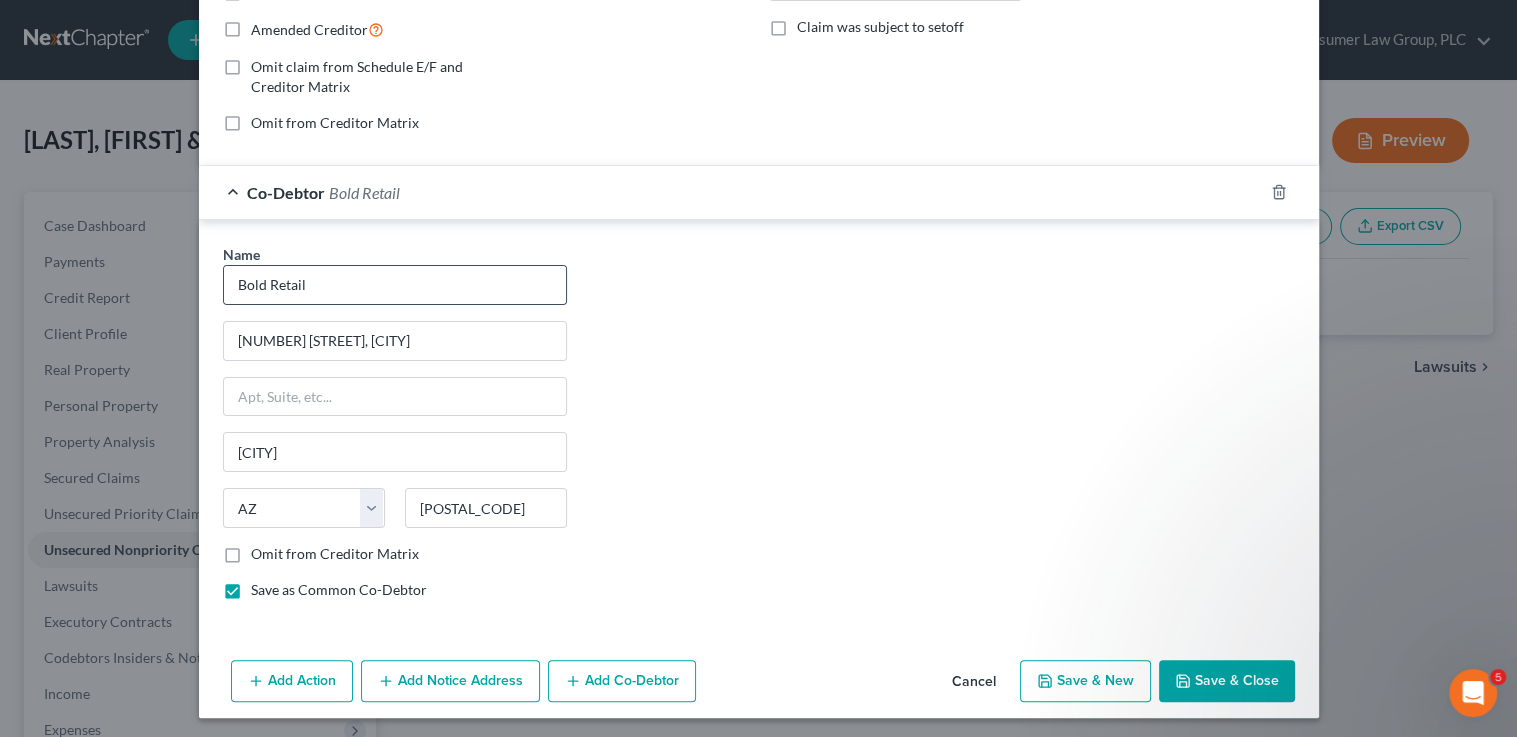 click on "Bold Retail" at bounding box center [395, 285] 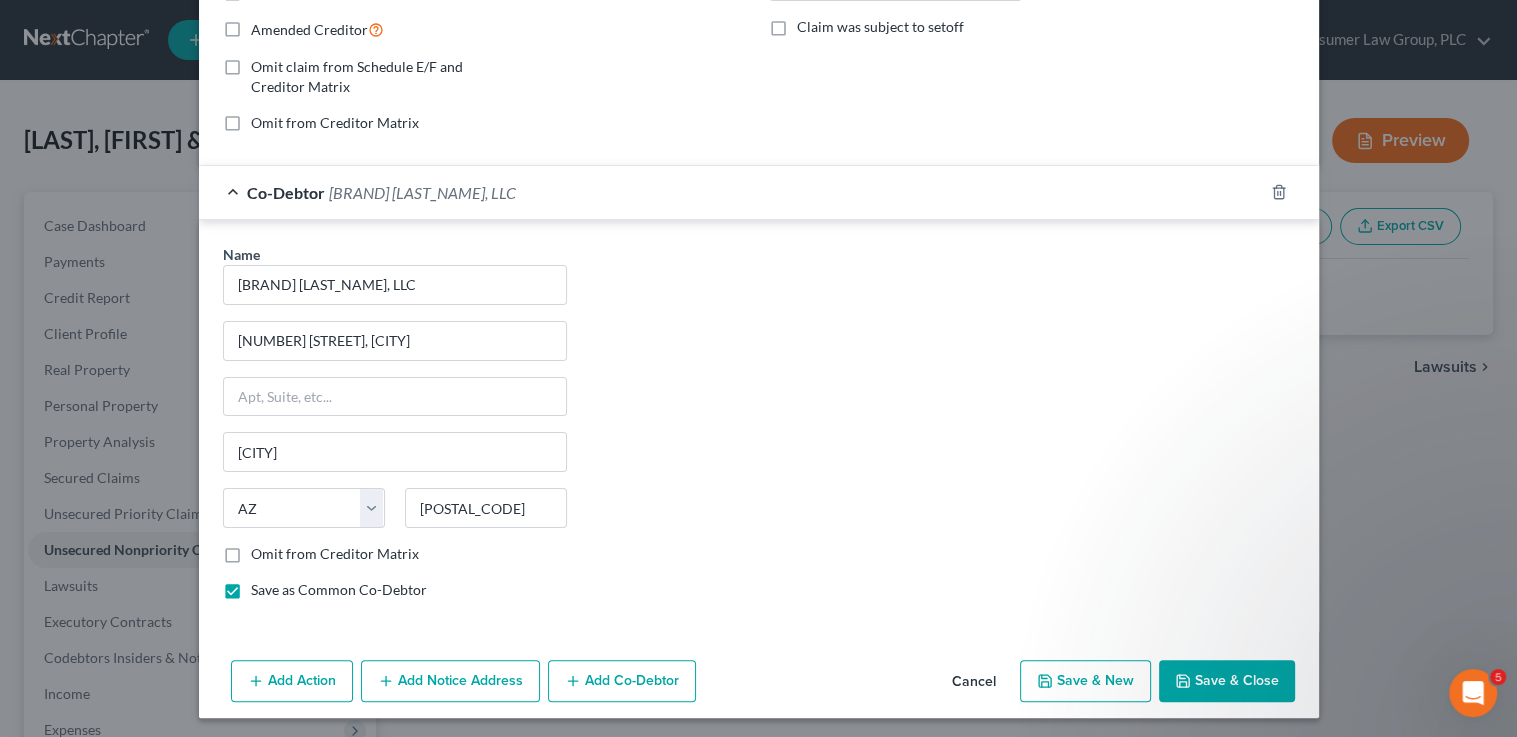 click on "Save & Close" at bounding box center (1227, 681) 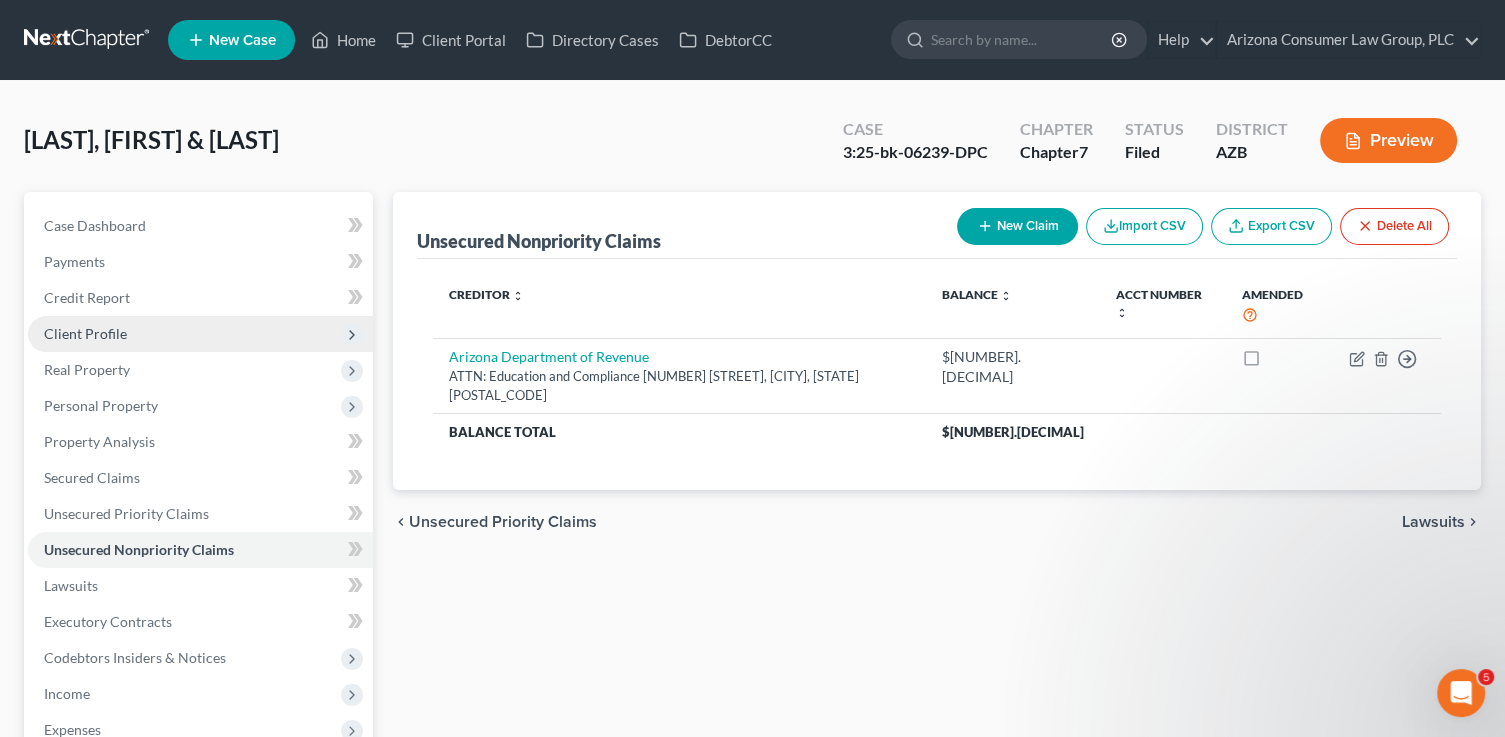 click on "Client Profile" at bounding box center [85, 333] 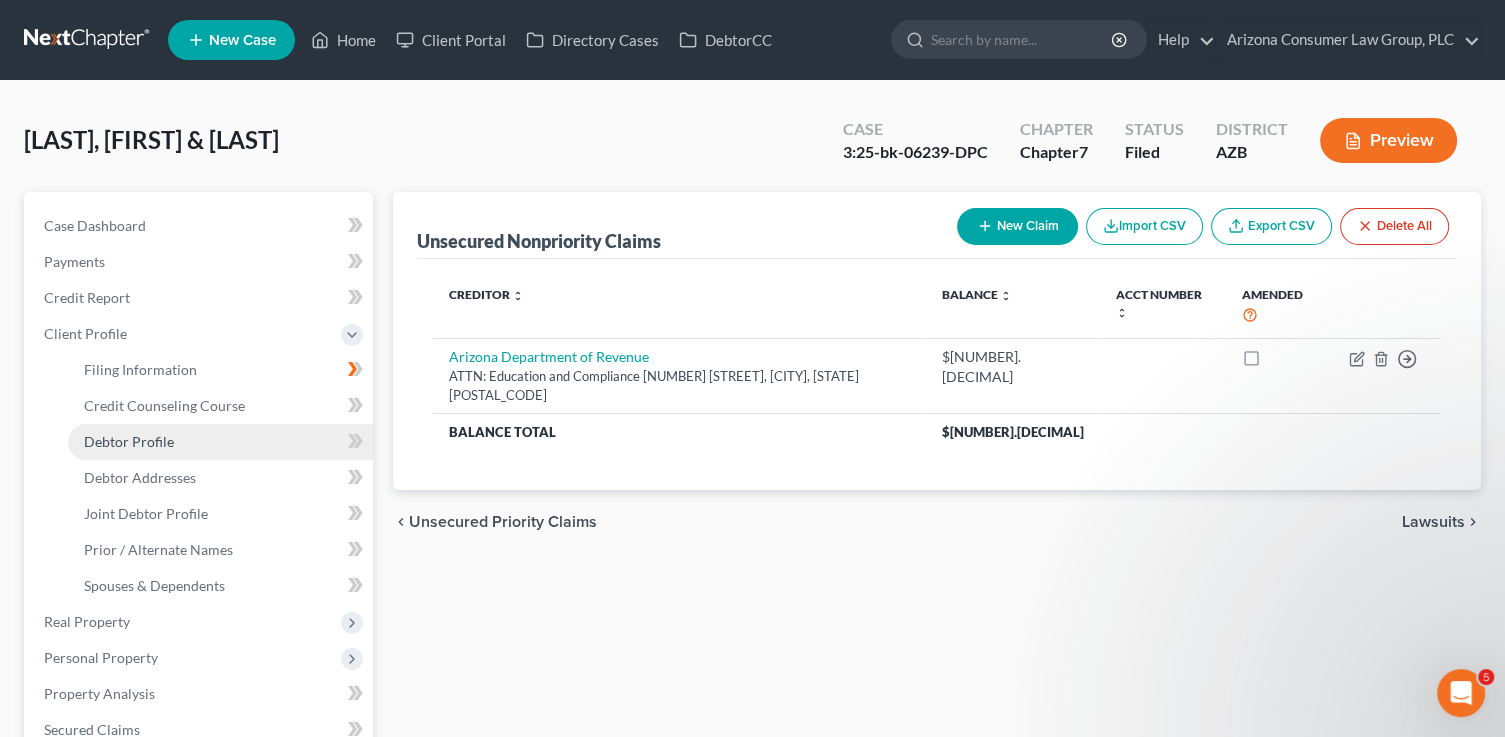 click on "Debtor Profile" at bounding box center (129, 441) 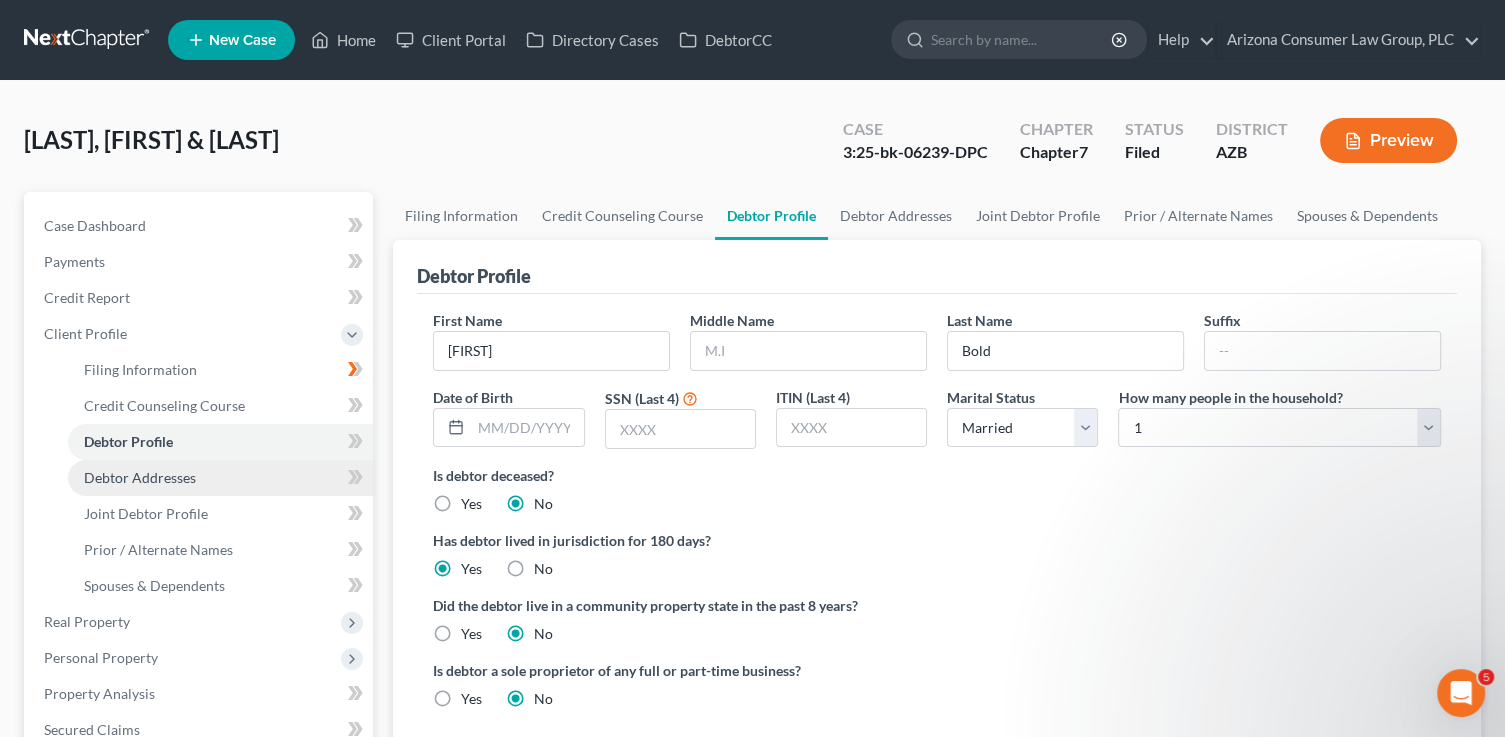 click on "Debtor Addresses" at bounding box center (220, 478) 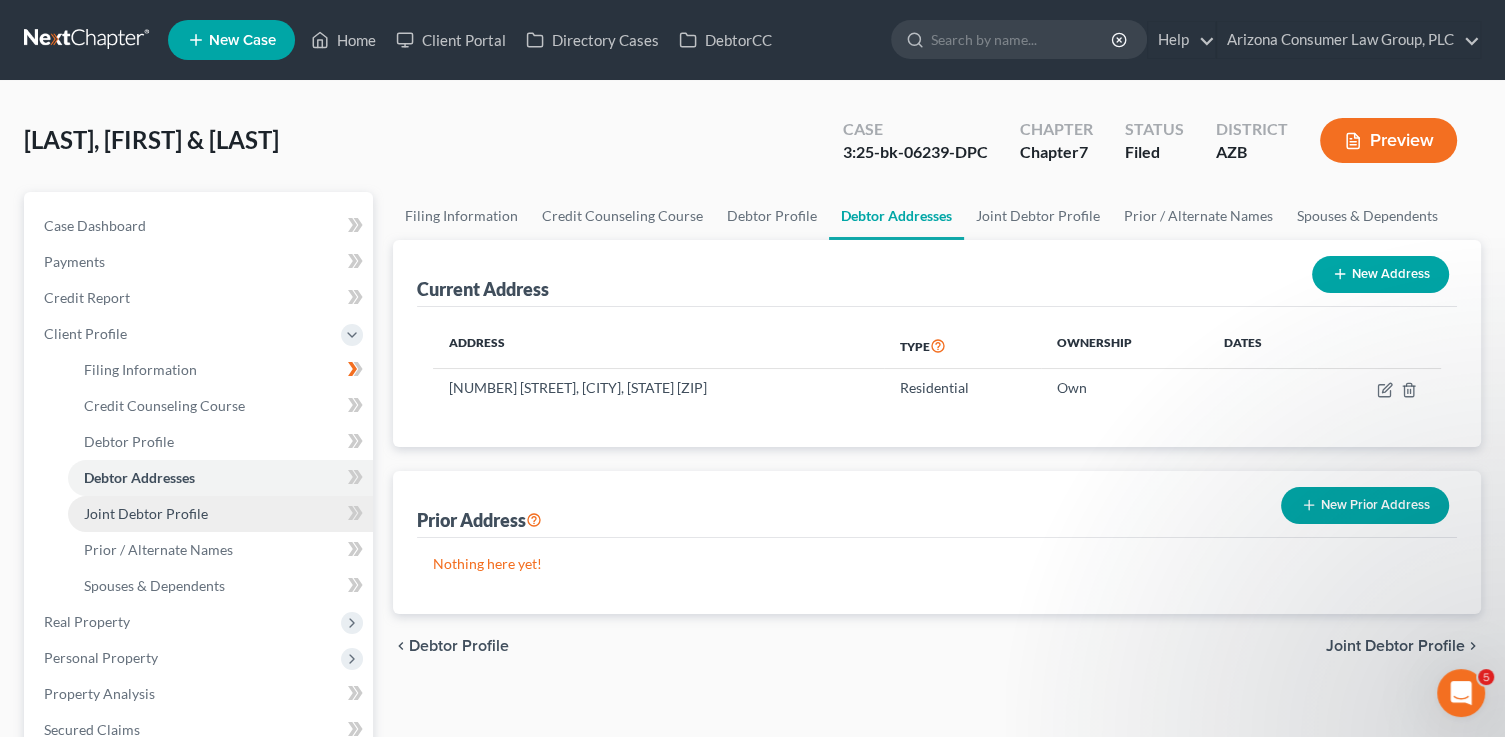 drag, startPoint x: 196, startPoint y: 520, endPoint x: 221, endPoint y: 510, distance: 26.925823 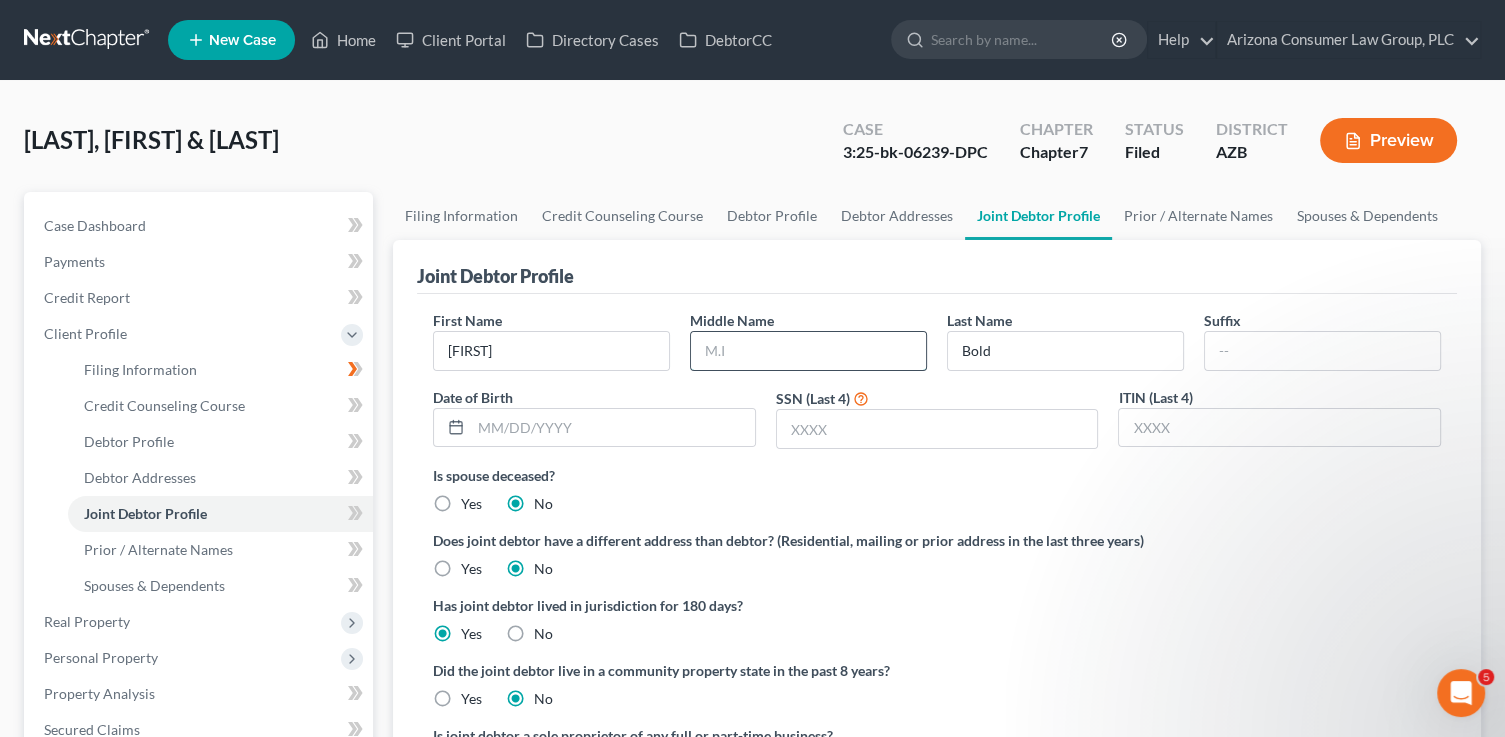 click at bounding box center (808, 351) 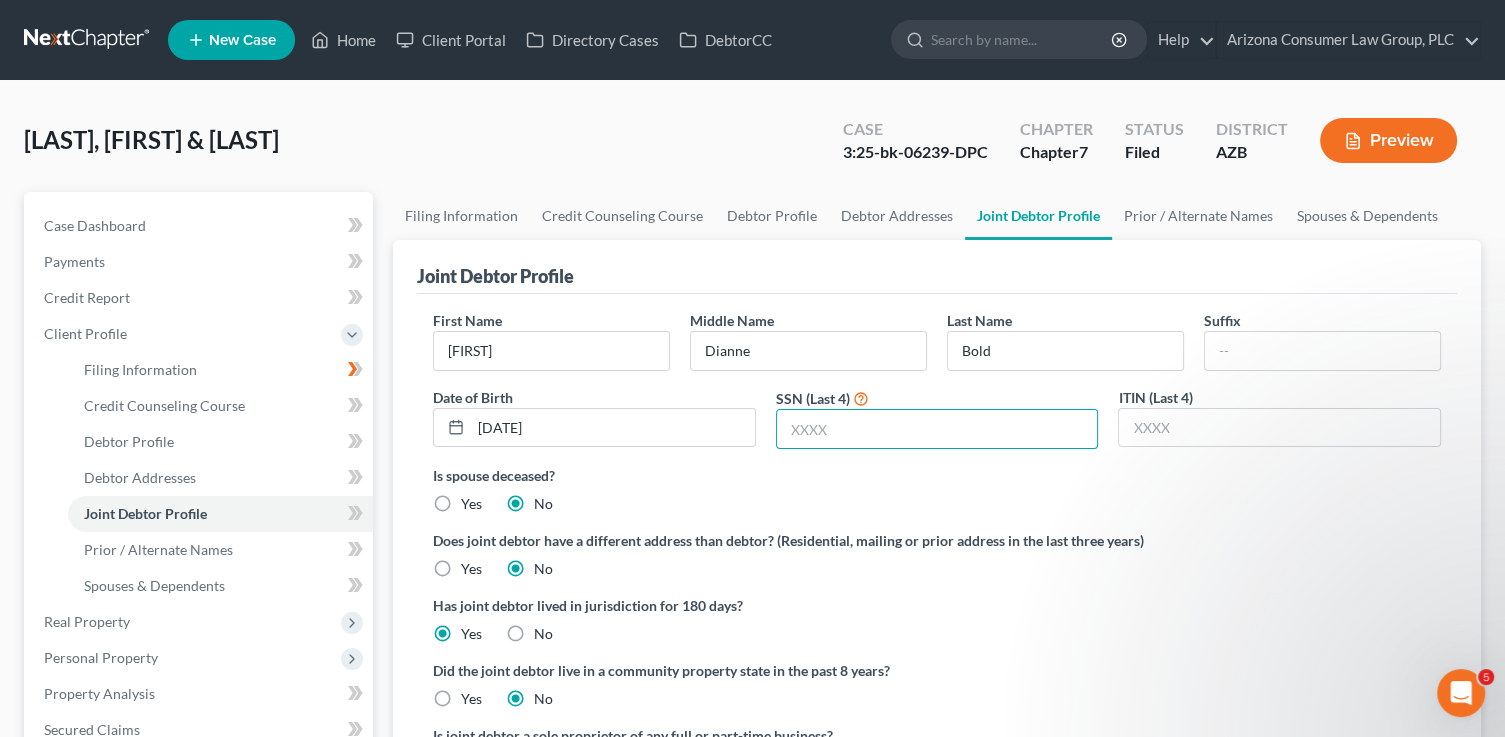 scroll, scrollTop: 3, scrollLeft: 0, axis: vertical 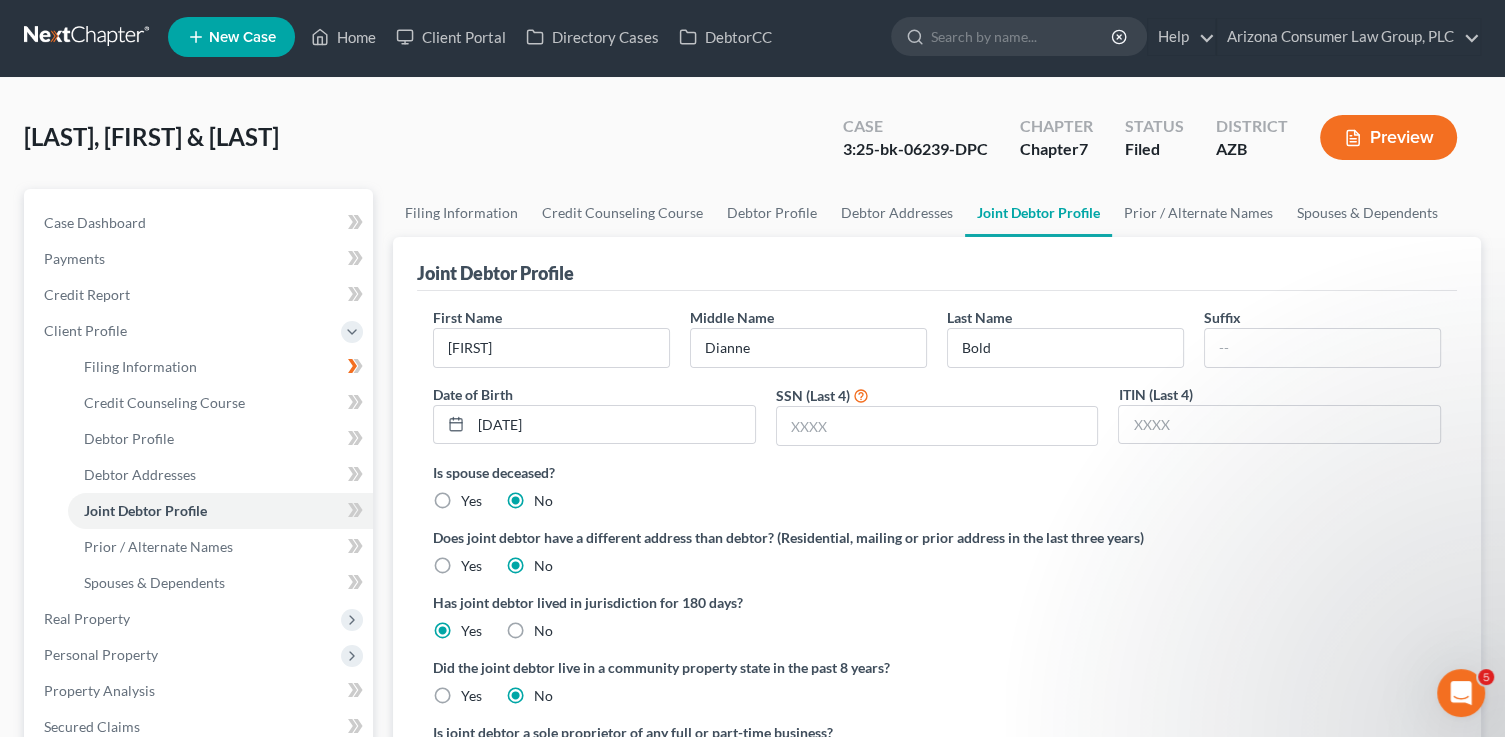 click on "Yes" at bounding box center [471, 696] 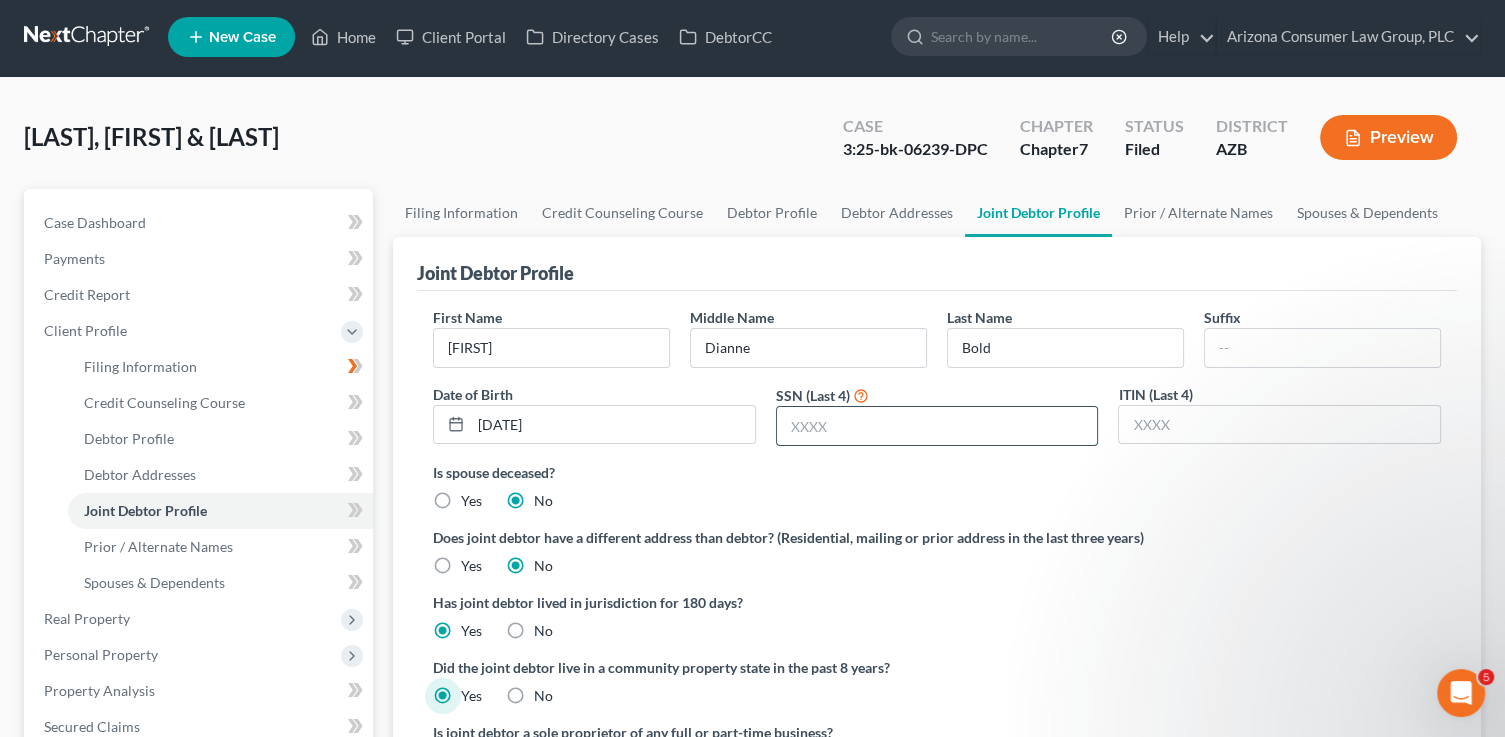 click at bounding box center [937, 426] 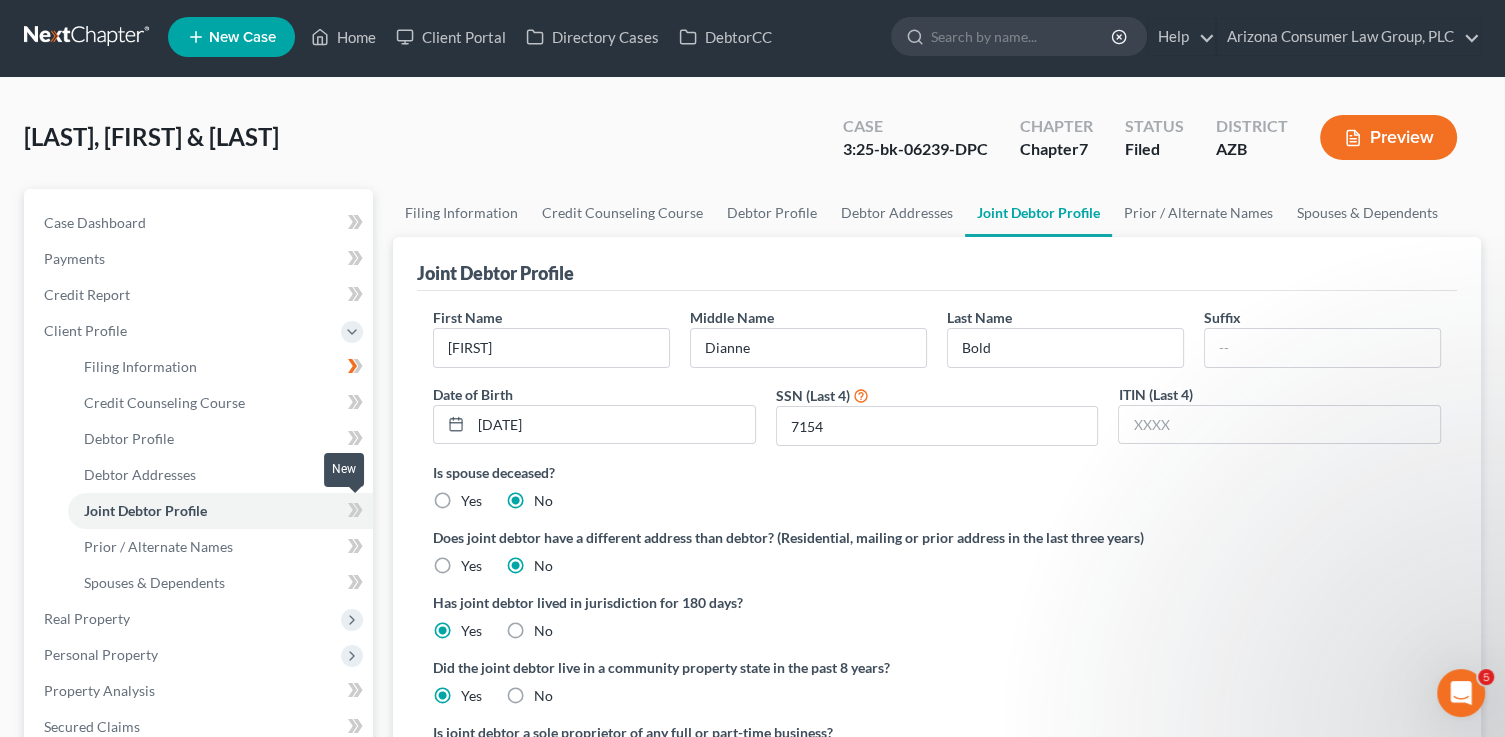 click 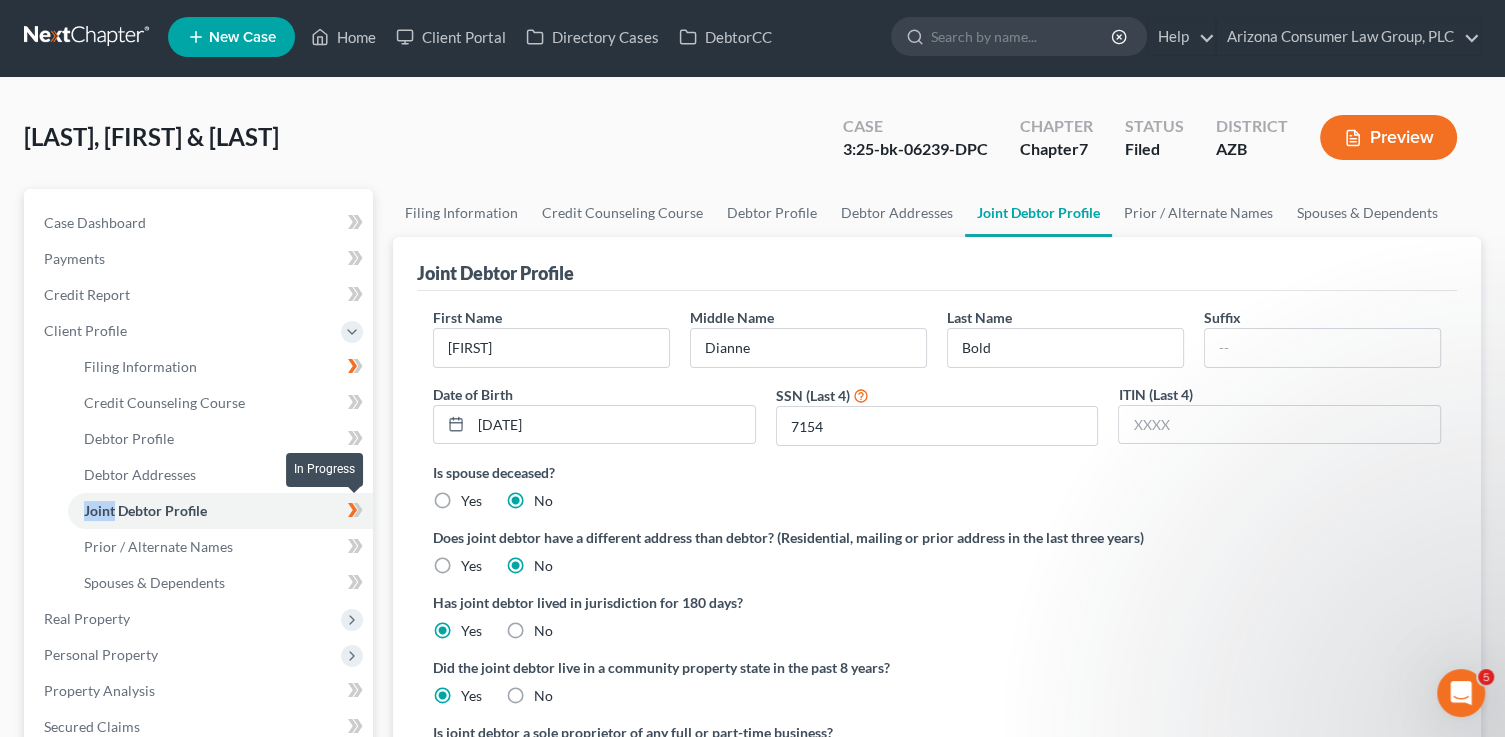click 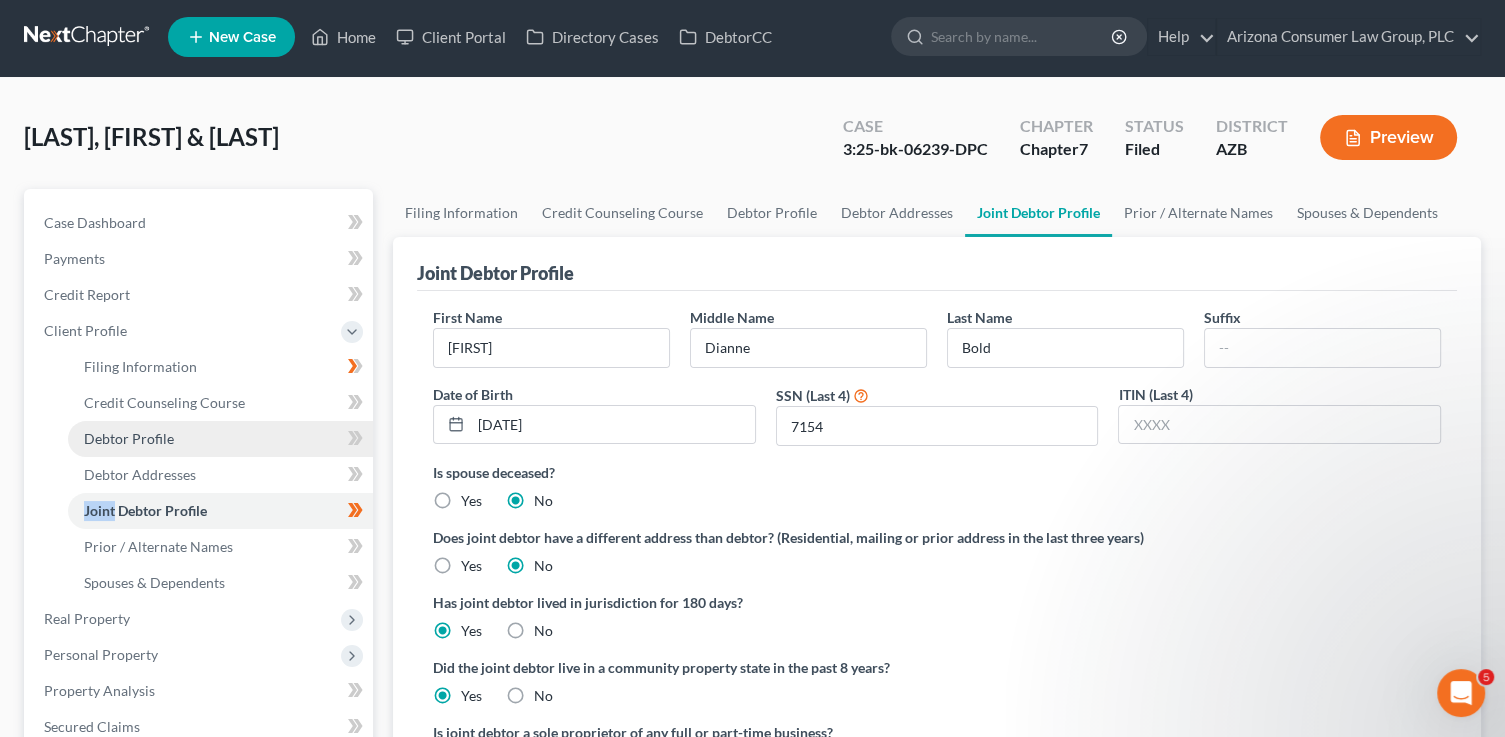 click on "Debtor Profile" at bounding box center [220, 439] 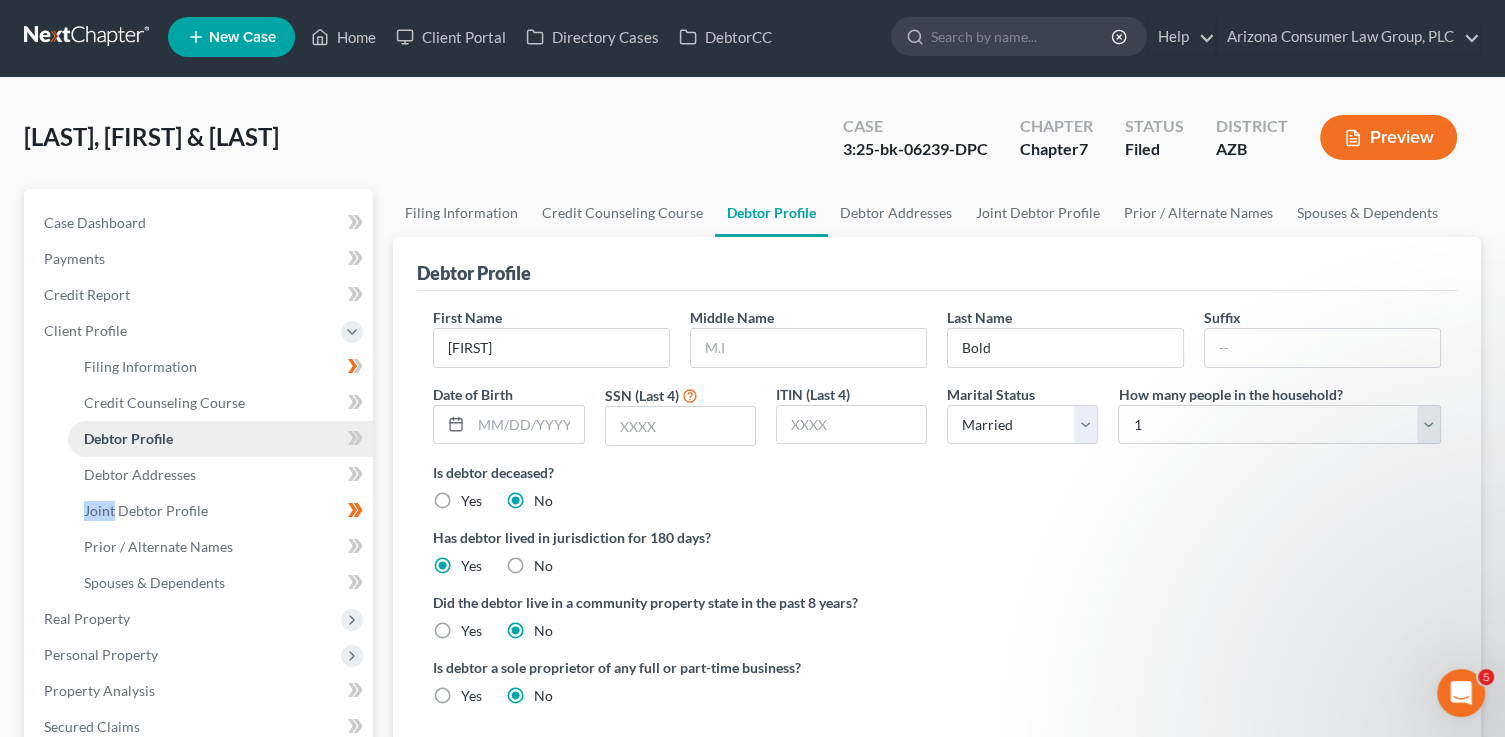 scroll, scrollTop: 0, scrollLeft: 0, axis: both 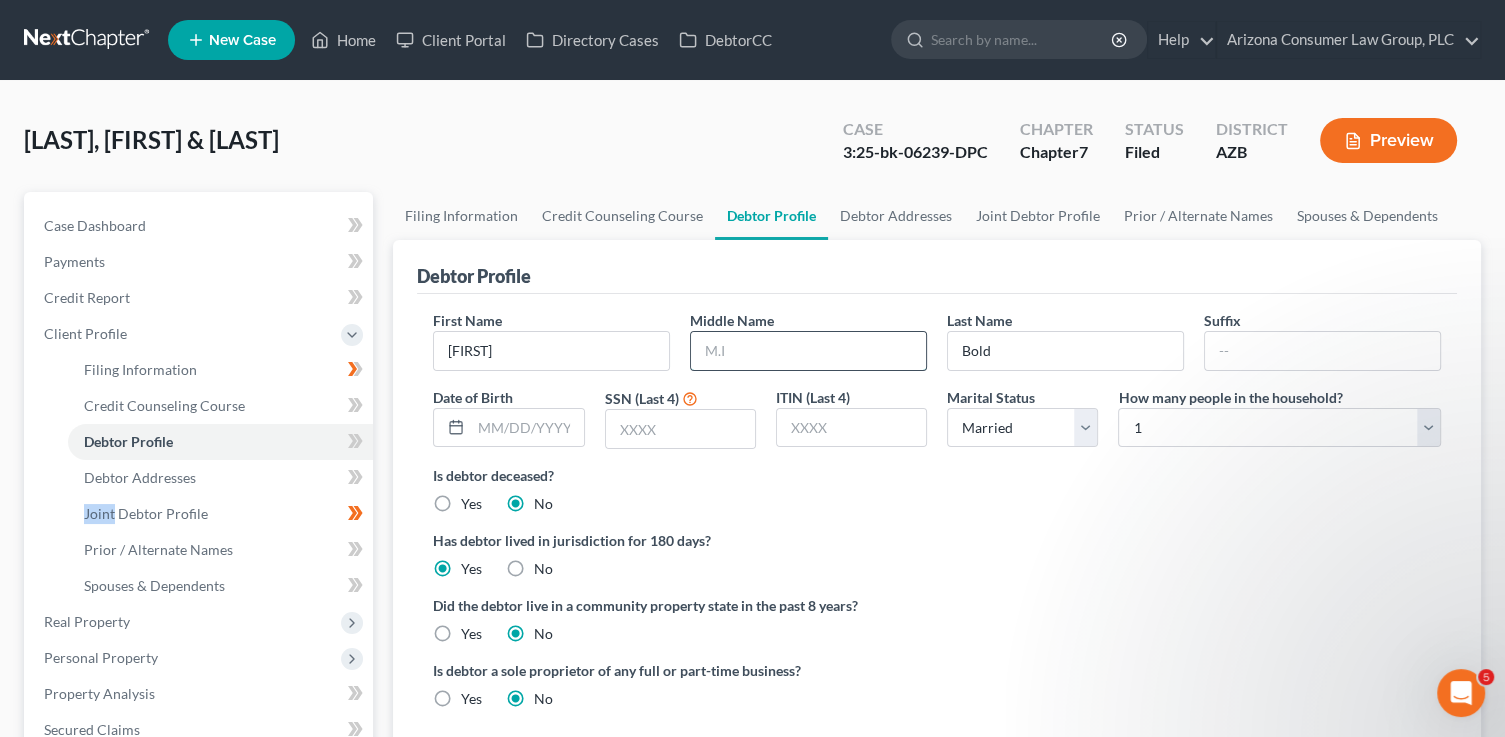 click at bounding box center [808, 351] 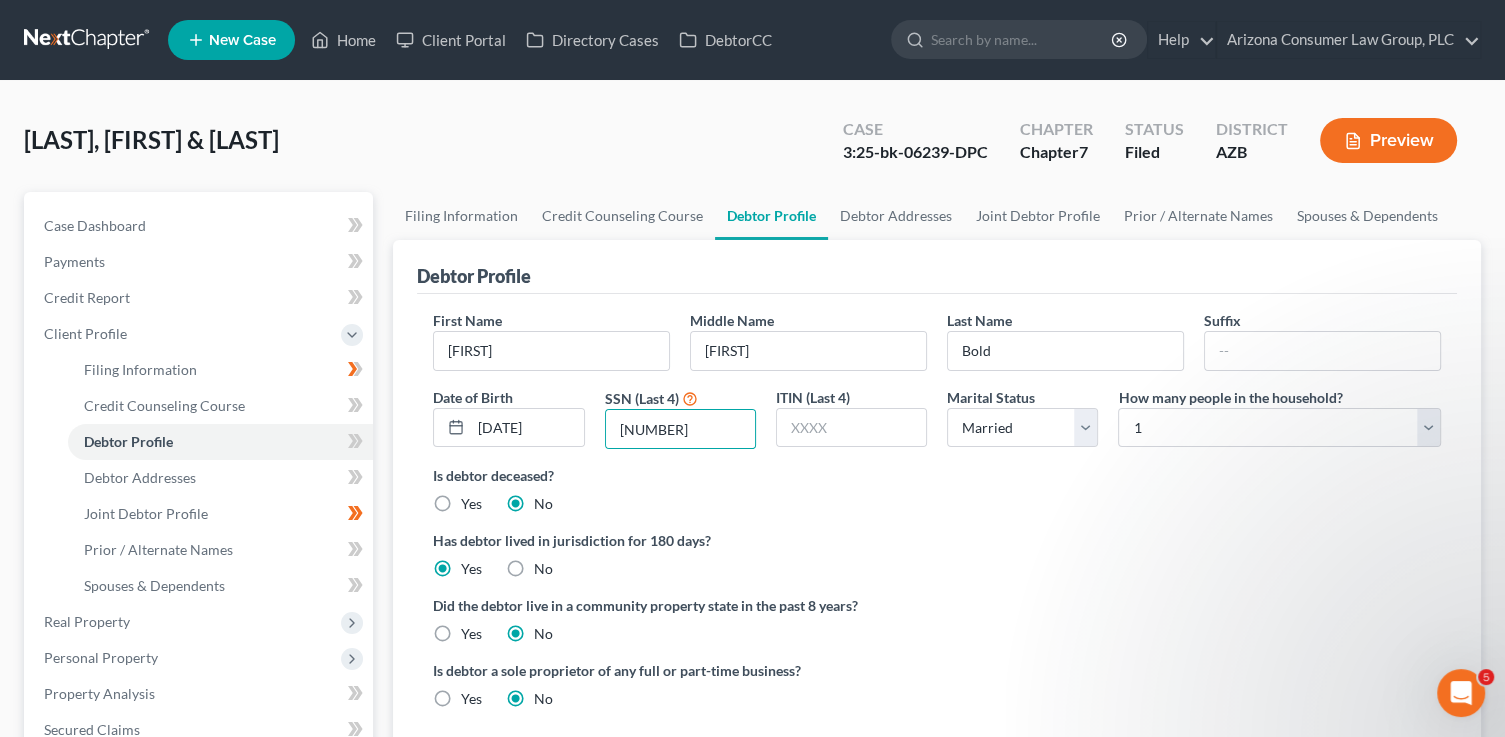 click on "Yes" at bounding box center [471, 634] 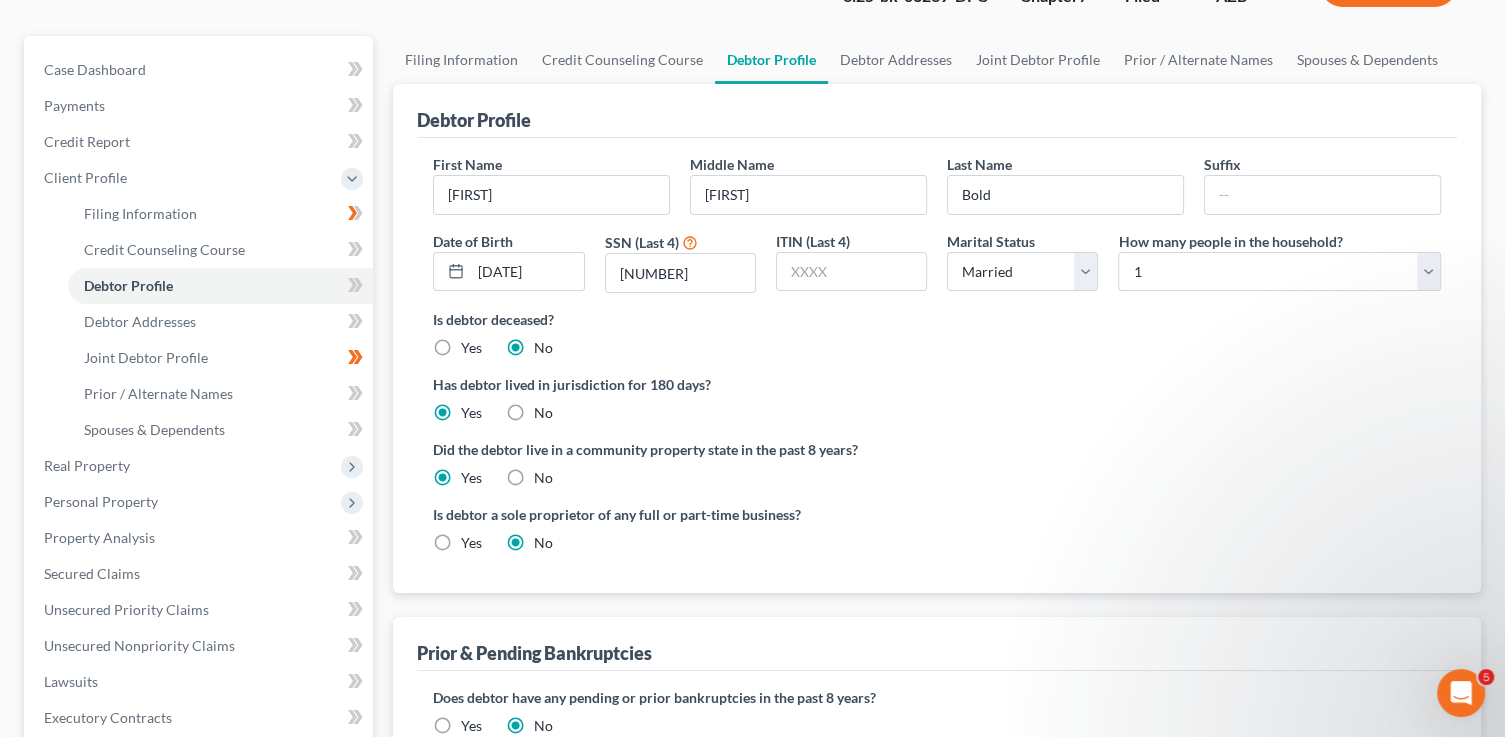 scroll, scrollTop: 164, scrollLeft: 0, axis: vertical 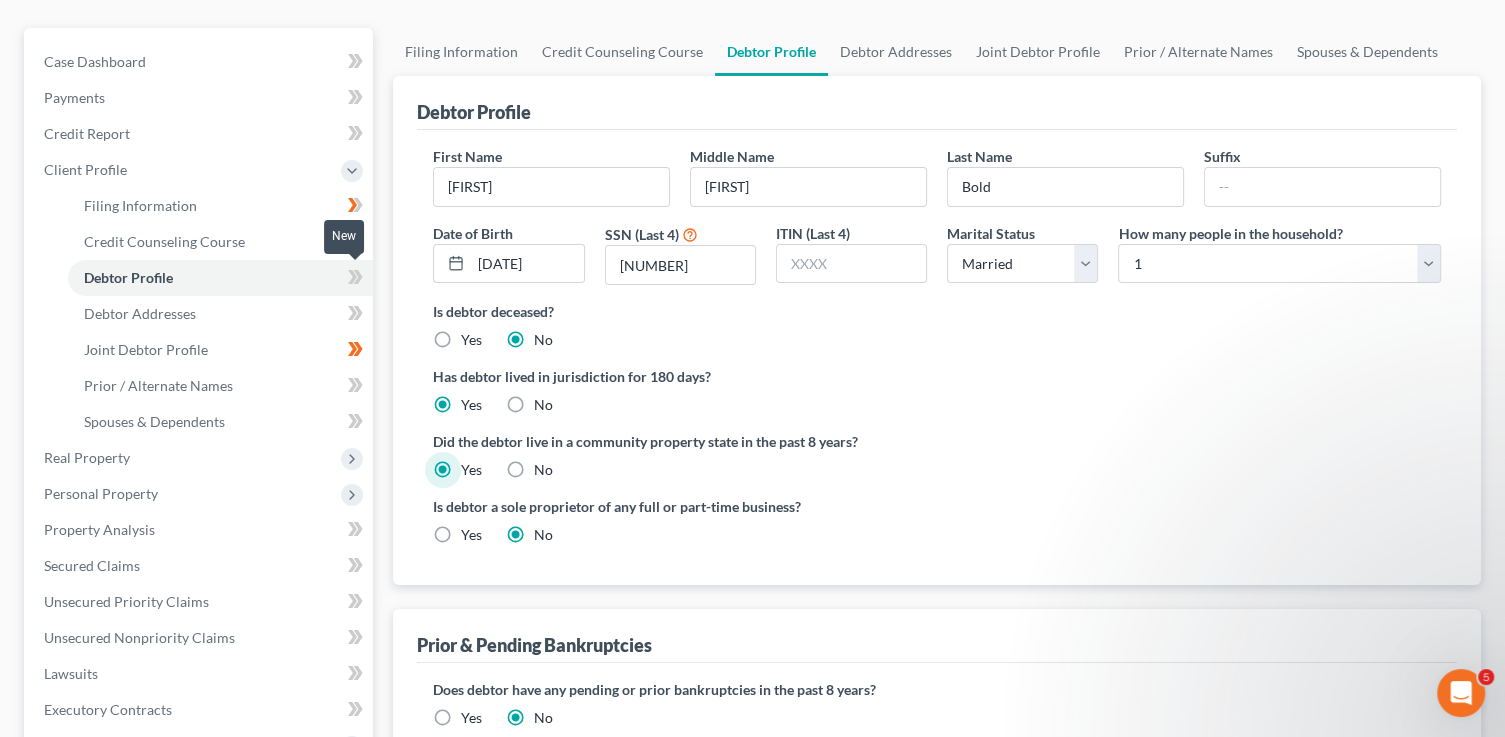 click at bounding box center [355, 280] 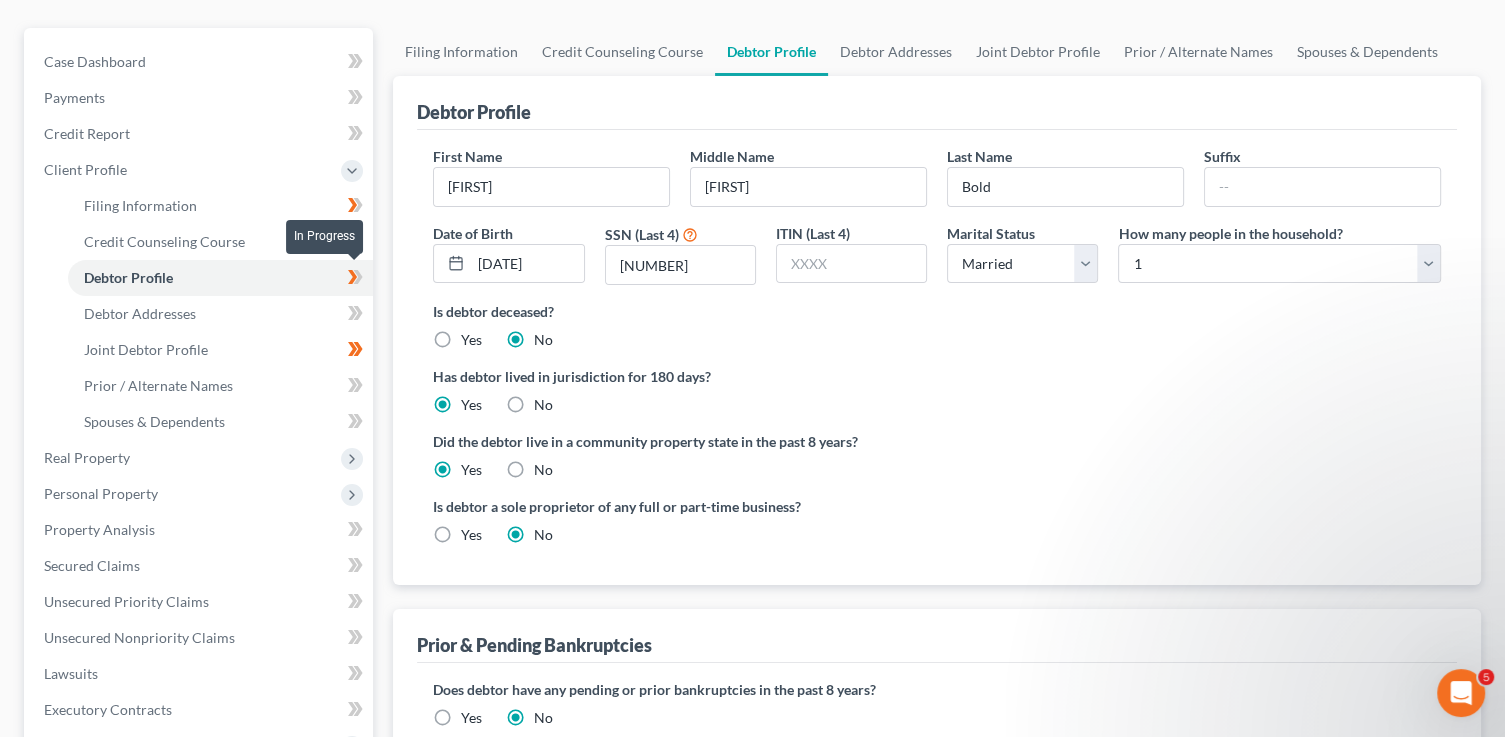 click at bounding box center [355, 280] 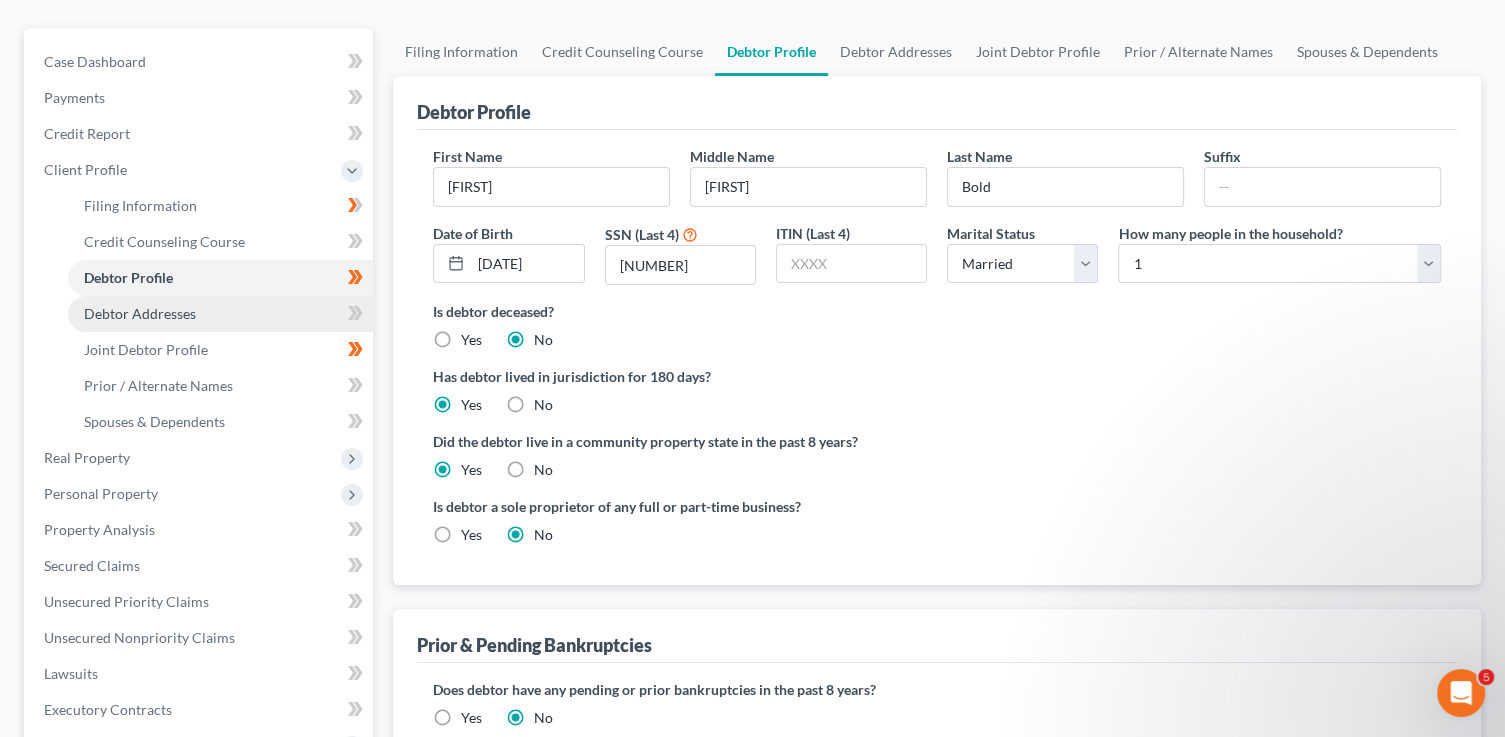 click on "Debtor Addresses" at bounding box center (220, 314) 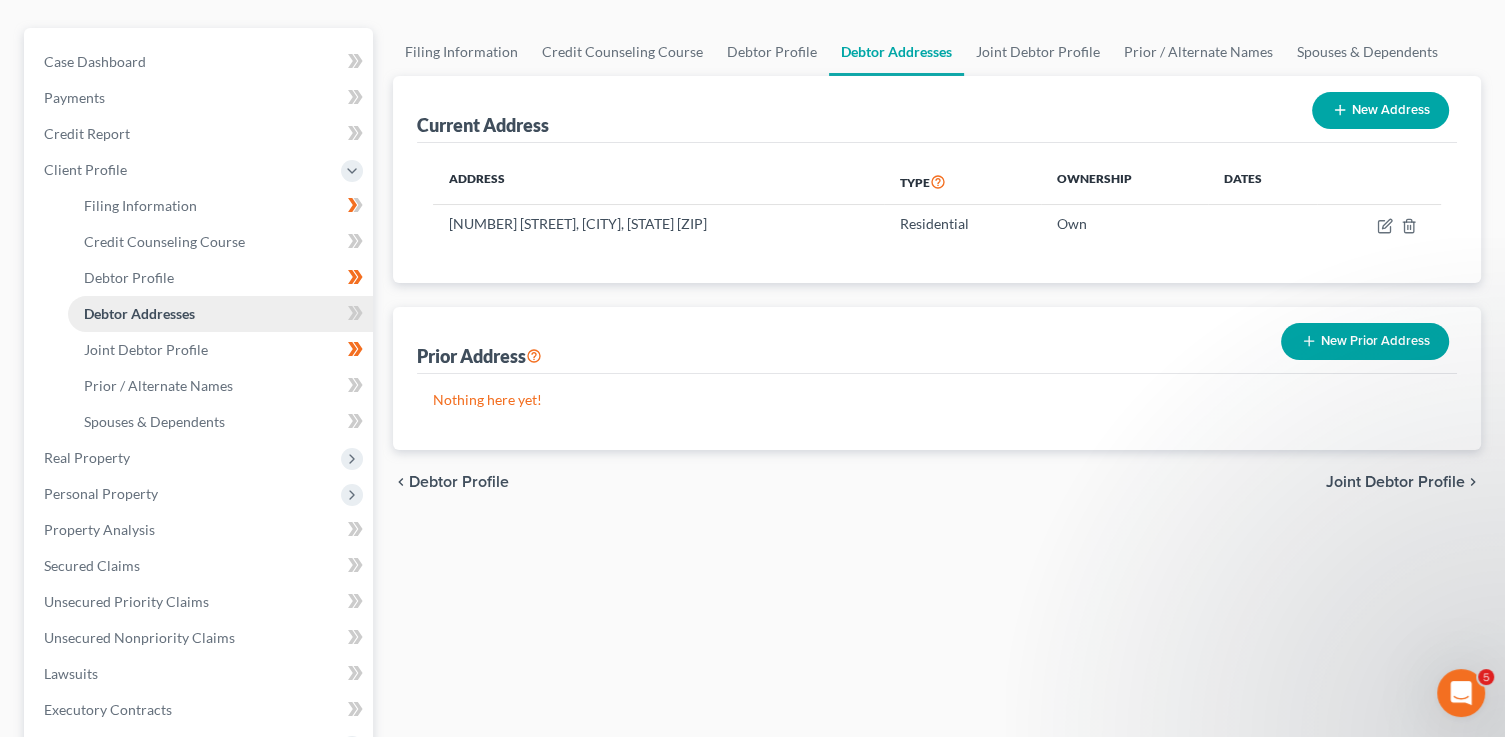 scroll, scrollTop: 0, scrollLeft: 0, axis: both 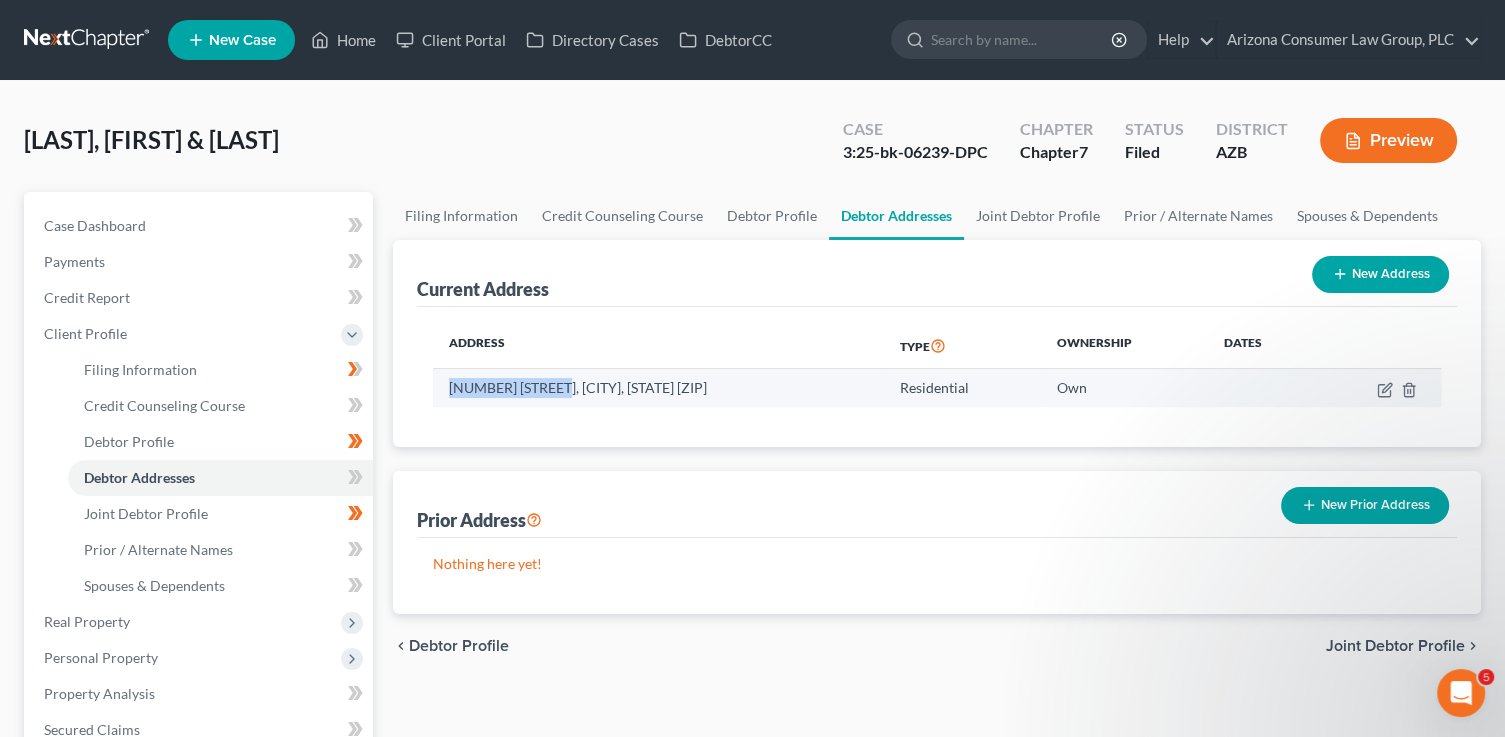 drag, startPoint x: 443, startPoint y: 388, endPoint x: 563, endPoint y: 391, distance: 120.03749 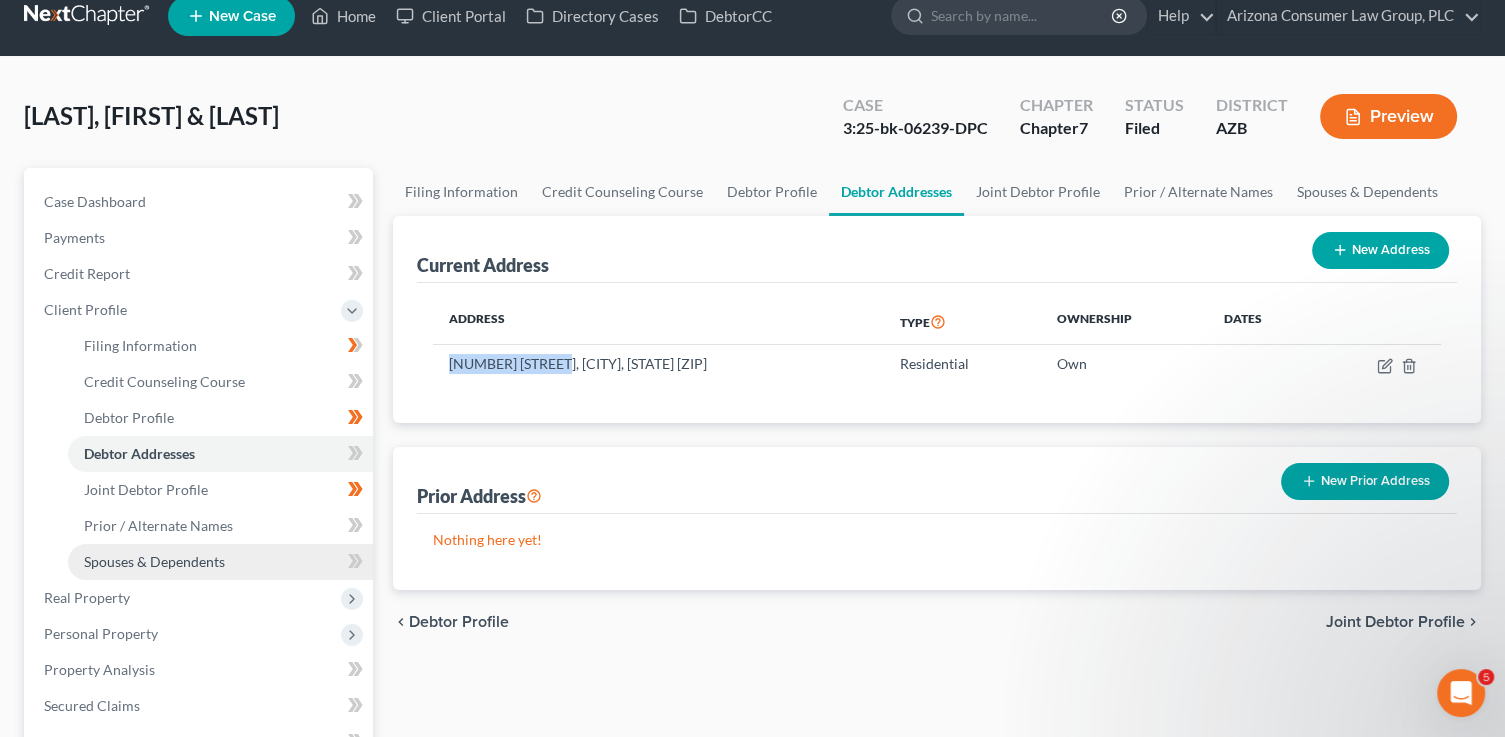scroll, scrollTop: 92, scrollLeft: 0, axis: vertical 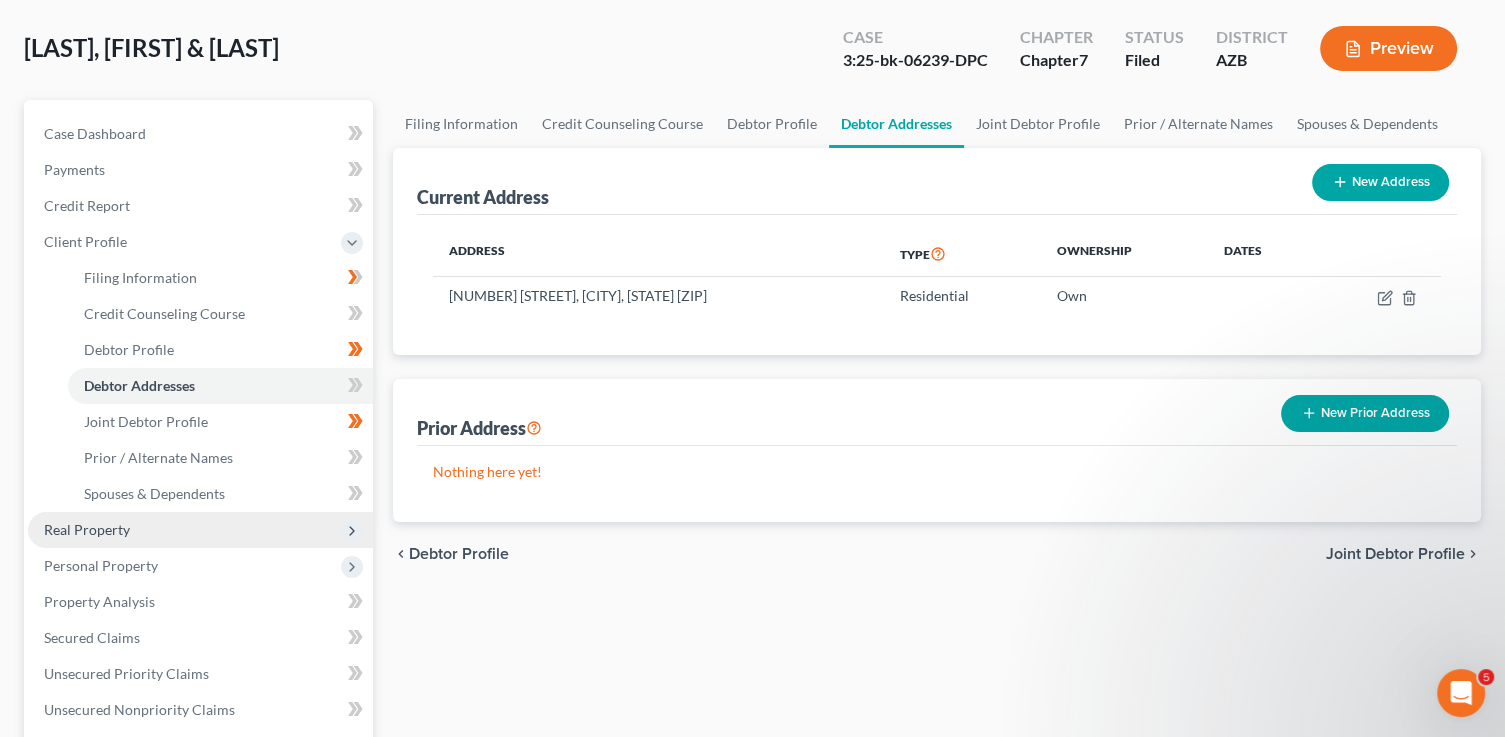 click on "Real Property" at bounding box center [87, 529] 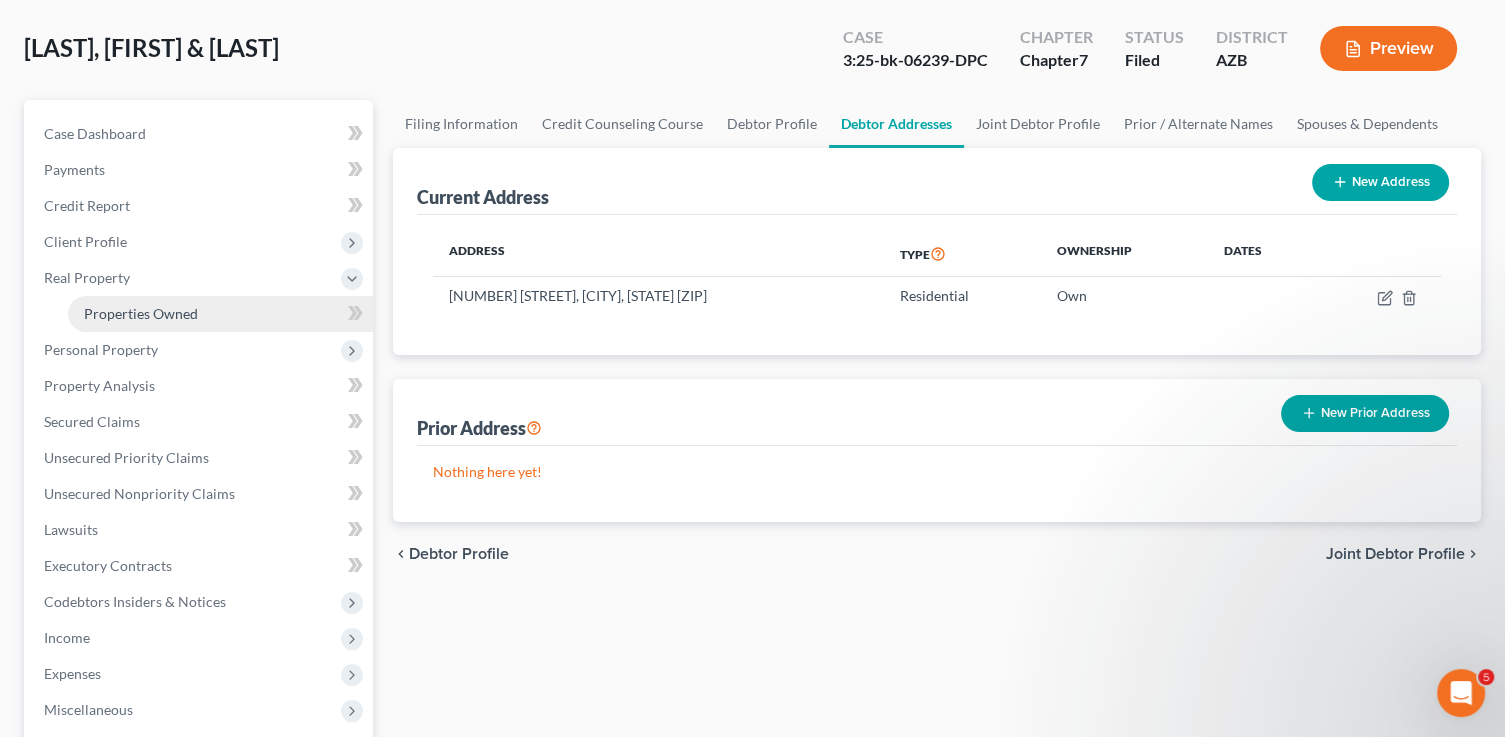 click on "Properties Owned" at bounding box center [220, 314] 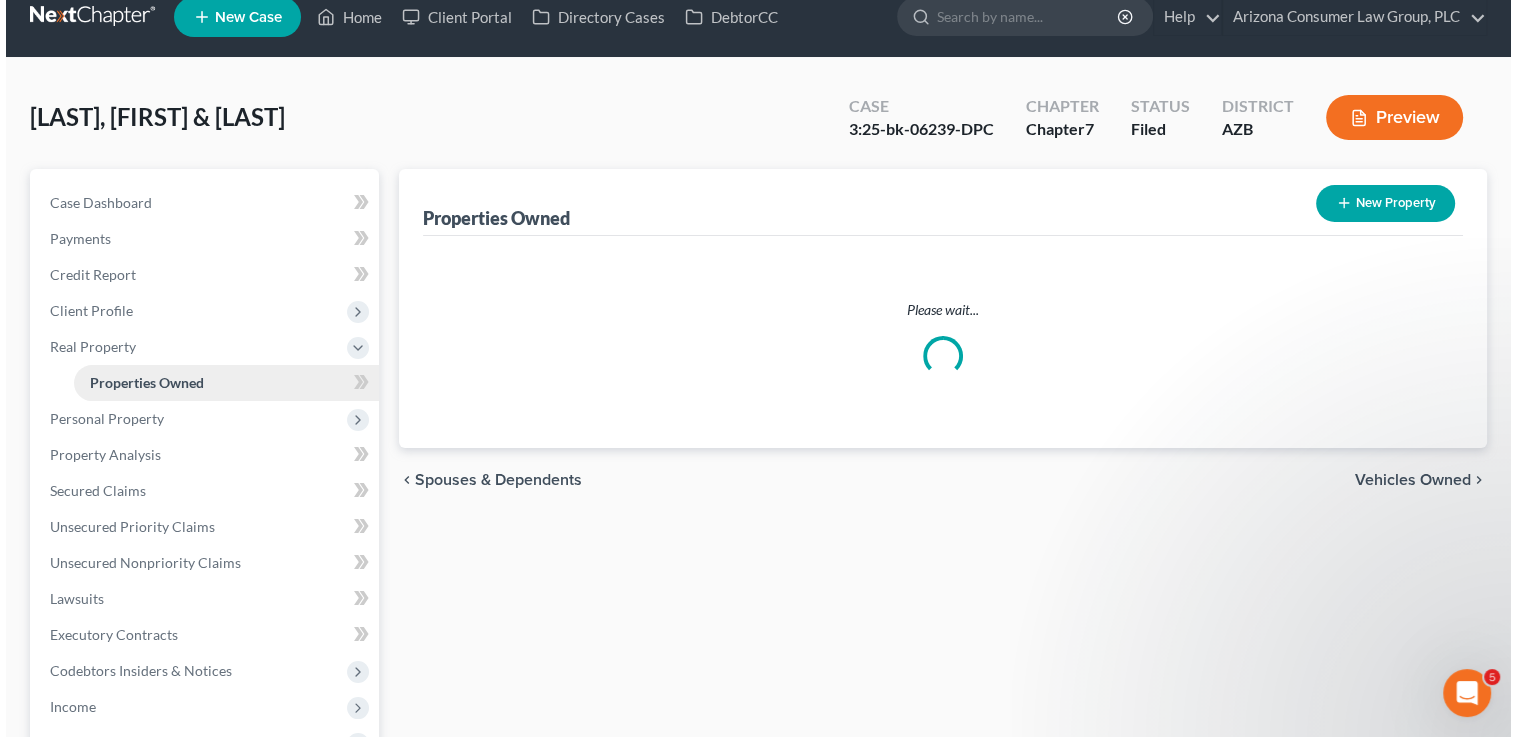 scroll, scrollTop: 0, scrollLeft: 0, axis: both 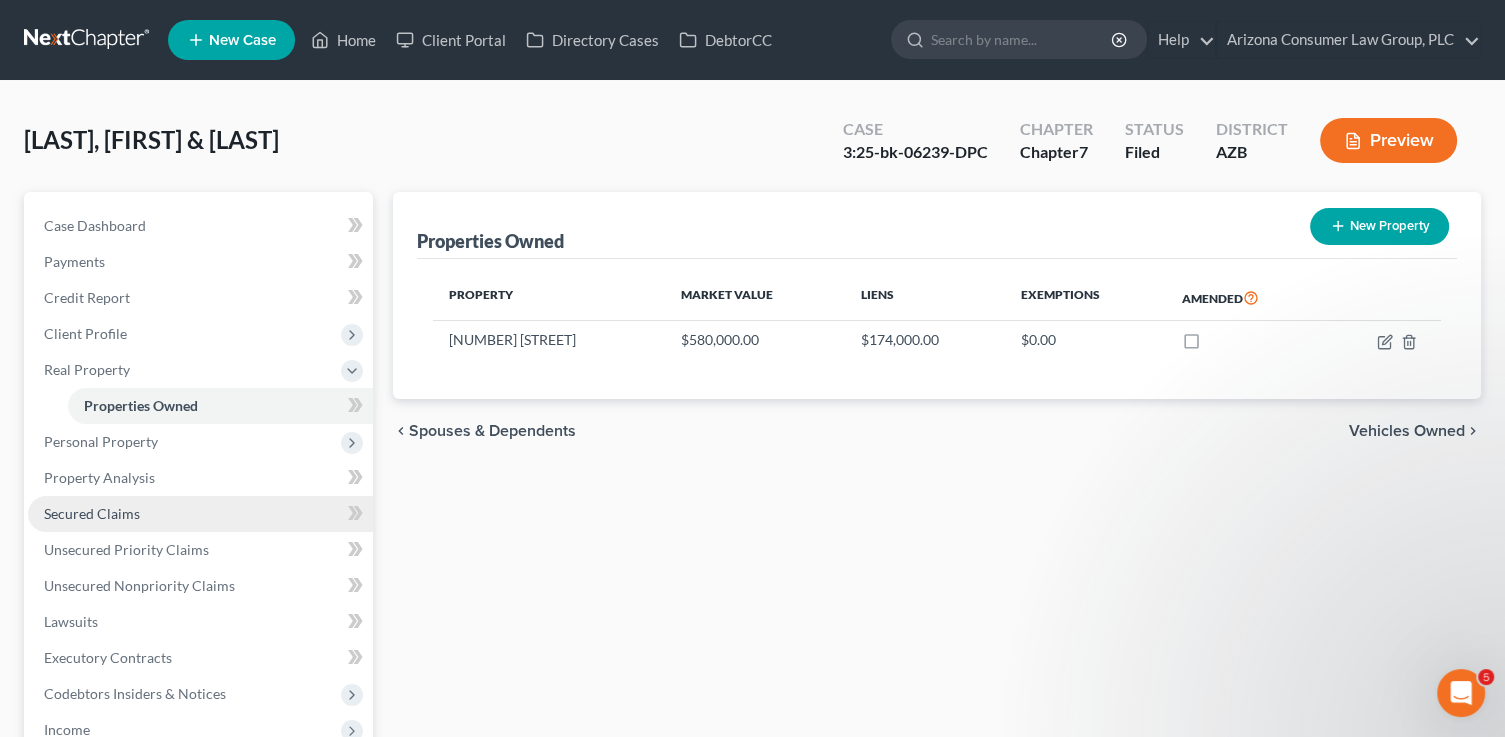 click on "Secured Claims" at bounding box center [200, 514] 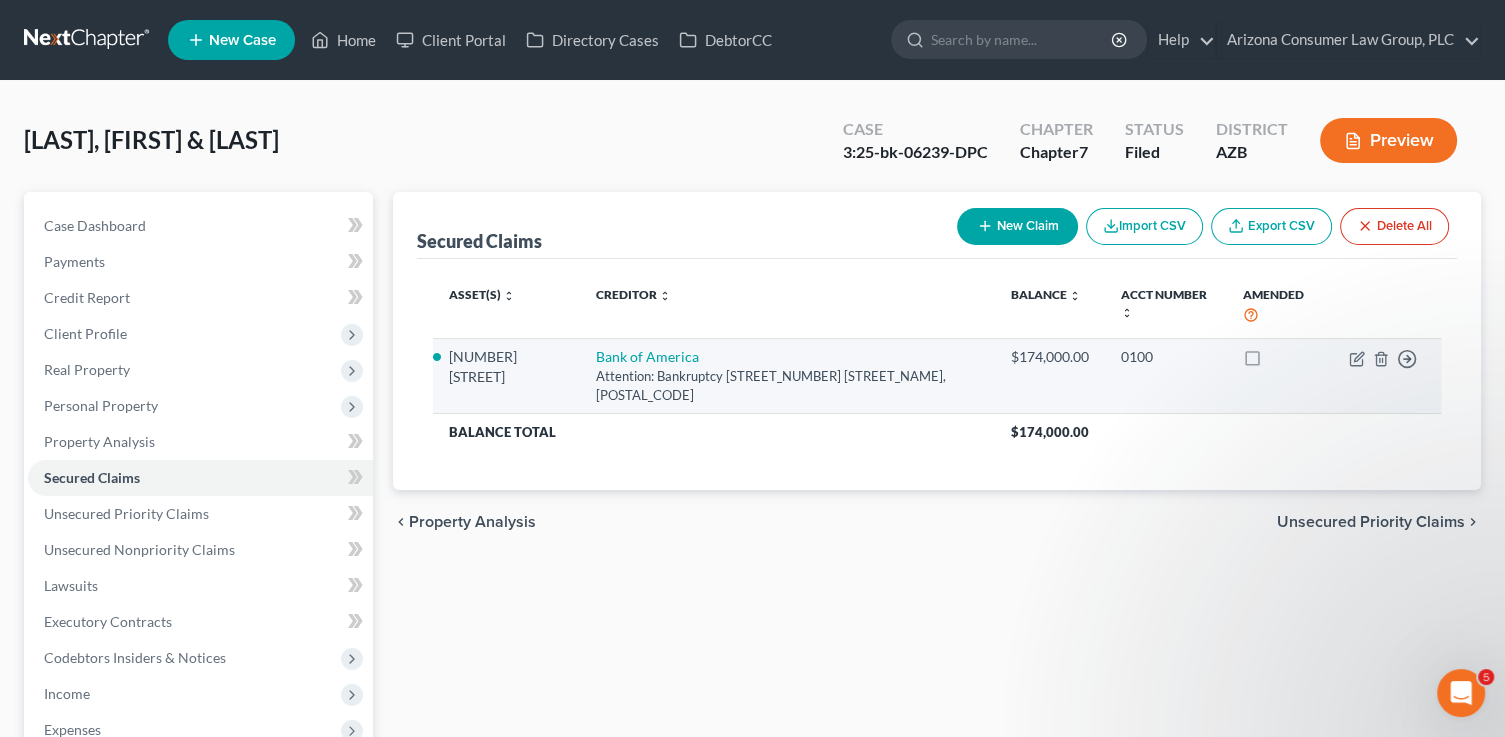 click on "$174,000.00" at bounding box center (1218, 432) 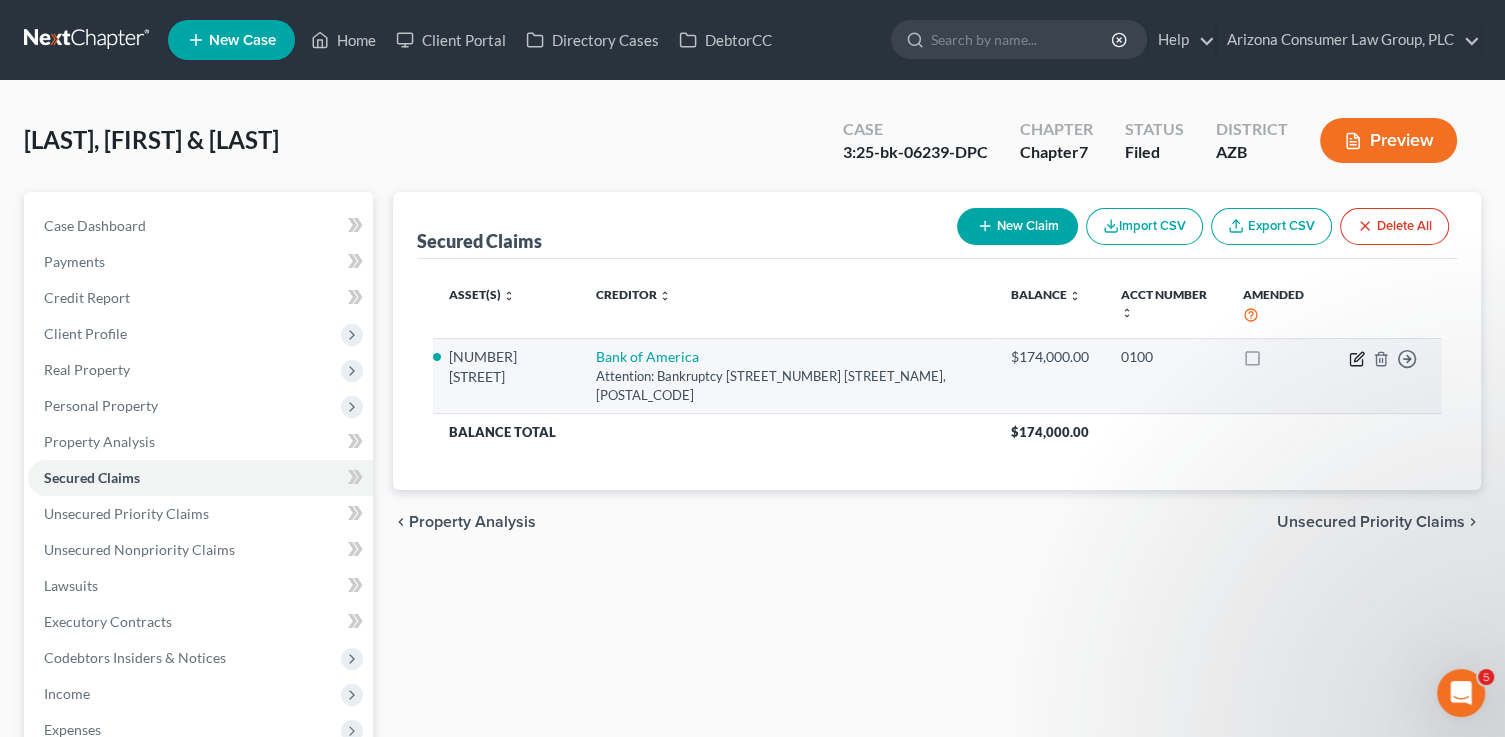 click 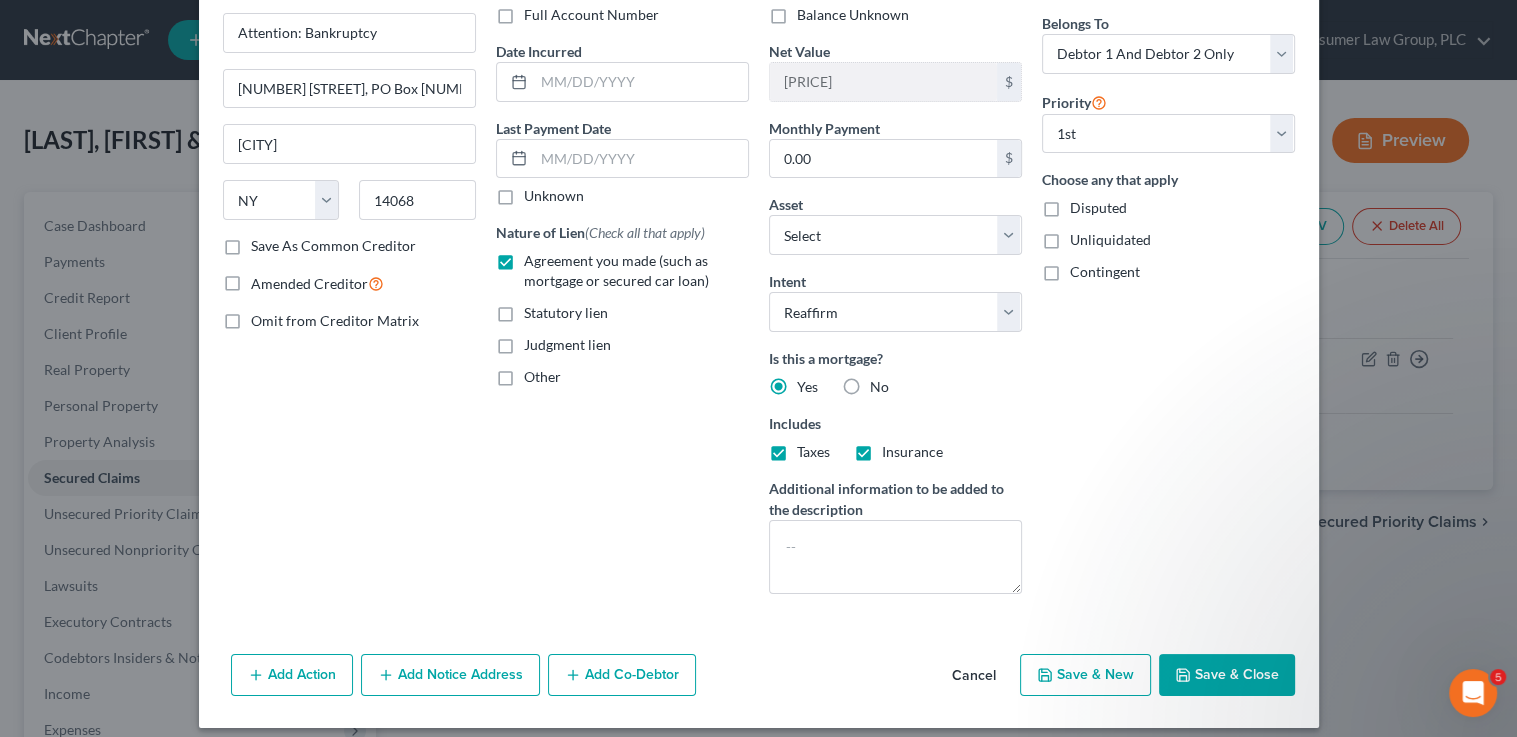 scroll, scrollTop: 168, scrollLeft: 0, axis: vertical 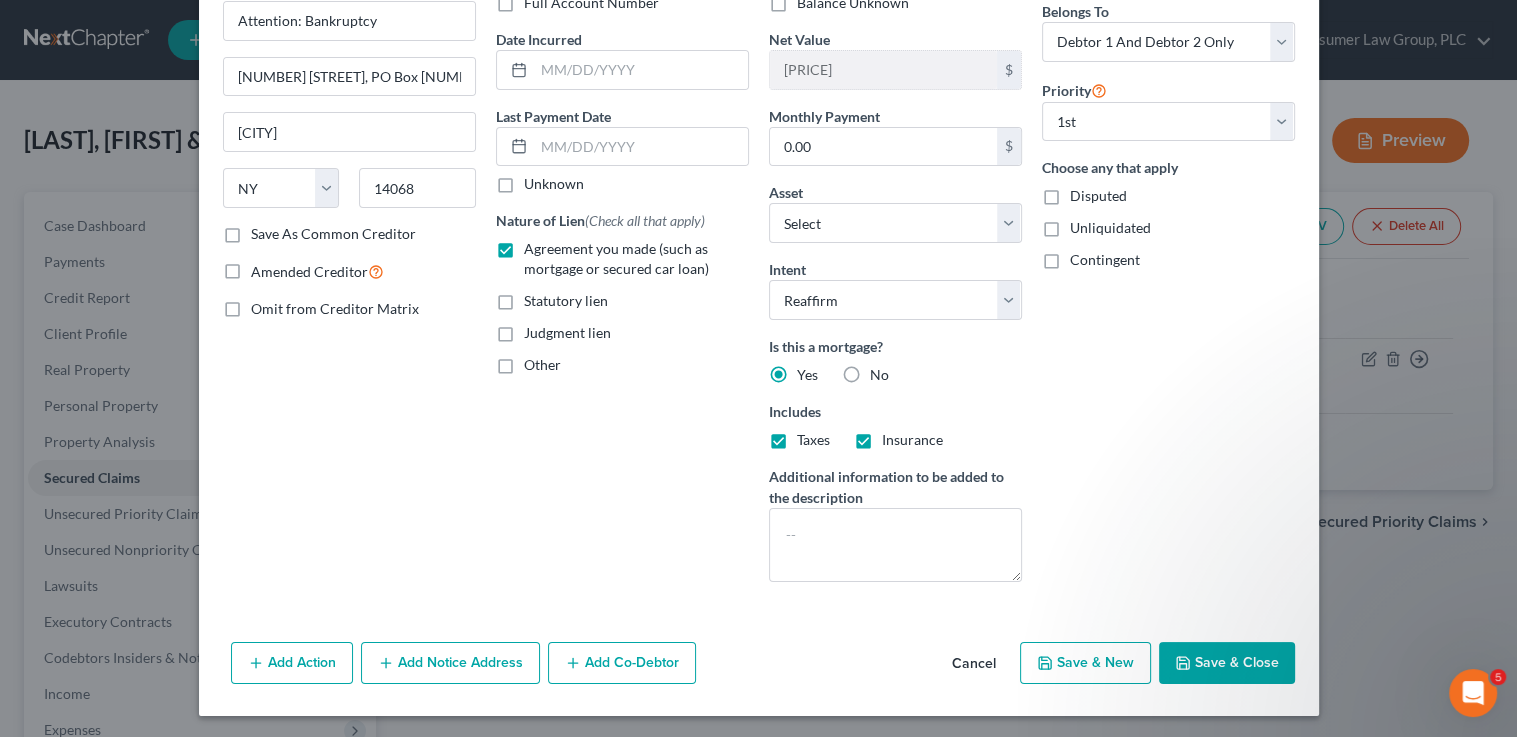 click on "Add Notice Address" at bounding box center (450, 663) 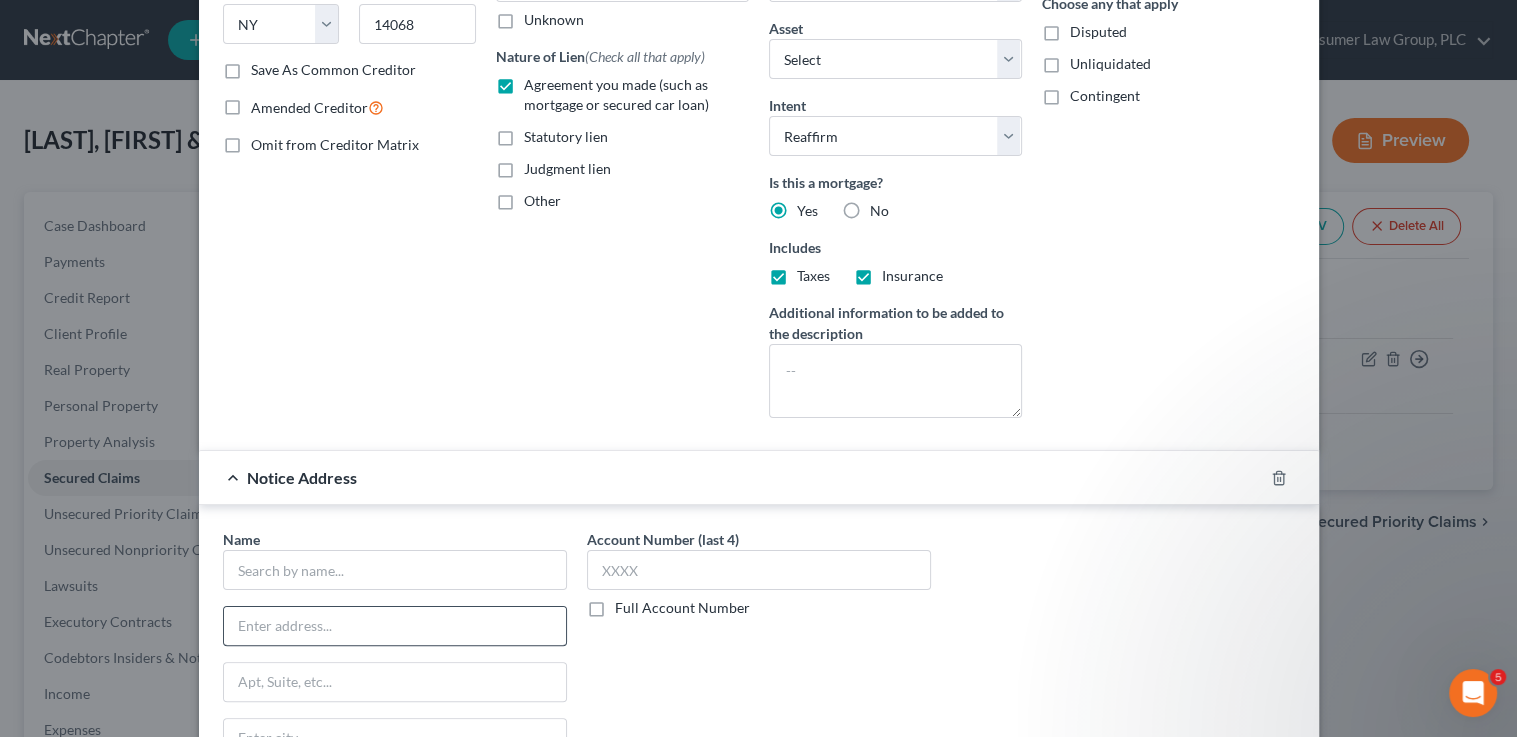 scroll, scrollTop: 393, scrollLeft: 0, axis: vertical 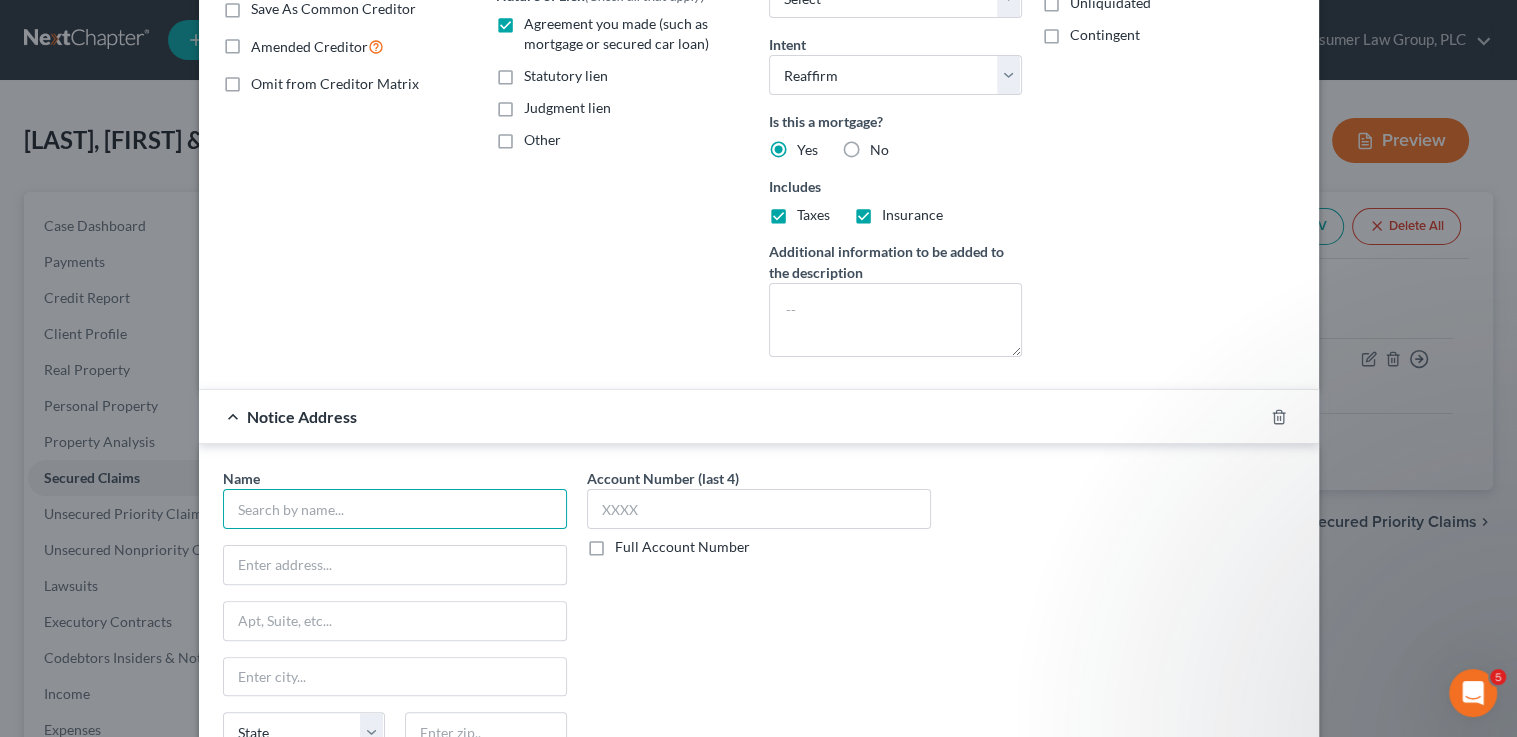 click at bounding box center (395, 509) 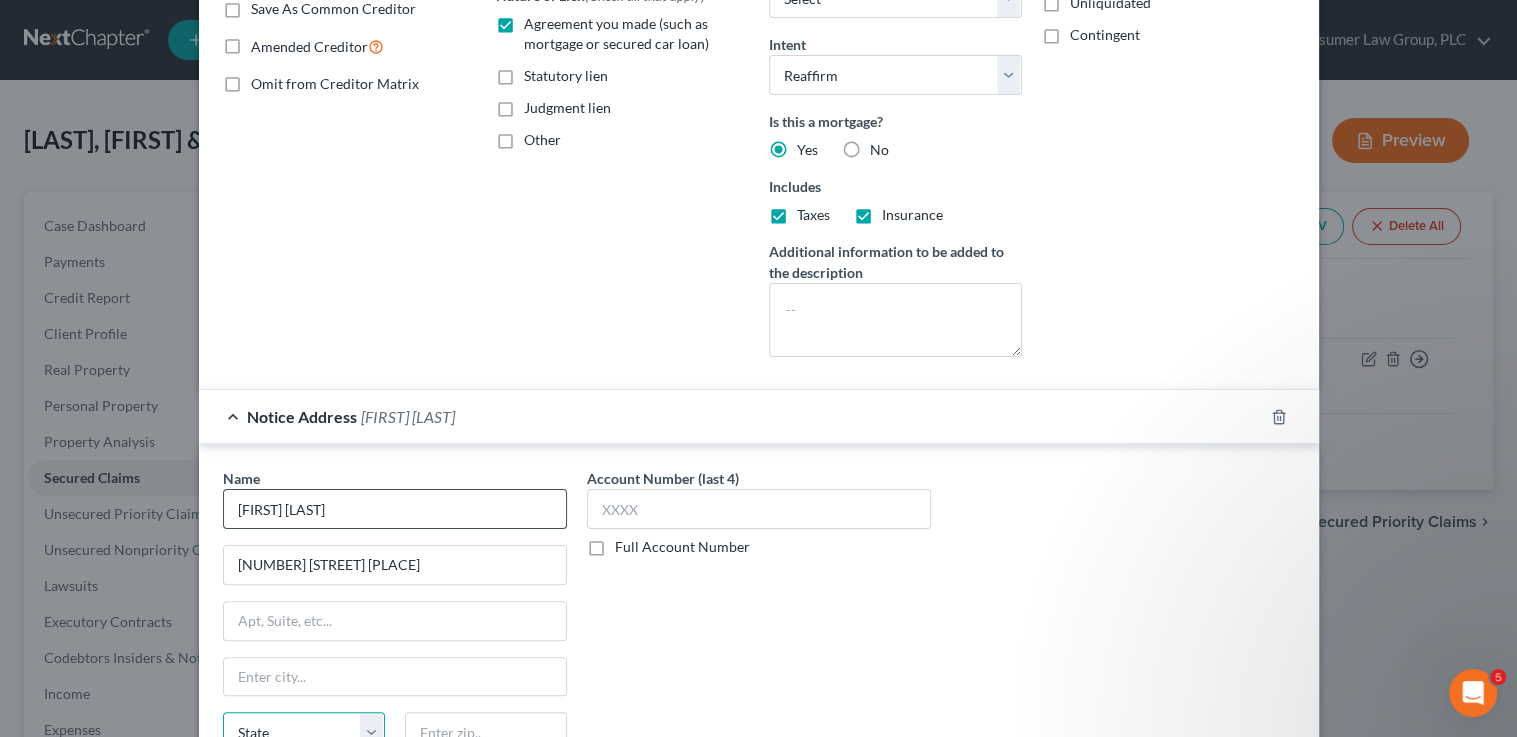 scroll, scrollTop: 404, scrollLeft: 0, axis: vertical 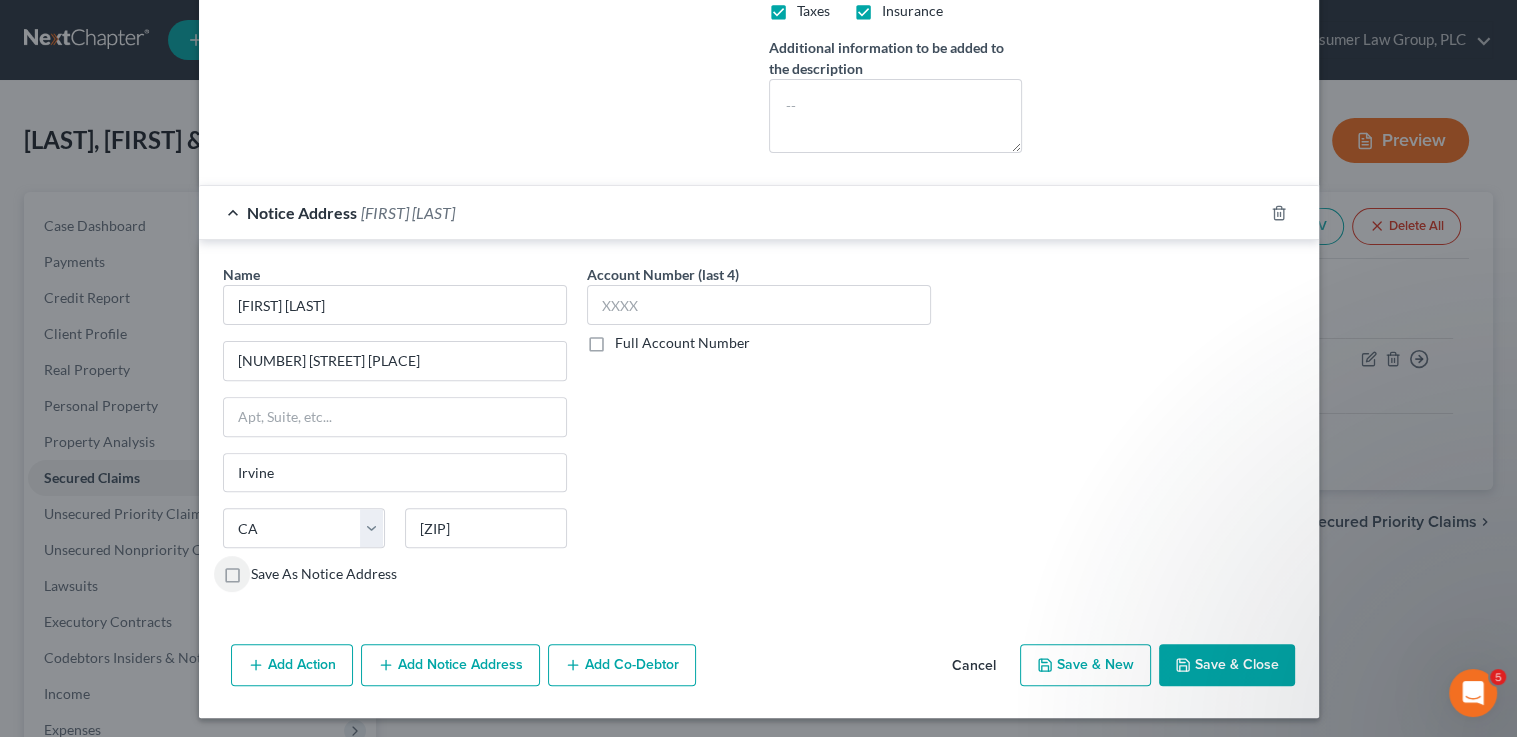 click on "Save As Notice Address" at bounding box center (265, 570) 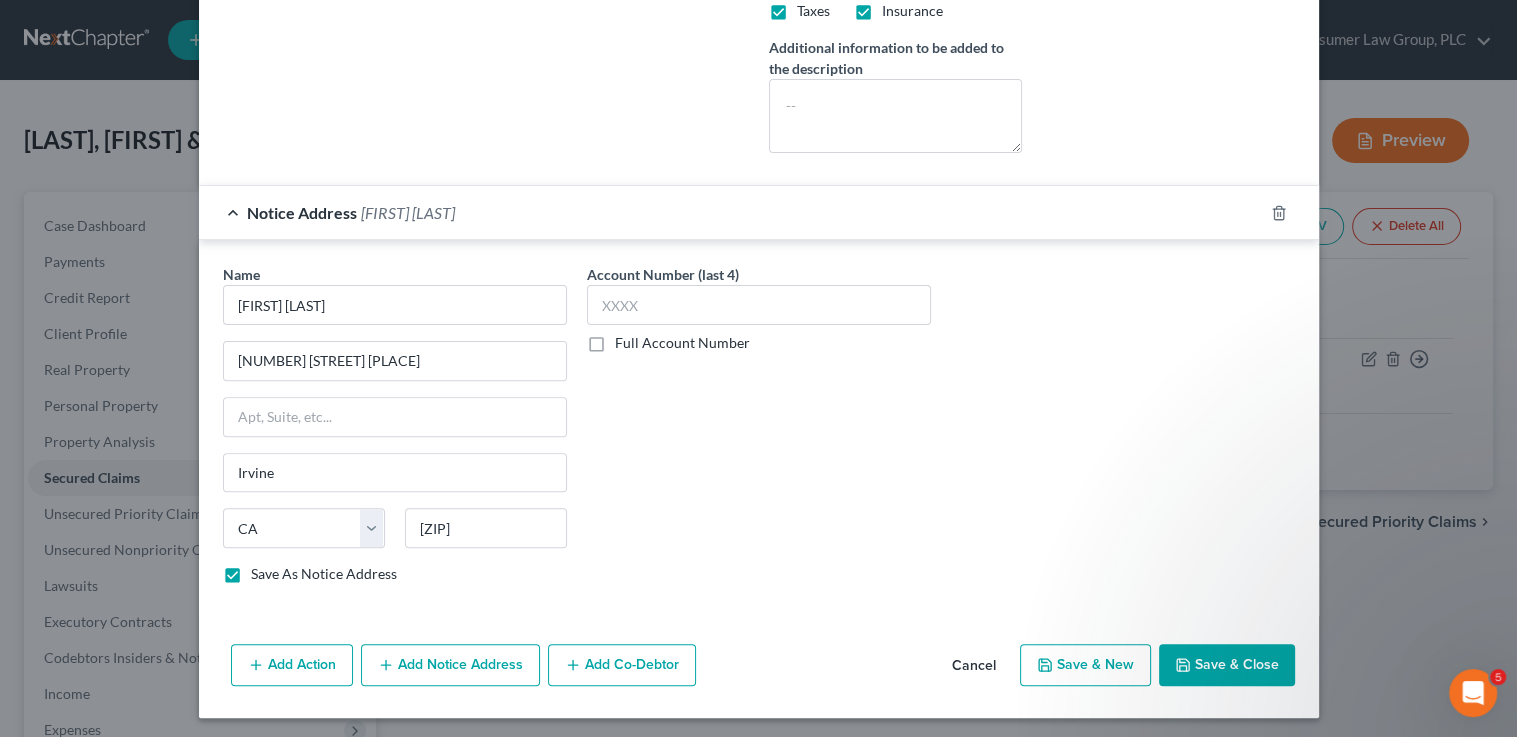 click on "Save & Close" at bounding box center (1227, 665) 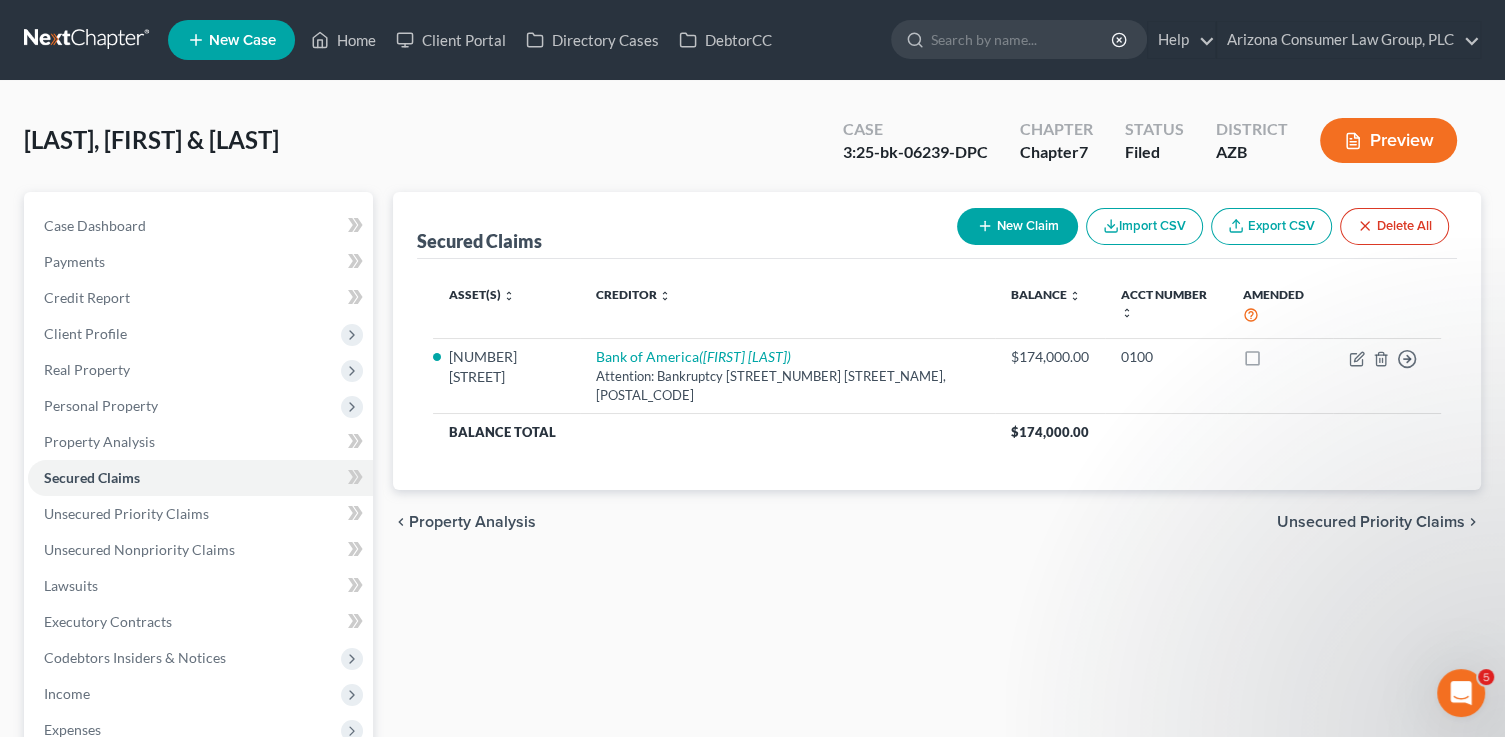 click 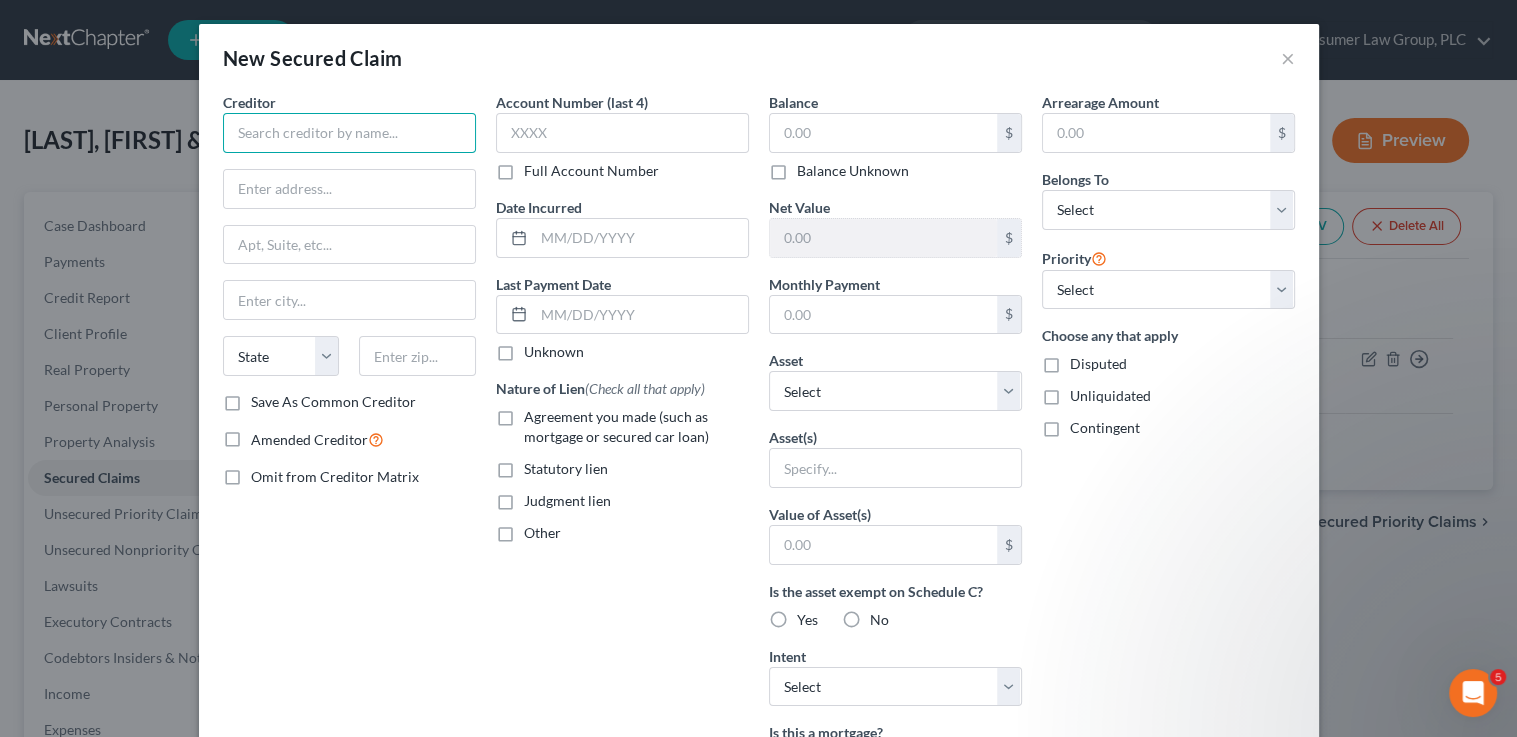 click at bounding box center (349, 133) 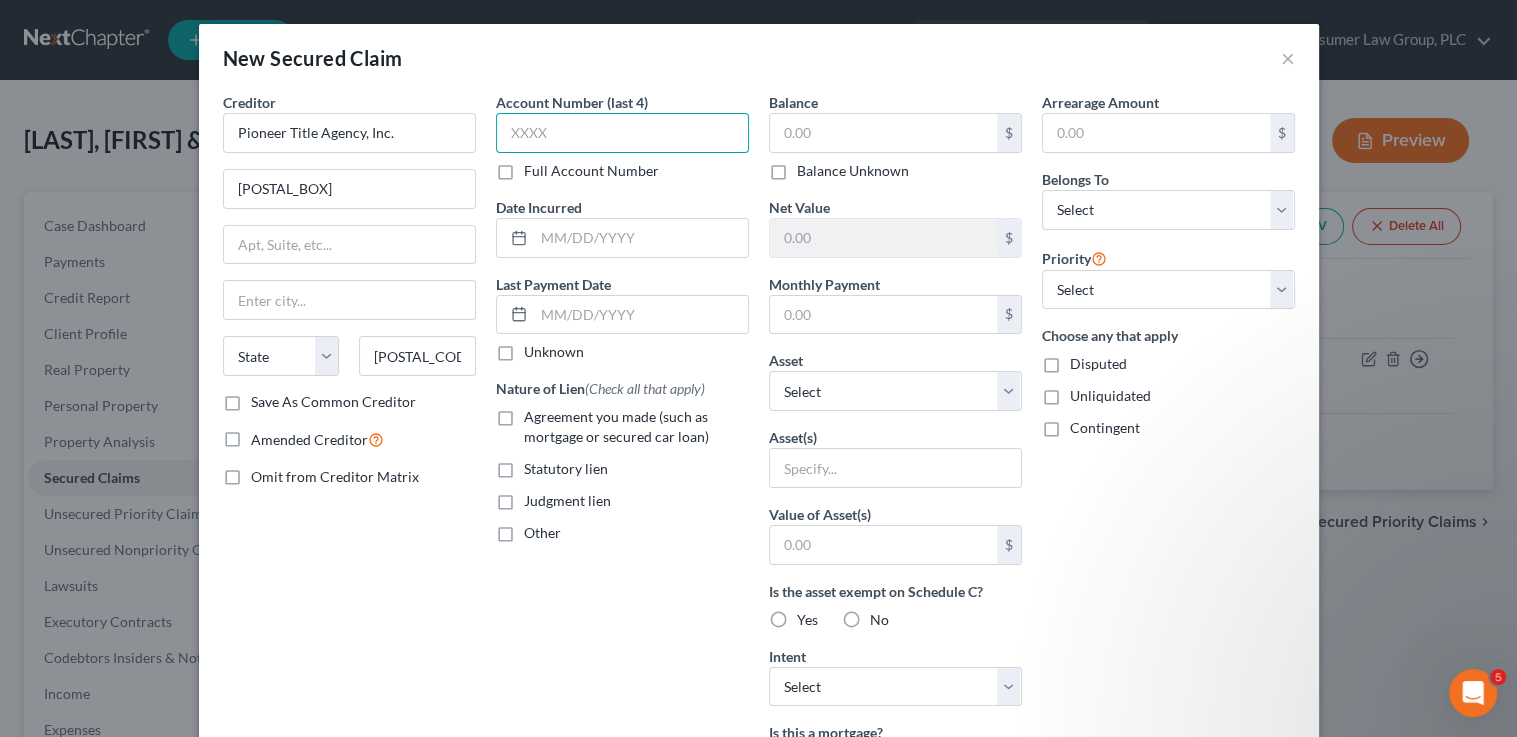 click at bounding box center (622, 133) 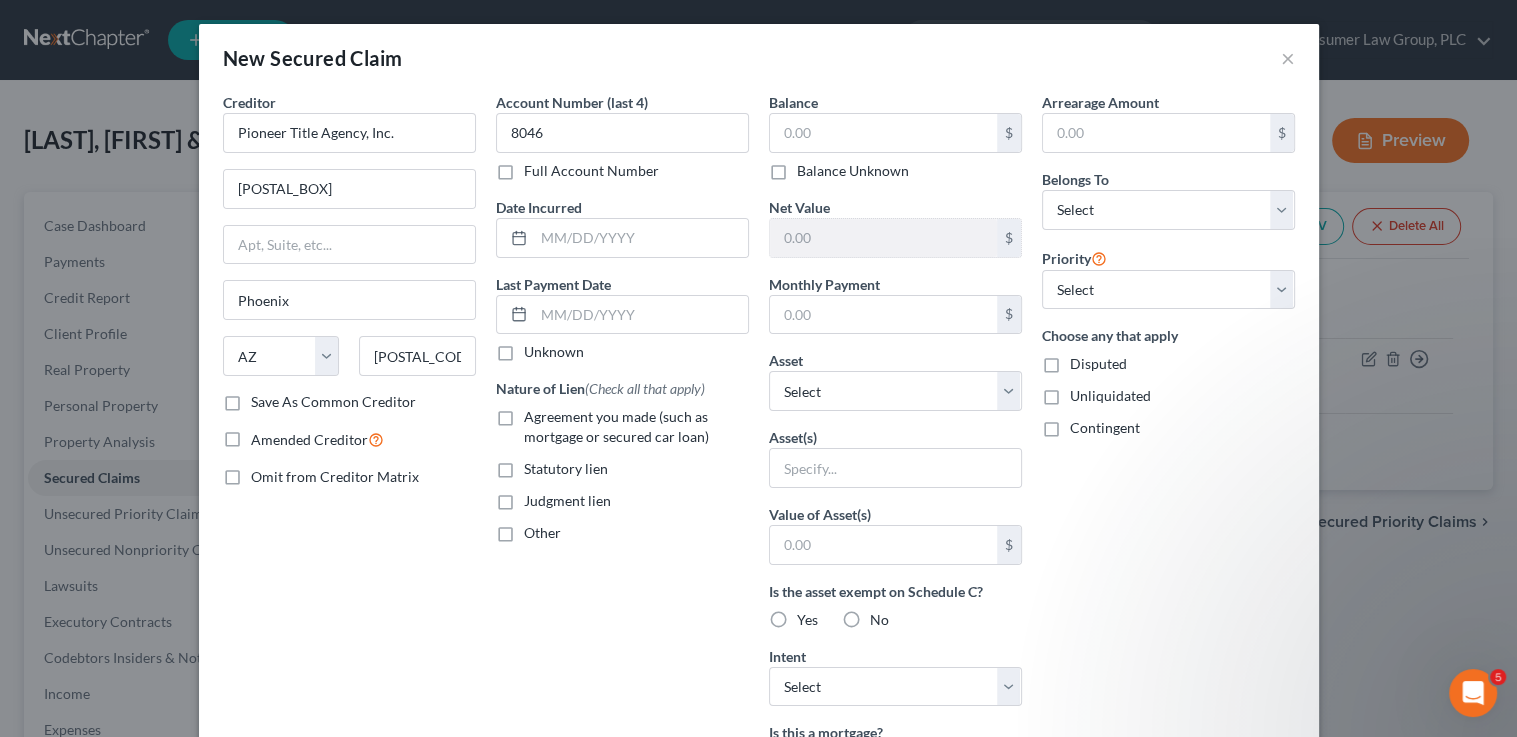 click on "Agreement you made (such as mortgage or secured car loan)" at bounding box center [616, 426] 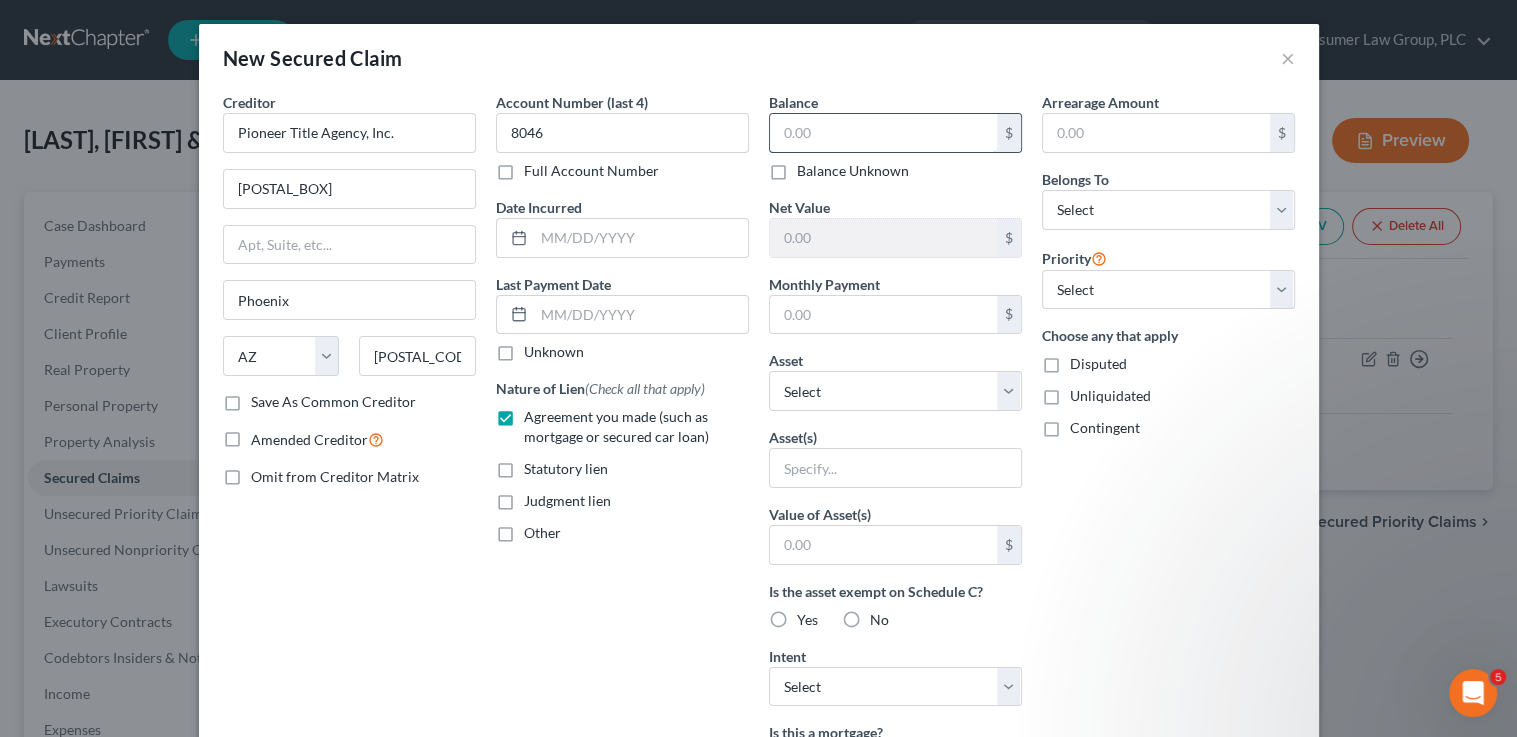 click at bounding box center [883, 133] 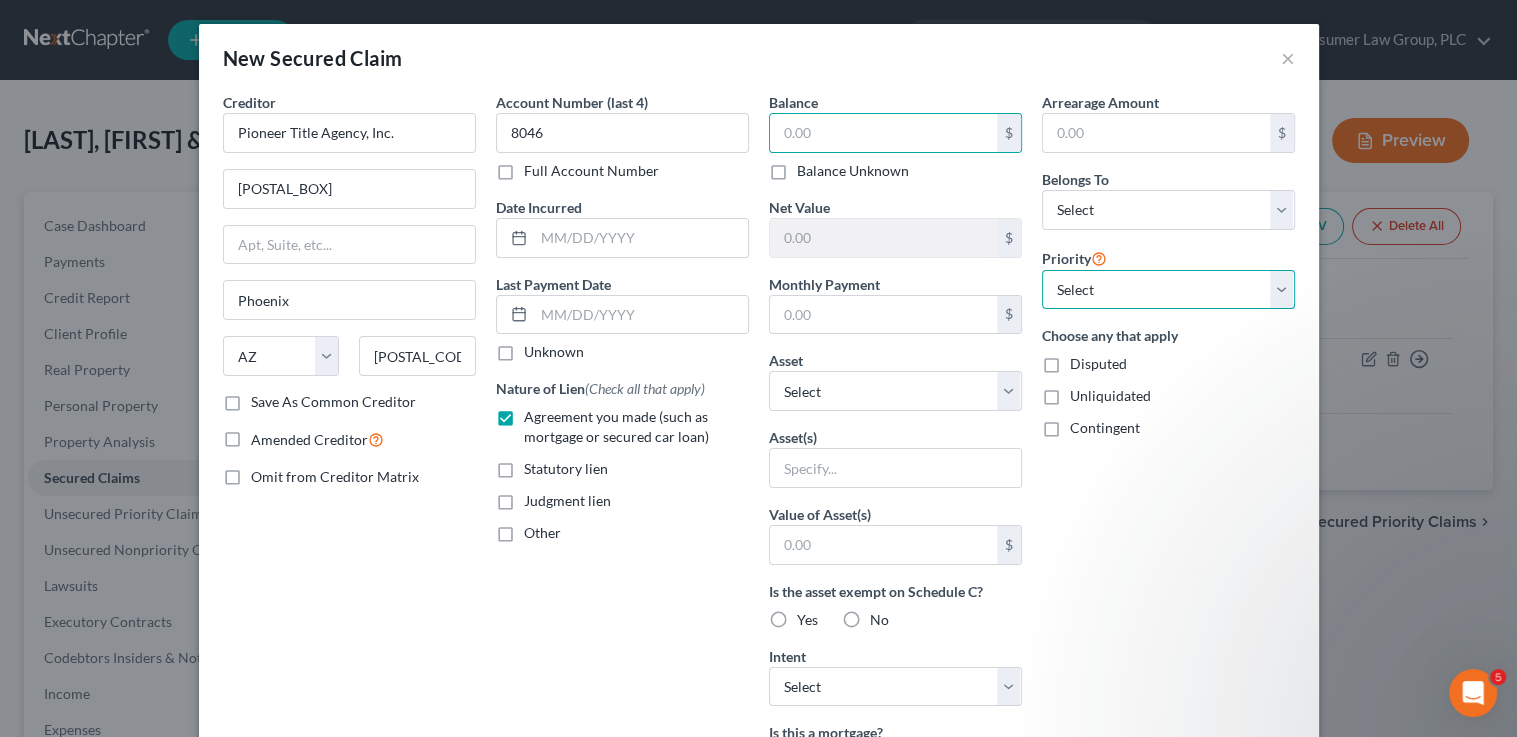 click on "Select 1st 2nd 3rd 4th 5th 6th 7th 8th 9th 10th 11th 12th 13th 14th 15th 16th 17th 18th 19th 20th 21th 22th 23th 24th 25th 26th 27th 28th 29th 30th" at bounding box center [1168, 290] 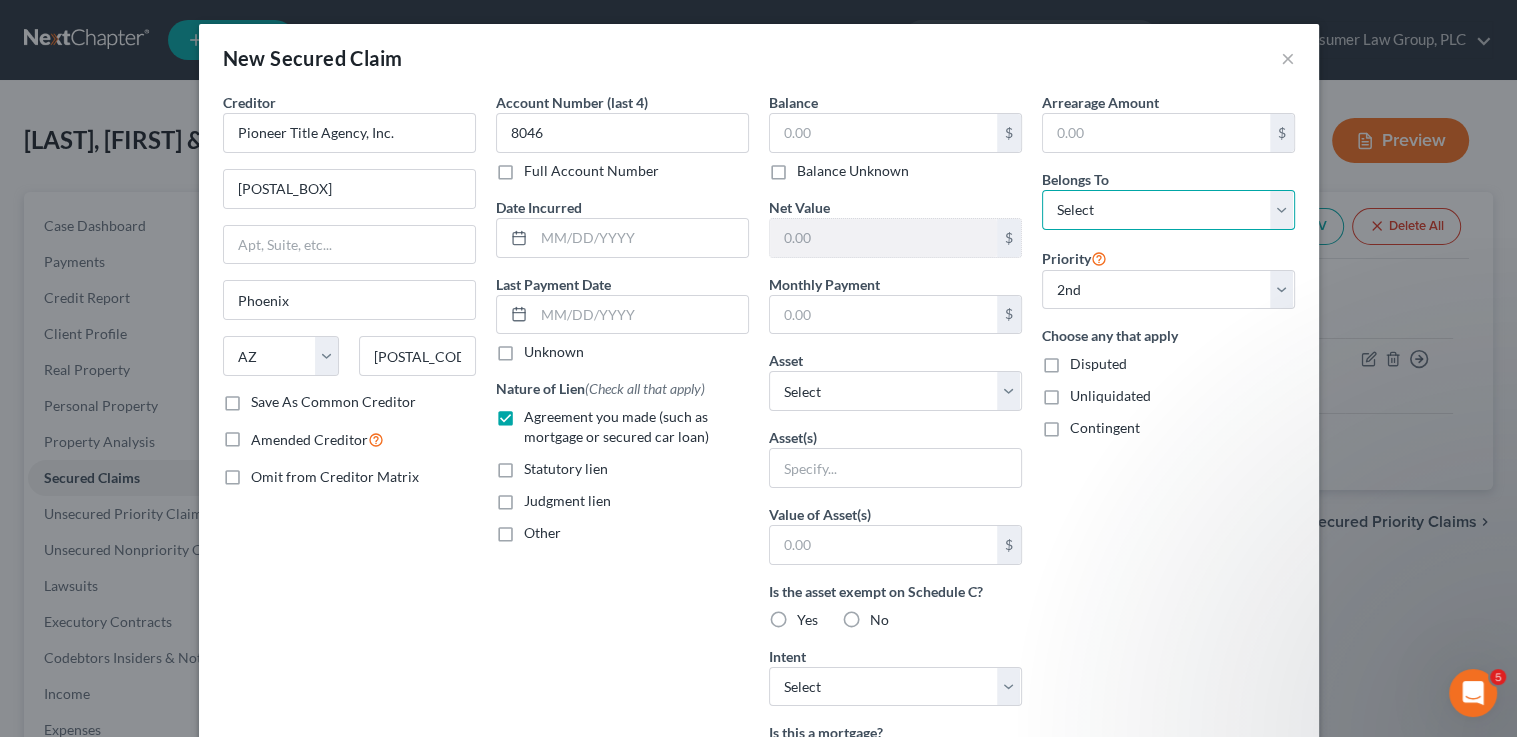 click on "Select Debtor 1 Only Debtor 2 Only Debtor 1 And Debtor 2 Only At Least One Of The Debtors And Another Community Property" at bounding box center (1168, 210) 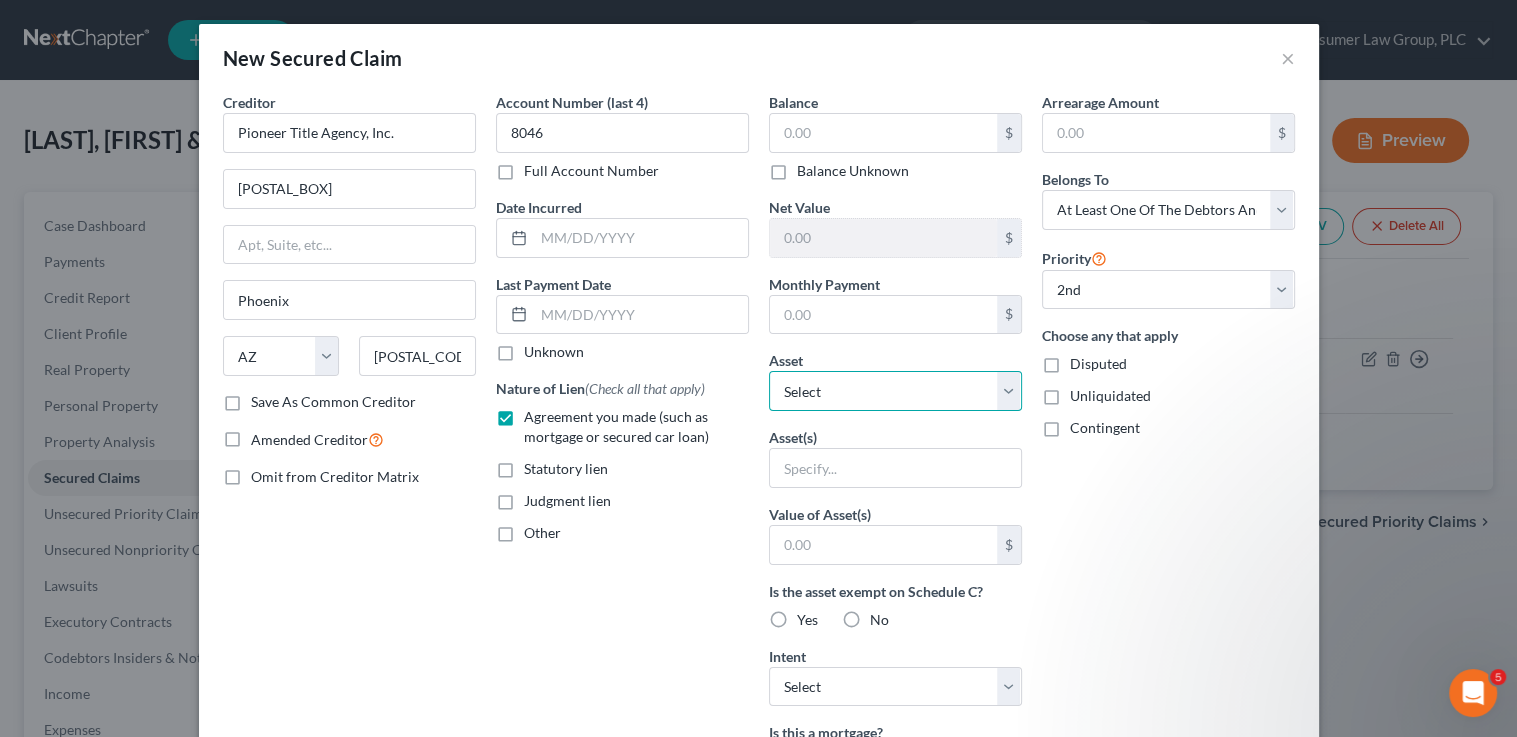 click on "Select Other Multiple Assets Pet(s) - Dogs, cats, chickens - $100.0 dba Bold Beds - $0.0 Bold Retail LLC - $0.0 Bold Wholesale LLC - $0.0 Bold Adventures LLC - $0.0 dba Yavapai Mattress Warehouse - $0.0 Jewelry - 2 wedding rings - $150.0 2012 Honda Pilot - $2743.0 Sports & Hobby Equipment - Upright Piano - $150.0 Electronics - TV, laptop, printer, 4 cell phones - $1000.0 2009 Smart Fortwo - $586.0 1297 Mosher Lane - $580000.0 Clothing - Everyday clothing, shoes, coats - $200.0 2005 TL TR Trailer - $4000.0 1993 Chevrolet G30 - $1340.0 Household Goods - Furniture, linens, grandfather clock, kitchen supplies, miscellaneous household goods - $650.0 BMO (Checking Account) - $0.0 BMO (Savings Account) - $0.0 Bank of America (Checking Account) - $0.0 Bank of America (Savings Account) - $0.0" at bounding box center (895, 391) 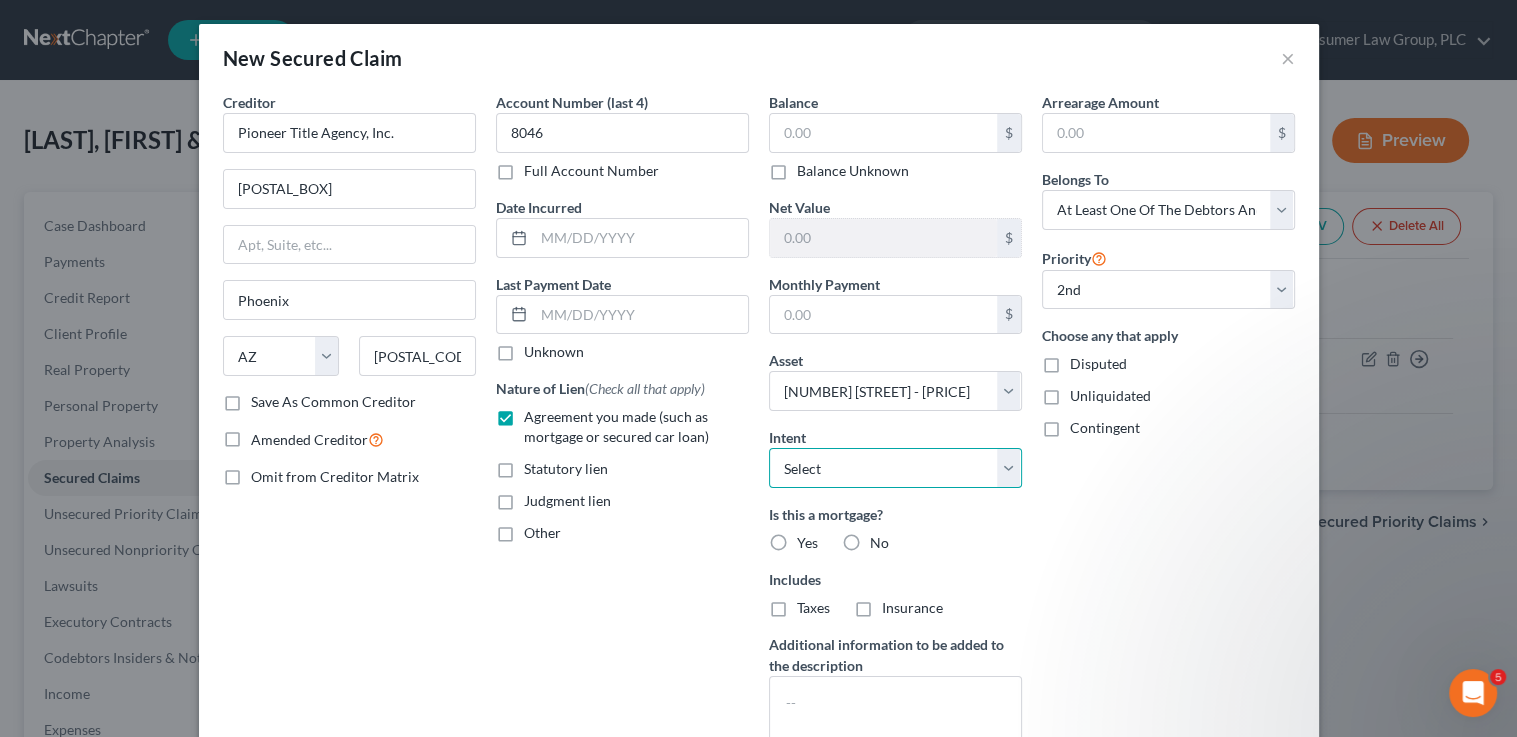 click on "Select Surrender Redeem Reaffirm Avoid Other" at bounding box center [895, 468] 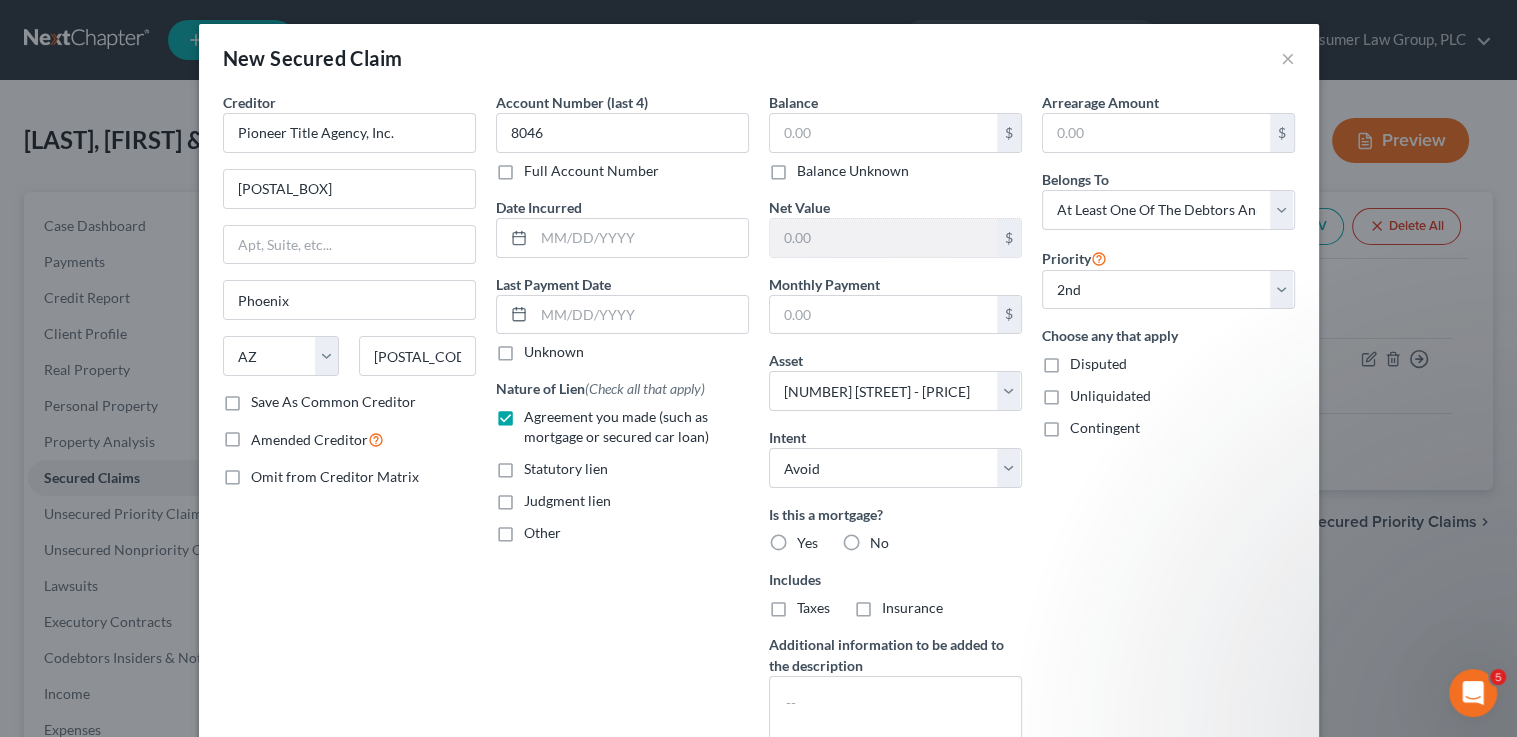 click on "No" at bounding box center (879, 543) 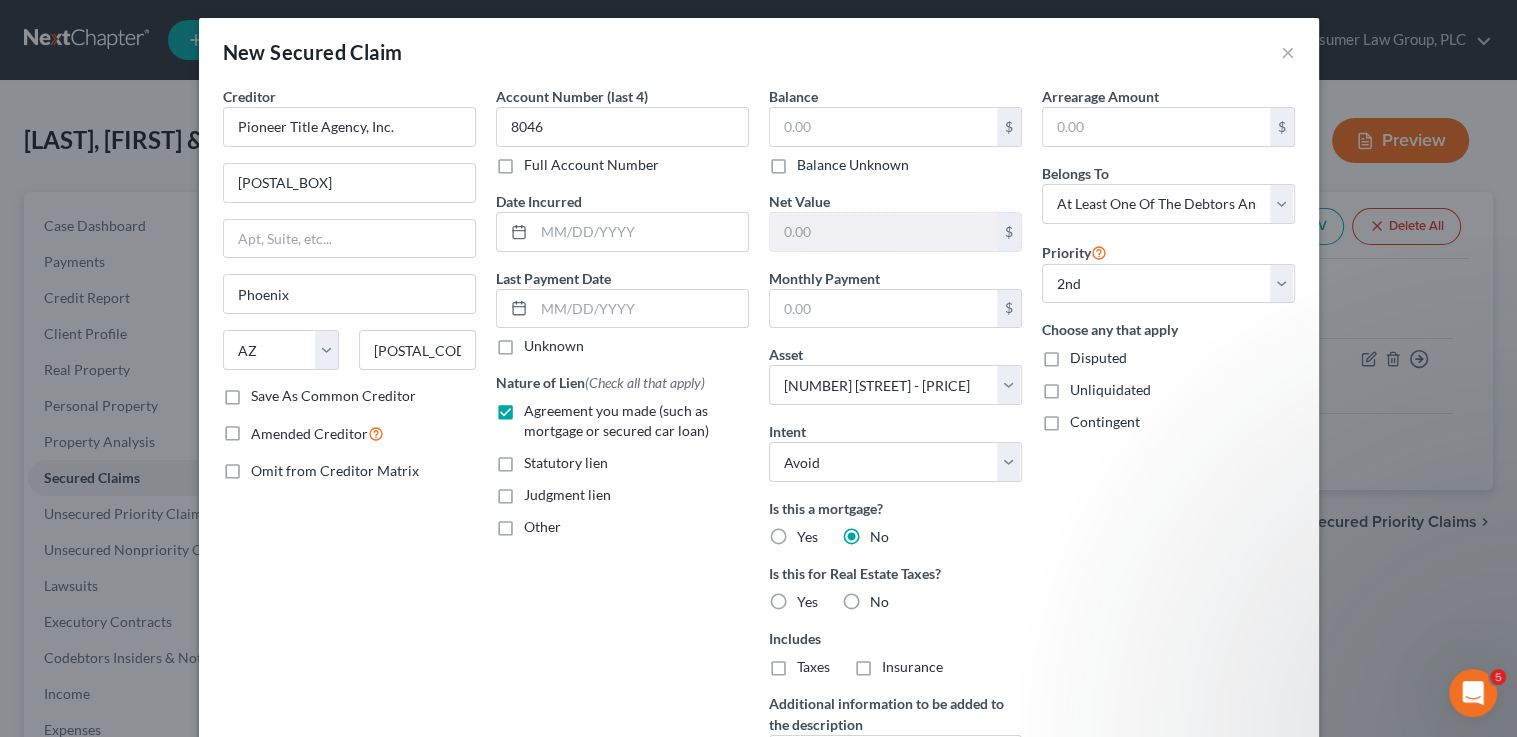 click on "No" at bounding box center (879, 602) 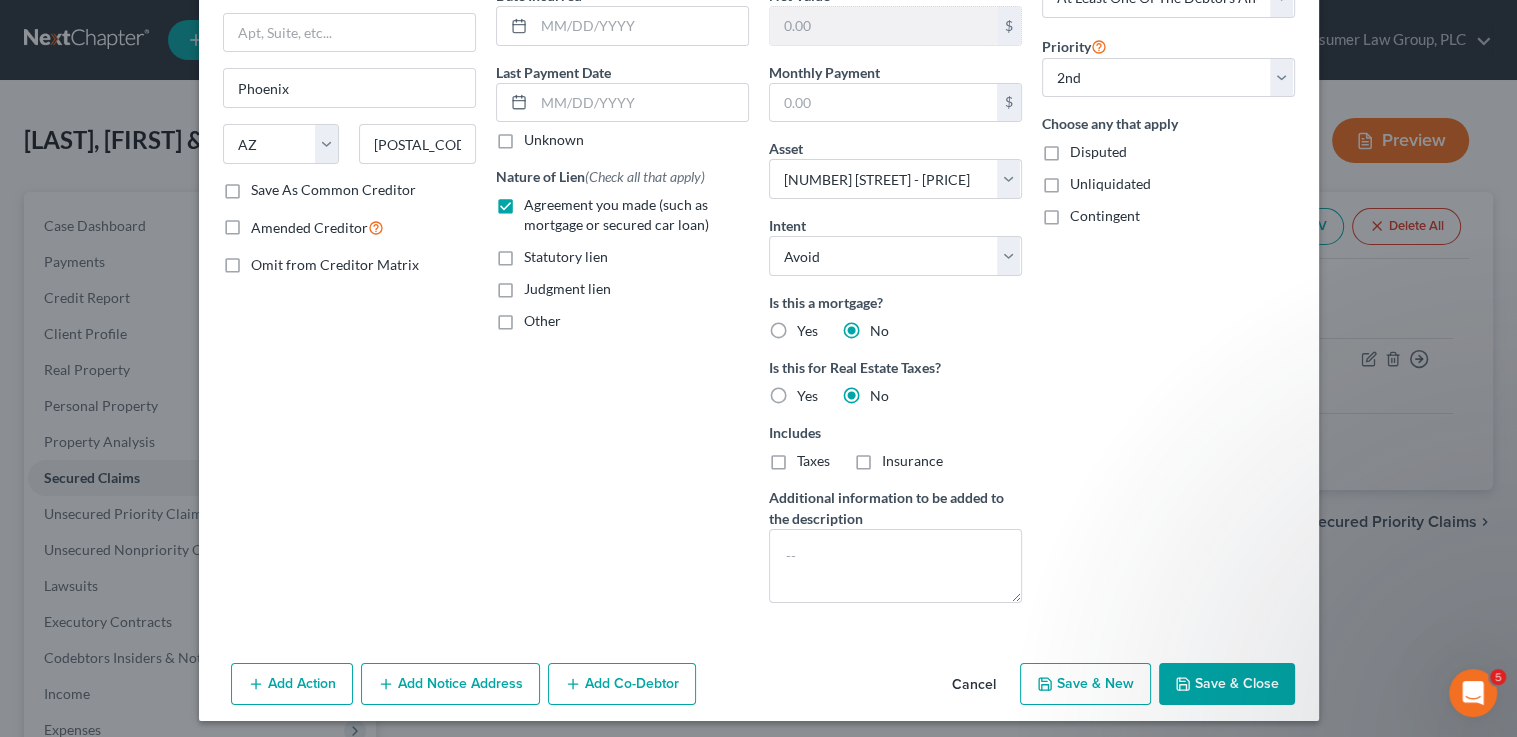scroll, scrollTop: 217, scrollLeft: 0, axis: vertical 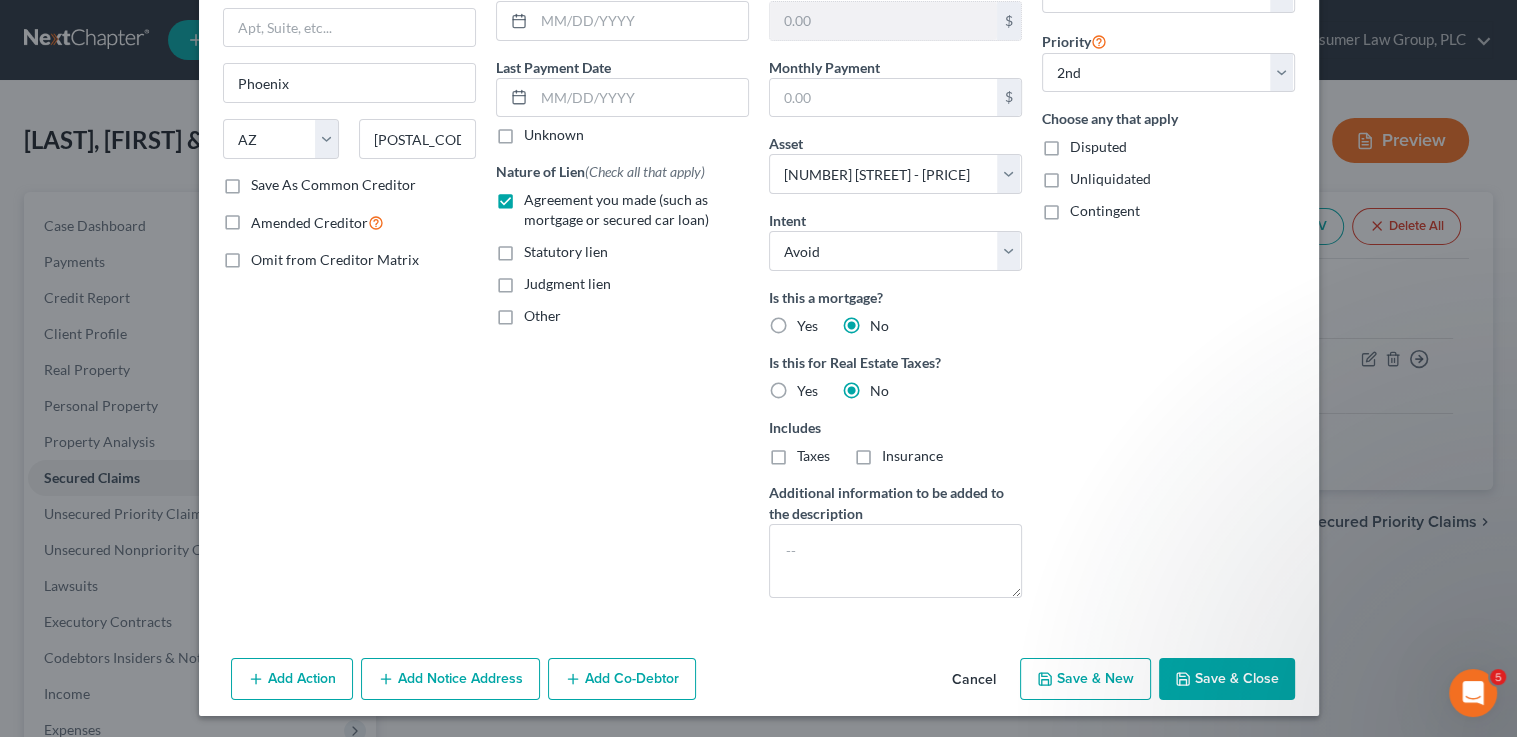 click on "Add Co-Debtor" at bounding box center (622, 679) 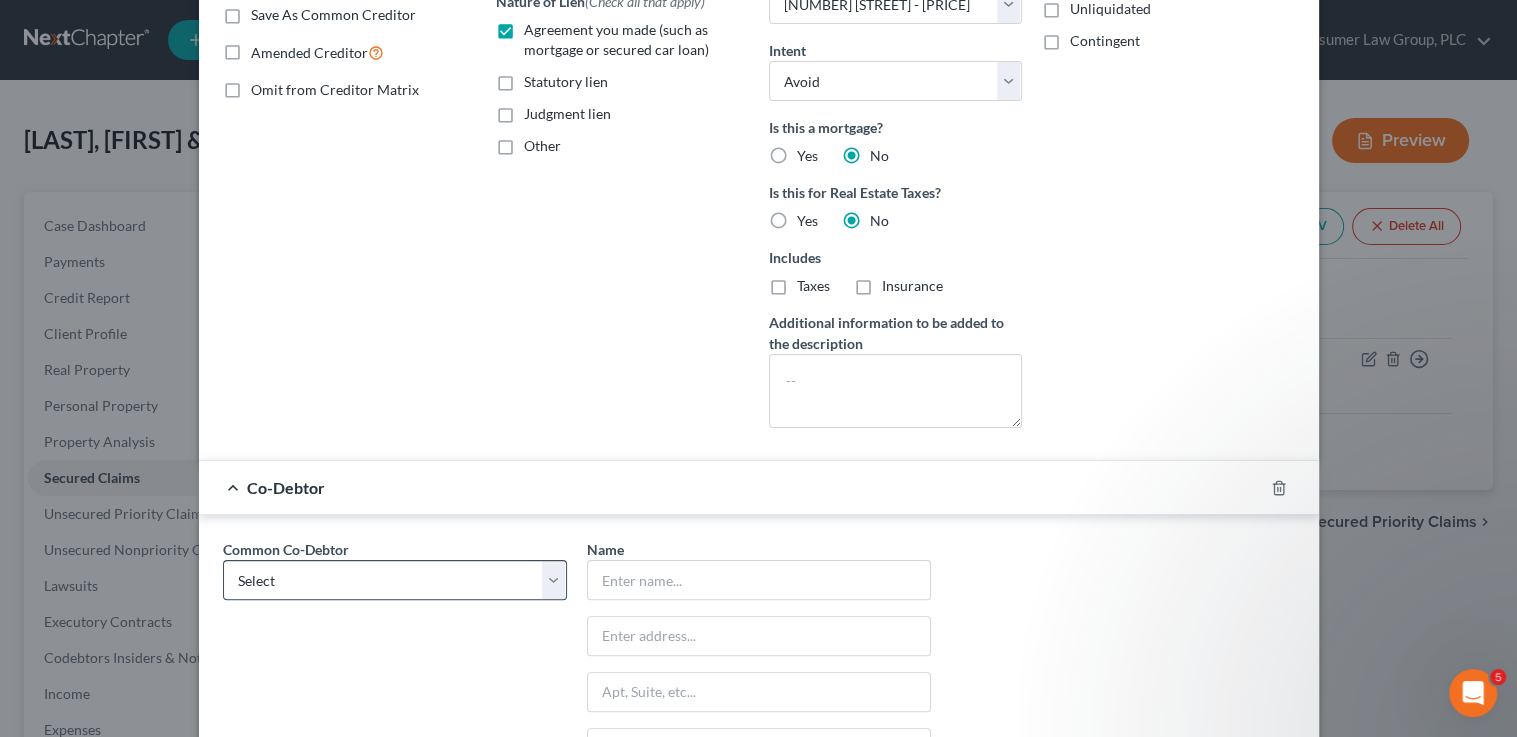 scroll, scrollTop: 392, scrollLeft: 0, axis: vertical 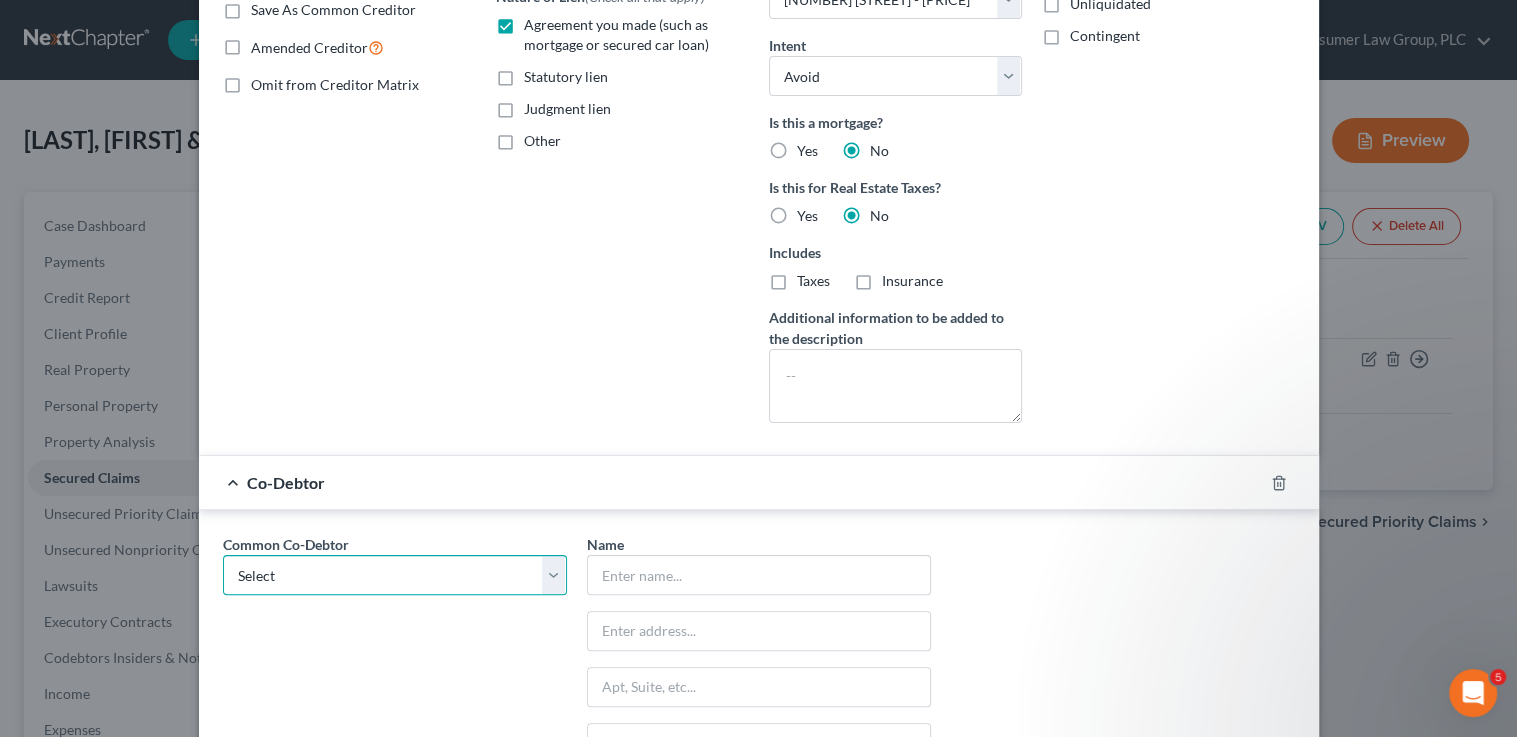 click on "Select Bold Retail, LLC" at bounding box center (395, 575) 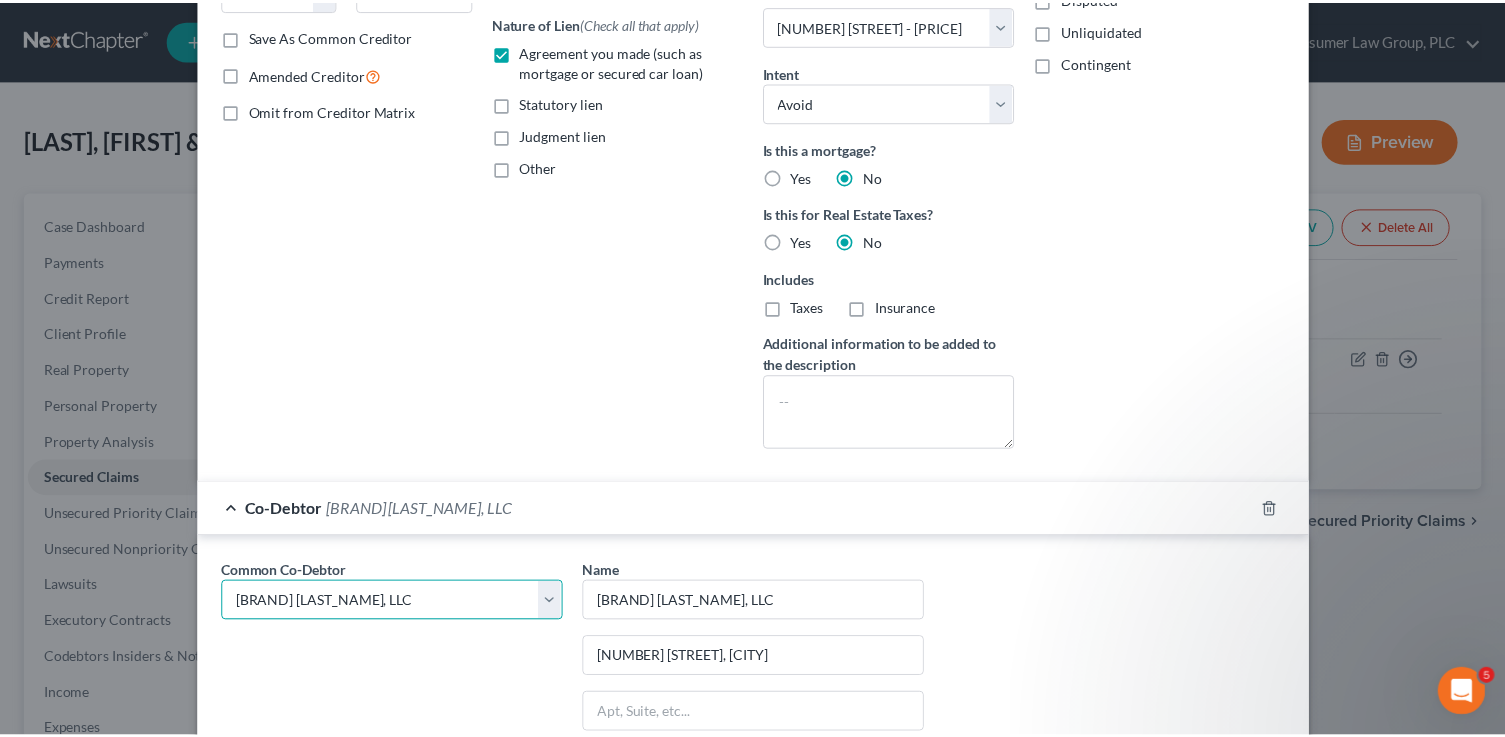 scroll, scrollTop: 632, scrollLeft: 0, axis: vertical 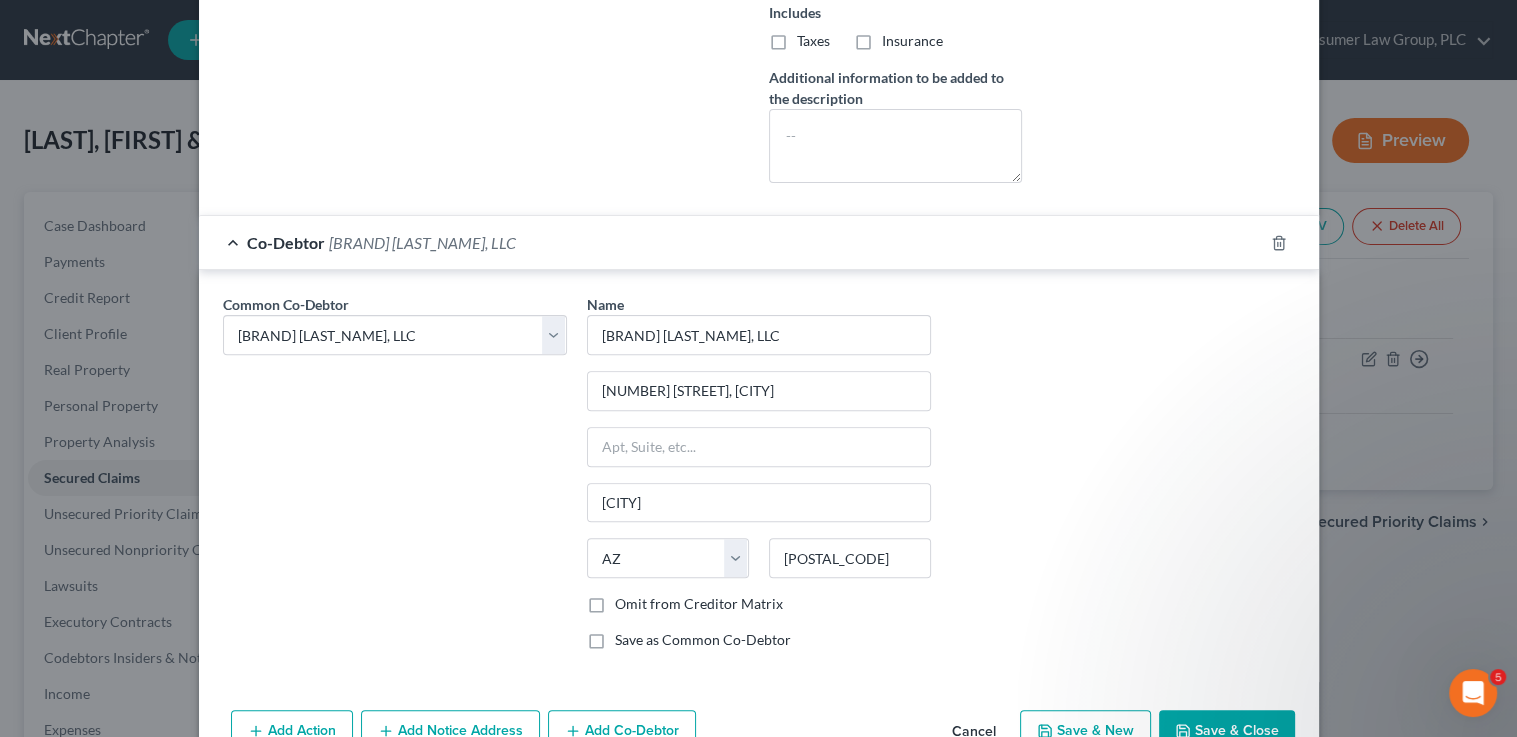 click on "Save & Close" at bounding box center (1227, 731) 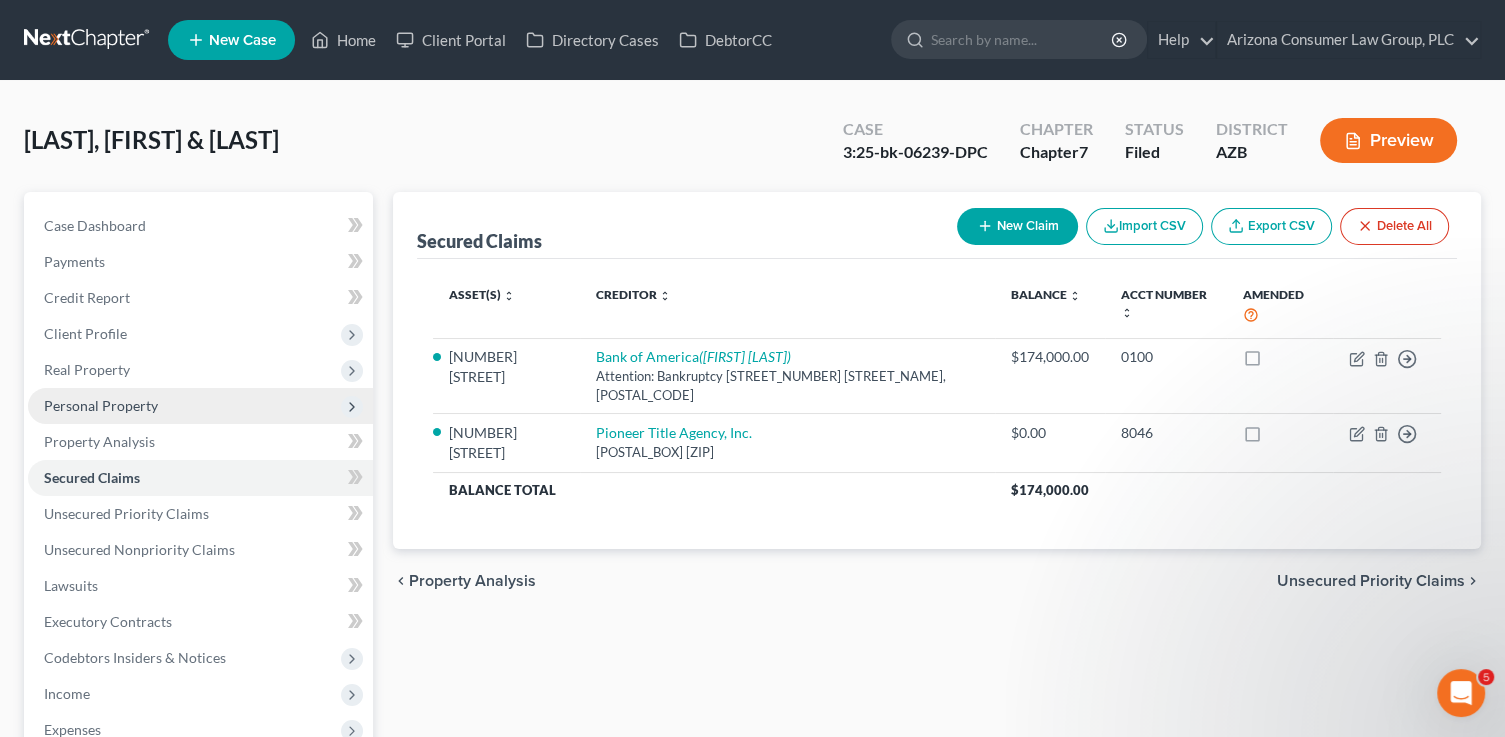 click on "Personal Property" at bounding box center (101, 405) 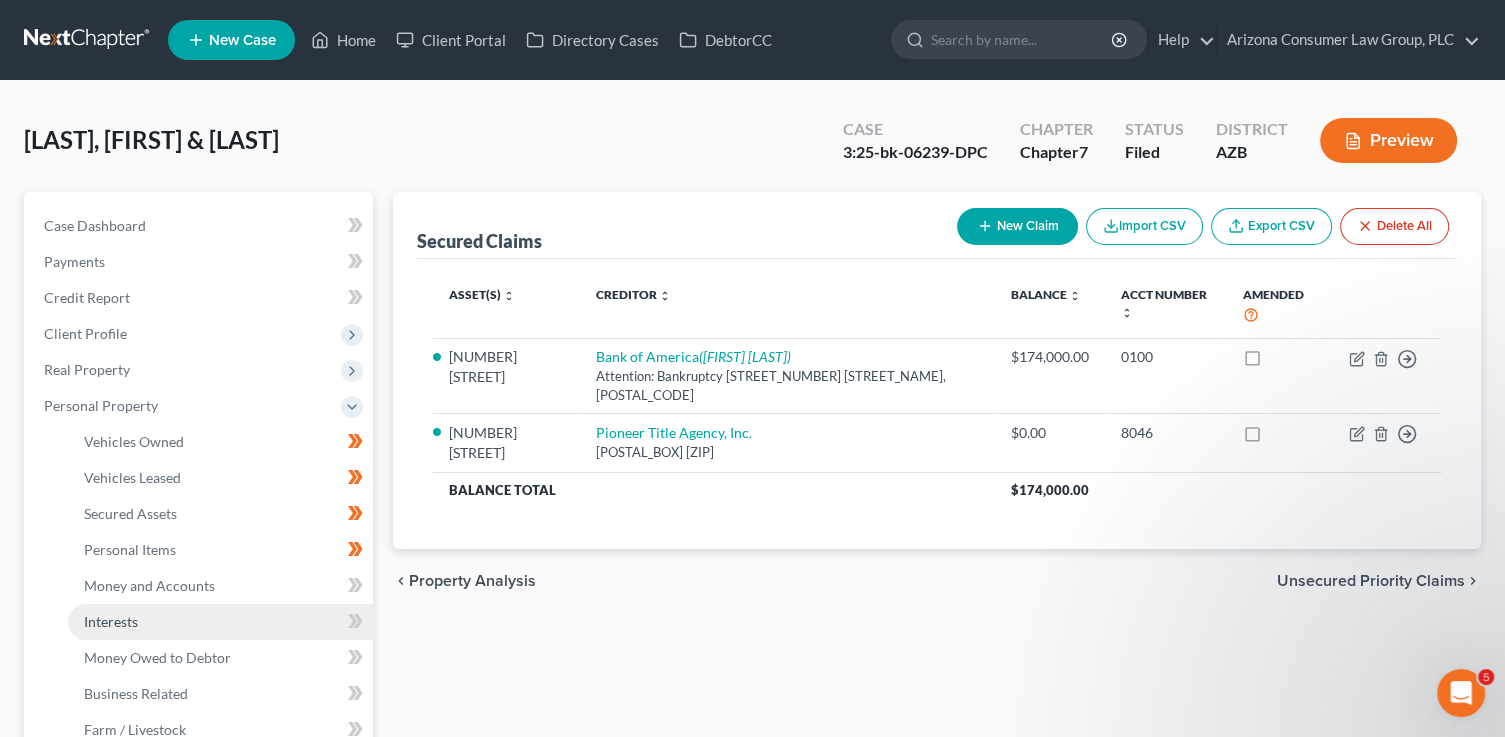 click on "Interests" at bounding box center [220, 622] 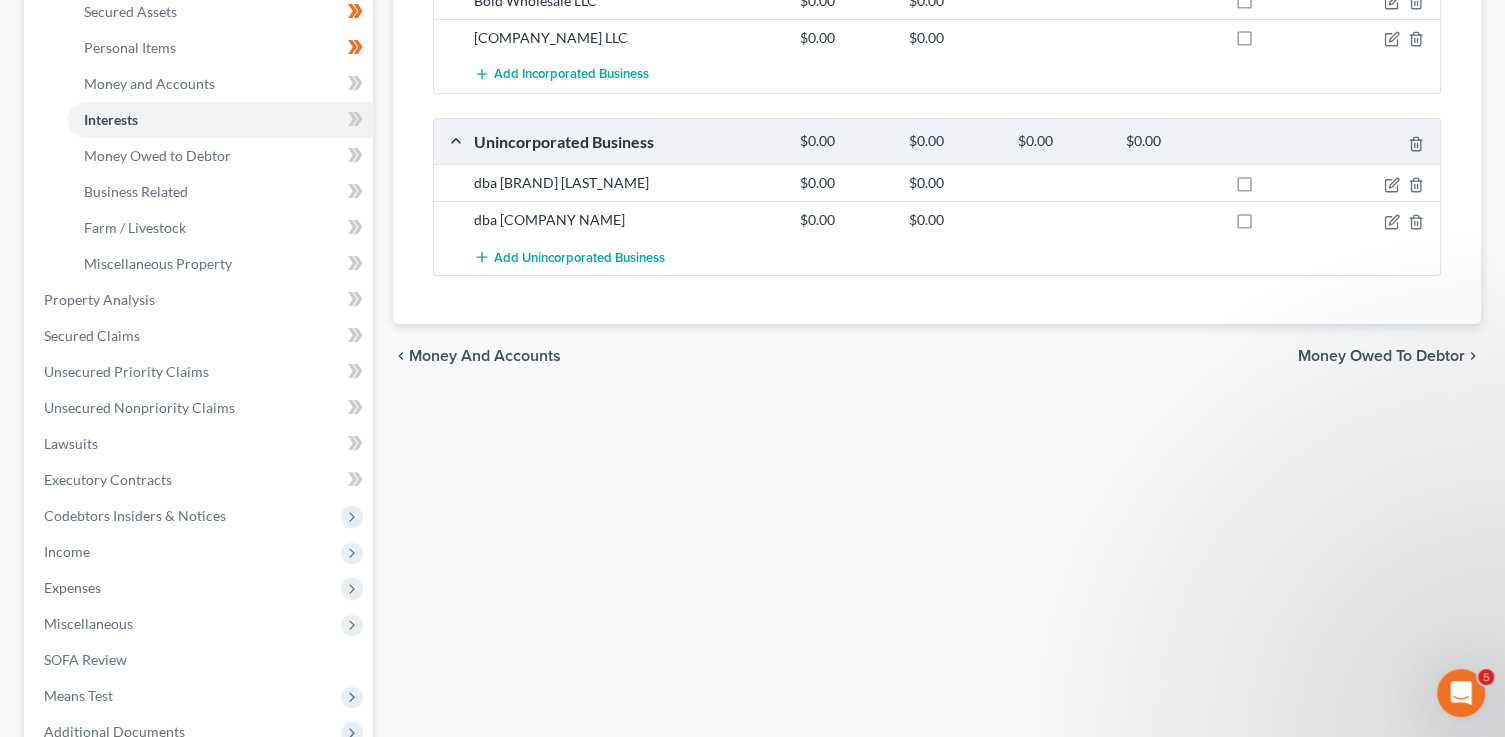 scroll, scrollTop: 569, scrollLeft: 0, axis: vertical 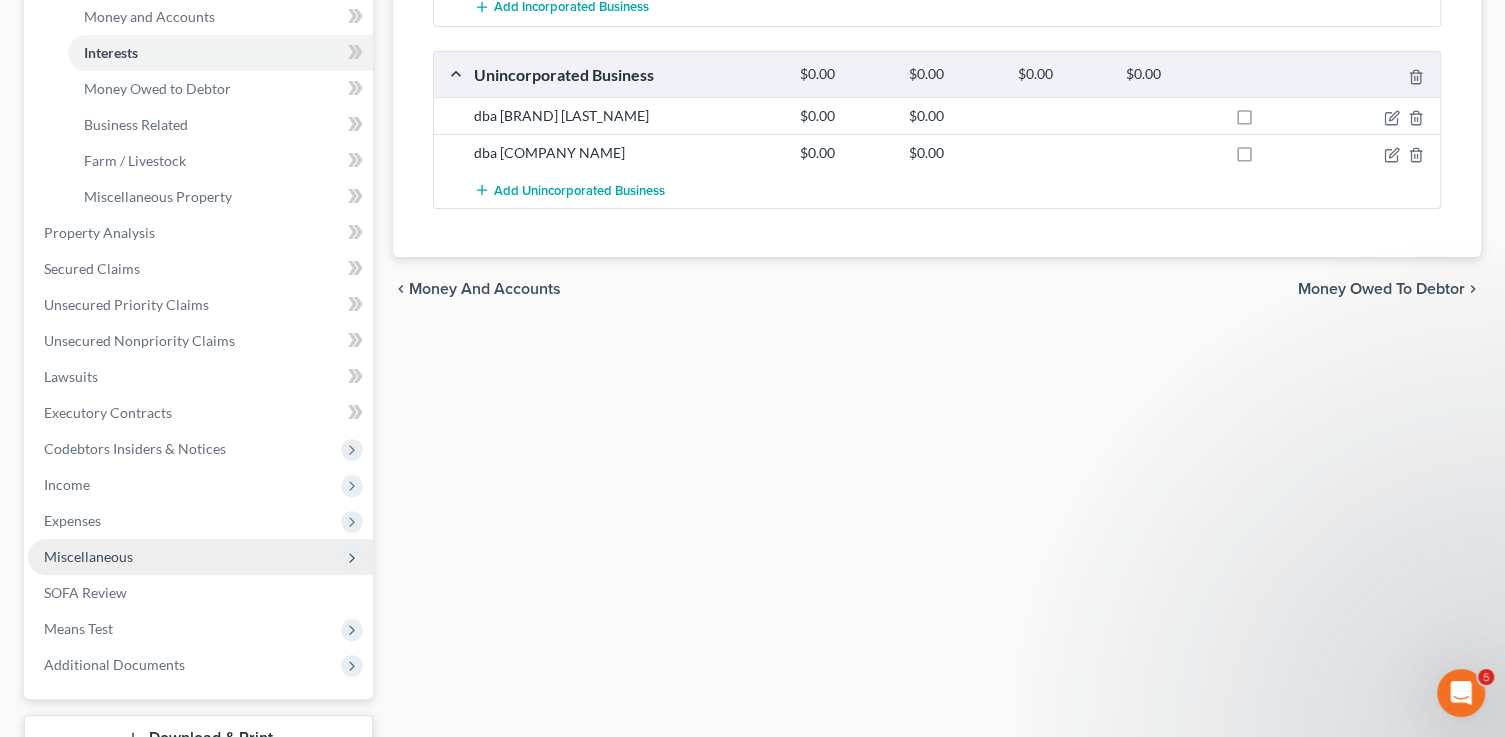 click on "Miscellaneous" at bounding box center (88, 556) 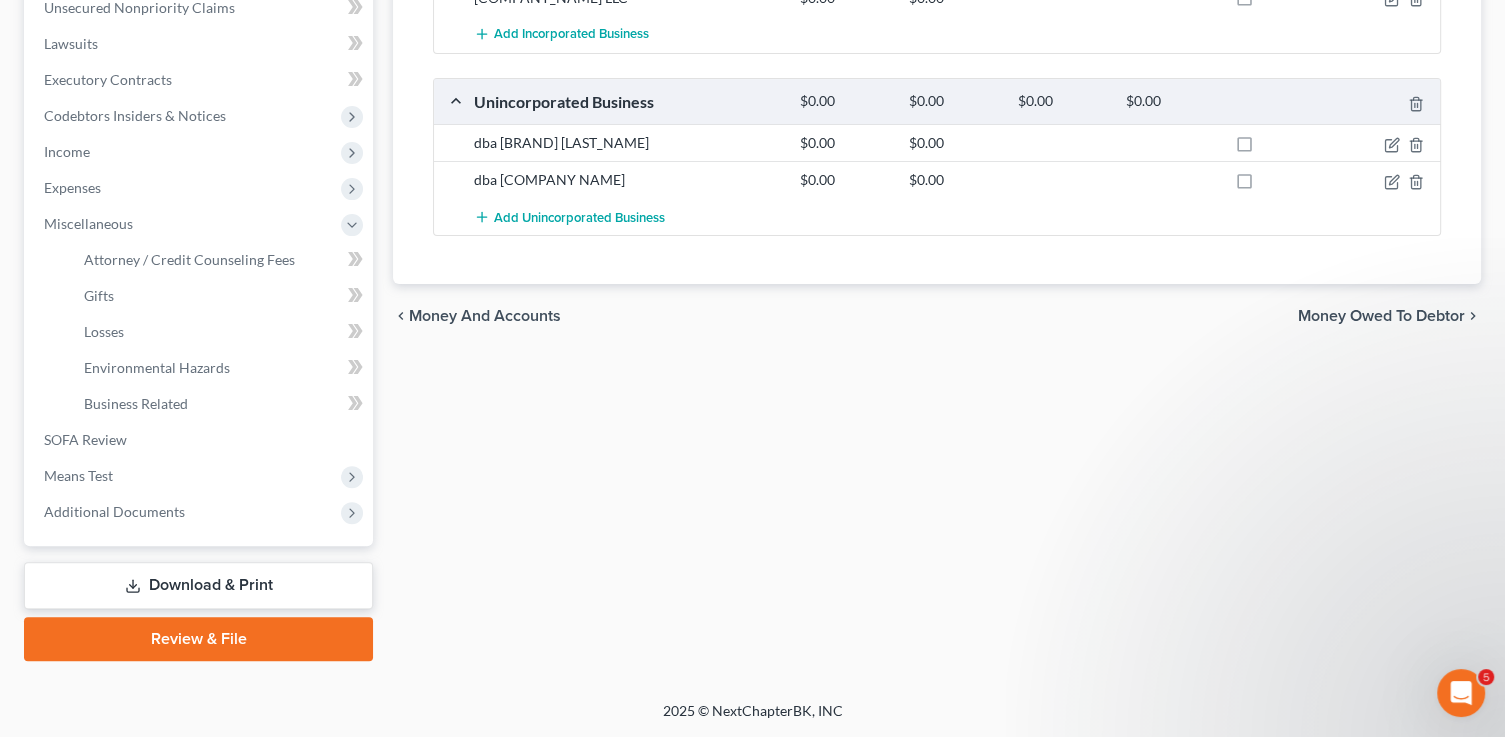 scroll, scrollTop: 540, scrollLeft: 0, axis: vertical 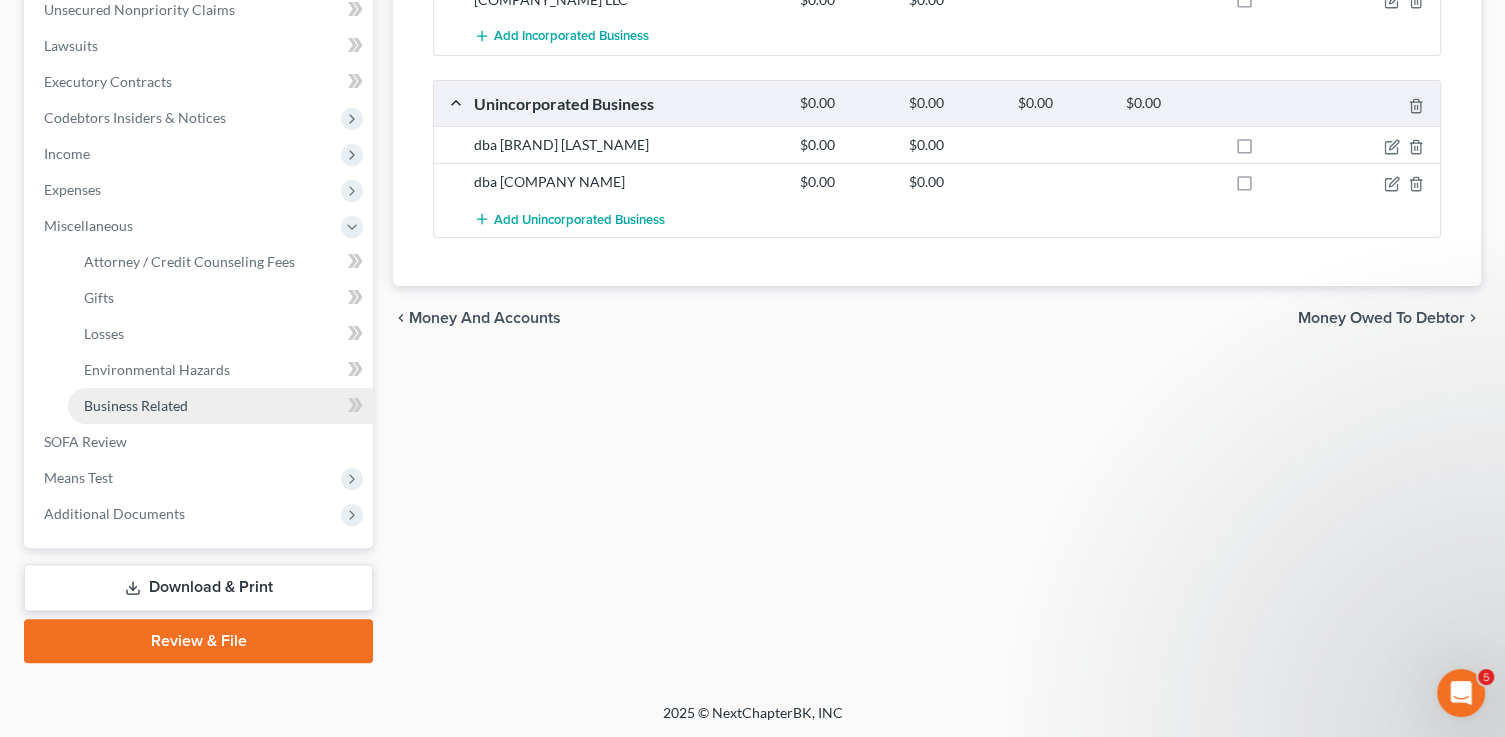 click on "Business Related" at bounding box center [136, 405] 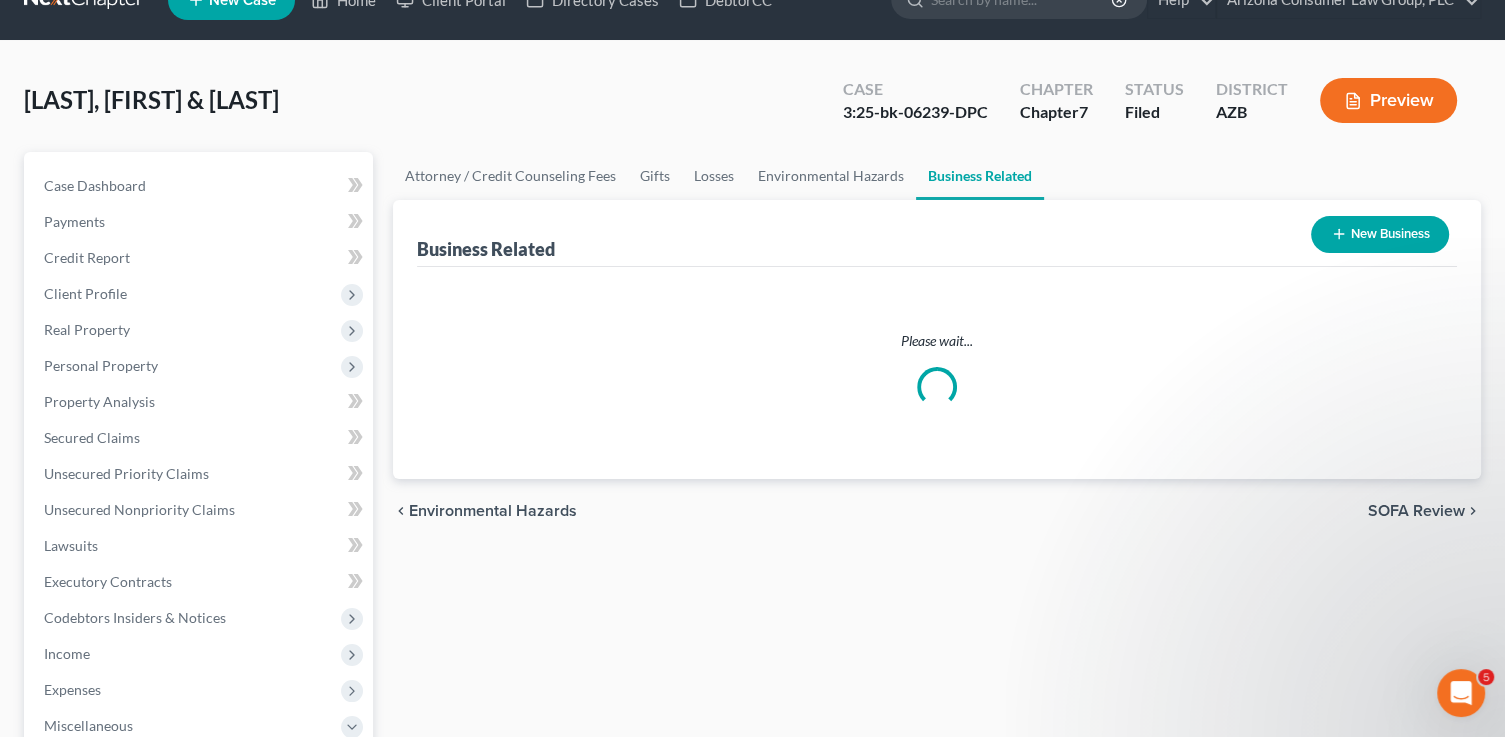 scroll, scrollTop: 0, scrollLeft: 0, axis: both 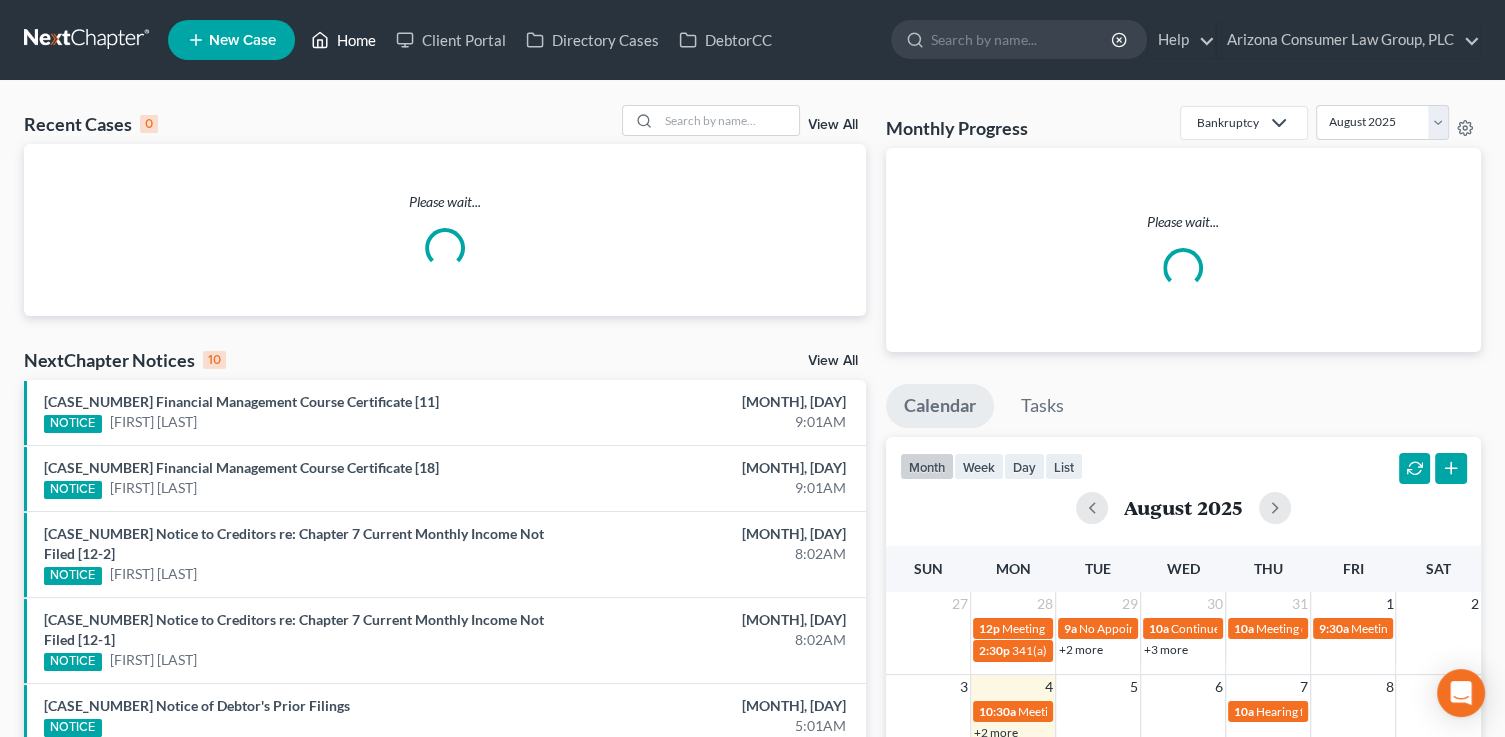 click on "Home" at bounding box center (343, 40) 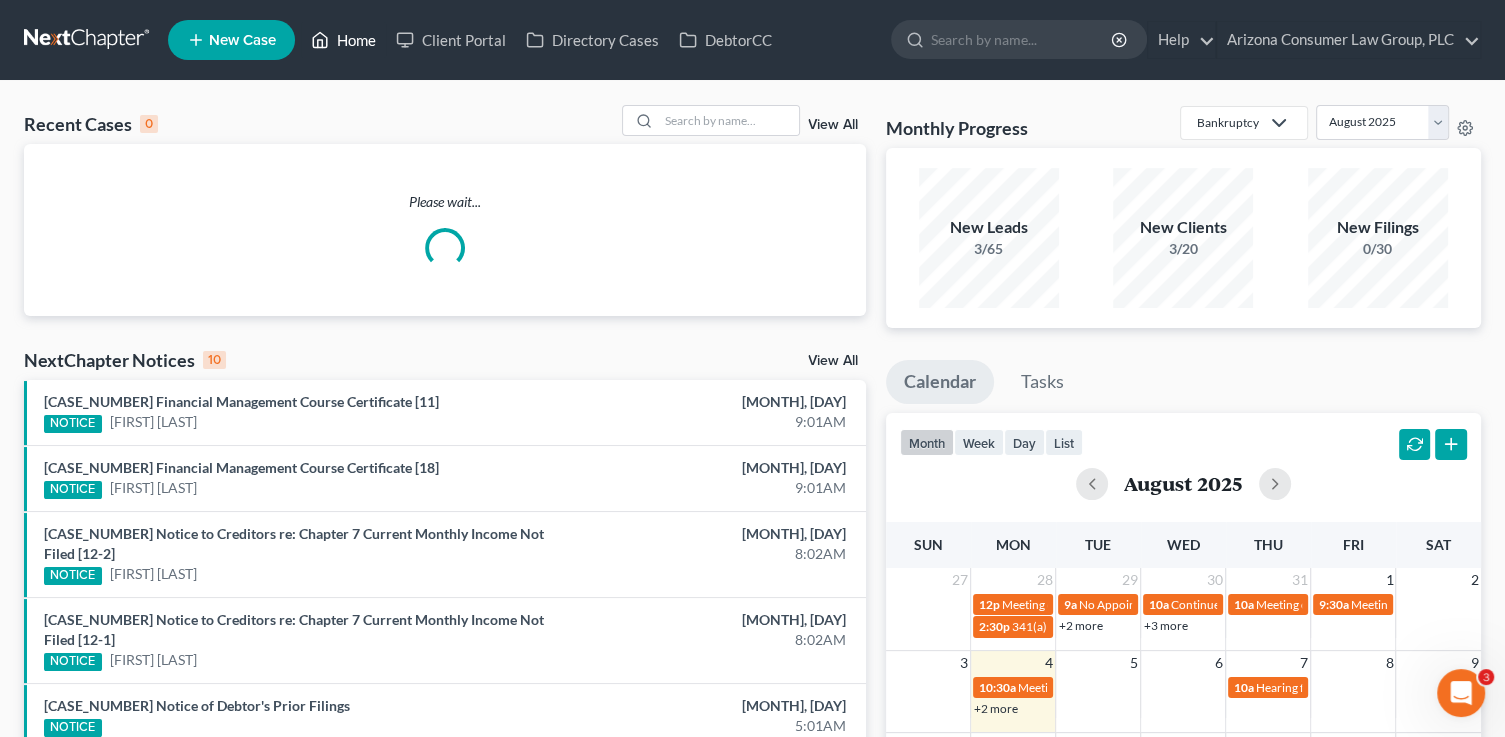 scroll, scrollTop: 0, scrollLeft: 0, axis: both 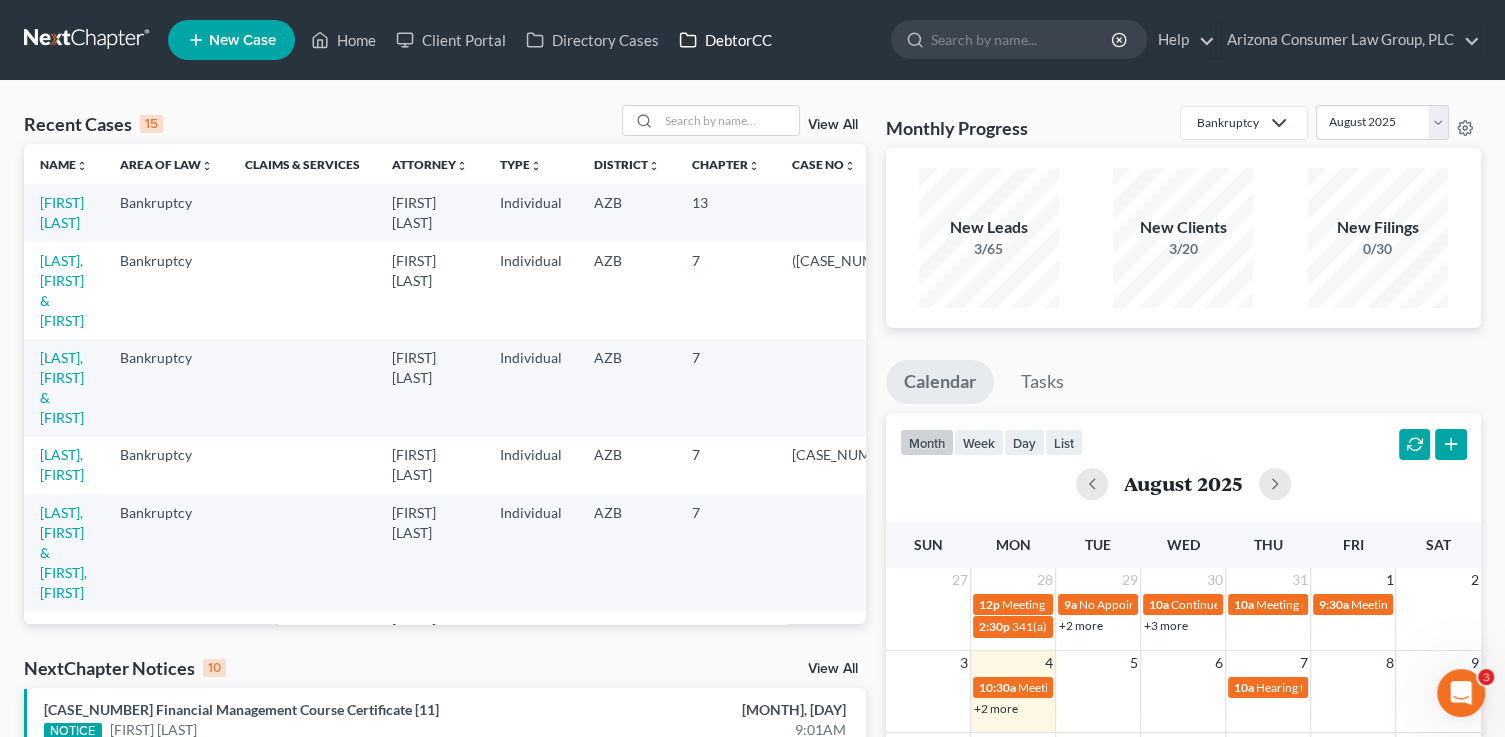 click on "DebtorCC" at bounding box center (725, 40) 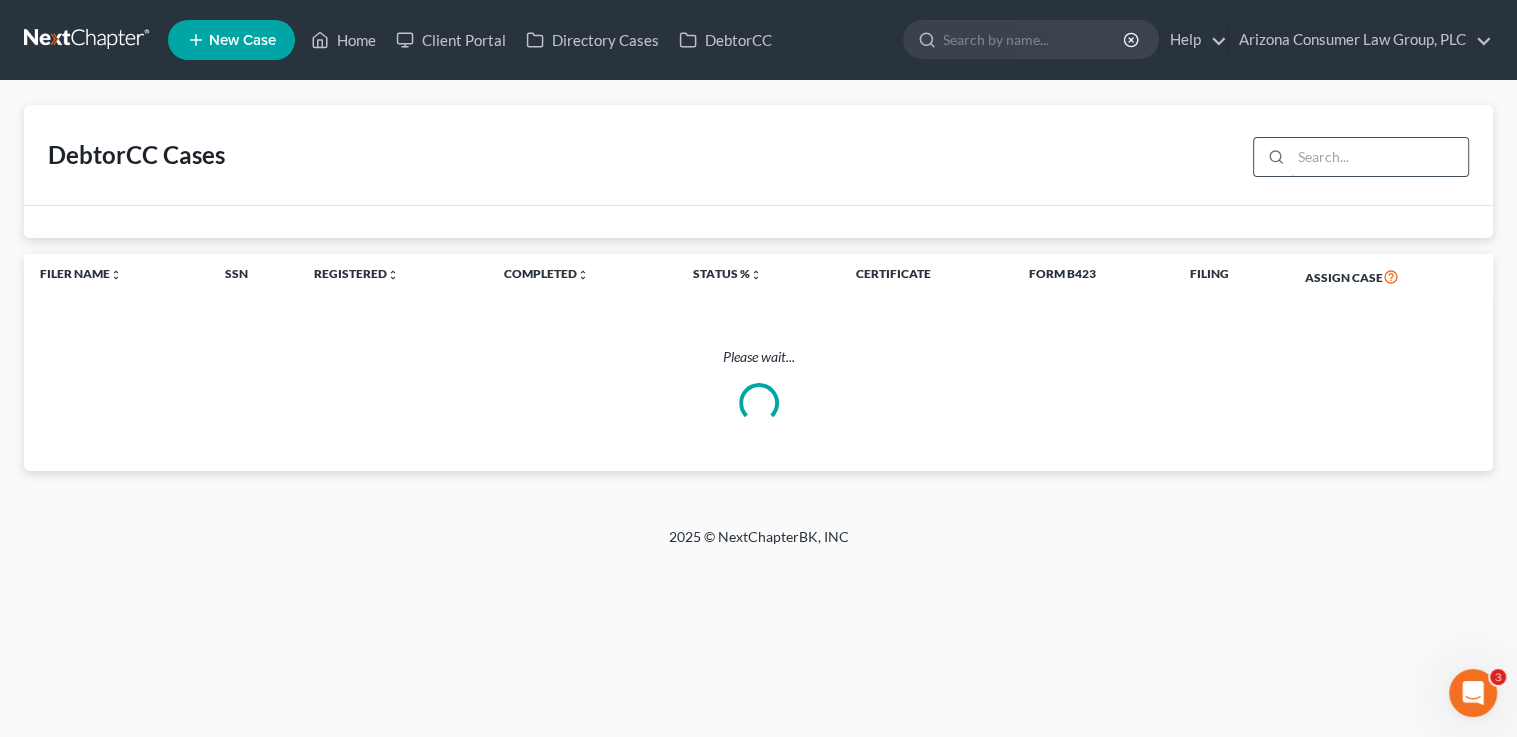 click at bounding box center (1379, 157) 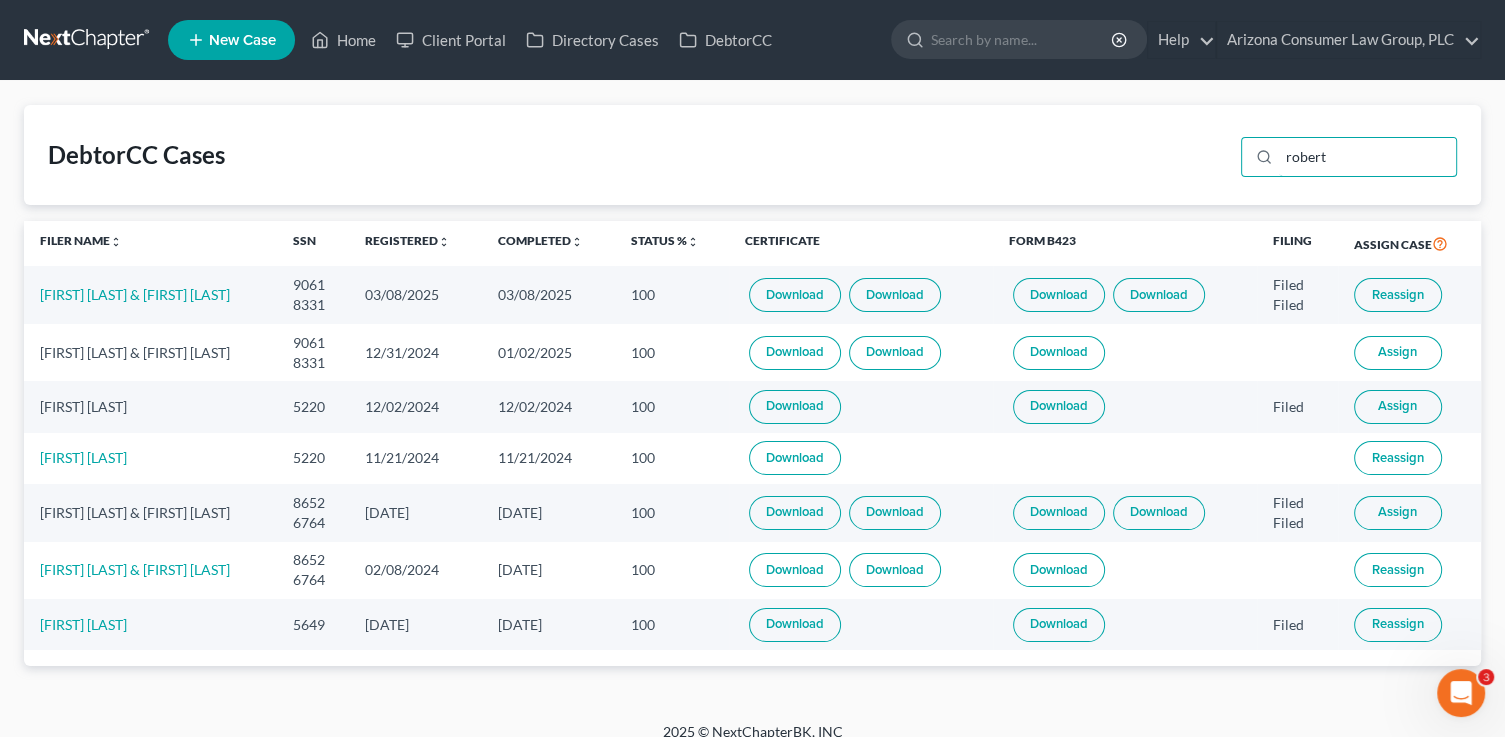 drag, startPoint x: 1343, startPoint y: 149, endPoint x: 1190, endPoint y: 132, distance: 153.94154 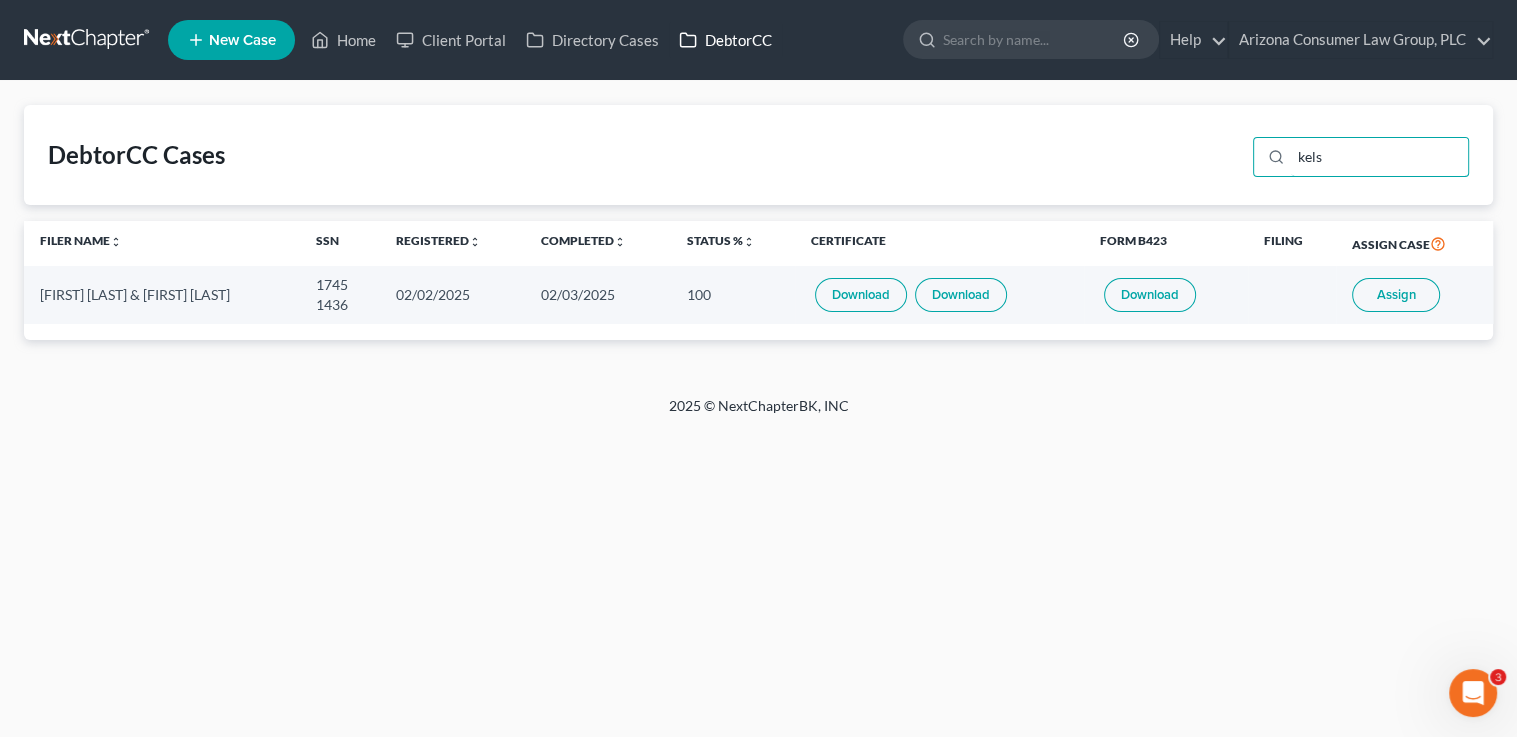 type on "kels" 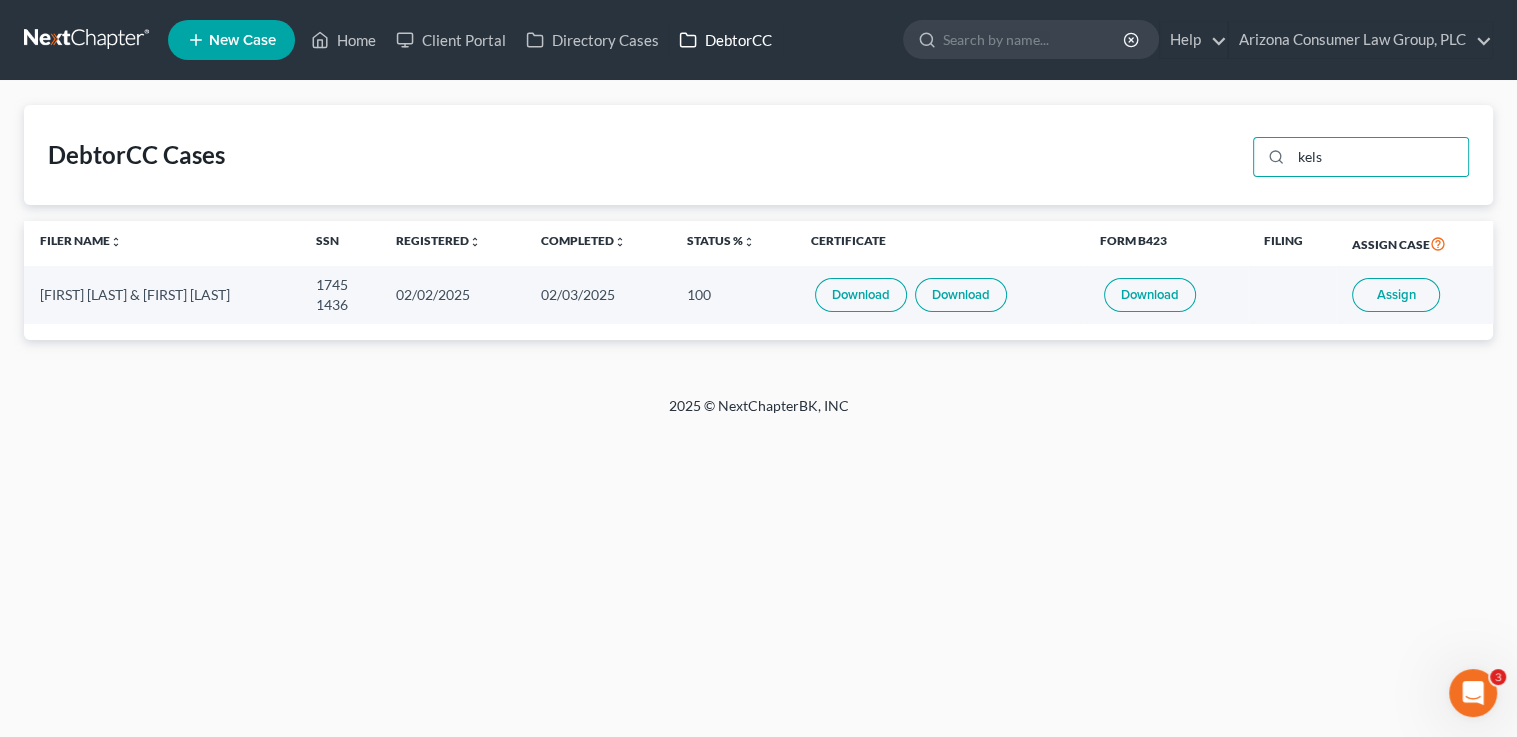 click on "DebtorCC" at bounding box center [725, 40] 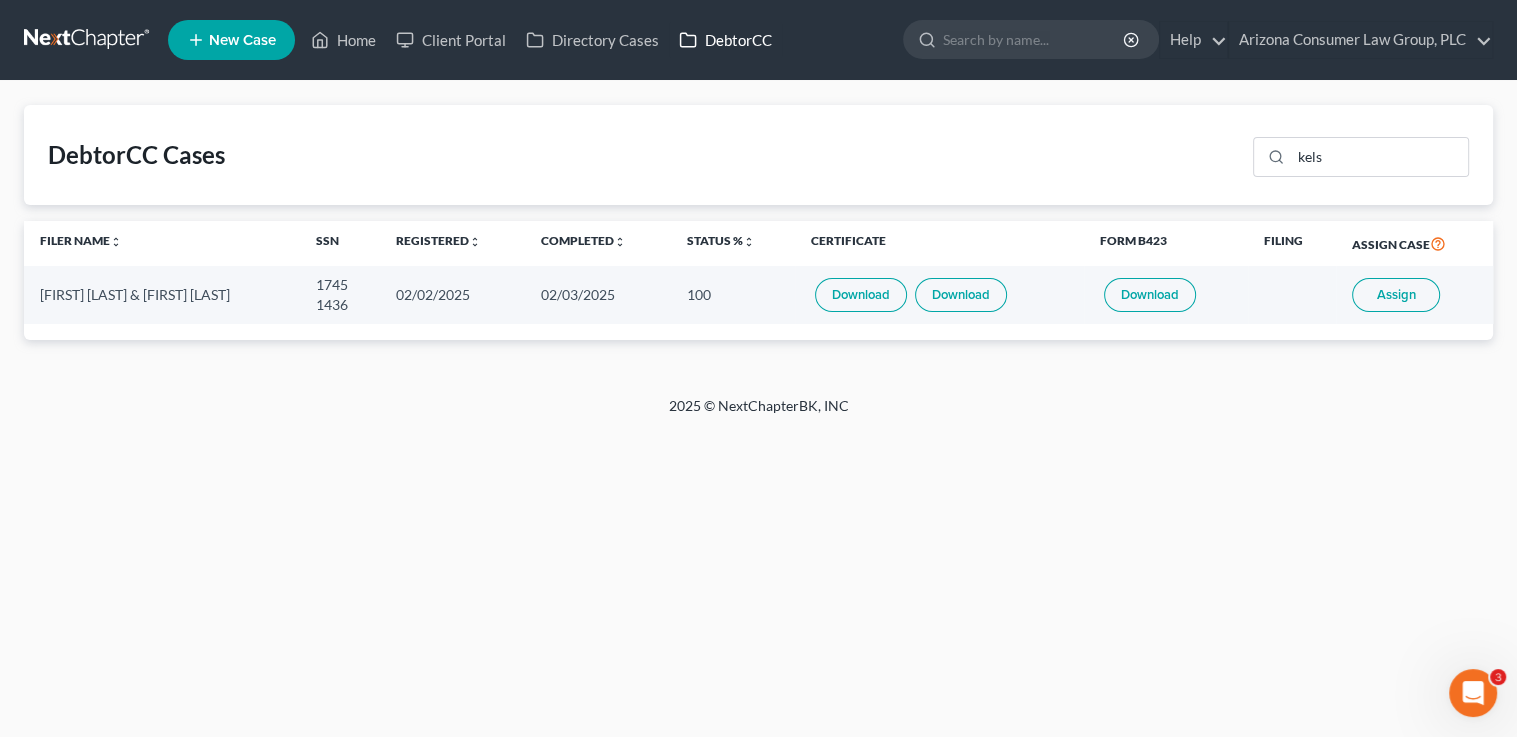 click on "DebtorCC" at bounding box center (725, 40) 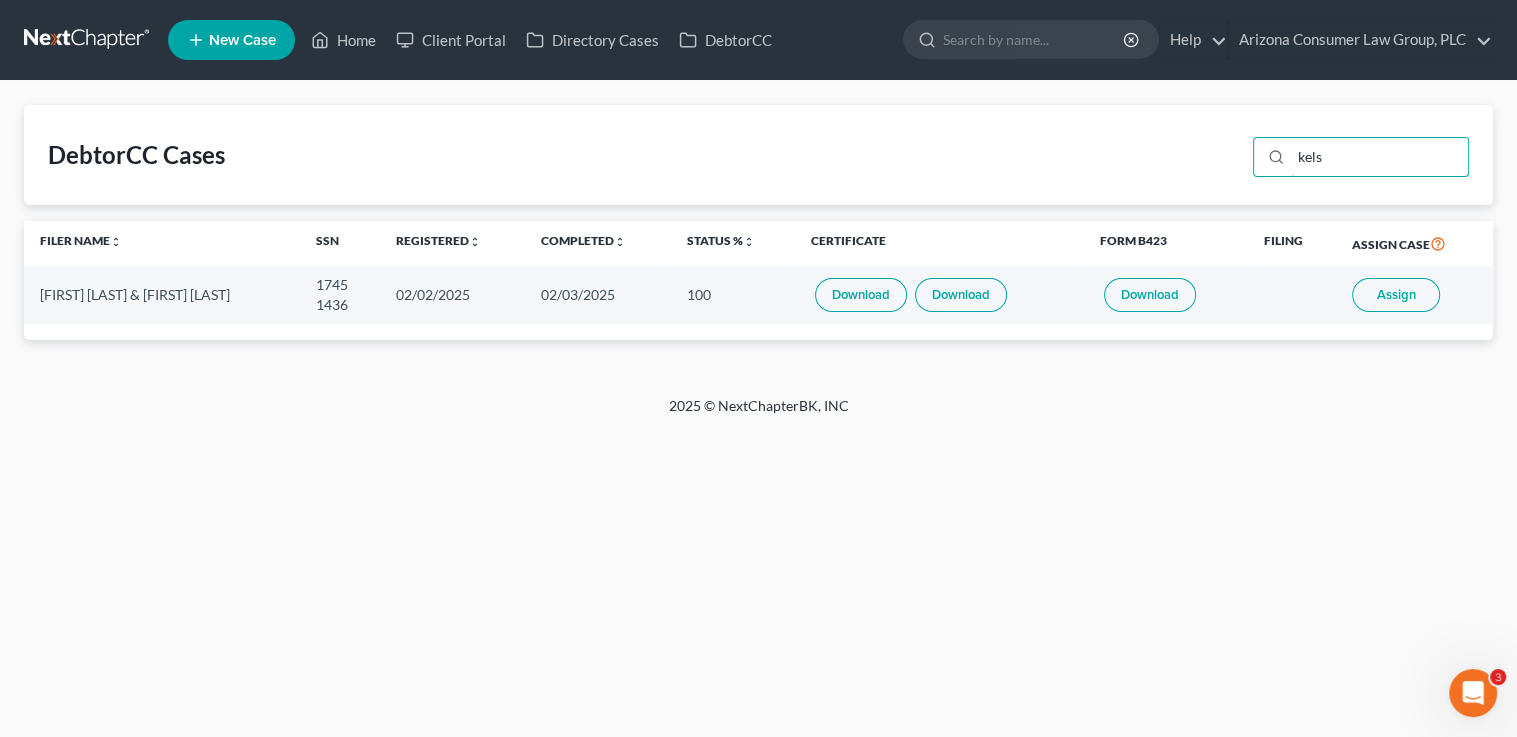 drag, startPoint x: 1361, startPoint y: 168, endPoint x: 1184, endPoint y: 140, distance: 179.201 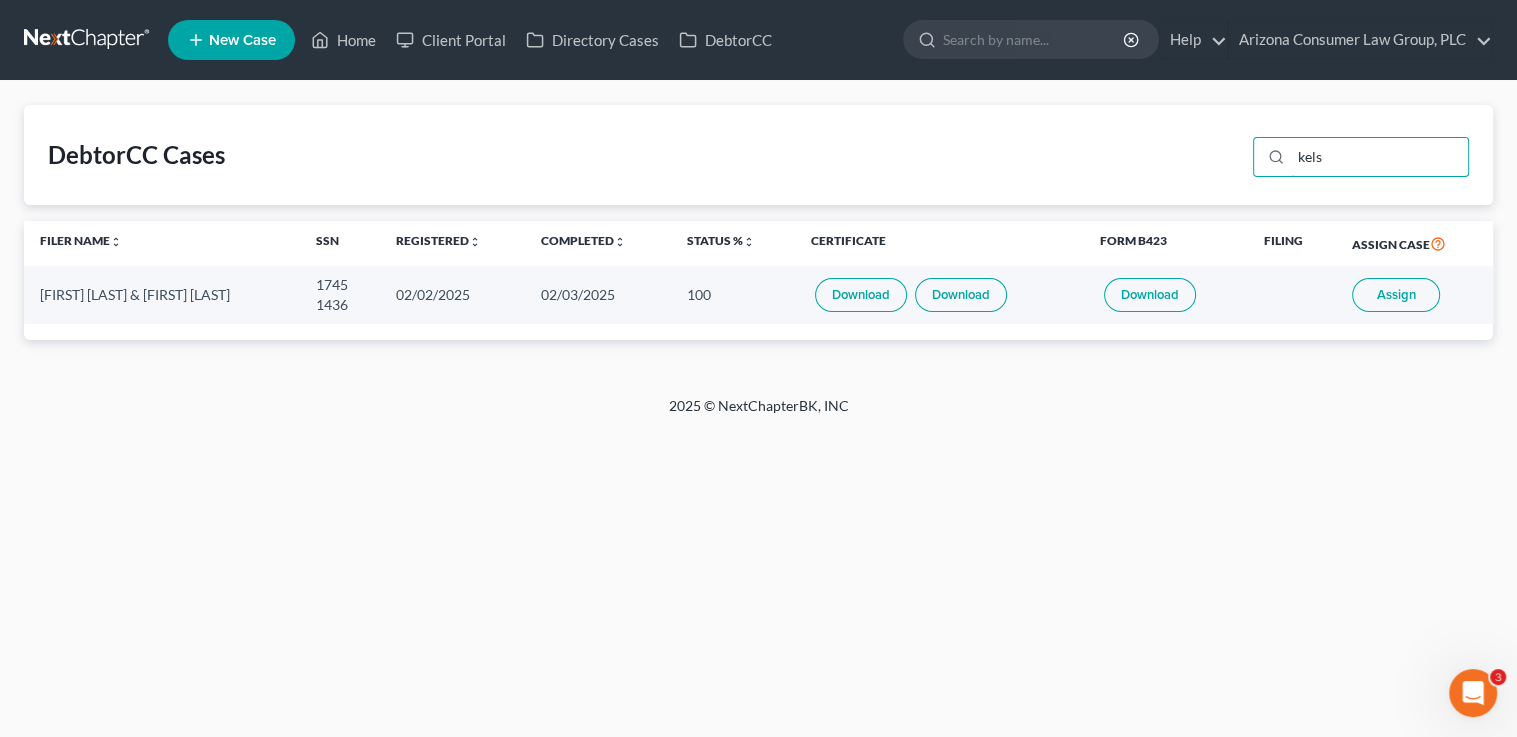 click on "DebtorCC Cases         kels" at bounding box center [758, 155] 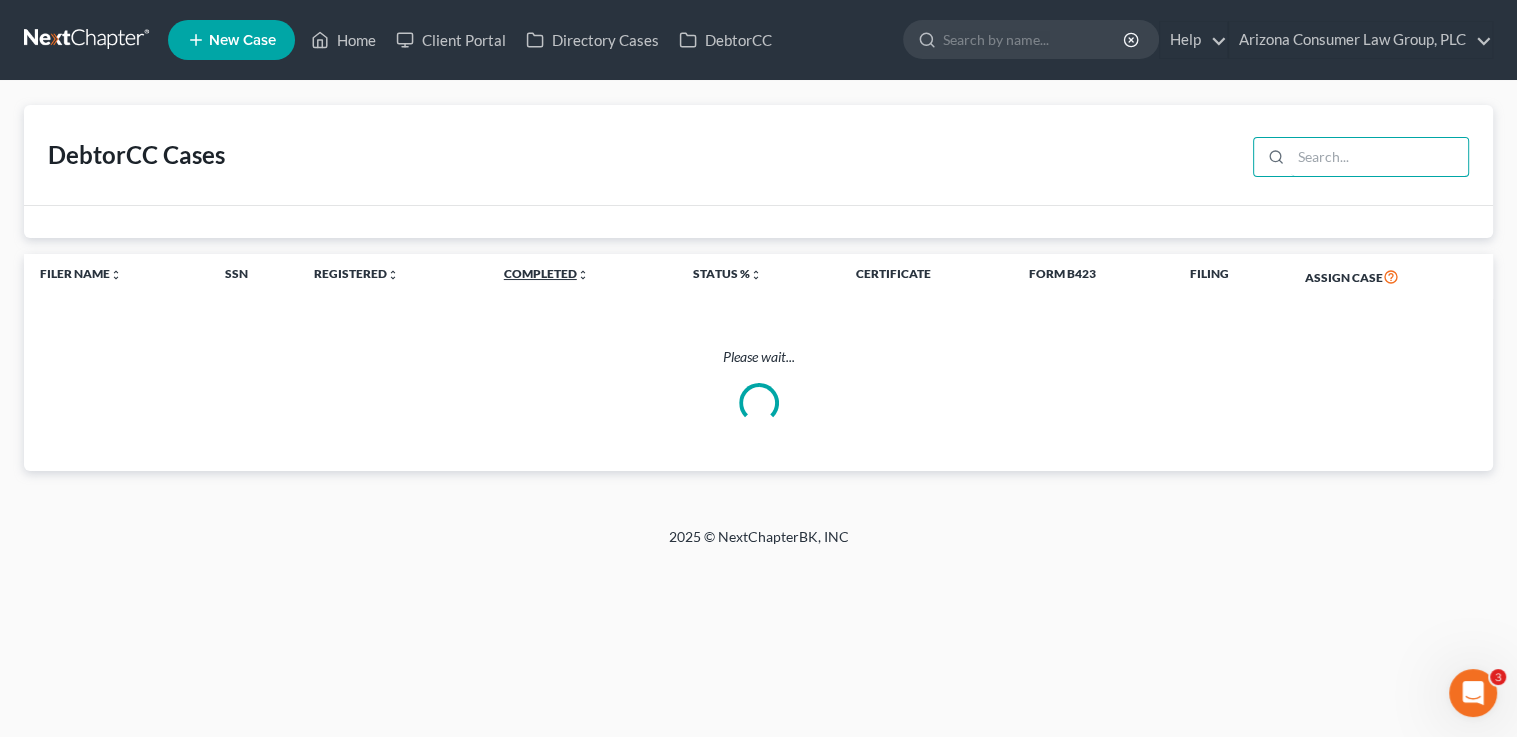 type 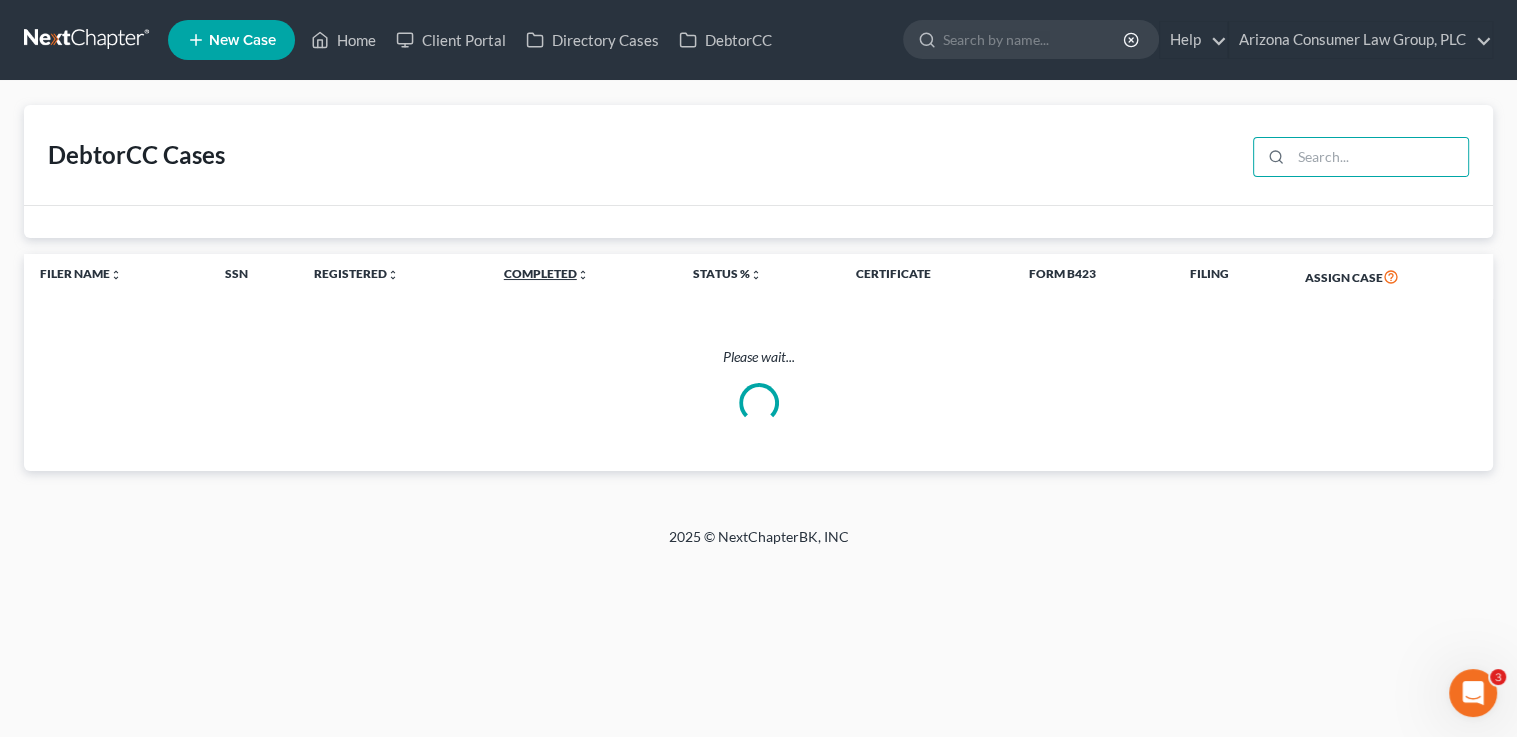 click on "Completed
unfold_more
expand_more
expand_less" at bounding box center [546, 273] 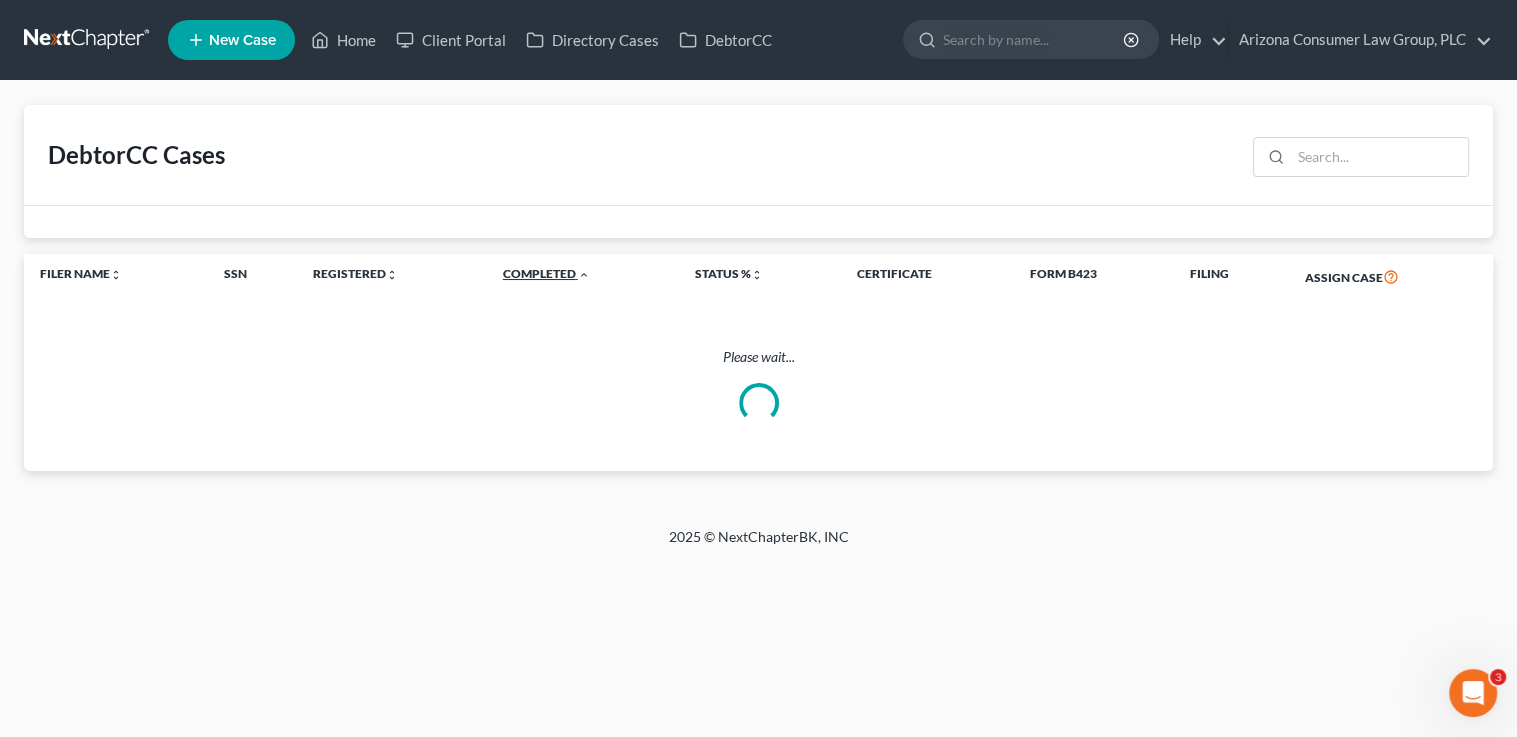 click on "Completed
unfold_more
expand_more
expand_less" at bounding box center (546, 273) 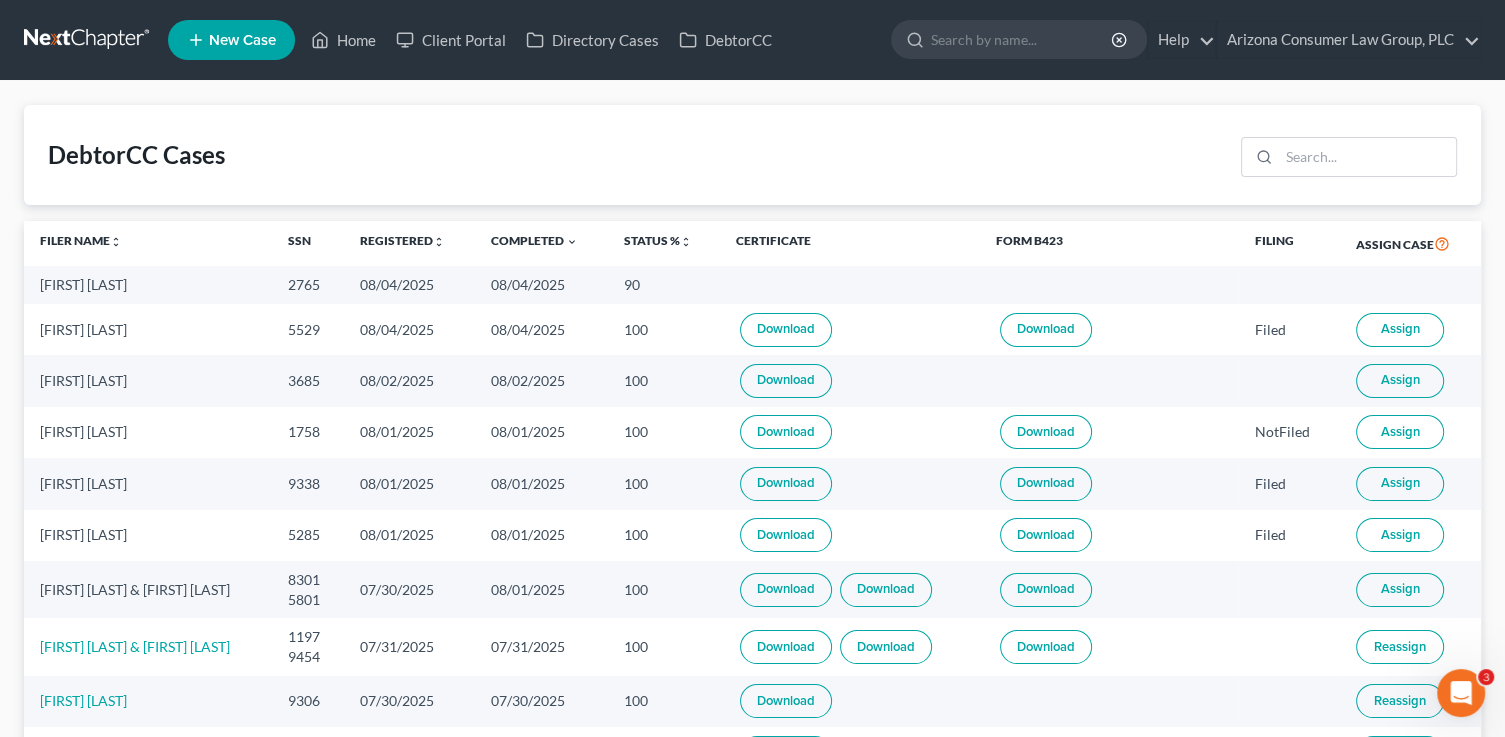 click on "Assign" at bounding box center (1399, 380) 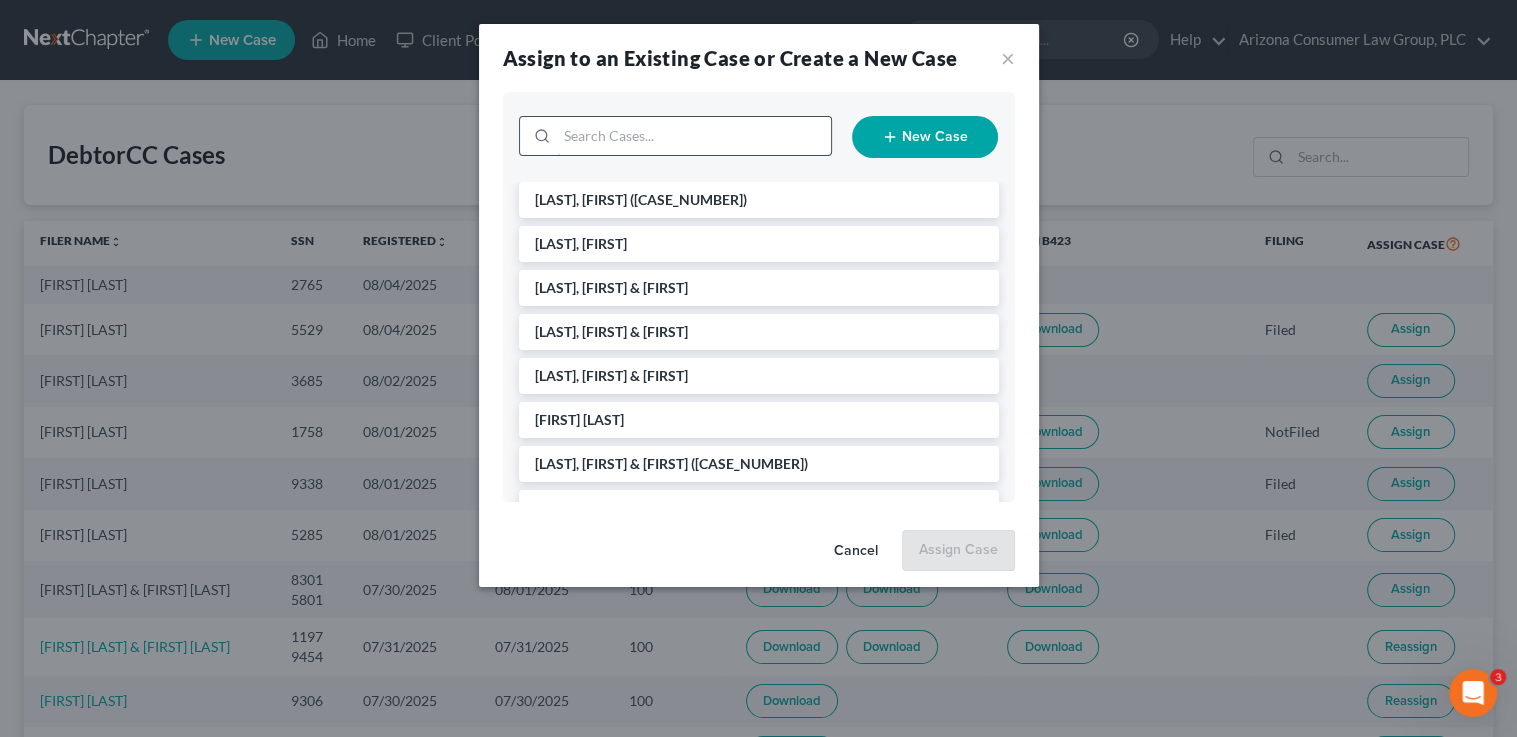 click at bounding box center [694, 136] 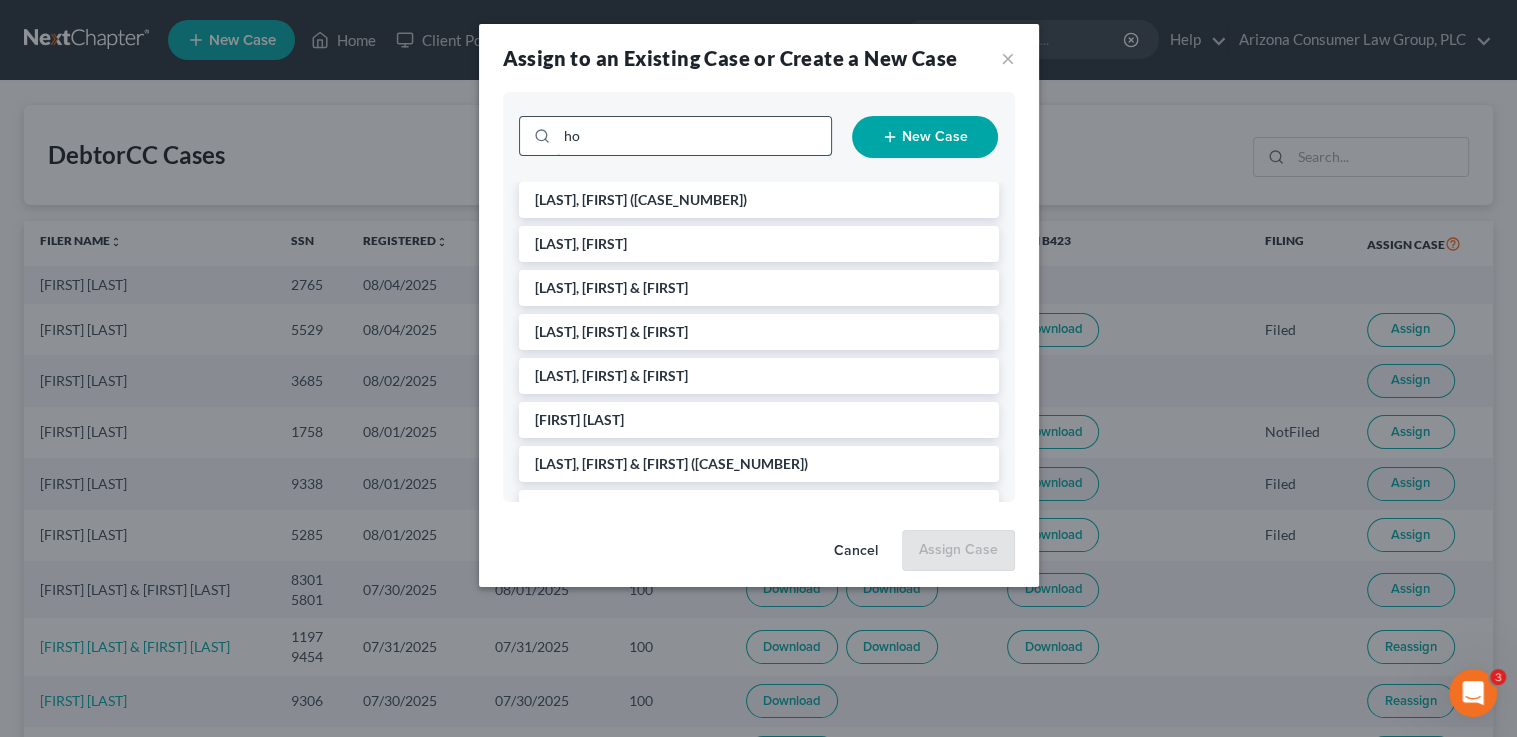 type on "hoy" 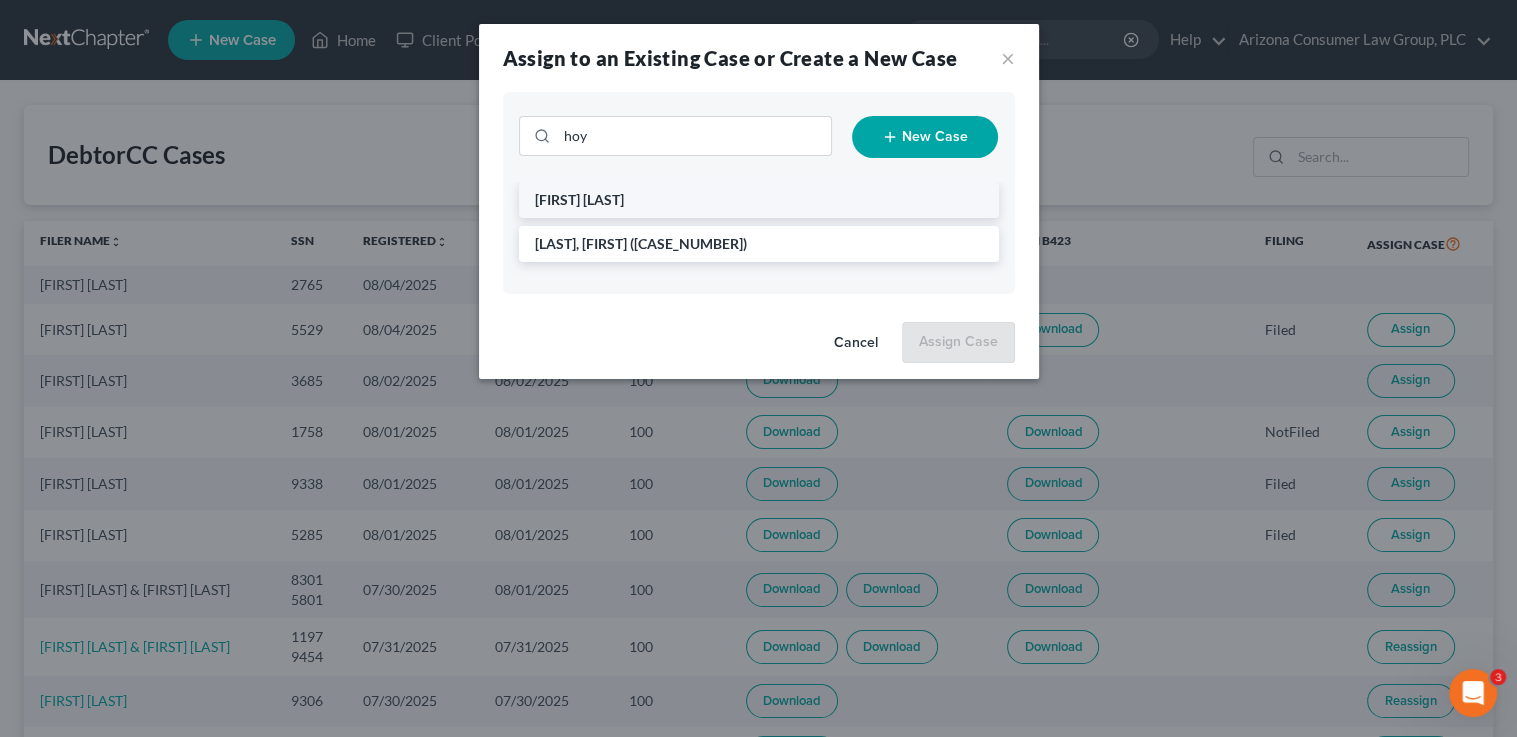 click on "[LAST], [LAST]" at bounding box center (759, 200) 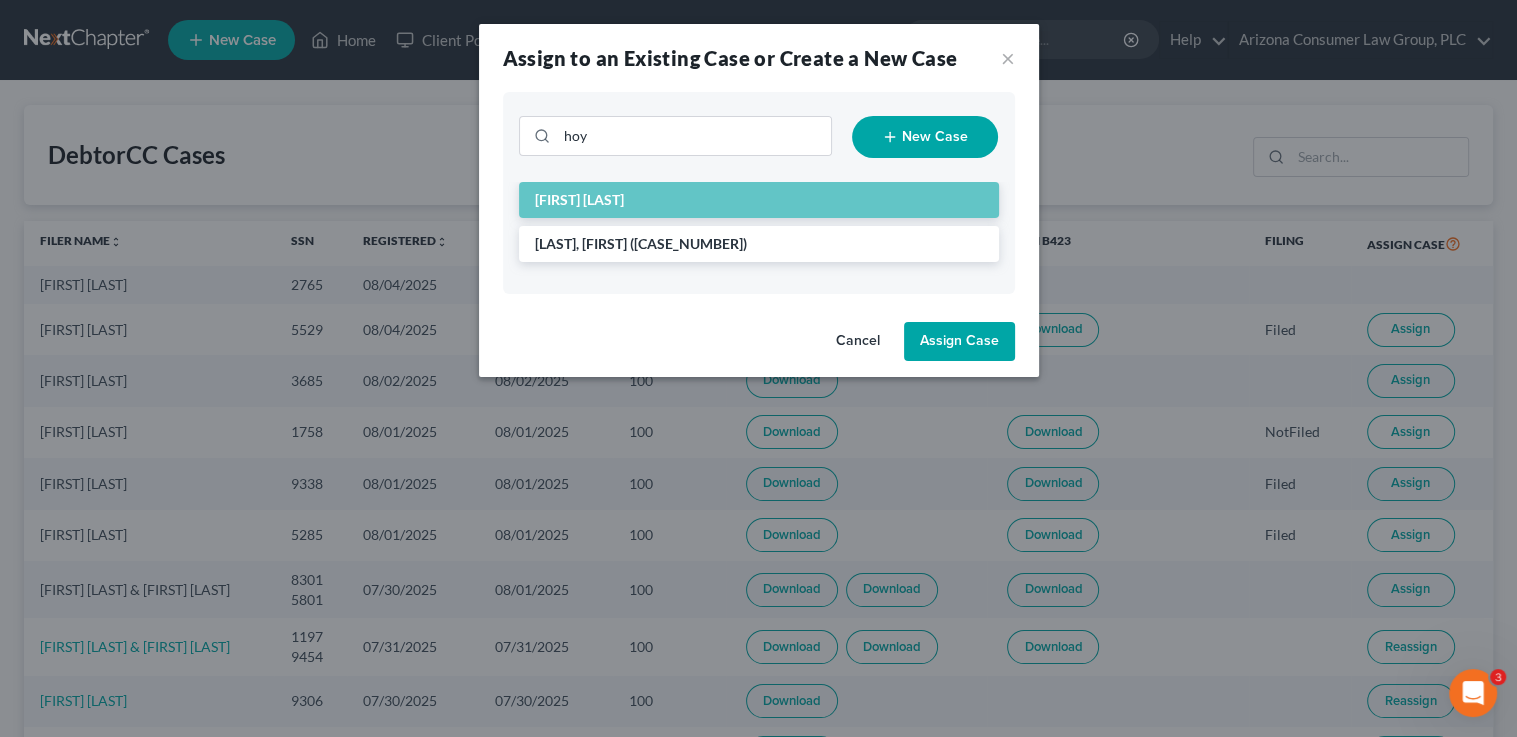 click on "Assign Case" at bounding box center [959, 342] 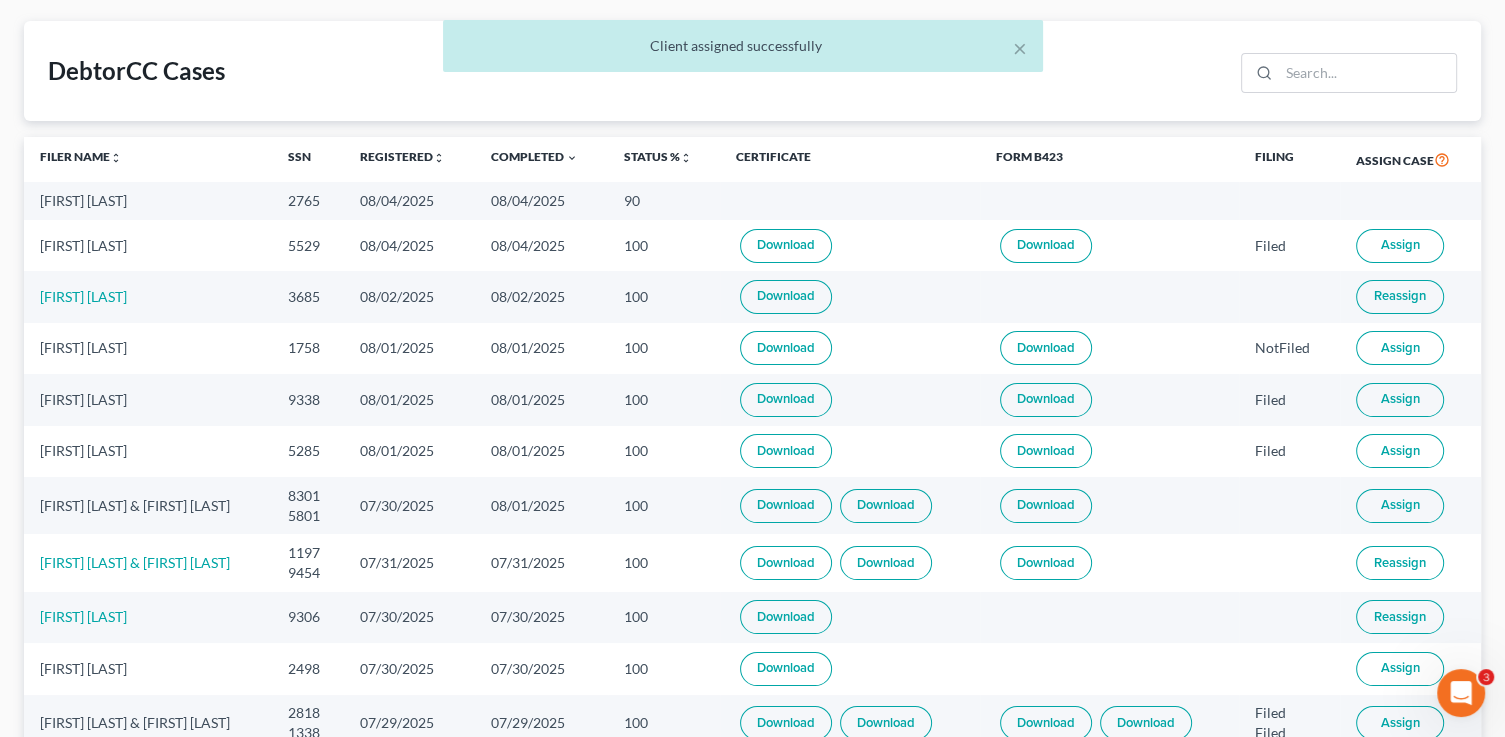 scroll, scrollTop: 86, scrollLeft: 0, axis: vertical 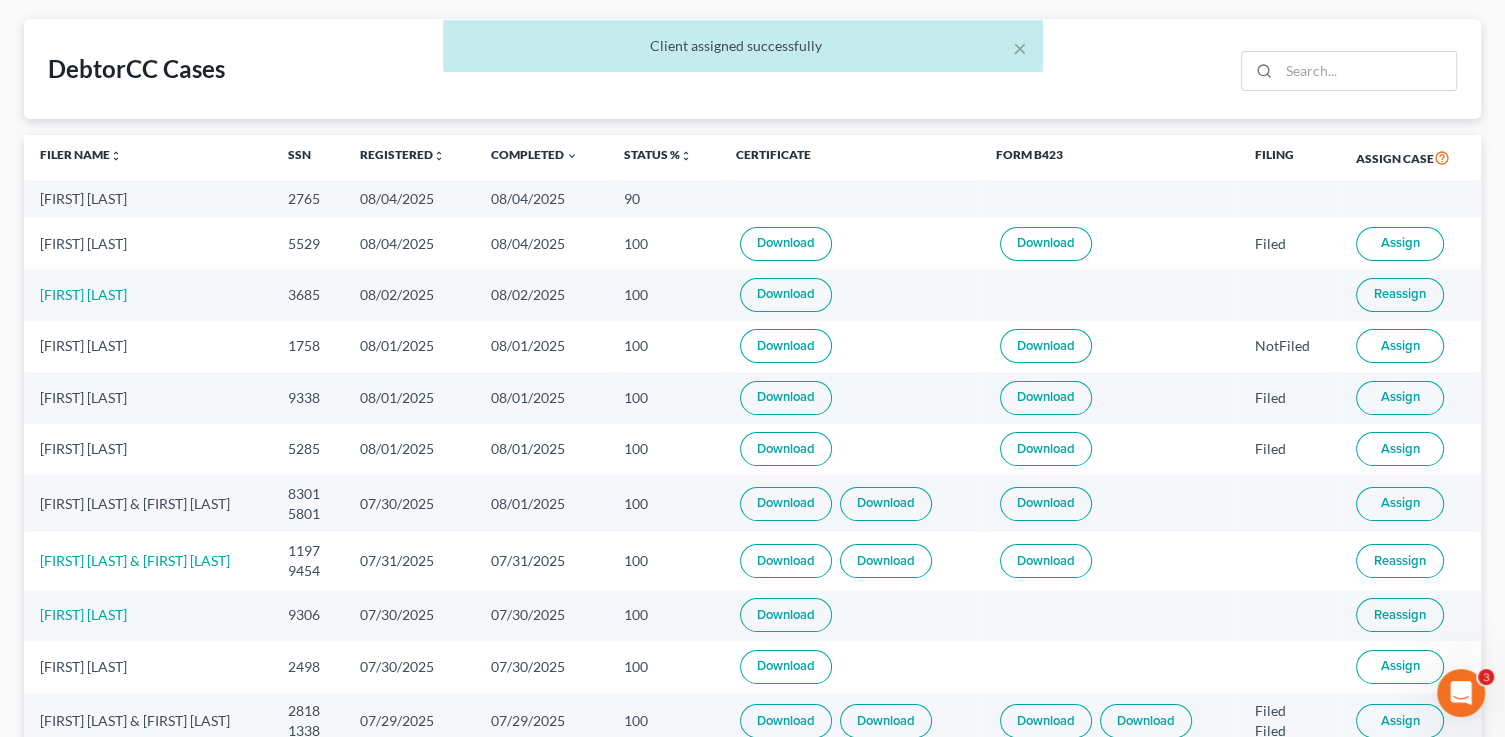 click on "Assign" at bounding box center [1399, 503] 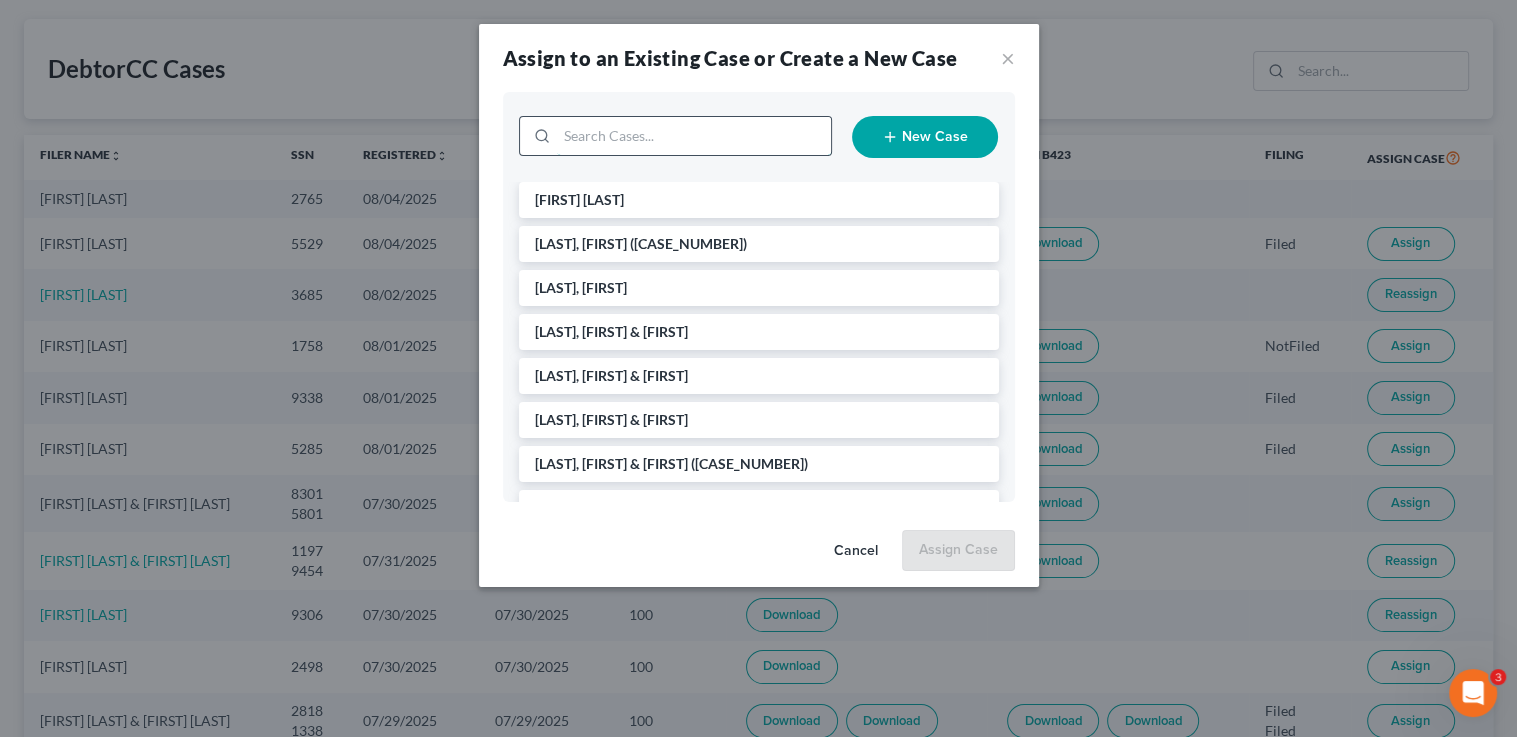 click at bounding box center (694, 136) 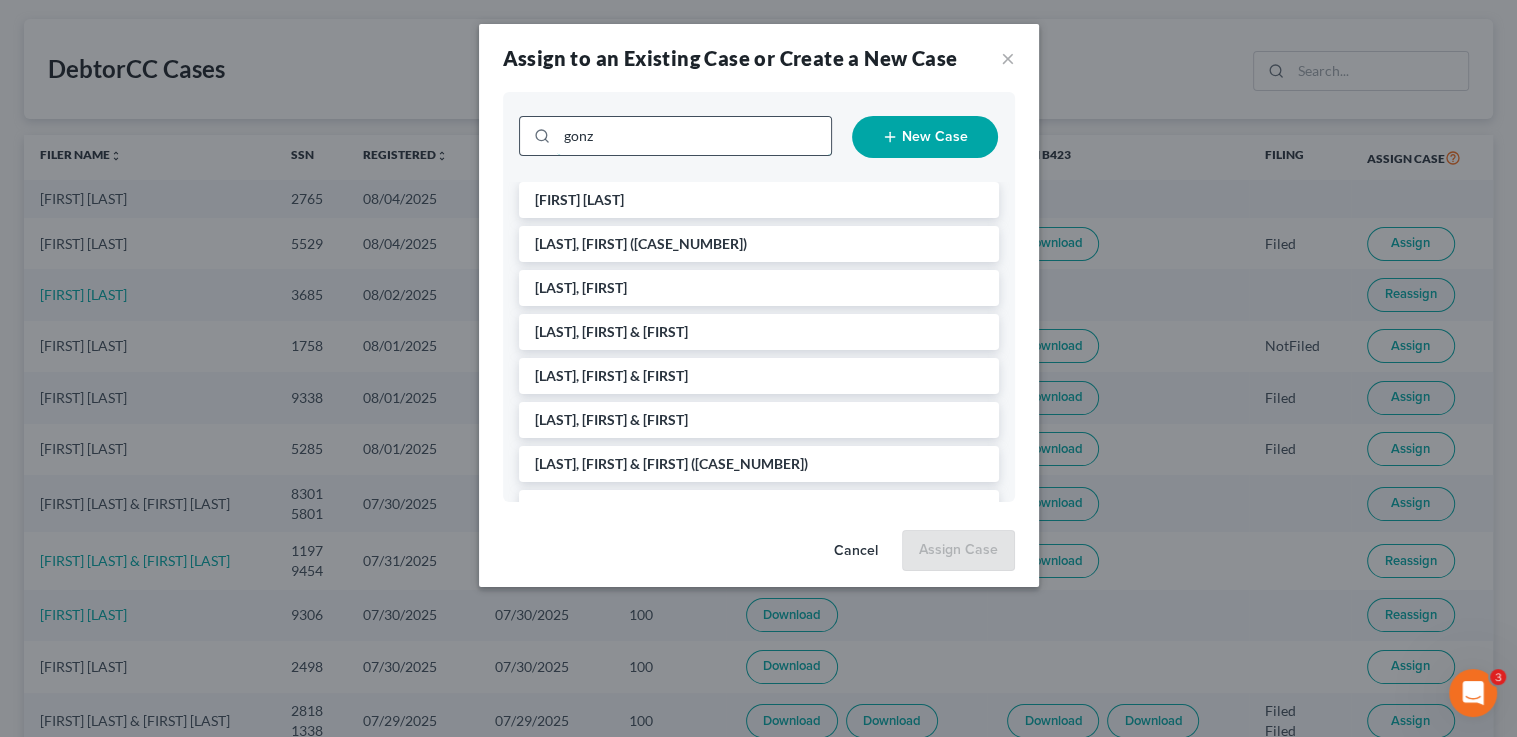 type on "gonza" 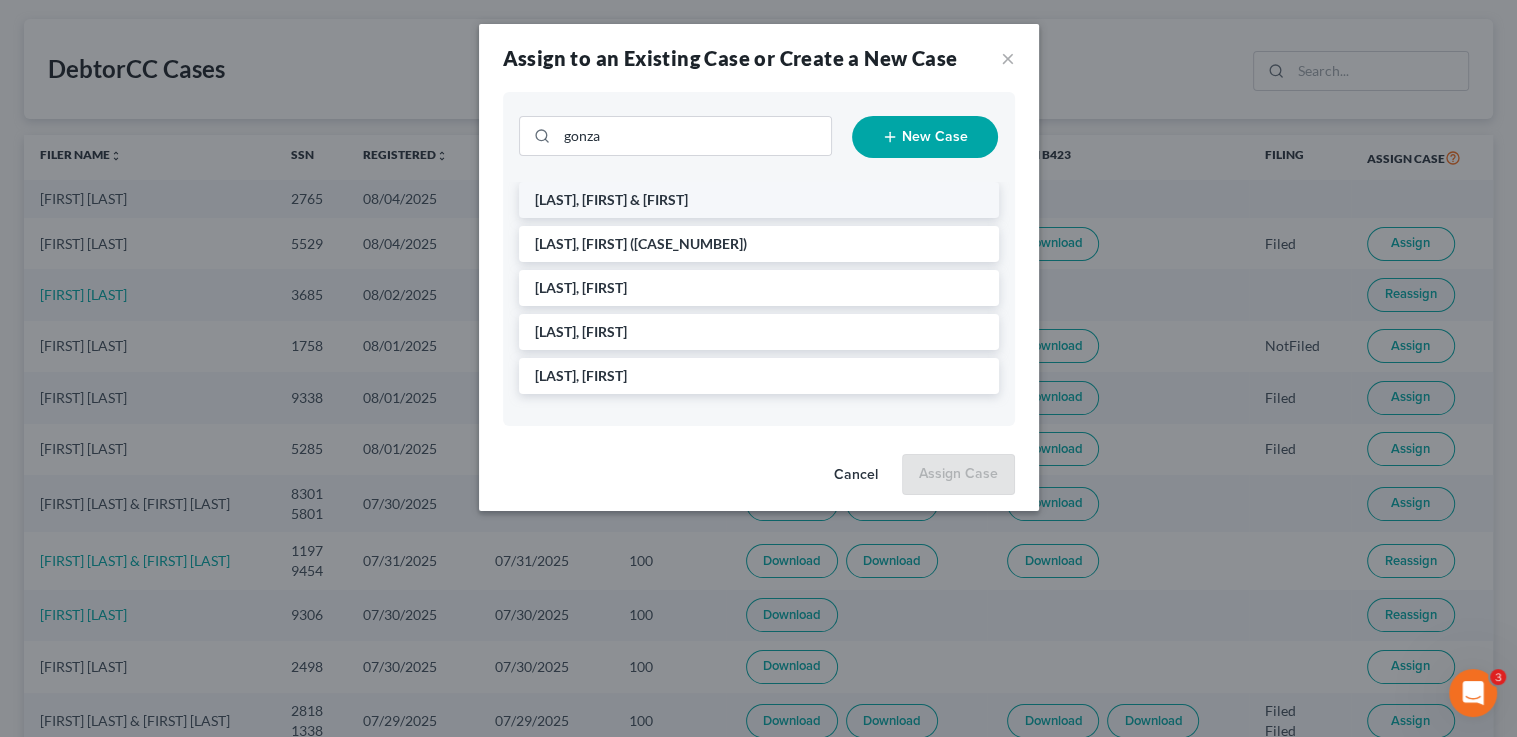 click on "Gonzales, Johnattan & Nayeli" at bounding box center (611, 199) 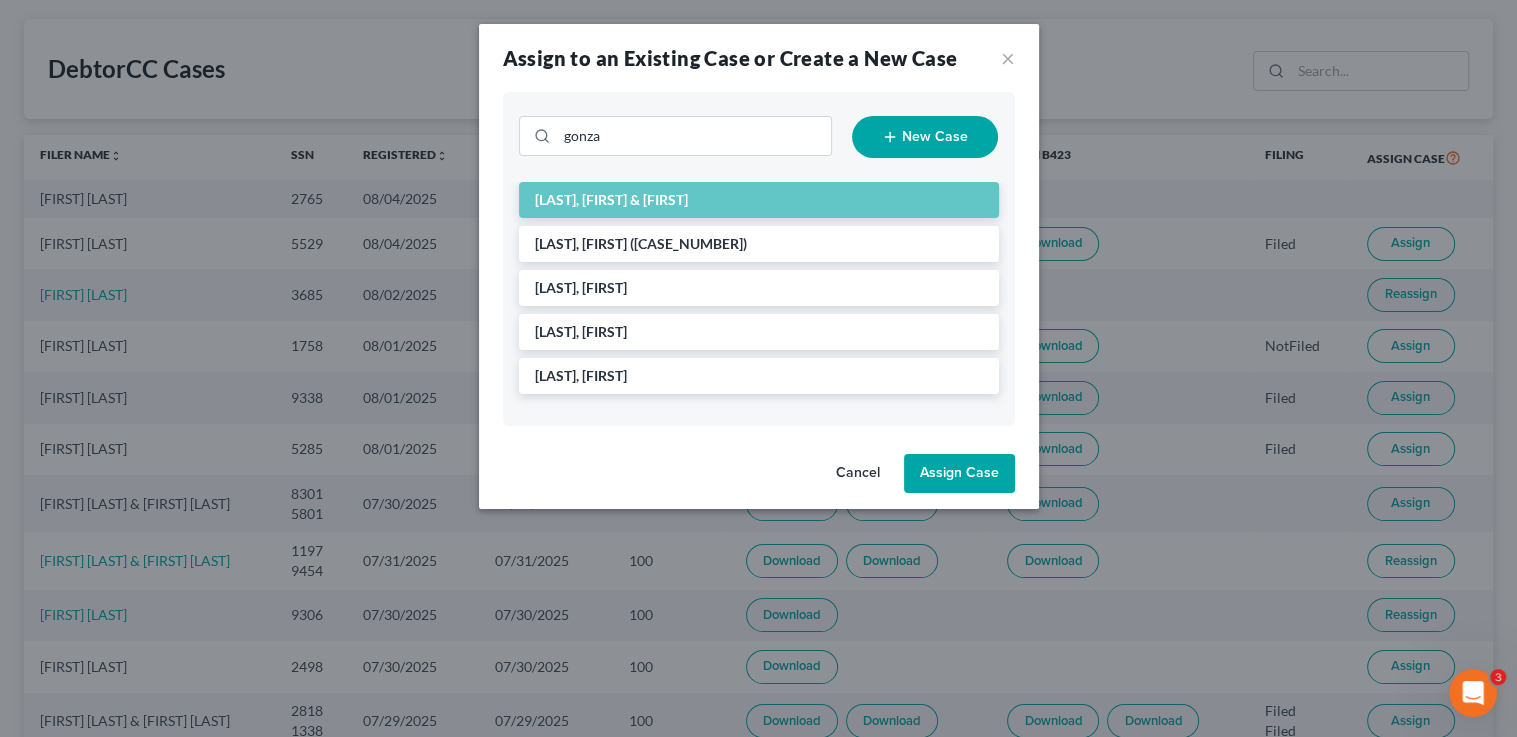 click on "Assign Case" at bounding box center (959, 474) 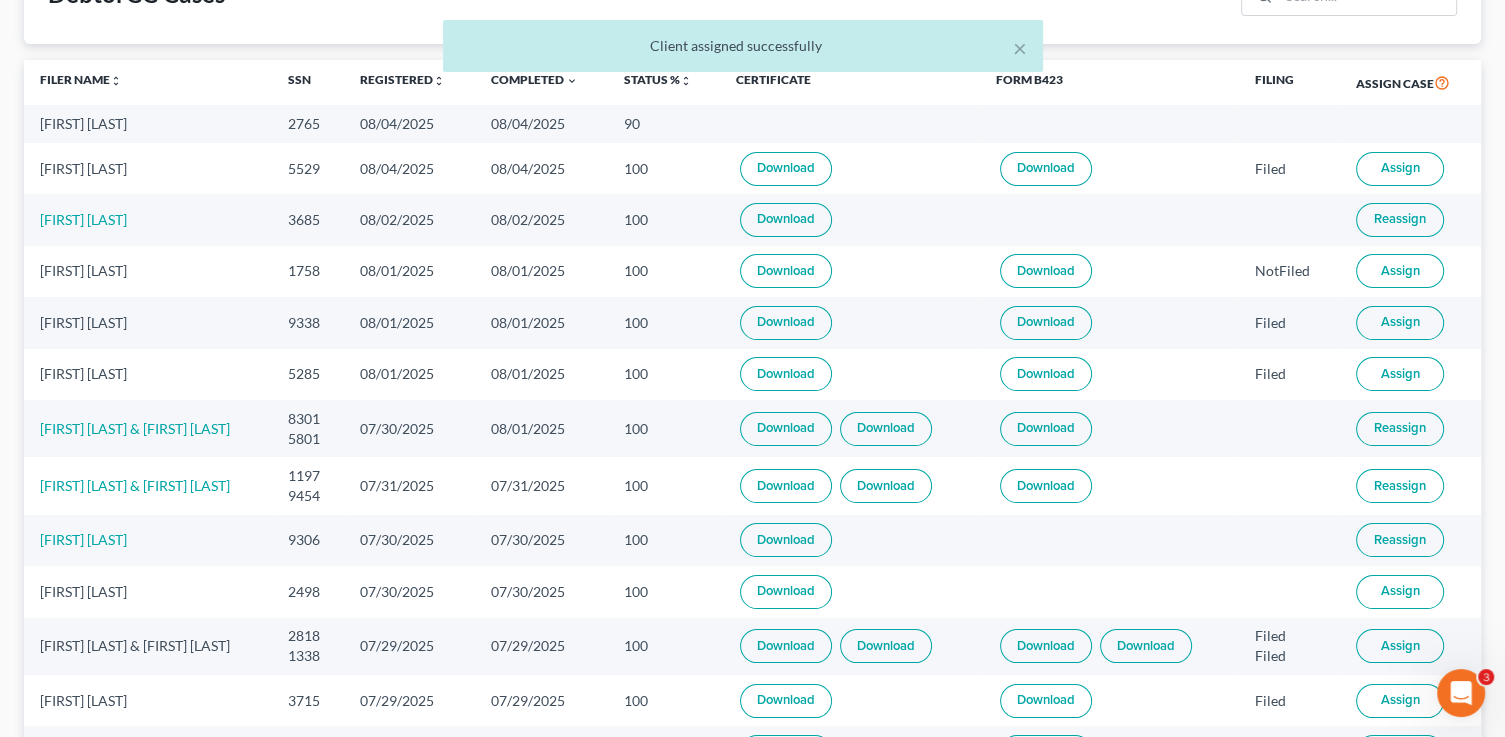 scroll, scrollTop: 164, scrollLeft: 0, axis: vertical 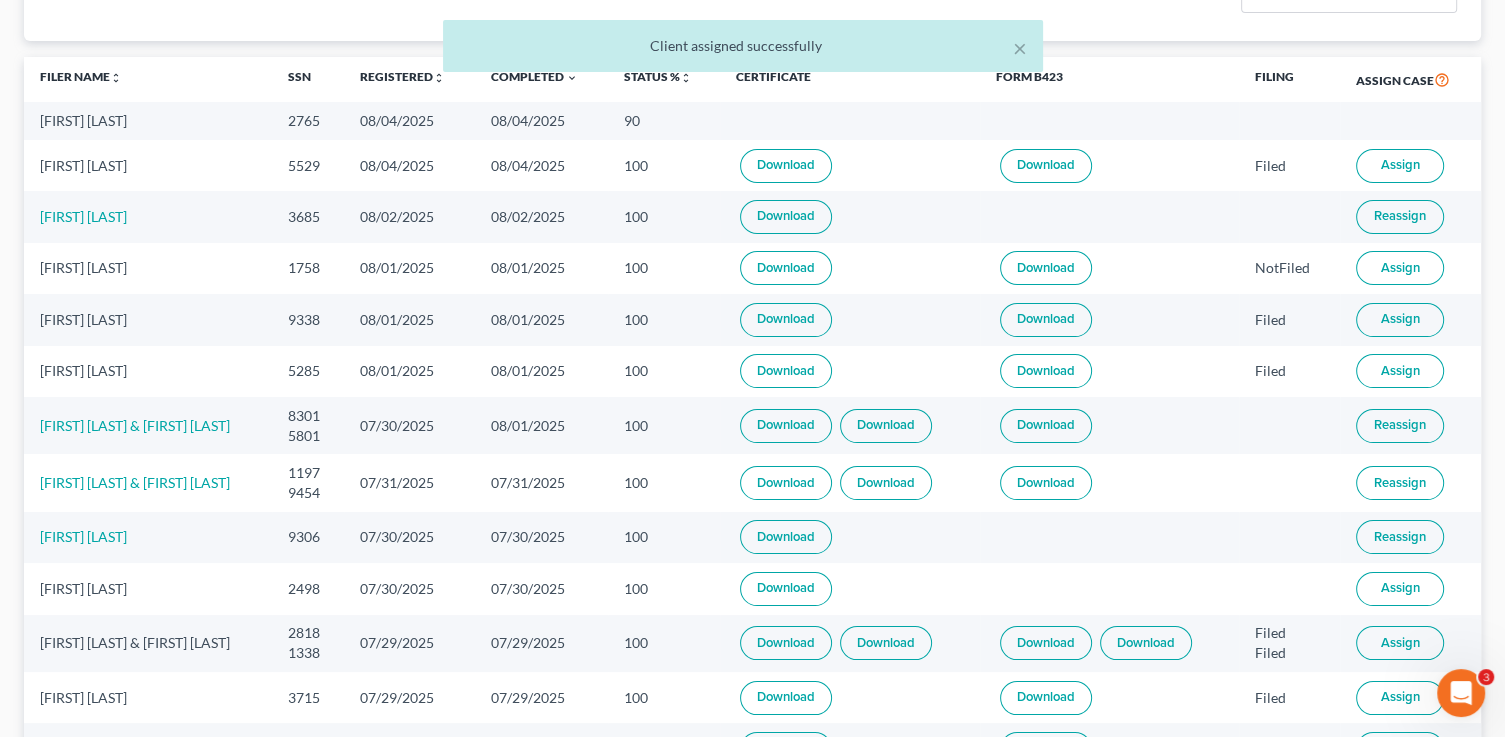 click on "Assign" at bounding box center [1399, 588] 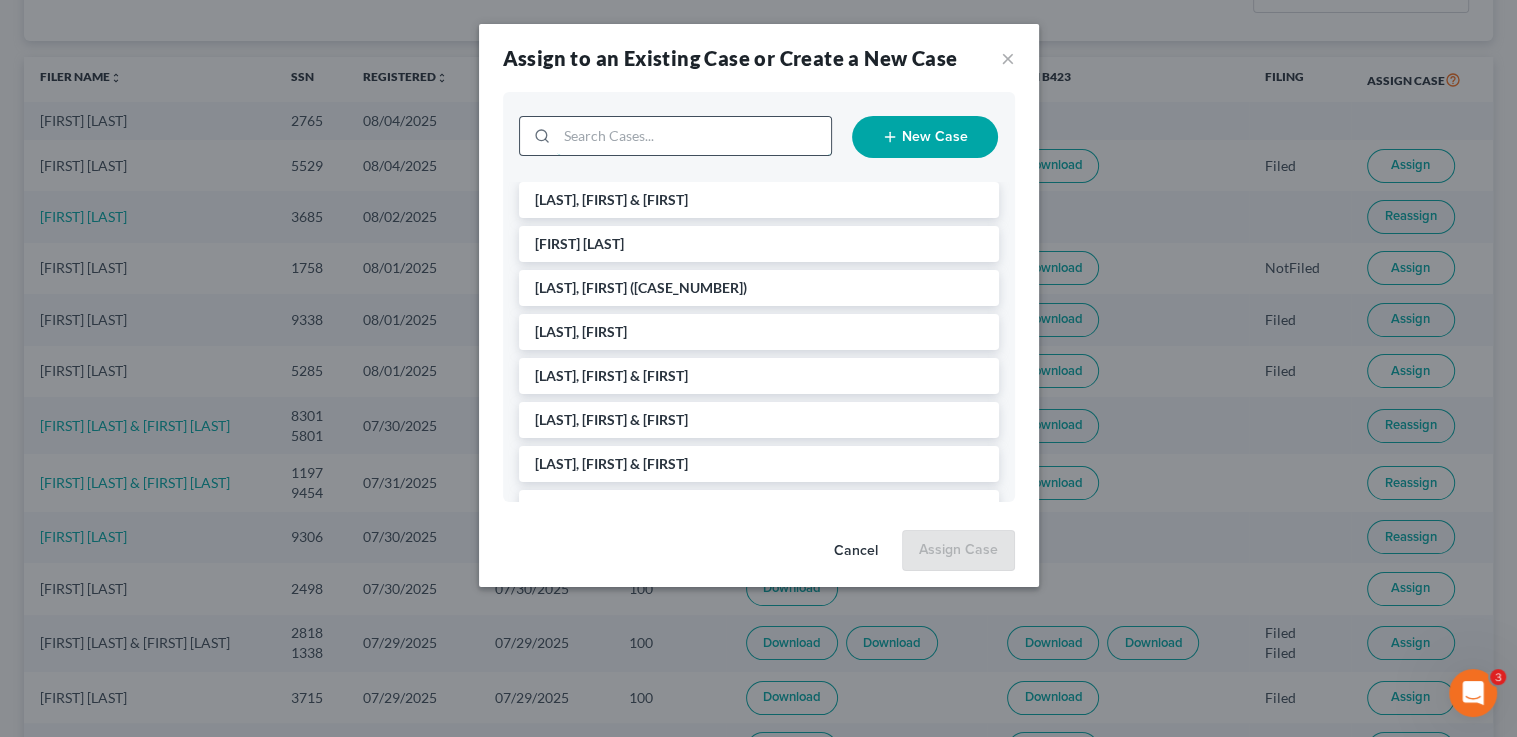 click at bounding box center (694, 136) 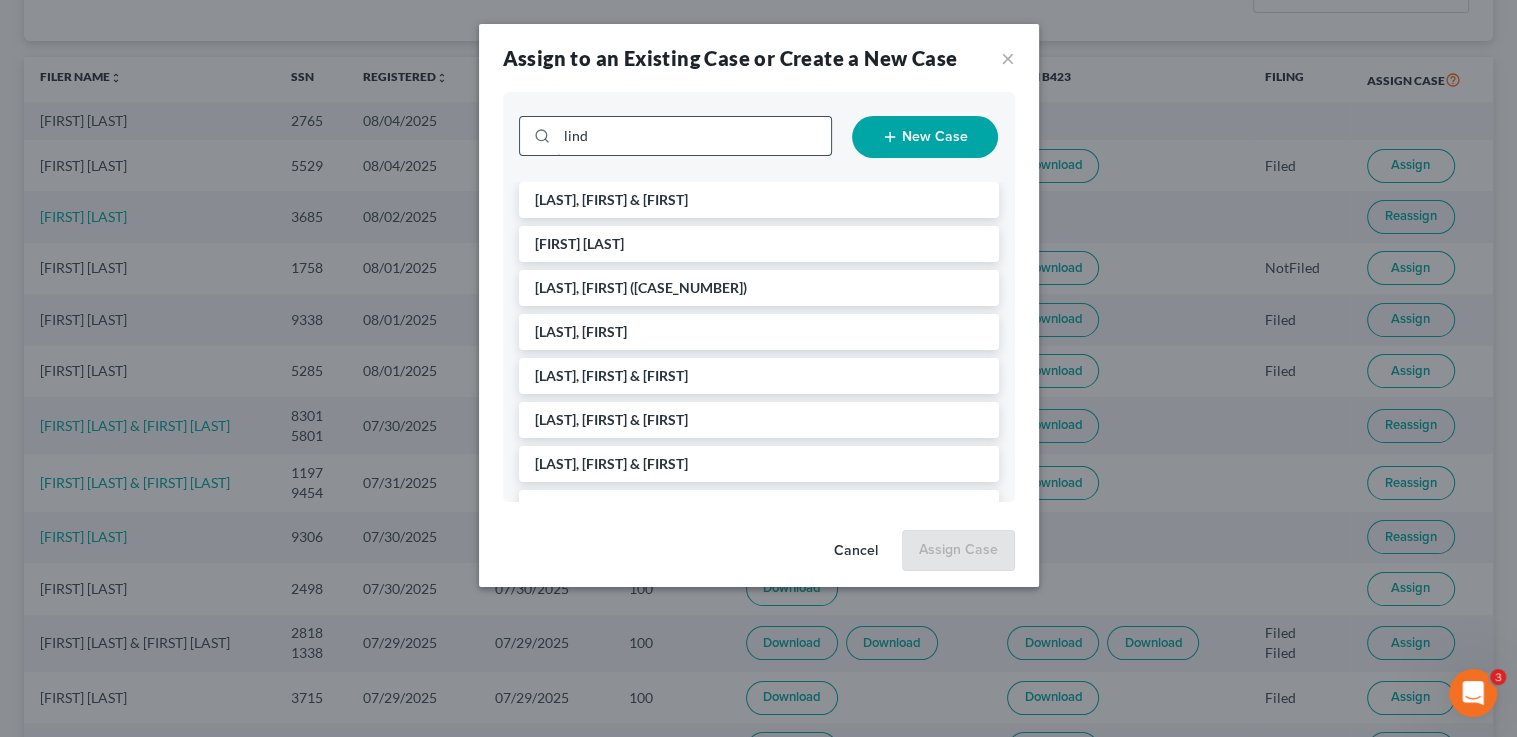 type on "linda" 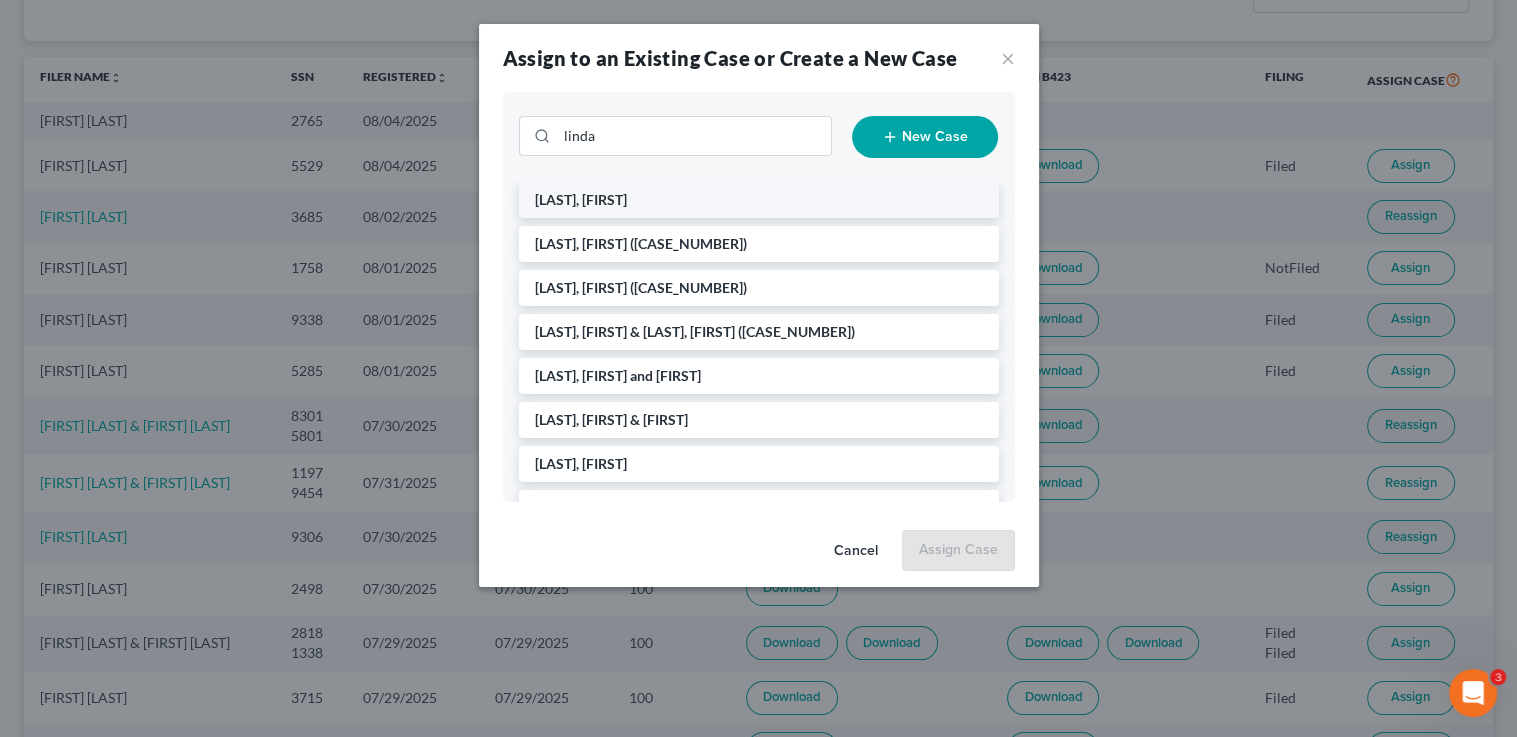 click on "Laucus, Linda" at bounding box center (759, 200) 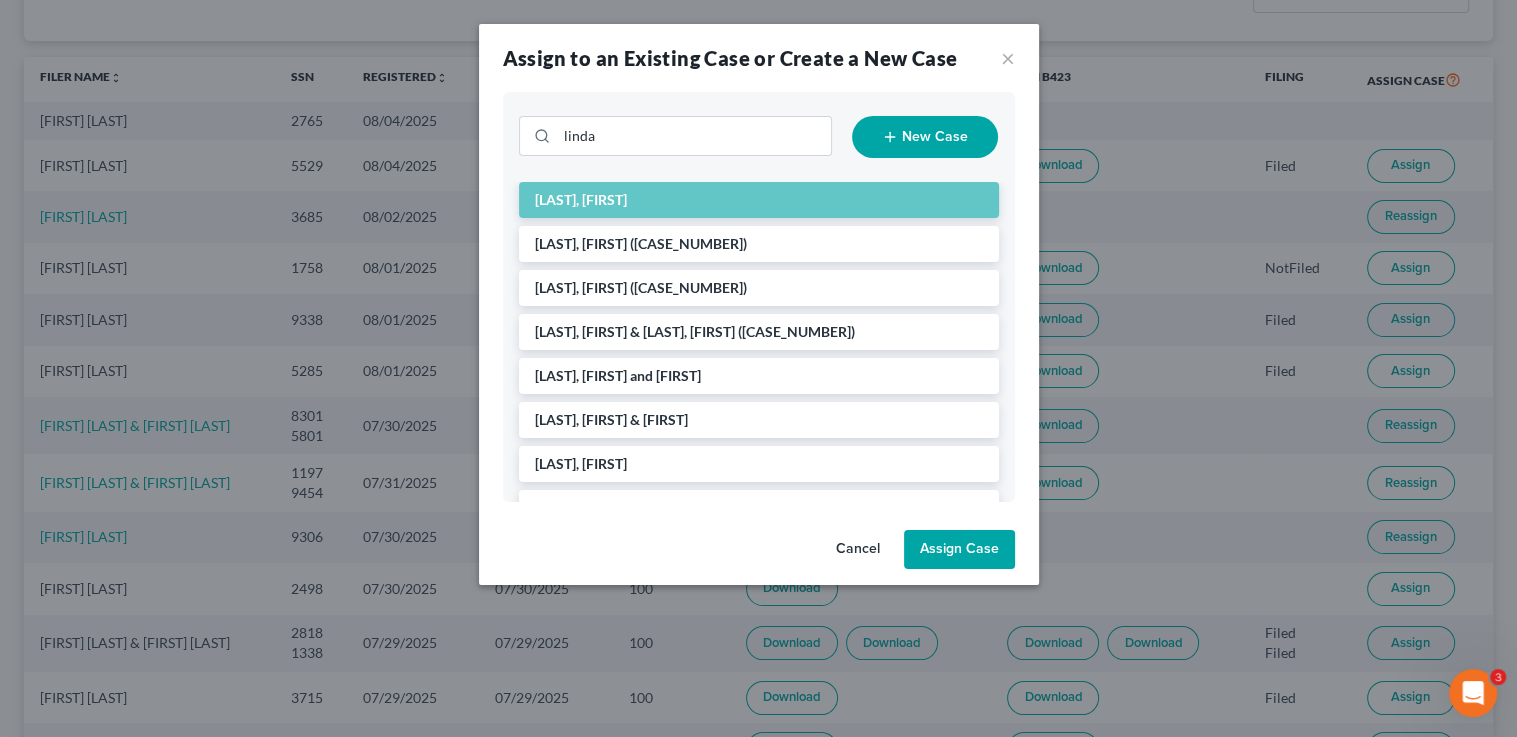 click on "Assign Case" at bounding box center [959, 550] 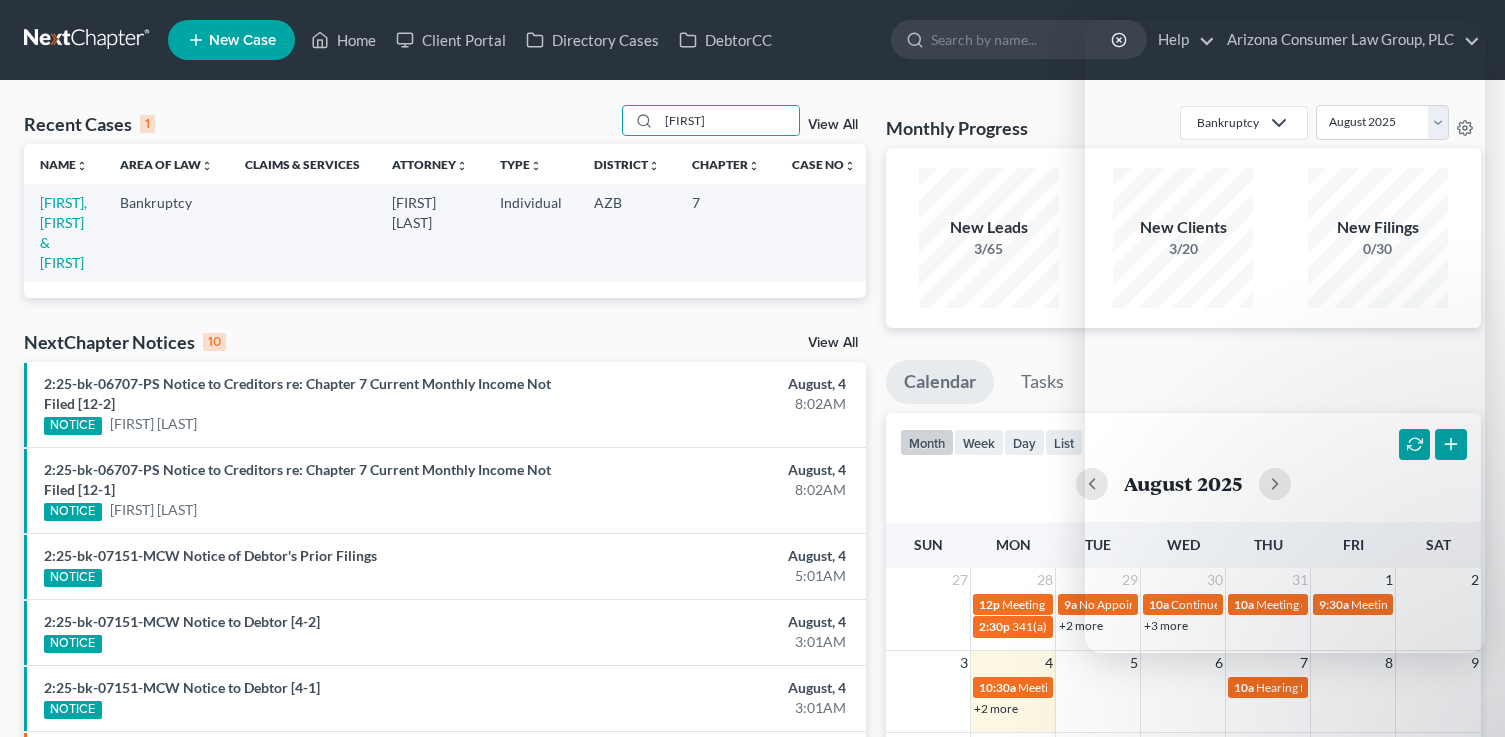 scroll, scrollTop: 0, scrollLeft: 0, axis: both 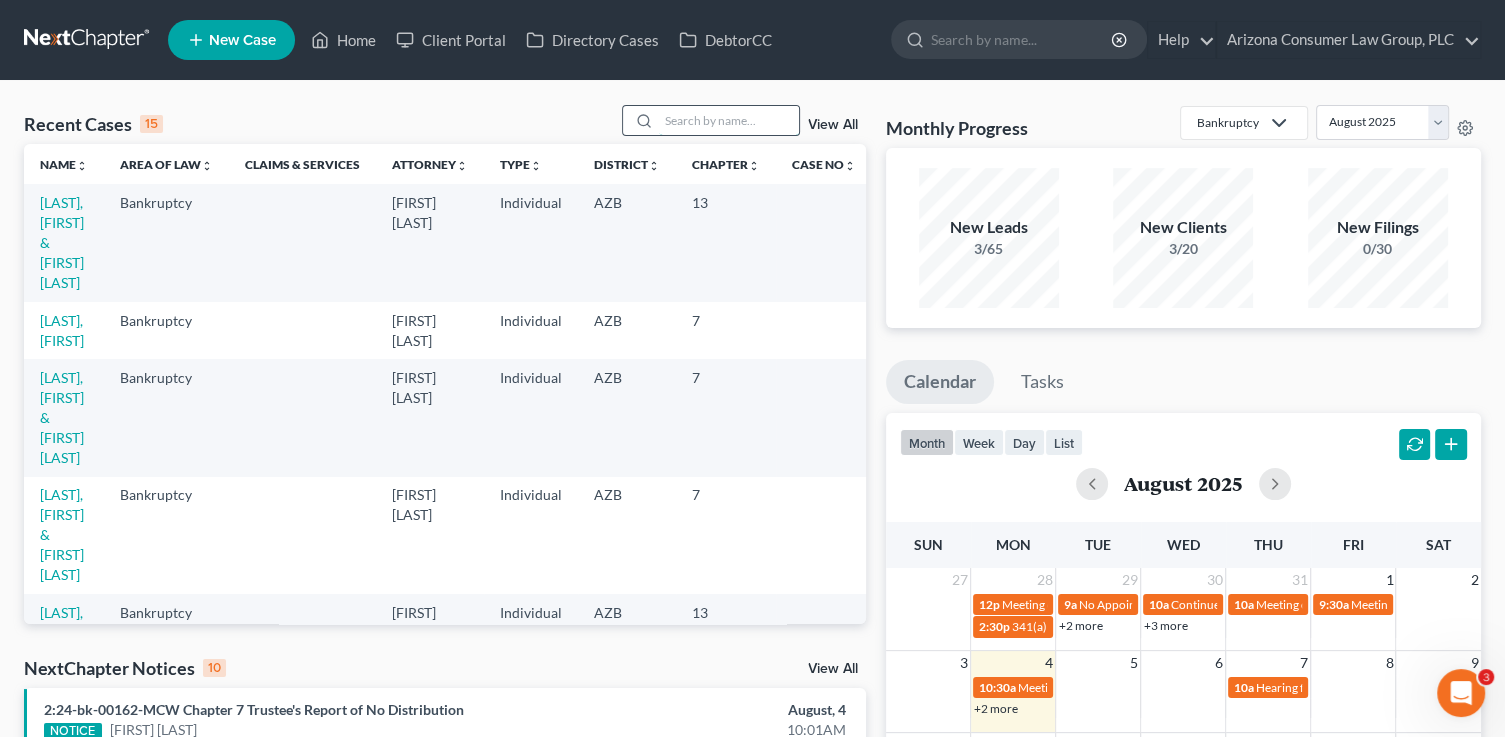 click at bounding box center [729, 120] 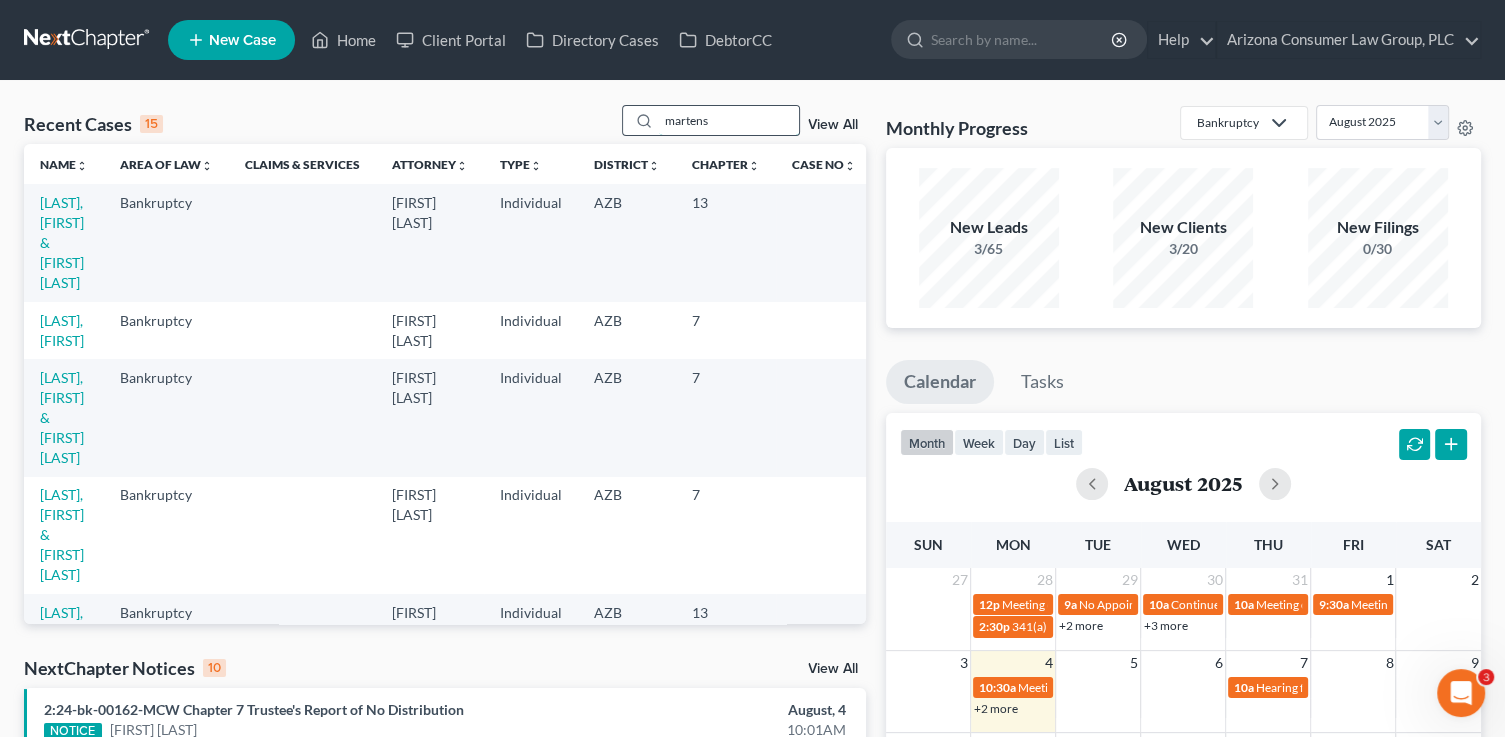 type on "martens" 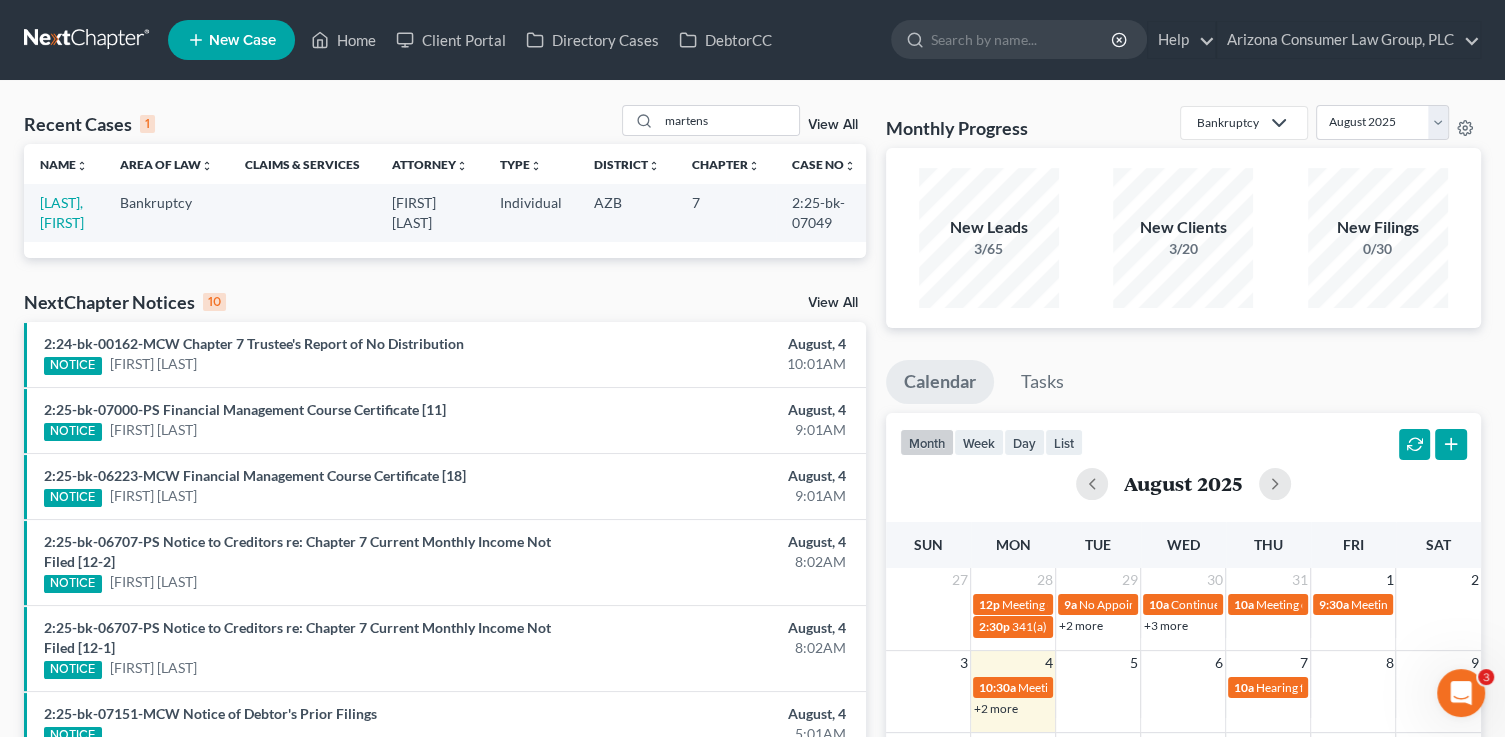 click on "[LAST_NAME], [FIRST_NAME]" at bounding box center [64, 212] 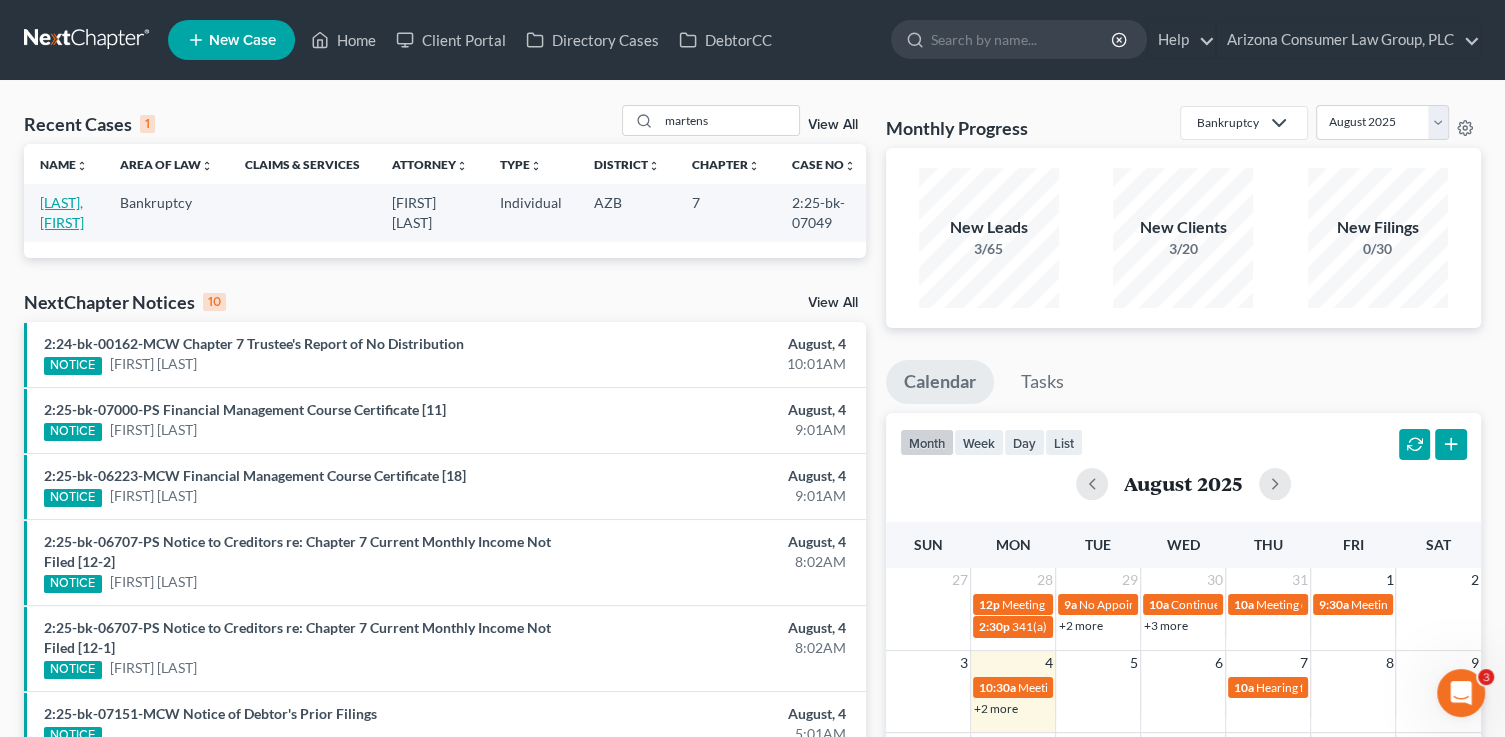 click on "[LAST_NAME], [FIRST_NAME]" at bounding box center (62, 212) 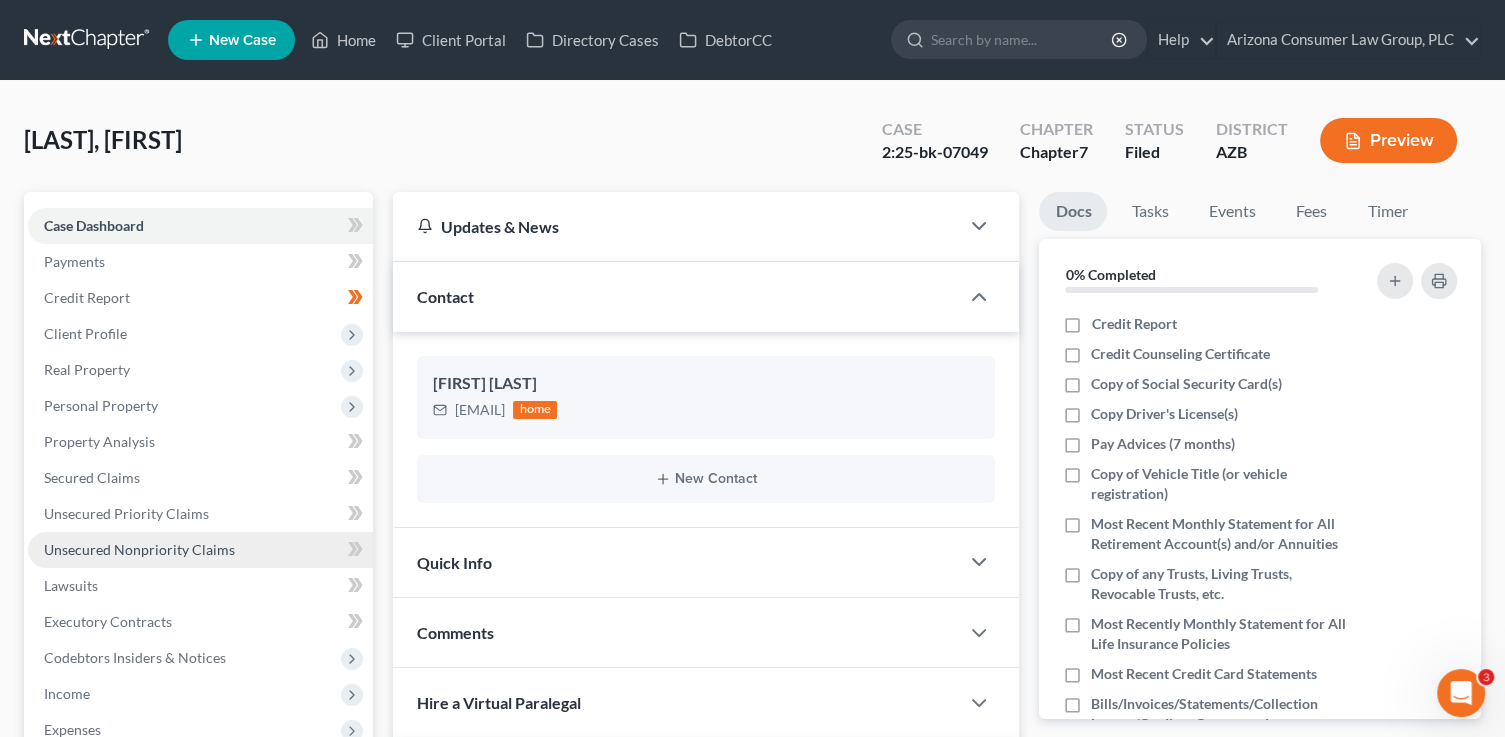 click on "Unsecured Nonpriority Claims" at bounding box center [139, 549] 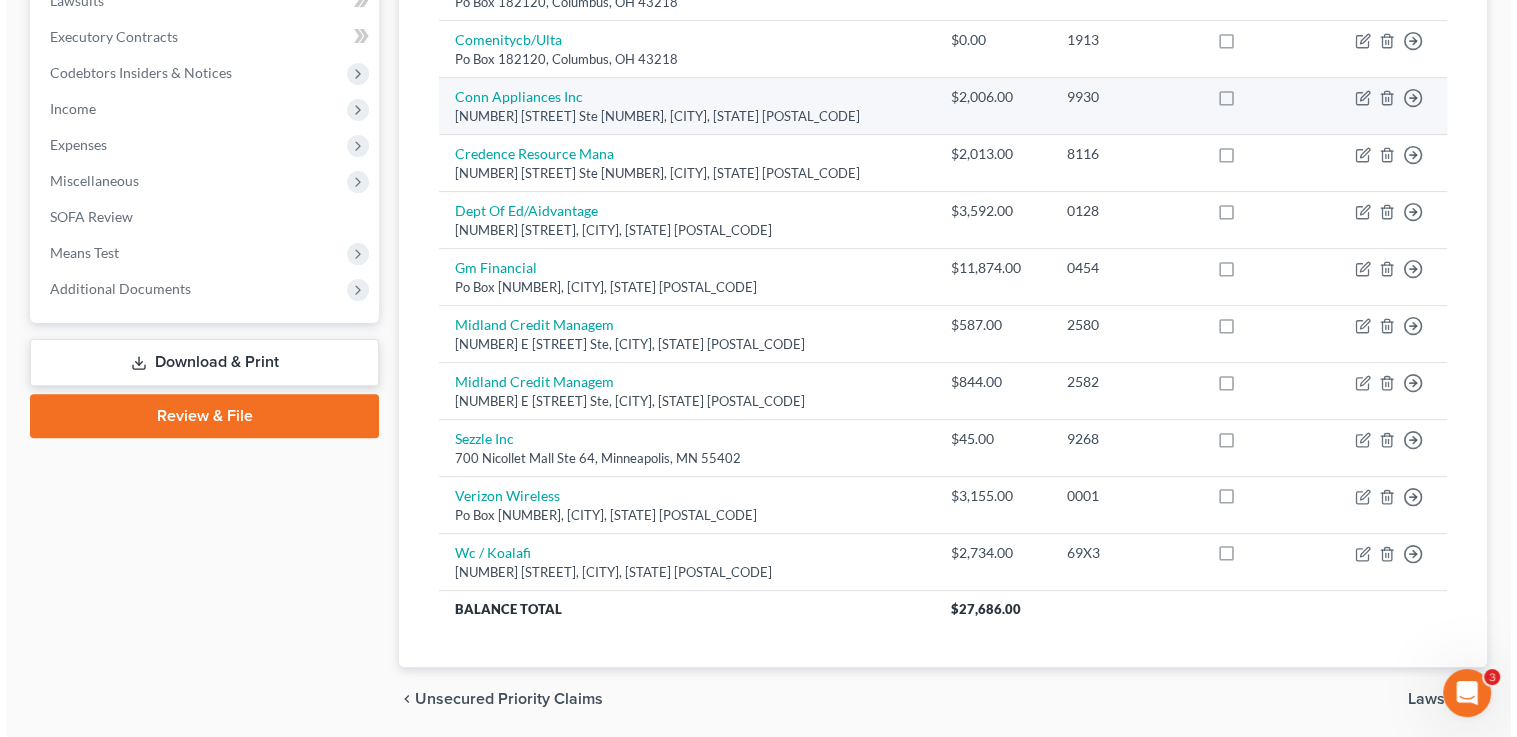 scroll, scrollTop: 0, scrollLeft: 0, axis: both 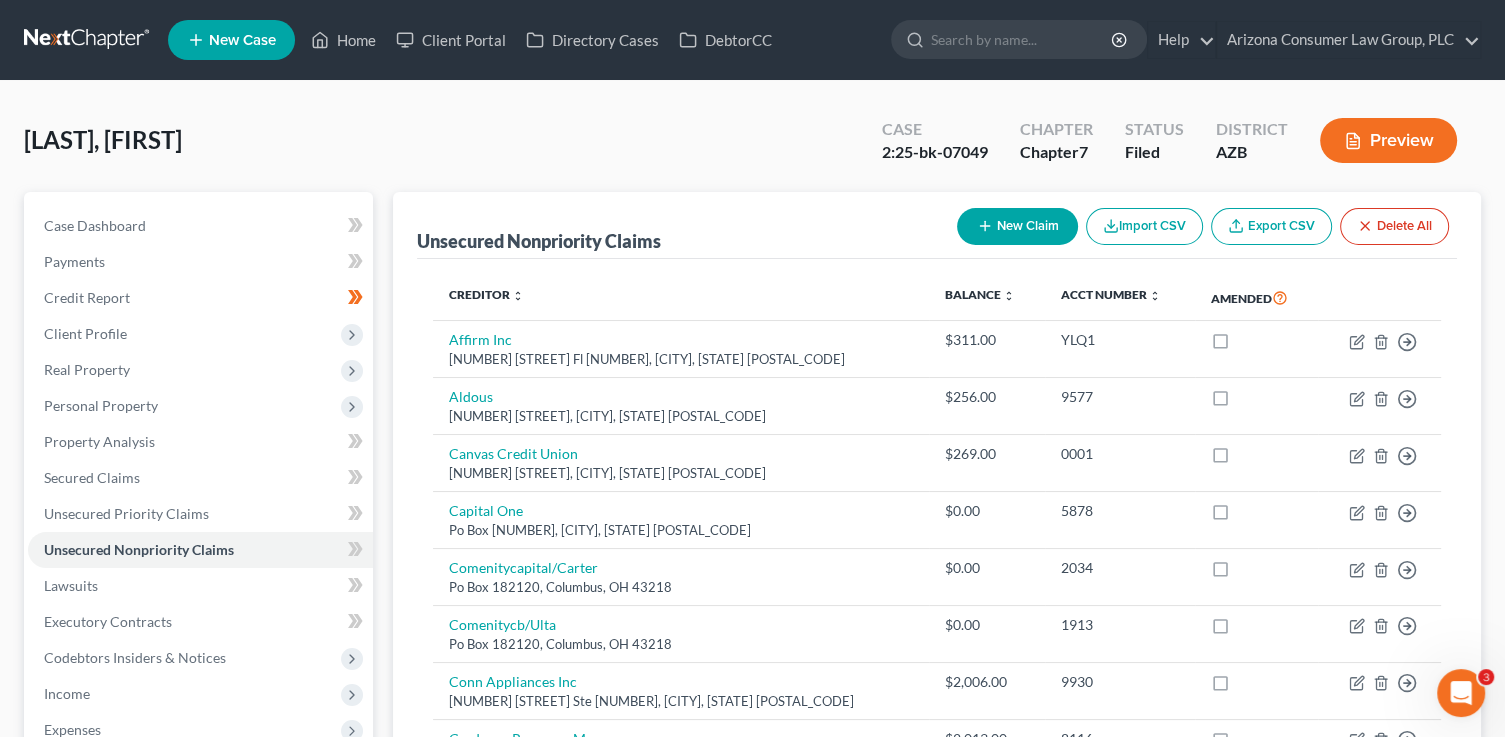 click on "New Claim" at bounding box center [1017, 226] 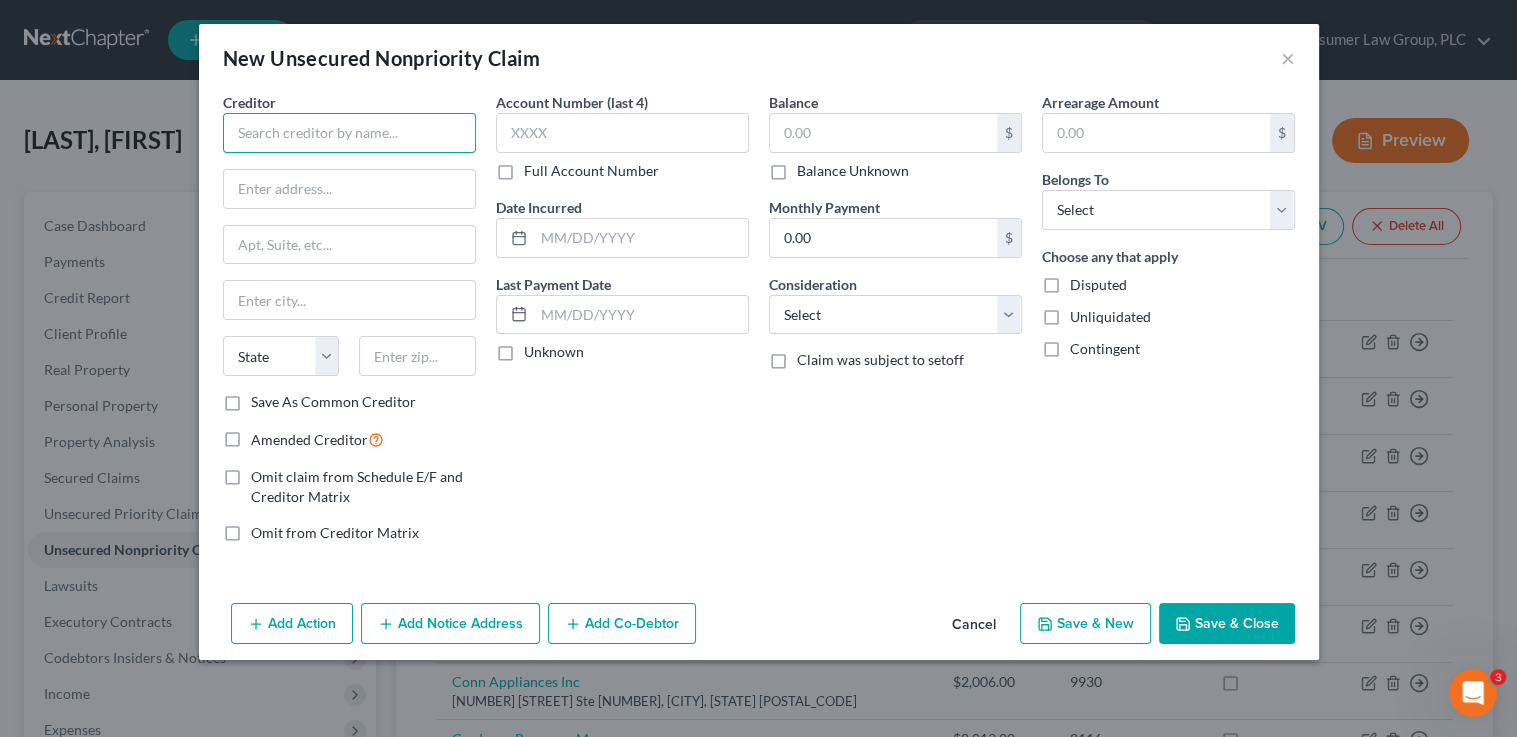 click at bounding box center [349, 133] 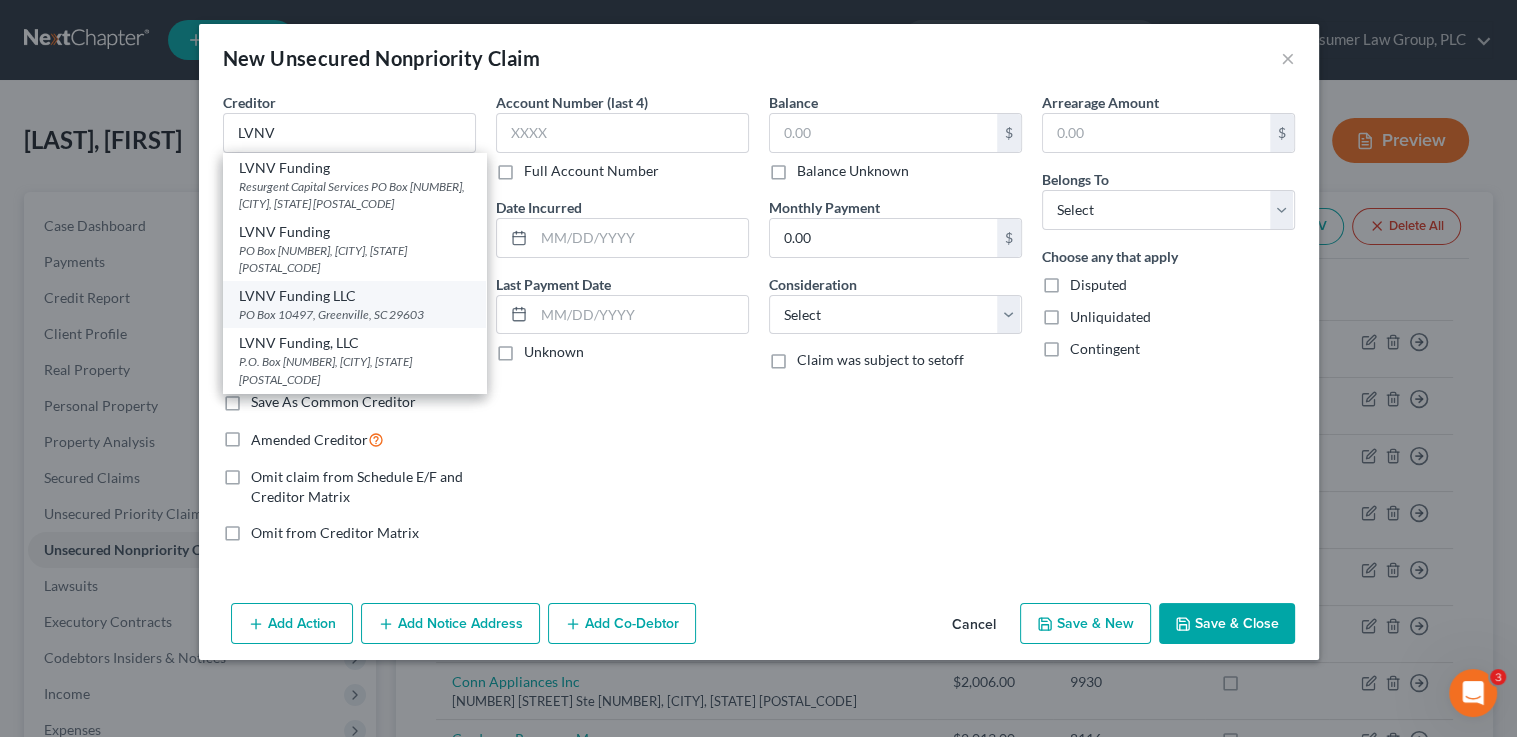 click on "PO Box 10497, Greenville, SC 29603" at bounding box center [354, 314] 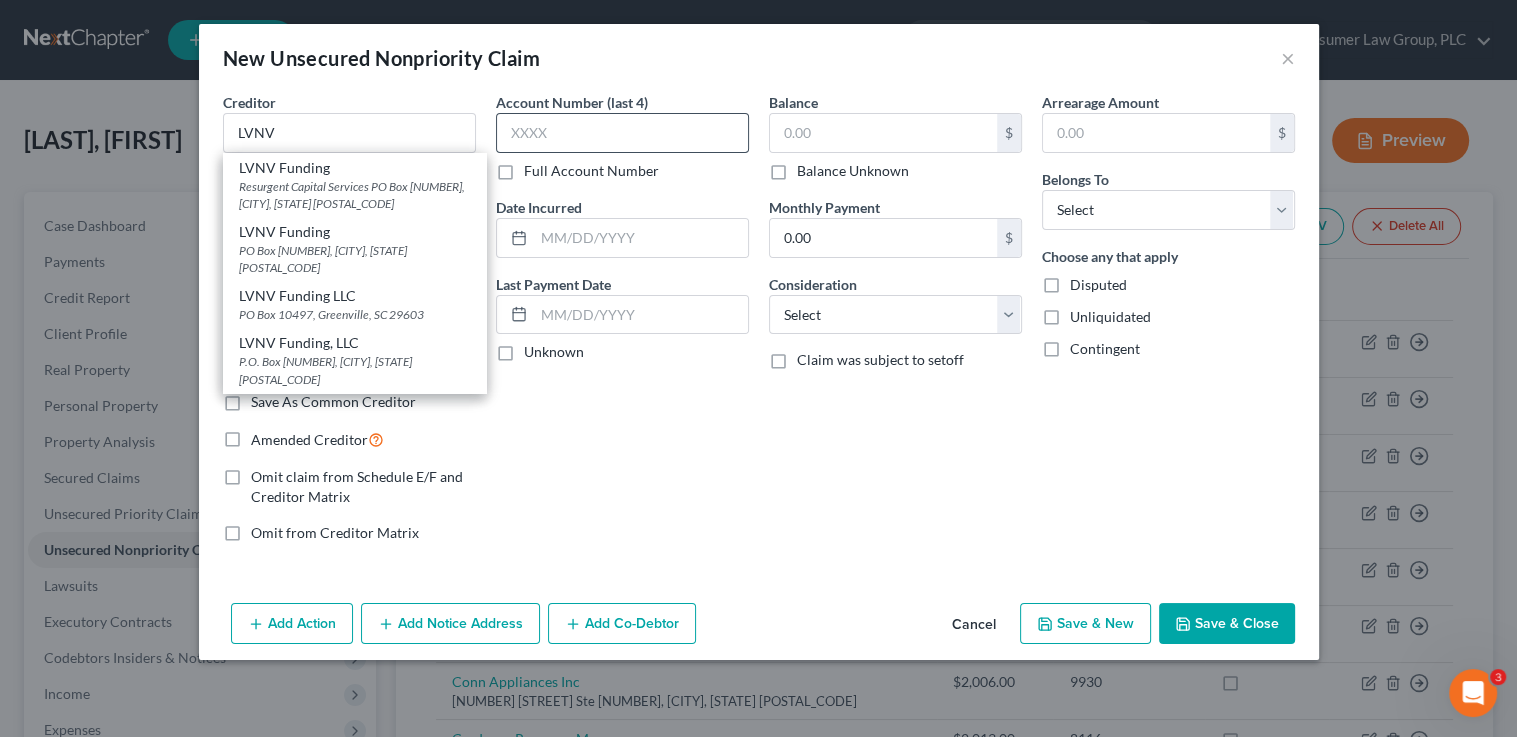 type on "LVNV Funding LLC" 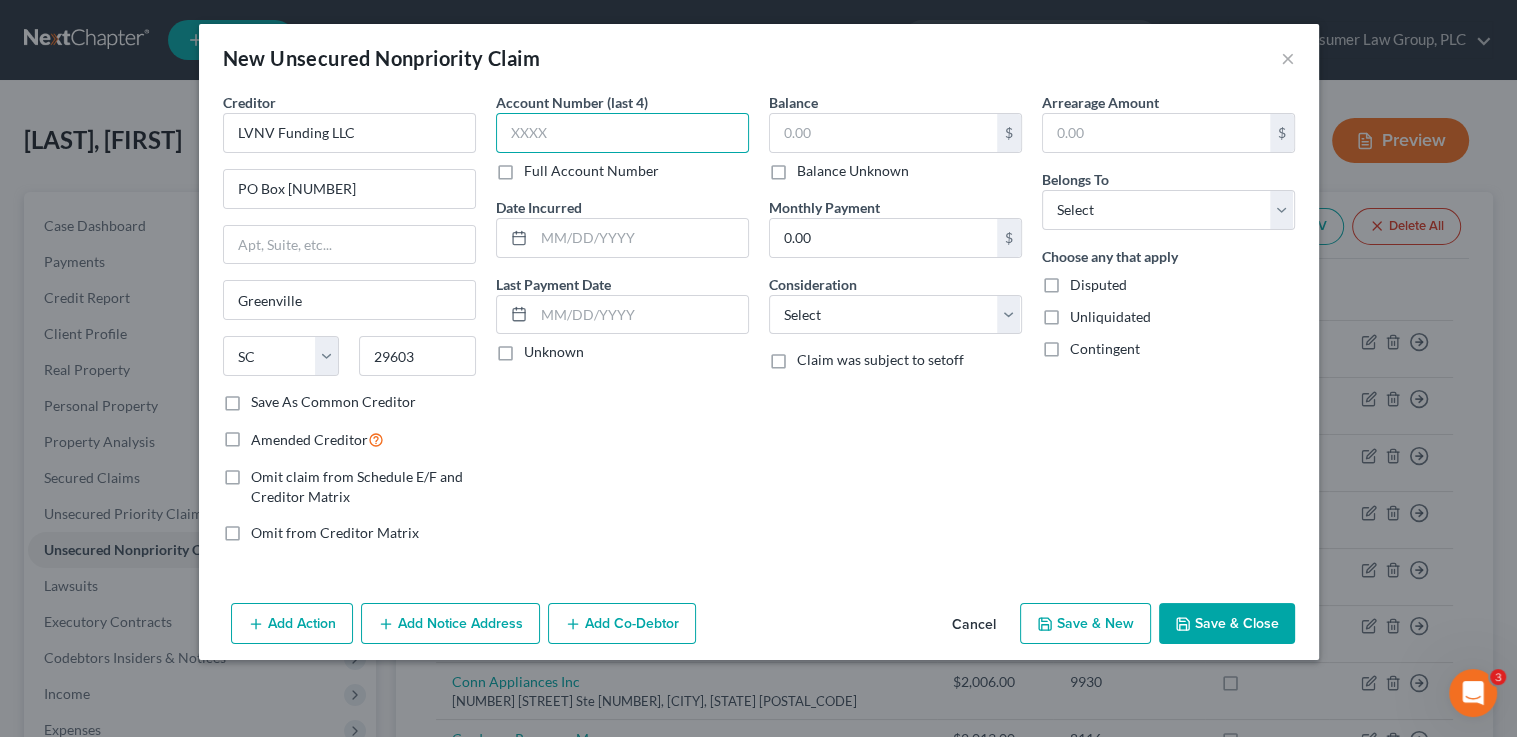 click at bounding box center (622, 133) 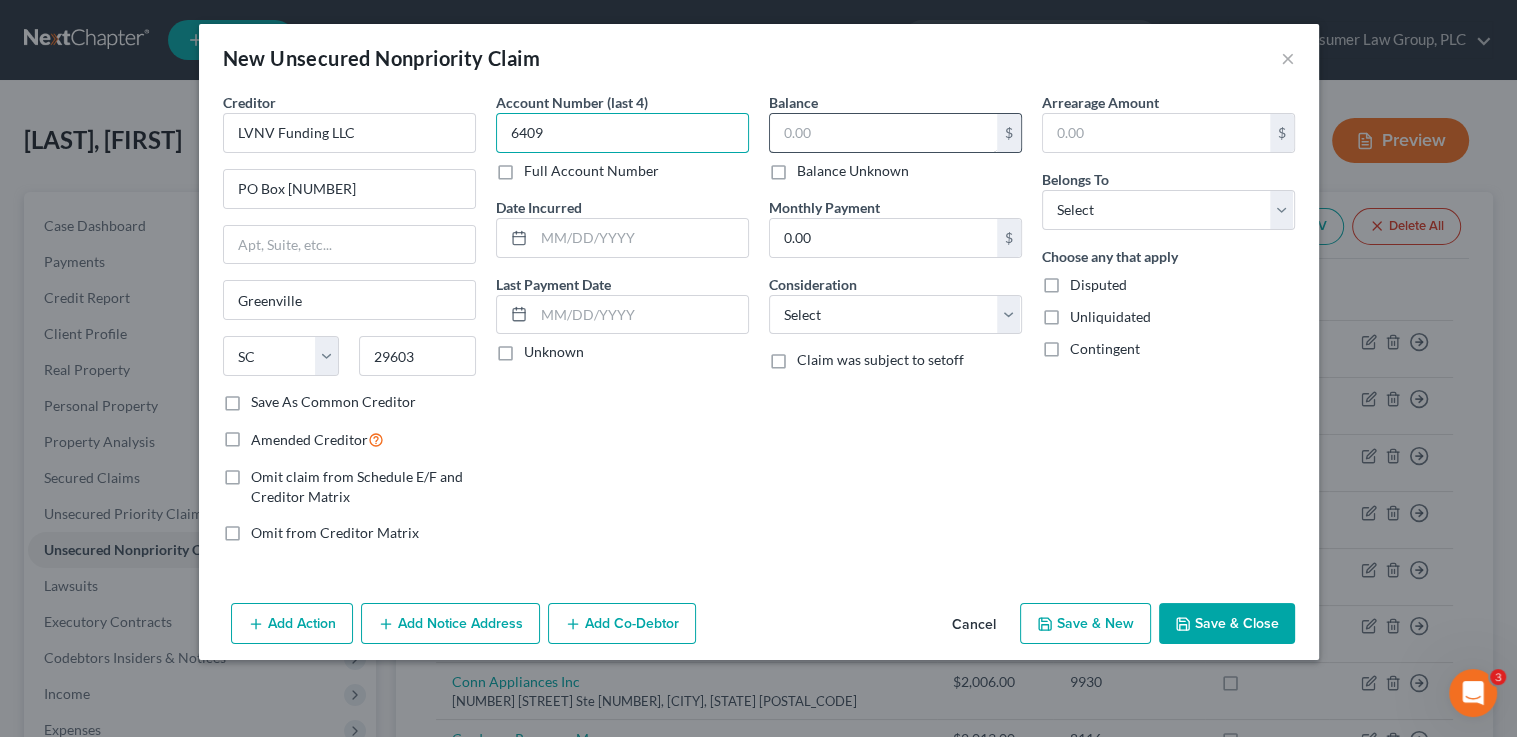 type on "6409" 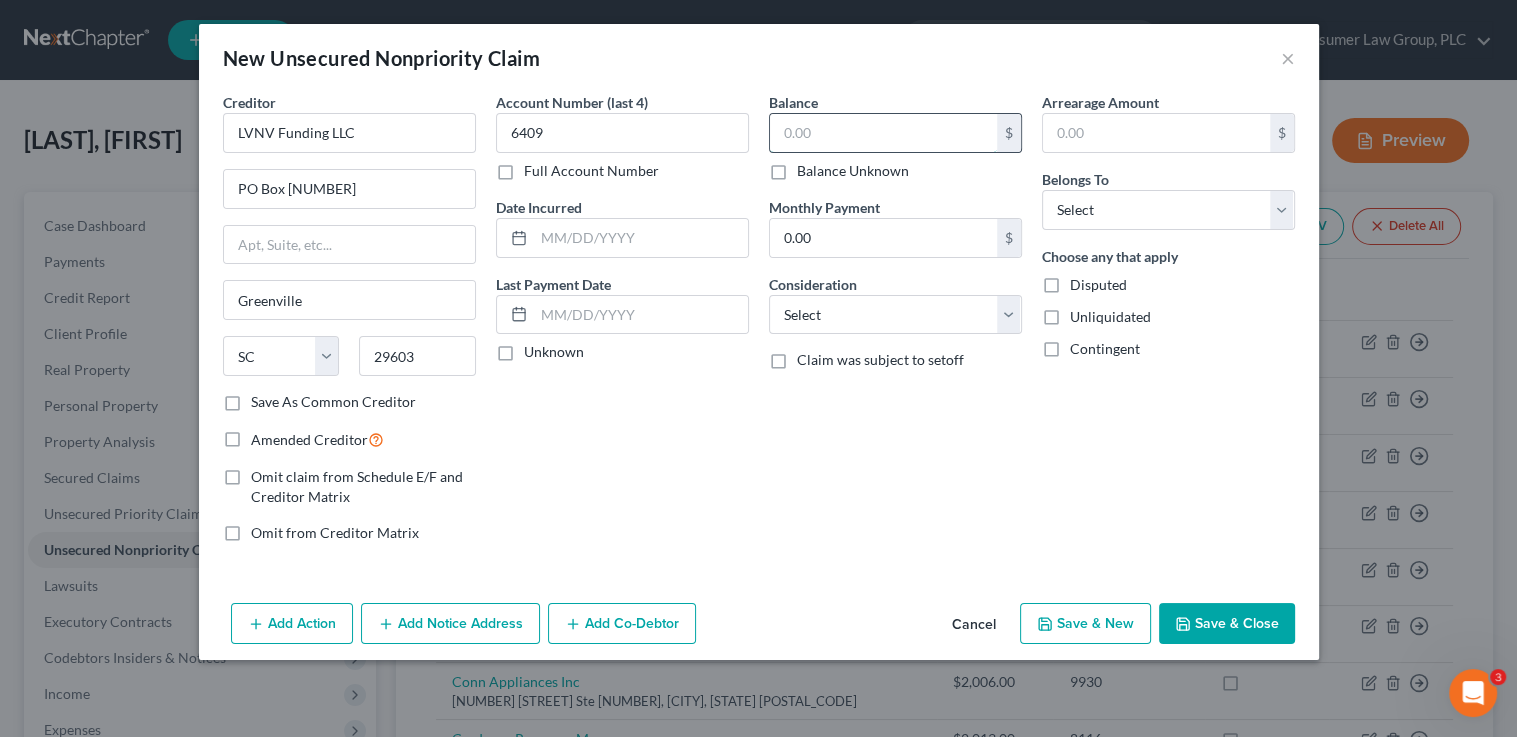 drag, startPoint x: 804, startPoint y: 141, endPoint x: 790, endPoint y: 140, distance: 14.035668 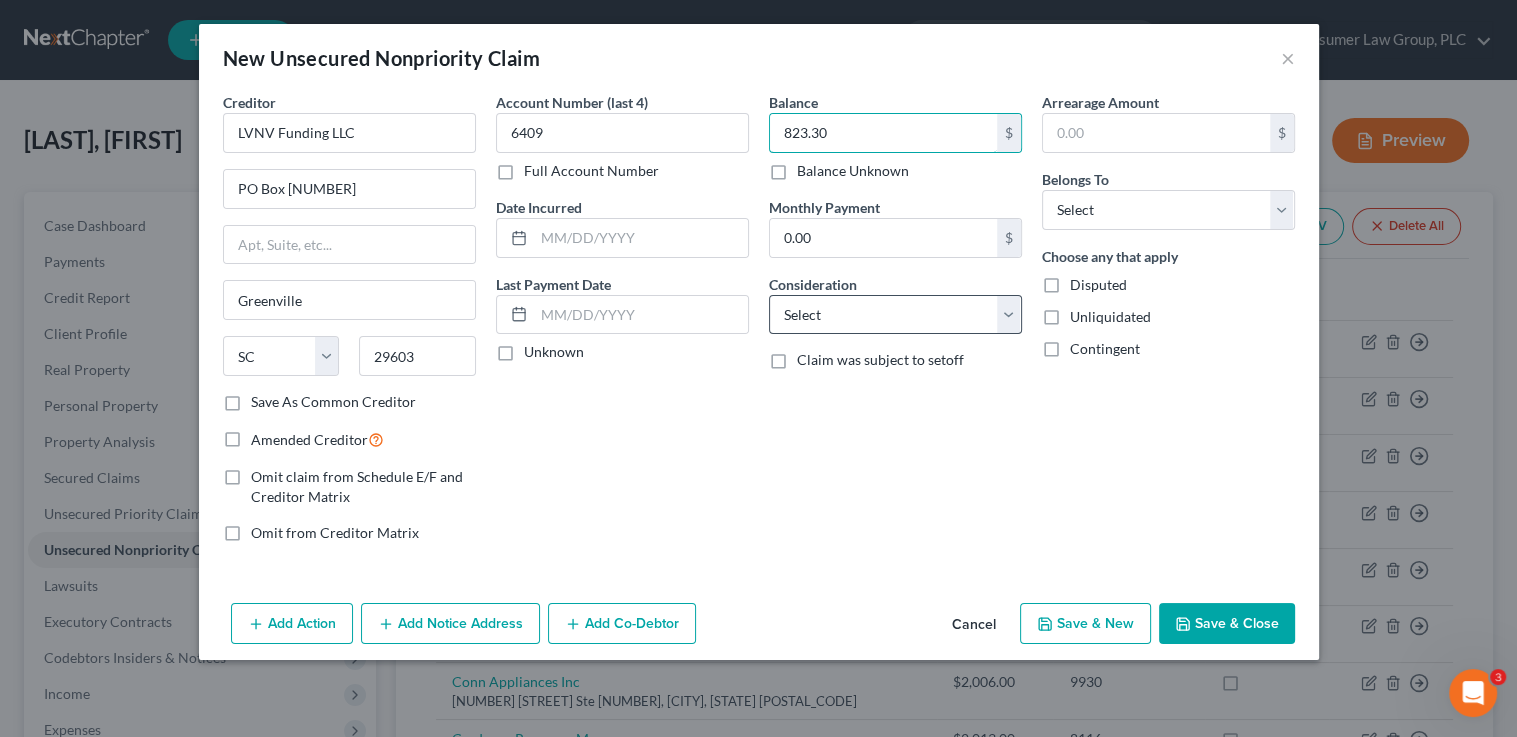 type on "823.30" 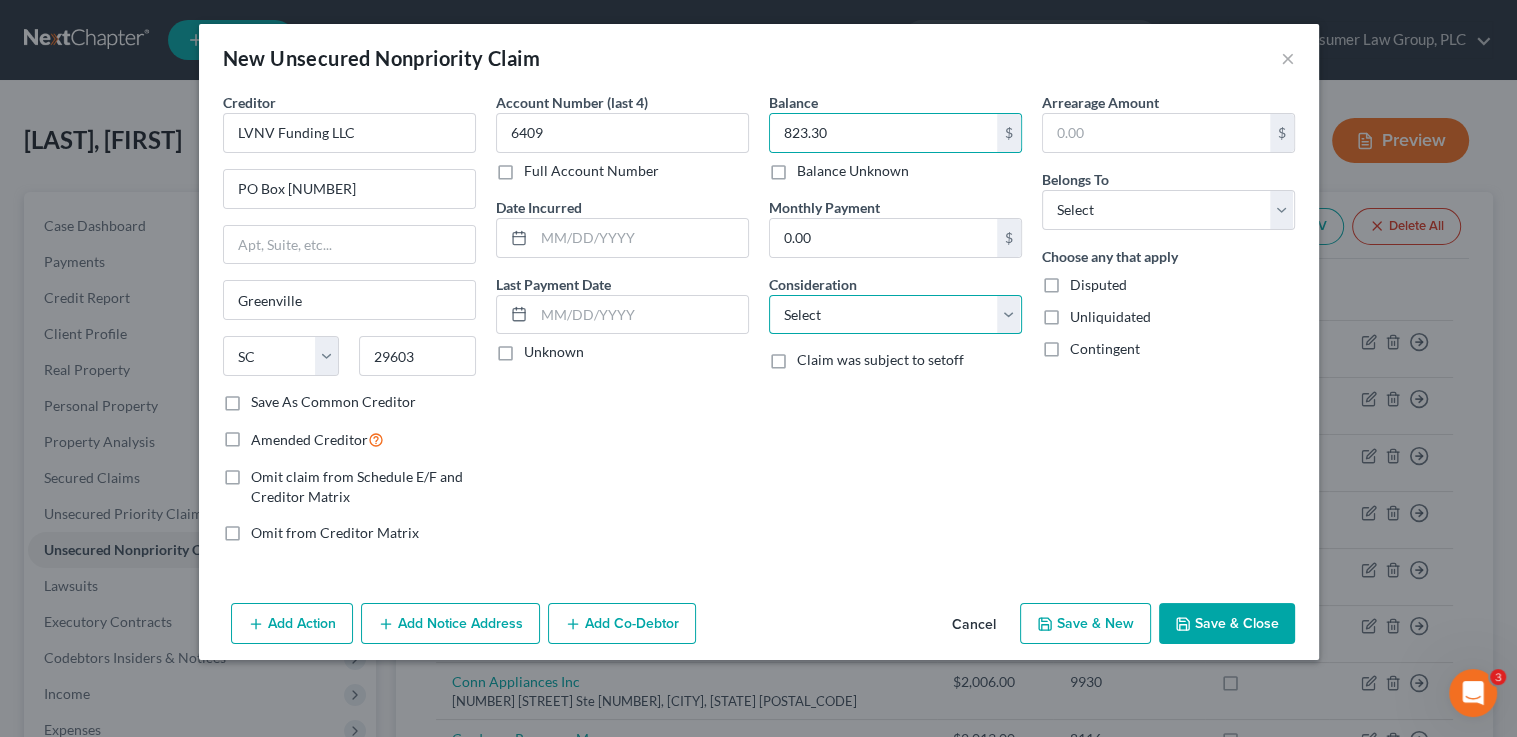 click on "Select Cable / Satellite Services Collection Agency Credit Card Debt Debt Counseling / Attorneys Deficiency Balance Domestic Support Obligations Home / Car Repairs Income Taxes Judgment Liens Medical Services Monies Loaned / Advanced Mortgage Obligation From Divorce Or Separation Obligation To Pensions Other Overdrawn Bank Account Promised To Help Pay Creditors Student Loans Suppliers And Vendors Telephone / Internet Services Utility Services" at bounding box center (895, 315) 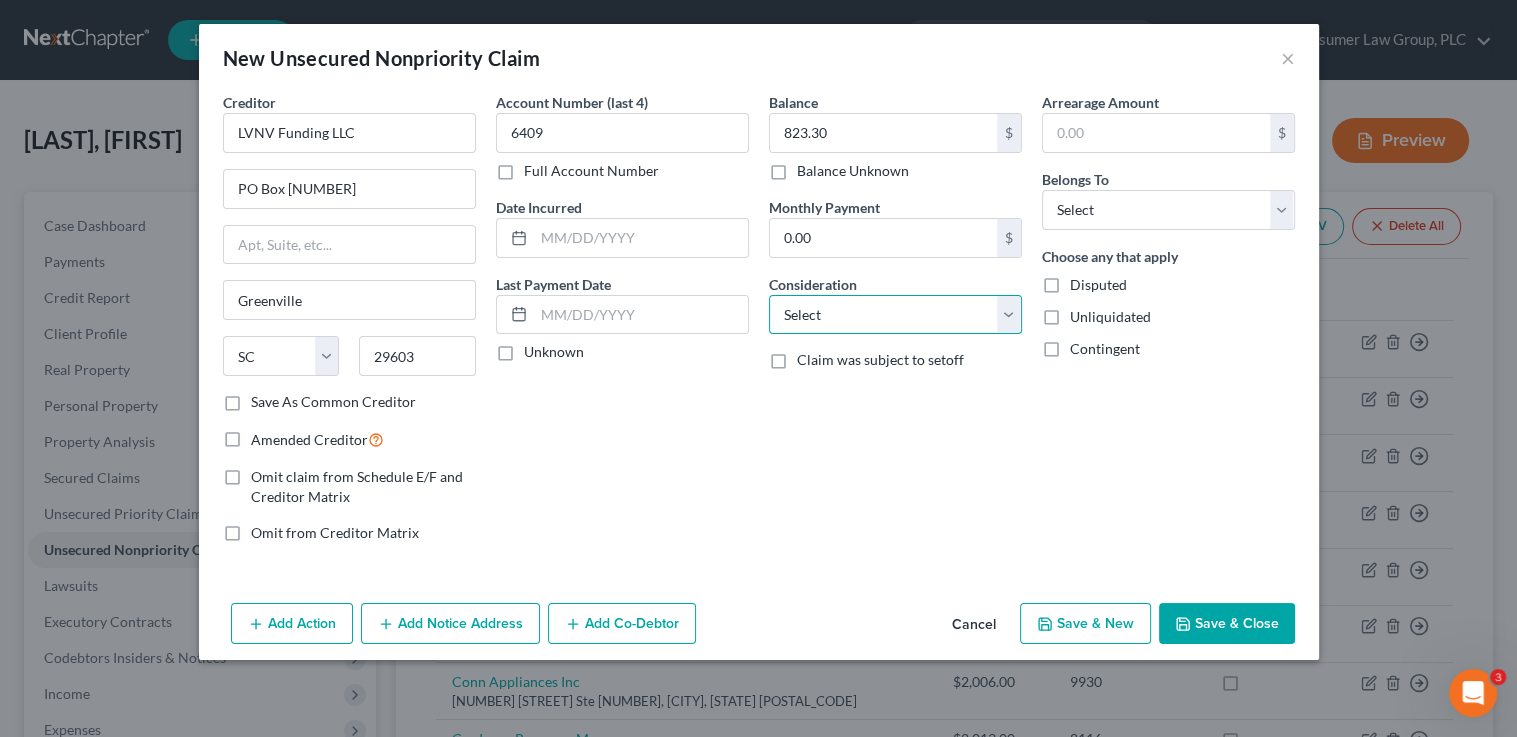 select on "1" 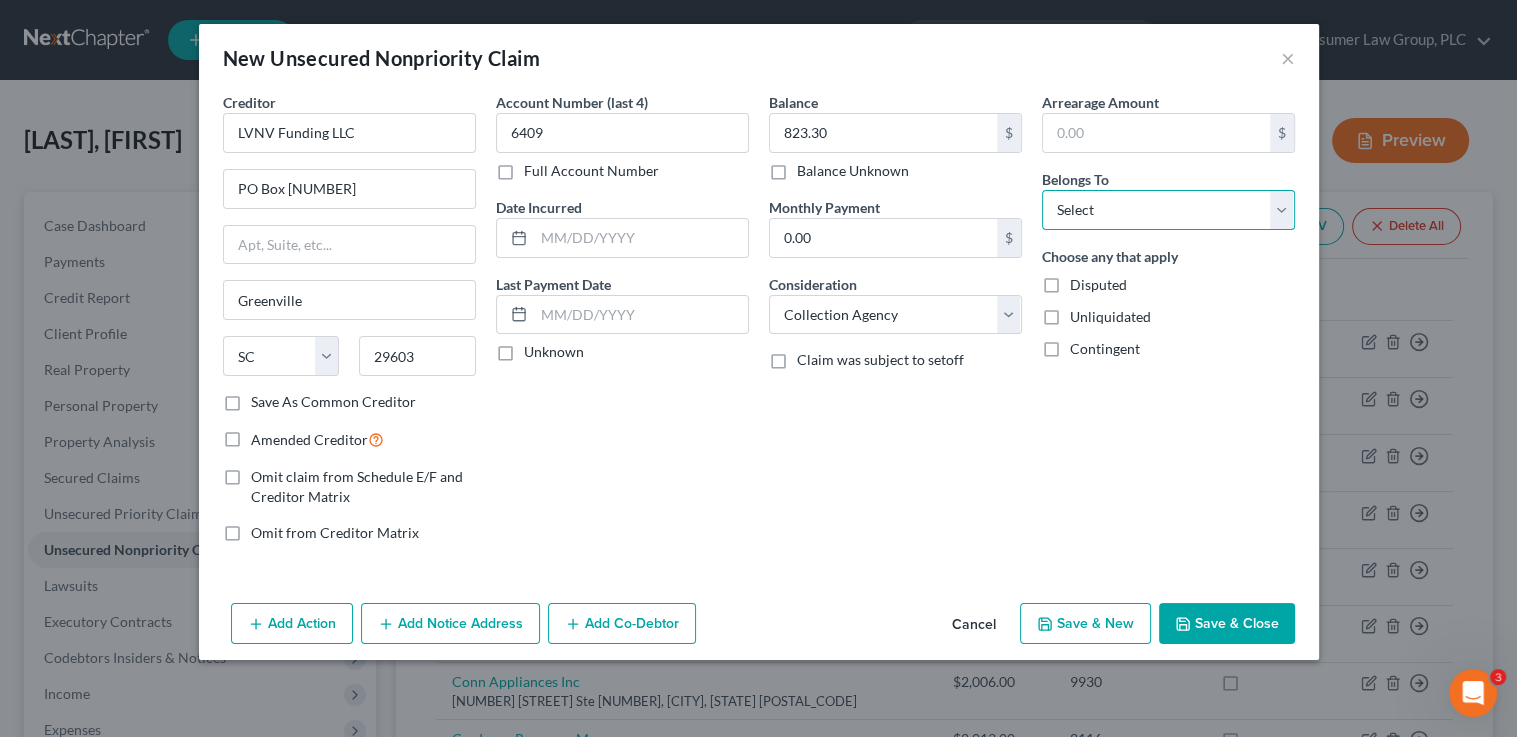 click on "Select Debtor 1 Only Debtor 2 Only Debtor 1 And Debtor 2 Only At Least One Of The Debtors And Another Community Property" at bounding box center (1168, 210) 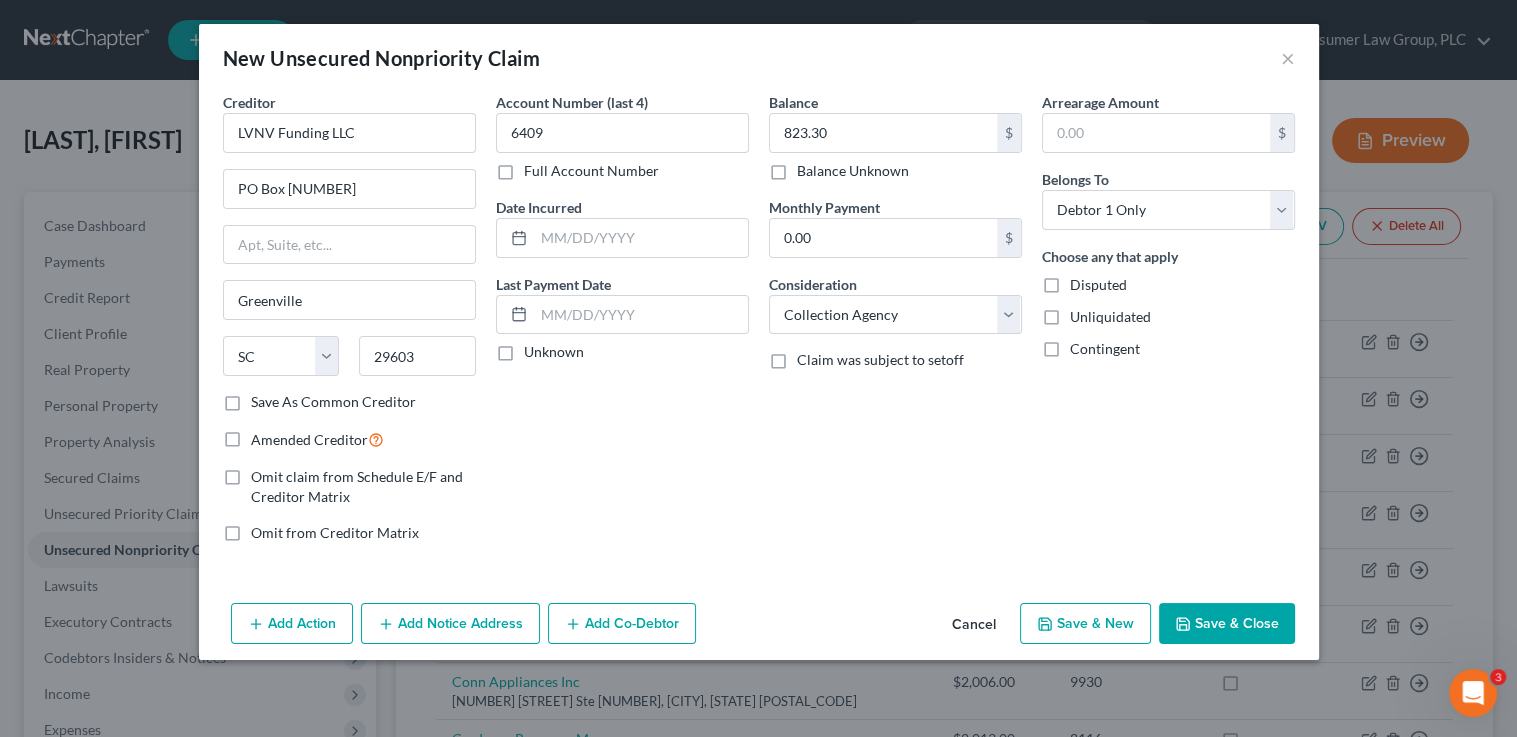 click on "Add Notice Address" at bounding box center [450, 624] 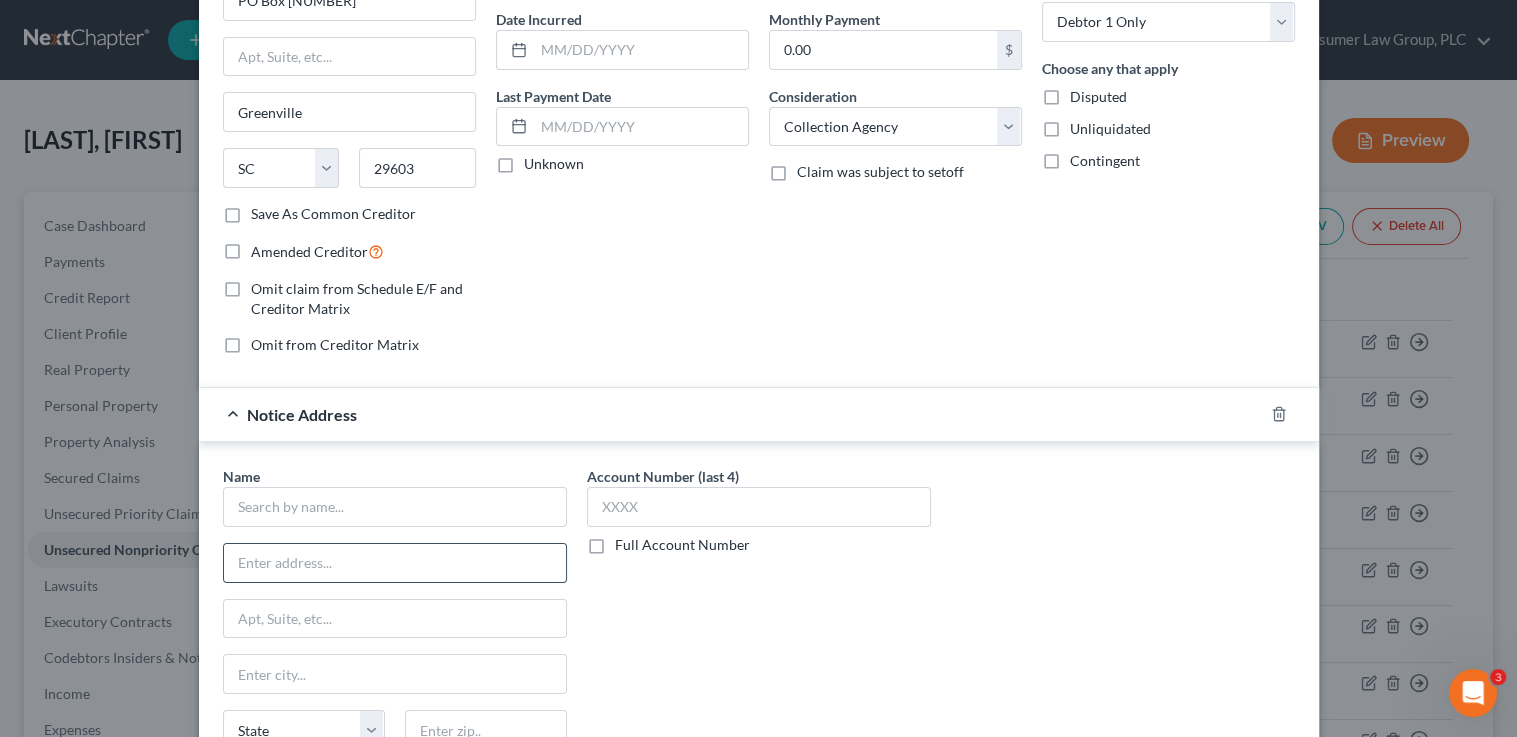 scroll, scrollTop: 229, scrollLeft: 0, axis: vertical 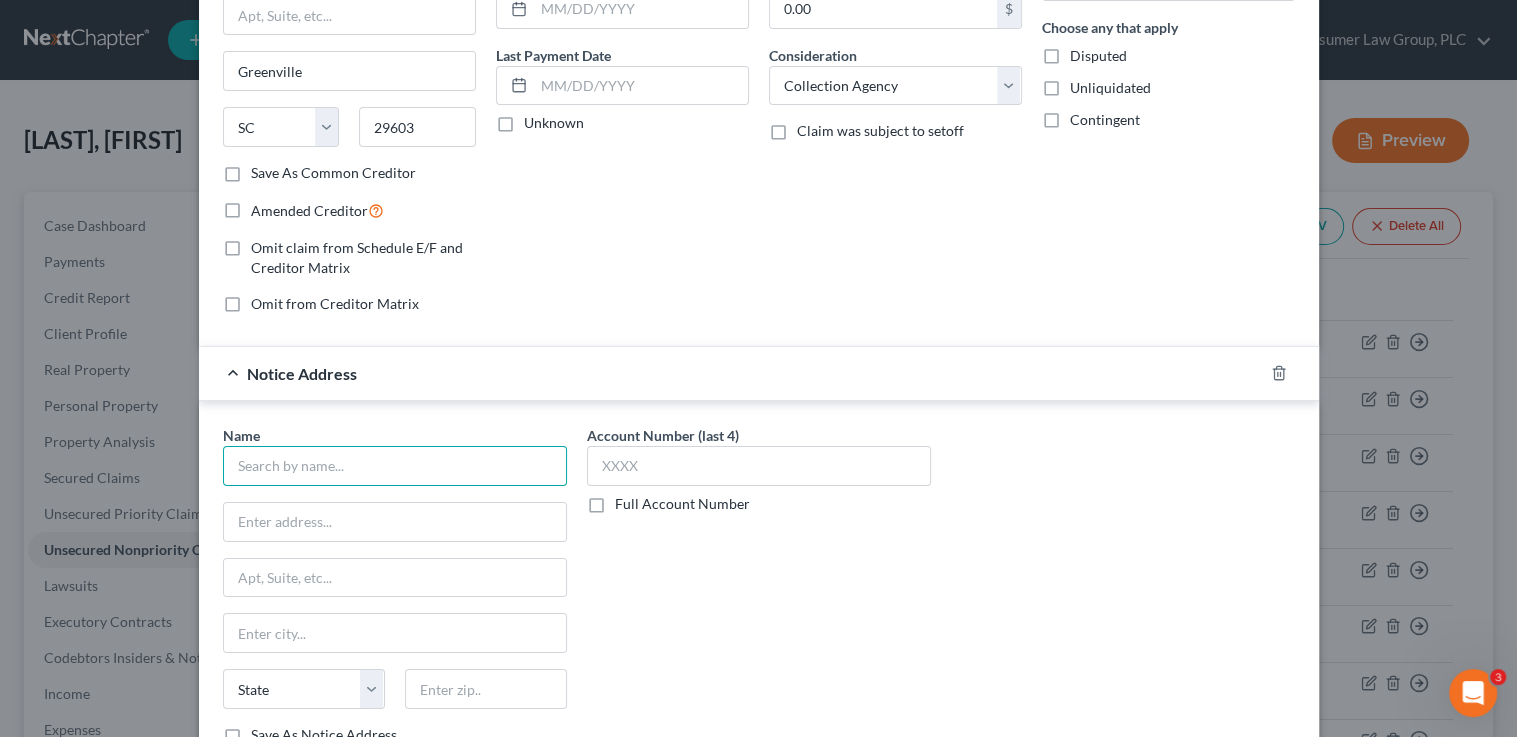 click at bounding box center (395, 466) 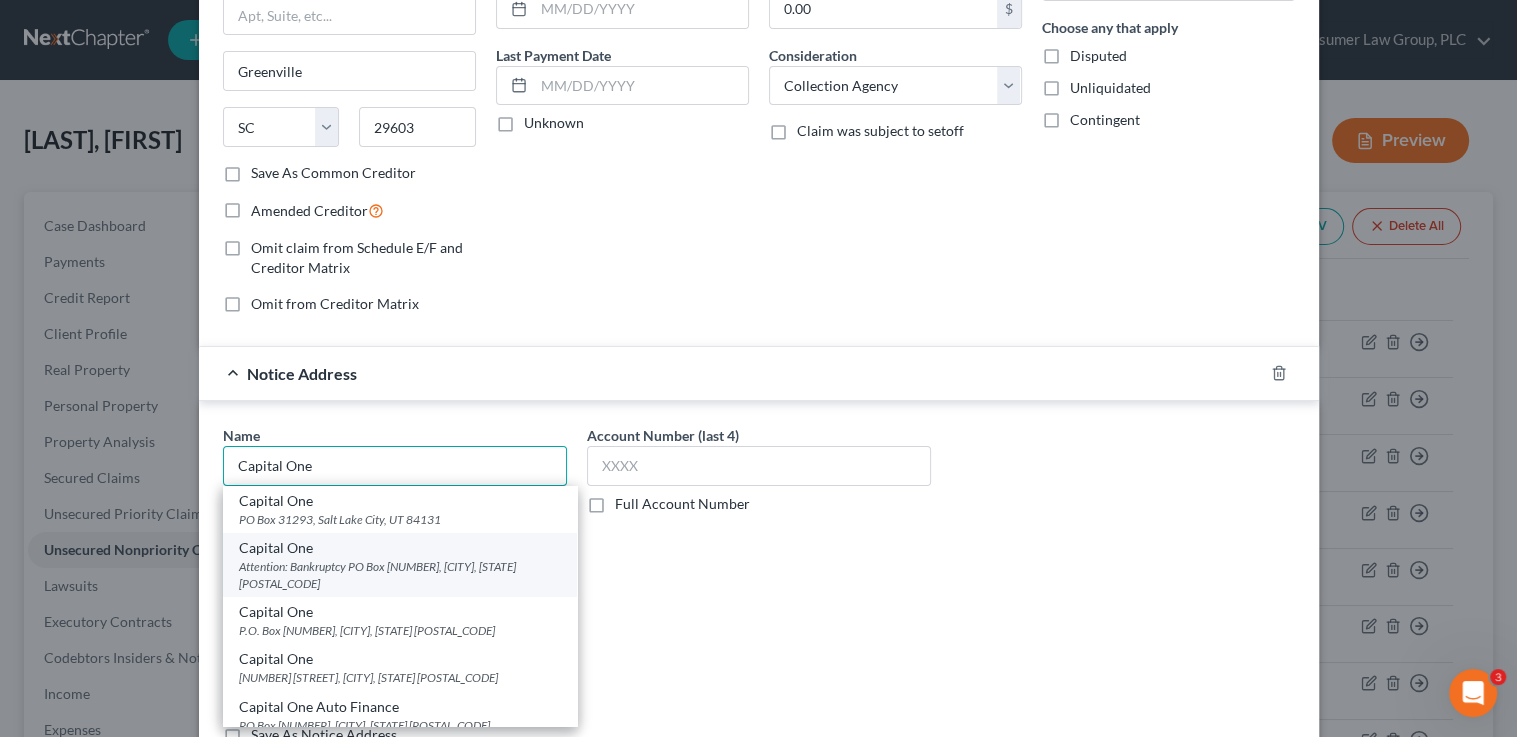 type on "Capital One" 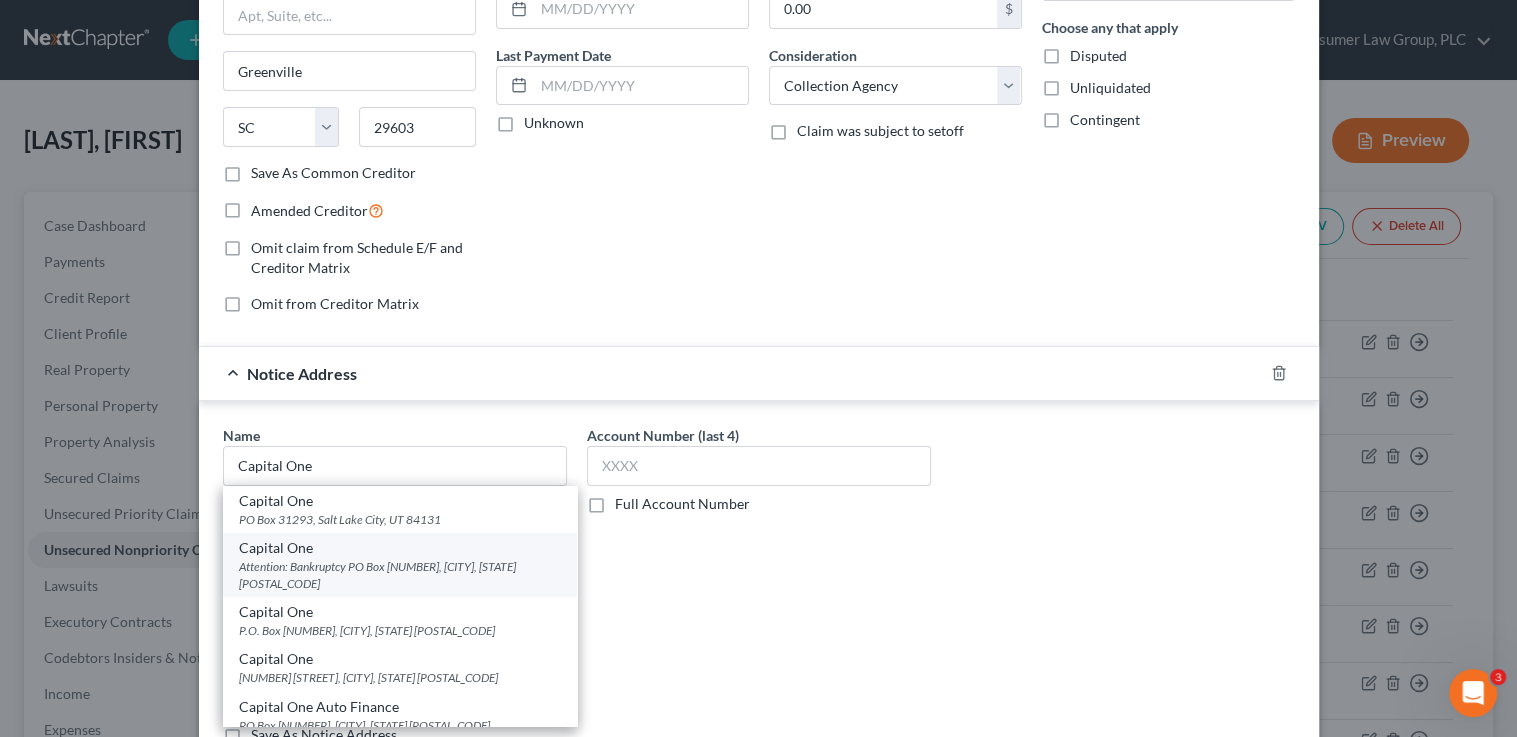 click on "Attention: Bankruptcy PO Box 30285, Salt Lake City, UT 84130" at bounding box center [400, 575] 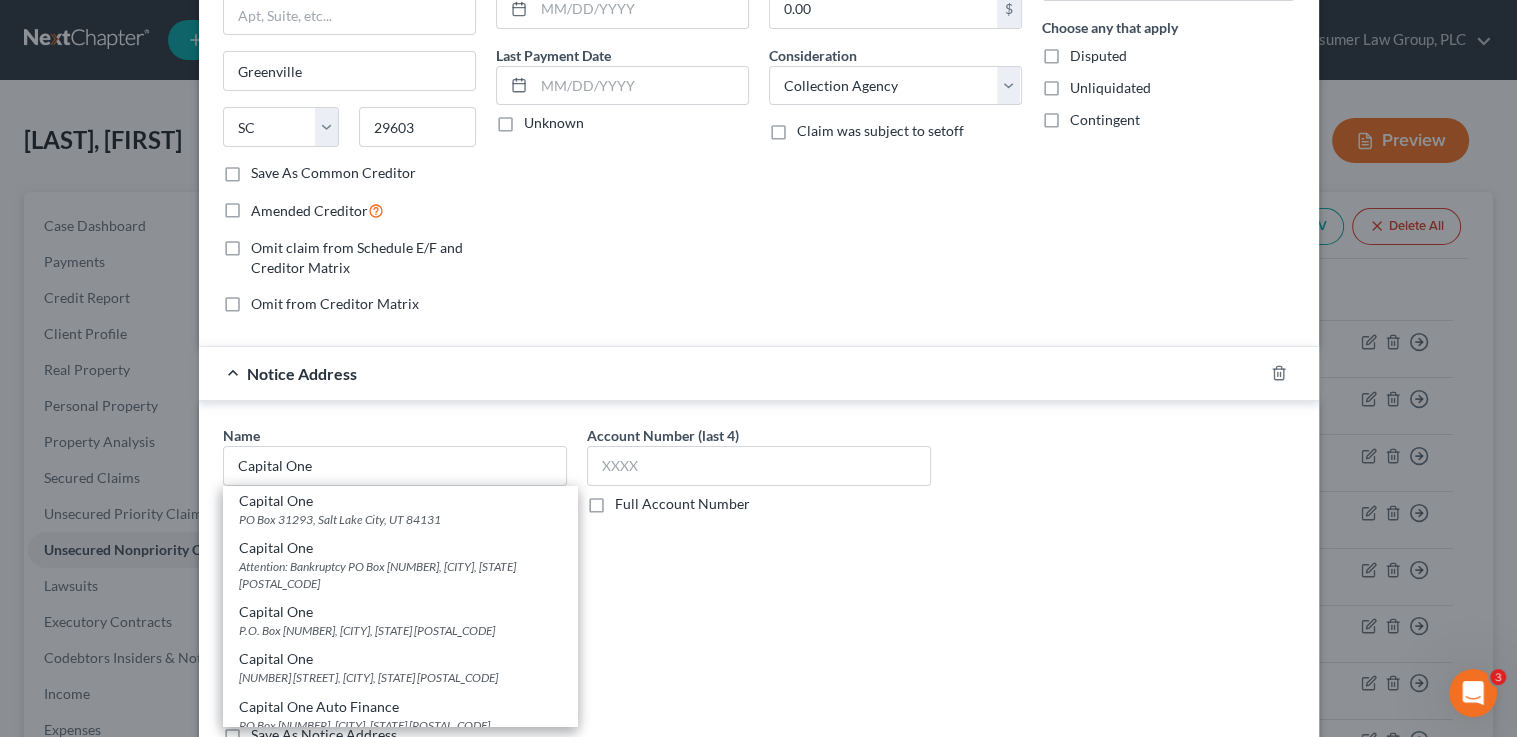 type on "Attention: Bankruptcy" 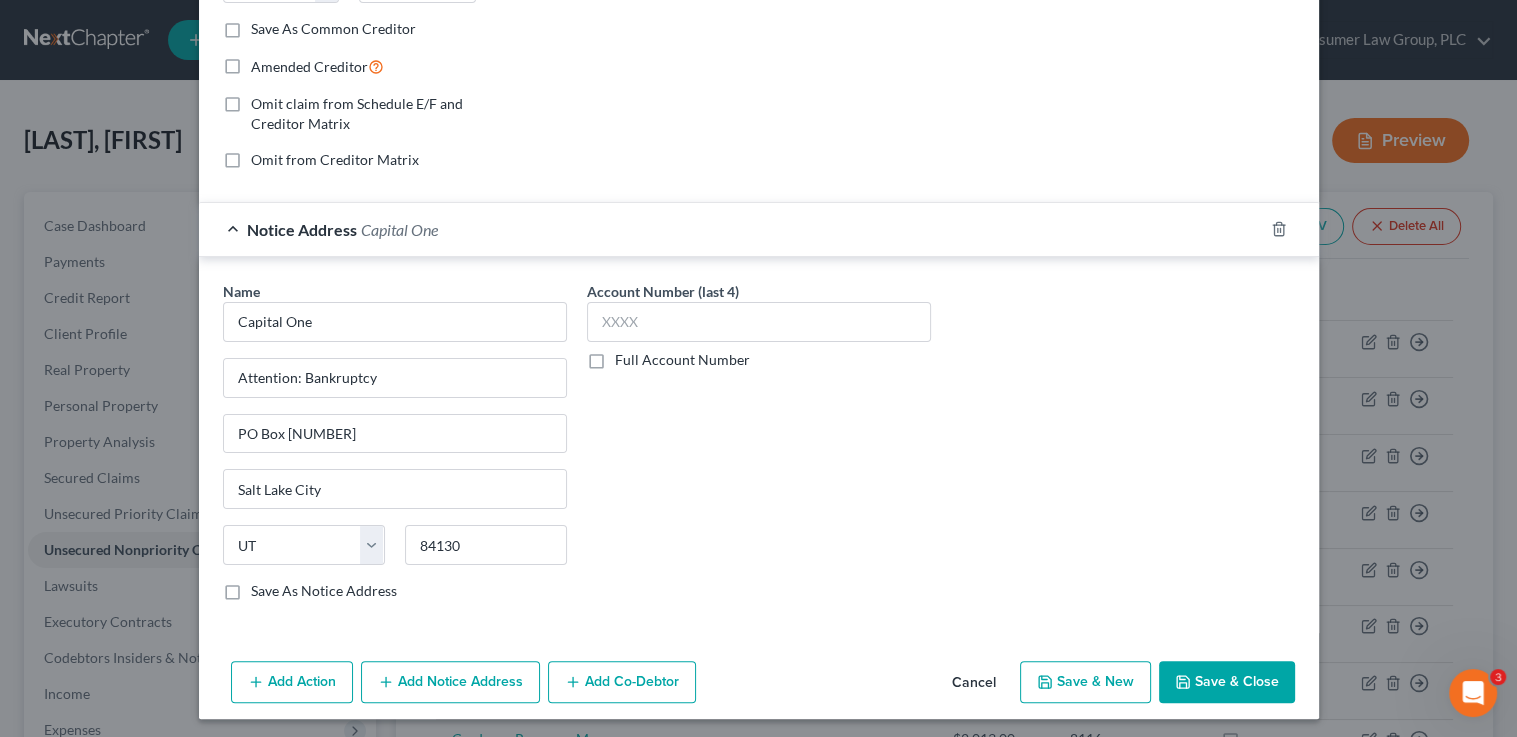 scroll, scrollTop: 374, scrollLeft: 0, axis: vertical 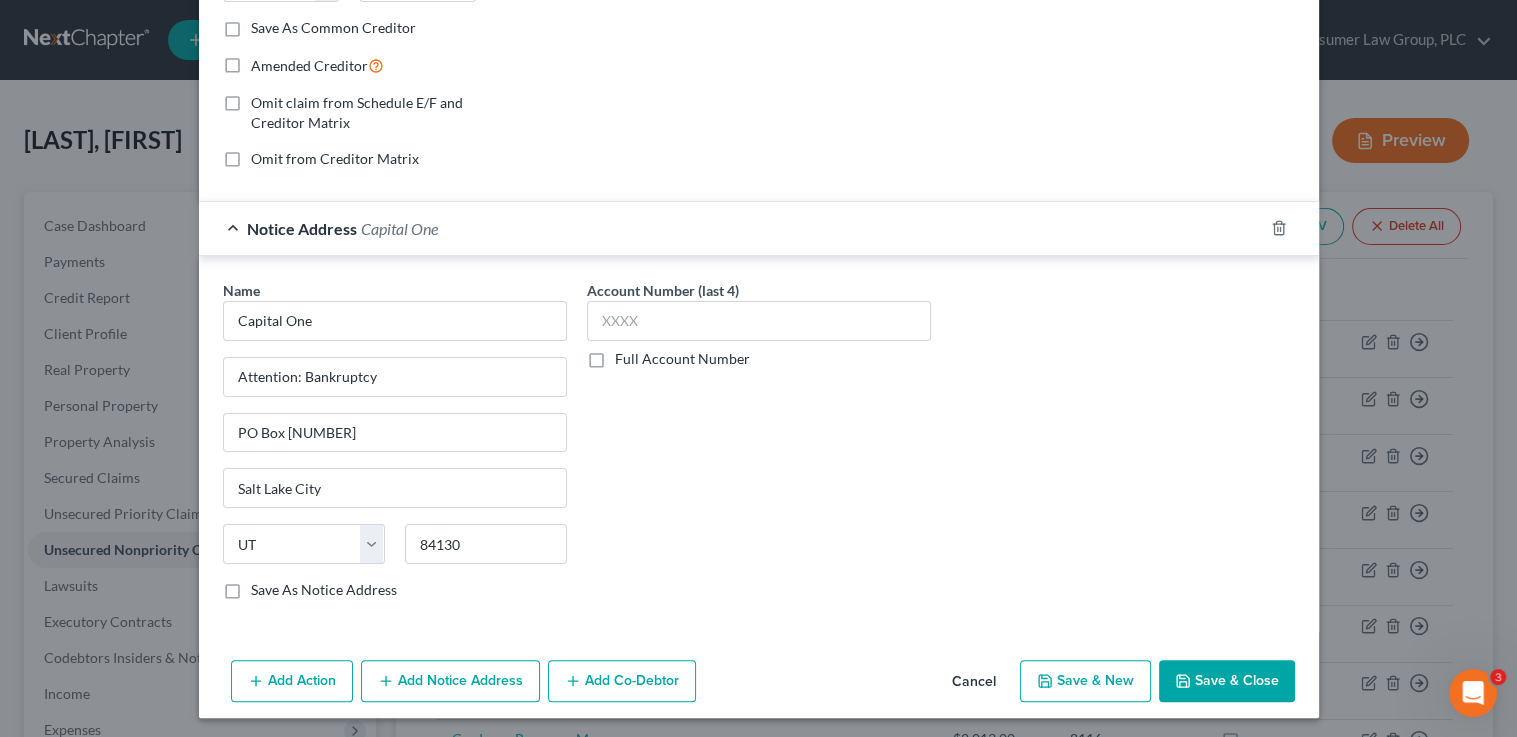 click on "Add Notice Address" at bounding box center [450, 681] 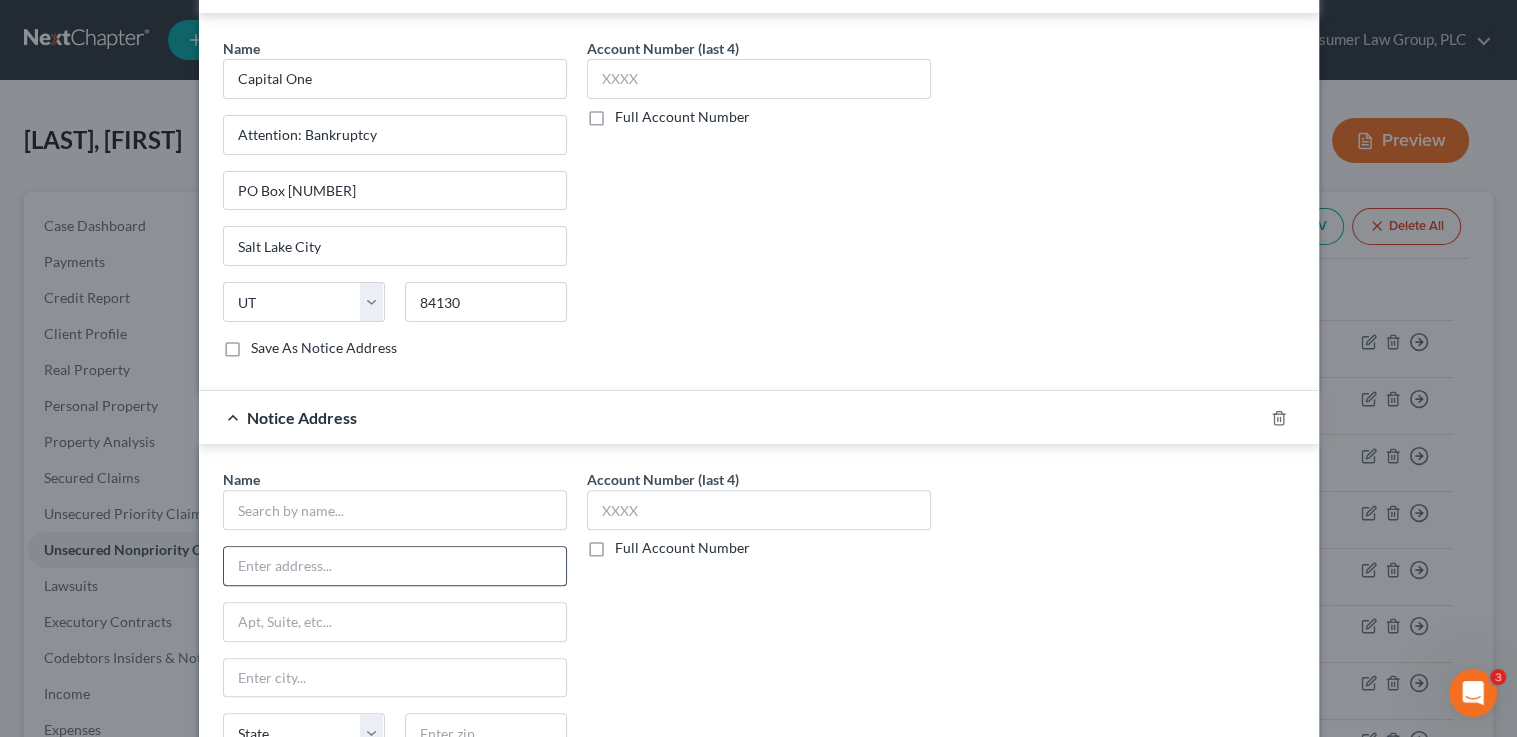 scroll, scrollTop: 632, scrollLeft: 0, axis: vertical 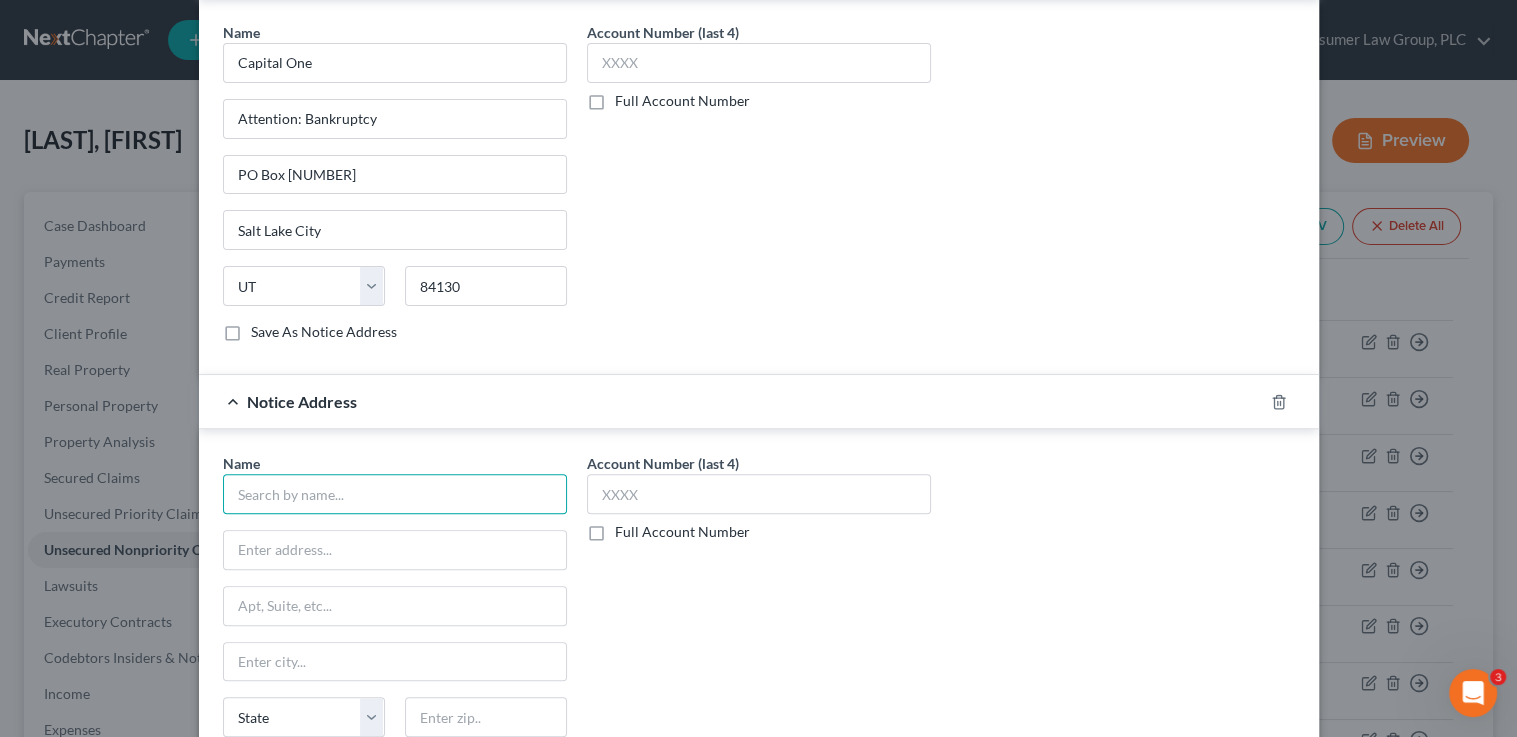 click at bounding box center [395, 494] 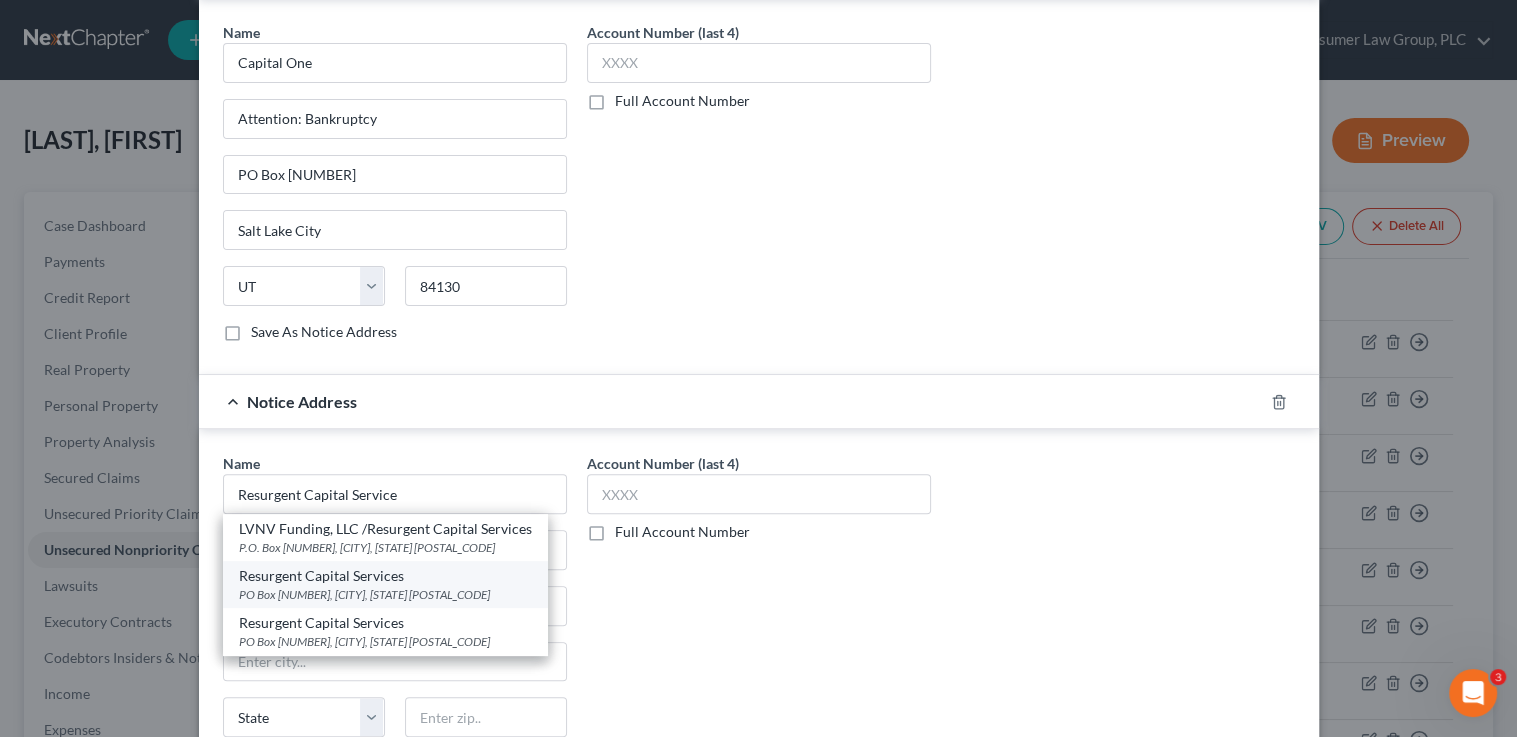 click on "Resurgent Capital Services" at bounding box center (385, 576) 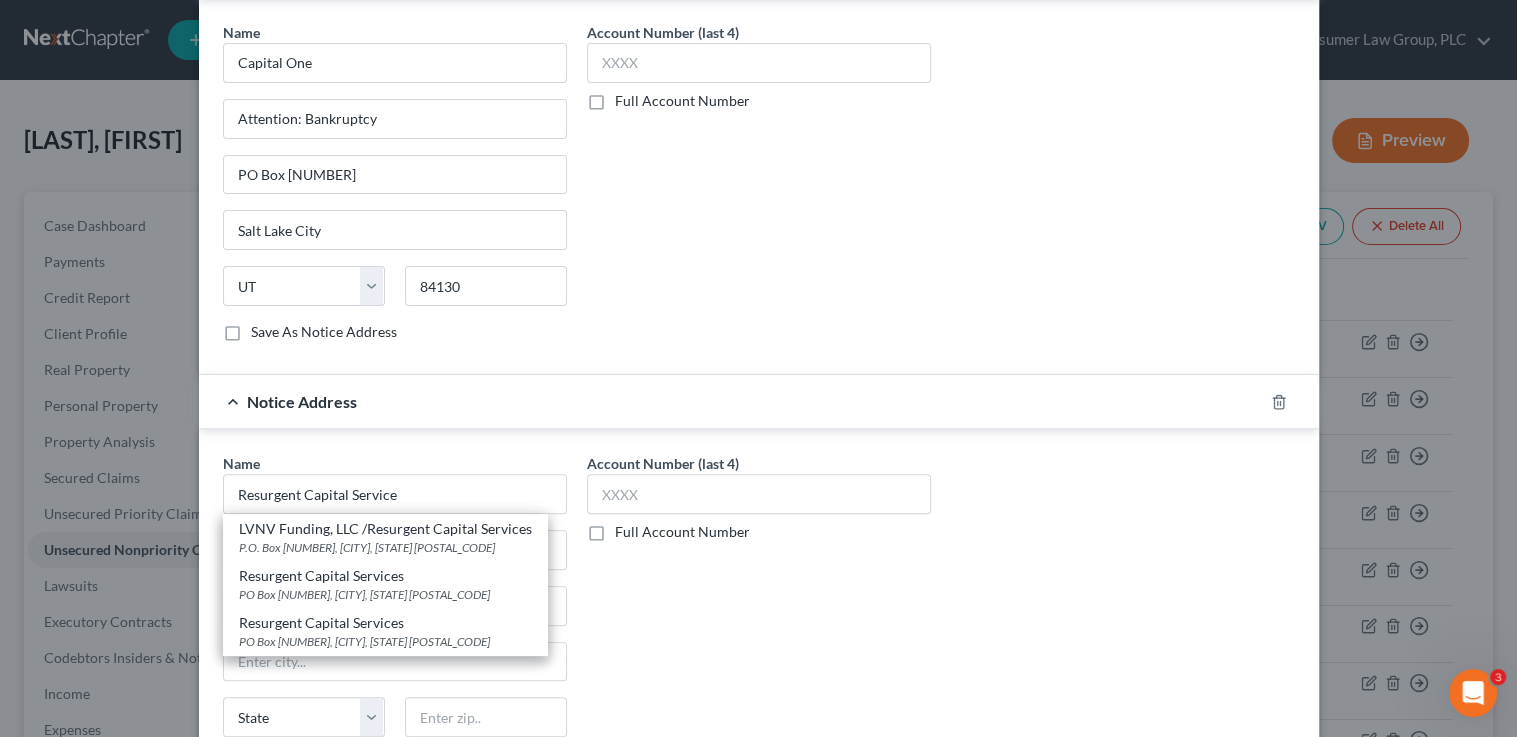 type on "Resurgent Capital Services" 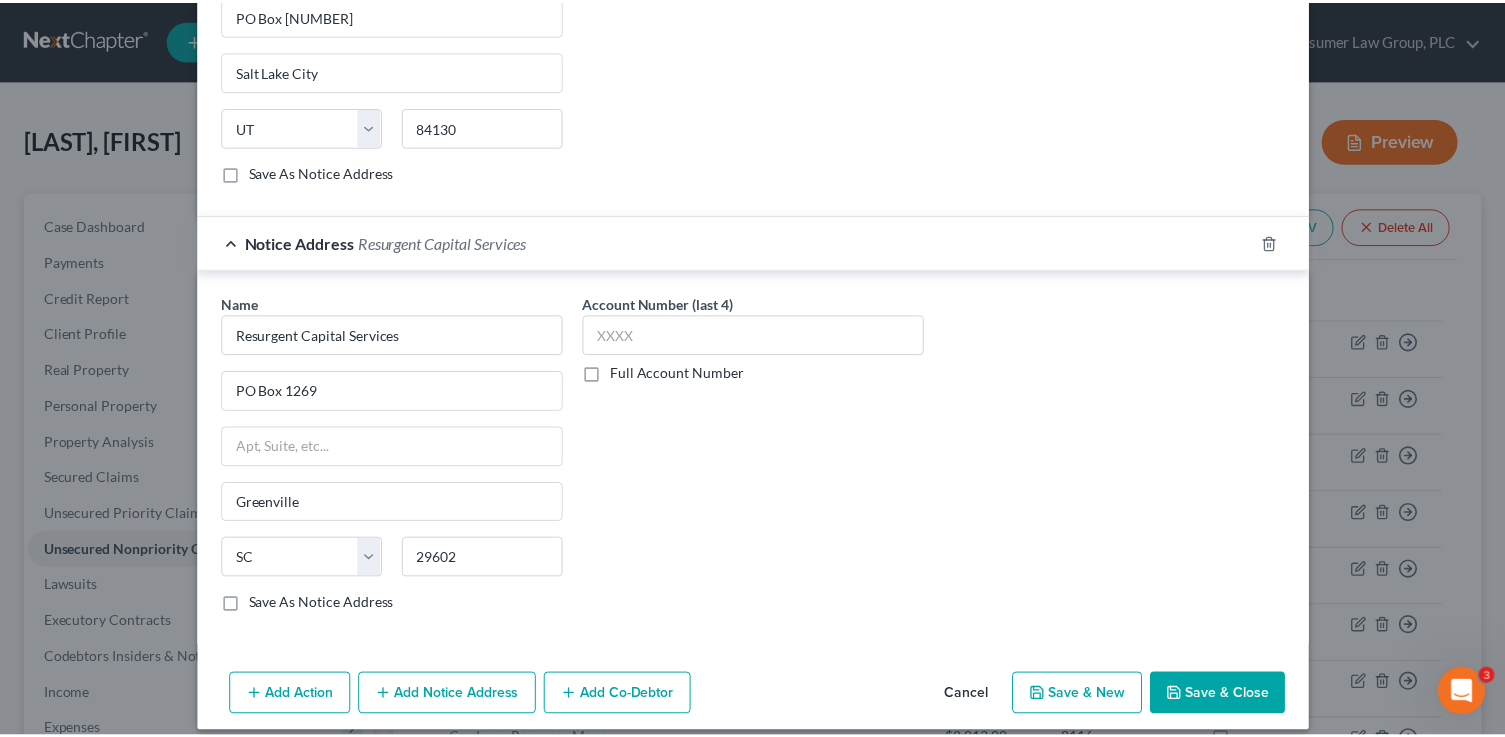 scroll, scrollTop: 803, scrollLeft: 0, axis: vertical 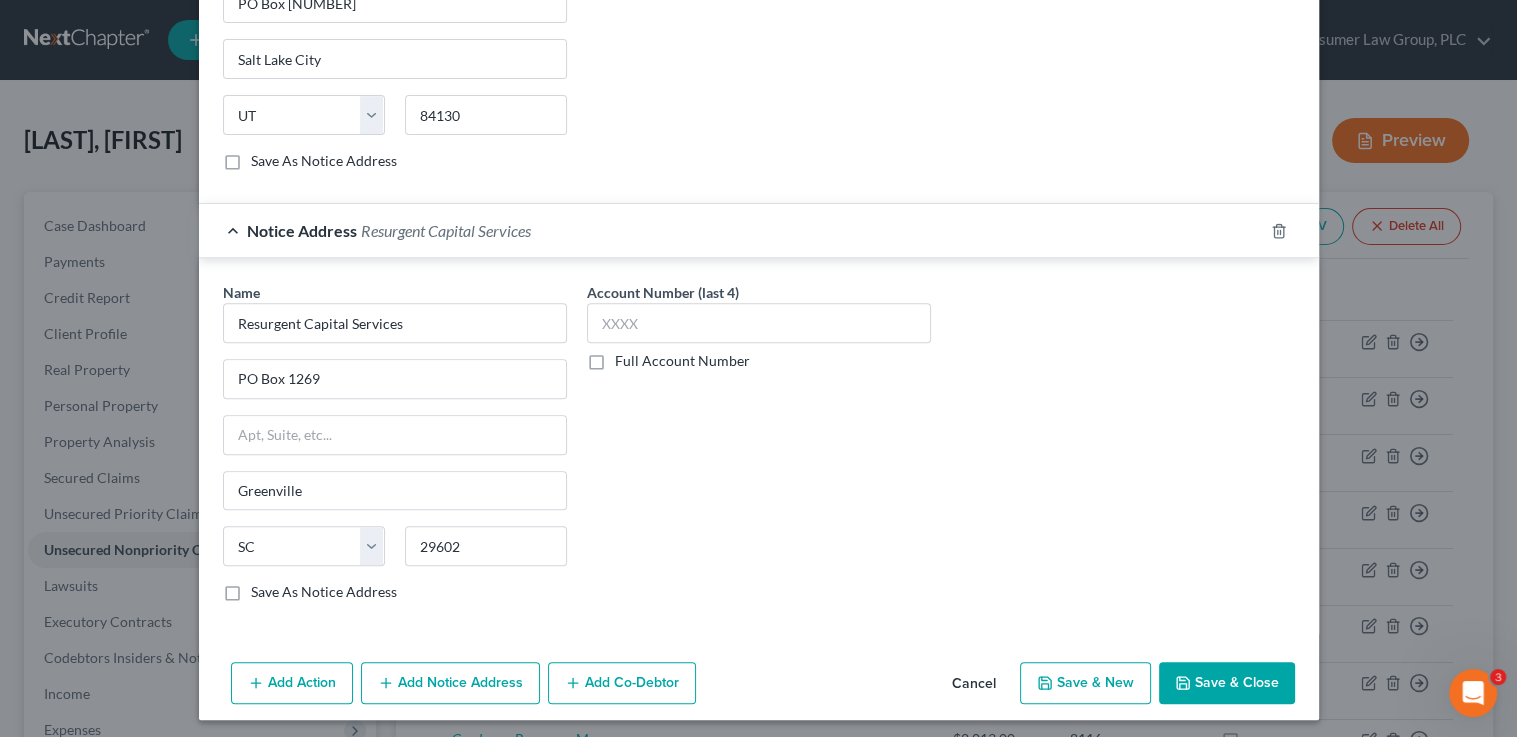 click on "Save & New" at bounding box center [1085, 683] 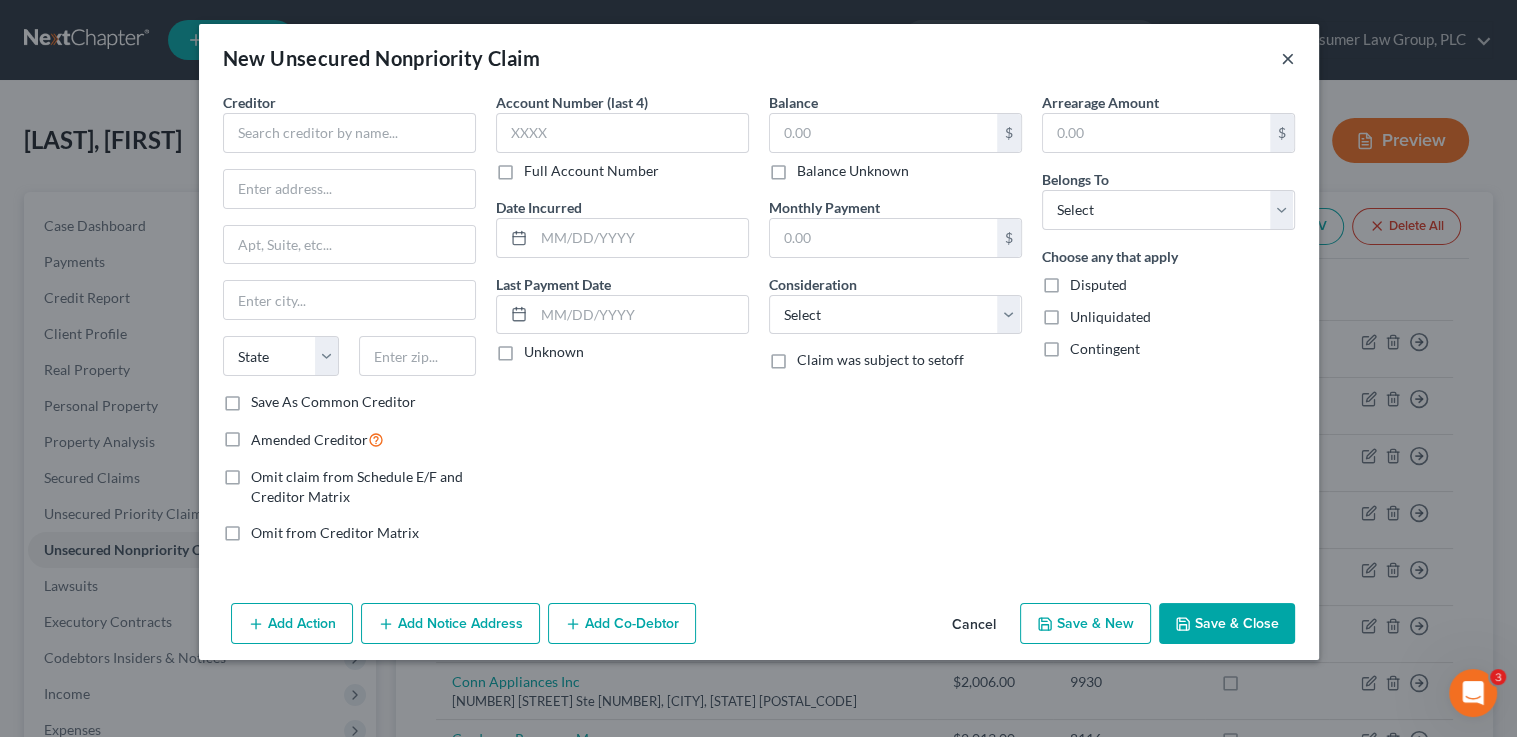 click on "×" at bounding box center [1288, 58] 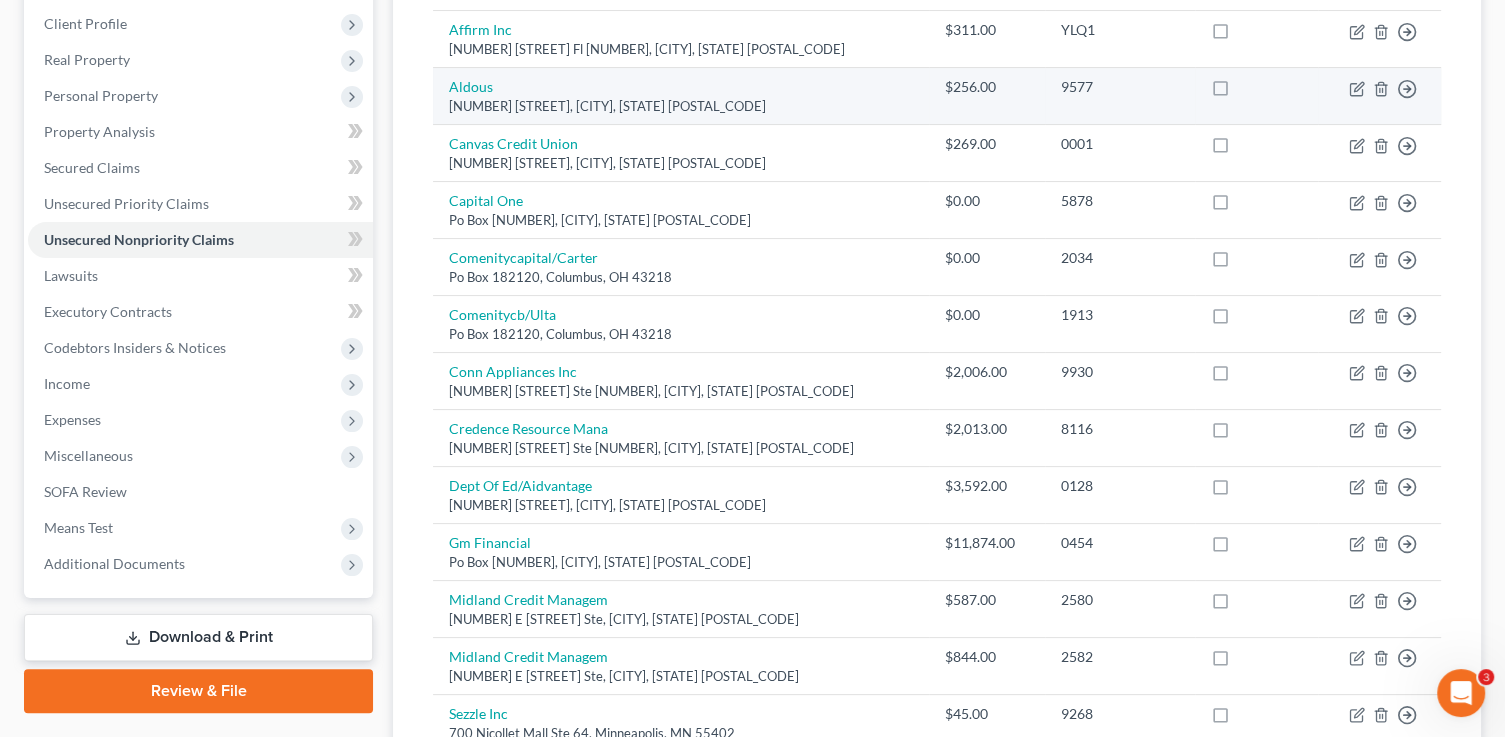 scroll, scrollTop: 171, scrollLeft: 0, axis: vertical 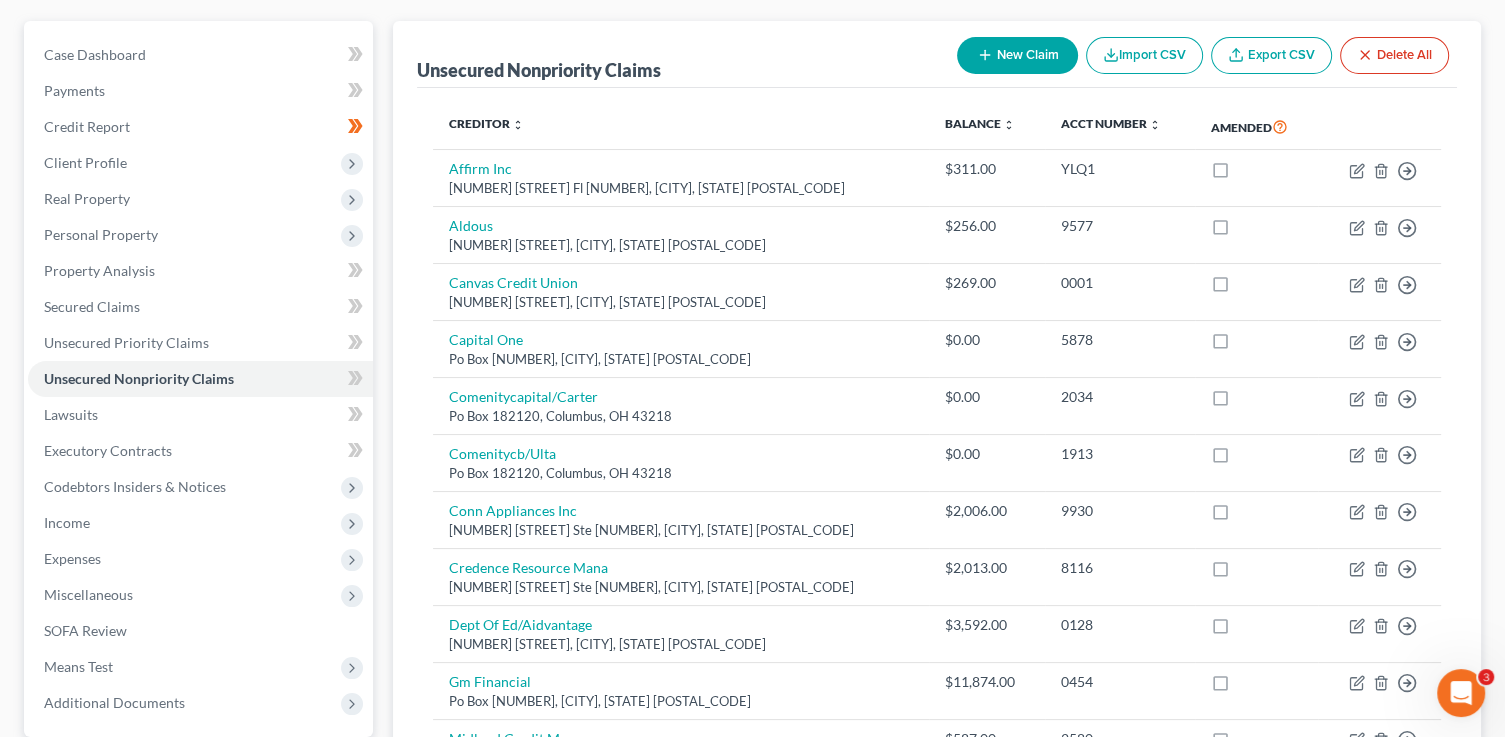click on "New Claim" at bounding box center [1017, 55] 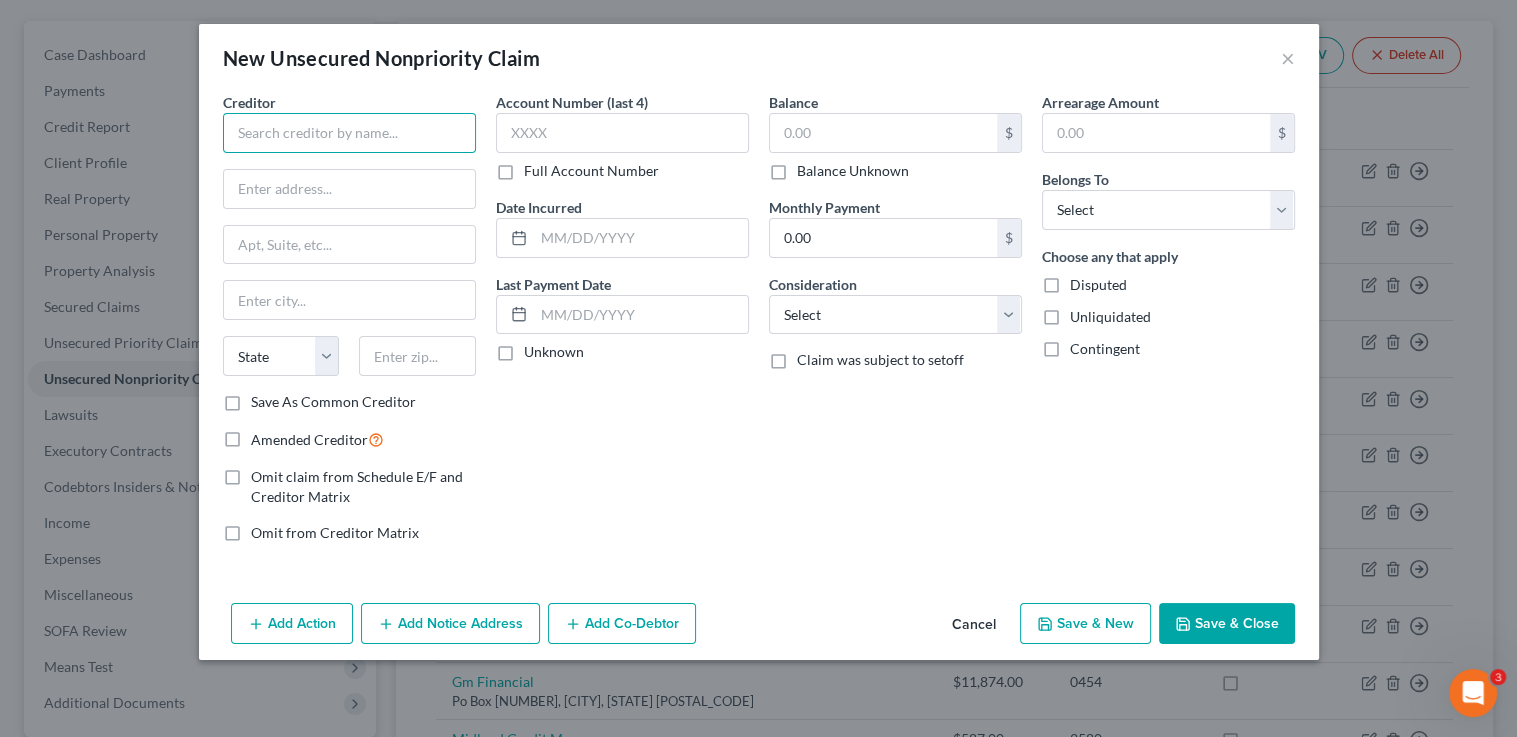 click at bounding box center [349, 133] 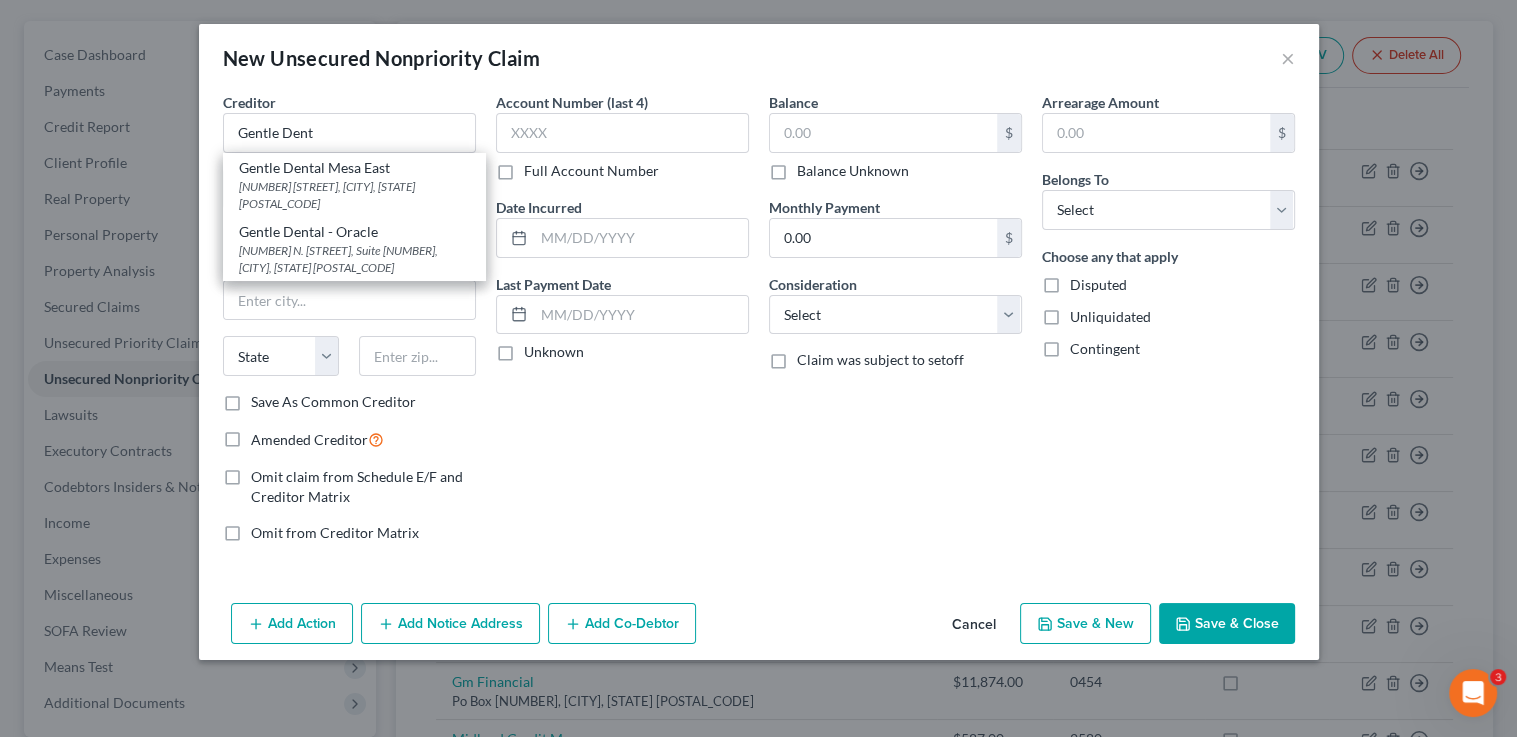 click on "1113 South Signal Butte Road, Mesa, AZ 85208" at bounding box center (354, 195) 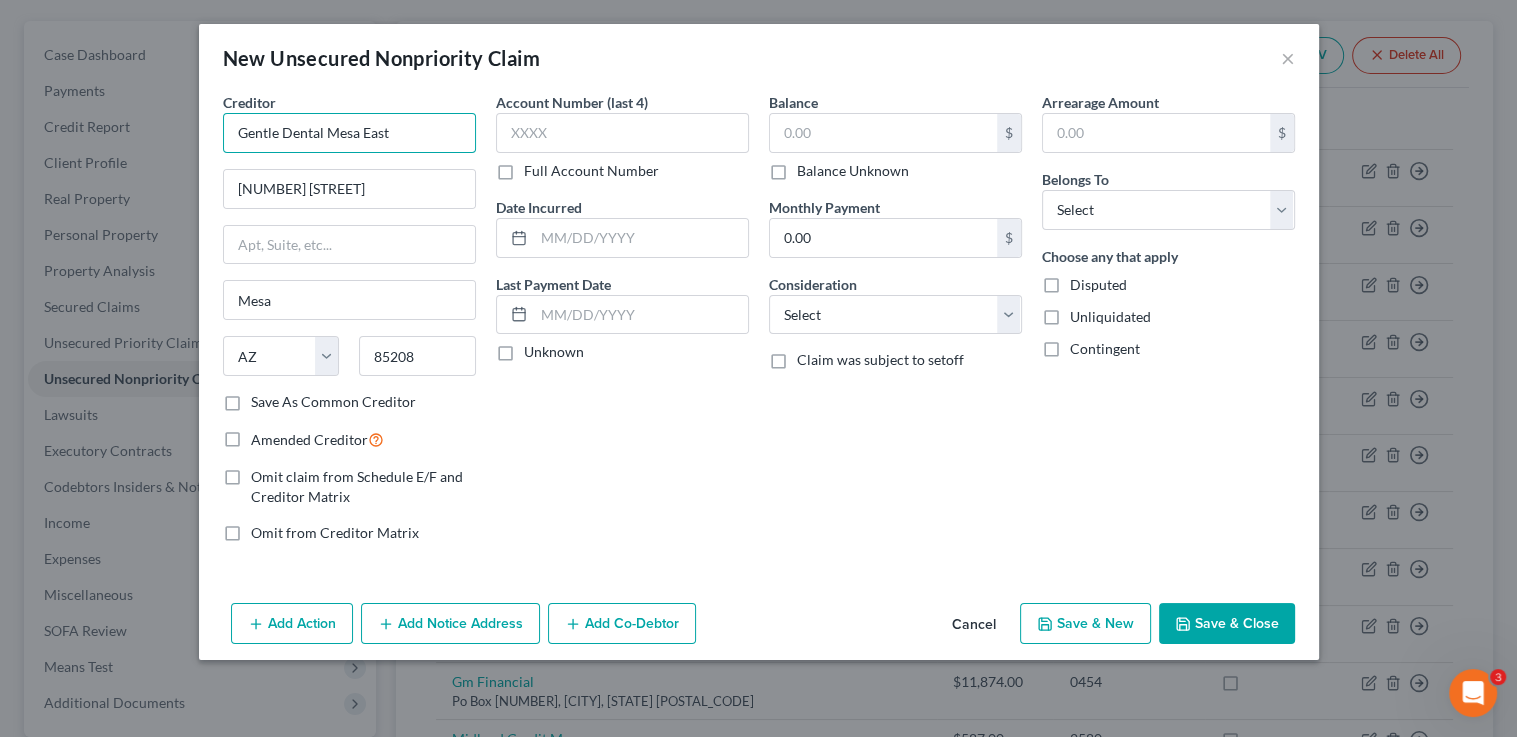 drag, startPoint x: 385, startPoint y: 138, endPoint x: 325, endPoint y: 138, distance: 60 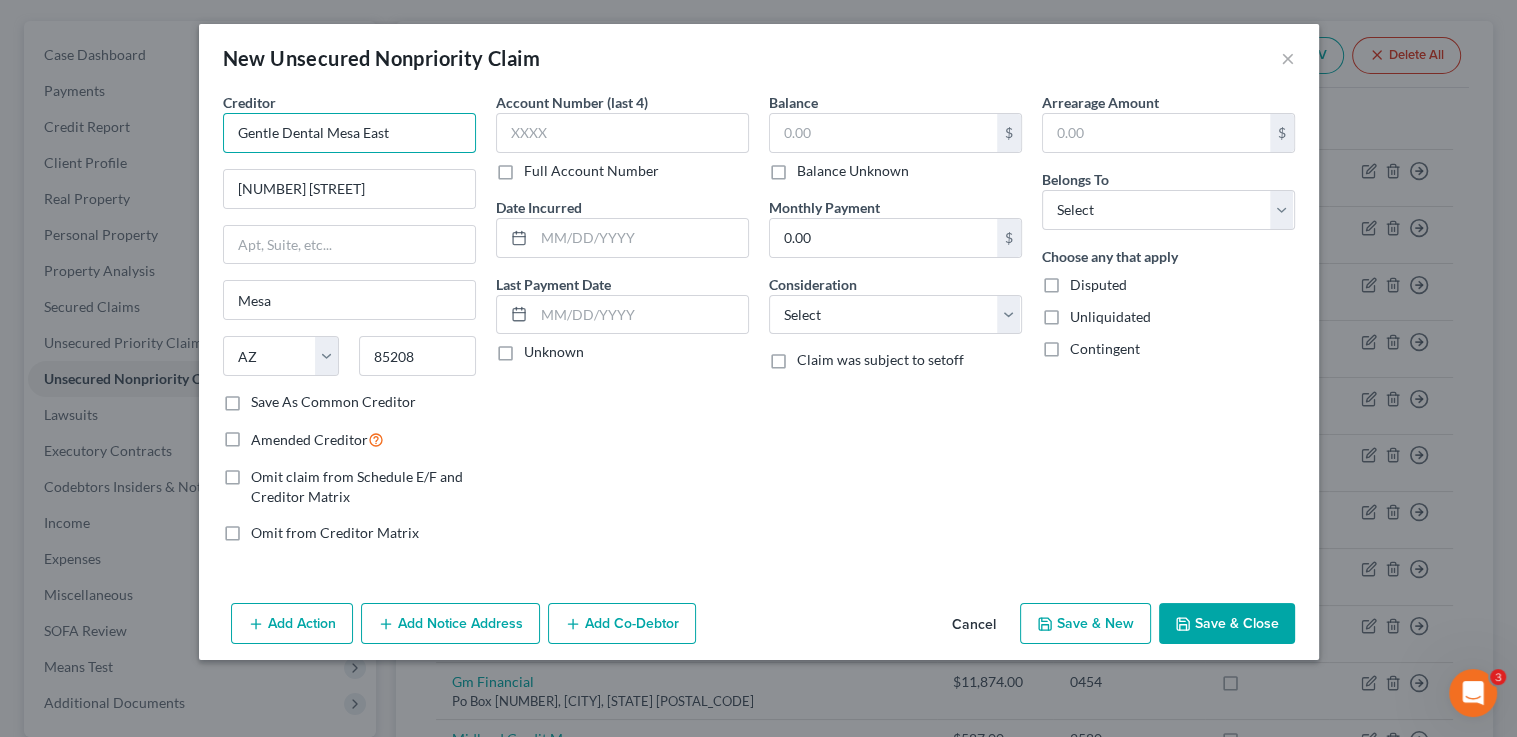 click on "Gentle Dental Mesa East" at bounding box center [349, 133] 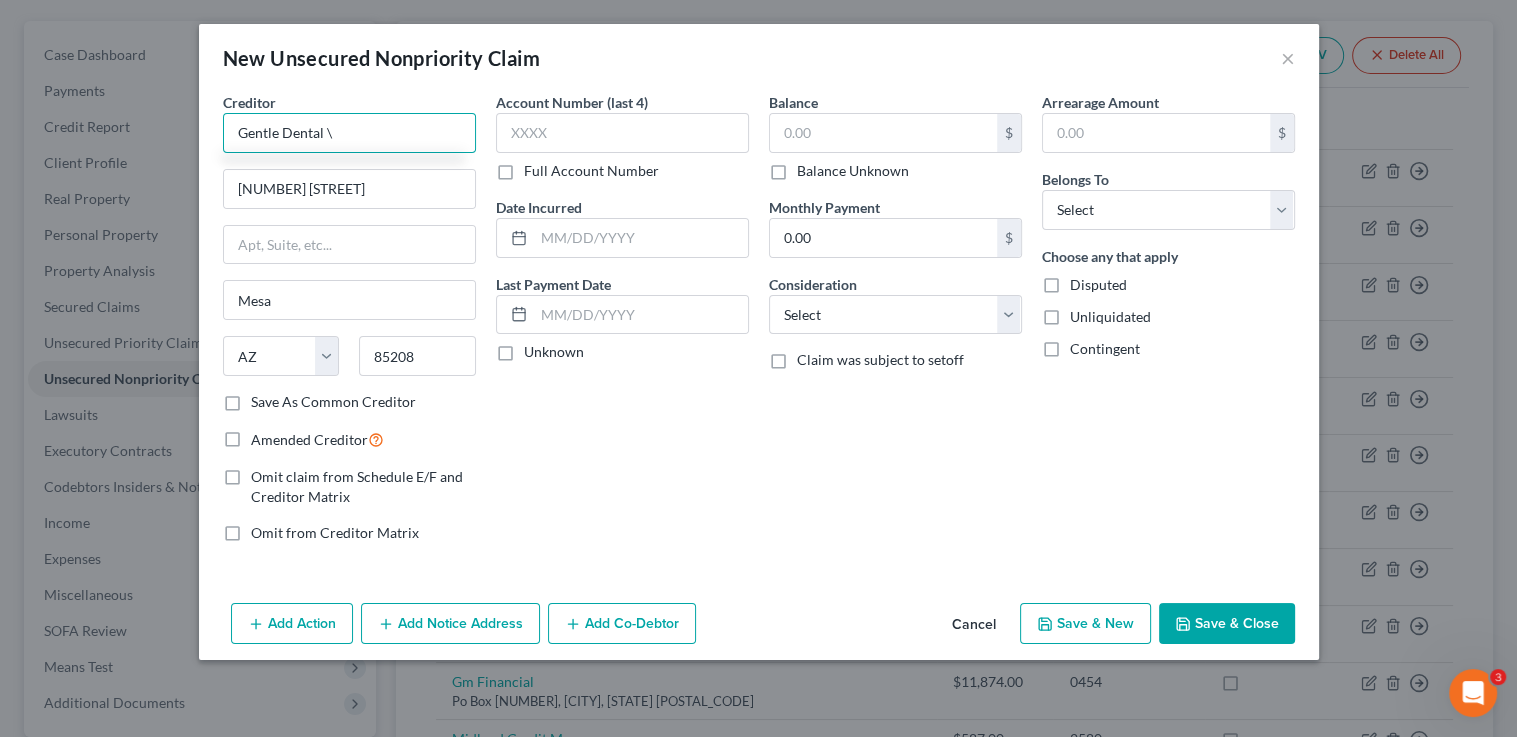 type on "Gentle Dental \" 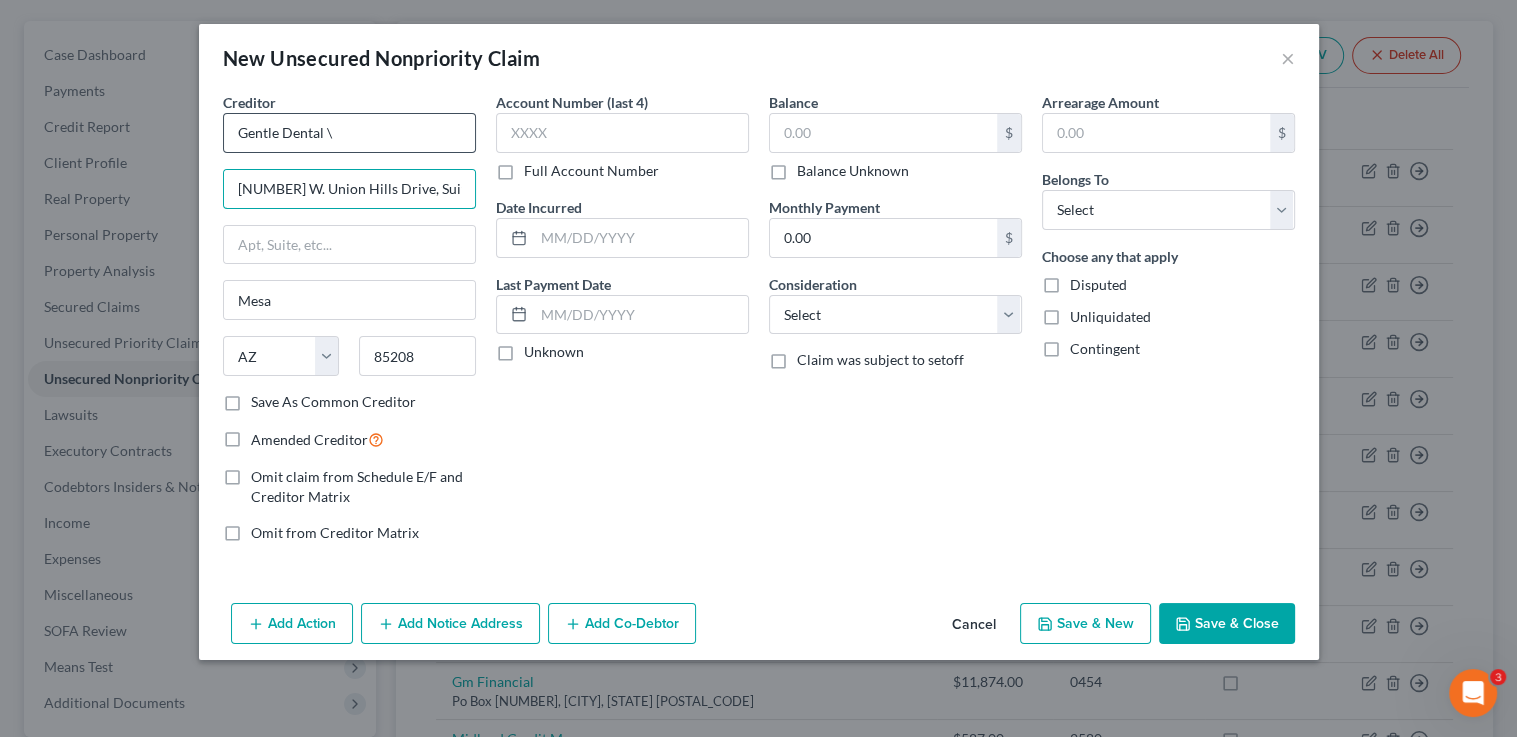 type on "3414 W. Union Hills Drive, Suite 14" 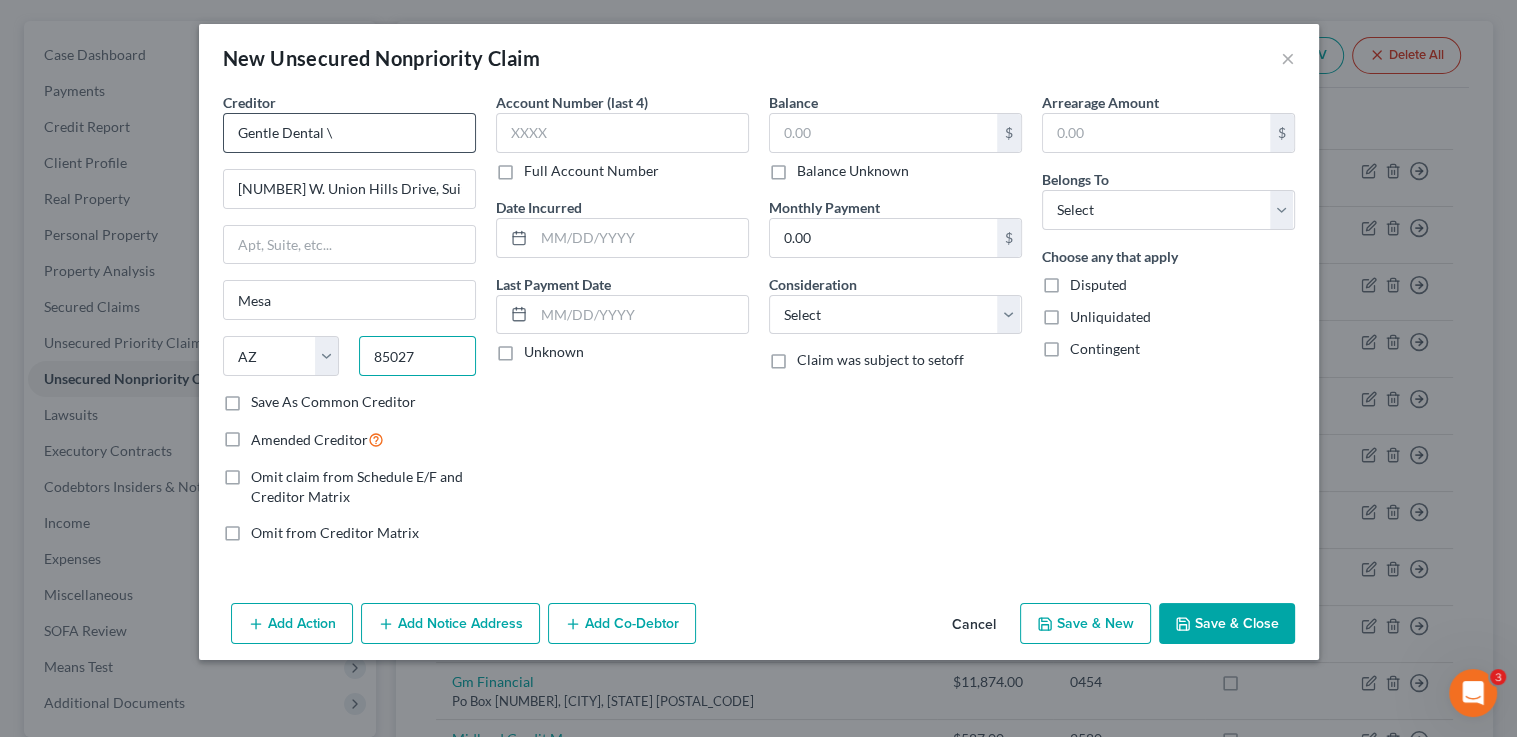 type on "85027" 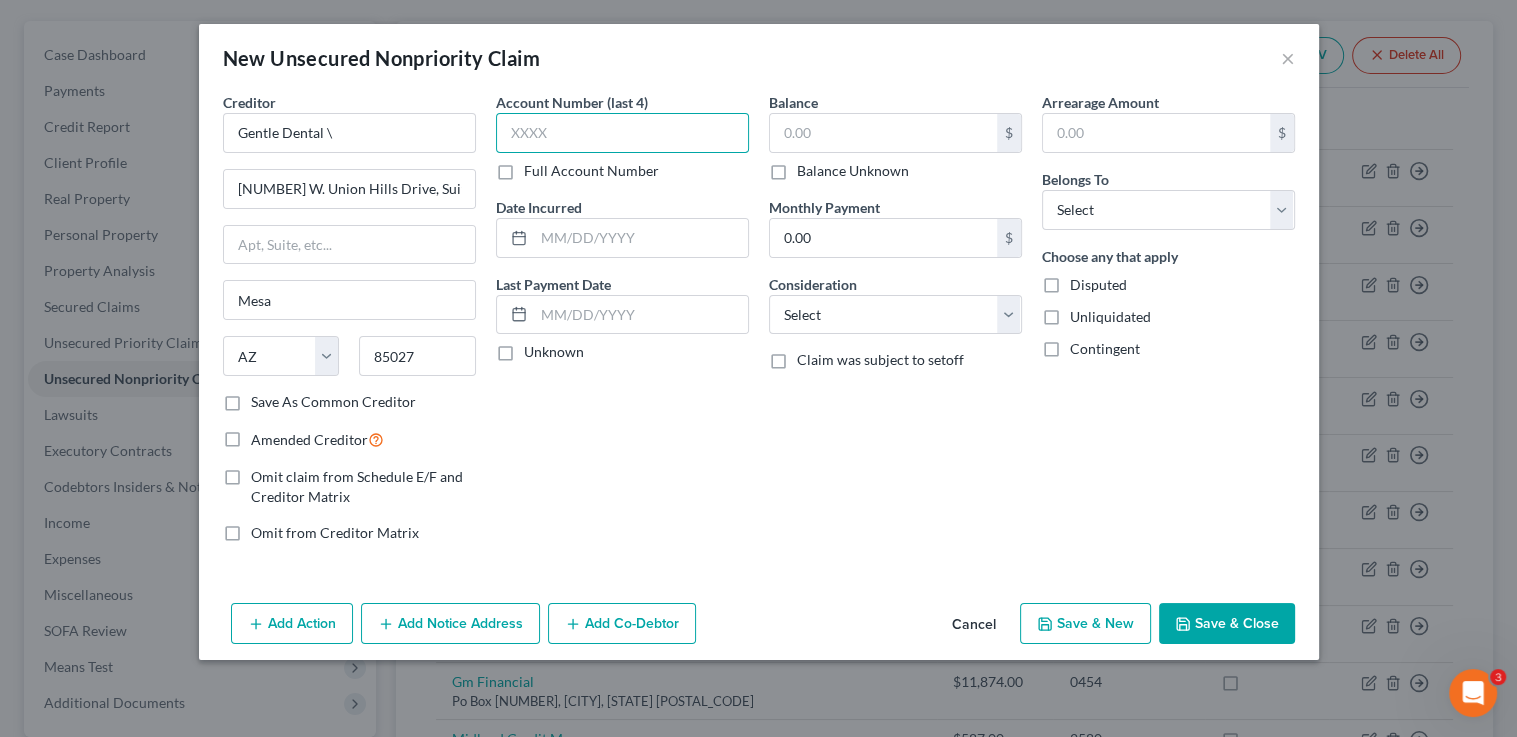 click at bounding box center (622, 133) 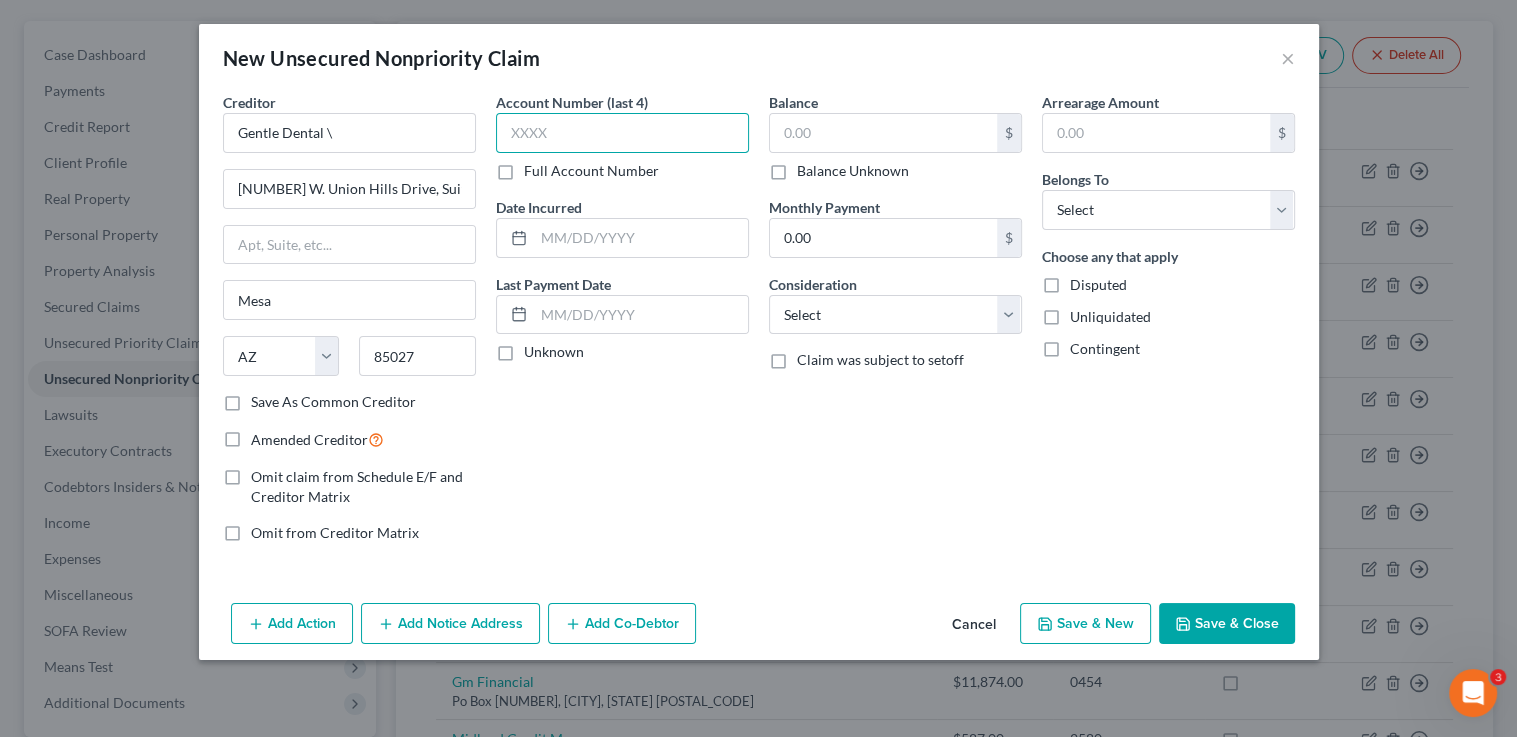 type on "Phoenix" 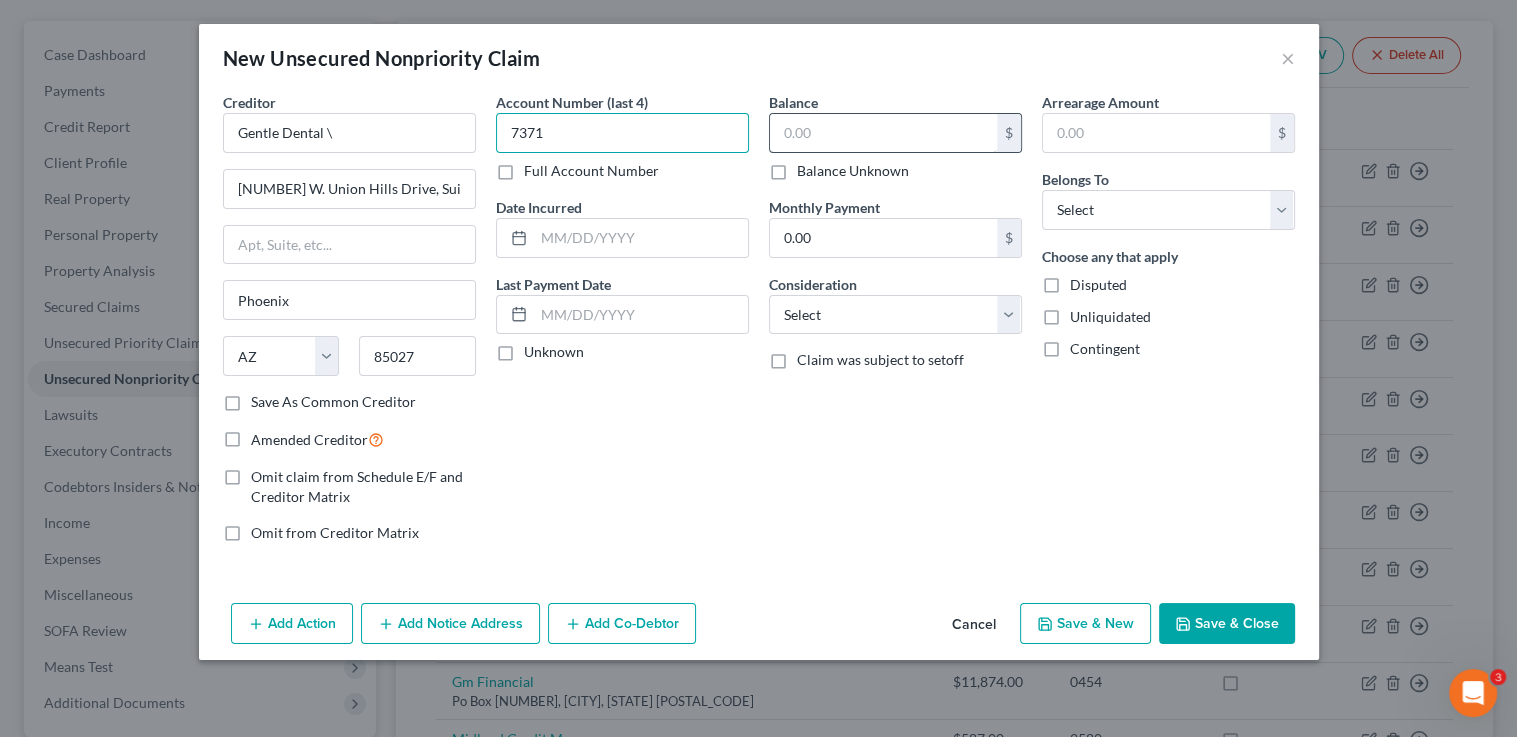 type on "7371" 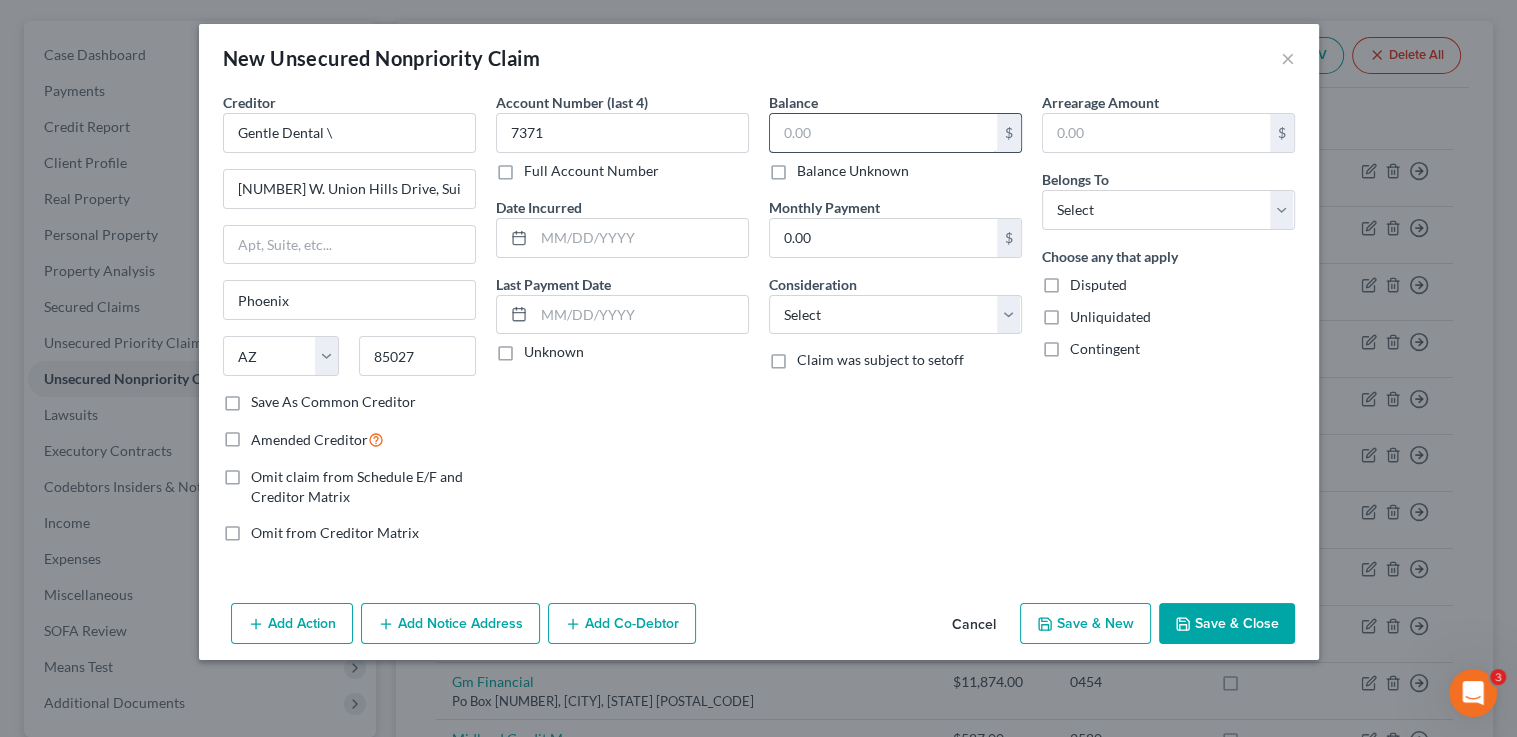 click at bounding box center [883, 133] 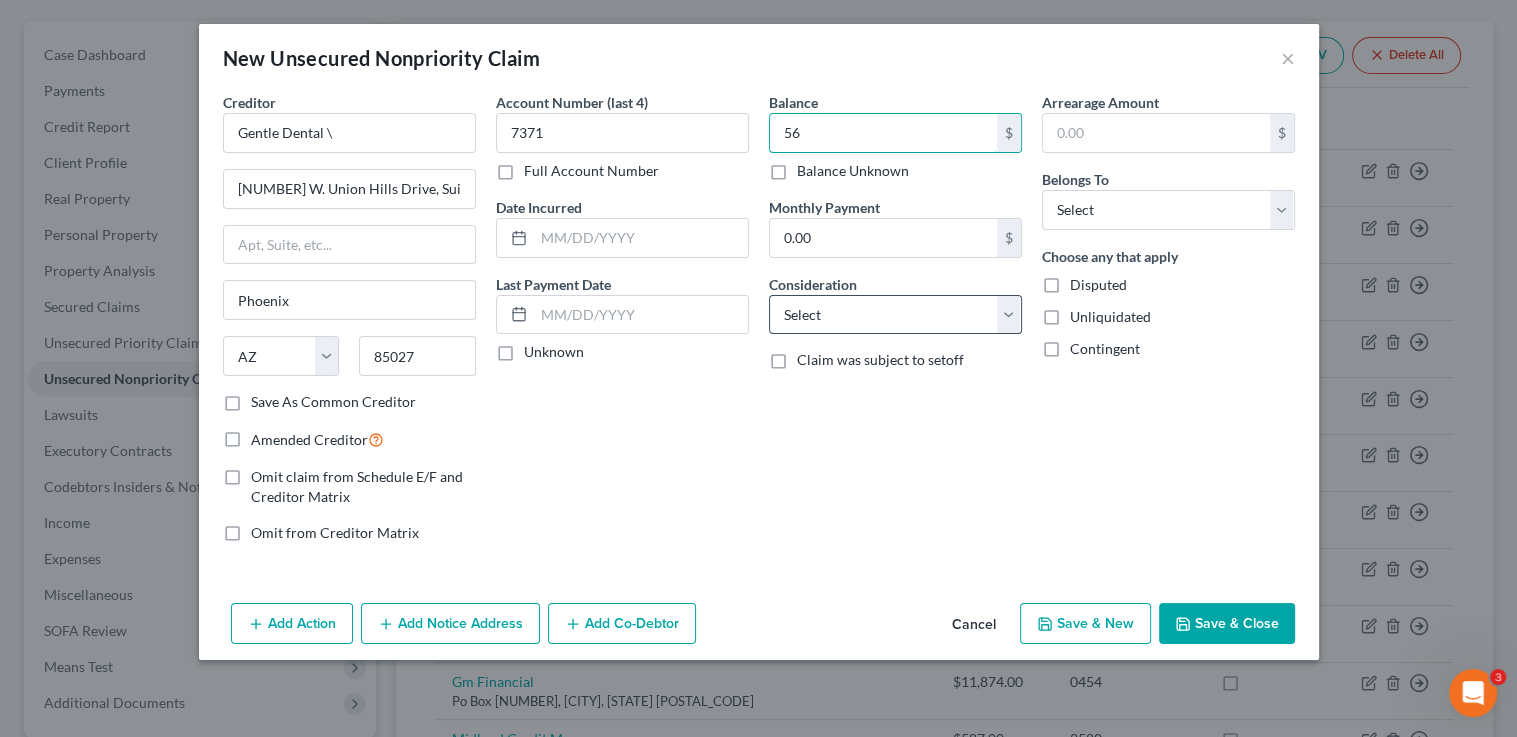 type on "56" 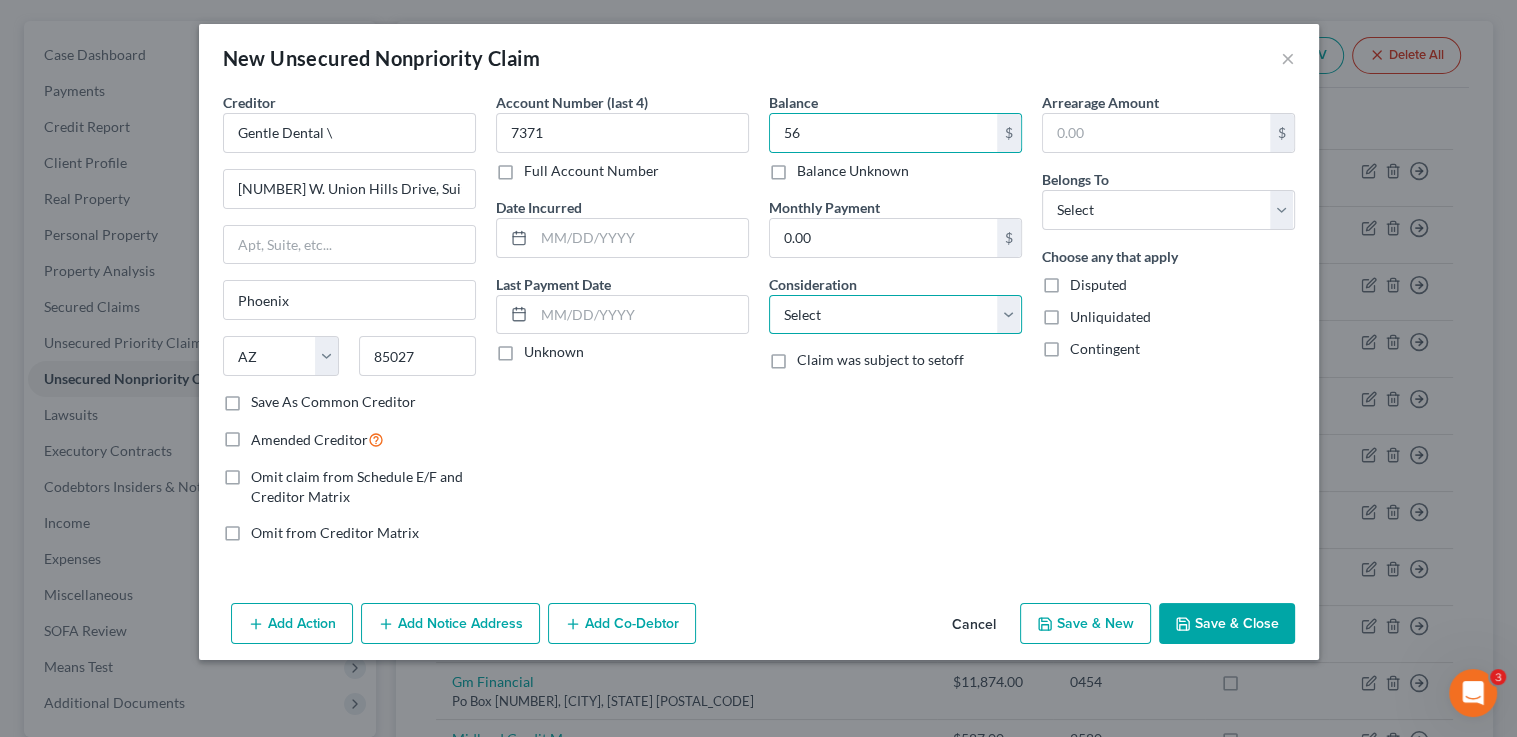 click on "Select Cable / Satellite Services Collection Agency Credit Card Debt Debt Counseling / Attorneys Deficiency Balance Domestic Support Obligations Home / Car Repairs Income Taxes Judgment Liens Medical Services Monies Loaned / Advanced Mortgage Obligation From Divorce Or Separation Obligation To Pensions Other Overdrawn Bank Account Promised To Help Pay Creditors Student Loans Suppliers And Vendors Telephone / Internet Services Utility Services" at bounding box center (895, 315) 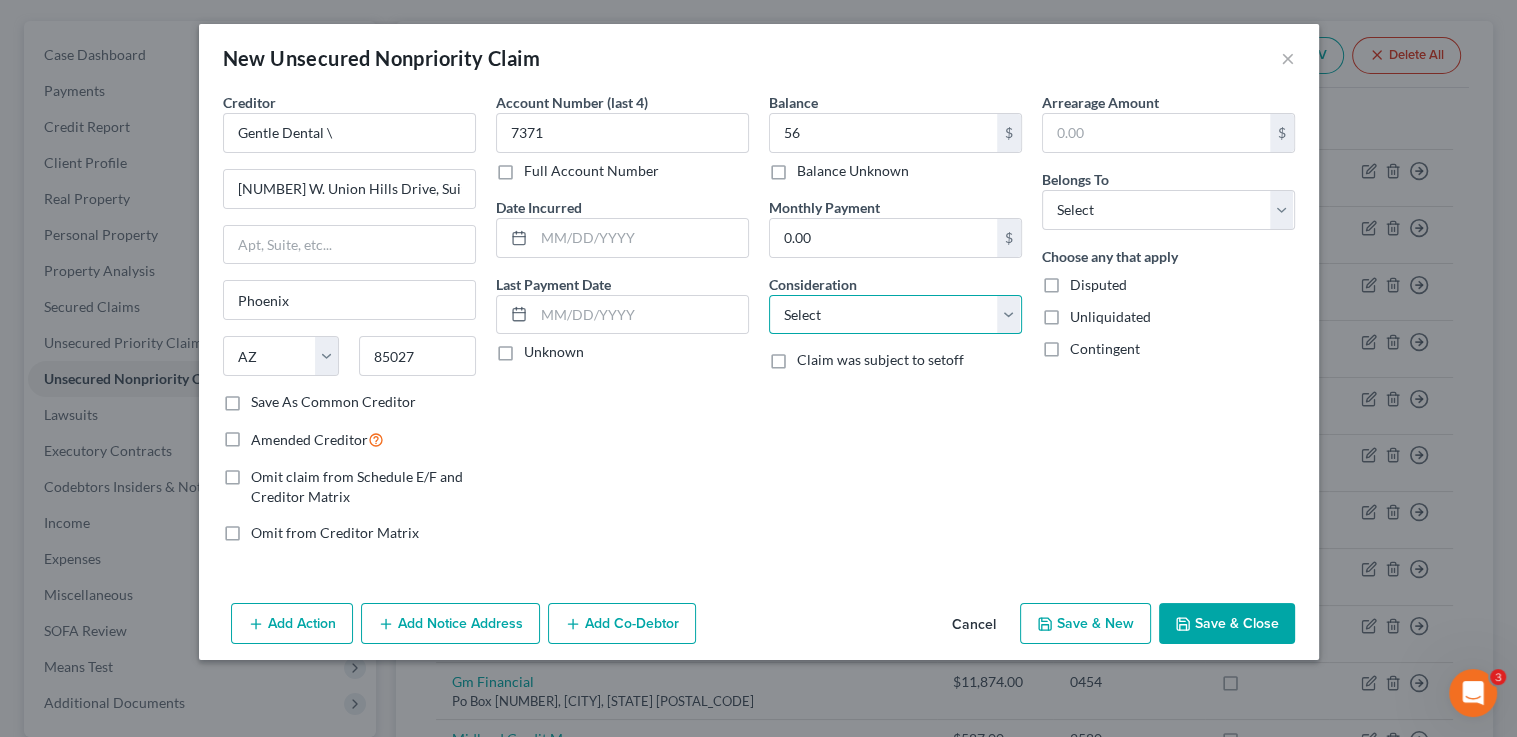 select on "9" 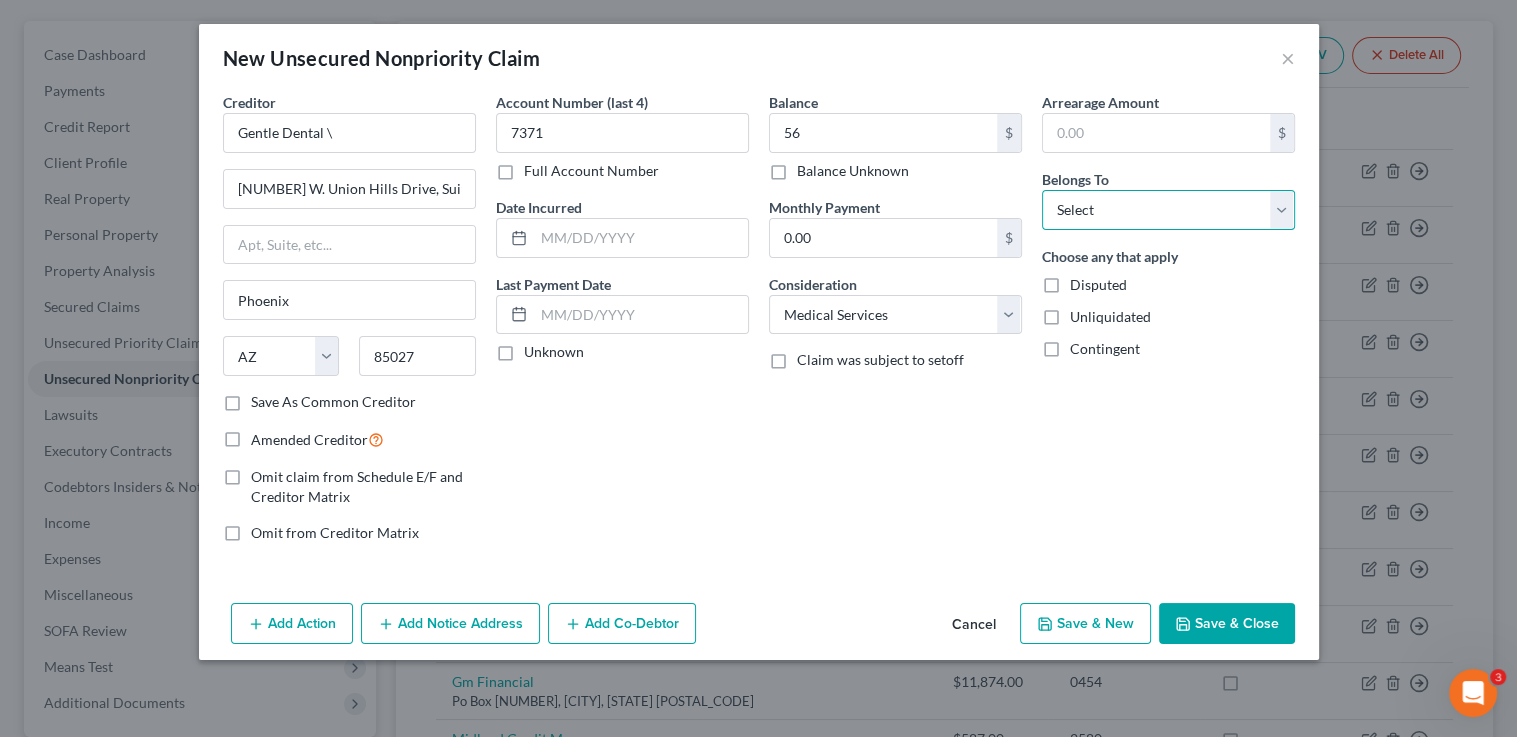 click on "Select Debtor 1 Only Debtor 2 Only Debtor 1 And Debtor 2 Only At Least One Of The Debtors And Another Community Property" at bounding box center (1168, 210) 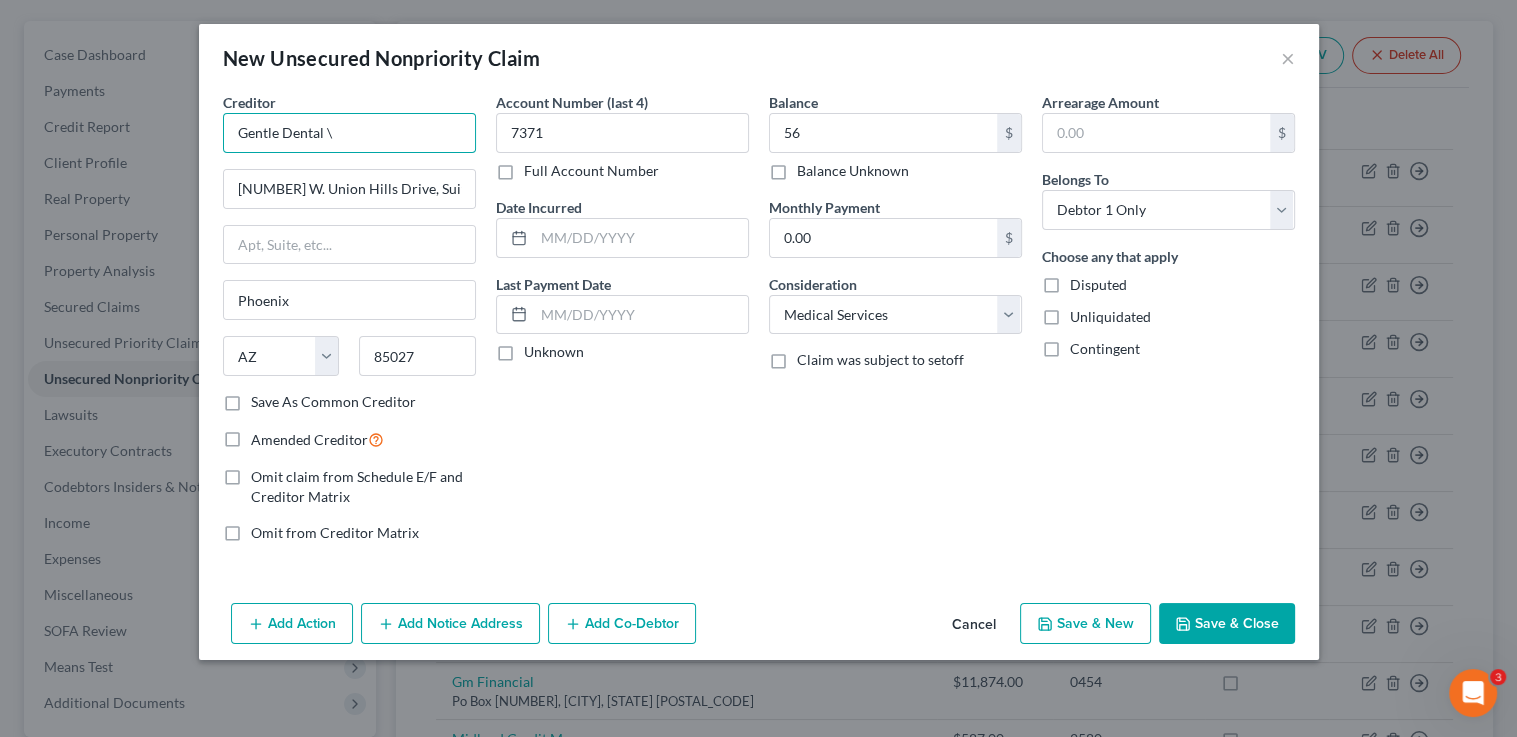 click on "Gentle Dental \" at bounding box center (349, 133) 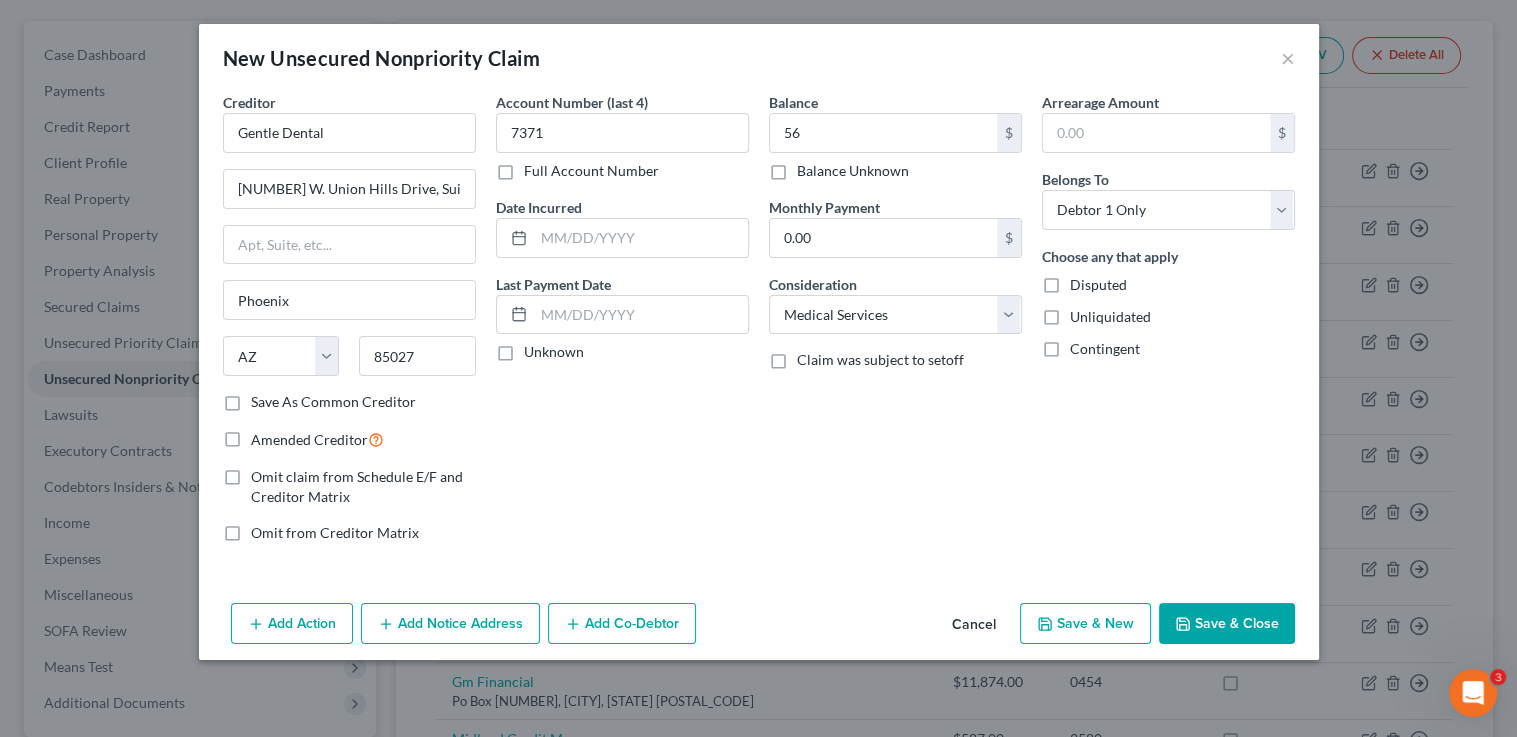 click 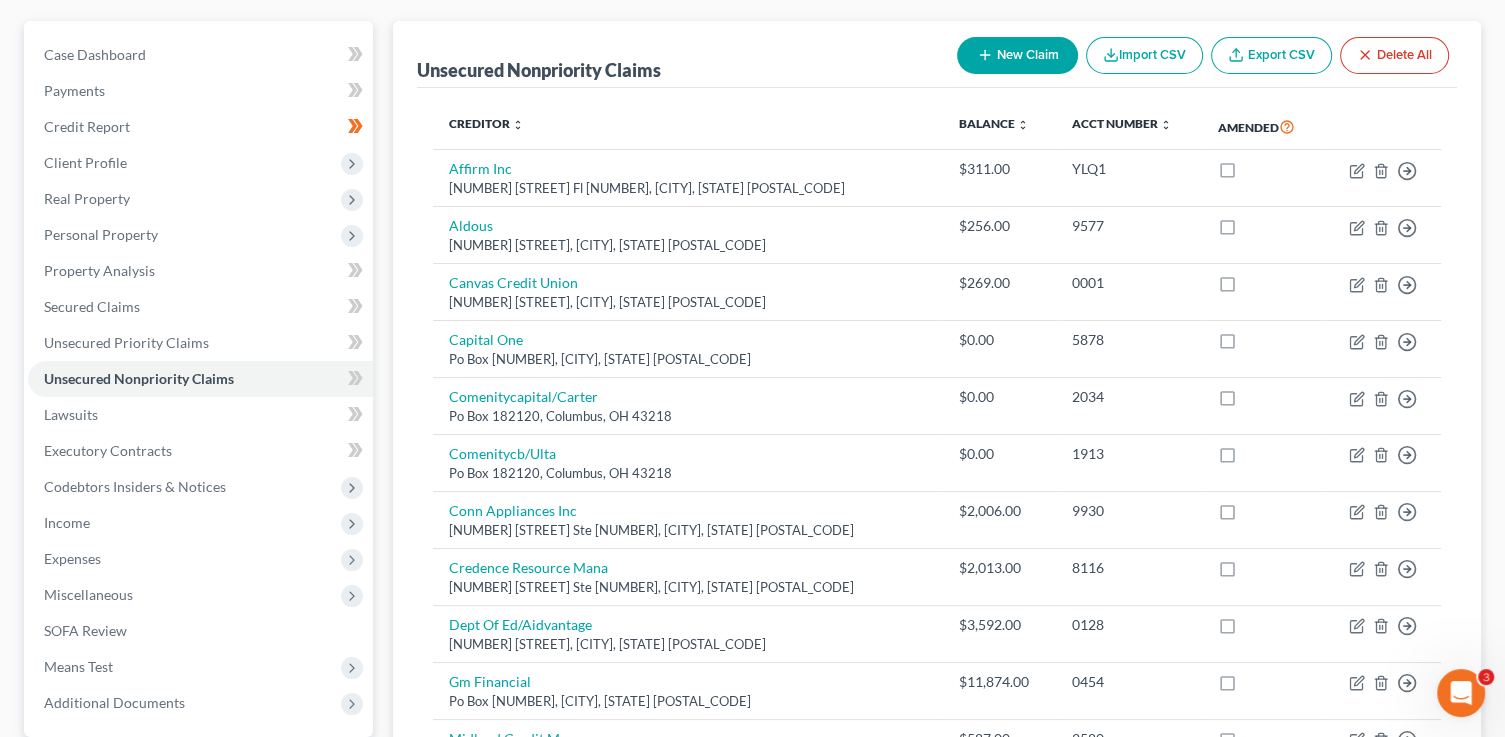 scroll, scrollTop: 0, scrollLeft: 0, axis: both 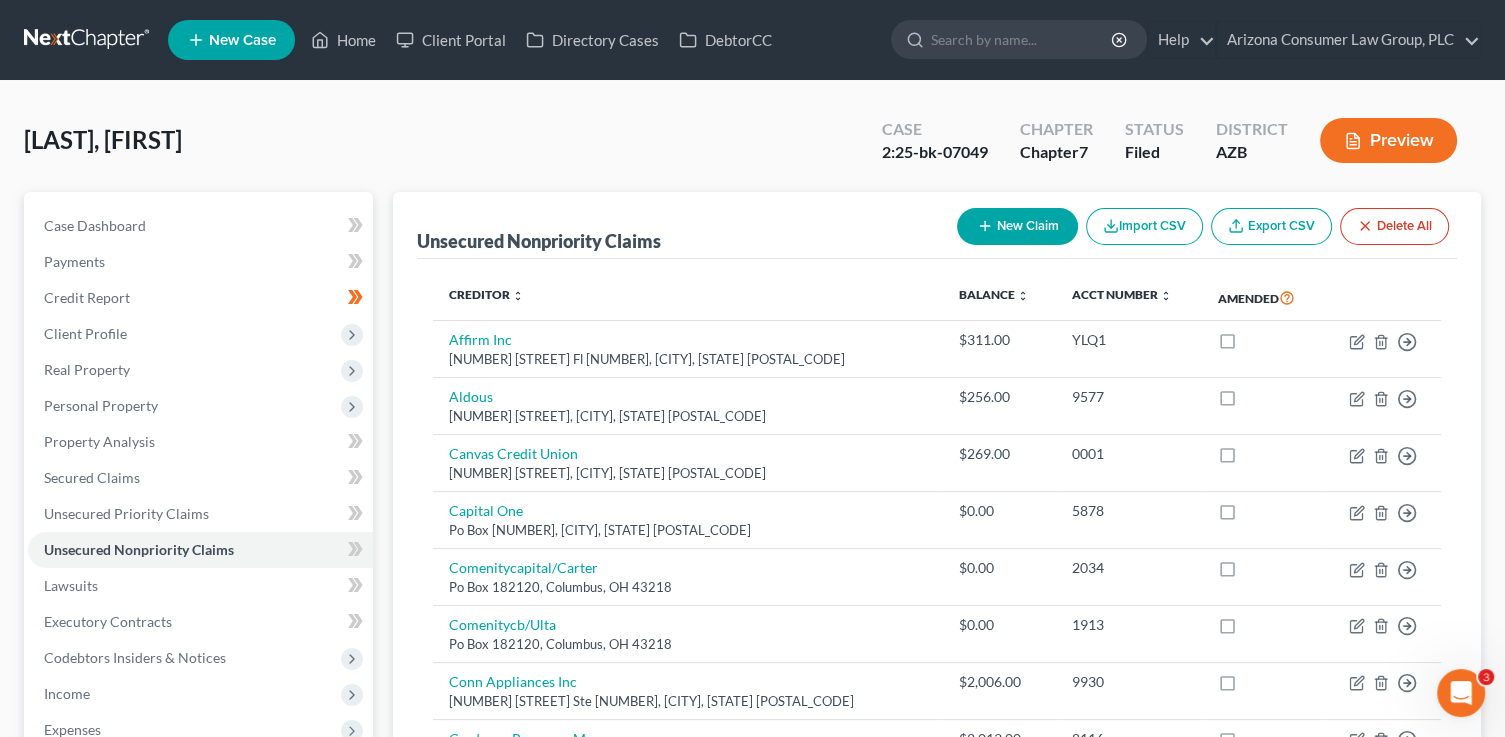drag, startPoint x: 738, startPoint y: 28, endPoint x: 774, endPoint y: 4, distance: 43.266617 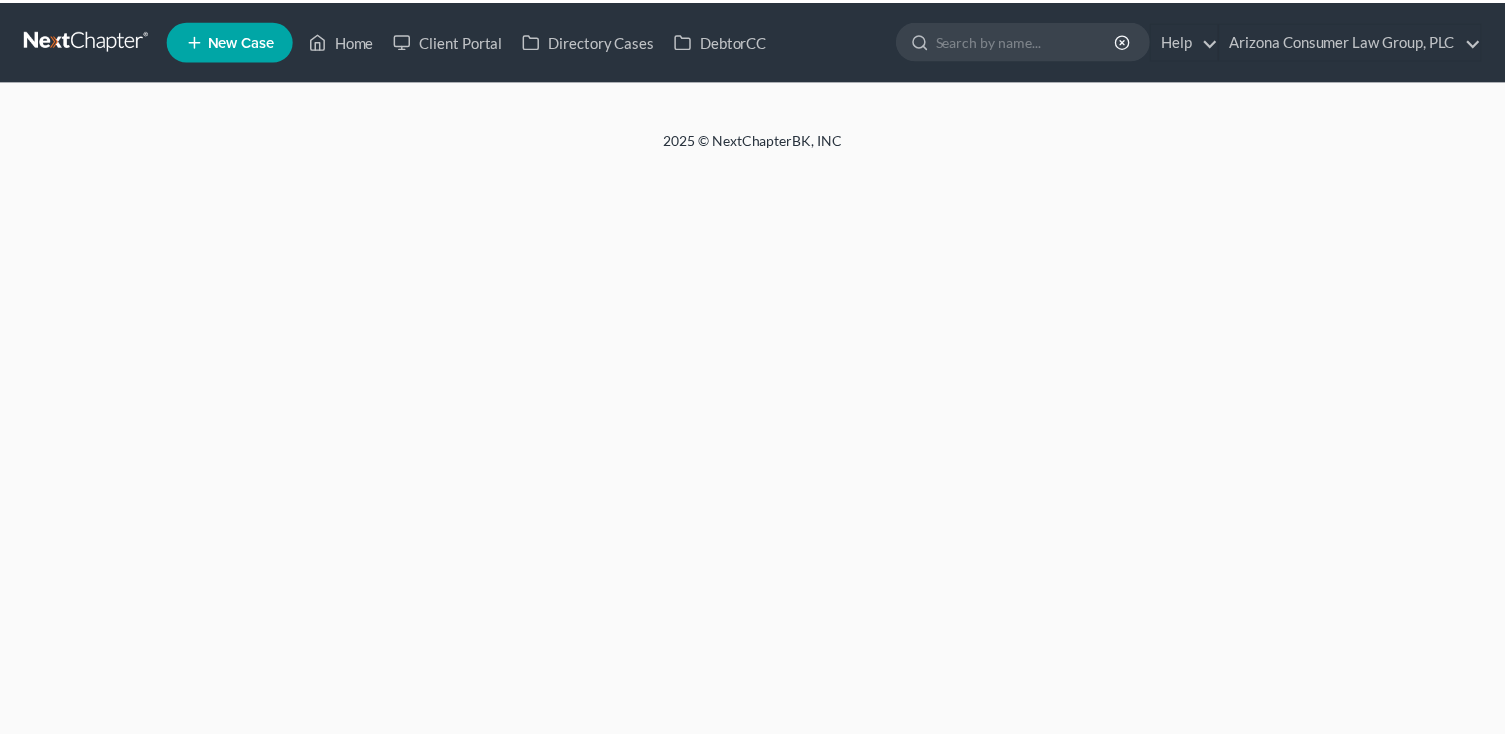 scroll, scrollTop: 0, scrollLeft: 0, axis: both 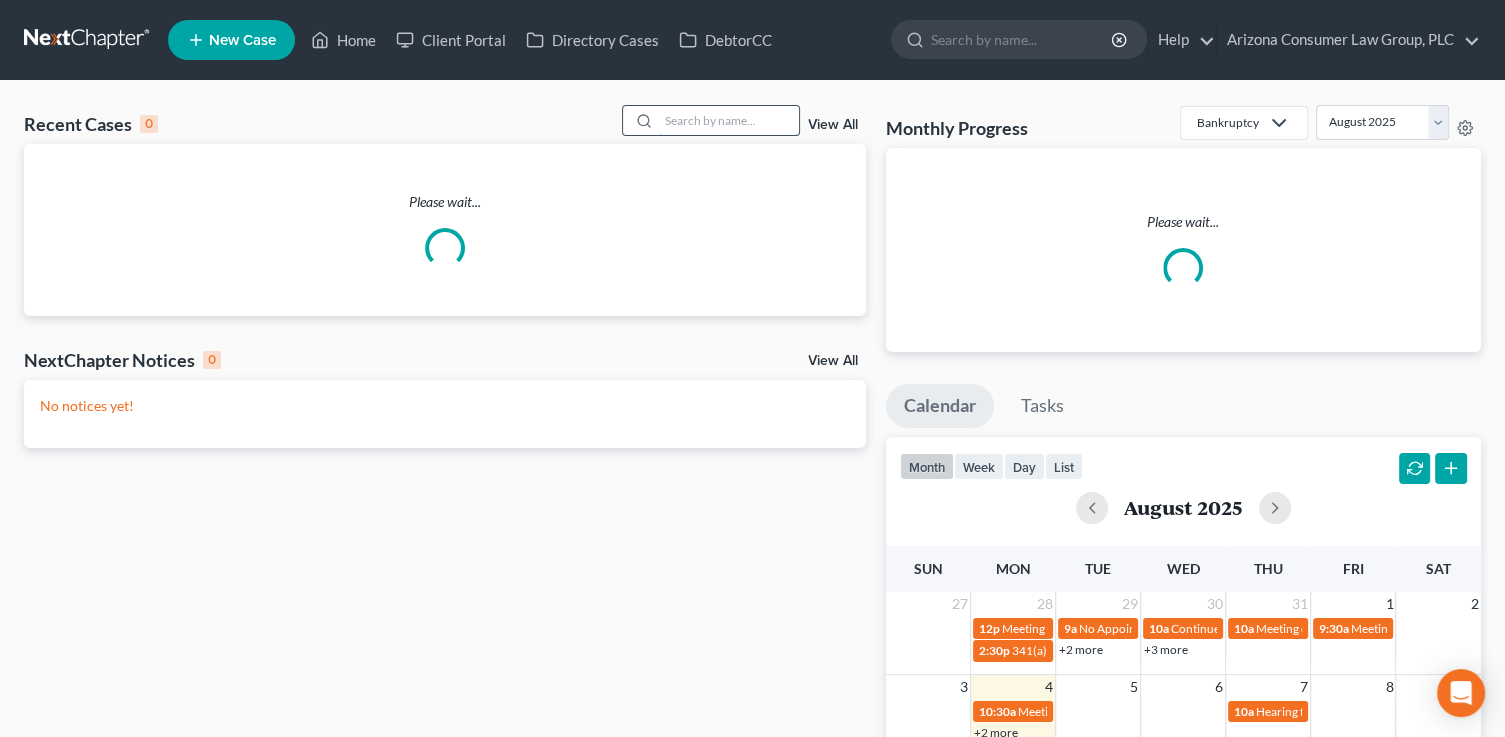 click at bounding box center [729, 120] 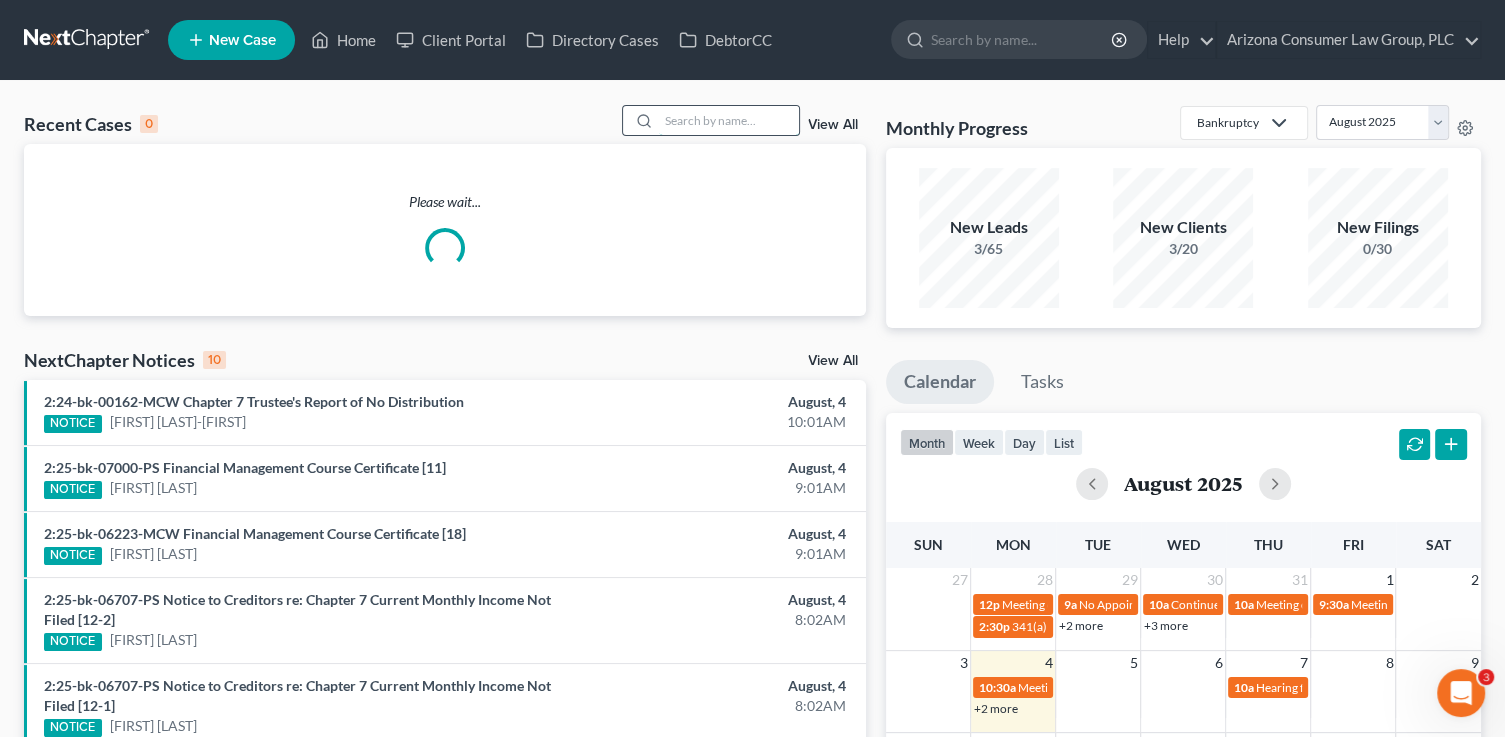 scroll, scrollTop: 0, scrollLeft: 0, axis: both 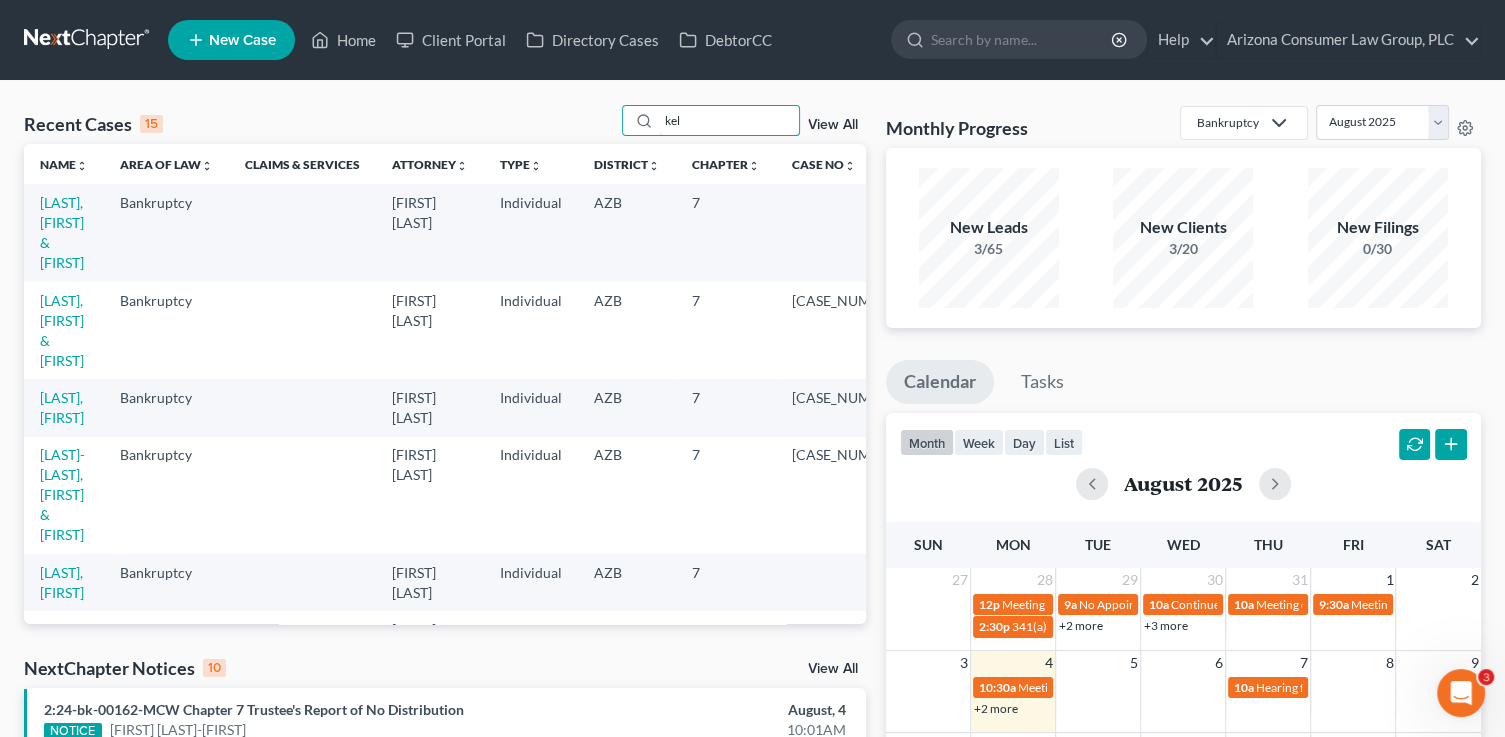type on "kel" 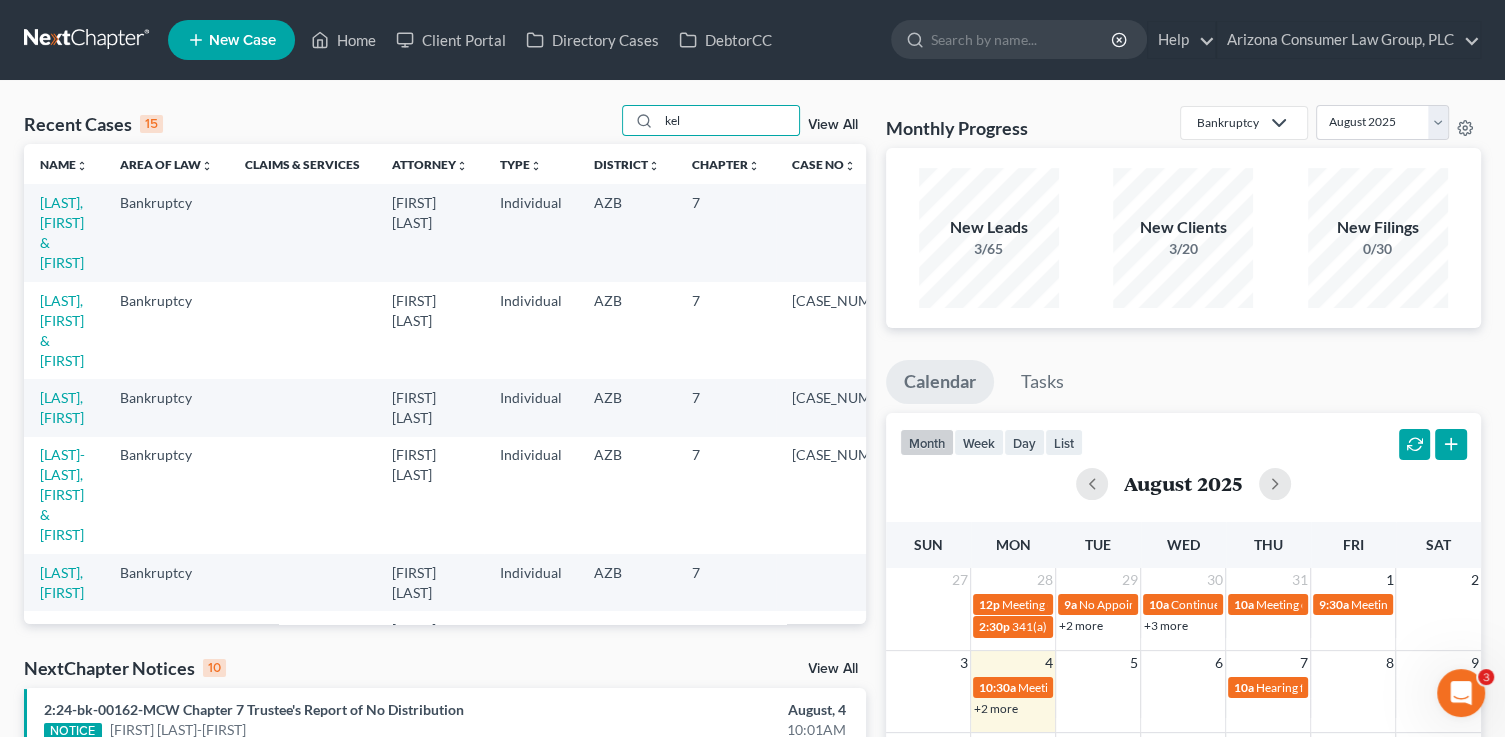click on "[LAST], [FIRST] & [FIRST]" at bounding box center [64, 232] 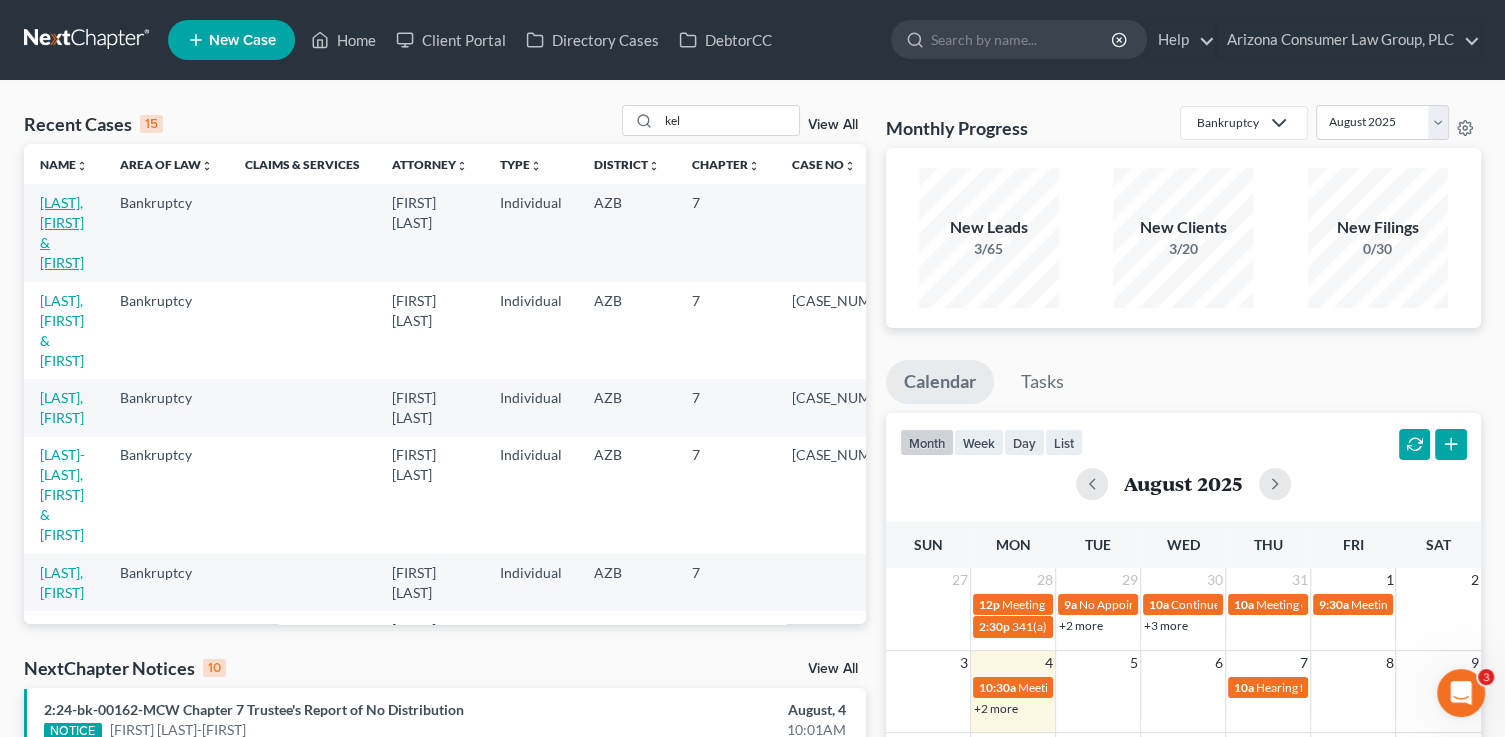 click on "[LAST], [FIRST] & [FIRST]" at bounding box center [62, 232] 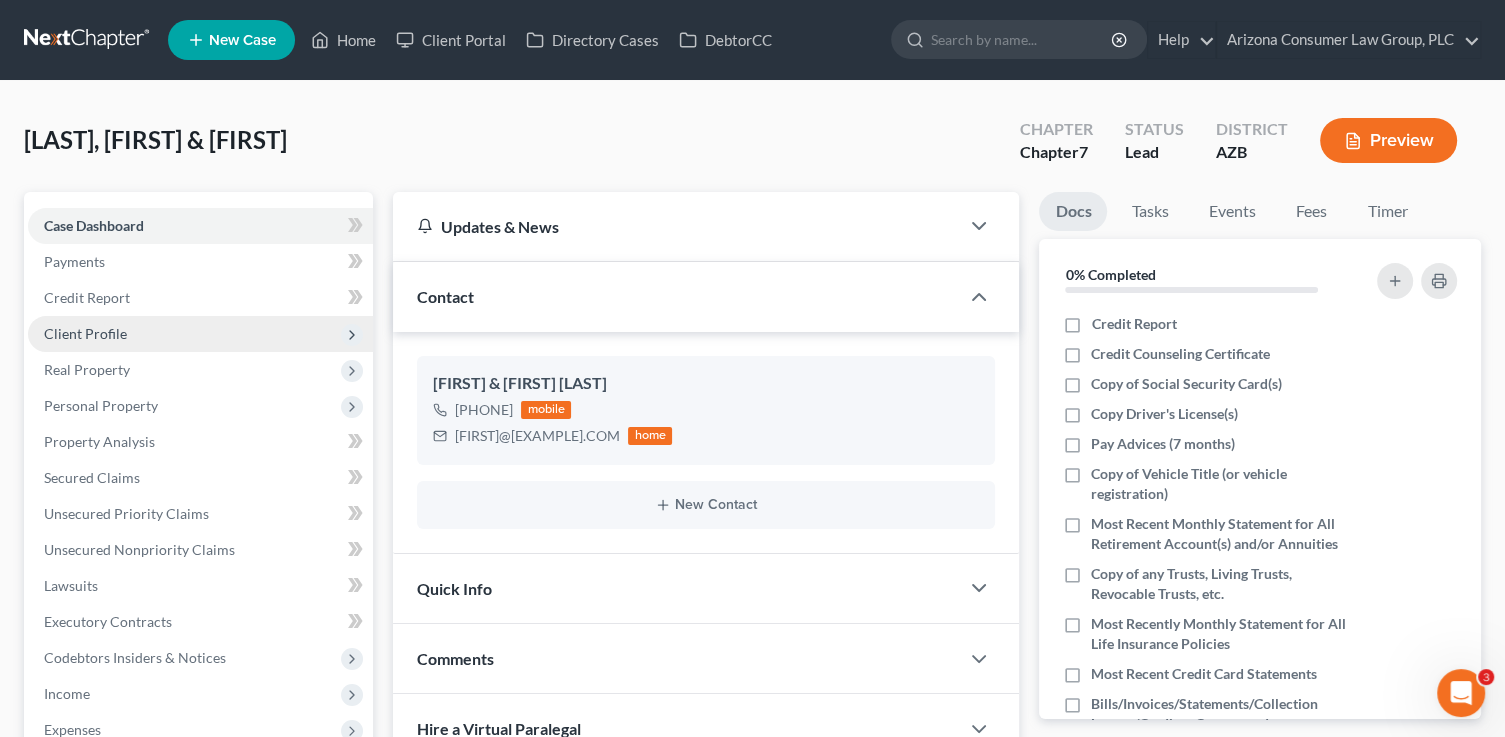 click on "Client Profile" at bounding box center (85, 333) 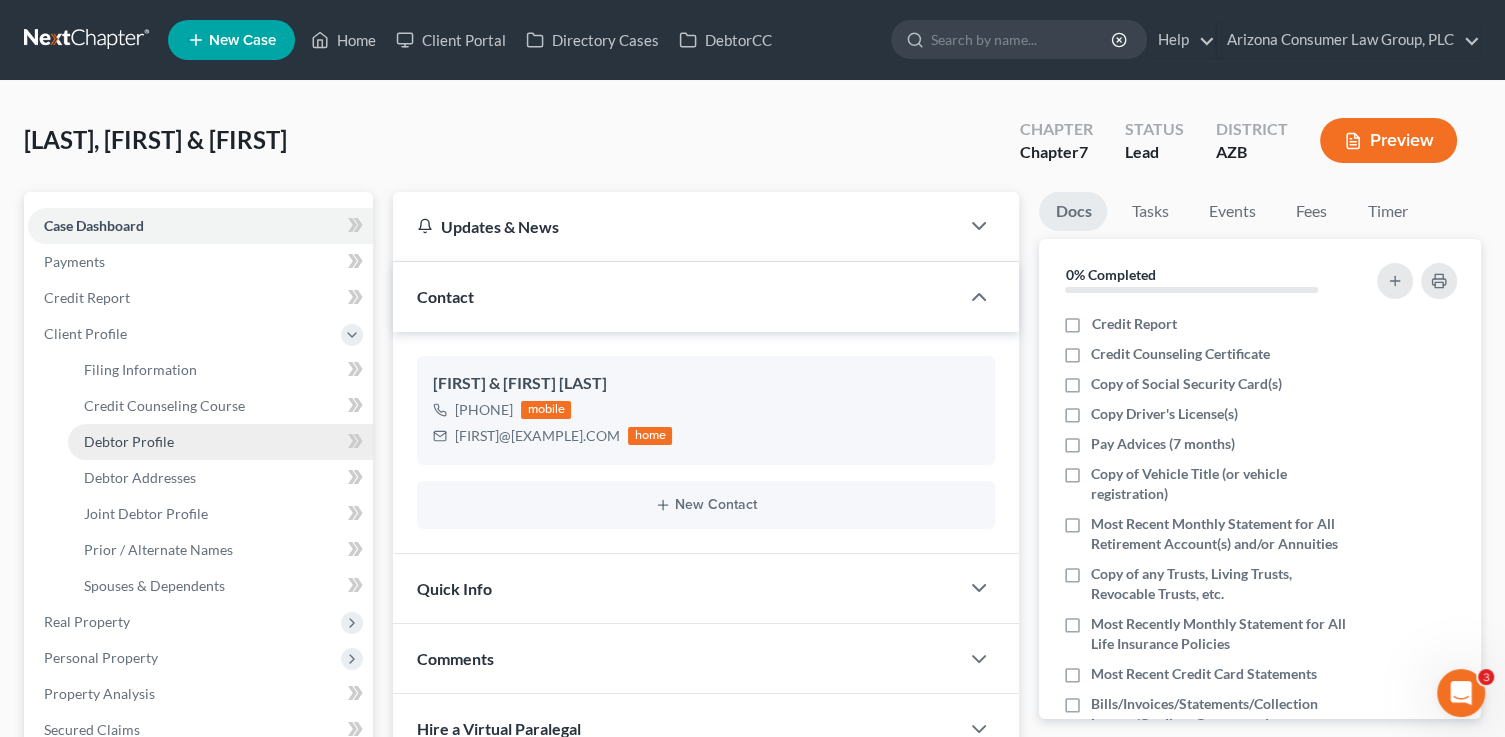 click on "Debtor Profile" at bounding box center (220, 442) 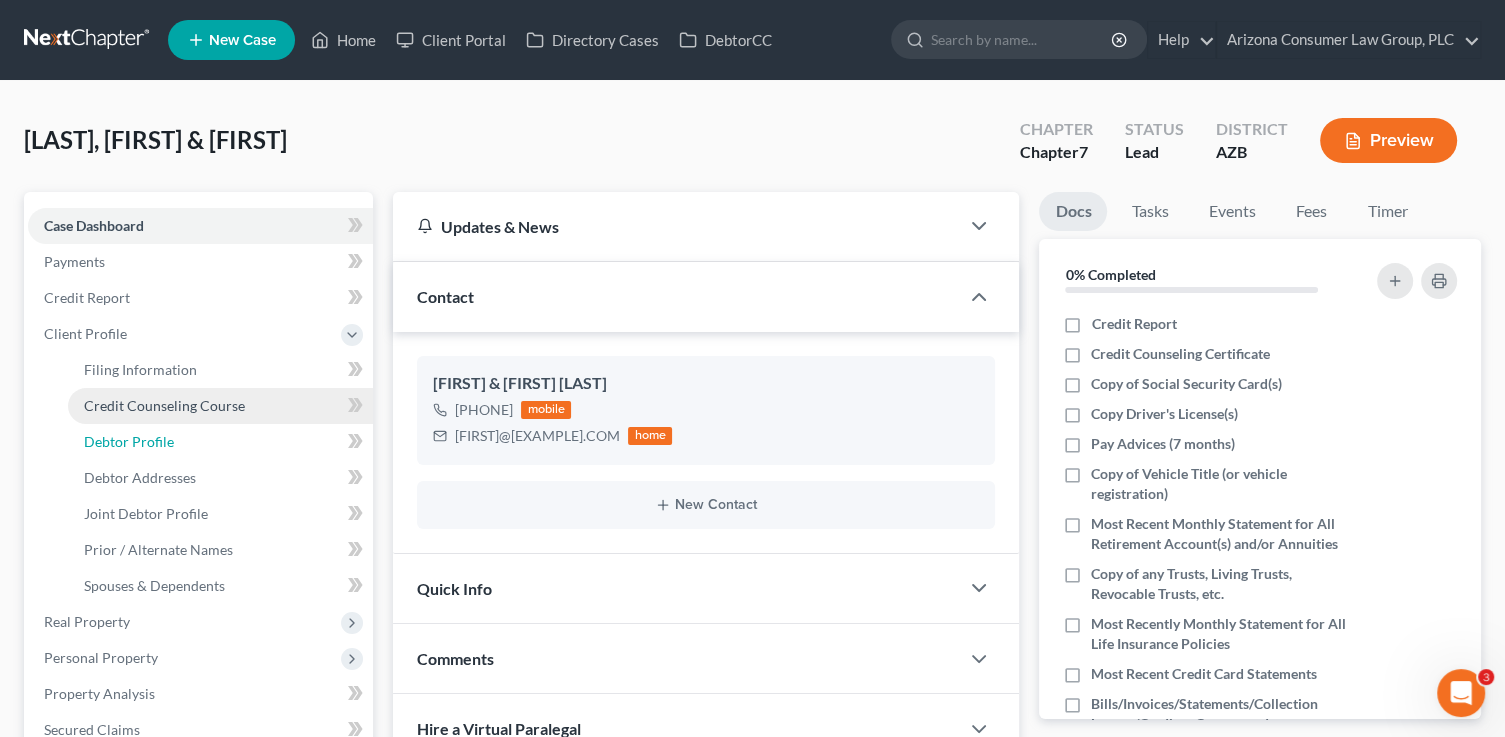 select on "1" 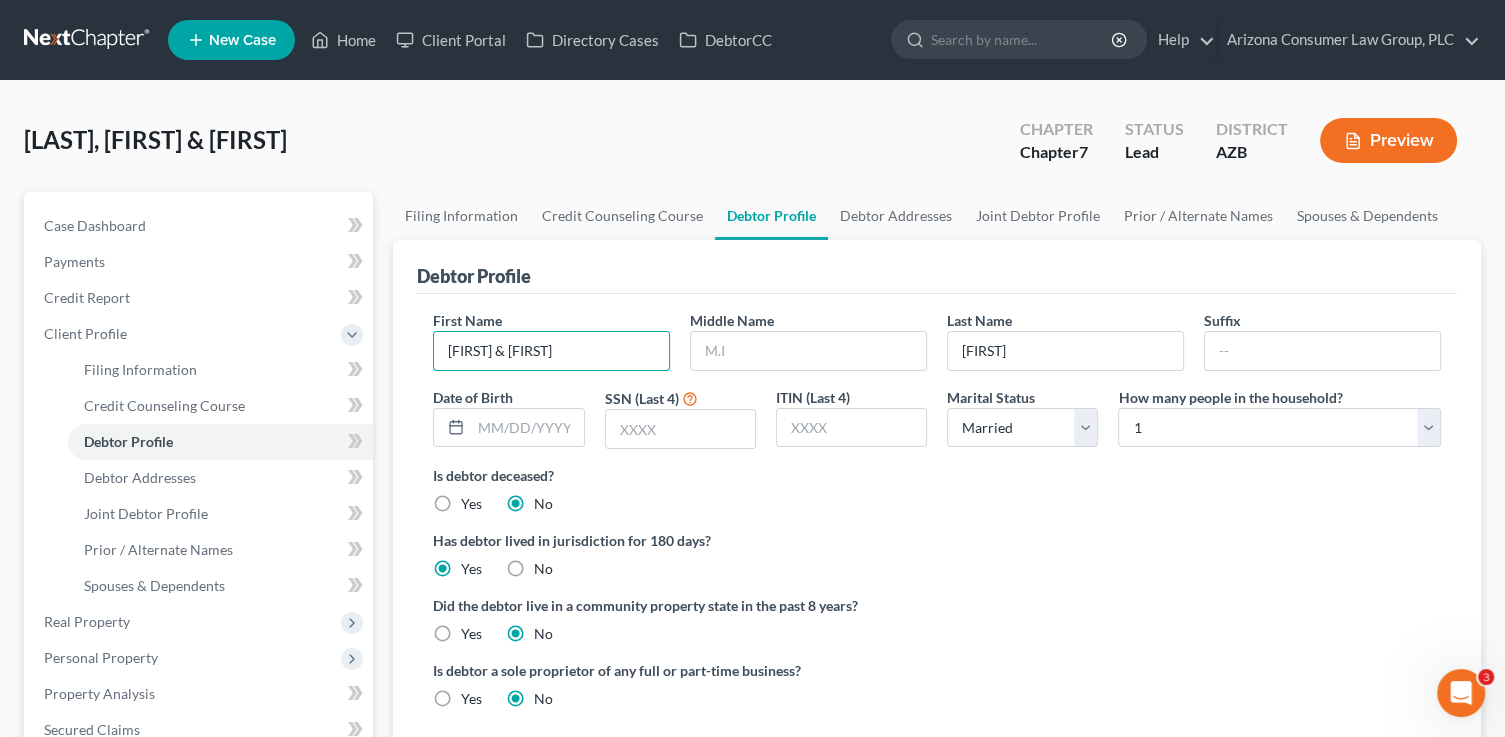 drag, startPoint x: 547, startPoint y: 352, endPoint x: 392, endPoint y: 336, distance: 155.82362 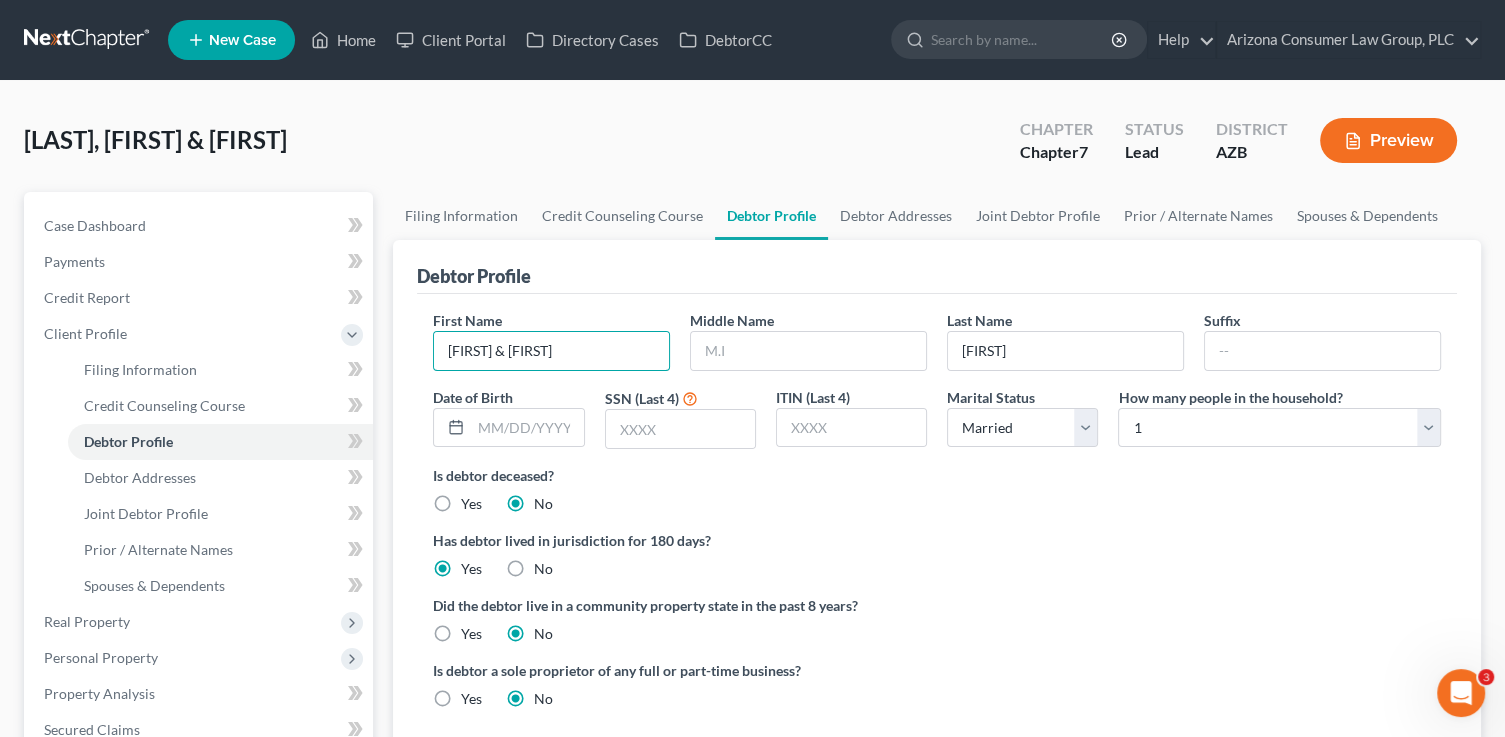 click on "Debtor Profile First Name Jessie & Jackie Middle Name Last Name Kelsey Suffix Date of Birth         SSN (Last 4)   ITIN (Last 4) Marital Status Select Single Married Separated Divorced Widowed How many people in the household? Select 1 2 3 4 5 6 7 8 9 10 11 12 13 14 15 16 17 18 19 20 Is debtor deceased? Yes No Has debtor lived in jurisdiction for 180 days? Yes No Debtor must reside in jurisdiction for 180 prior to filing bankruptcy pursuant to U.S.C. 11 28 USC § 1408.   More Info Explain: Did the debtor live in a community property state in the past 8 years? Yes No Is debtor a sole proprietor of any full or part-time business? Yes No" at bounding box center (937, 494) 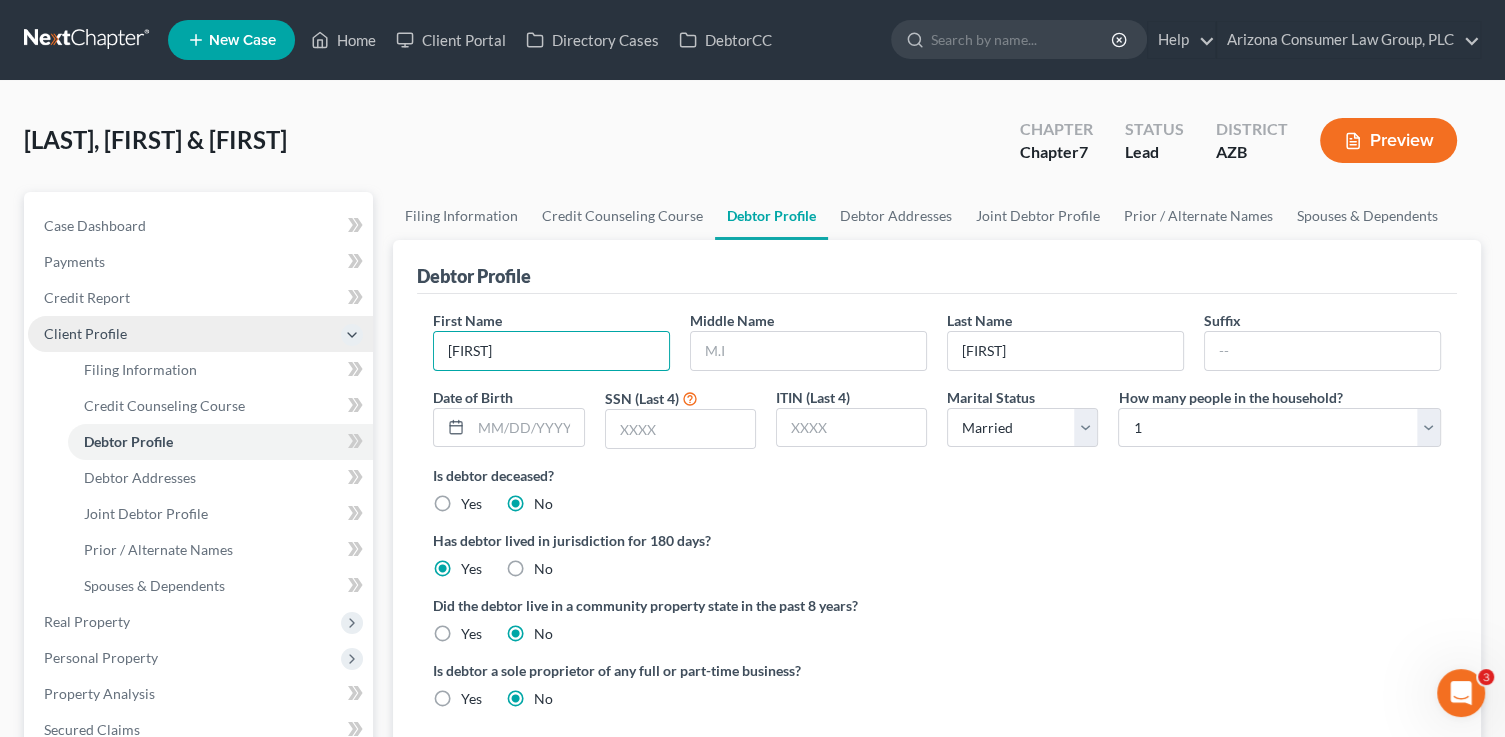 type on "Jesse" 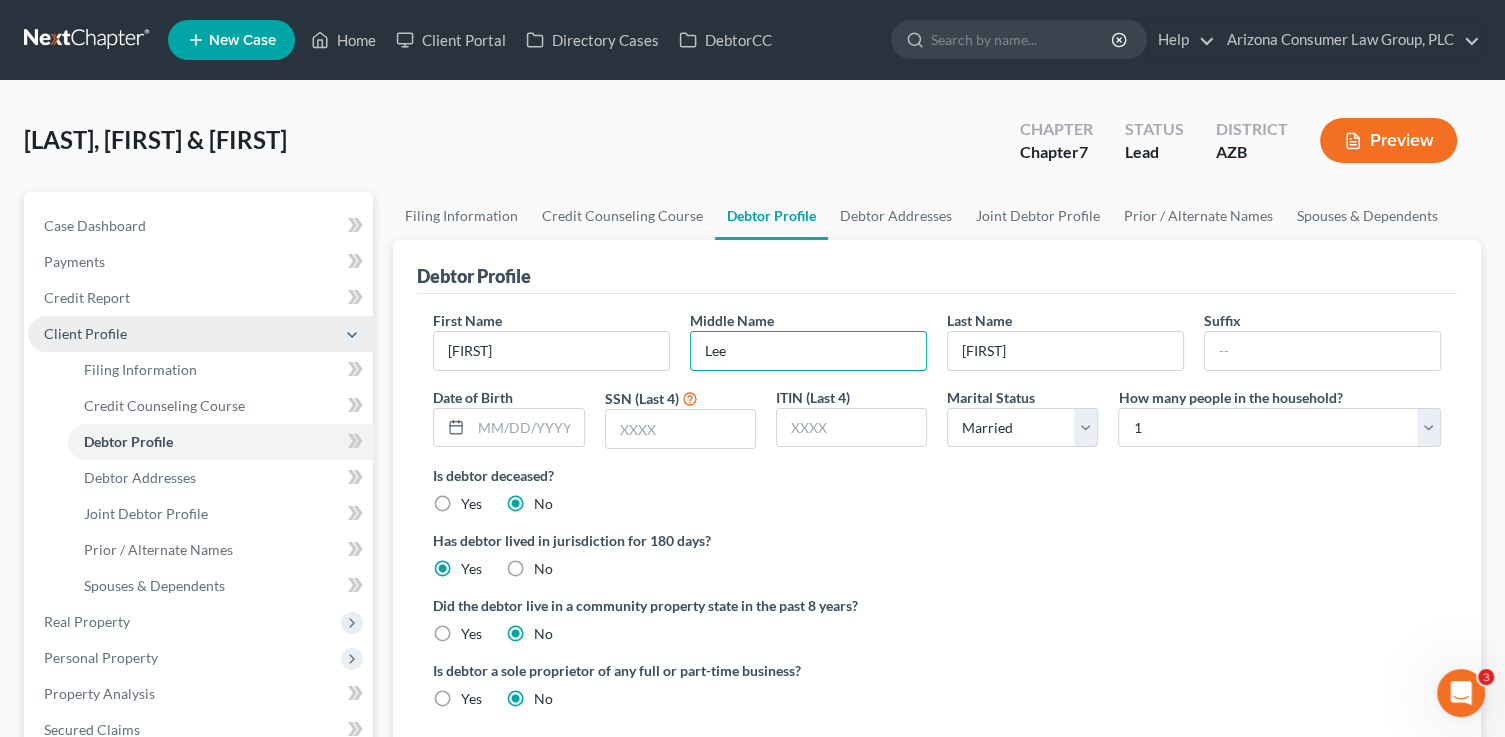 type on "Lee" 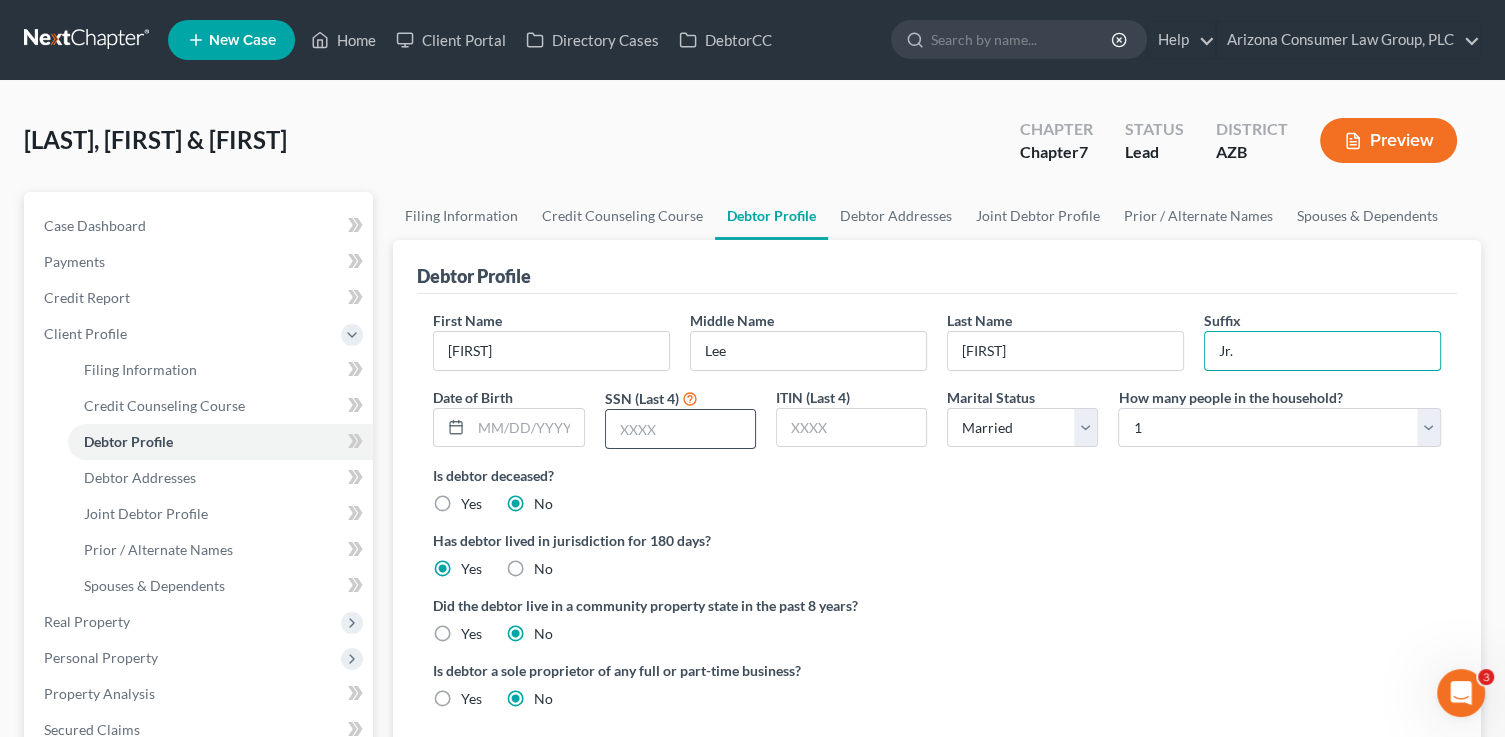 type on "Jr." 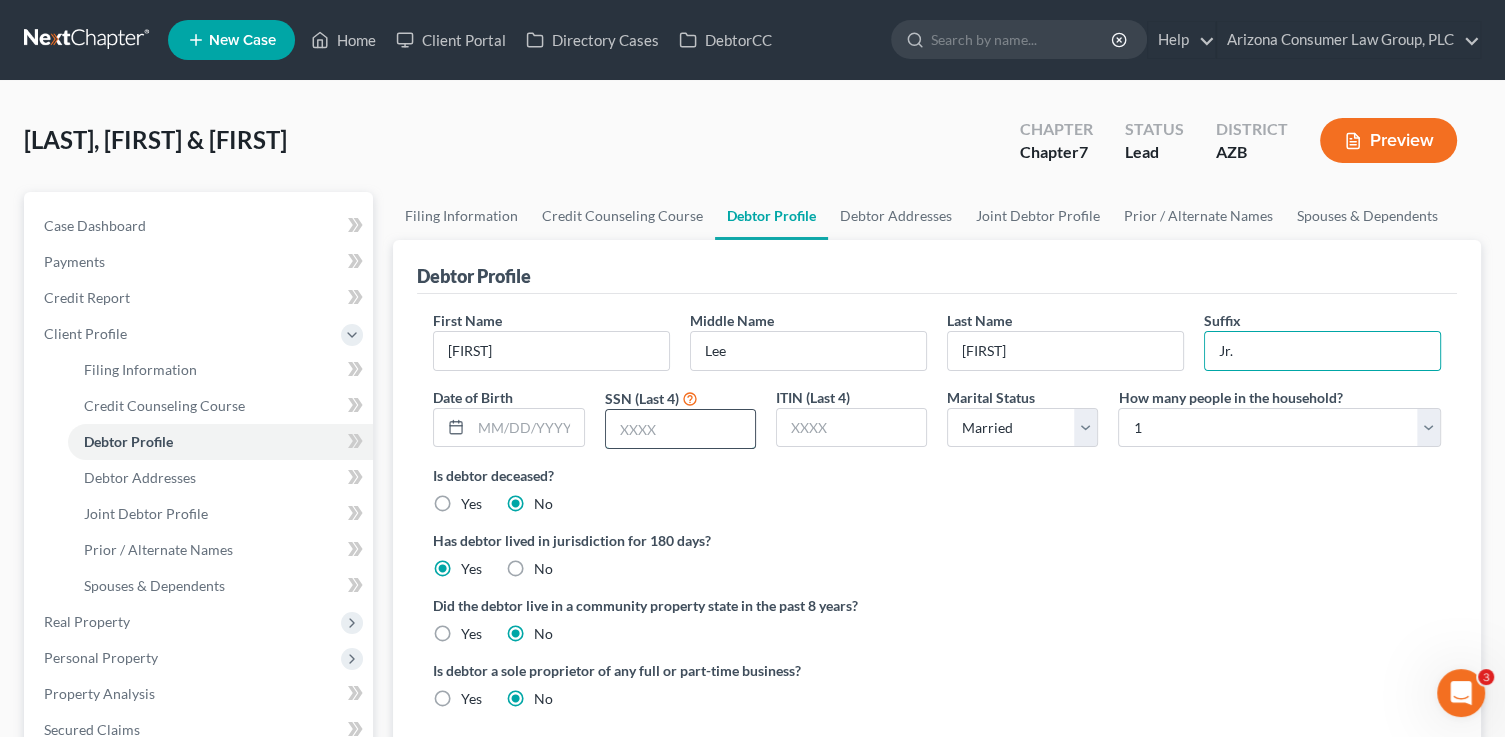 drag, startPoint x: 676, startPoint y: 434, endPoint x: 668, endPoint y: 409, distance: 26.24881 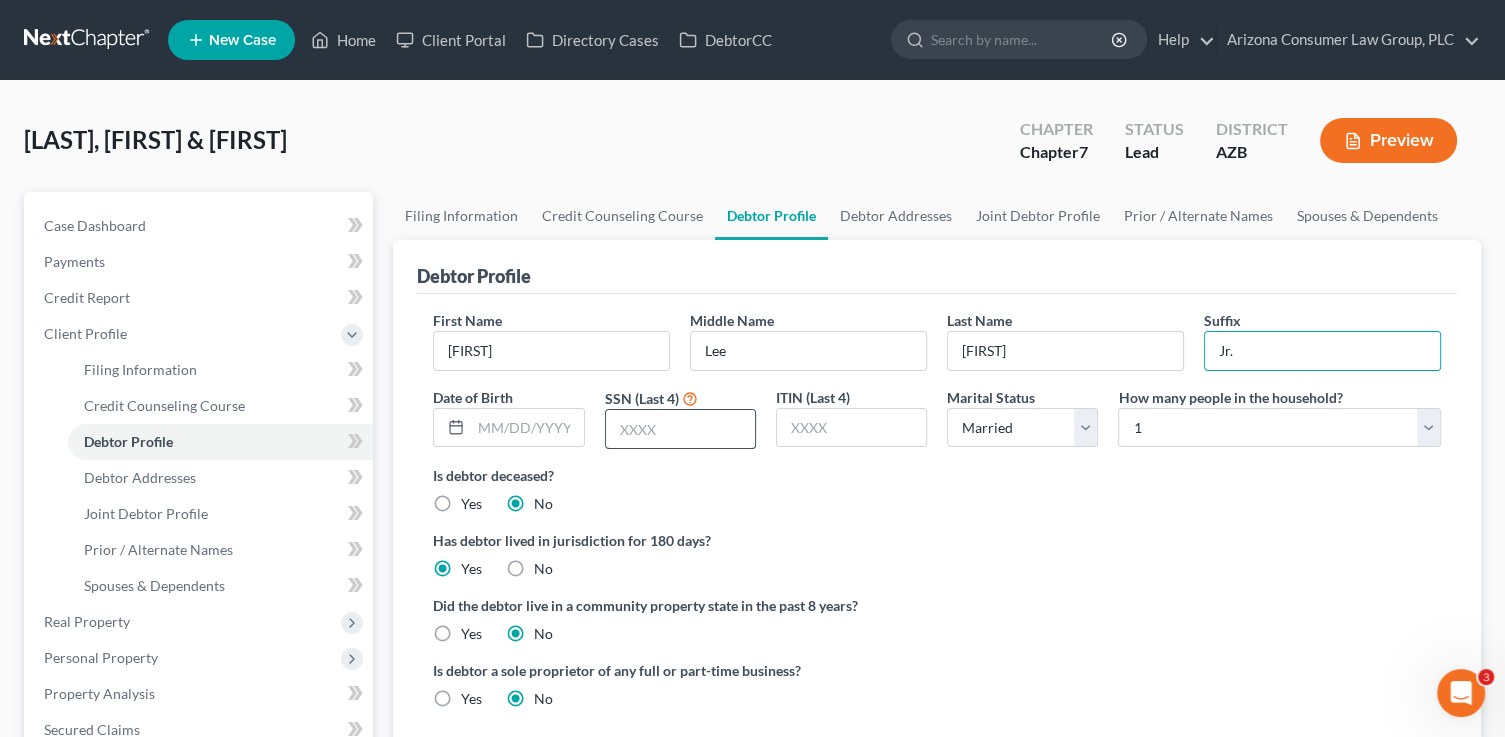 click at bounding box center [680, 429] 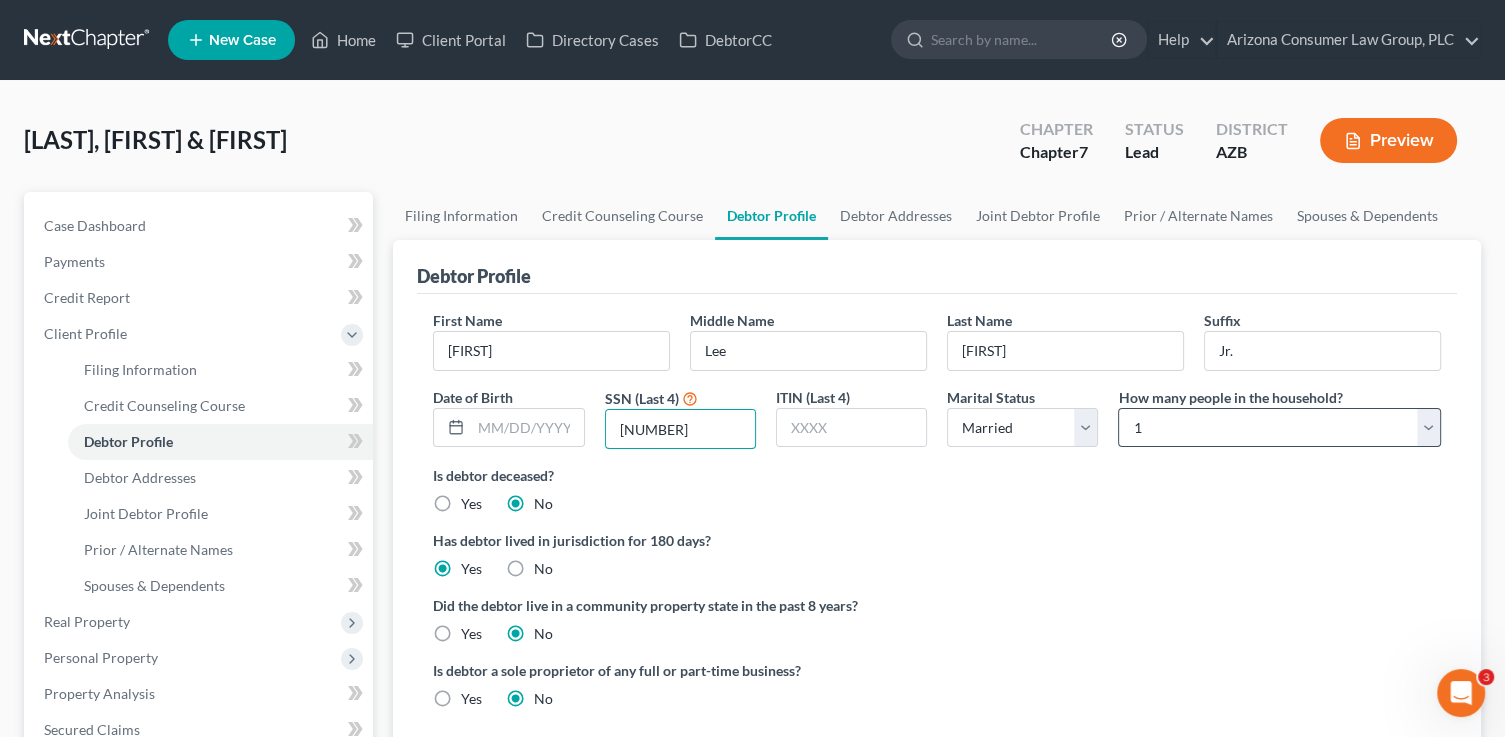 type on "3956" 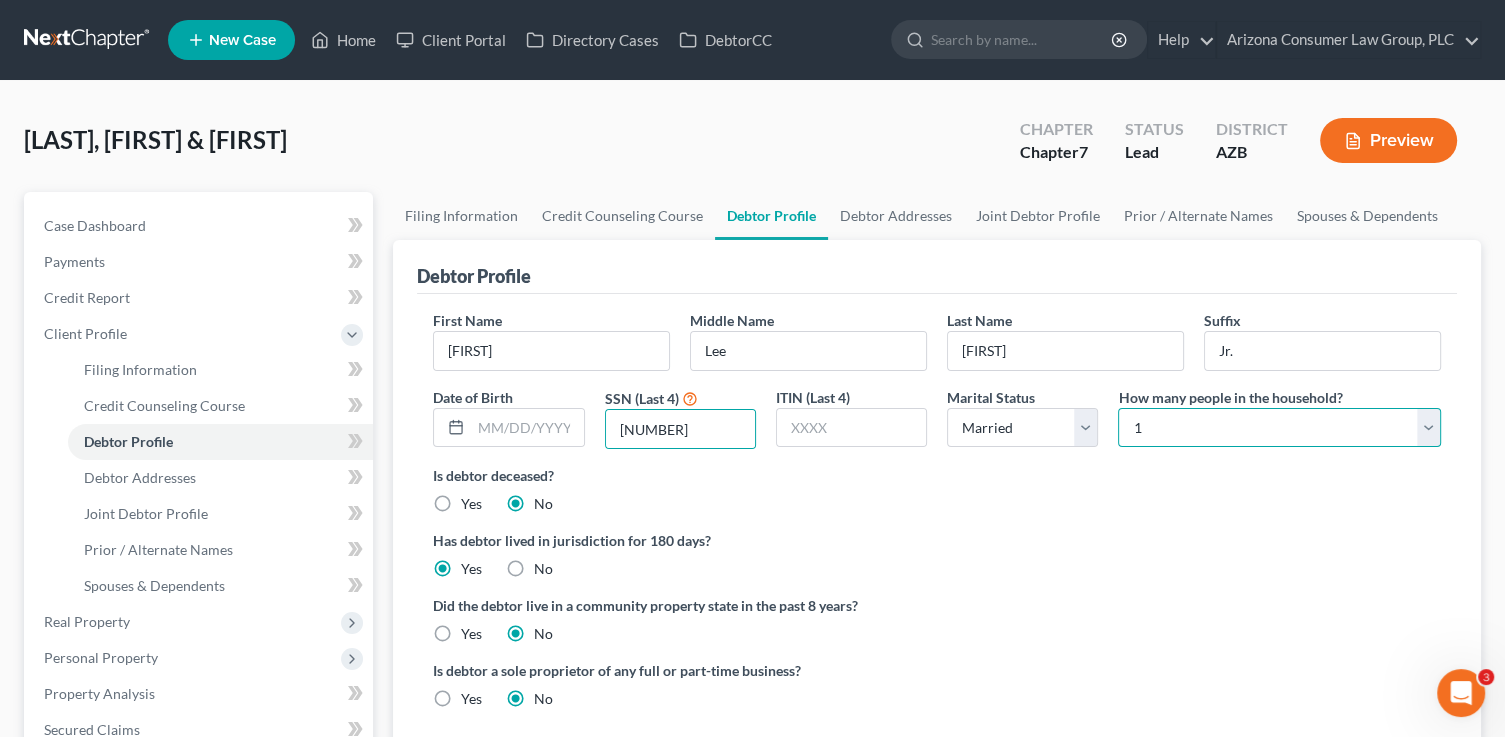 click on "Select 1 2 3 4 5 6 7 8 9 10 11 12 13 14 15 16 17 18 19 20" at bounding box center (1279, 428) 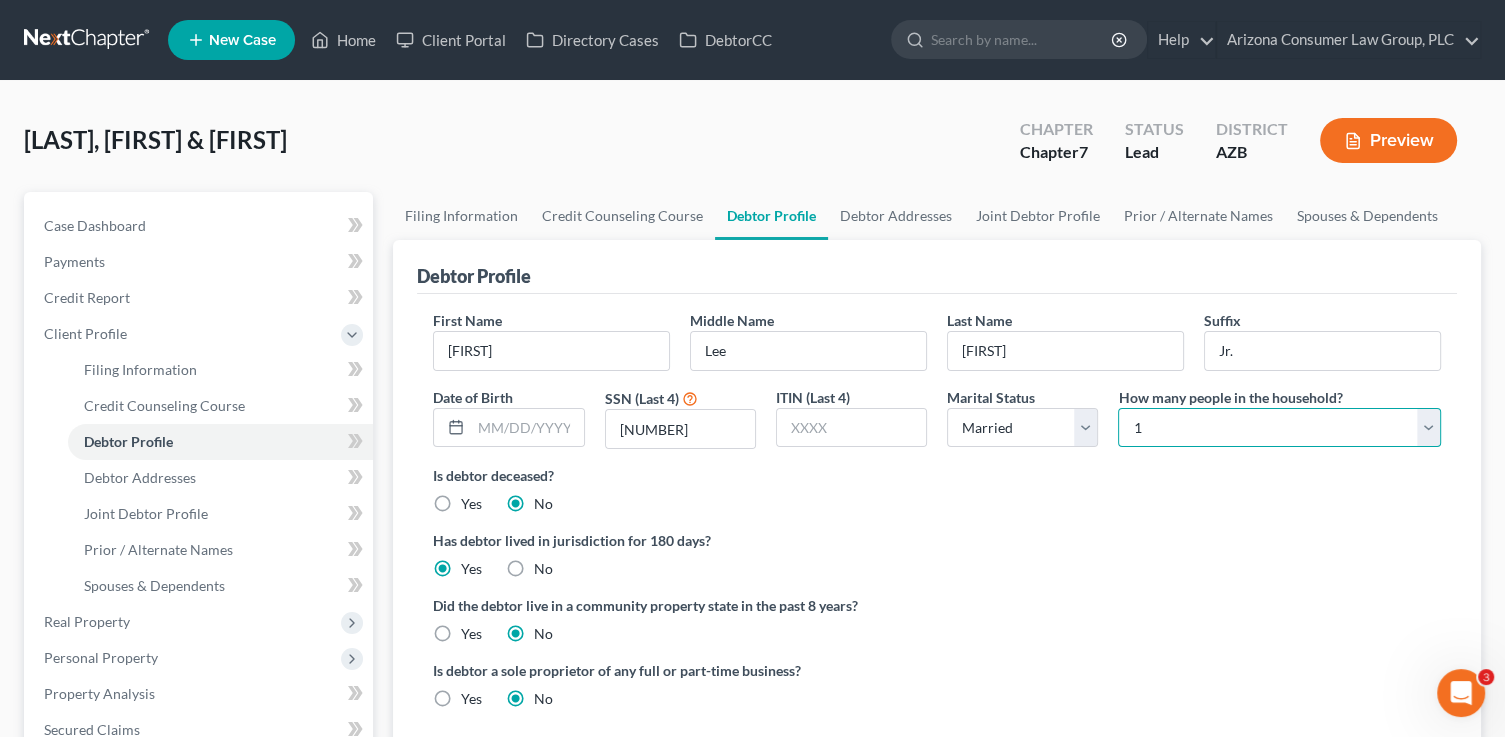 select on "1" 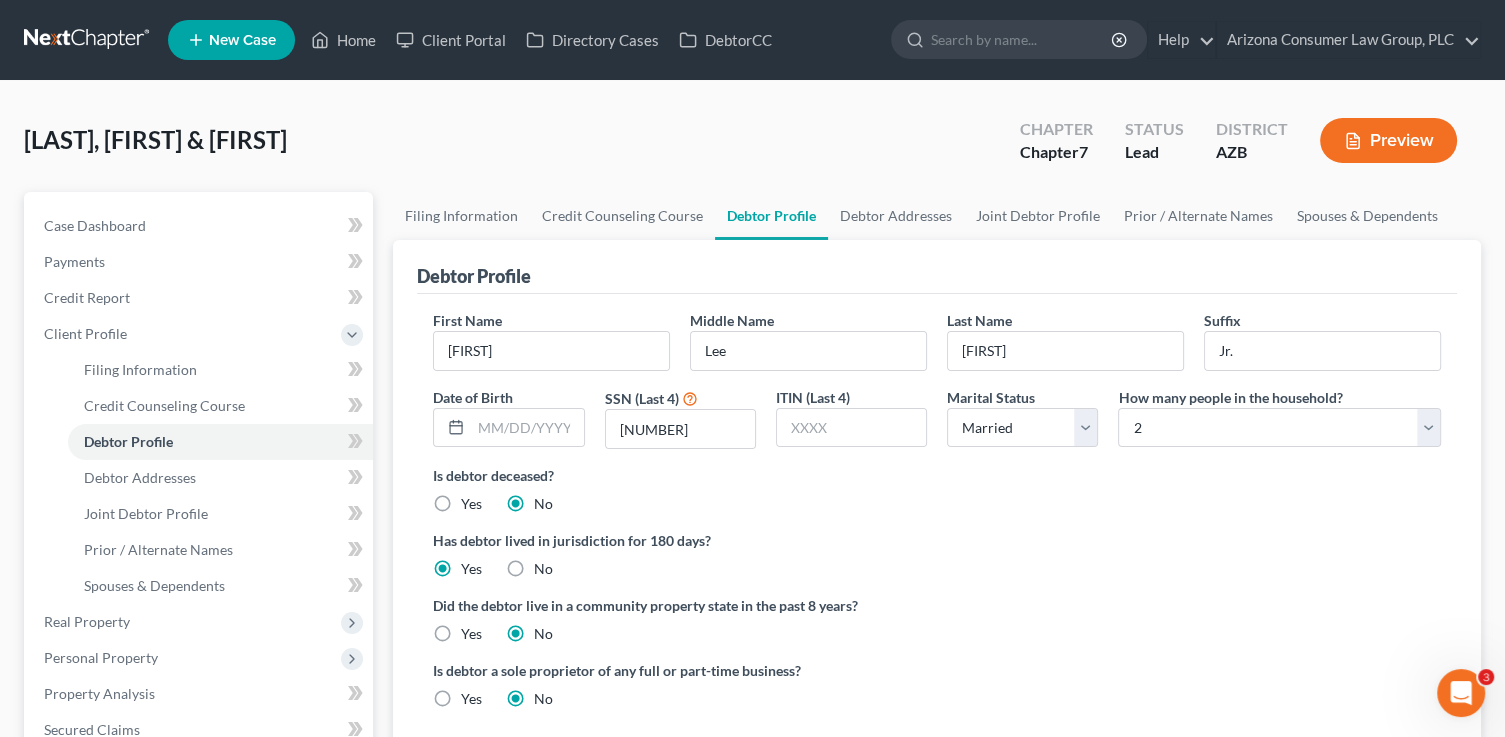 click on "Did the debtor live in a community property state in the past 8 years? Yes No" at bounding box center (937, 619) 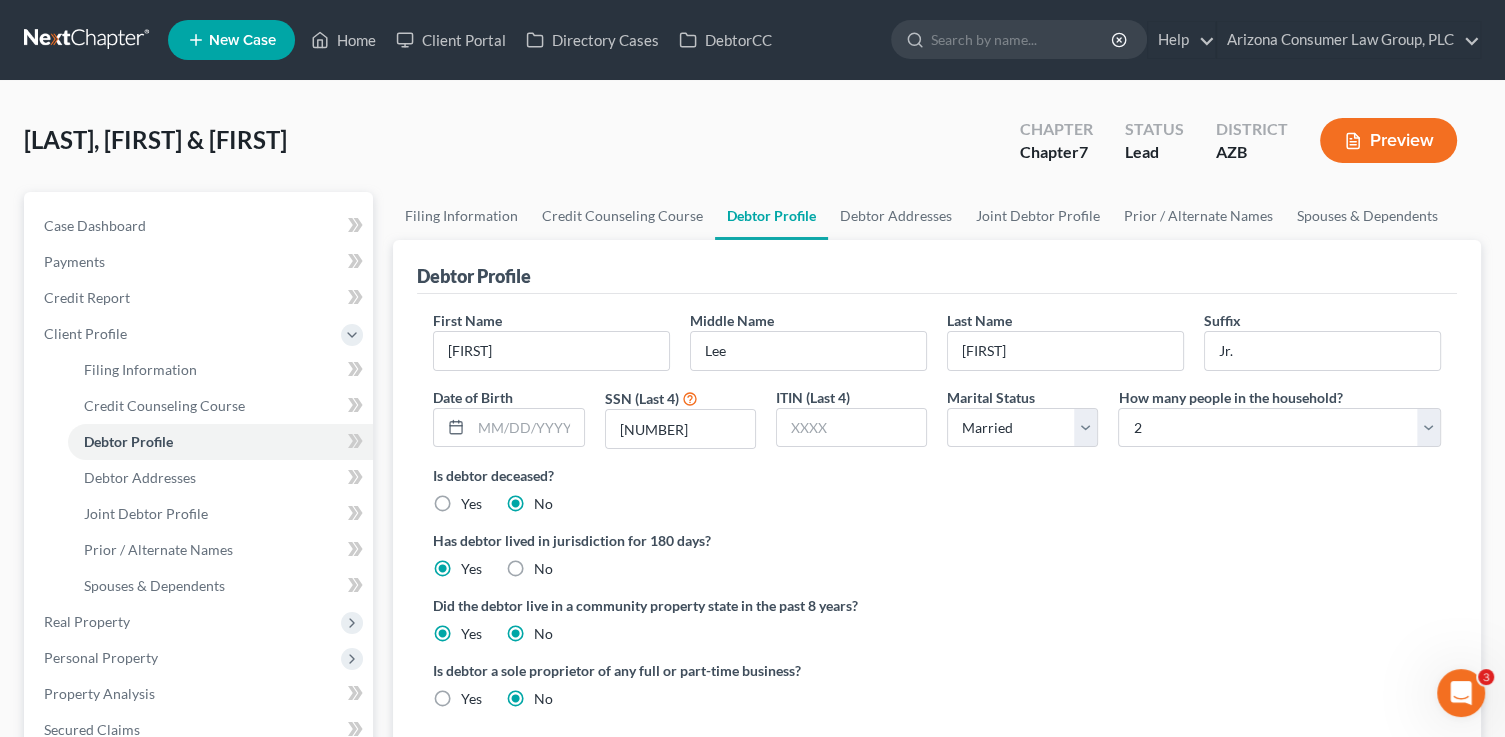 radio on "false" 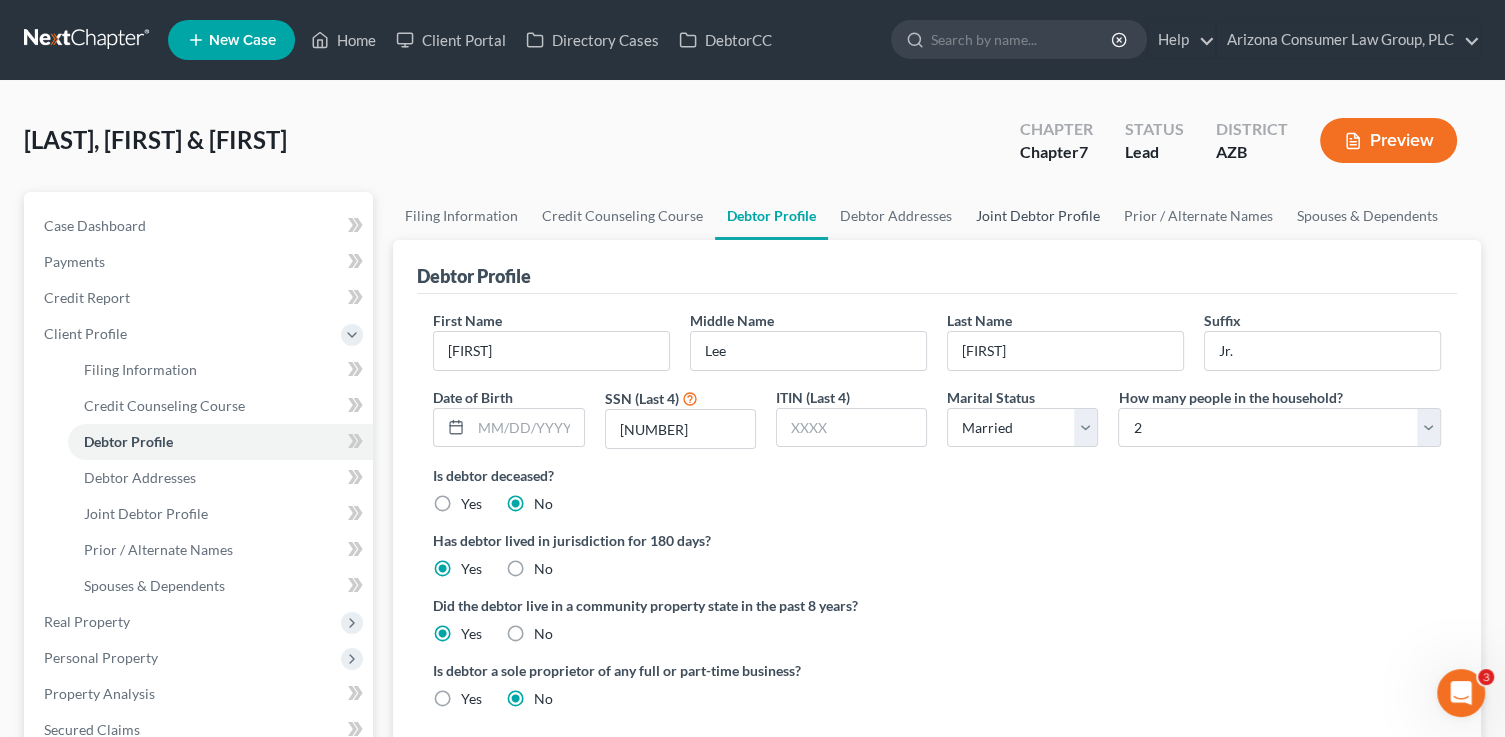 drag, startPoint x: 1046, startPoint y: 222, endPoint x: 1030, endPoint y: 222, distance: 16 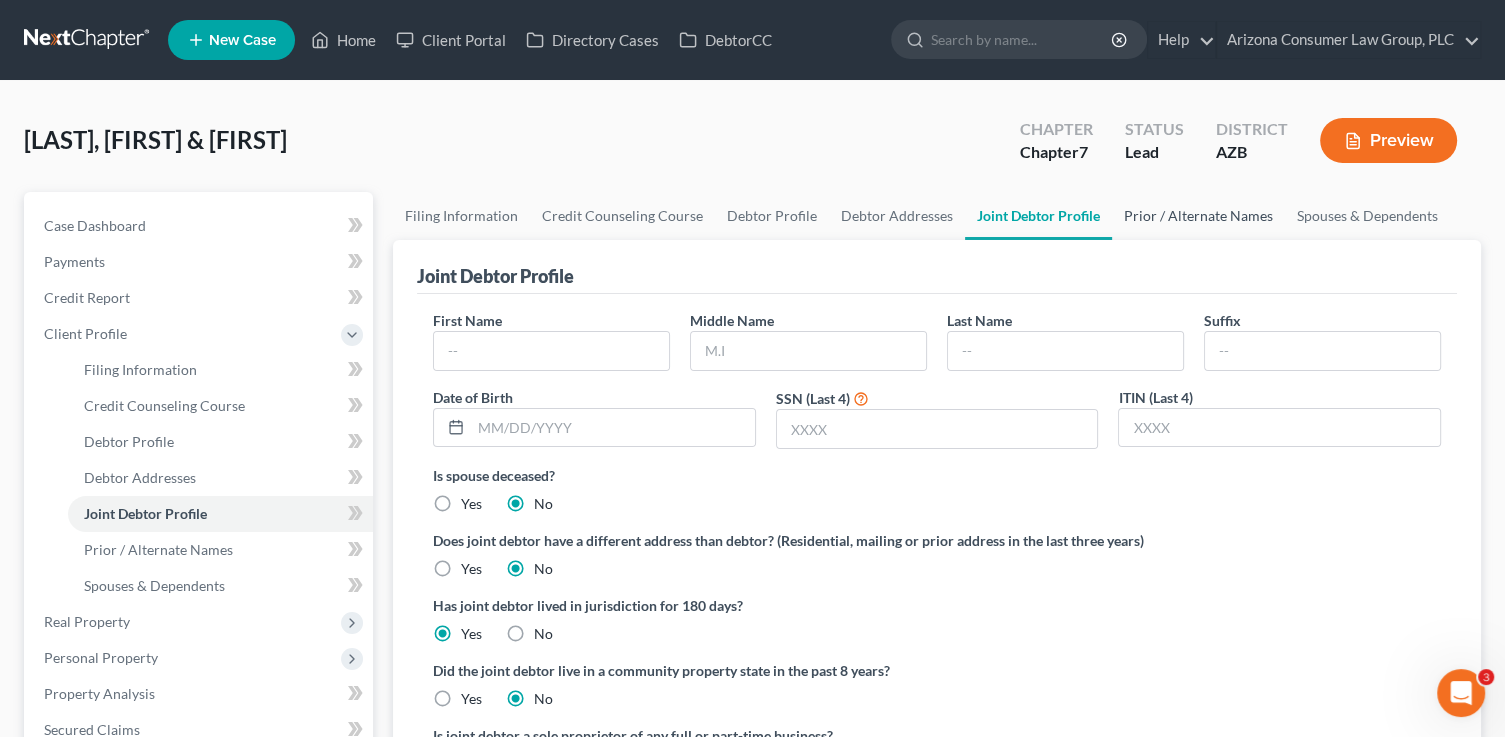 drag, startPoint x: 1173, startPoint y: 220, endPoint x: 1156, endPoint y: 226, distance: 18.027756 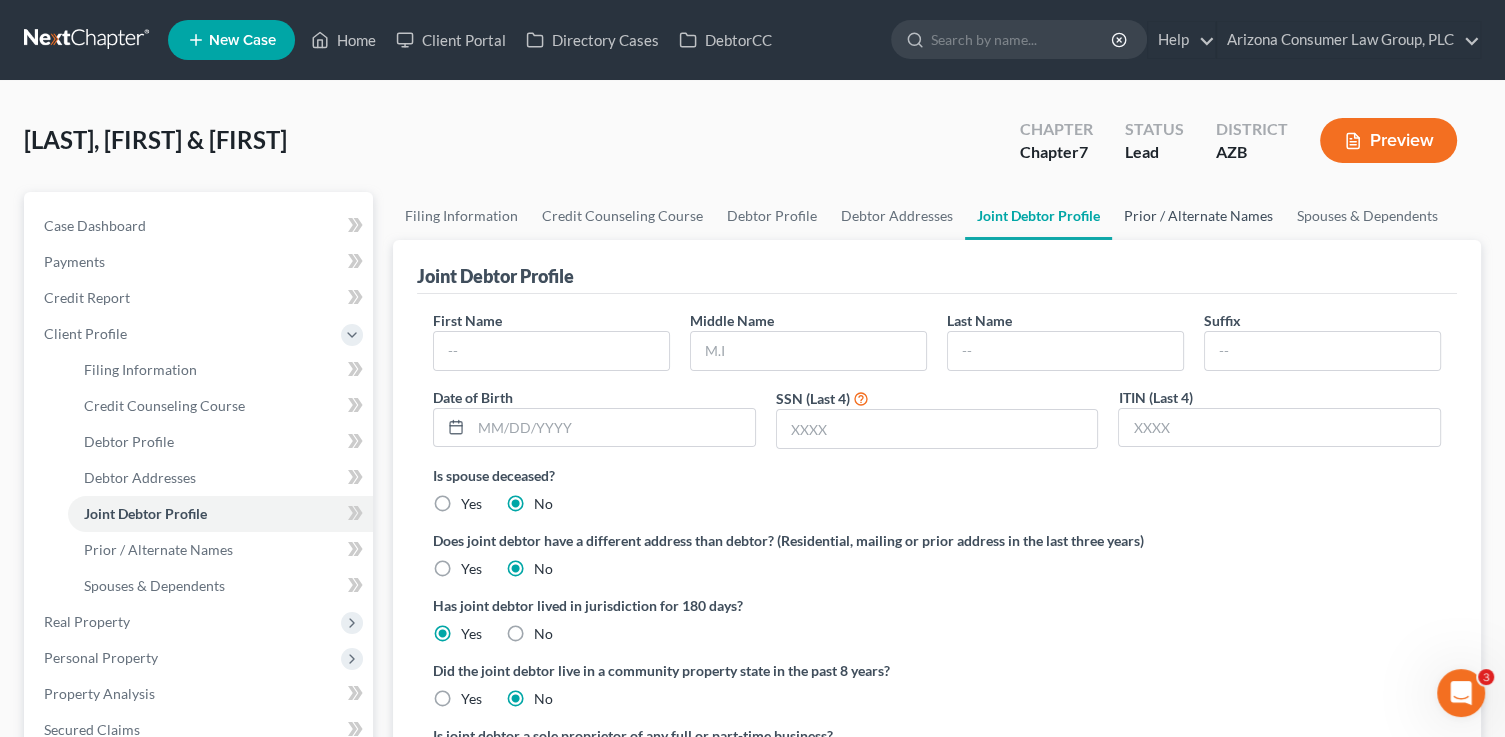 click on "Prior / Alternate Names" at bounding box center (1198, 216) 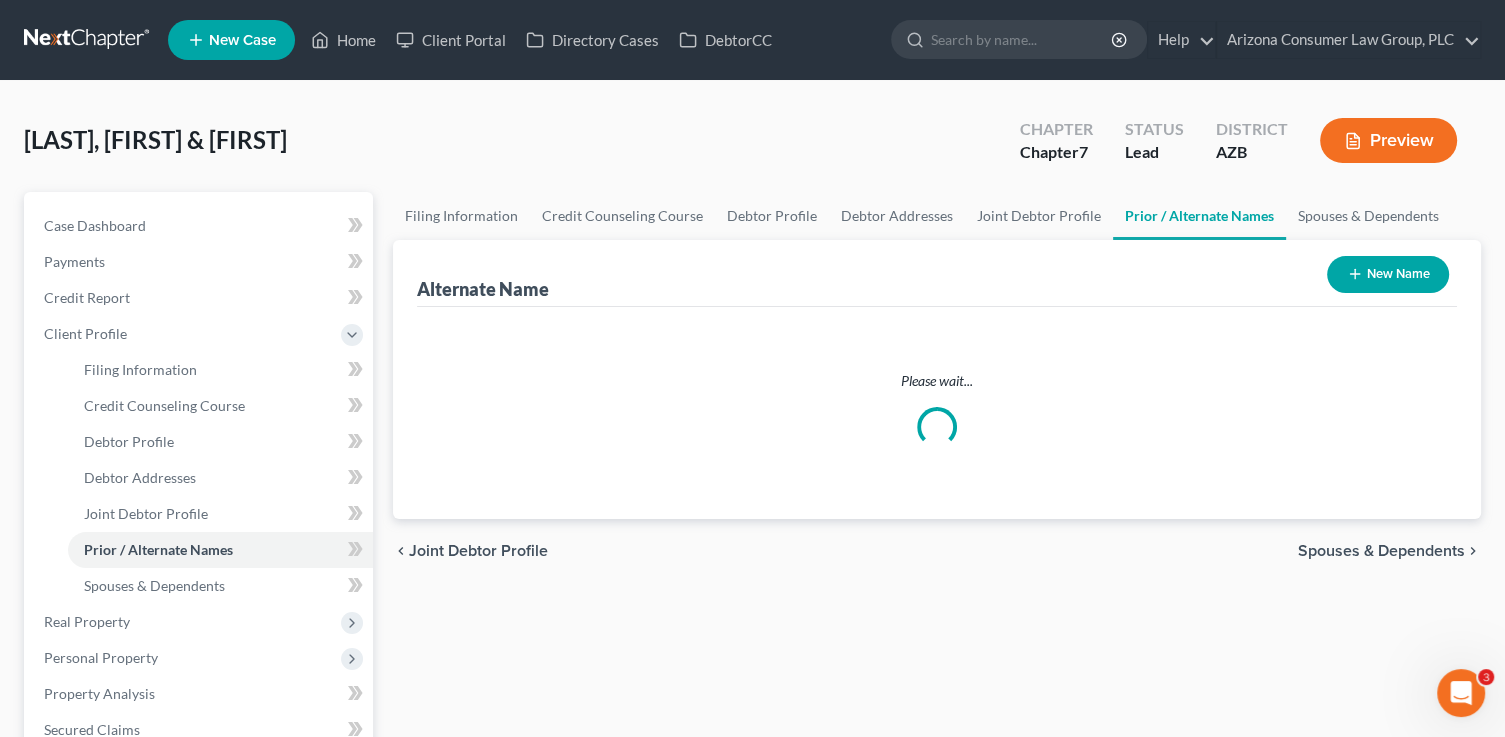 click on "New Name" at bounding box center [1388, 274] 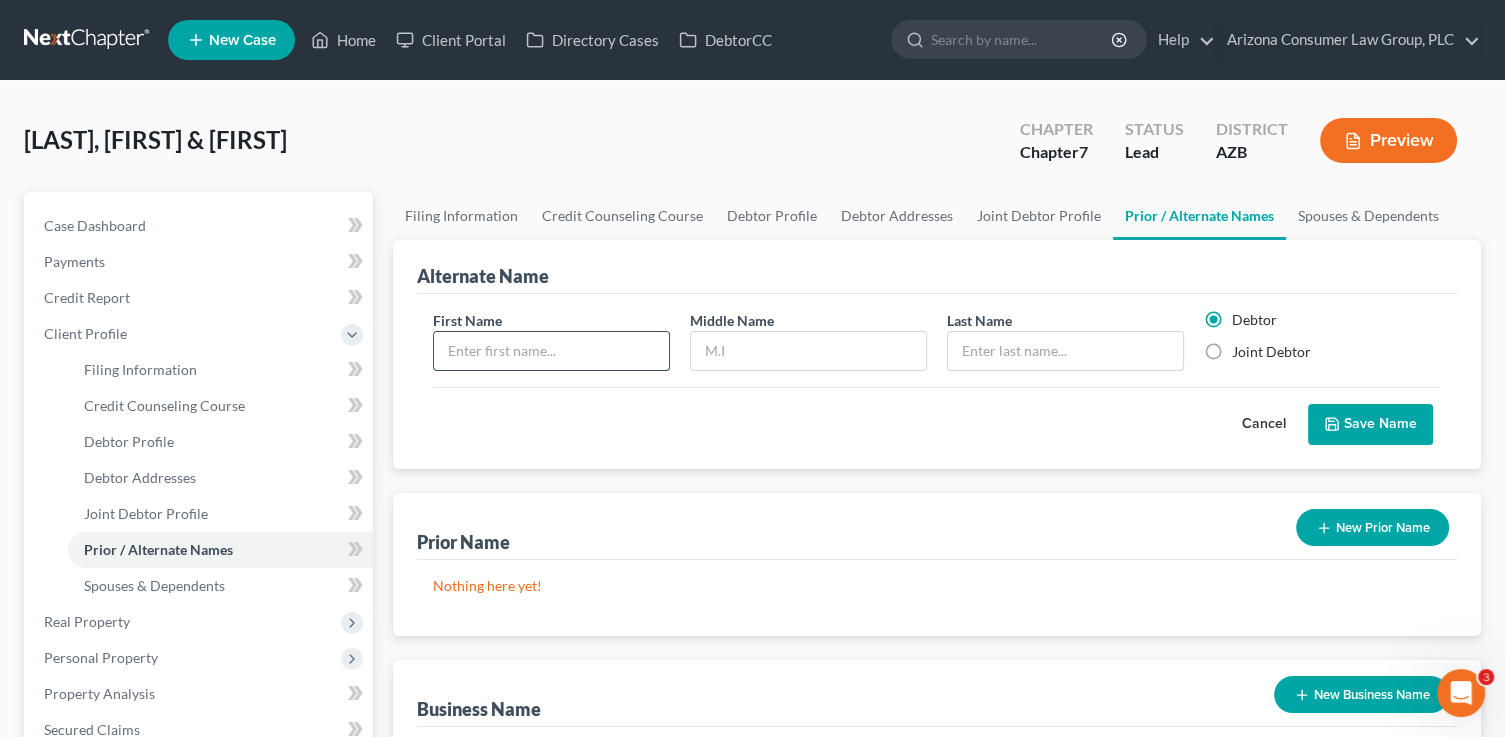 click at bounding box center [551, 351] 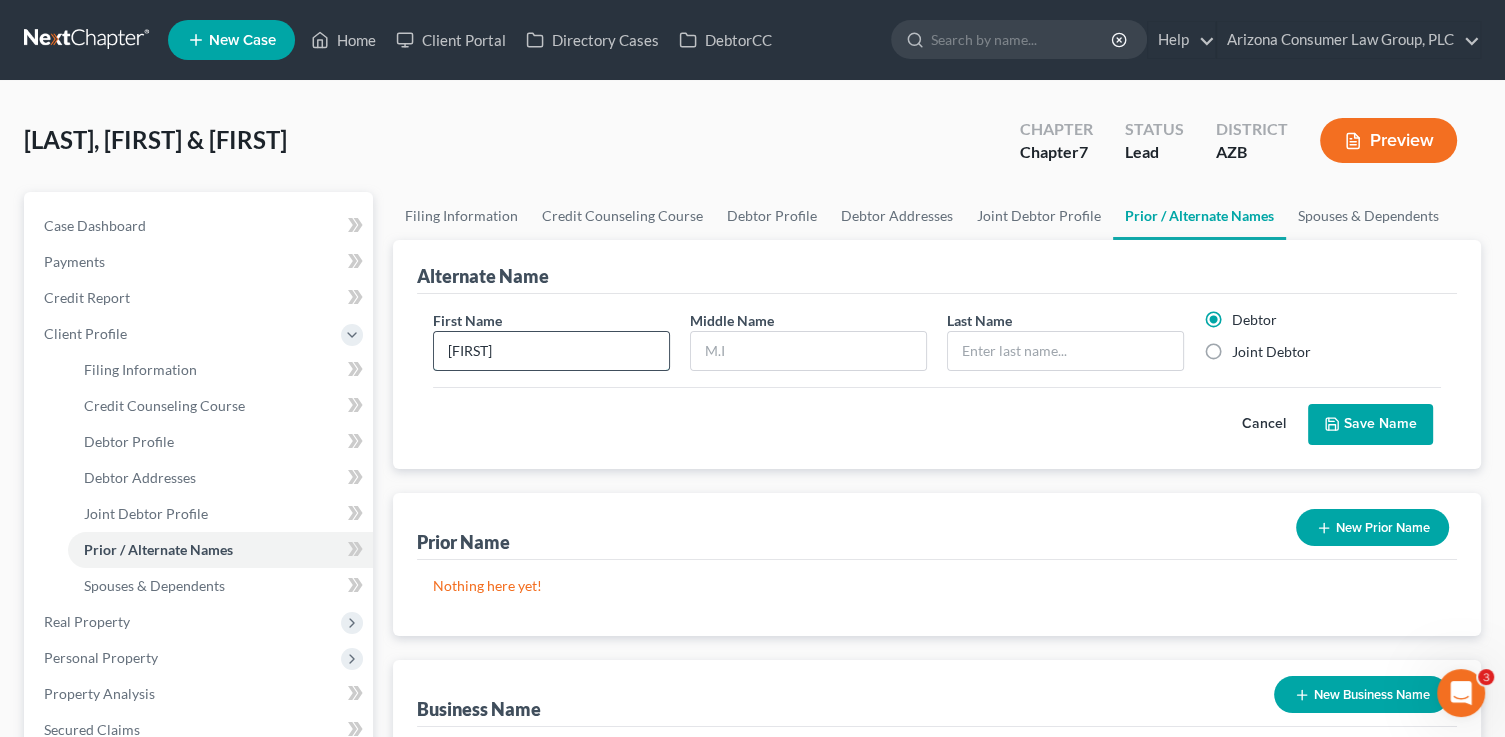 type on "Jessie" 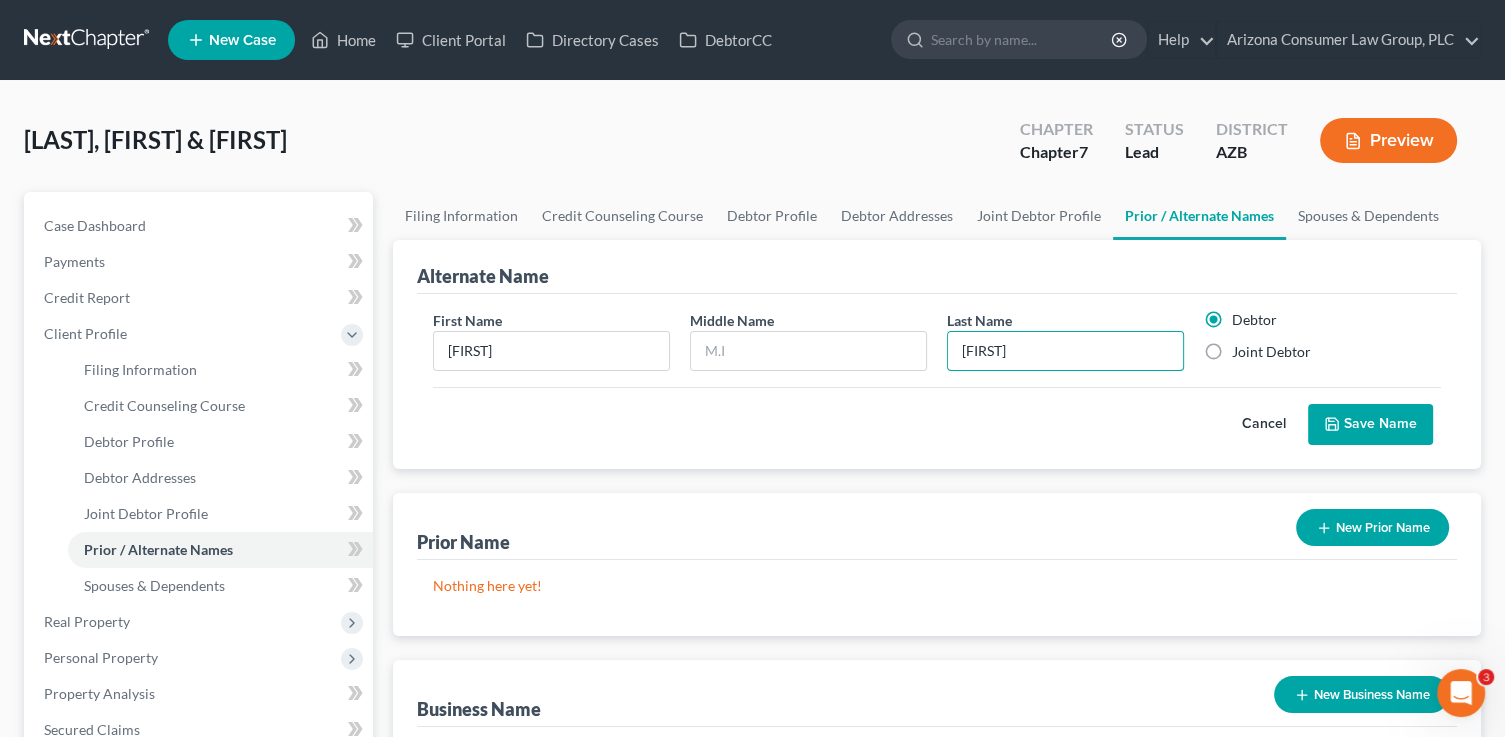type on "Kelsey" 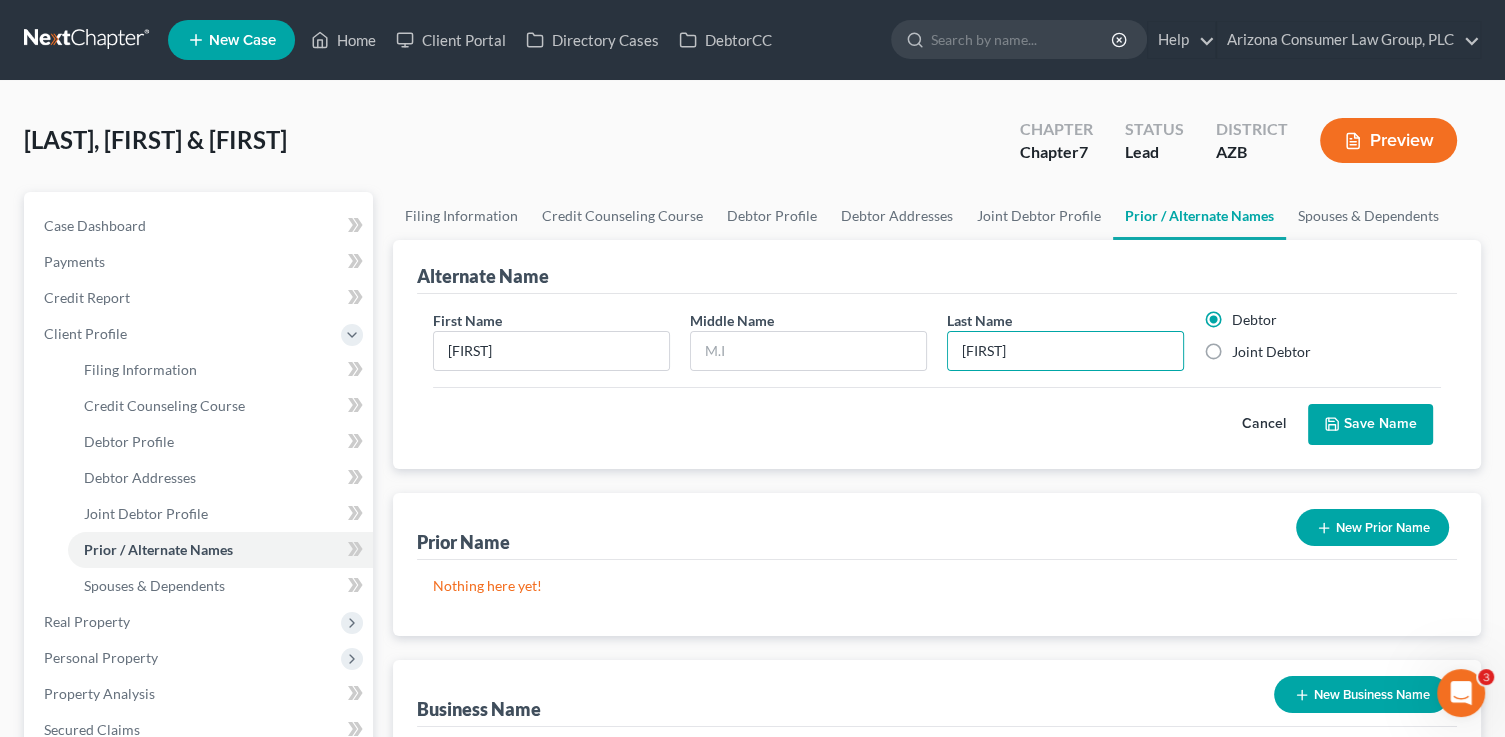 drag, startPoint x: 1367, startPoint y: 427, endPoint x: 1357, endPoint y: 425, distance: 10.198039 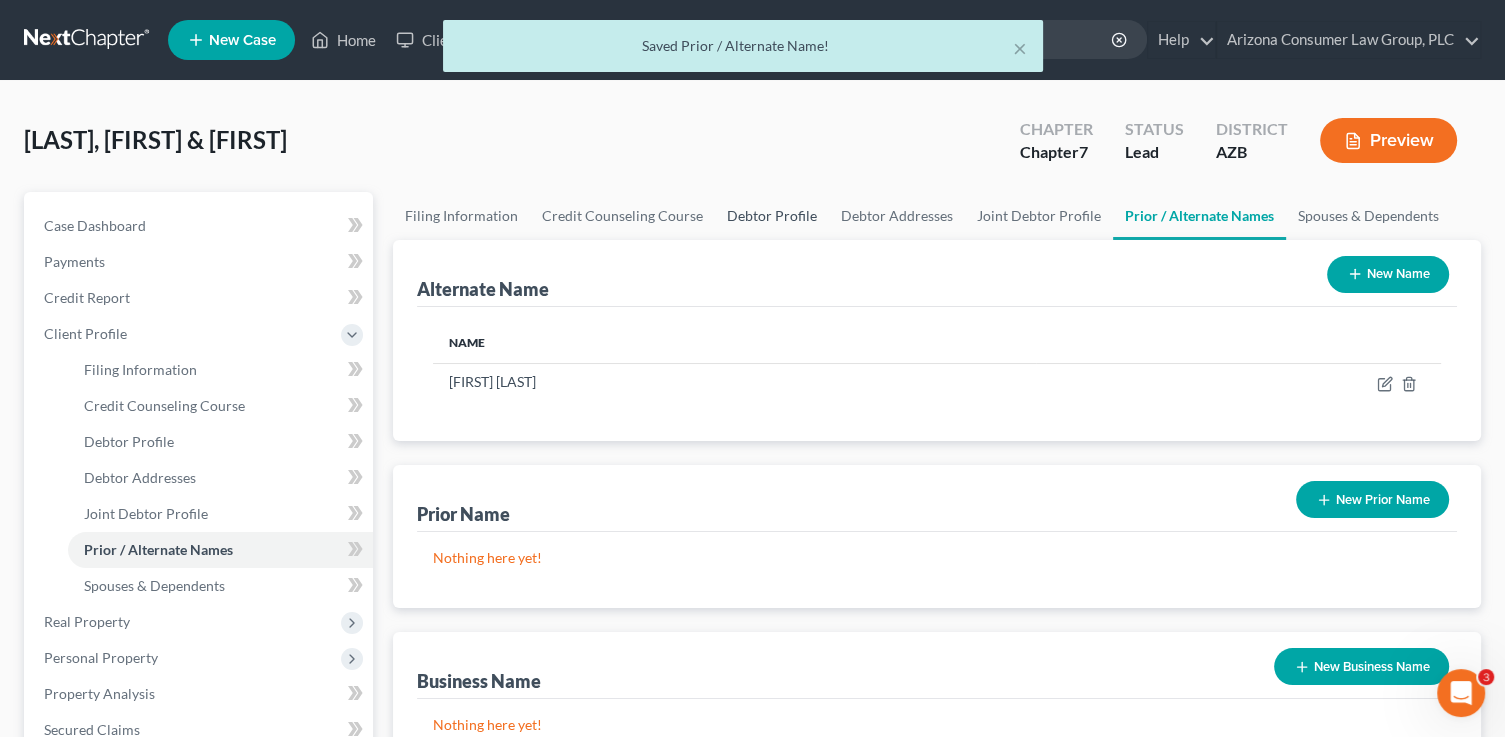 click on "Debtor Profile" at bounding box center (772, 216) 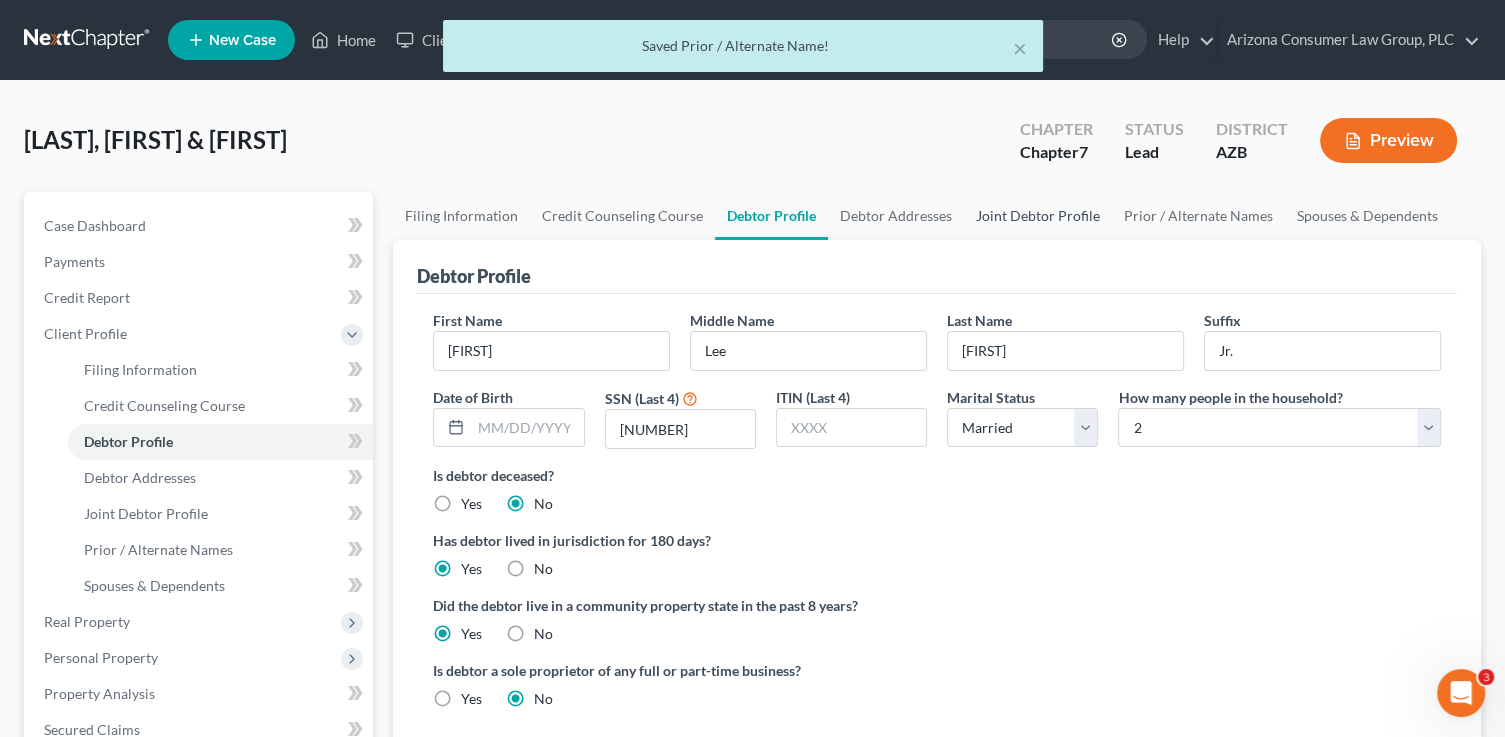 click on "Joint Debtor Profile" at bounding box center [1038, 216] 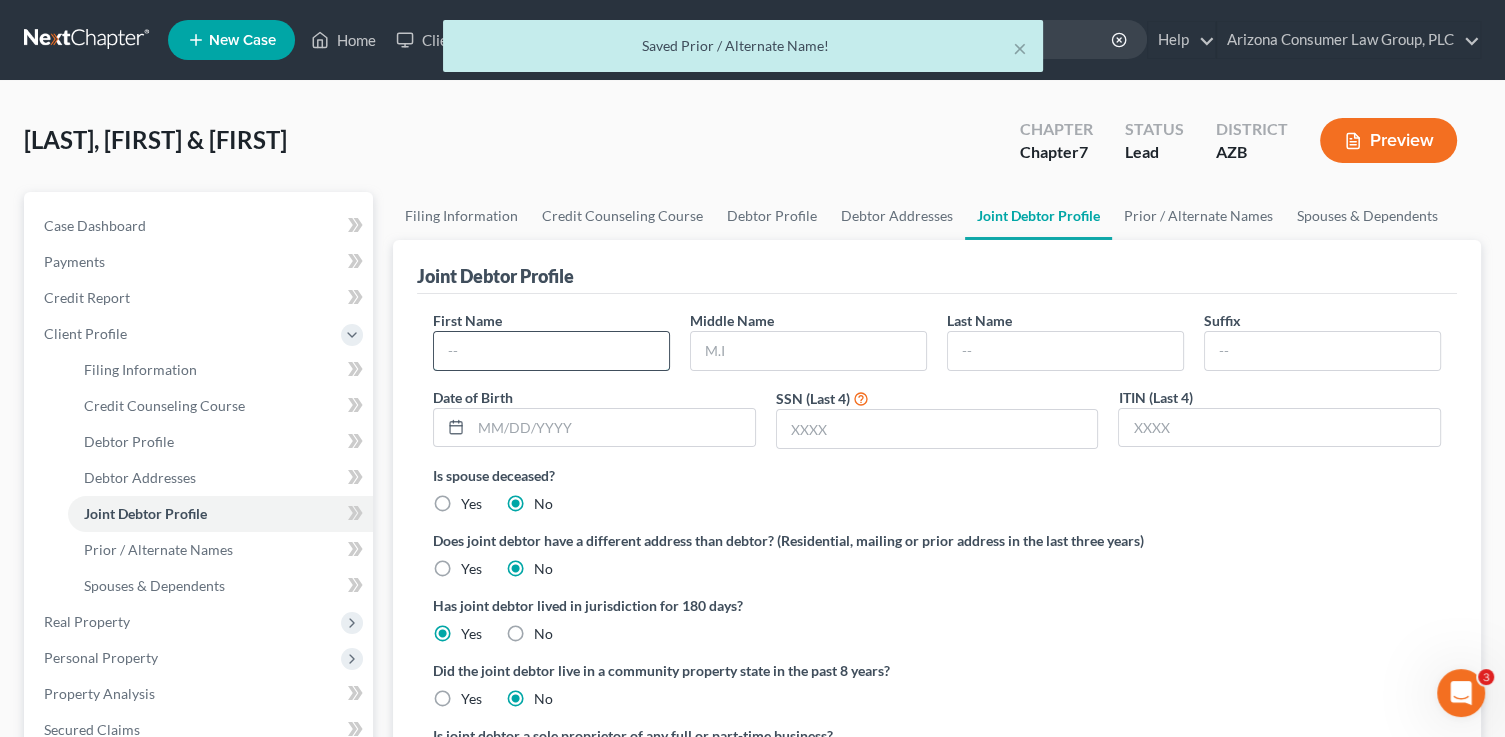 click at bounding box center (551, 351) 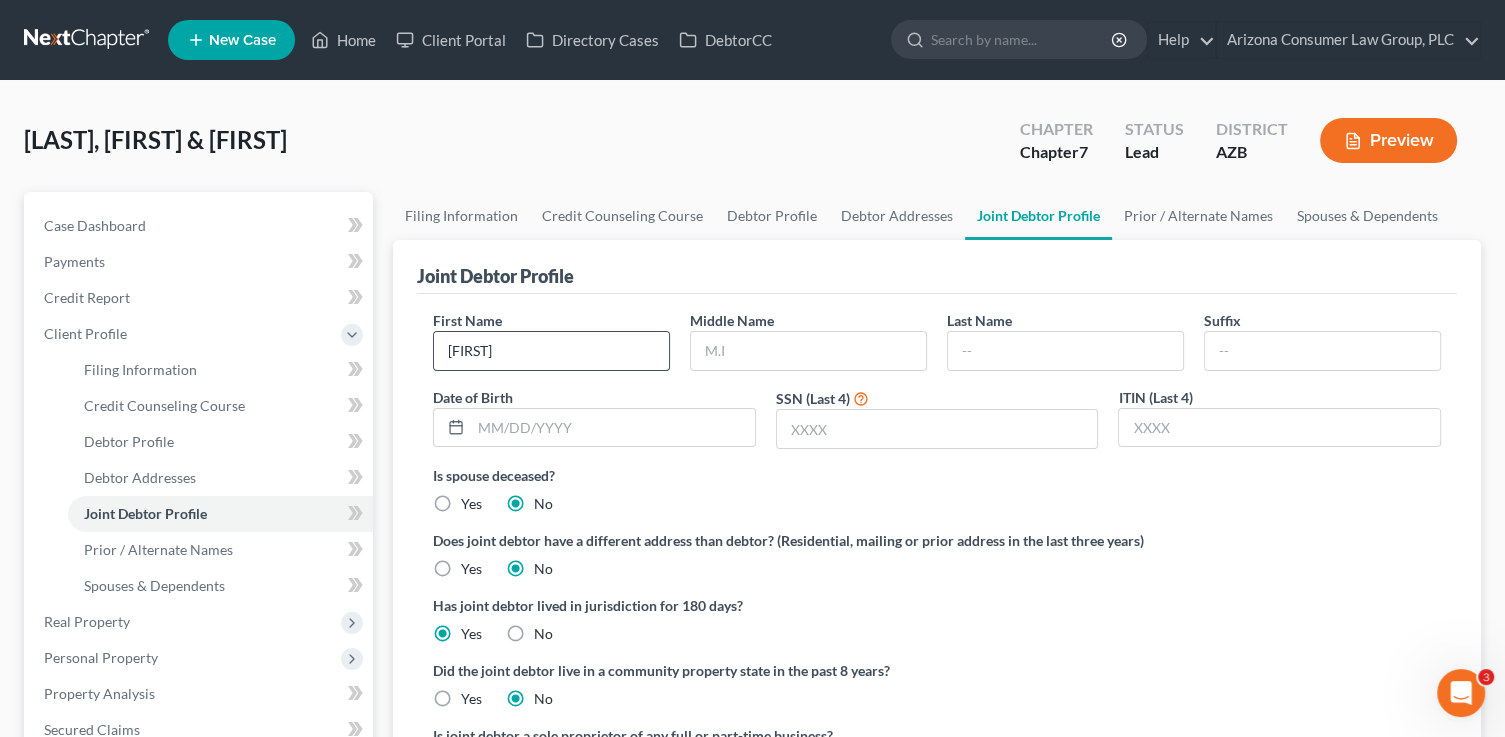 type on "Jacqueline" 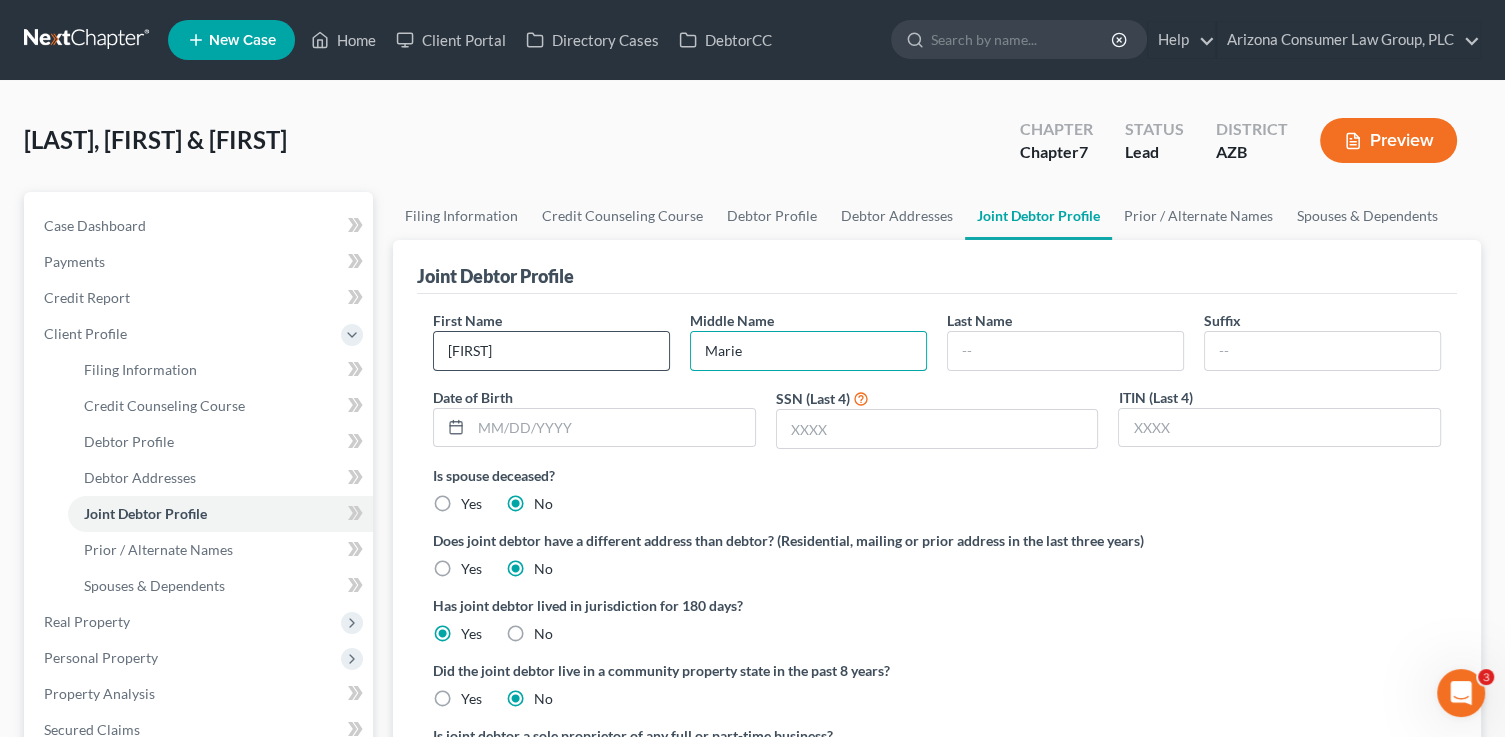 type on "Marie" 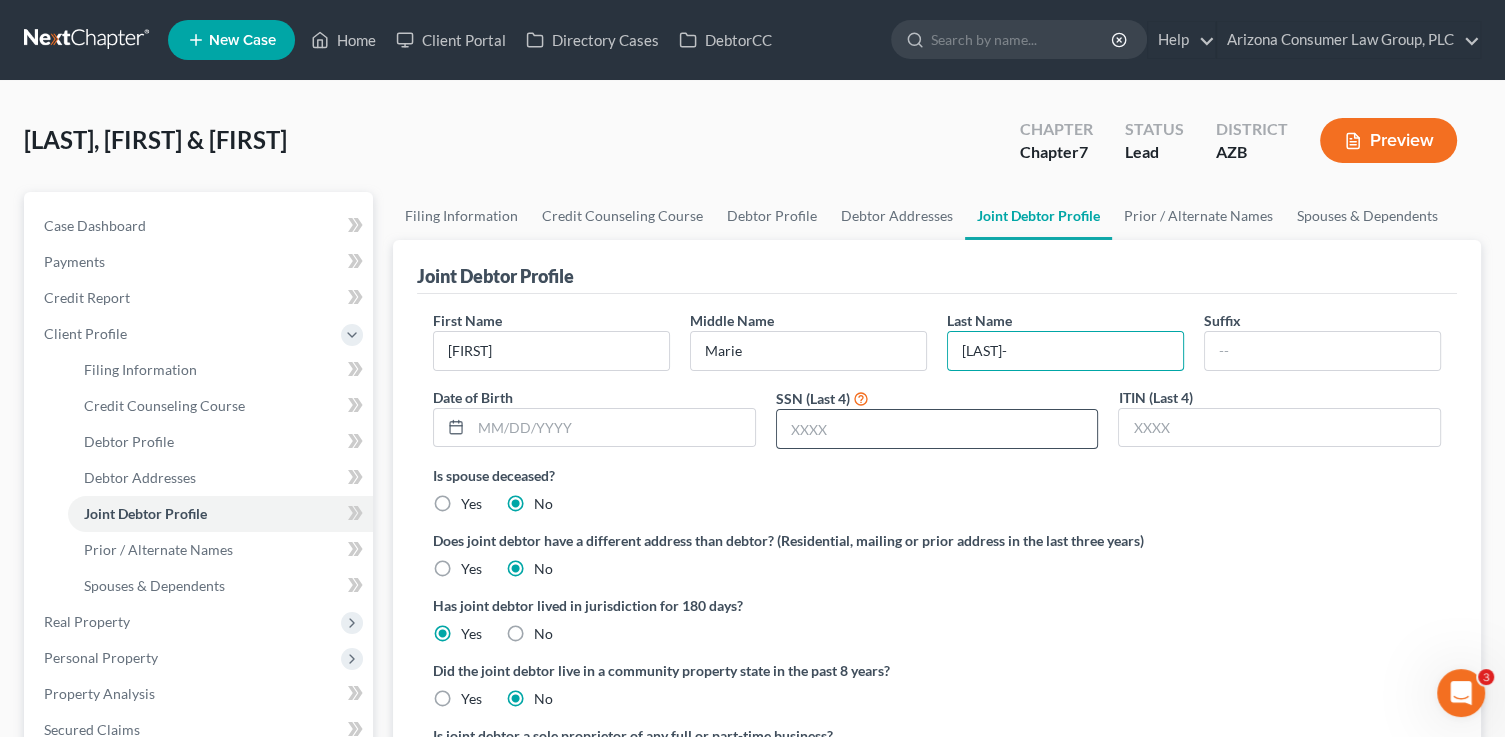 type on "Marzan-Kelsey" 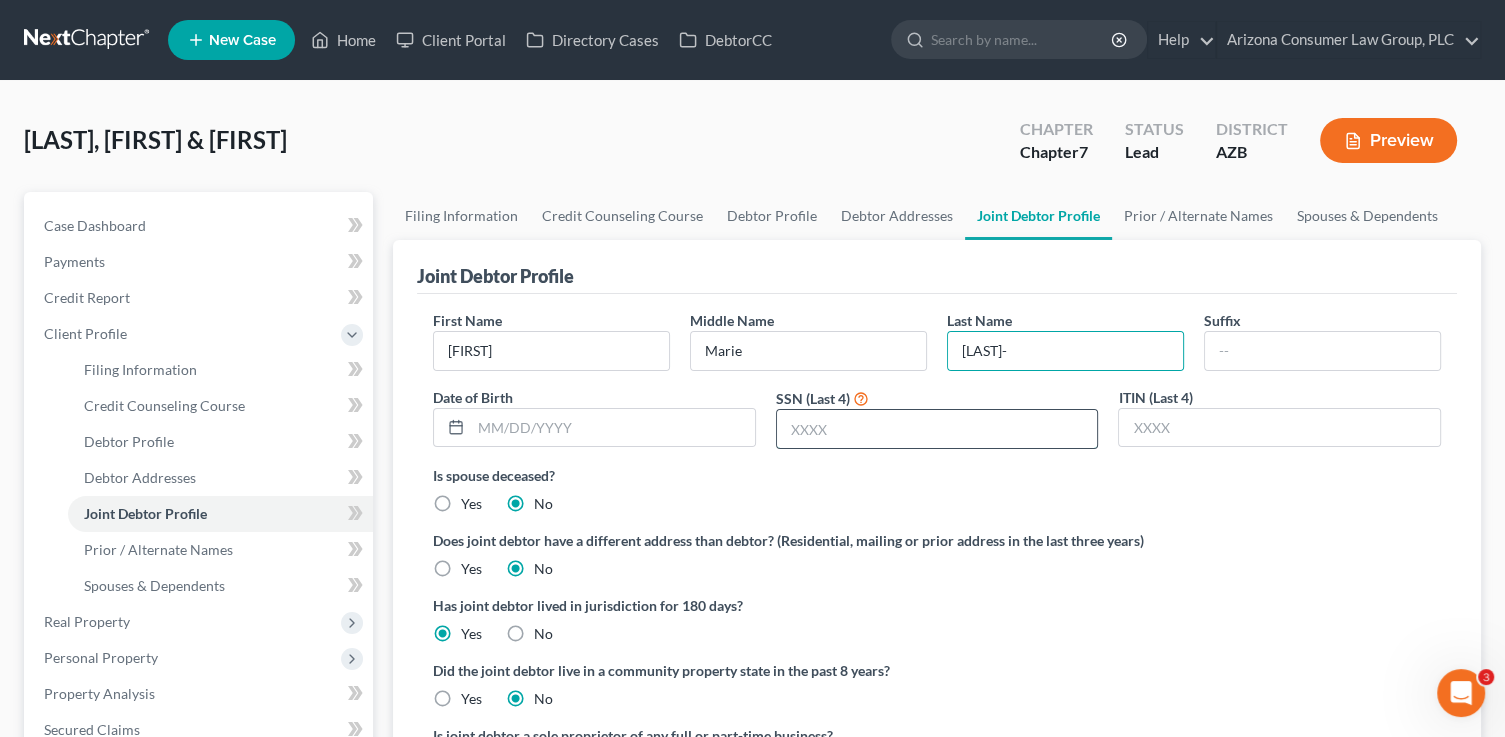 click at bounding box center [937, 429] 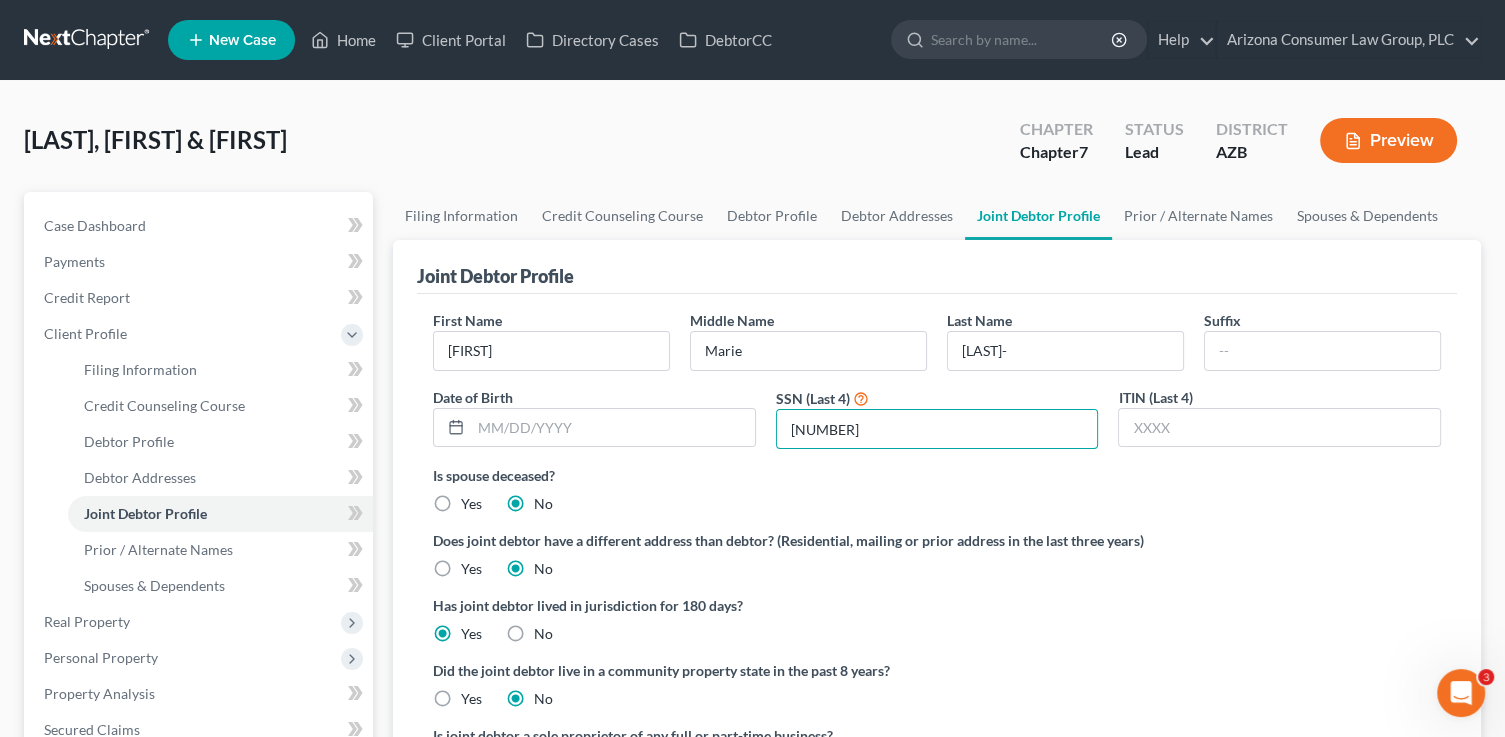 type on "5863" 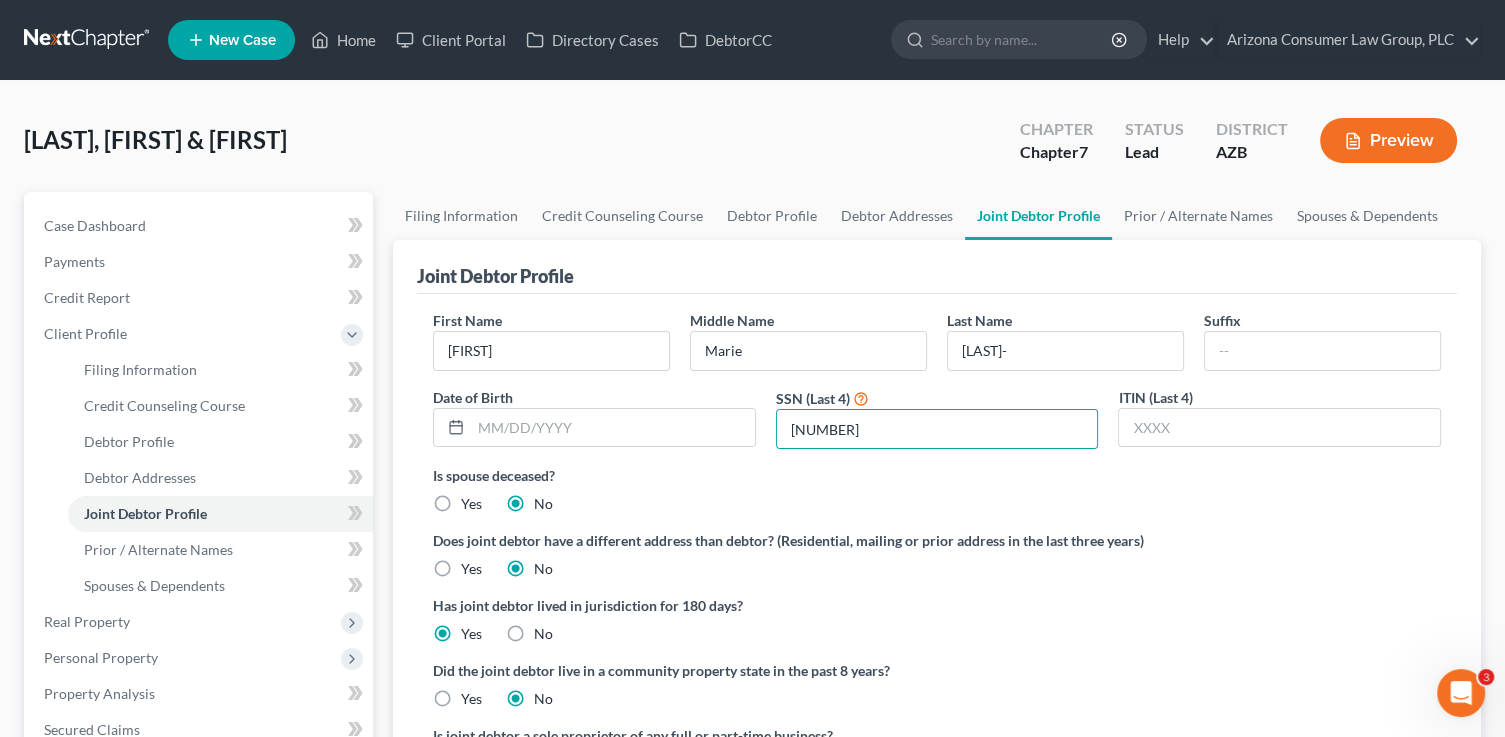 click on "Yes" at bounding box center [471, 699] 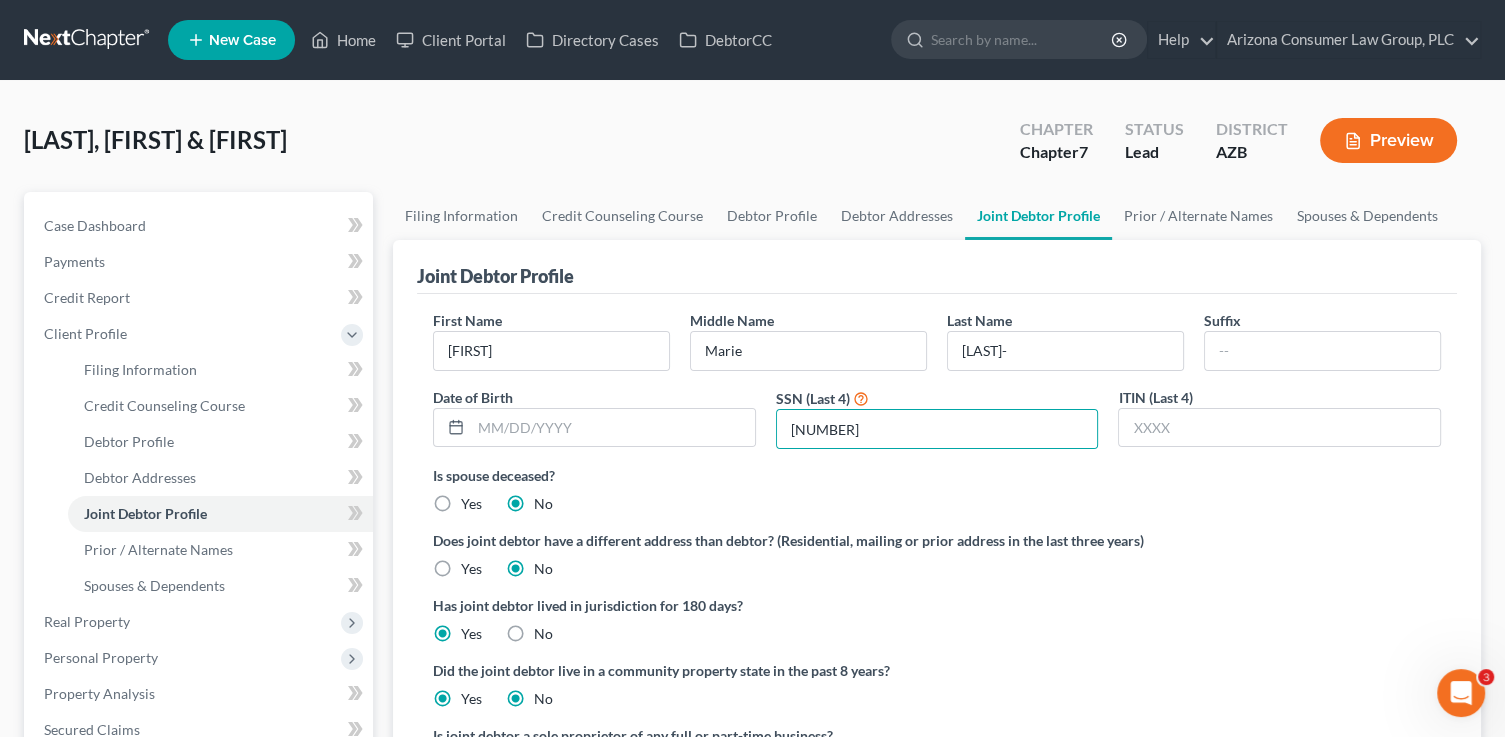 radio on "false" 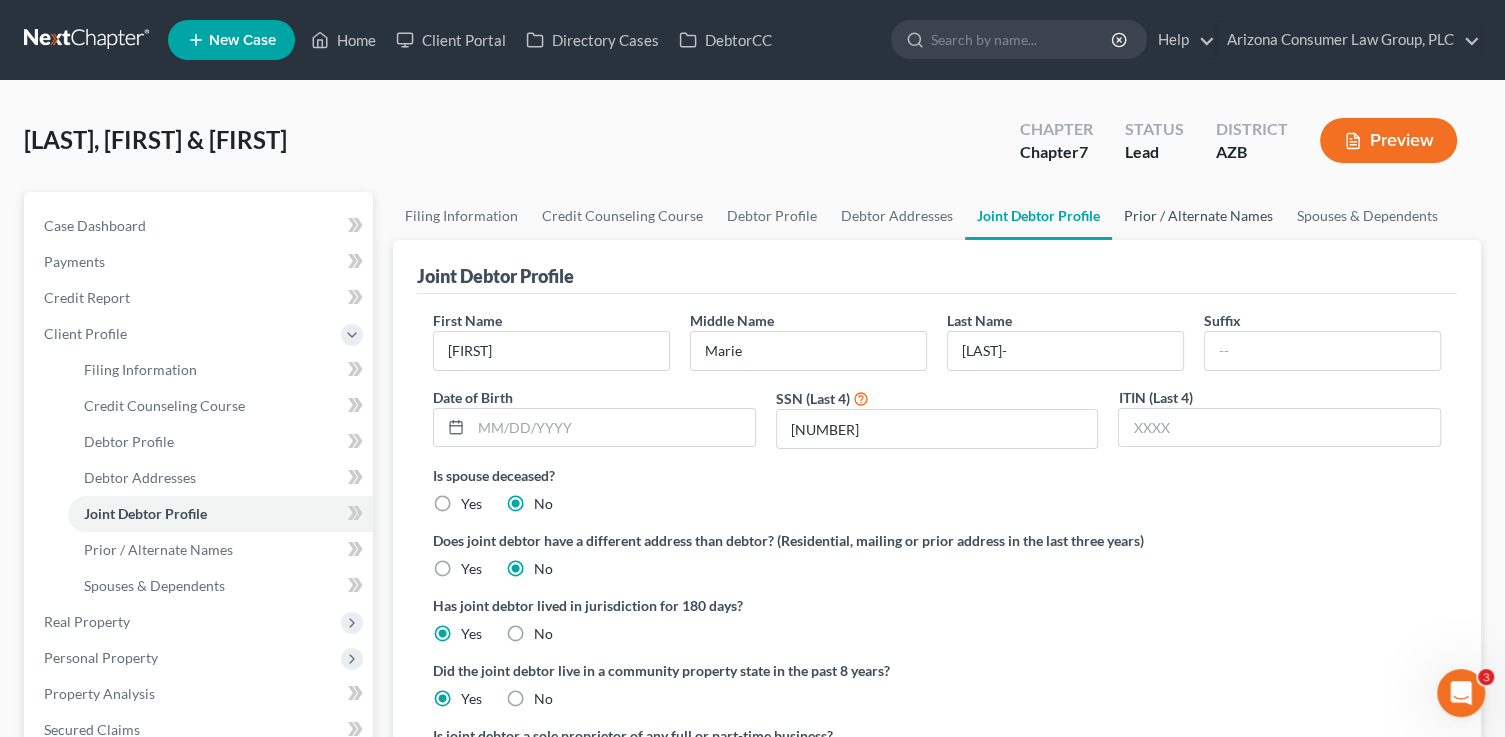 click on "Prior / Alternate Names" at bounding box center [1198, 216] 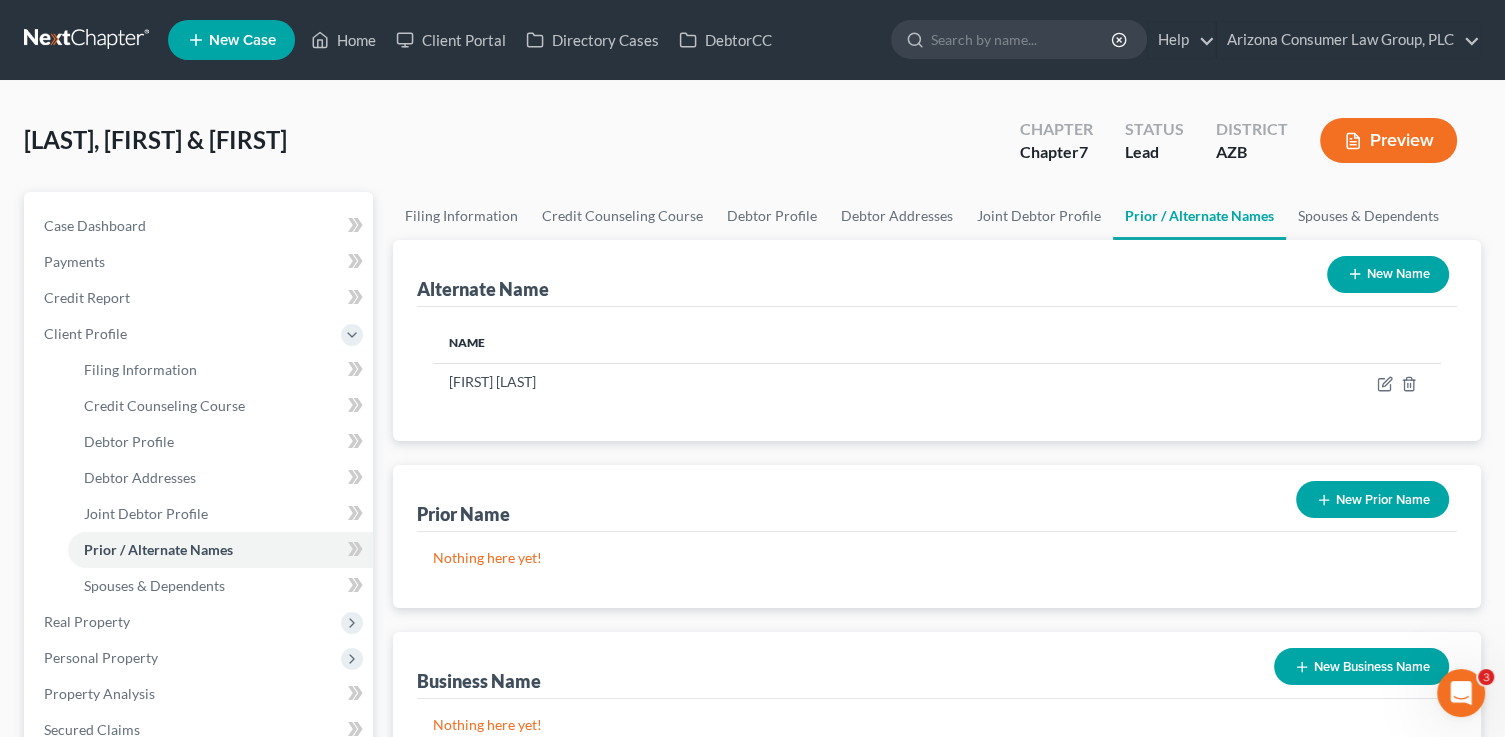 click on "New Name" at bounding box center [1388, 274] 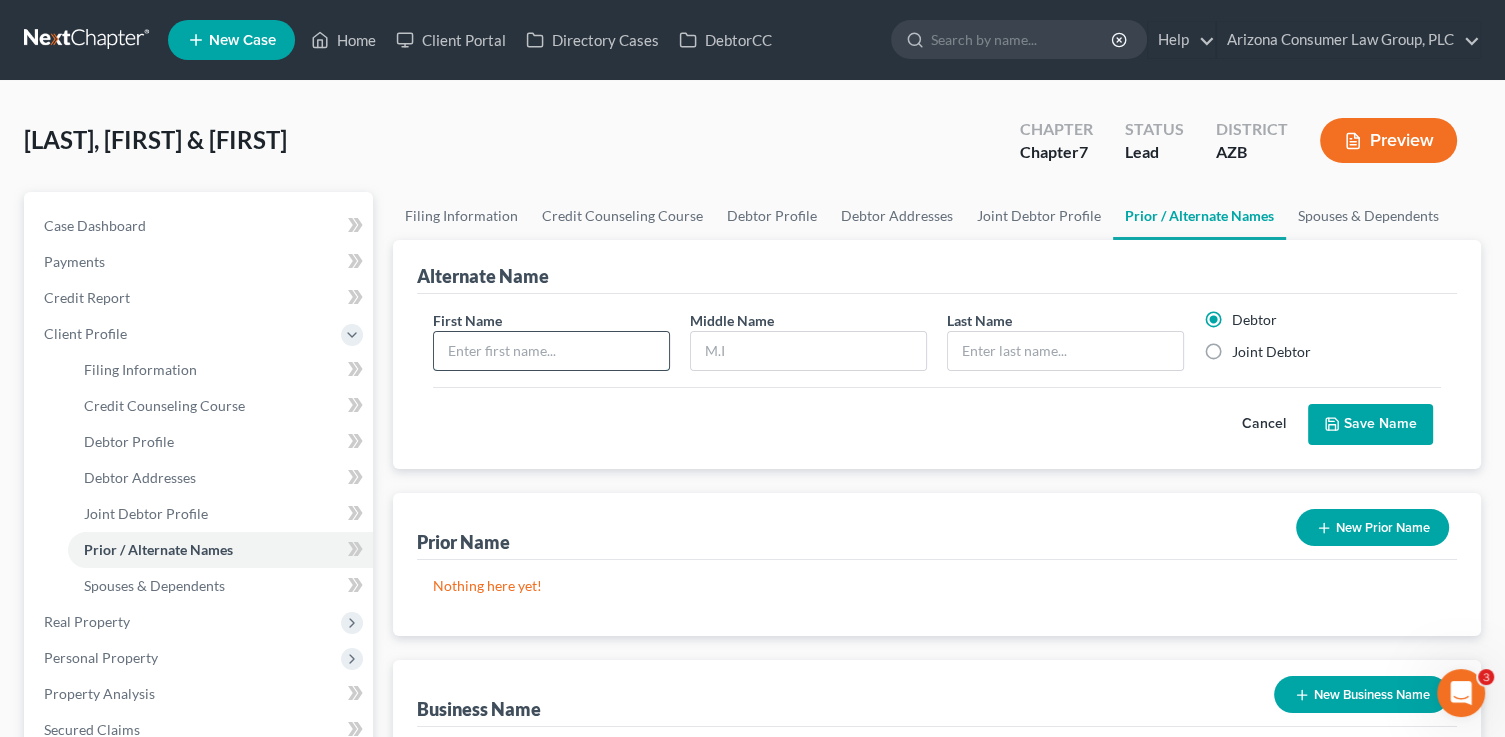 click at bounding box center (551, 351) 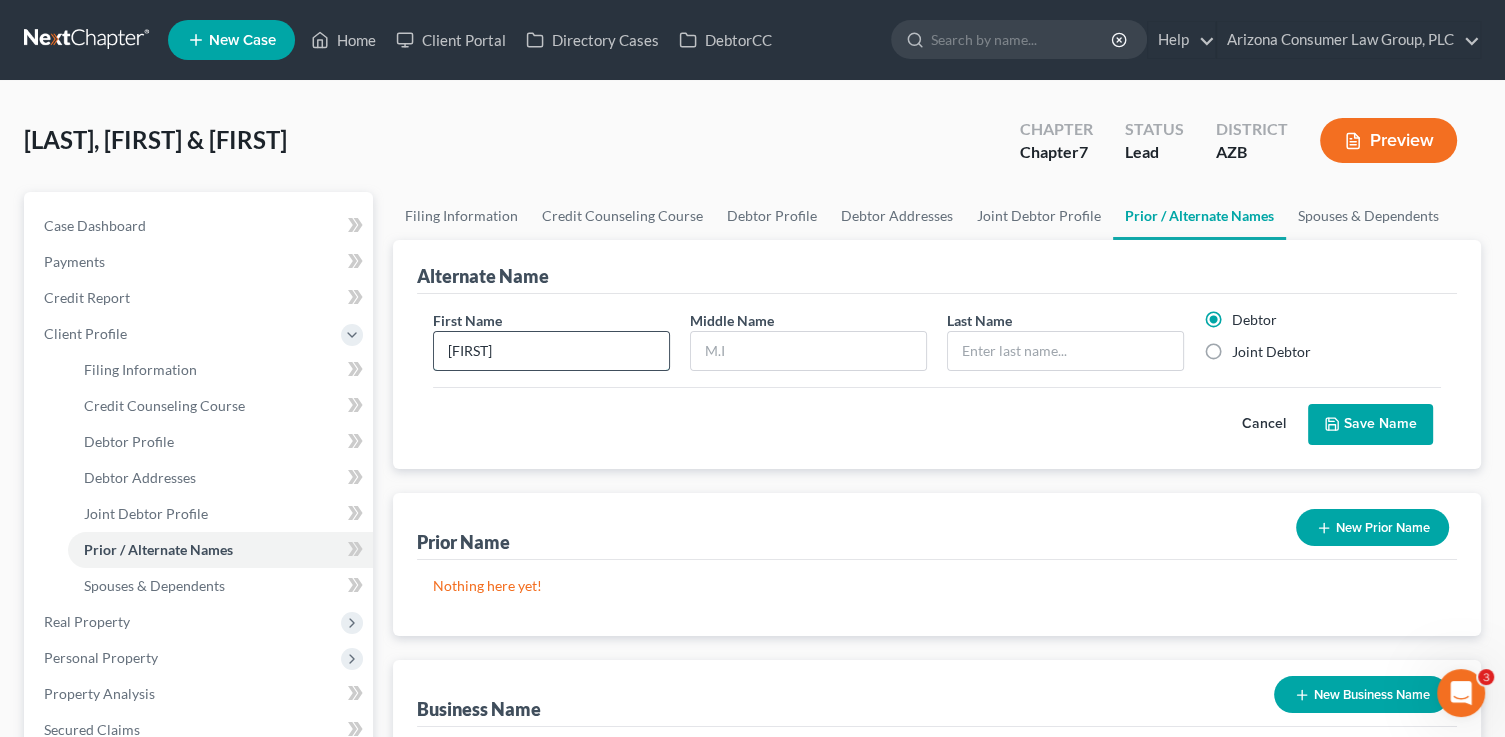 type on "Jacqueline" 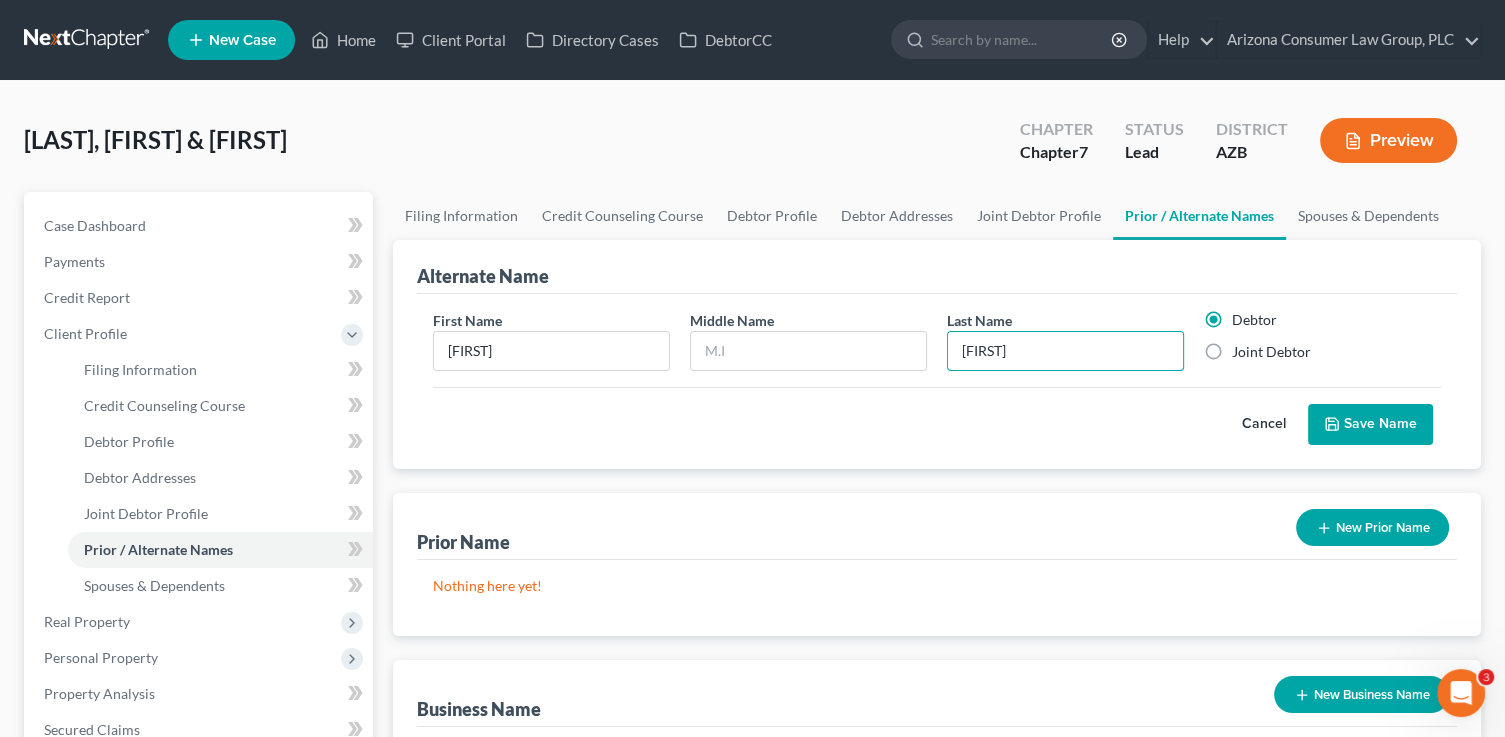 type on "Kelsey" 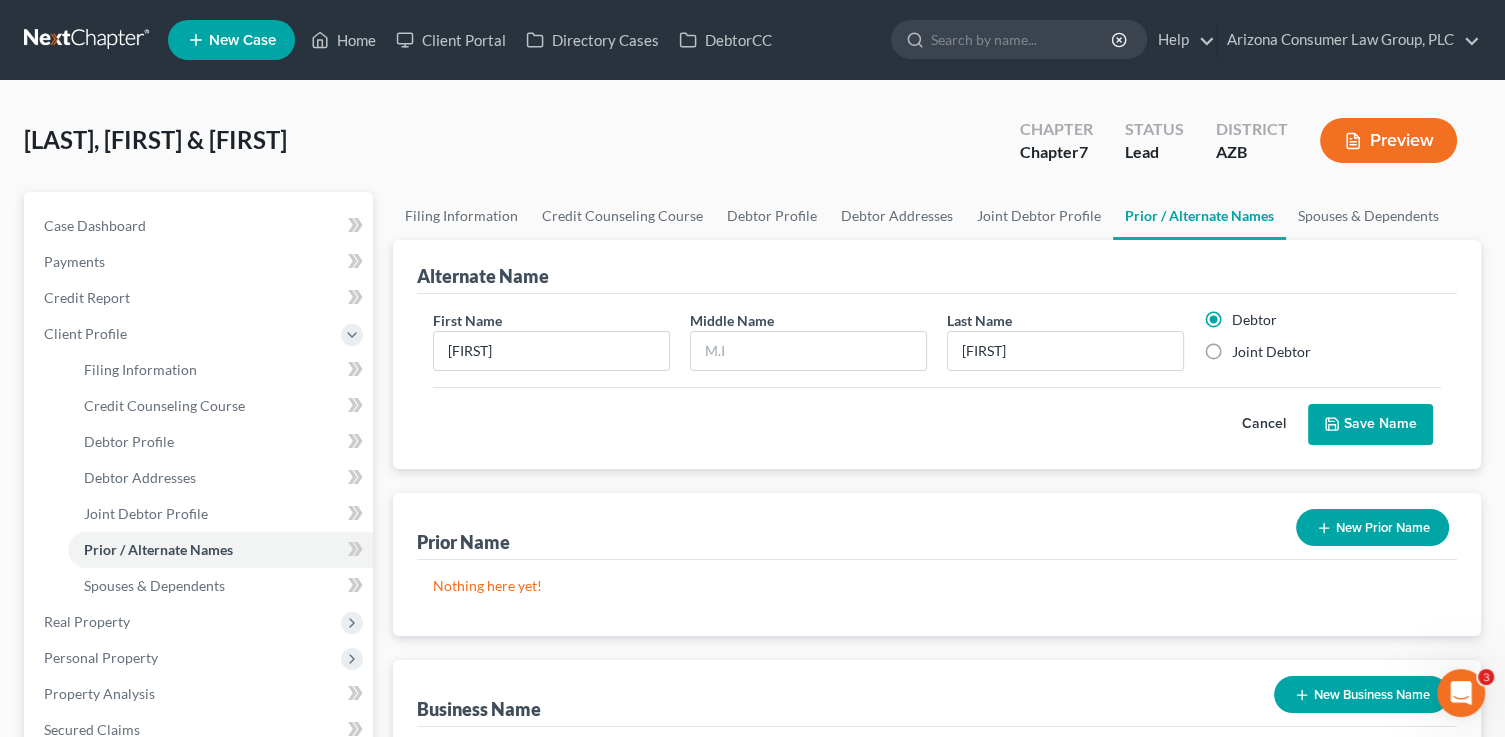 click on "Joint Debtor" at bounding box center (1271, 352) 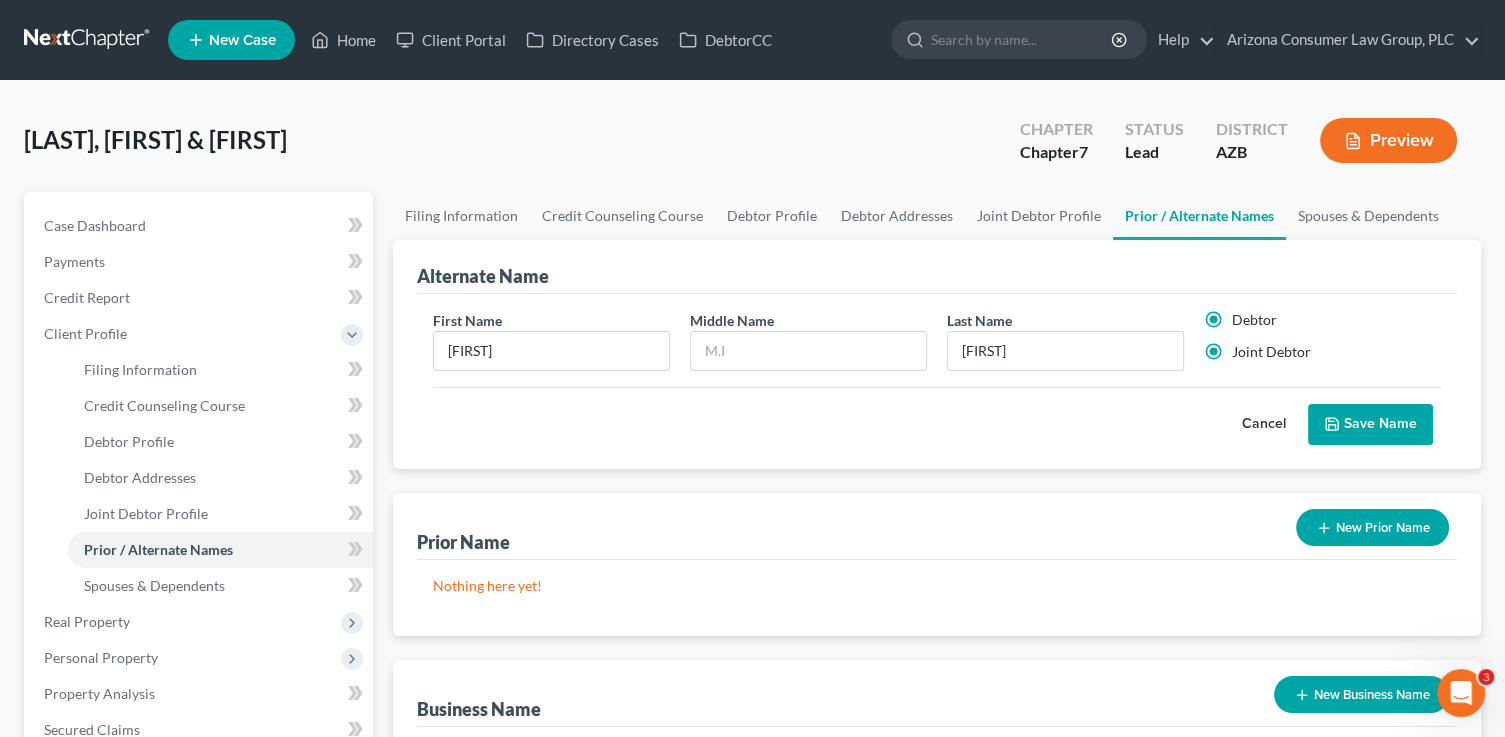 radio on "false" 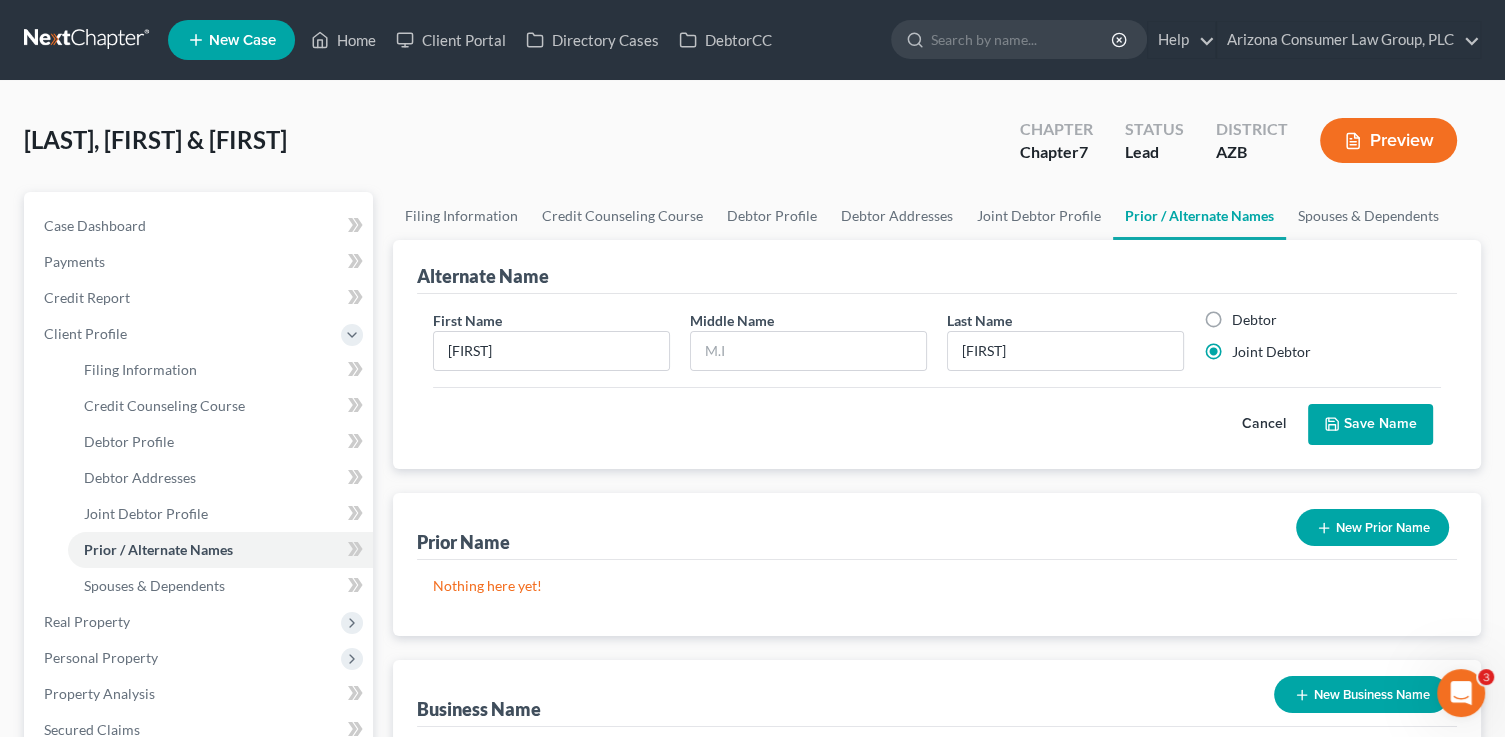 click on "Save Name" at bounding box center (1370, 425) 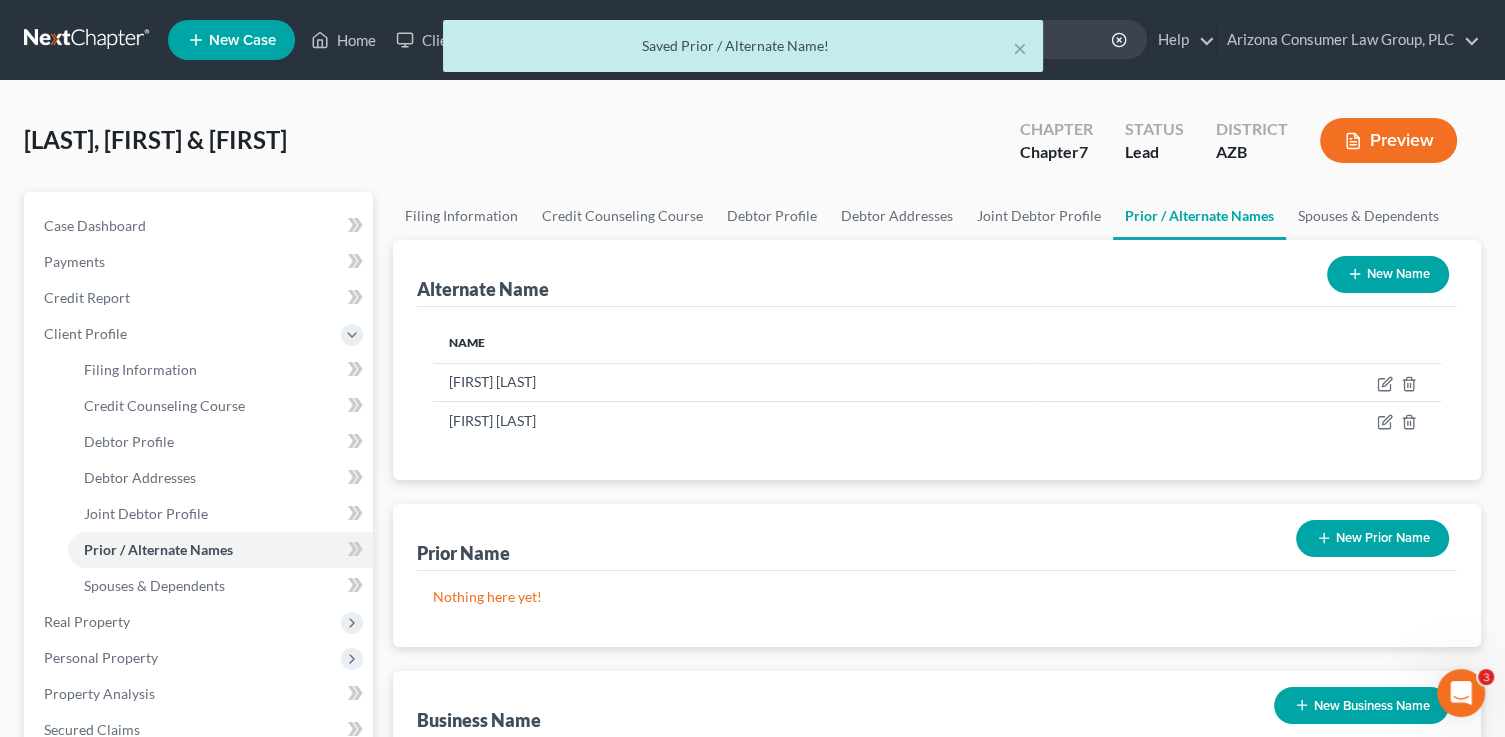 click on "New Name" at bounding box center (1388, 274) 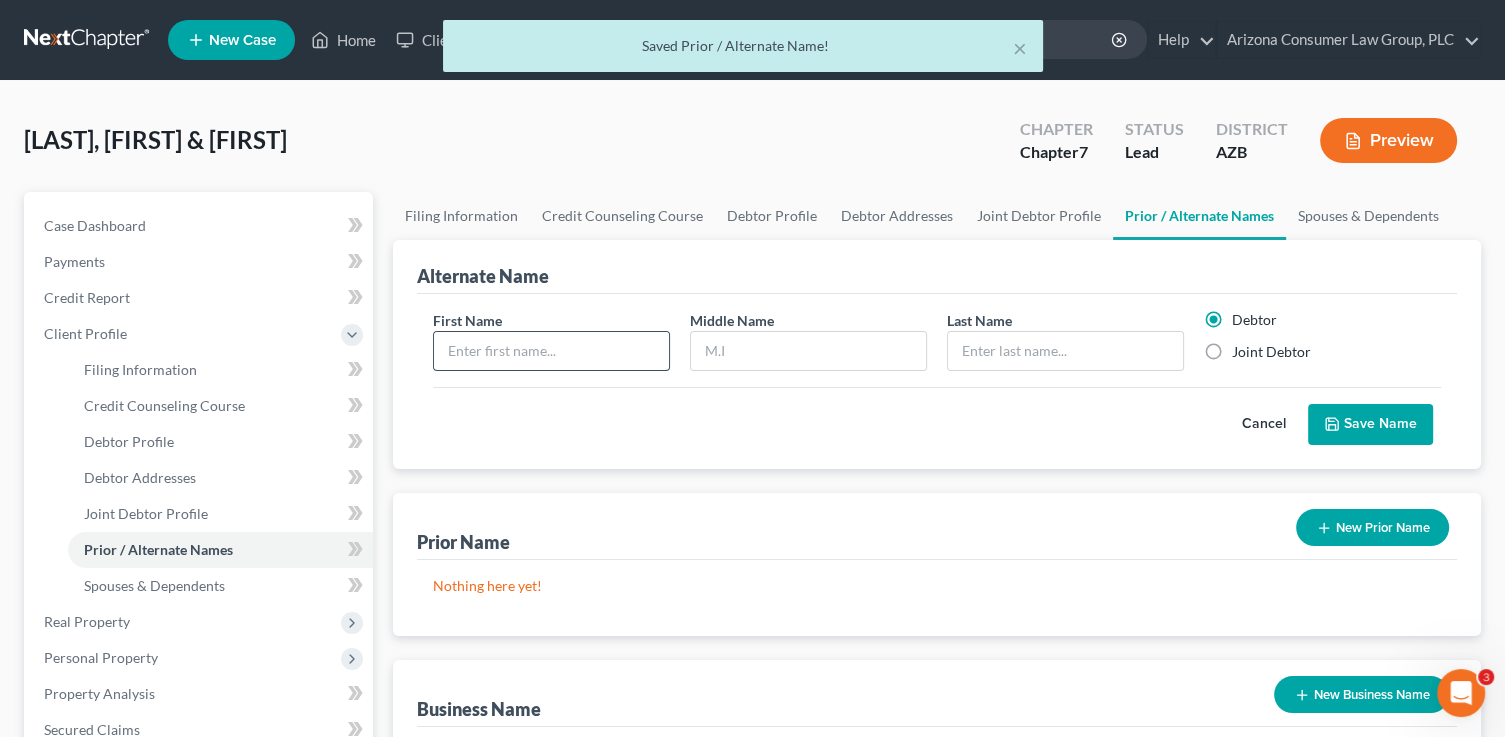 click at bounding box center [551, 351] 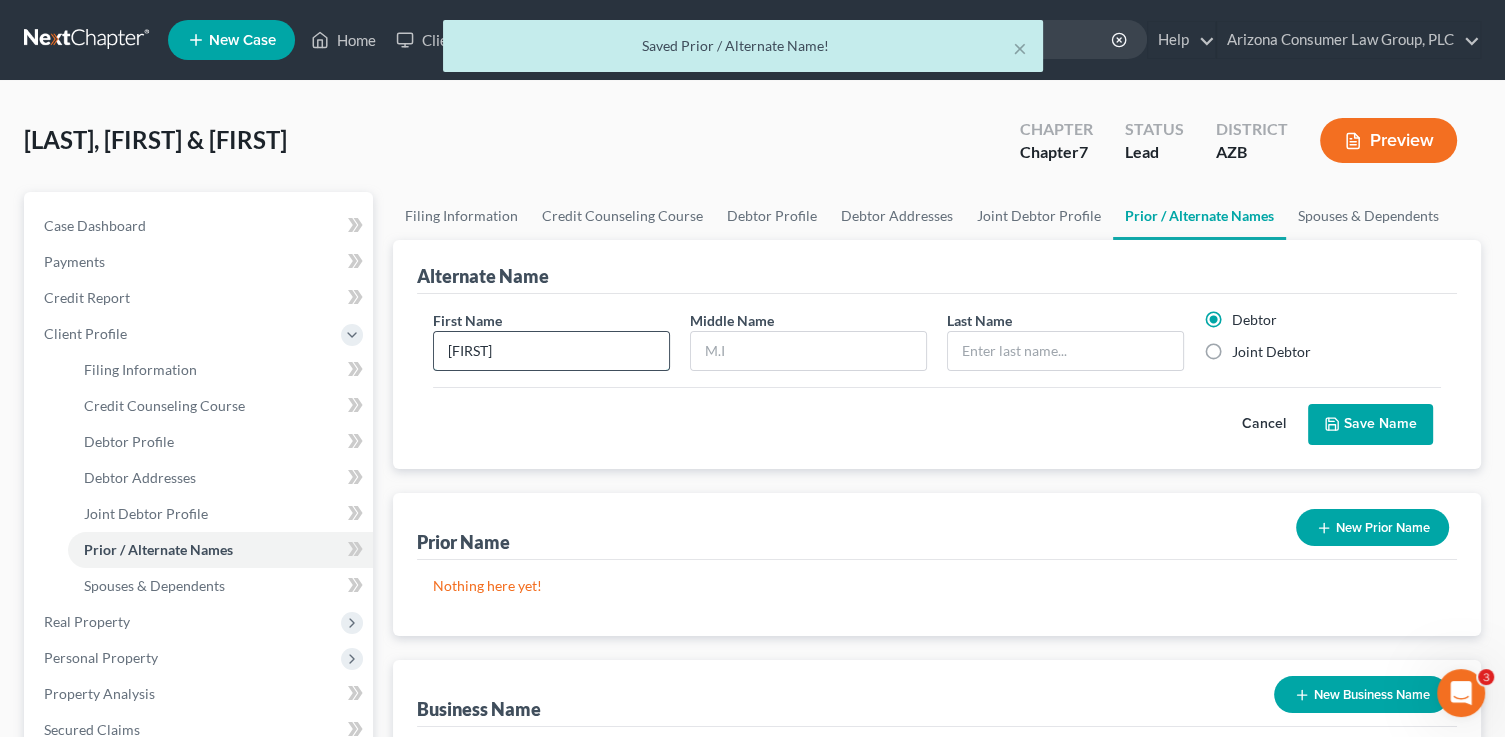type on "Jackie" 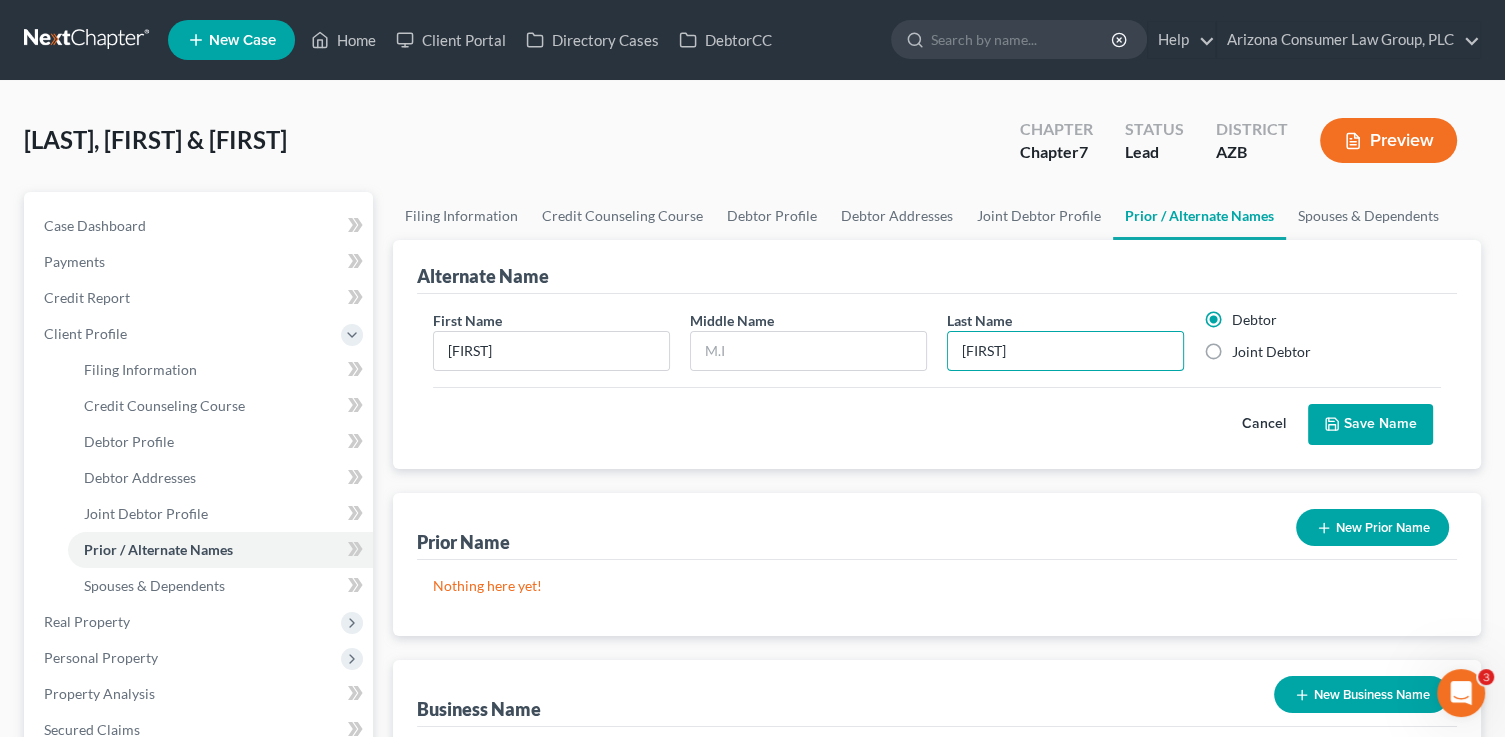 type on "Kelsey" 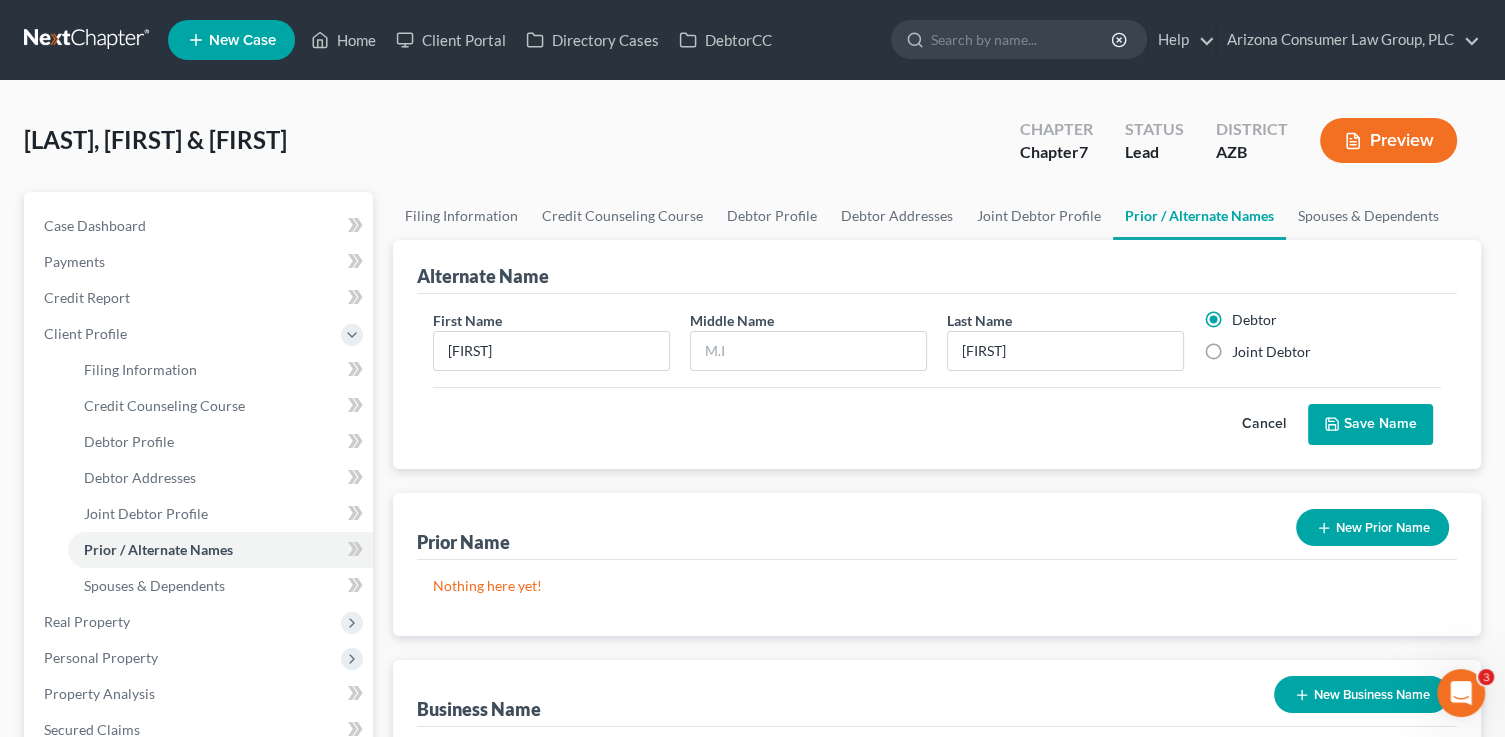 click on "Joint Debtor" at bounding box center (1271, 352) 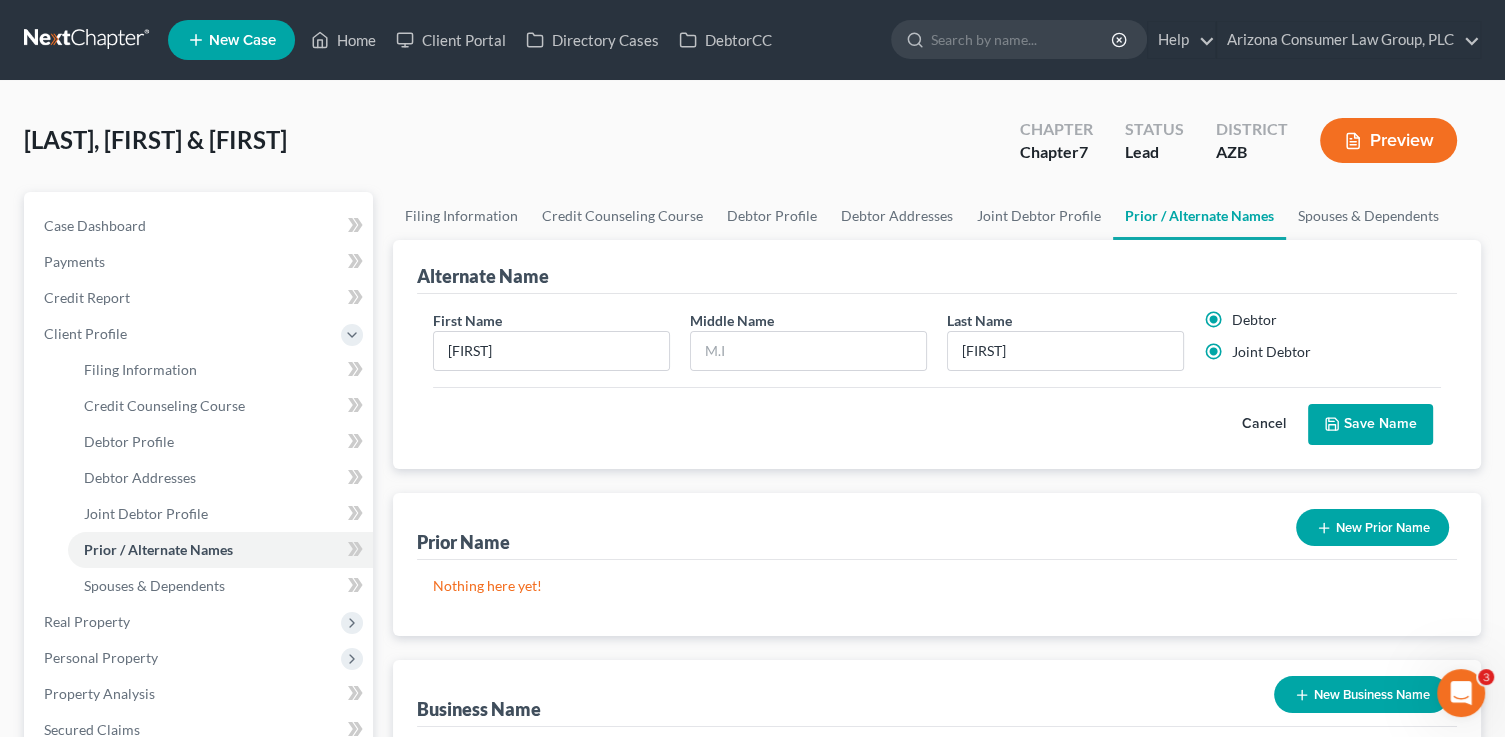 radio on "false" 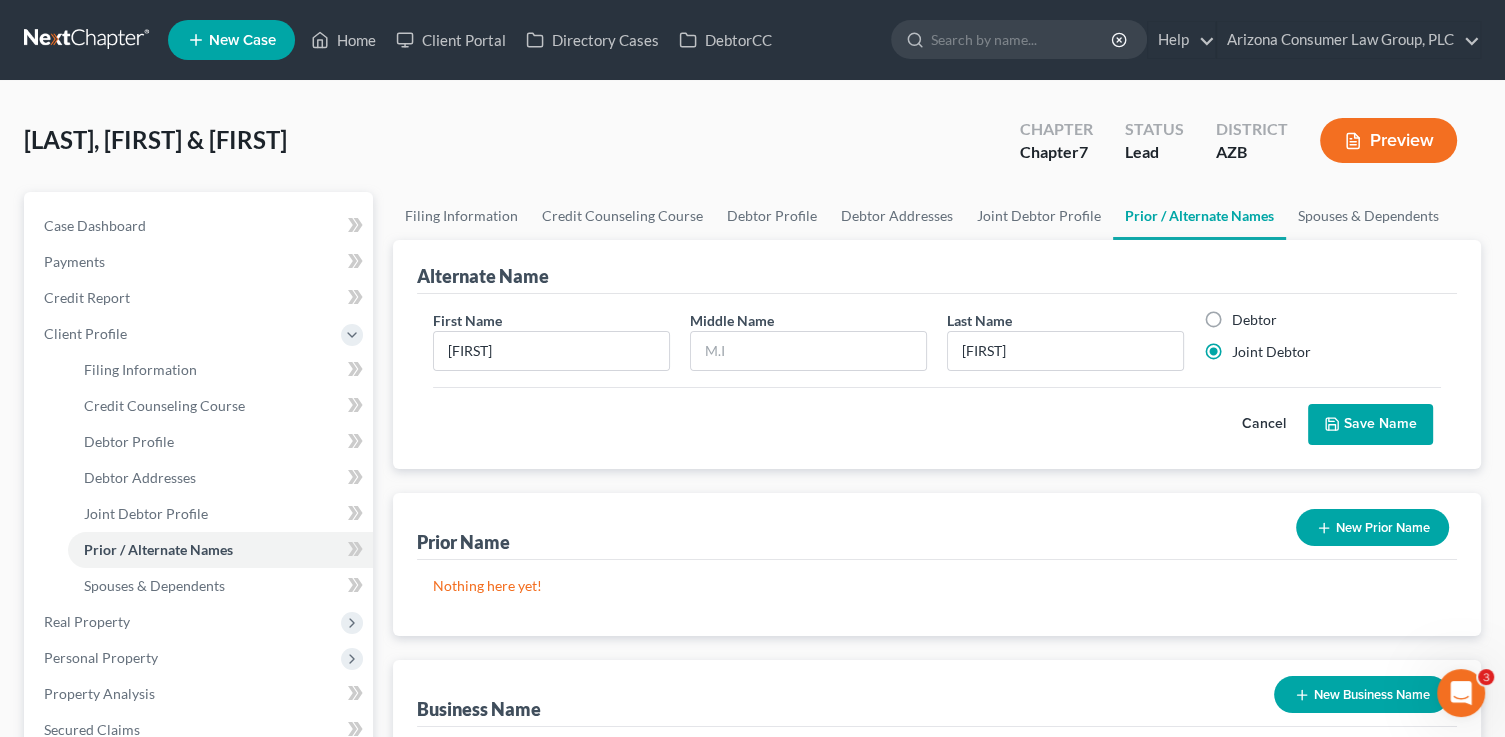 drag, startPoint x: 1335, startPoint y: 424, endPoint x: 1312, endPoint y: 411, distance: 26.41969 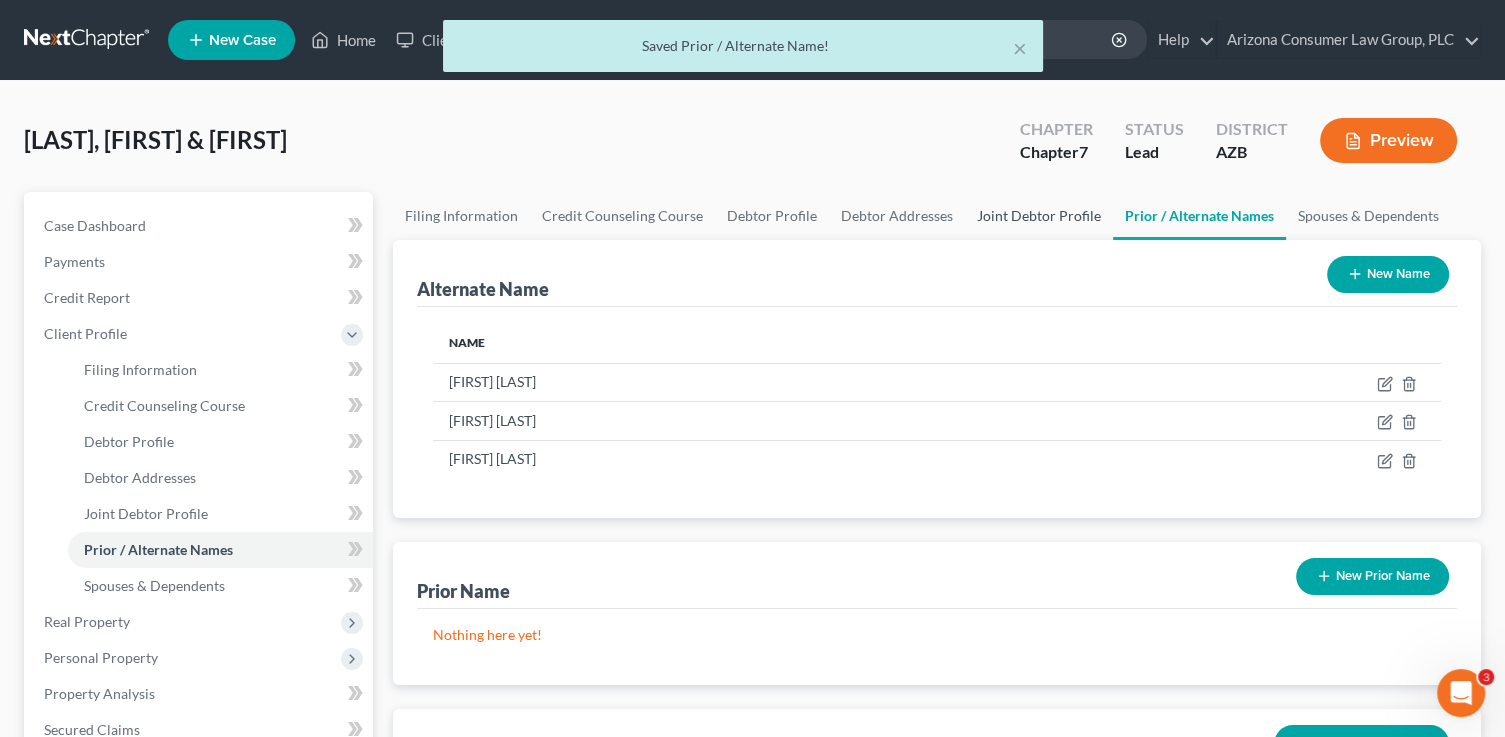 click on "Joint Debtor Profile" at bounding box center [1039, 216] 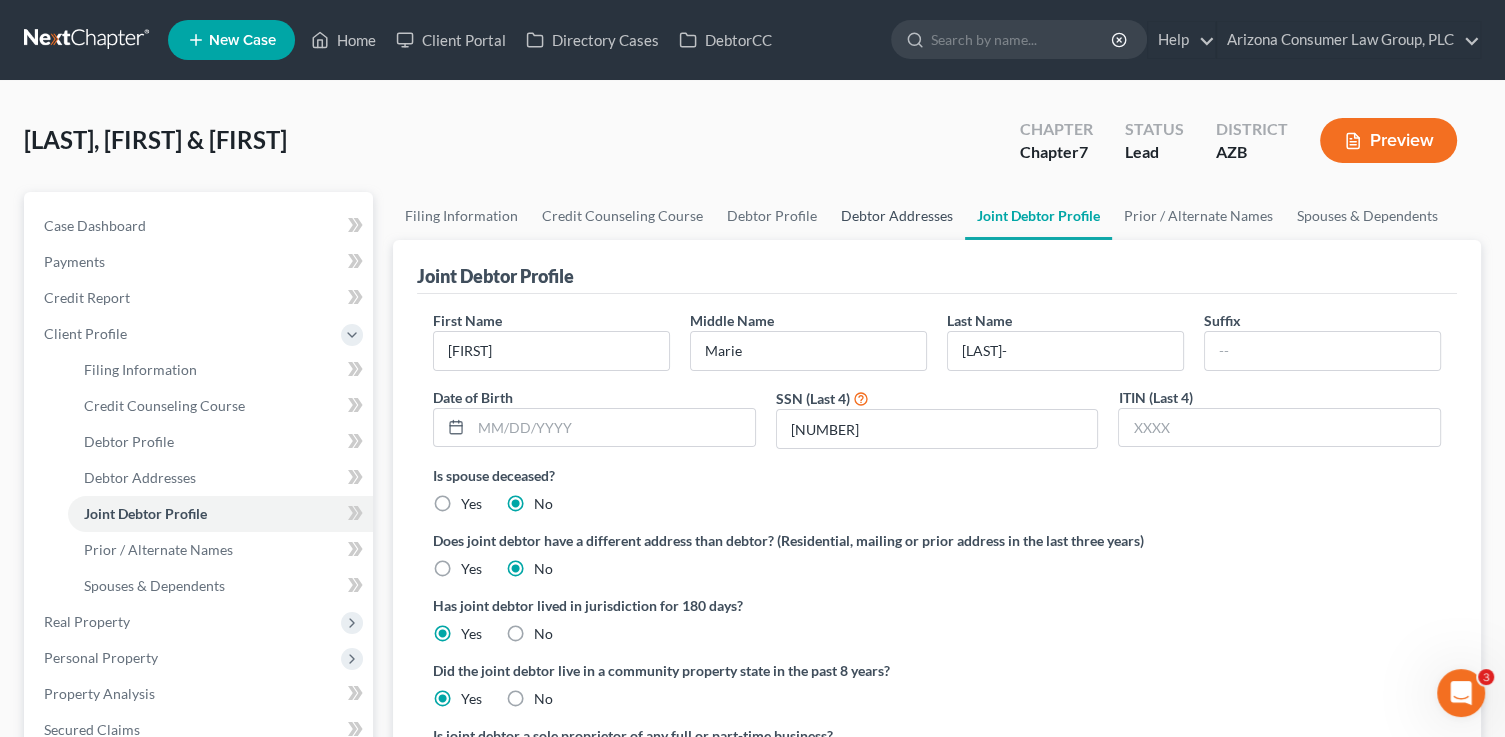 click on "Debtor Addresses" at bounding box center [897, 216] 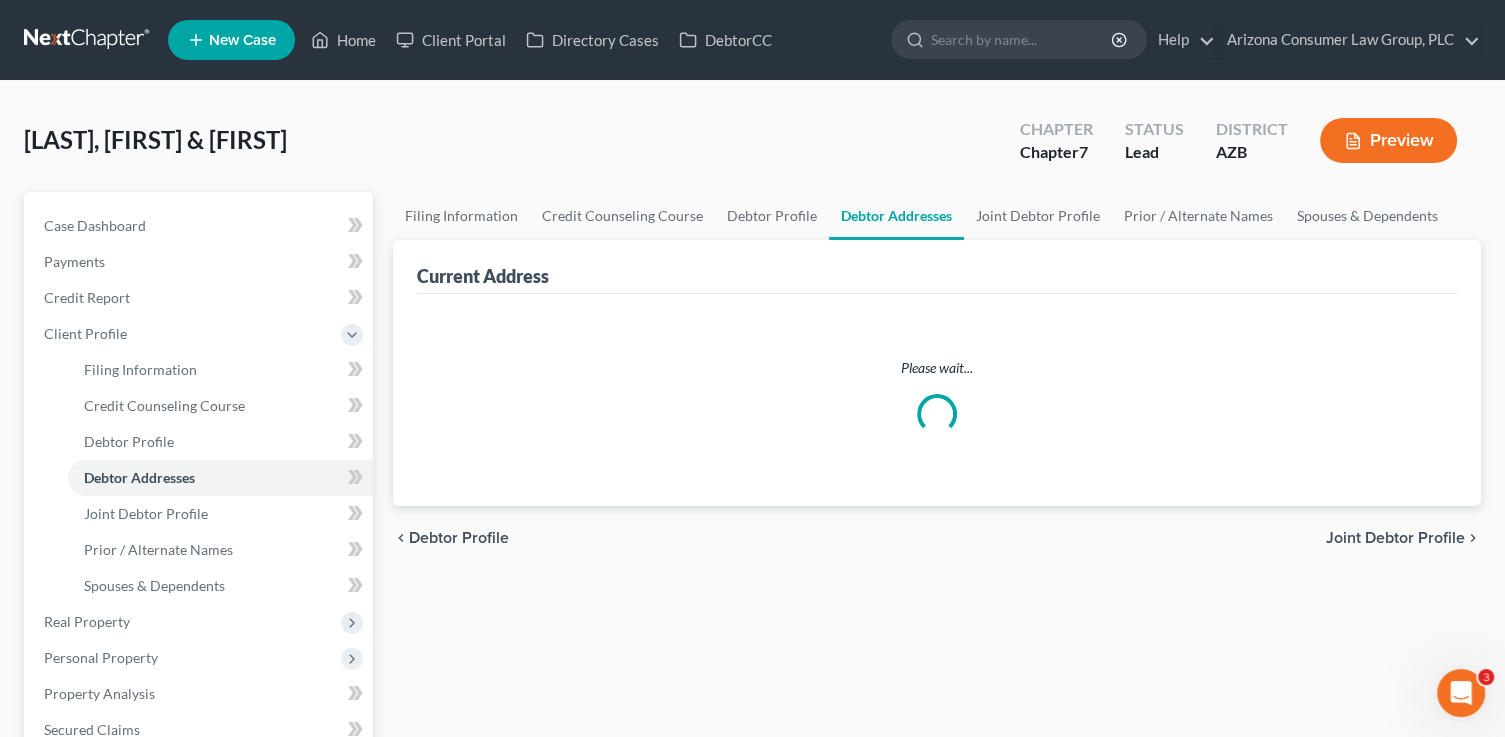 select on "0" 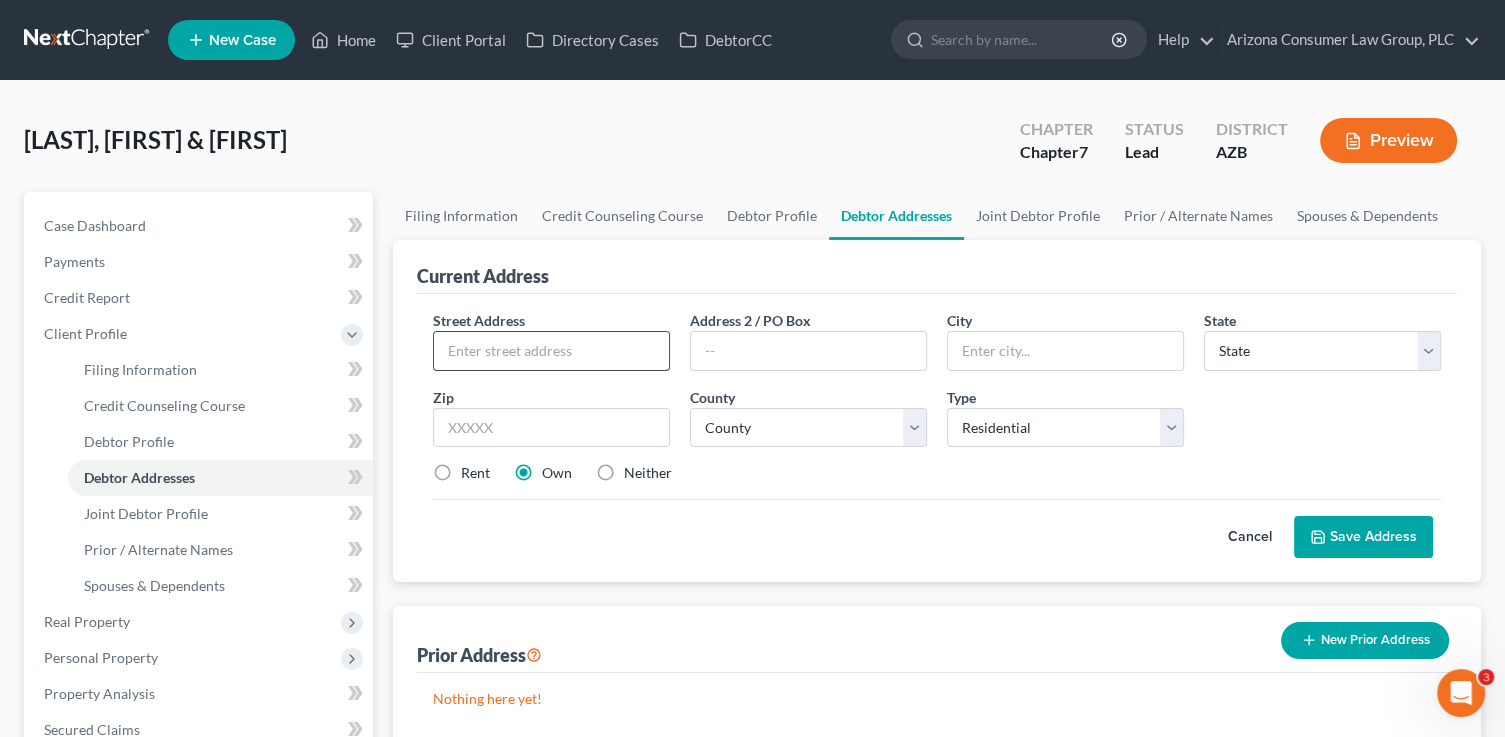 click at bounding box center [551, 351] 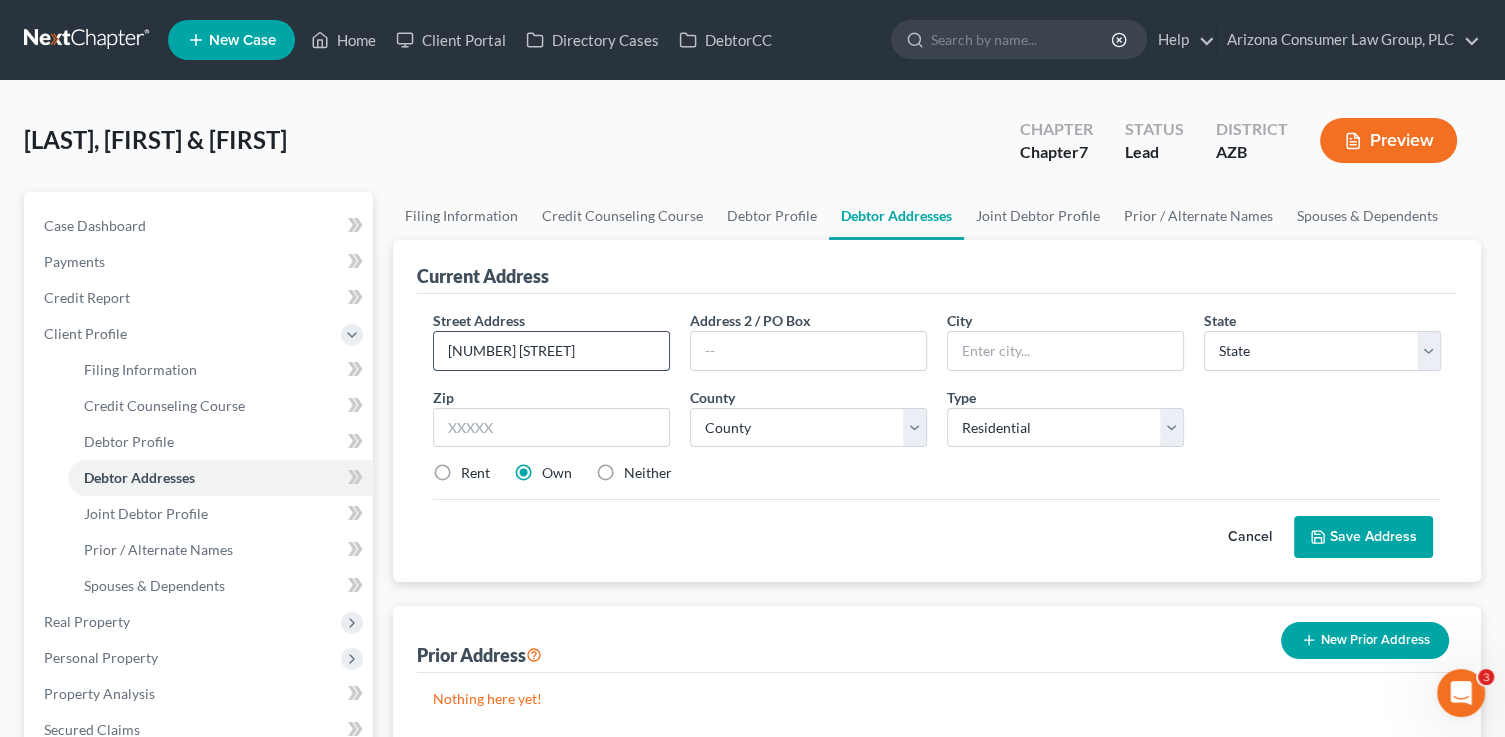 type on "1695 E. Megan Dr." 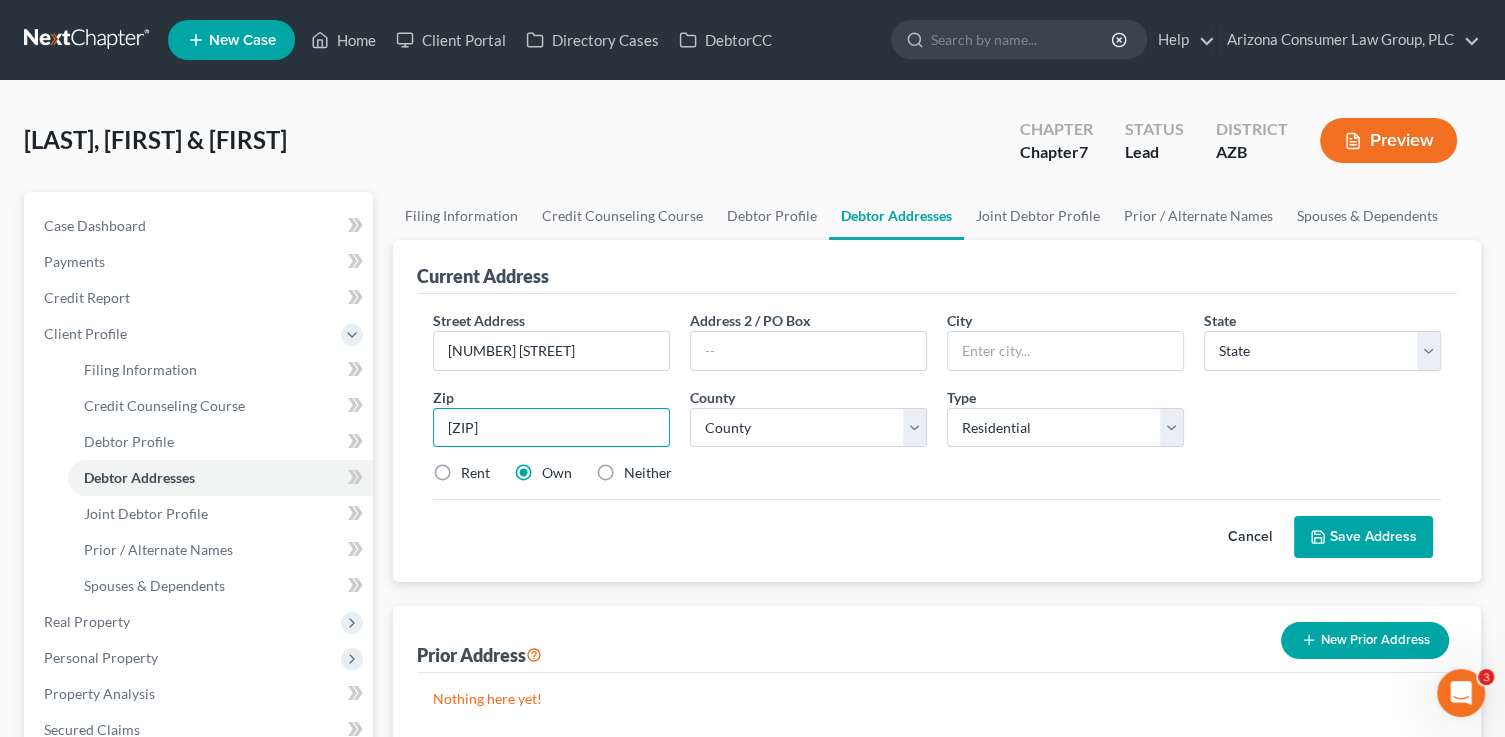 type on "85140" 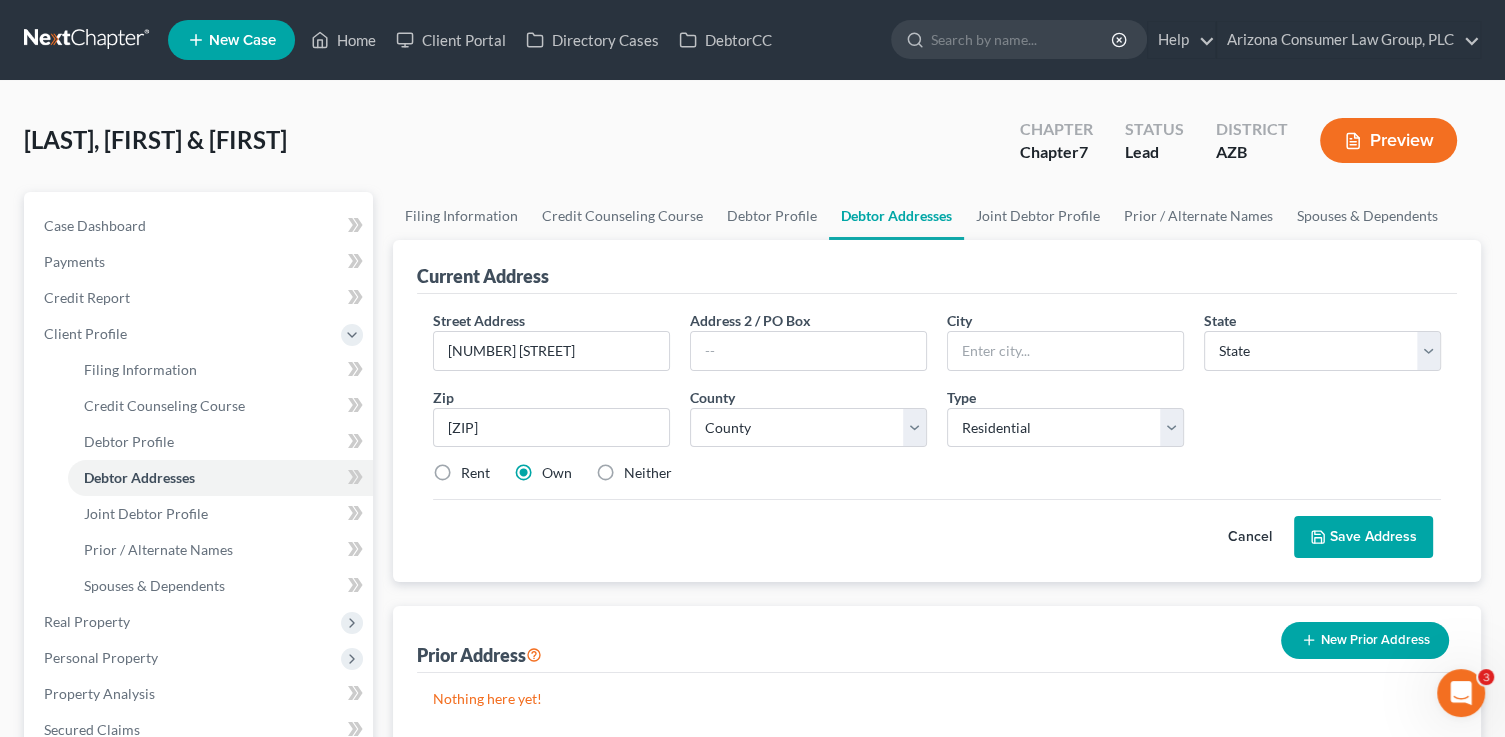 click on "Street Address
*
1695 E. Megan Dr. Address 2 / PO Box
City
*
State
*
State AL AK AR AZ CA CO CT DE DC FL GA GU HI ID IL IN IA KS KY LA ME MD MA MI MN MS MO MT NC ND NE NV NH NJ NM NY OH OK OR PA PR RI SC SD TN TX UT VI VA VT WA WV WI WY
Zip
*
85140
County
*
County Type Select Residential Mailing Rental Business Rent Own Neither Save as Property" at bounding box center [937, 405] 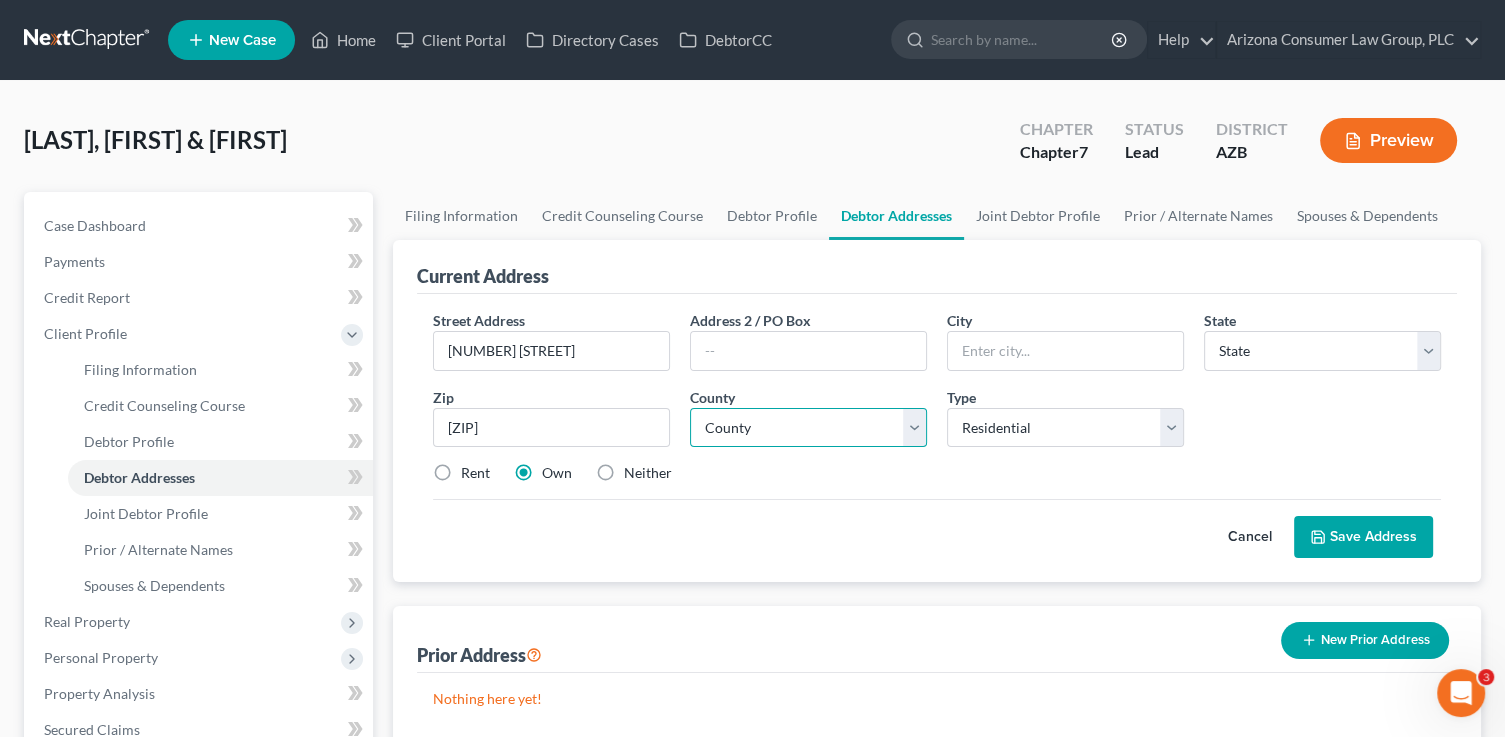 click on "County" at bounding box center (808, 428) 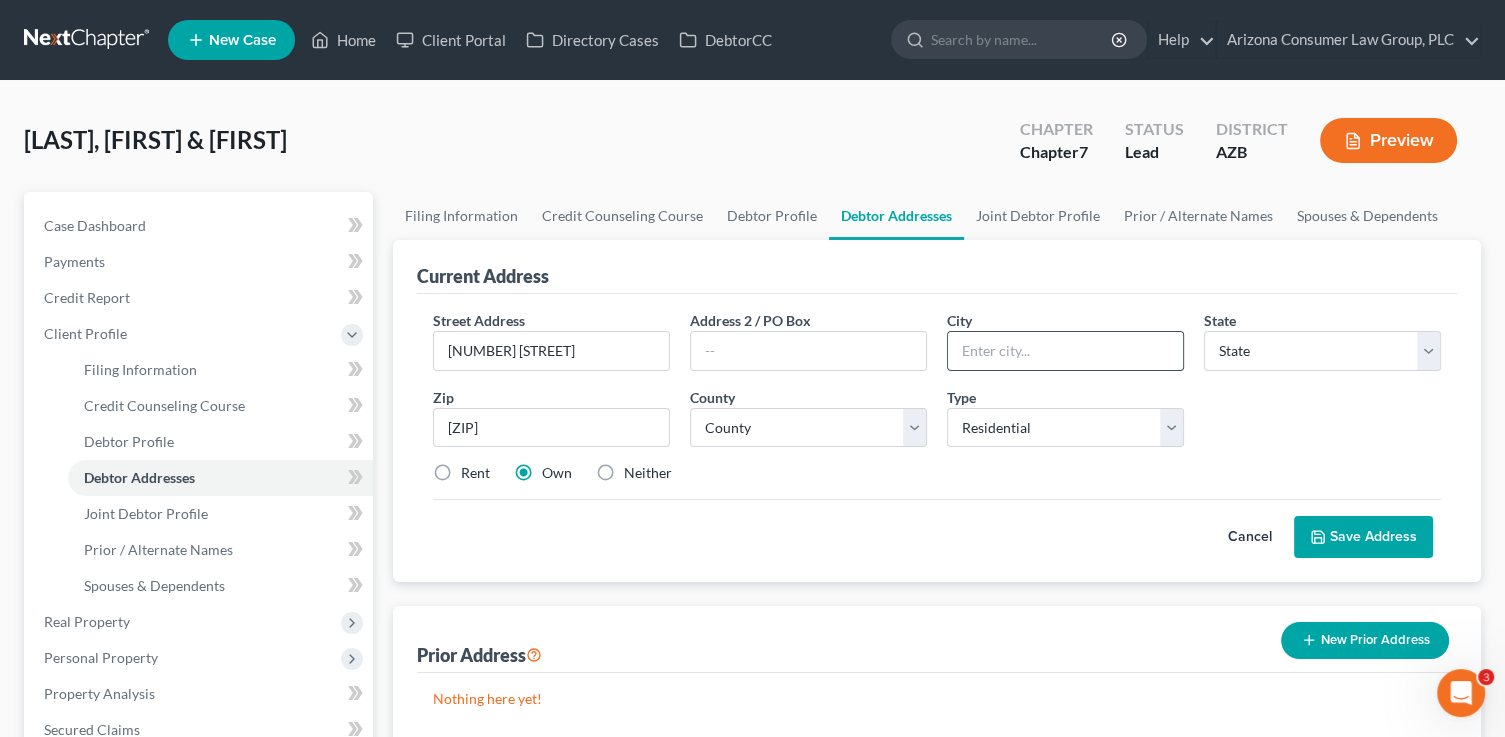 click at bounding box center (1065, 351) 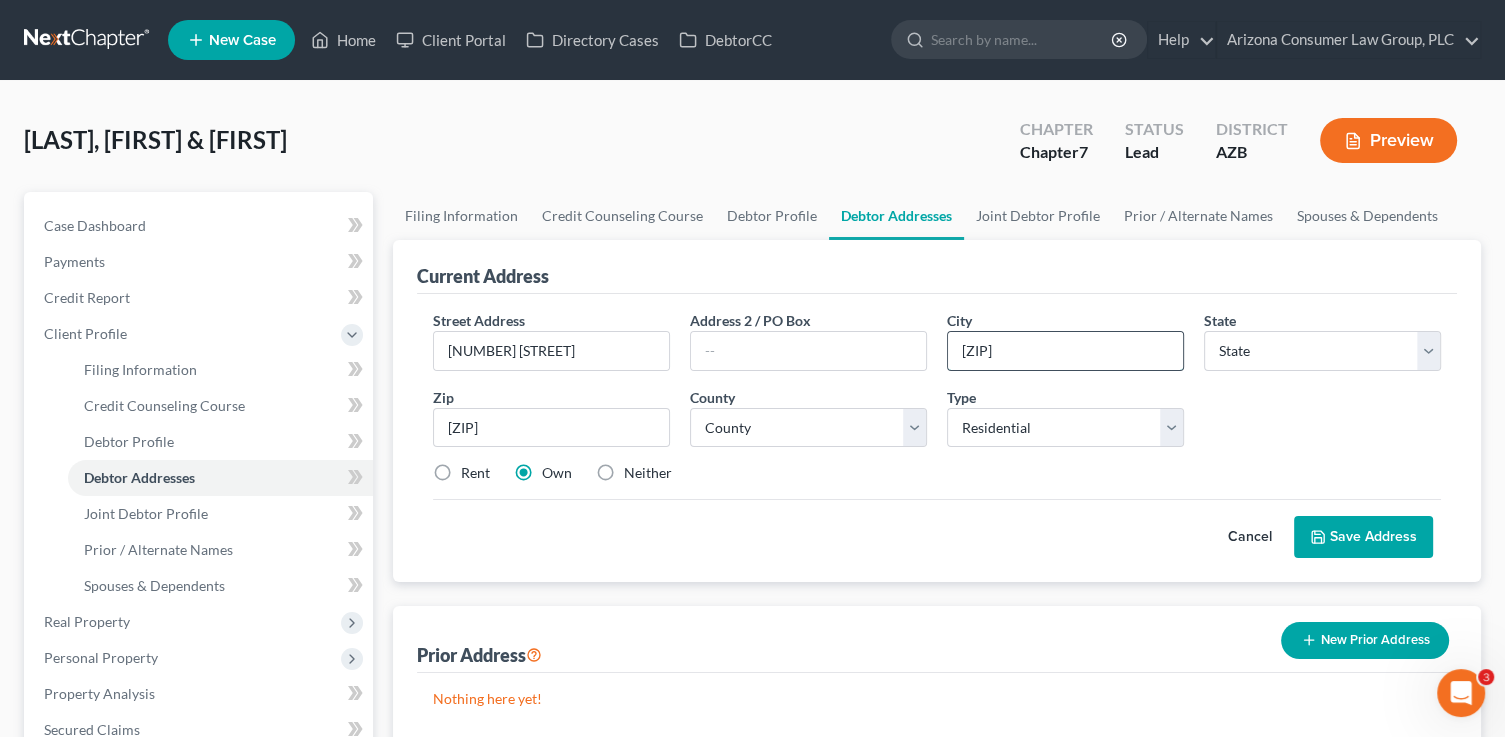 type on "85140" 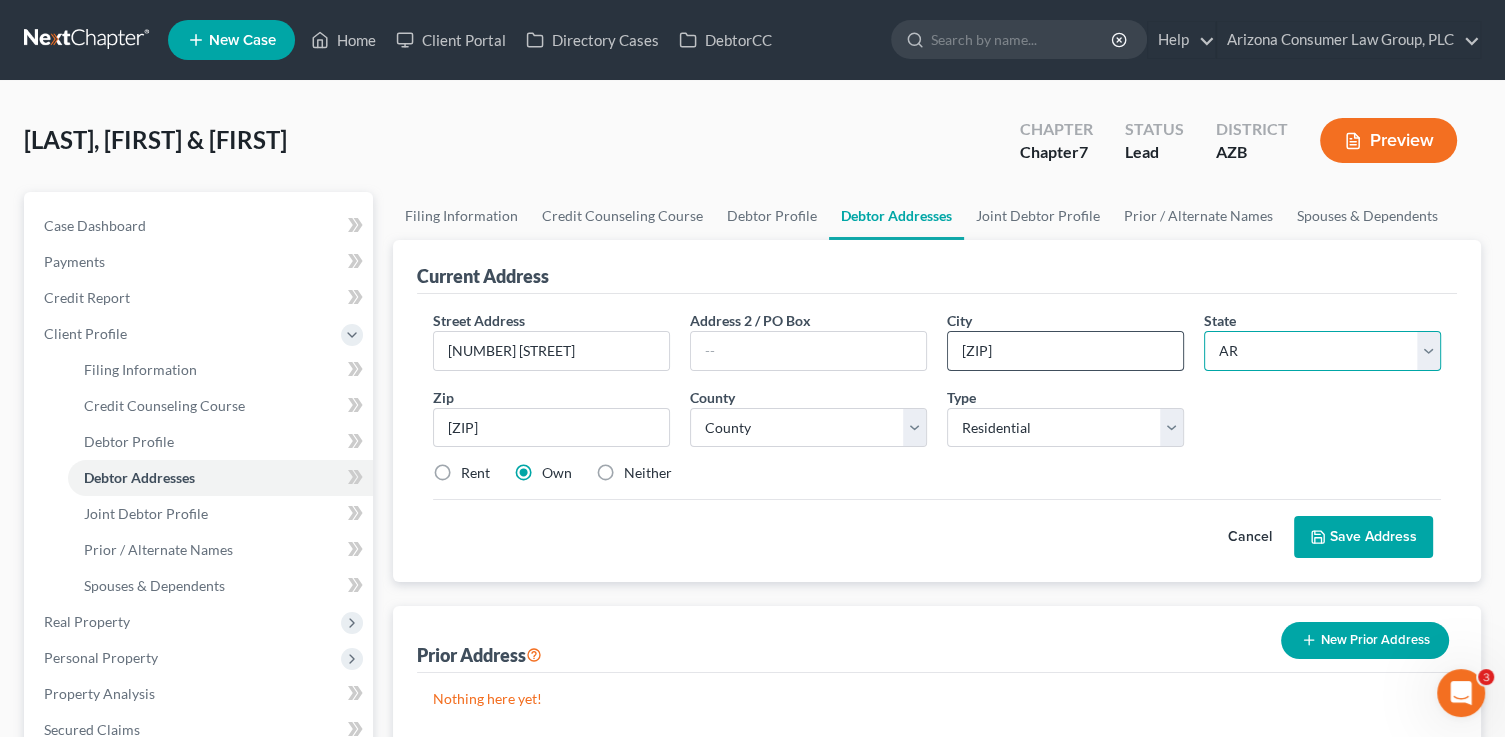 select on "3" 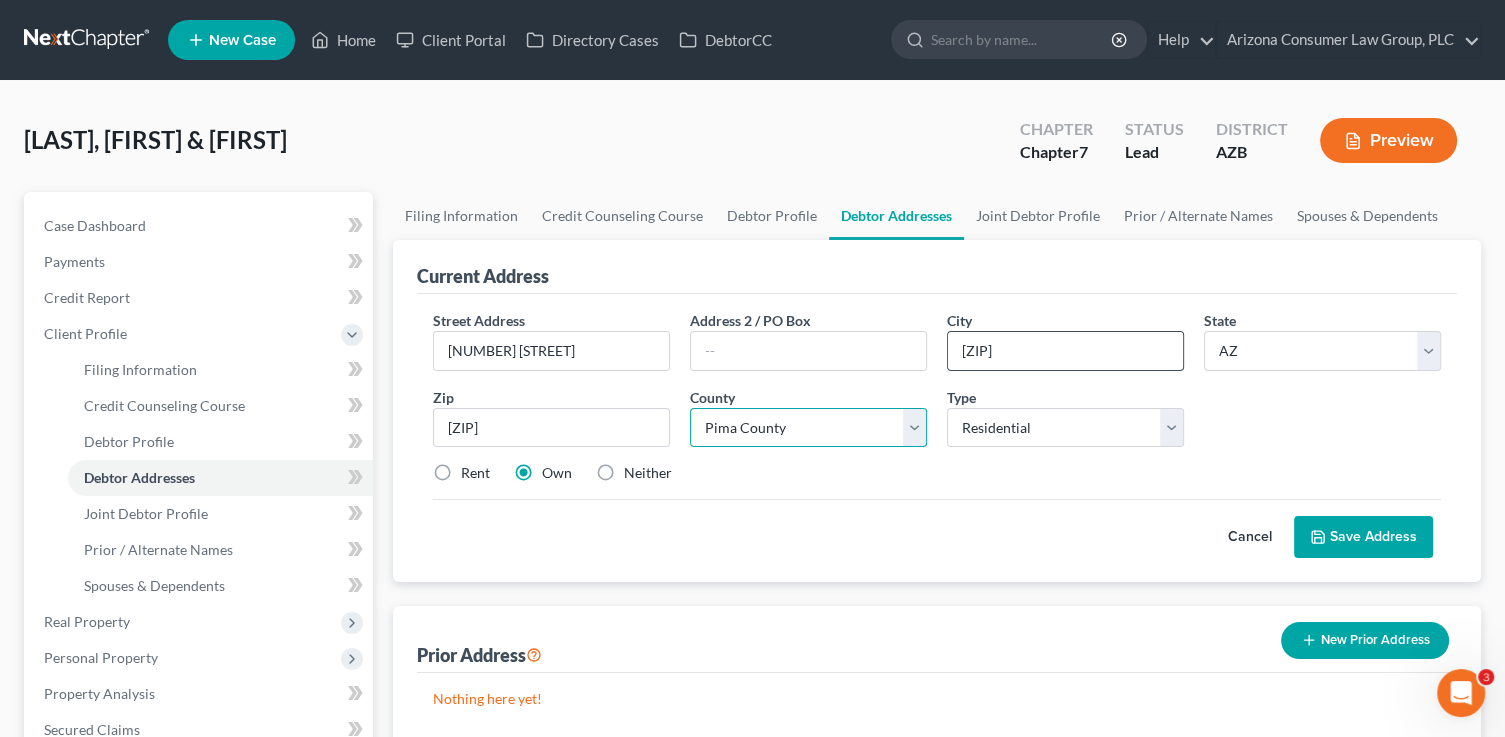 select on "11" 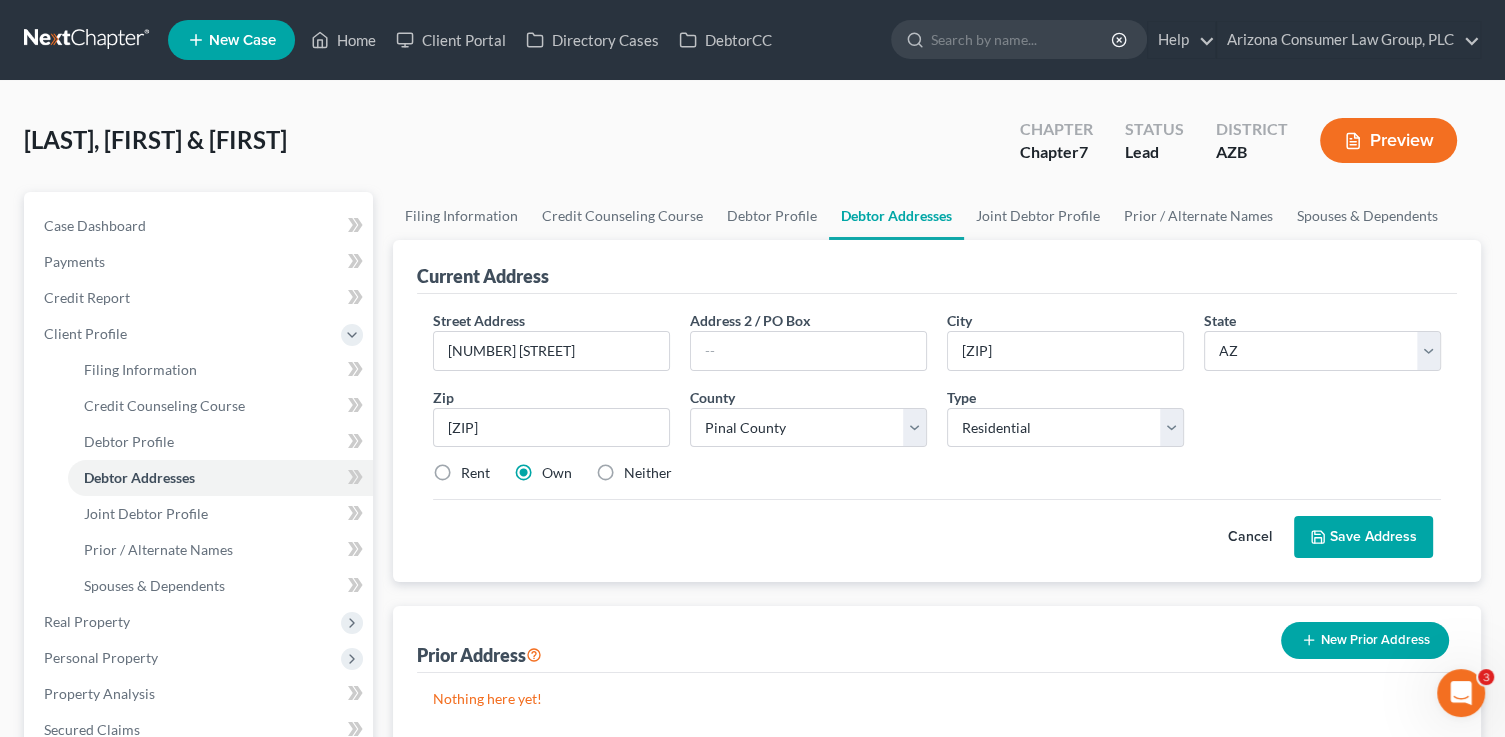 click on "Save Address" at bounding box center [1363, 537] 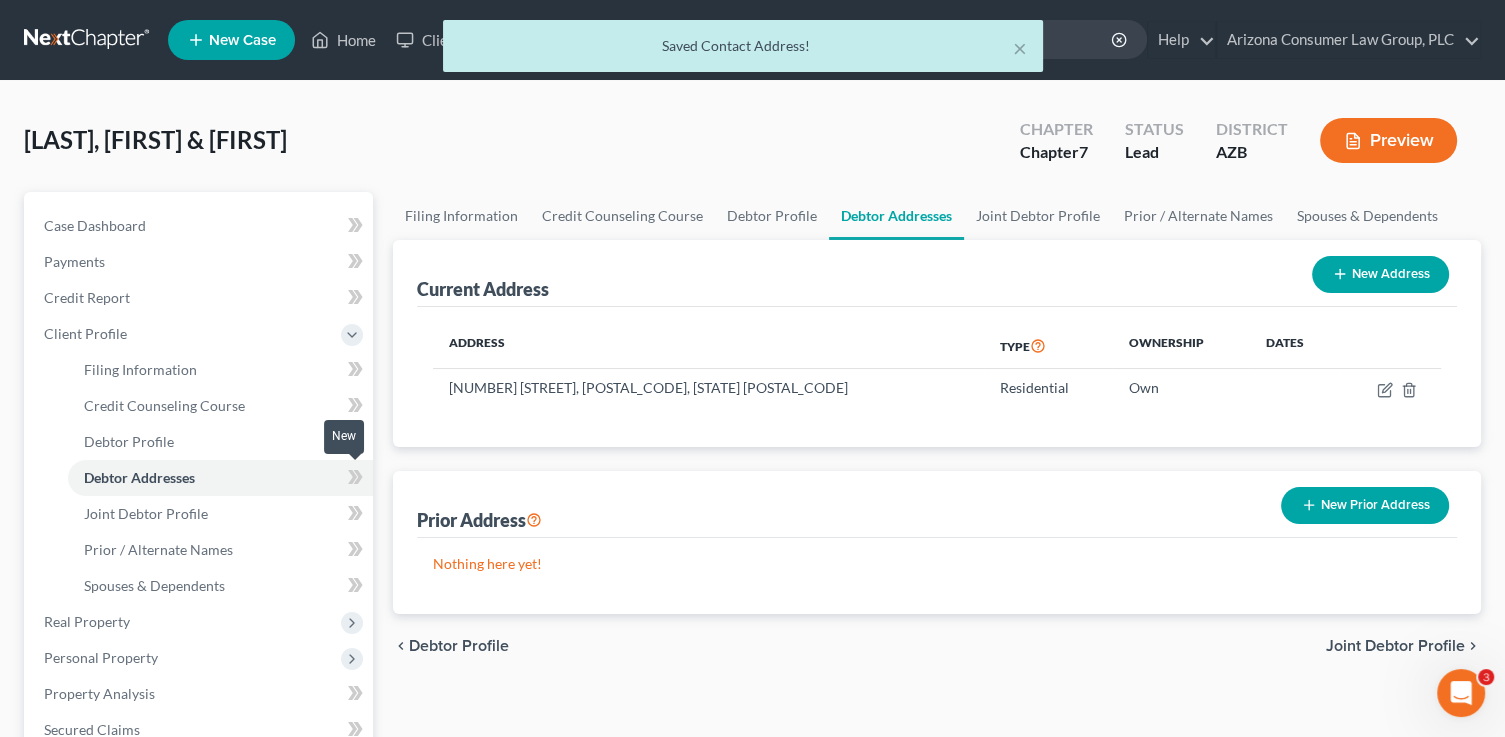 click at bounding box center [355, 480] 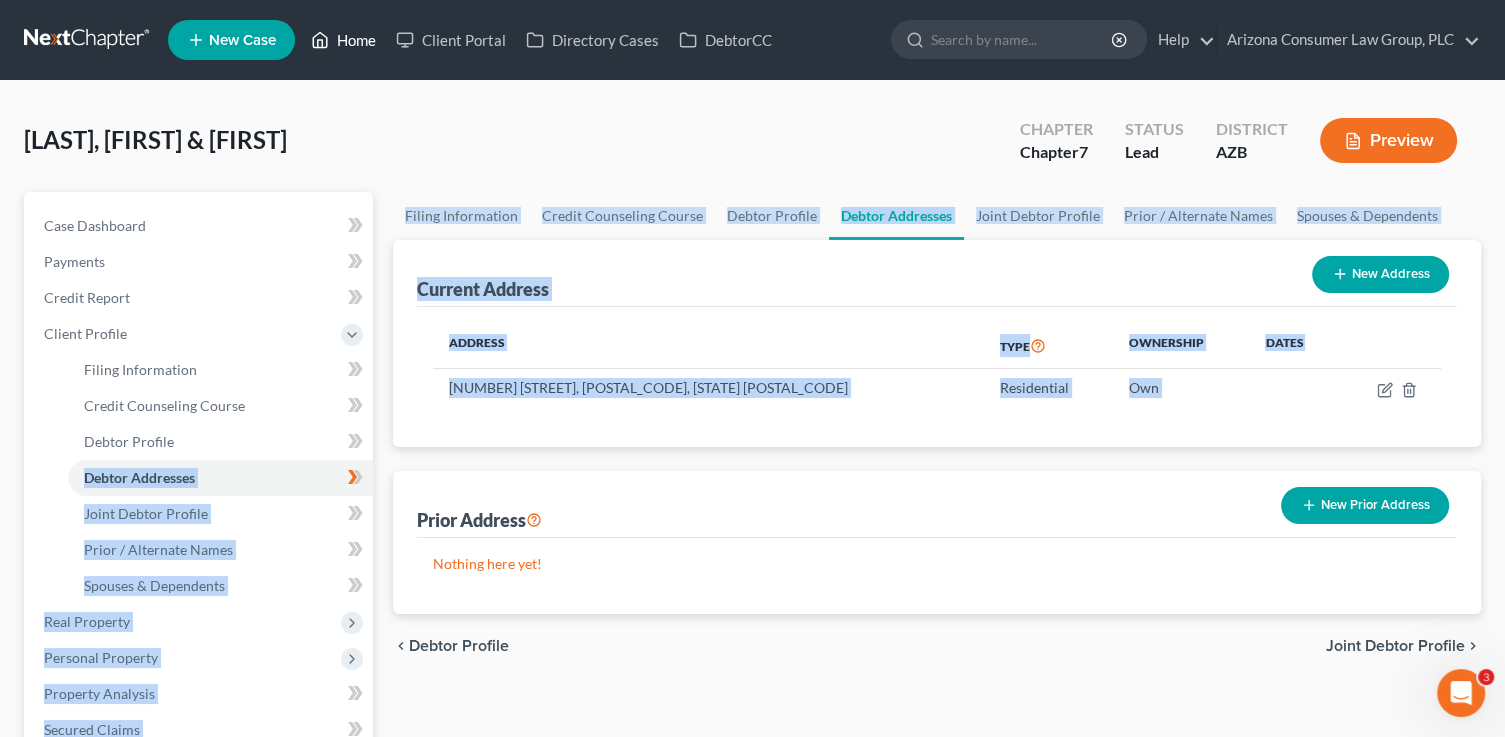 click on "Home" at bounding box center [343, 40] 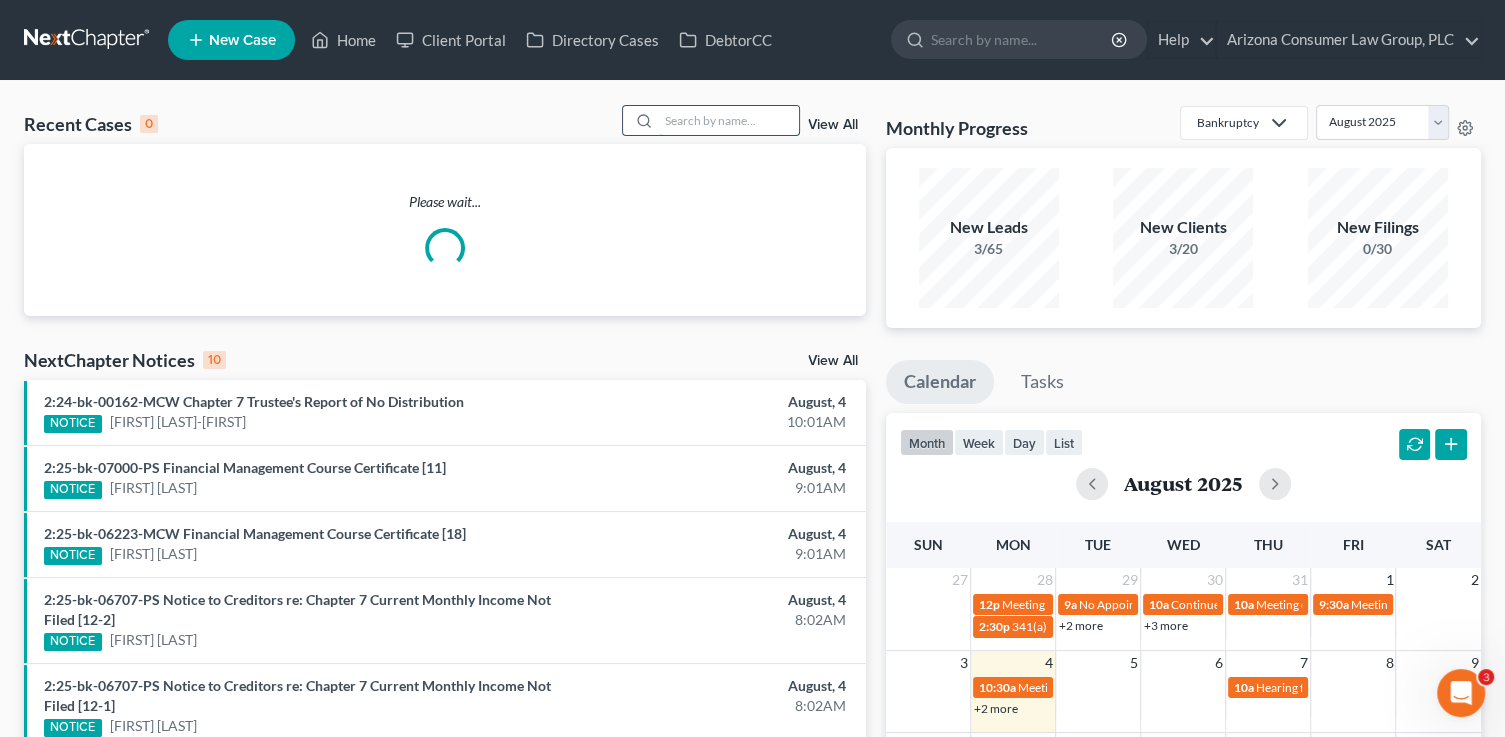 click at bounding box center (729, 120) 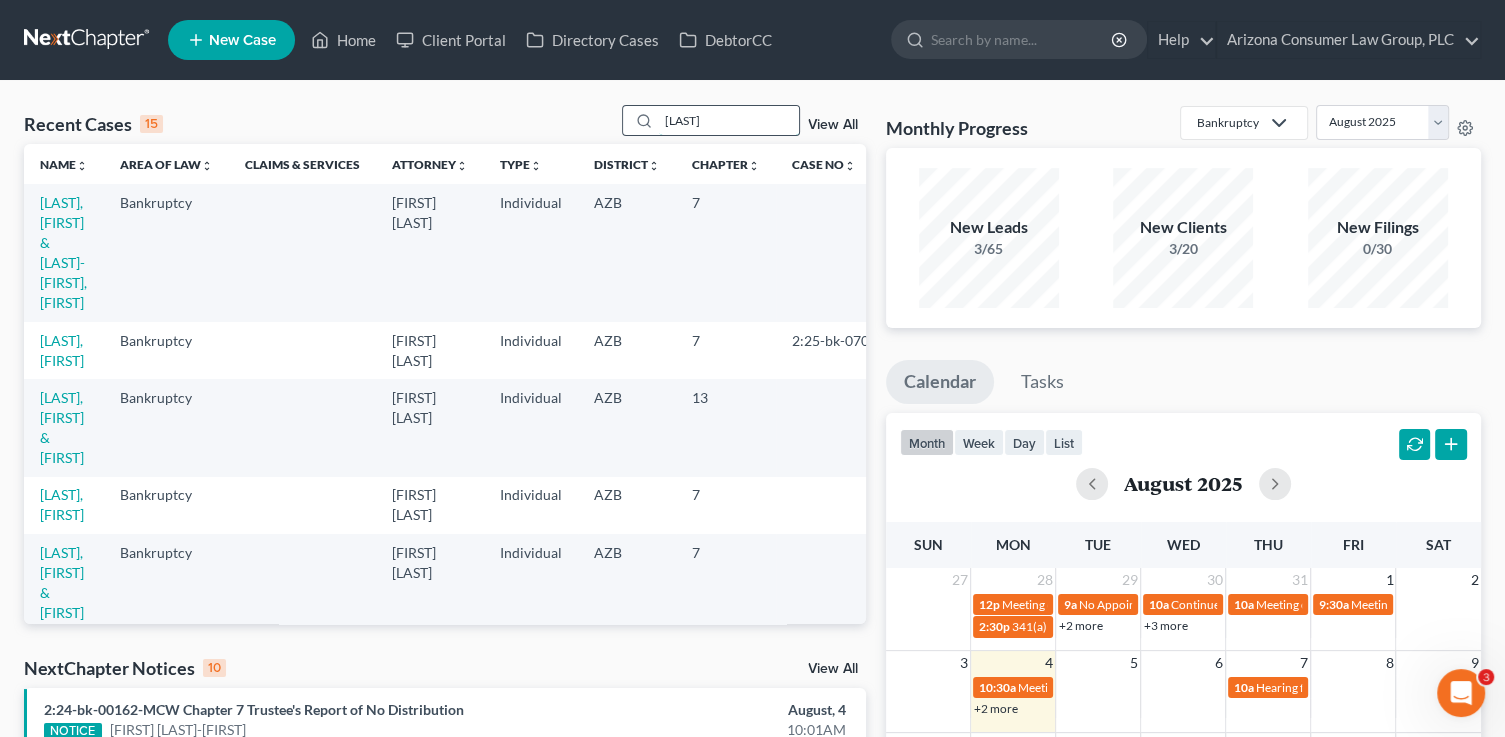type on "lucero" 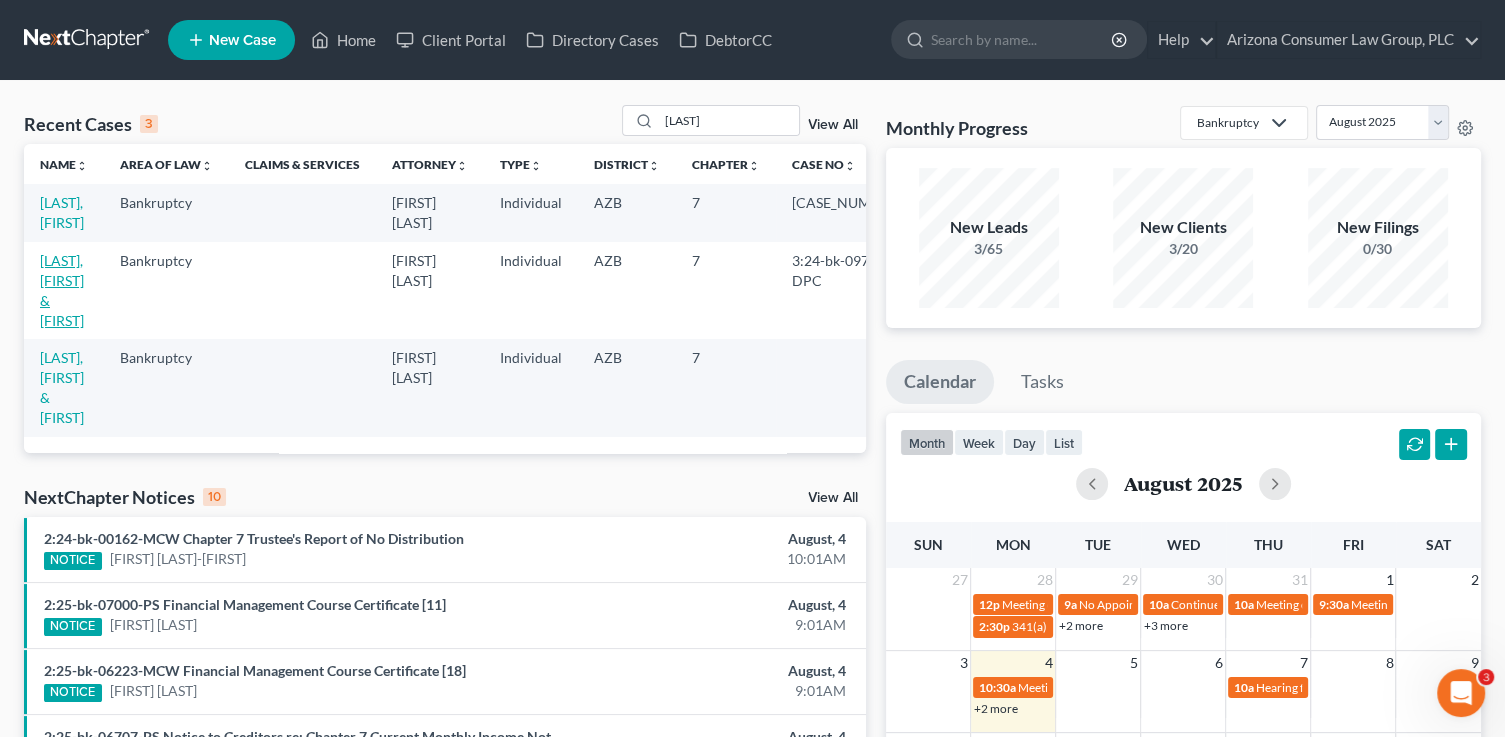 click on "Lucero, Stephen & Jenny" at bounding box center [62, 290] 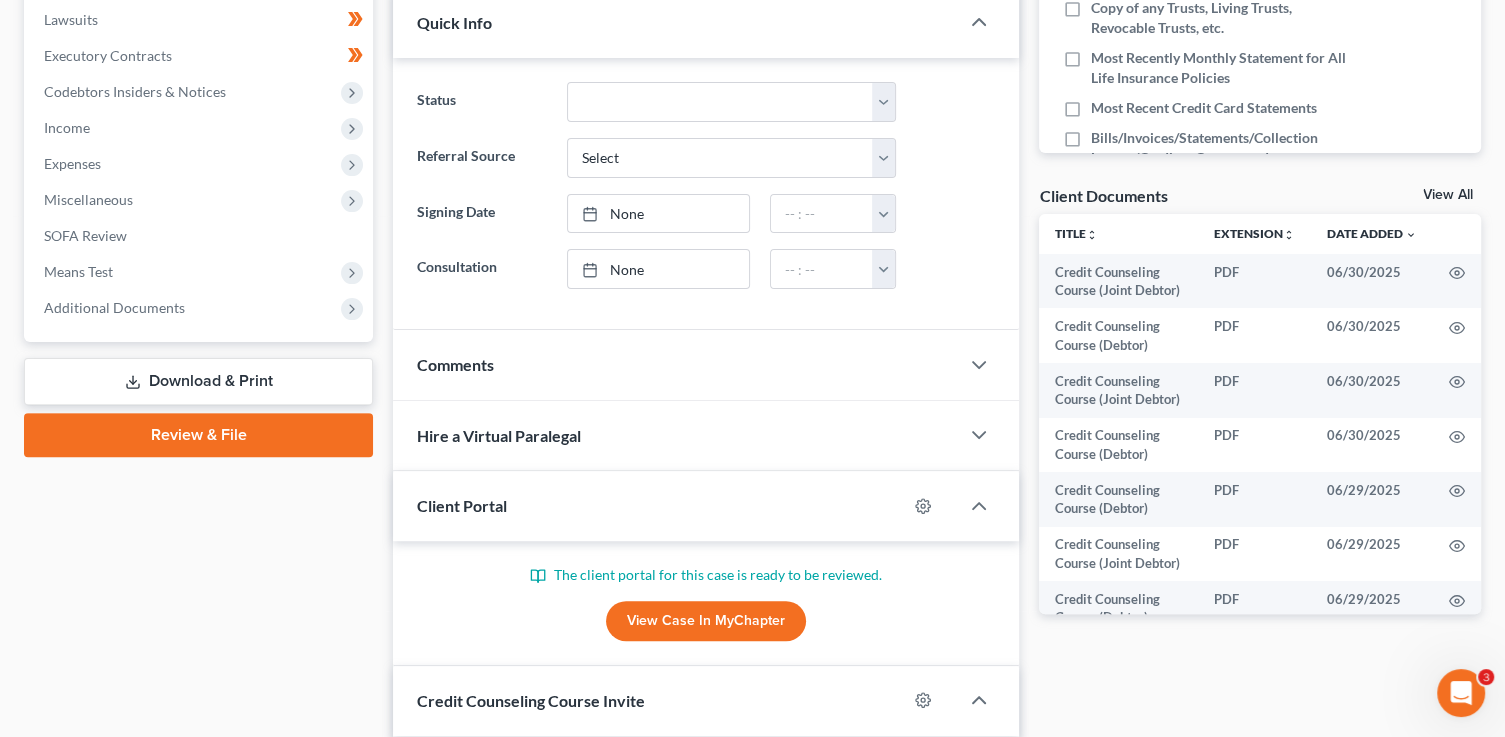 scroll, scrollTop: 588, scrollLeft: 0, axis: vertical 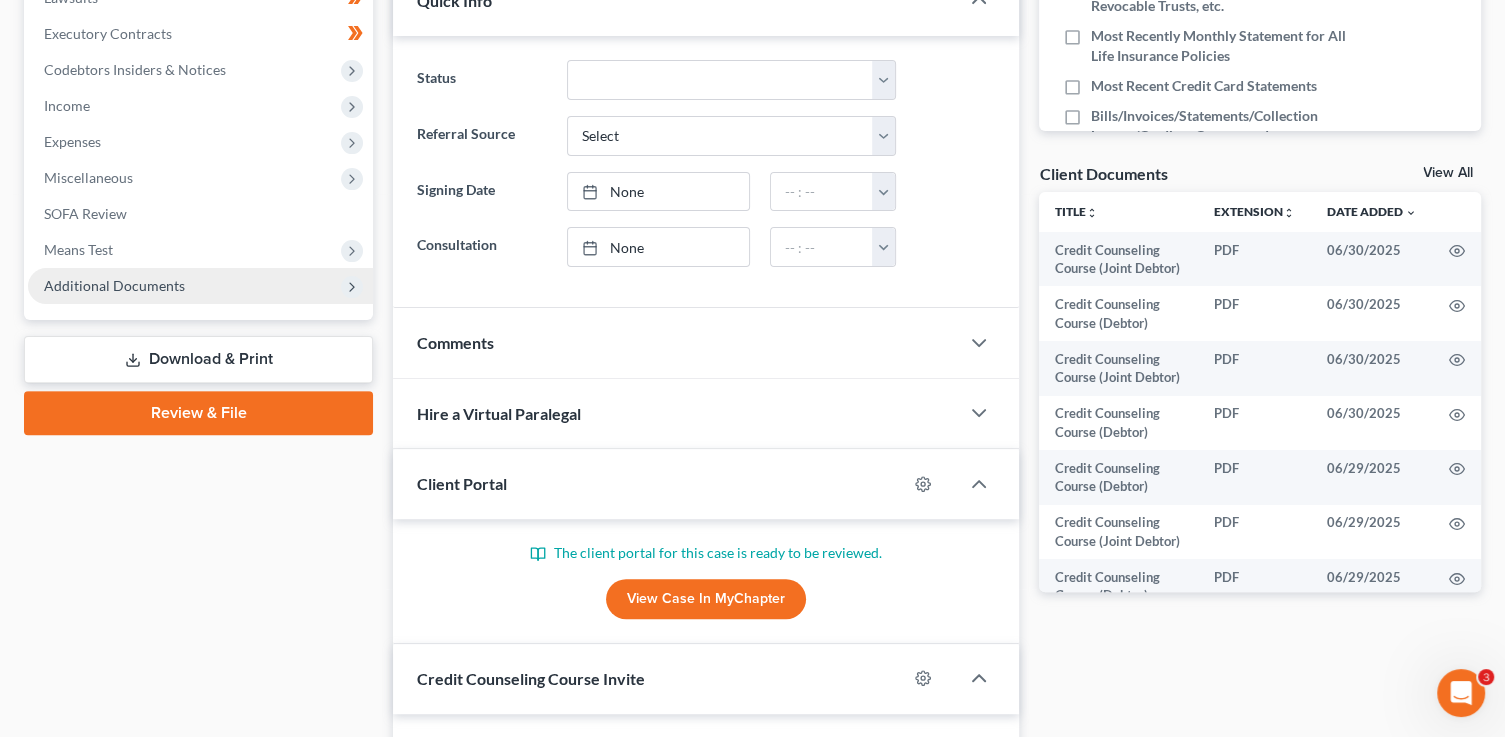 click on "Additional Documents" at bounding box center (114, 285) 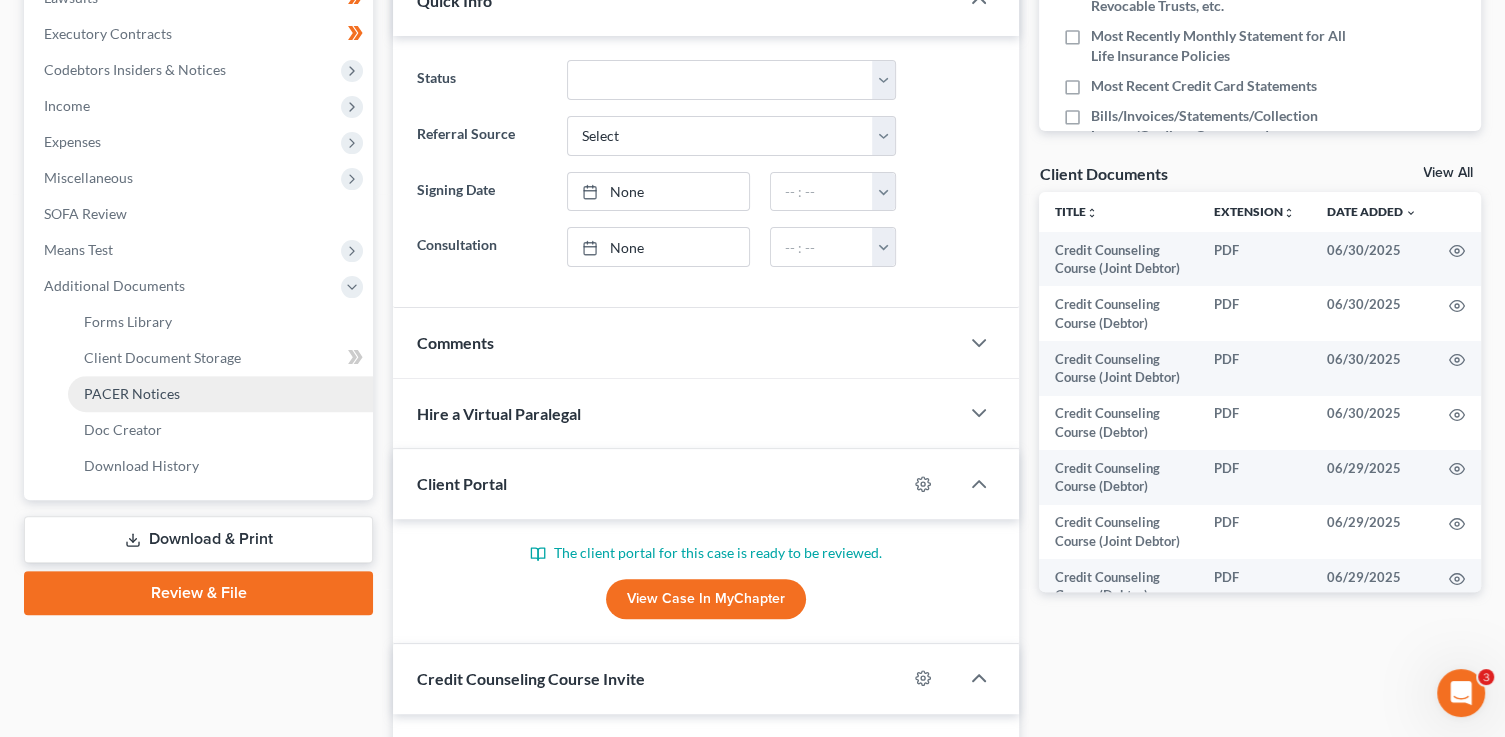 drag, startPoint x: 173, startPoint y: 385, endPoint x: 190, endPoint y: 372, distance: 21.400934 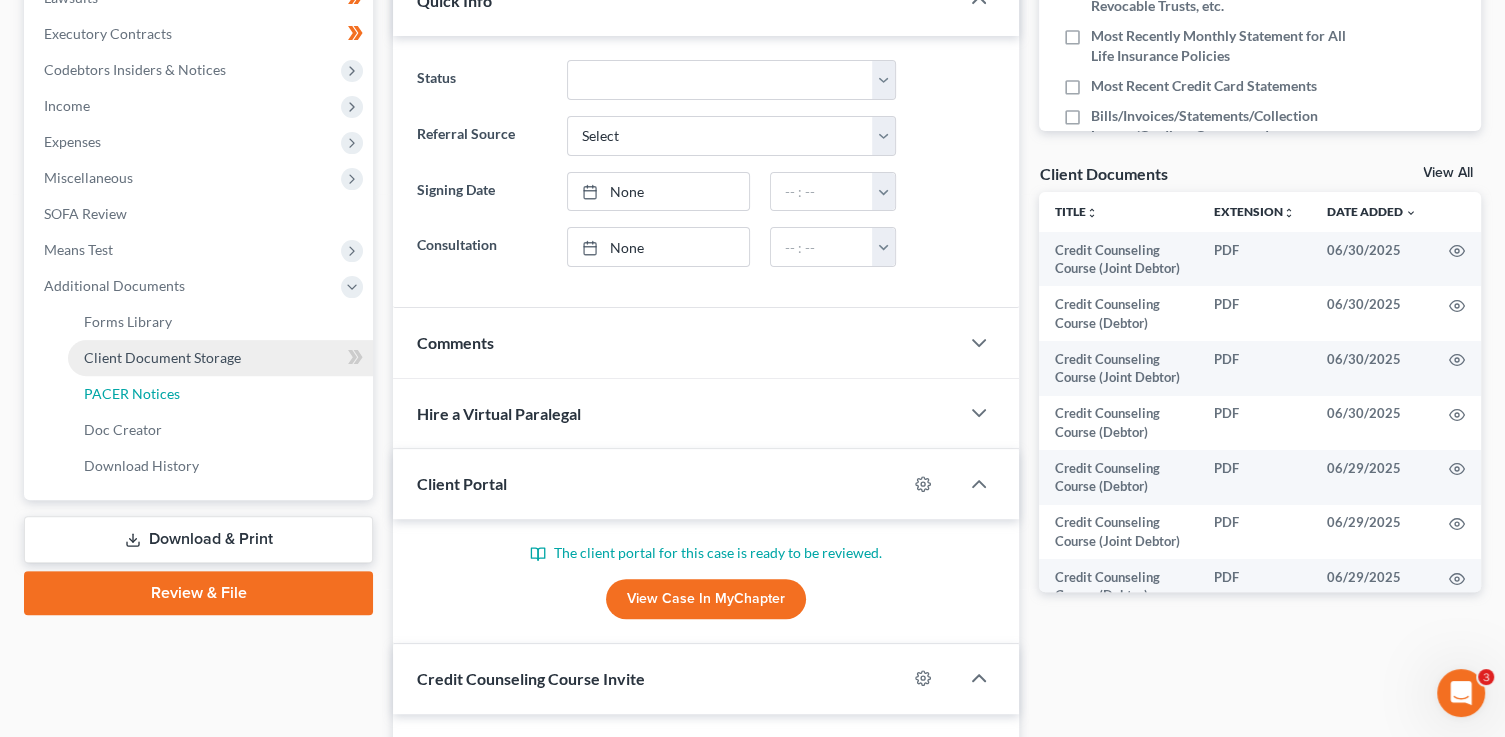 click on "PACER Notices" at bounding box center [132, 393] 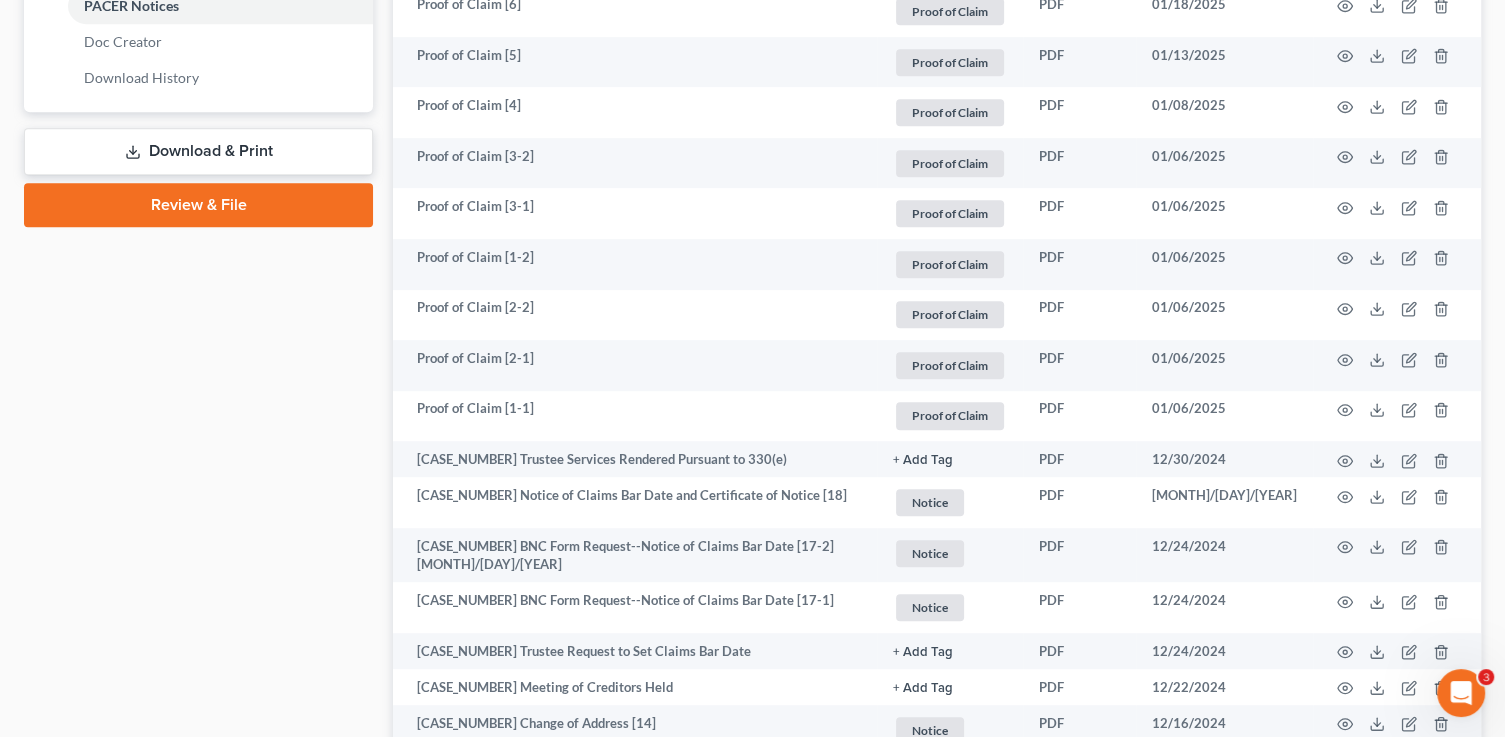 scroll, scrollTop: 976, scrollLeft: 0, axis: vertical 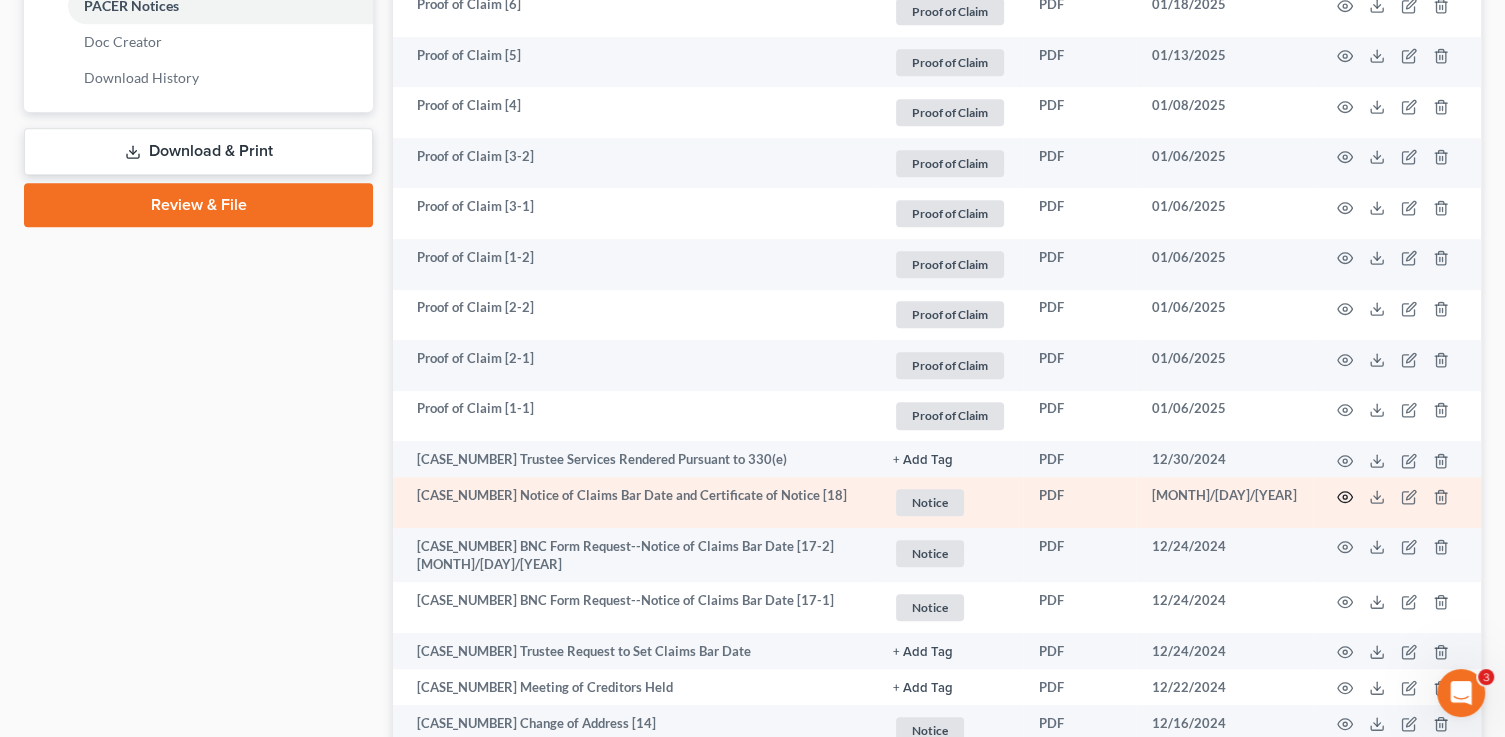 click 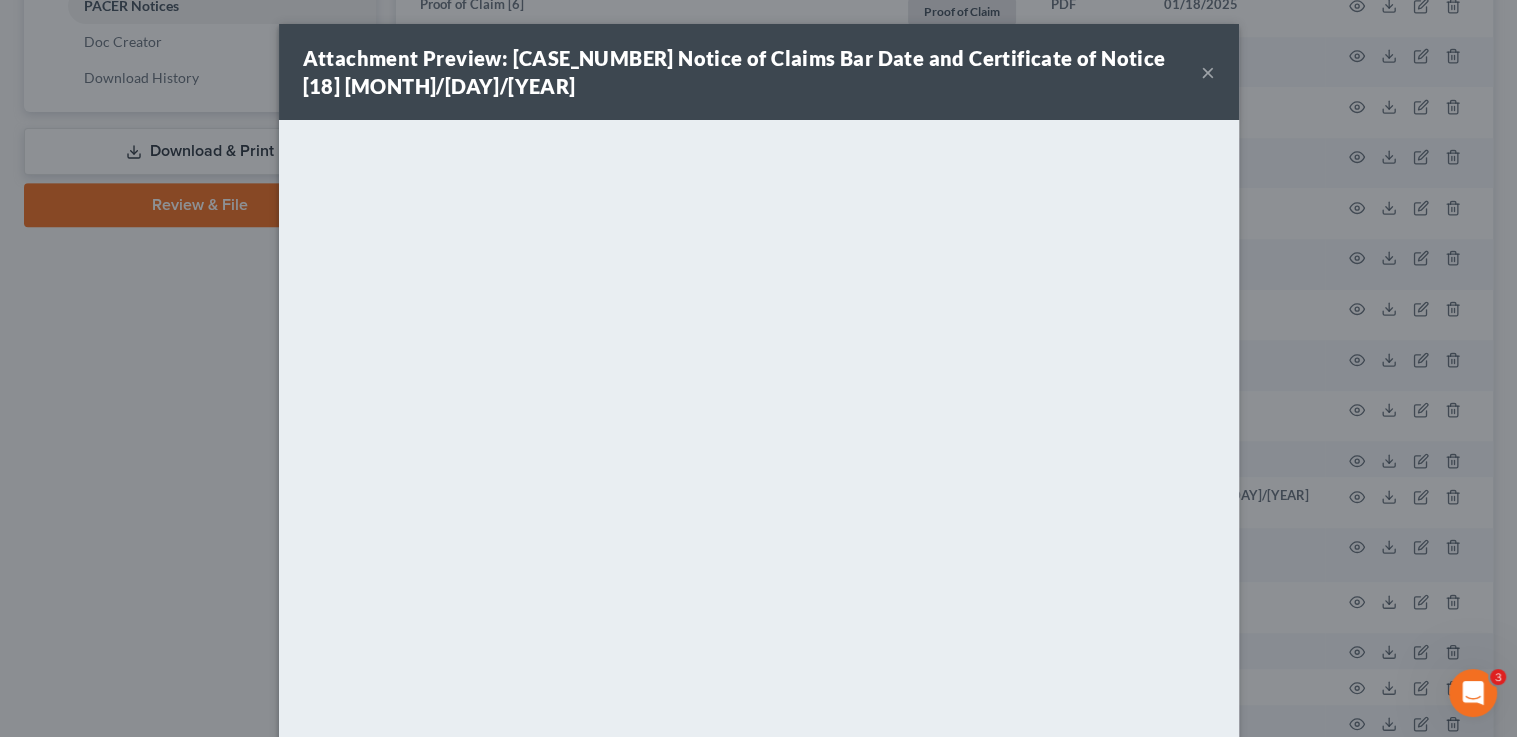 click on "Attachment Preview: 3:24-bk-09703-DPC Notice of Claims Bar Date and Certificate of Notice [18] 12/28/2024 ×" at bounding box center (759, 72) 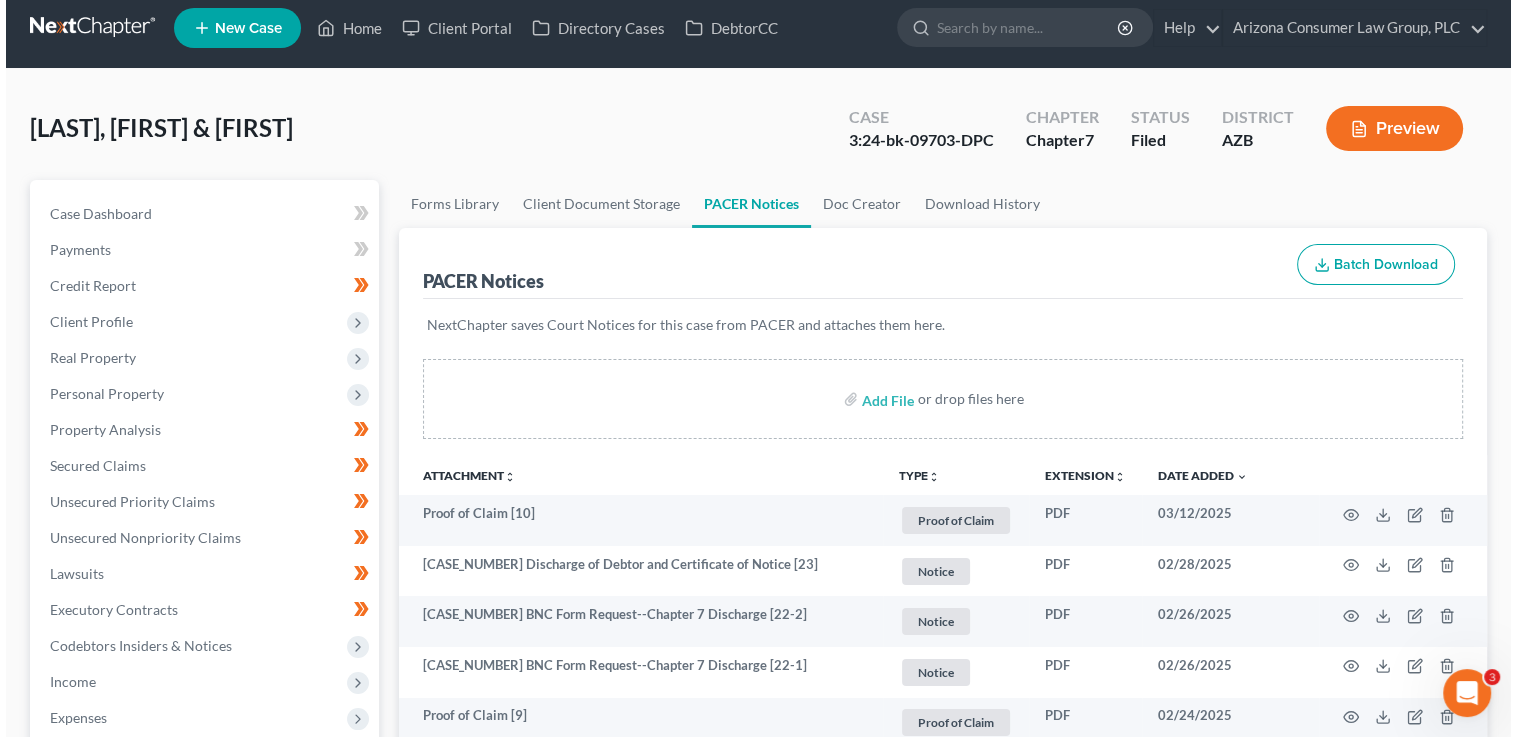 scroll, scrollTop: 0, scrollLeft: 0, axis: both 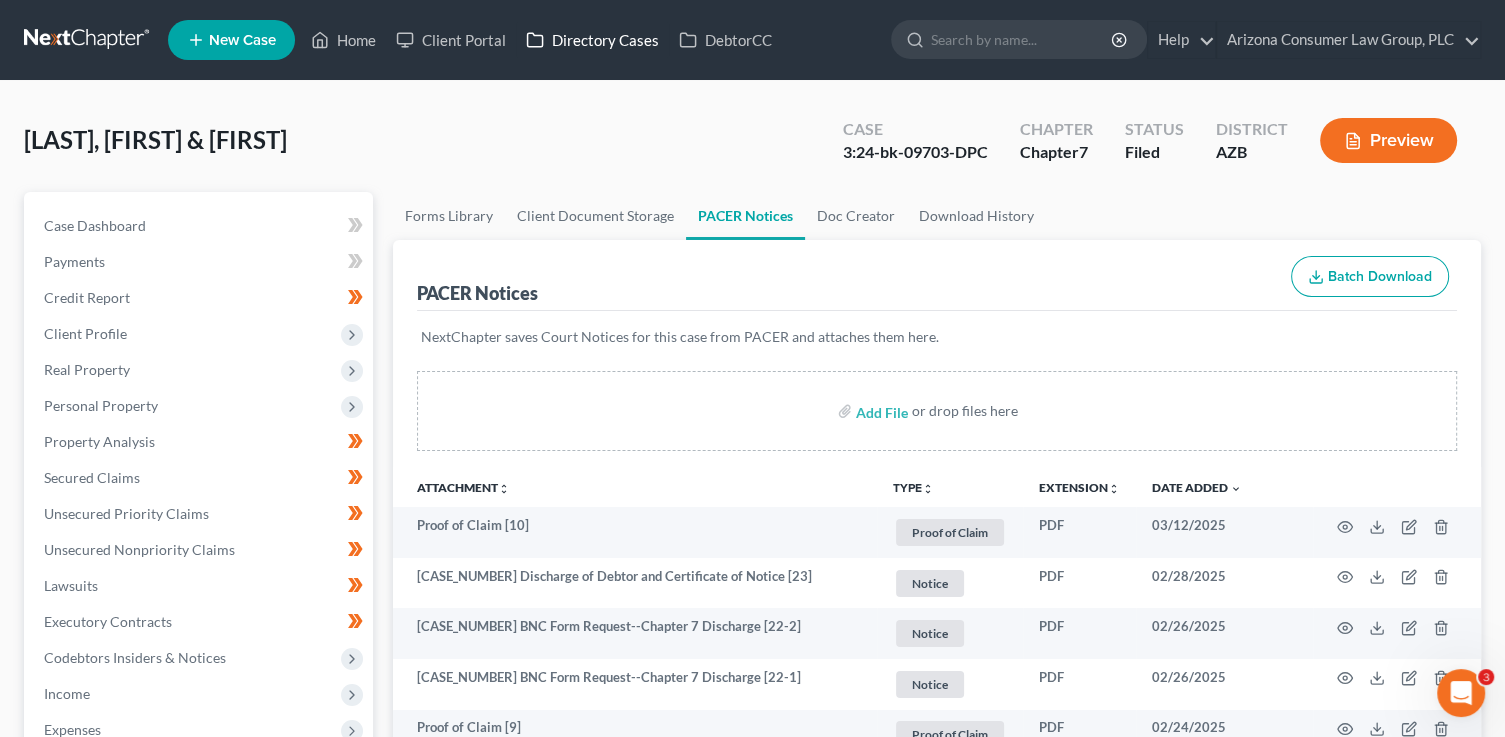 click on "Directory Cases" at bounding box center [592, 40] 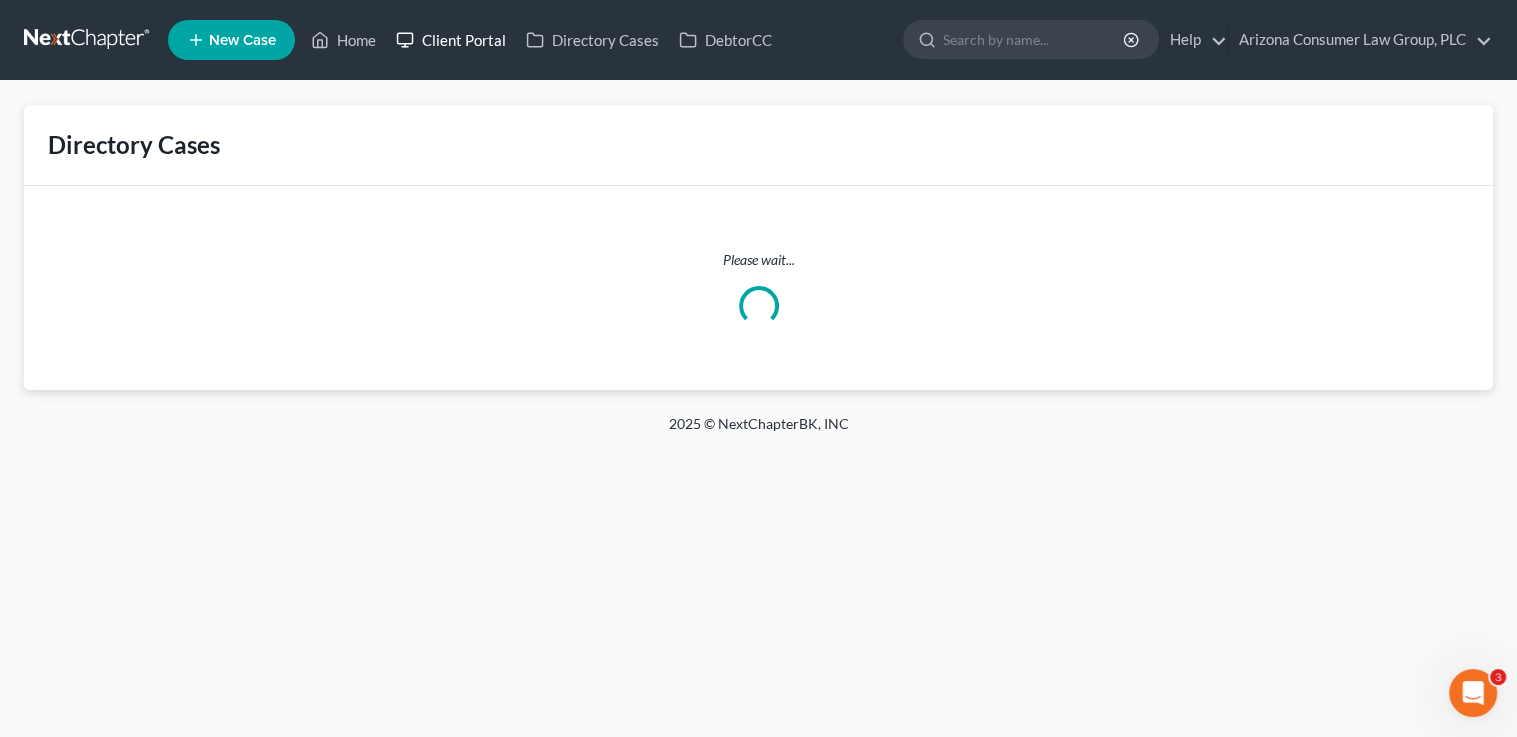 click on "Client Portal" at bounding box center (451, 40) 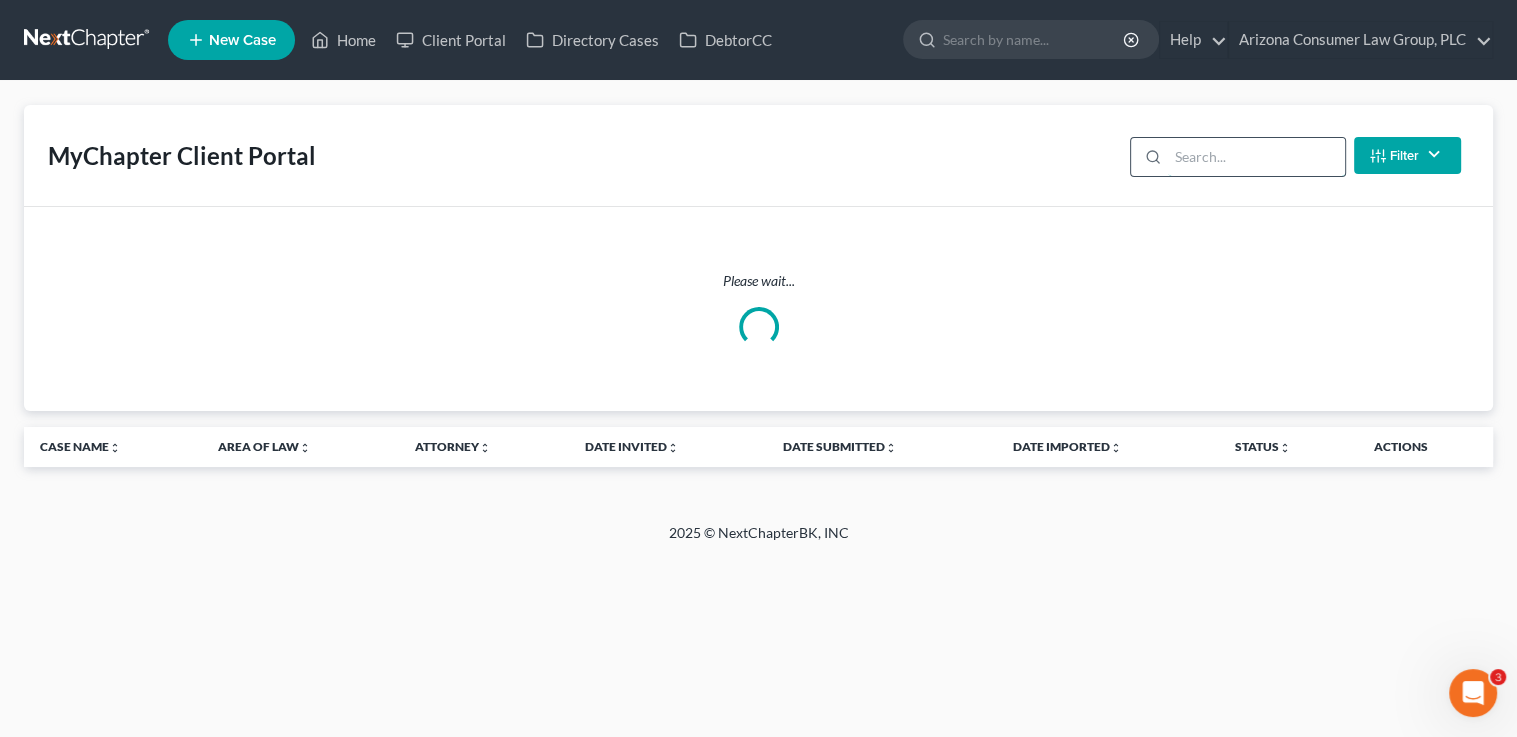 click at bounding box center (1256, 157) 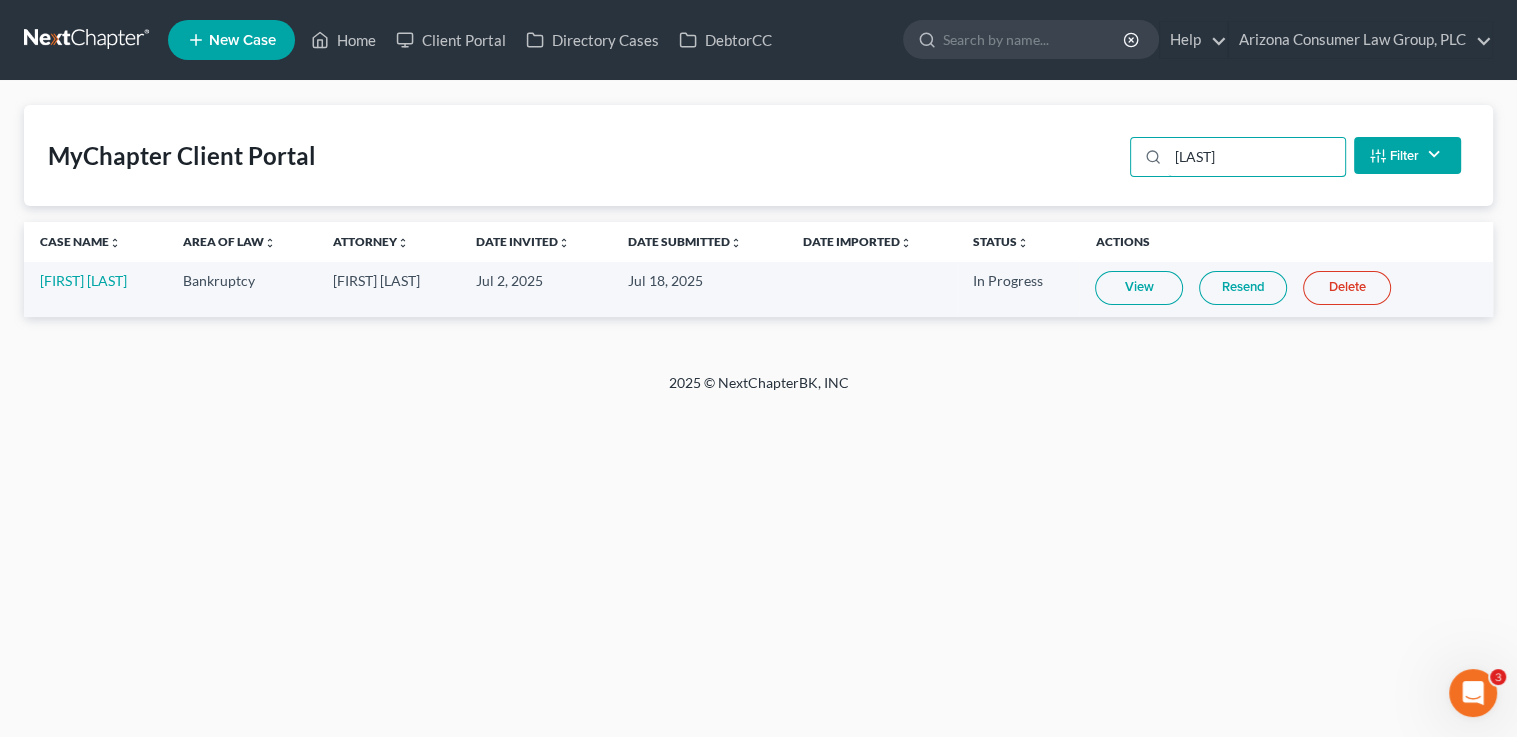 type on "brien" 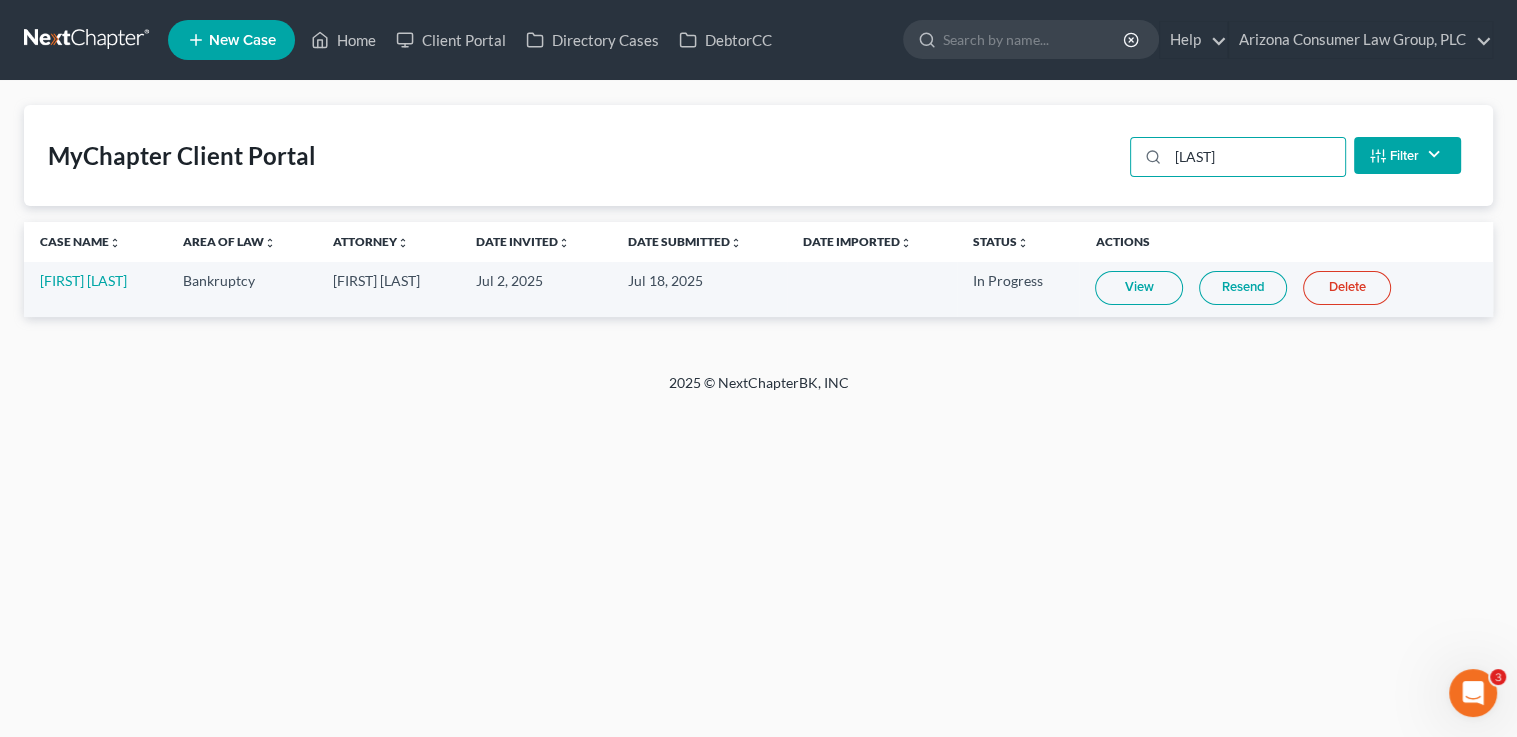 click on "View" at bounding box center (1139, 288) 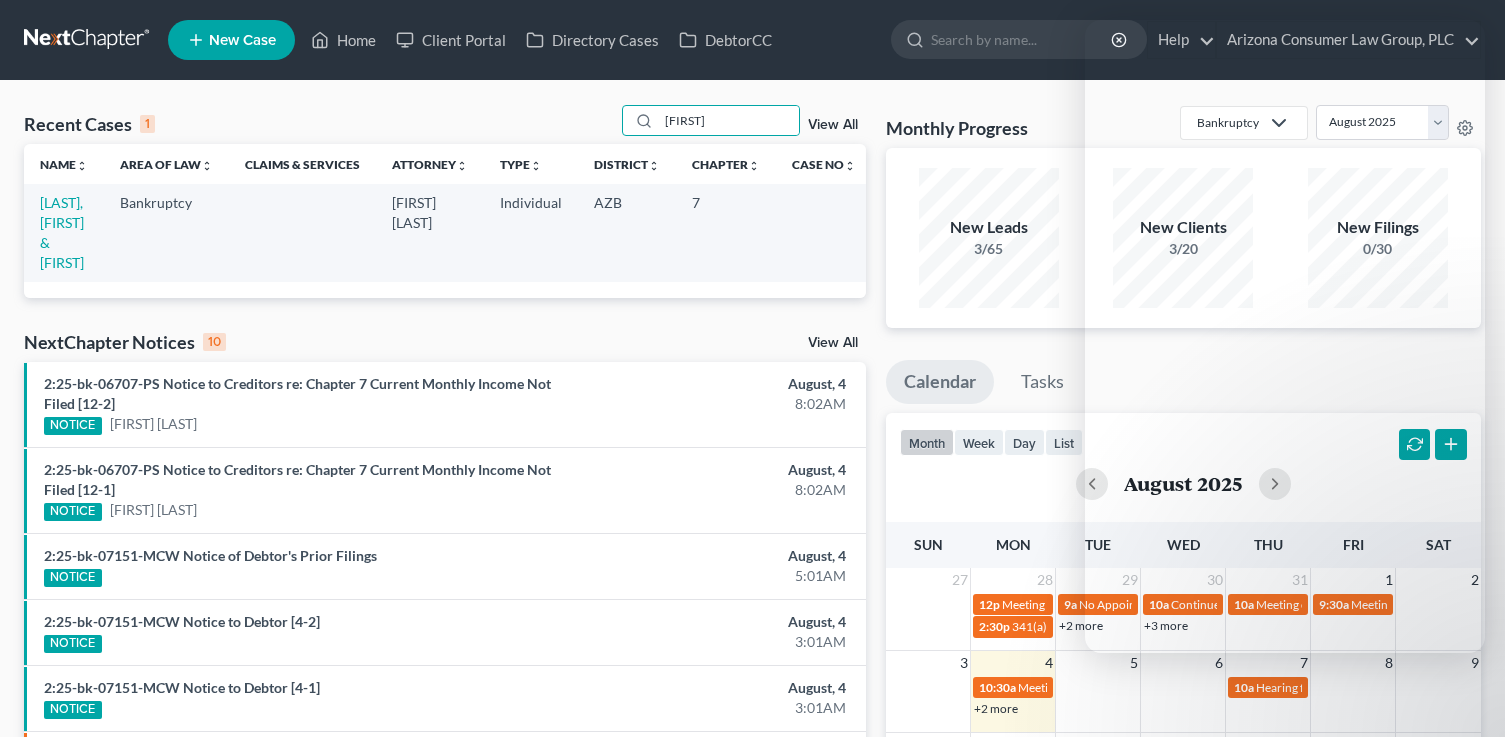scroll, scrollTop: 0, scrollLeft: 0, axis: both 